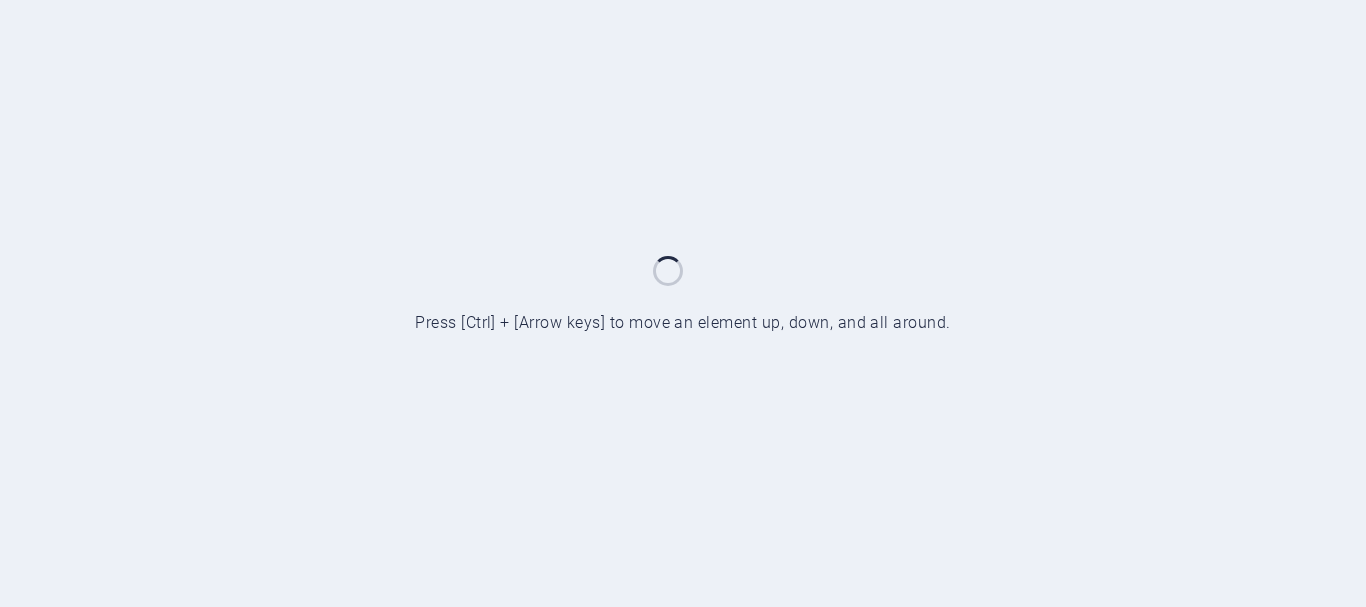 scroll, scrollTop: 0, scrollLeft: 0, axis: both 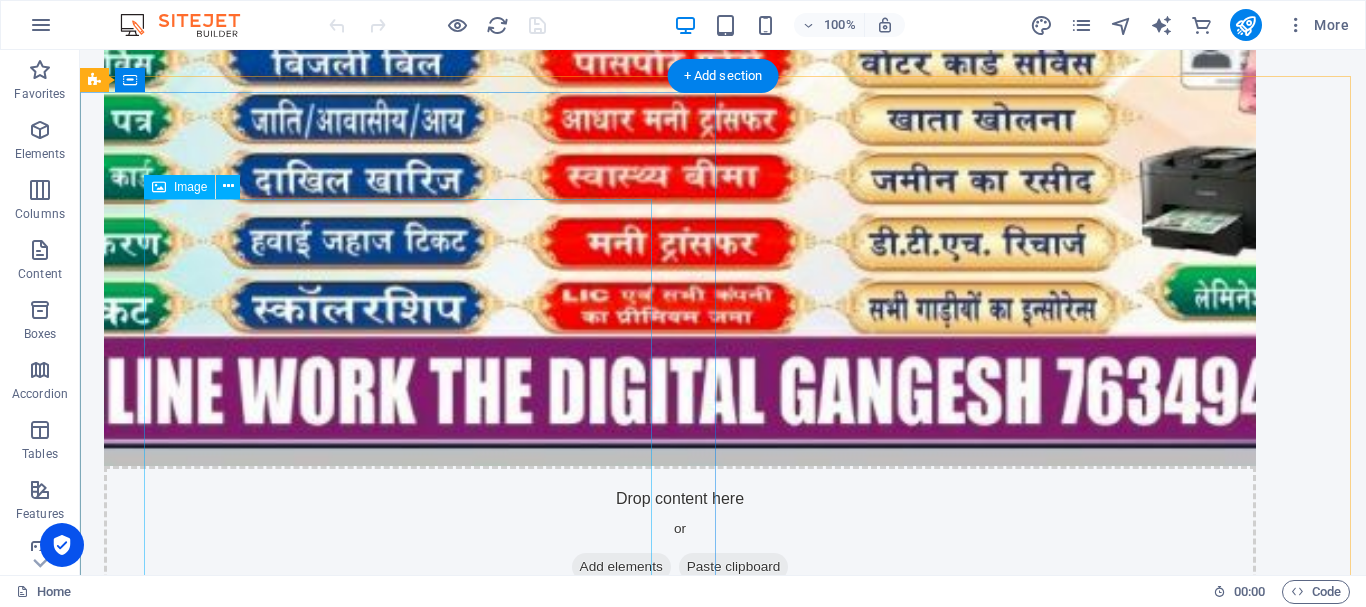 click at bounding box center [723, 1282] 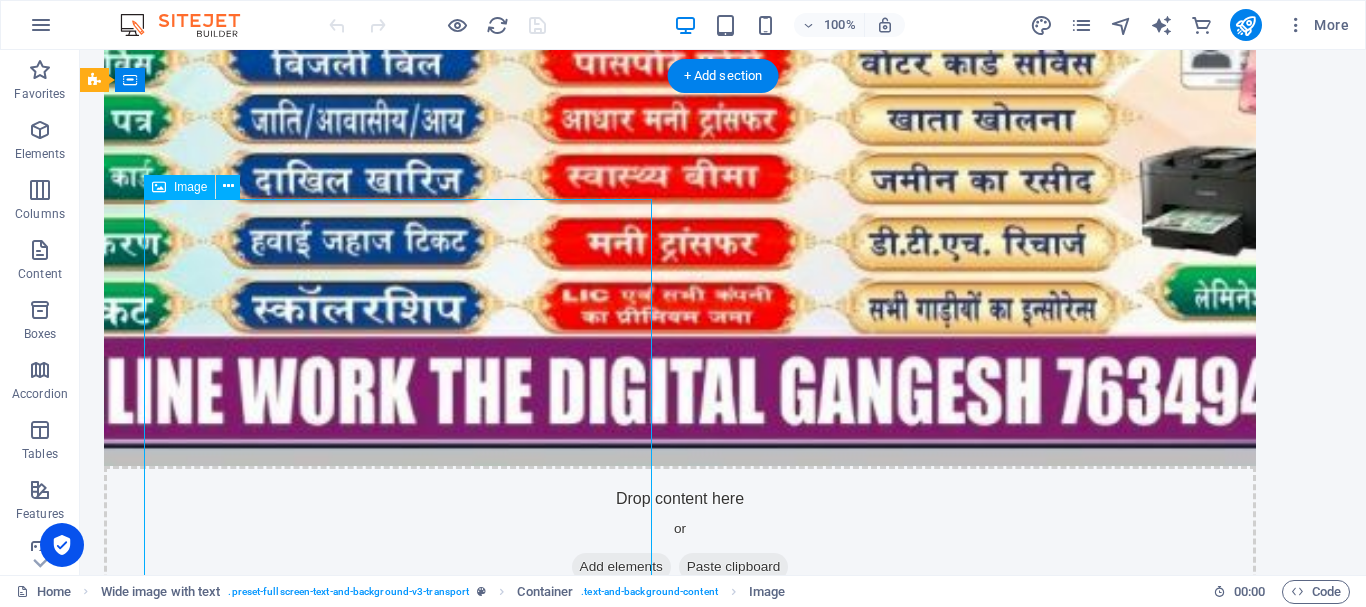click at bounding box center (723, 1282) 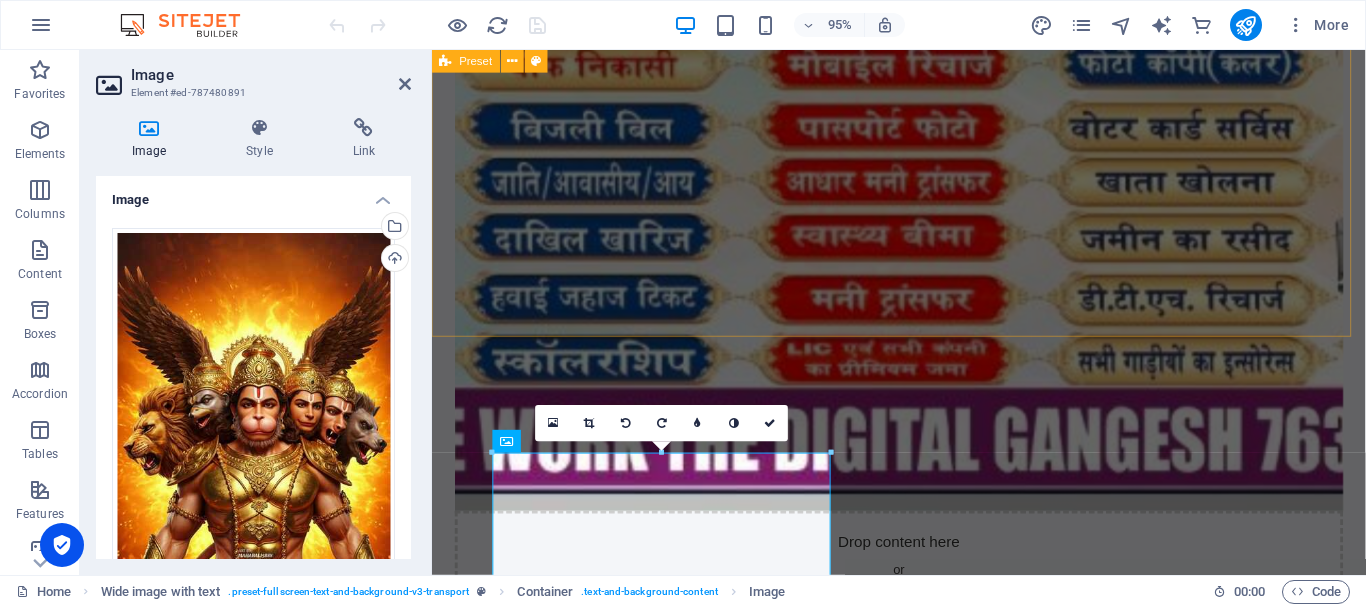 scroll, scrollTop: 1137, scrollLeft: 0, axis: vertical 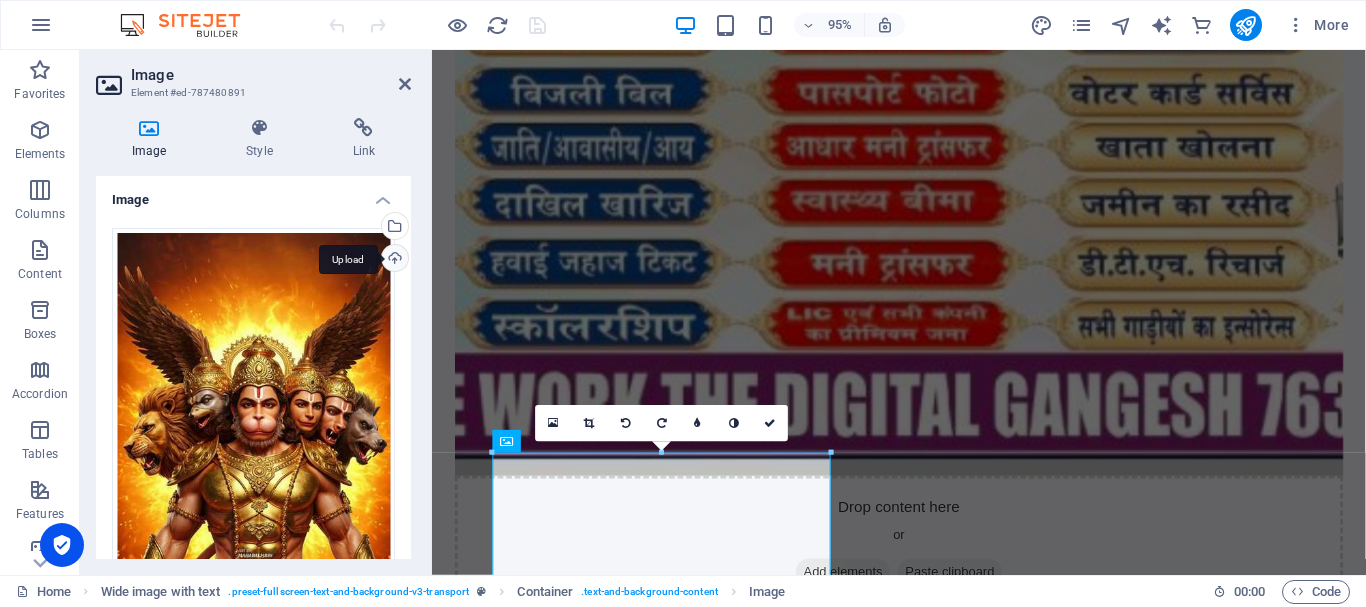 click on "Upload" at bounding box center [393, 260] 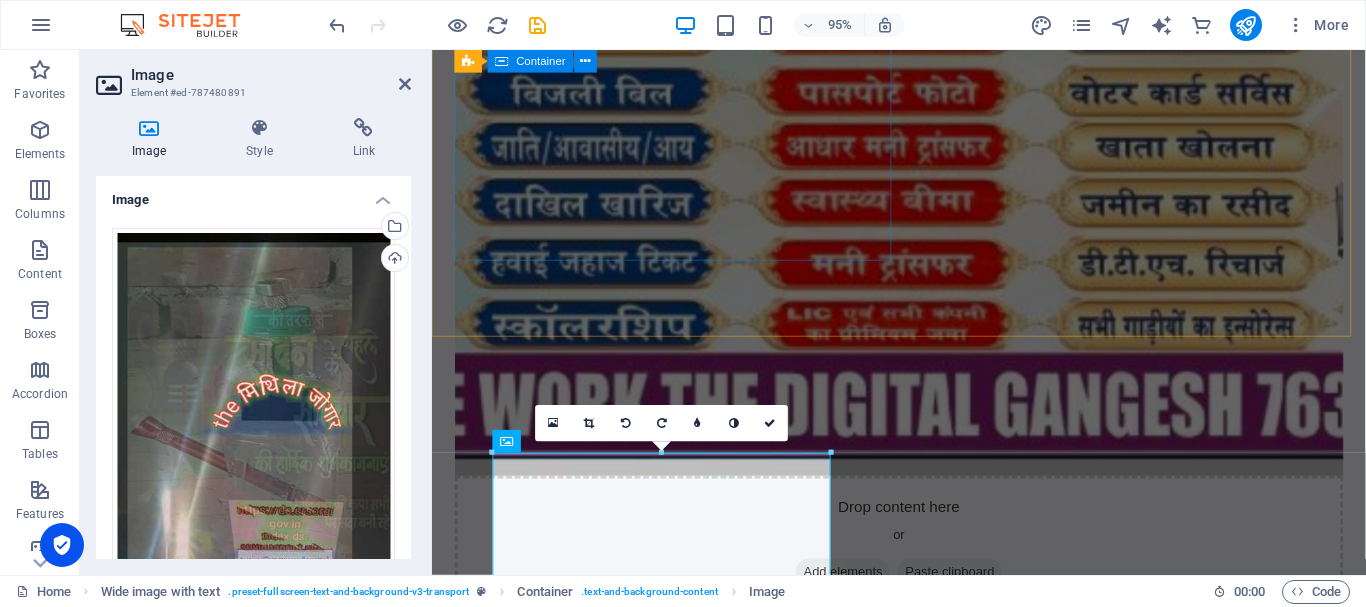 click on "THE INTERNATION VILLAGE RASALPUR. कृपया हमारे साथ जुड़ें और हमारे सेवाओं का लाभ उठाएं। हेयर कट डिज़ाइन और ऑनलाइन सभी कार्य के लिए, रसलपुर में हमारा समर्थन प्राप्त करें। हमें आपकी सेवा करने का अवसर प्रदान करें।" at bounding box center [923, -629] 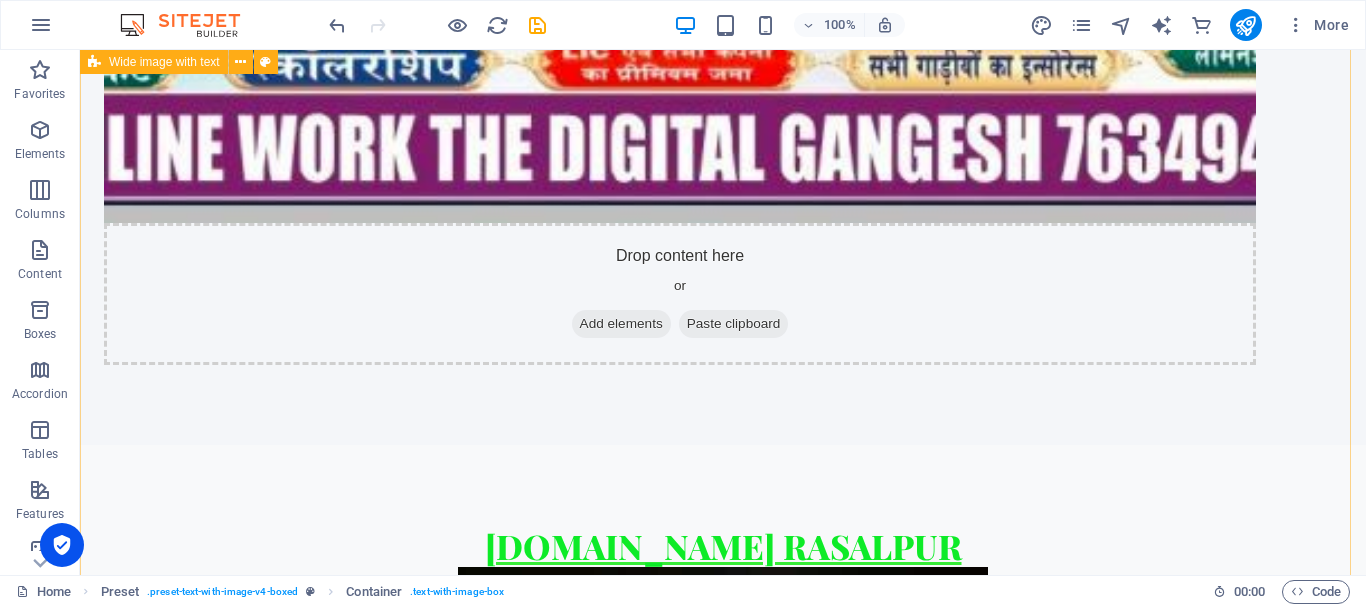 scroll, scrollTop: 1555, scrollLeft: 0, axis: vertical 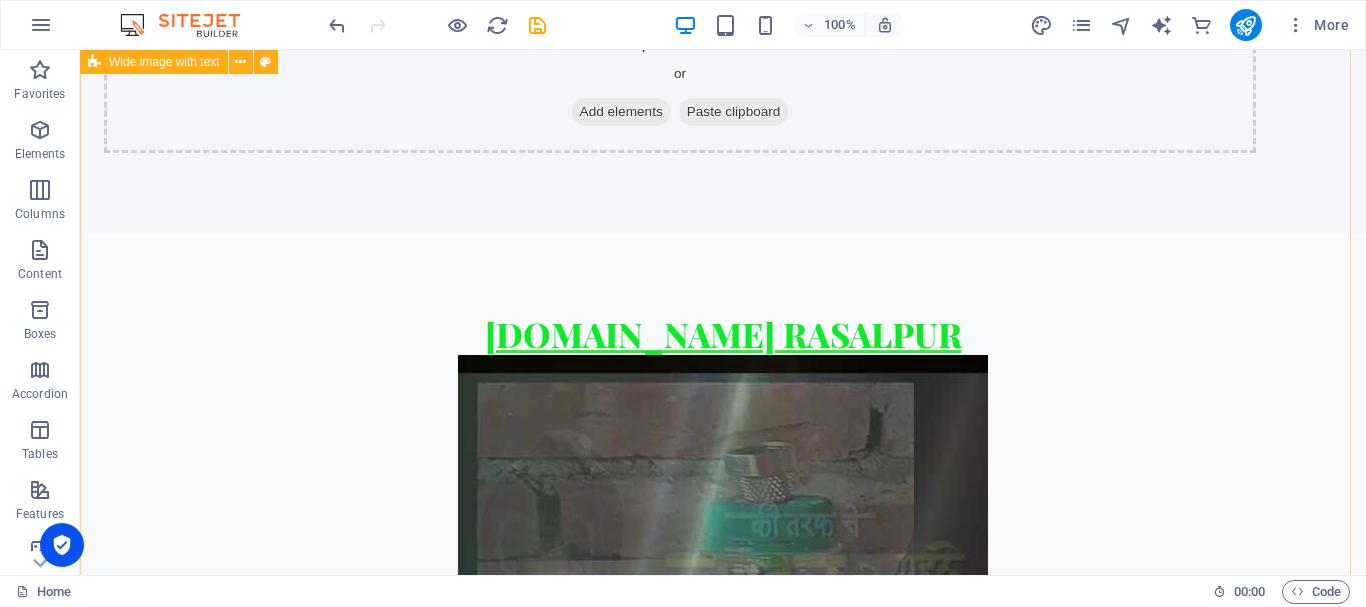 click on "SUVIDHA.COM RASALPUR सभी प्रकार के ऑनलाइन कार्ड सेवाएँ सरलता से उपलब्ध हैं। See Services" at bounding box center [723, 1956] 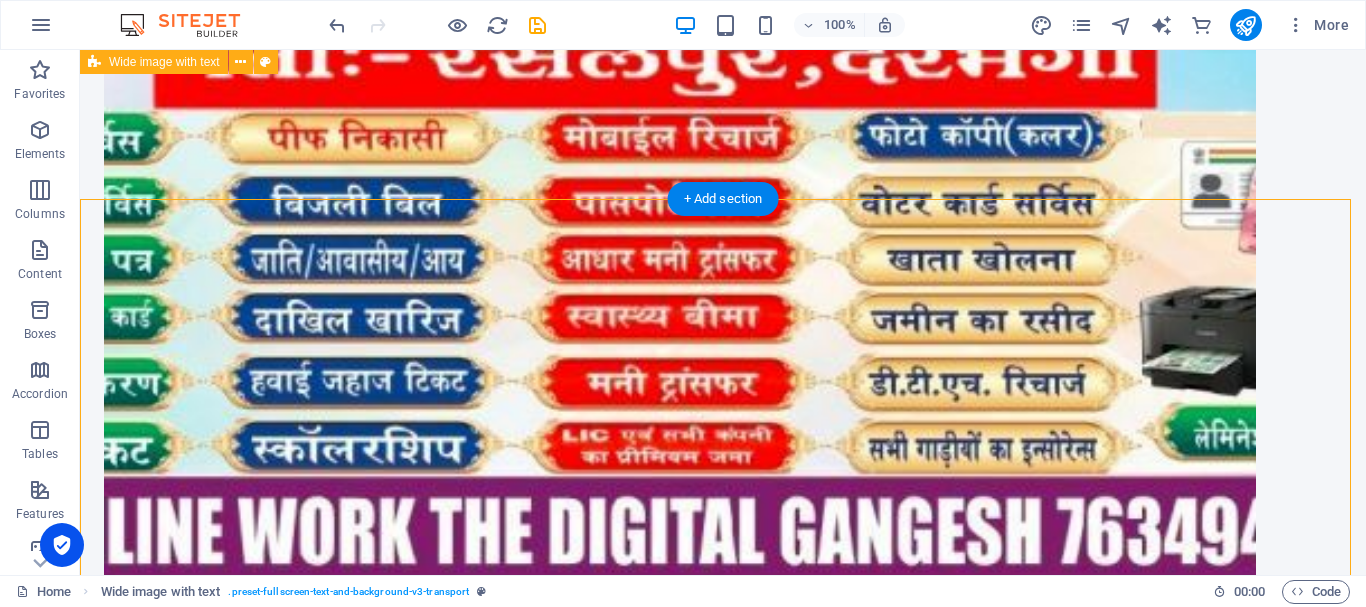 scroll, scrollTop: 955, scrollLeft: 0, axis: vertical 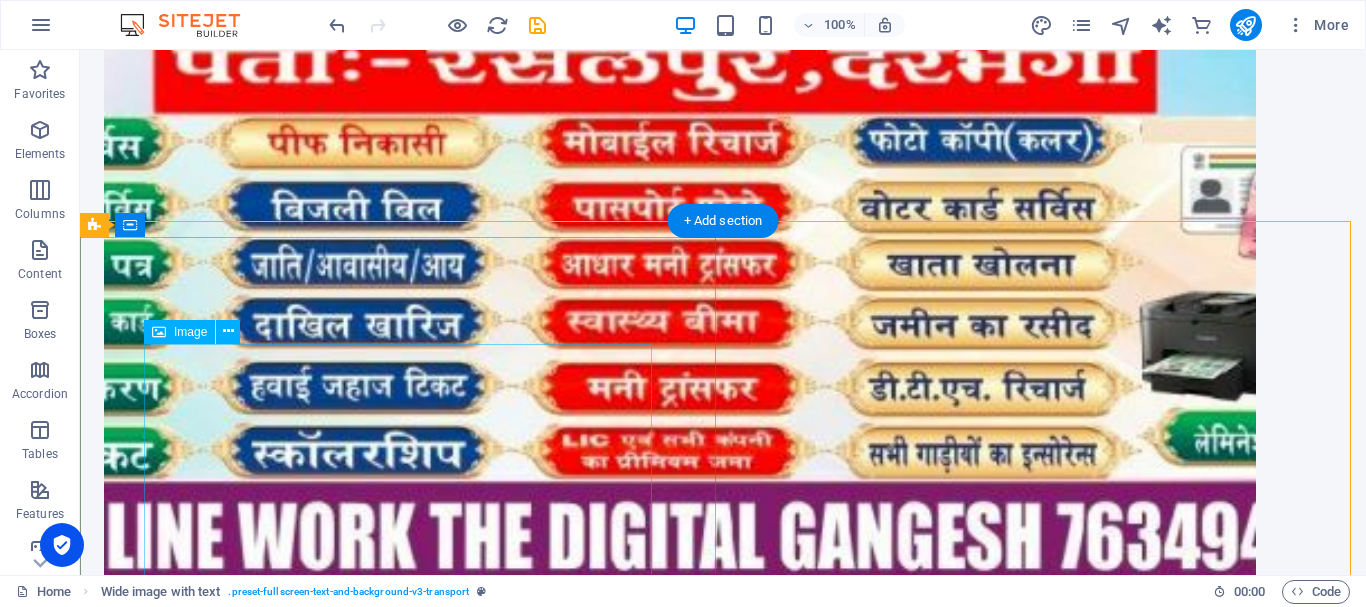 click at bounding box center (723, 1319) 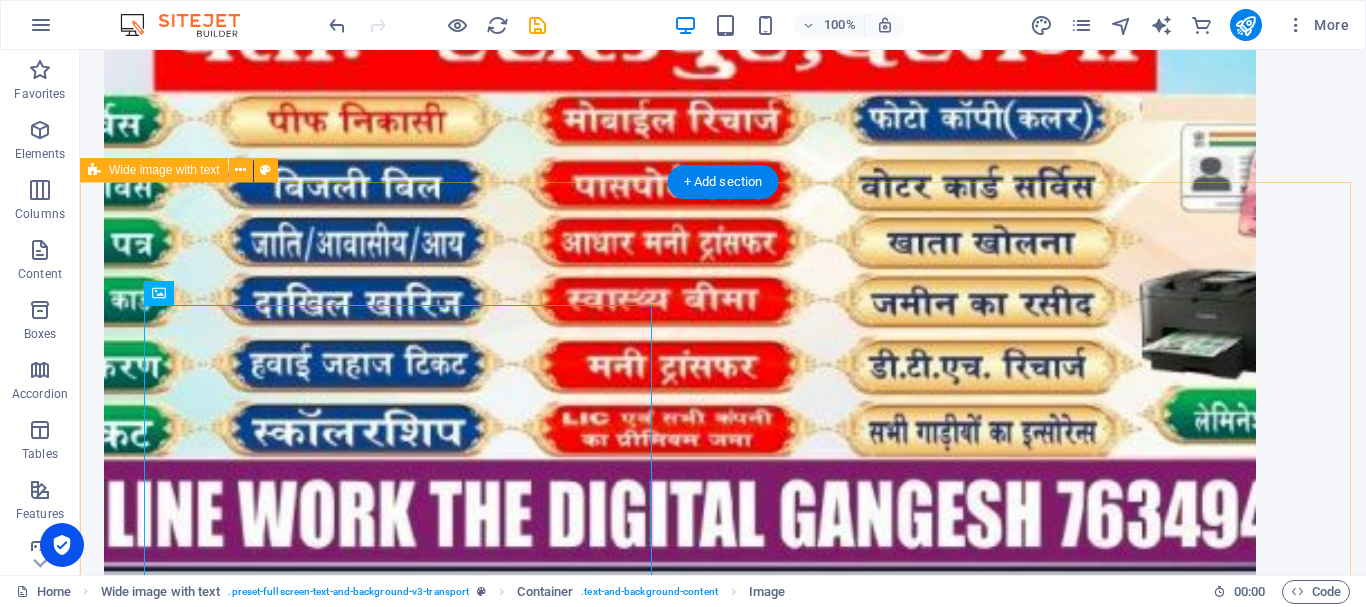 scroll, scrollTop: 1055, scrollLeft: 0, axis: vertical 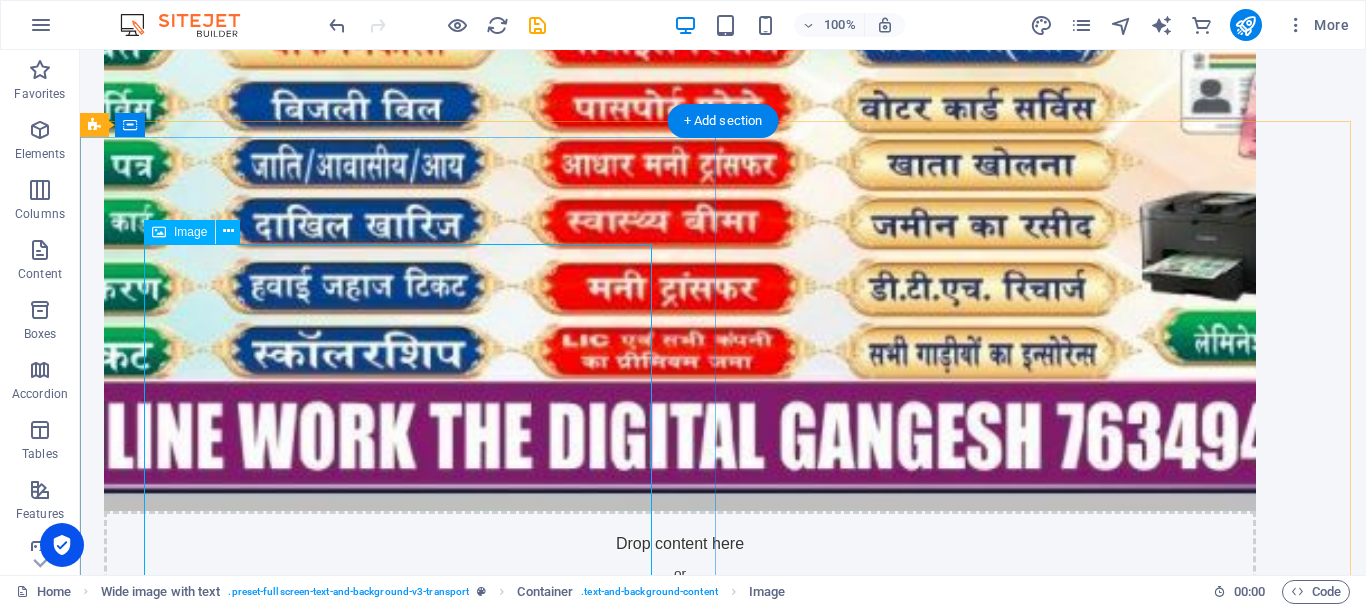 click at bounding box center (723, 1219) 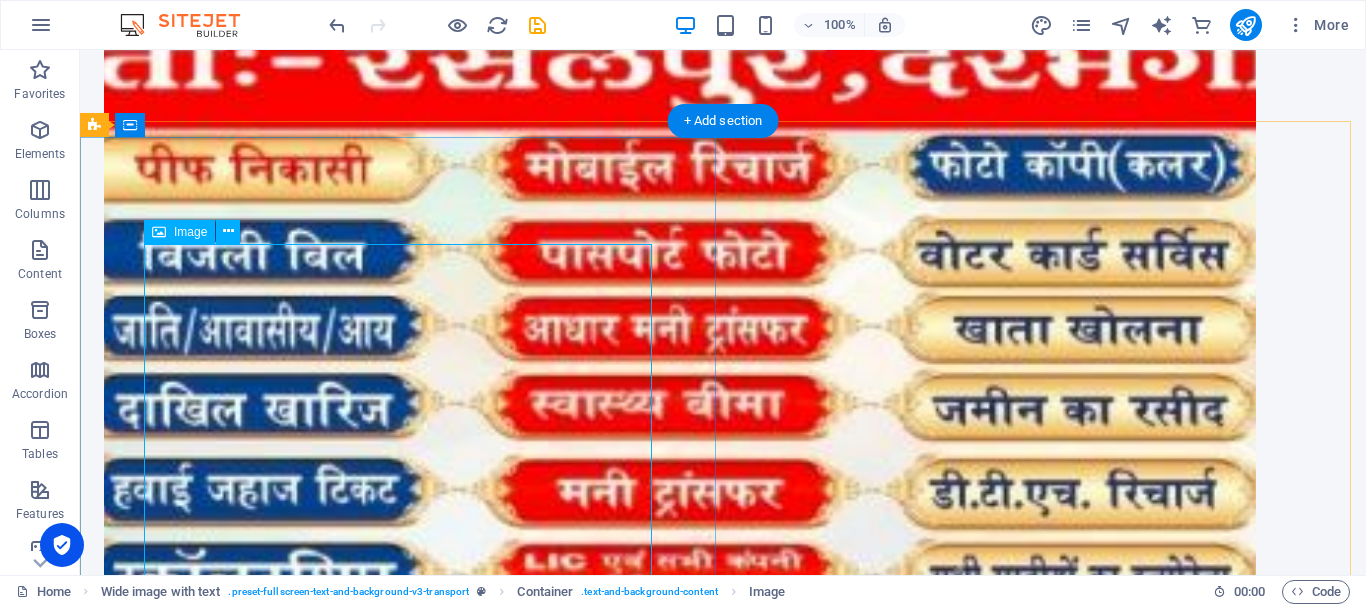 scroll, scrollTop: 1092, scrollLeft: 0, axis: vertical 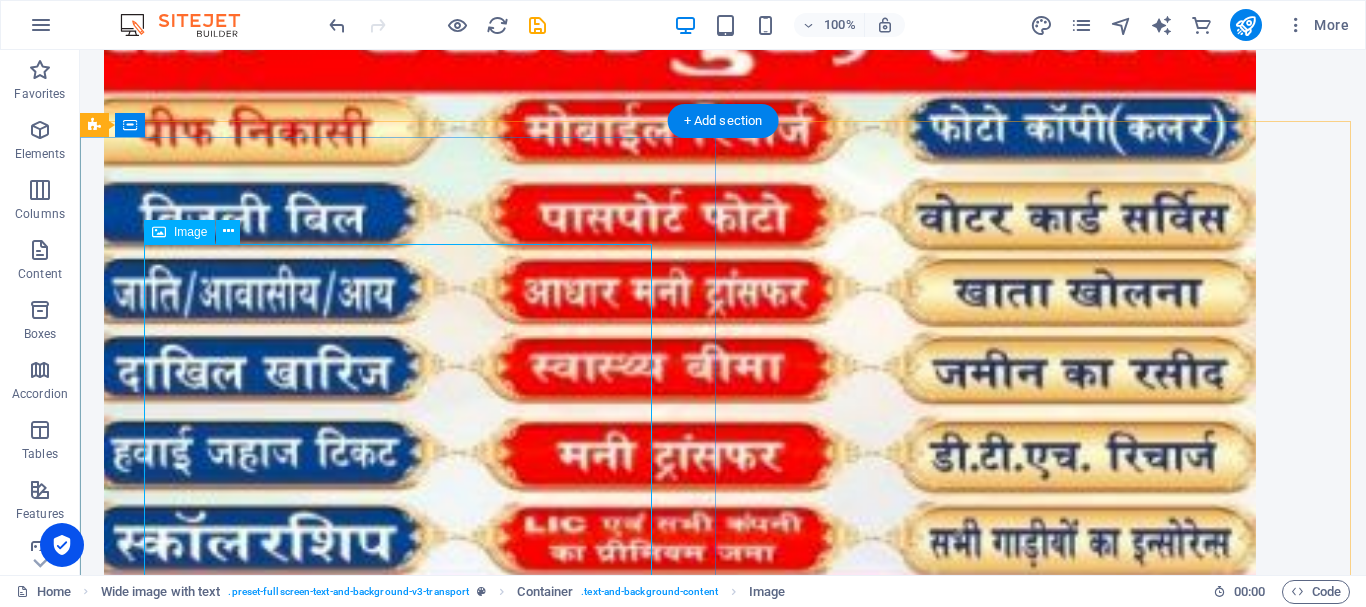 select on "px" 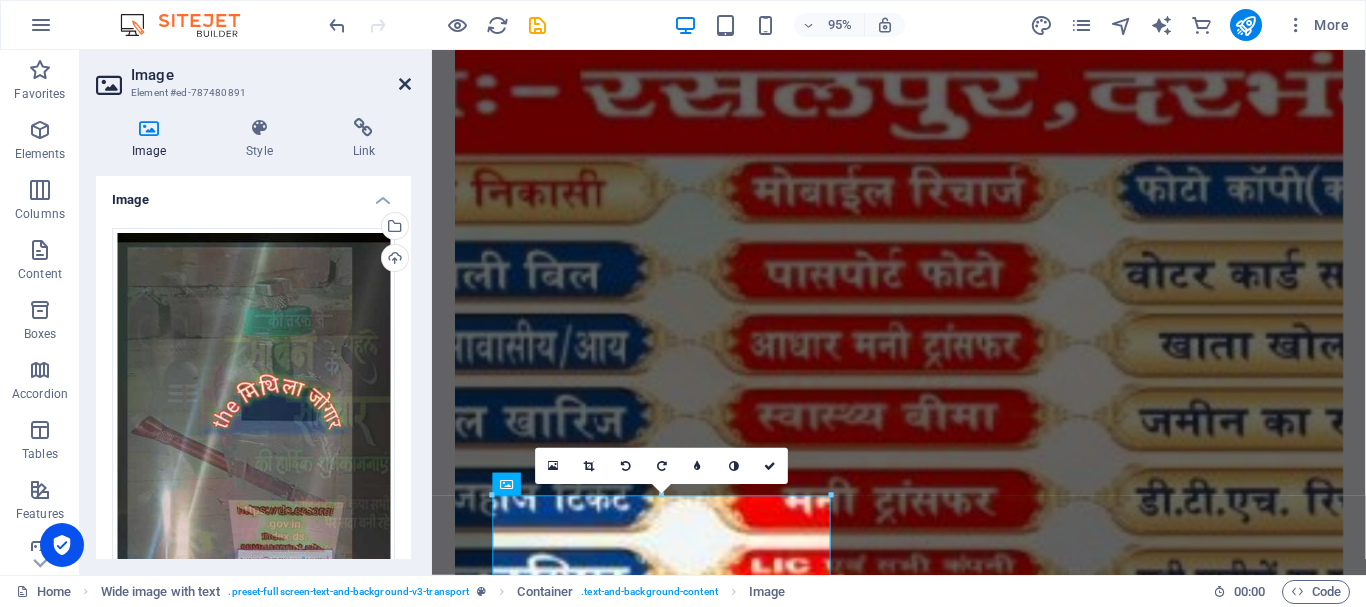 click at bounding box center (405, 84) 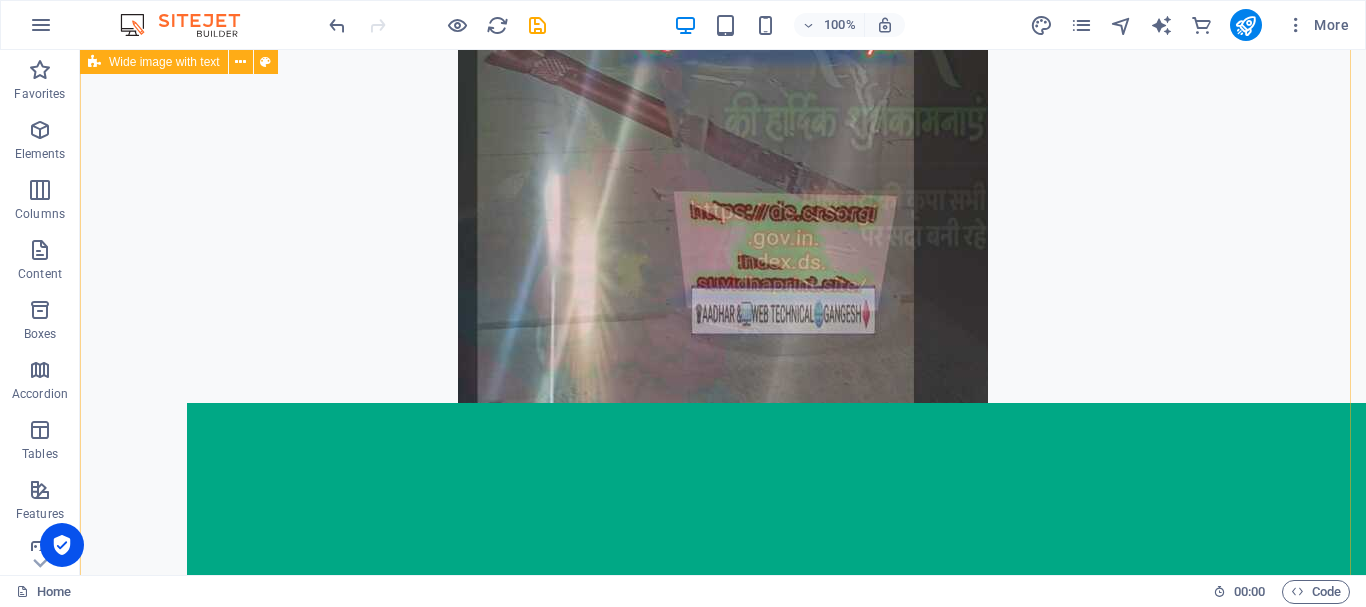 scroll, scrollTop: 2055, scrollLeft: 0, axis: vertical 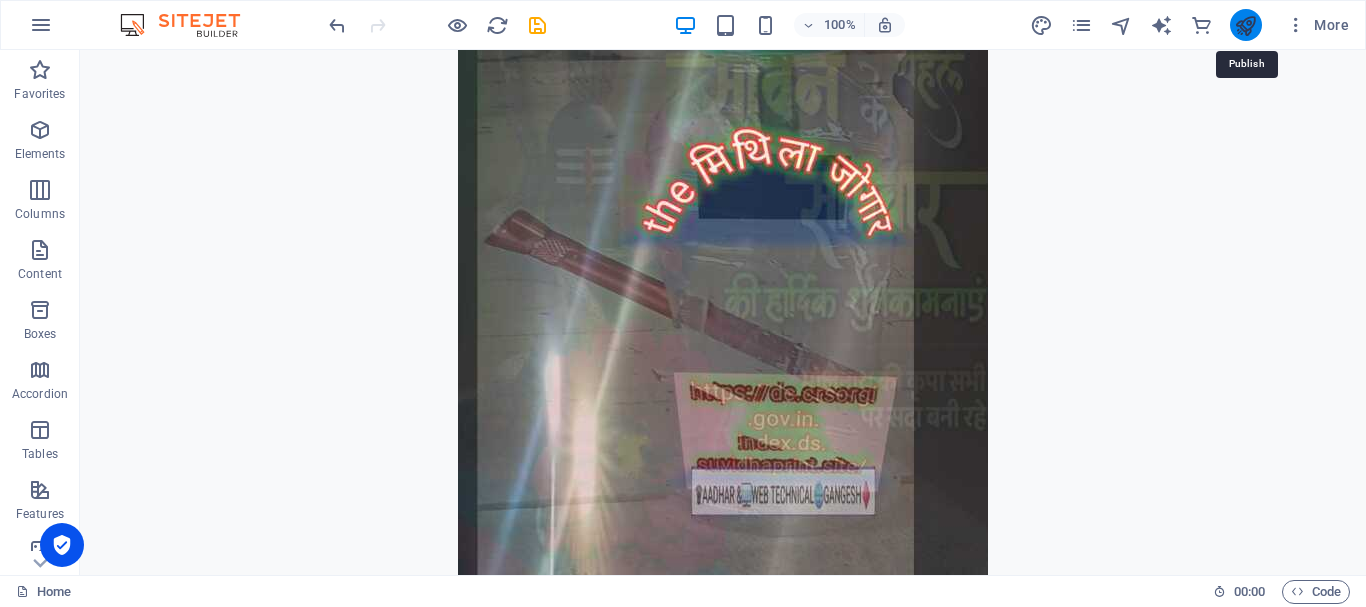 click at bounding box center [1245, 25] 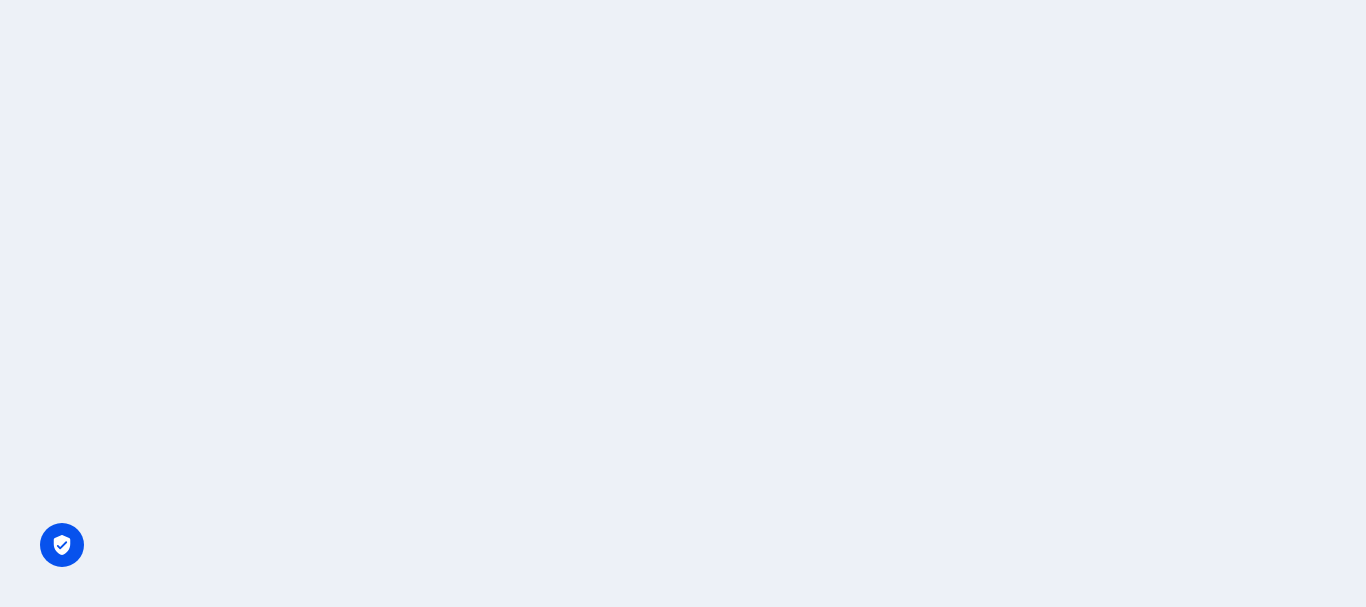 scroll, scrollTop: 0, scrollLeft: 0, axis: both 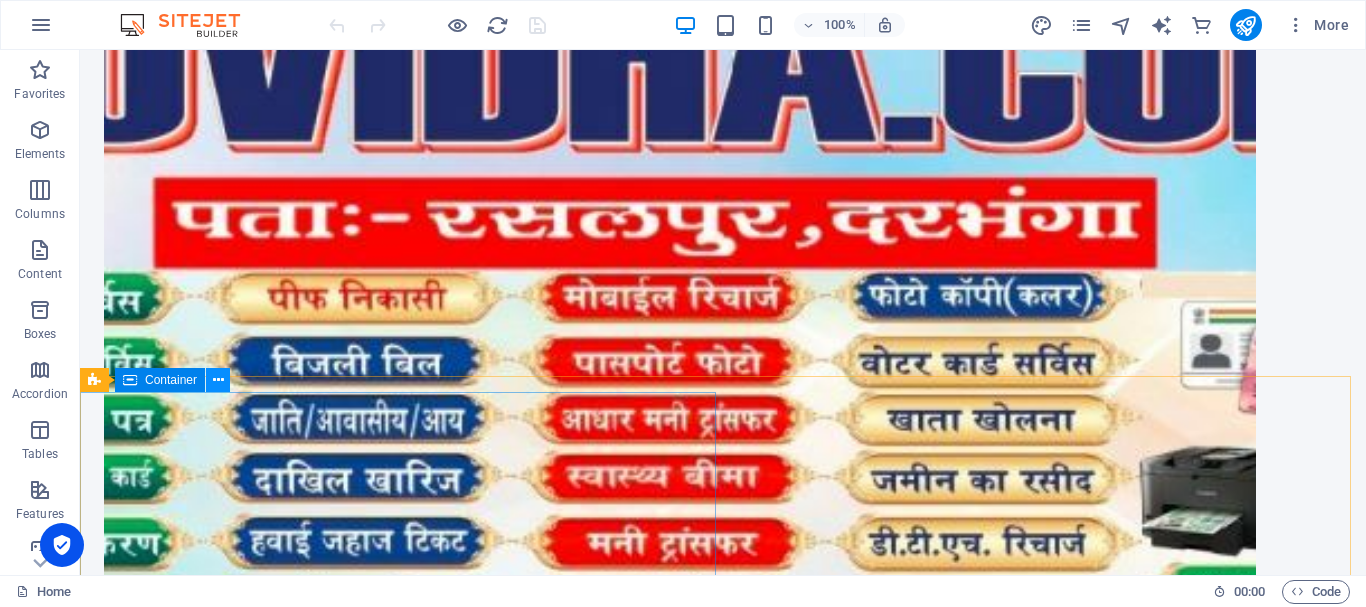 click at bounding box center [218, 380] 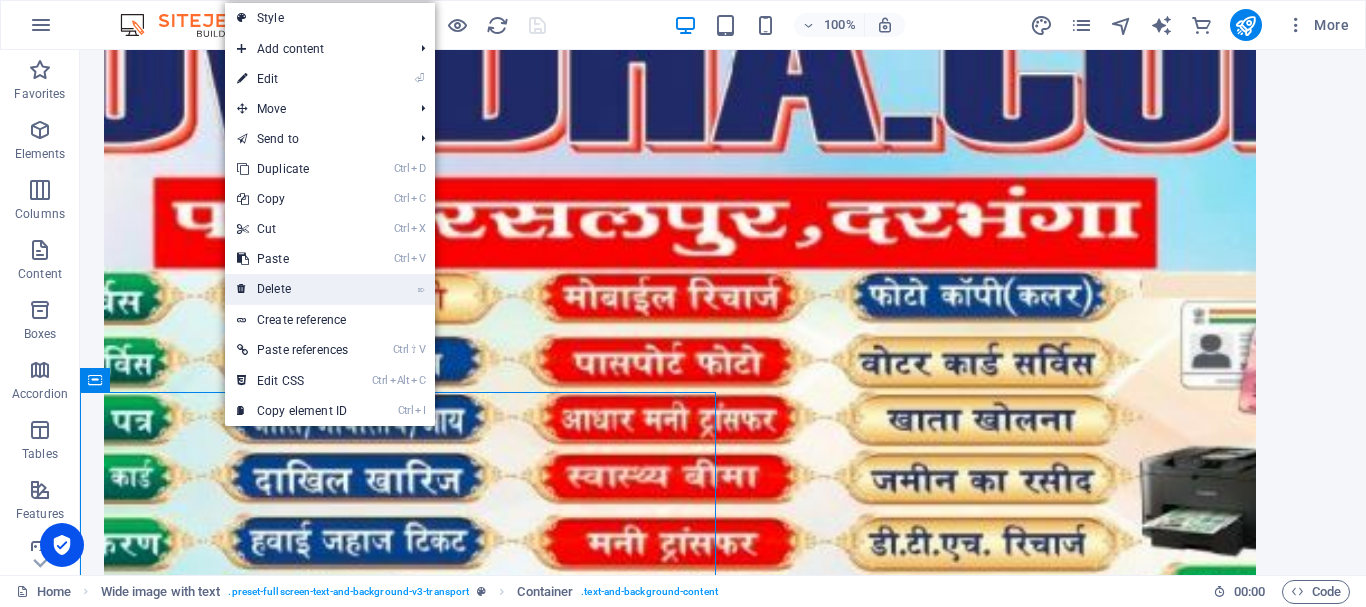 click on "⌦  Delete" at bounding box center (292, 289) 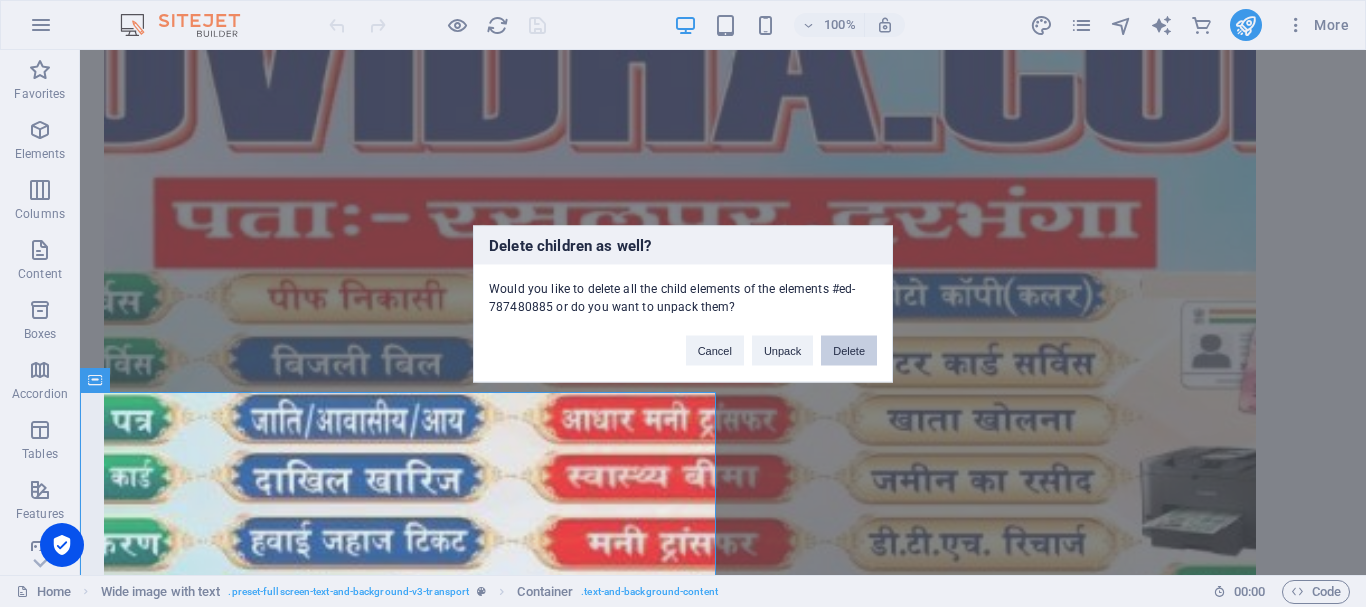 click on "Delete" at bounding box center (849, 350) 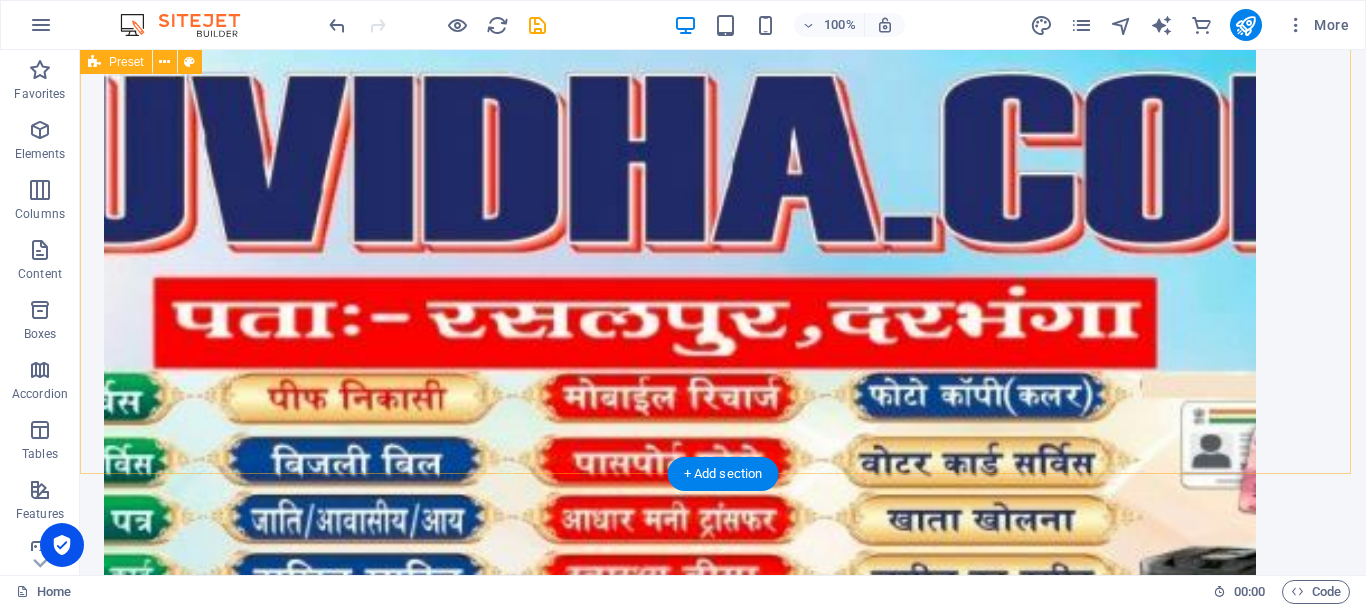 scroll, scrollTop: 900, scrollLeft: 0, axis: vertical 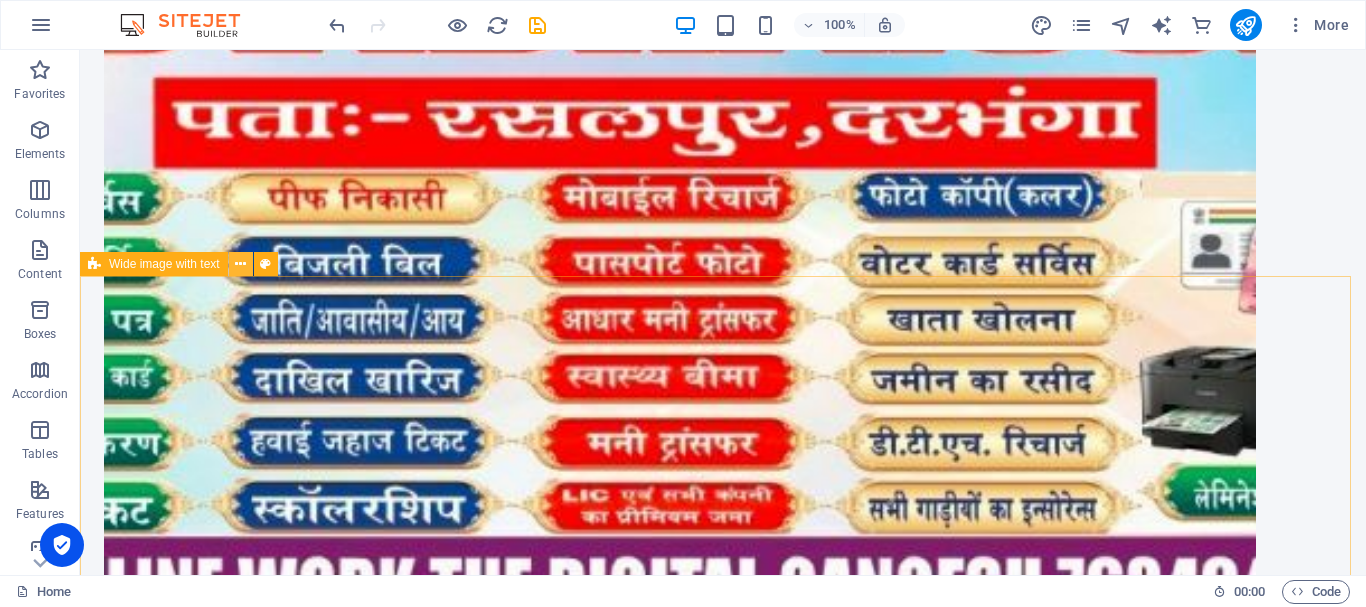click at bounding box center (240, 264) 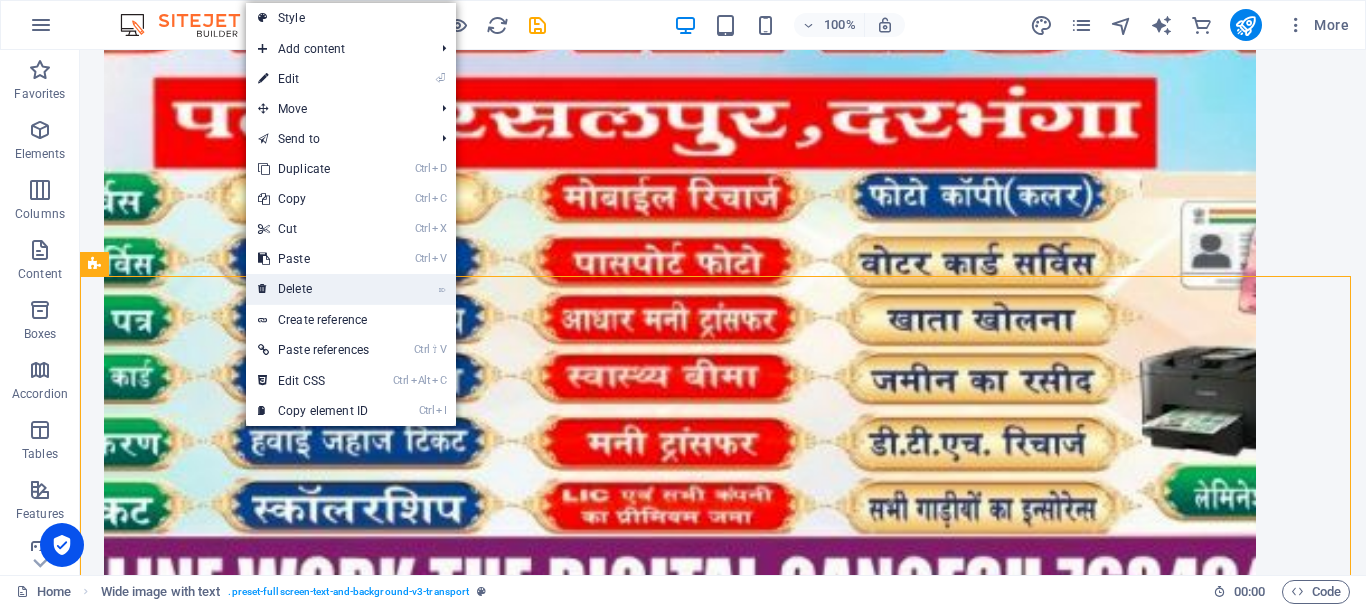 click on "⌦  Delete" at bounding box center [313, 289] 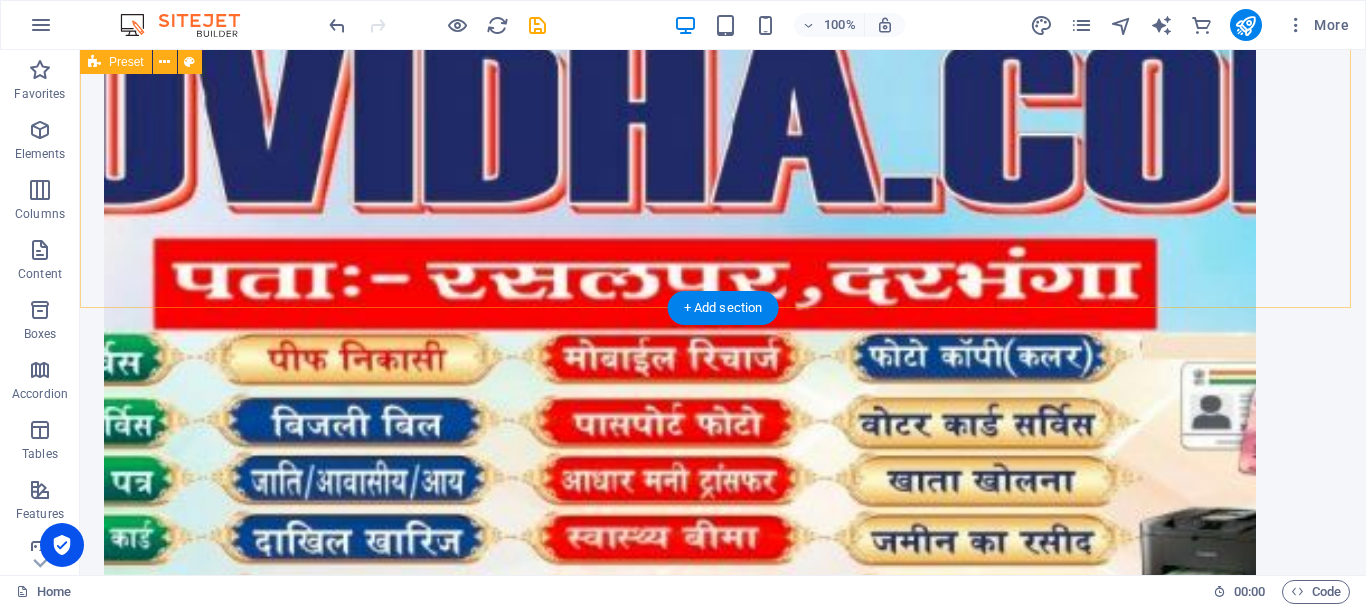 scroll, scrollTop: 1100, scrollLeft: 0, axis: vertical 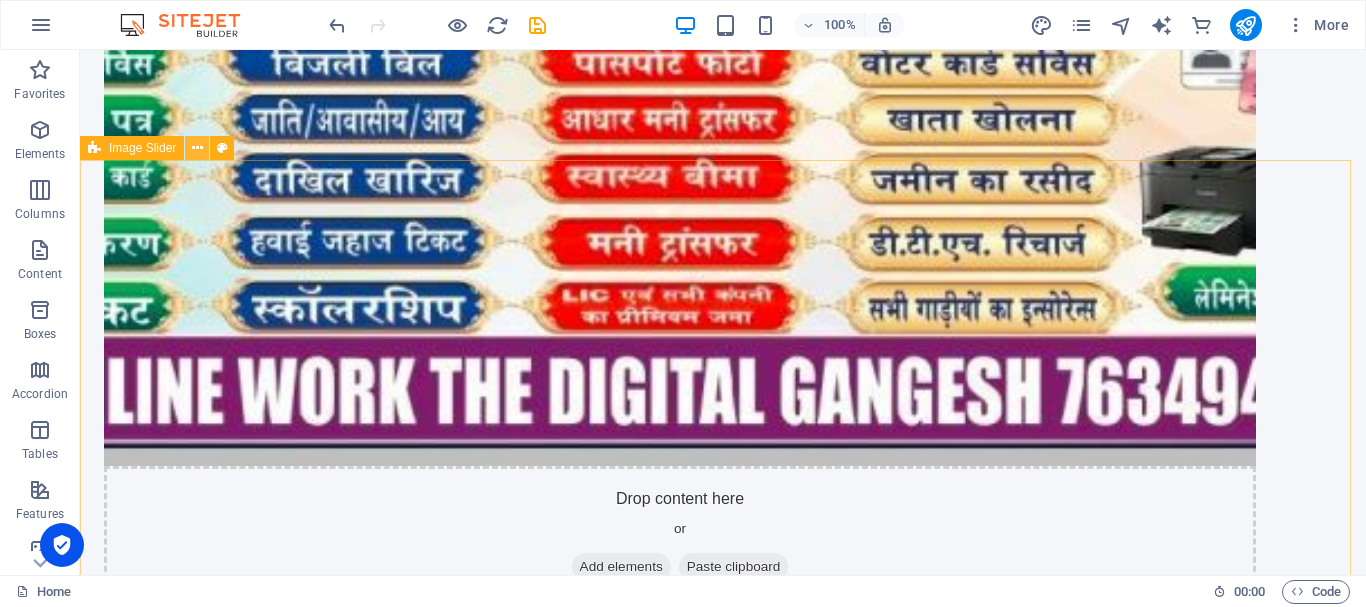 click at bounding box center (197, 148) 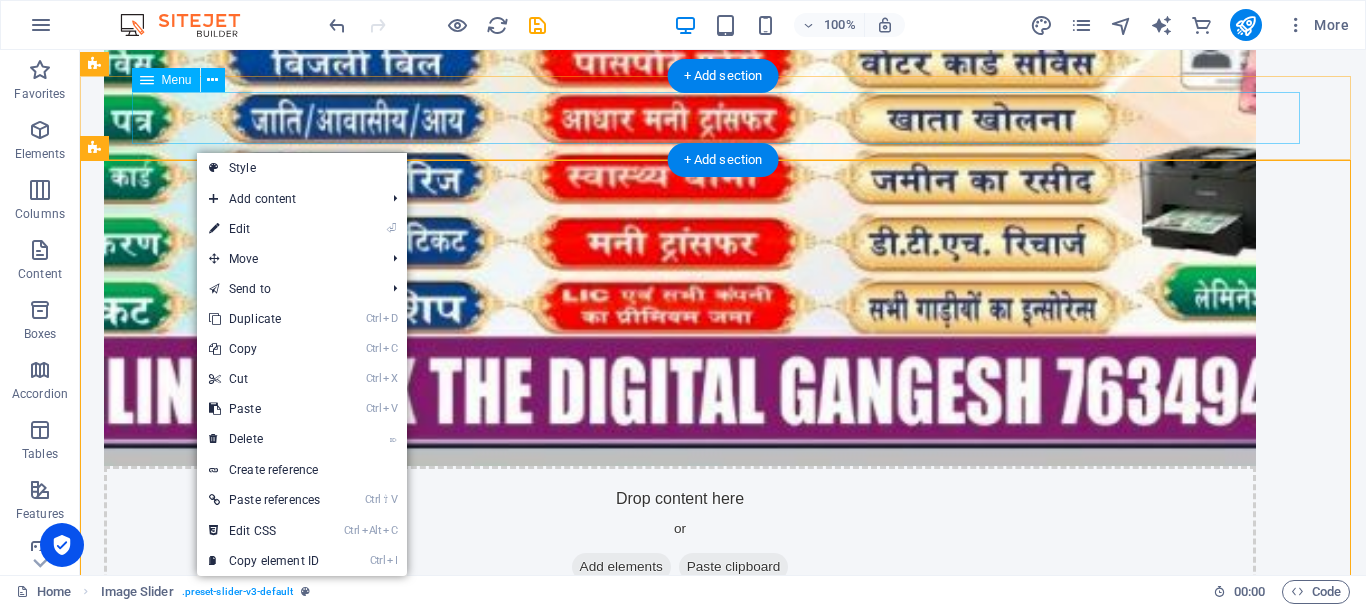 click on "Home About Service Contact" at bounding box center [723, 730] 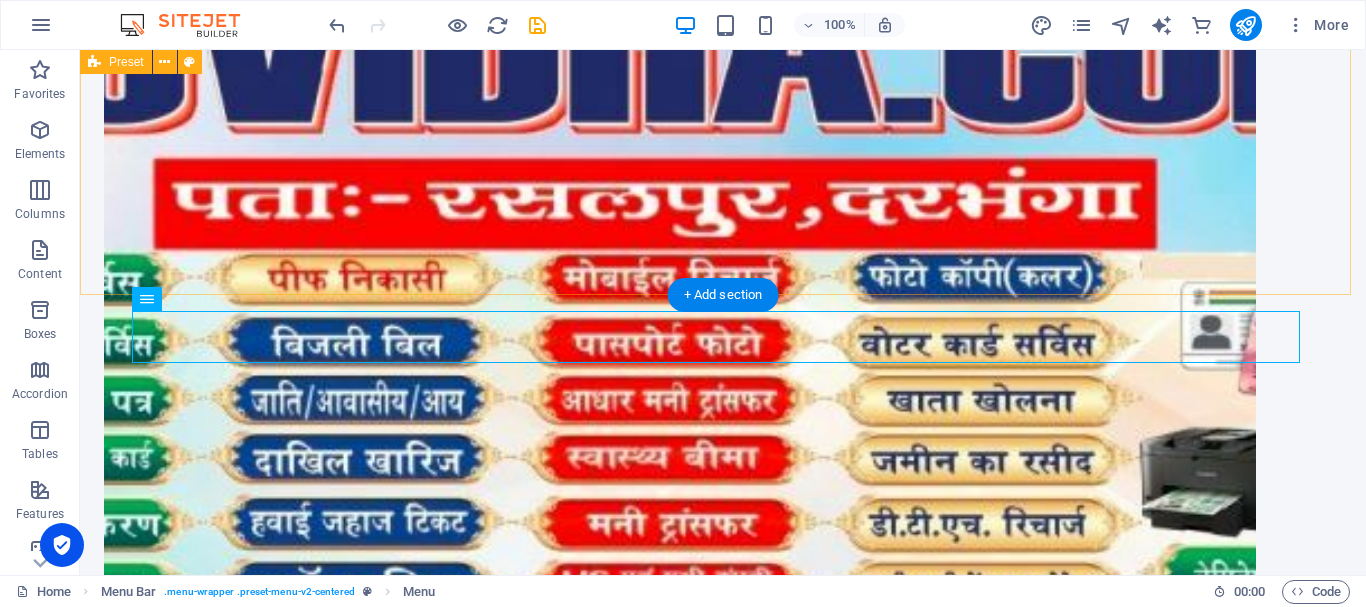 scroll, scrollTop: 900, scrollLeft: 0, axis: vertical 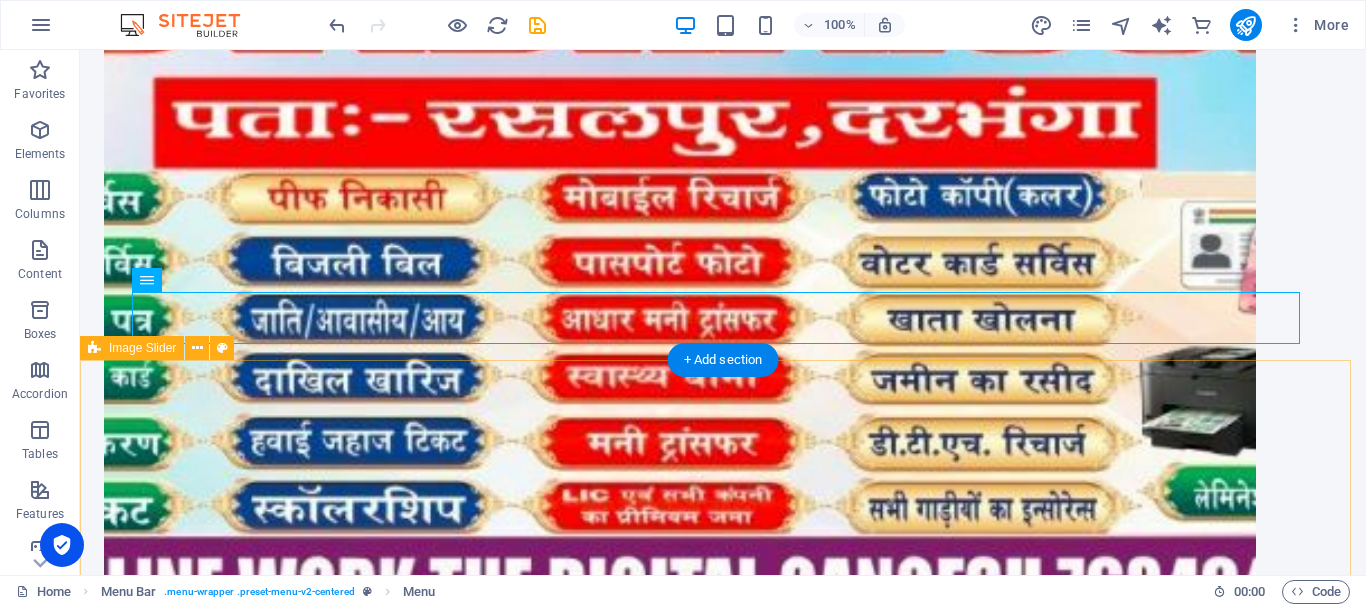 click on "1 2" at bounding box center (723, 1252) 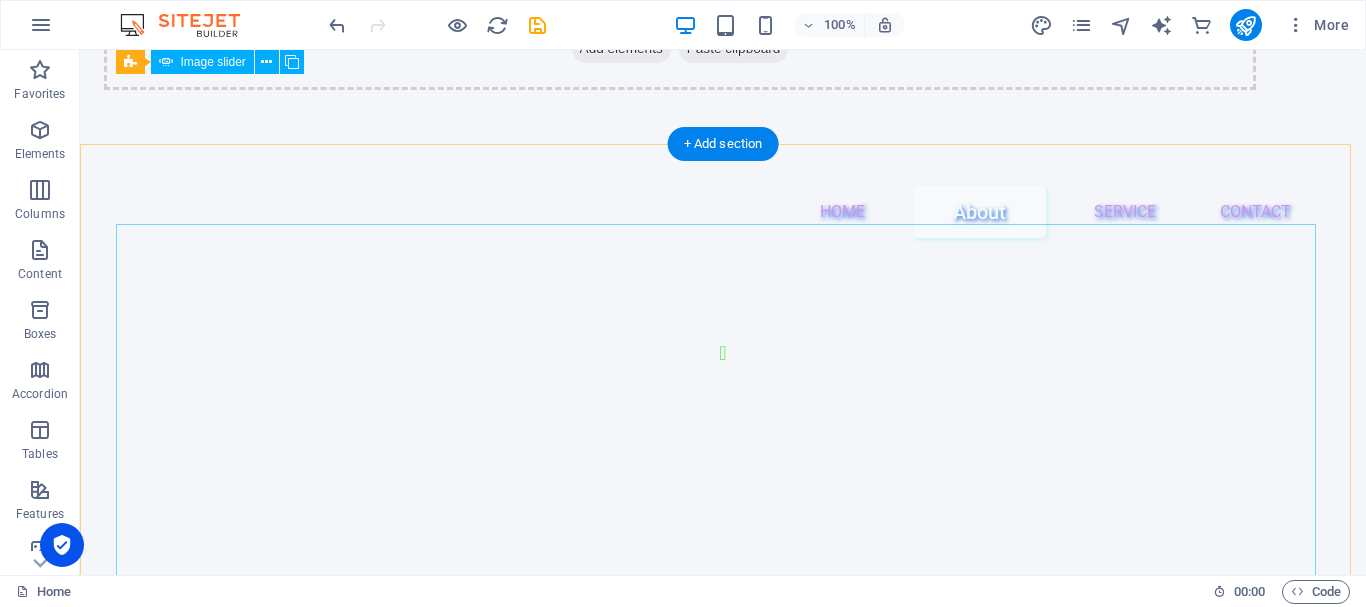 scroll, scrollTop: 1600, scrollLeft: 0, axis: vertical 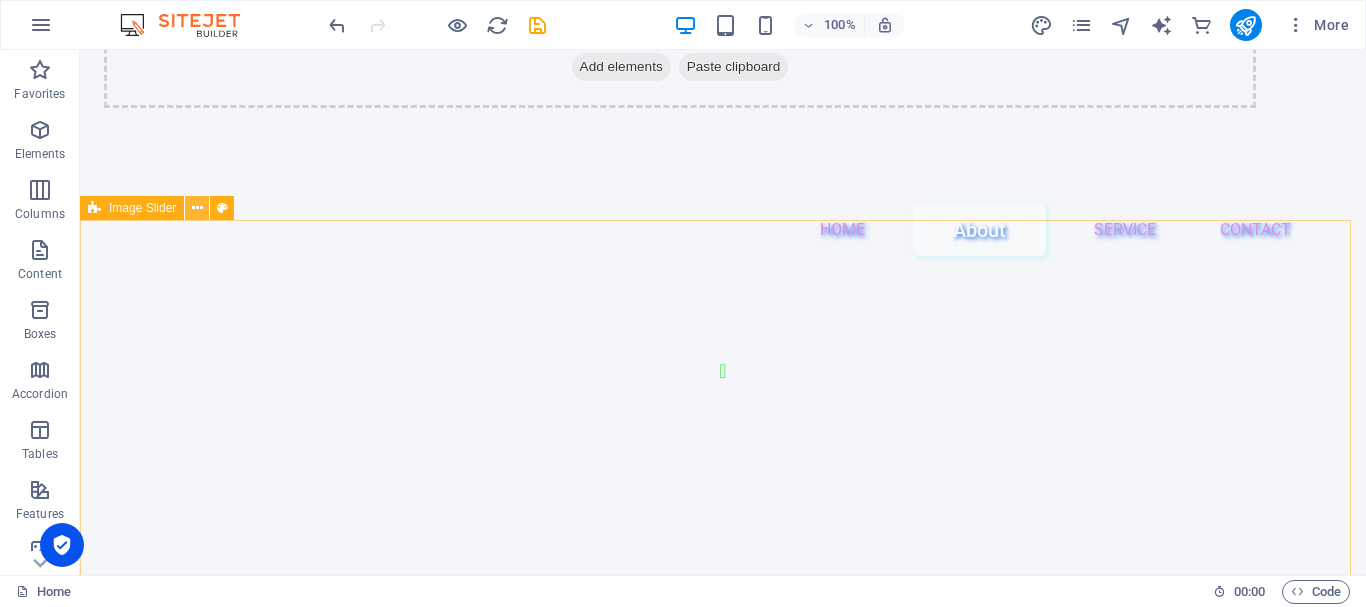 click at bounding box center [197, 208] 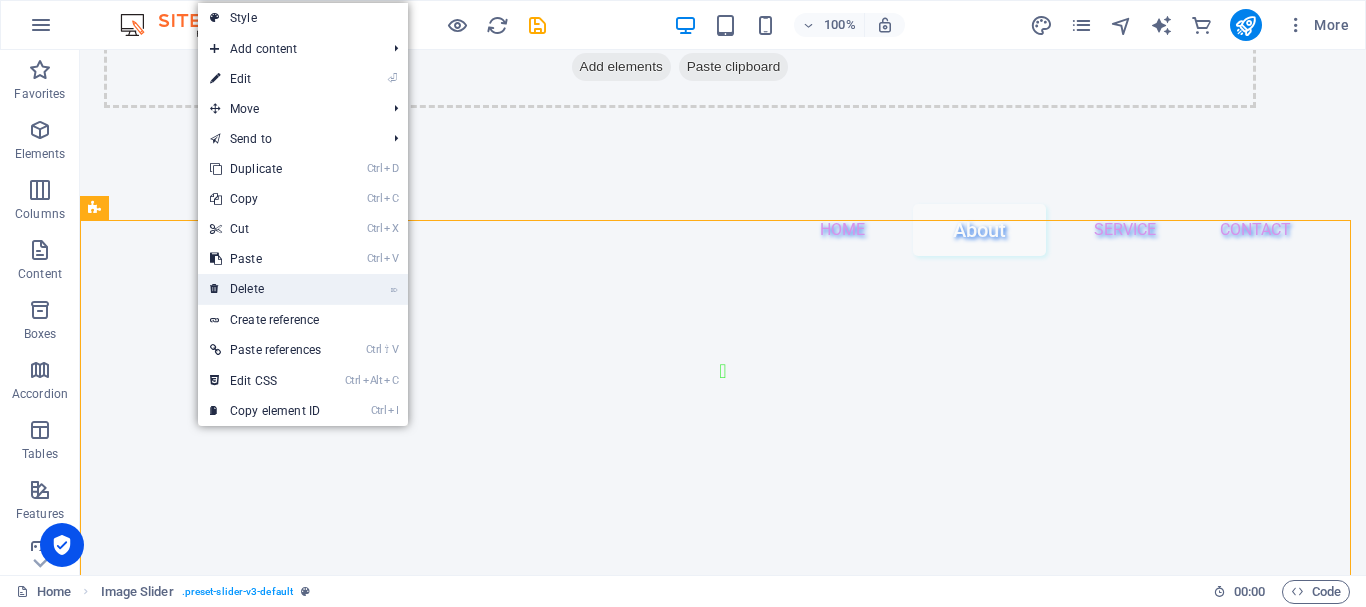 click on "⌦  Delete" at bounding box center (265, 289) 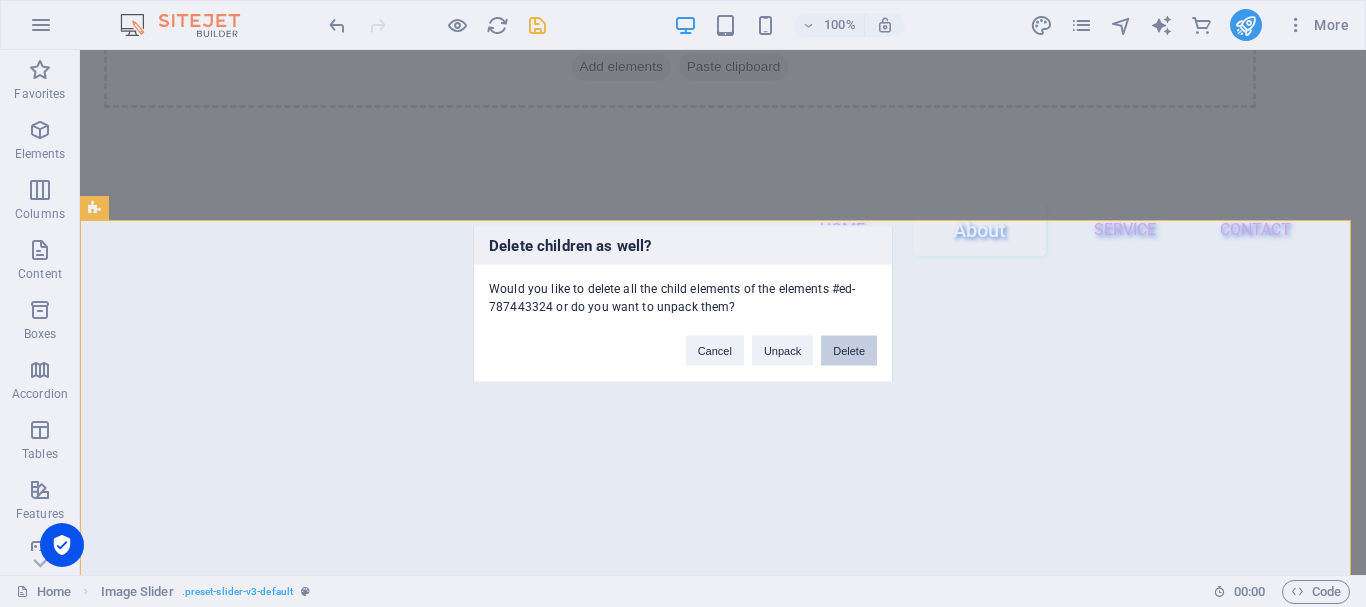 click on "Delete" at bounding box center [849, 350] 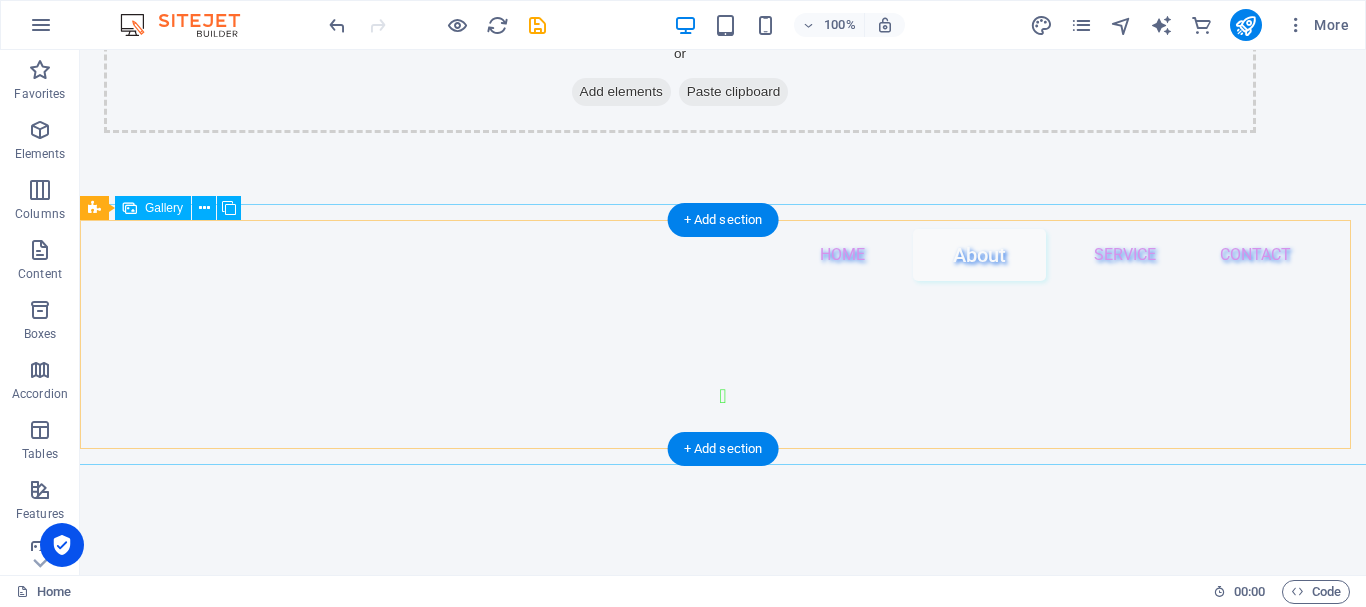 scroll, scrollTop: 1600, scrollLeft: 0, axis: vertical 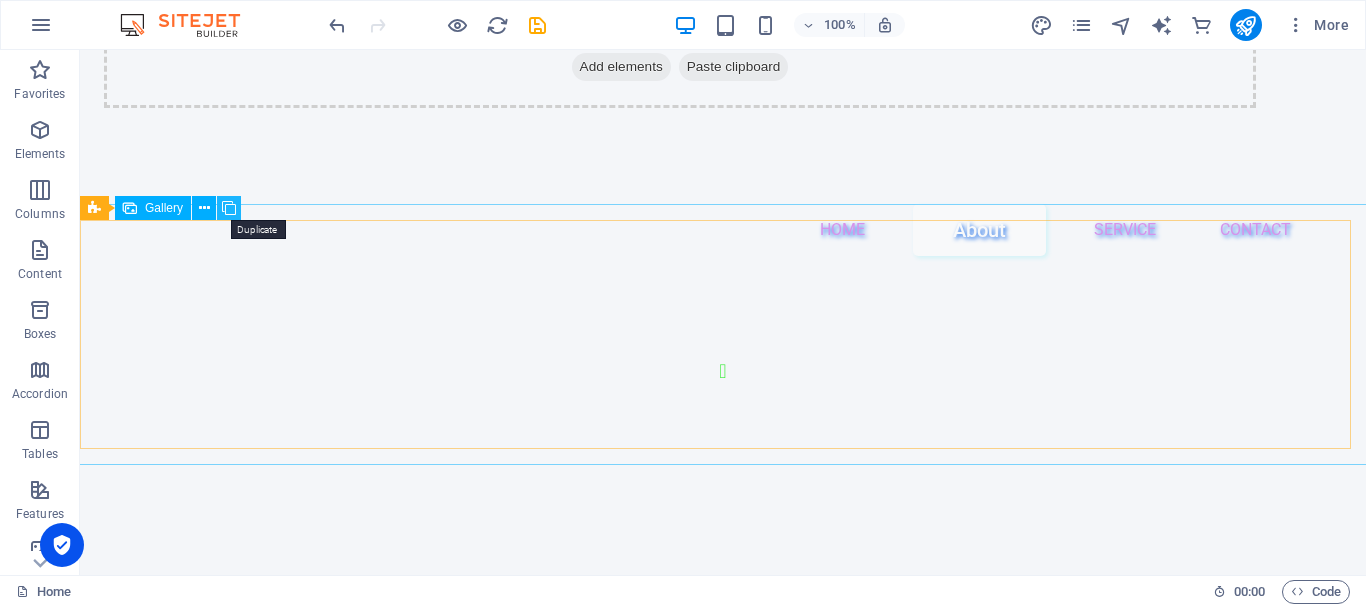 click at bounding box center (229, 208) 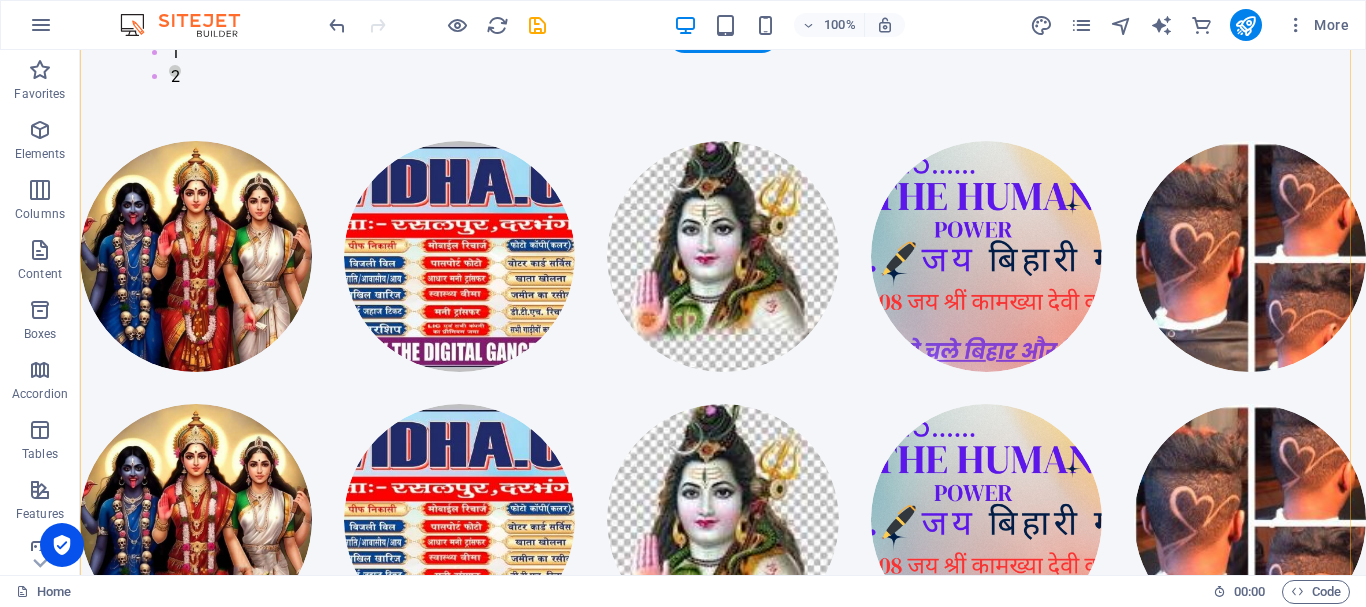 scroll, scrollTop: 2300, scrollLeft: 0, axis: vertical 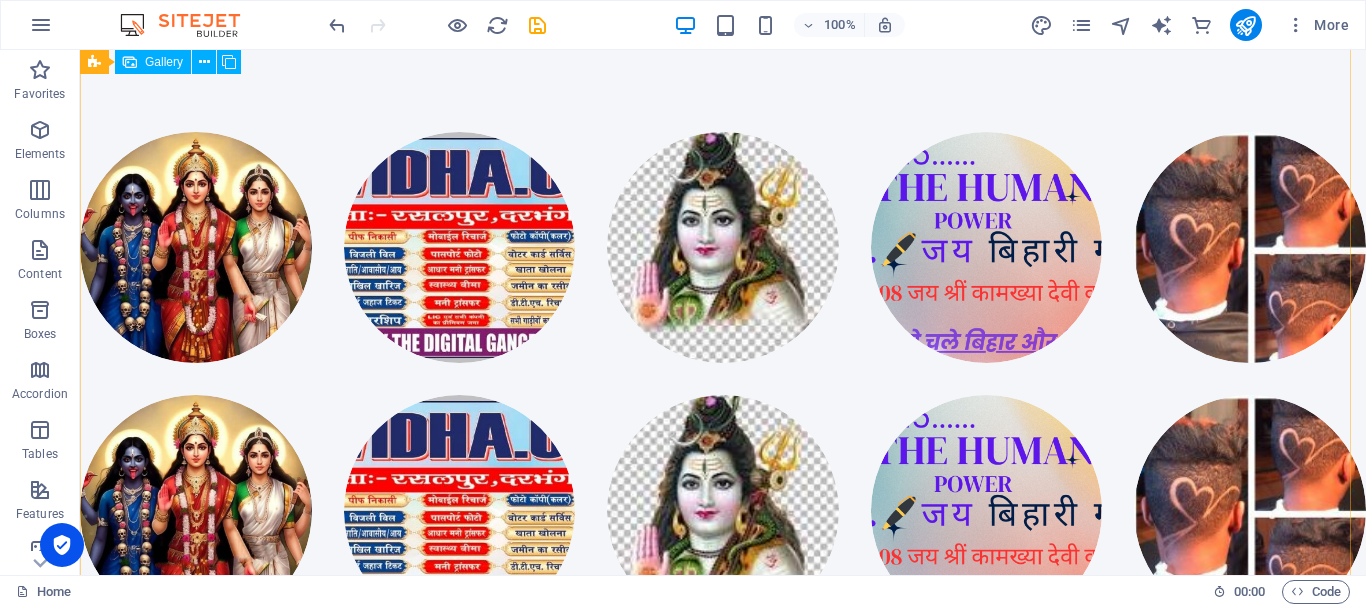 click at bounding box center (888, 776) 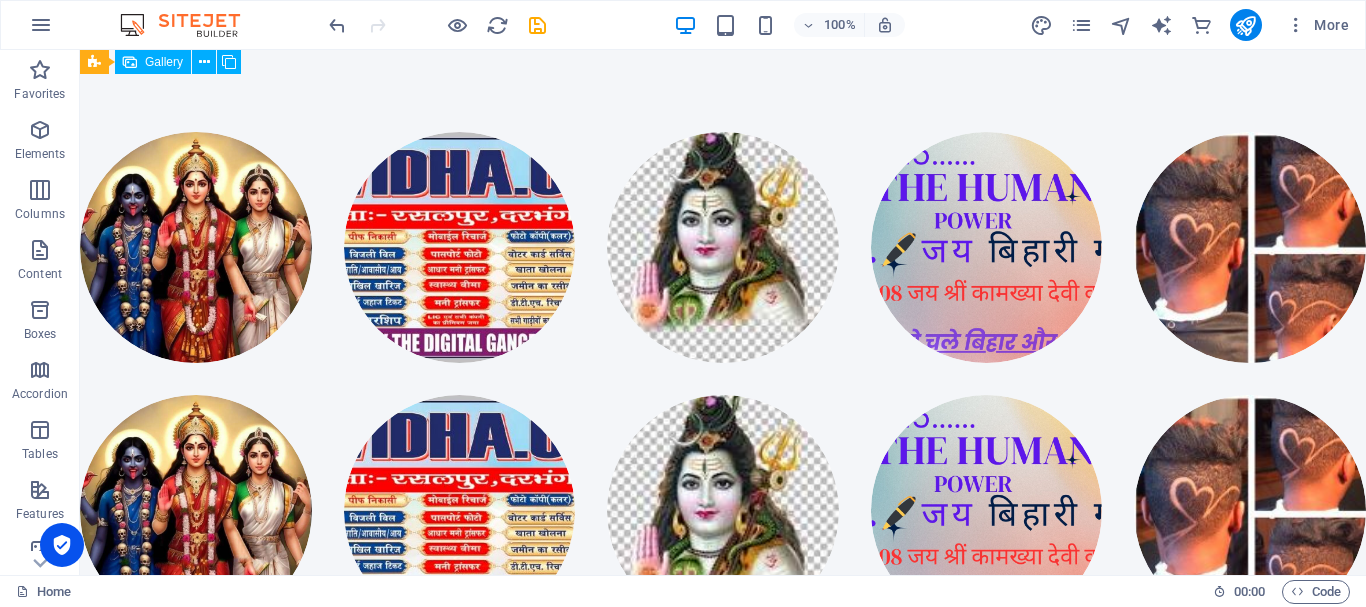 click at bounding box center [888, 776] 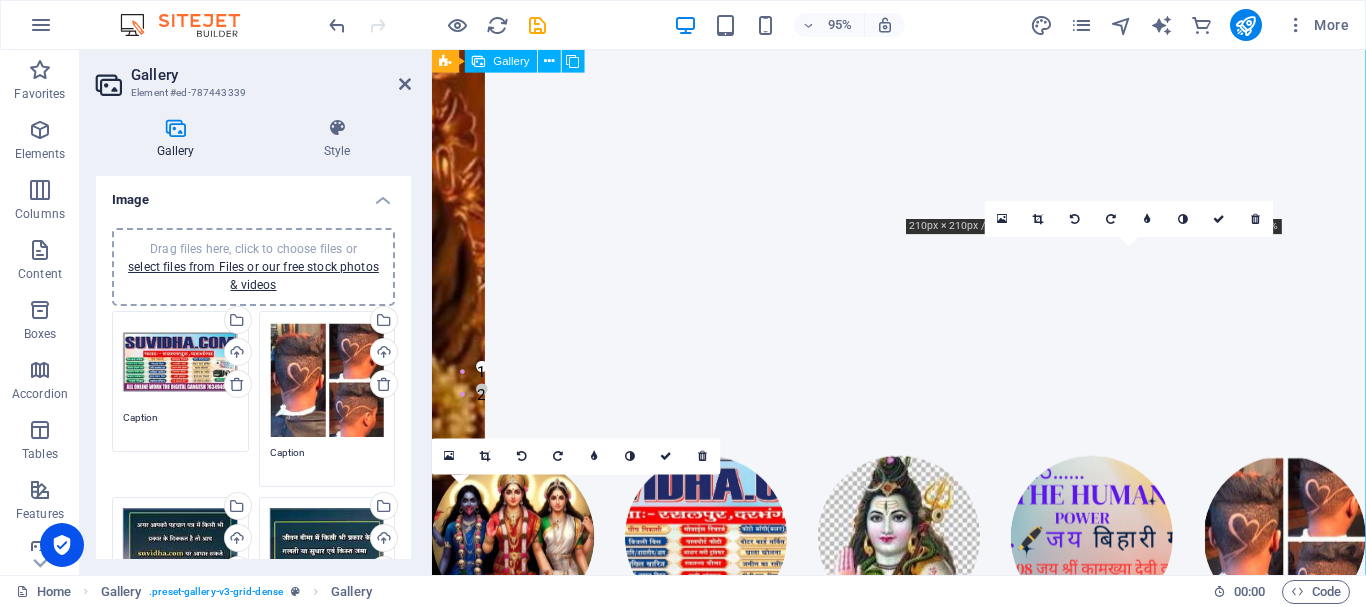 scroll, scrollTop: 2492, scrollLeft: 0, axis: vertical 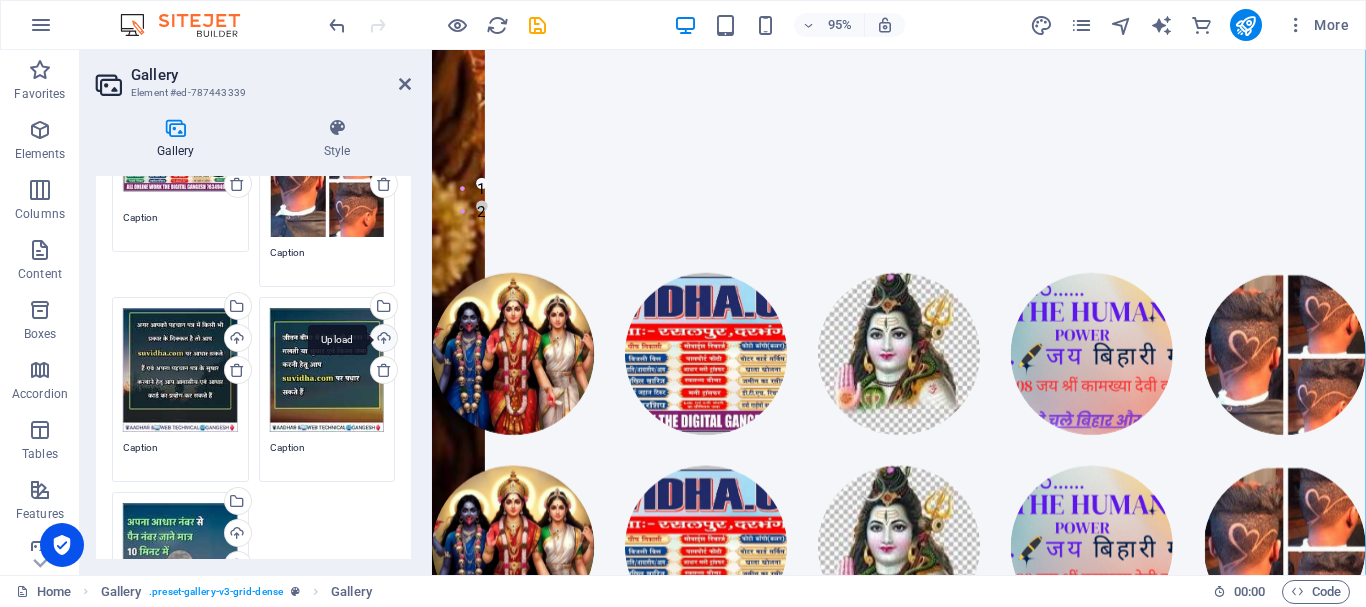 click on "Upload" at bounding box center (382, 340) 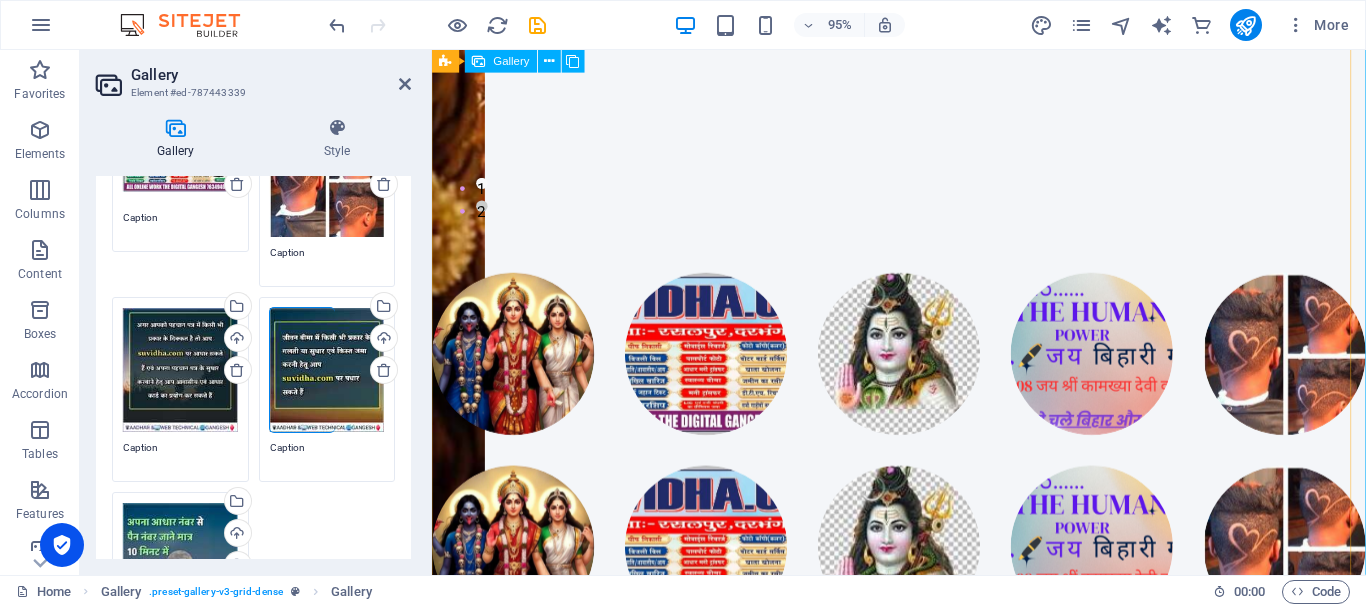 click at bounding box center [923, 1023] 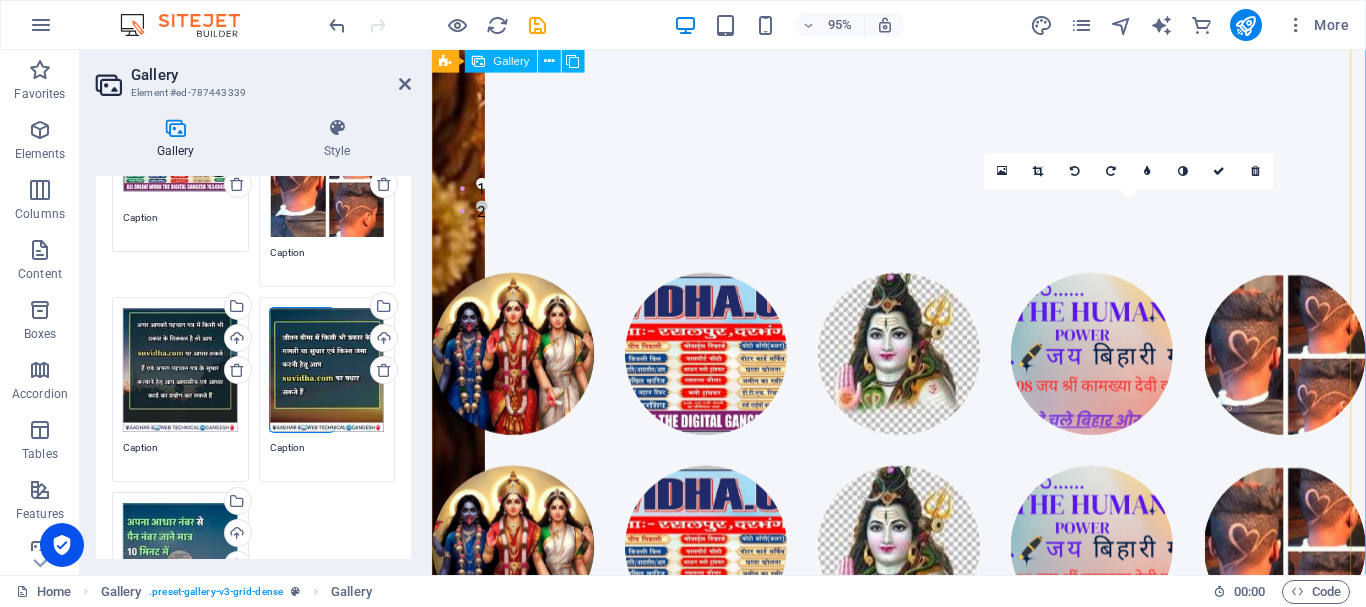 scroll, scrollTop: 2992, scrollLeft: 0, axis: vertical 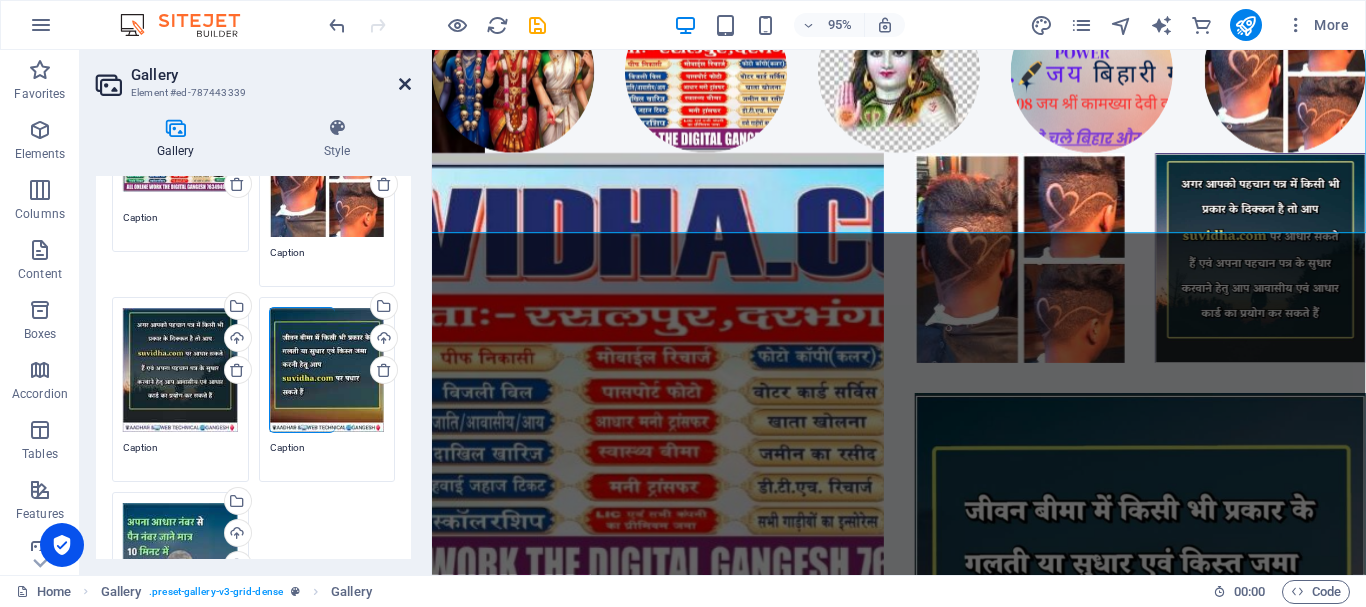 click at bounding box center (405, 84) 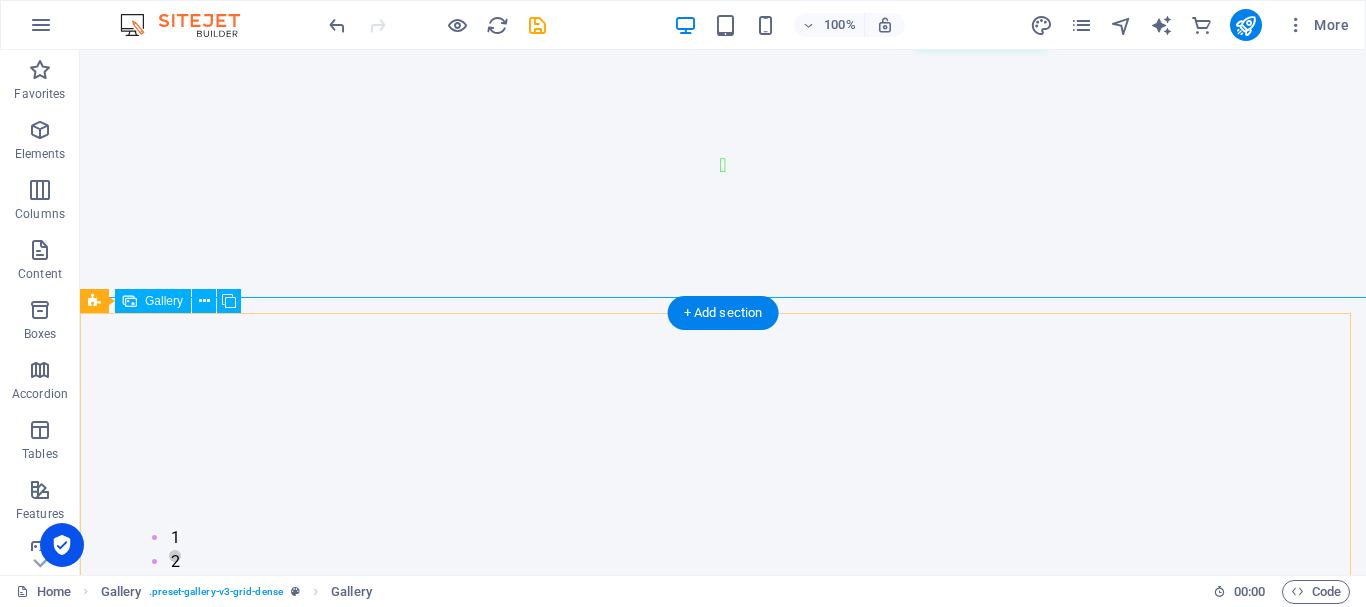 scroll, scrollTop: 1776, scrollLeft: 0, axis: vertical 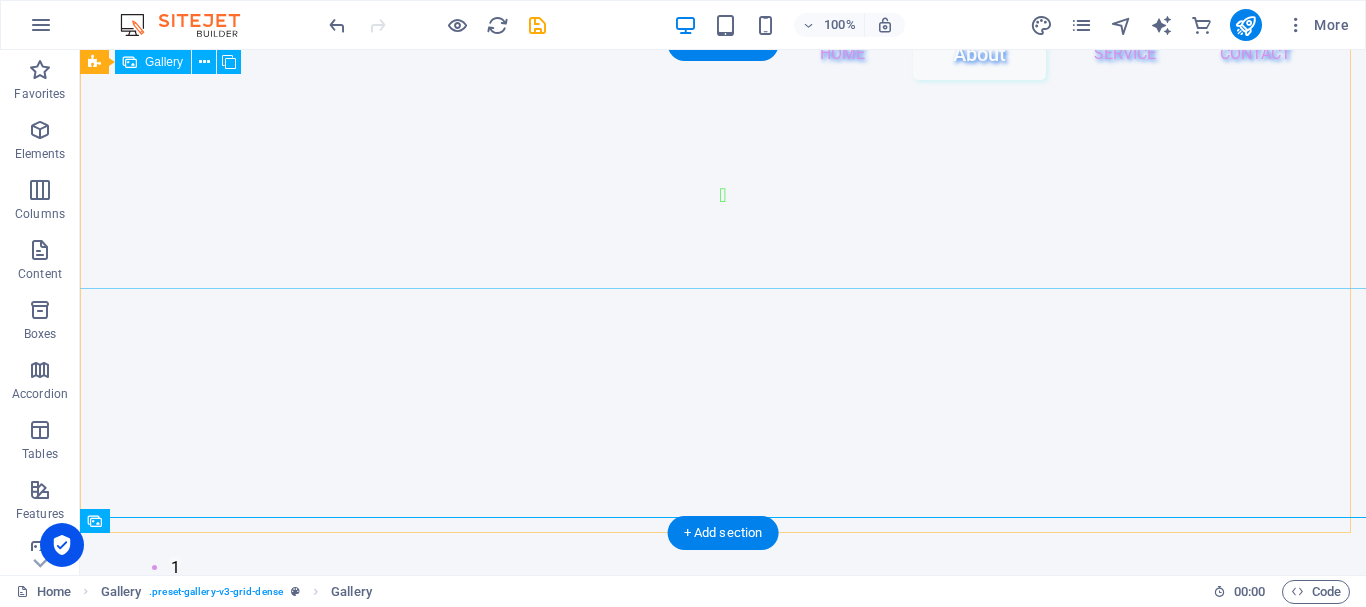 click at bounding box center [723, 772] 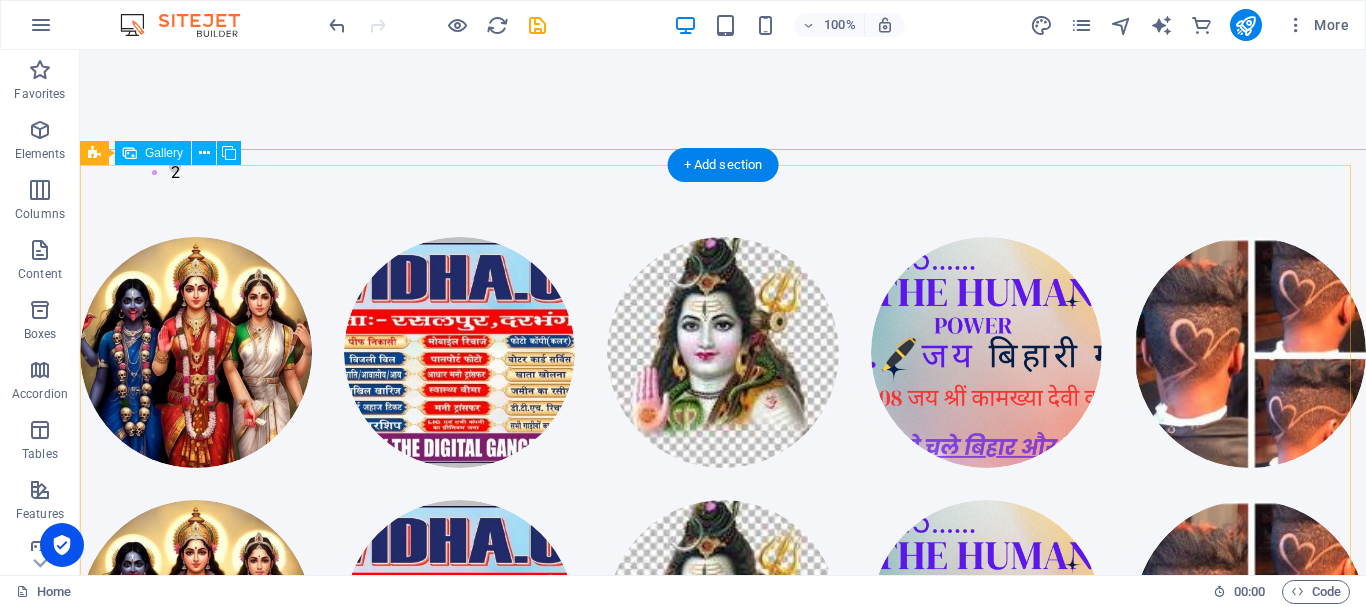scroll, scrollTop: 1695, scrollLeft: 0, axis: vertical 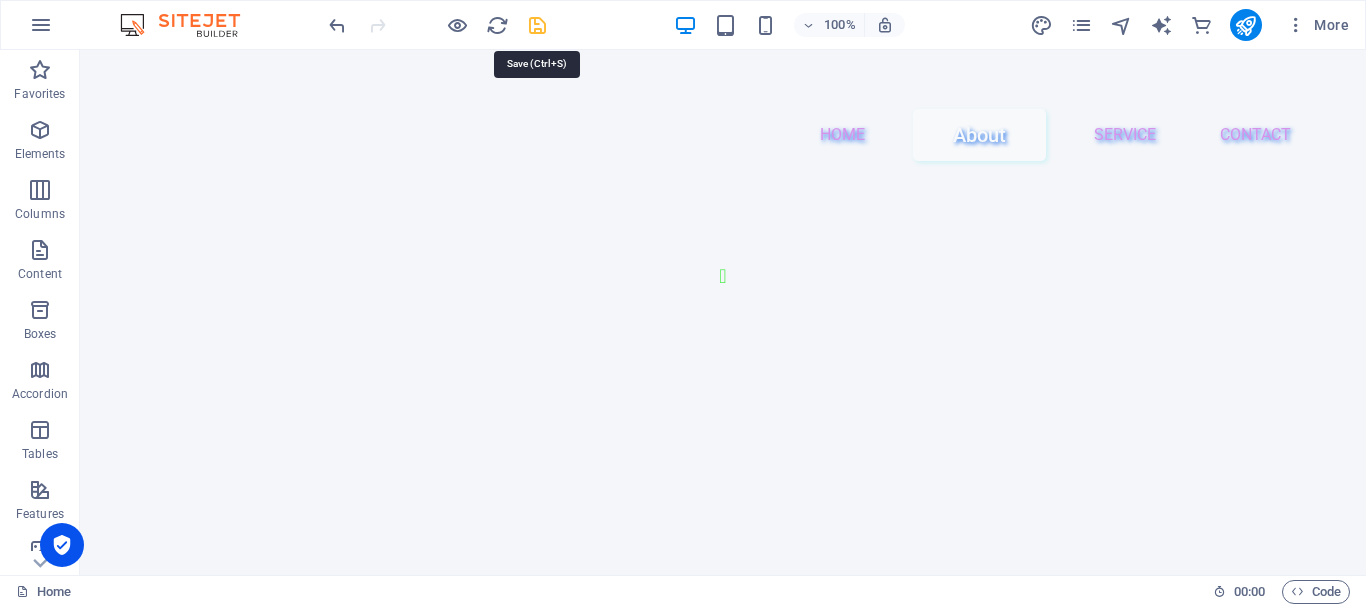 click at bounding box center (537, 25) 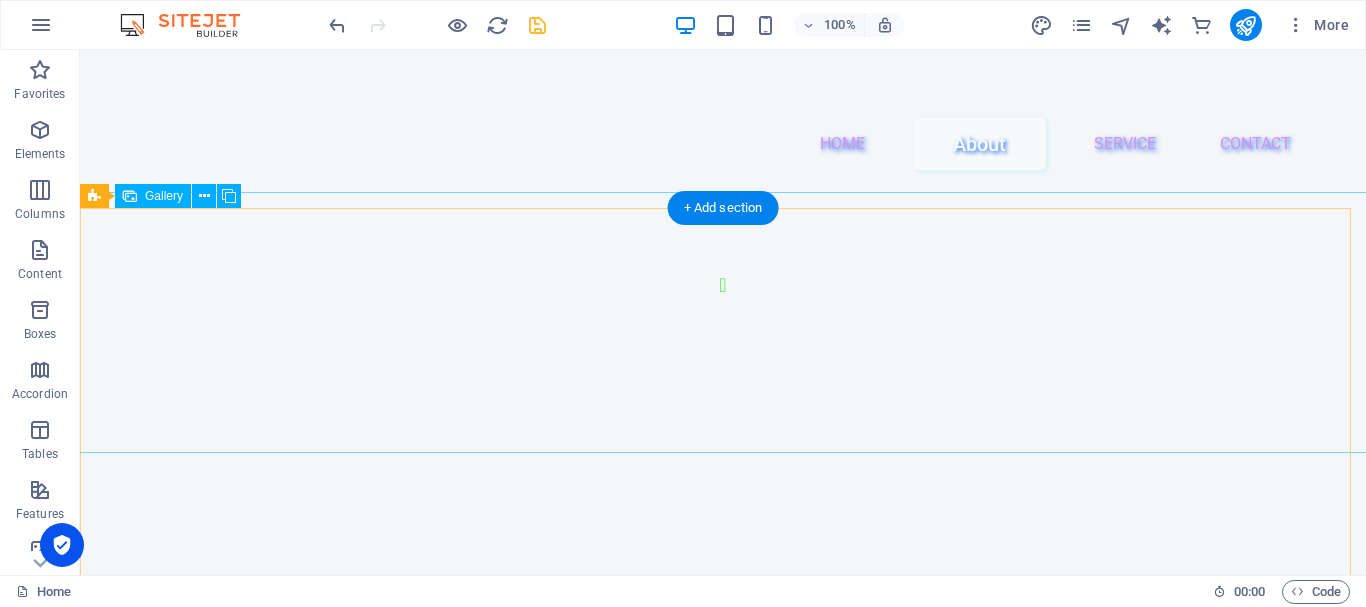 scroll, scrollTop: 1694, scrollLeft: 0, axis: vertical 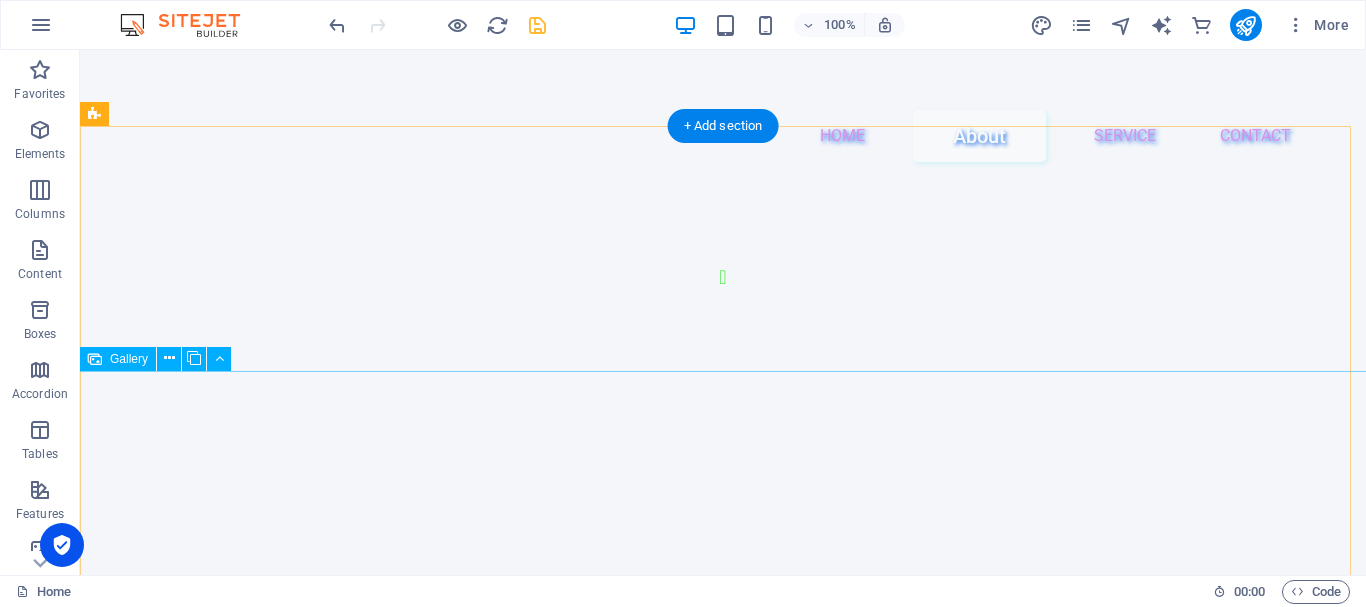click at bounding box center [196, 1117] 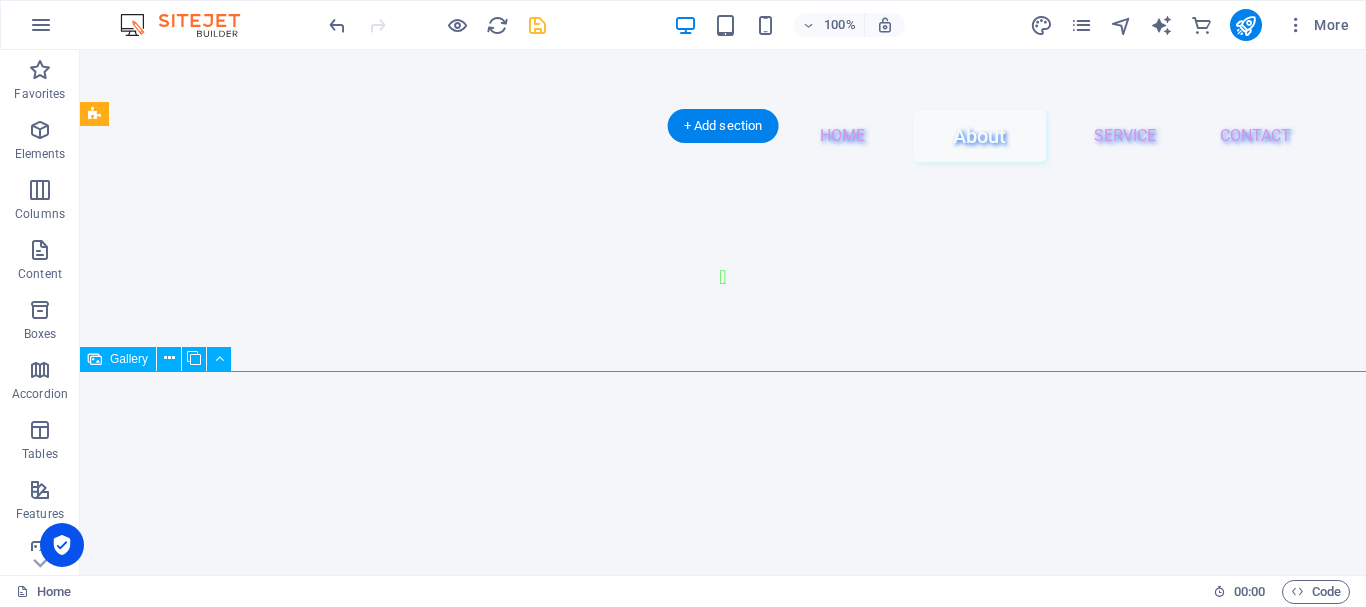 click at bounding box center (196, 1117) 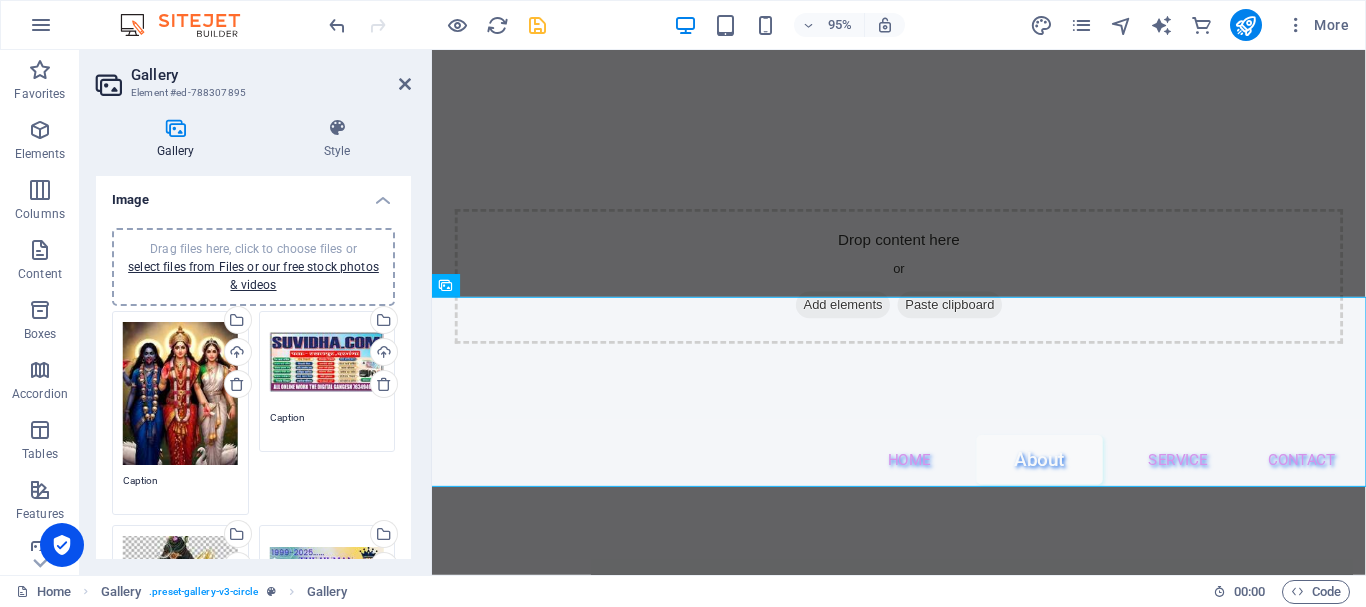 scroll, scrollTop: 2007, scrollLeft: 0, axis: vertical 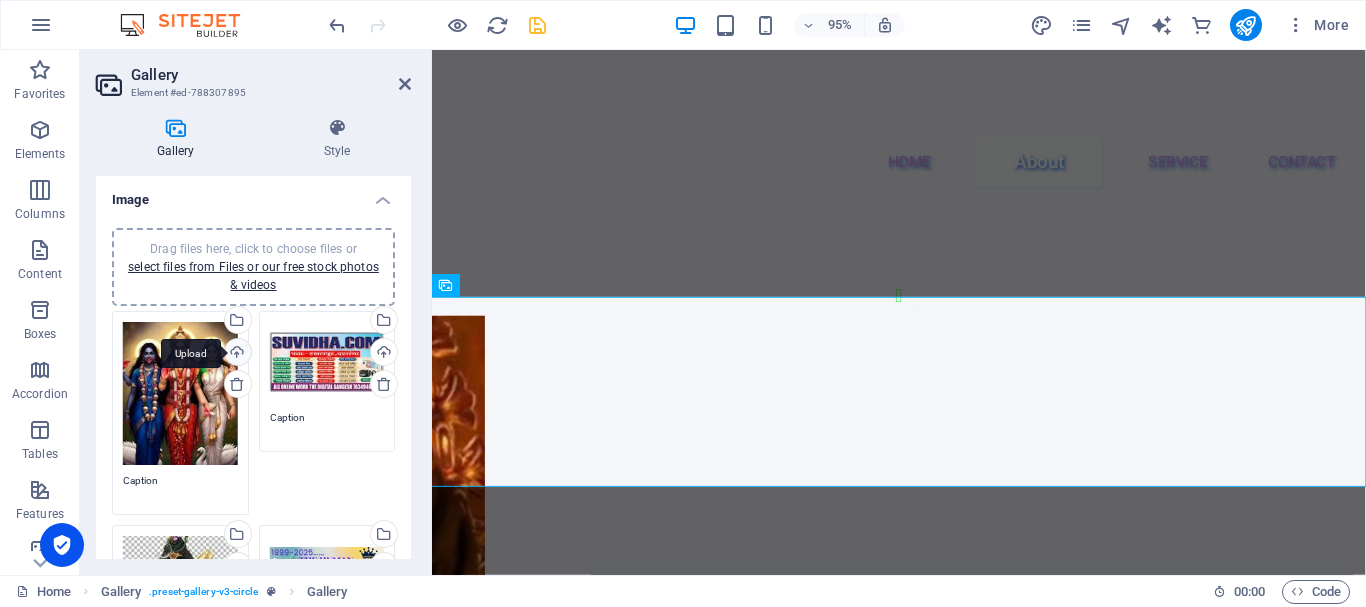 click on "Upload" at bounding box center (236, 354) 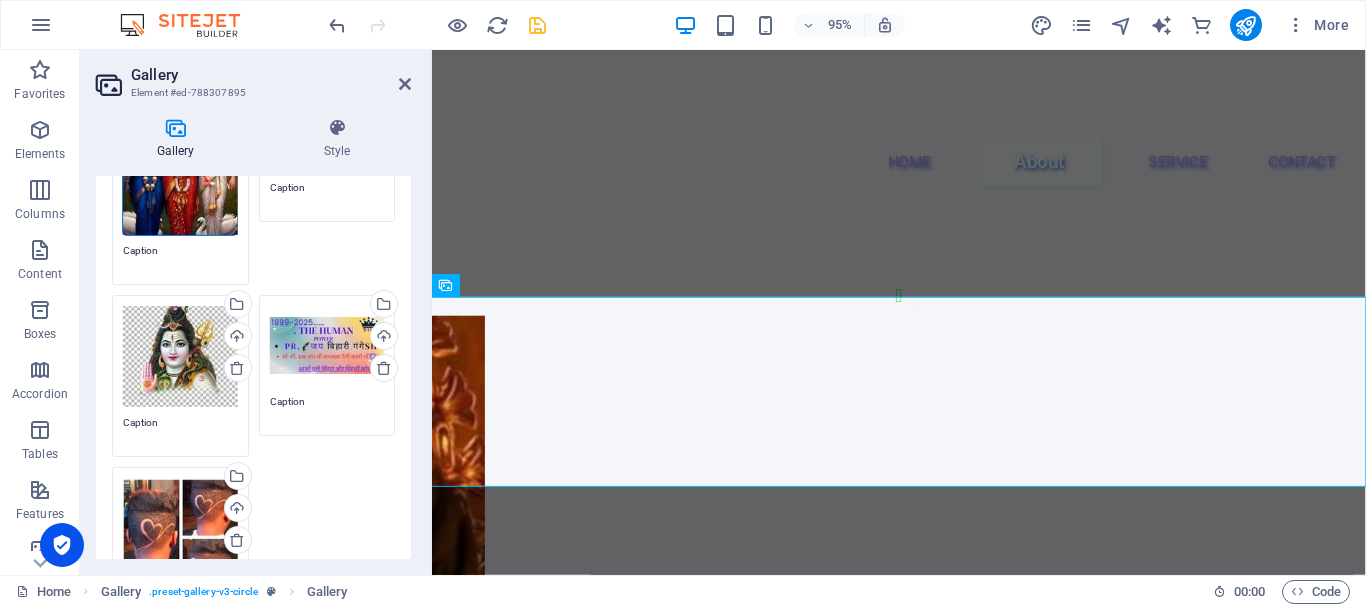 scroll, scrollTop: 100, scrollLeft: 0, axis: vertical 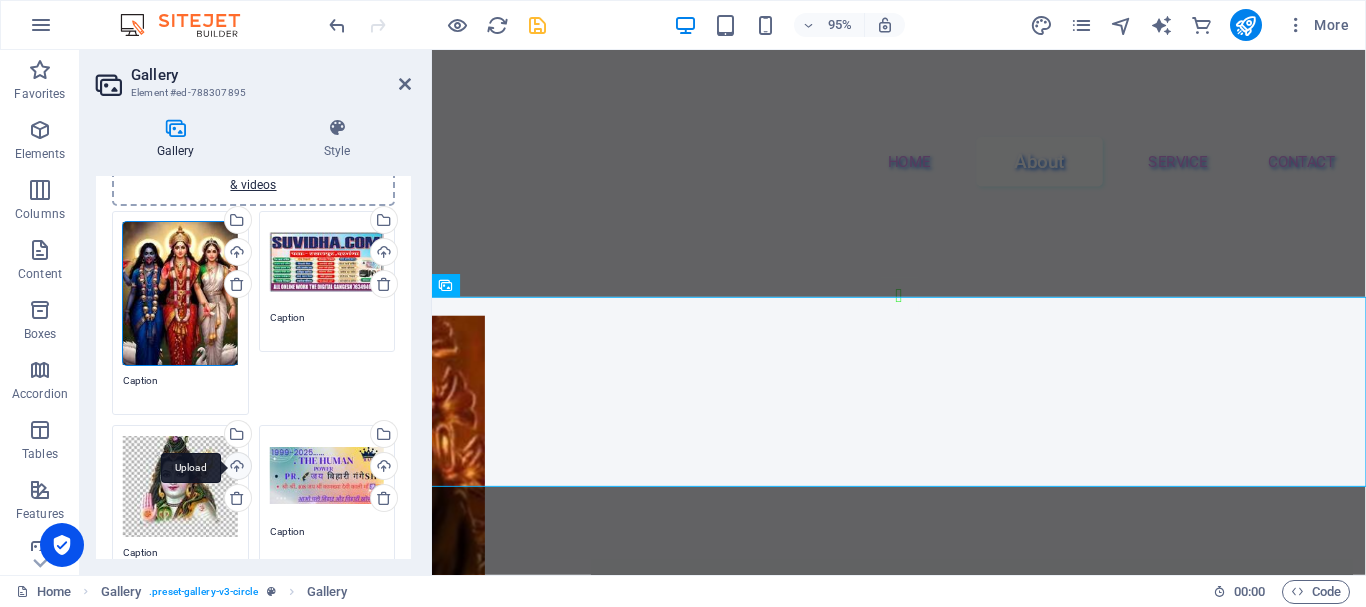 click on "Upload" at bounding box center (236, 468) 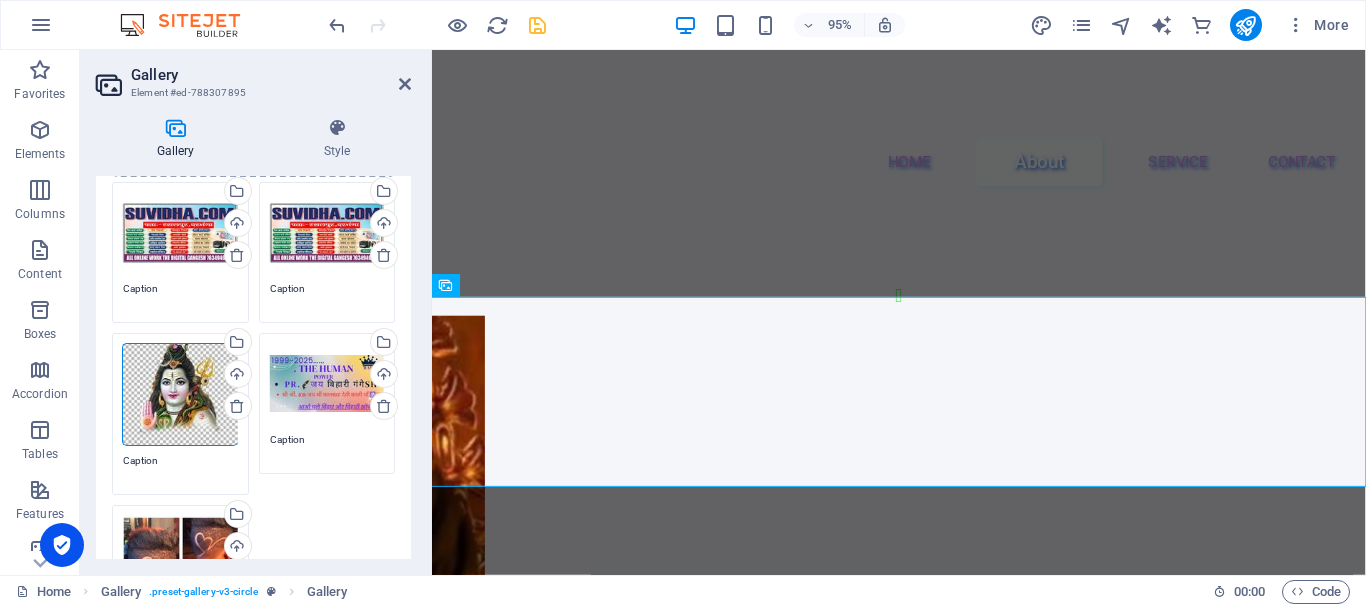 scroll, scrollTop: 200, scrollLeft: 0, axis: vertical 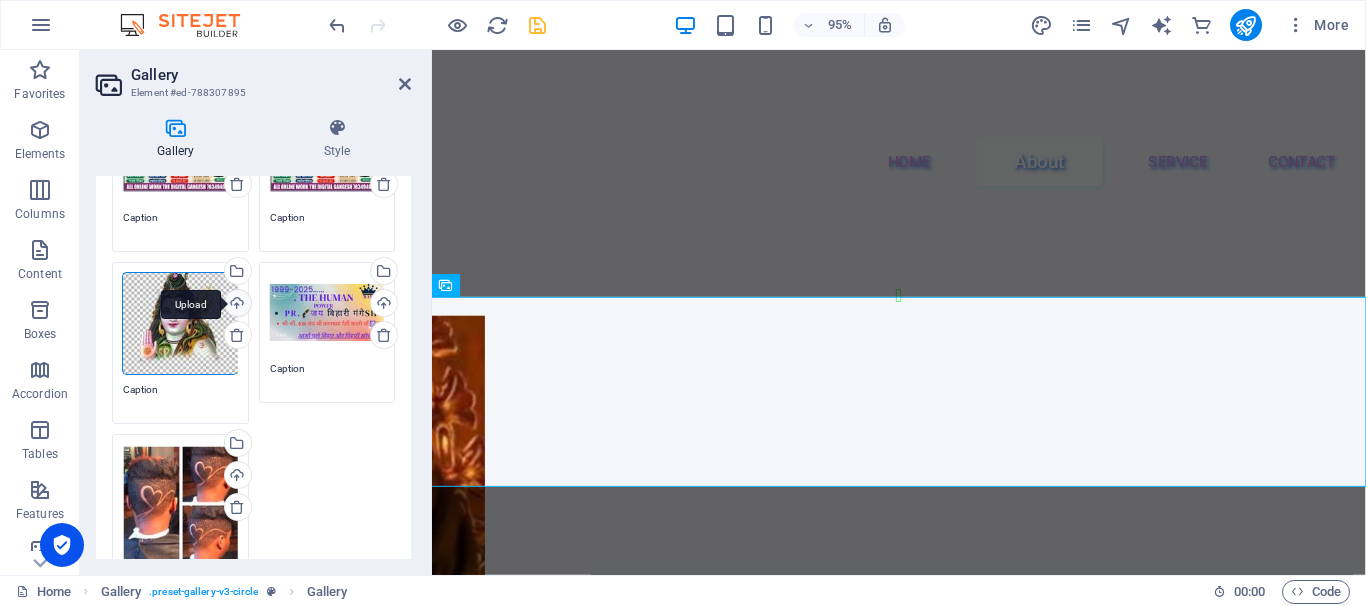 click on "Upload" at bounding box center [236, 305] 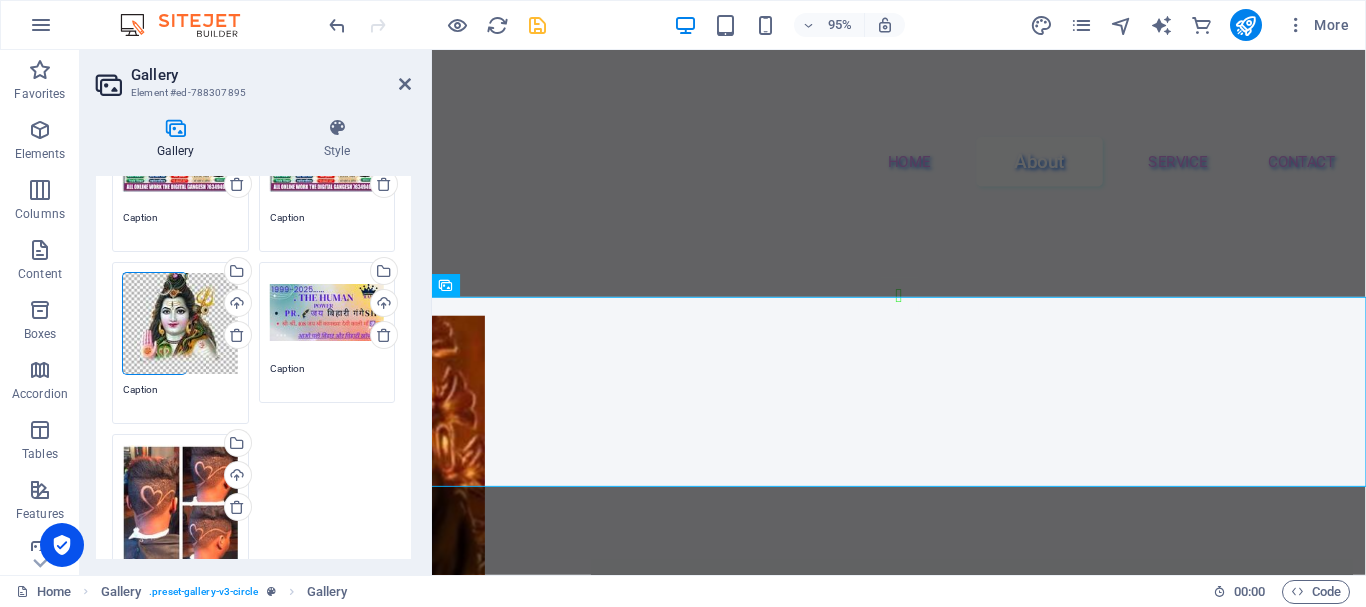 click on "Drag files here, click to choose files or select files from Files or our free stock photos & videos Select files from the file manager, stock photos, or upload file(s) Upload Caption Drag files here, click to choose files or select files from Files or our free stock photos & videos Select files from the file manager, stock photos, or upload file(s) Upload Caption Drag files here, click to choose files or select files from Files or our free stock photos & videos Select files from the file manager, stock photos, or upload file(s) Upload Caption Drag files here, click to choose files or select files from Files or our free stock photos & videos Select files from the file manager, stock photos, or upload file(s) Upload Caption Drag files here, click to choose files or select files from Files or our free stock photos & videos Select files from the file manager, stock photos, or upload file(s) Upload Caption" at bounding box center [253, 361] 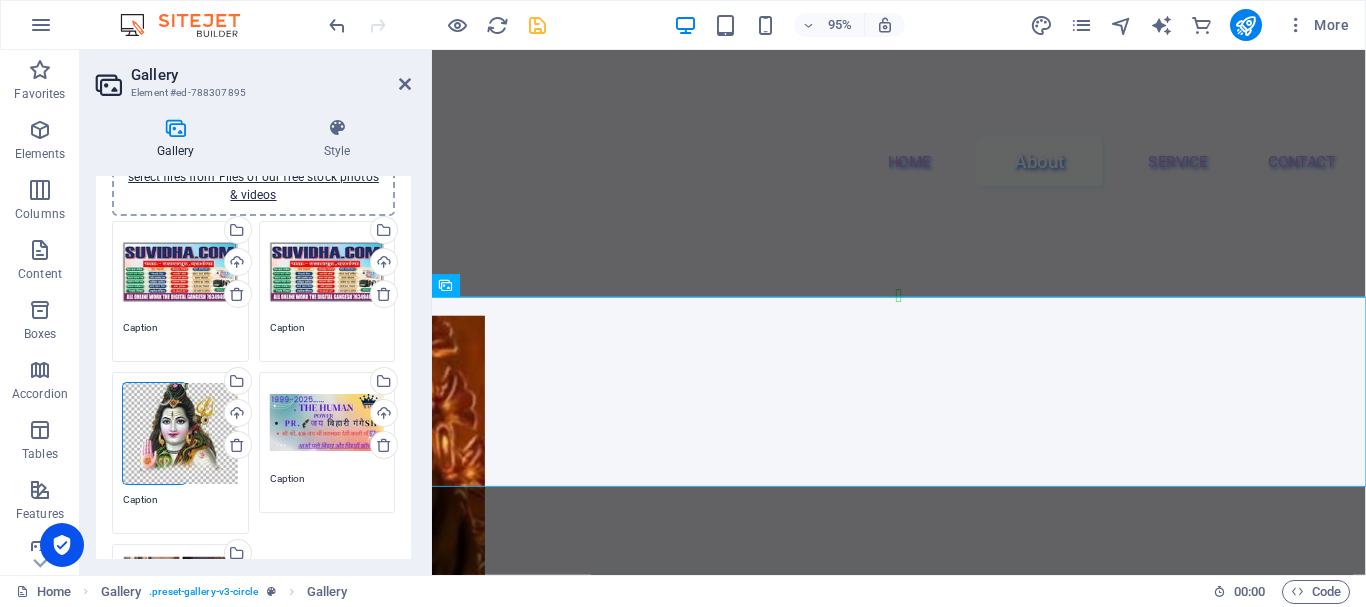 scroll, scrollTop: 0, scrollLeft: 0, axis: both 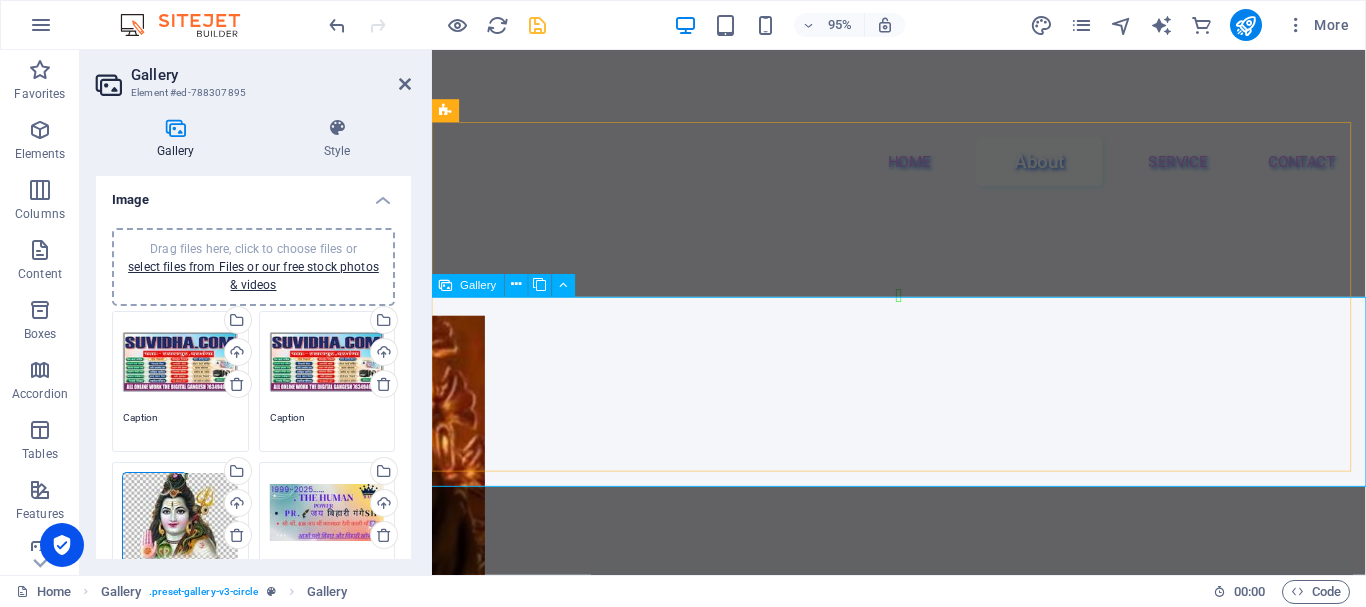 click at bounding box center [923, 1058] 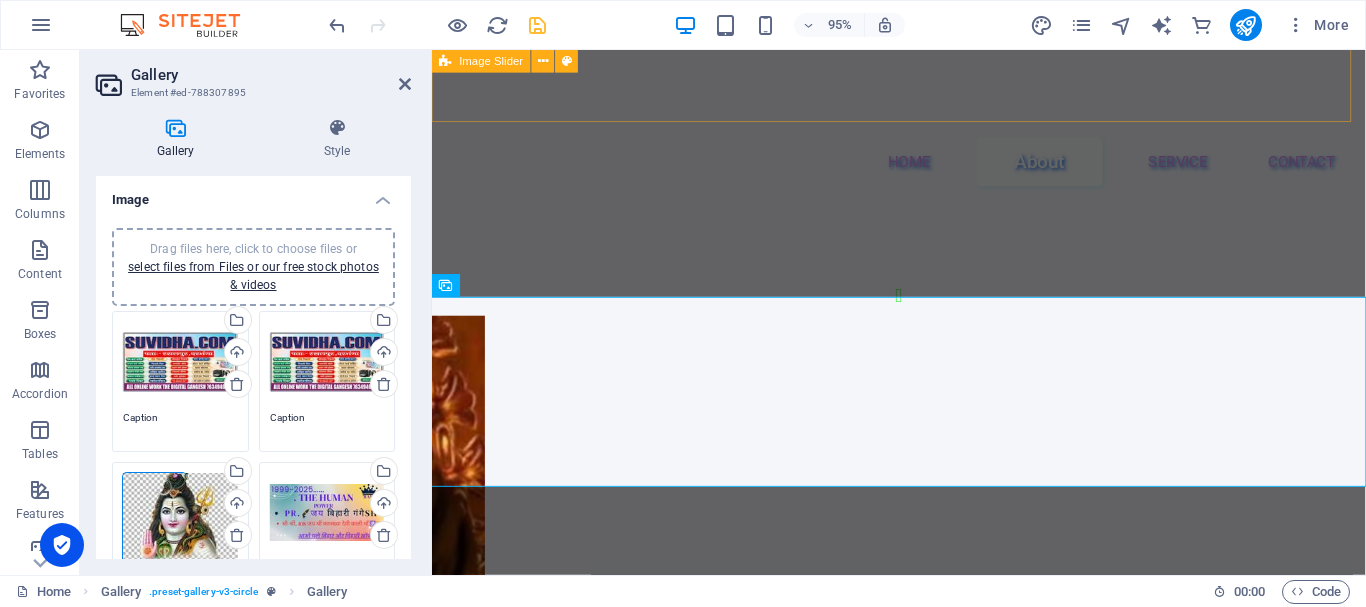 click on "1 2" at bounding box center (923, 490) 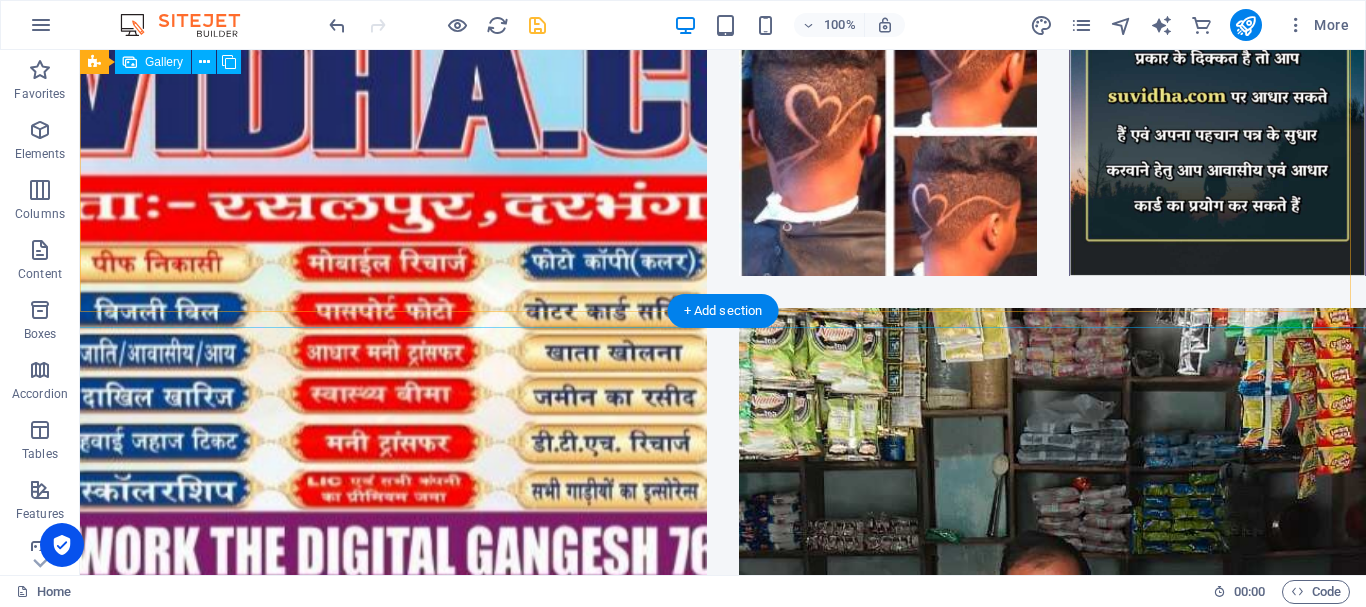 scroll, scrollTop: 2548, scrollLeft: 0, axis: vertical 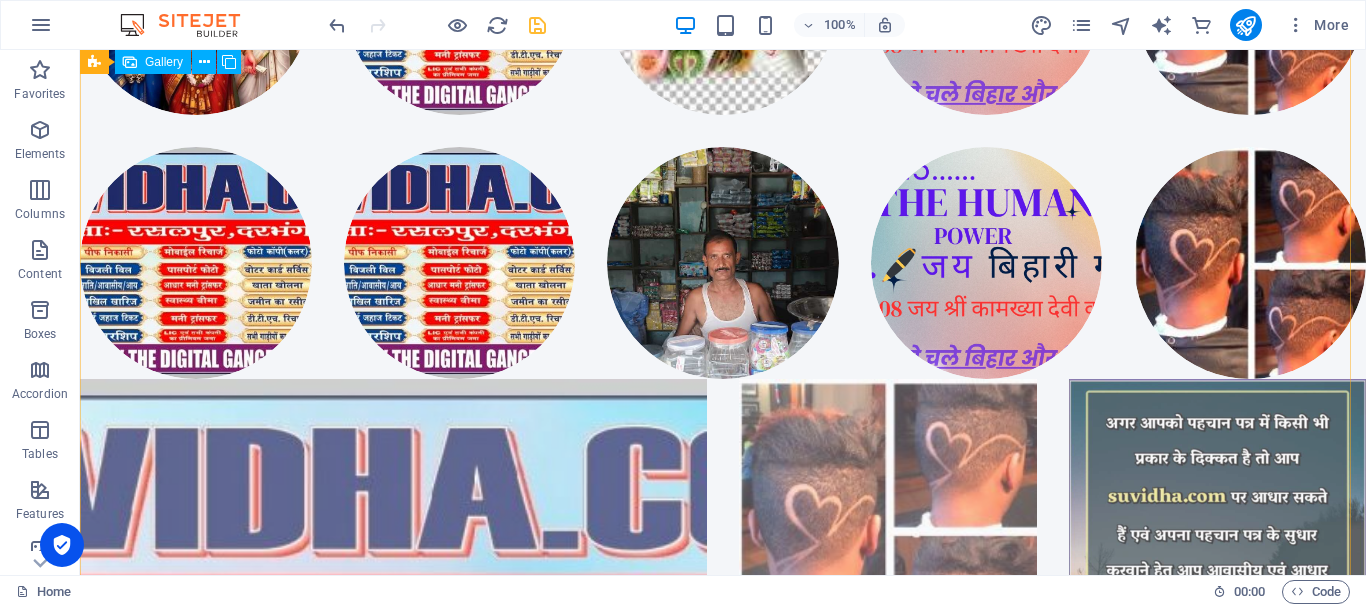 click at bounding box center [229, 1187] 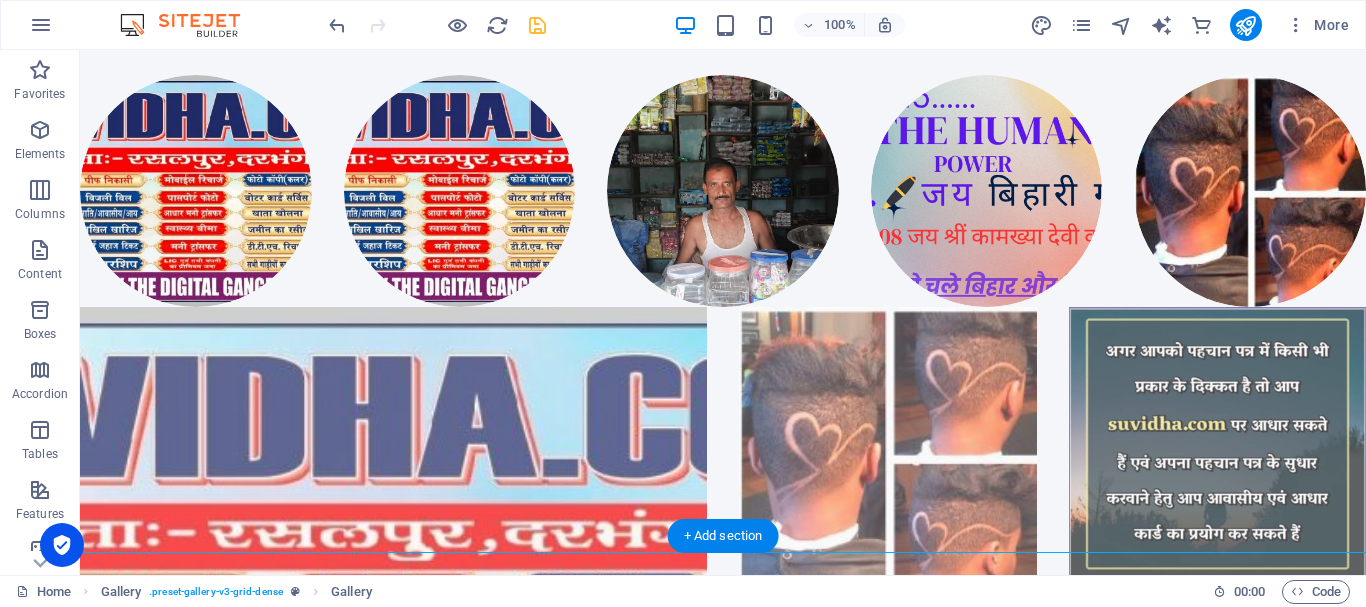 scroll, scrollTop: 2748, scrollLeft: 0, axis: vertical 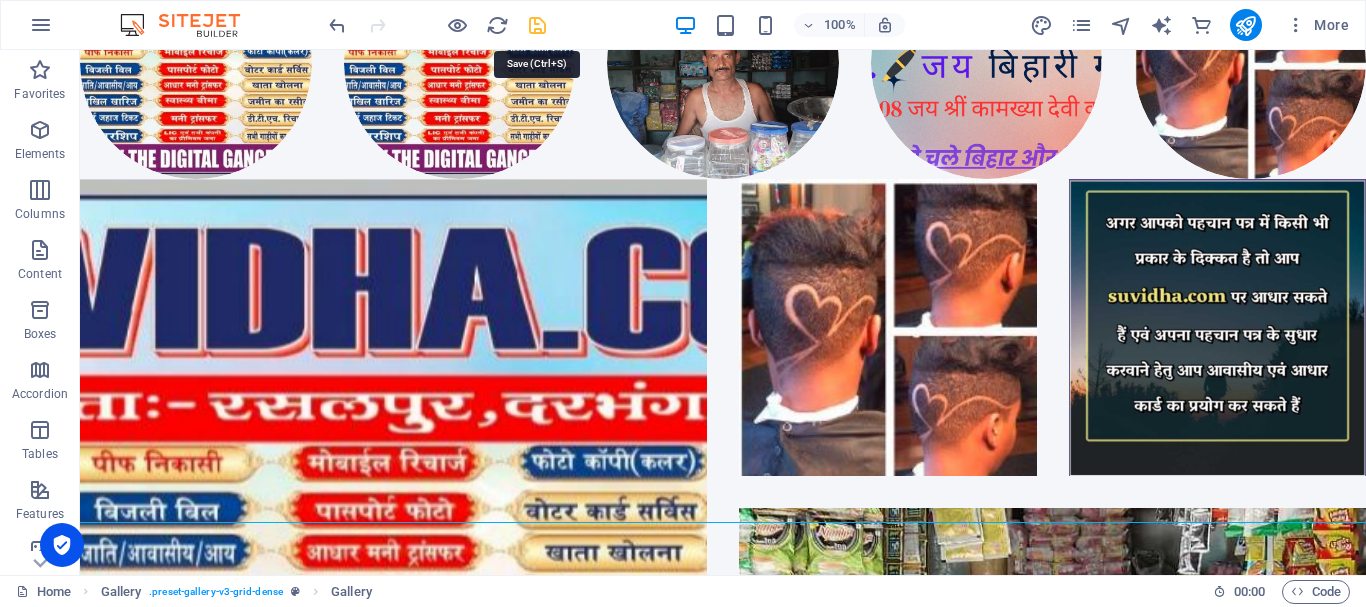 click at bounding box center (537, 25) 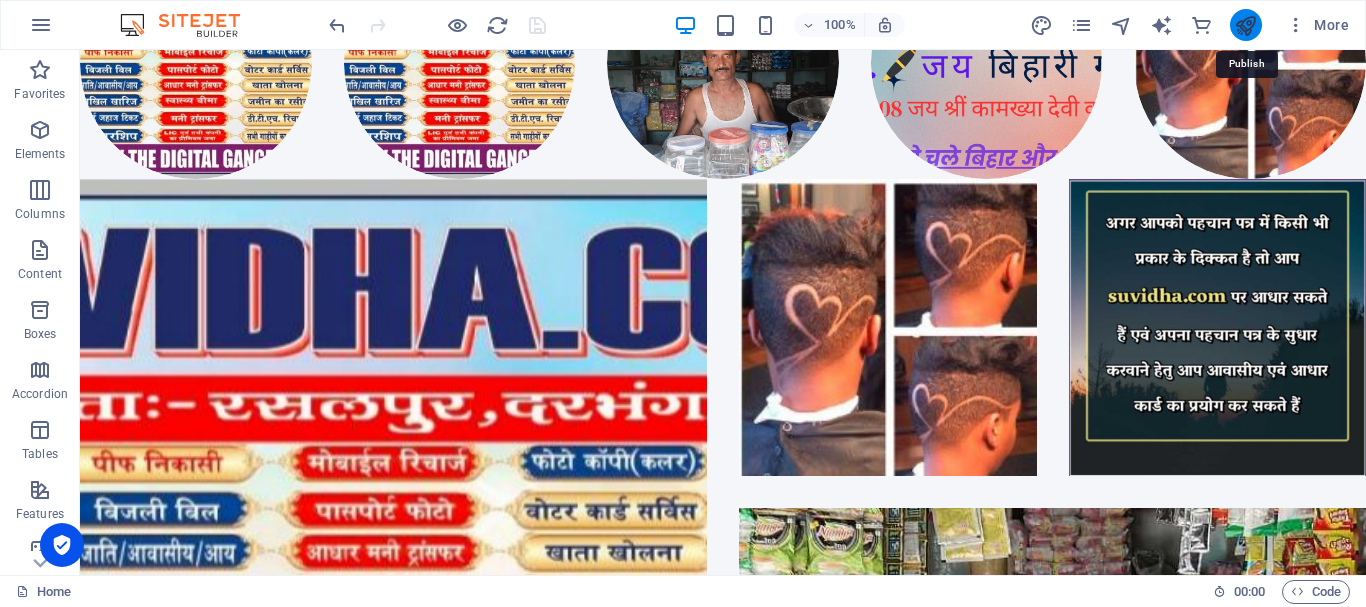 click at bounding box center [1245, 25] 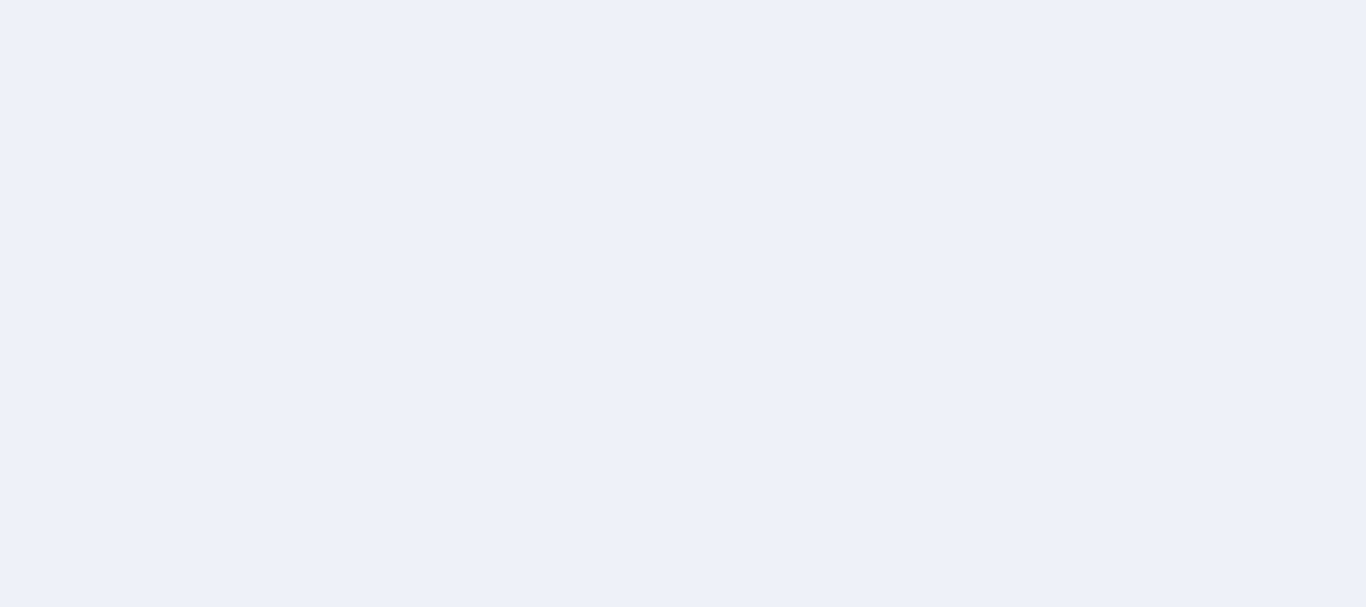 scroll, scrollTop: 0, scrollLeft: 0, axis: both 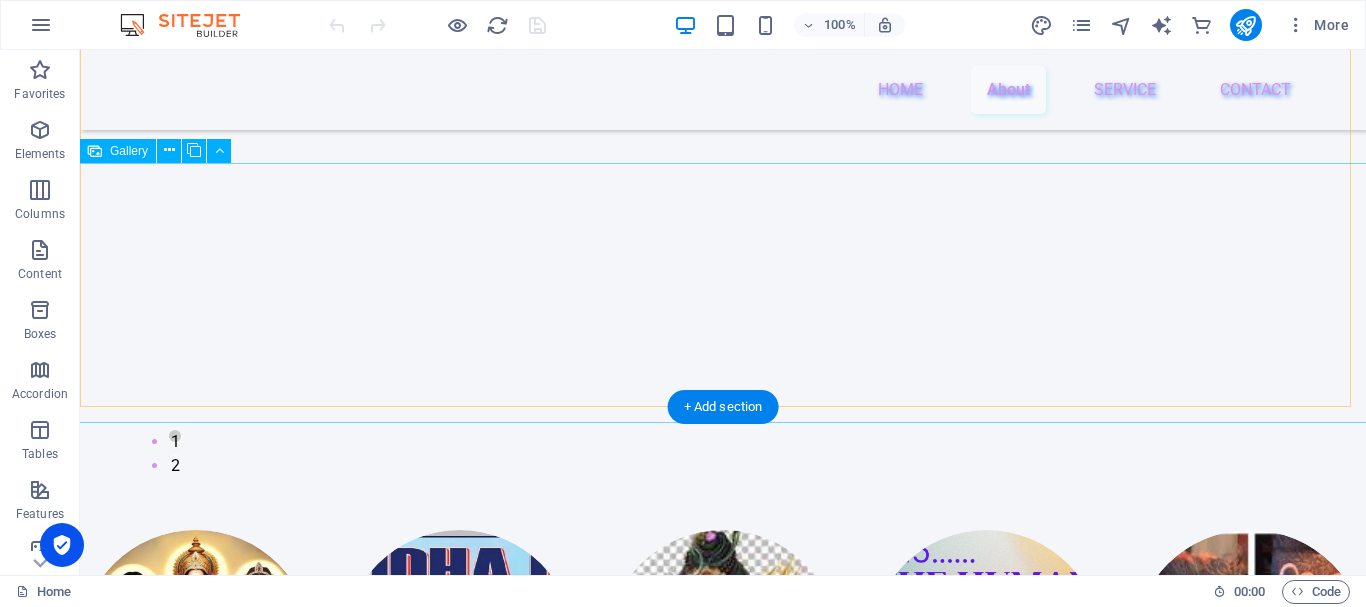 click at bounding box center (460, 909) 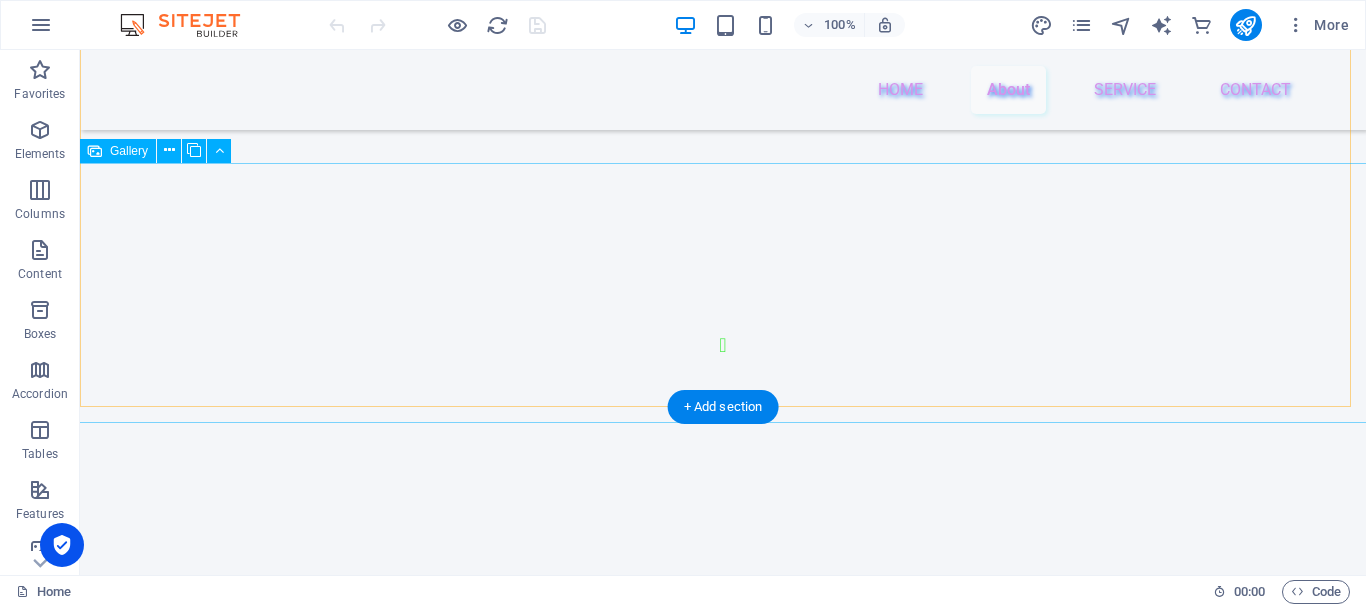 select on "4" 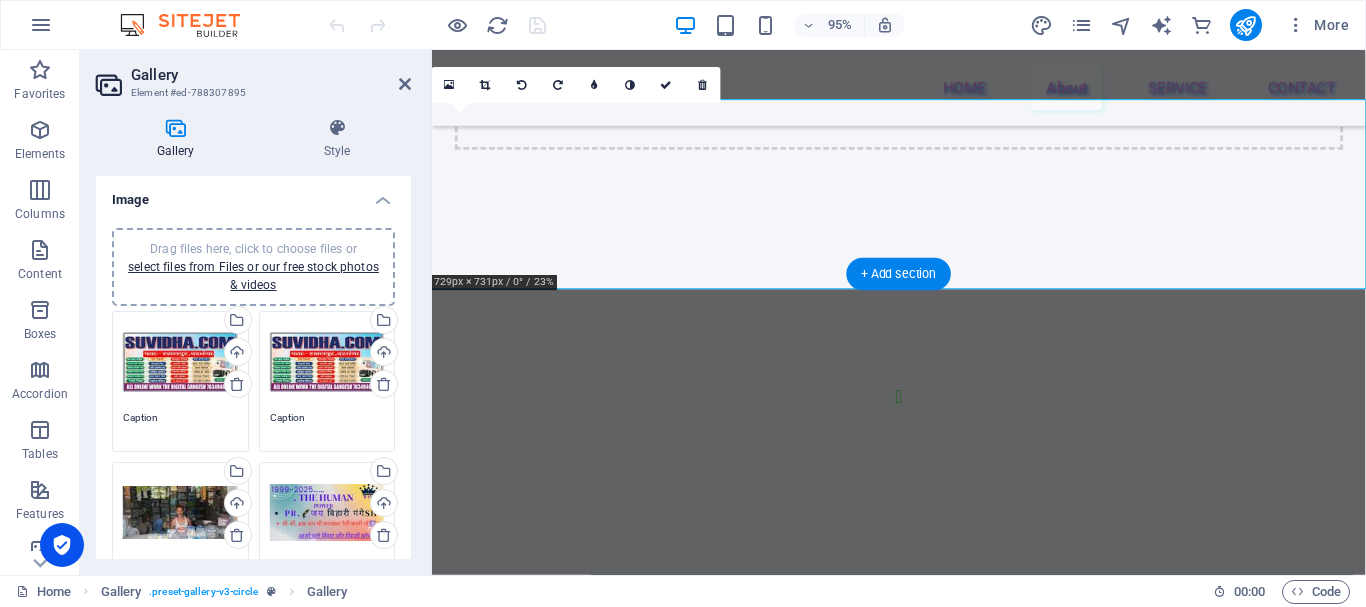 scroll, scrollTop: 2211, scrollLeft: 0, axis: vertical 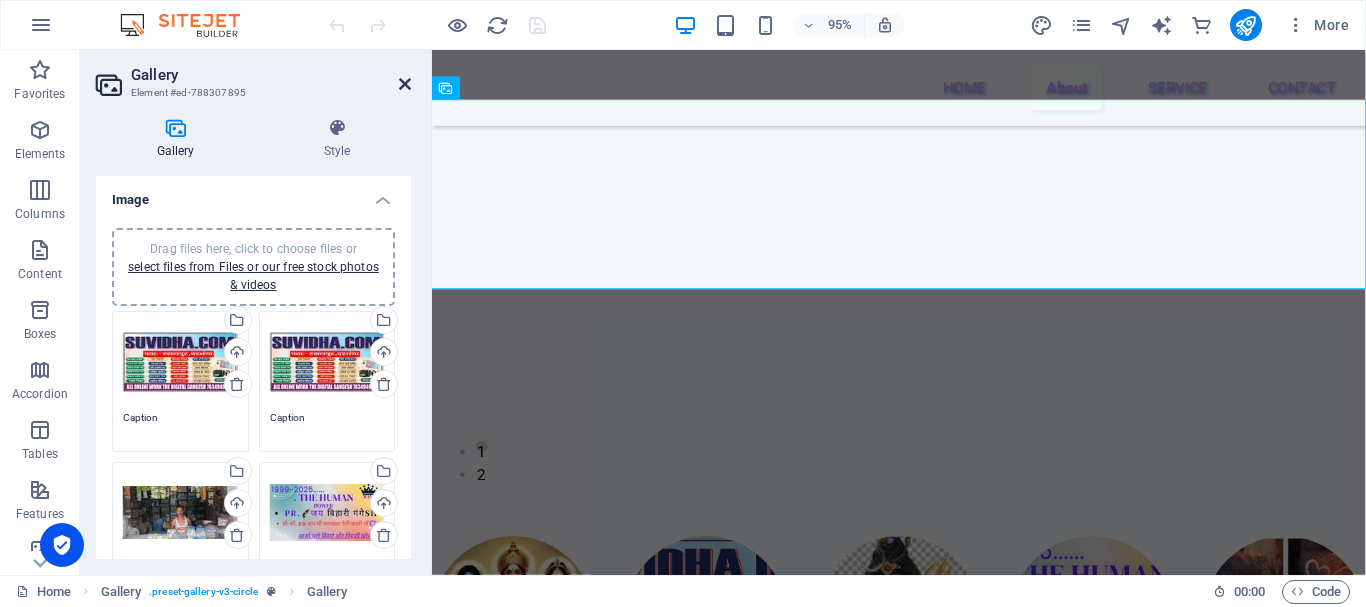 click at bounding box center [405, 84] 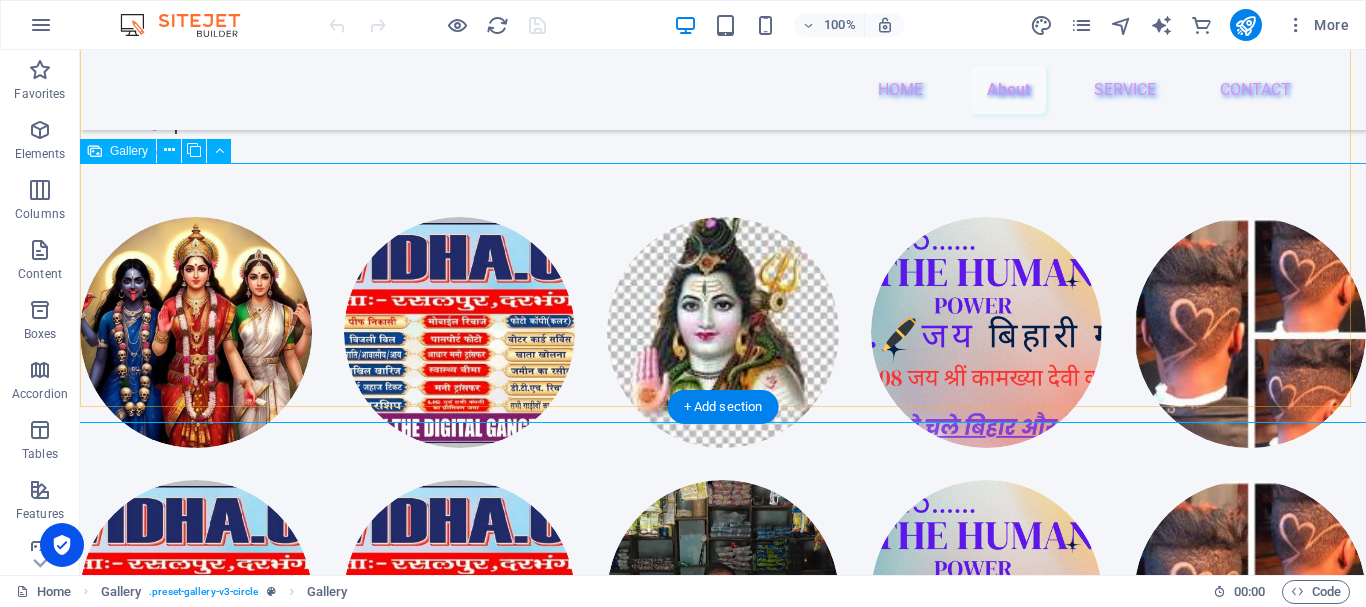 scroll, scrollTop: 1898, scrollLeft: 0, axis: vertical 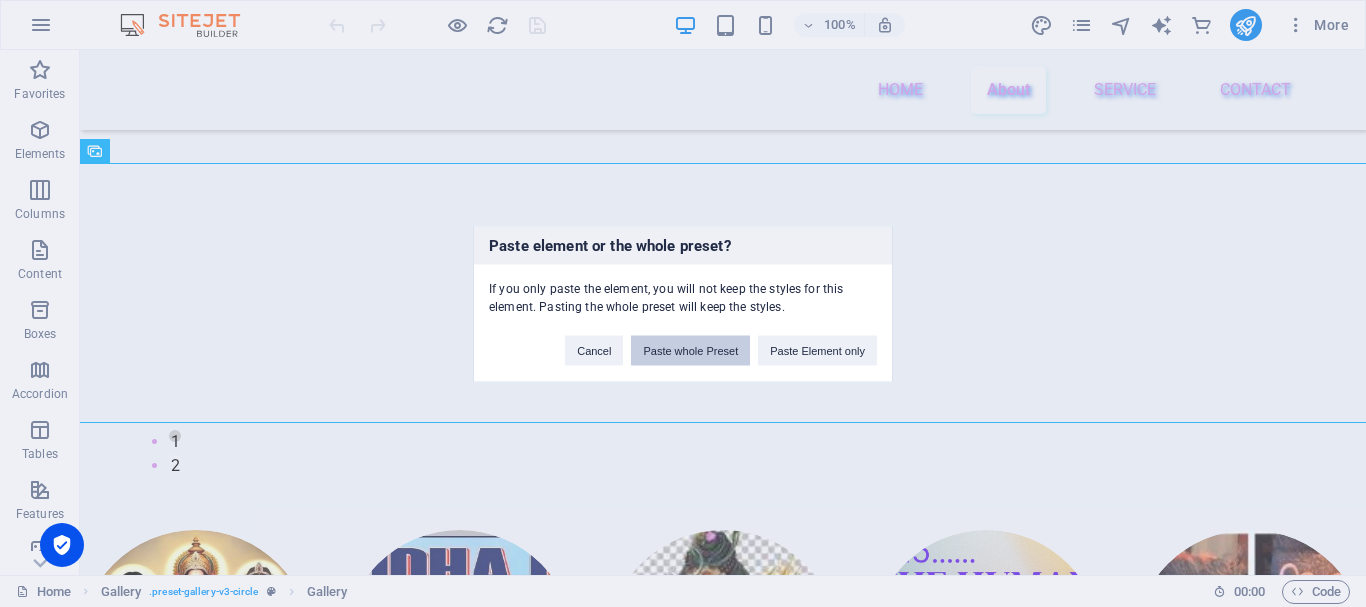 click on "Paste whole Preset" at bounding box center (690, 350) 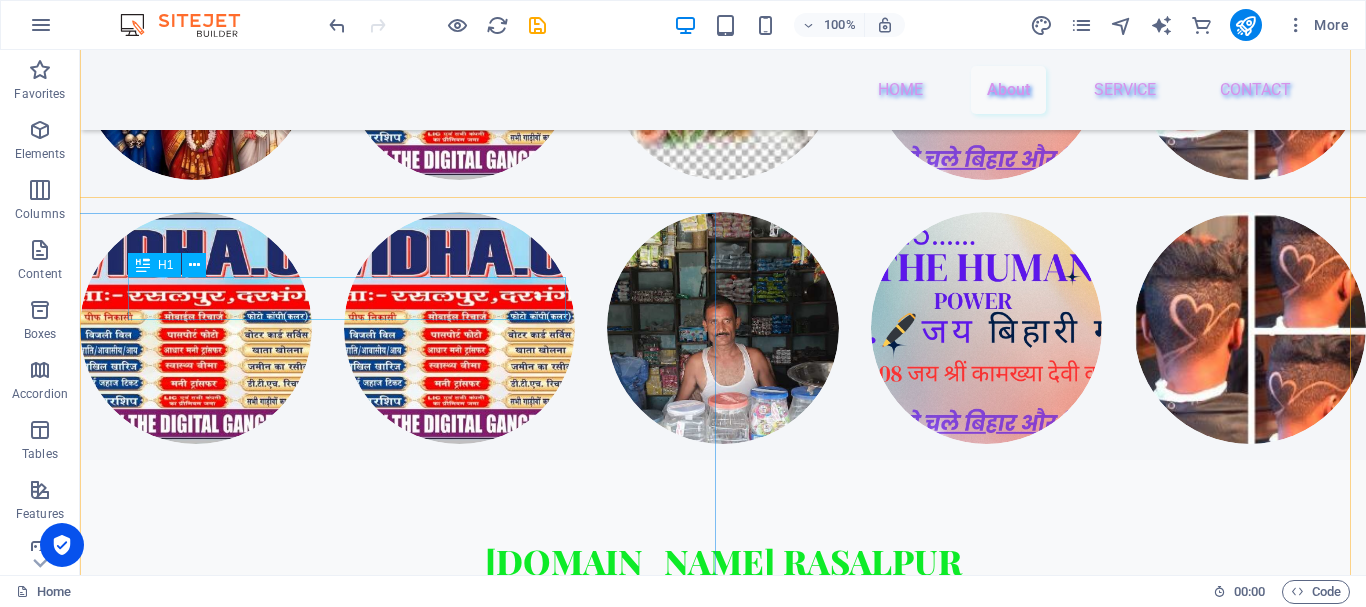scroll, scrollTop: 2092, scrollLeft: 0, axis: vertical 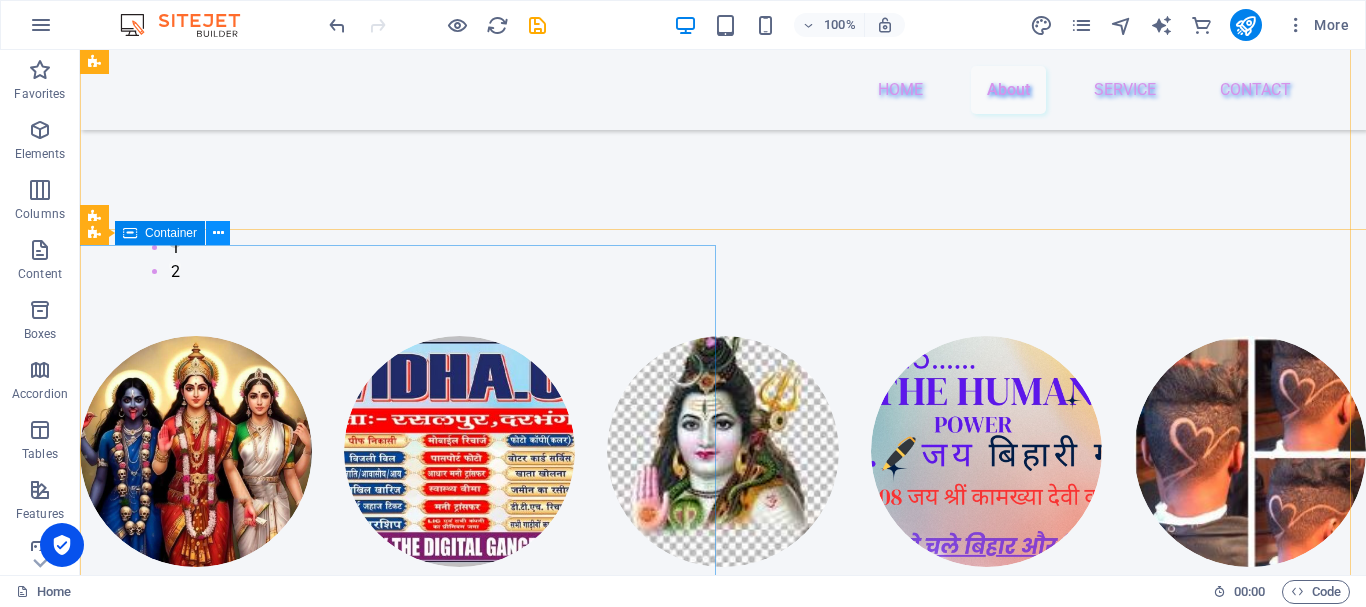 click at bounding box center (218, 233) 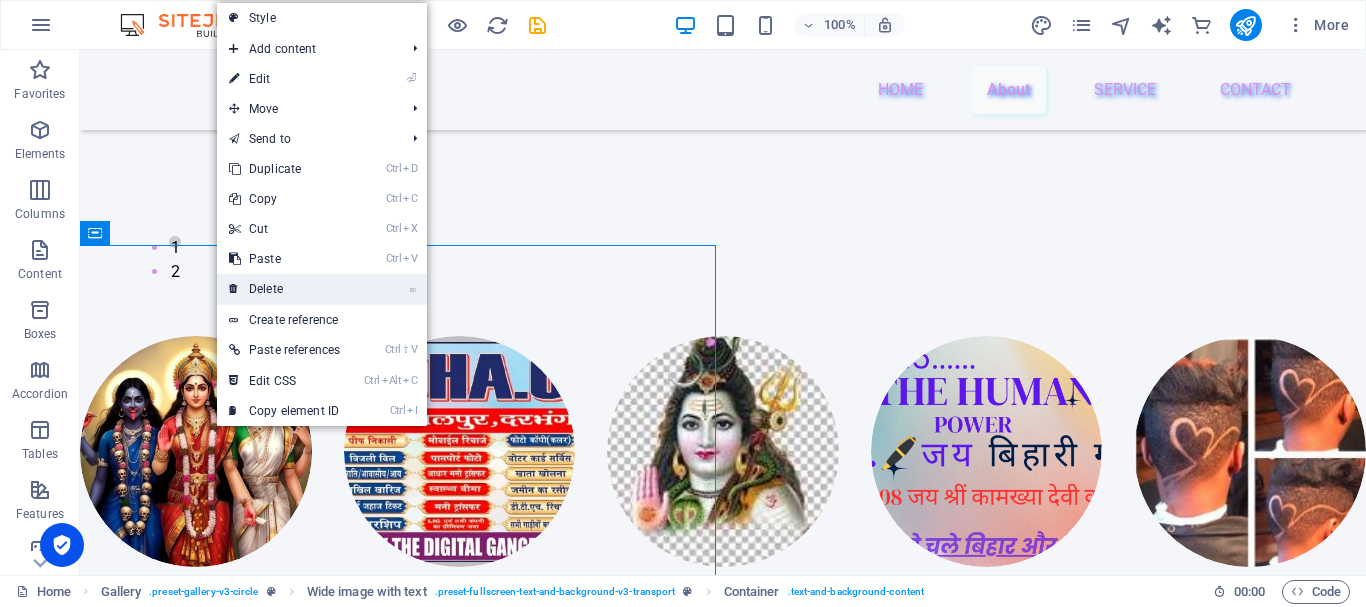 click on "⌦  Delete" at bounding box center (284, 289) 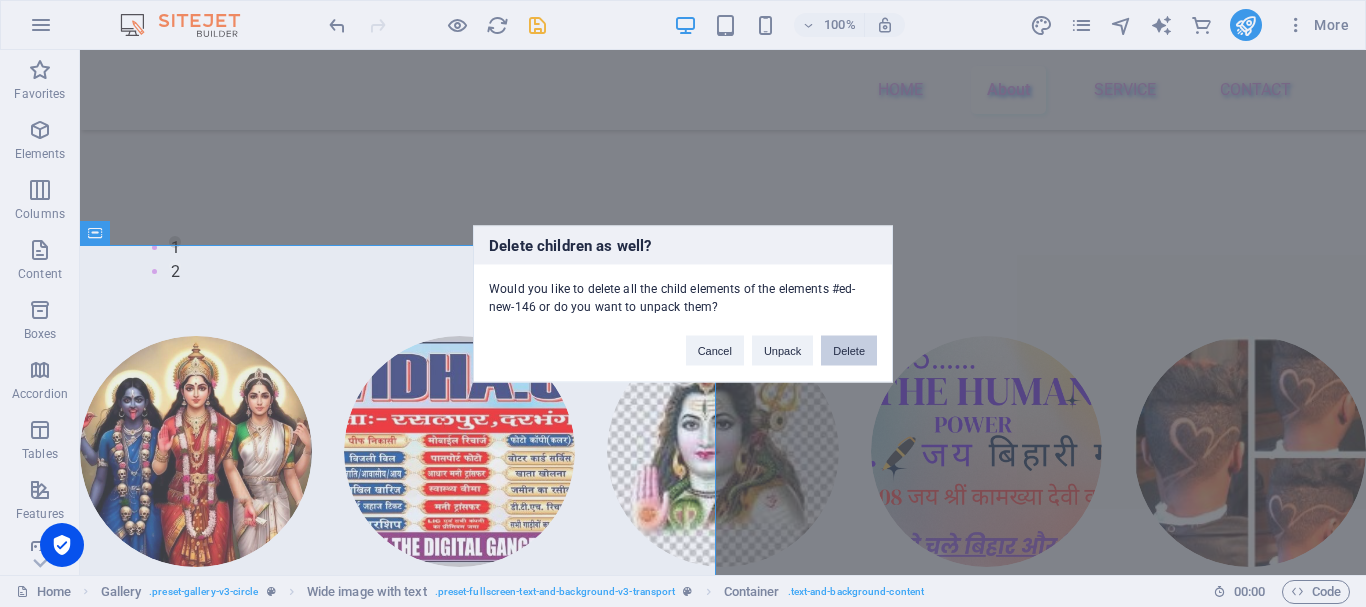 click on "Delete" at bounding box center [849, 350] 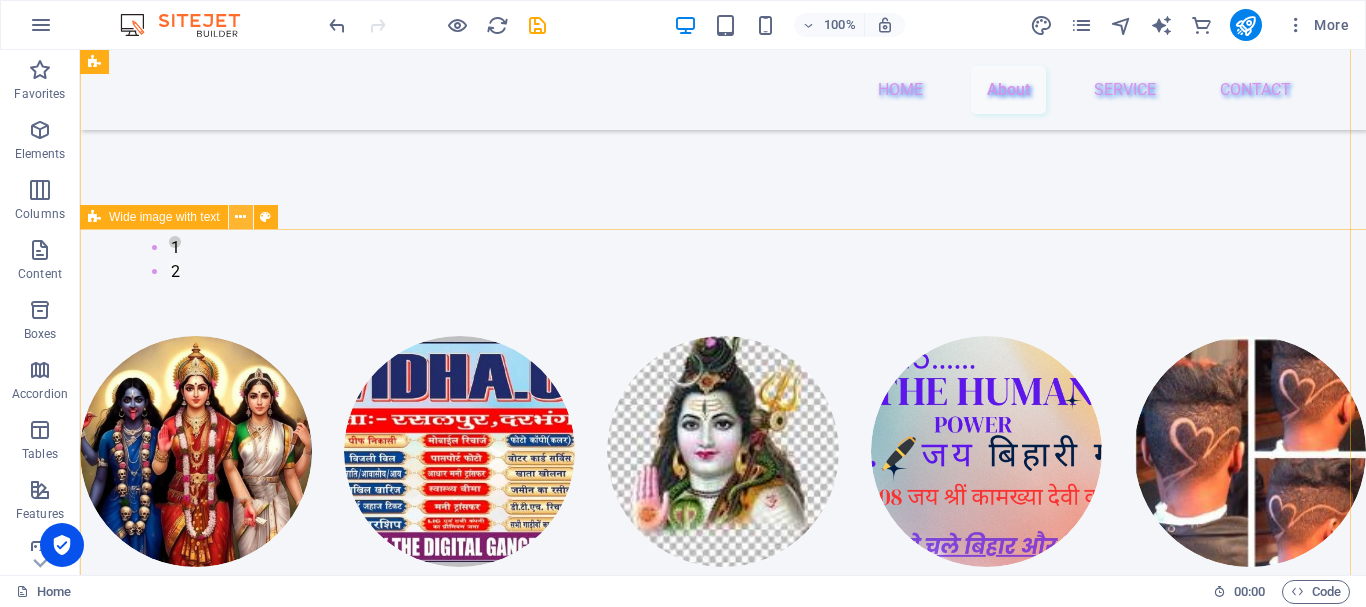 click at bounding box center [240, 217] 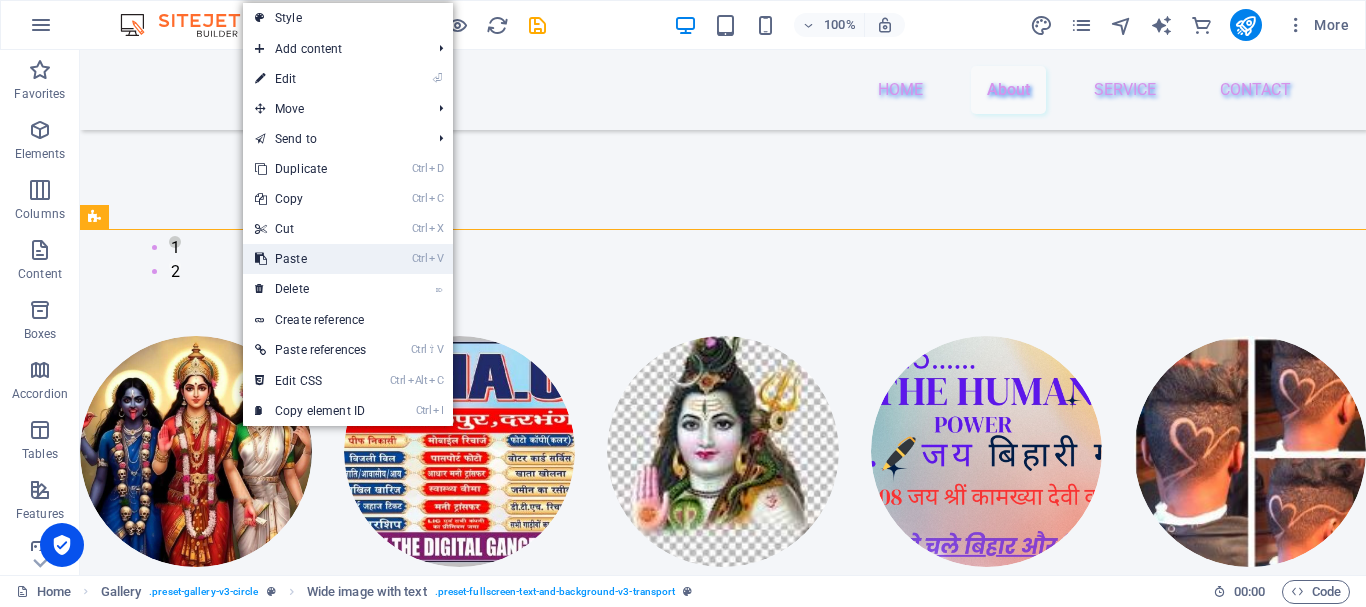 click on "Ctrl V  Paste" at bounding box center (310, 259) 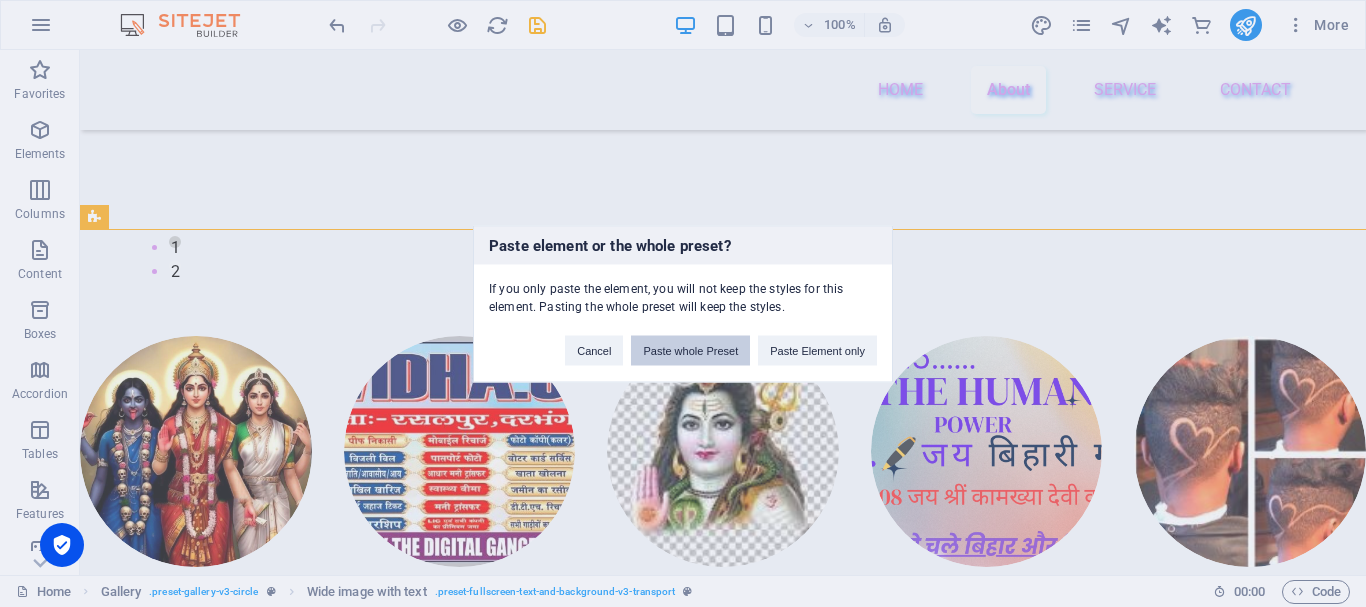 click on "Paste whole Preset" at bounding box center [690, 350] 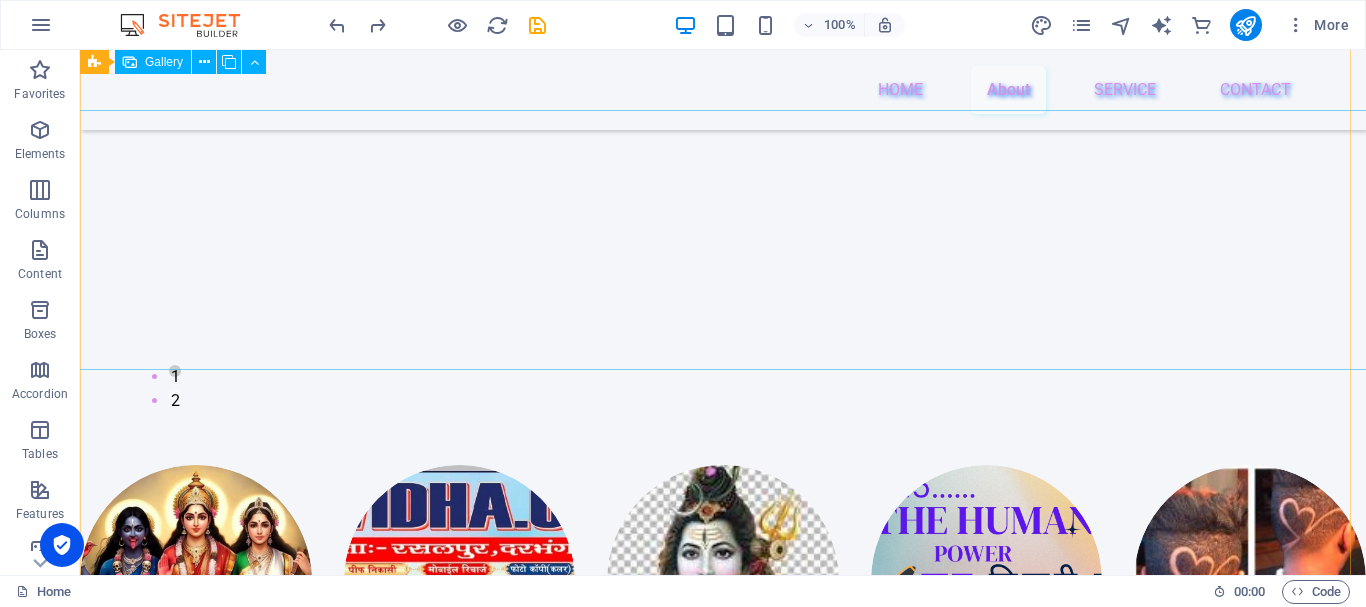 scroll, scrollTop: 1949, scrollLeft: 0, axis: vertical 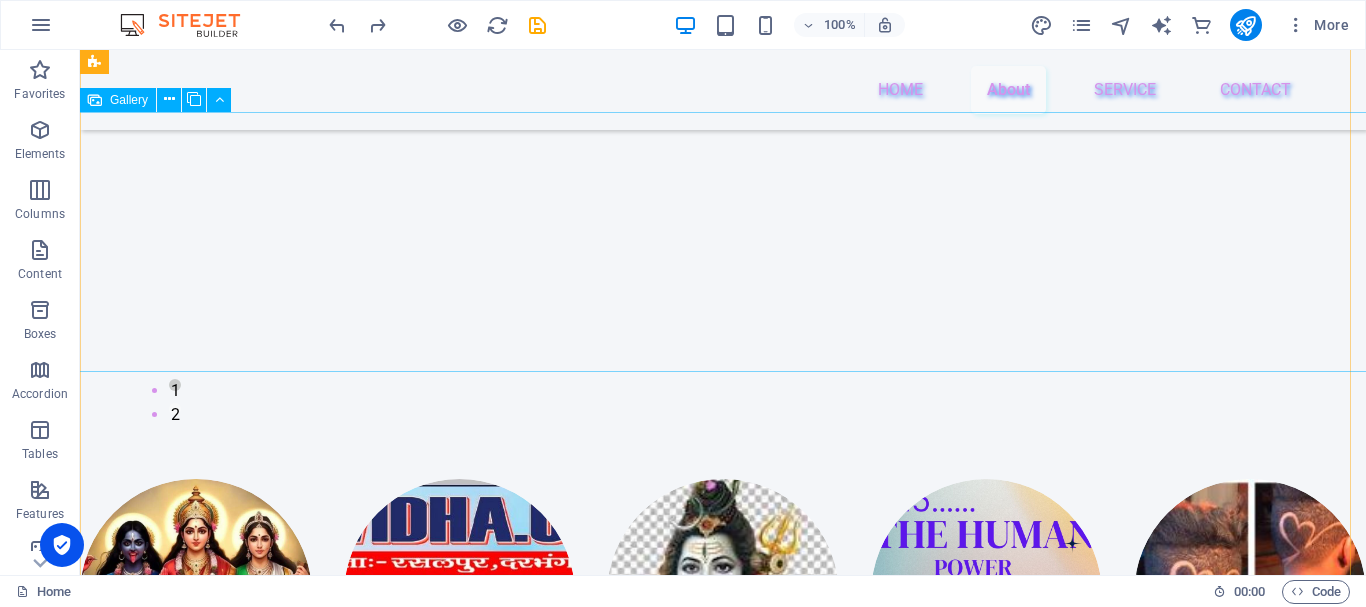 click at bounding box center (460, 858) 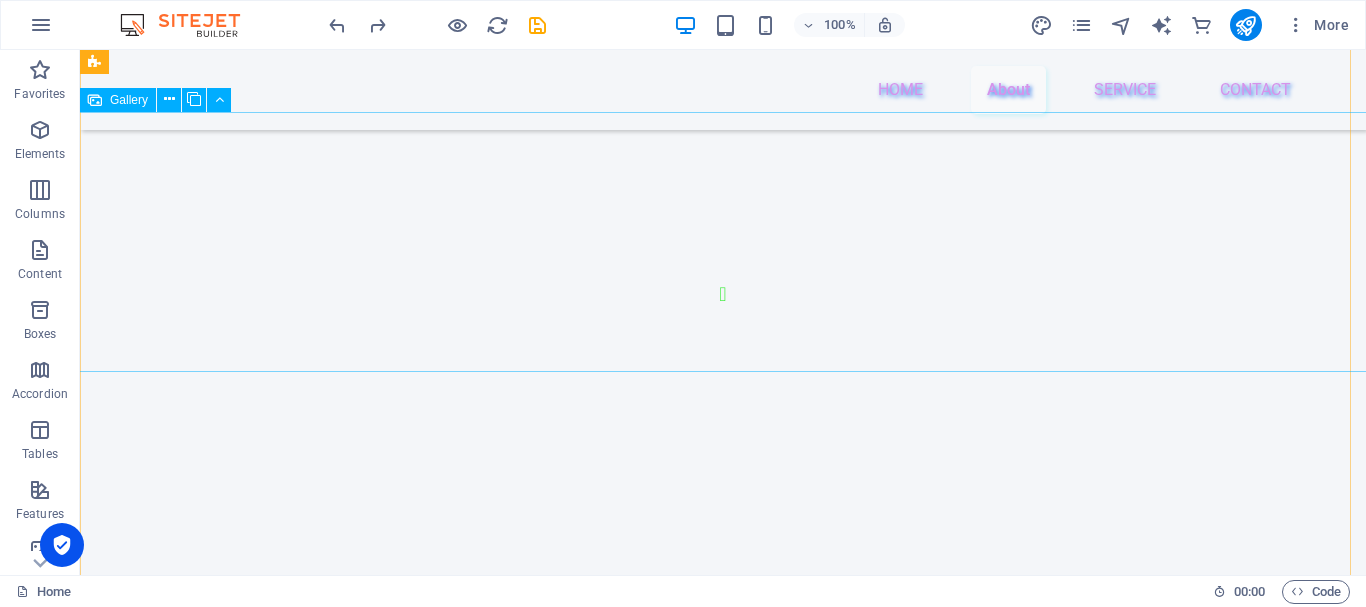 select on "4" 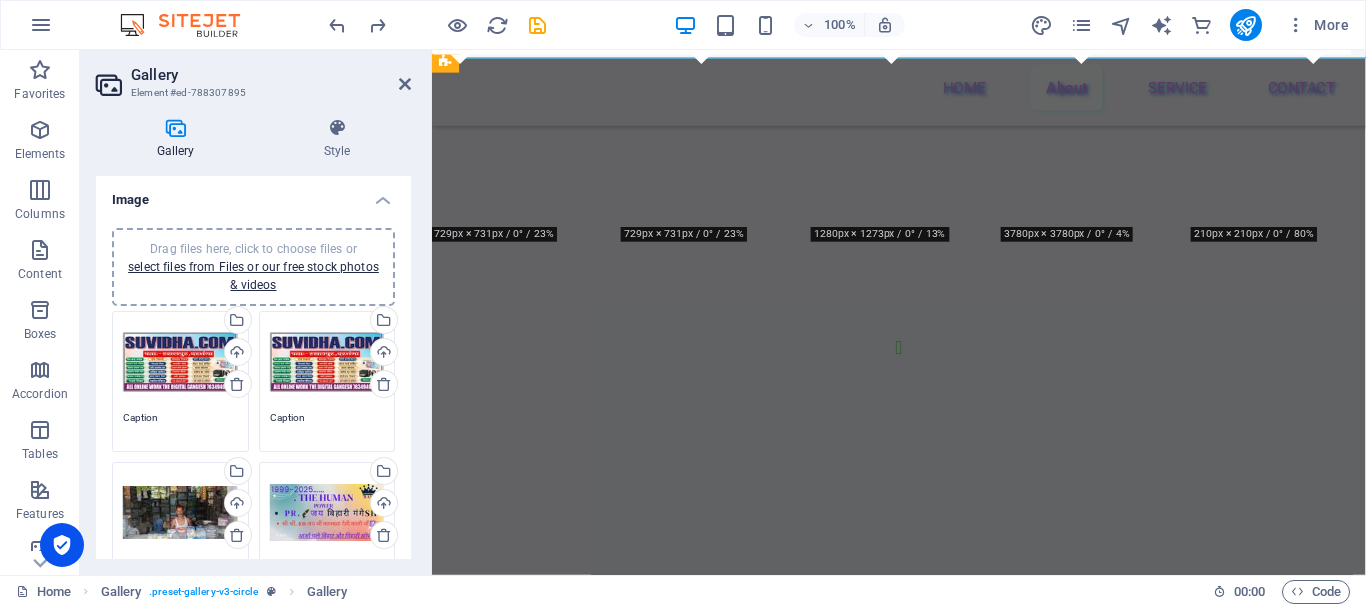 scroll, scrollTop: 2262, scrollLeft: 0, axis: vertical 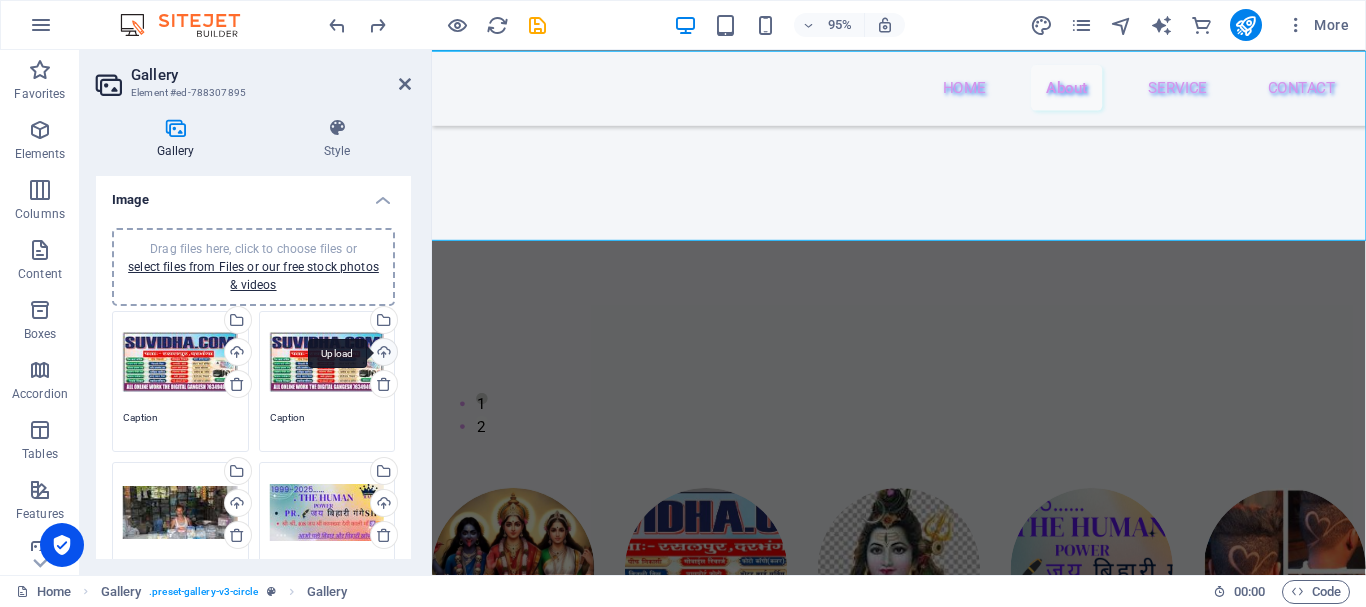 click on "Upload" at bounding box center [382, 354] 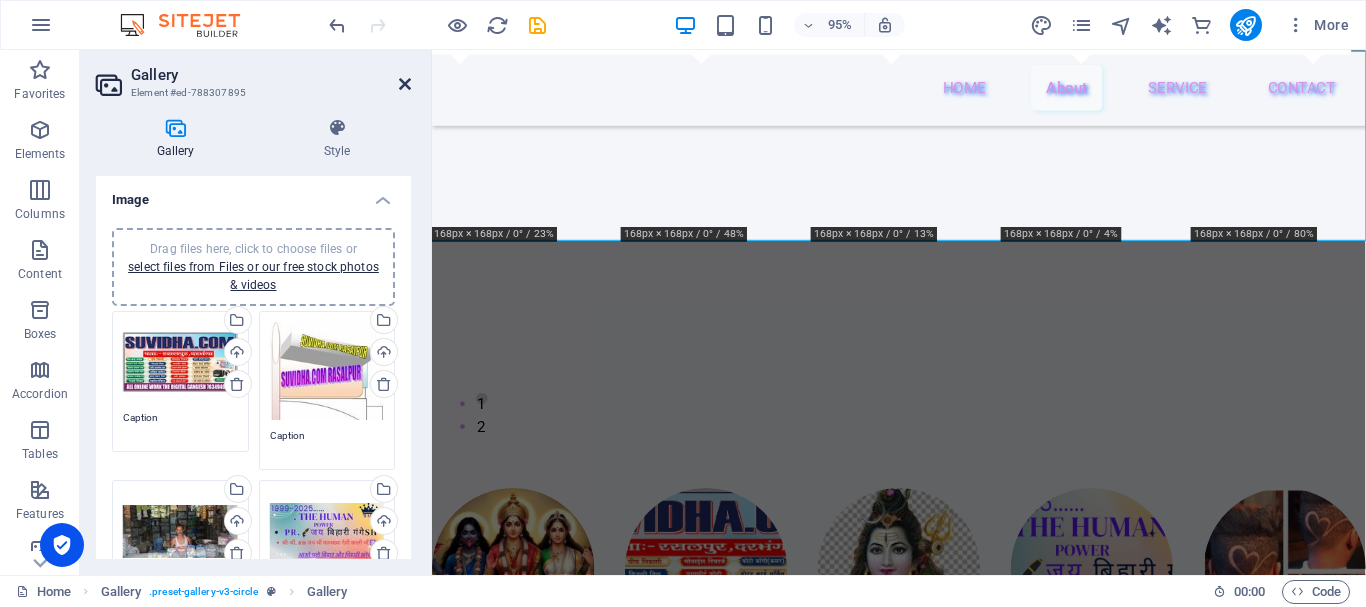 click at bounding box center [405, 84] 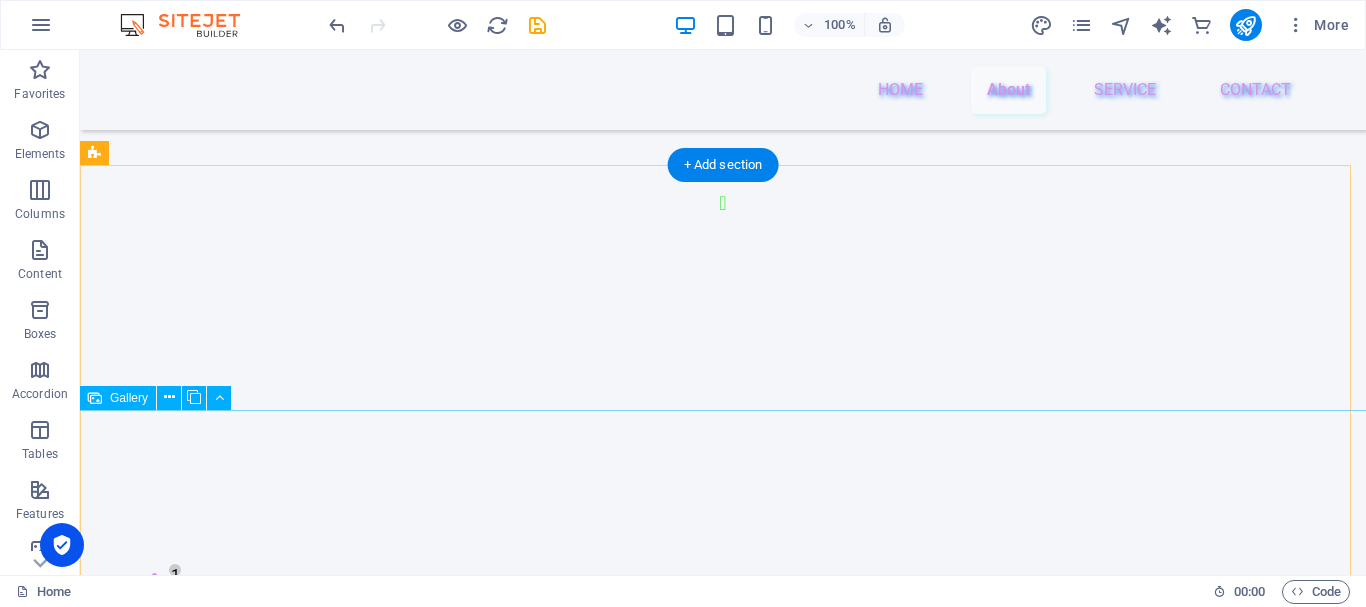scroll, scrollTop: 1849, scrollLeft: 0, axis: vertical 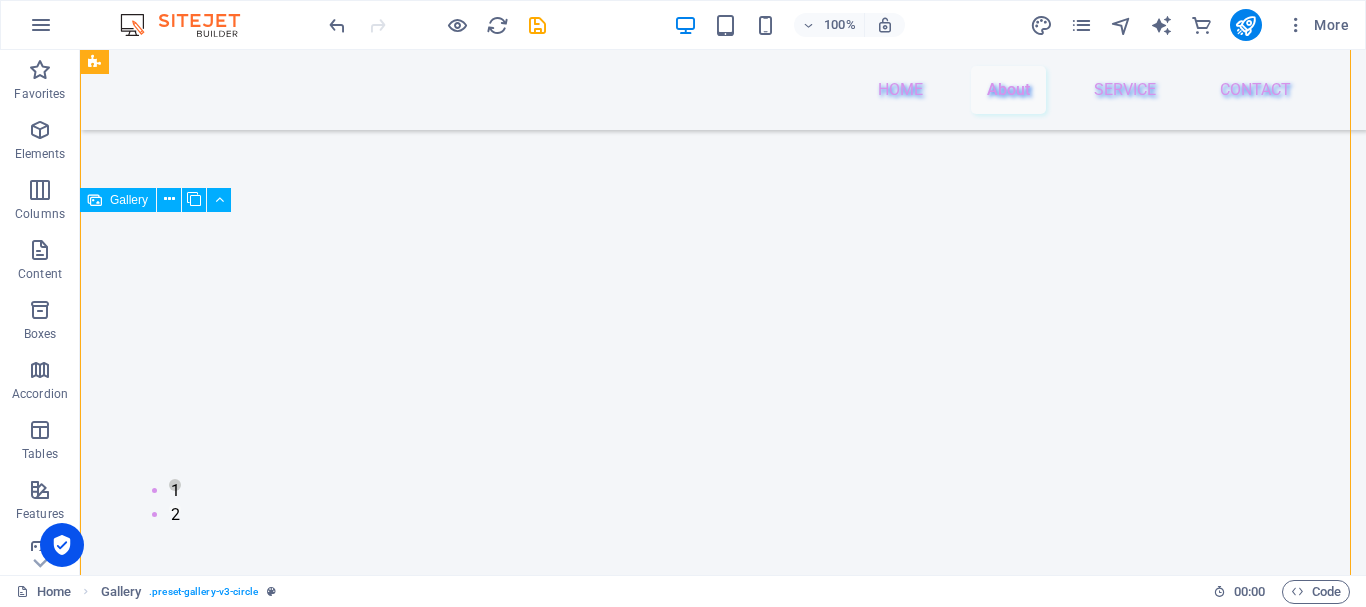 drag, startPoint x: 458, startPoint y: 243, endPoint x: 460, endPoint y: 295, distance: 52.03845 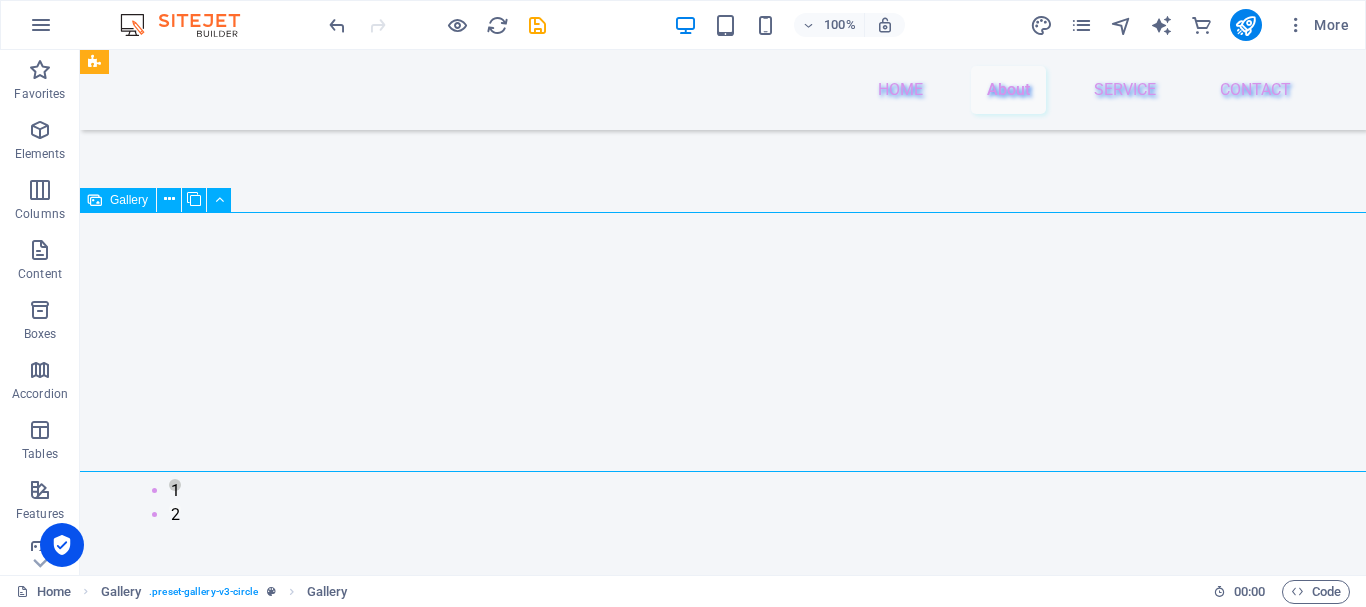drag, startPoint x: 449, startPoint y: 245, endPoint x: 460, endPoint y: 292, distance: 48.270073 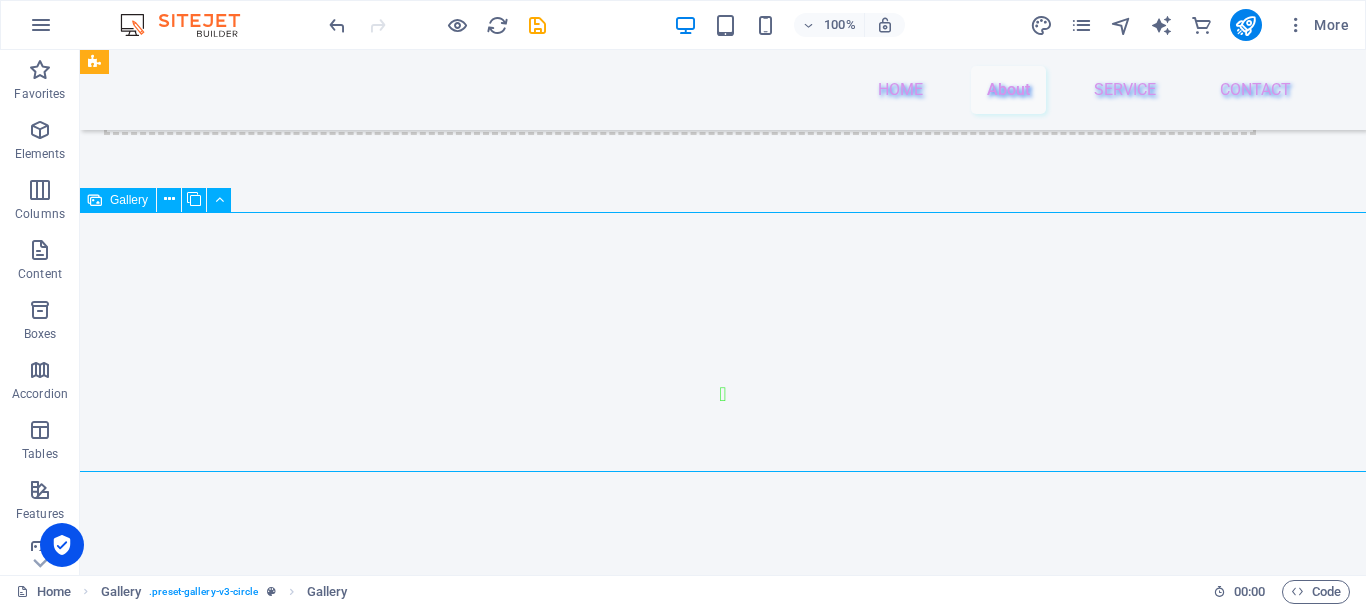 select on "4" 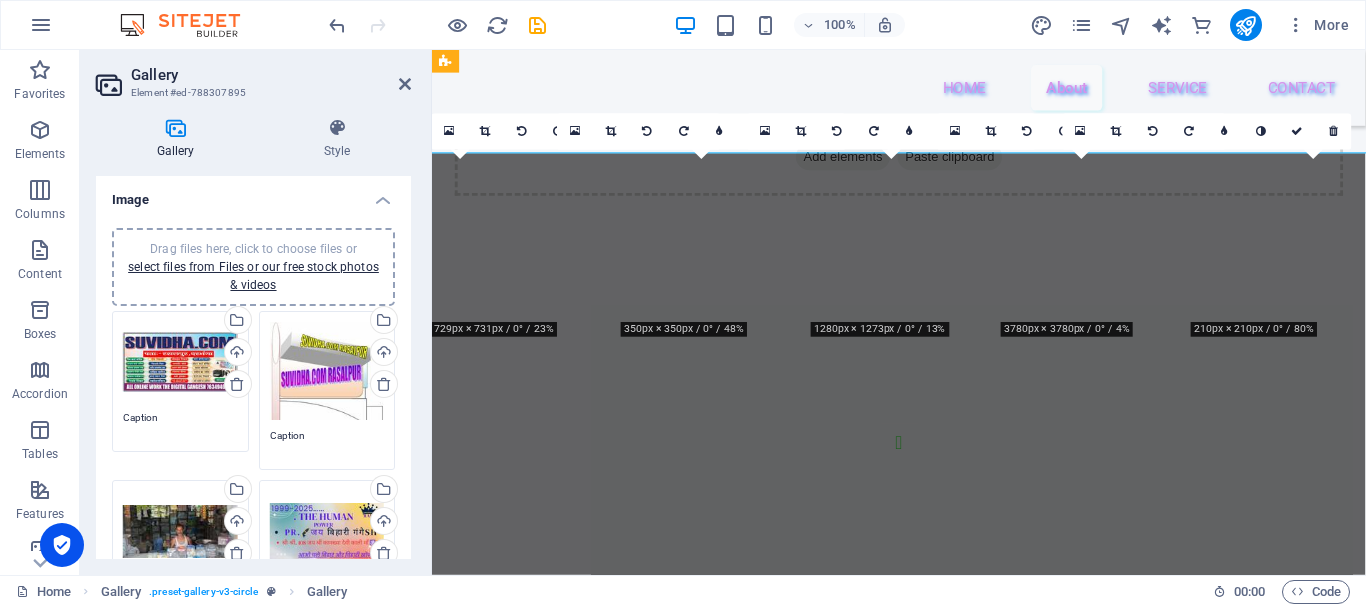 click at bounding box center [923, 1212] 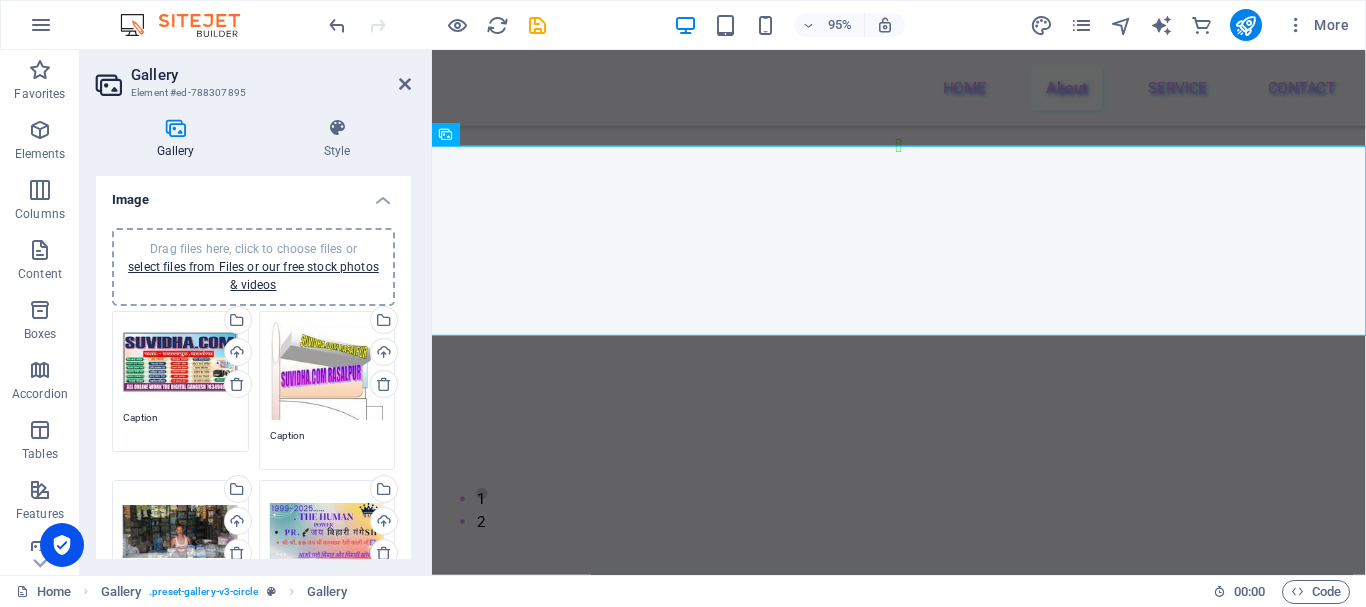 scroll, scrollTop: 200, scrollLeft: 0, axis: vertical 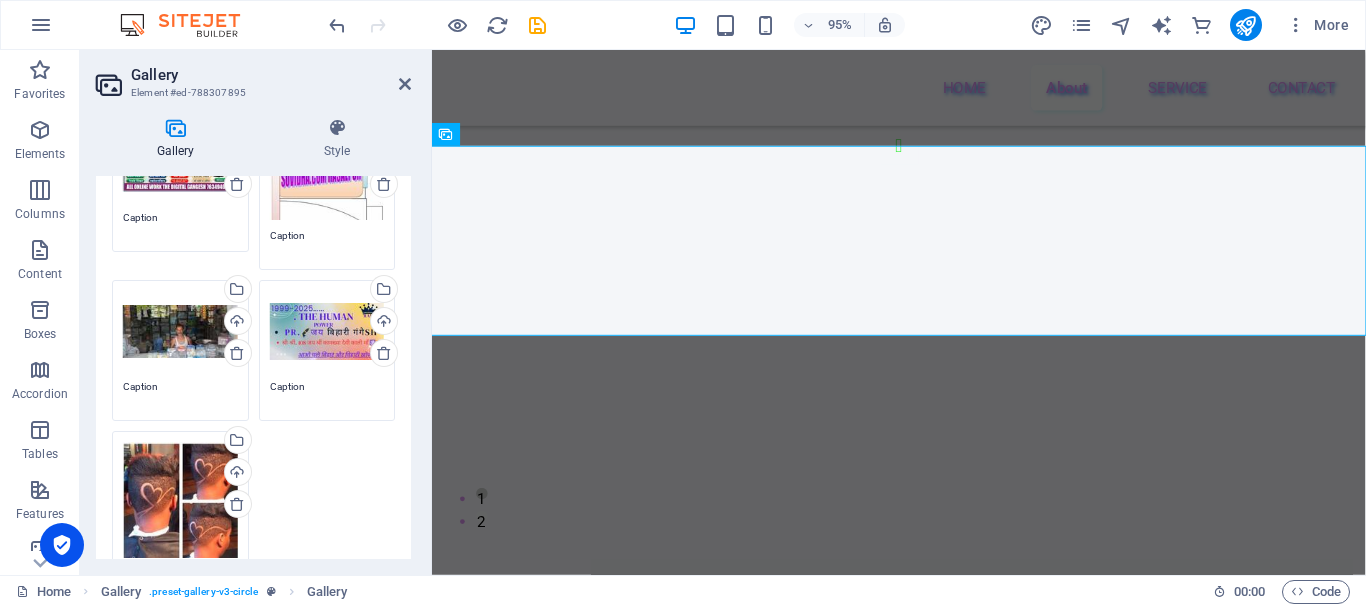 click on "Upload" at bounding box center [382, 154] 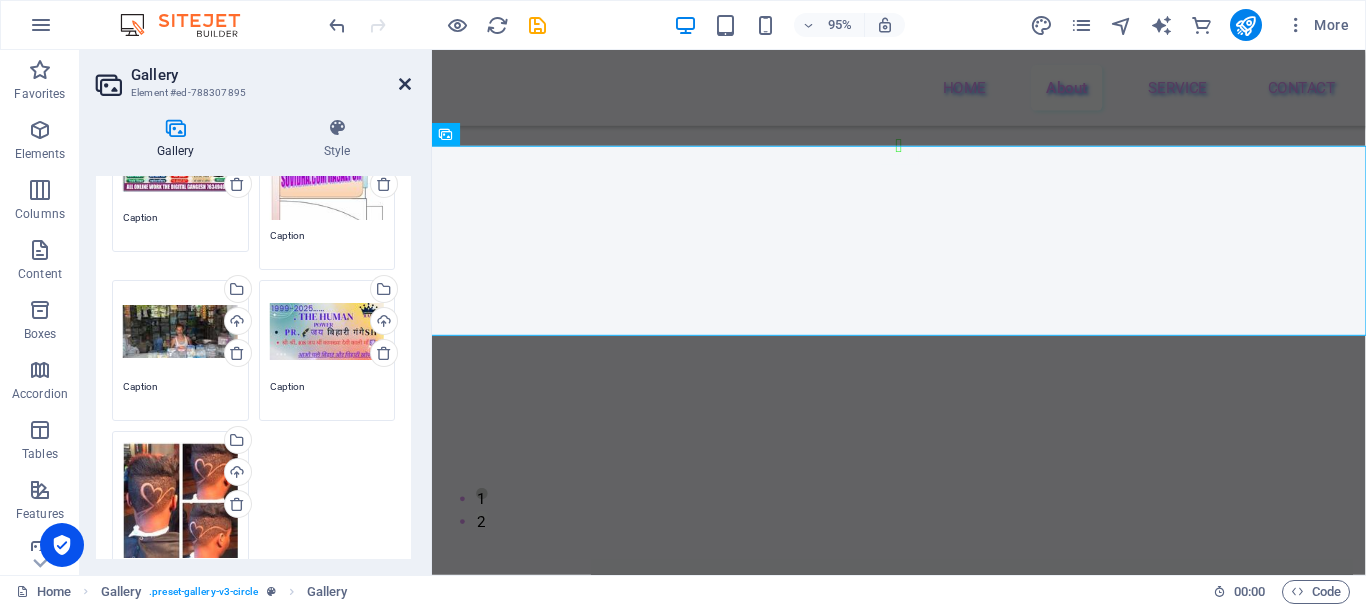 click at bounding box center (405, 84) 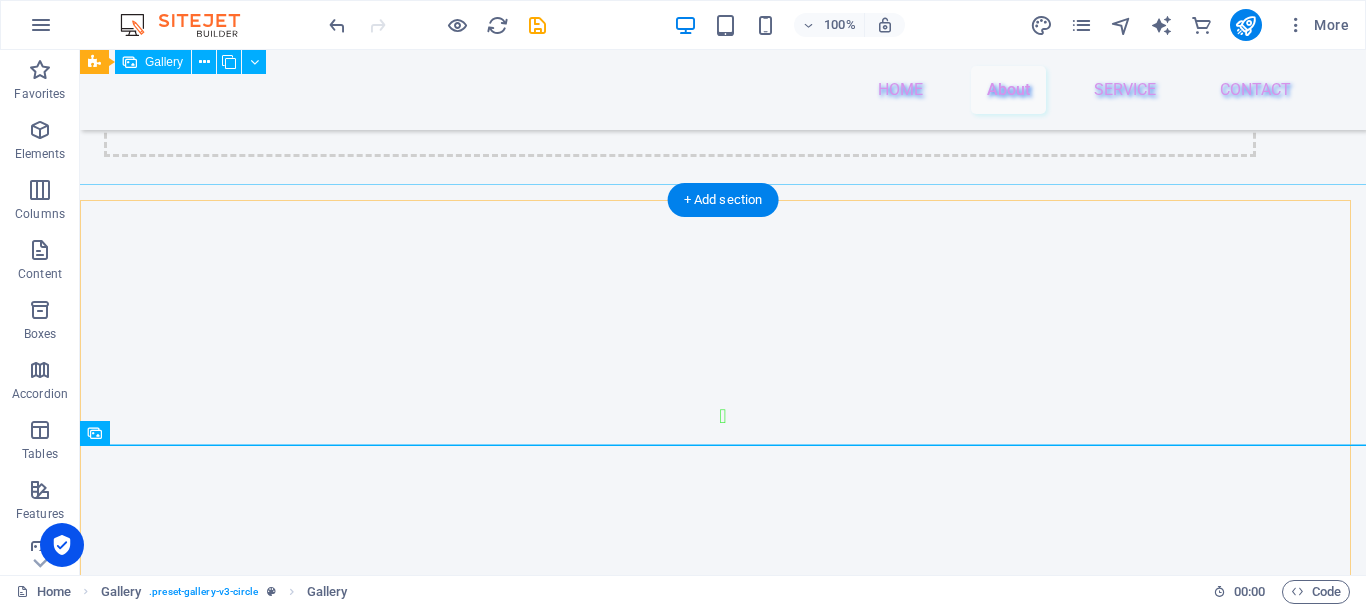 scroll, scrollTop: 1549, scrollLeft: 0, axis: vertical 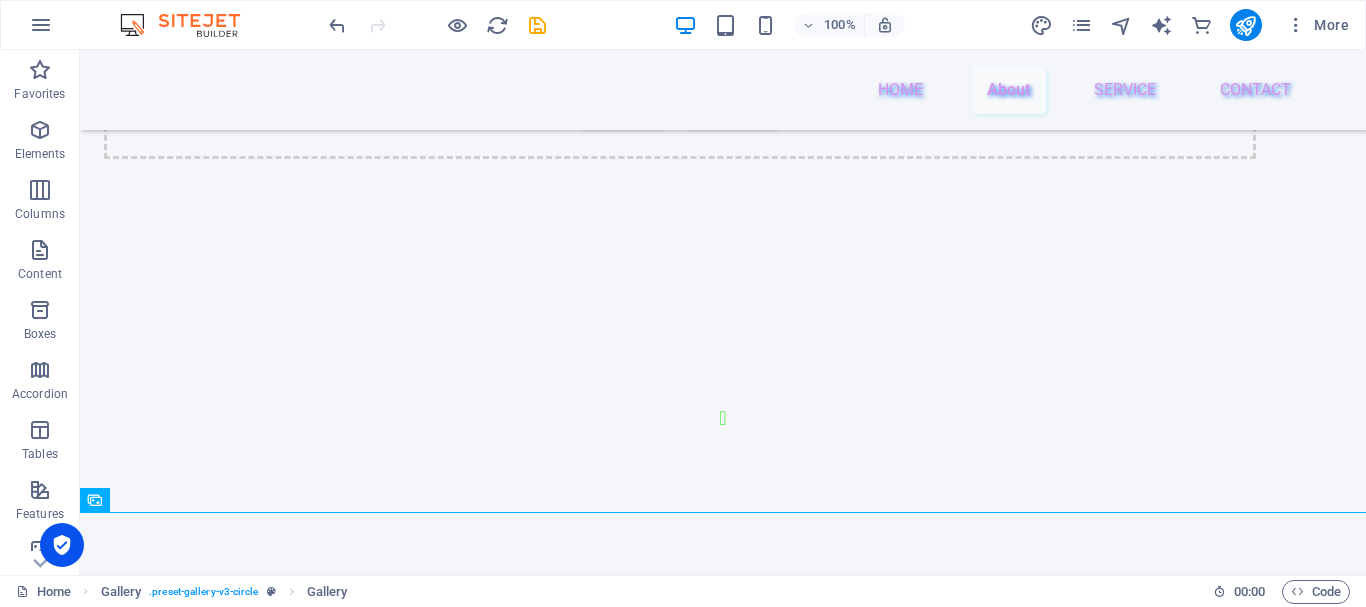 click on "Home Gallery . preset-gallery-v3-circle Gallery" at bounding box center [606, 592] 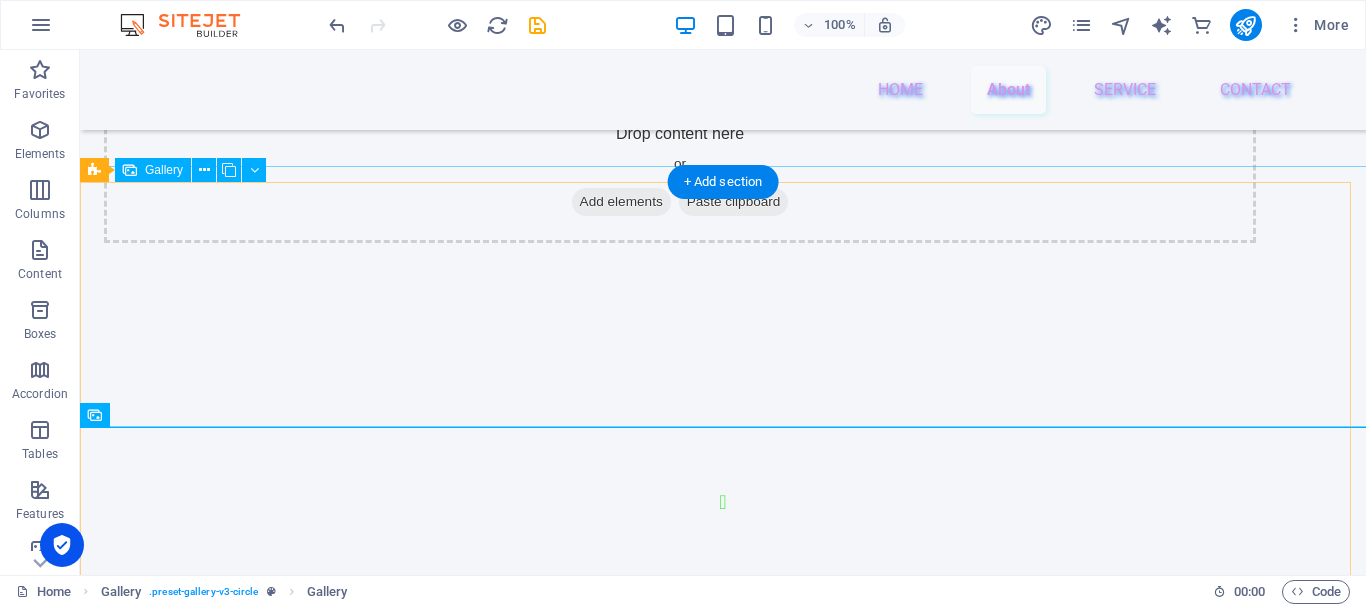 scroll, scrollTop: 1449, scrollLeft: 0, axis: vertical 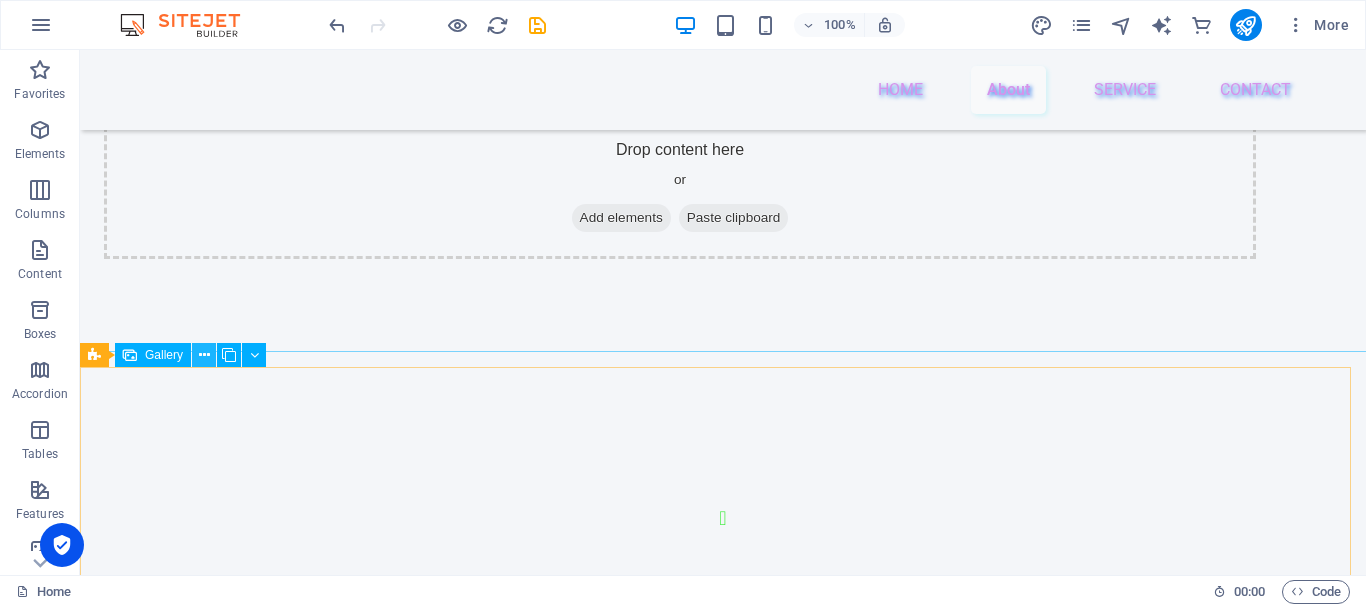 click at bounding box center [204, 355] 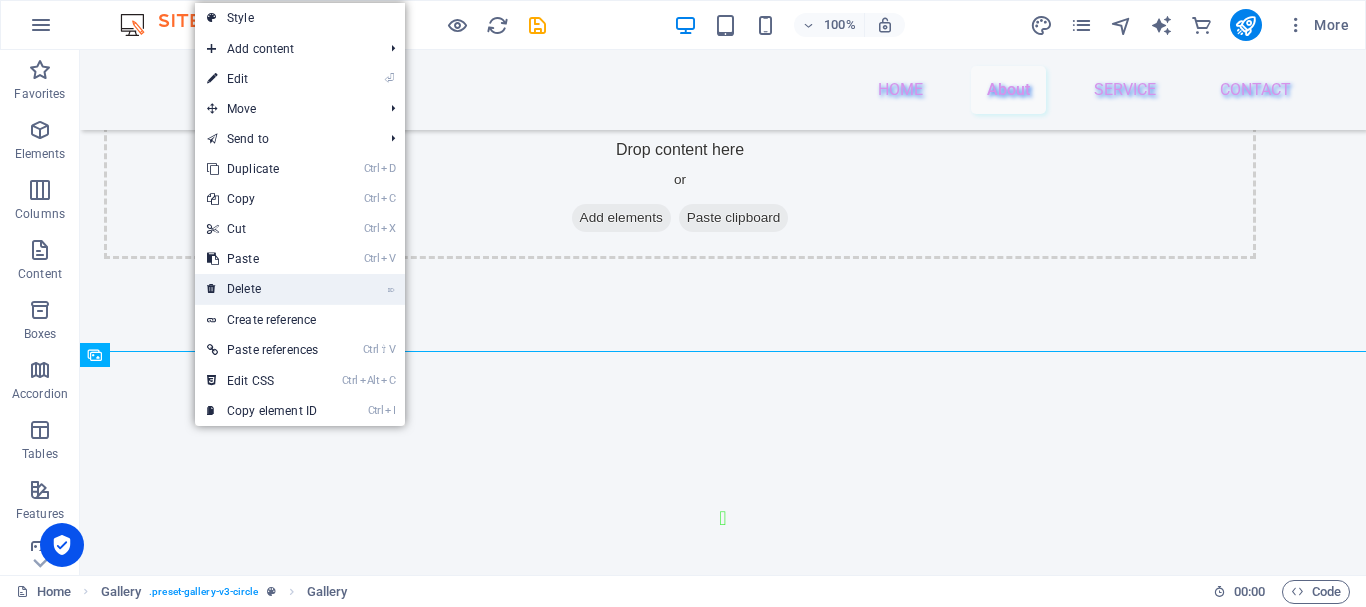click on "⌦  Delete" at bounding box center [262, 289] 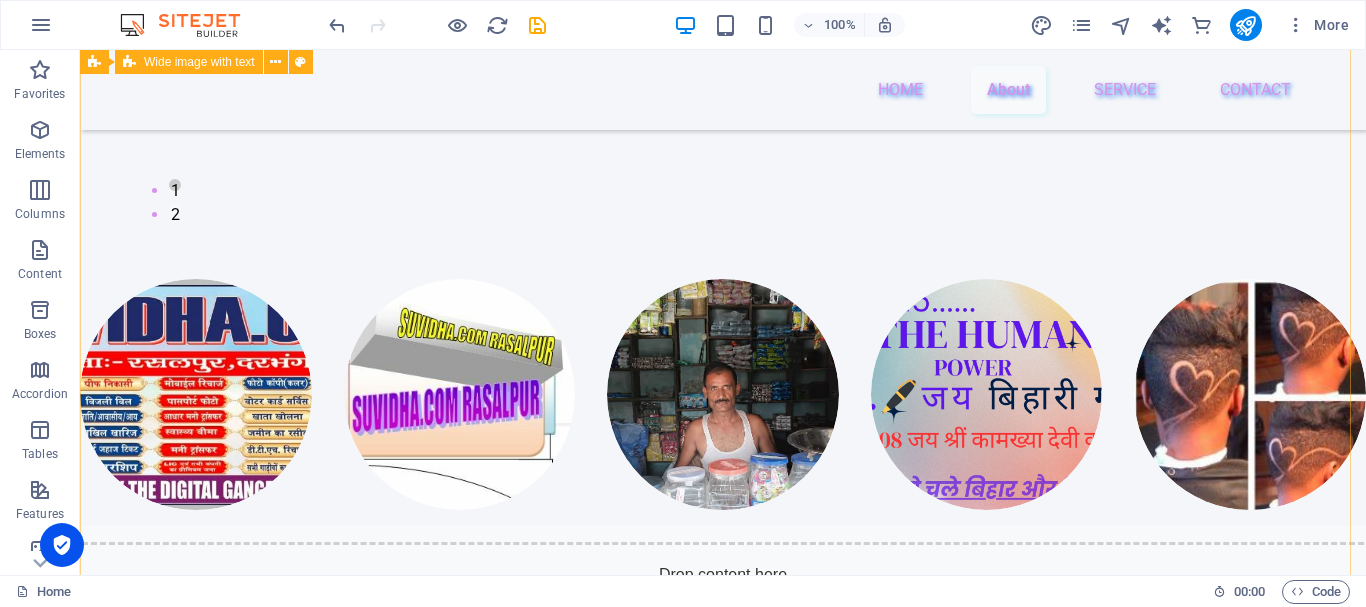 scroll, scrollTop: 1949, scrollLeft: 0, axis: vertical 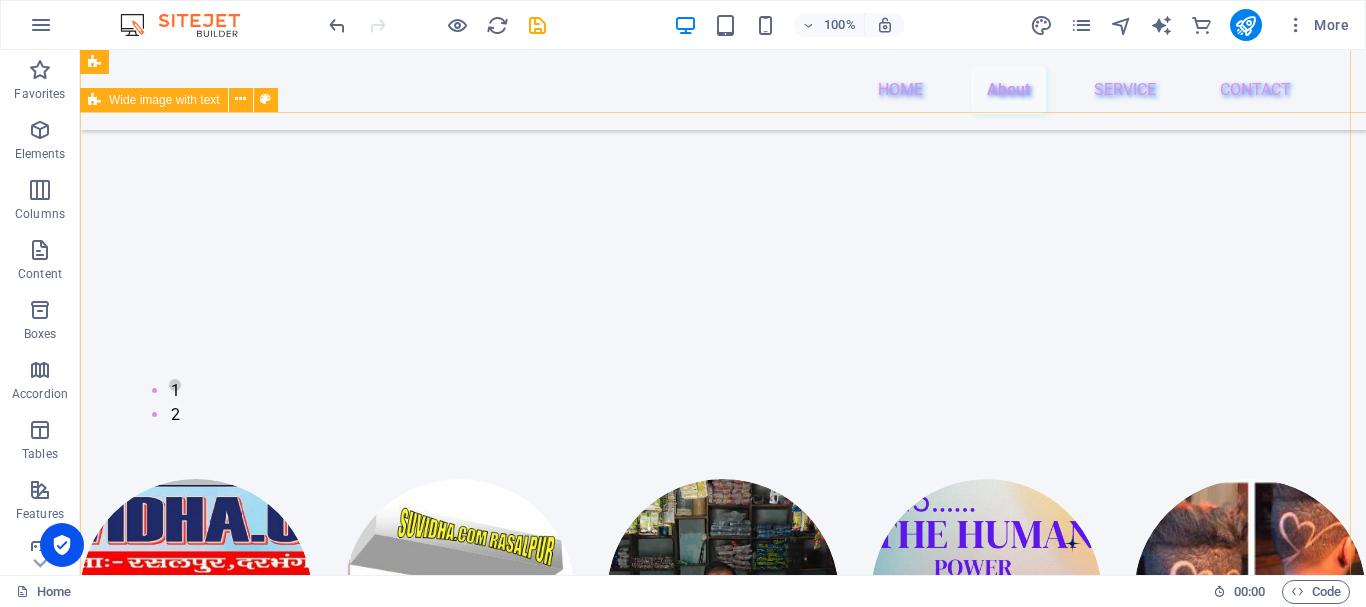 click on "Drop content here or  Add elements  Paste clipboard" at bounding box center (723, 813) 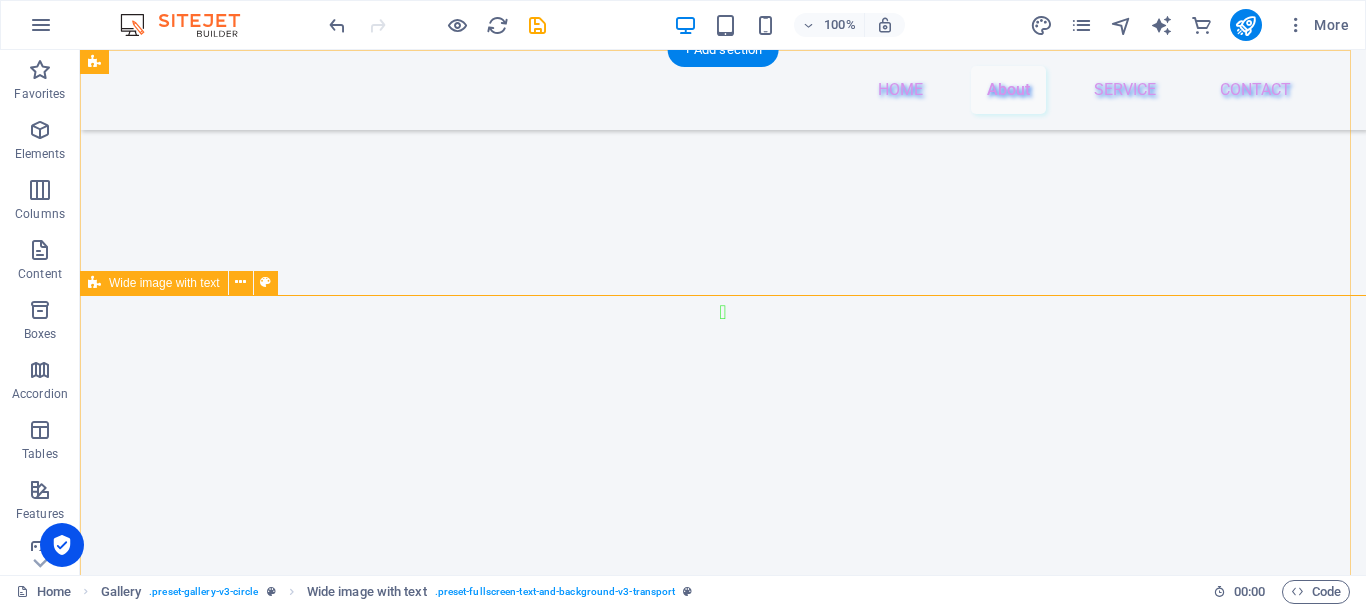 scroll, scrollTop: 1649, scrollLeft: 0, axis: vertical 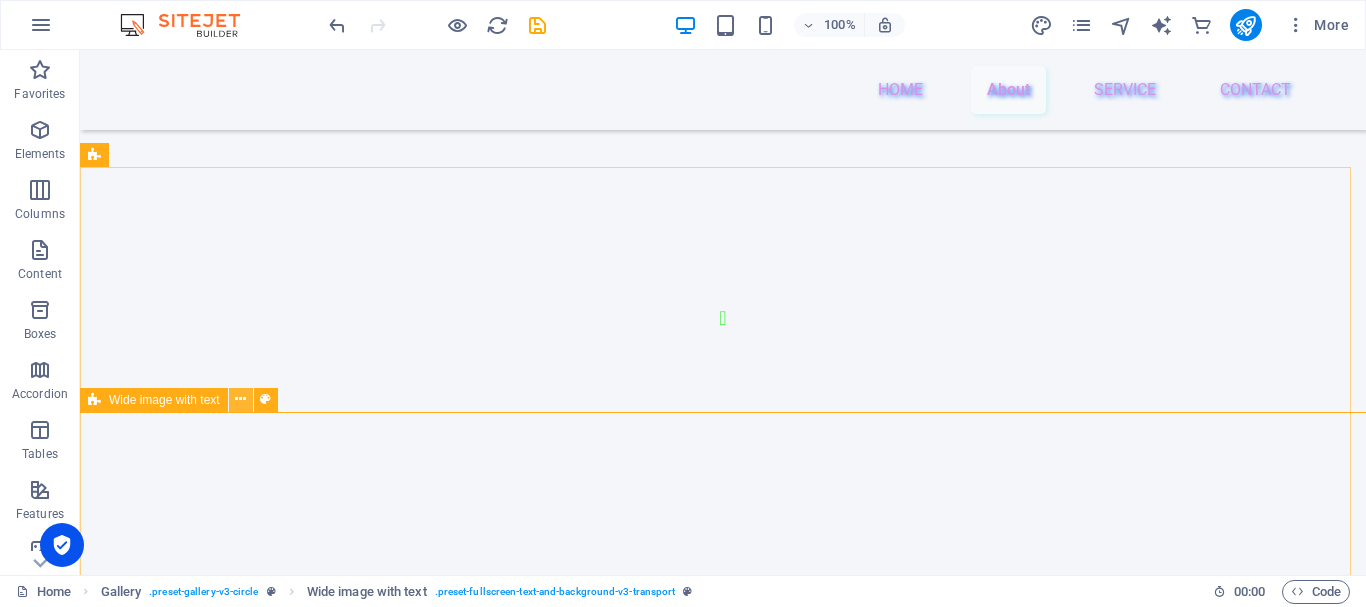 click at bounding box center (241, 400) 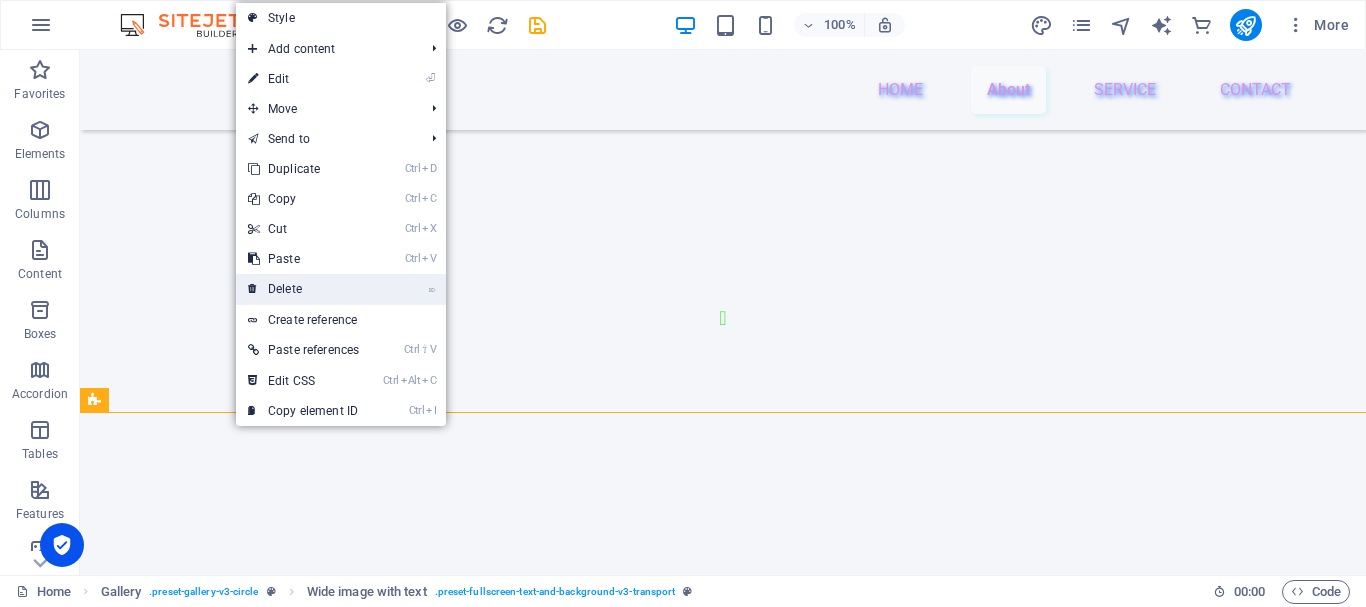 click on "⌦  Delete" at bounding box center (303, 289) 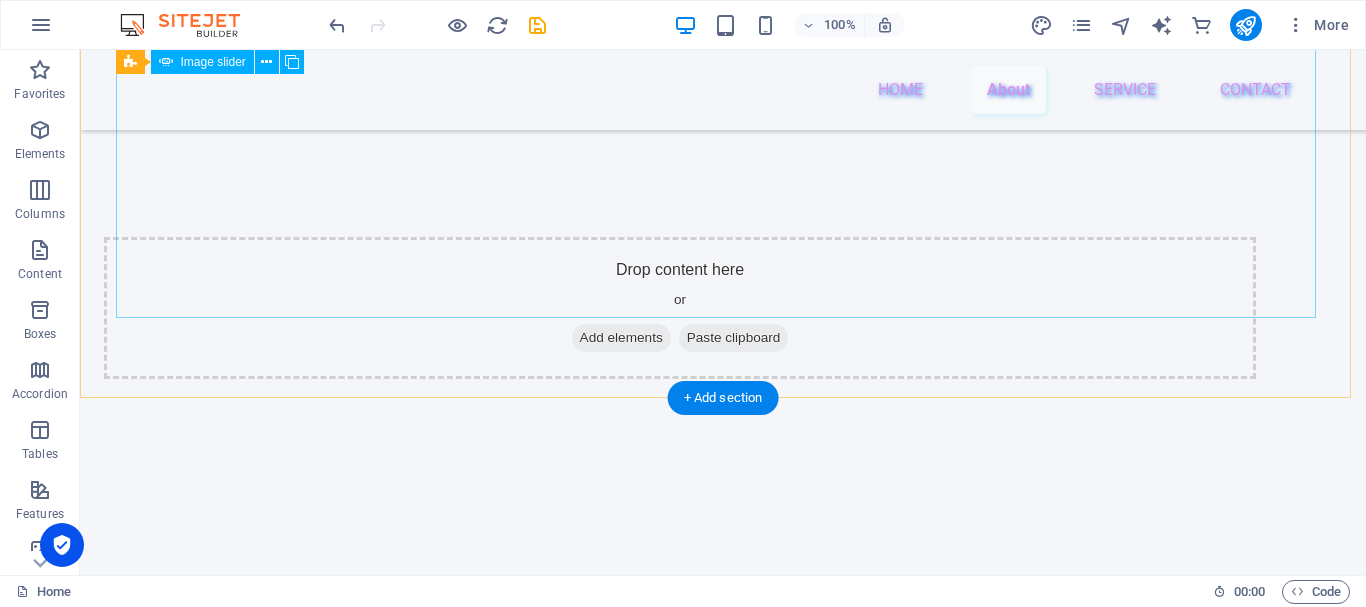 scroll, scrollTop: 1829, scrollLeft: 0, axis: vertical 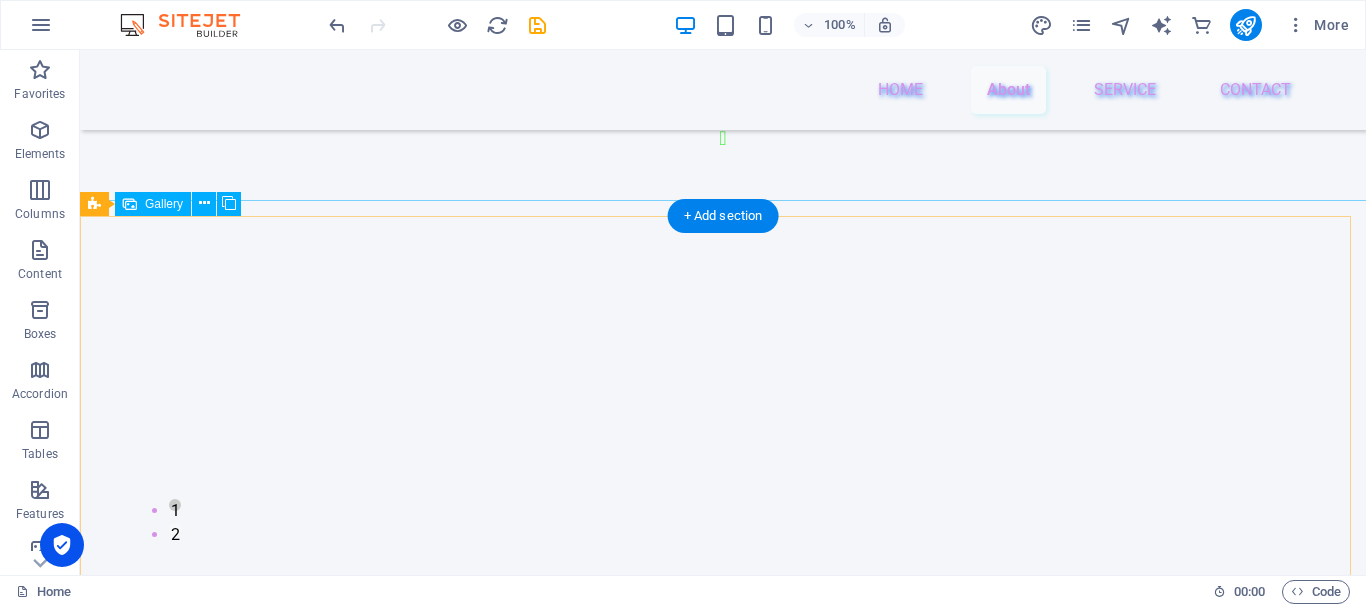click at bounding box center [393, 1143] 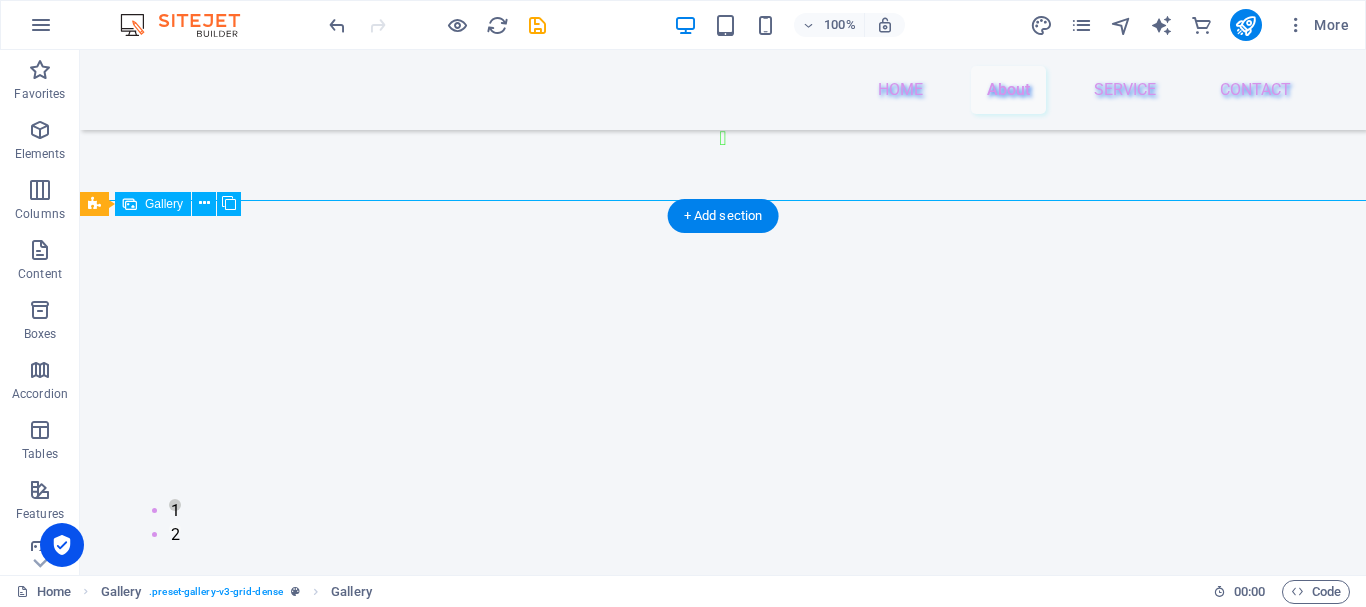 click at bounding box center (393, 1143) 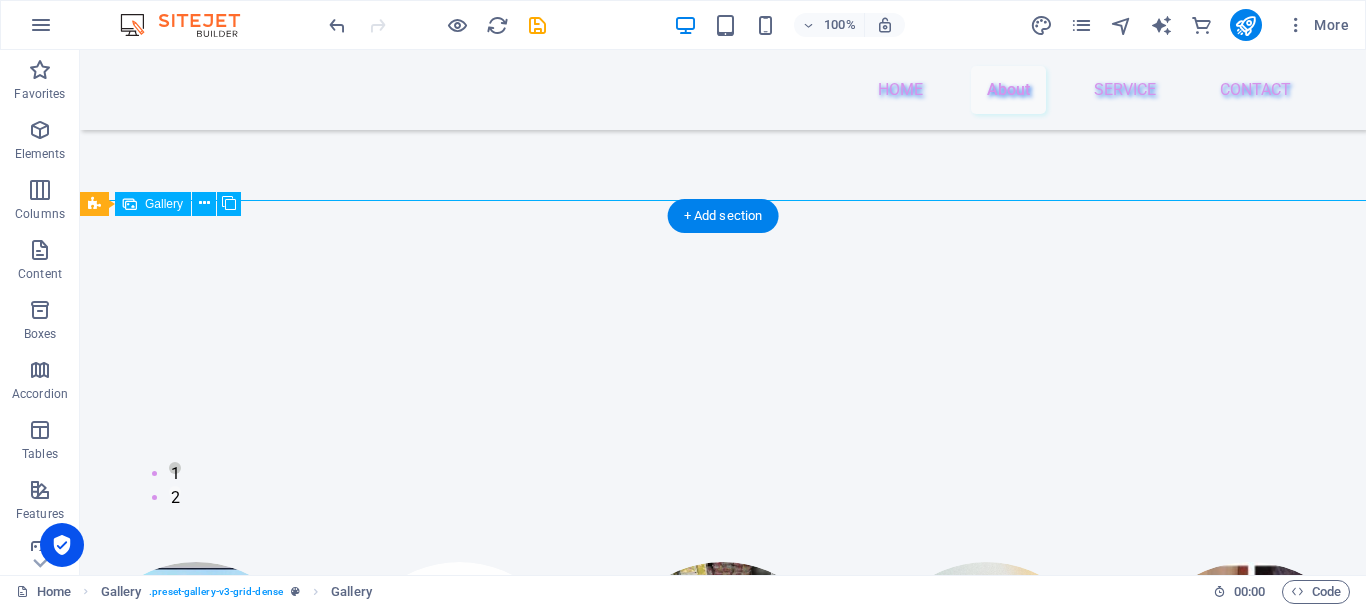 select on "4" 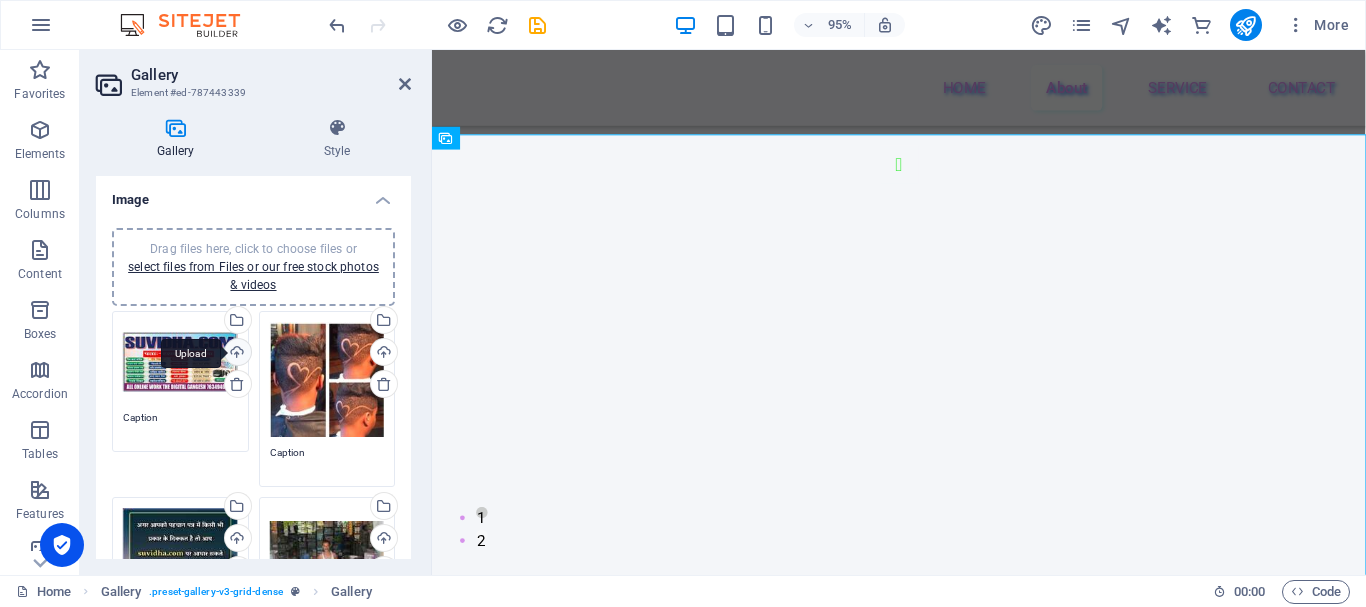 click on "Upload" at bounding box center [236, 354] 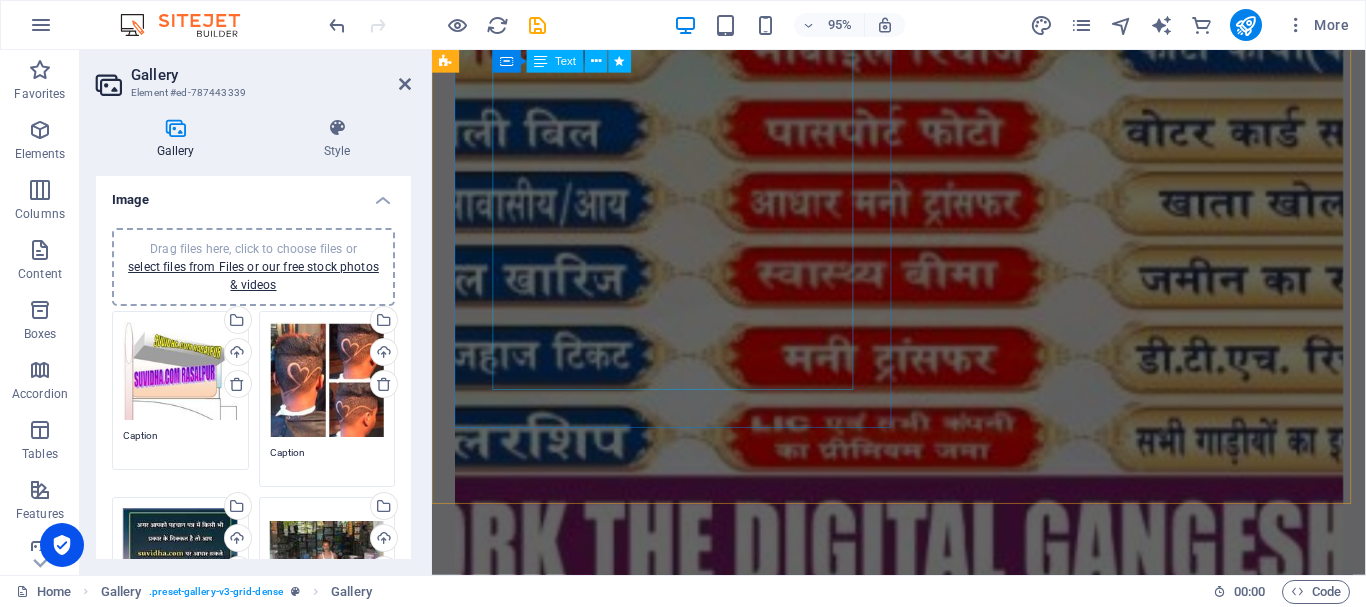 scroll, scrollTop: 642, scrollLeft: 0, axis: vertical 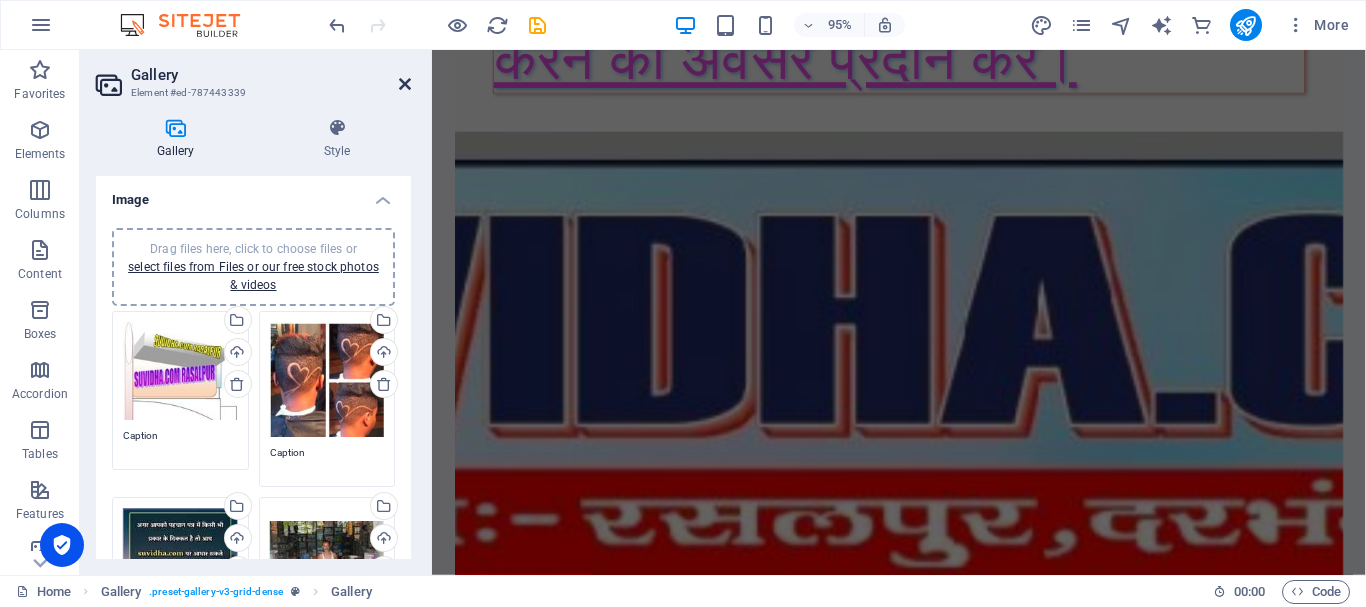 click at bounding box center [405, 84] 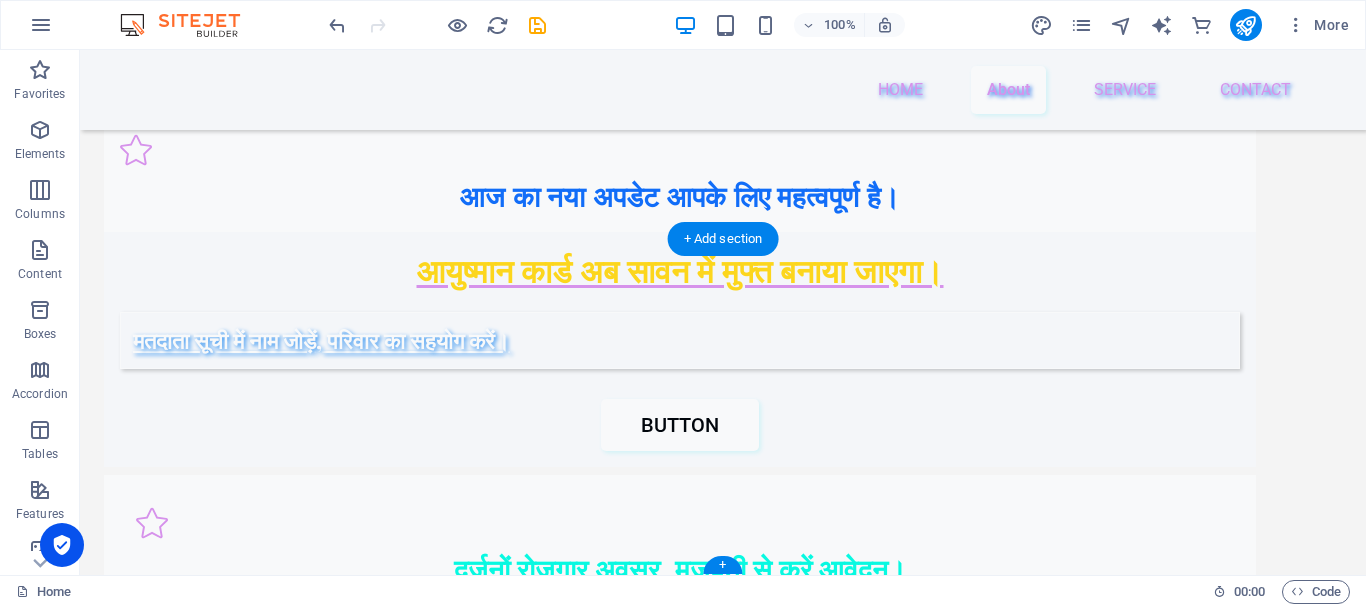 scroll, scrollTop: 3629, scrollLeft: 0, axis: vertical 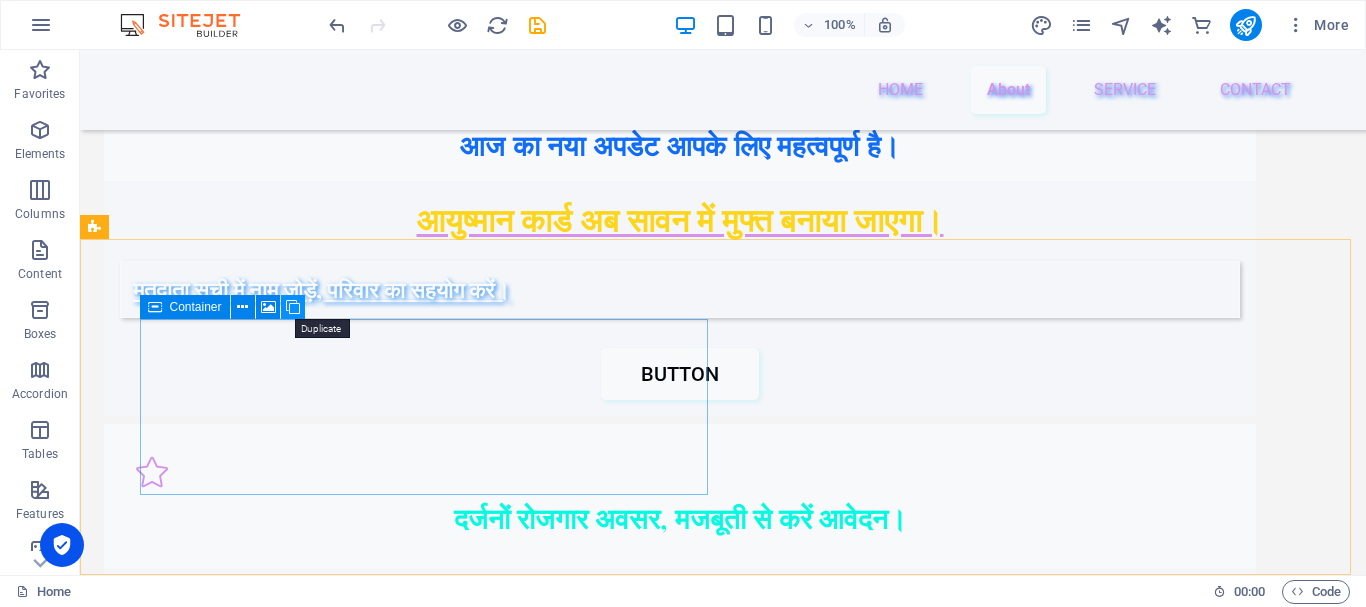 click at bounding box center (293, 307) 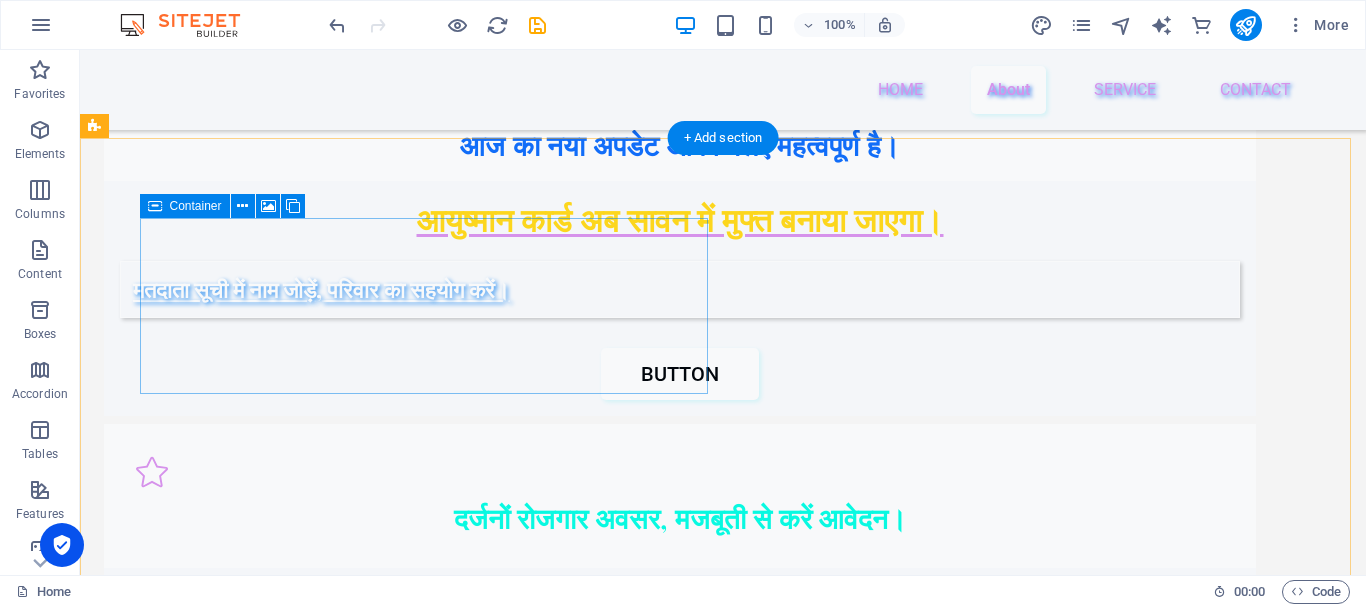 scroll, scrollTop: 3821, scrollLeft: 0, axis: vertical 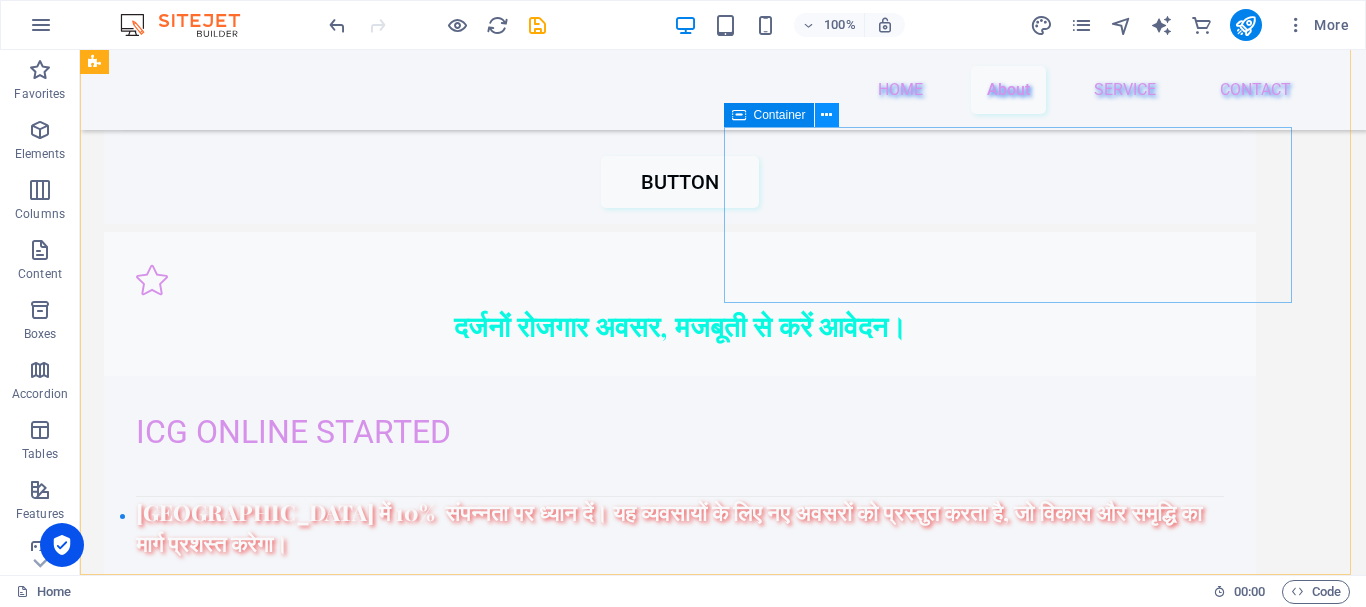 click at bounding box center (826, 115) 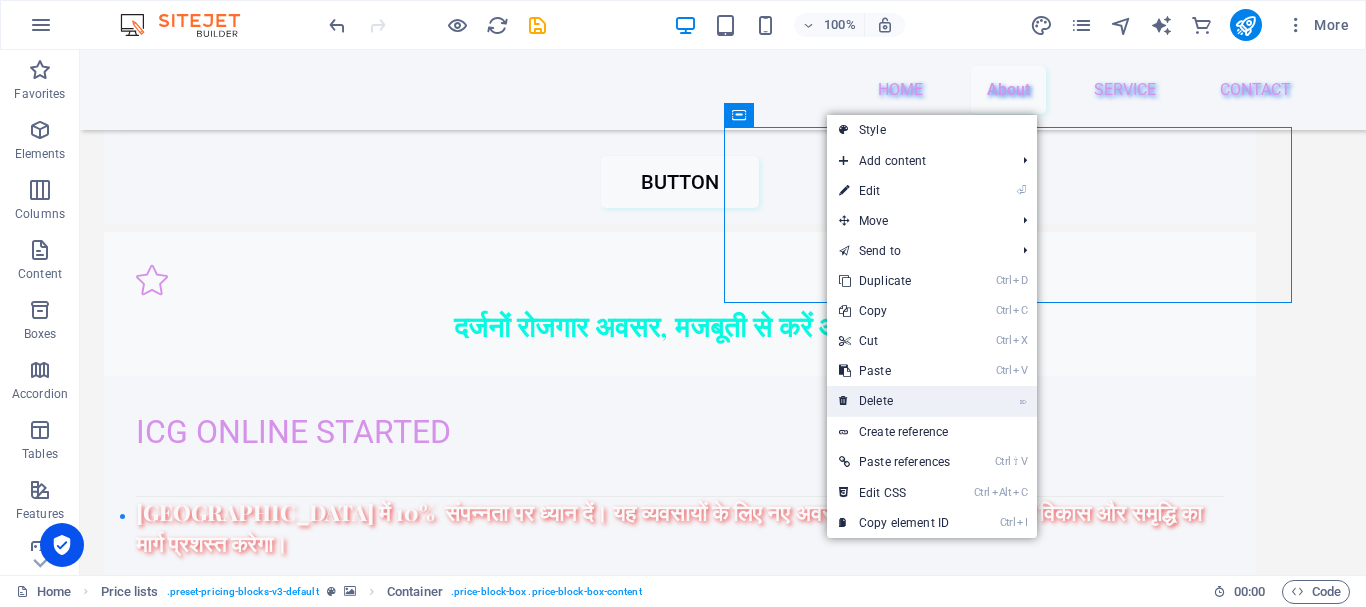 click on "⌦  Delete" at bounding box center (894, 401) 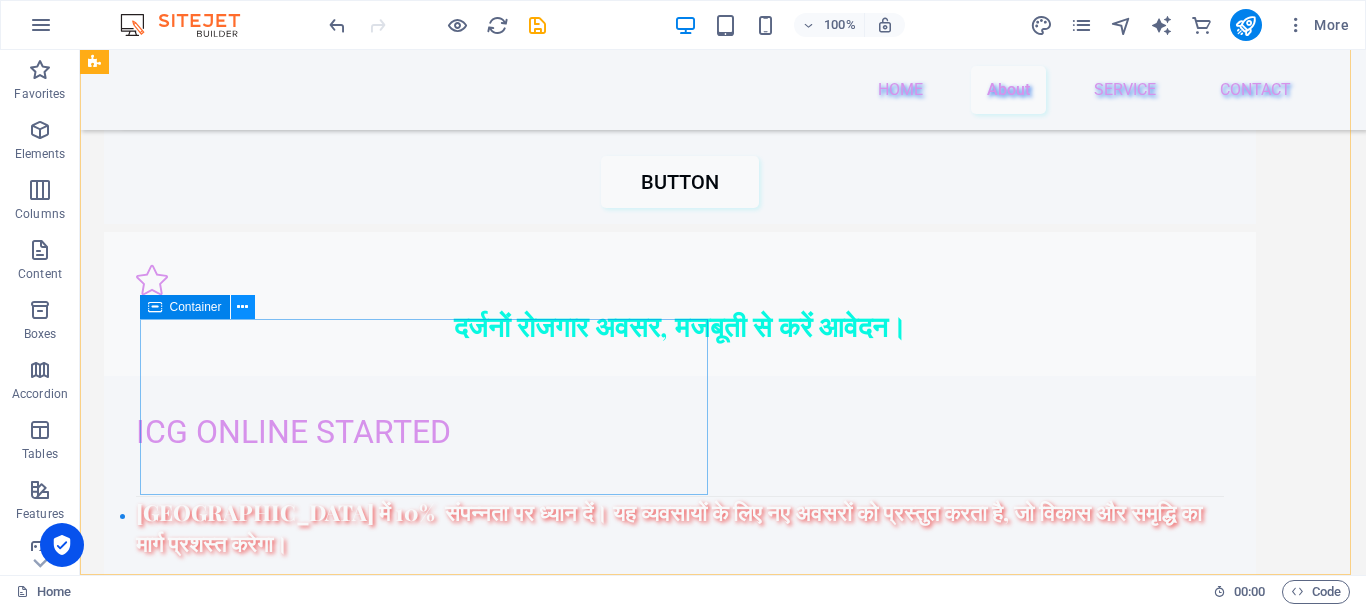 click at bounding box center [242, 307] 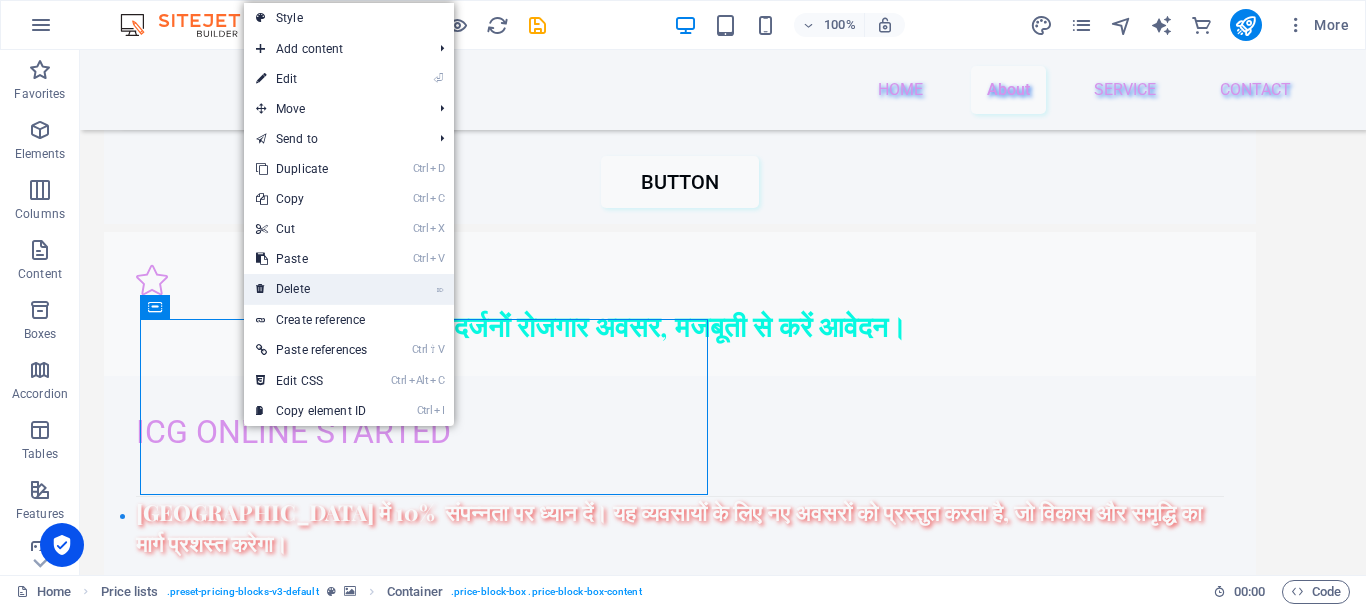 click on "⌦  Delete" at bounding box center [311, 289] 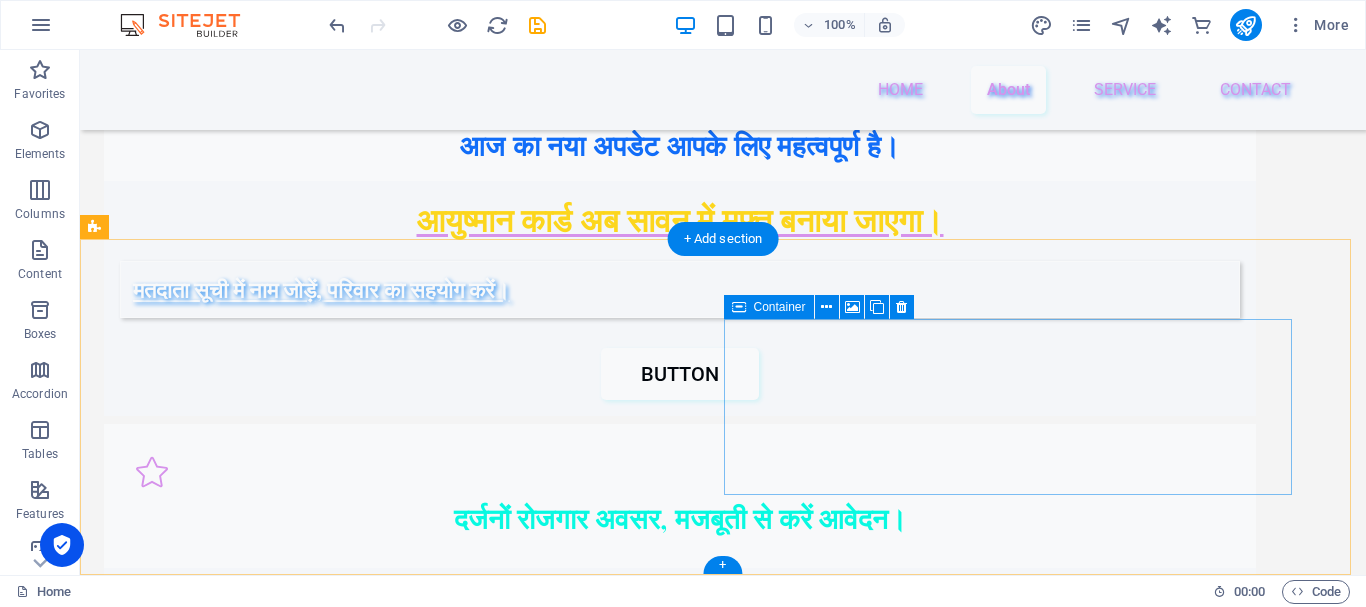 click on "Paste clipboard" at bounding box center [864, 1968] 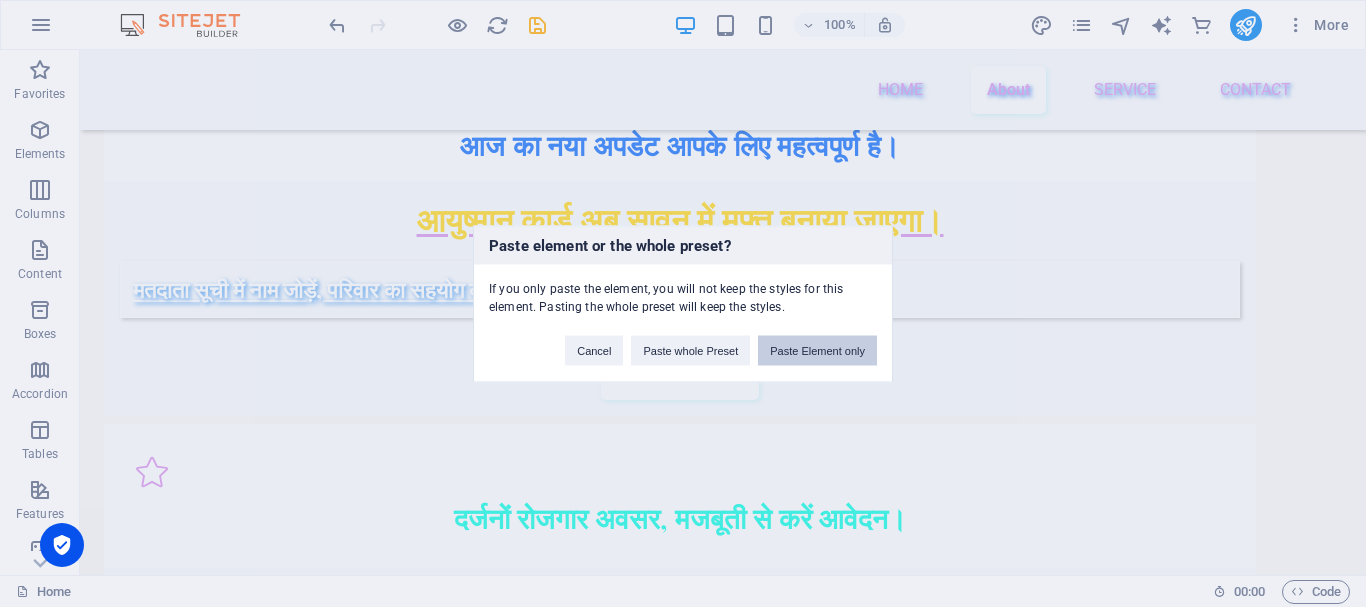 click on "Paste Element only" at bounding box center [817, 350] 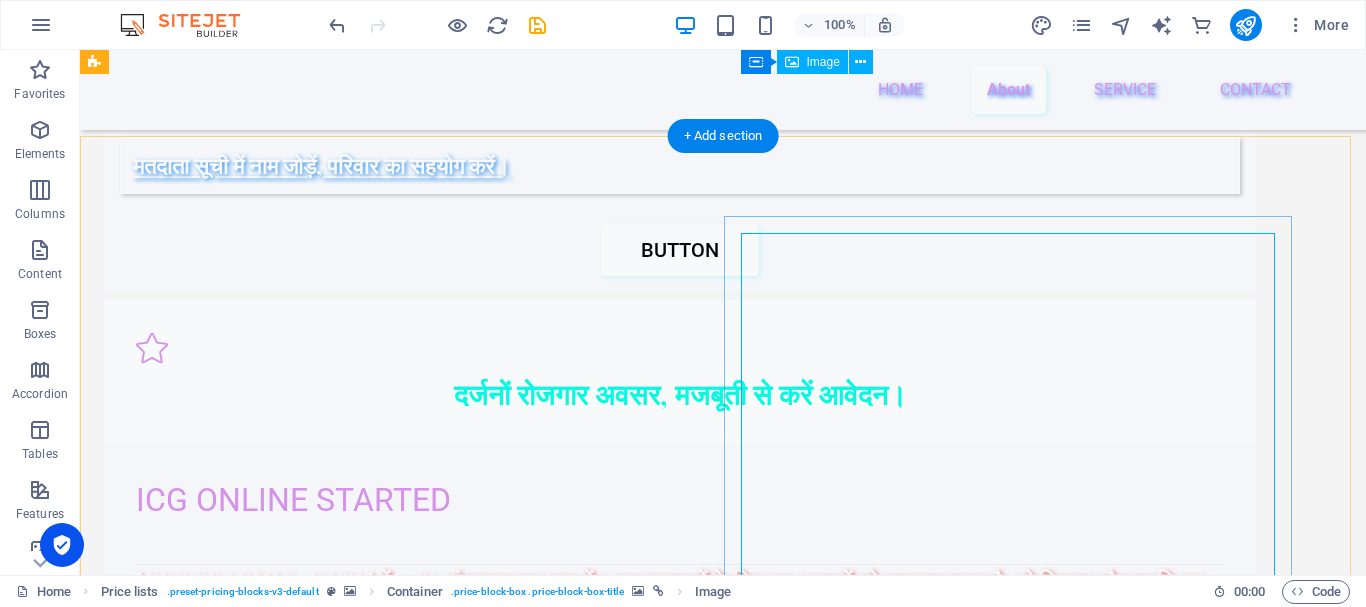 scroll, scrollTop: 3732, scrollLeft: 0, axis: vertical 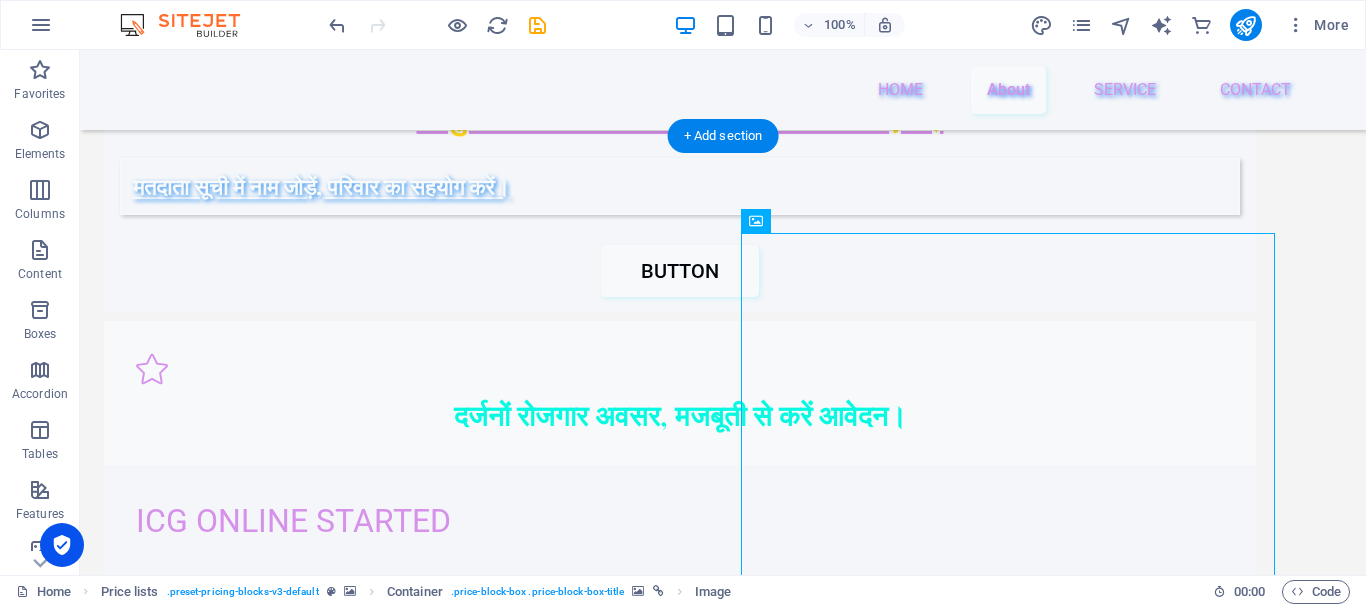 click at bounding box center (715, 1295) 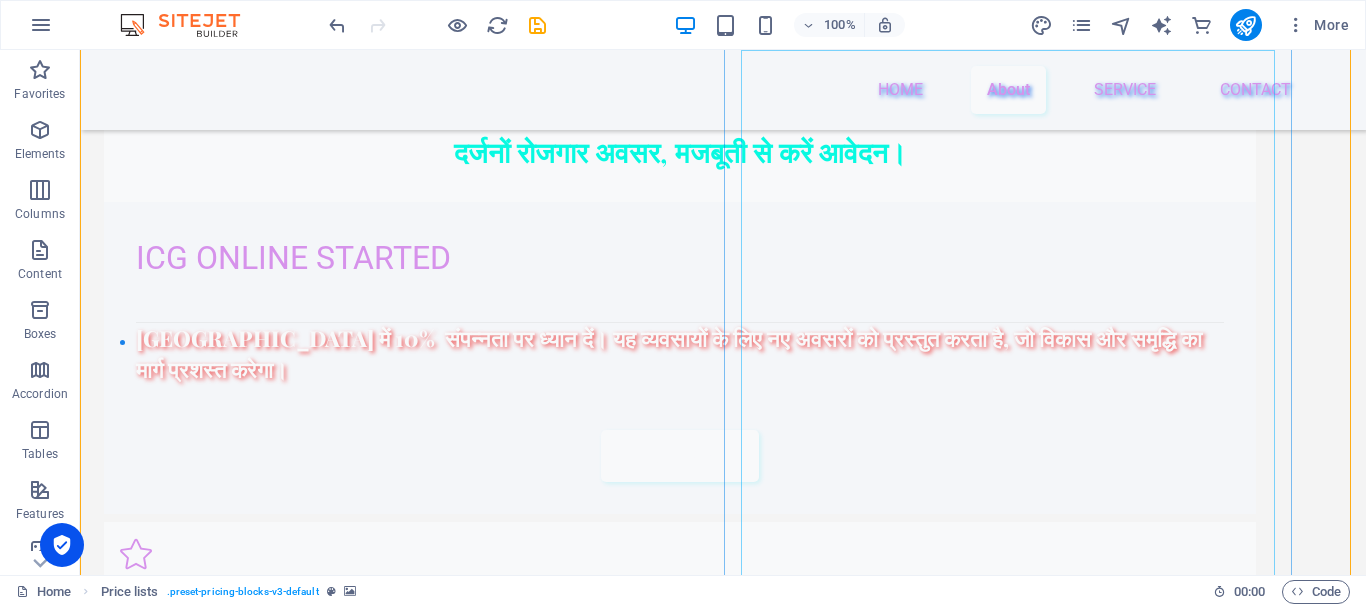scroll, scrollTop: 4032, scrollLeft: 0, axis: vertical 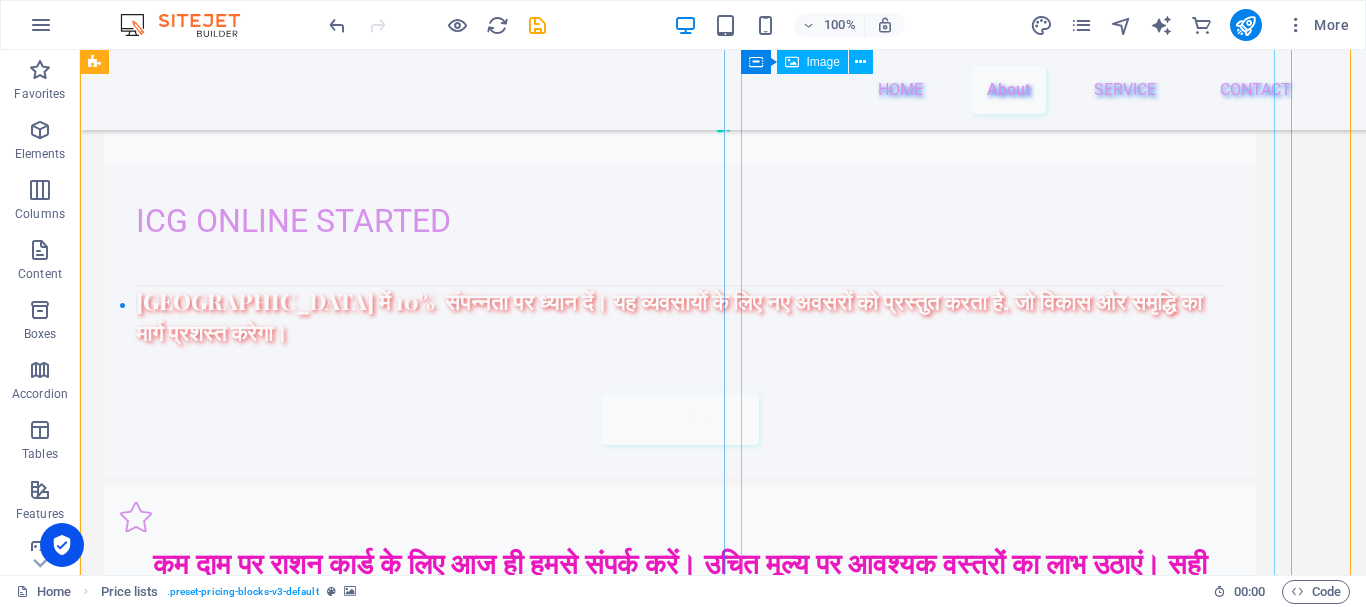 click at bounding box center (1013, 2704) 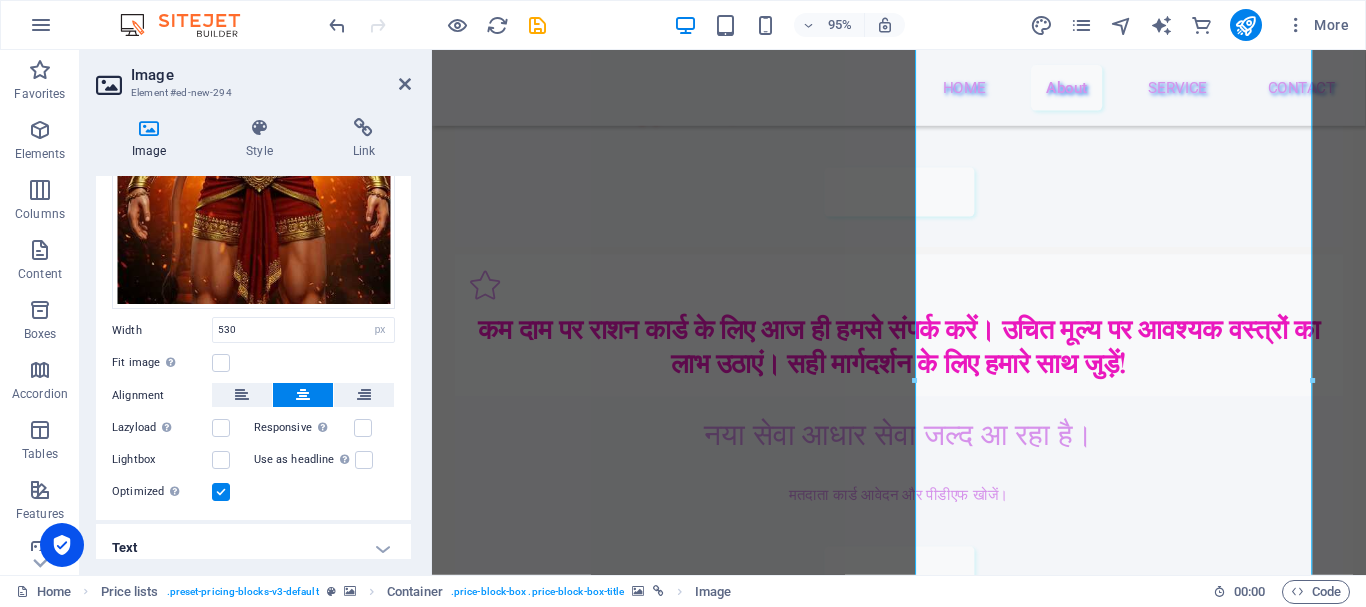 scroll, scrollTop: 421, scrollLeft: 0, axis: vertical 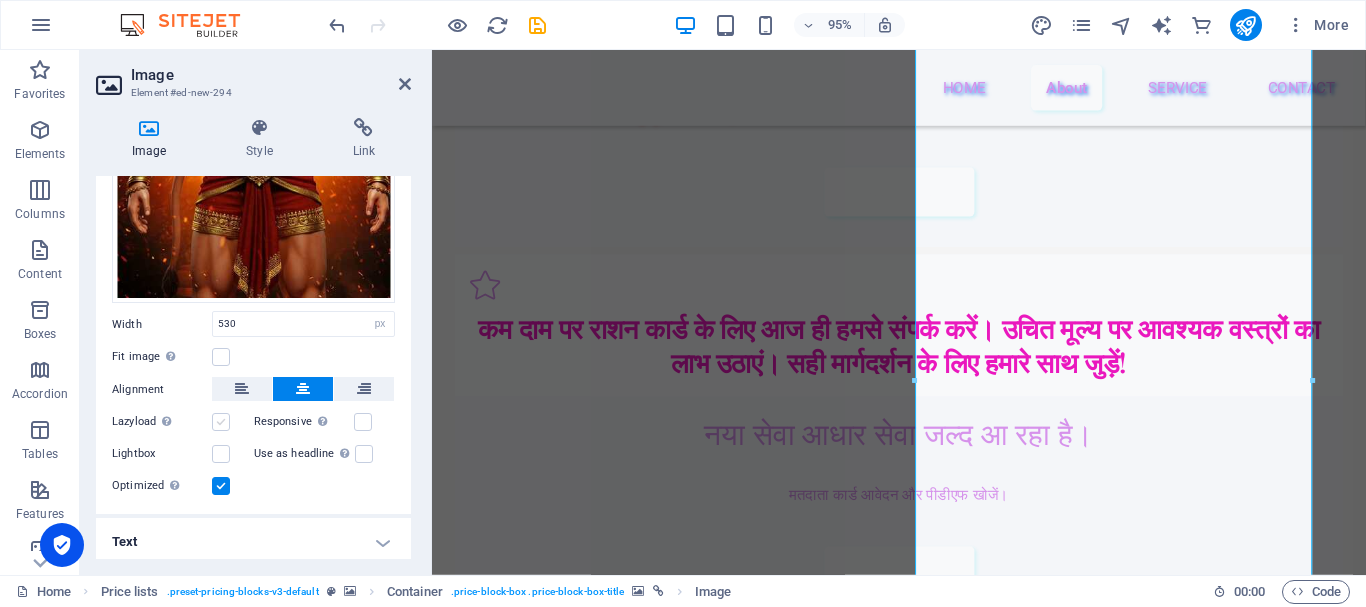 click at bounding box center (221, 422) 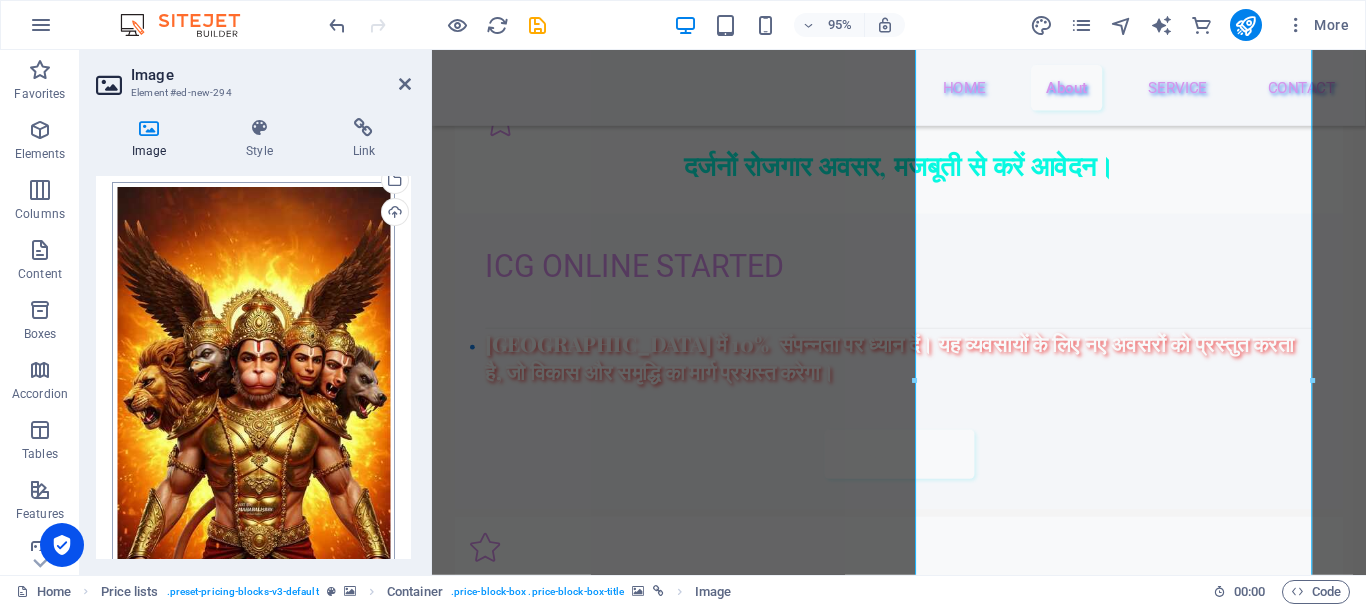 scroll, scrollTop: 0, scrollLeft: 0, axis: both 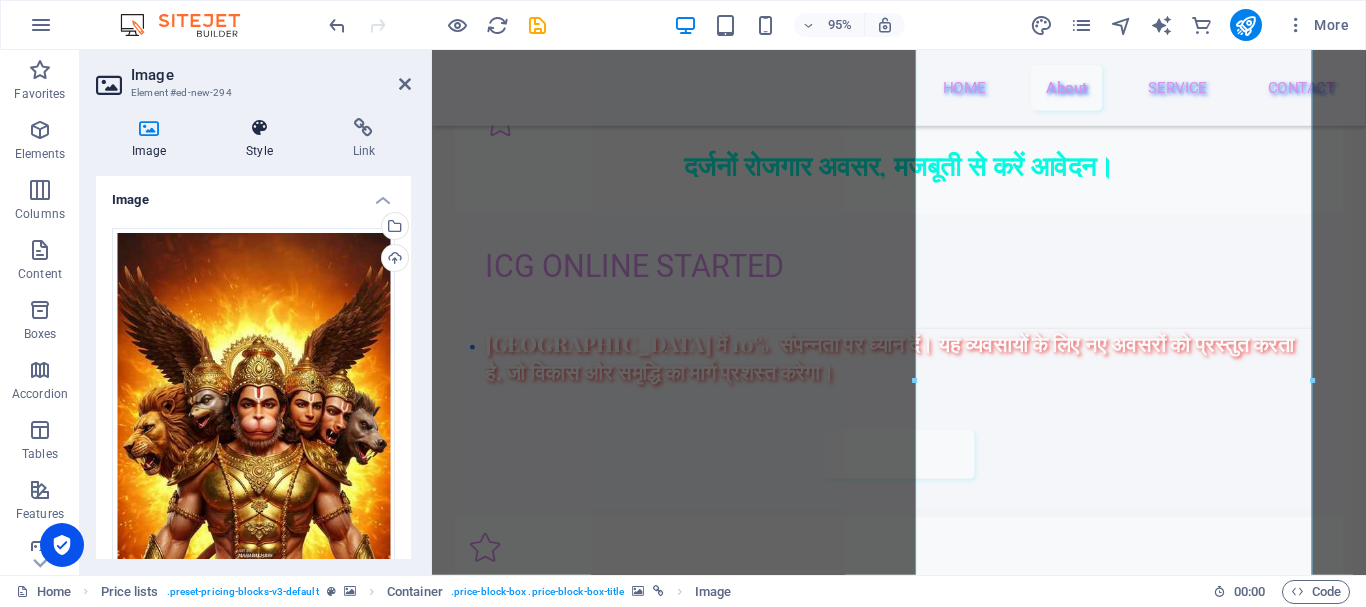 click at bounding box center [259, 128] 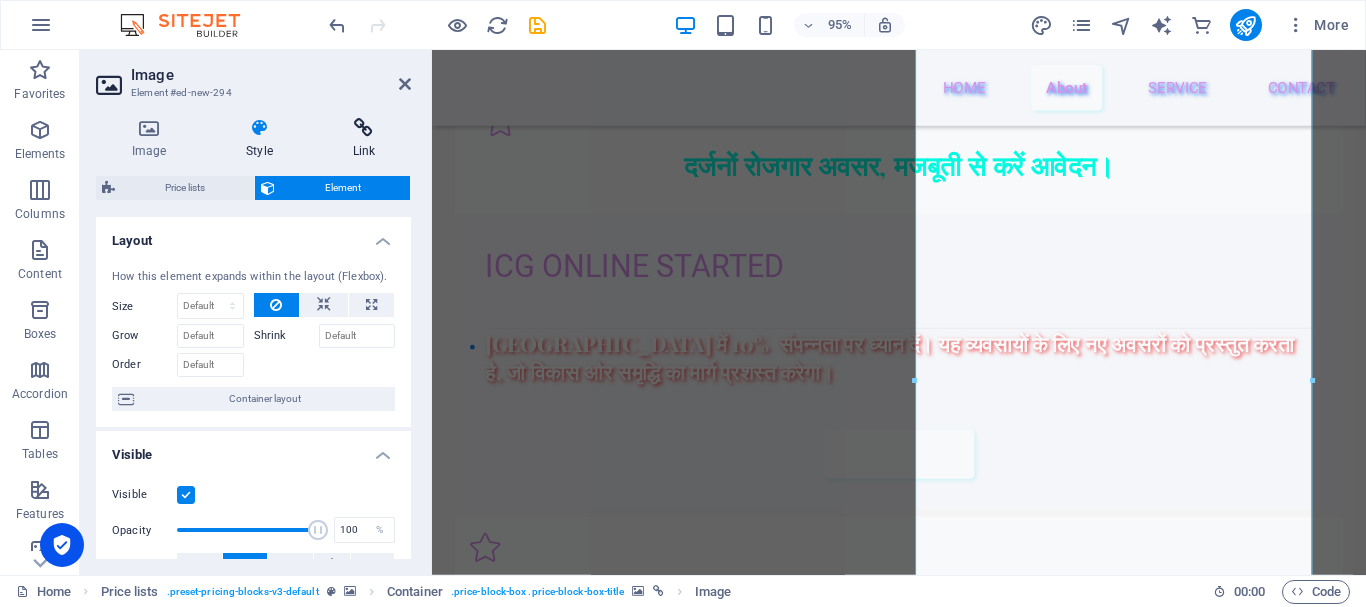 click at bounding box center (364, 128) 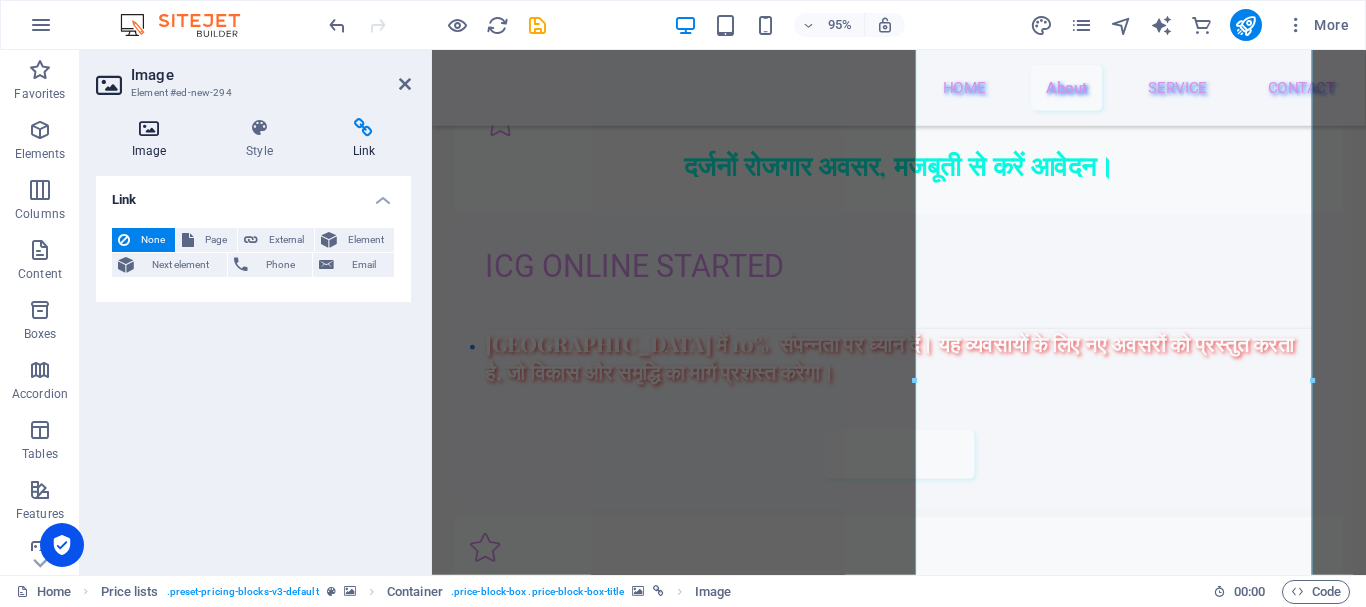 click at bounding box center [149, 128] 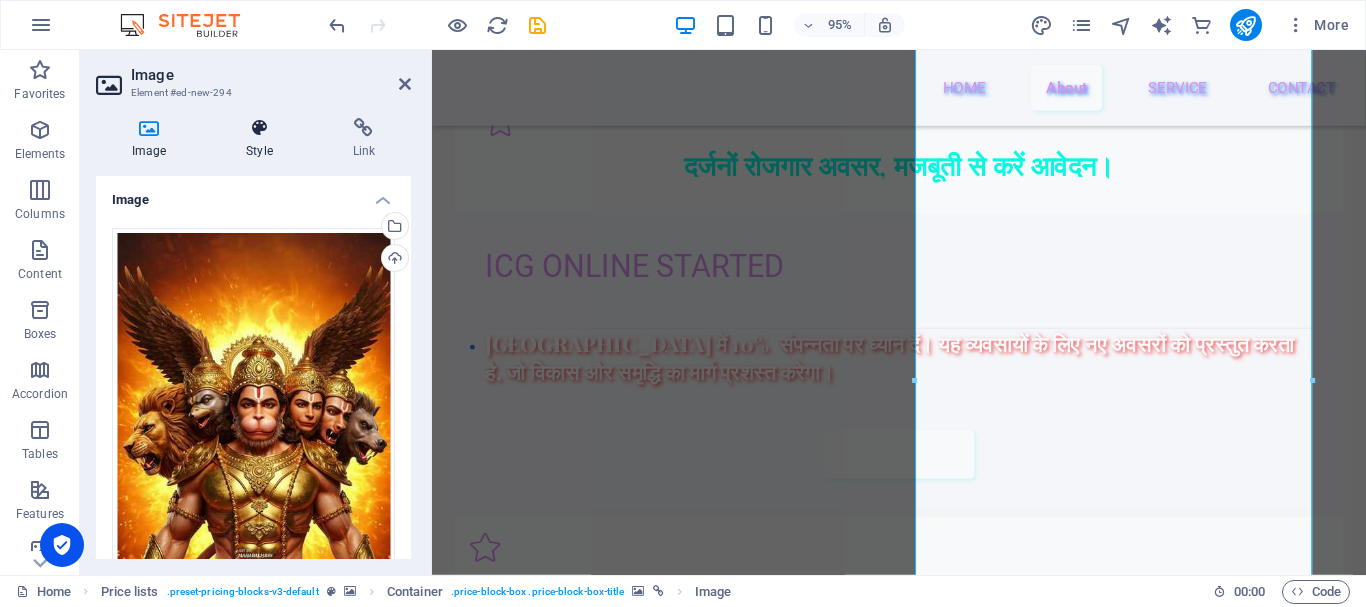click at bounding box center (259, 128) 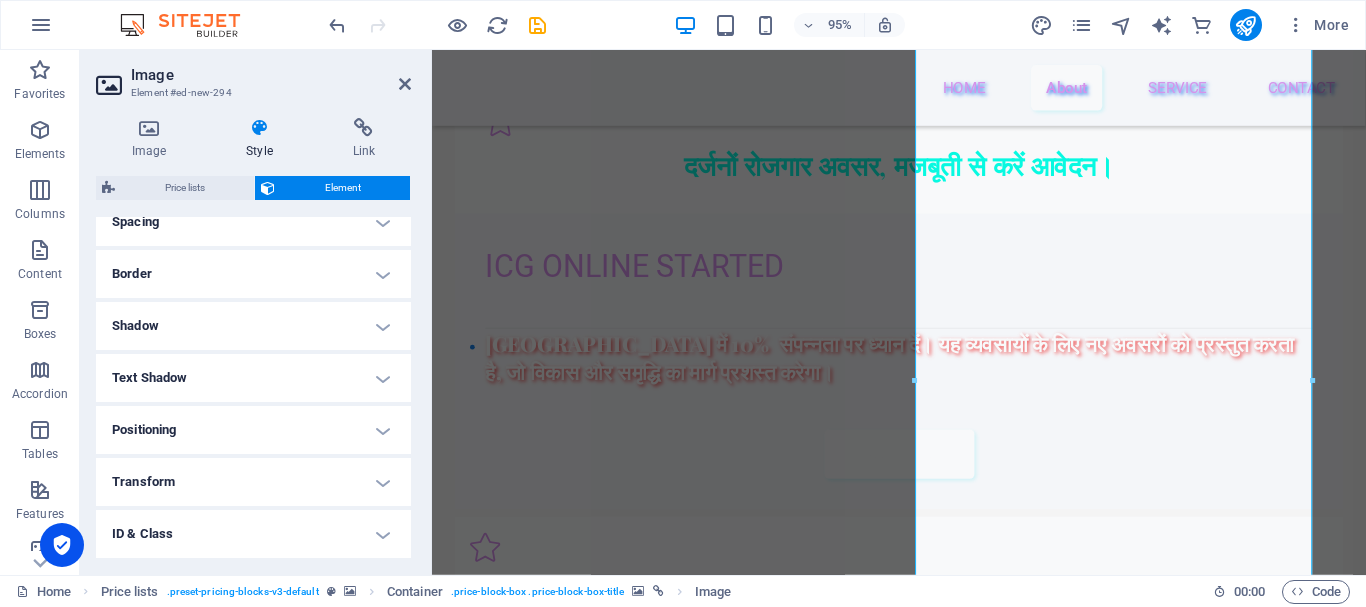 scroll, scrollTop: 503, scrollLeft: 0, axis: vertical 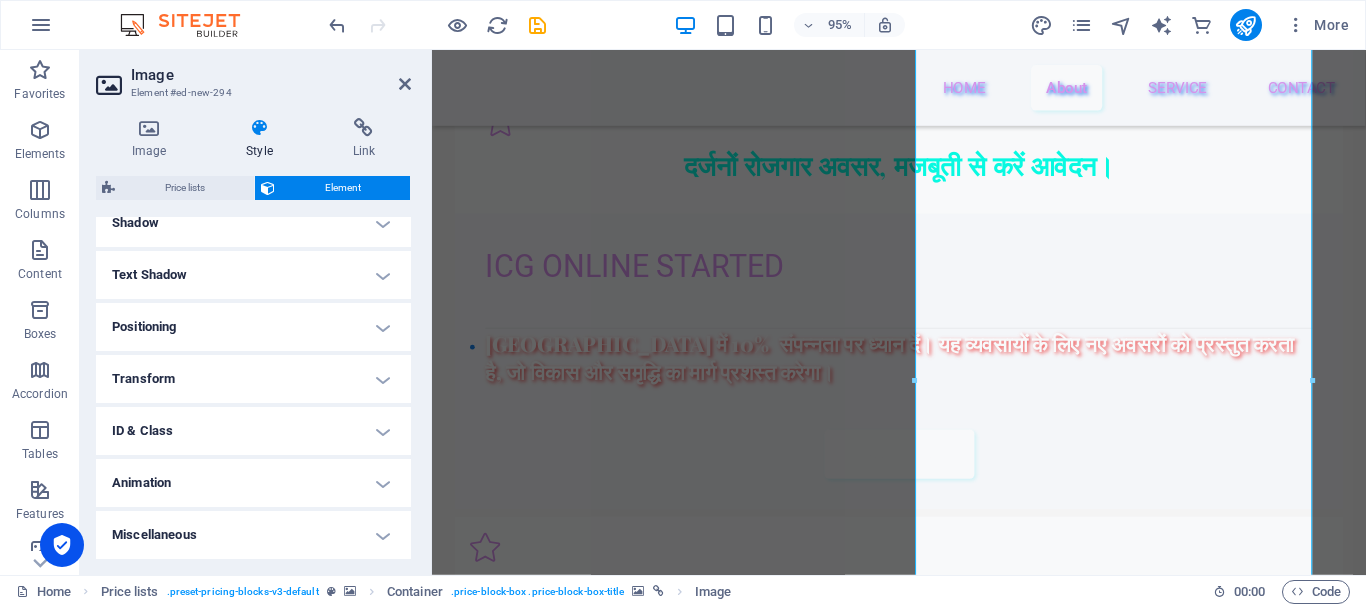 click on "Animation" at bounding box center (253, 483) 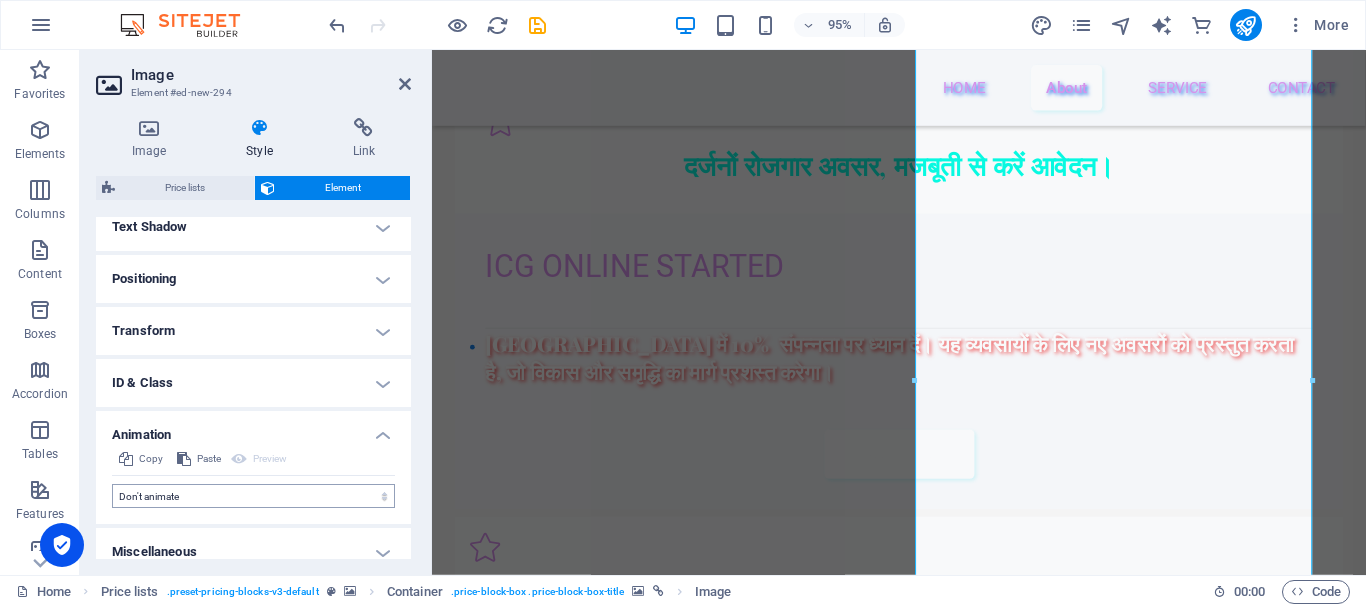 scroll, scrollTop: 568, scrollLeft: 0, axis: vertical 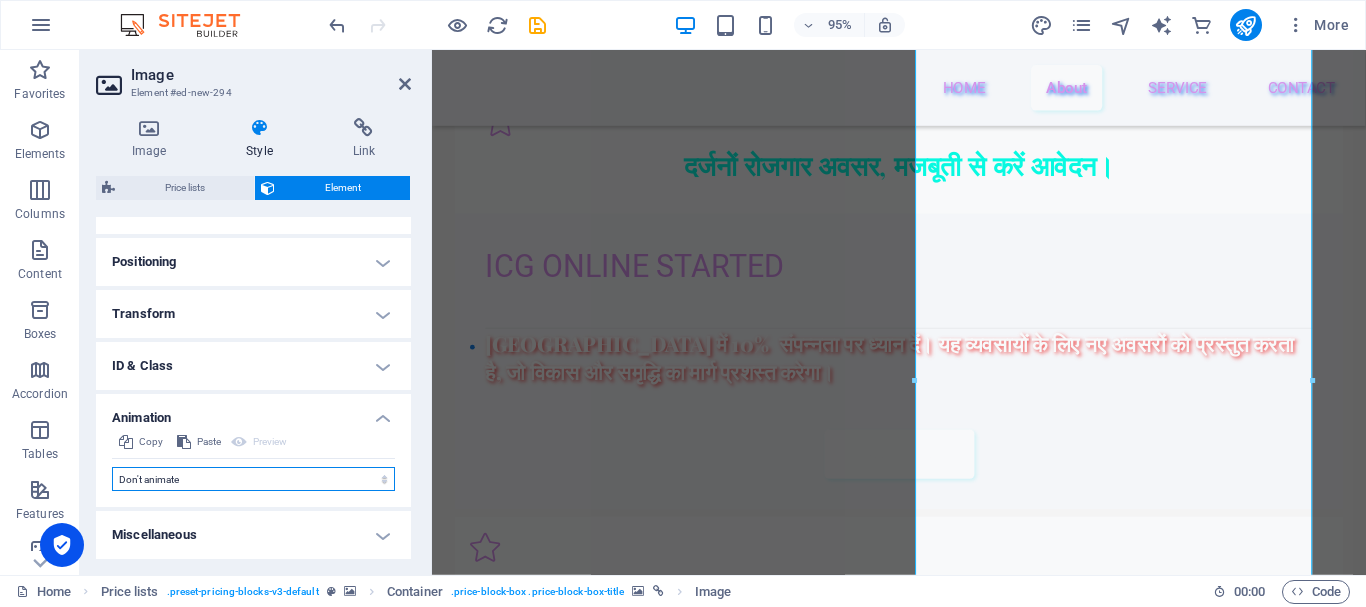 click on "Don't animate Show / Hide Slide up/down Zoom in/out Slide left to right Slide right to left Slide top to bottom Slide bottom to top Pulse Blink Open as overlay" at bounding box center (253, 479) 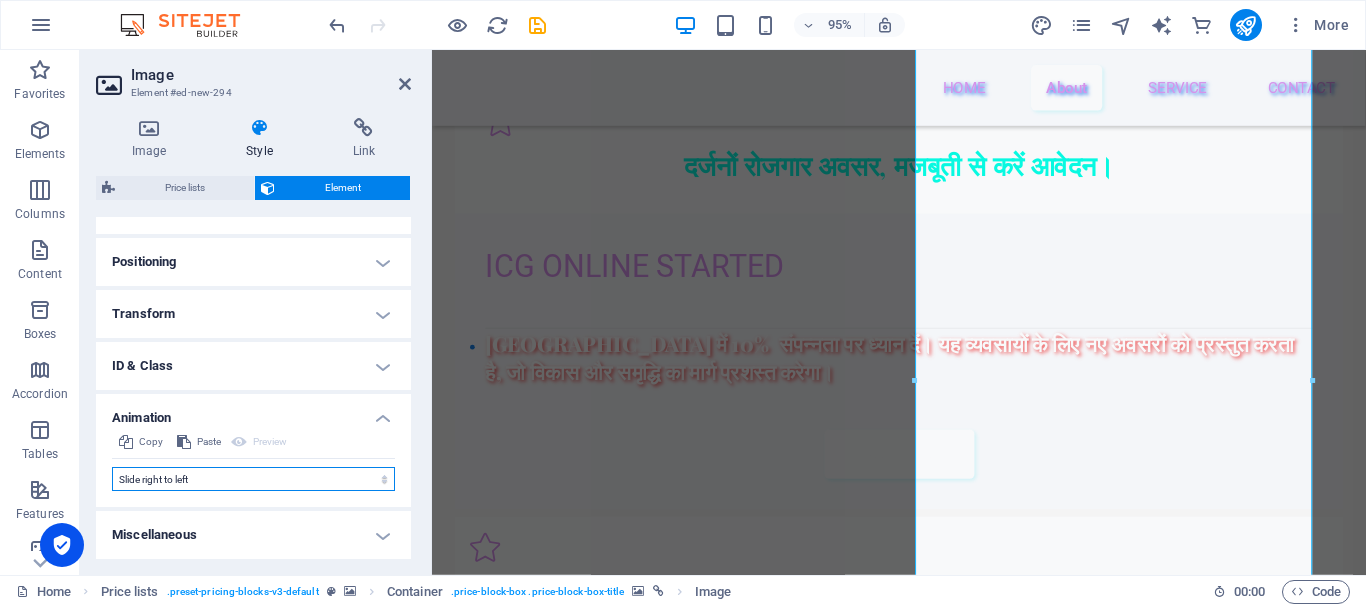 click on "Don't animate Show / Hide Slide up/down Zoom in/out Slide left to right Slide right to left Slide top to bottom Slide bottom to top Pulse Blink Open as overlay" at bounding box center (253, 479) 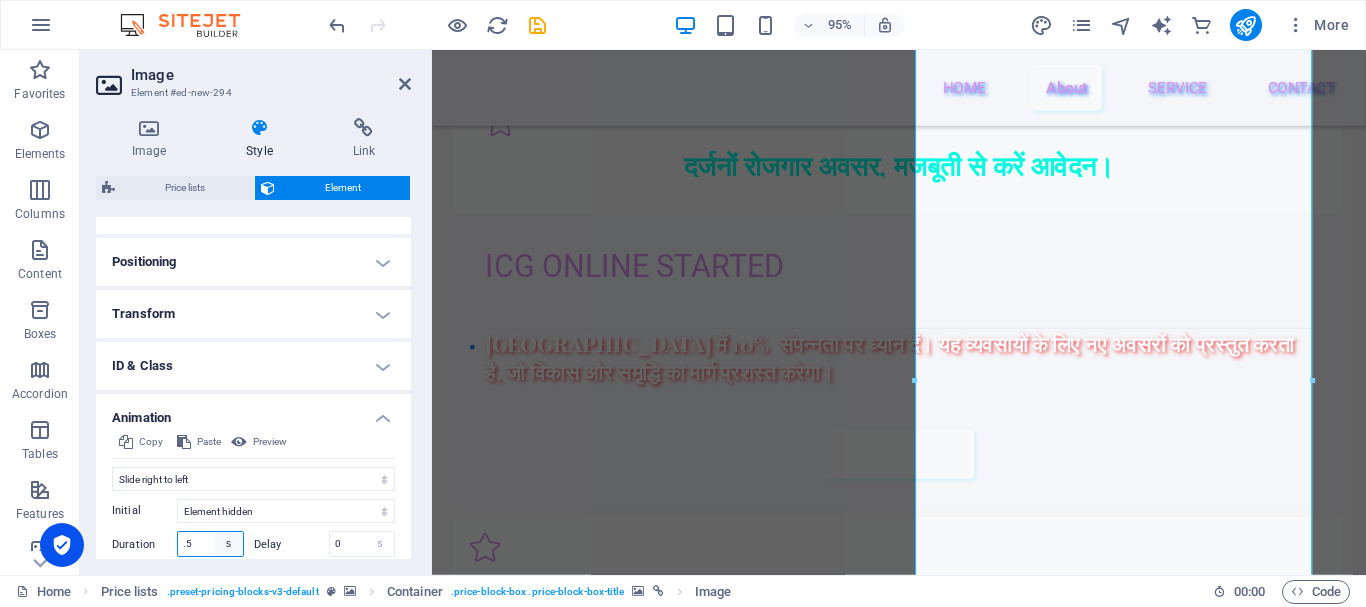 click on "s ms" at bounding box center [229, 544] 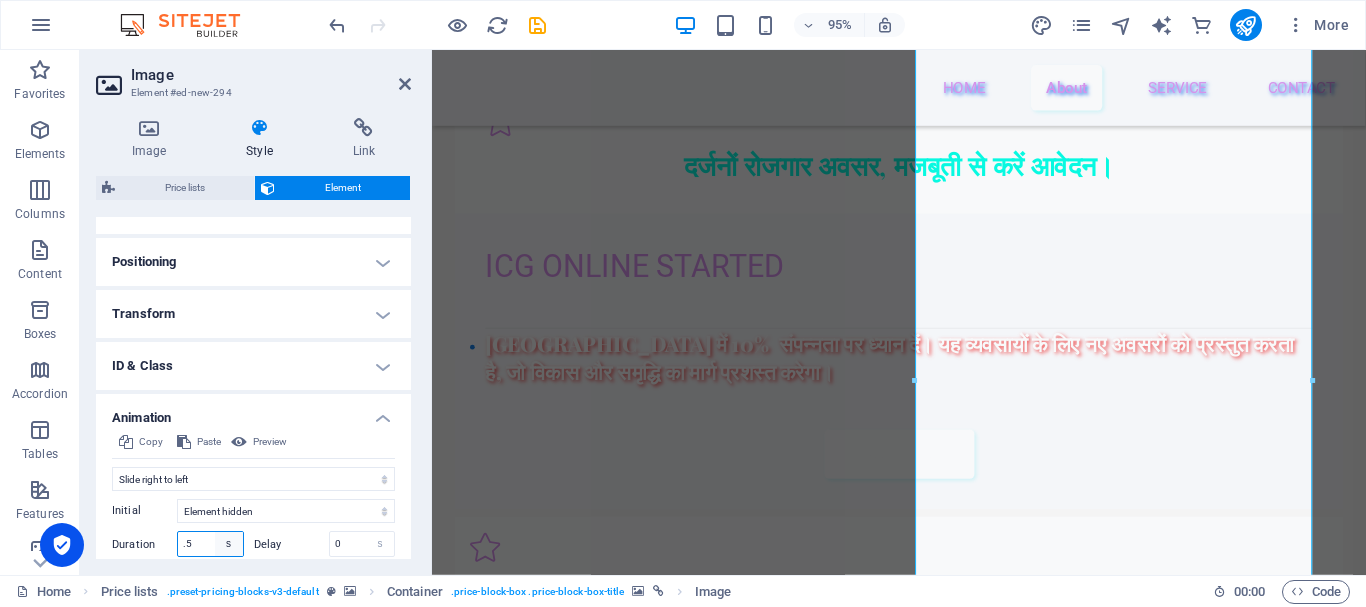 select on "ms" 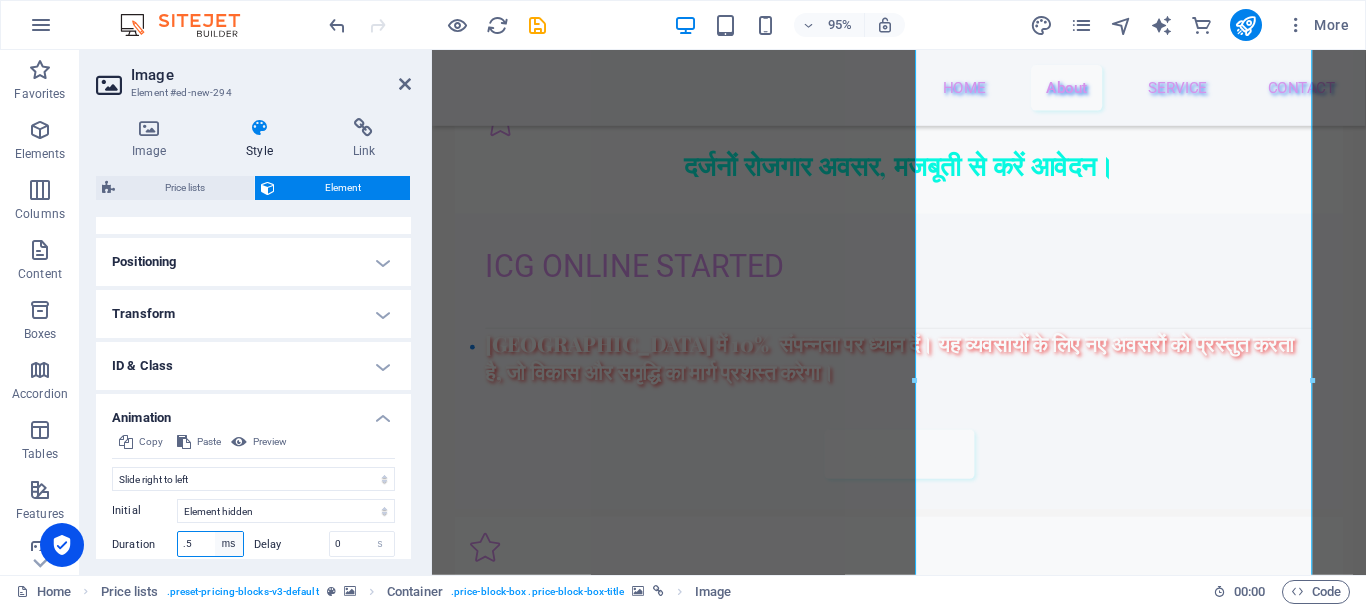 click on "s ms" at bounding box center (229, 544) 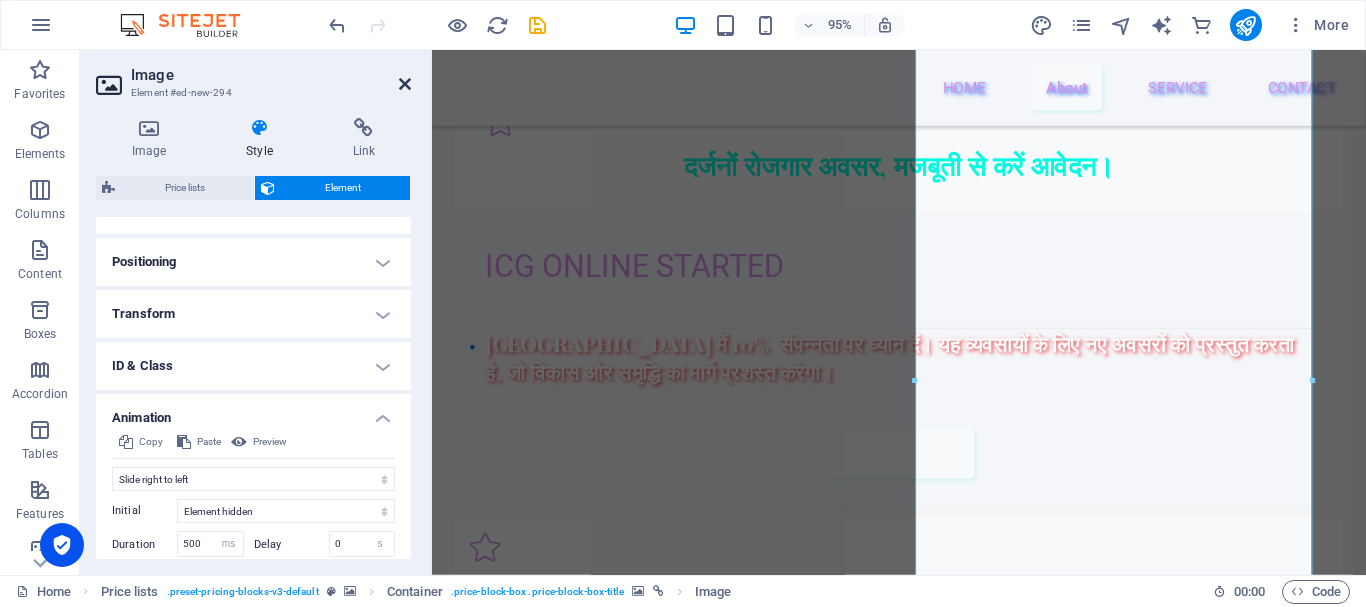 click at bounding box center [405, 84] 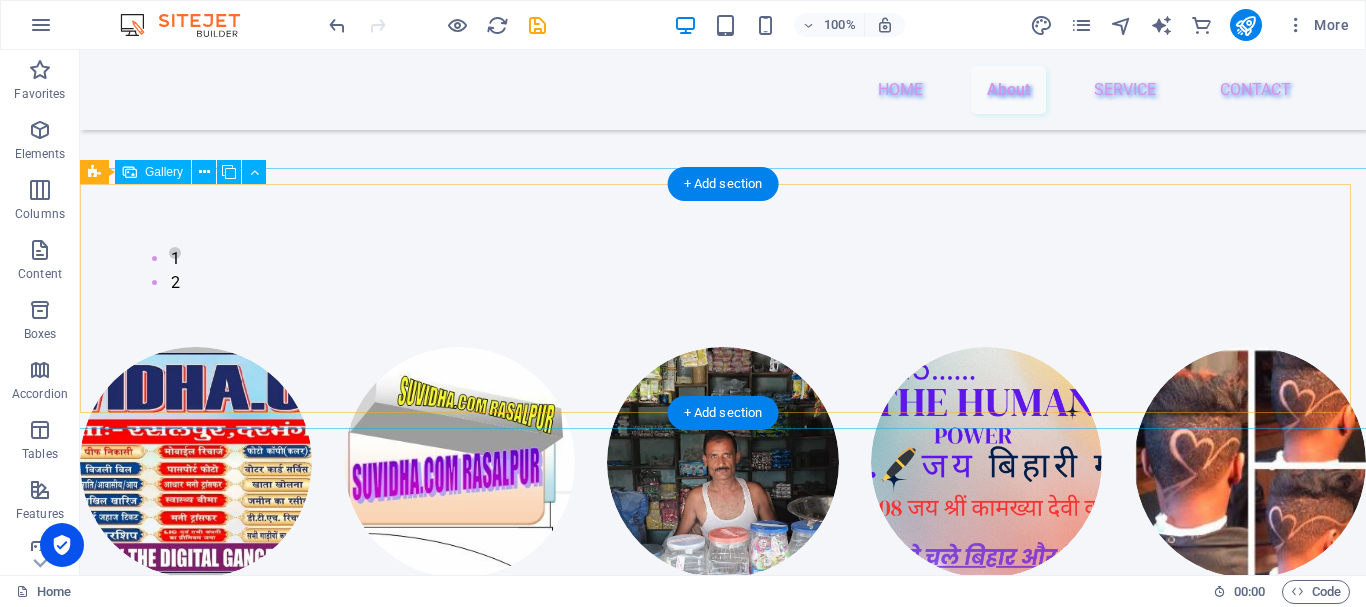 scroll, scrollTop: 1632, scrollLeft: 0, axis: vertical 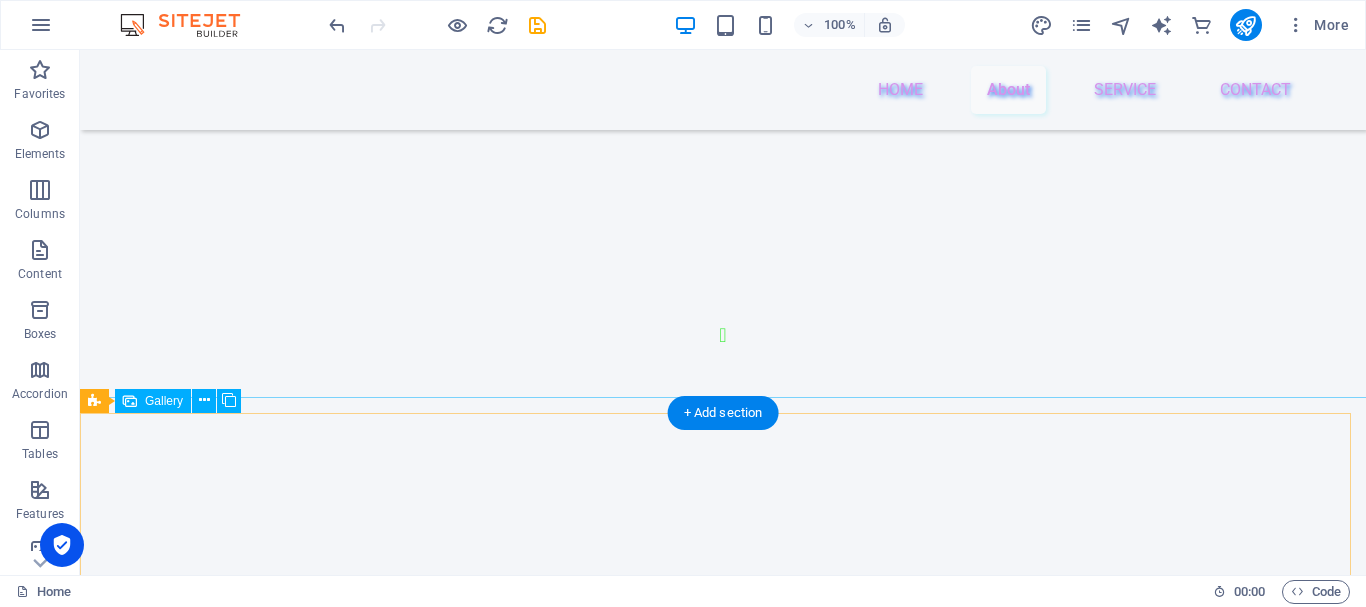 click at bounding box center (393, 1340) 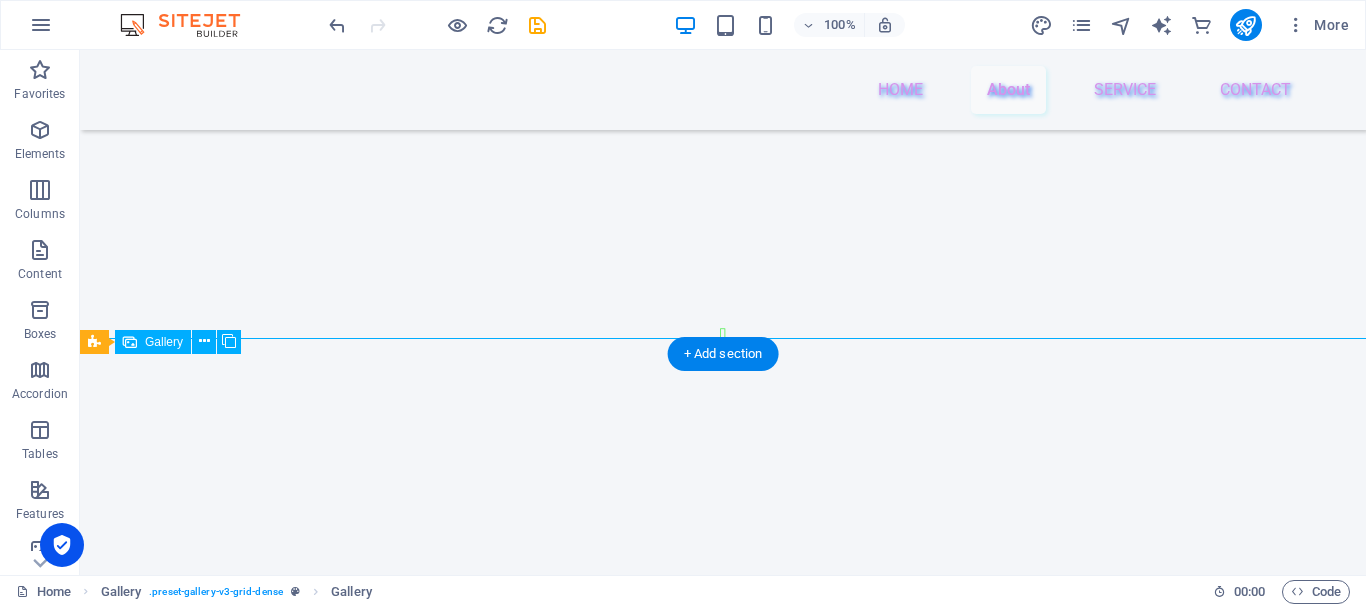 scroll, scrollTop: 1932, scrollLeft: 0, axis: vertical 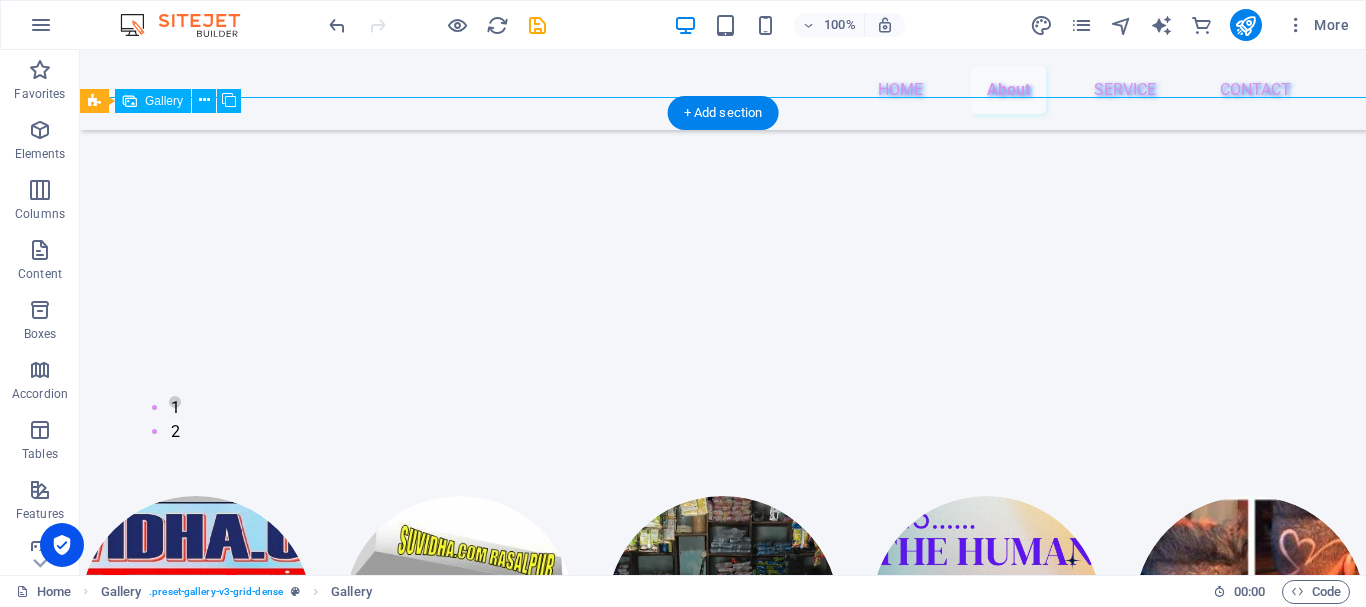 click at bounding box center [393, 1040] 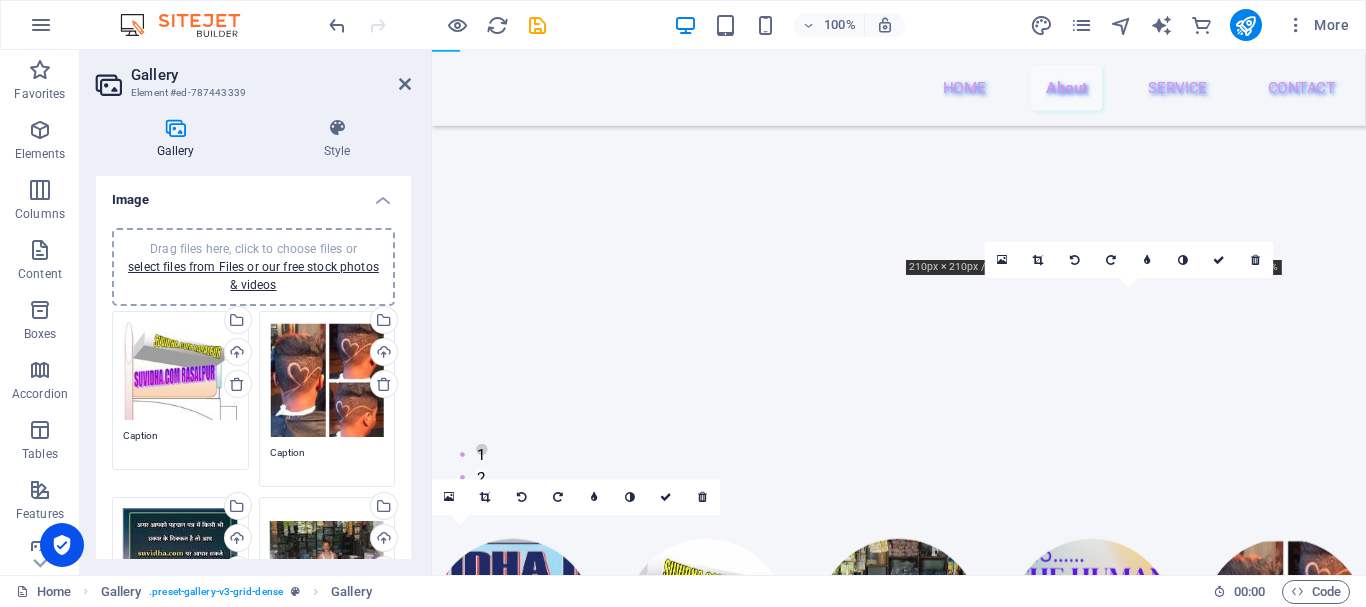 scroll, scrollTop: 2245, scrollLeft: 0, axis: vertical 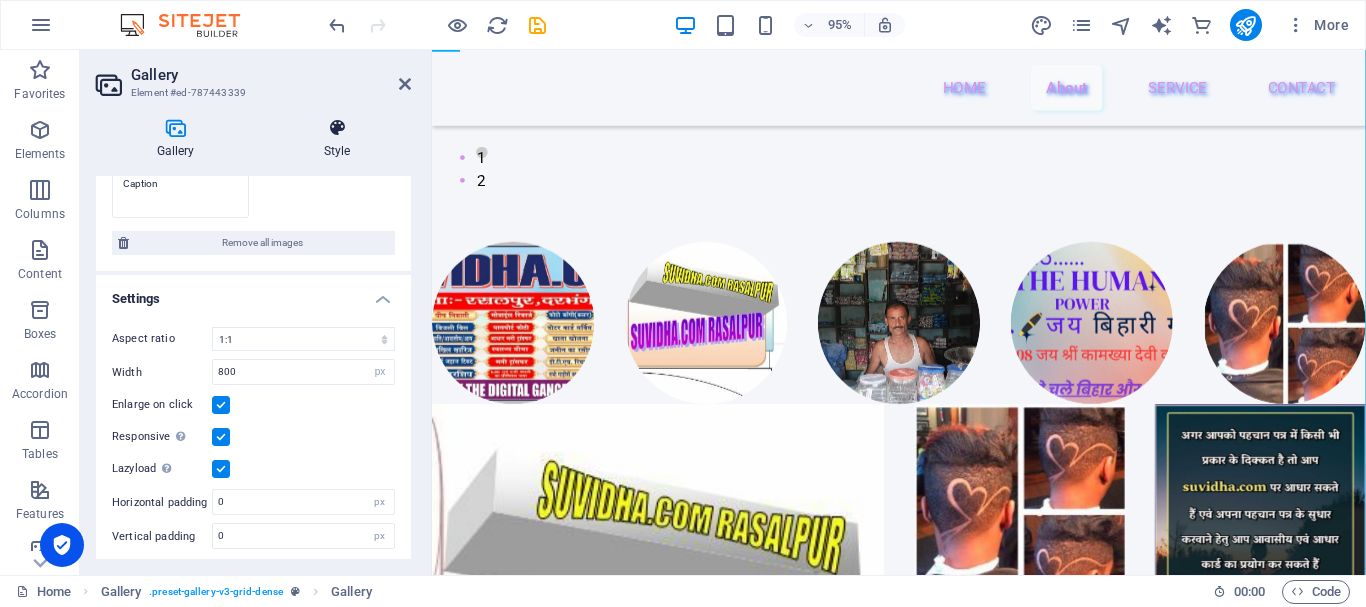 click at bounding box center [337, 128] 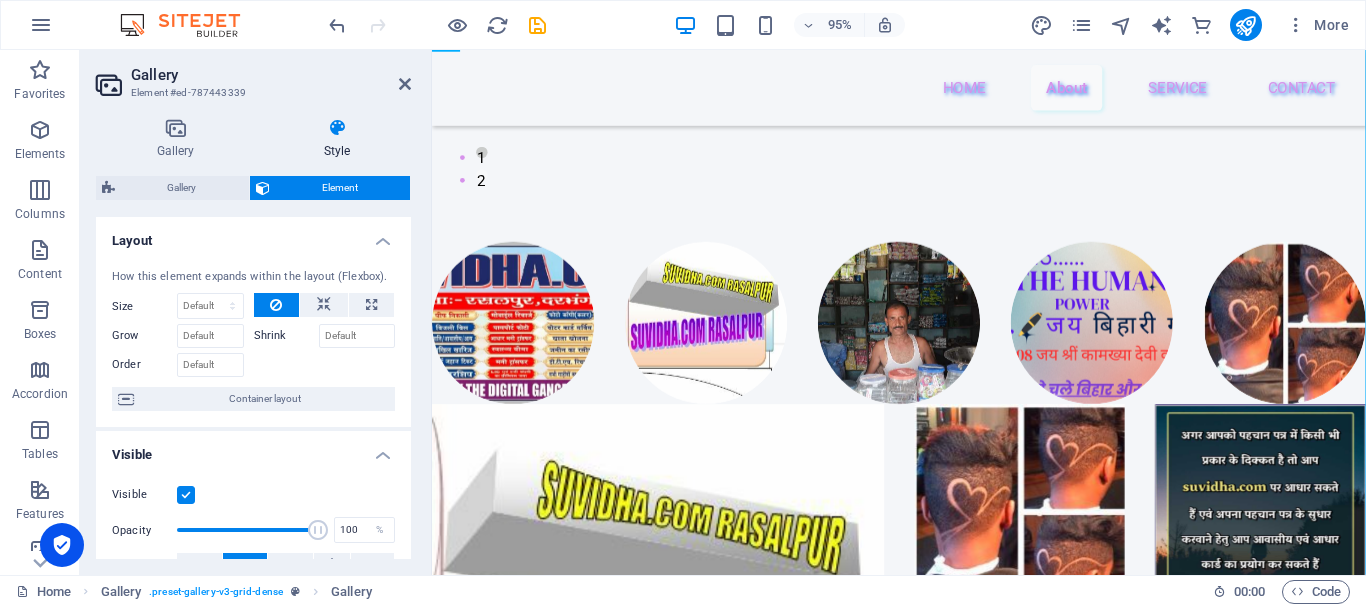 scroll, scrollTop: 503, scrollLeft: 0, axis: vertical 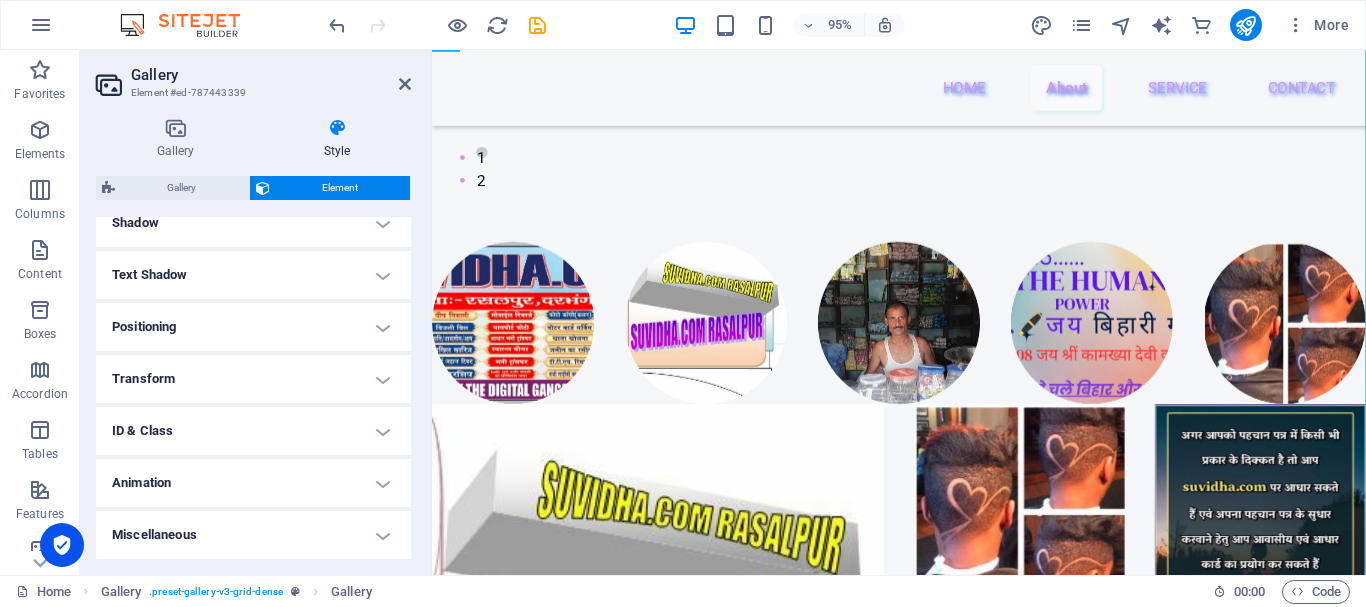 click on "Positioning" at bounding box center [253, 327] 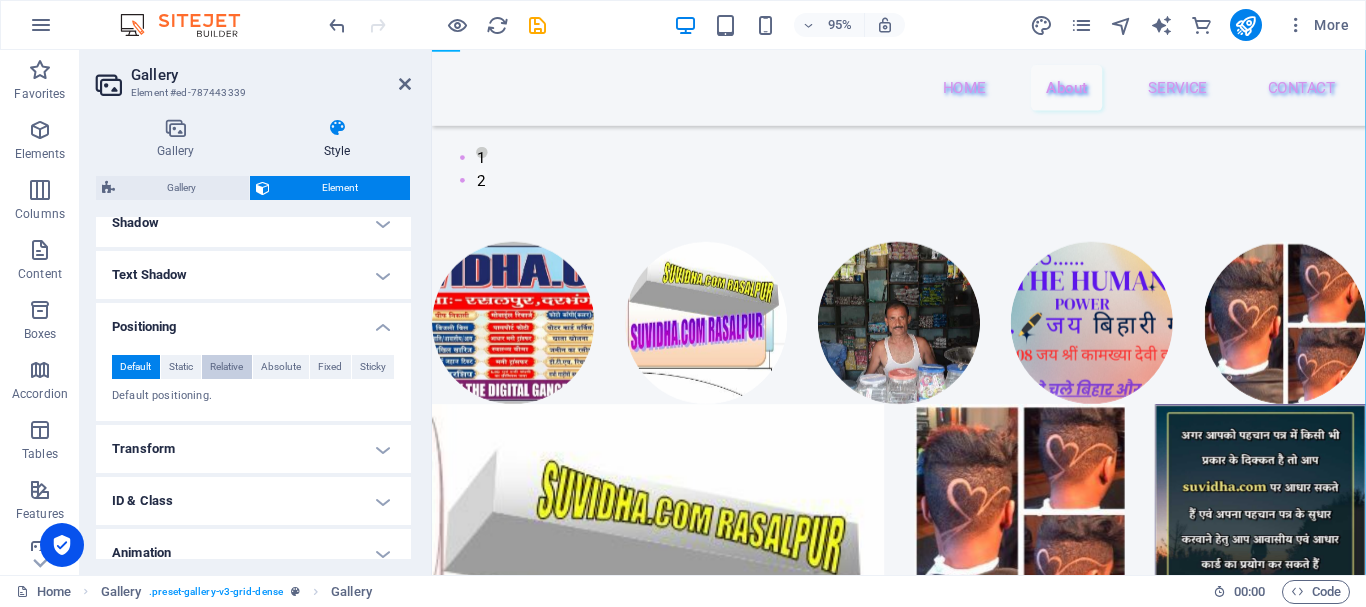 click on "Relative" at bounding box center [226, 367] 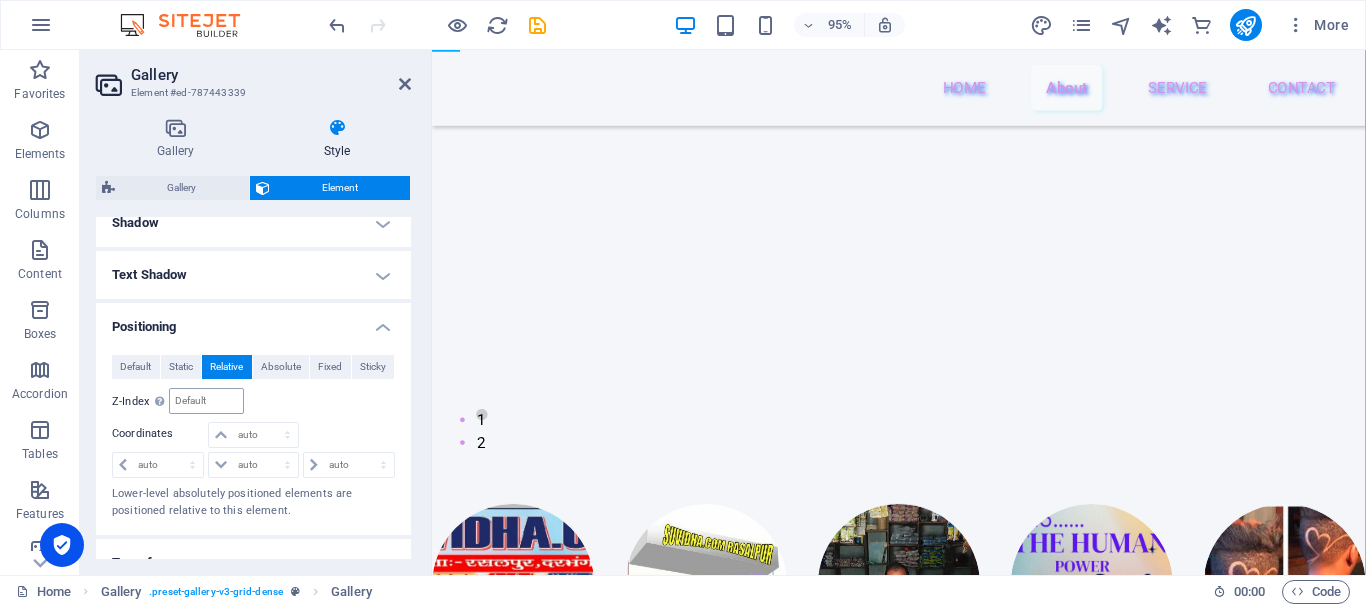 scroll, scrollTop: 687, scrollLeft: 0, axis: vertical 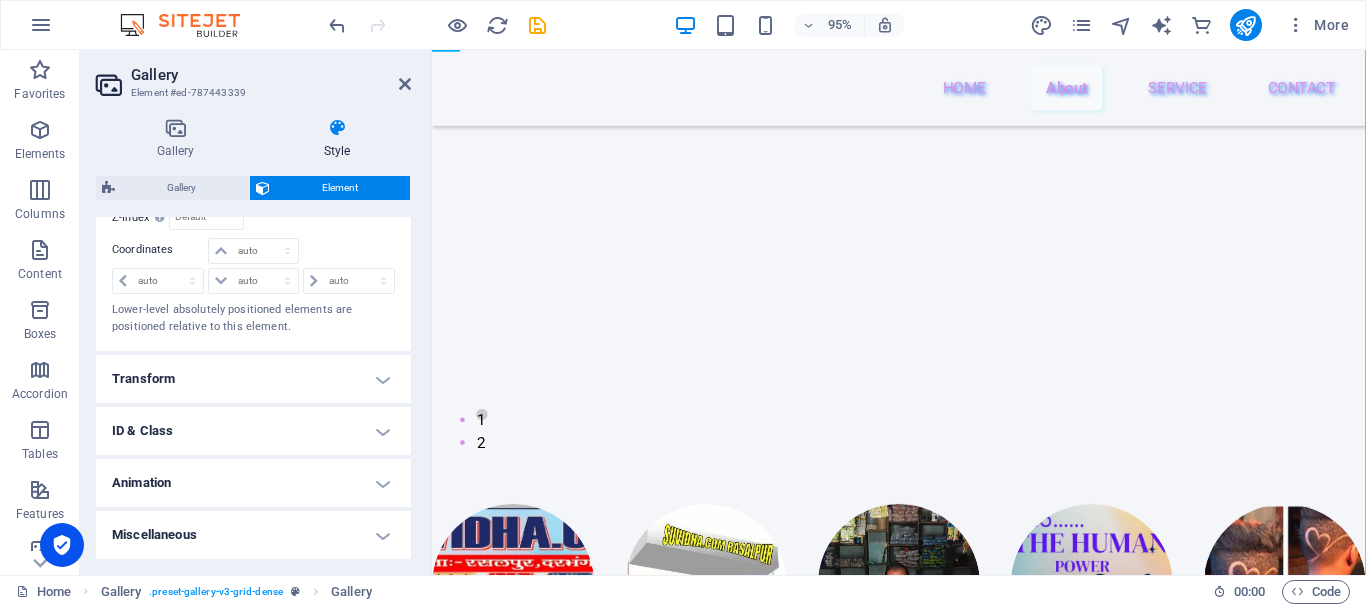 click on "Animation" at bounding box center (253, 483) 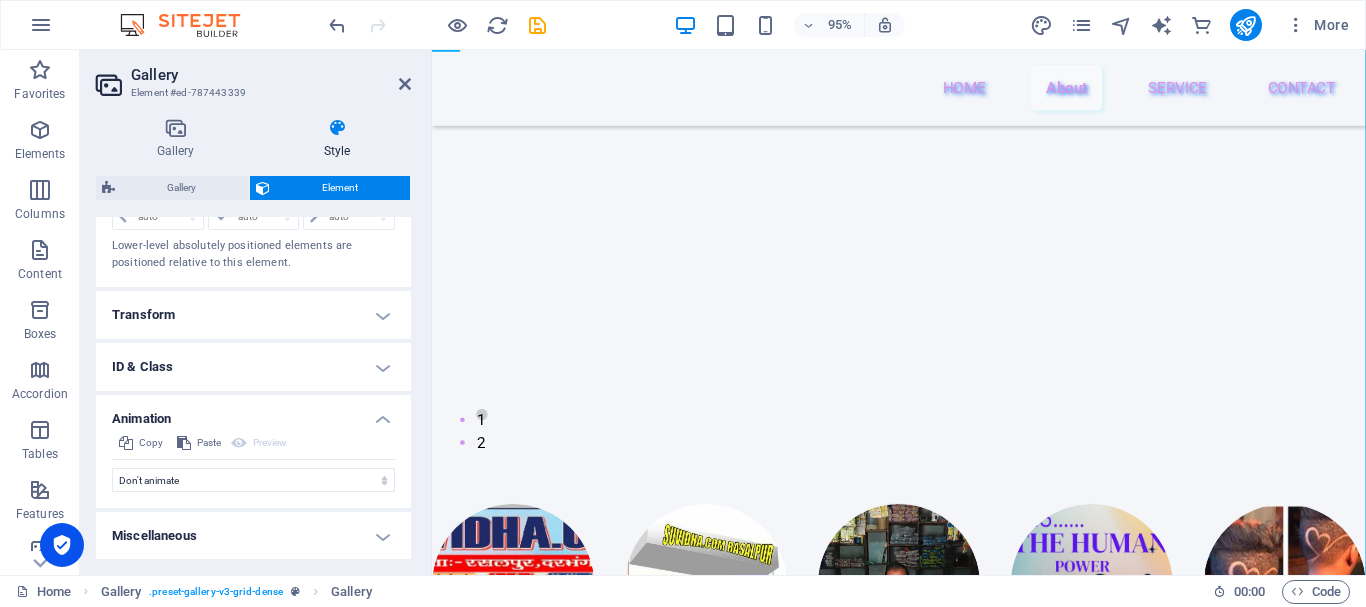 scroll, scrollTop: 752, scrollLeft: 0, axis: vertical 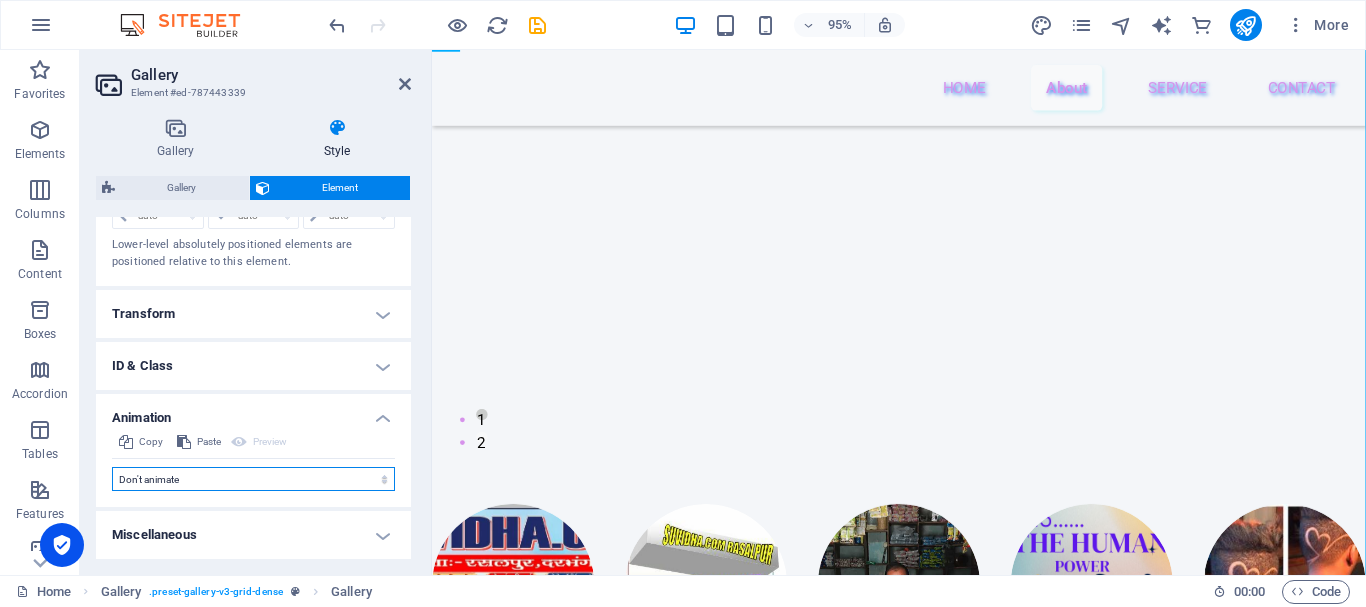 click on "Don't animate Show / Hide Slide up/down Zoom in/out Slide left to right Slide right to left Slide top to bottom Slide bottom to top Pulse Blink Open as overlay" at bounding box center (253, 479) 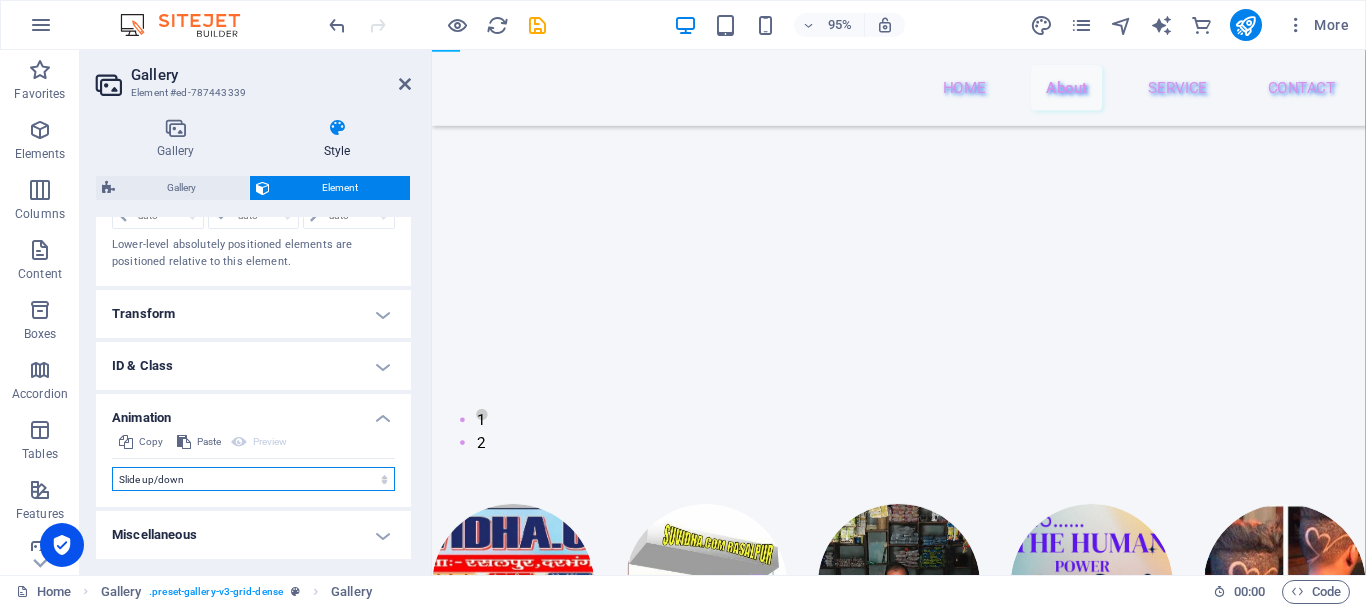 click on "Don't animate Show / Hide Slide up/down Zoom in/out Slide left to right Slide right to left Slide top to bottom Slide bottom to top Pulse Blink Open as overlay" at bounding box center (253, 479) 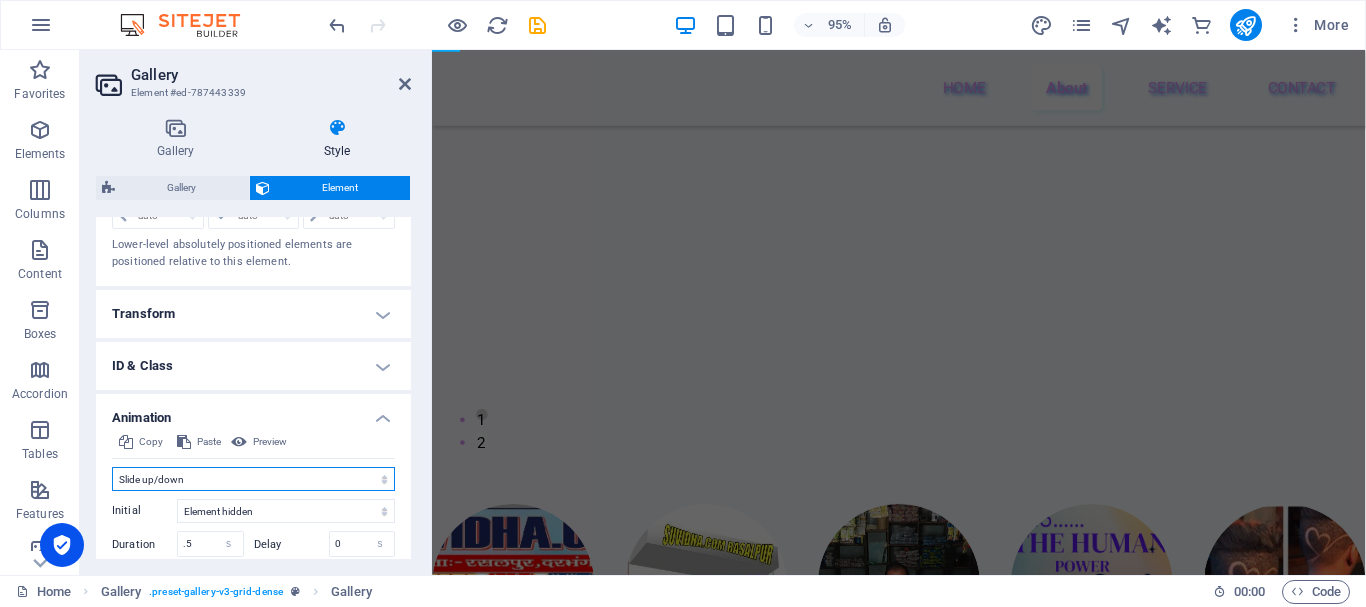 click on "Don't animate Show / Hide Slide up/down Zoom in/out Slide left to right Slide right to left Slide top to bottom Slide bottom to top Pulse Blink Open as overlay" at bounding box center (253, 479) 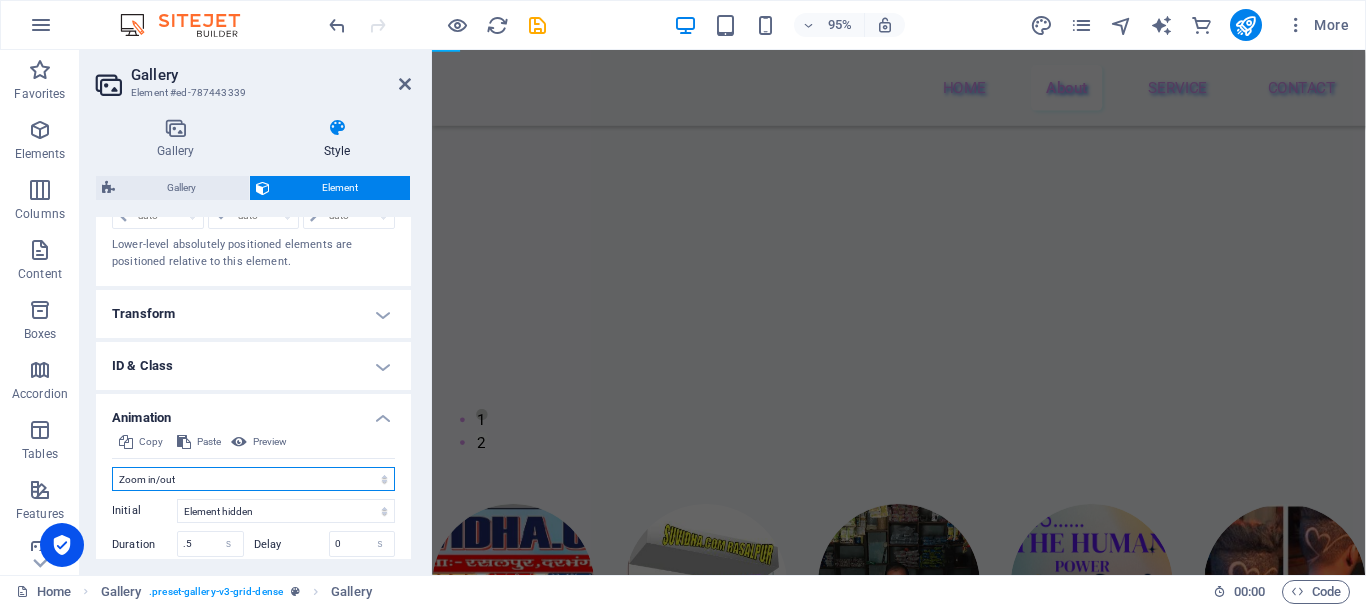 click on "Don't animate Show / Hide Slide up/down Zoom in/out Slide left to right Slide right to left Slide top to bottom Slide bottom to top Pulse Blink Open as overlay" at bounding box center [253, 479] 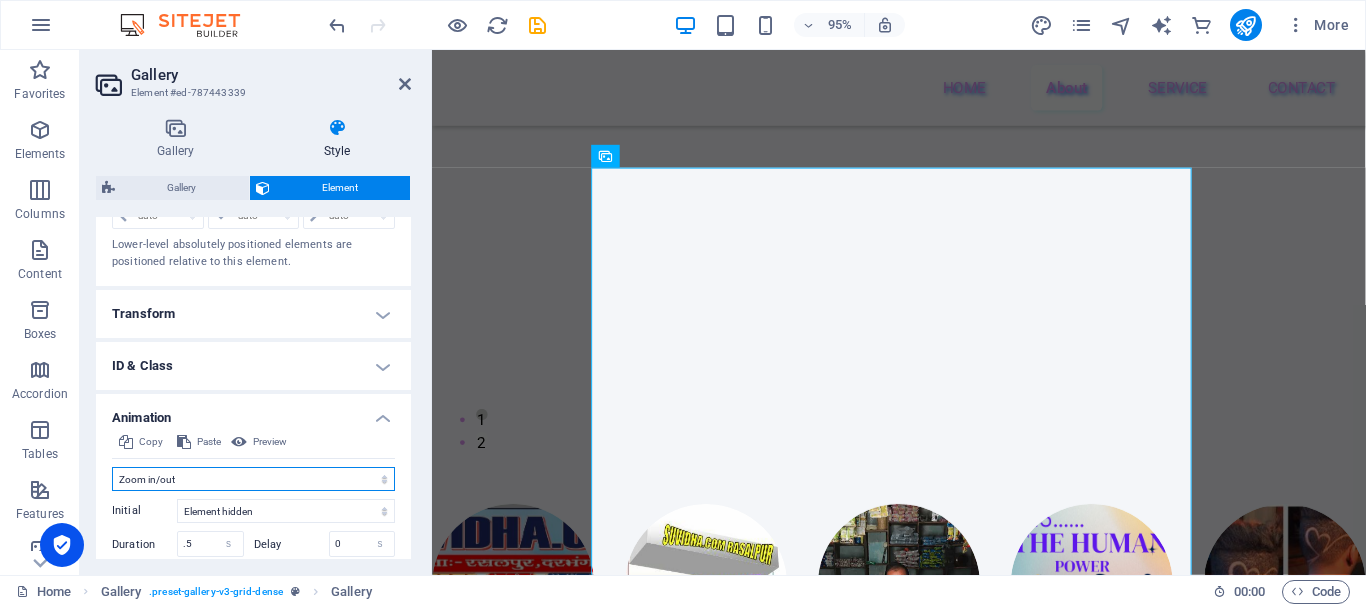 click on "Don't animate Show / Hide Slide up/down Zoom in/out Slide left to right Slide right to left Slide top to bottom Slide bottom to top Pulse Blink Open as overlay" at bounding box center (253, 479) 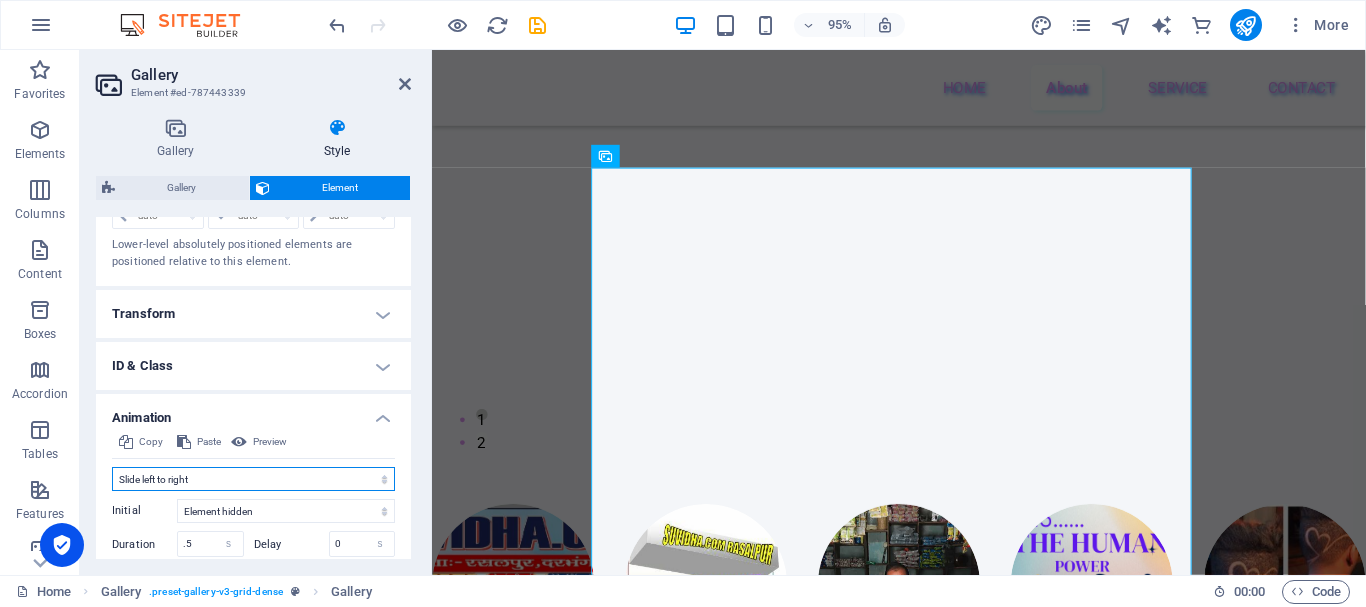 click on "Don't animate Show / Hide Slide up/down Zoom in/out Slide left to right Slide right to left Slide top to bottom Slide bottom to top Pulse Blink Open as overlay" at bounding box center (253, 479) 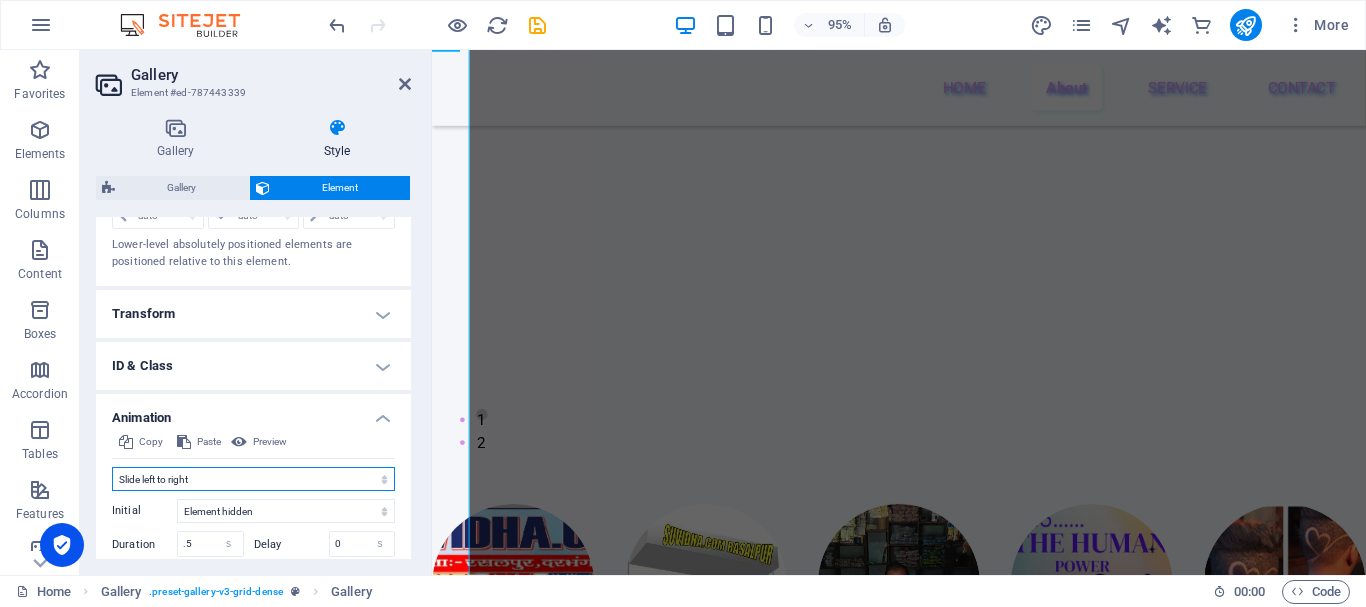 click on "Don't animate Show / Hide Slide up/down Zoom in/out Slide left to right Slide right to left Slide top to bottom Slide bottom to top Pulse Blink Open as overlay" at bounding box center [253, 479] 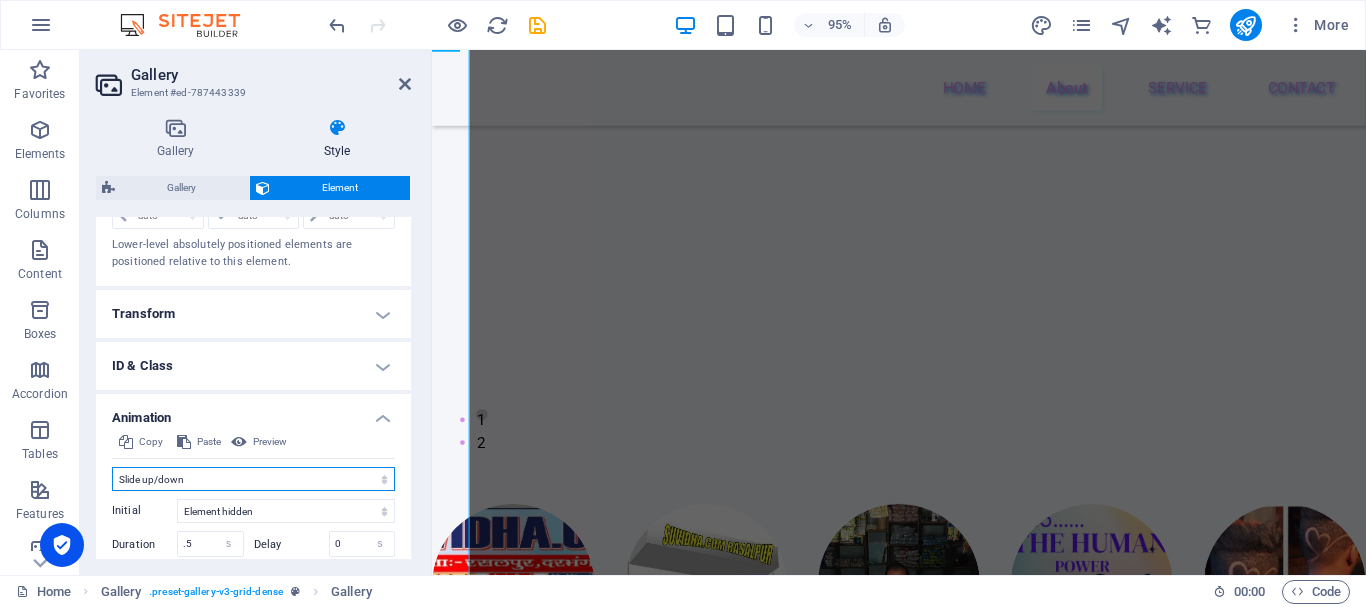 click on "Don't animate Show / Hide Slide up/down Zoom in/out Slide left to right Slide right to left Slide top to bottom Slide bottom to top Pulse Blink Open as overlay" at bounding box center (253, 479) 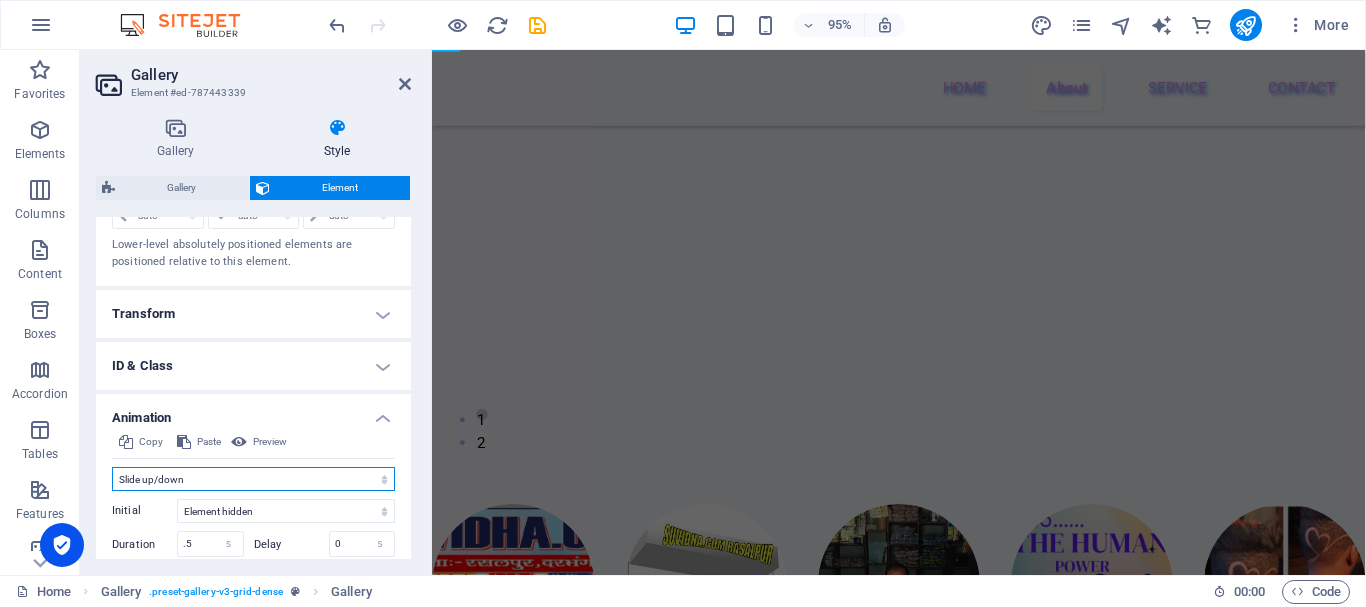 click on "Don't animate Show / Hide Slide up/down Zoom in/out Slide left to right Slide right to left Slide top to bottom Slide bottom to top Pulse Blink Open as overlay" at bounding box center (253, 479) 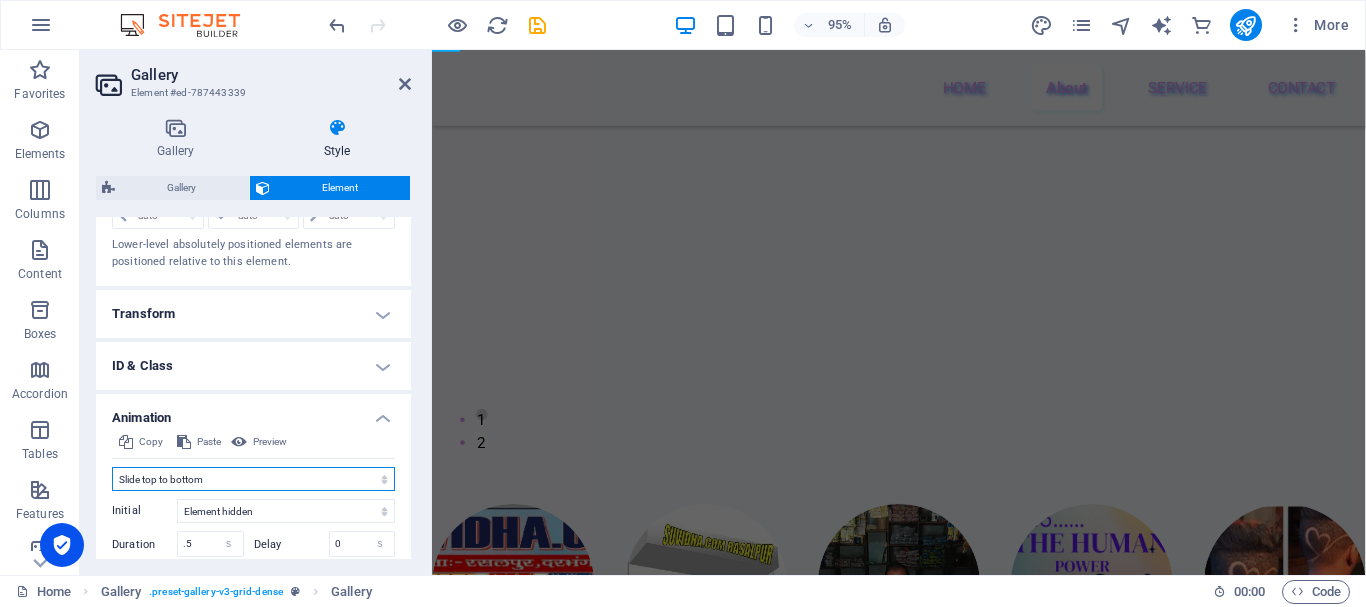 click on "Don't animate Show / Hide Slide up/down Zoom in/out Slide left to right Slide right to left Slide top to bottom Slide bottom to top Pulse Blink Open as overlay" at bounding box center [253, 479] 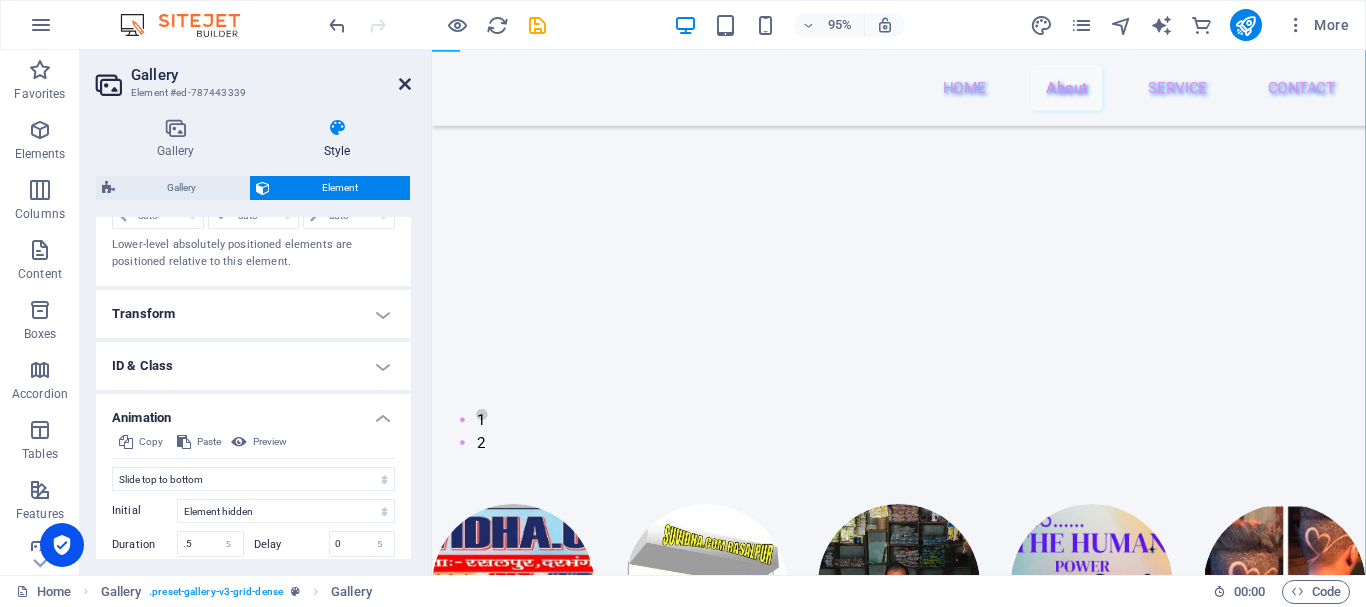 click at bounding box center [405, 84] 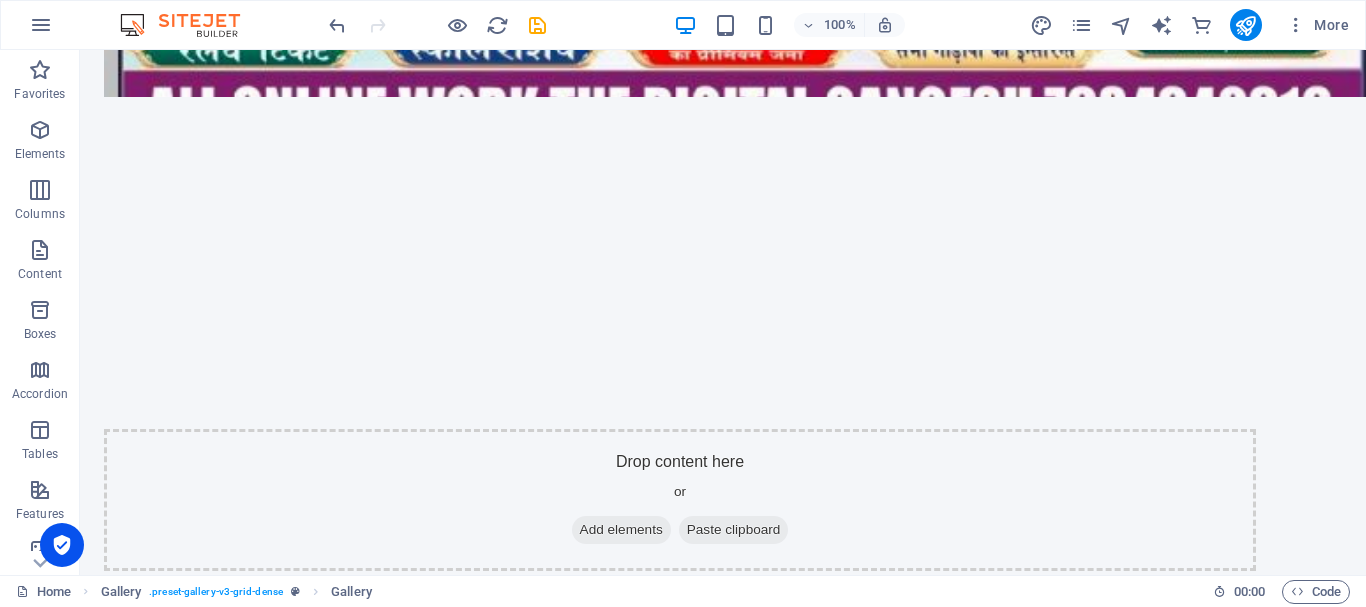 scroll, scrollTop: 1136, scrollLeft: 0, axis: vertical 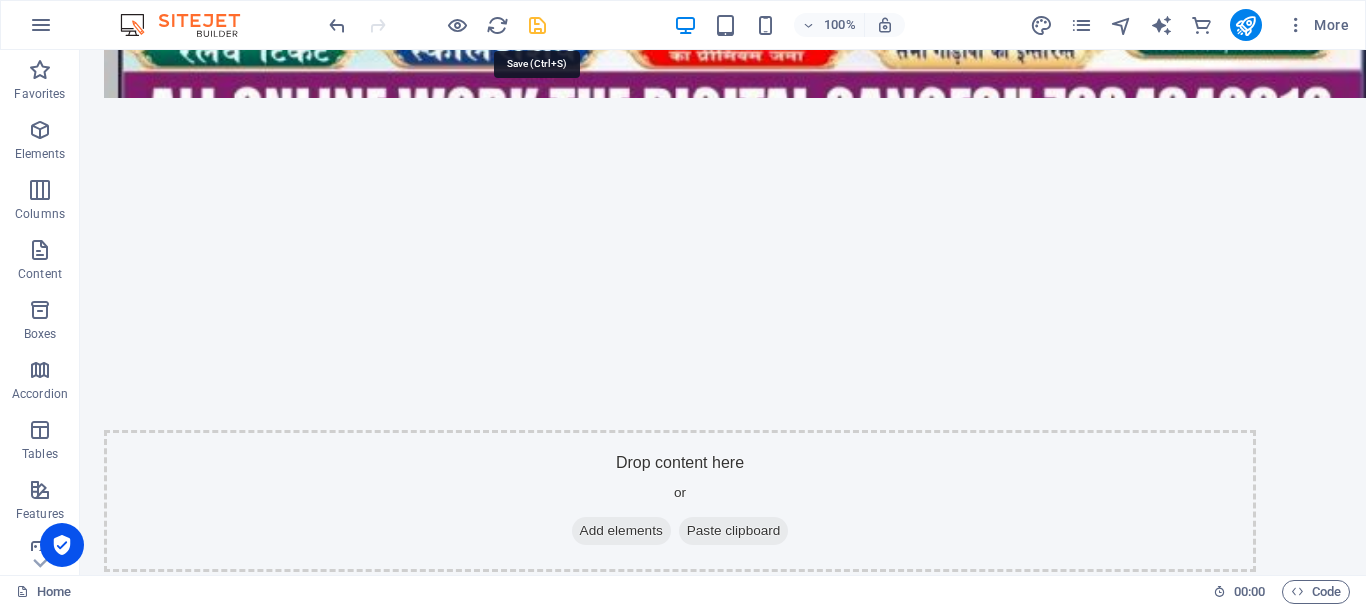 click at bounding box center (537, 25) 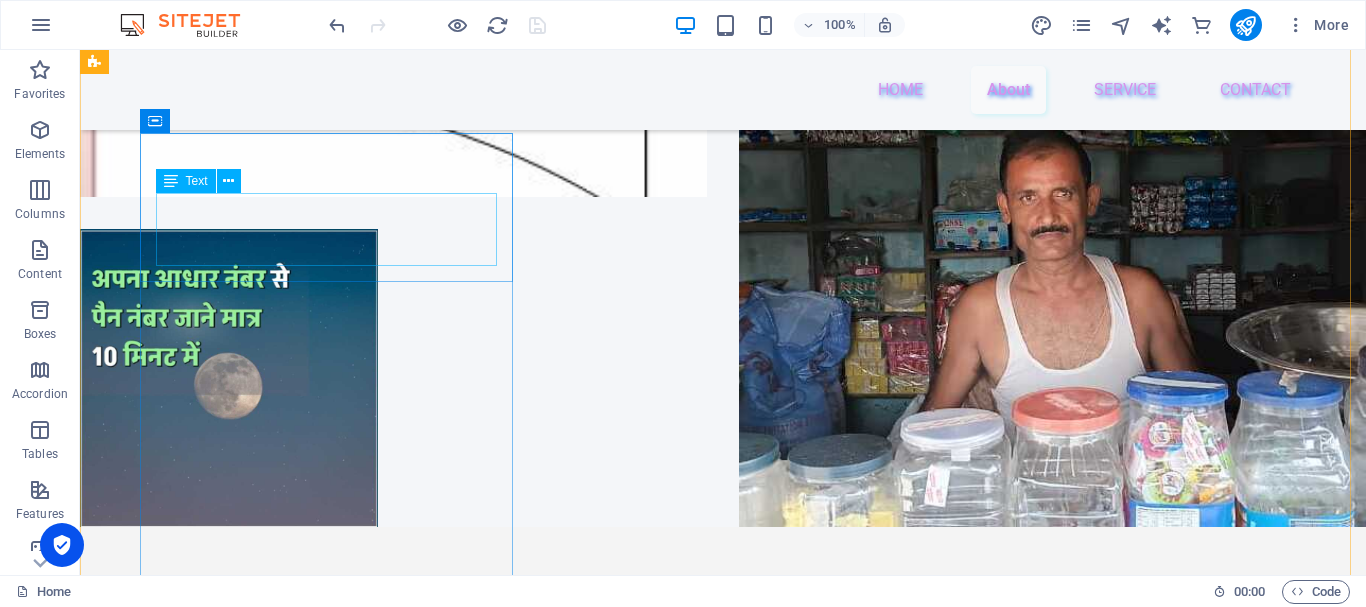 scroll, scrollTop: 2996, scrollLeft: 0, axis: vertical 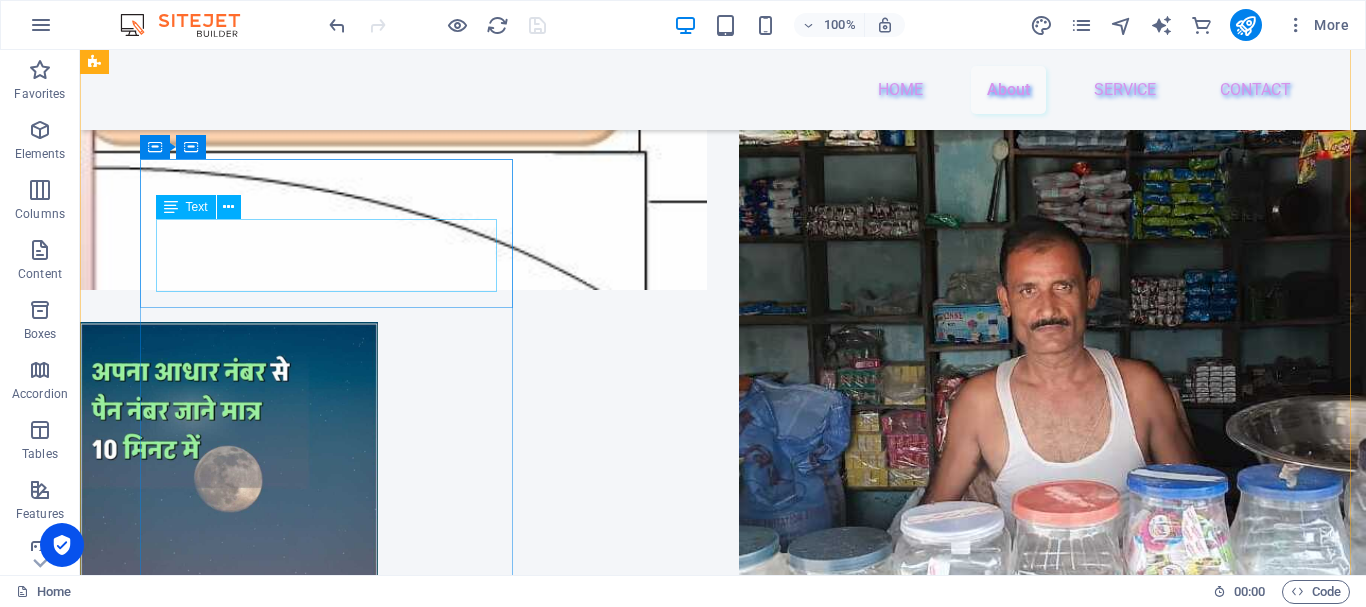 click on "आज का नया अपडेट आपके लिए महत्वपूर्ण है।" at bounding box center (680, 779) 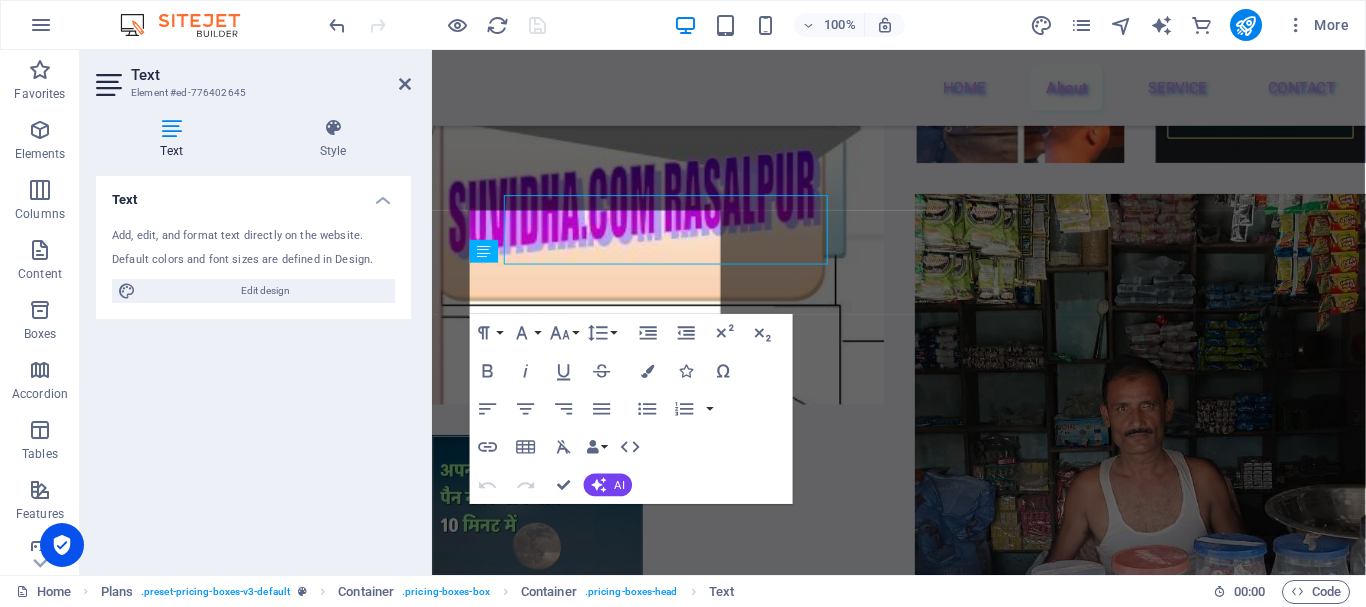 scroll, scrollTop: 3012, scrollLeft: 0, axis: vertical 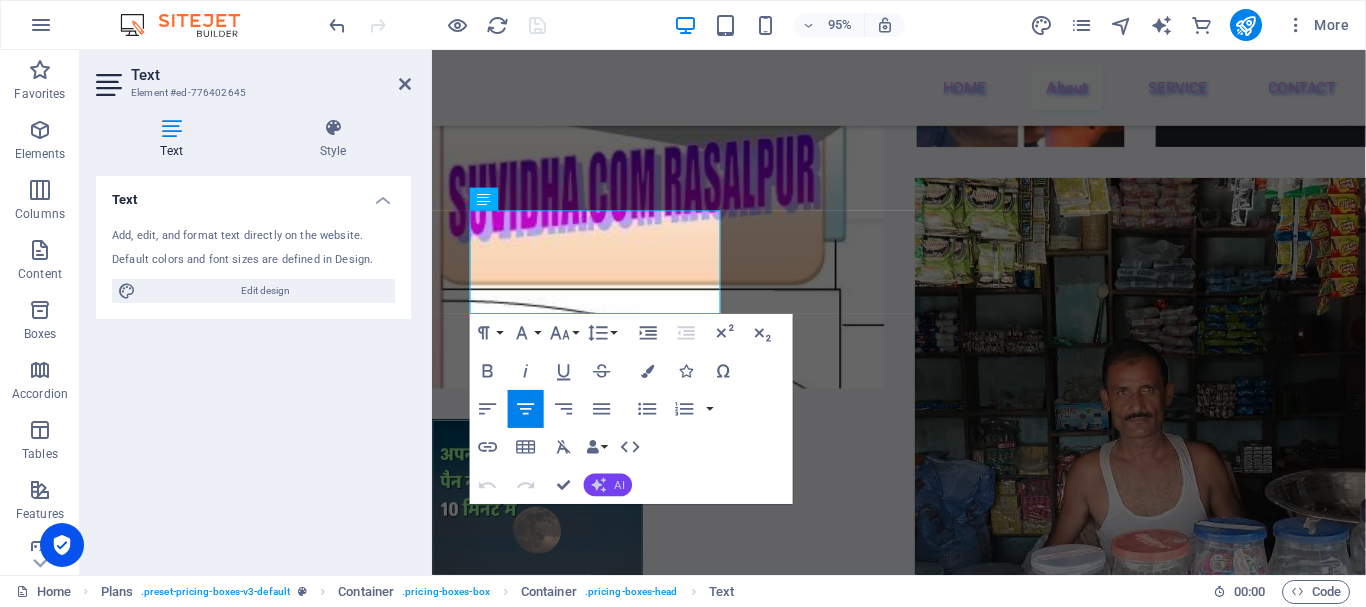 click on "AI" at bounding box center [608, 485] 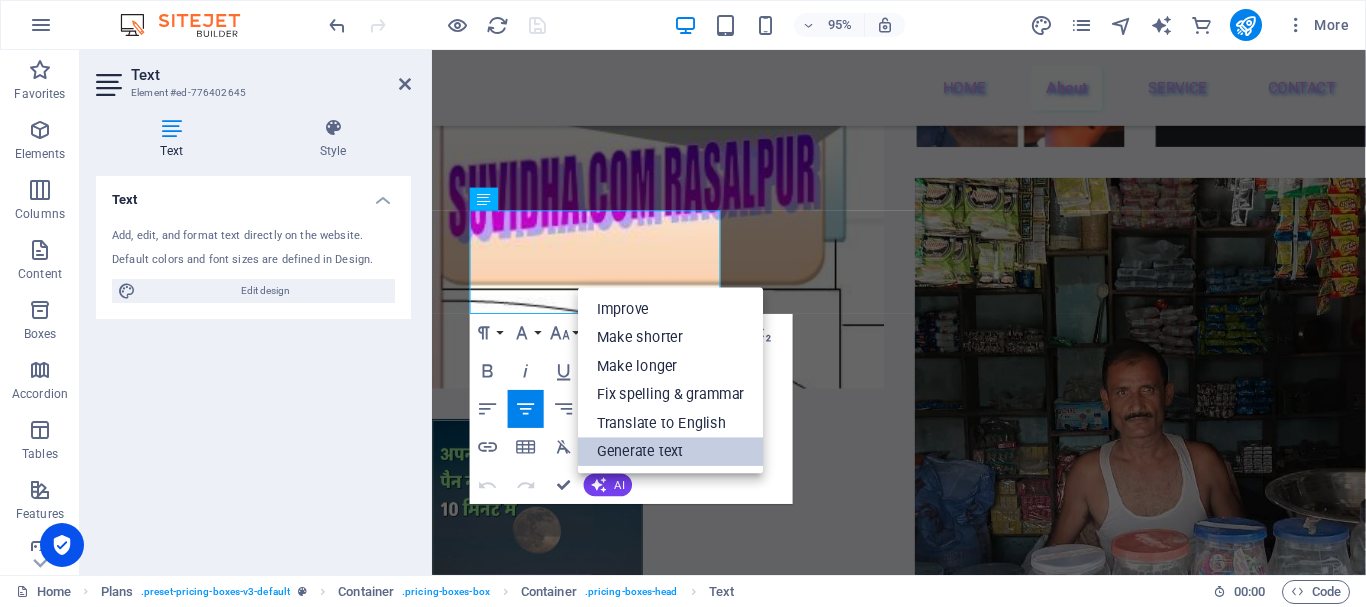 drag, startPoint x: 624, startPoint y: 441, endPoint x: 426, endPoint y: 864, distance: 467.04712 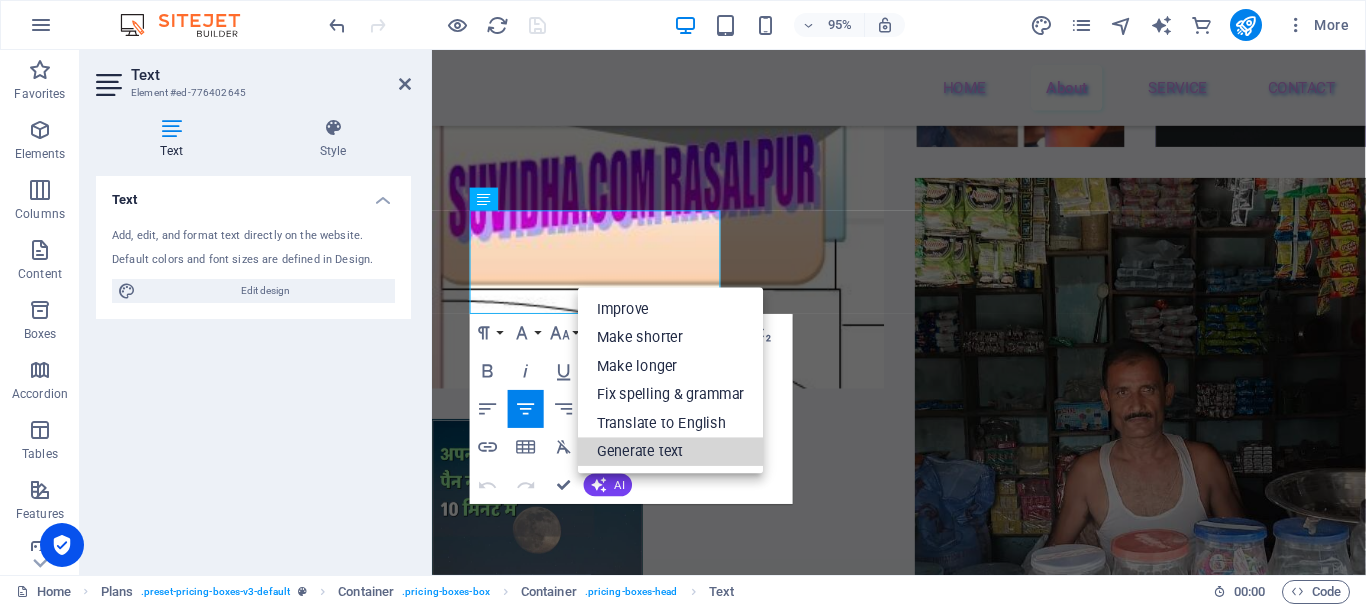scroll, scrollTop: 3016, scrollLeft: 0, axis: vertical 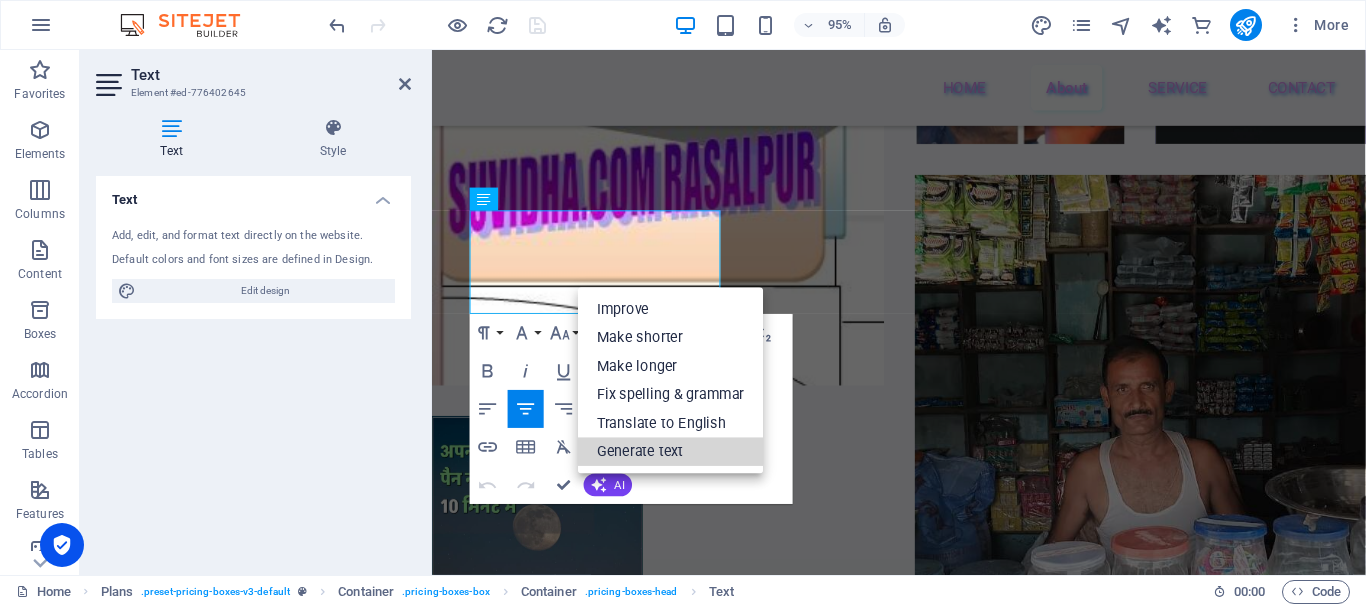 select on "English" 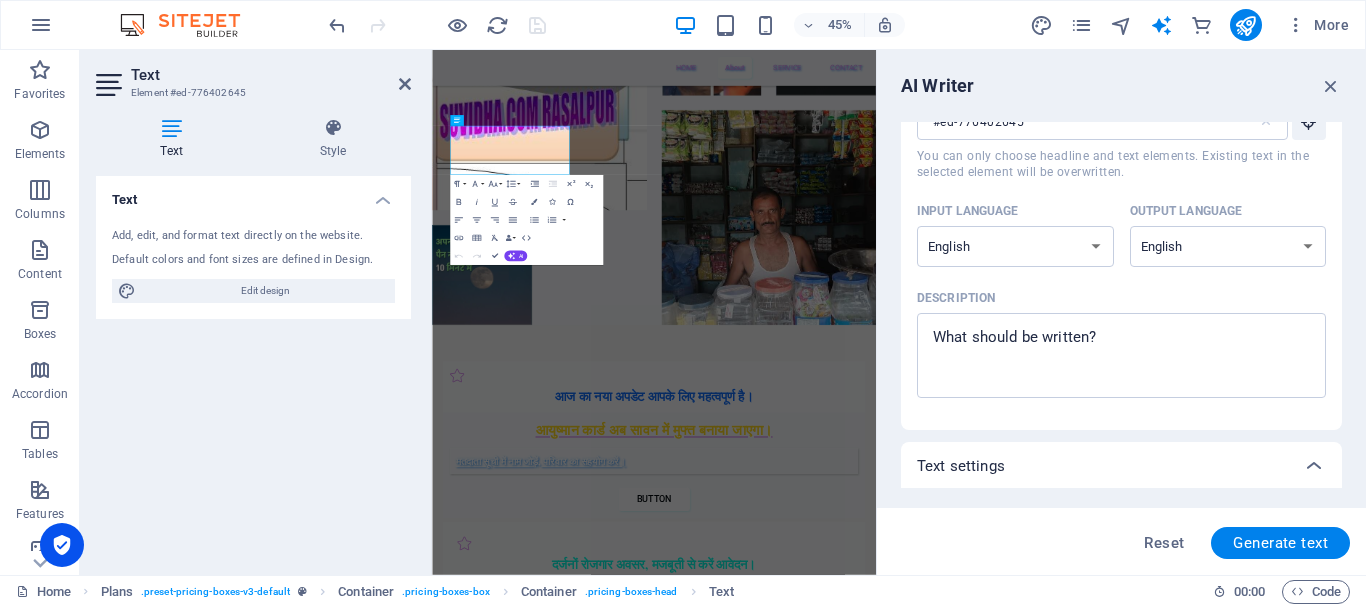 scroll, scrollTop: 200, scrollLeft: 0, axis: vertical 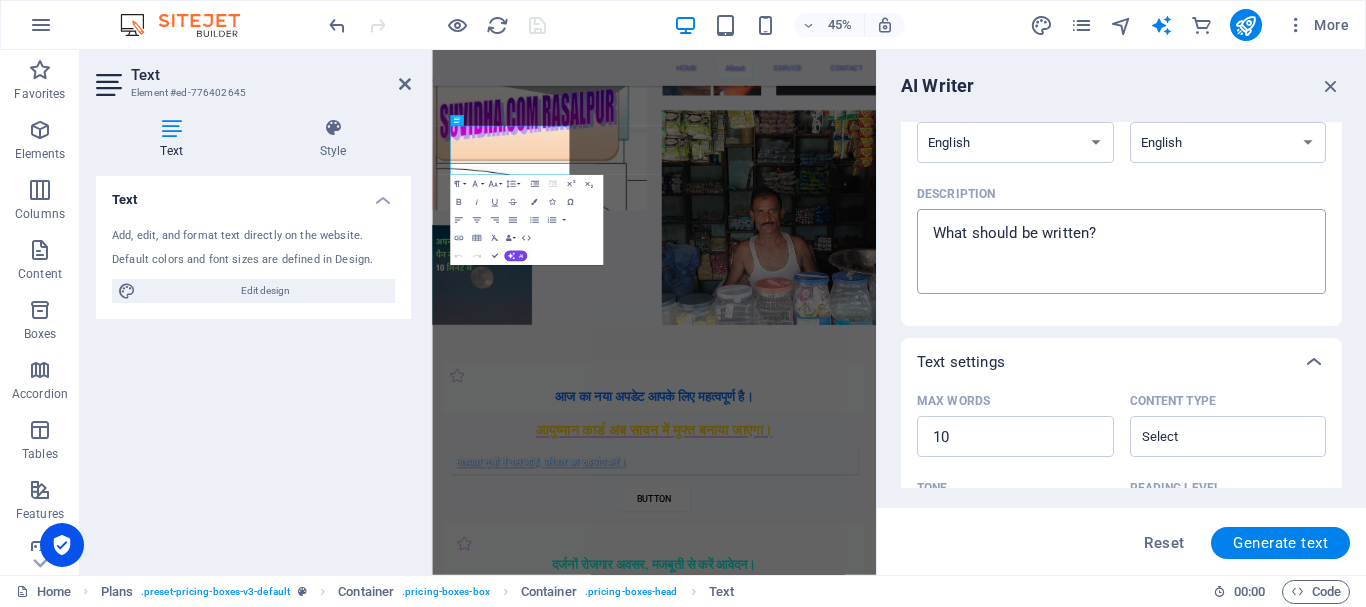 type on "x" 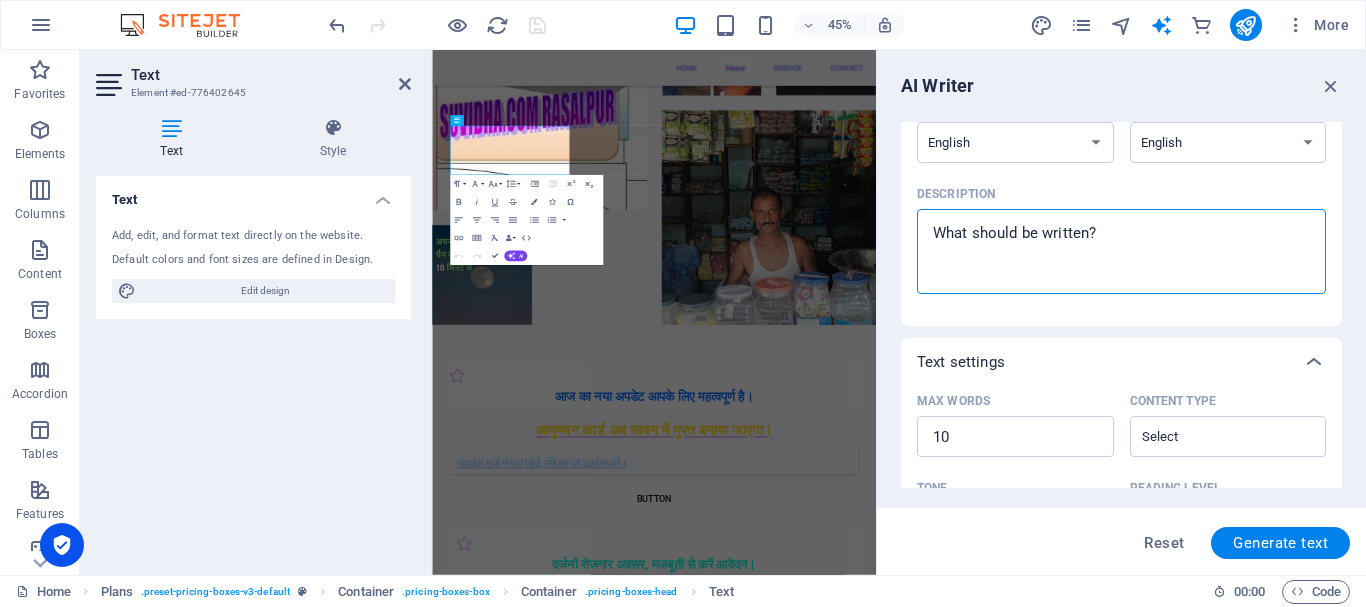 click on "Description x ​" at bounding box center (1121, 251) 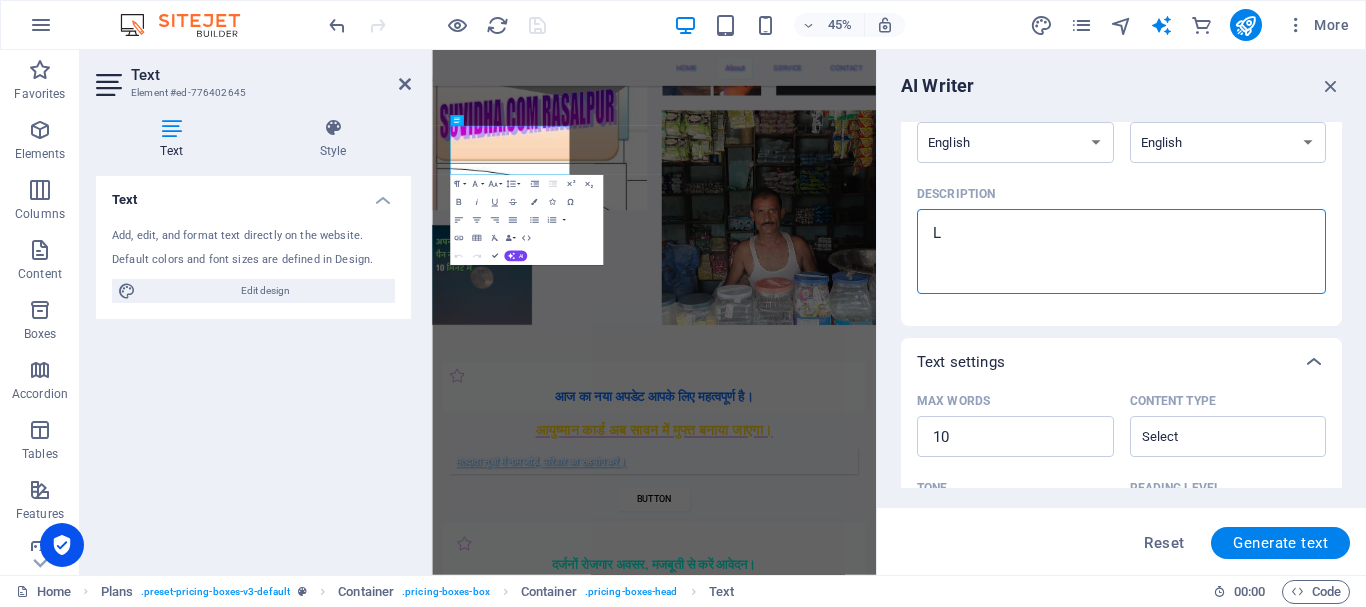 type on "LP" 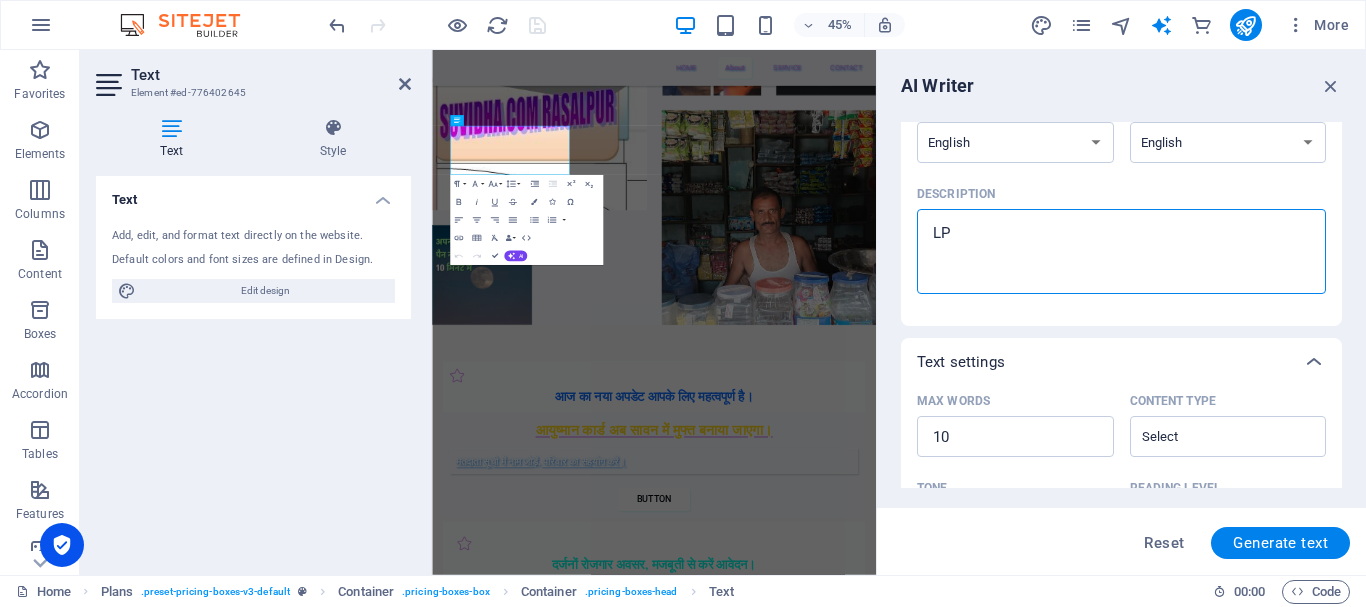 type on "LPA" 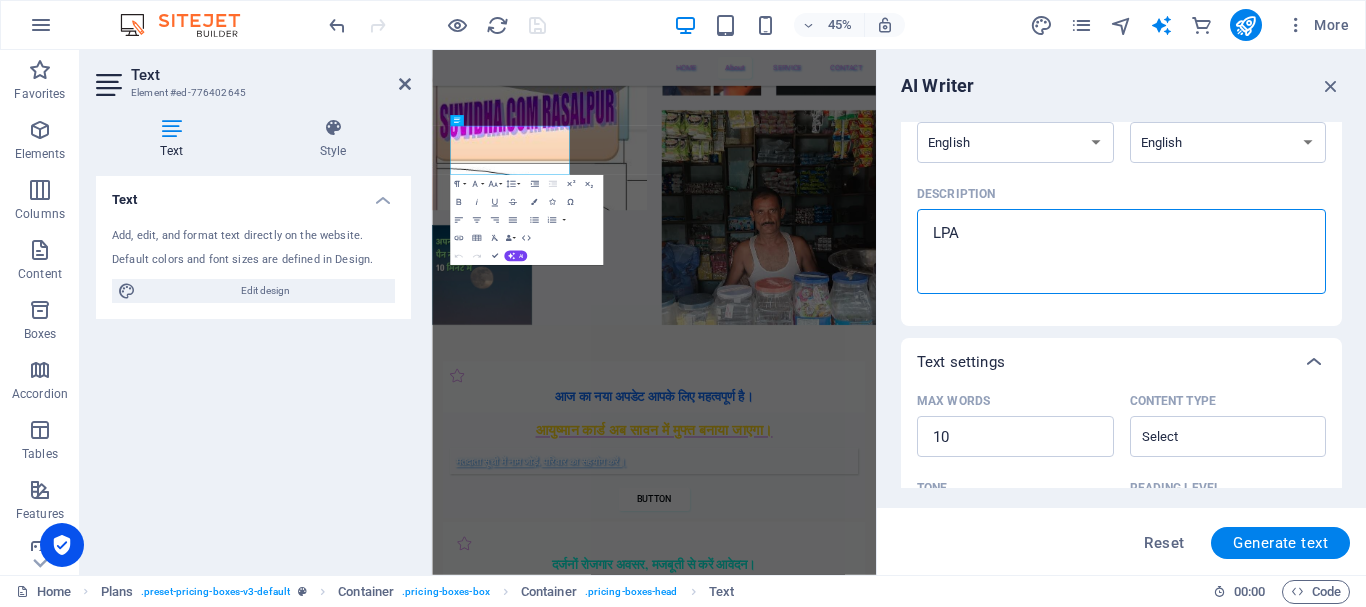 type on "LPAN" 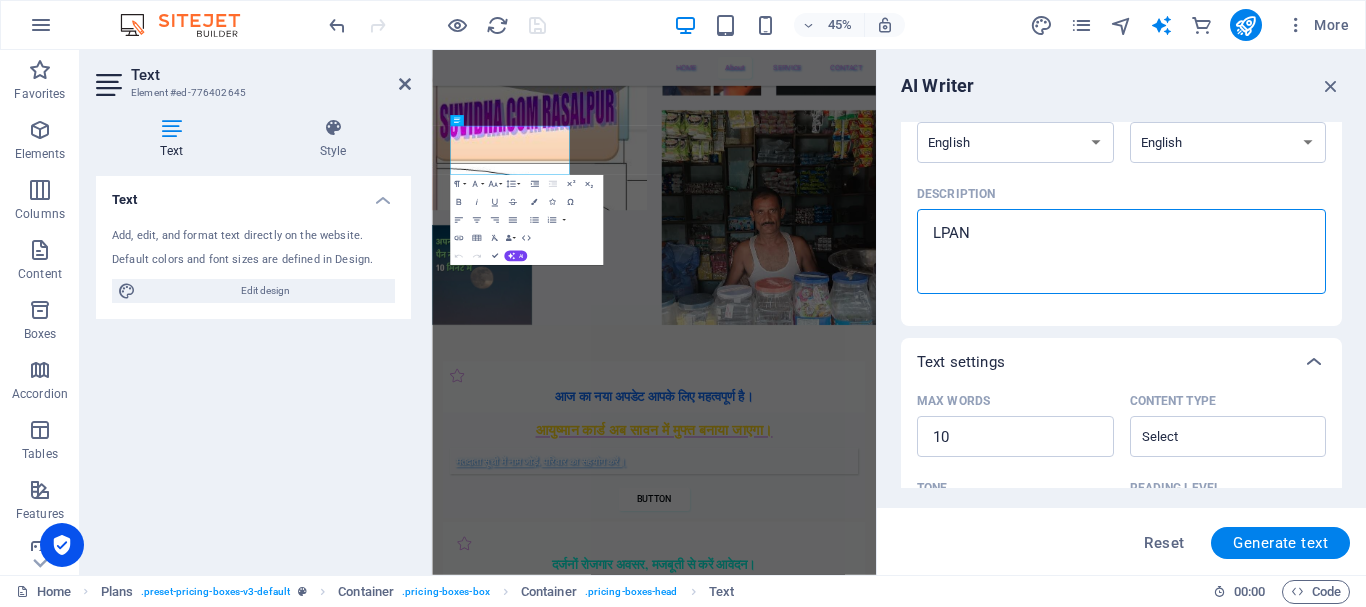 type on "LPA" 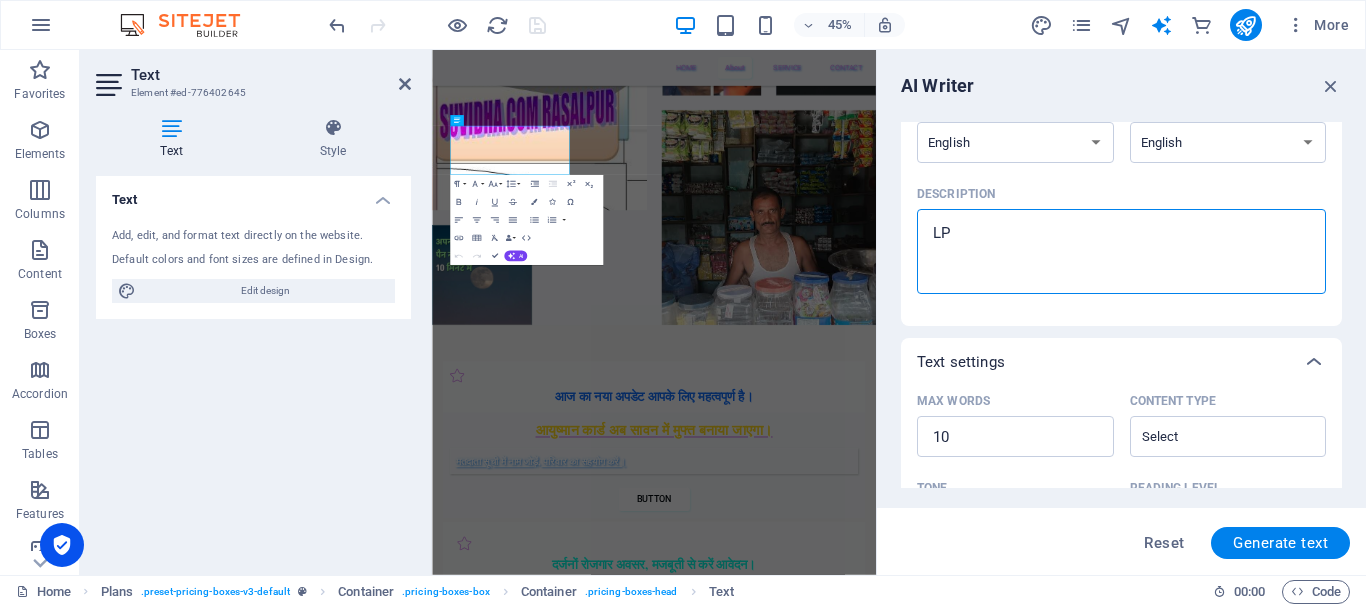 type on "L" 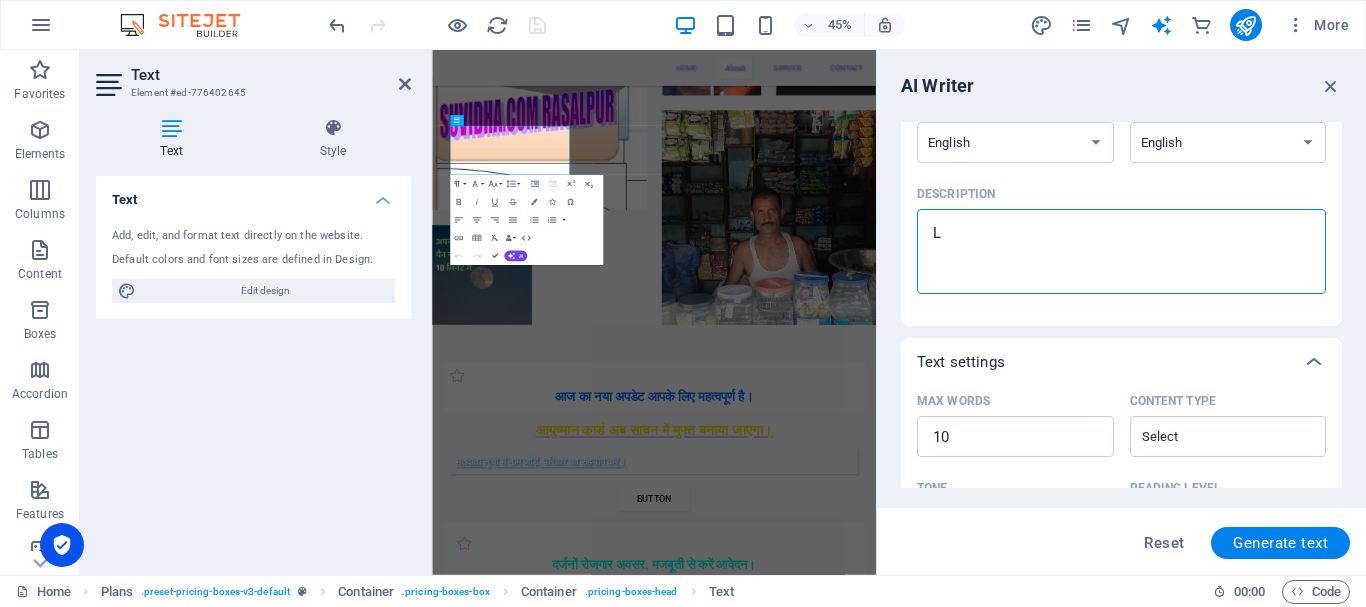type 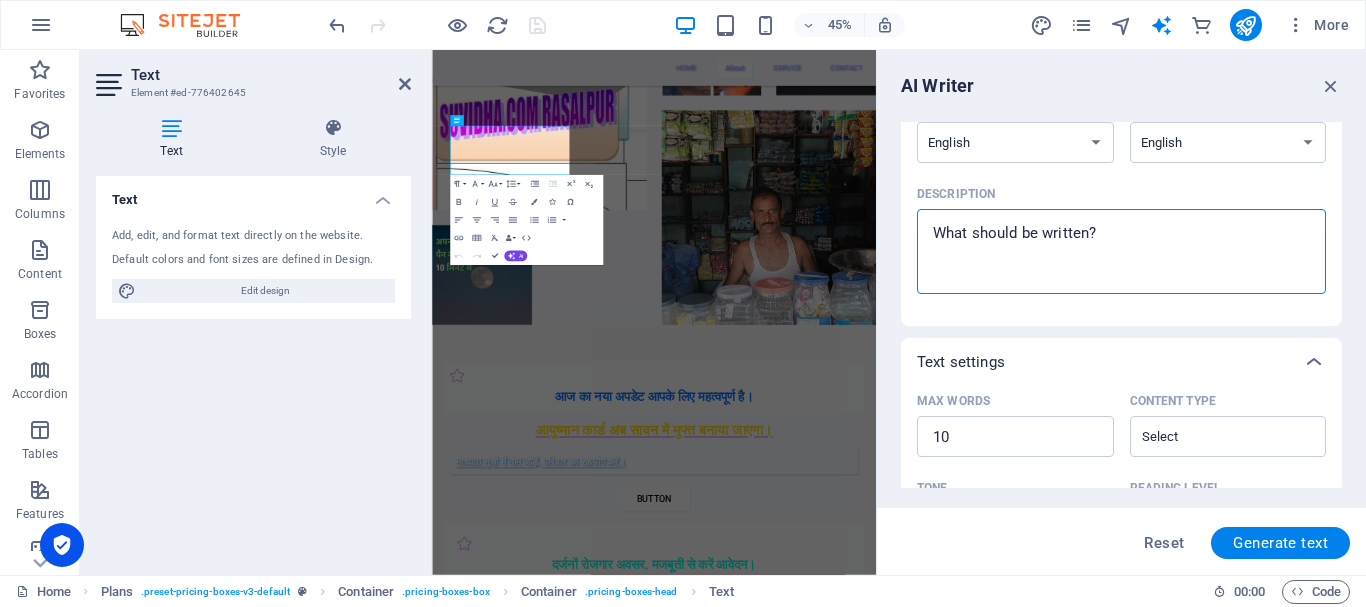 type on "x" 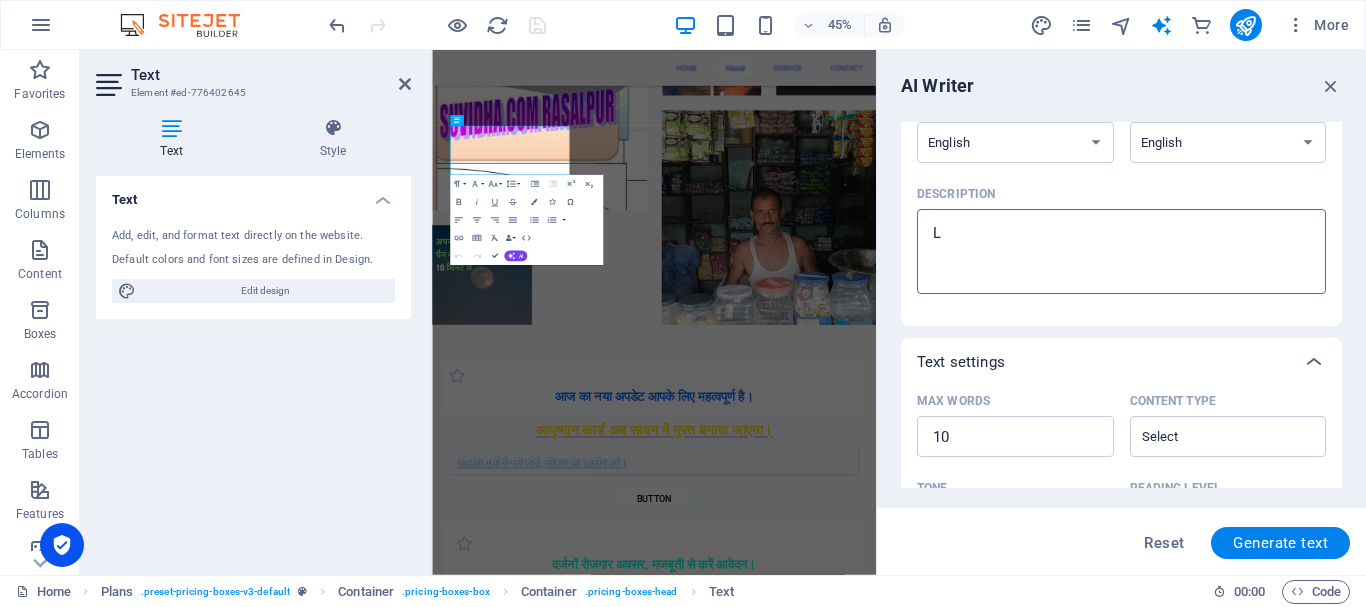 type on "LP" 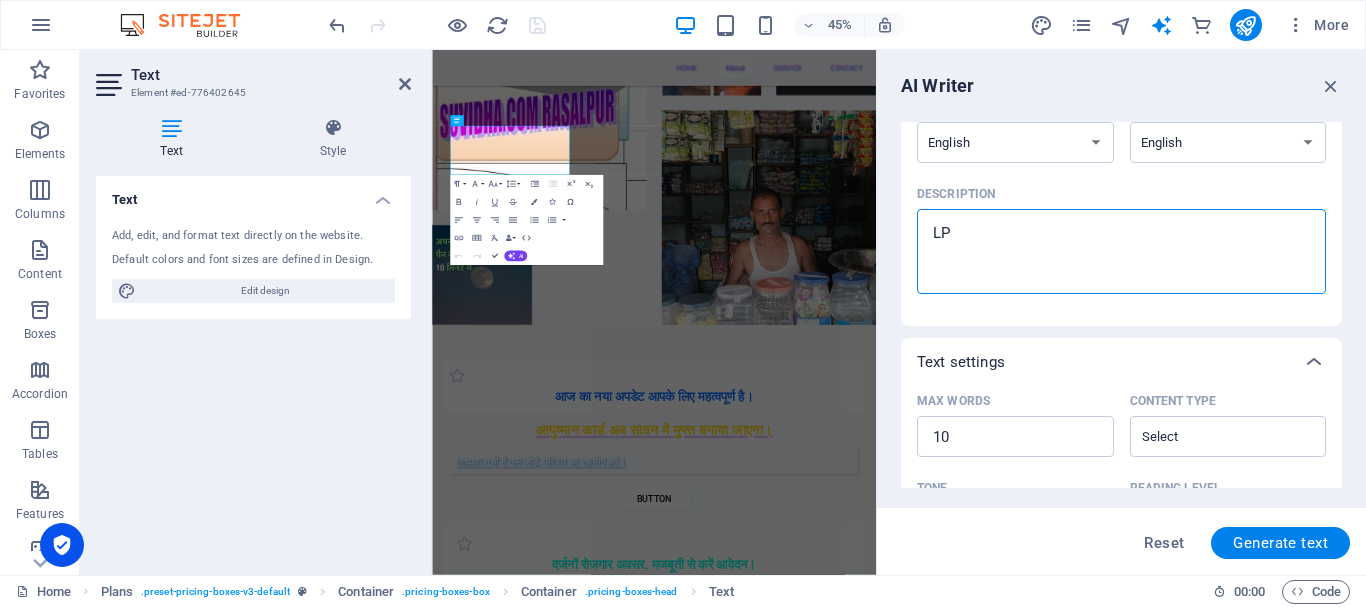 type on "LPA" 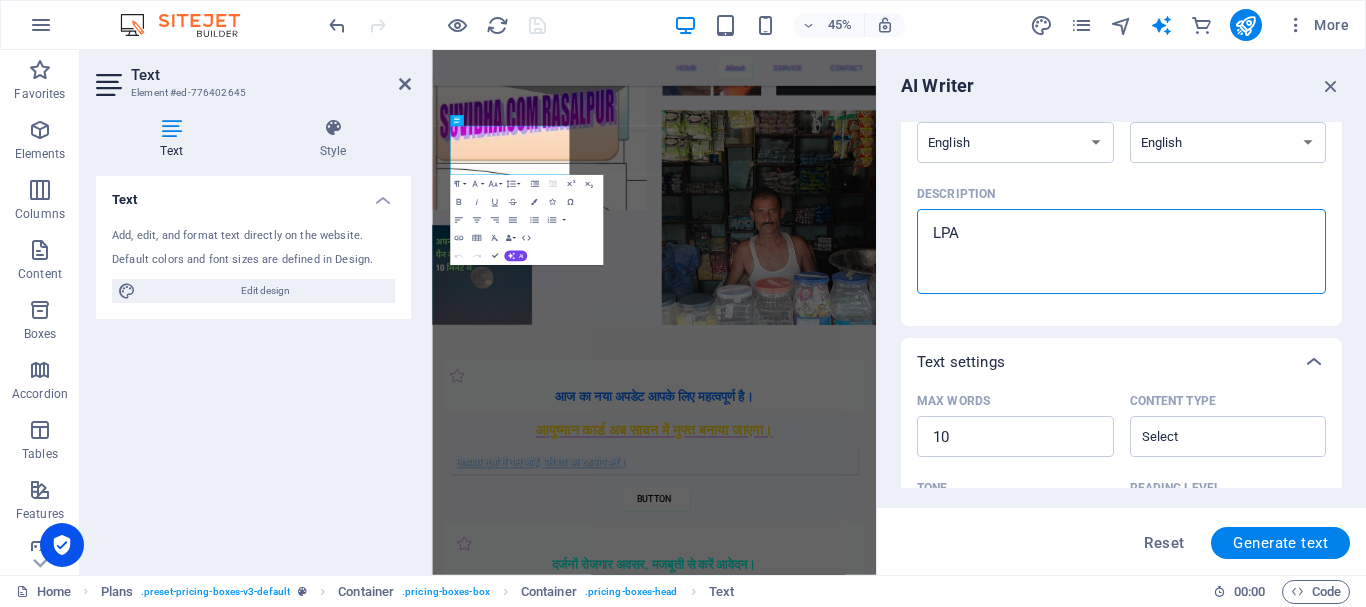 type on "LPAN" 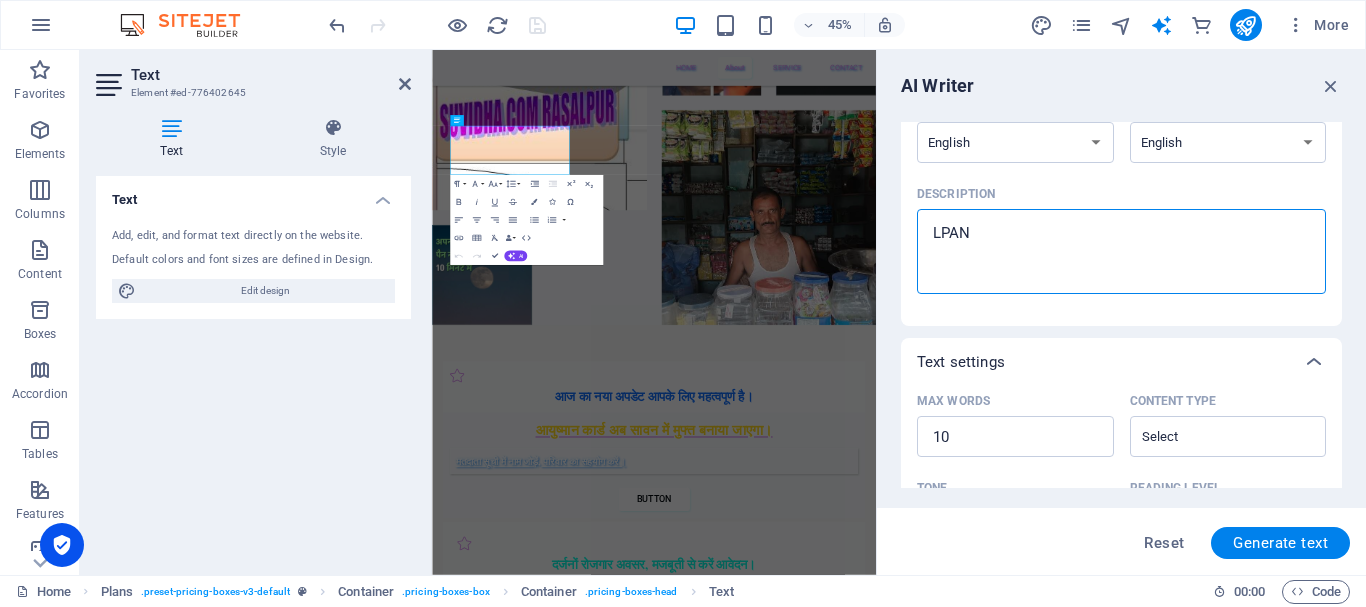 type on "x" 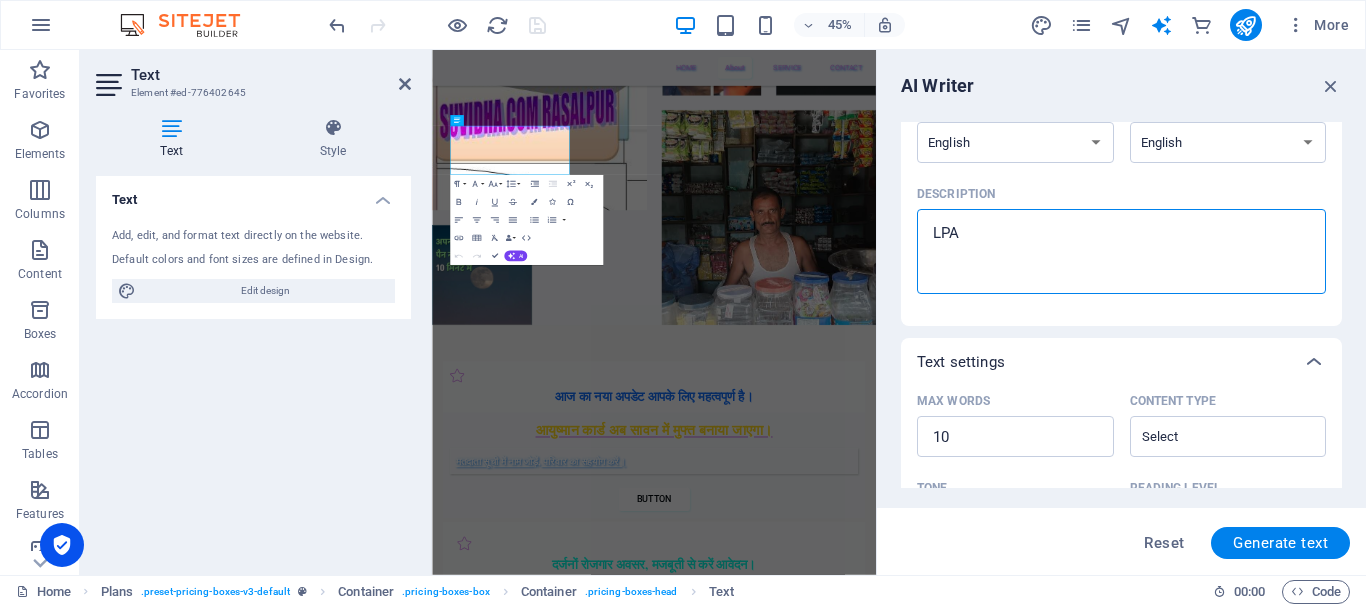 type on "x" 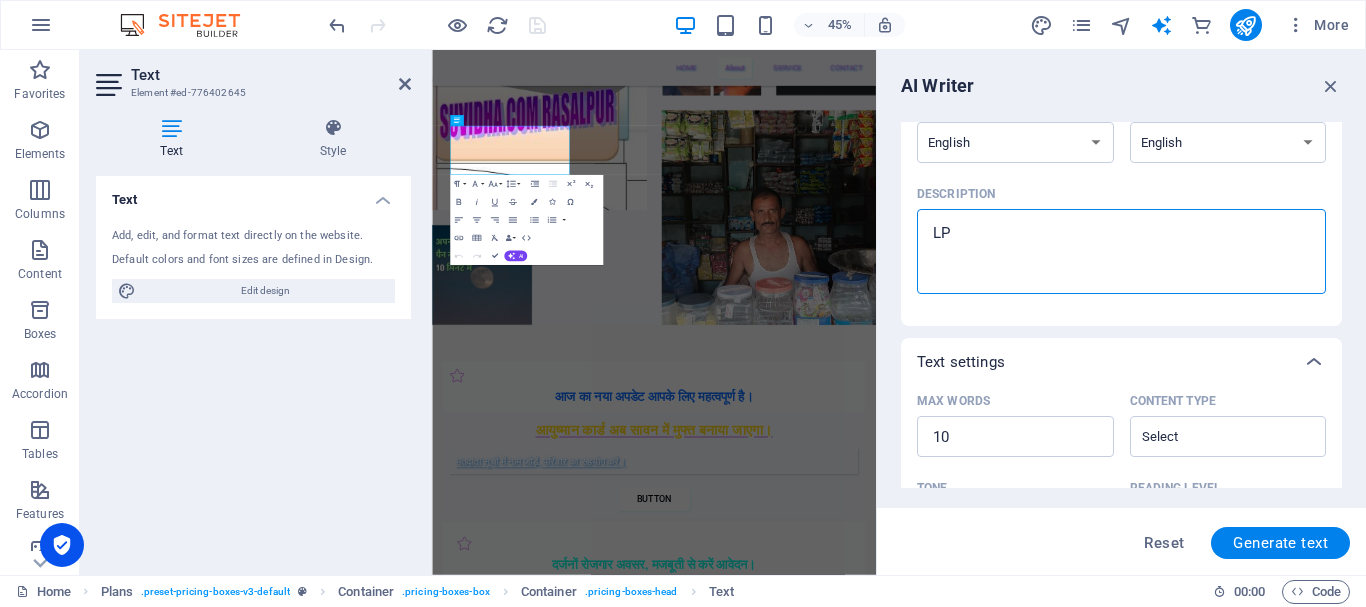 type on "L" 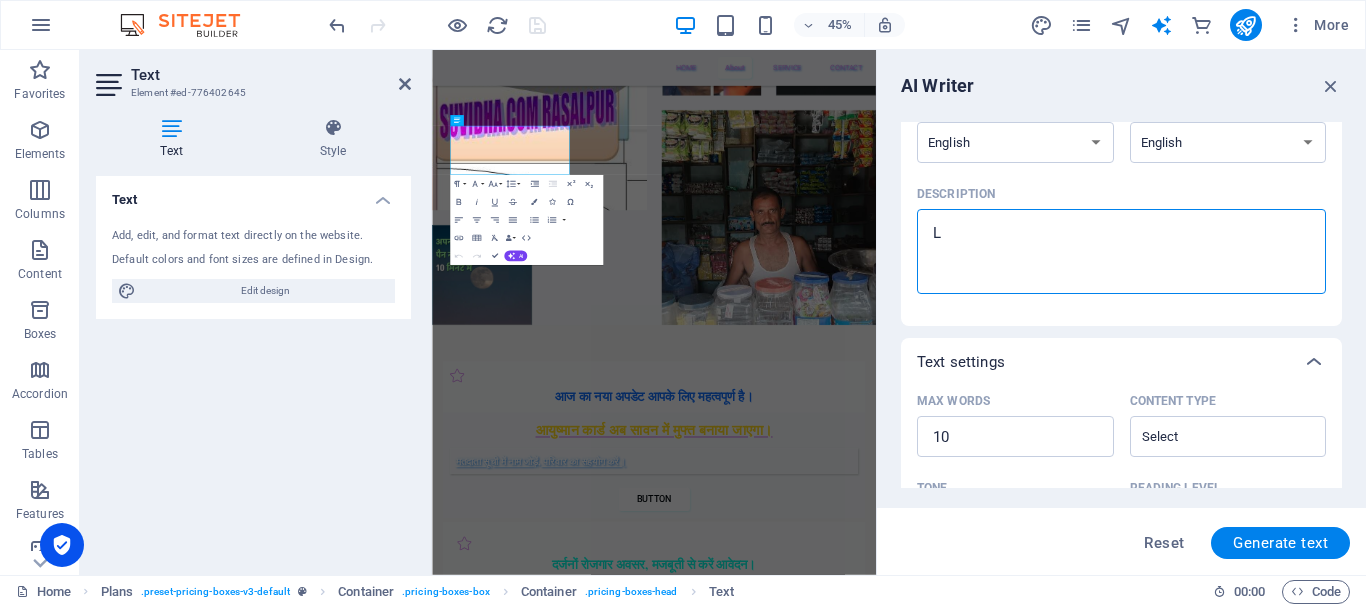 type 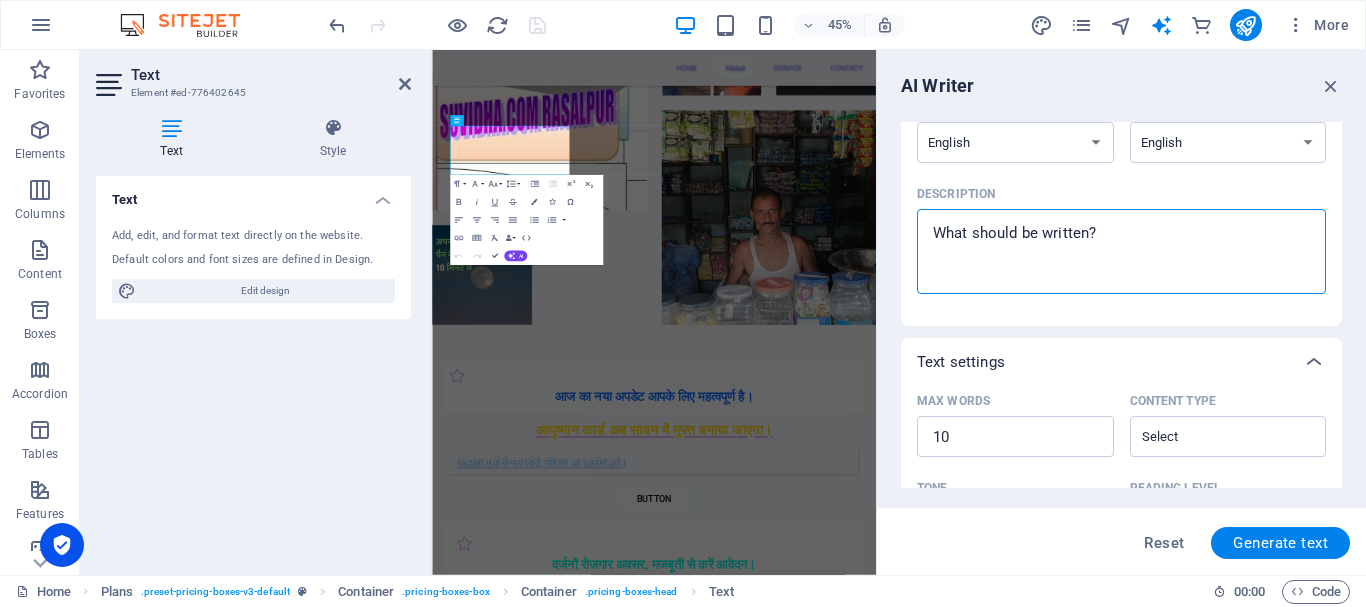 type on "x" 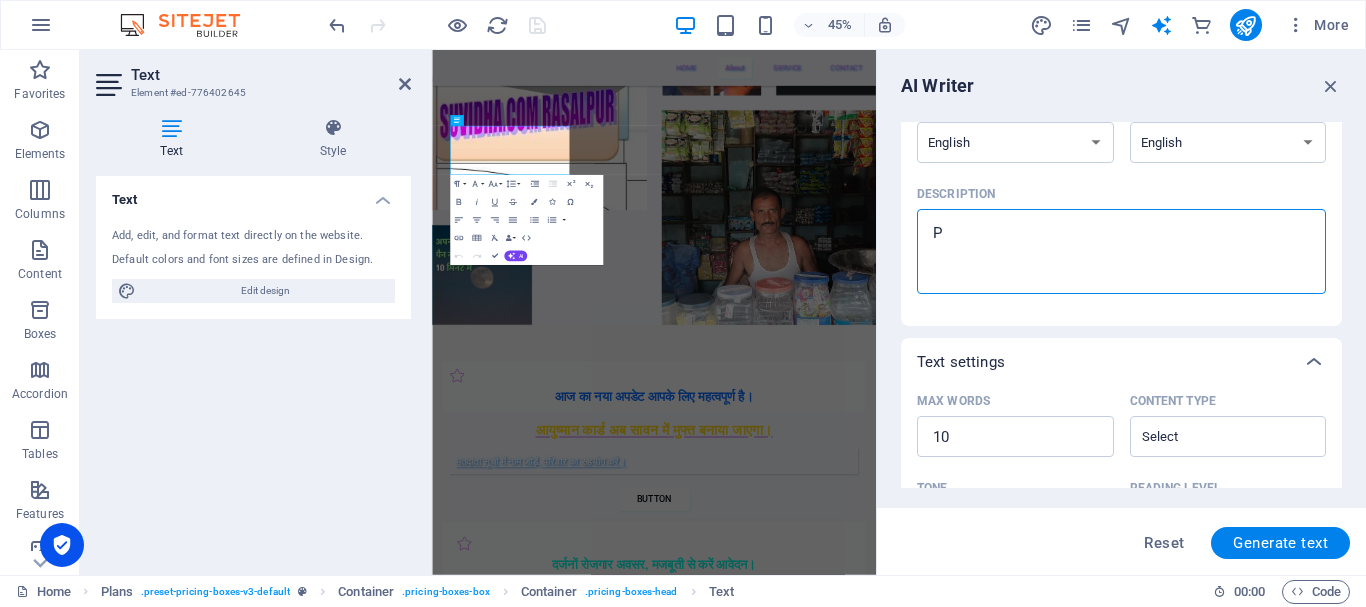 type on "x" 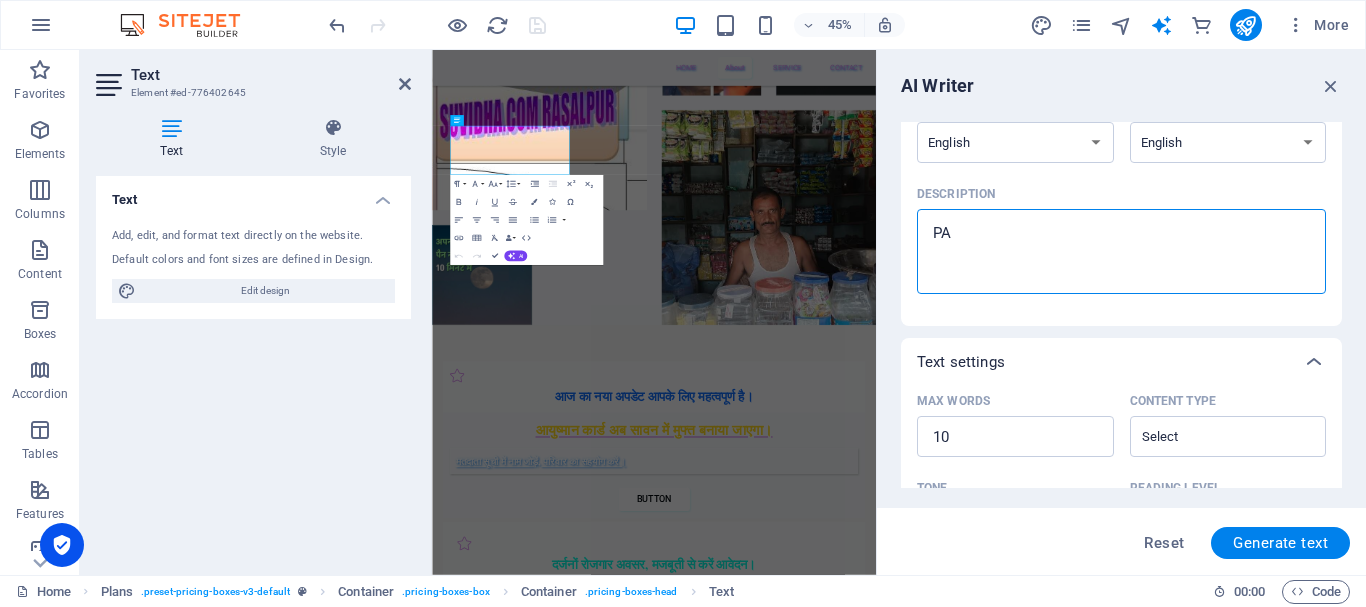 type on "PAN" 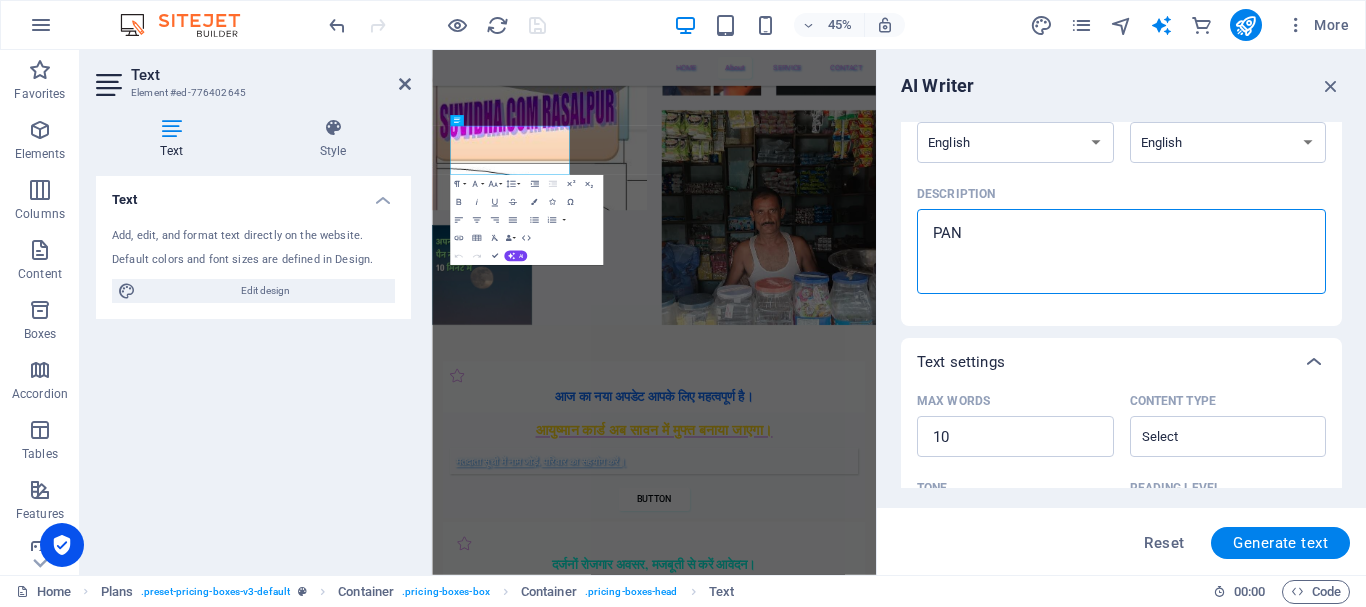 type on "PAN" 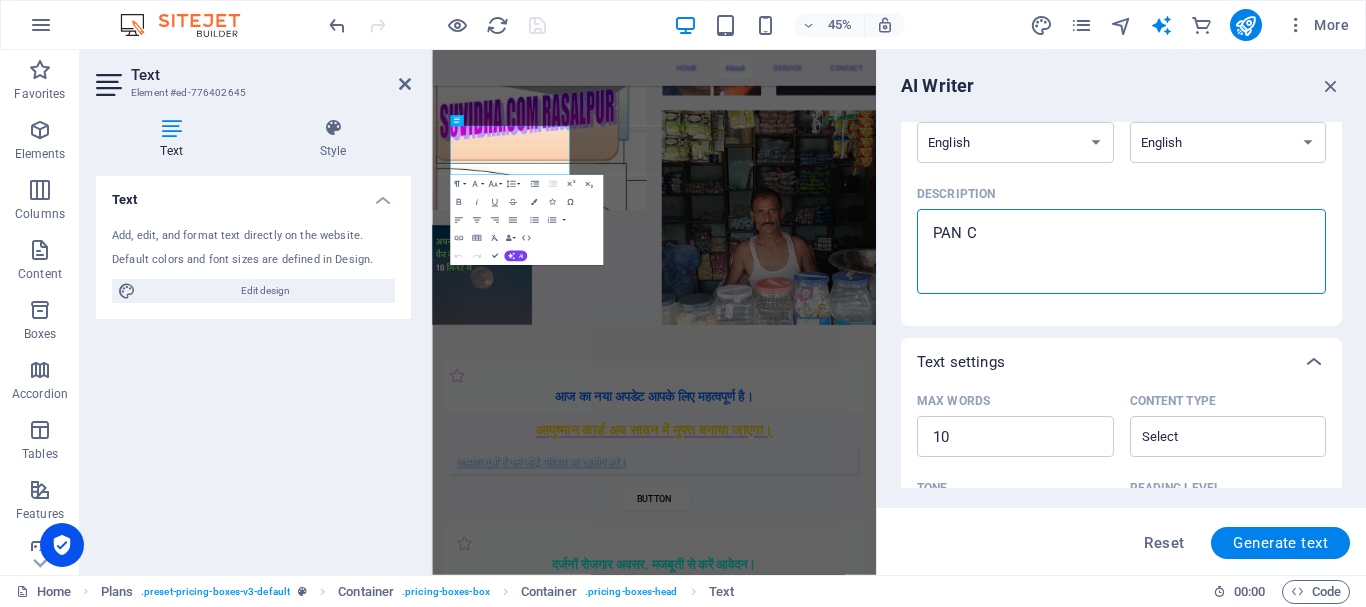 type on "PAN CA" 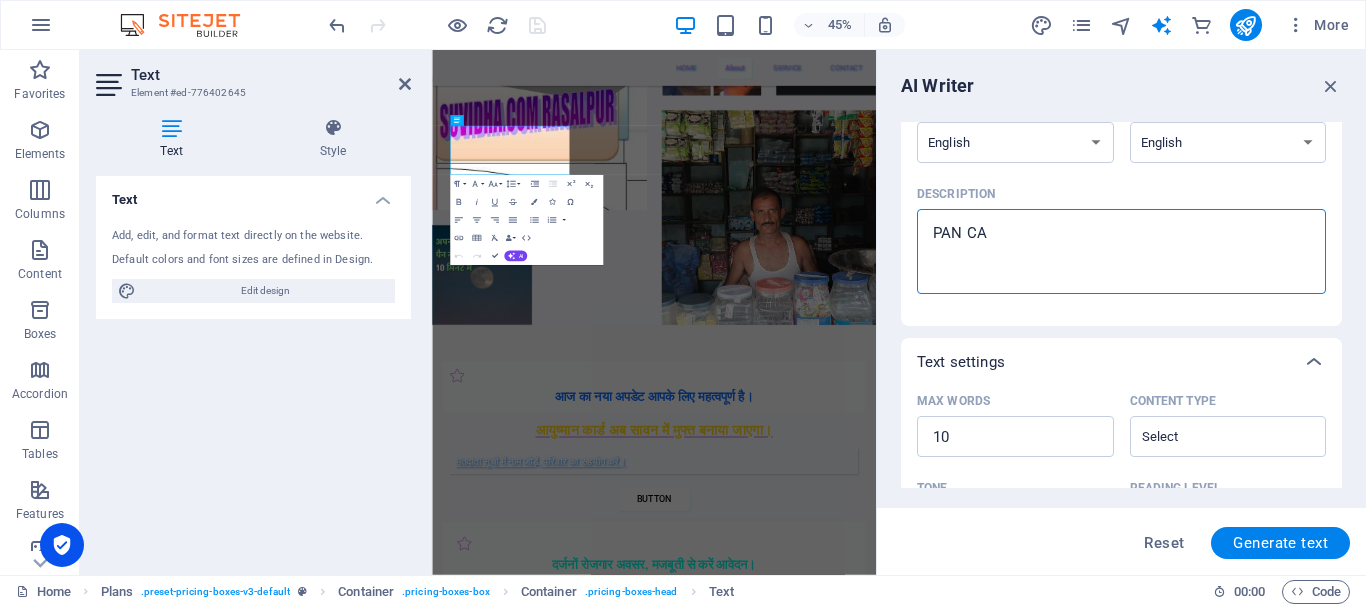 type on "x" 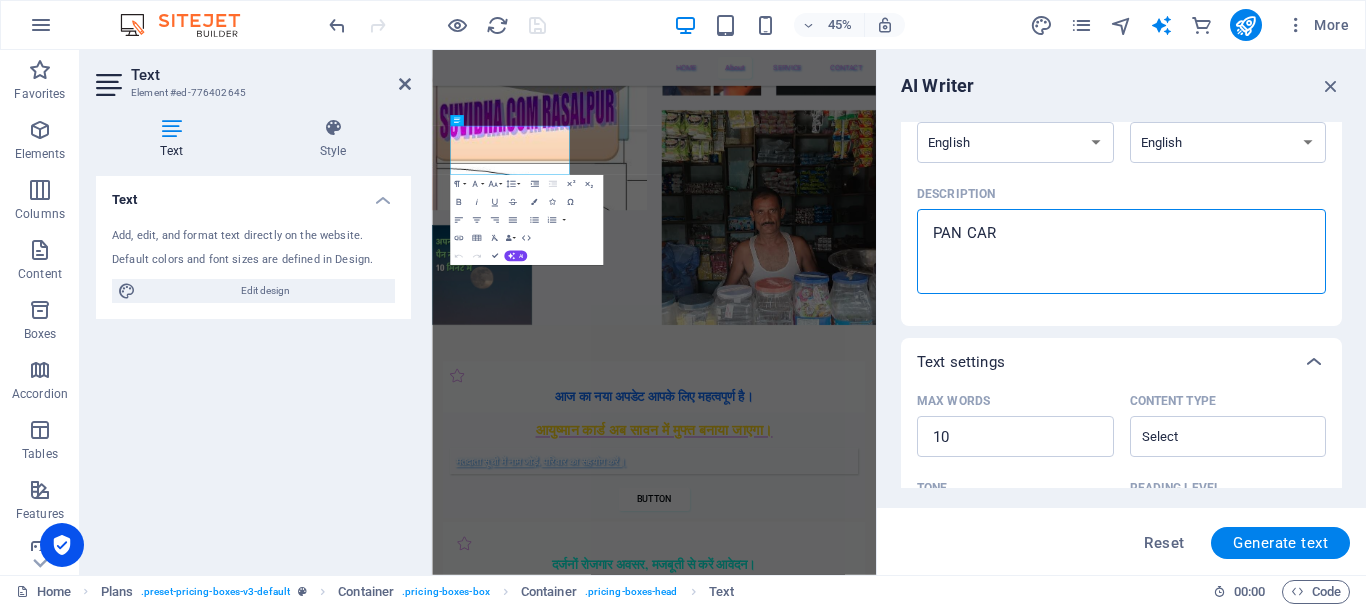 type on "PAN CARD" 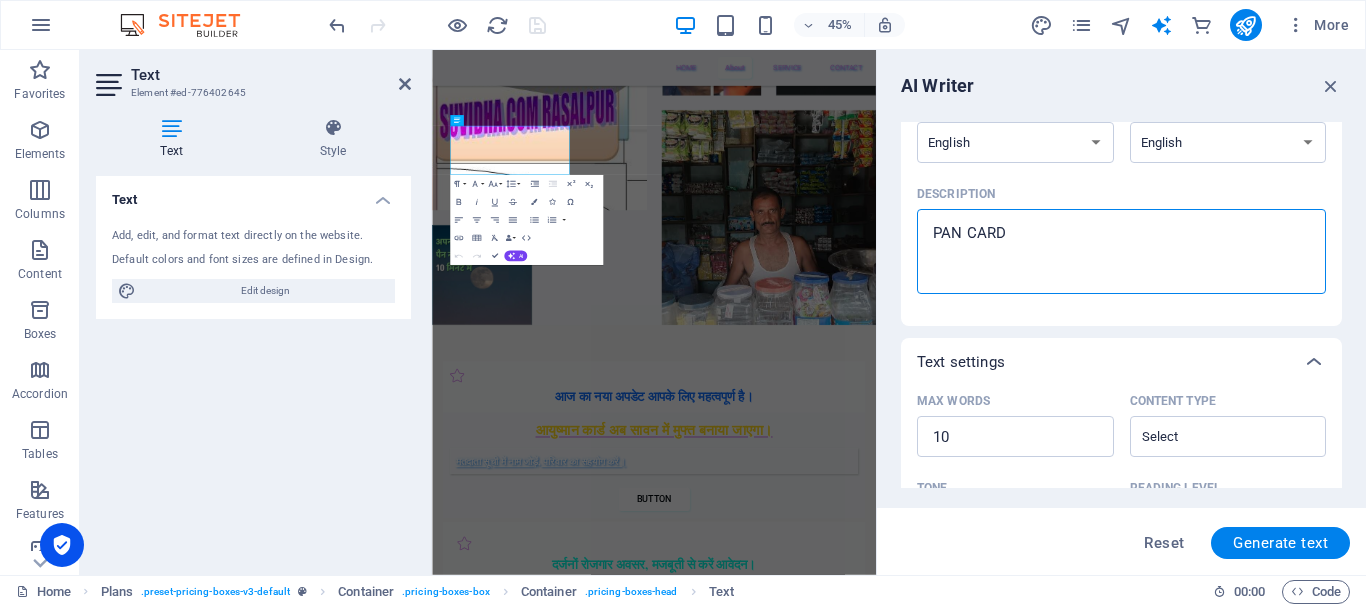 type on "PAN CARD" 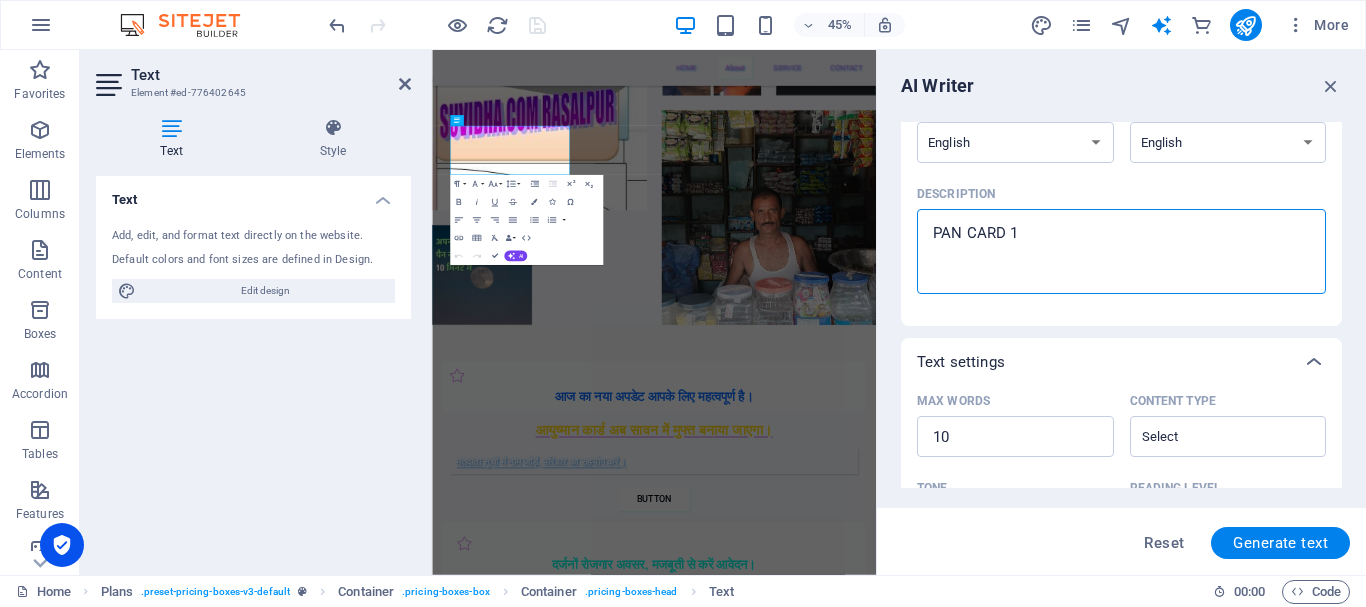 type on "x" 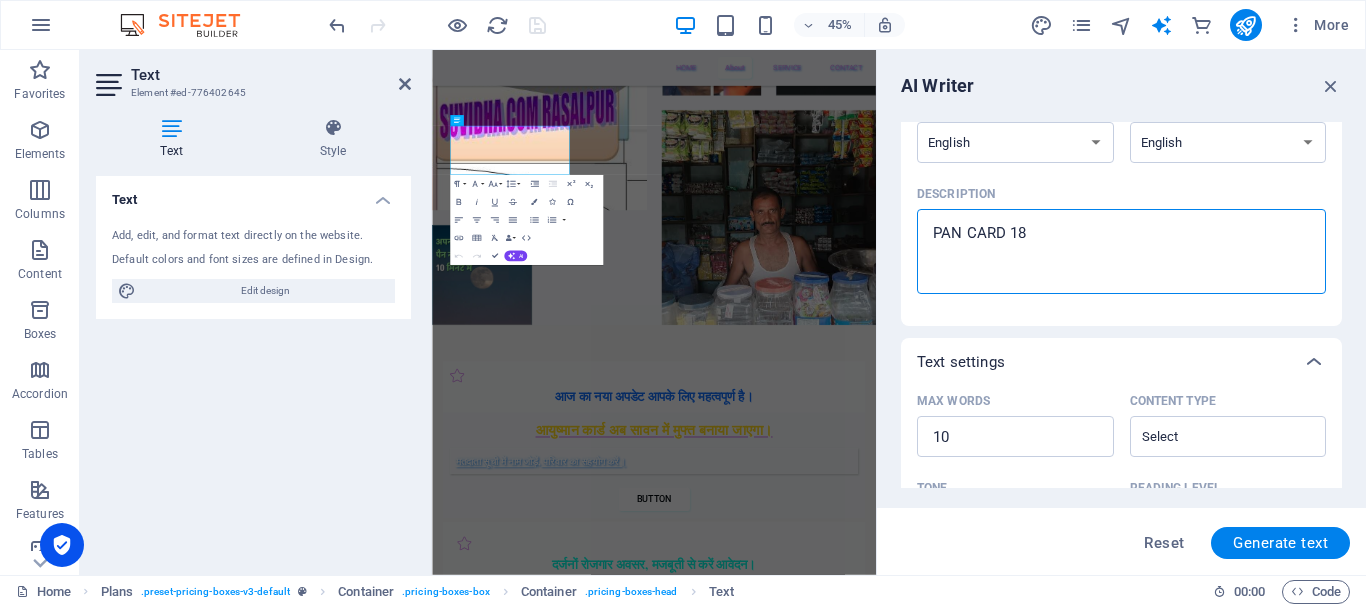 type on "PAN CARD 180" 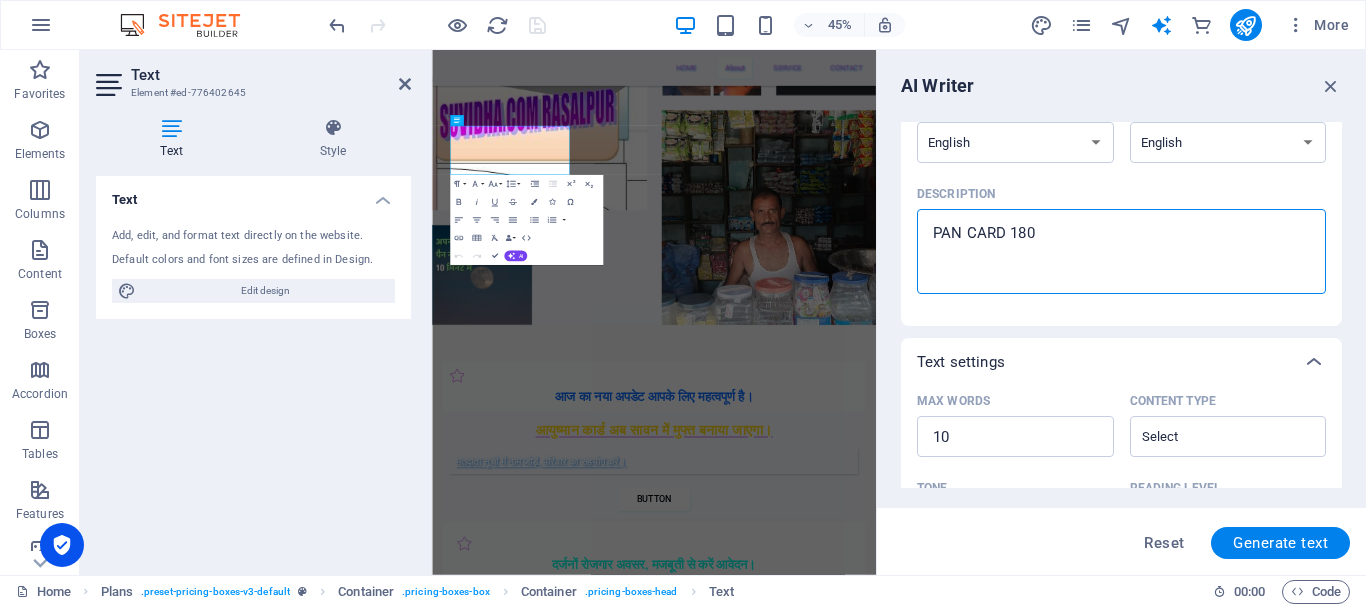 type on "PAN CARD 180" 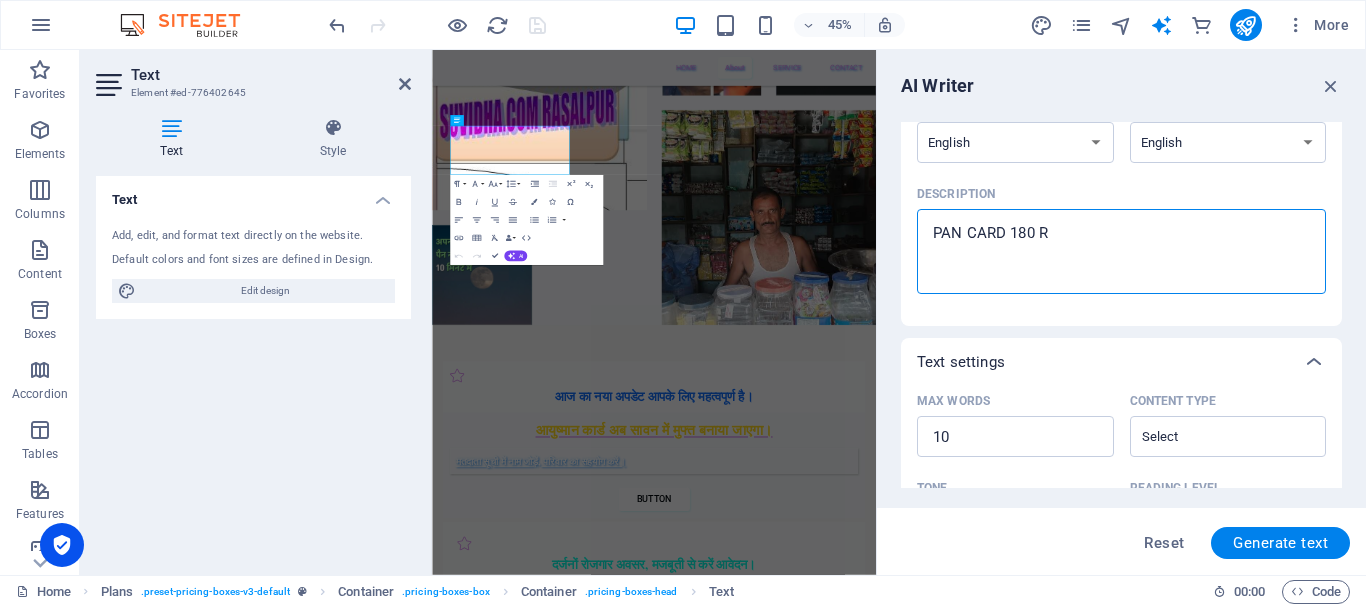 type on "PAN CARD 180 RU" 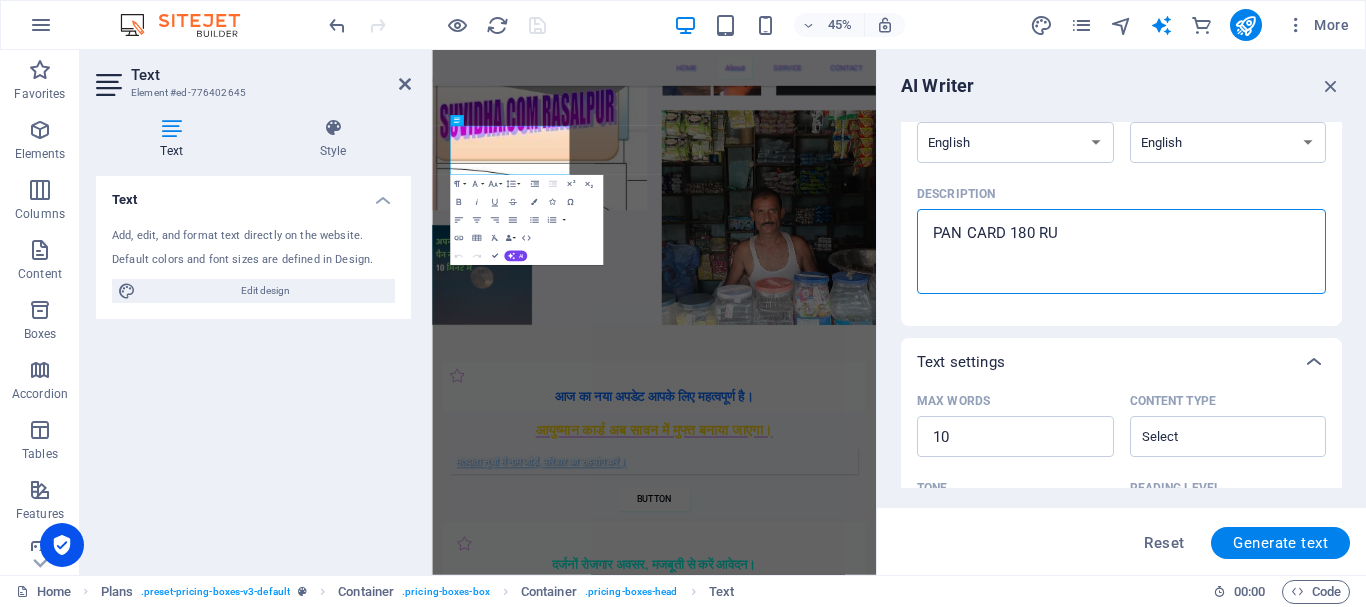 type on "PAN CARD 180 RUP" 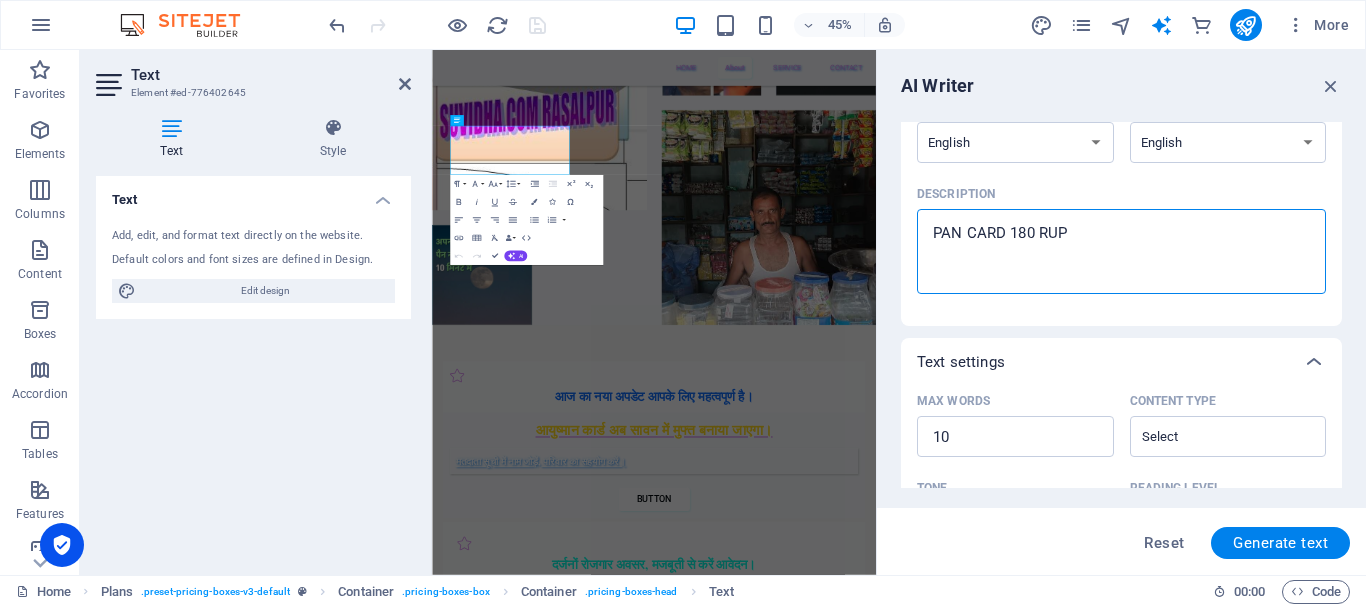 type on "PAN CARD 180 RUPY" 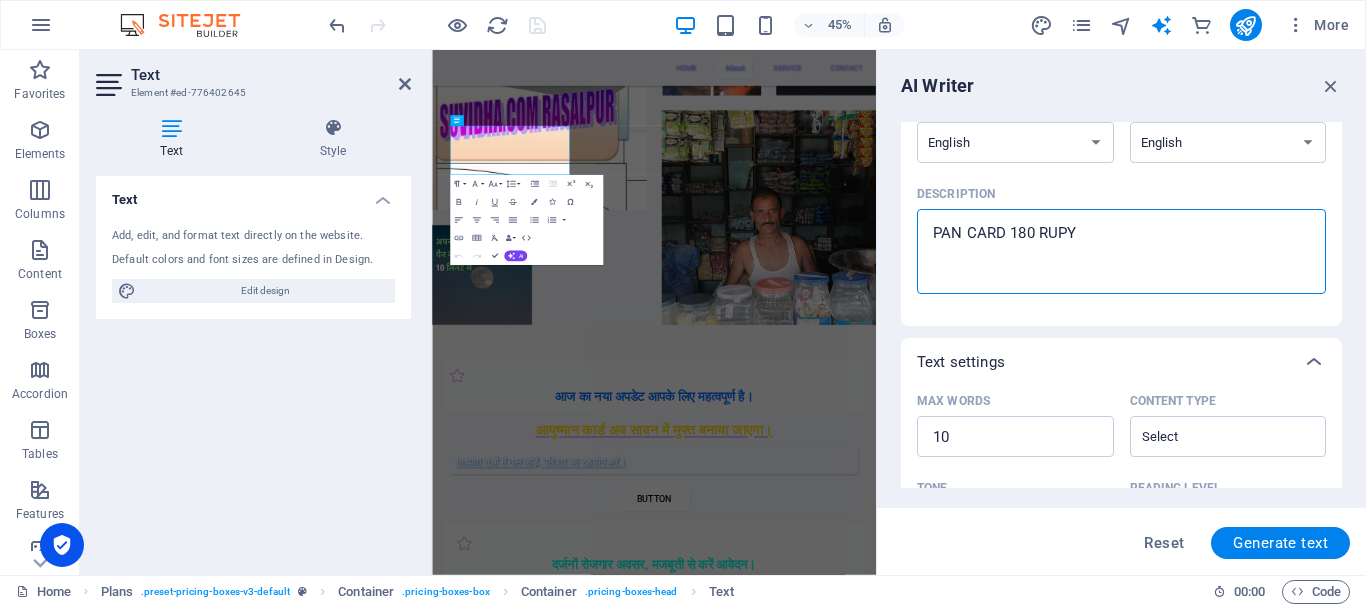 type on "PAN CARD 180 RUPYA" 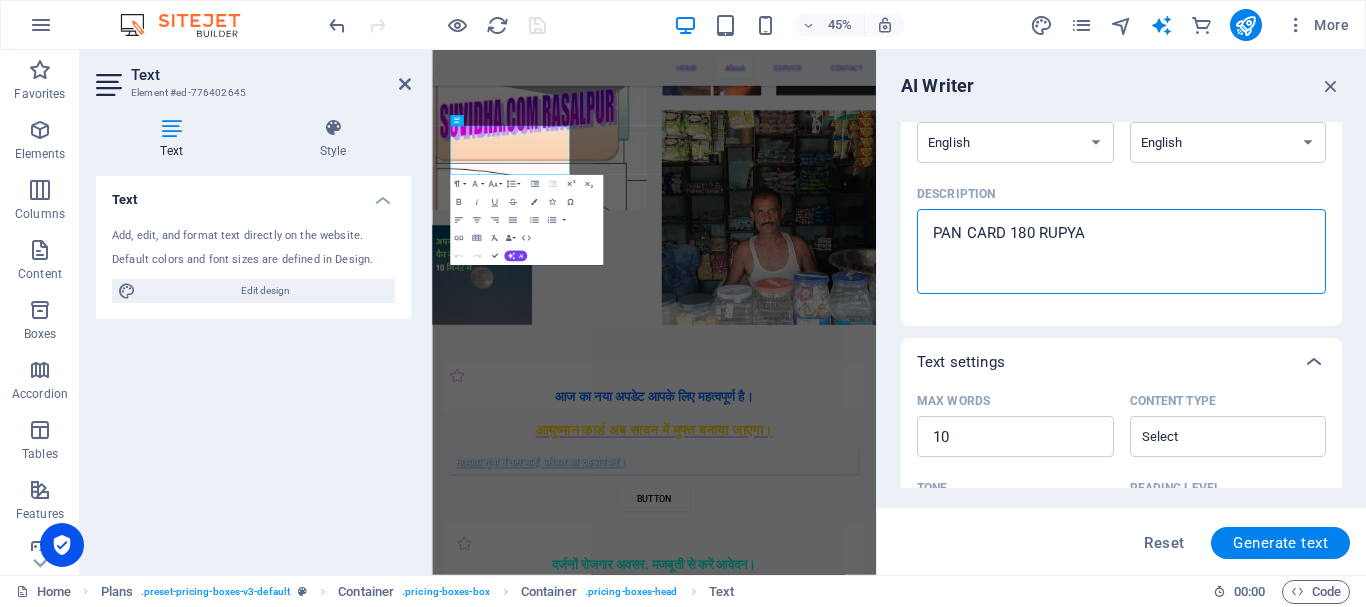 type on "PAN CARD 180 RUPYA" 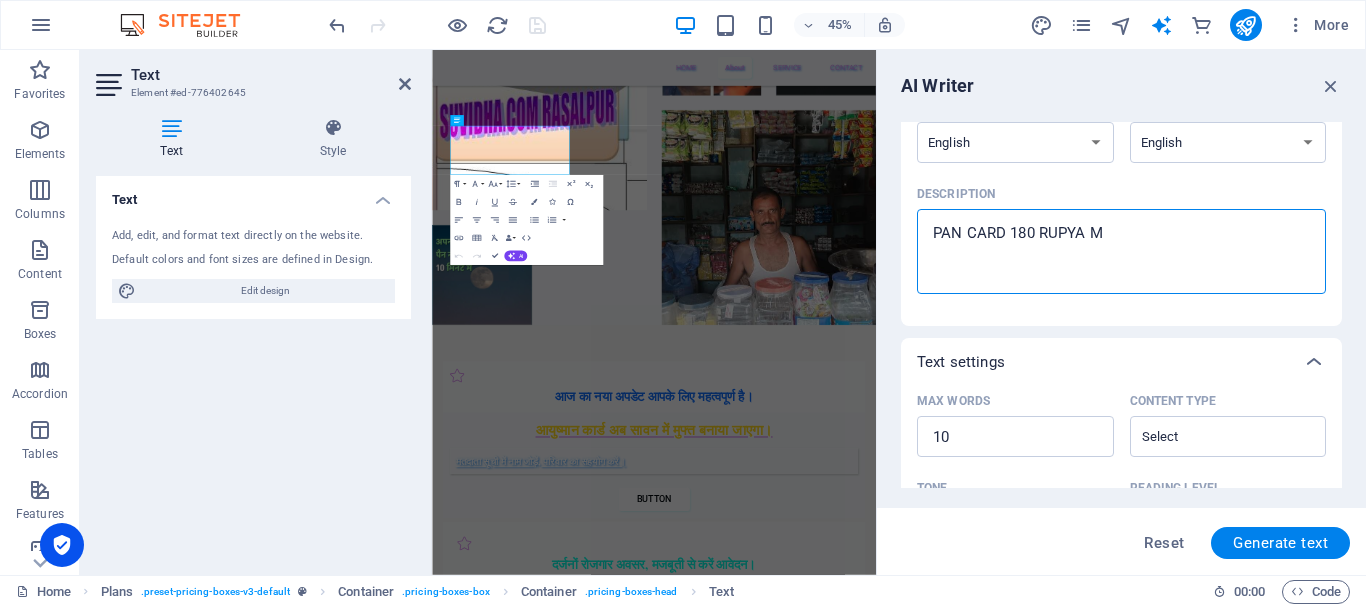 type on "PAN CARD 180 RUPYA MA" 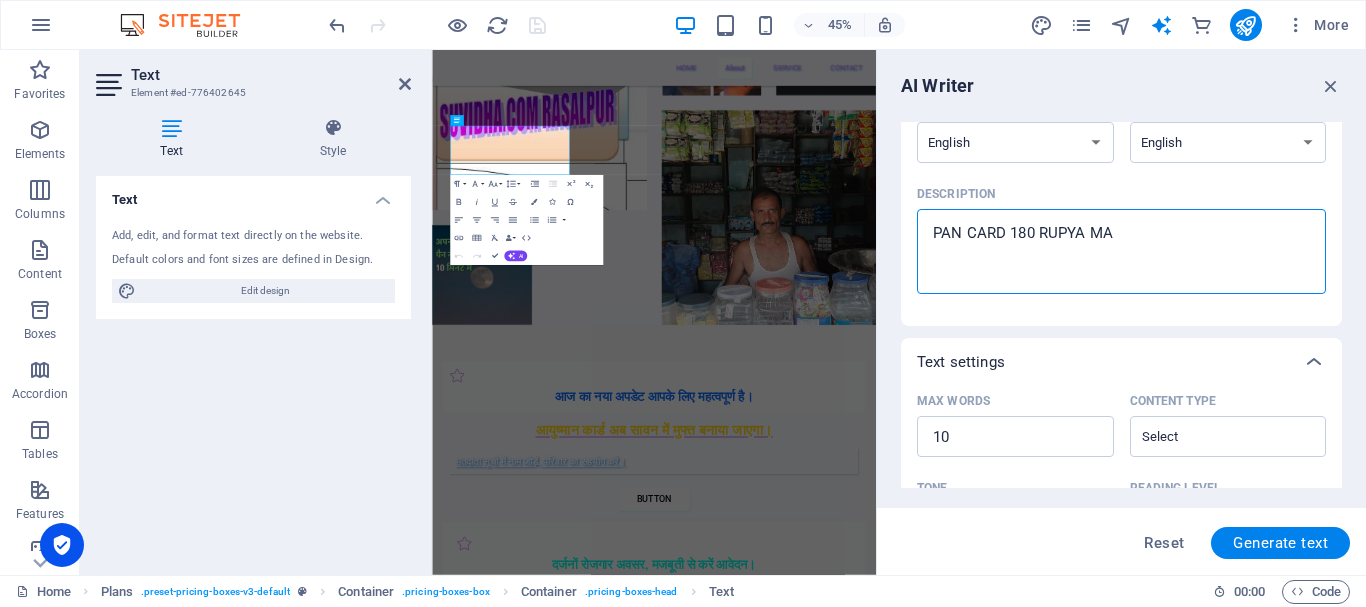 type on "x" 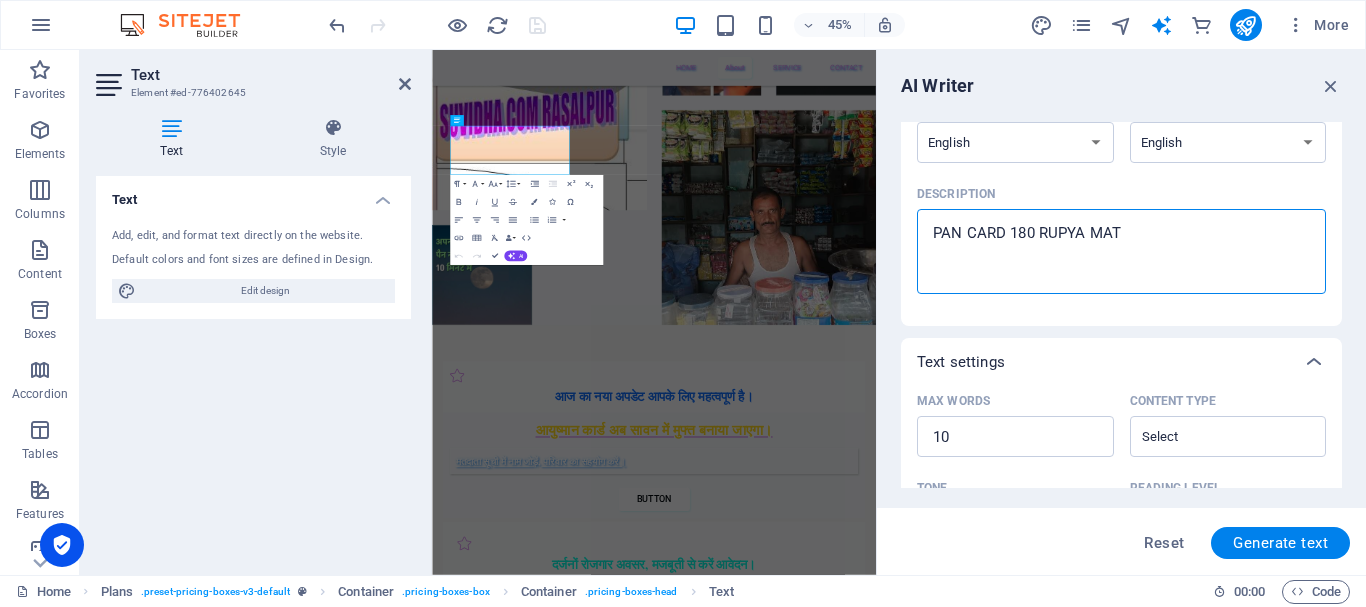type on "PAN CARD 180 RUPYA MATR" 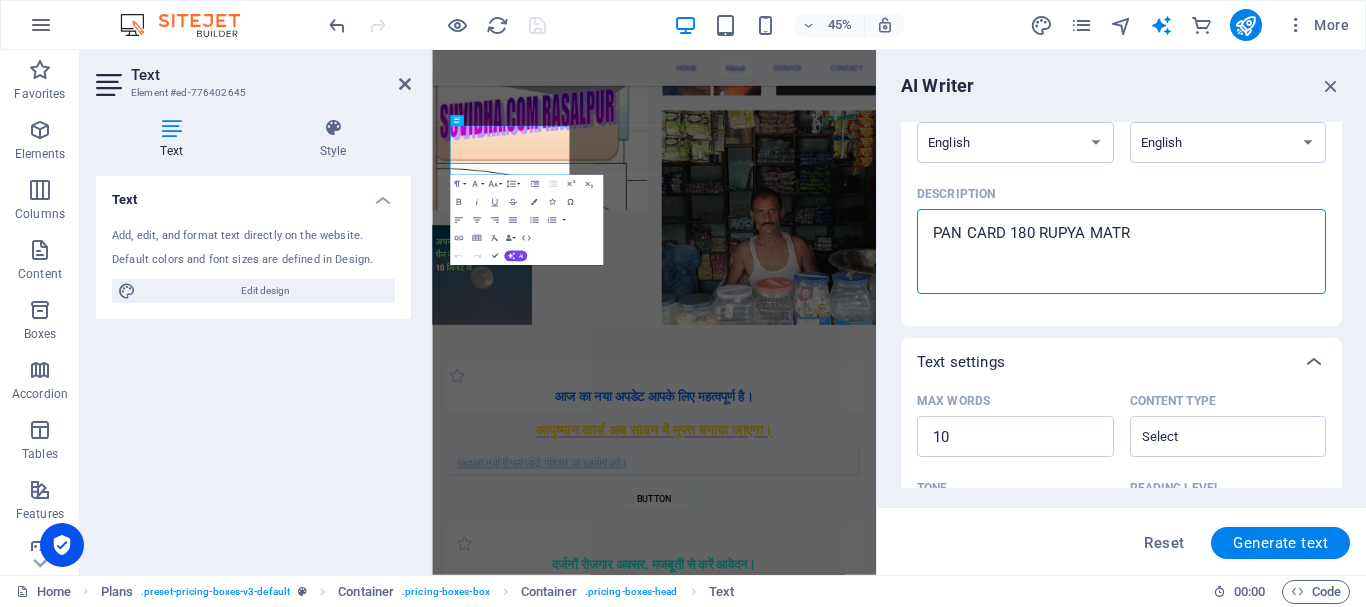 type on "PAN CARD 180 RUPYA MATR" 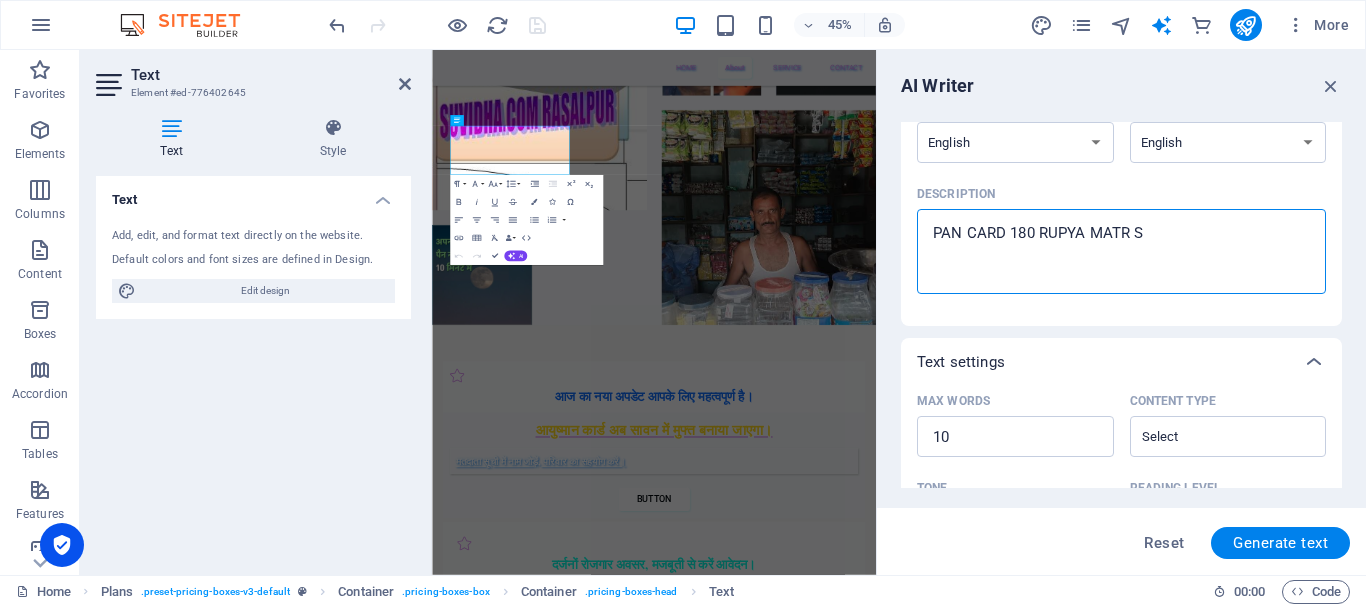 type on "PAN CARD 180 RUPYA MATR SI" 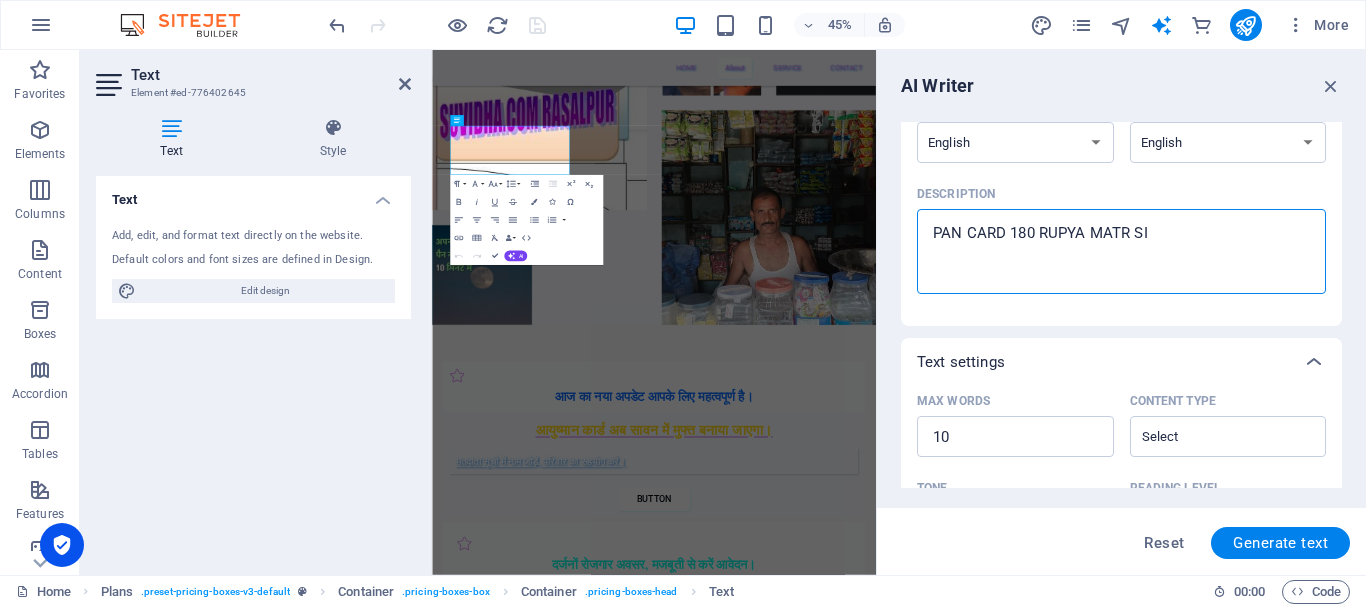 type on "PAN CARD 180 RUPYA MATR SIR" 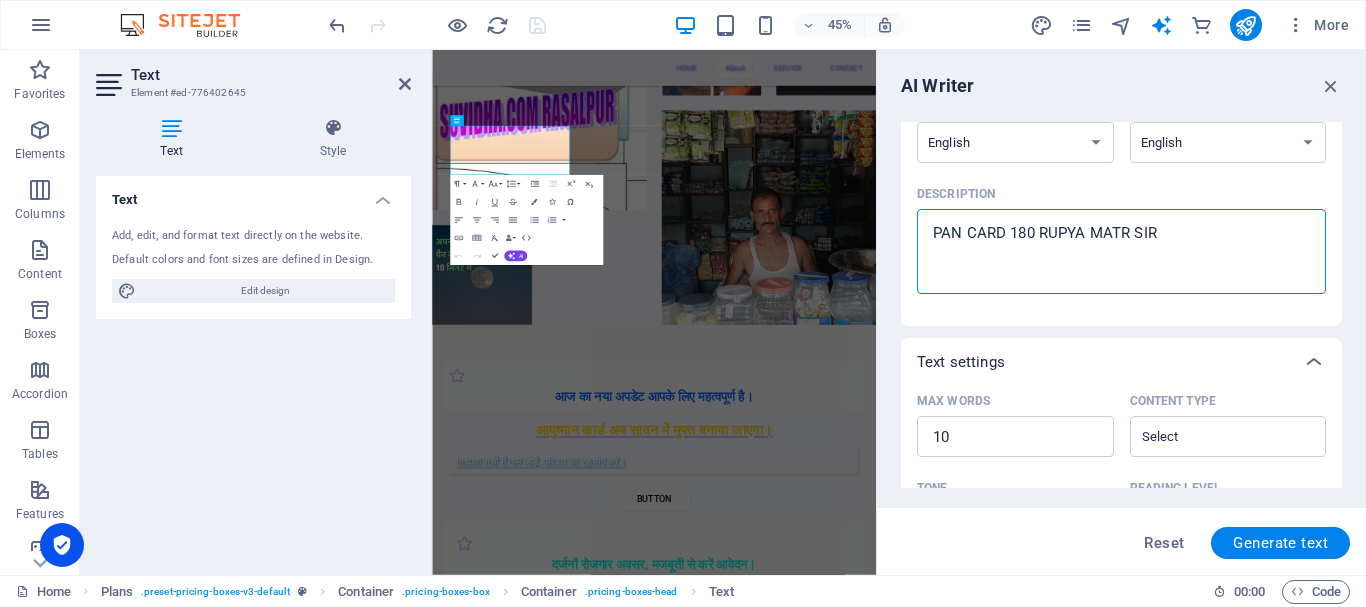 type on "PAN CARD 180 RUPYA MATR SIRF" 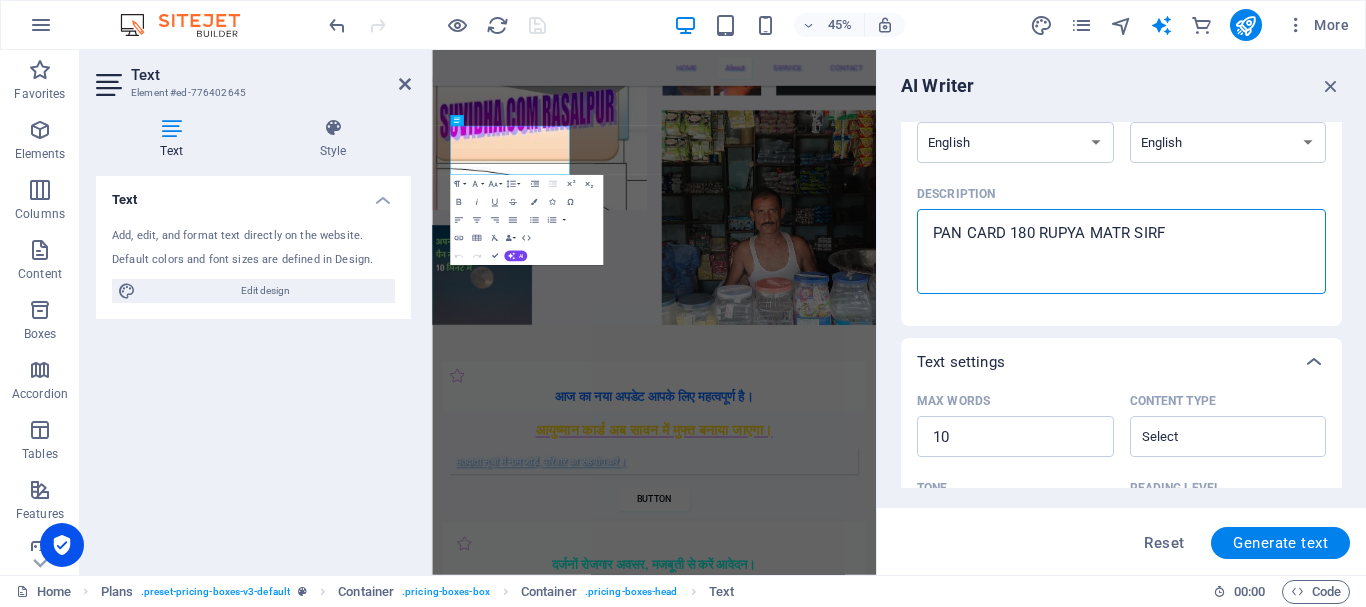 type on "x" 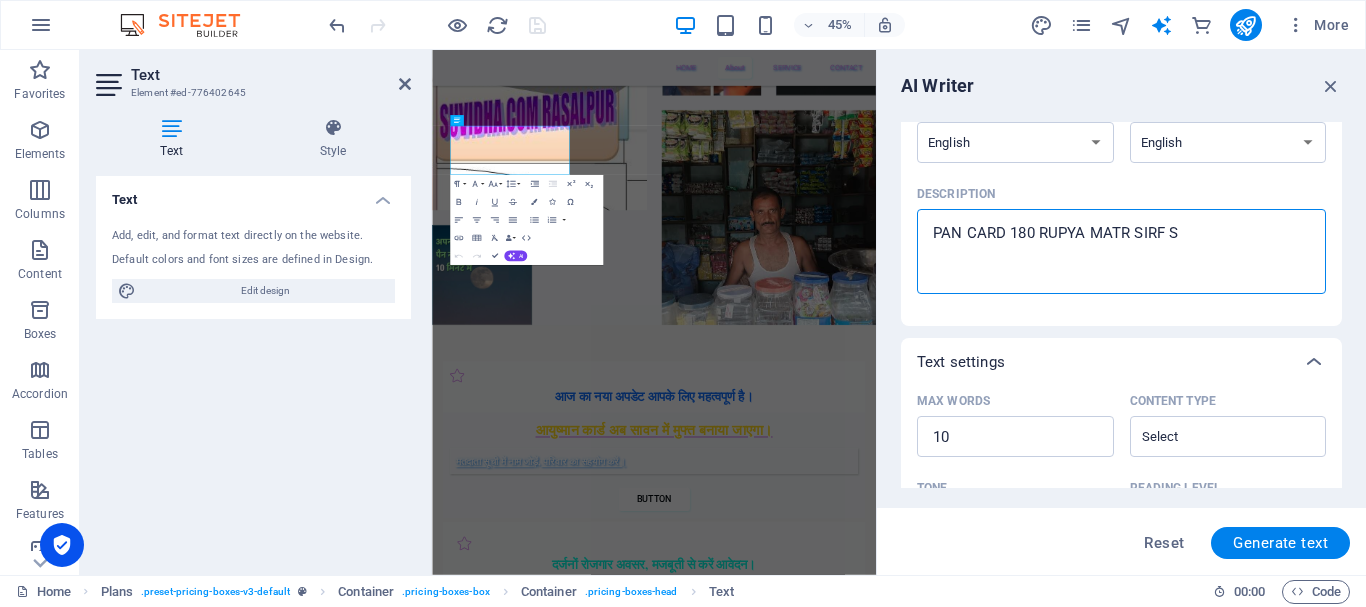 type on "PAN CARD 180 RUPYA MATR SIRF SA" 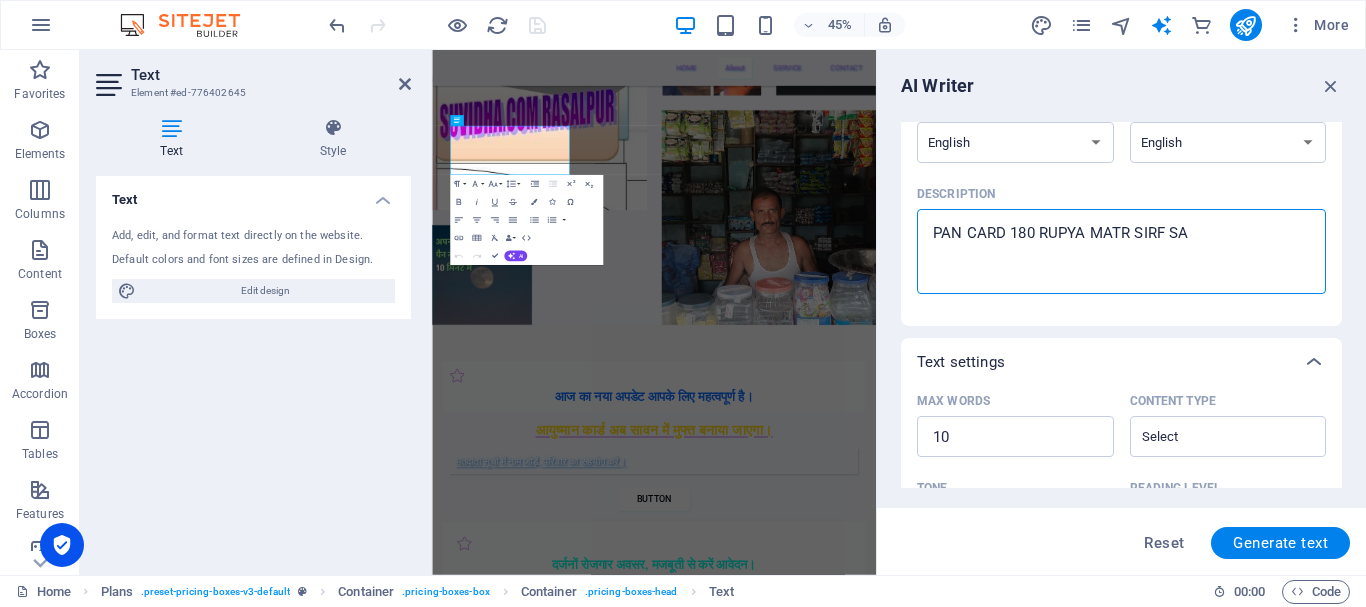 type on "PAN CARD 180 RUPYA MATR SIRF SAV" 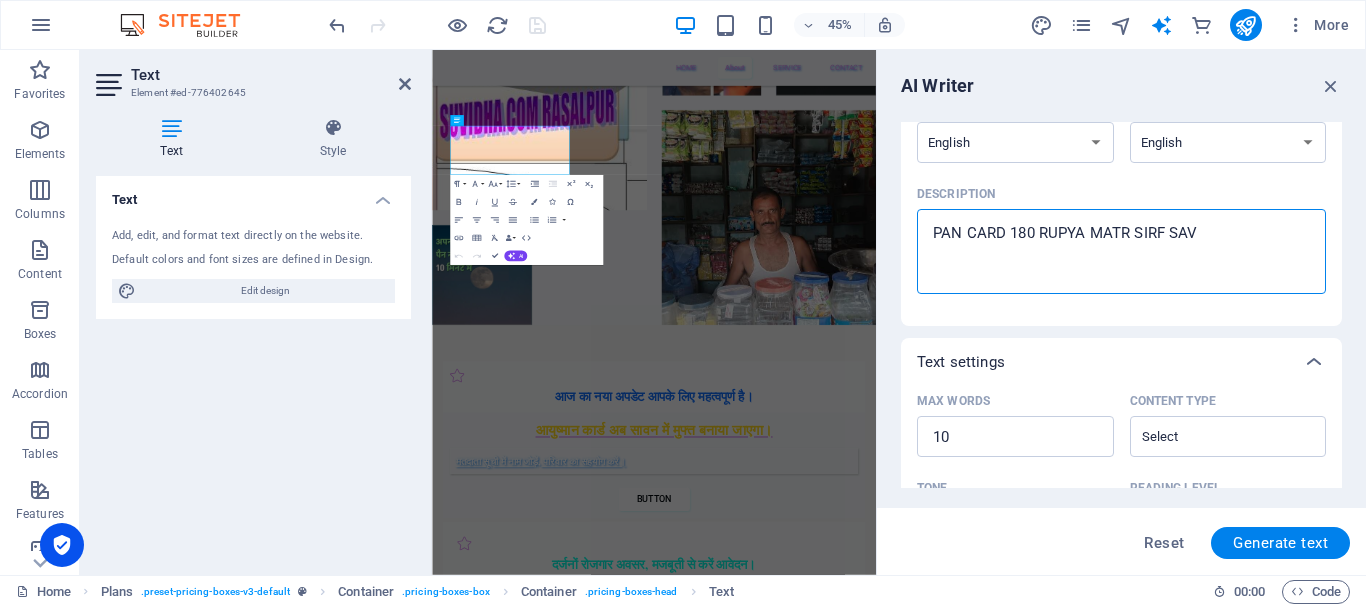 type on "PAN CARD 180 RUPYA MATR SIRF SAVA" 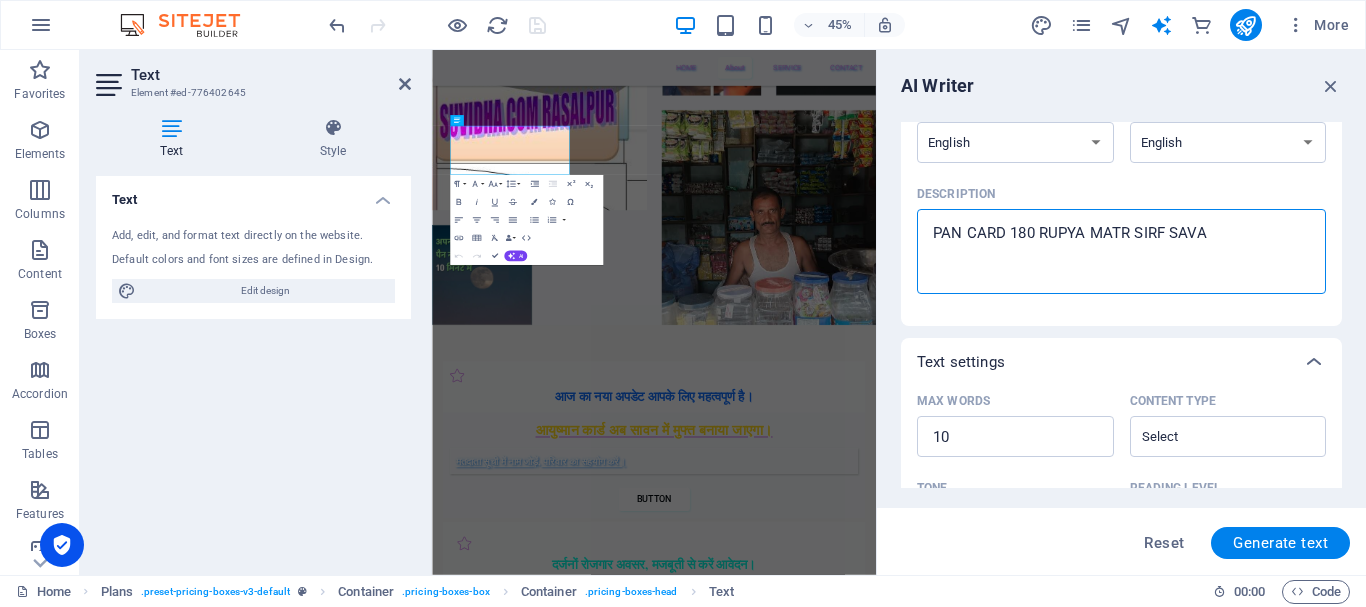 type on "PAN CARD 180 RUPYA MATR SIRF SAVAN" 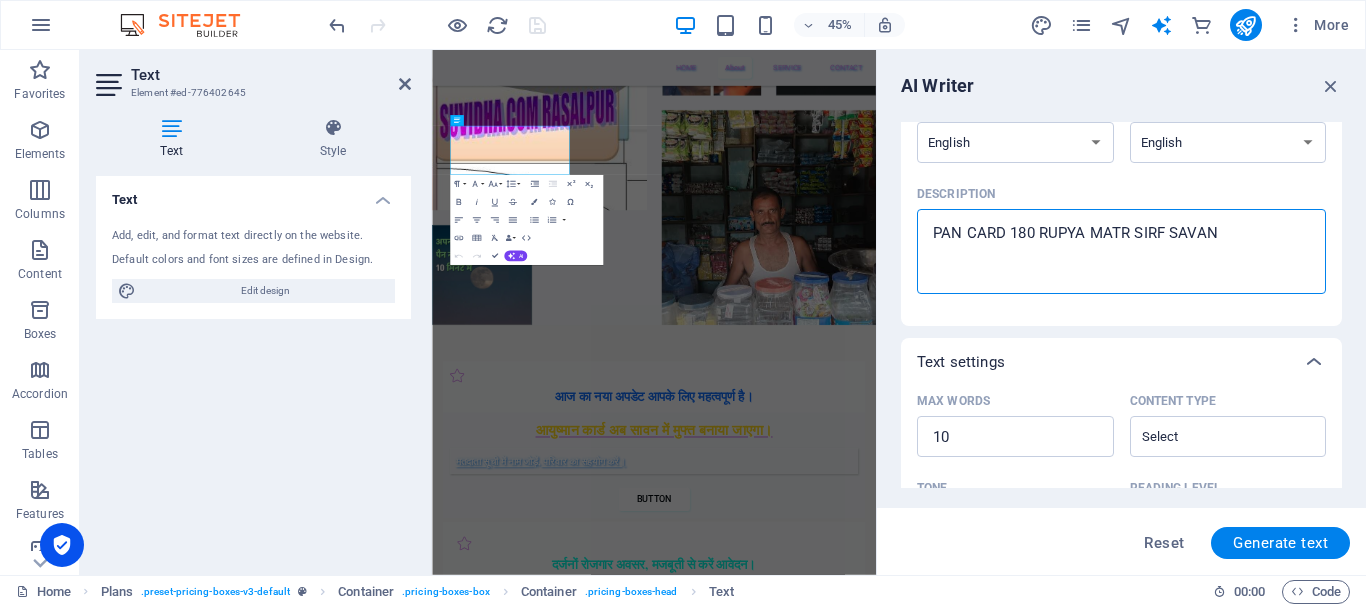 type on "PAN CARD 180 RUPYA MATR SIRF SAVAN" 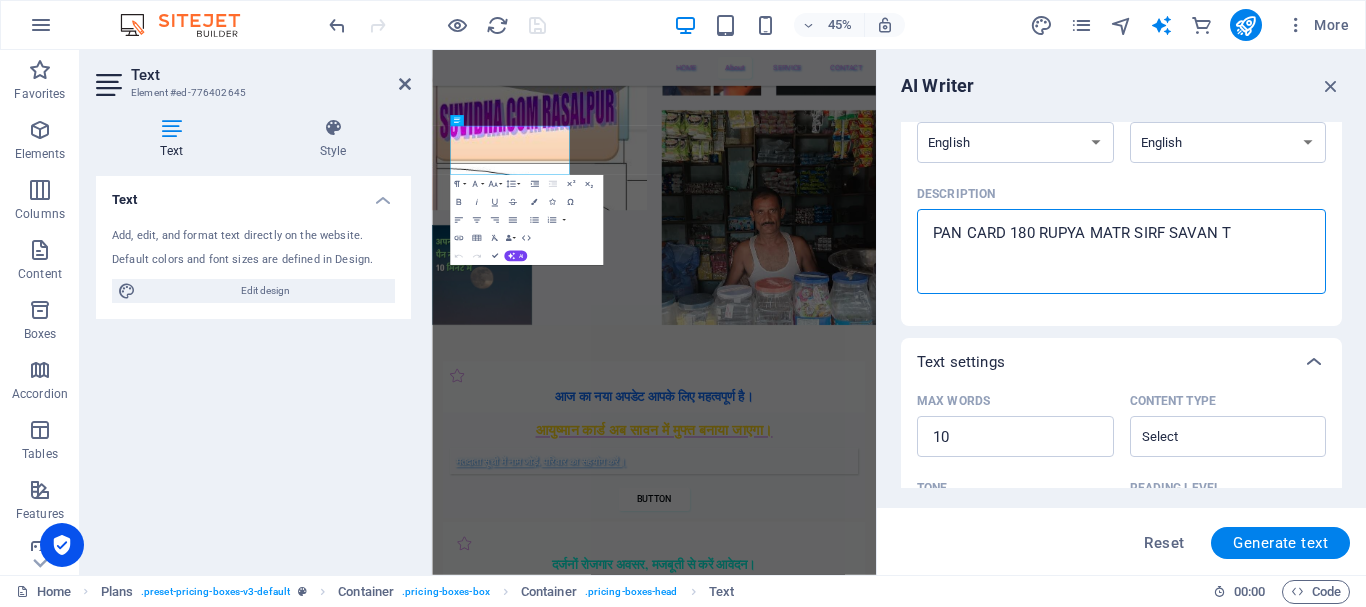 type on "PAN CARD 180 RUPYA MATR SIRF SAVAN TA" 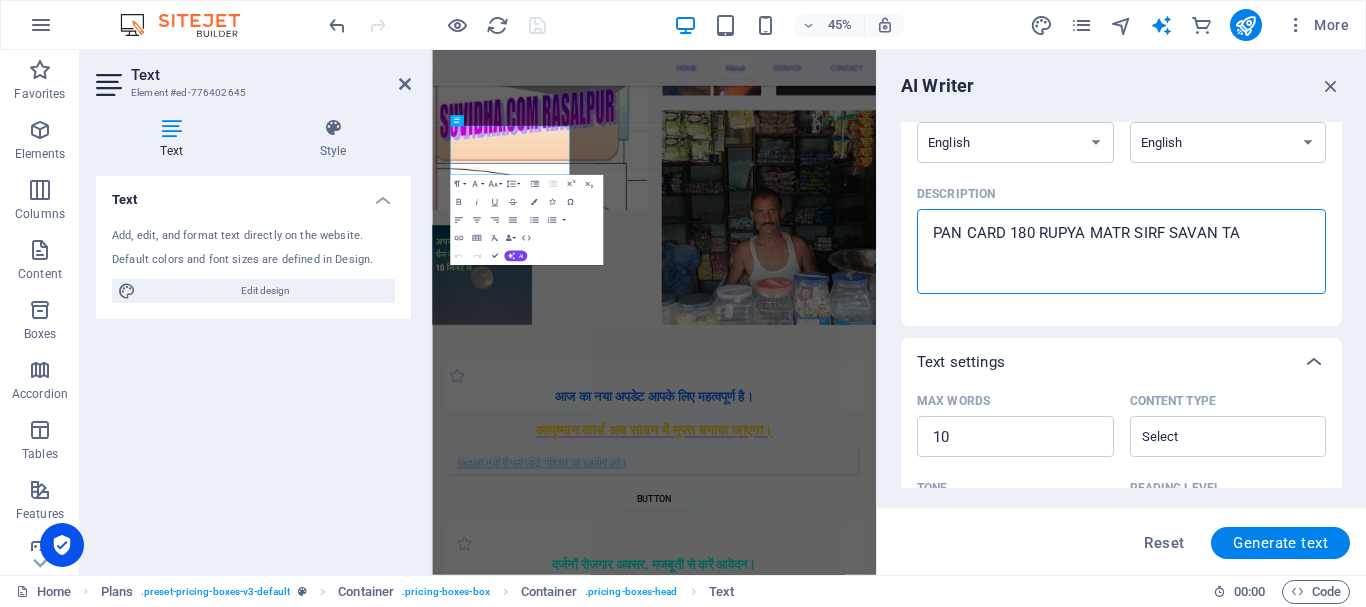 type on "PAN CARD 180 RUPYA MATR SIRF SAVAN TAK" 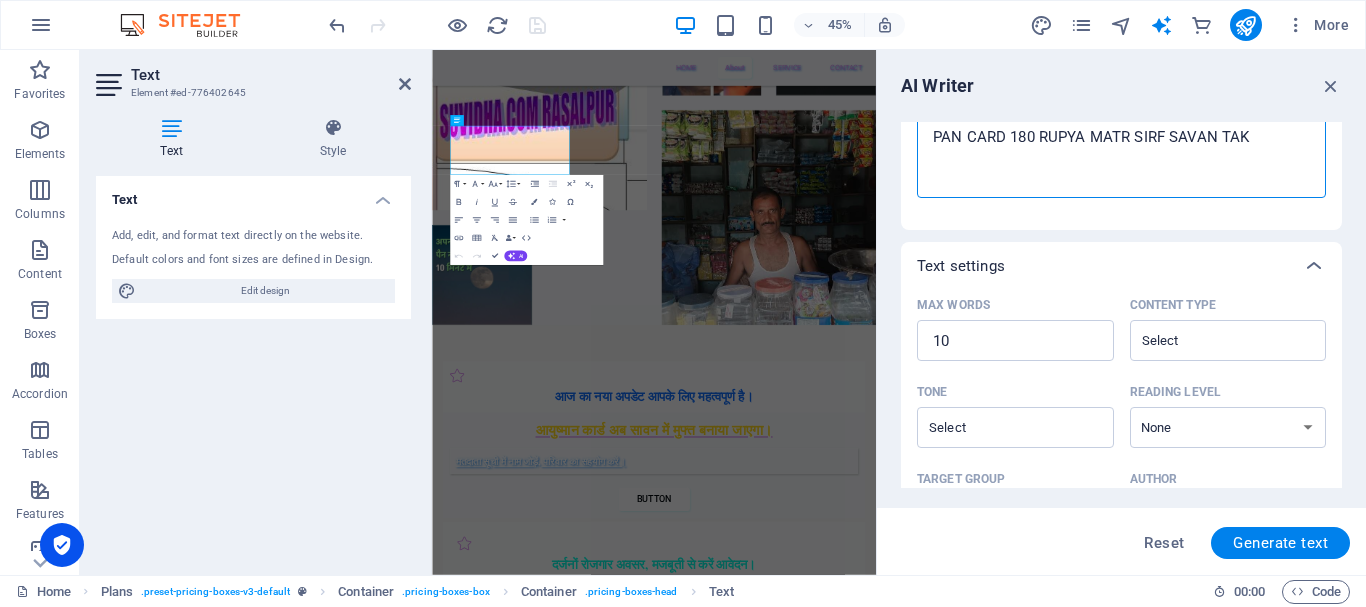 scroll, scrollTop: 549, scrollLeft: 0, axis: vertical 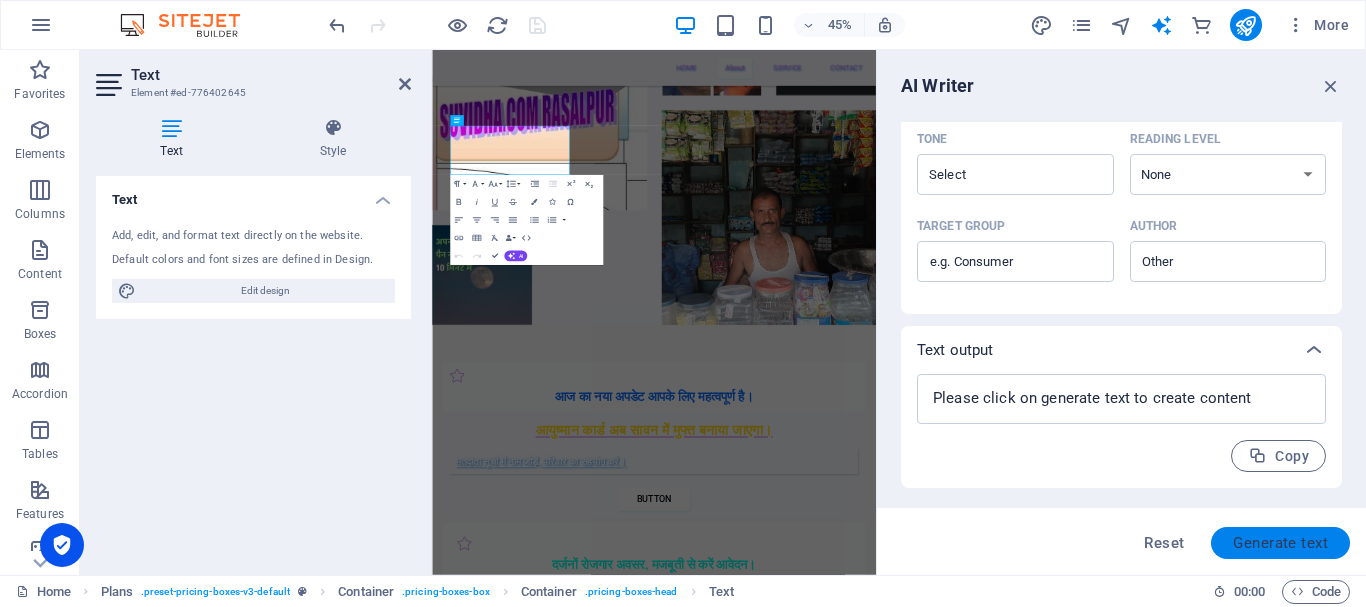 type on "PAN CARD 180 RUPYA MATR SIRF SAVAN TAK" 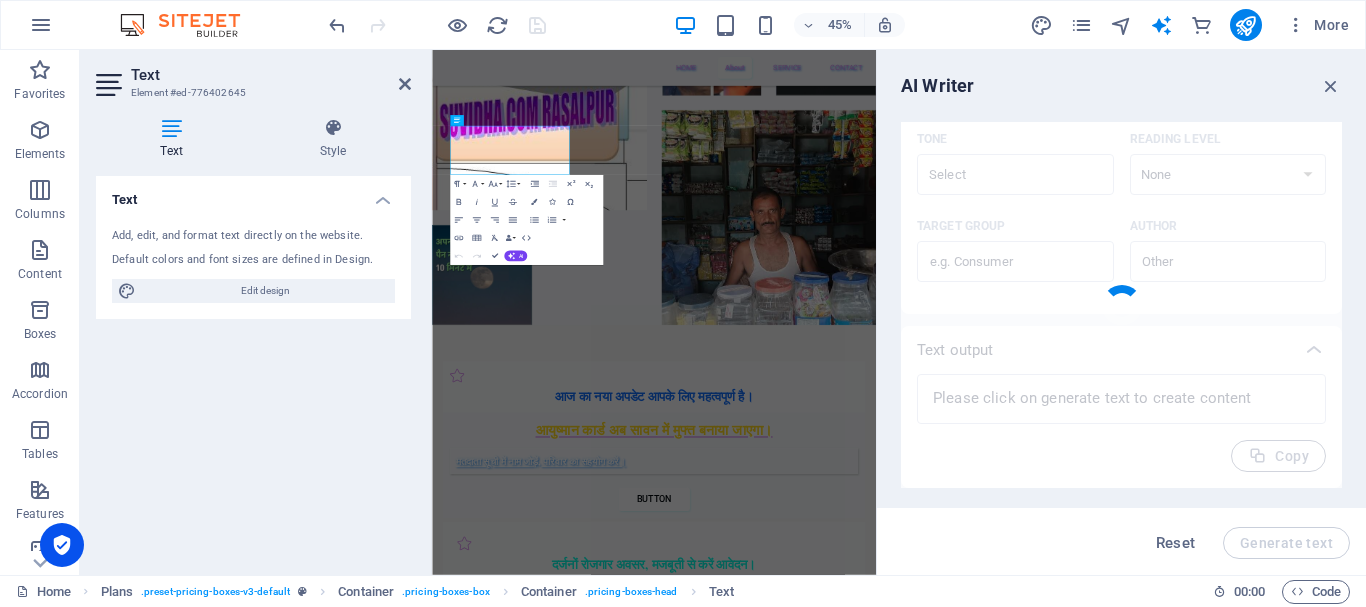 type 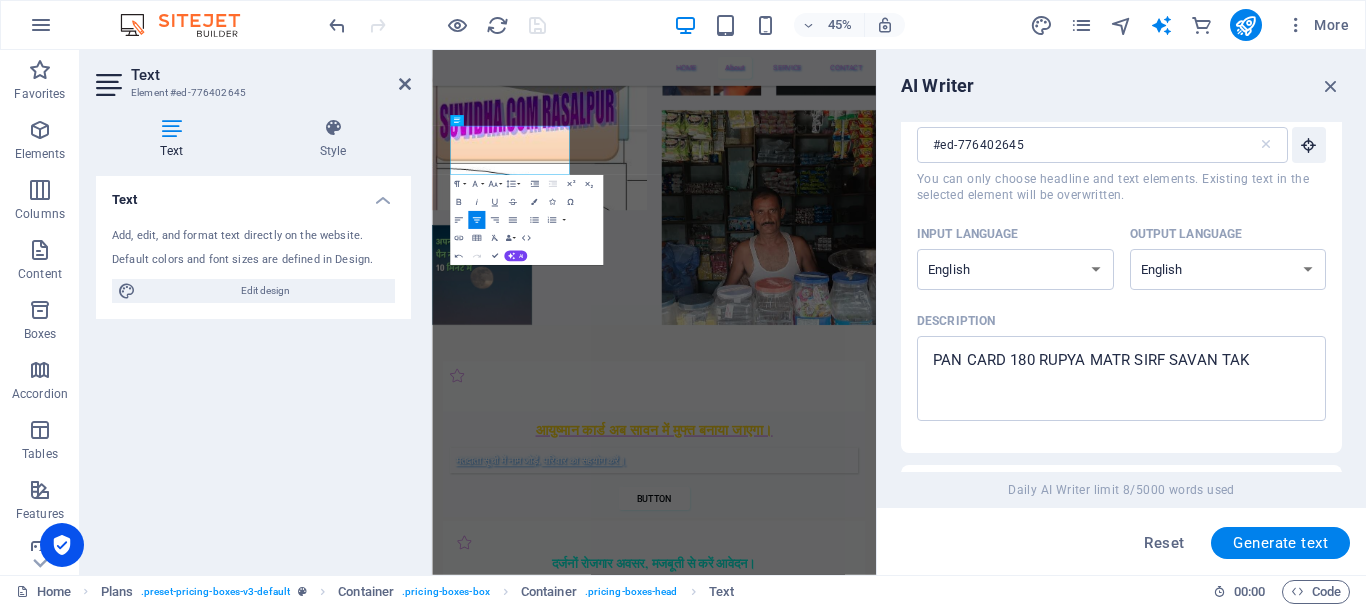 scroll, scrollTop: 53, scrollLeft: 0, axis: vertical 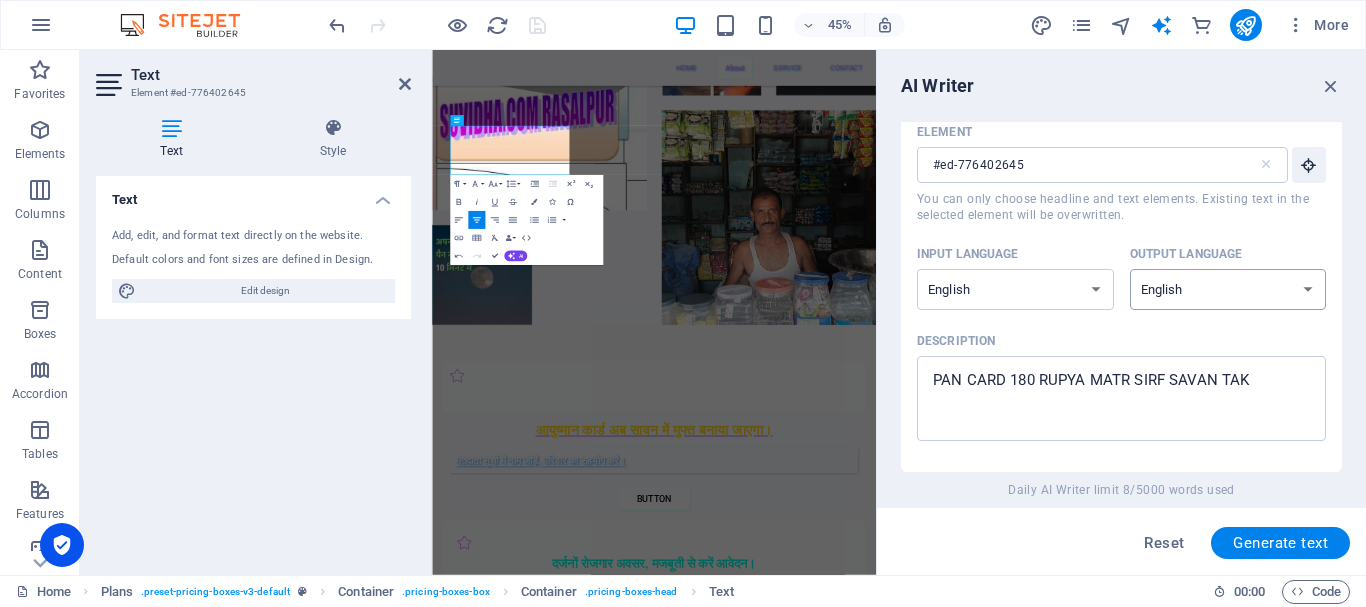 click on "Albanian Arabic Armenian Awadhi Azerbaijani Bashkir Basque Belarusian Bengali Bhojpuri Bosnian Brazilian Portuguese Bulgarian Cantonese (Yue) Catalan Chhattisgarhi Chinese Croatian Czech Danish Dogri Dutch English Estonian Faroese Finnish French Galician Georgian German Greek Gujarati Haryanvi Hindi Hungarian Indonesian Irish Italian Japanese Javanese Kannada Kashmiri Kazakh Konkani Korean Kyrgyz Latvian Lithuanian Macedonian Maithili Malay Maltese Mandarin Mandarin Chinese Marathi Marwari Min Nan Moldovan Mongolian Montenegrin Nepali Norwegian Oriya Pashto Persian (Farsi) Polish Portuguese Punjabi Rajasthani Romanian Russian Sanskrit Santali Serbian Sindhi Sinhala Slovak Slovene Slovenian Spanish Ukrainian Urdu Uzbek Vietnamese Welsh Wu" at bounding box center [1228, 289] 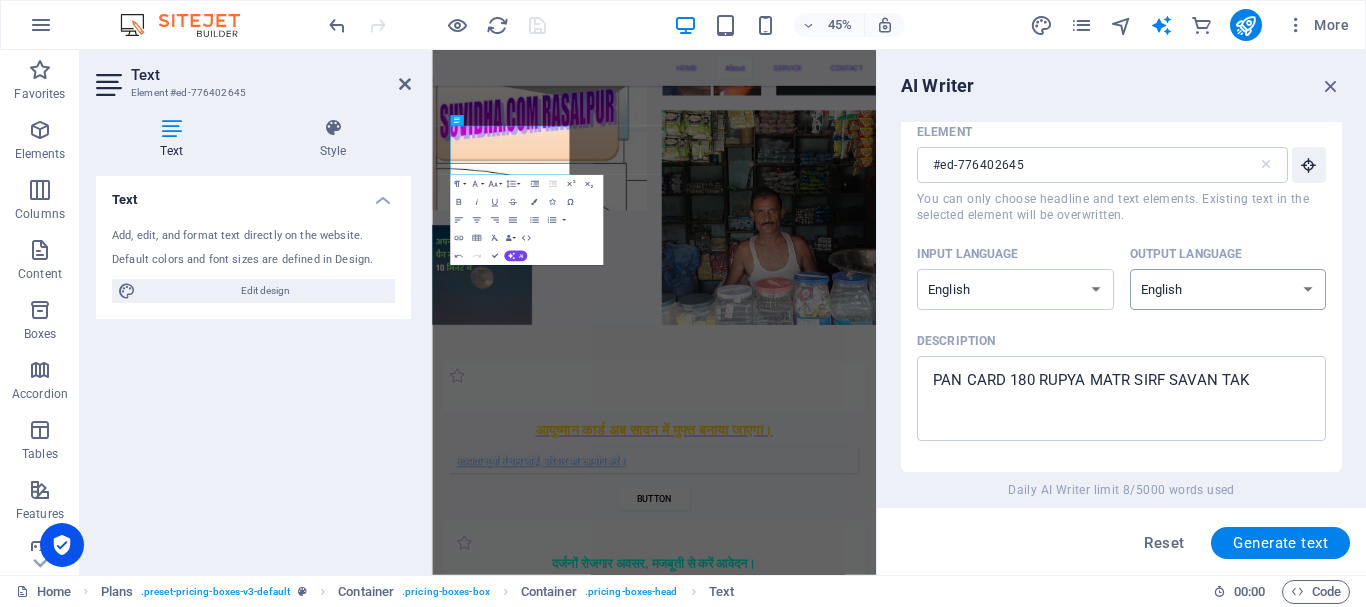 select on "Hindi" 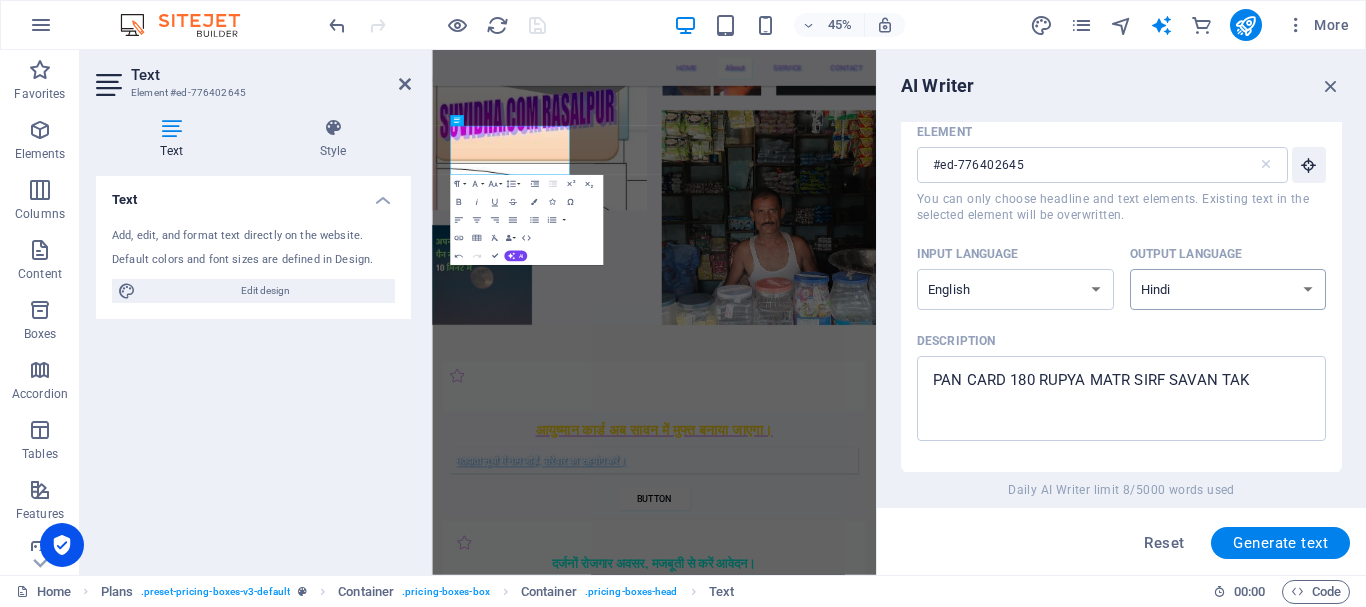 click on "Albanian Arabic Armenian Awadhi Azerbaijani Bashkir Basque Belarusian Bengali Bhojpuri Bosnian Brazilian Portuguese Bulgarian Cantonese (Yue) Catalan Chhattisgarhi Chinese Croatian Czech Danish Dogri Dutch English Estonian Faroese Finnish French Galician Georgian German Greek Gujarati Haryanvi Hindi Hungarian Indonesian Irish Italian Japanese Javanese Kannada Kashmiri Kazakh Konkani Korean Kyrgyz Latvian Lithuanian Macedonian Maithili Malay Maltese Mandarin Mandarin Chinese Marathi Marwari Min Nan Moldovan Mongolian Montenegrin Nepali Norwegian Oriya Pashto Persian (Farsi) Polish Portuguese Punjabi Rajasthani Romanian Russian Sanskrit Santali Serbian Sindhi Sinhala Slovak Slovene Slovenian Spanish Ukrainian Urdu Uzbek Vietnamese Welsh Wu" at bounding box center (1228, 289) 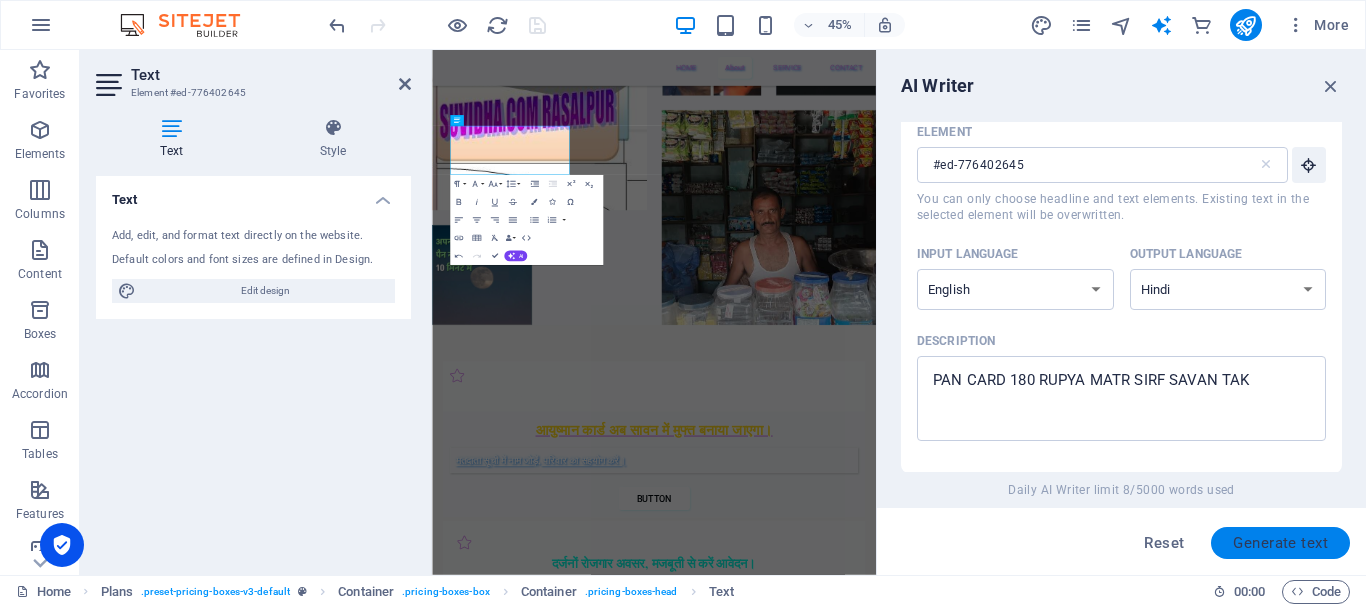 click on "Generate text" at bounding box center [1280, 543] 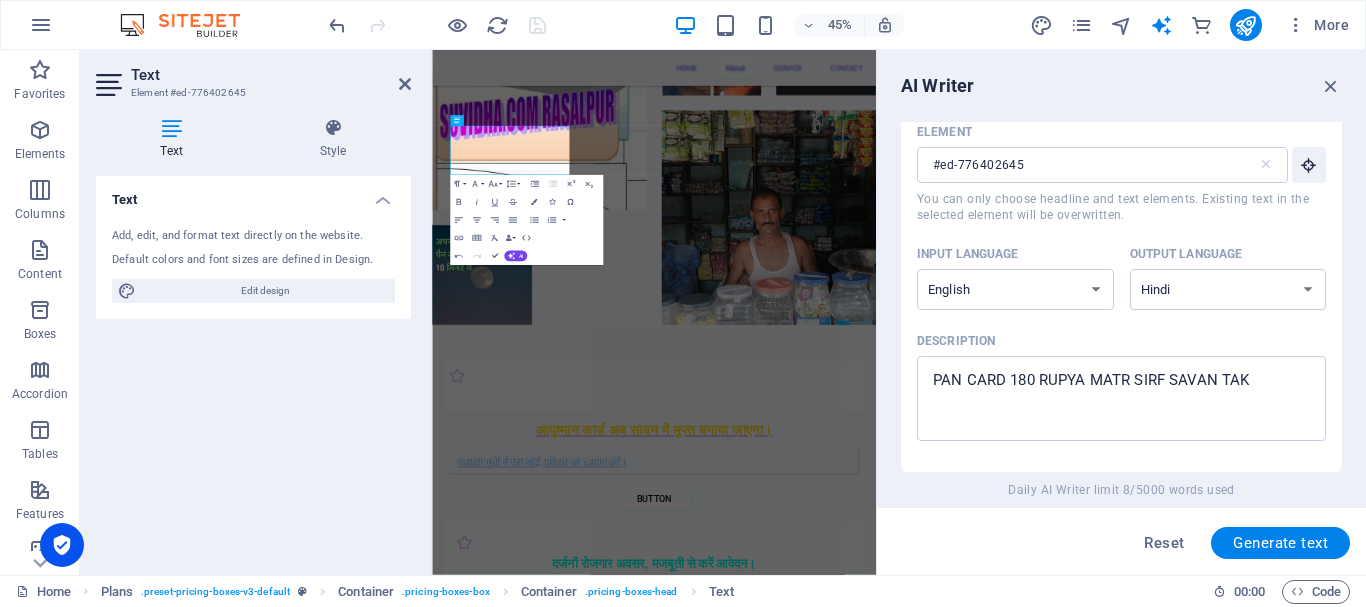 type on "x" 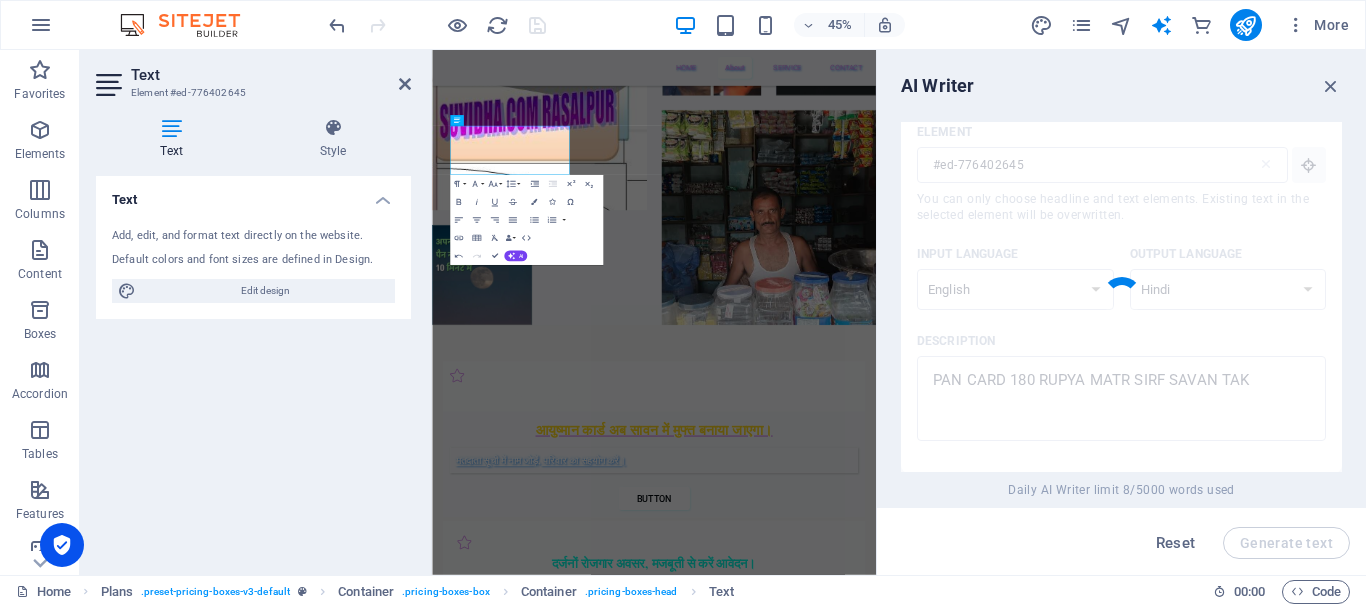 type on "x" 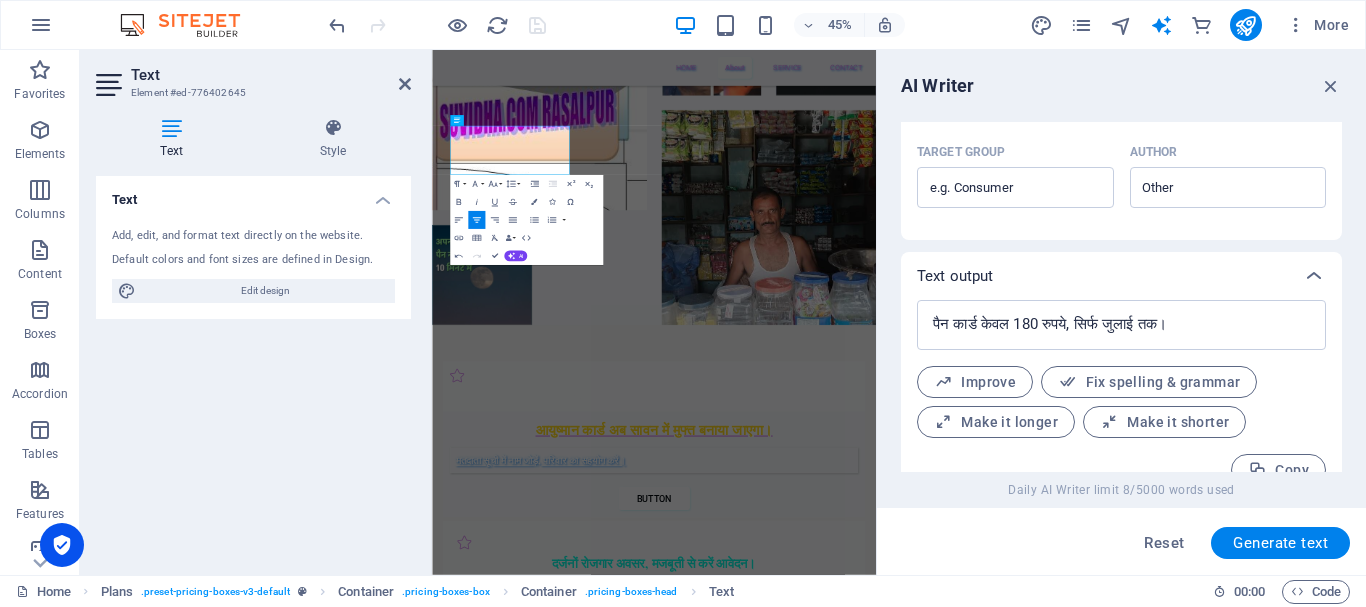 scroll, scrollTop: 653, scrollLeft: 0, axis: vertical 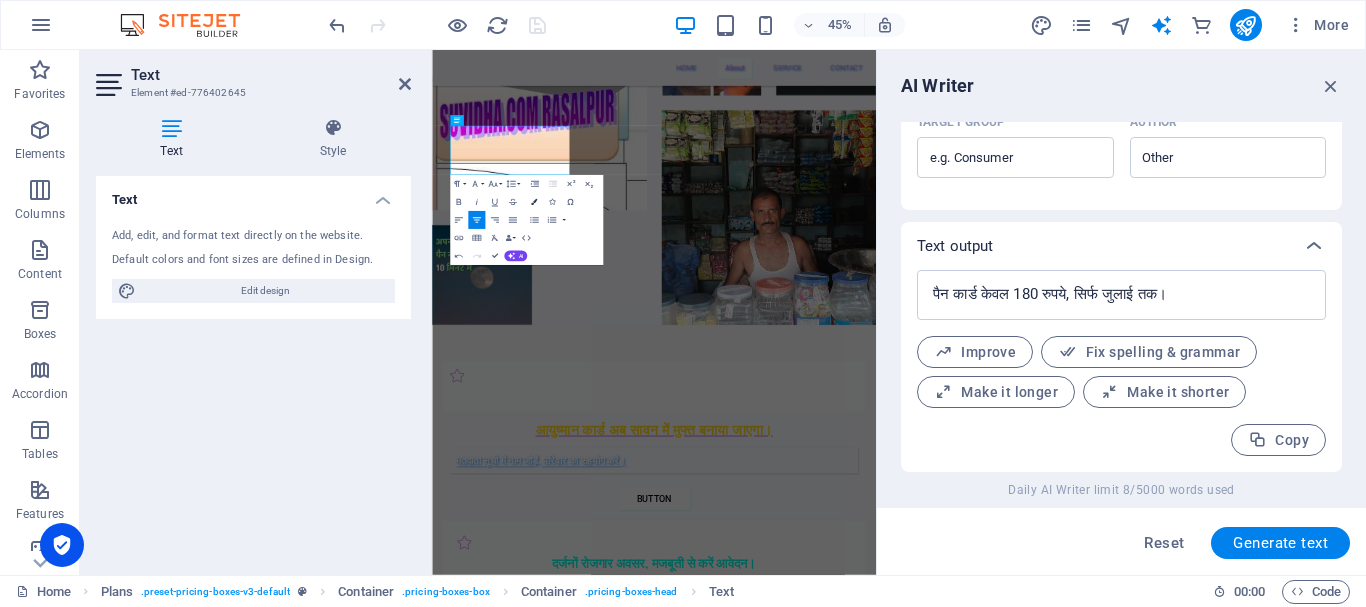 click on "Colors" at bounding box center [534, 202] 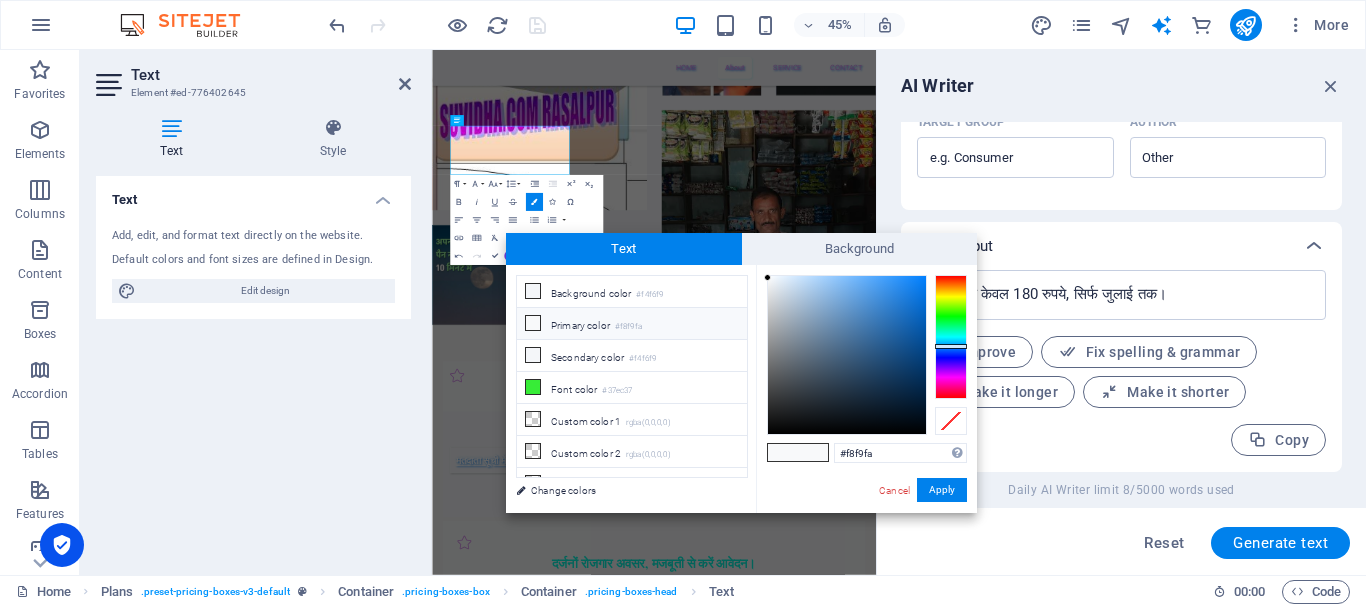 click on "Primary color
#f8f9fa" at bounding box center [632, 324] 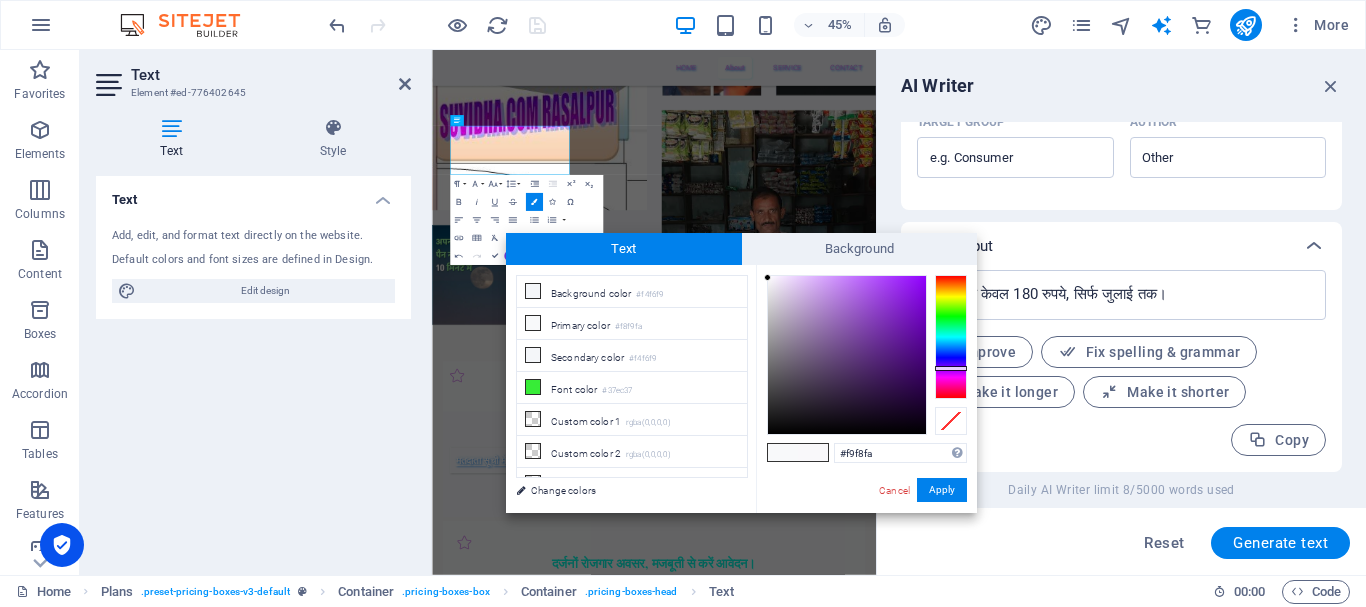 drag, startPoint x: 954, startPoint y: 351, endPoint x: 960, endPoint y: 368, distance: 18.027756 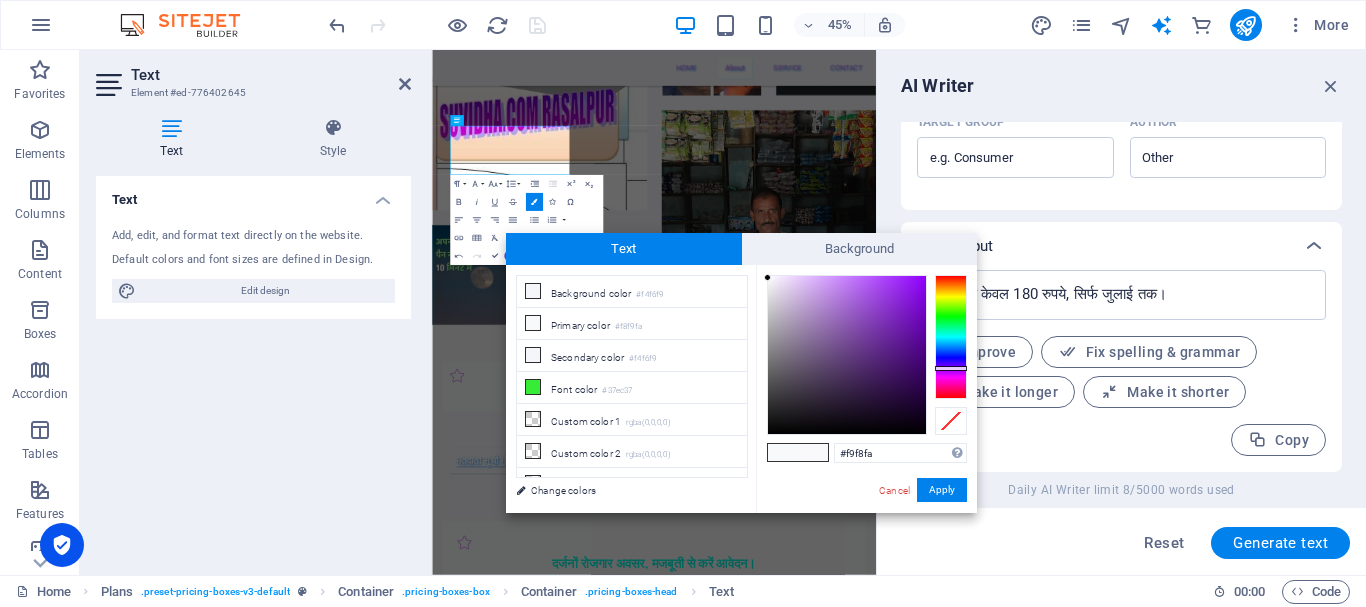 click at bounding box center [951, 368] 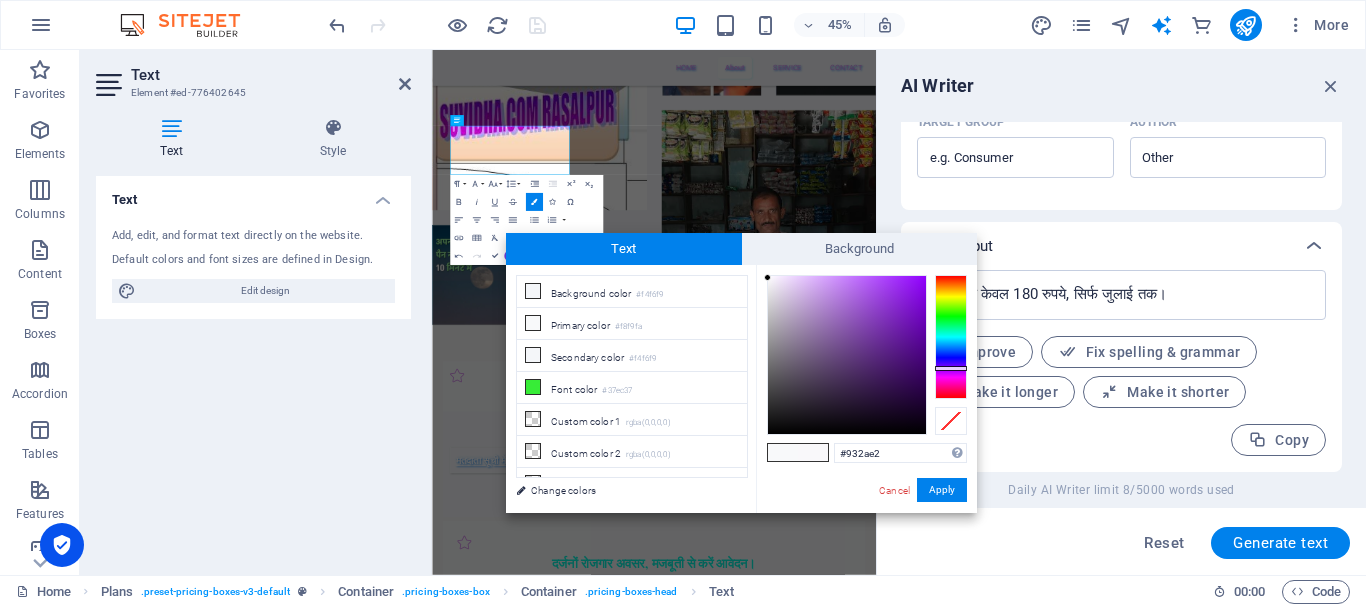 click at bounding box center (847, 355) 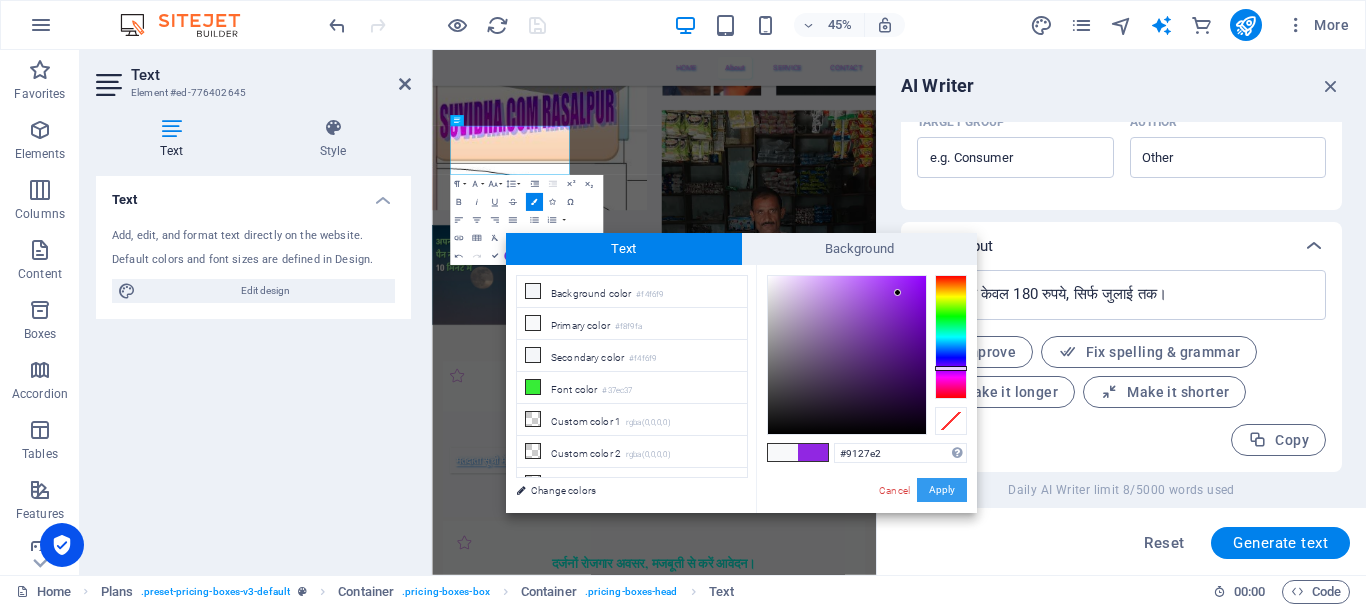 click on "Apply" at bounding box center (942, 490) 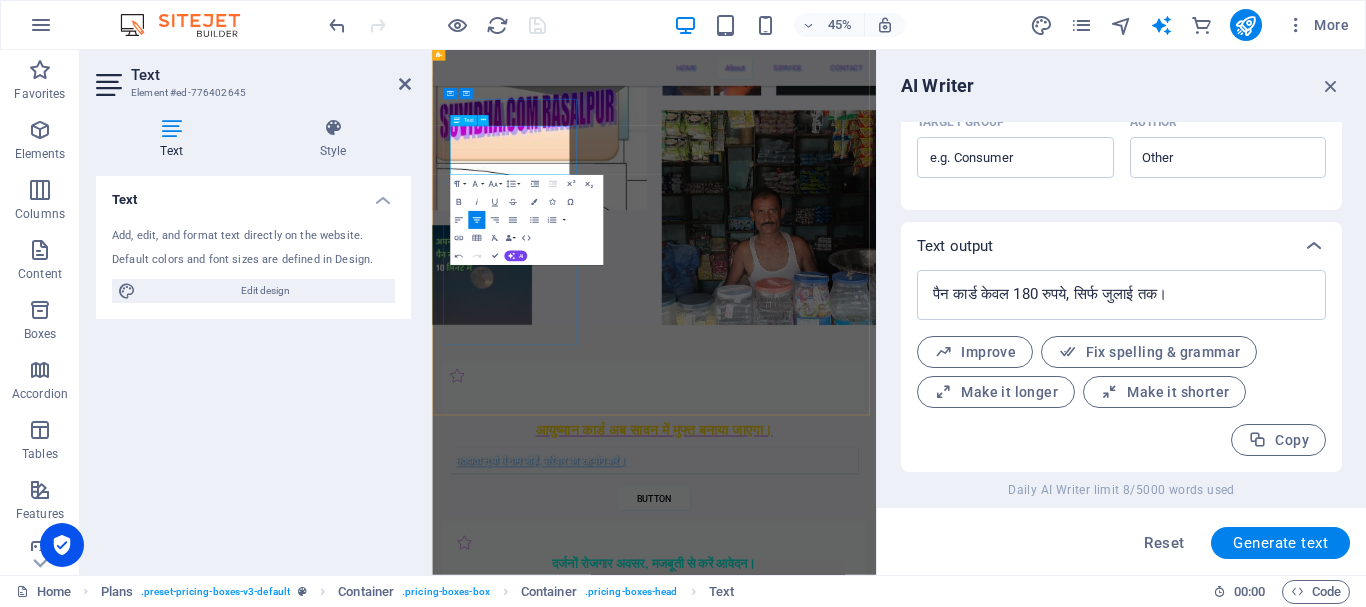 click on "पैन कार्ड केवल 180 रुपये, सिर्फ जुलाई तक।​ ​" at bounding box center (925, 819) 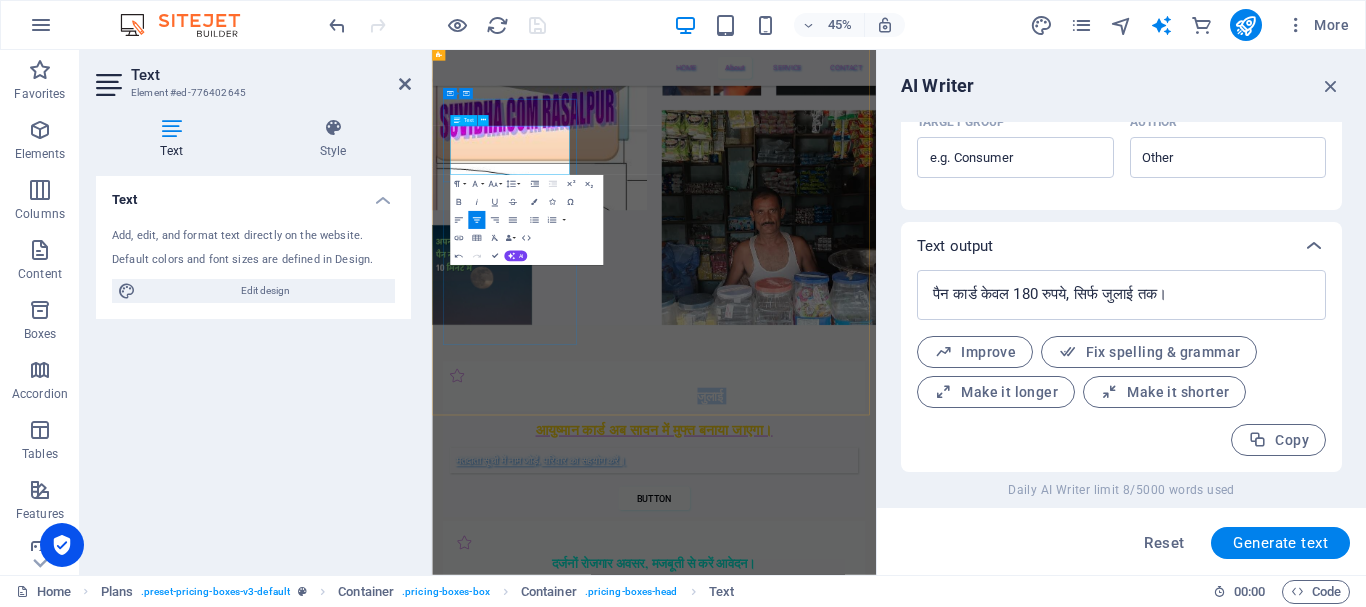click on "पैन कार्ड केवल 180 रुपये, सिर्फ जुलाई तक।​ ​" at bounding box center [925, 819] 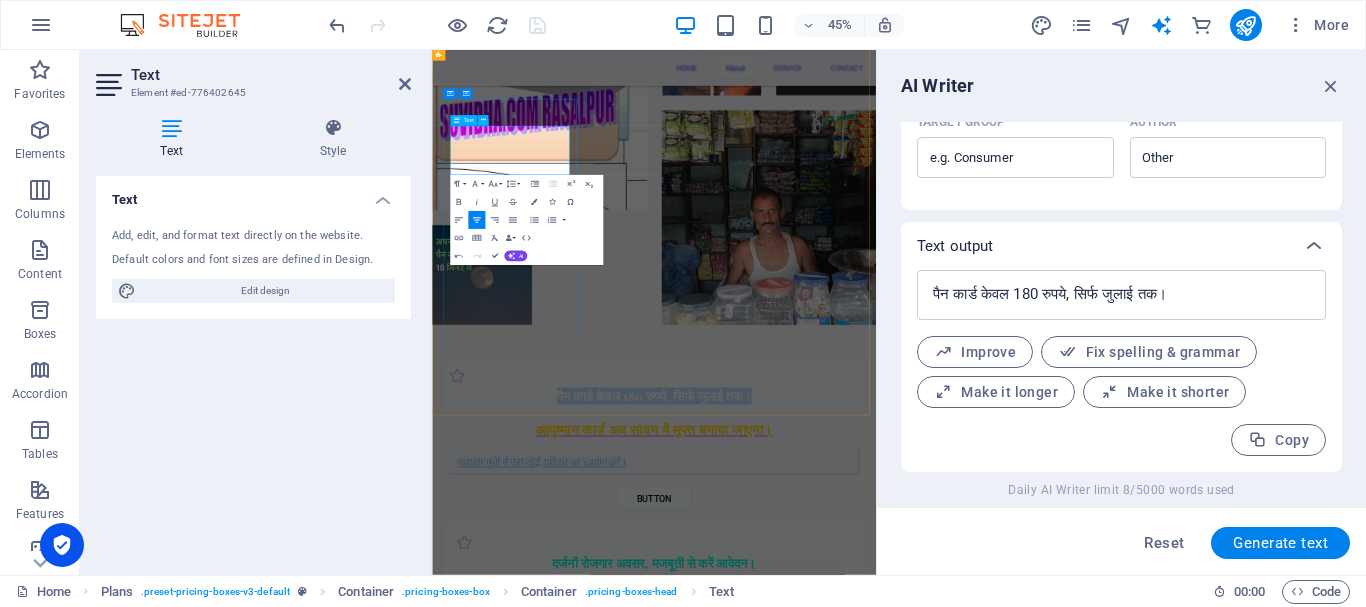 click on "पैन कार्ड केवल 180 रुपये, सिर्फ जुलाई तक।​ ​" at bounding box center (925, 819) 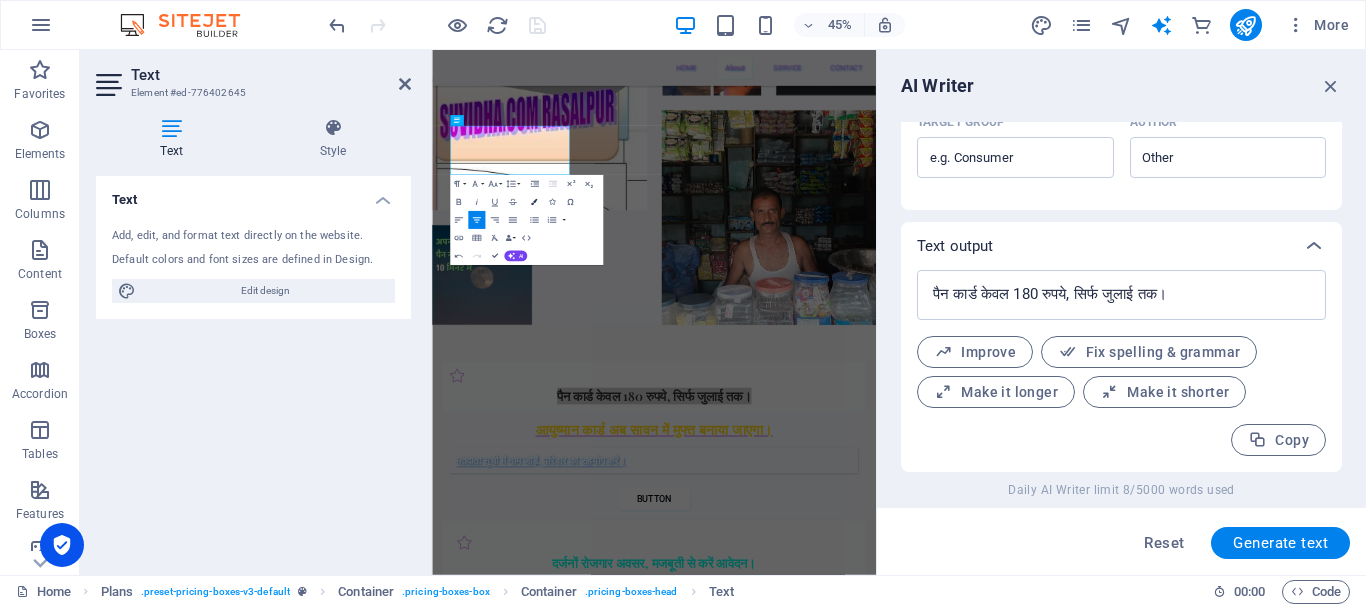click at bounding box center (534, 202) 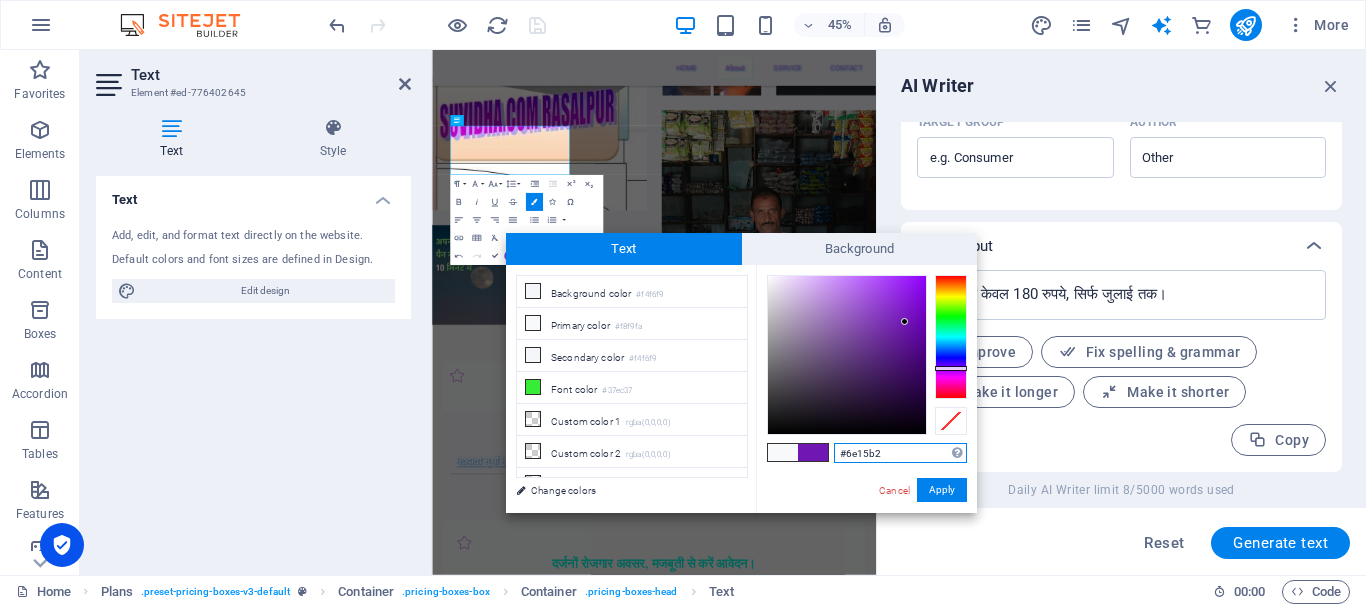 type on "#6d15b0" 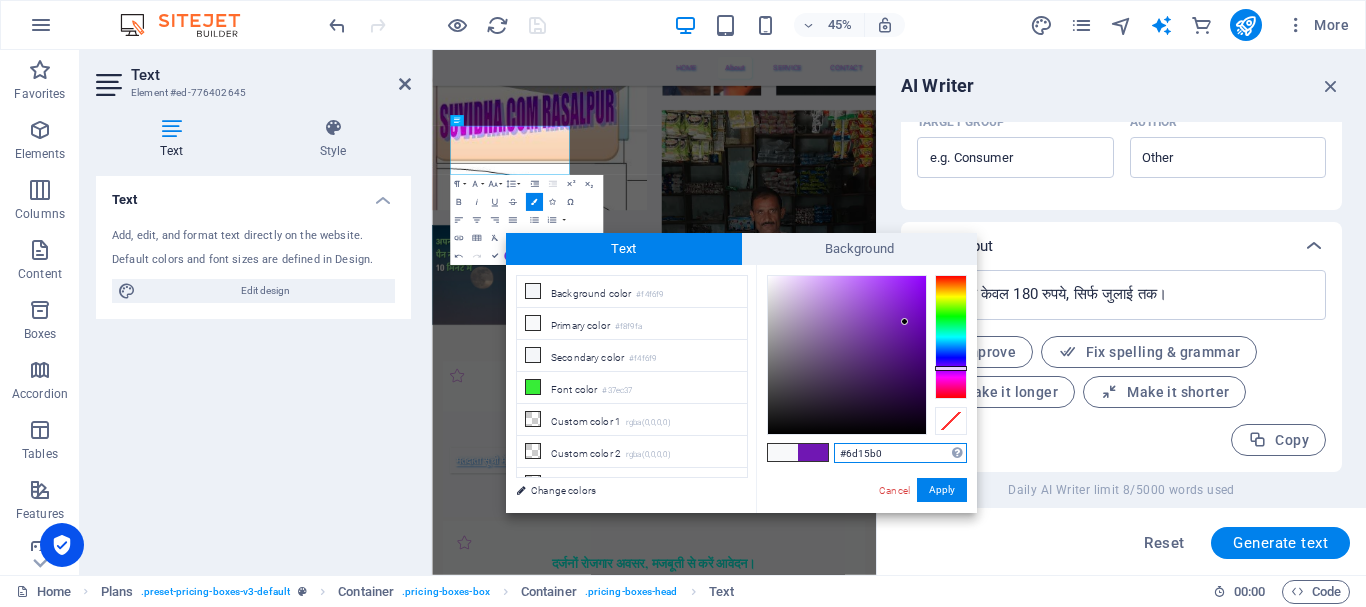 drag, startPoint x: 899, startPoint y: 286, endPoint x: 906, endPoint y: 324, distance: 38.63936 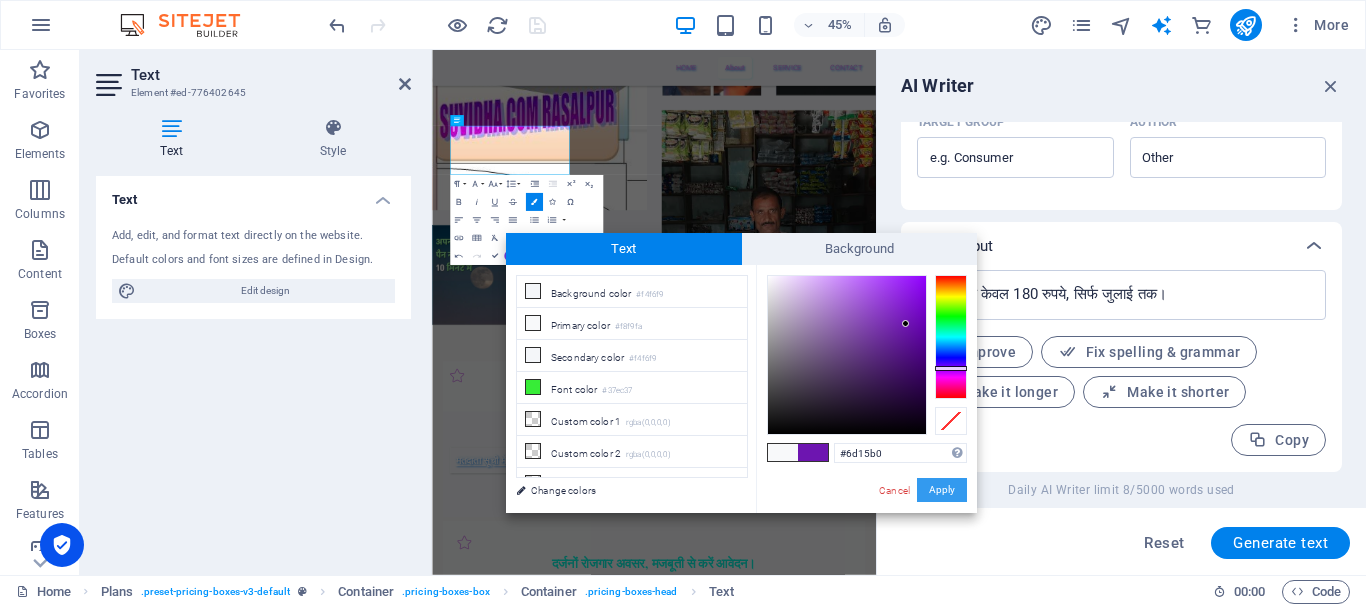 click on "Apply" at bounding box center [942, 490] 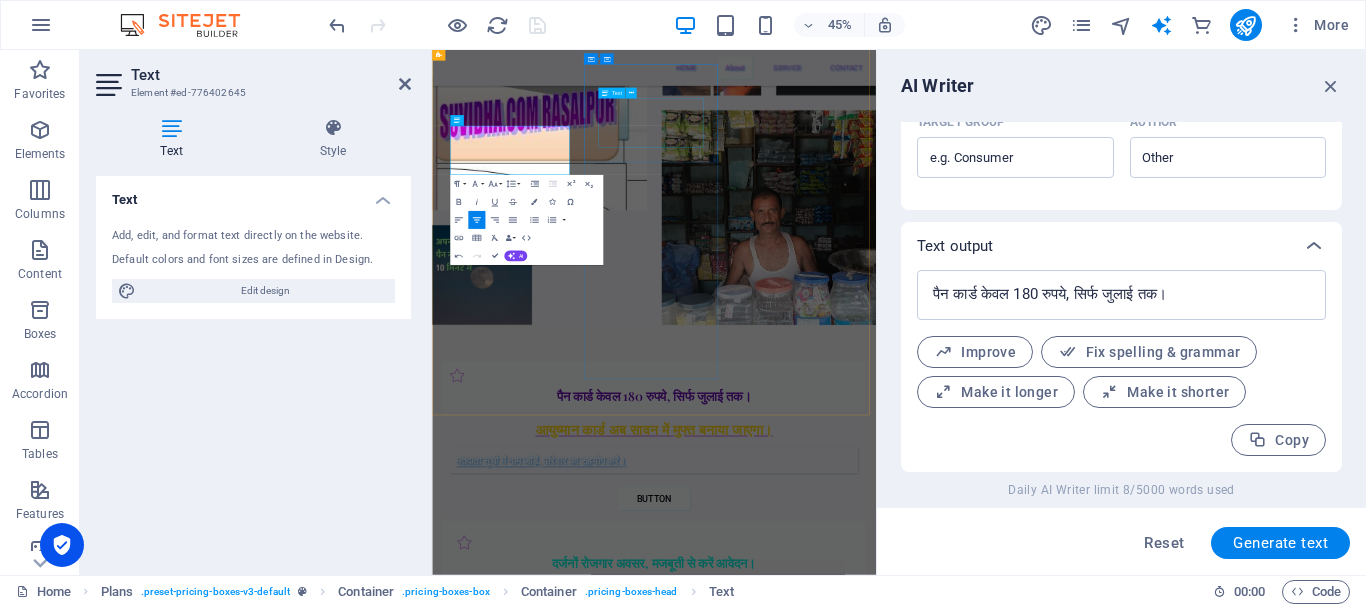 click on "दर्जनों रोजगार अवसर, मजबूती से करें आवेदन।" at bounding box center [925, 1190] 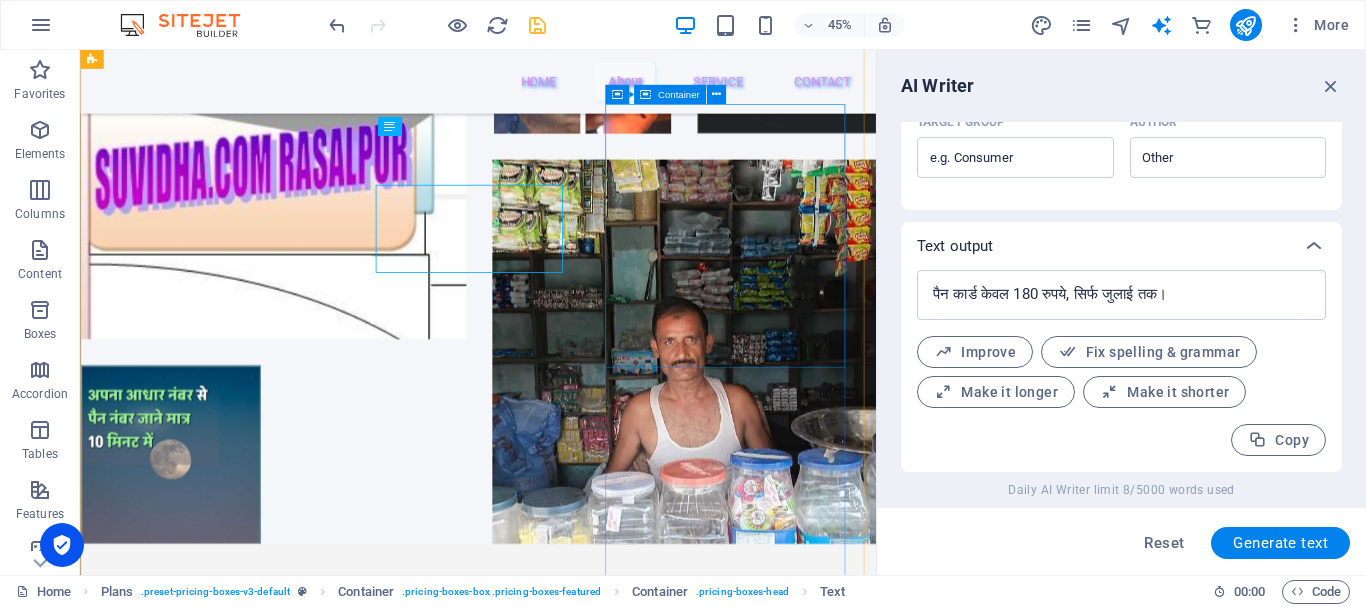scroll, scrollTop: 2955, scrollLeft: 0, axis: vertical 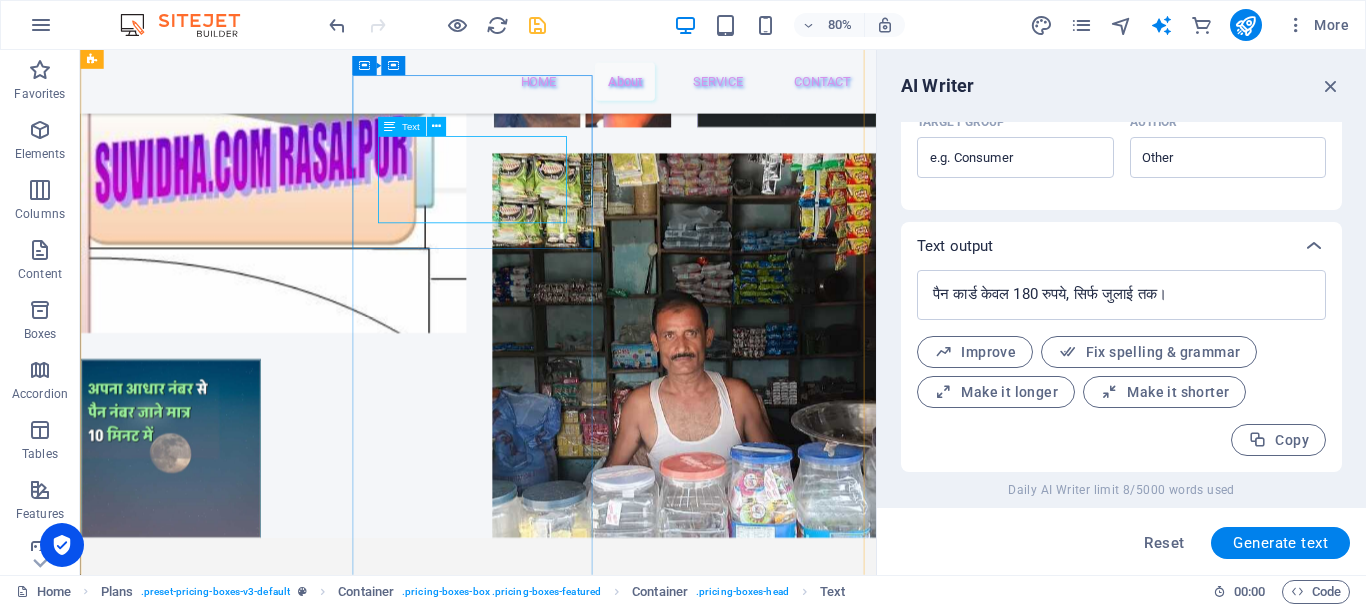 click on "दर्जनों रोजगार अवसर, मजबूती से करें आवेदन।" at bounding box center (577, 1190) 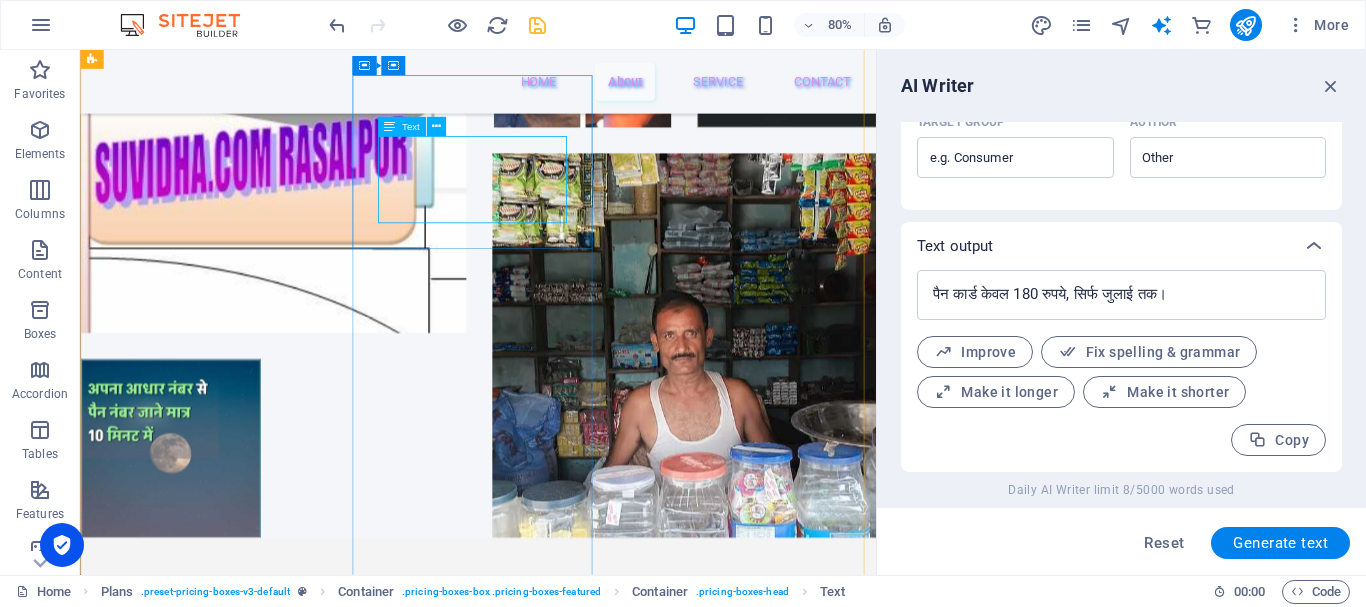 click on "दर्जनों रोजगार अवसर, मजबूती से करें आवेदन।" at bounding box center (577, 1190) 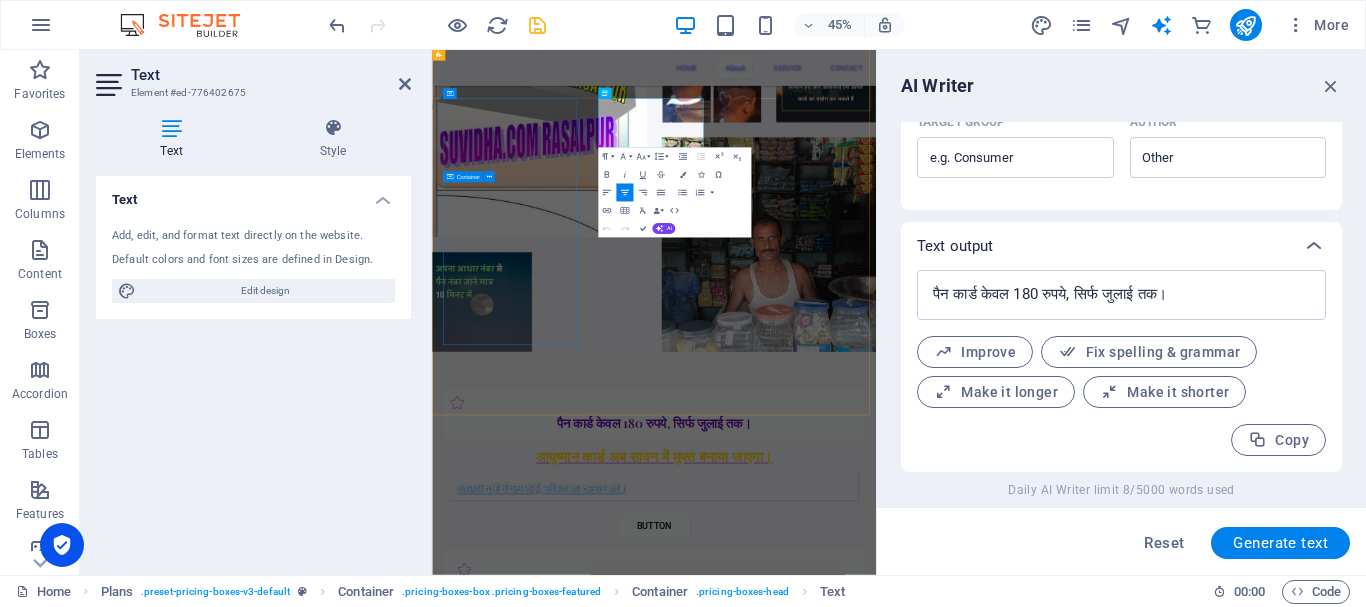 scroll, scrollTop: 3016, scrollLeft: 0, axis: vertical 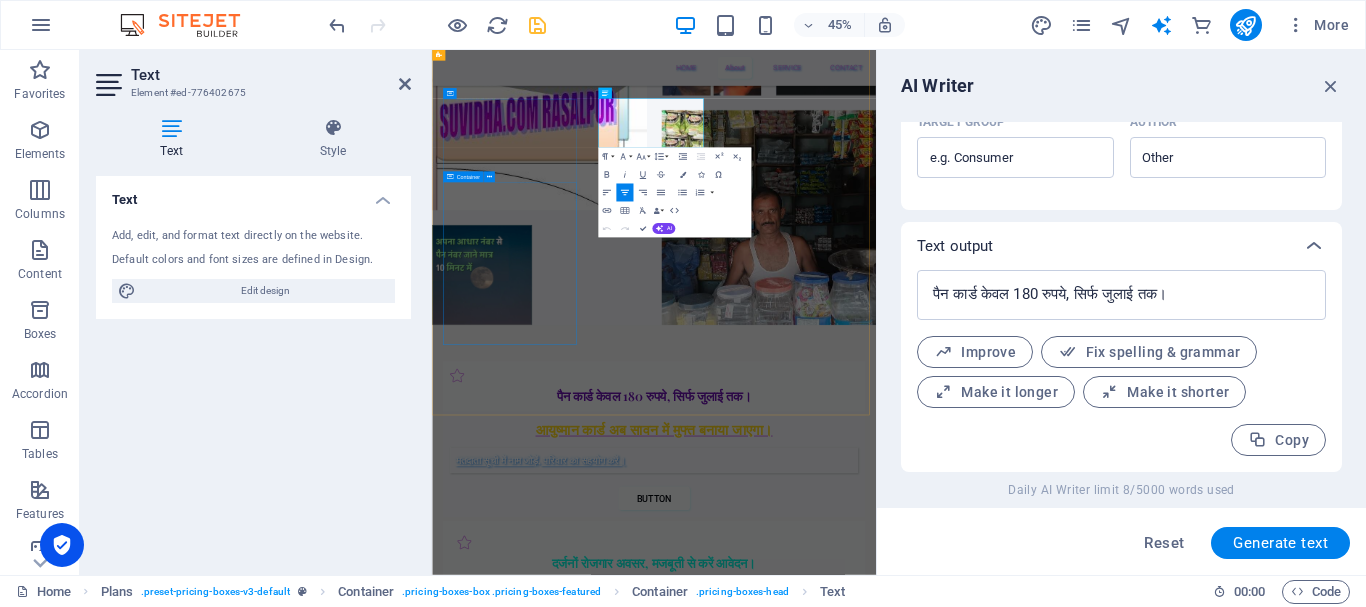 type on "#ed-776402675" 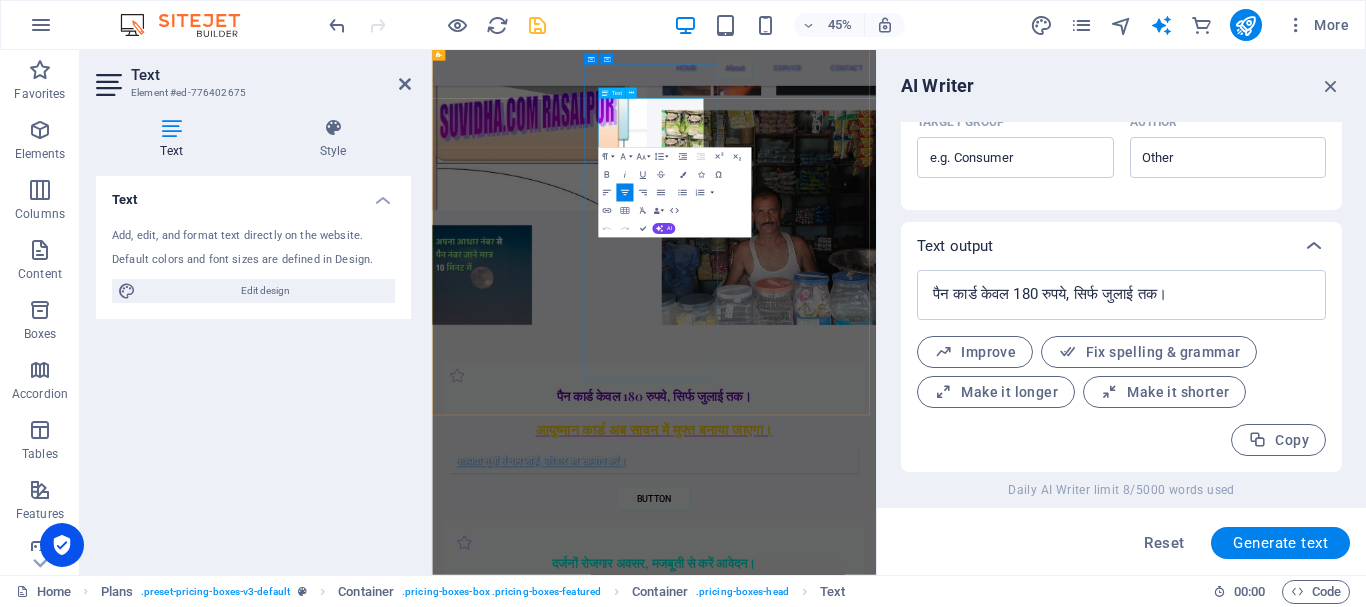 click on "दर्जनों रोजगार अवसर, मजबूती से करें आवेदन।" at bounding box center (925, 1189) 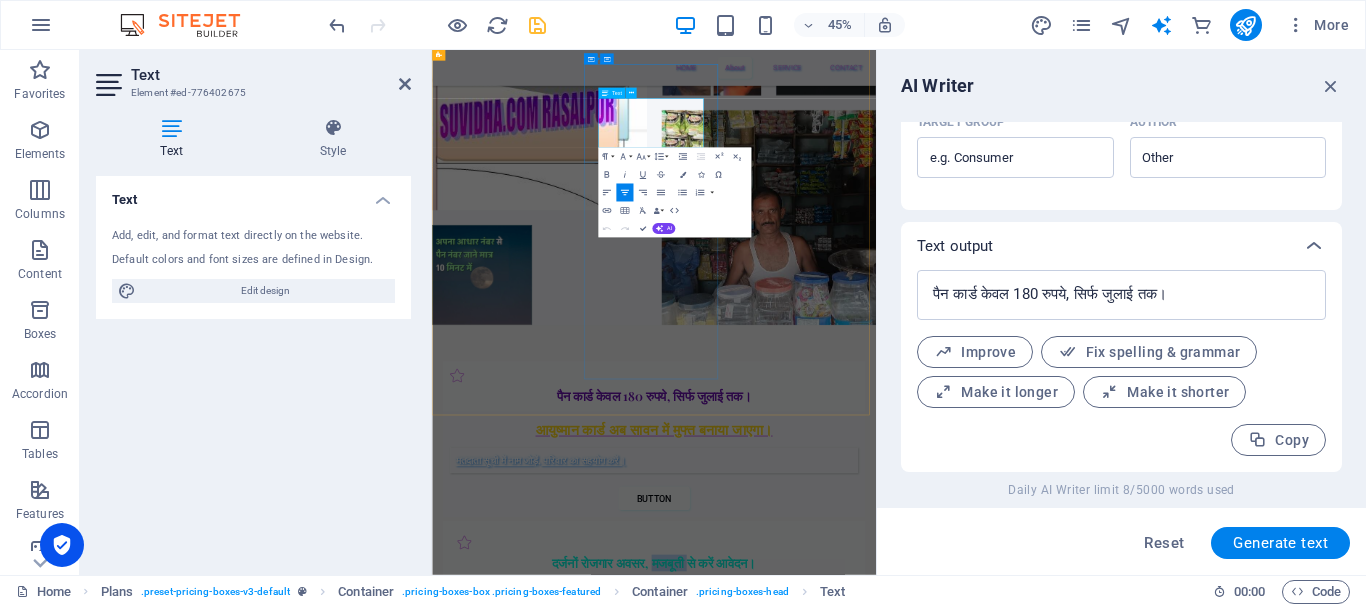 click on "दर्जनों रोजगार अवसर, मजबूती से करें आवेदन।" at bounding box center (925, 1189) 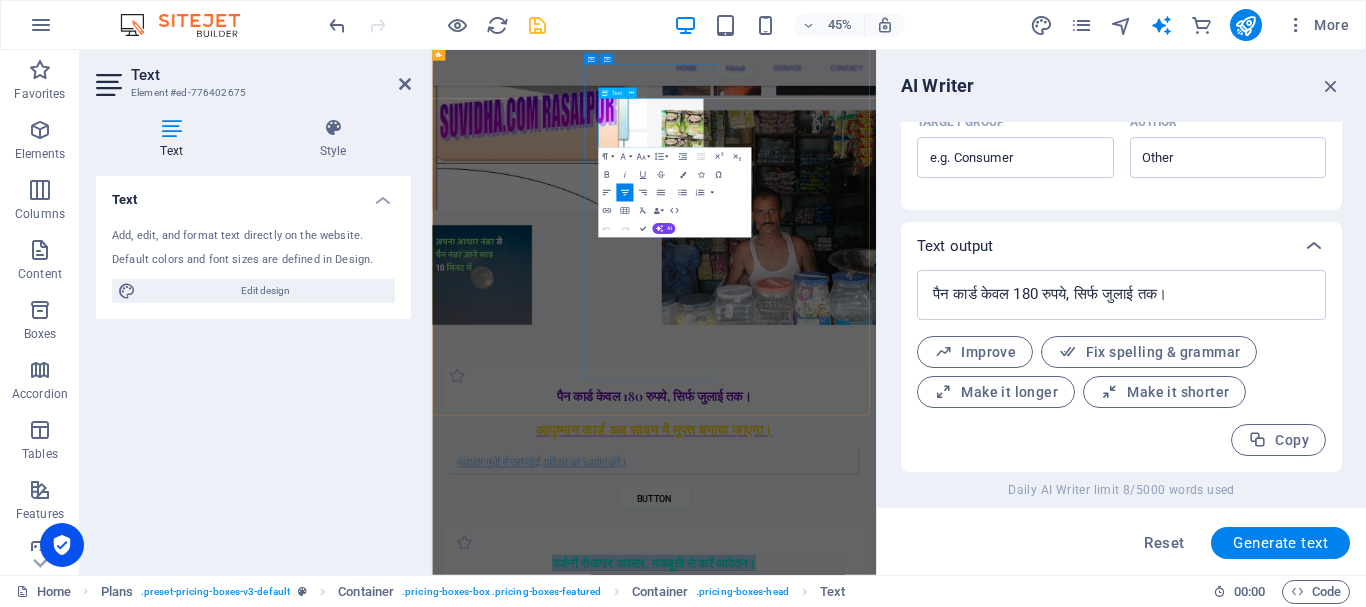 click on "दर्जनों रोजगार अवसर, मजबूती से करें आवेदन।" at bounding box center [925, 1189] 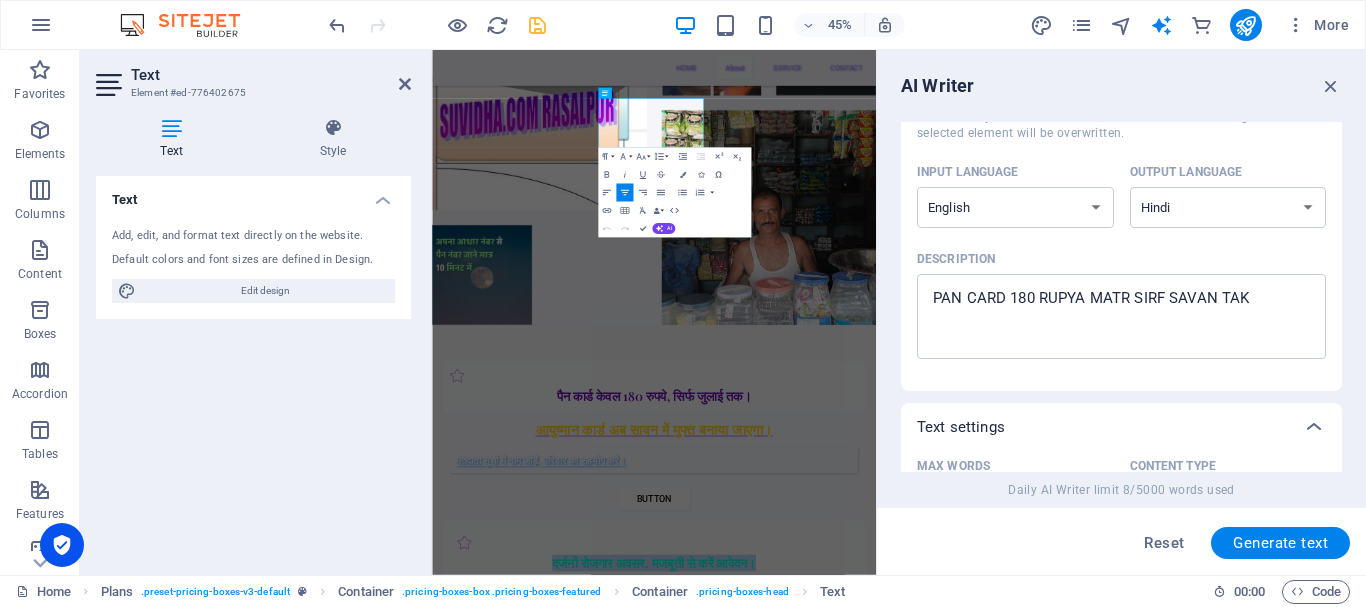 scroll, scrollTop: 0, scrollLeft: 0, axis: both 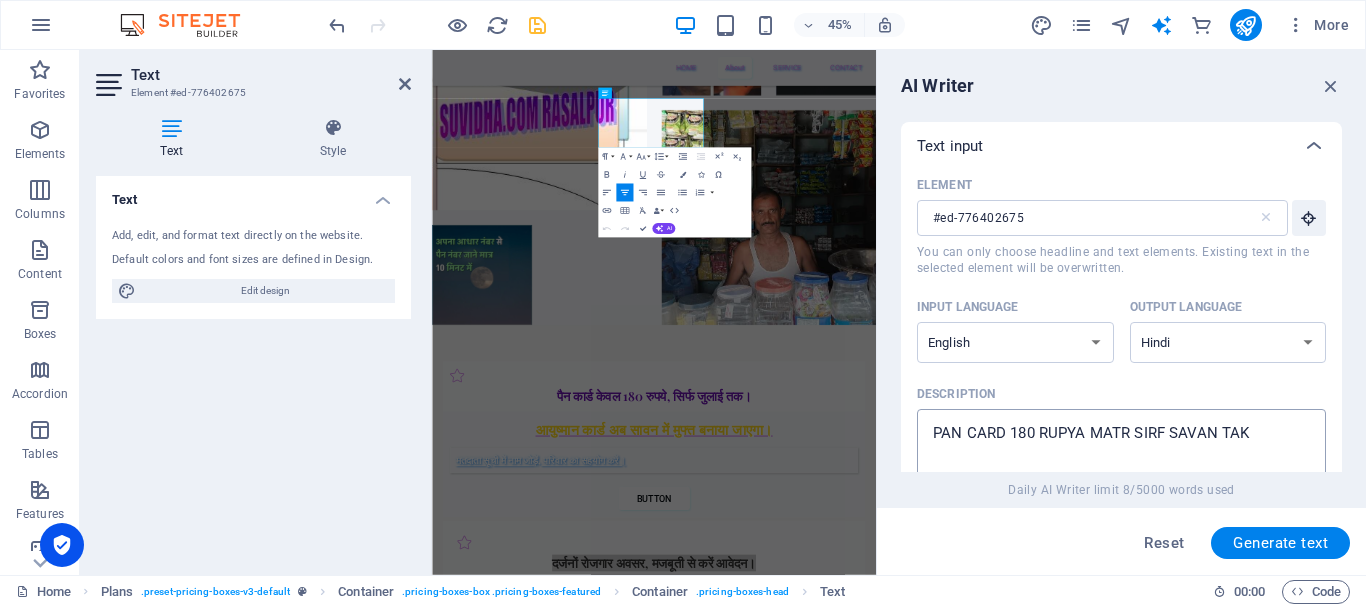 type on "x" 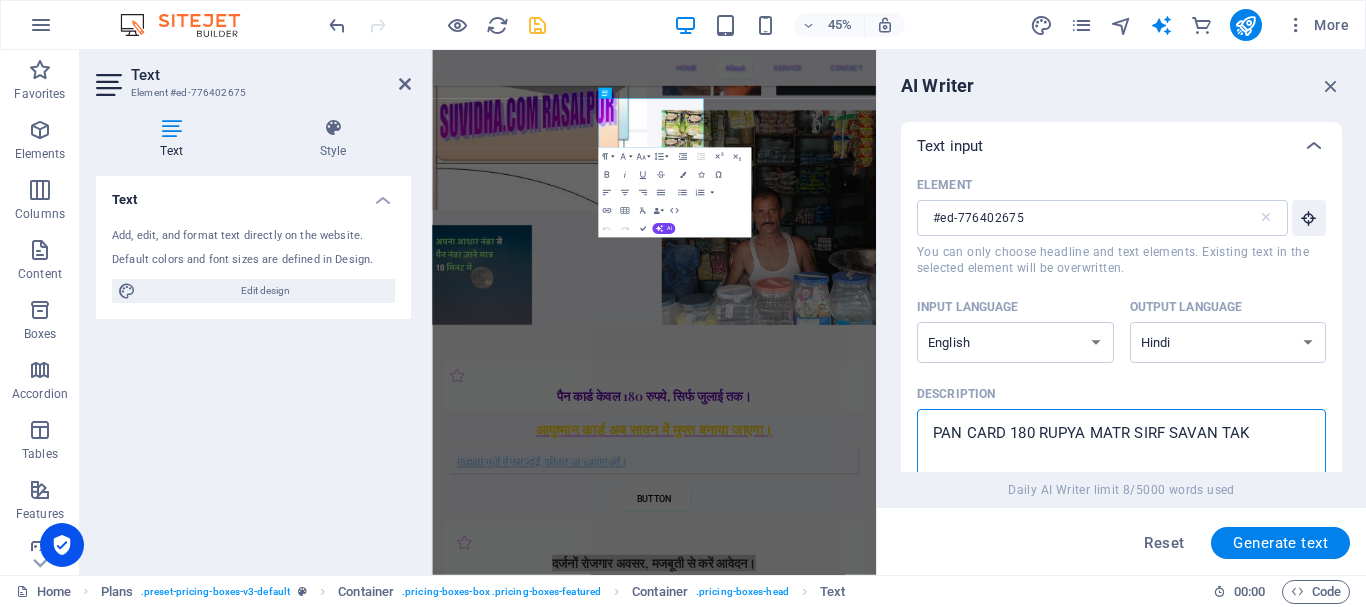 drag, startPoint x: 964, startPoint y: 432, endPoint x: 919, endPoint y: 439, distance: 45.54119 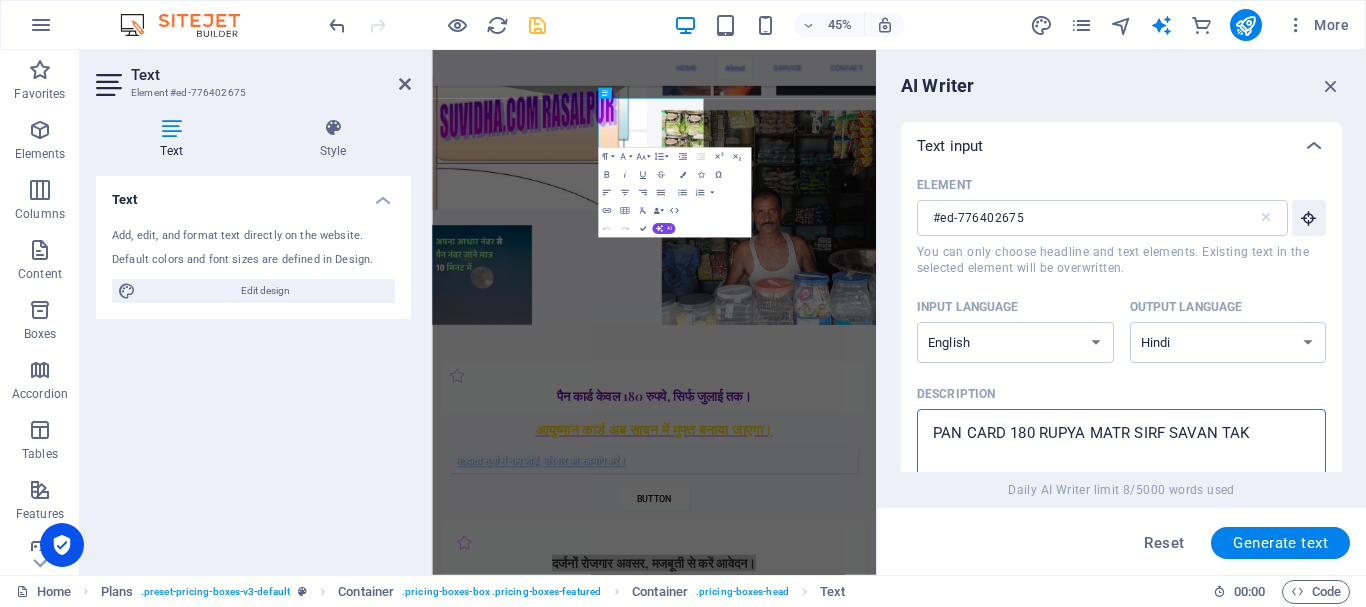 type on "P CARD 180 RUPYA MATR SIRF SAVAN TAK" 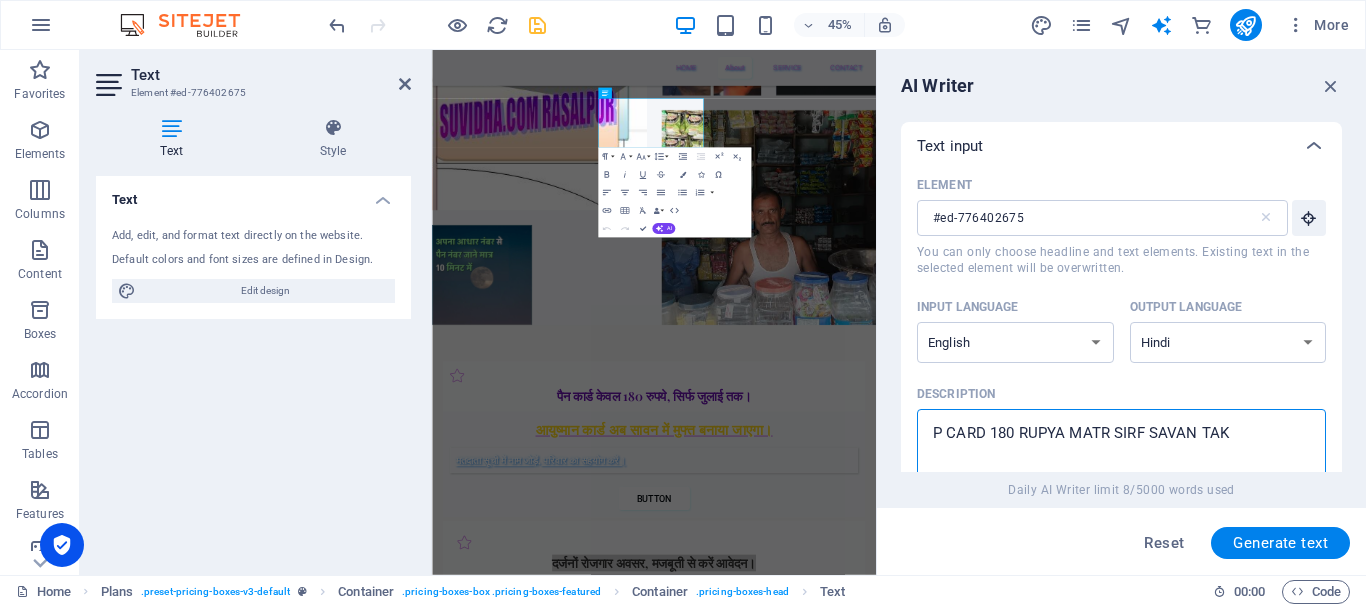 type on "PA CARD 180 RUPYA MATR SIRF SAVAN TAK" 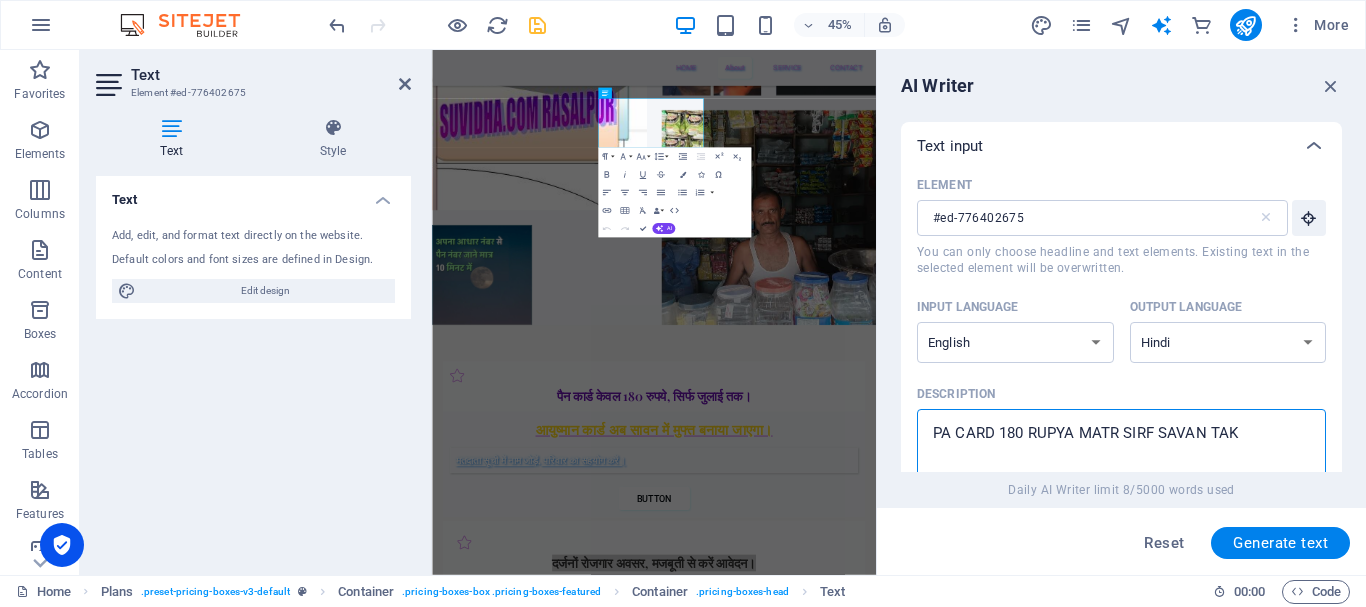 type on "PAH CARD 180 RUPYA MATR SIRF SAVAN TAK" 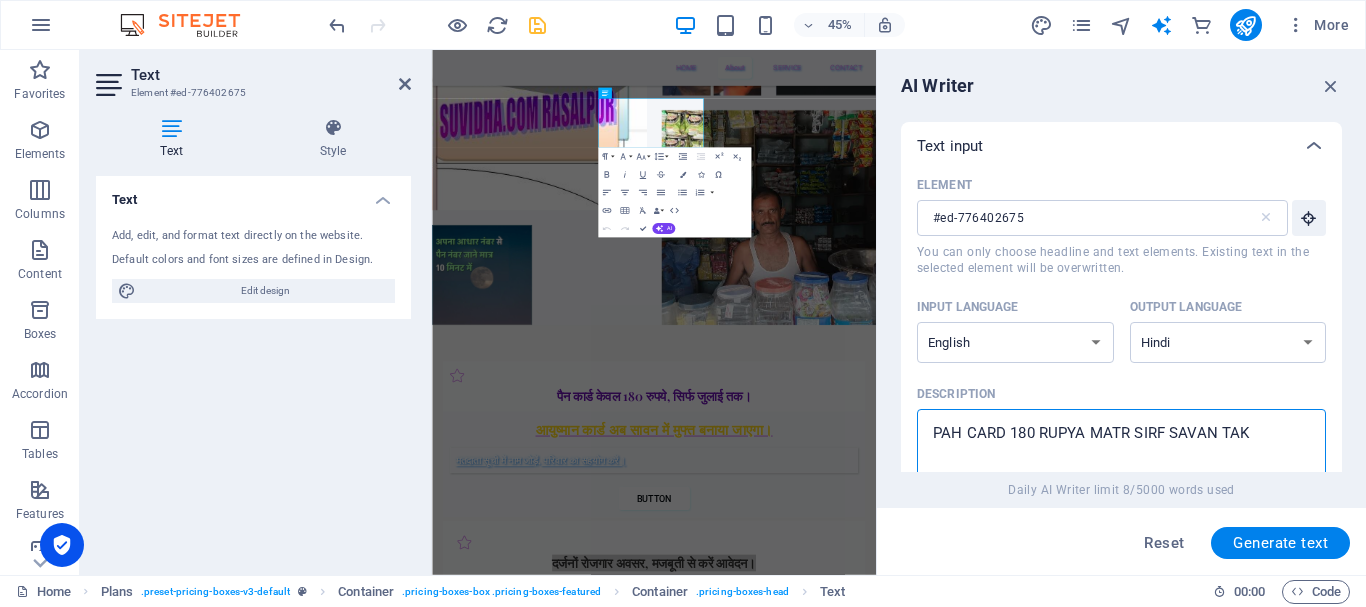 type on "PAHC CARD 180 RUPYA MATR SIRF SAVAN TAK" 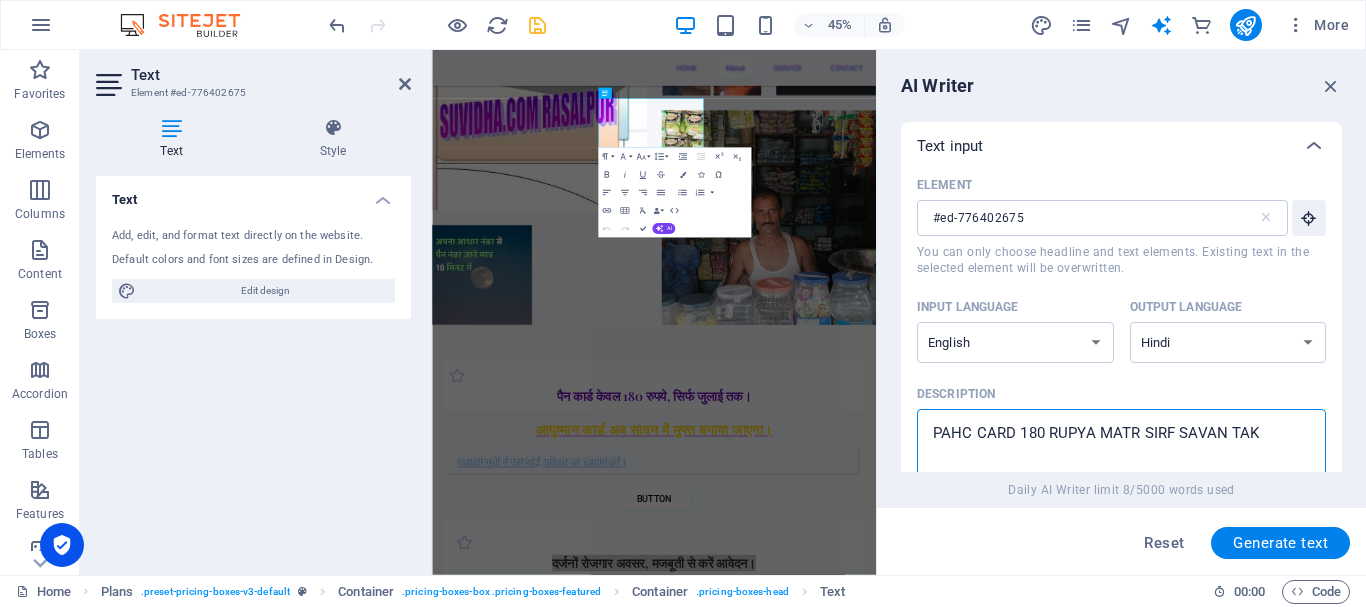 type on "PAHCH CARD 180 RUPYA MATR SIRF SAVAN TAK" 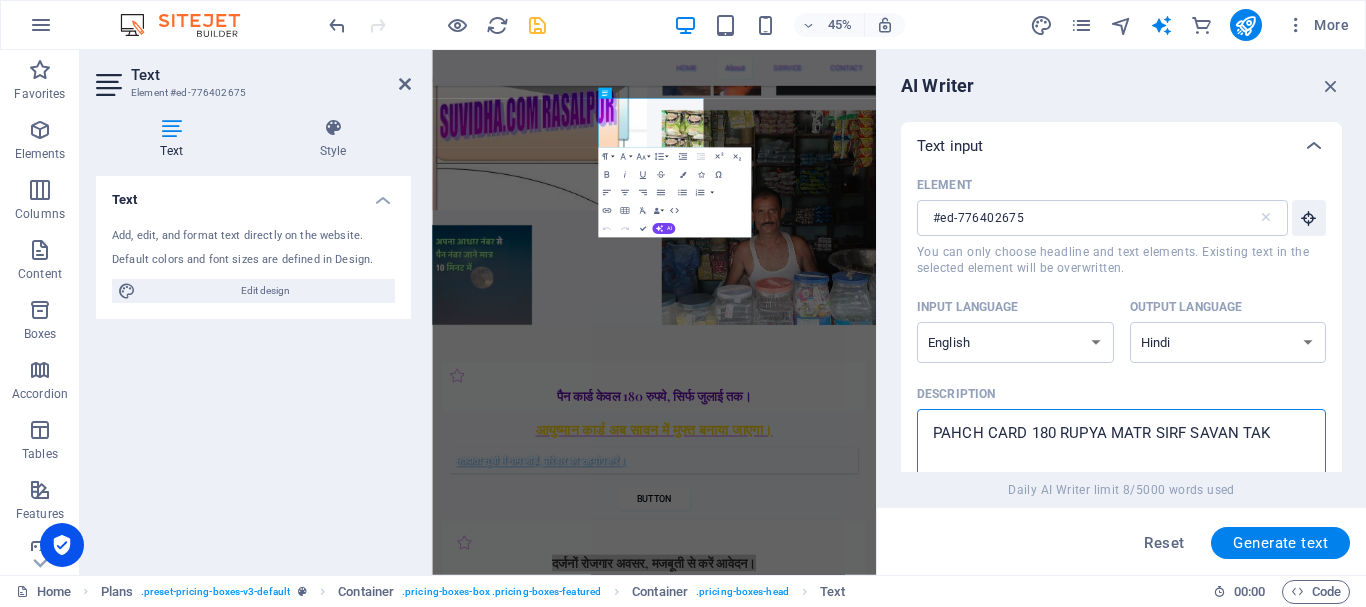 type on "PAHCHA CARD 180 RUPYA MATR SIRF SAVAN TAK" 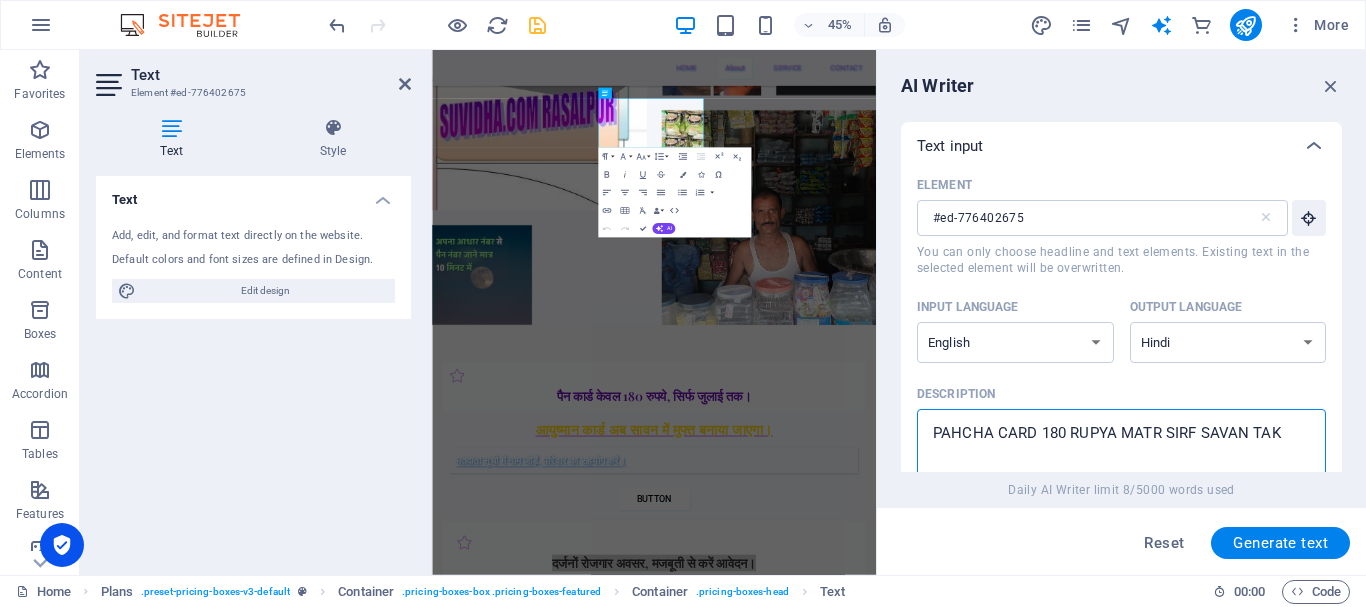 type on "PAHCHAN CARD 180 RUPYA MATR SIRF SAVAN TAK" 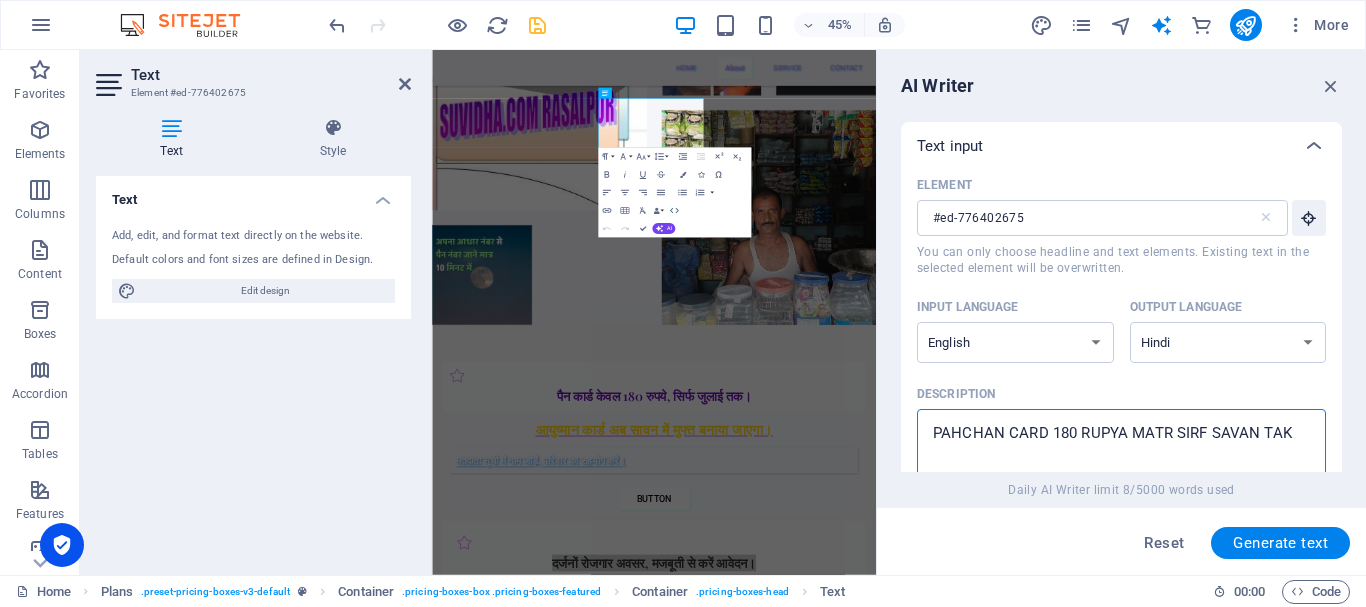 type on "PAHCHAN  CARD 180 RUPYA MATR SIRF SAVAN TAK" 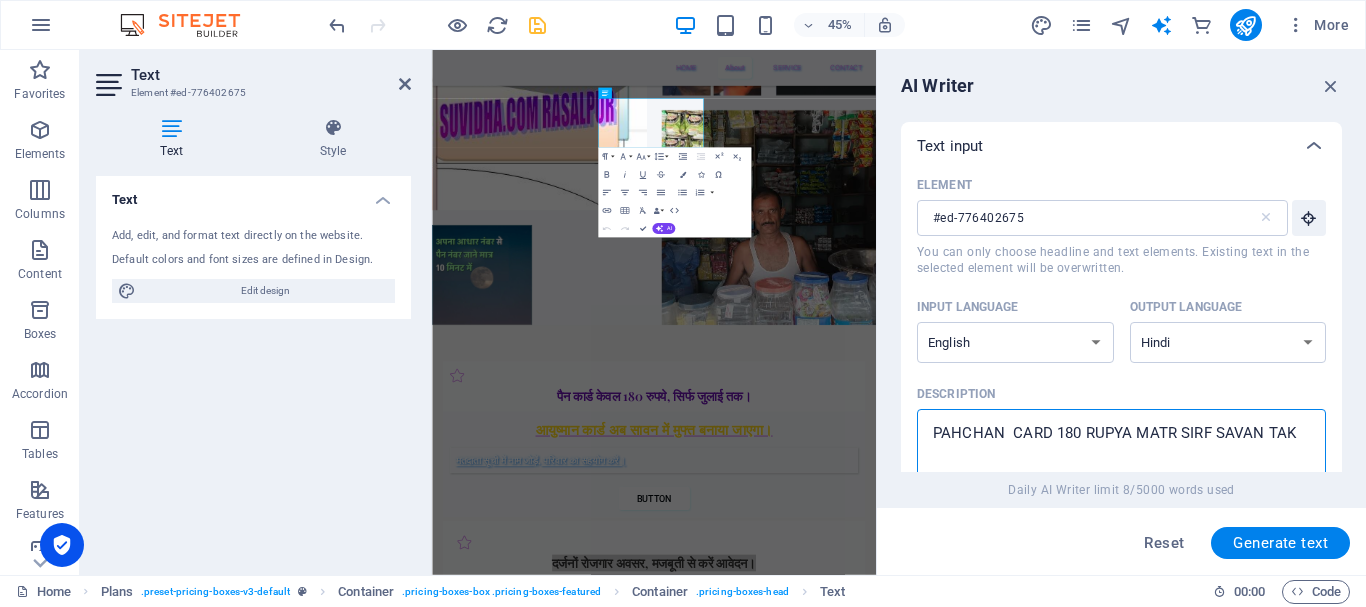 type on "PAHCHAN P CARD 180 RUPYA MATR SIRF SAVAN TAK" 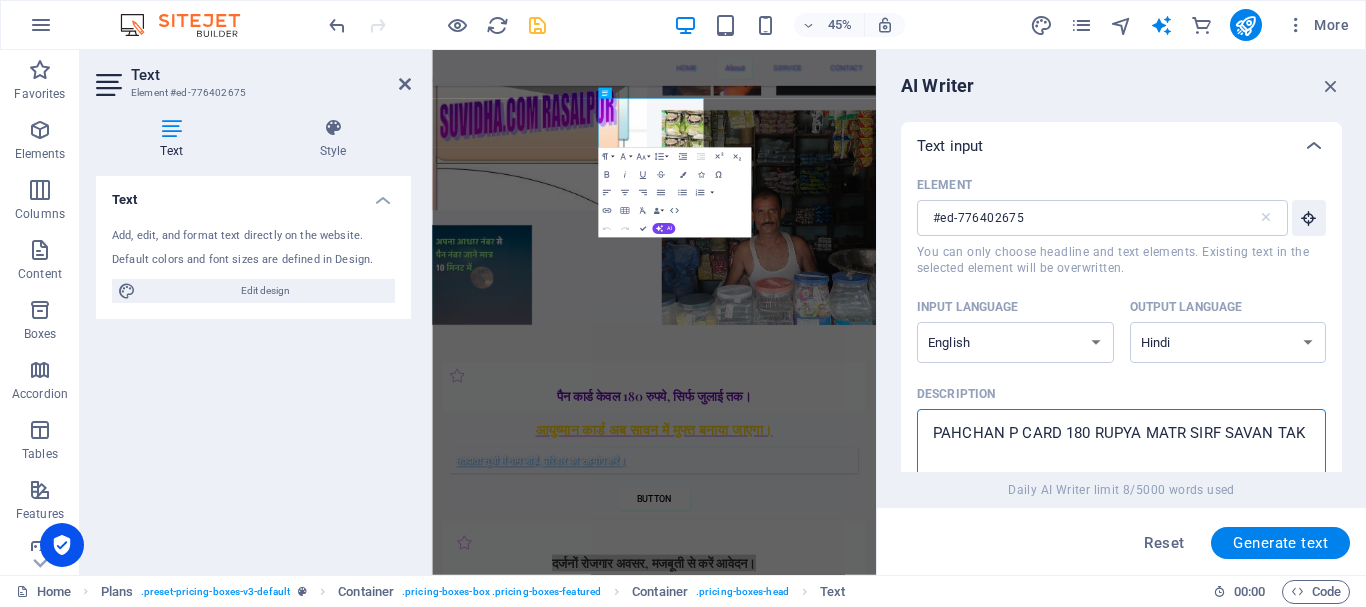 type on "PAHCHAN PT CARD 180 RUPYA MATR SIRF SAVAN TAK" 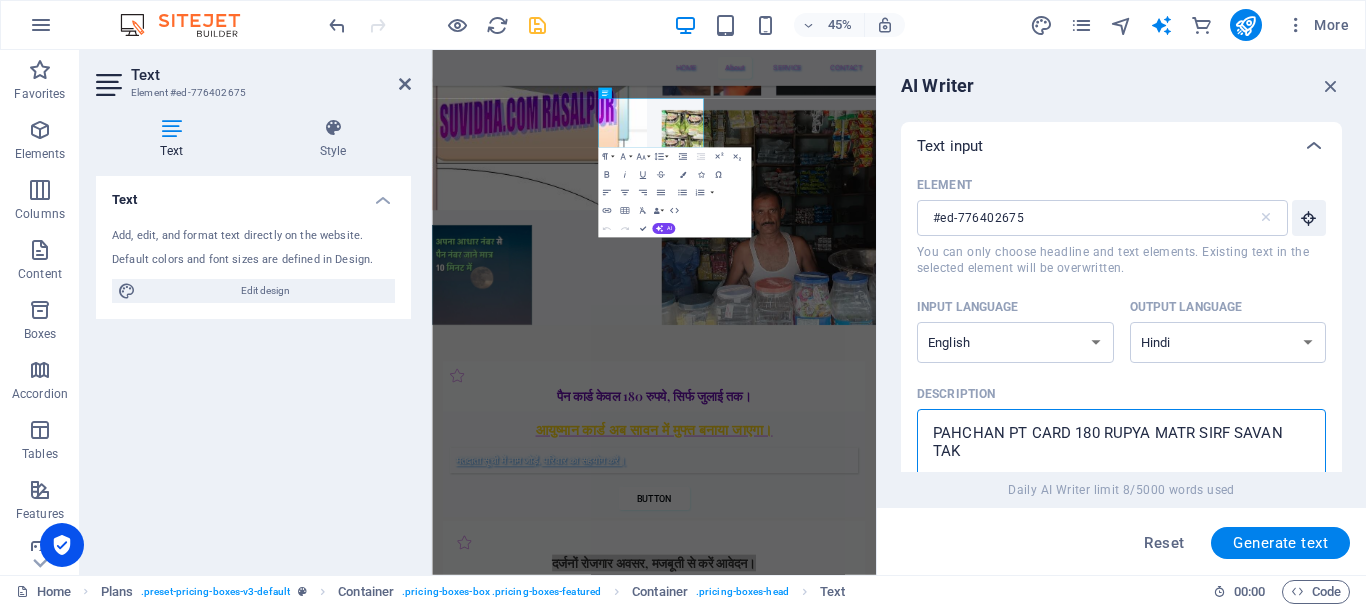 type on "PAHCHAN PTR CARD 180 RUPYA MATR SIRF SAVAN TAK" 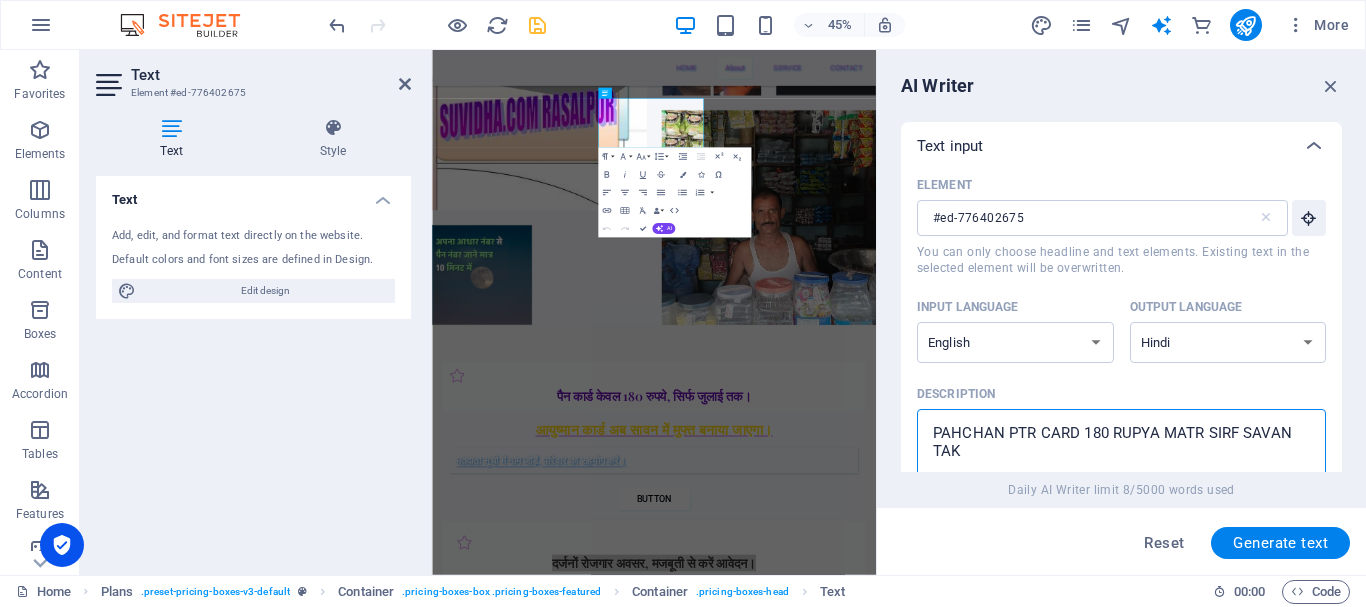 type on "x" 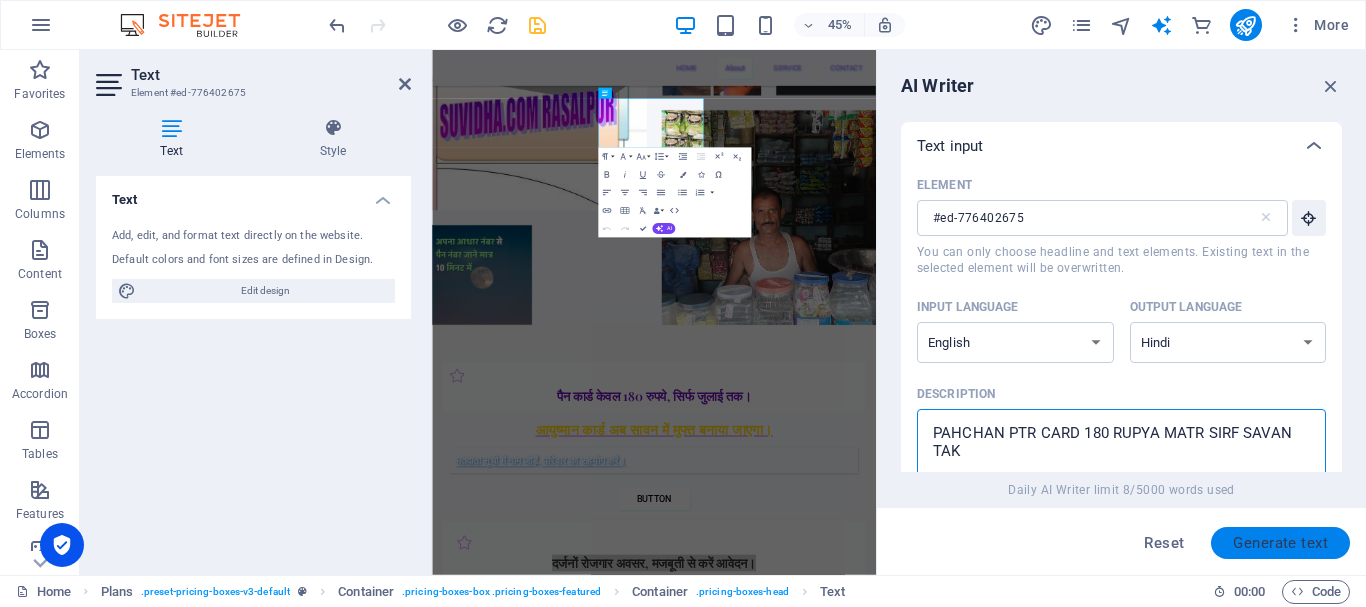 type on "PAHCHAN PTR CARD 180 RUPYA MATR SIRF SAVAN TAK" 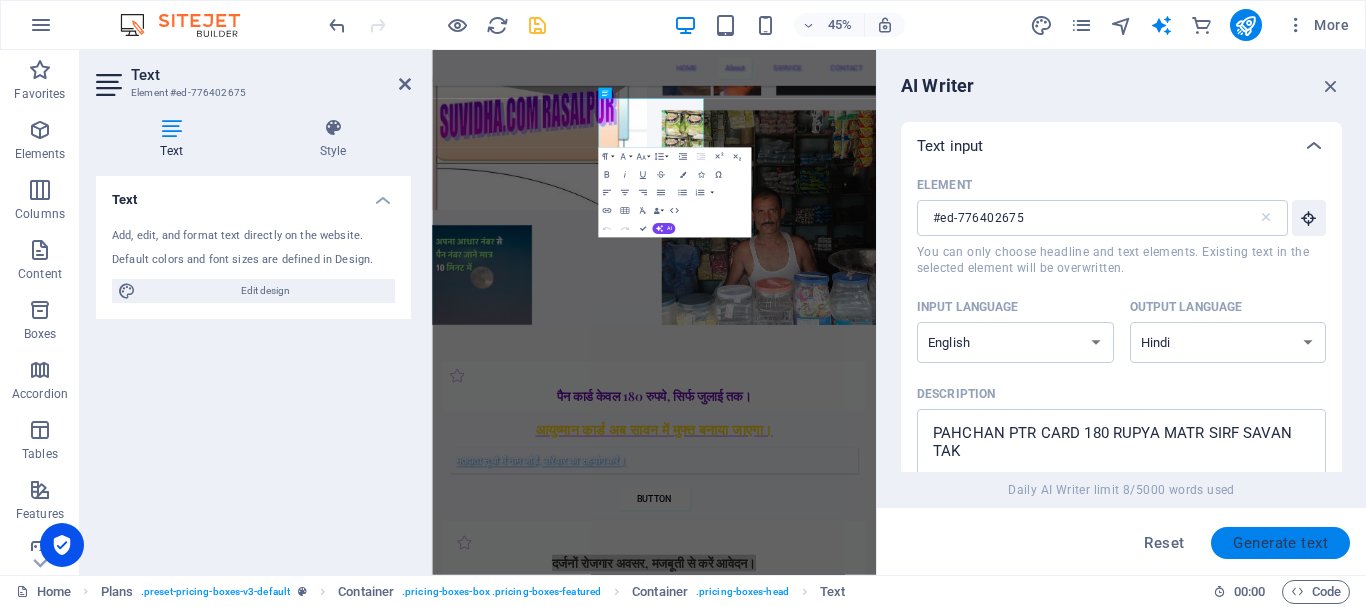 click on "Generate text" at bounding box center [1280, 543] 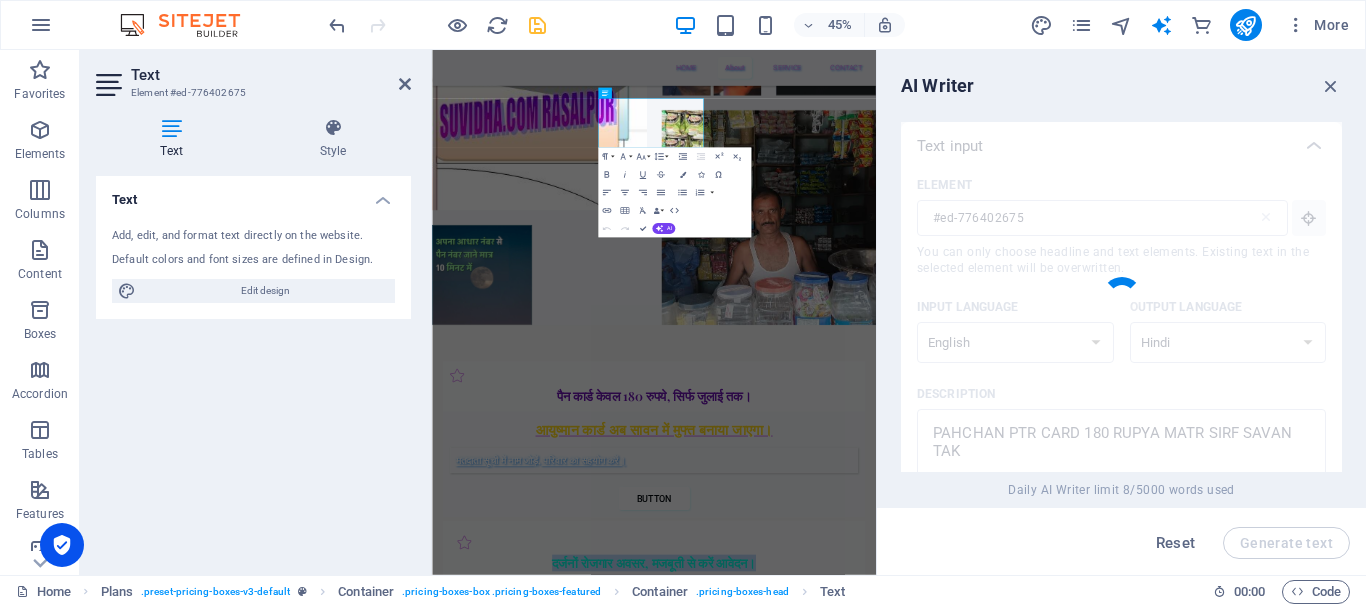 type 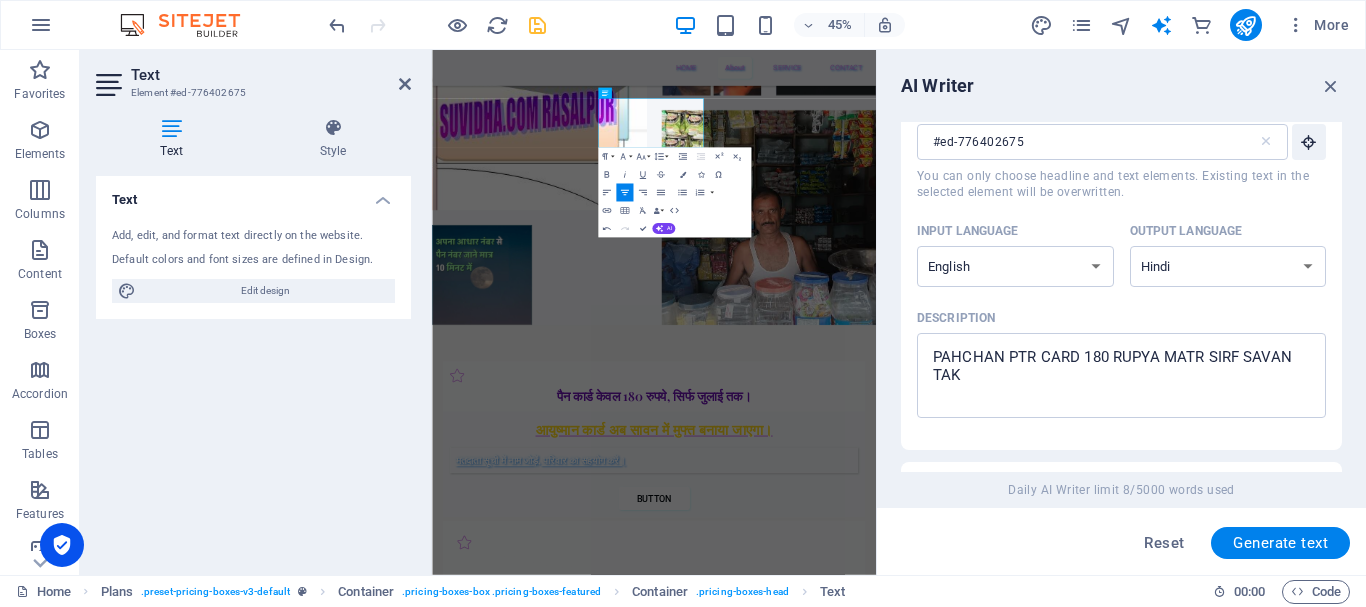 scroll, scrollTop: 653, scrollLeft: 0, axis: vertical 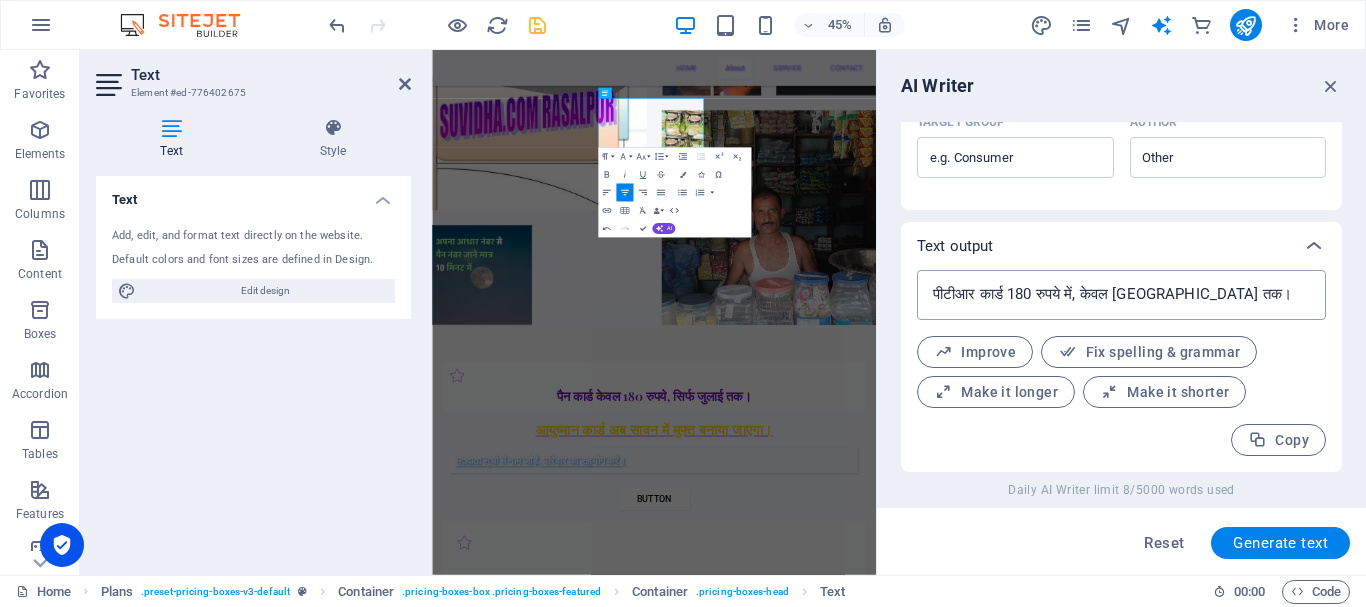 type on "x" 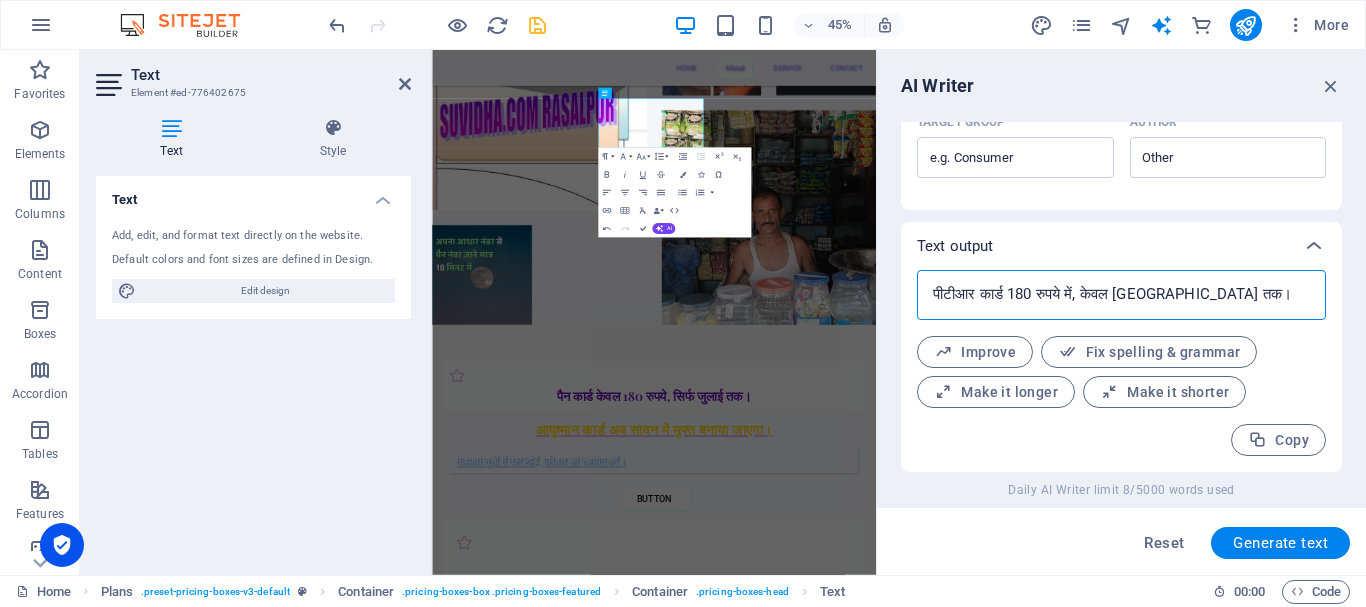drag, startPoint x: 979, startPoint y: 291, endPoint x: 881, endPoint y: 294, distance: 98.045906 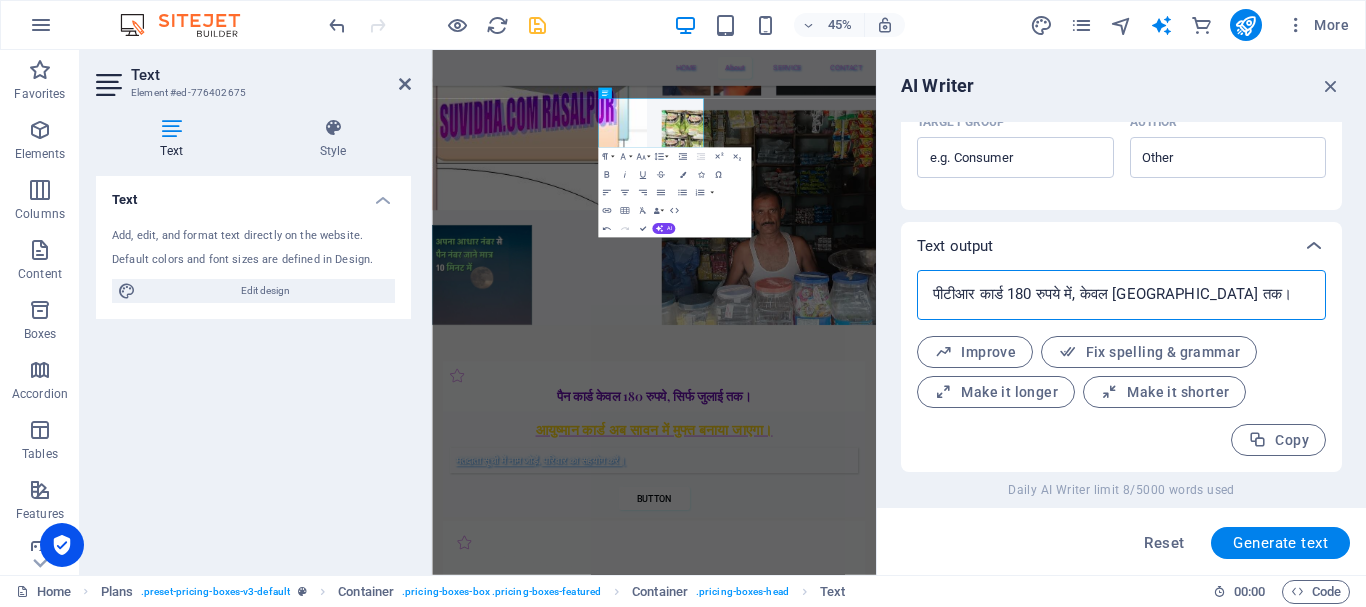drag, startPoint x: 985, startPoint y: 296, endPoint x: 927, endPoint y: 293, distance: 58.077534 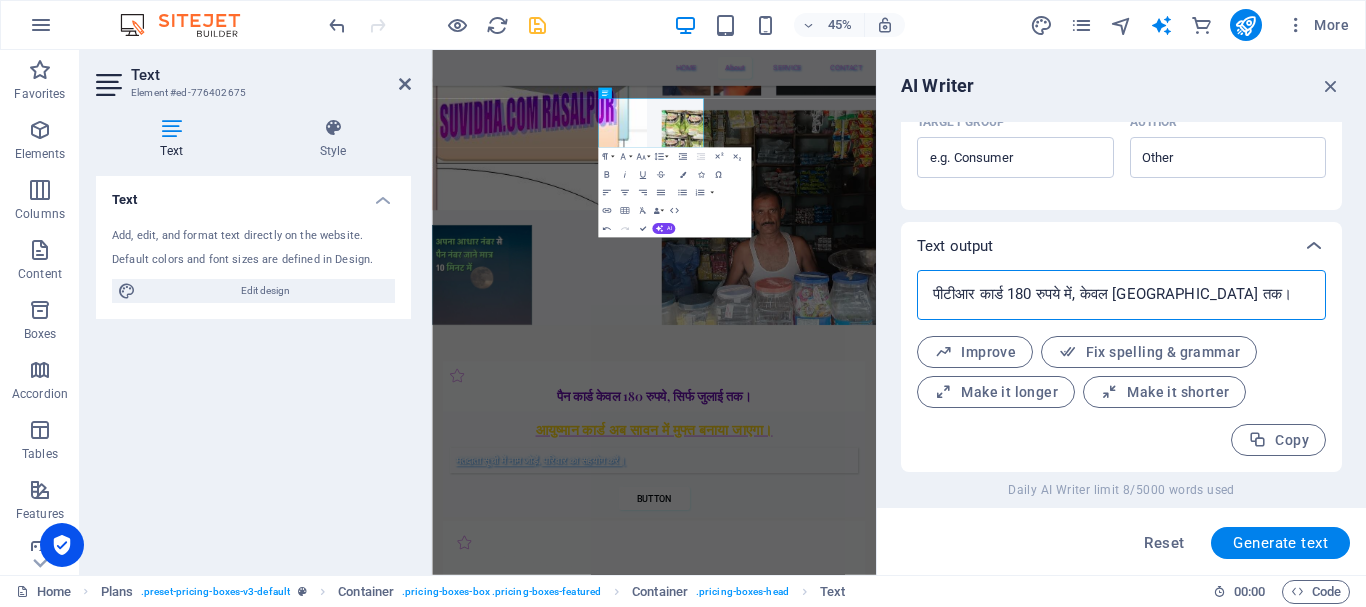 click on "पीटीआर कार्ड 180 रुपये में, केवल सावन तक।" at bounding box center [1121, 295] 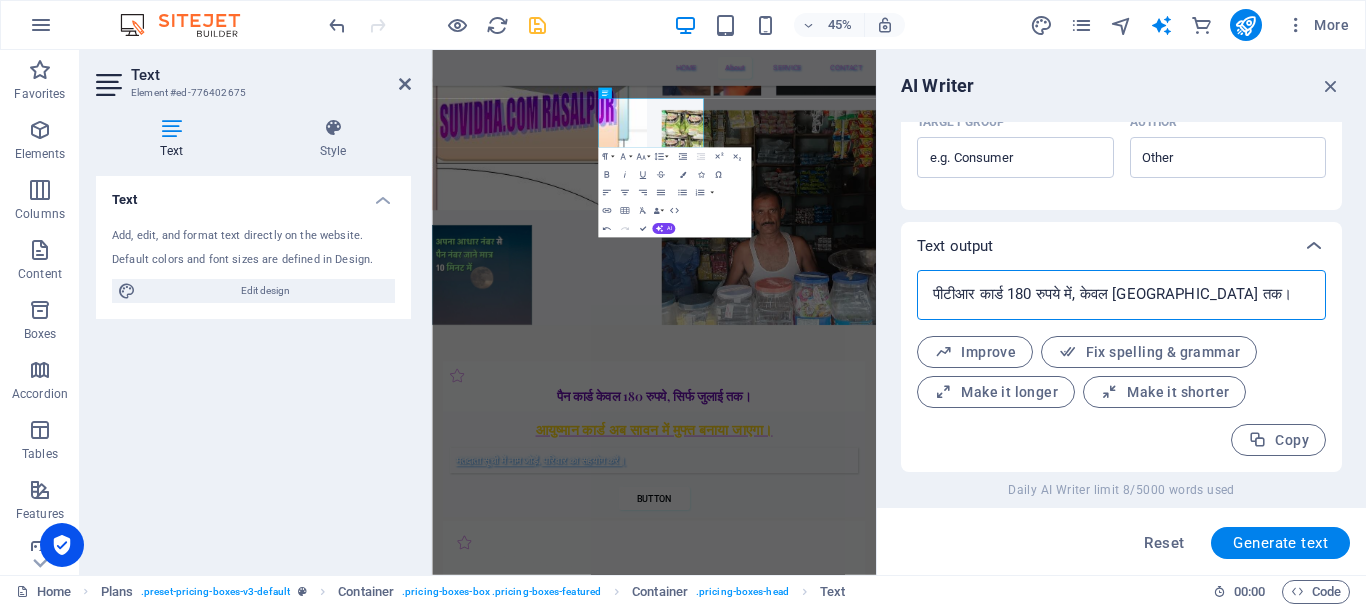 type on "पीटीआर कार्ड 180 रुपये में, केवल सावन तक।" 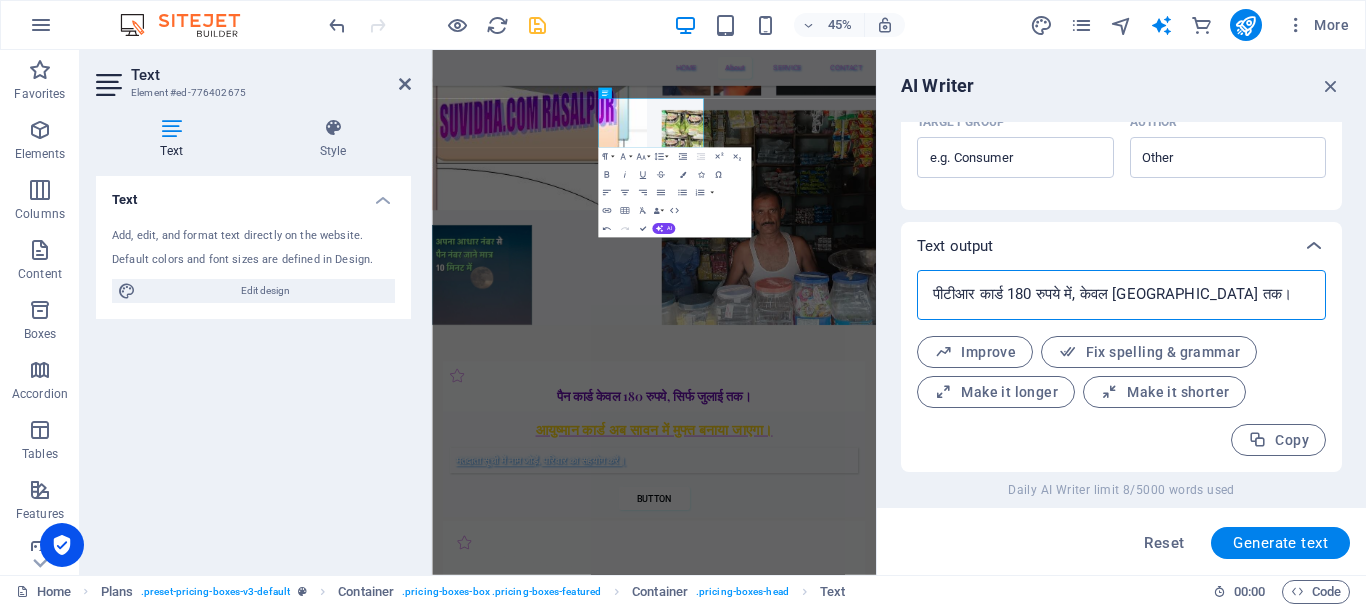 drag, startPoint x: 993, startPoint y: 290, endPoint x: 946, endPoint y: 295, distance: 47.26521 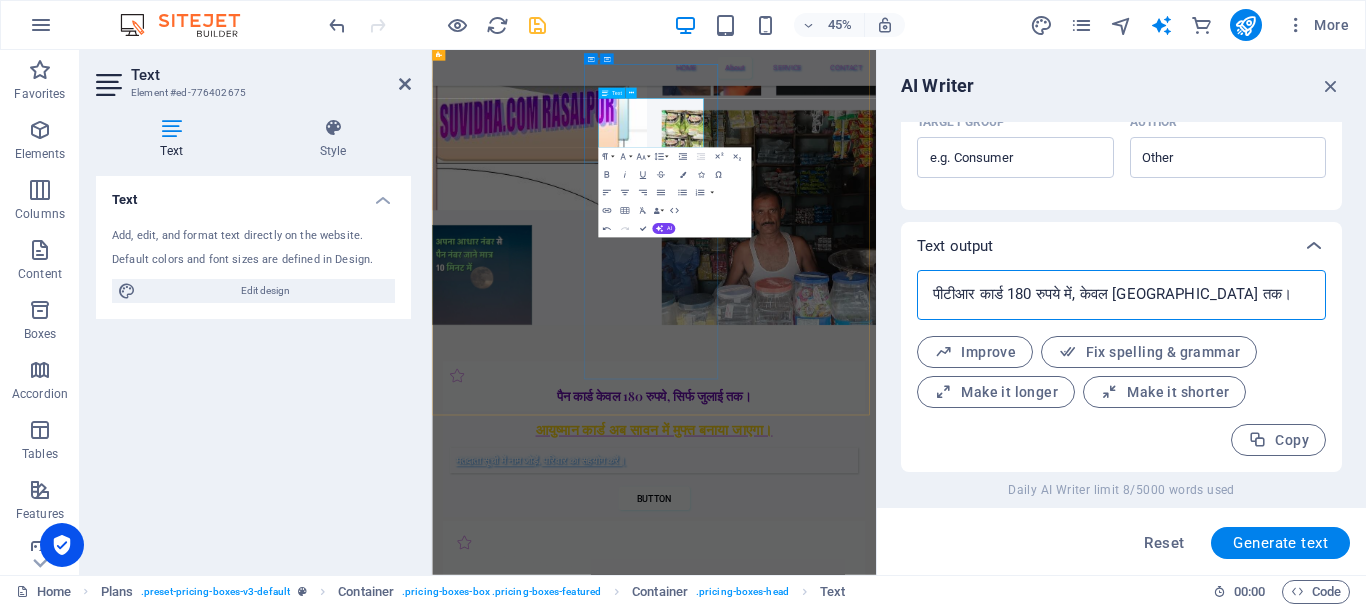 type on "x" 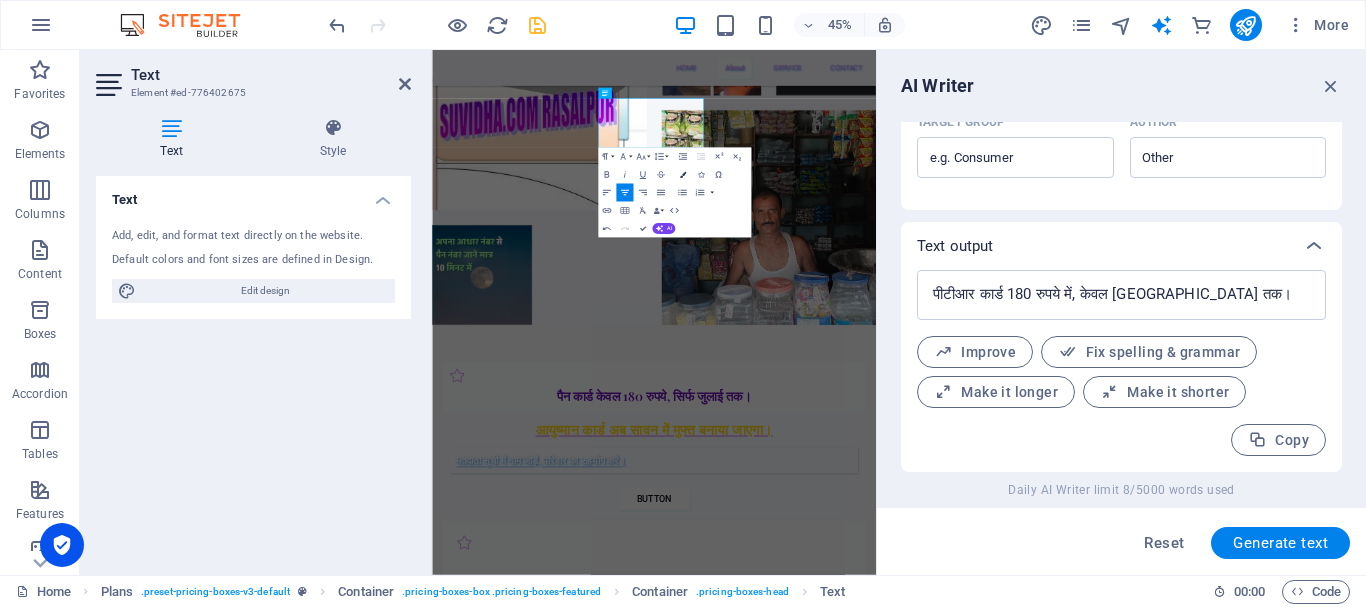 click on "Colors" at bounding box center (682, 175) 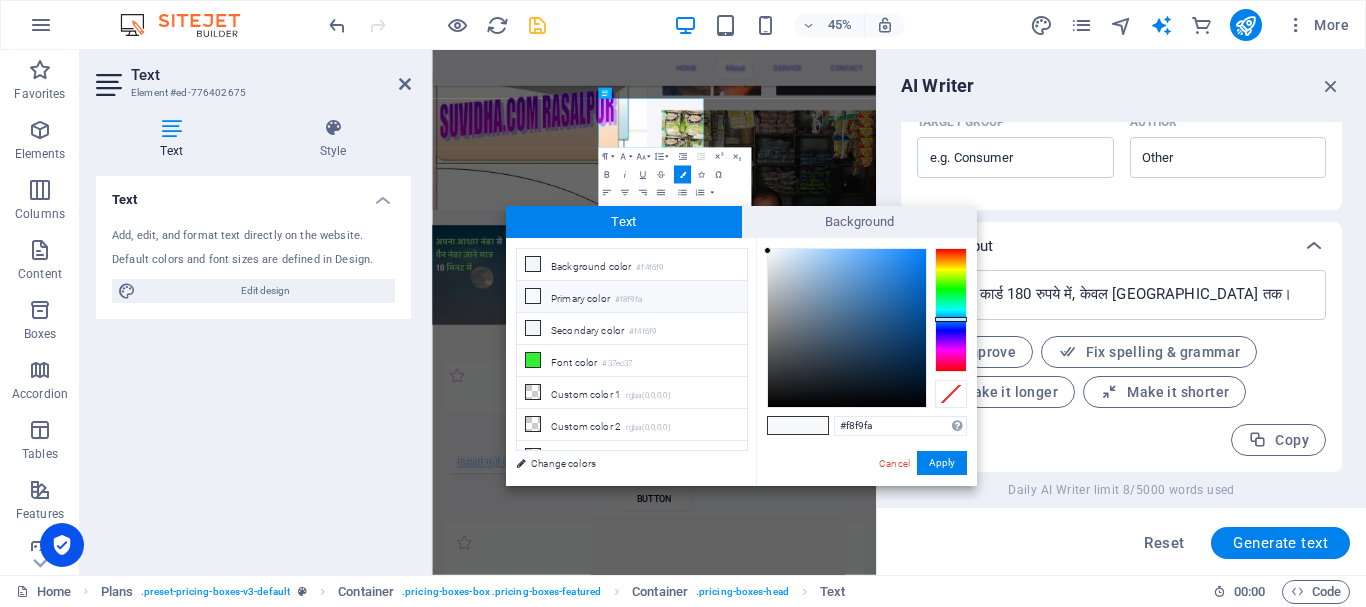 click on "#f8f9fa" at bounding box center [628, 300] 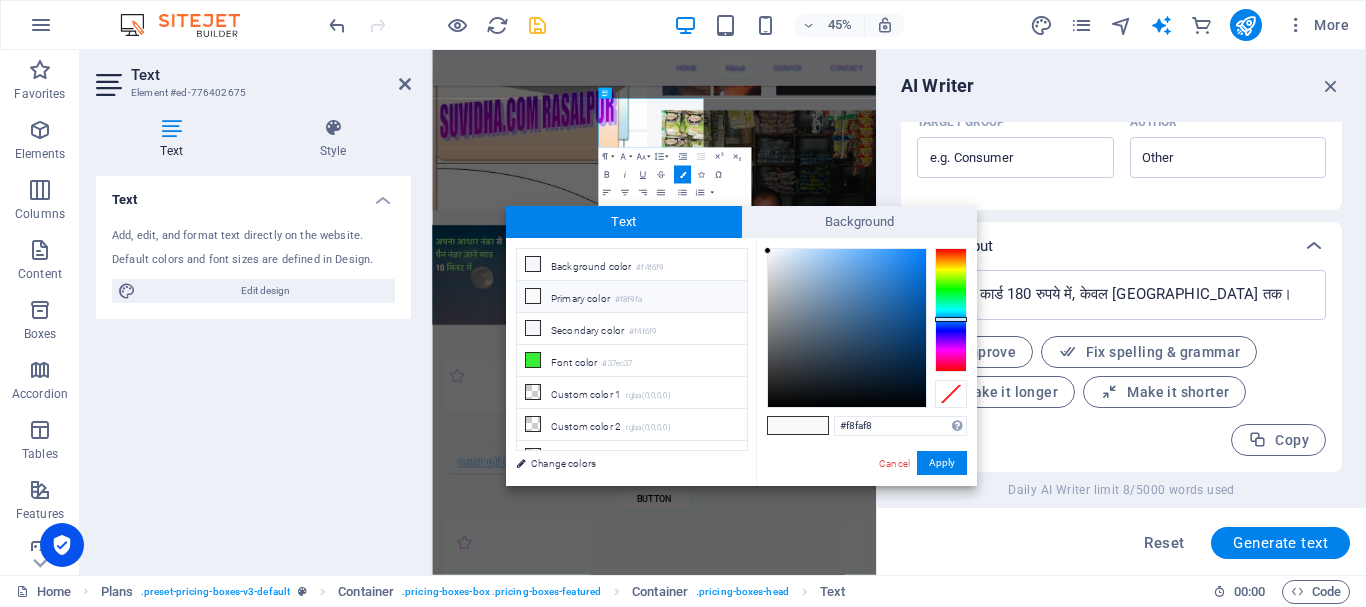 click at bounding box center (951, 310) 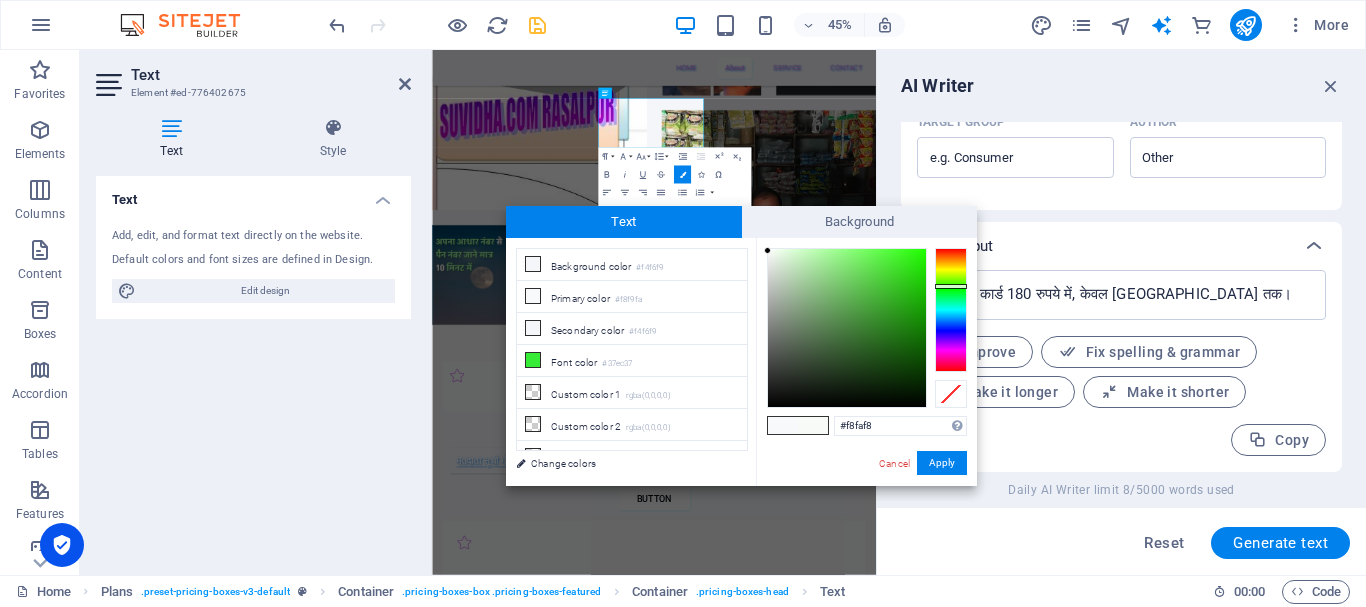 type on "#34f01a" 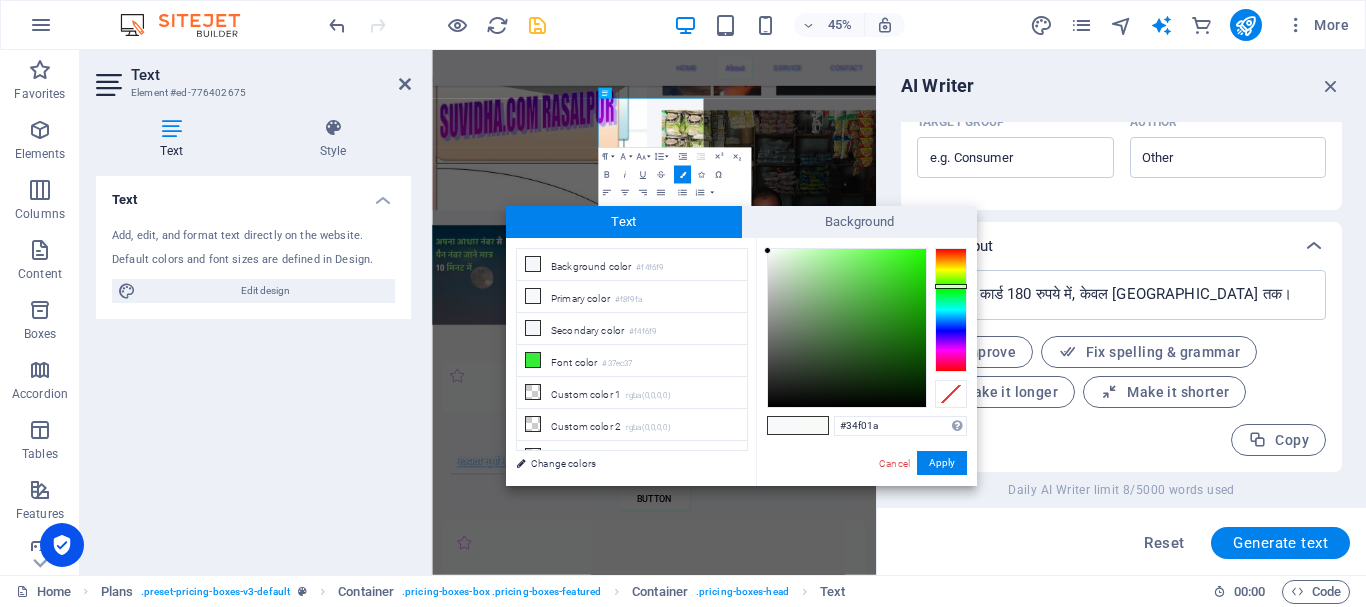 click at bounding box center [847, 328] 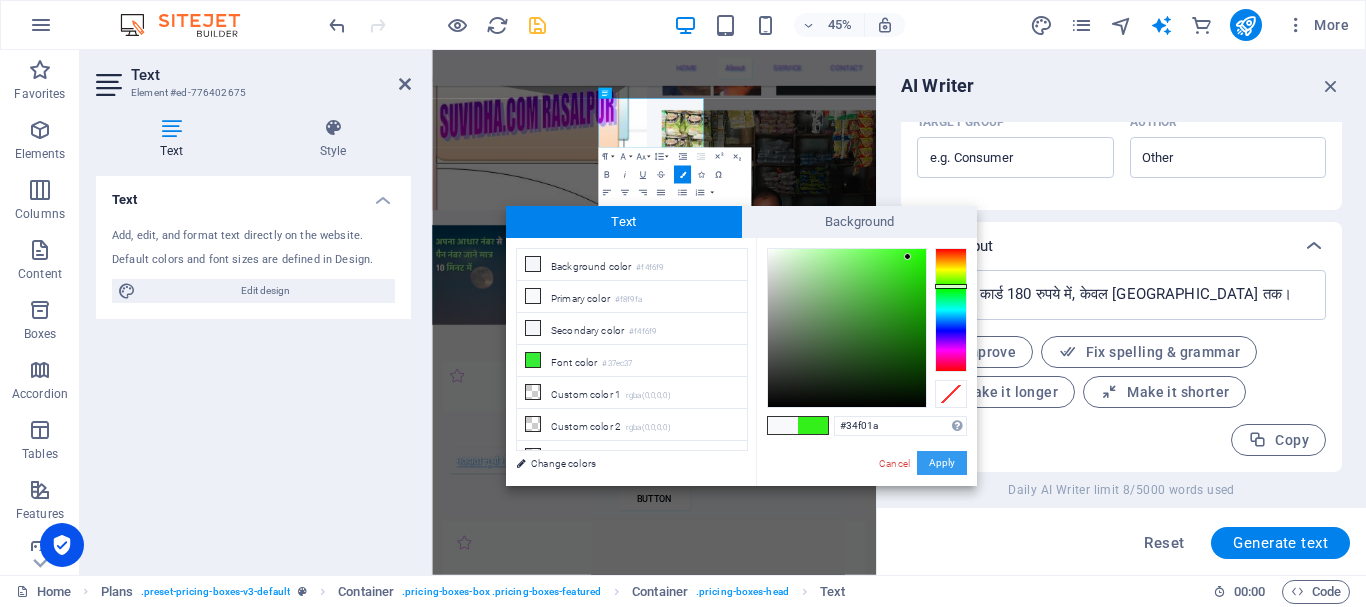 click on "Apply" at bounding box center [942, 463] 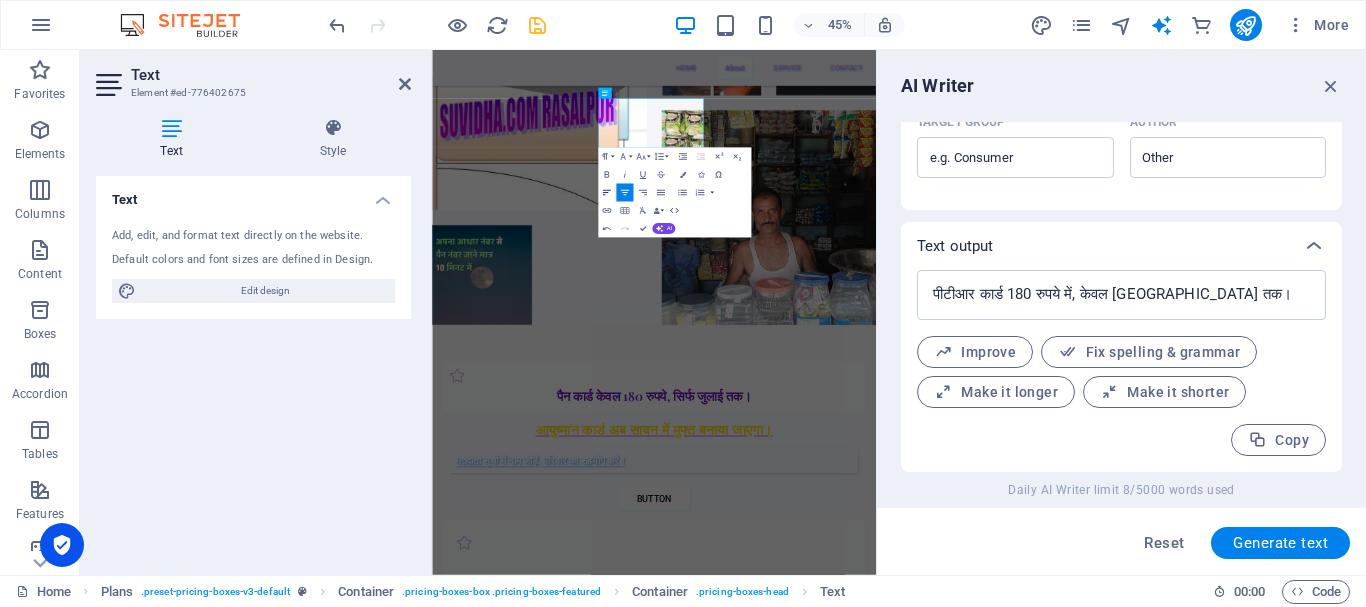 click 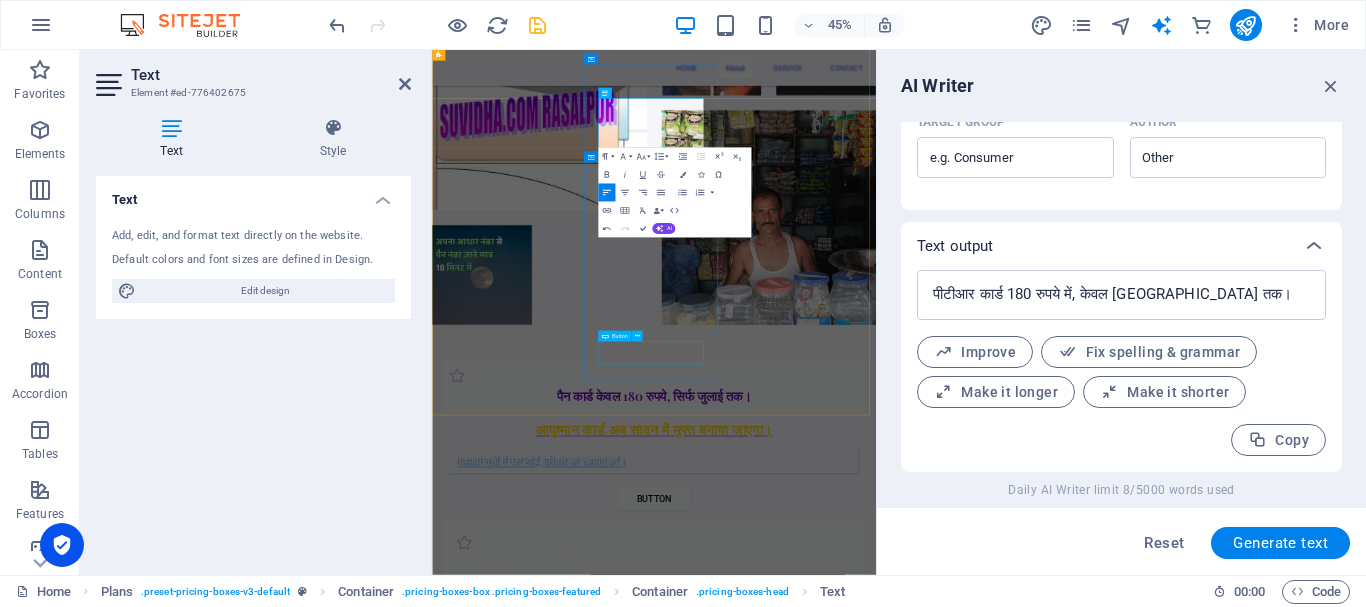 click on "BUTTON" at bounding box center (925, 1494) 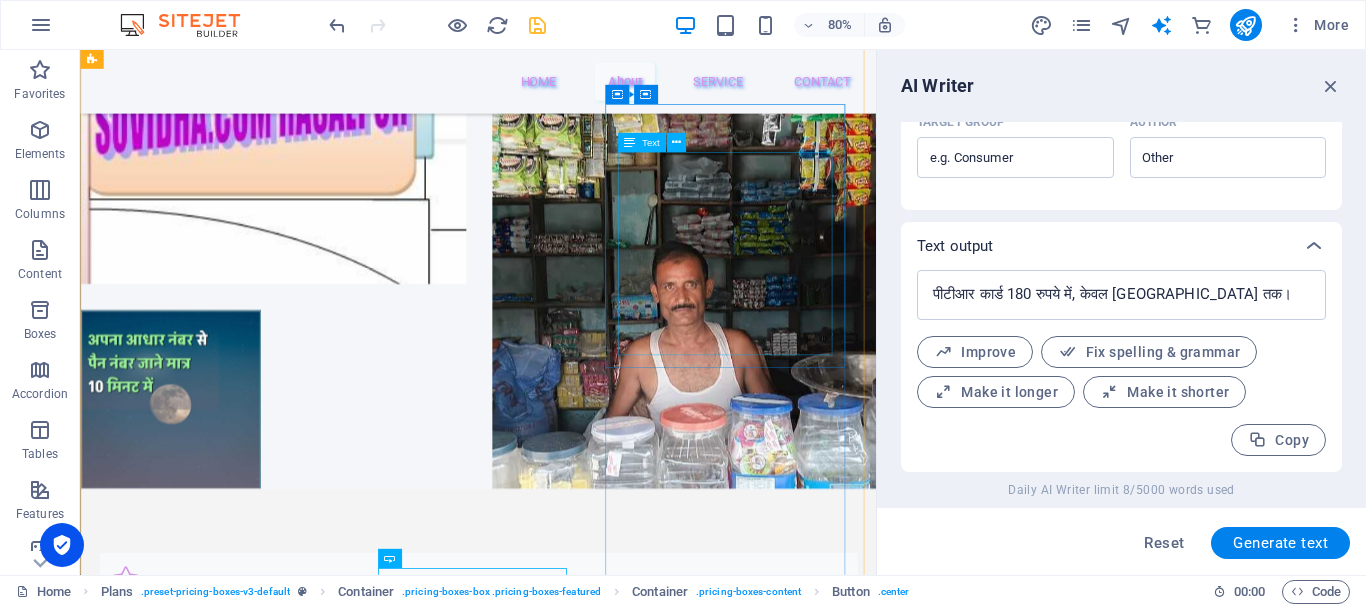 scroll, scrollTop: 2955, scrollLeft: 0, axis: vertical 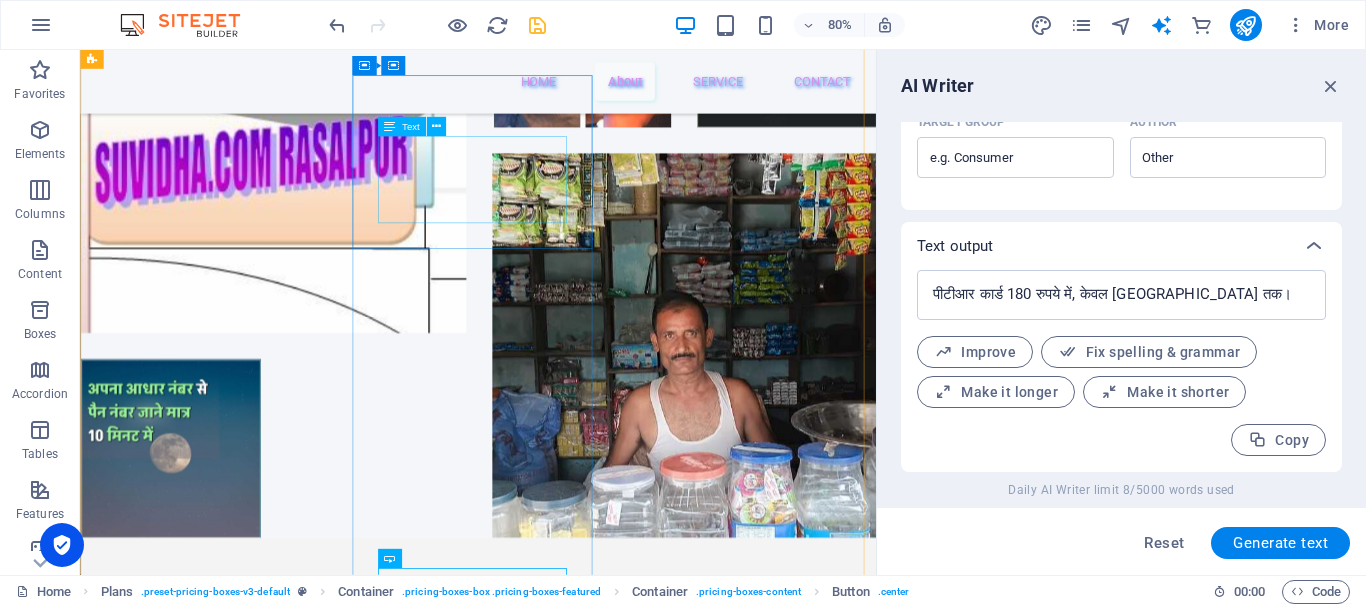 click on "पीटीआर कार्ड 180 रुपये में, केवल सावन तक।" at bounding box center (577, 1190) 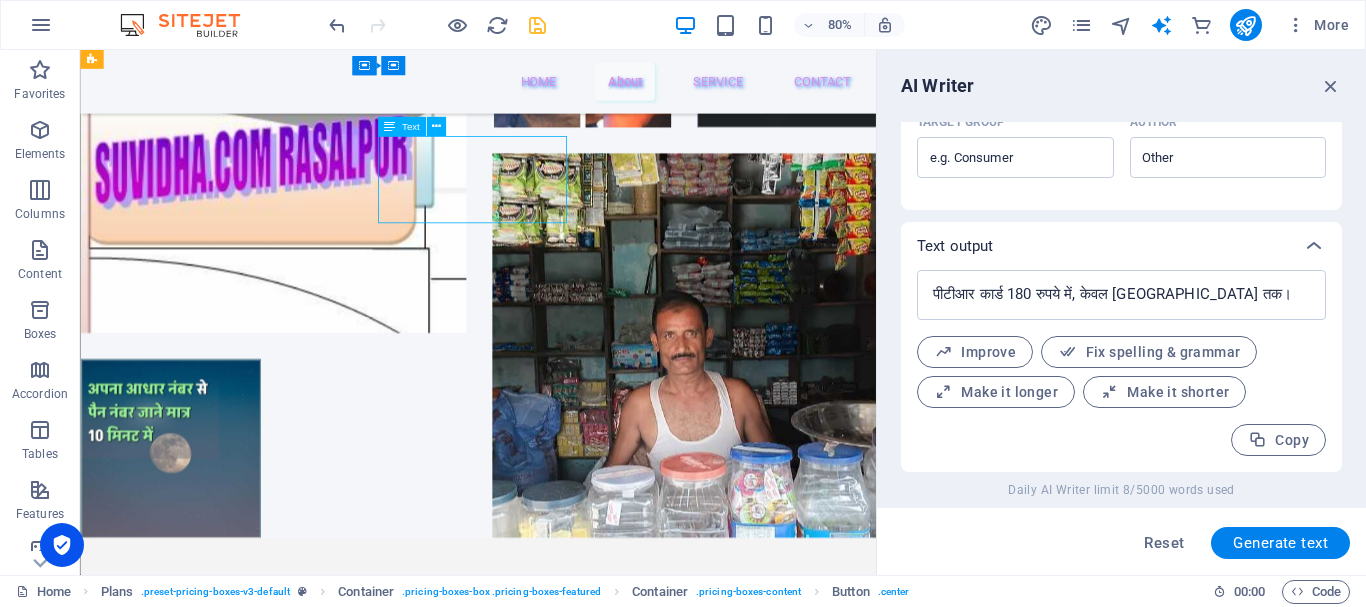 click on "पीटीआर कार्ड 180 रुपये में, केवल सावन तक।" at bounding box center [577, 1190] 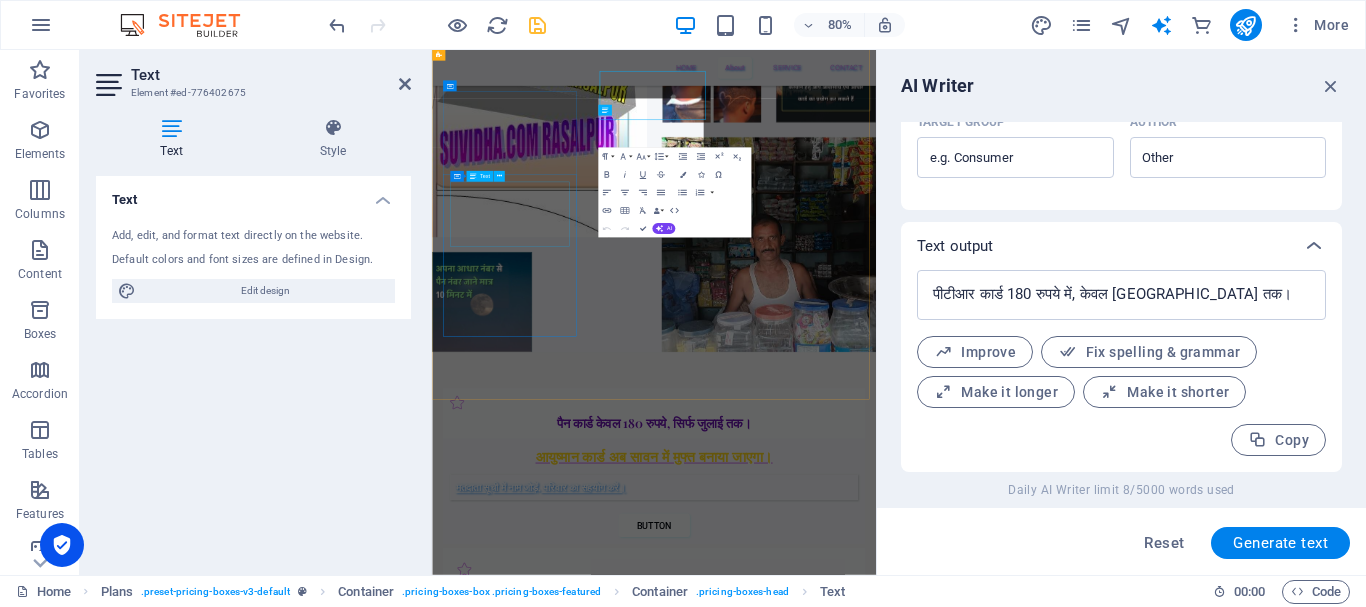 scroll, scrollTop: 3016, scrollLeft: 0, axis: vertical 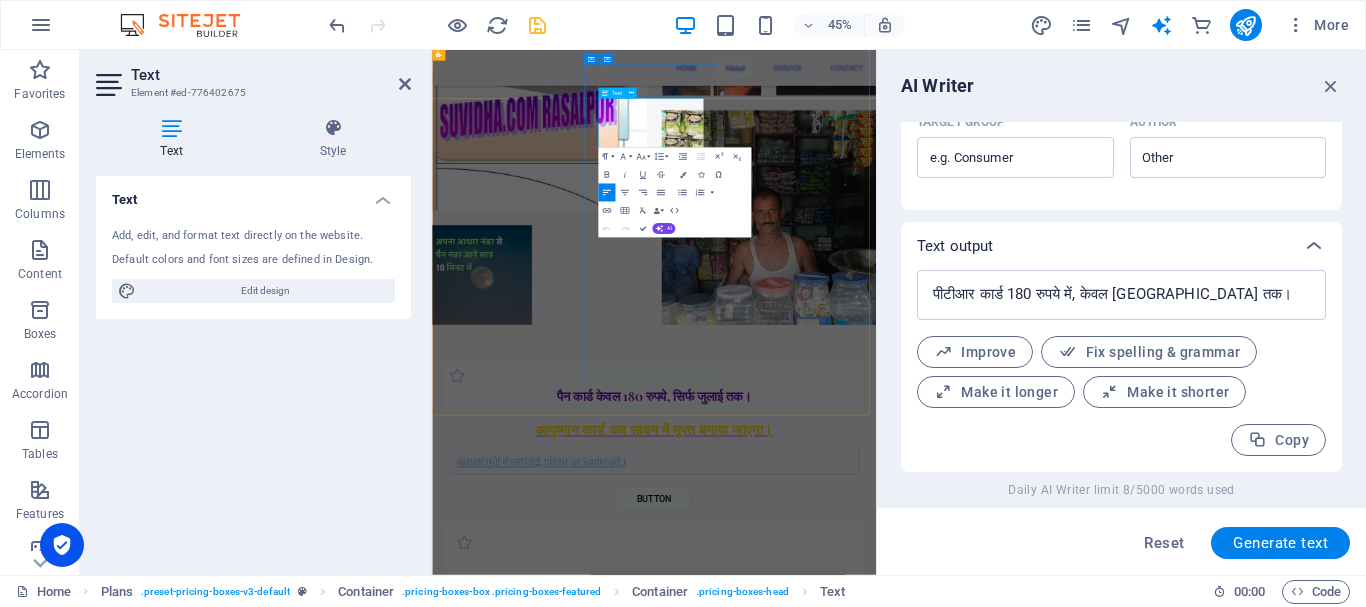 click on "पीटीआर कार्ड 180 रुपये में, केवल सावन तक।" at bounding box center [925, 1190] 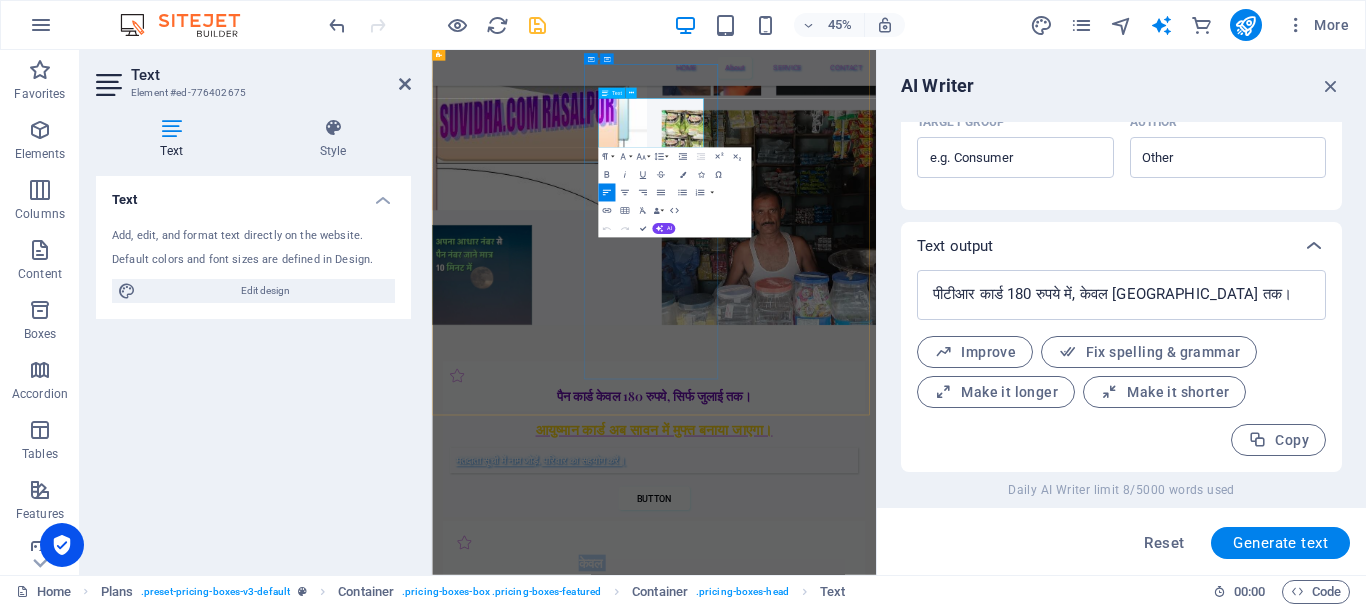 click on "पीटीआर कार्ड 180 रुपये में, केवल सावन तक।" at bounding box center [925, 1190] 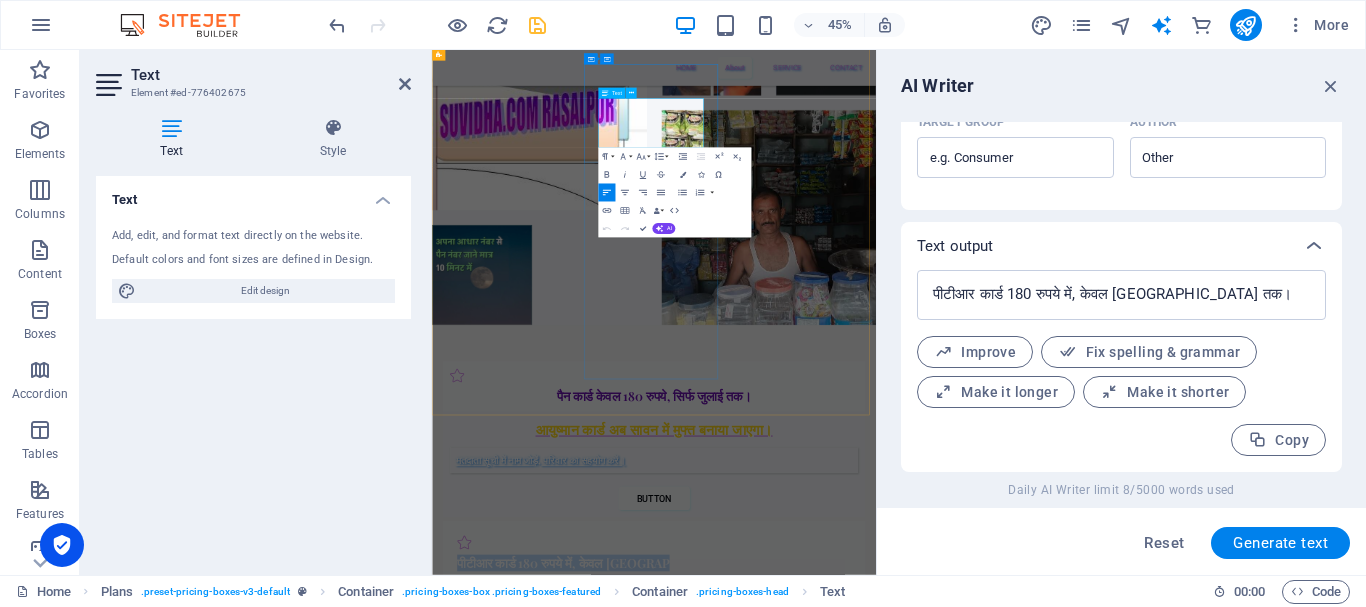 click on "पीटीआर कार्ड 180 रुपये में, केवल सावन तक।" at bounding box center (925, 1190) 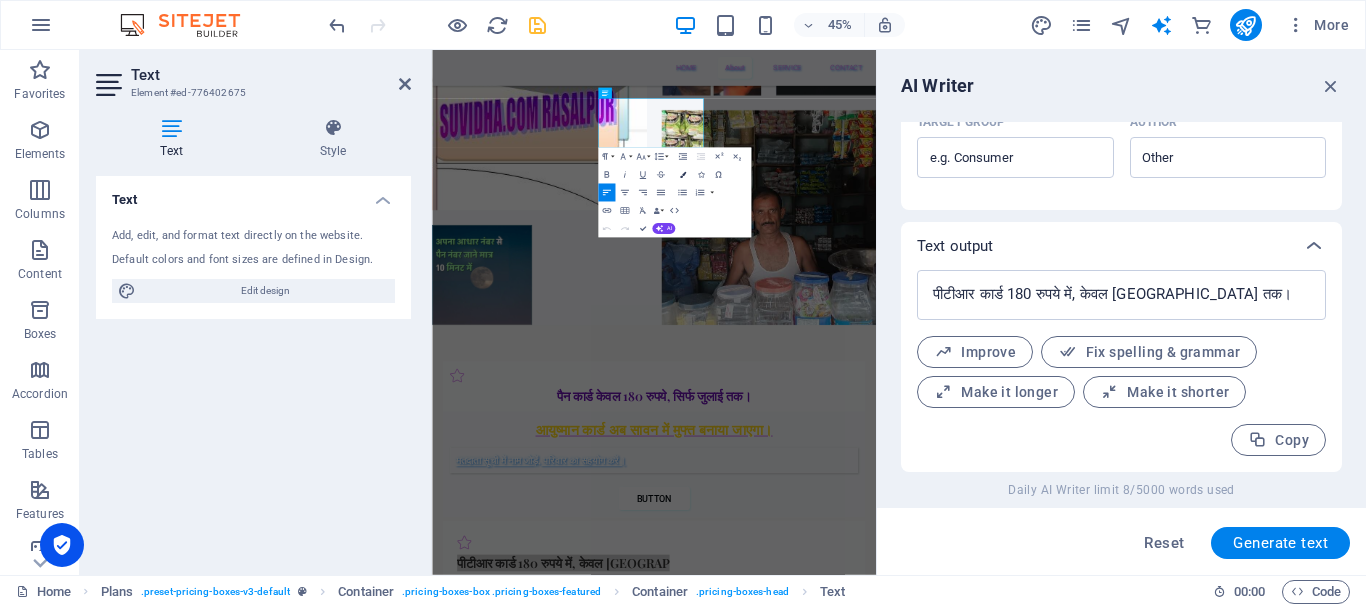 click on "Colors" at bounding box center [682, 175] 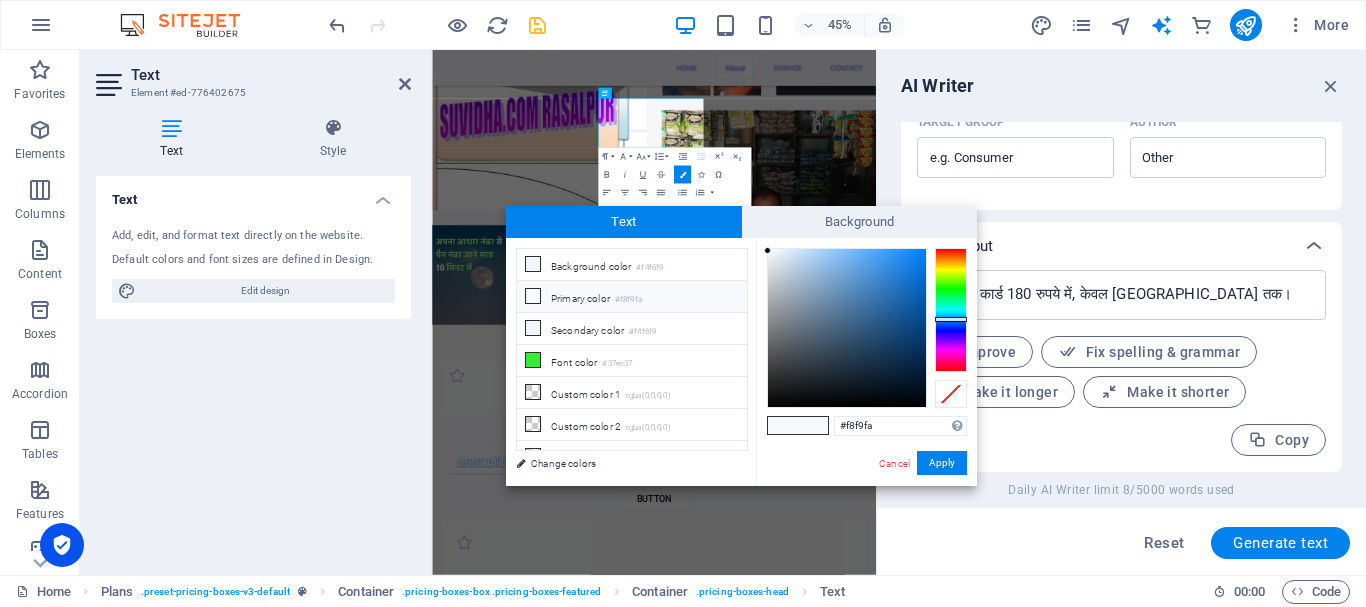 click on "Primary color
#f8f9fa" at bounding box center [632, 297] 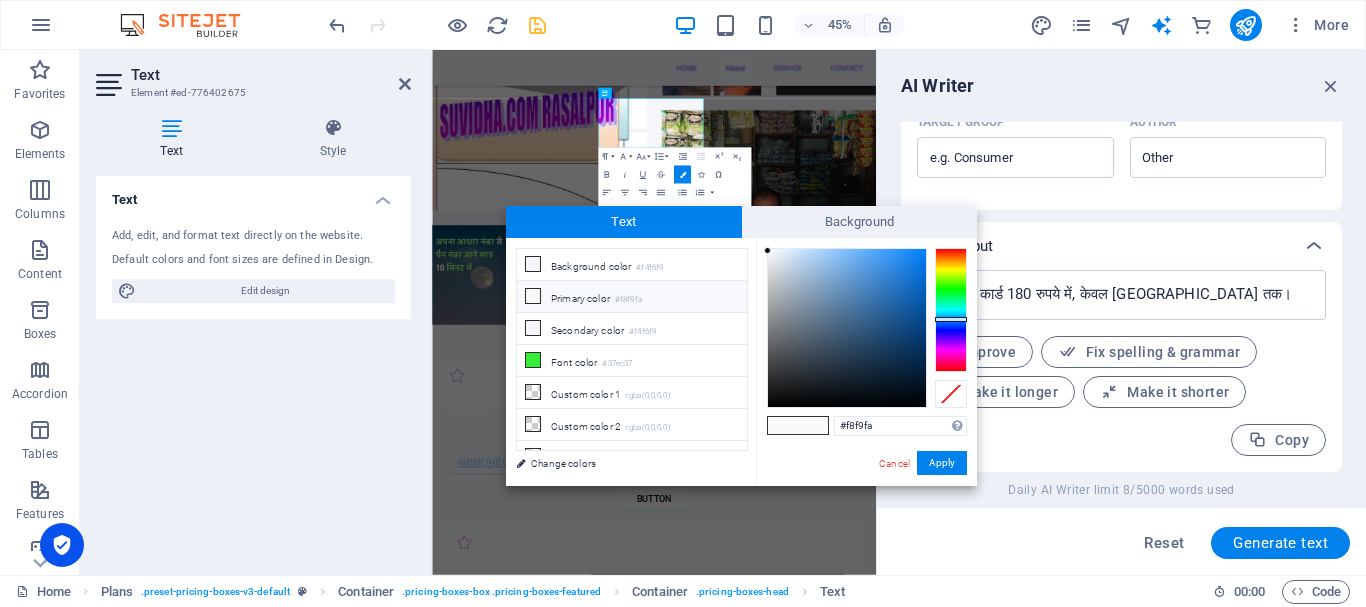 click on "Primary color
#f8f9fa" at bounding box center (632, 297) 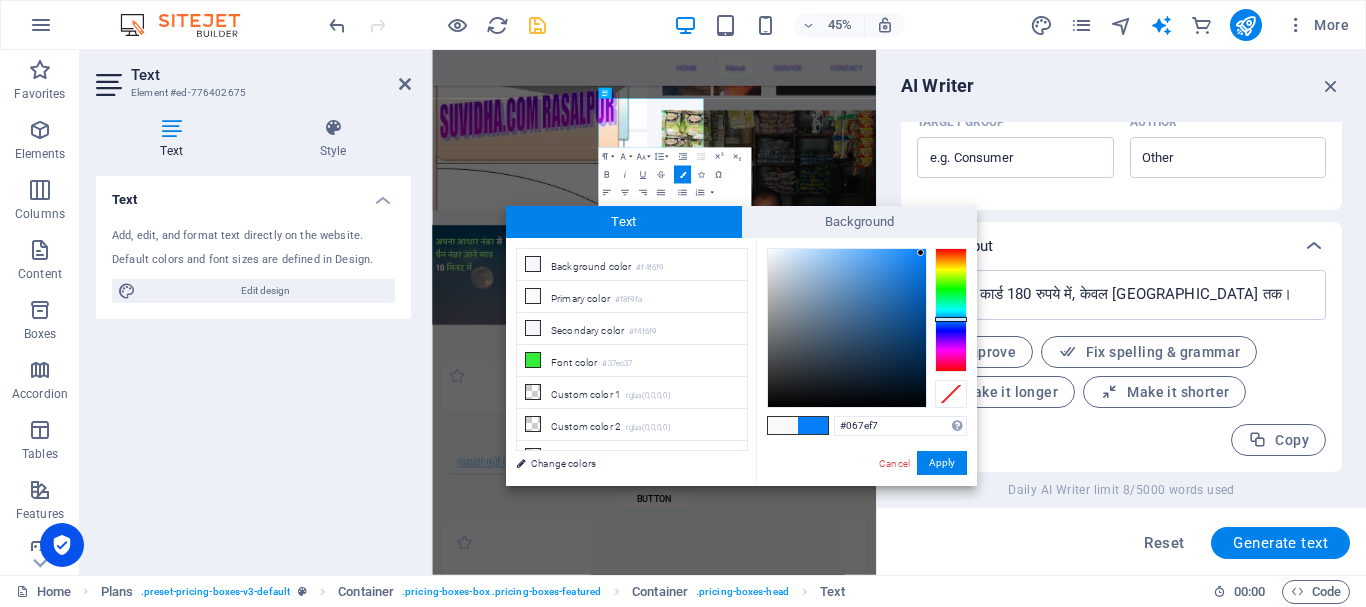 click at bounding box center [847, 328] 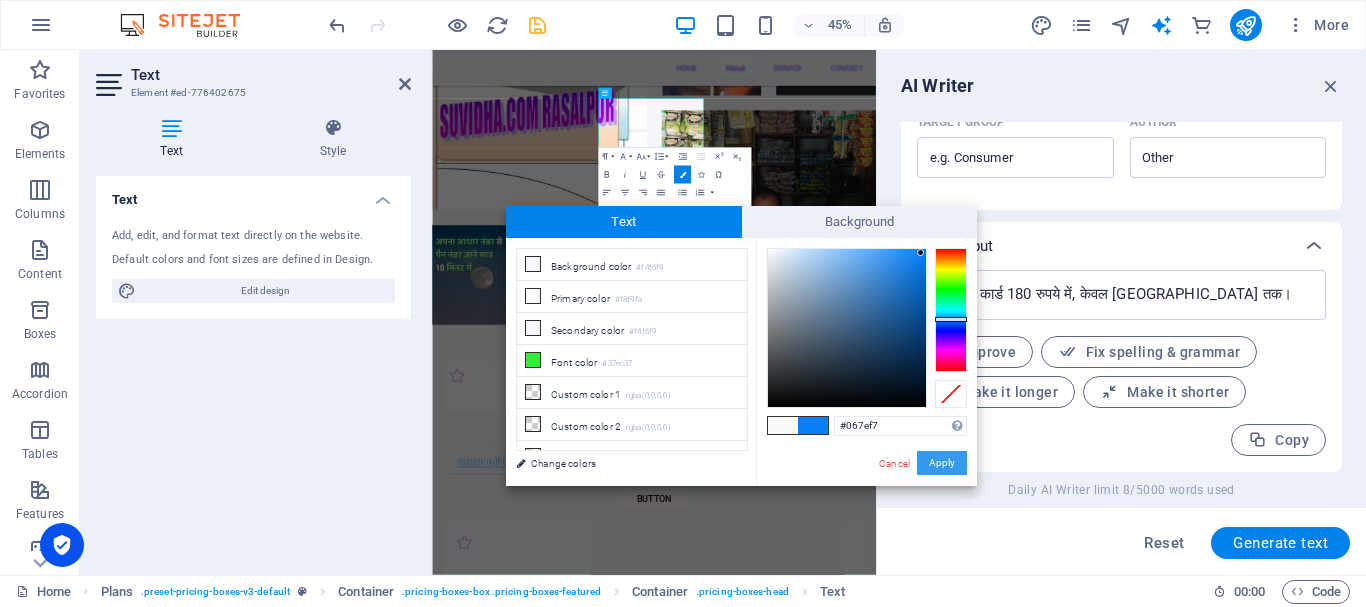 click on "Apply" at bounding box center (942, 463) 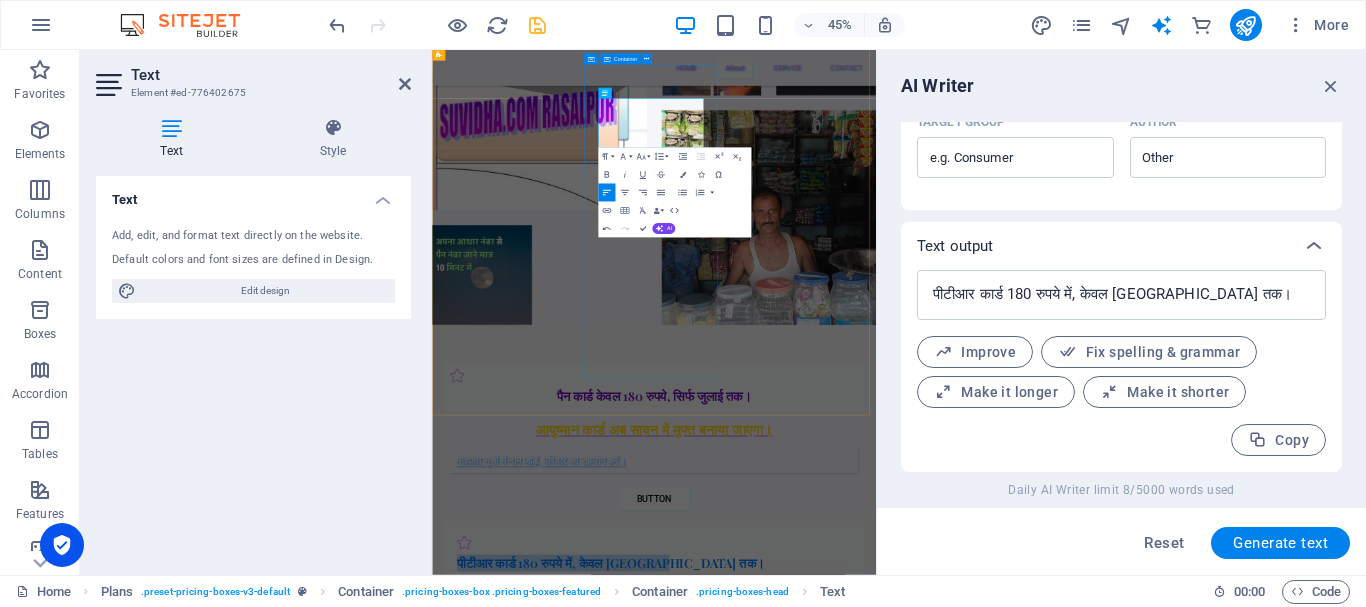 click on "पीटीआर कार्ड 180 रुपये में, केवल सावन तक।" at bounding box center (925, 1168) 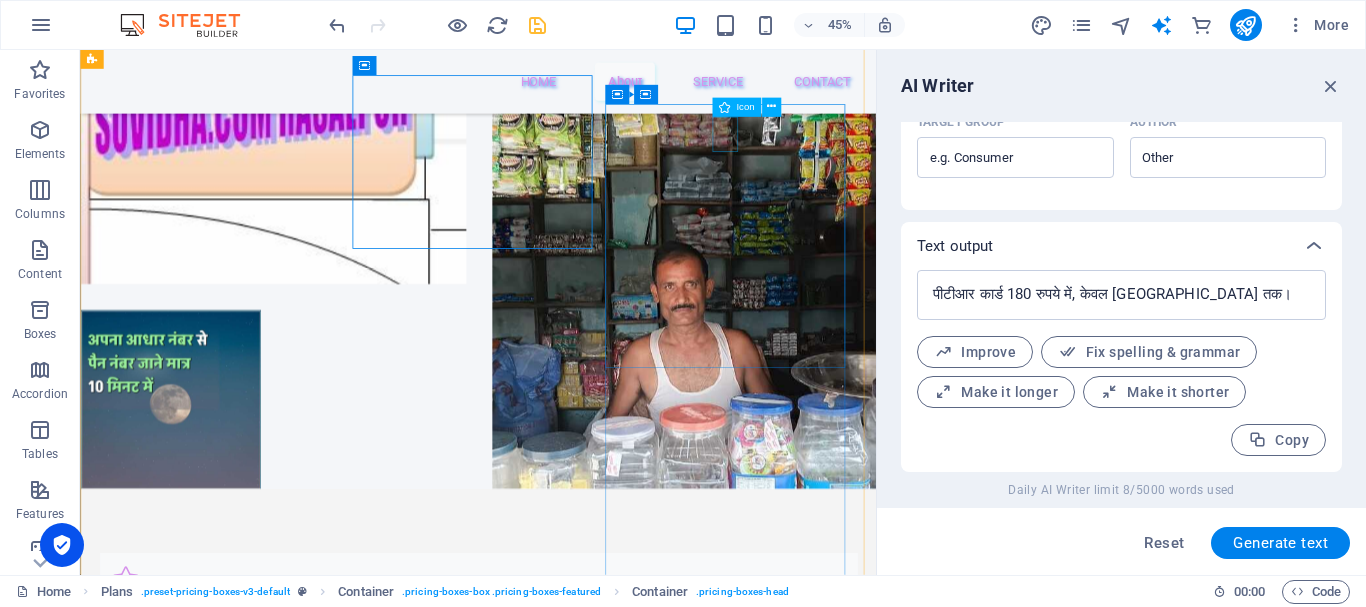 scroll, scrollTop: 2955, scrollLeft: 0, axis: vertical 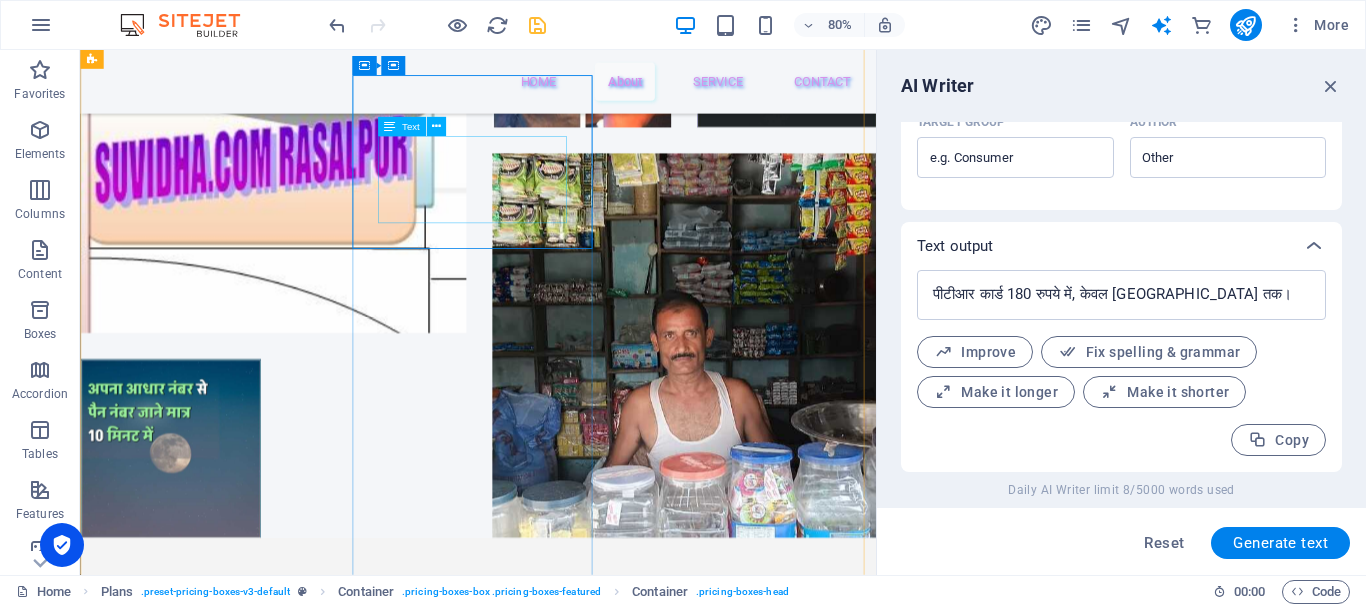 click on "पीटीआर कार्ड 180 रुपये में, केवल सावन तक।" at bounding box center (577, 1190) 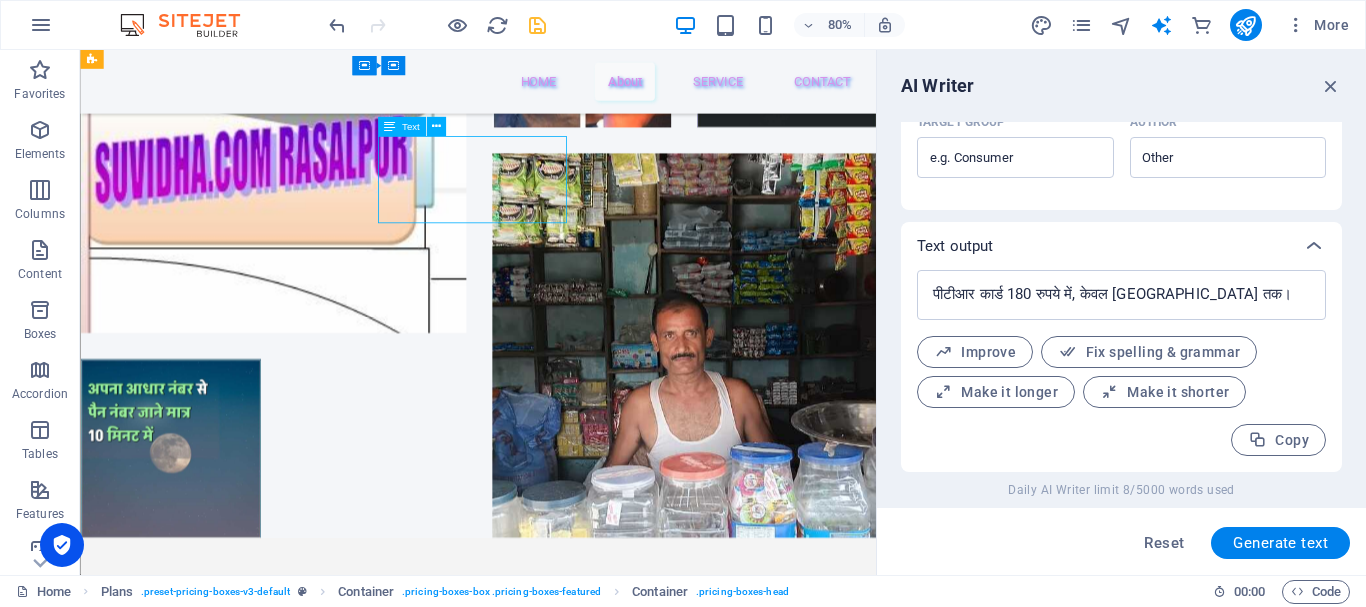 click on "पीटीआर कार्ड 180 रुपये में, केवल सावन तक।" at bounding box center [577, 1190] 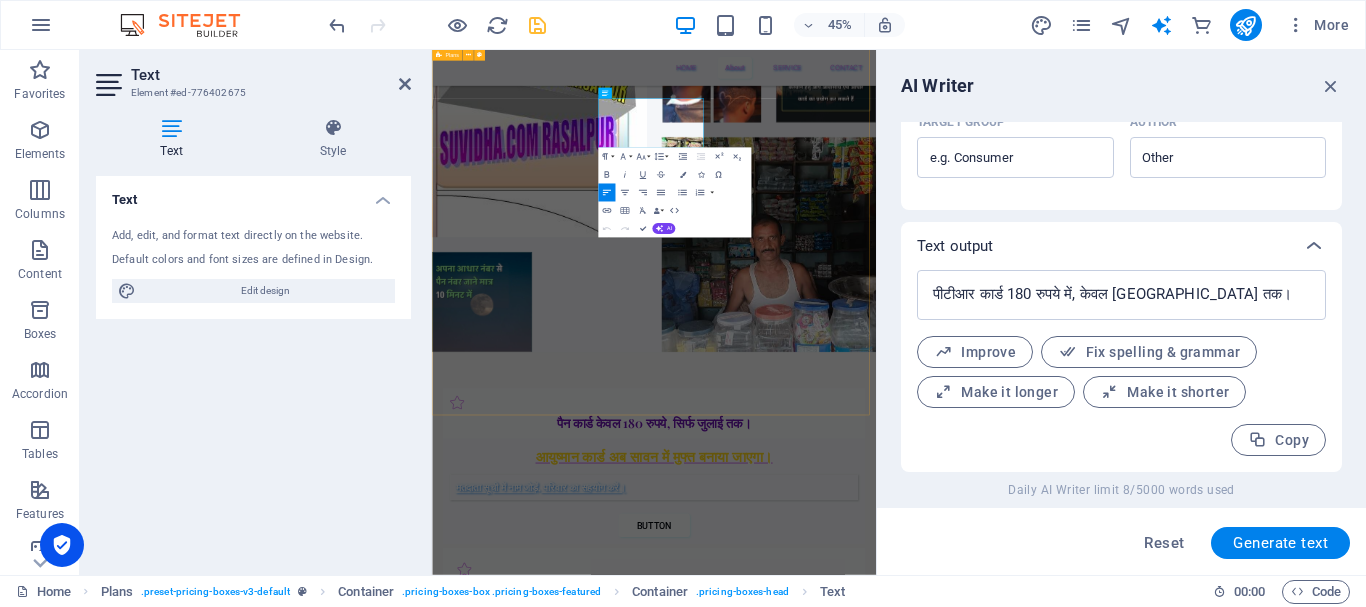 scroll, scrollTop: 3016, scrollLeft: 0, axis: vertical 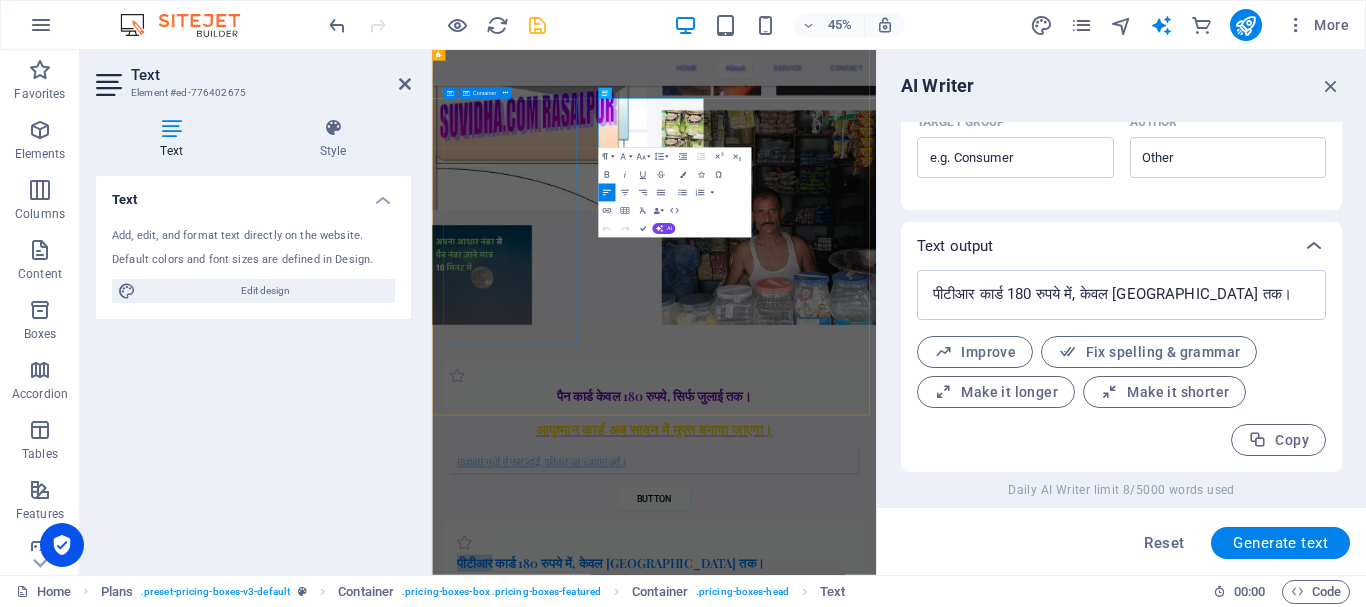 drag, startPoint x: 898, startPoint y: 172, endPoint x: 749, endPoint y: 181, distance: 149.27156 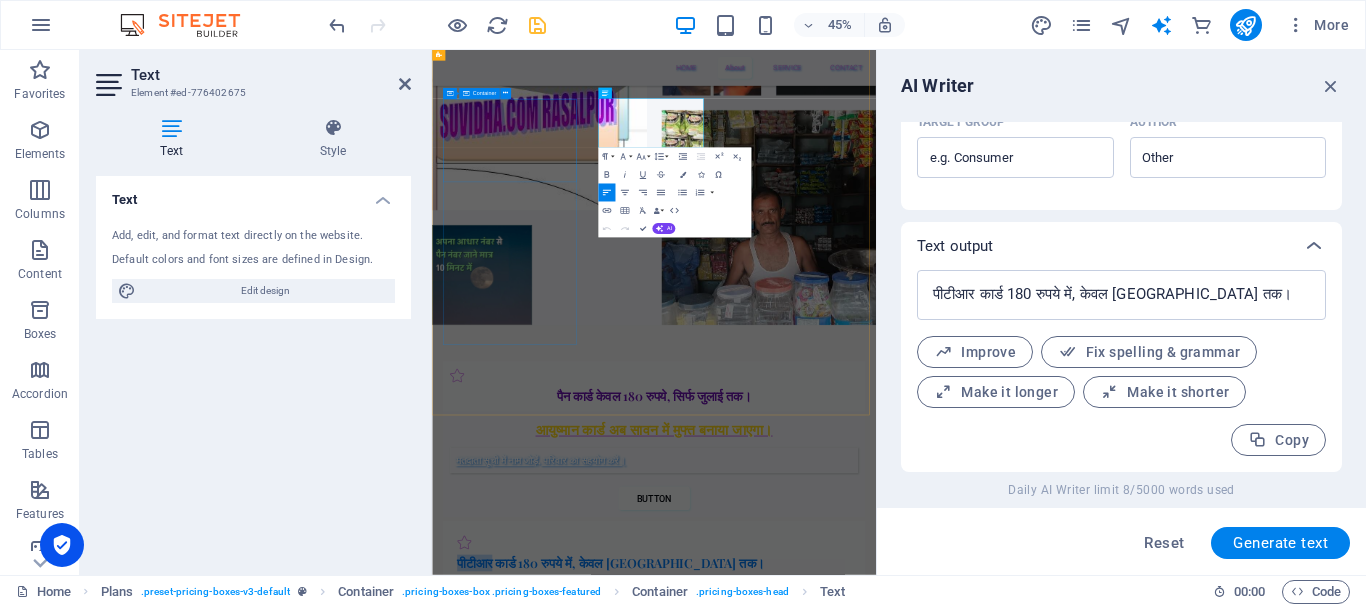 click on "पैन कार्ड केवल 180 रुपये, सिर्फ जुलाई तक। आयुष्मान कार्ड अब सावन में मुफ्त बनाया जाएगा। मतदाता सूची में नाम जोड़ें, परिवार का सहयोग करें। BUTTON पीटीआर कार्ड 180 रुपये में, केवल सावन तक। ICG ONLINE STARTED रसलपुर में 10%  संपन्नता पर ध्यान दें। यह व्यवसायों के लिए नए अवसरों को प्रस्तुत करता है, जो विकास और समृद्धि का मार्ग प्रशस्त करेगा। BUTTON नया सेवा आधार सेवा जल्द आ रहा है। मतदाता कार्ड आवेदन और पीडीएफ खोजें। BUTTON" at bounding box center [925, 1338] 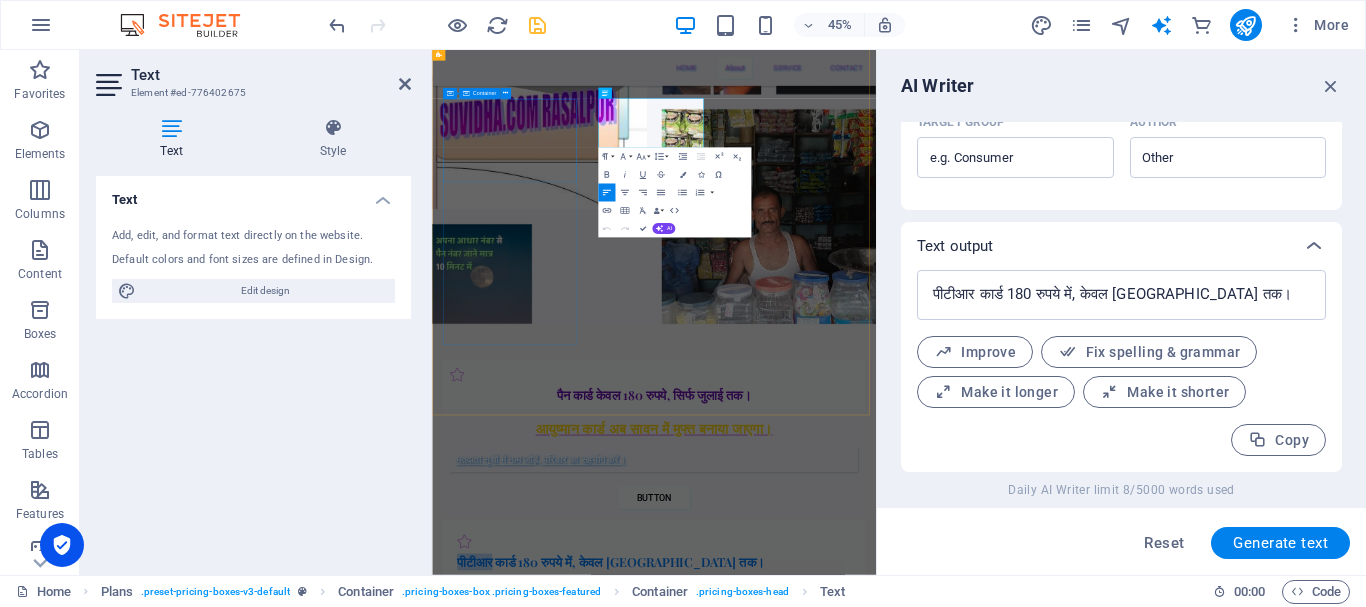 type 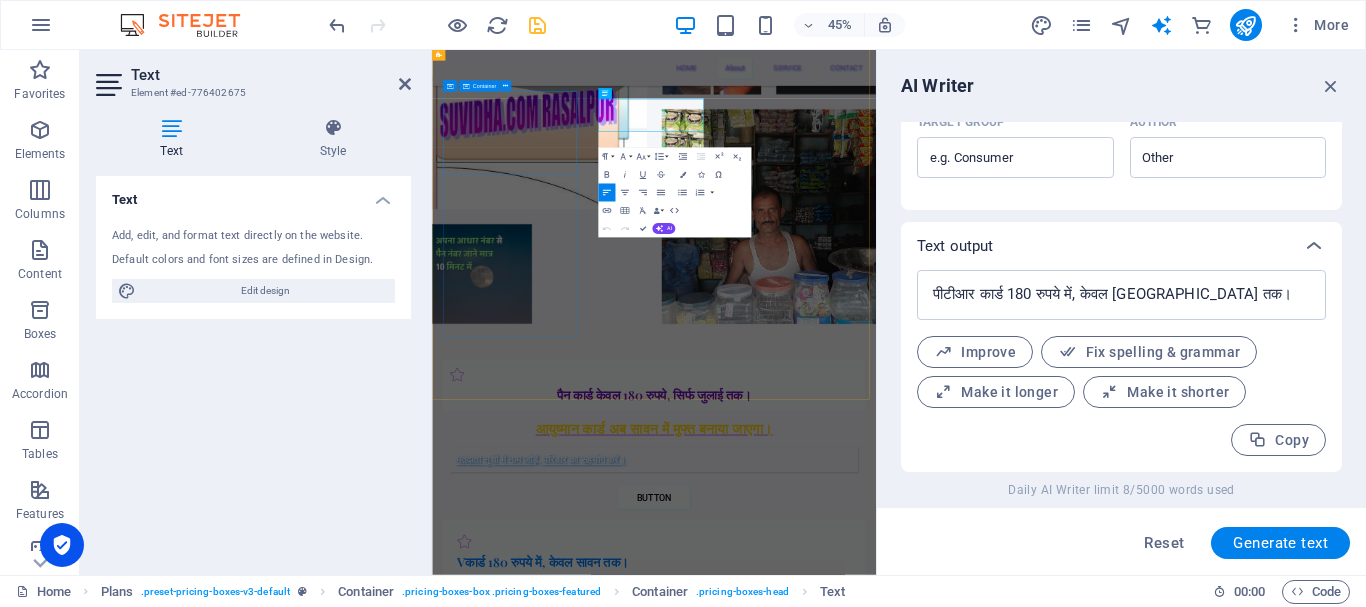 scroll, scrollTop: 3016, scrollLeft: 0, axis: vertical 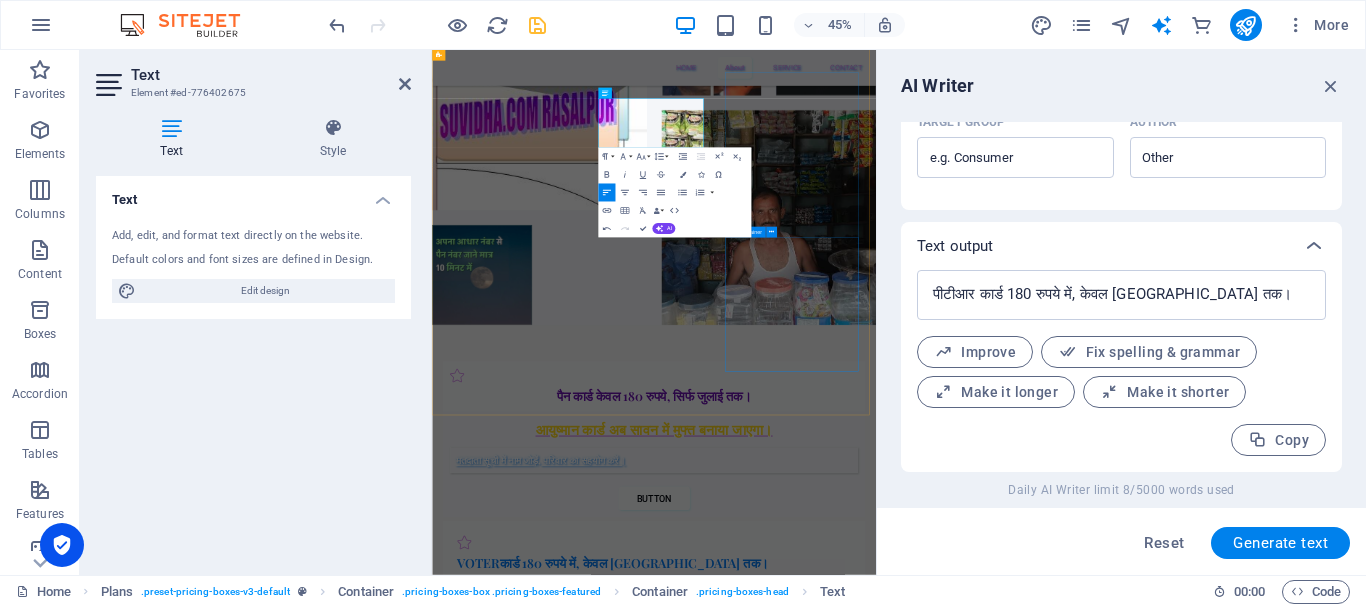 drag, startPoint x: 1116, startPoint y: 747, endPoint x: 1258, endPoint y: 442, distance: 336.43573 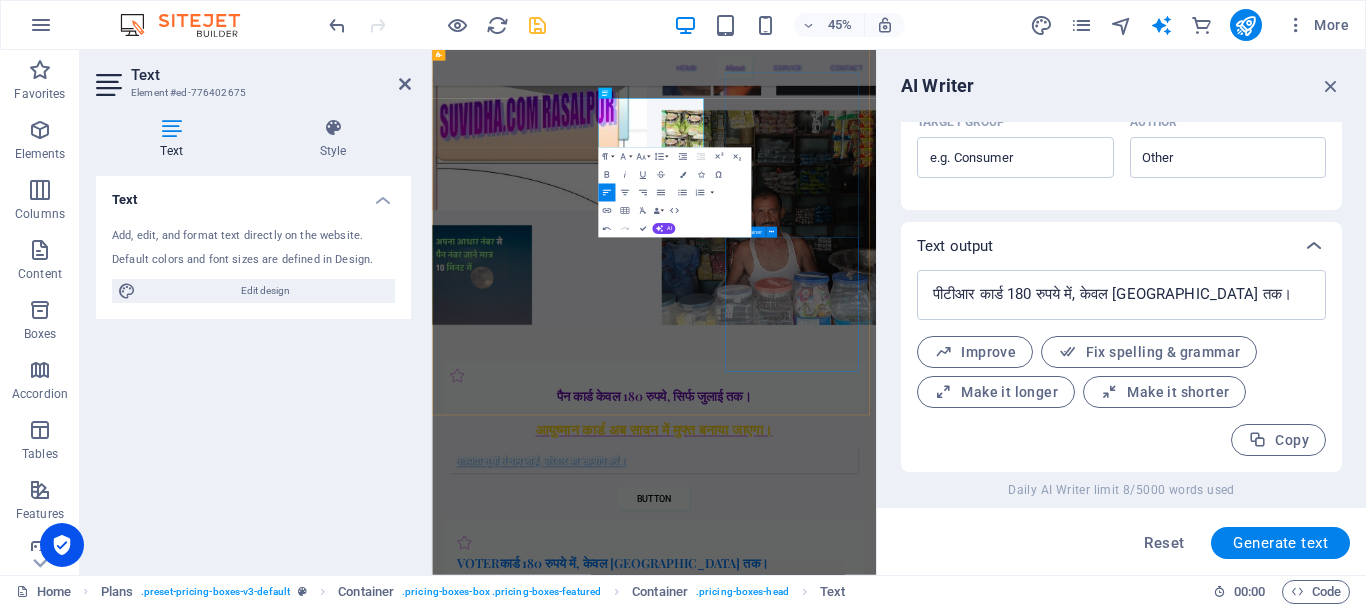 click on "कम दाम पर राशन कार्ड के लिए आज ही हमसे संपर्क करें। उचित मूल्य पर आवश्यक वस्त्रों का लाभ उठाएं। सही मार्गदर्शन के लिए हमारे साथ जुड़ें! नया सेवा आधार सेवा जल्द आ रहा है। मतदाता कार्ड आवेदन और पीडीएफ खोजें। BUTTON" at bounding box center (925, 1747) 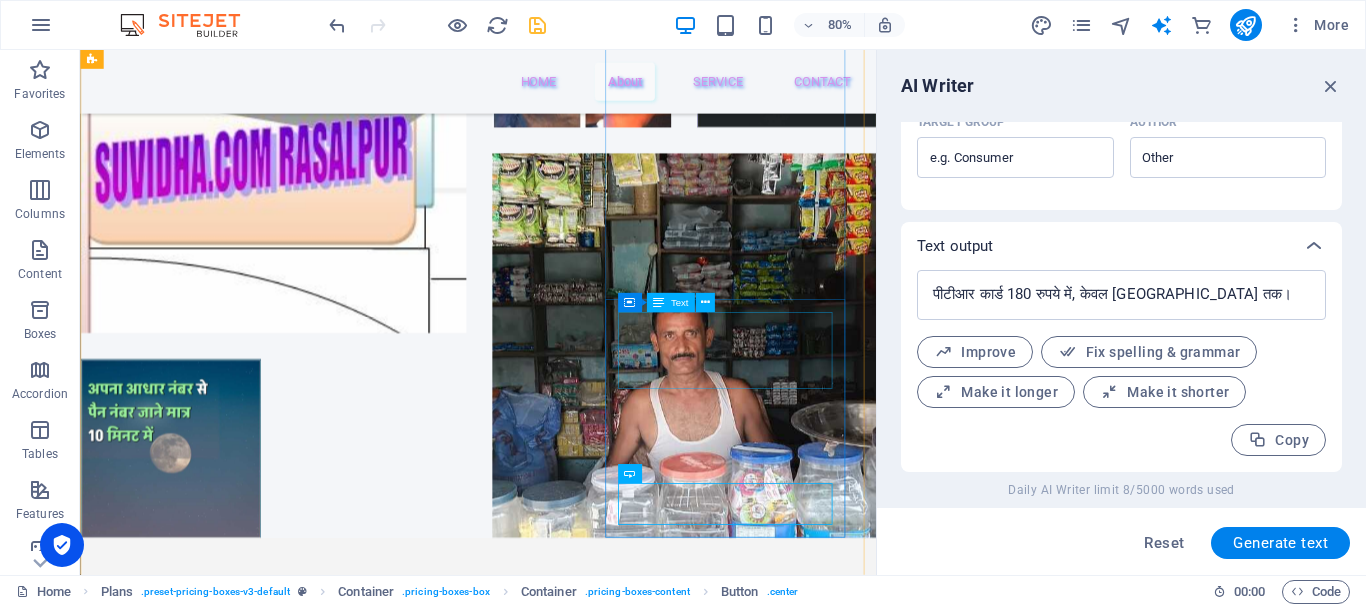 scroll, scrollTop: 3155, scrollLeft: 0, axis: vertical 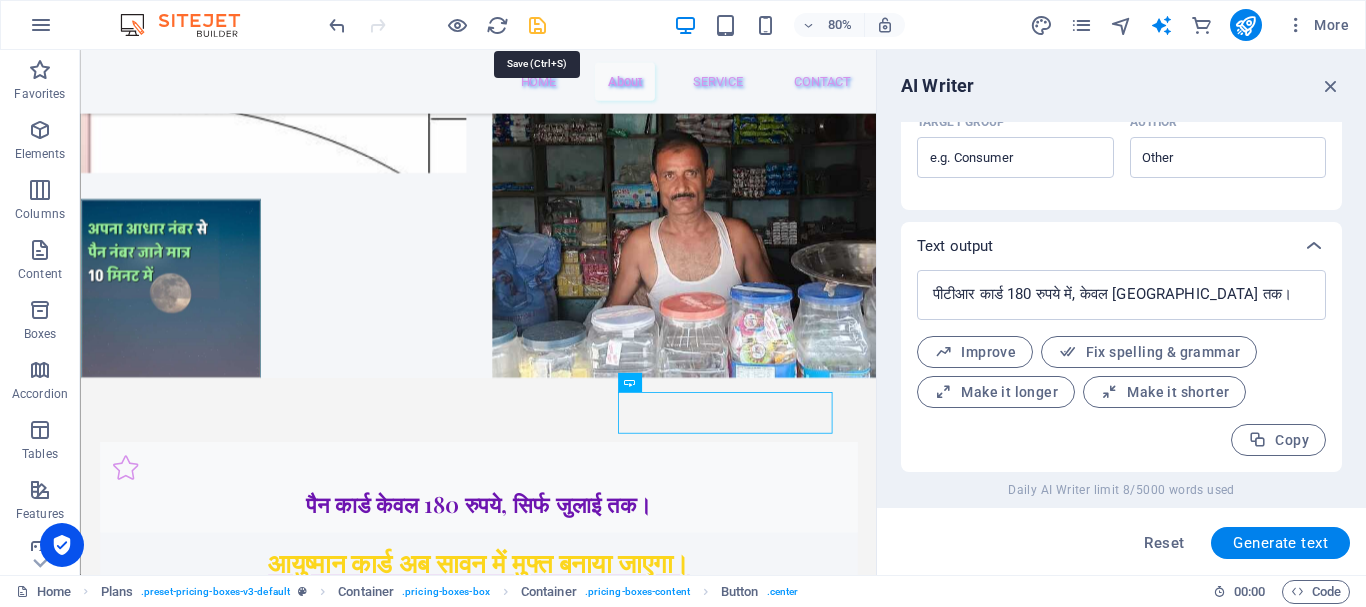 click at bounding box center [537, 25] 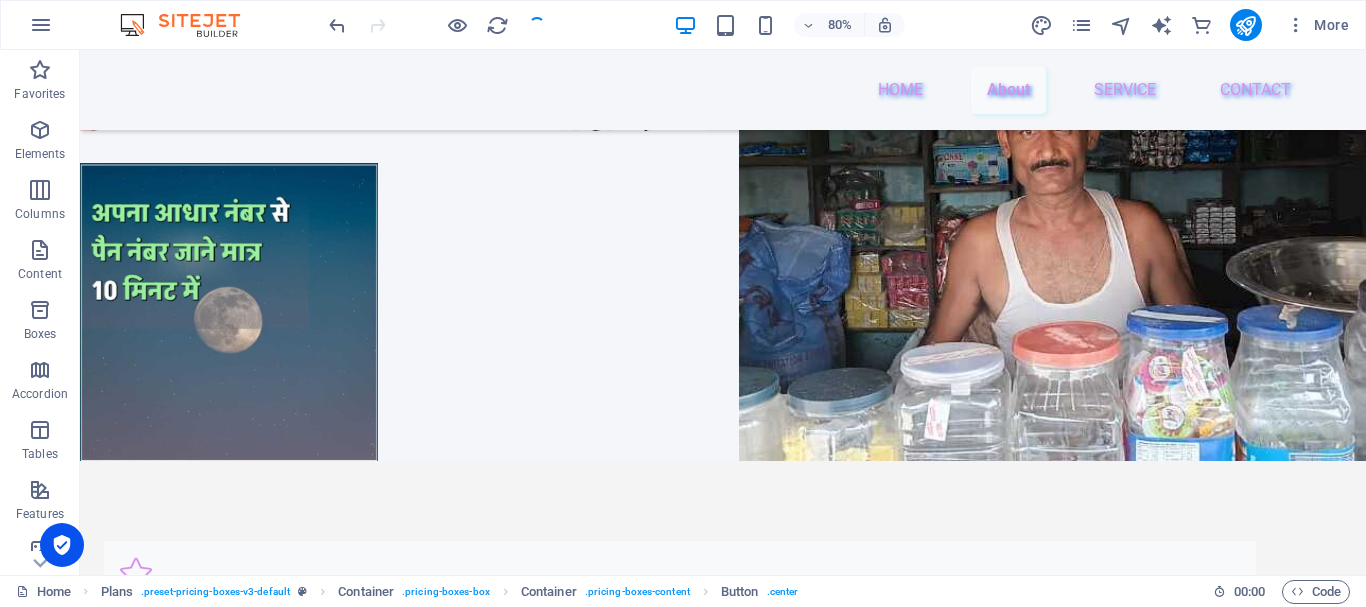scroll, scrollTop: 3196, scrollLeft: 0, axis: vertical 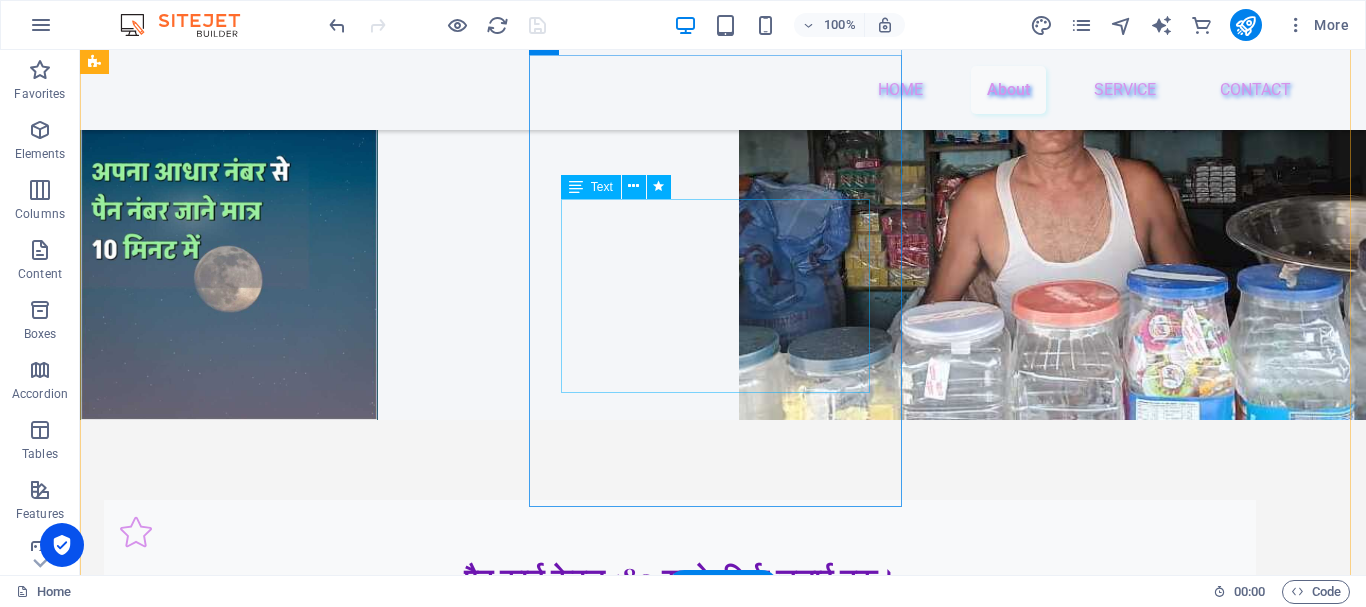 click on "रसलपुर में 10%  संपन्नता पर ध्यान दें। यह व्यवसायों के लिए नए अवसरों को प्रस्तुत करता है, जो विकास और समृद्धि का मार्ग प्रशस्त करेगा।" at bounding box center [680, 1146] 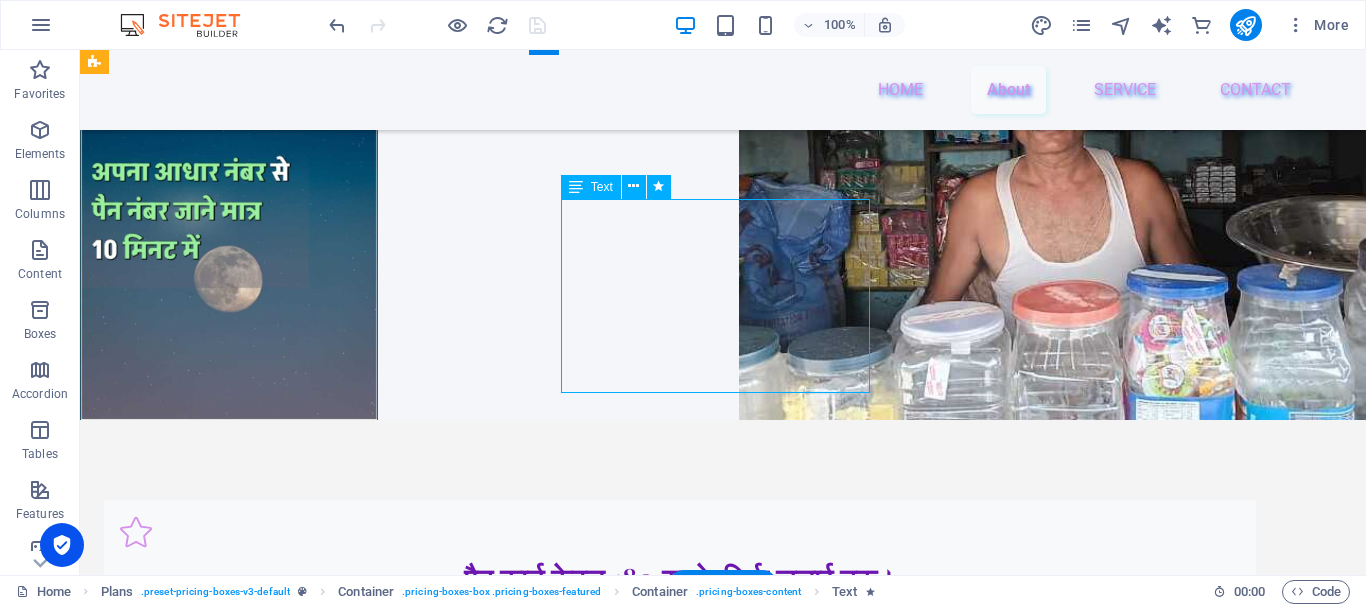 click on "रसलपुर में 10%  संपन्नता पर ध्यान दें। यह व्यवसायों के लिए नए अवसरों को प्रस्तुत करता है, जो विकास और समृद्धि का मार्ग प्रशस्त करेगा।" at bounding box center (680, 1146) 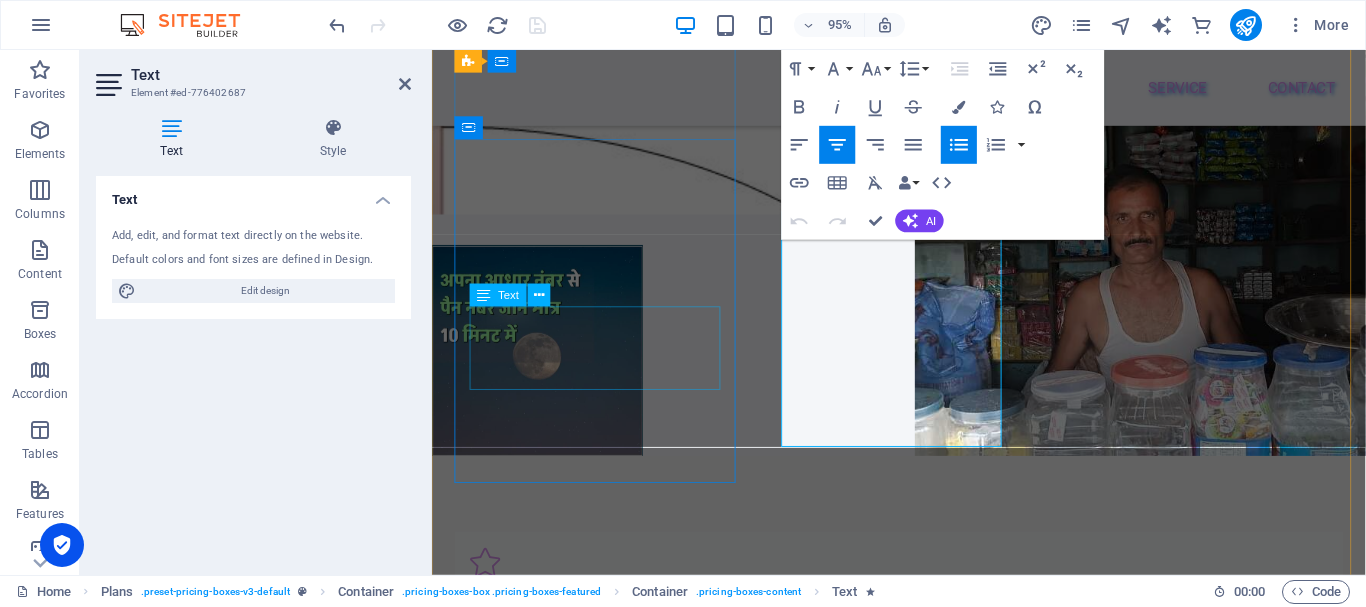 scroll, scrollTop: 3212, scrollLeft: 0, axis: vertical 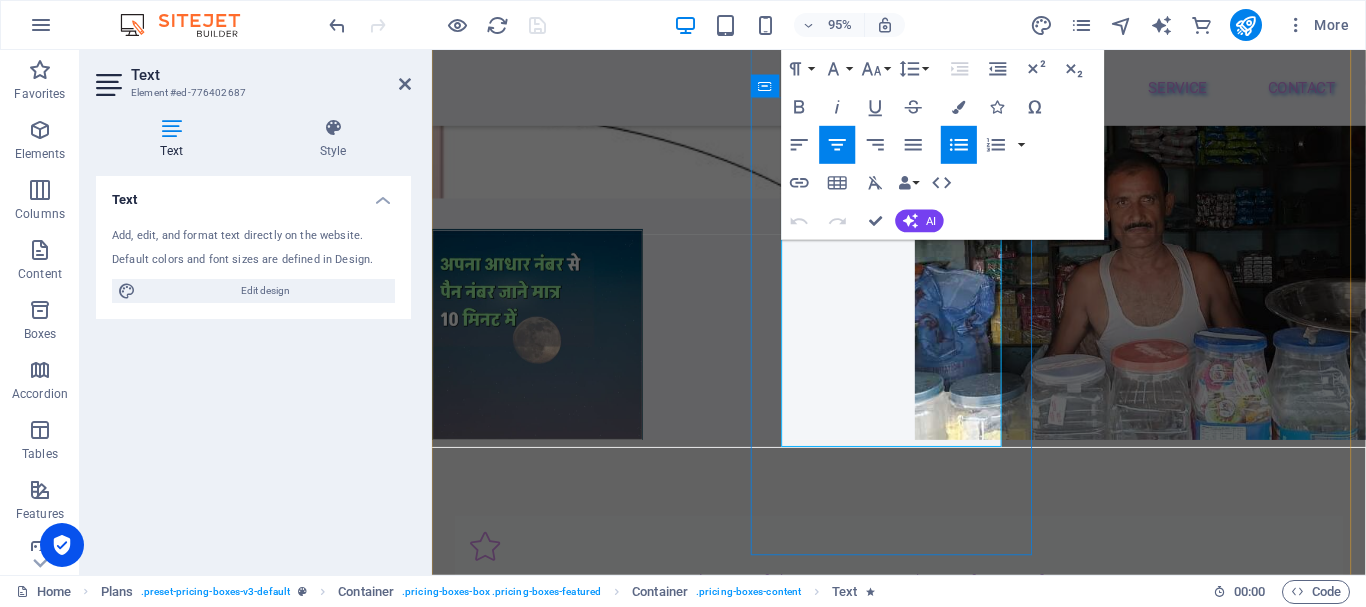 drag, startPoint x: 898, startPoint y: 285, endPoint x: 925, endPoint y: 295, distance: 28.79236 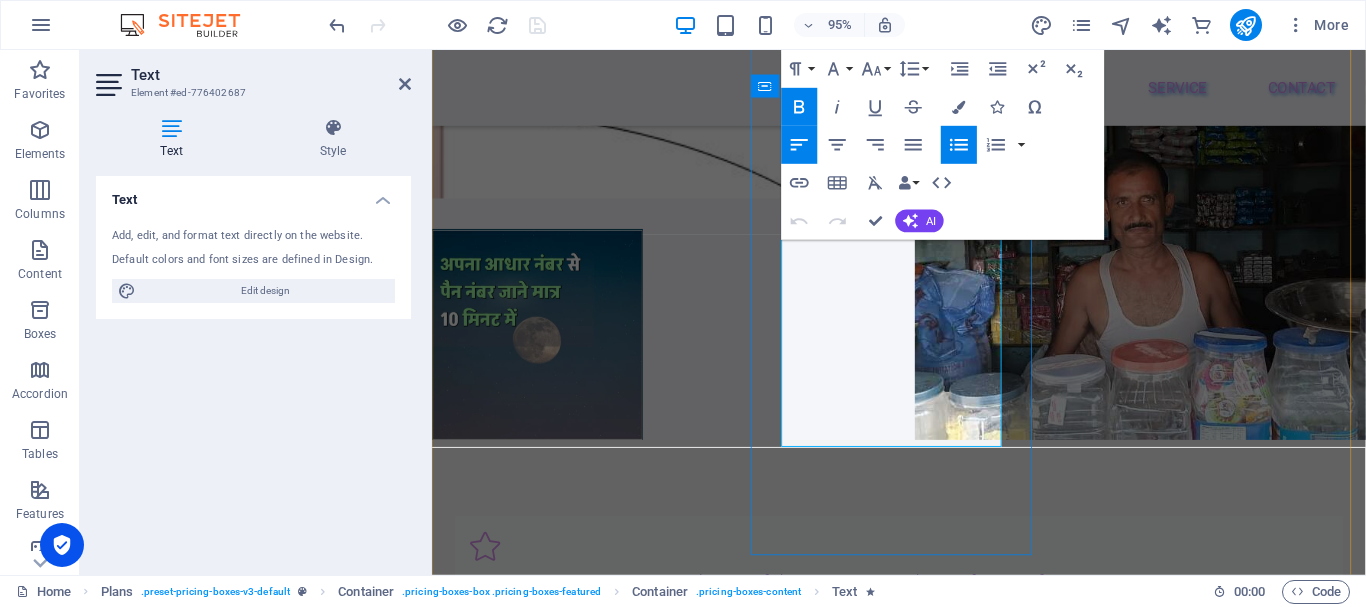 type 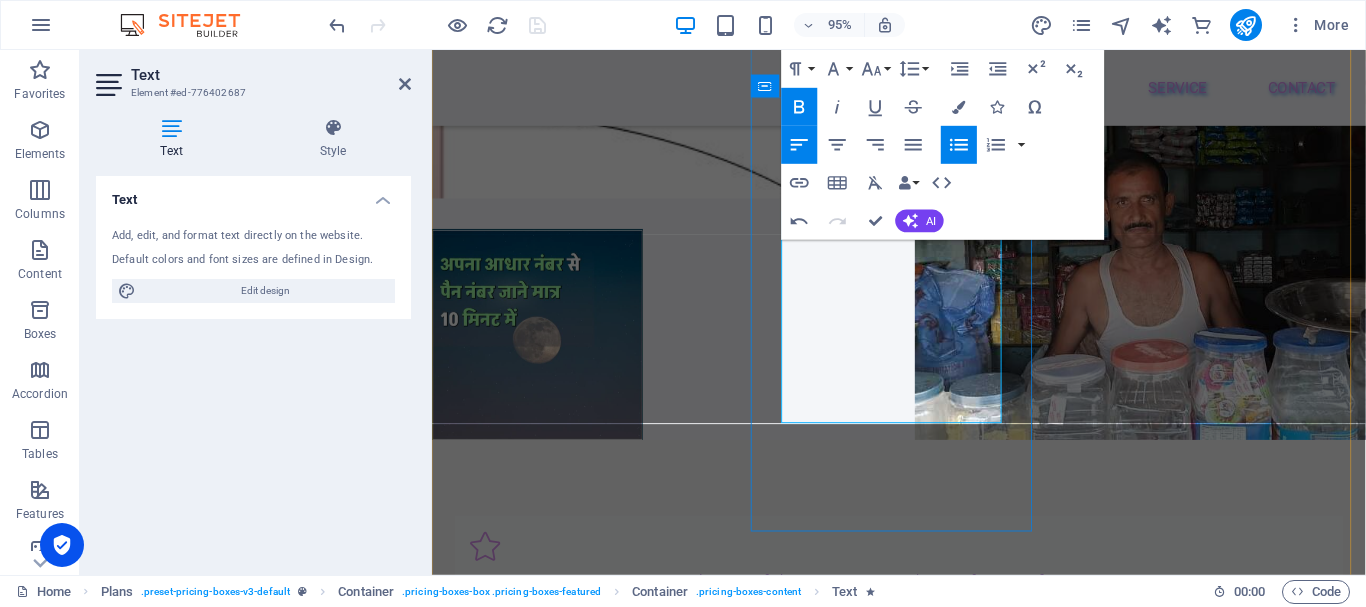 click on "[GEOGRAPHIC_DATA] में 82%  संपन्नता पर ध्यान दें। यह व्यवसायों के लिए नए अवसरों को प्रस्तुत करता है, जो विकास और समृद्धि का मार्ग प्रशस्त करेगा।" at bounding box center [914, 1167] 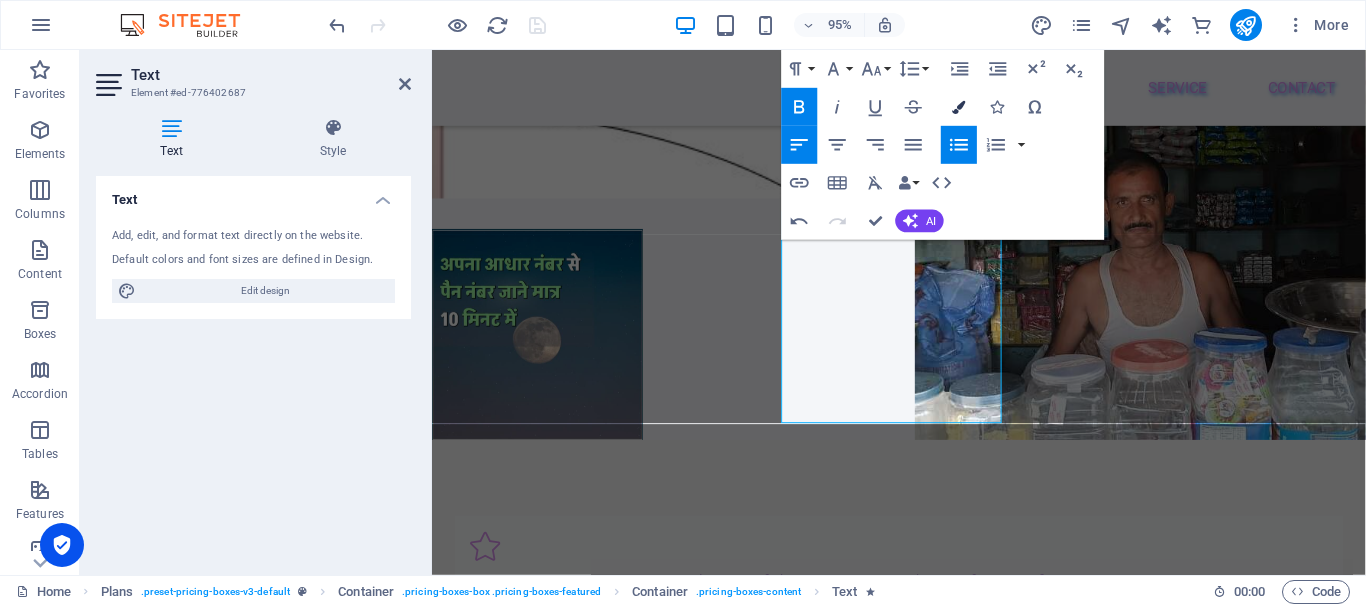 click on "Colors" at bounding box center (959, 107) 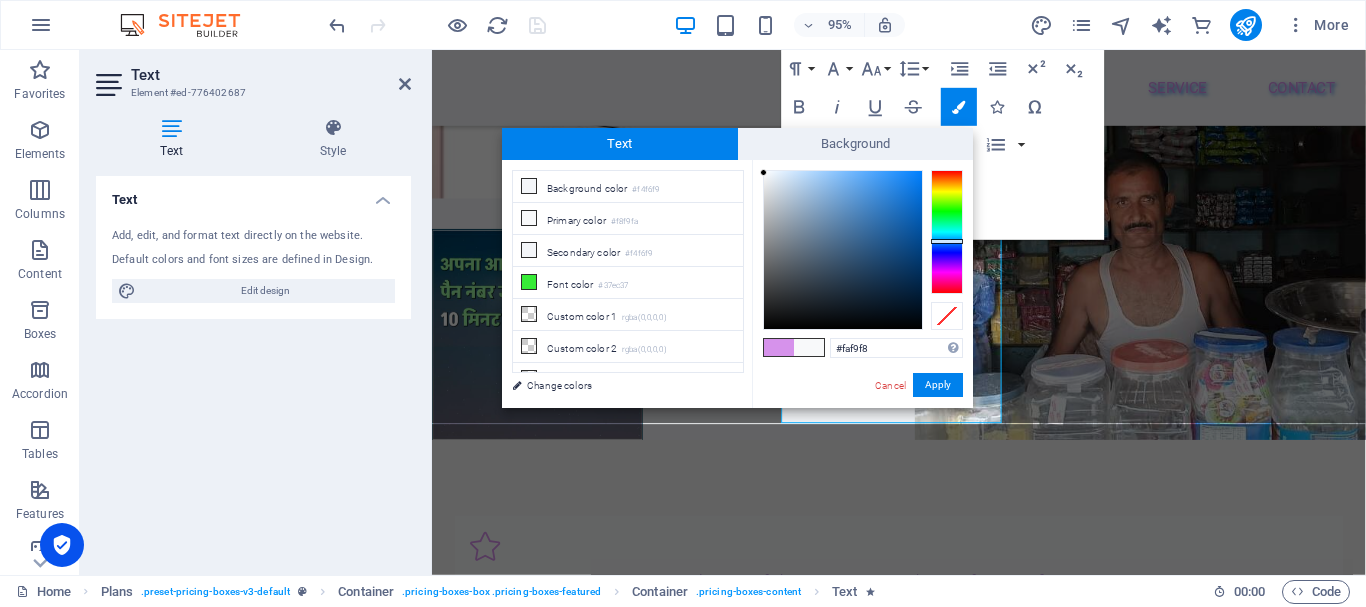 click at bounding box center (947, 232) 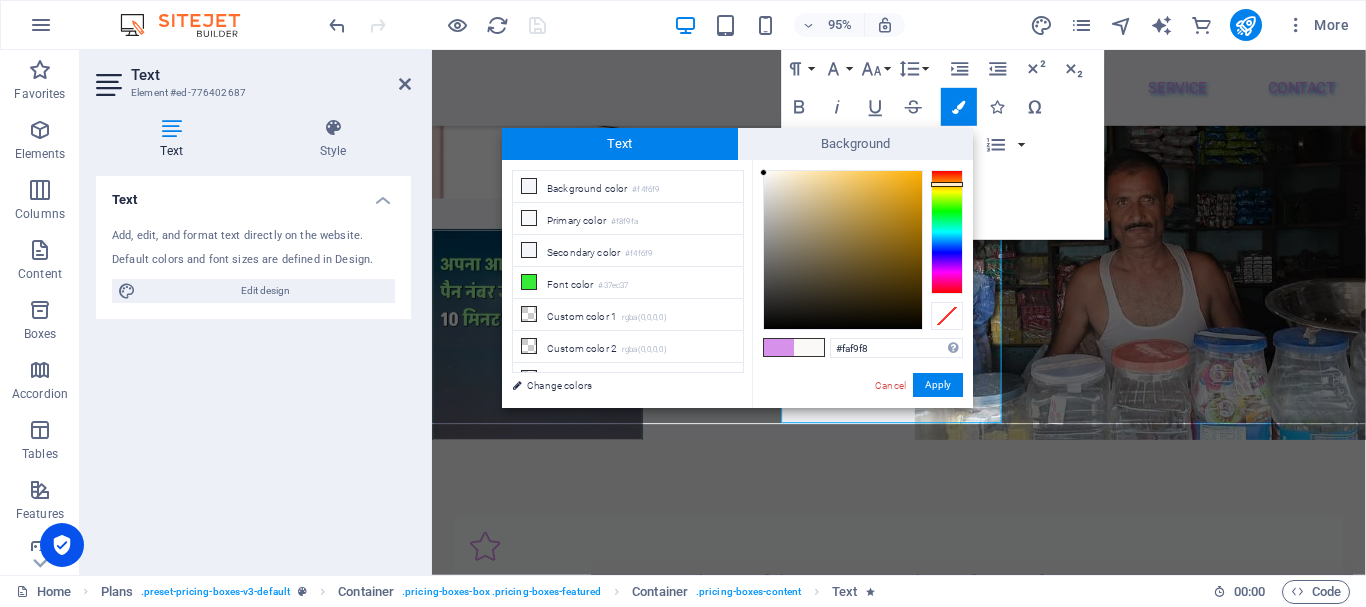 click at bounding box center (947, 232) 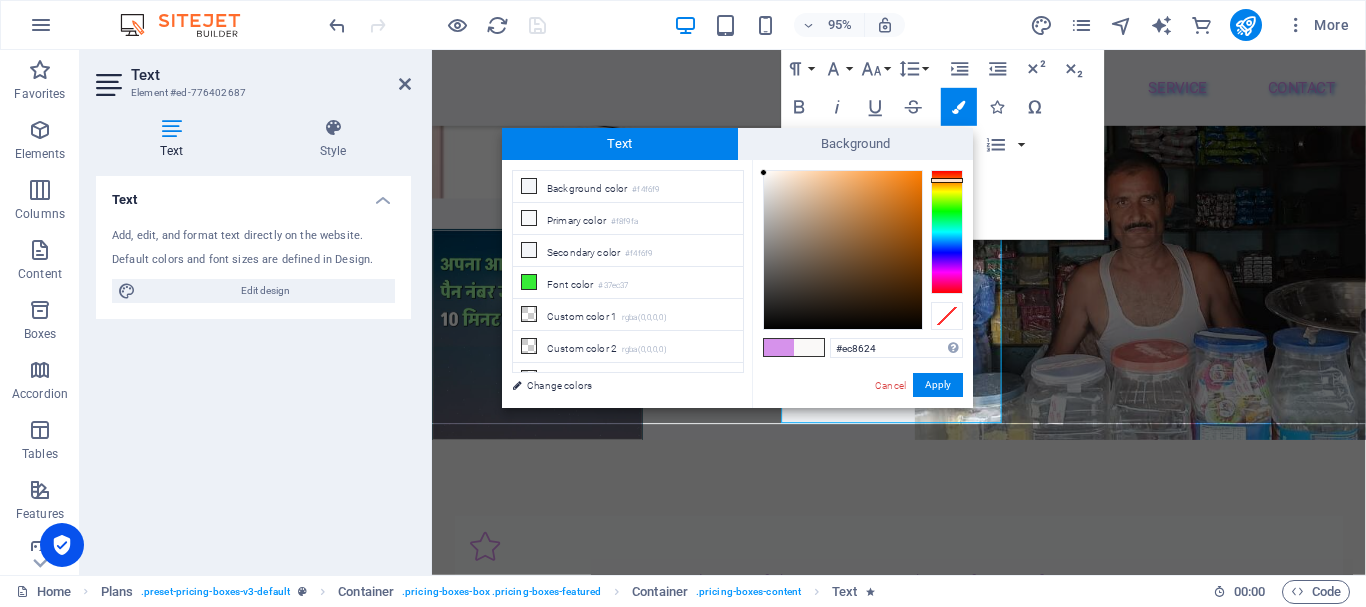 click at bounding box center [843, 250] 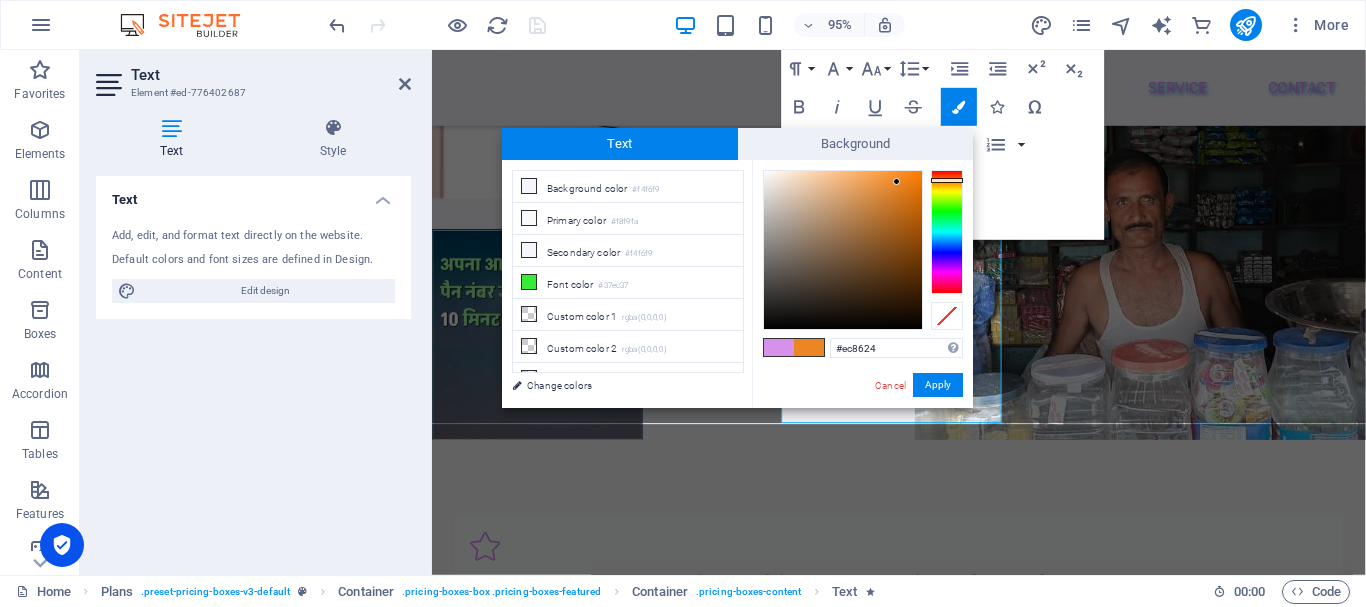 type on "#f27a06" 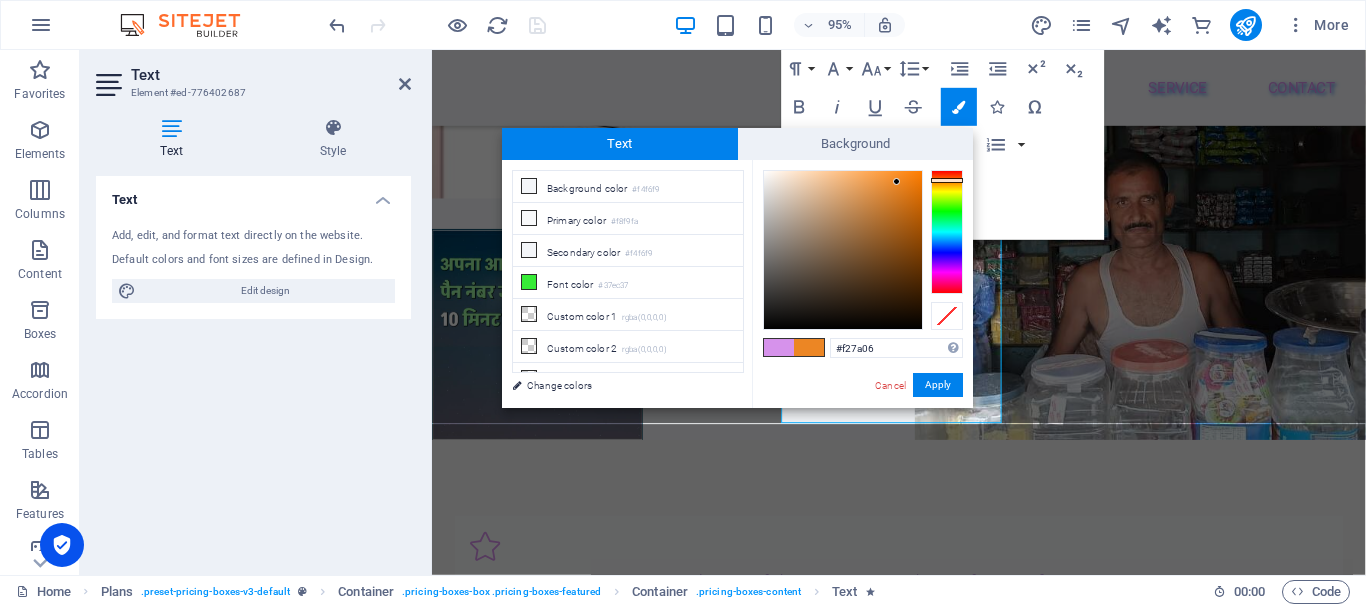 click at bounding box center (843, 250) 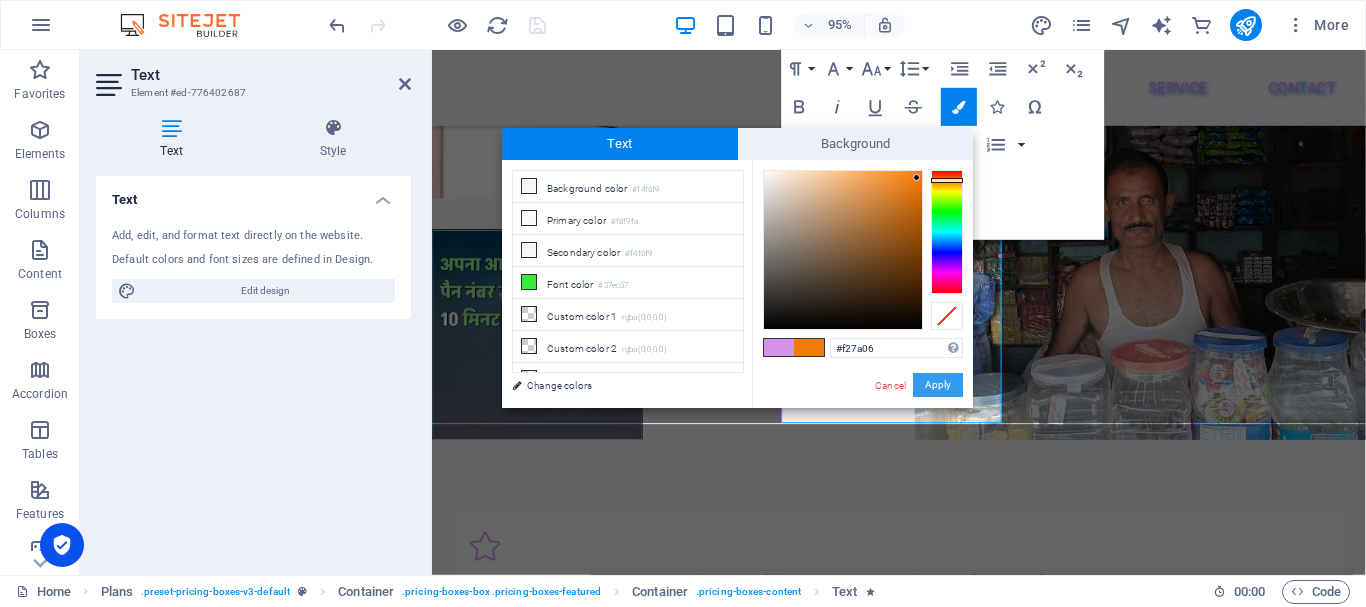 click on "Apply" at bounding box center (938, 385) 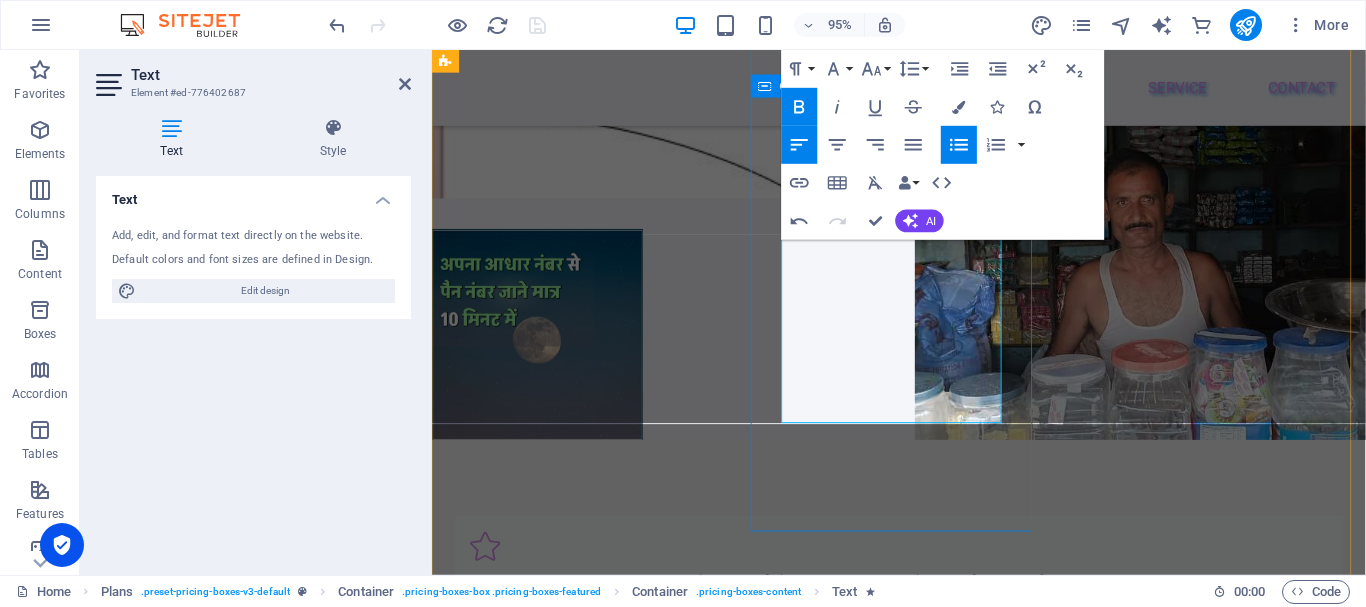click on "ICG ONLINE STARTED रसलपुर में 82%  संपन्नता पर ध्यान दें। यह व्यवसायों के लिए नए अवसरों को प्रस्तुत करता है, जो विकास और समृद्धि का मार्ग प्रशस्त करेगा। BUTTON" at bounding box center [923, 1184] 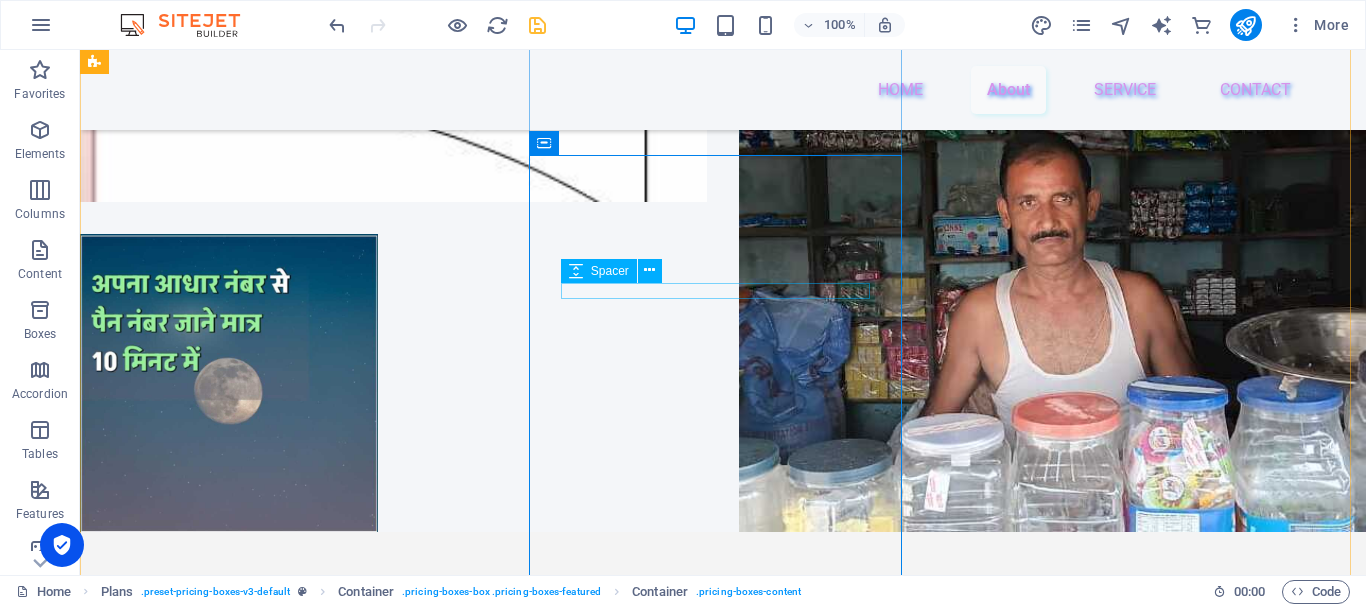 scroll, scrollTop: 3096, scrollLeft: 0, axis: vertical 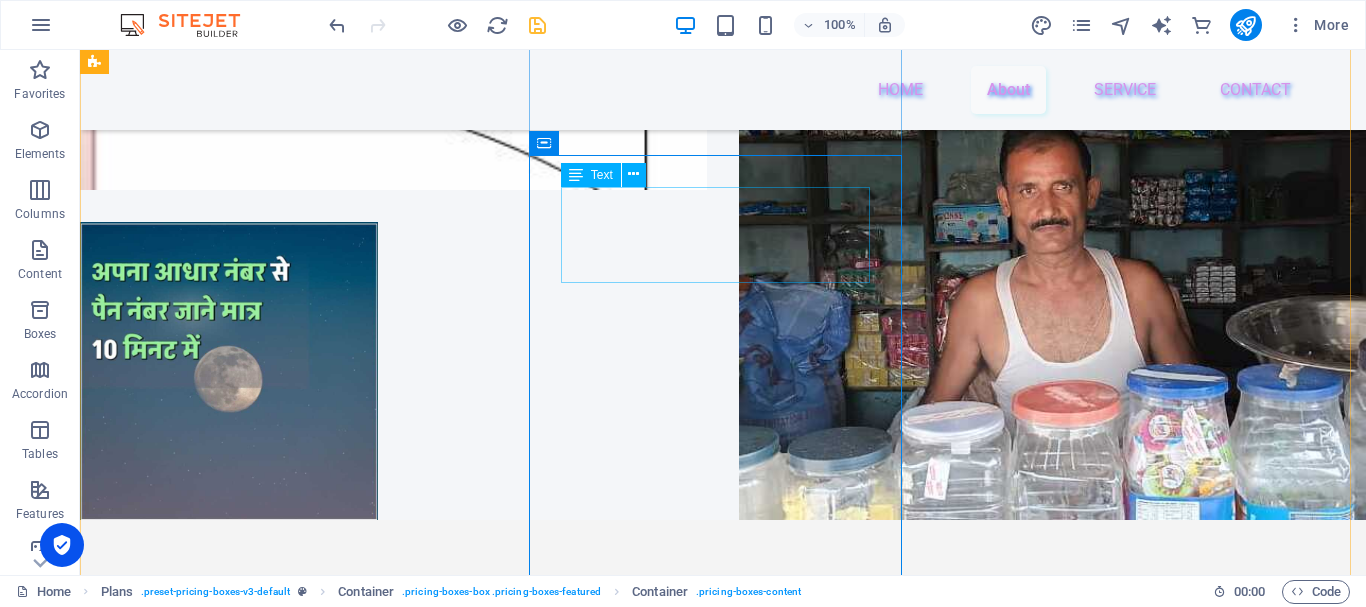 click on "ICG ONLINE STARTED" at bounding box center [293, 1155] 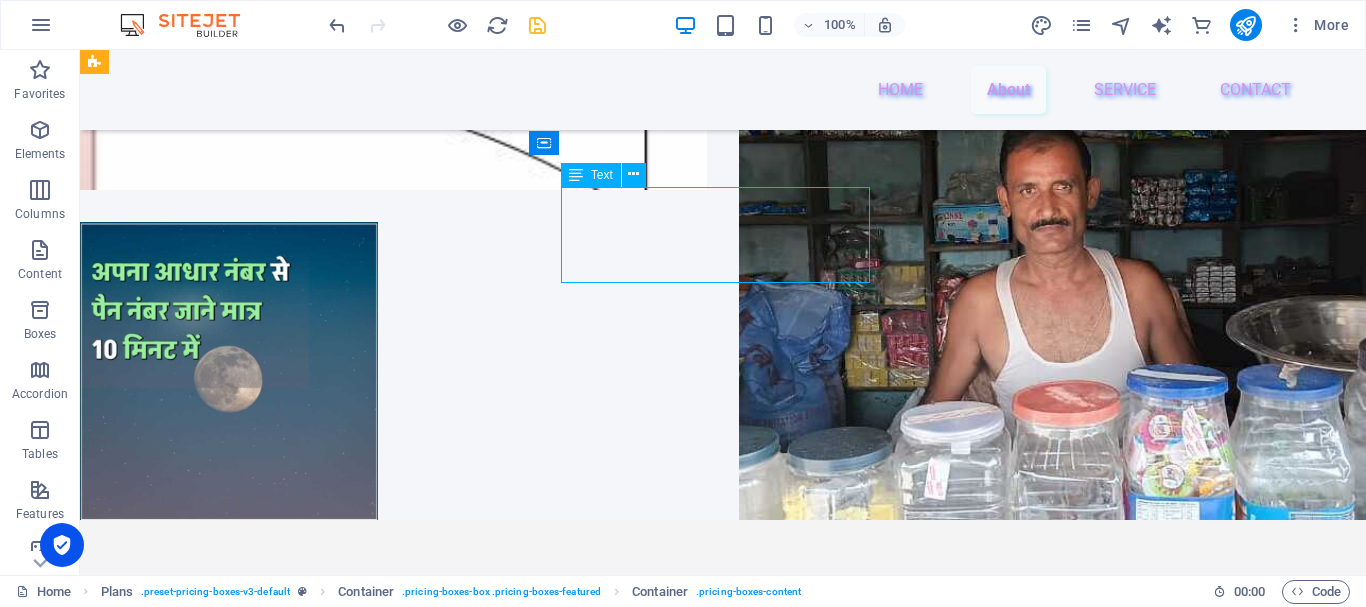 click on "ICG ONLINE STARTED" at bounding box center (293, 1155) 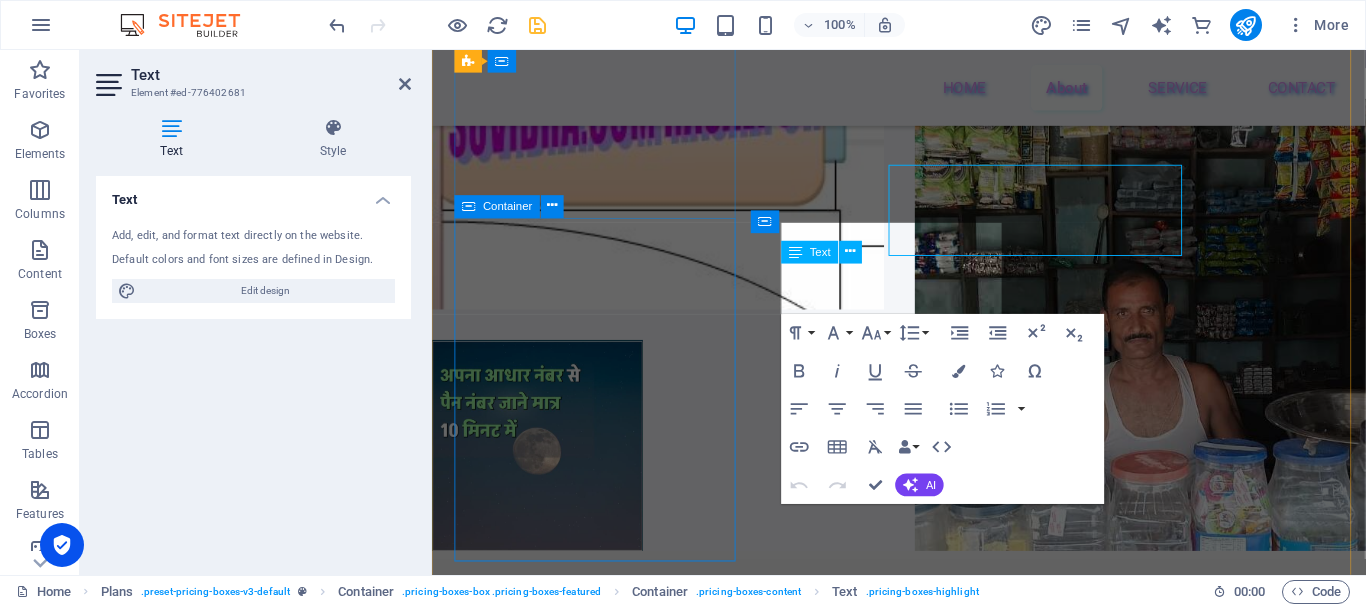 click on "आयुष्मान कार्ड अब सावन में मुफ्त बनाया जाएगा। मतदाता सूची में नाम जोड़ें, परिवार का सहयोग करें। BUTTON" at bounding box center (923, 886) 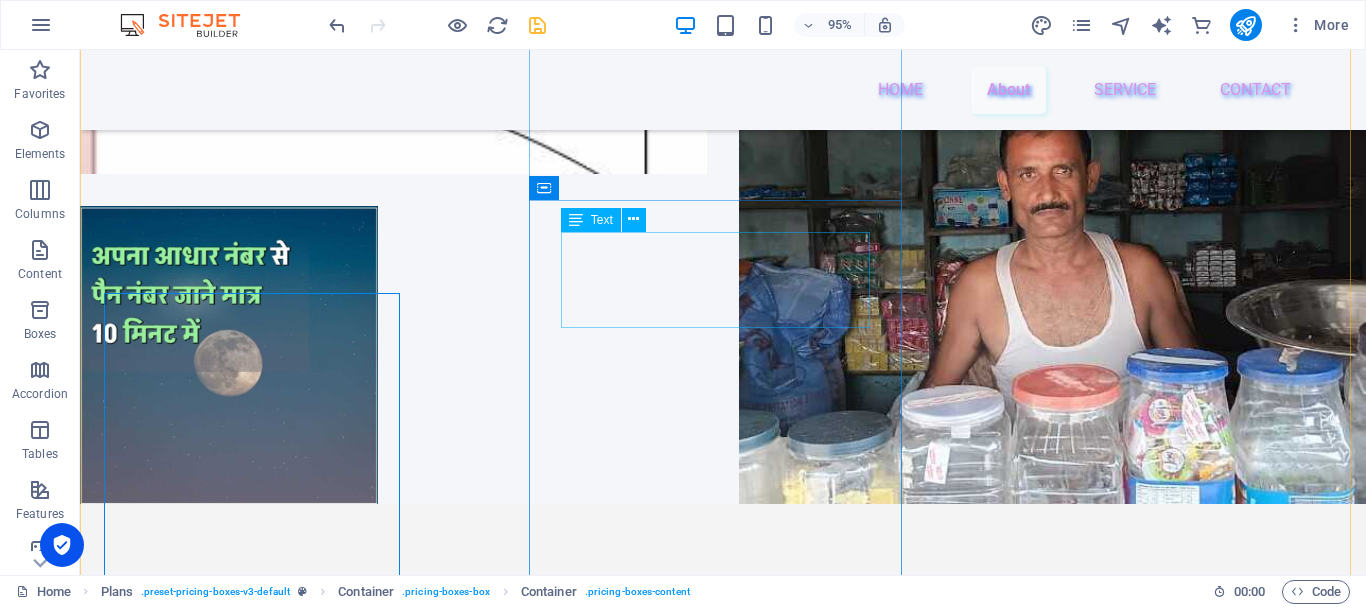 scroll, scrollTop: 3051, scrollLeft: 0, axis: vertical 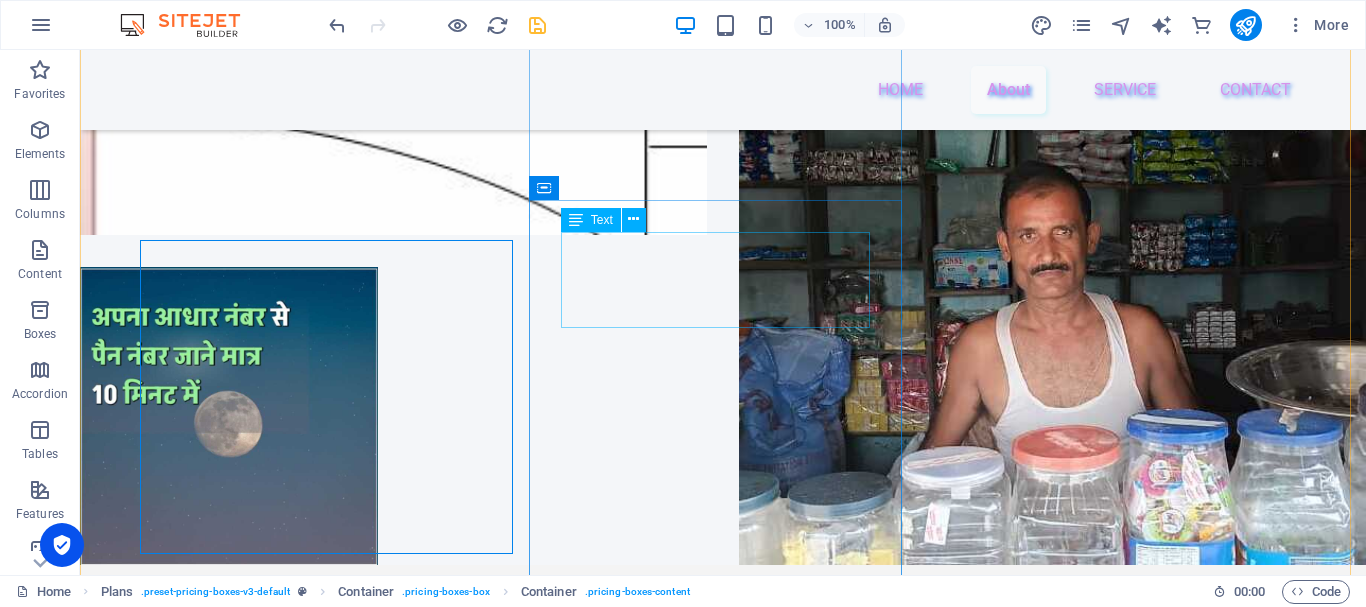 click on "ICG ONLINE STARTED" at bounding box center (293, 1200) 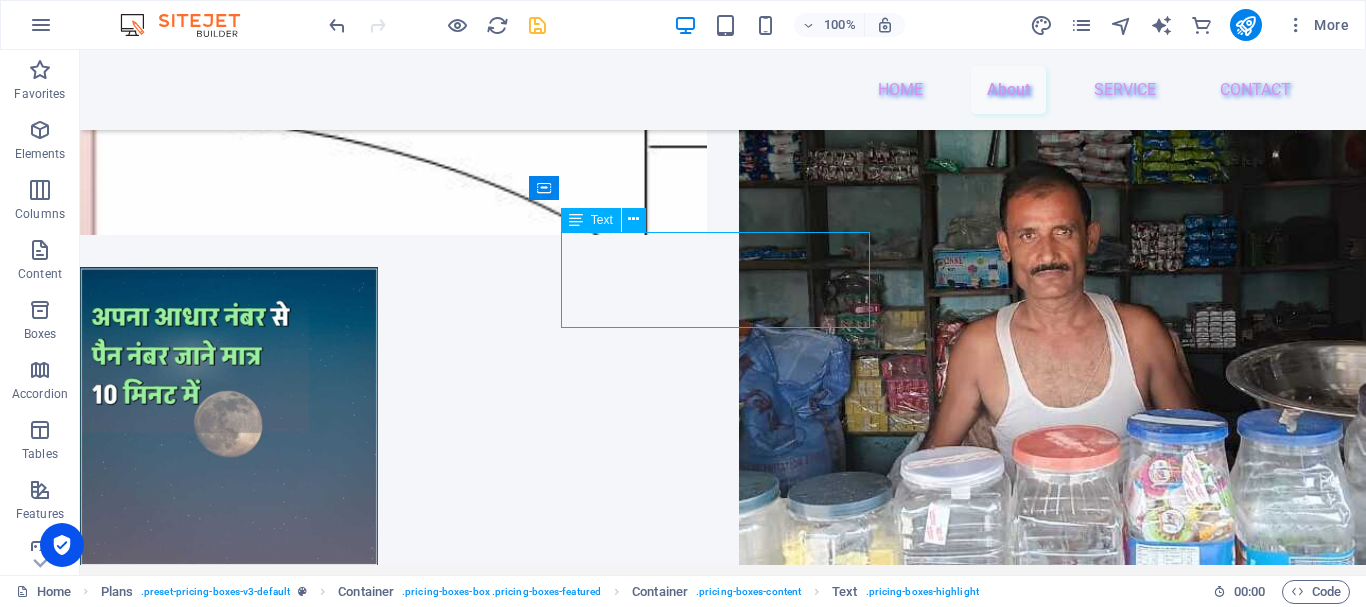 click on "ICG ONLINE STARTED" at bounding box center (293, 1200) 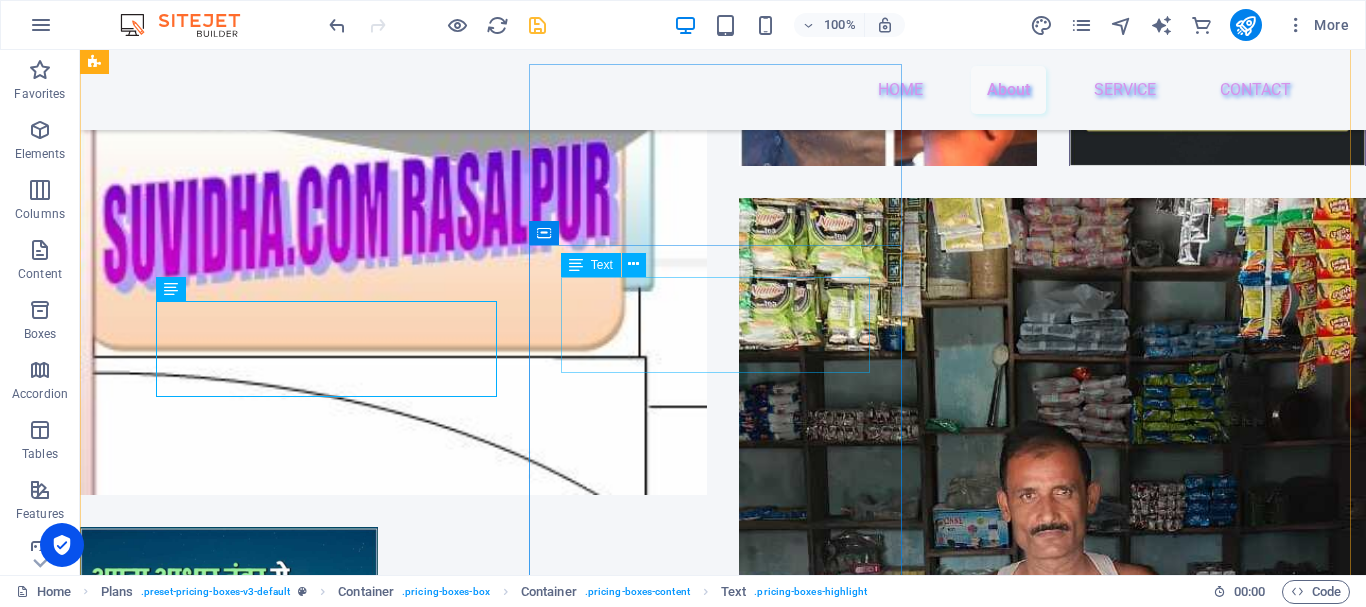 scroll, scrollTop: 3006, scrollLeft: 0, axis: vertical 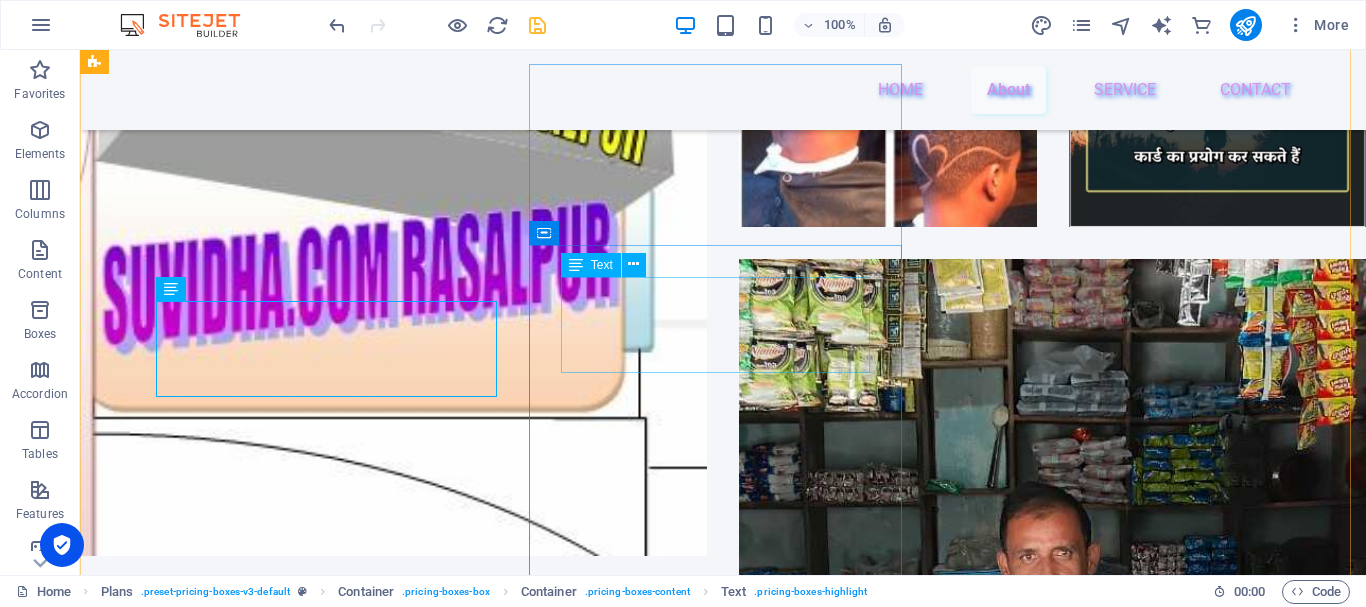 click on "ICG ONLINE STARTED" at bounding box center [293, 1521] 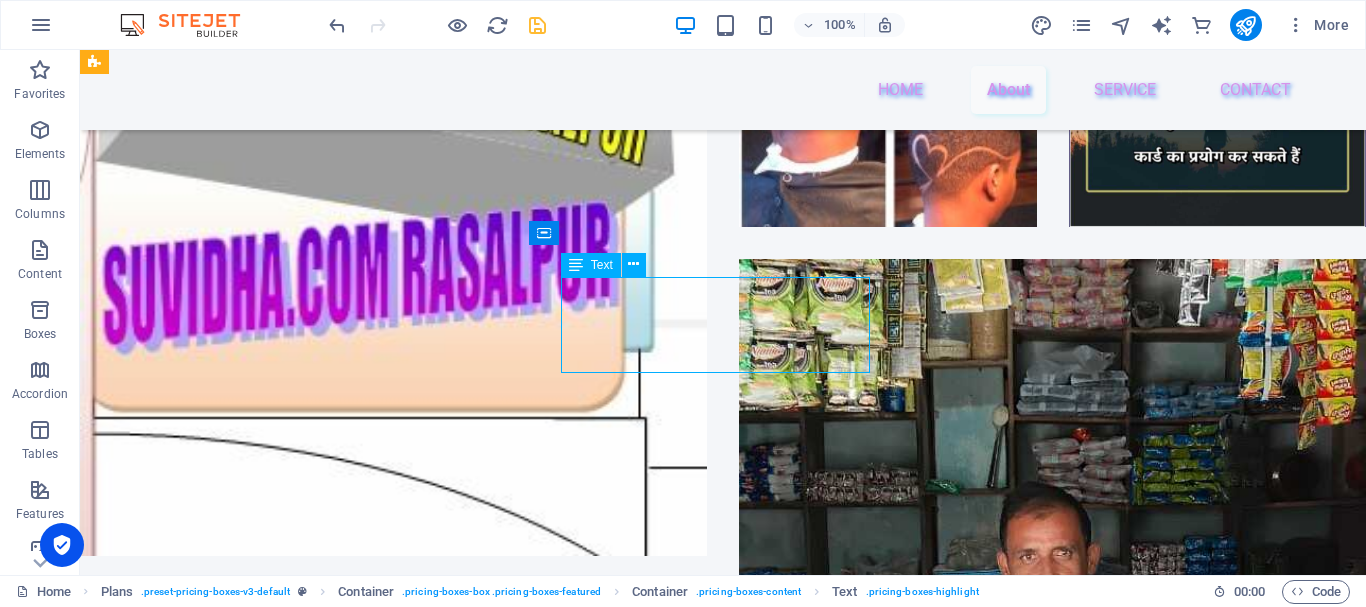 drag, startPoint x: 711, startPoint y: 349, endPoint x: 562, endPoint y: 318, distance: 152.19067 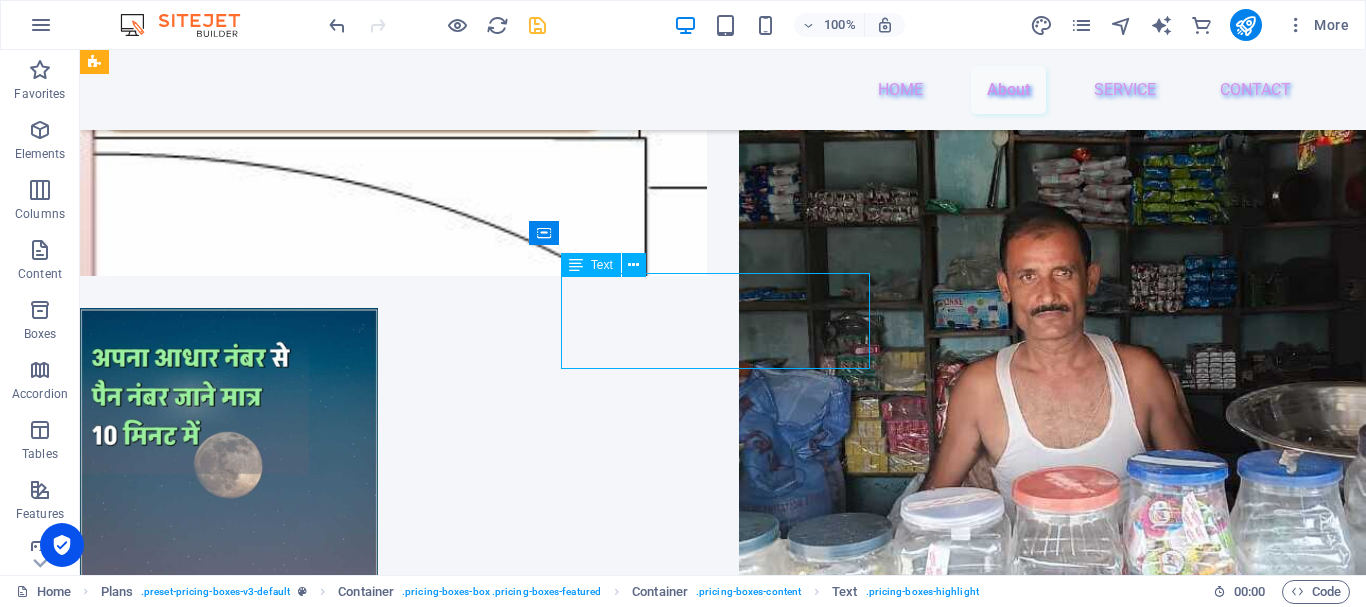 scroll, scrollTop: 3006, scrollLeft: 0, axis: vertical 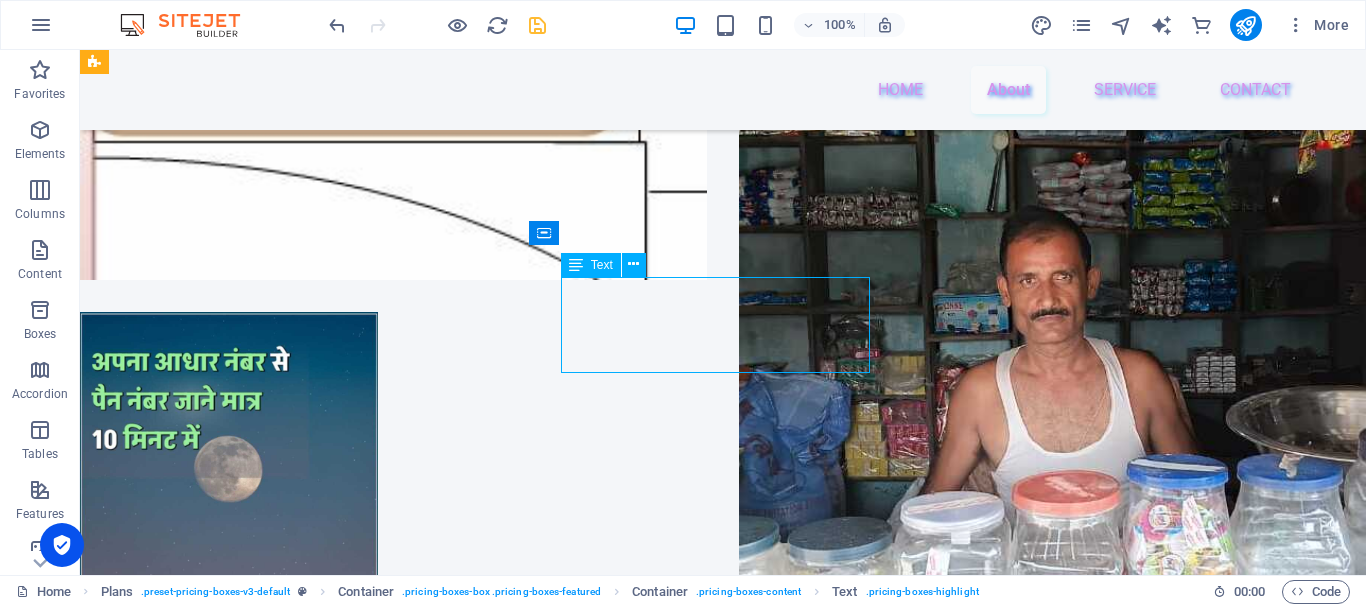 copy on "ONLINE STOR FOR INTERNATION VILLAGE RASALPUR" 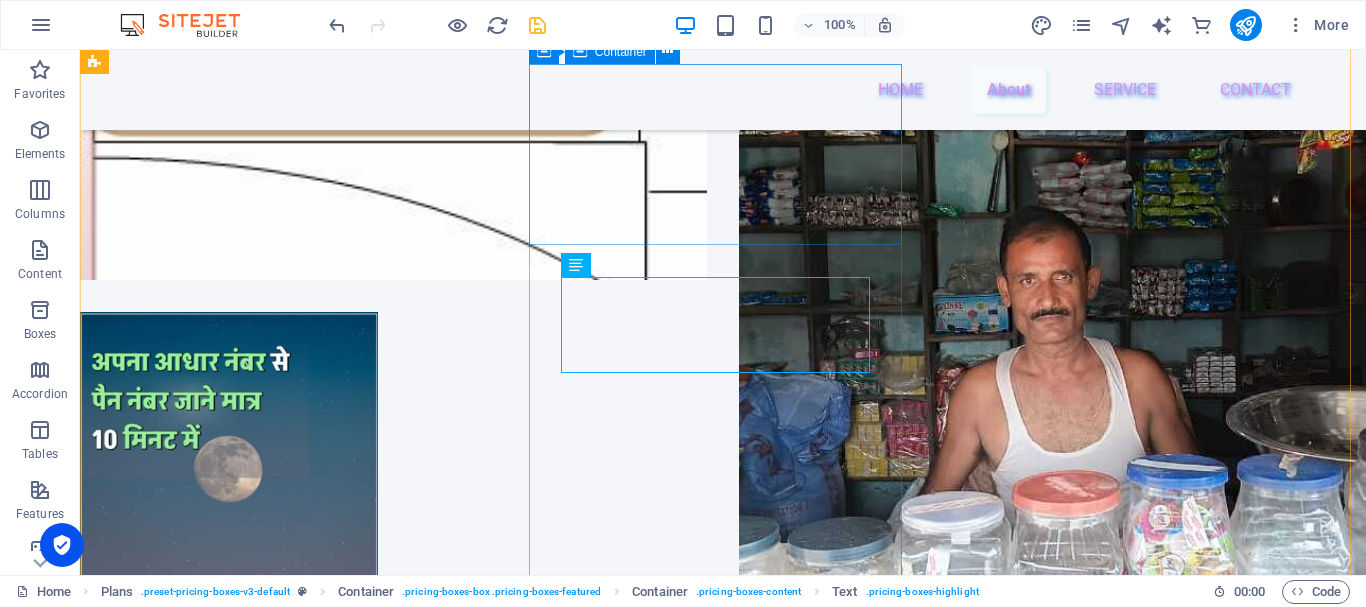 click on "VOTER कार्ड 180 रुपये में, केवल सावन तक।" at bounding box center (680, 1117) 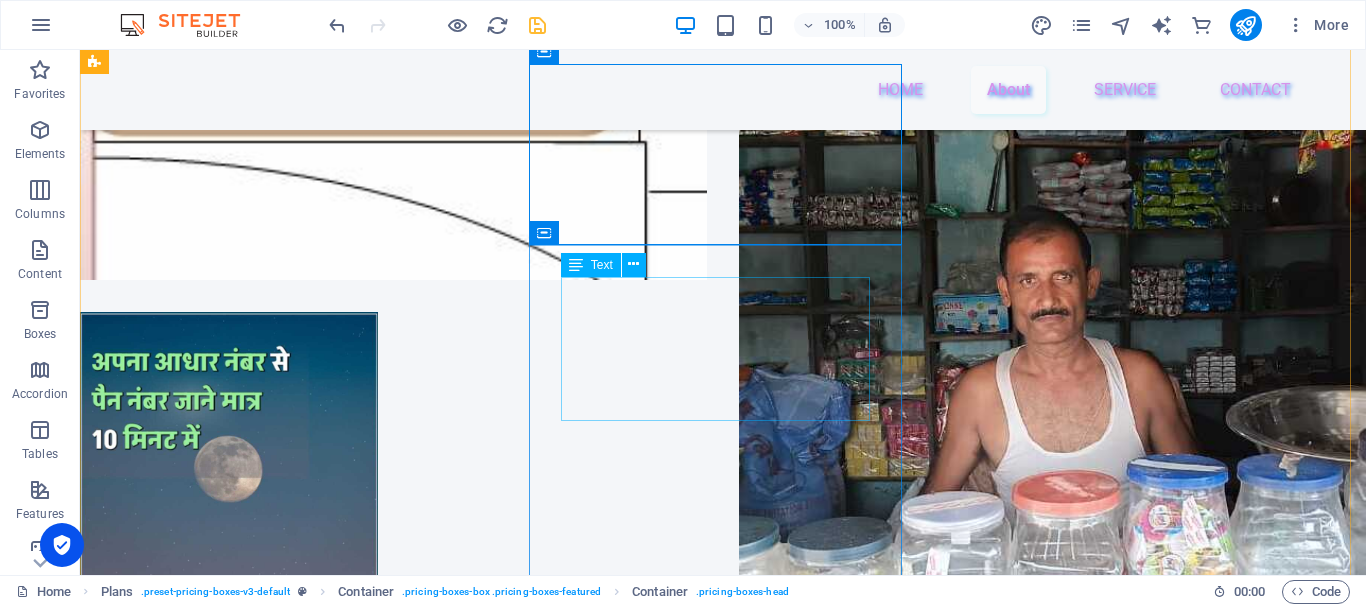 click on "ONLINE STOR FOR INTERNATION VILLAGE RASALPUR" at bounding box center [680, 1245] 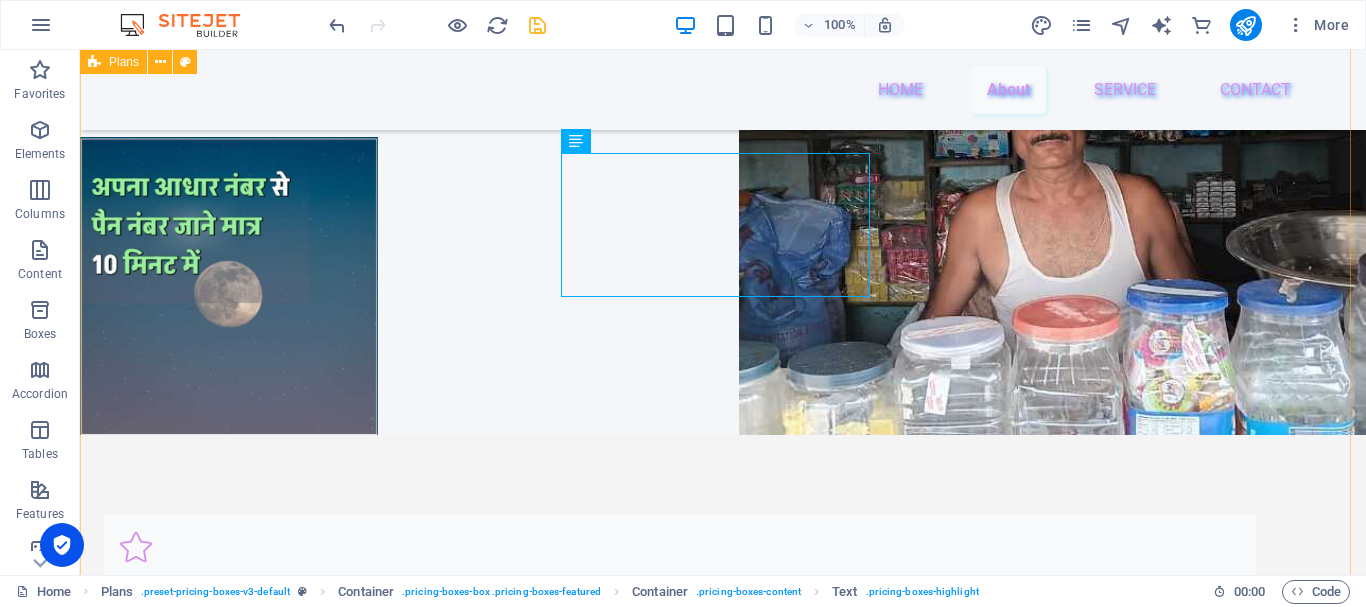 scroll, scrollTop: 3206, scrollLeft: 0, axis: vertical 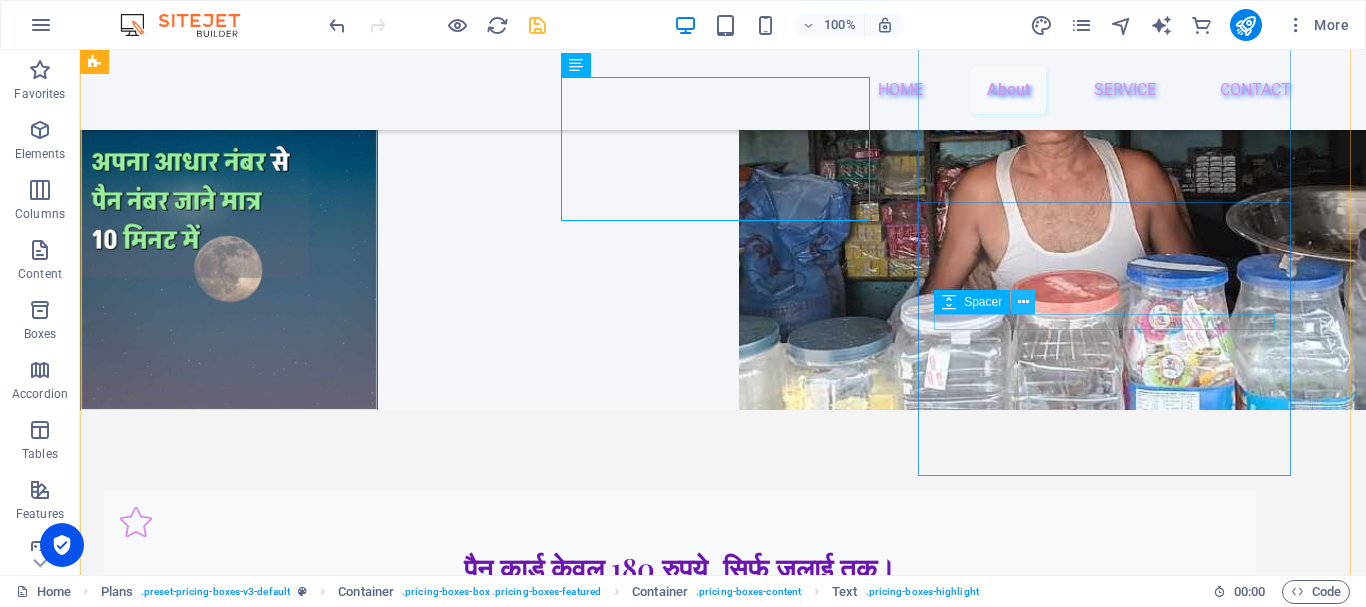 click at bounding box center [1023, 302] 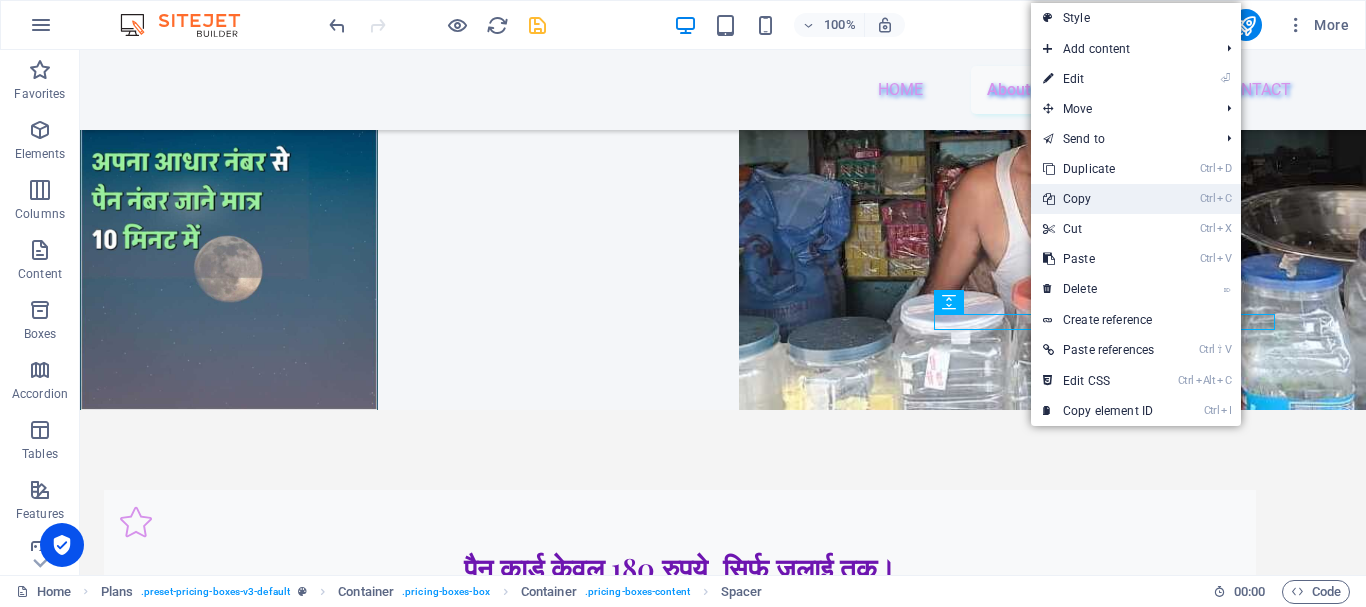 click on "Ctrl C  Copy" at bounding box center (1098, 199) 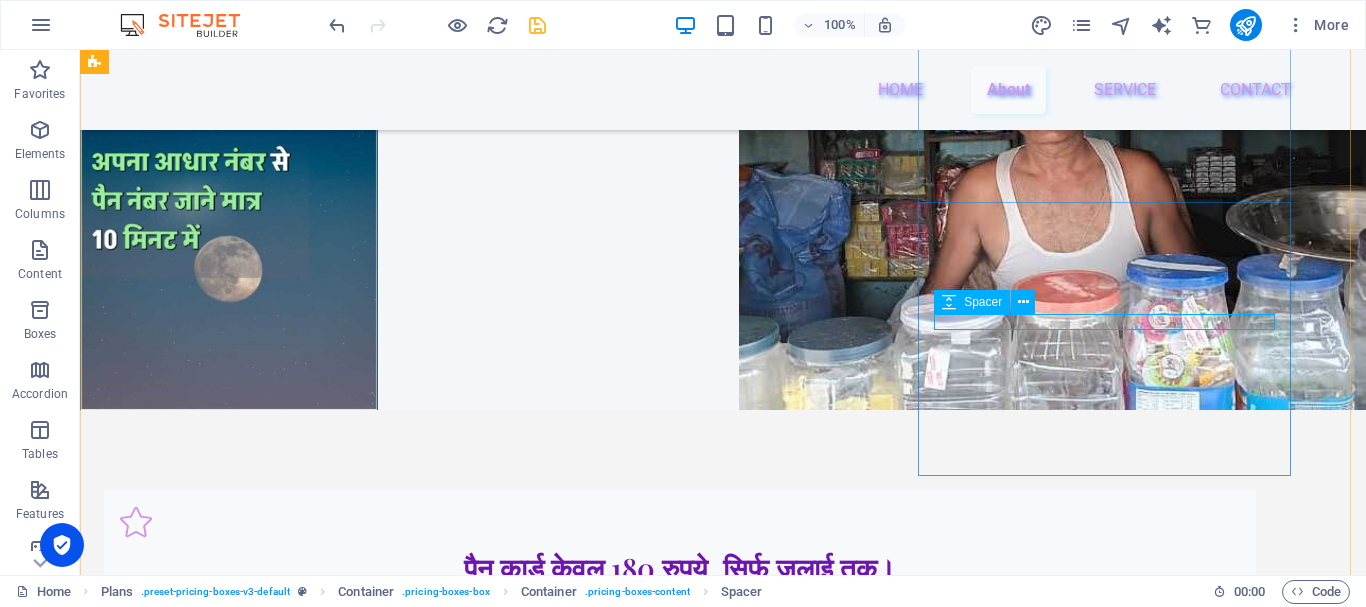 click at bounding box center [680, 1505] 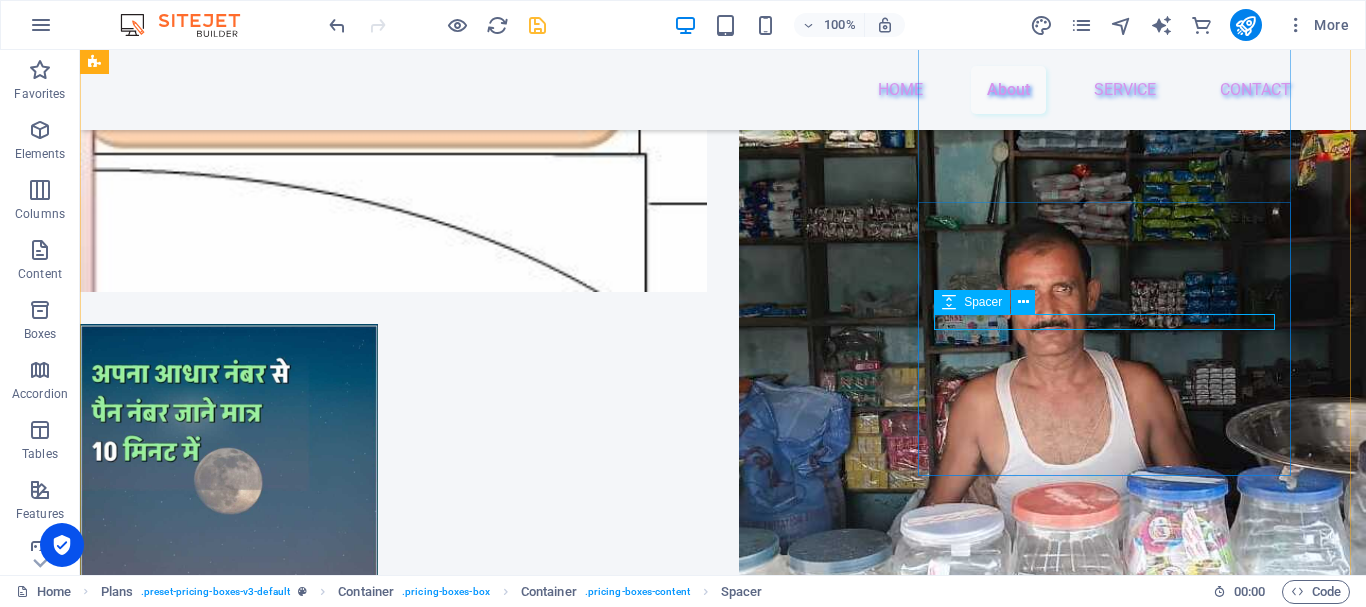 select on "px" 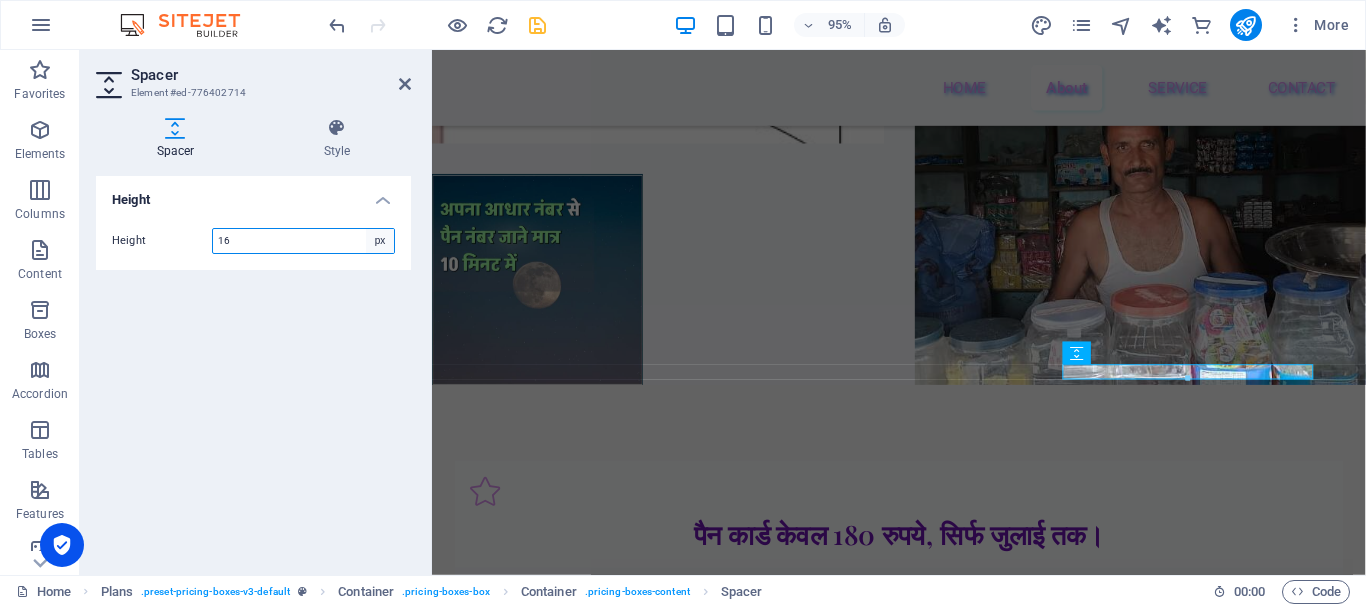 click on "px rem vh vw" at bounding box center [380, 241] 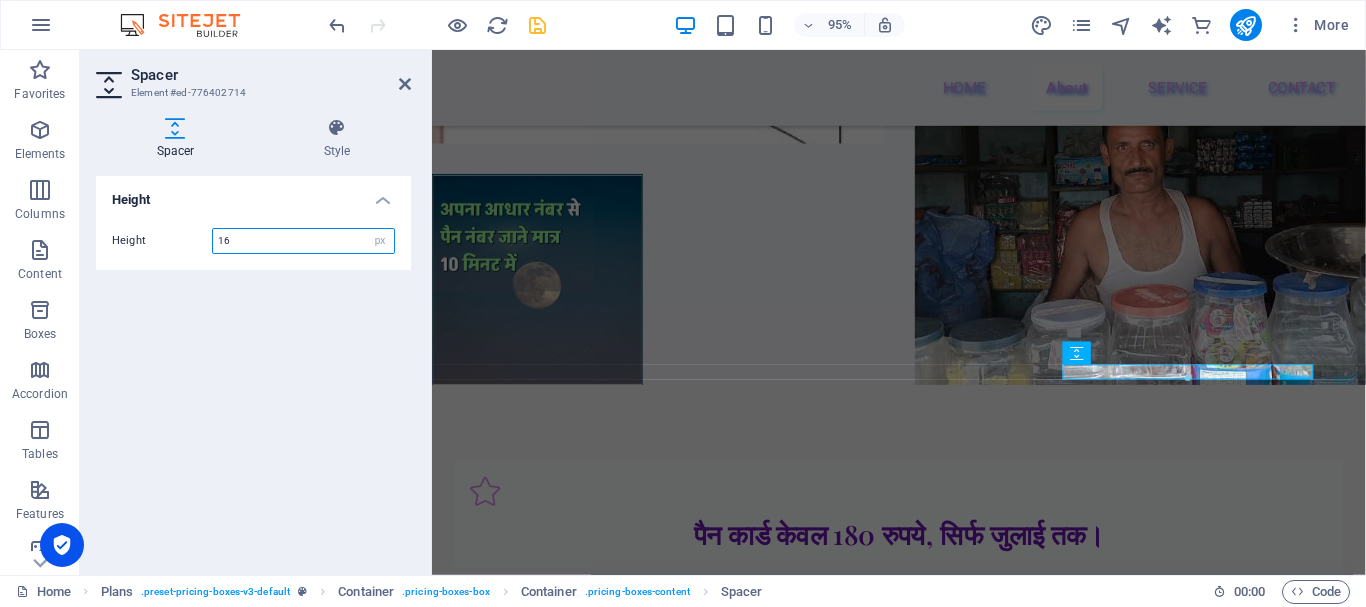 click on "16" at bounding box center (303, 241) 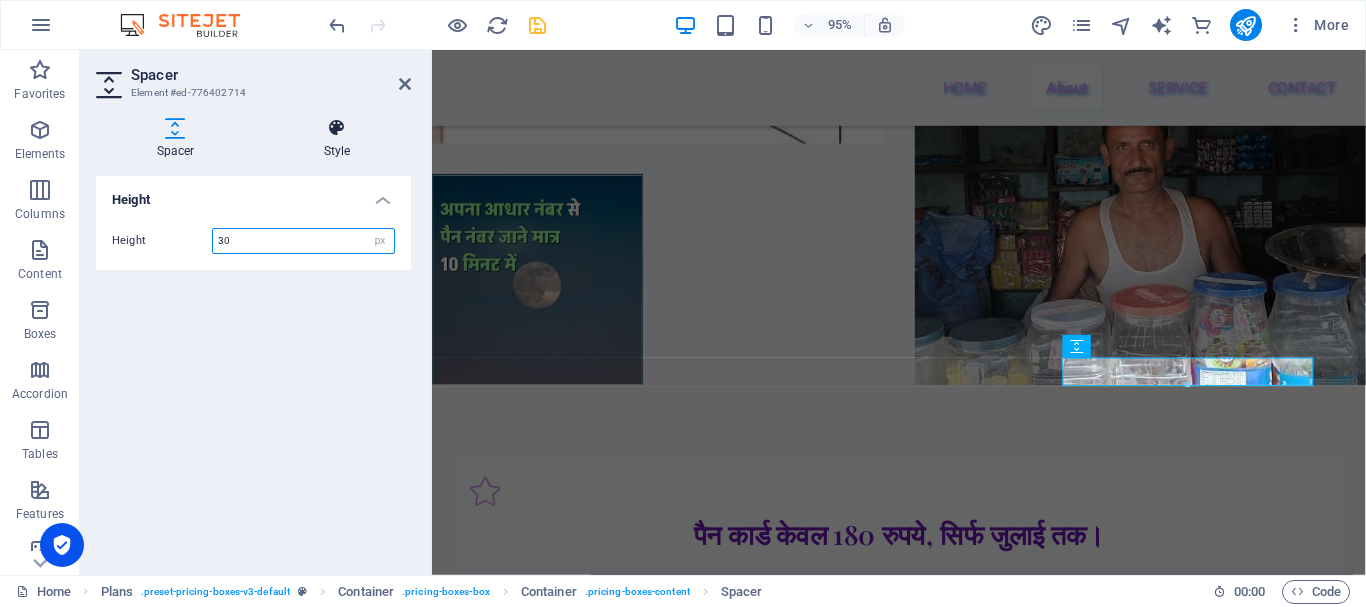 type on "30" 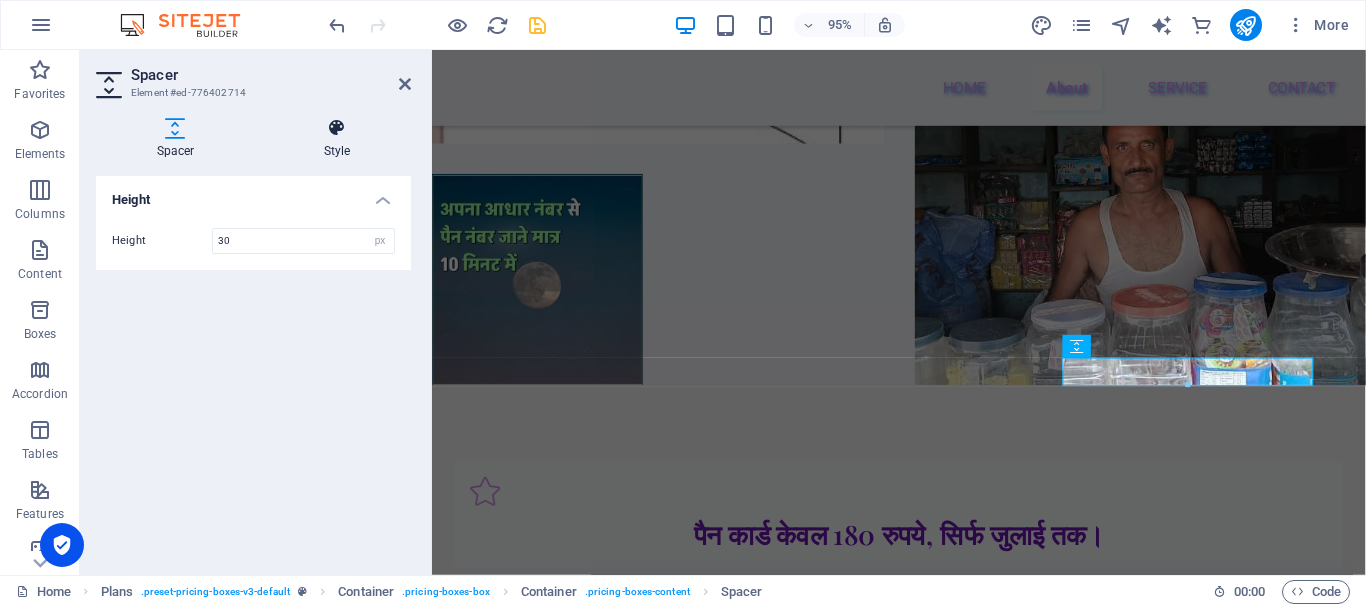 click at bounding box center (337, 128) 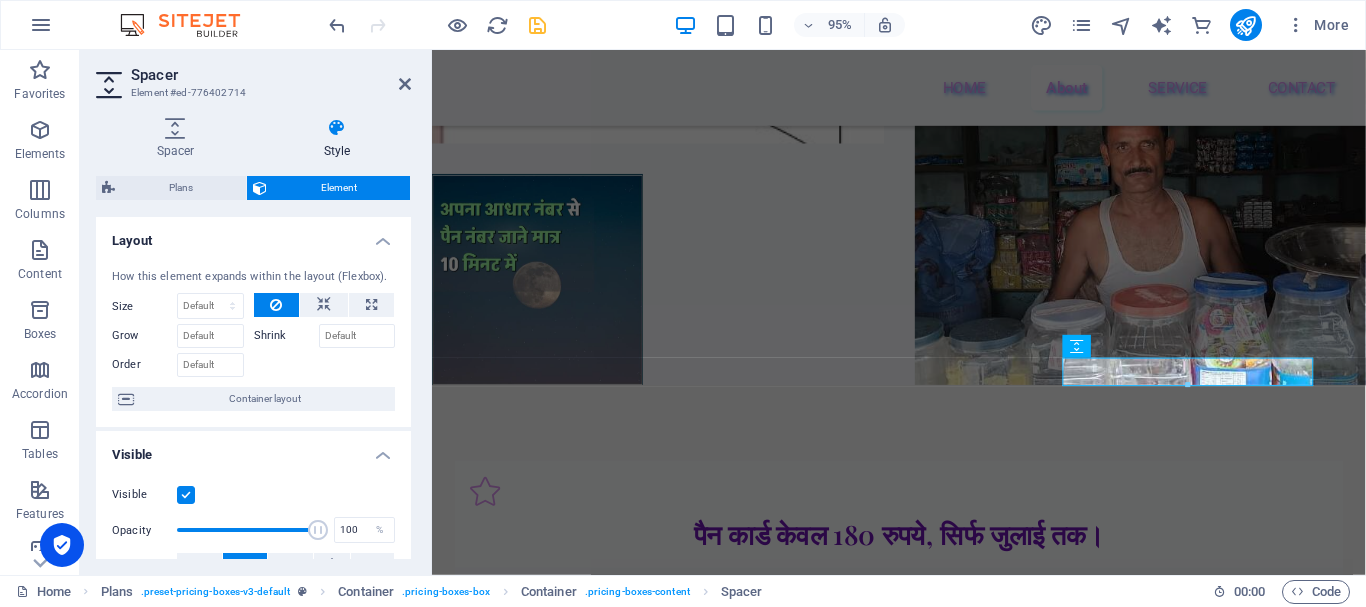 scroll, scrollTop: 500, scrollLeft: 0, axis: vertical 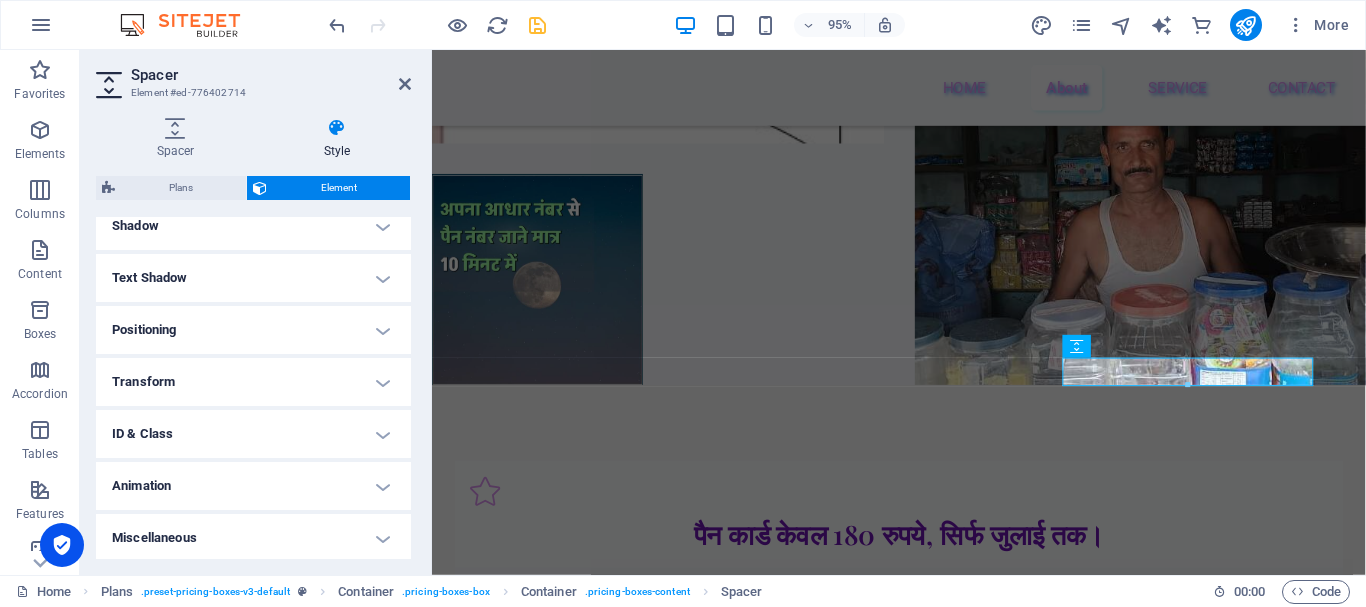 click on "Text Shadow" at bounding box center (253, 278) 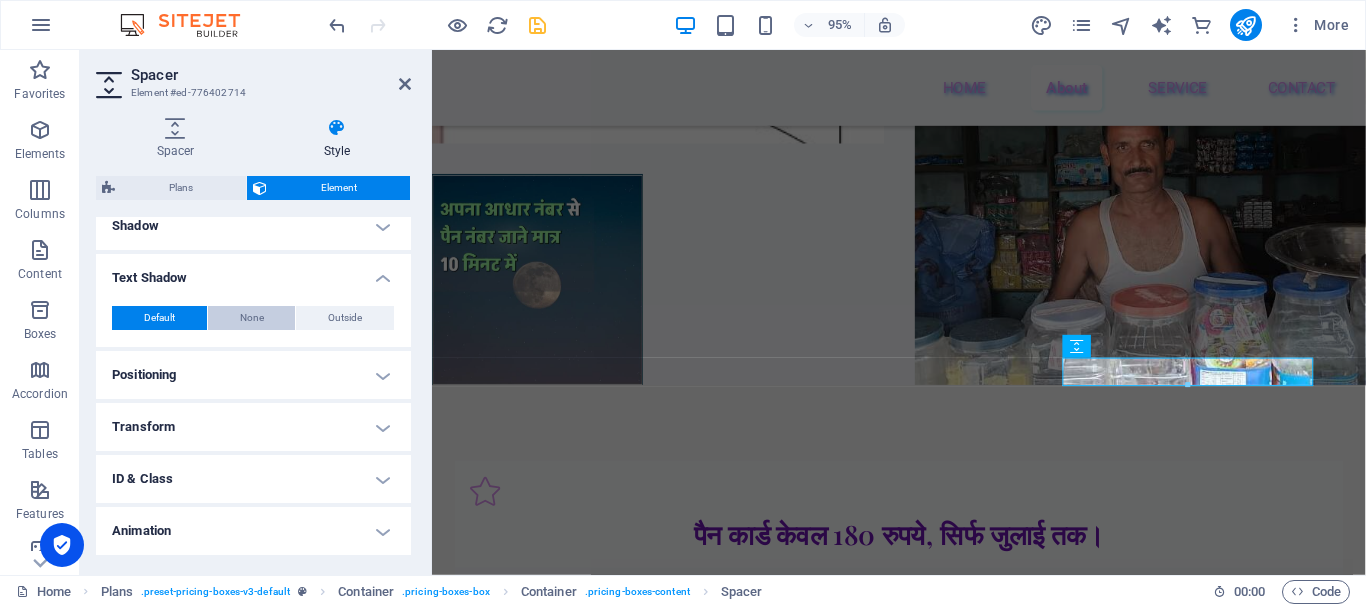 click on "None" at bounding box center [252, 318] 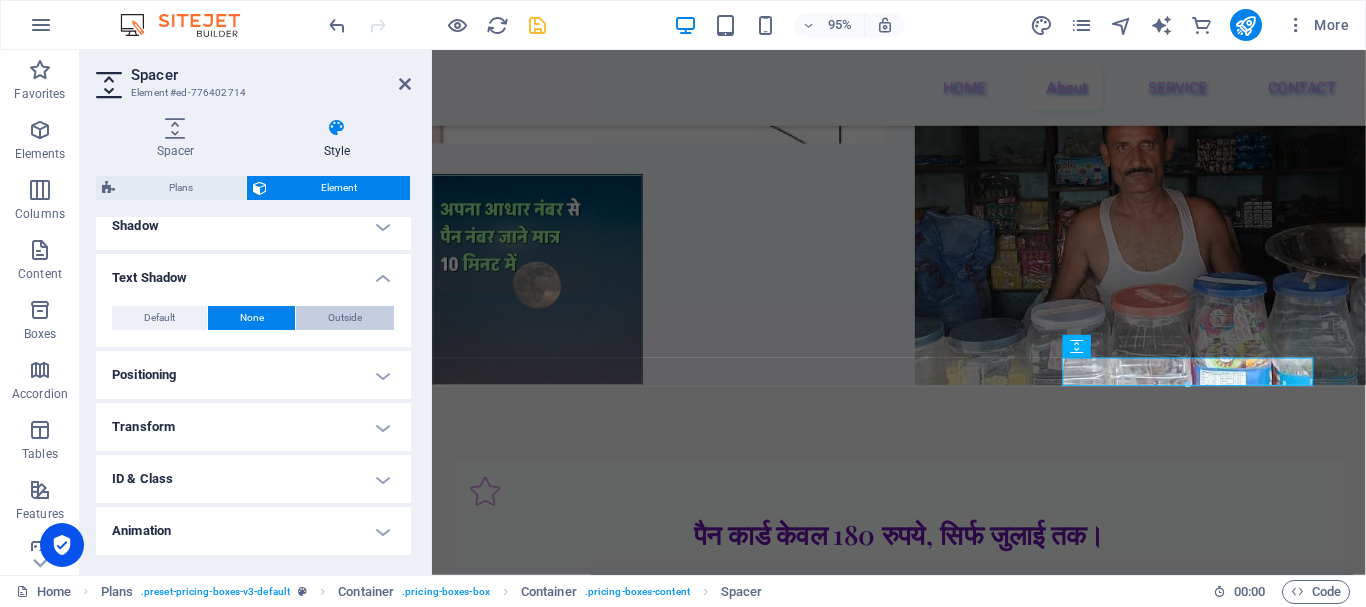 click on "Outside" at bounding box center [345, 318] 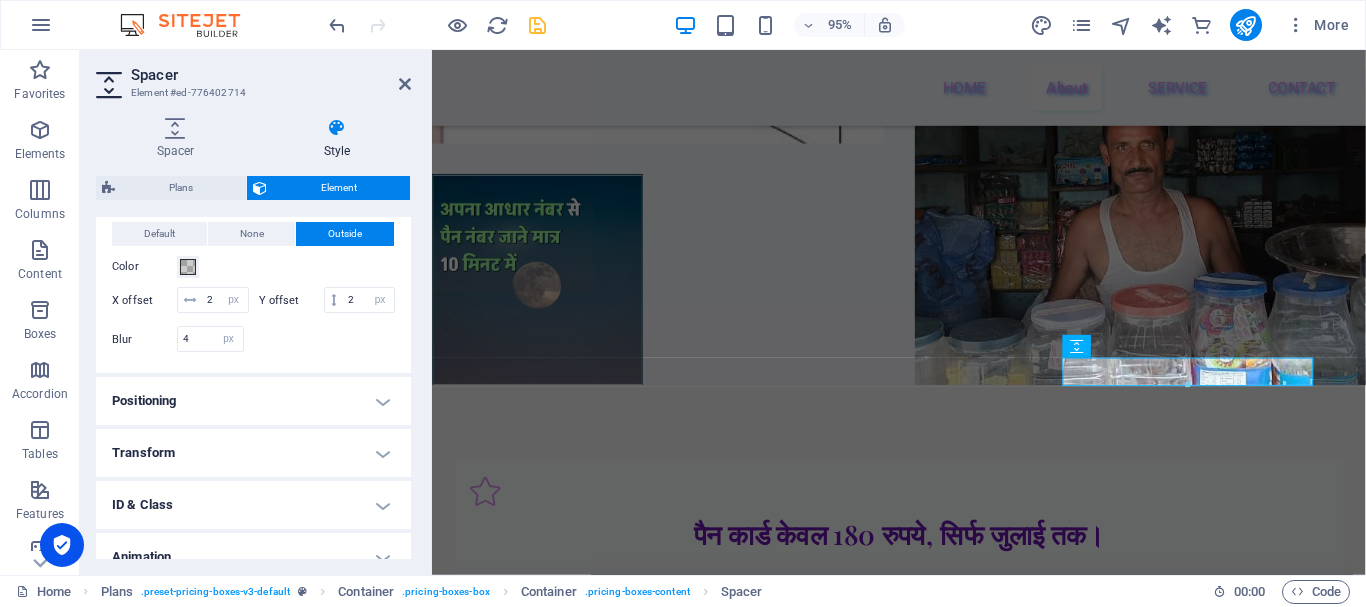 scroll, scrollTop: 684, scrollLeft: 0, axis: vertical 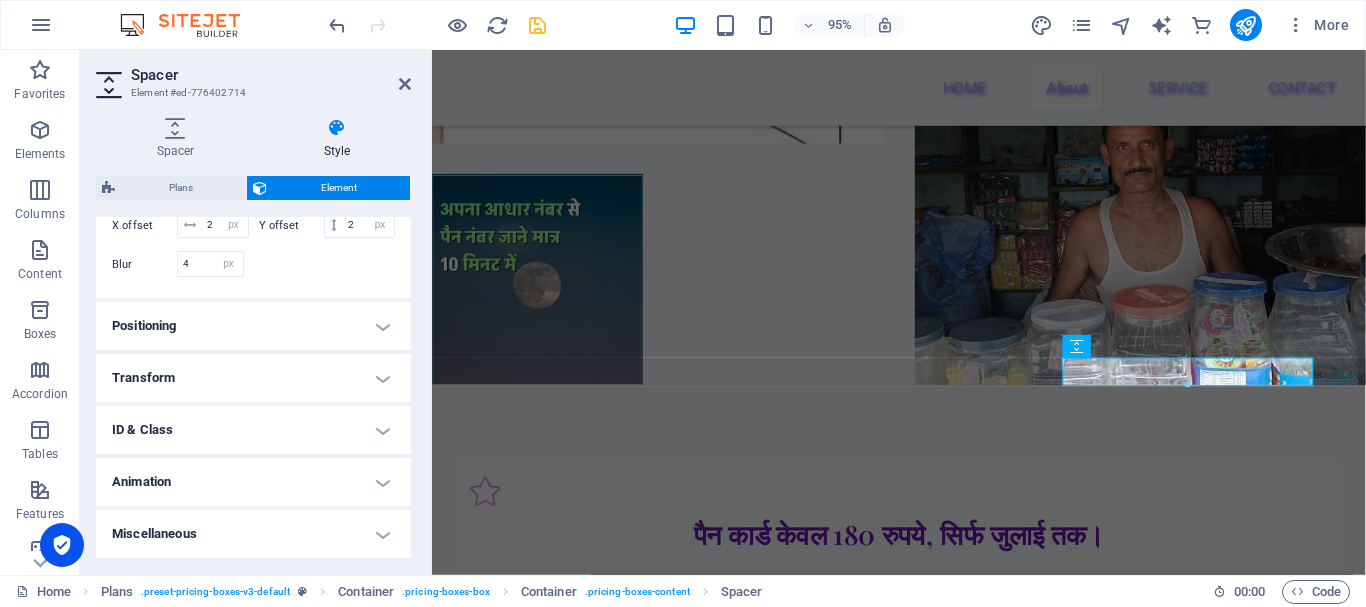 click on "Animation" at bounding box center (253, 482) 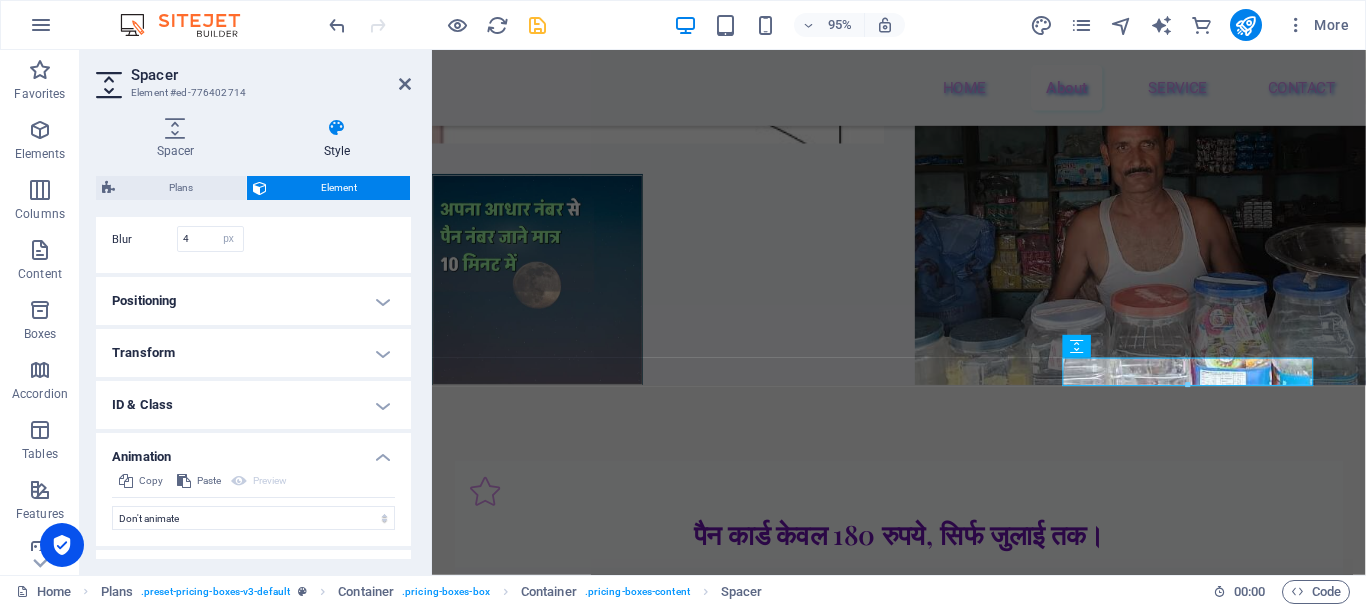 scroll, scrollTop: 749, scrollLeft: 0, axis: vertical 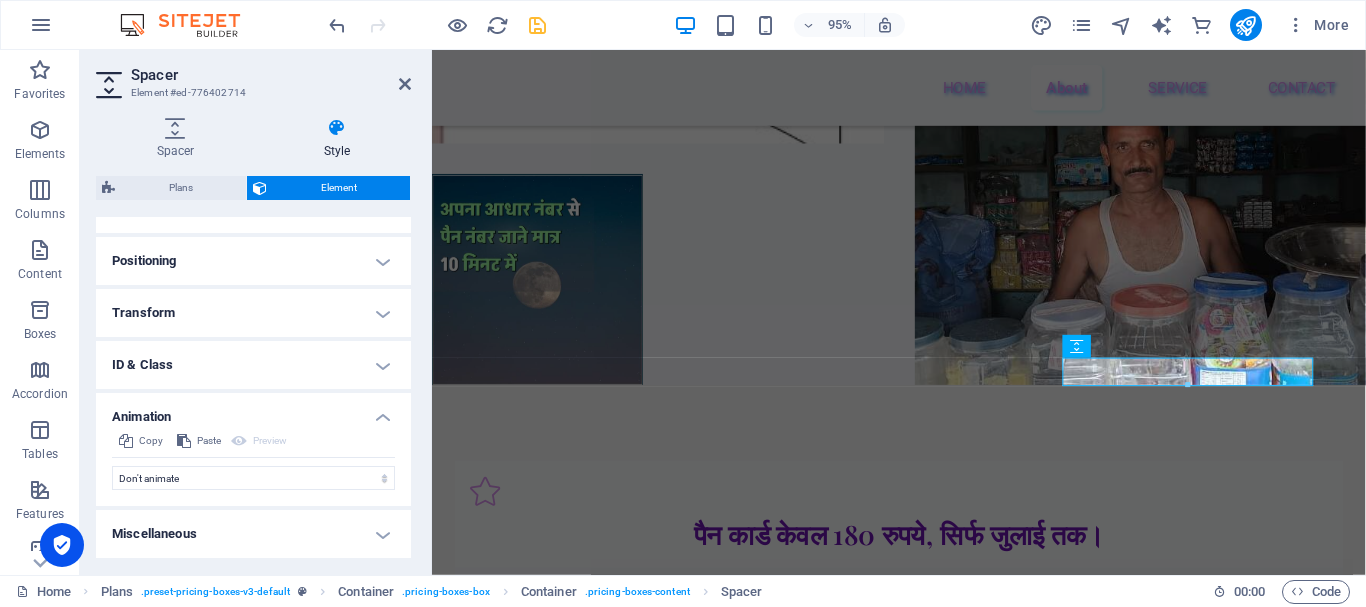 click on "Transform" at bounding box center [253, 313] 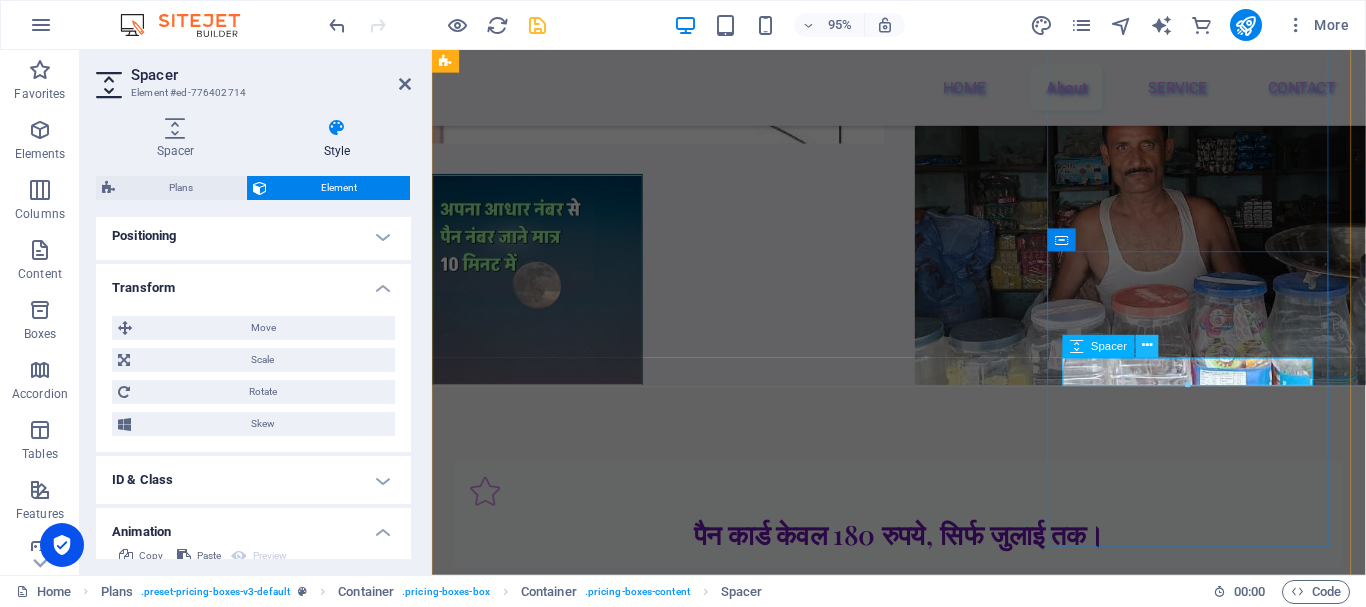 click at bounding box center [1147, 346] 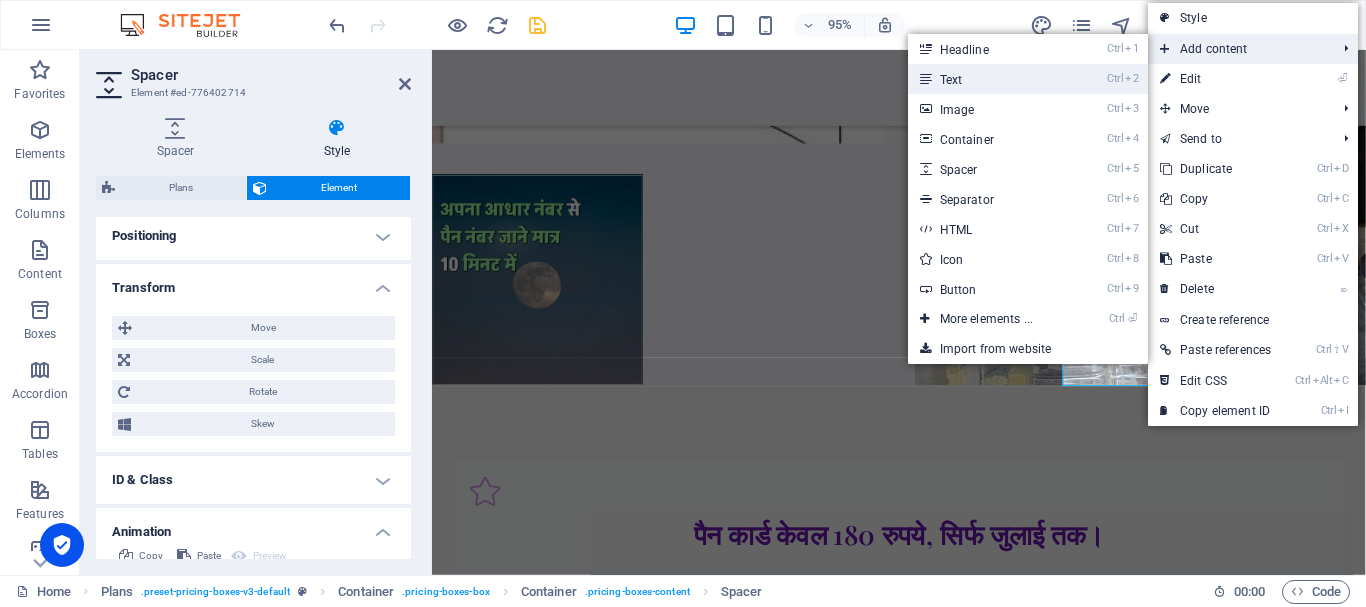 click on "Ctrl 2  Text" at bounding box center (990, 79) 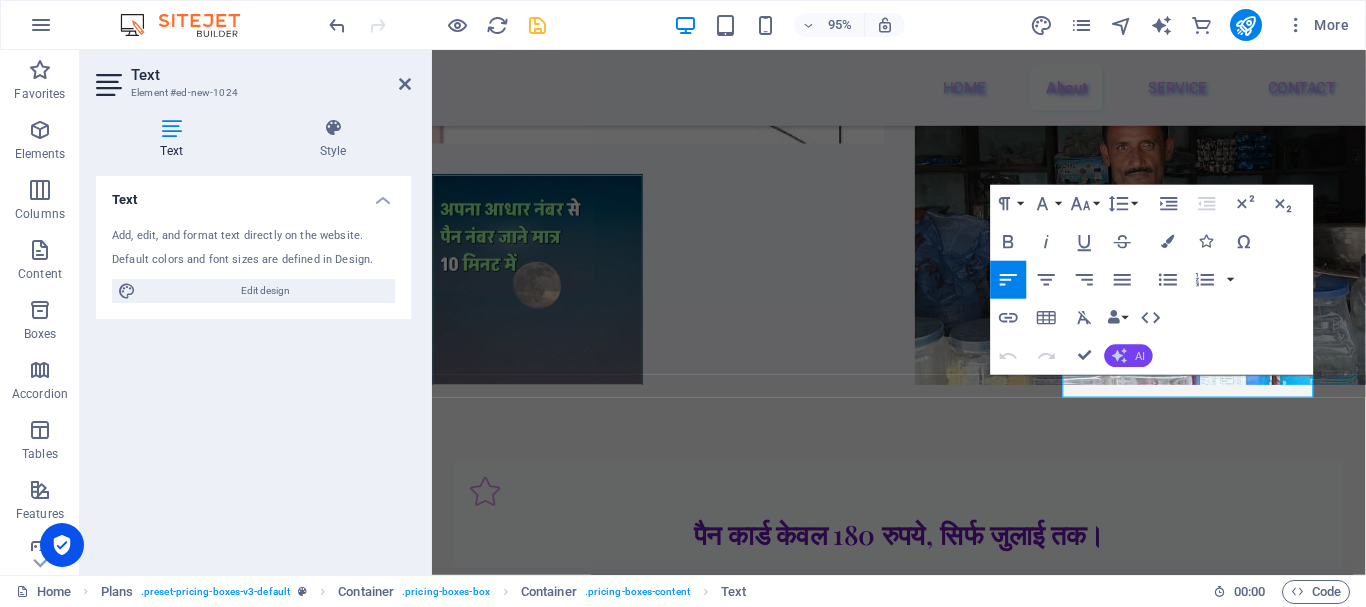 click on "AI" at bounding box center (1129, 355) 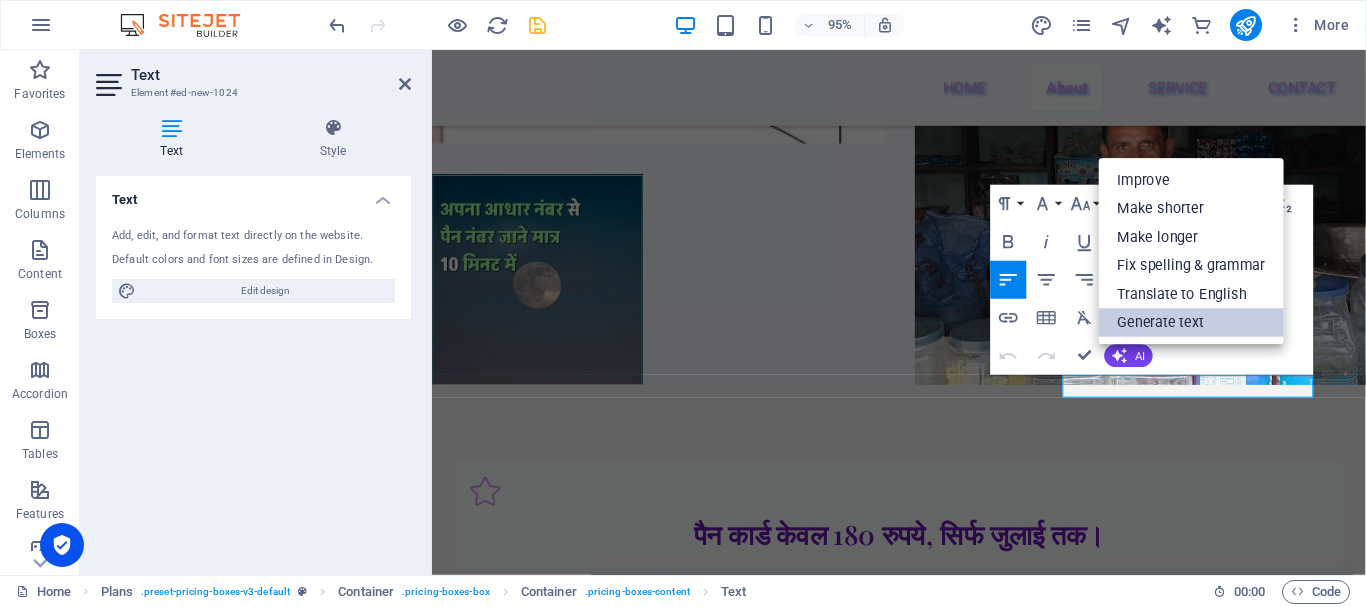 click on "Generate text" at bounding box center [1191, 322] 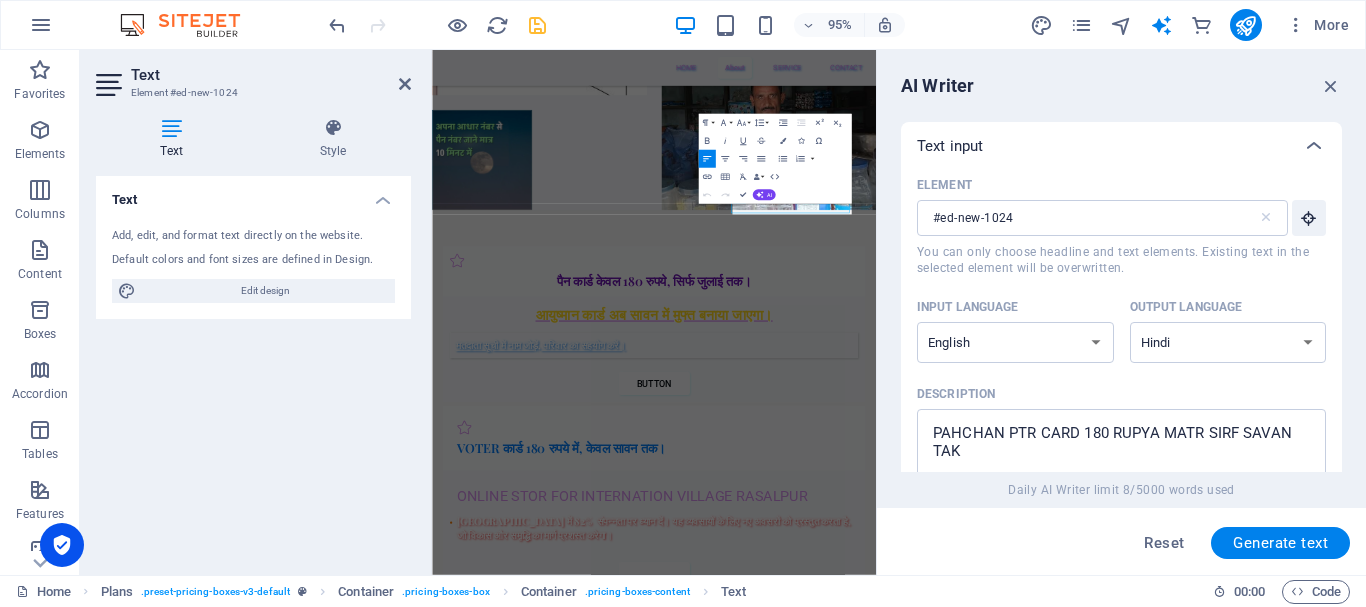 scroll, scrollTop: 3273, scrollLeft: 0, axis: vertical 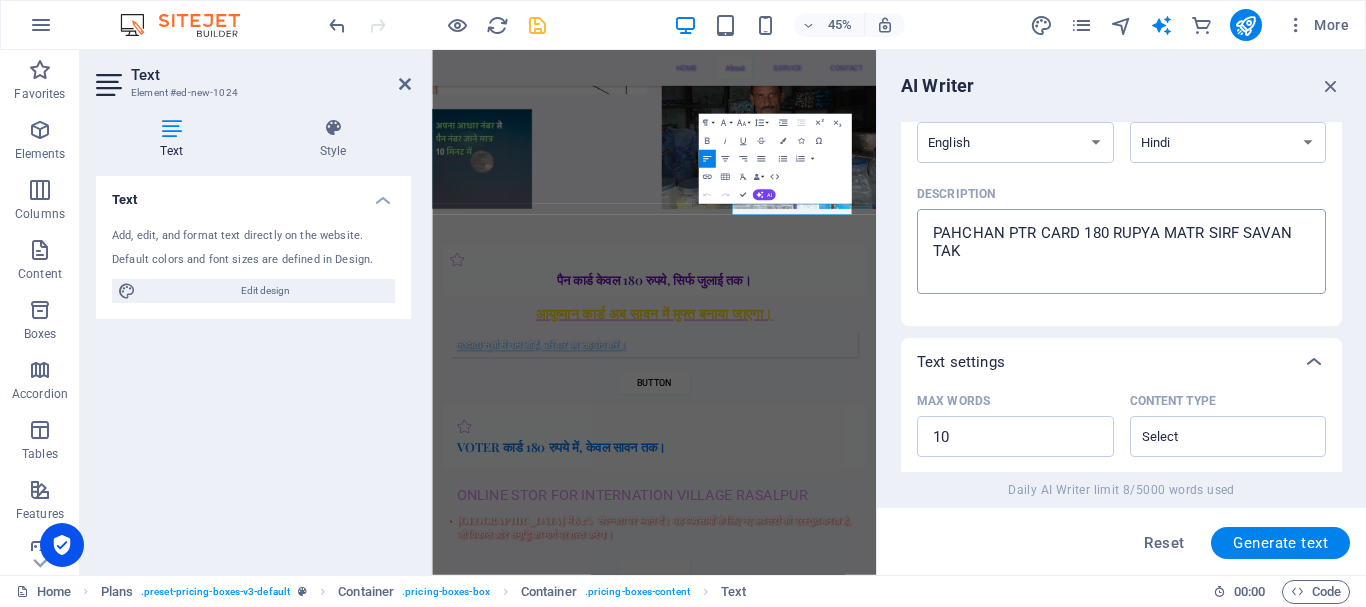 click on "PAHCHAN PTR CARD 180 RUPYA MATR SIRF SAVAN TAK" at bounding box center [1121, 251] 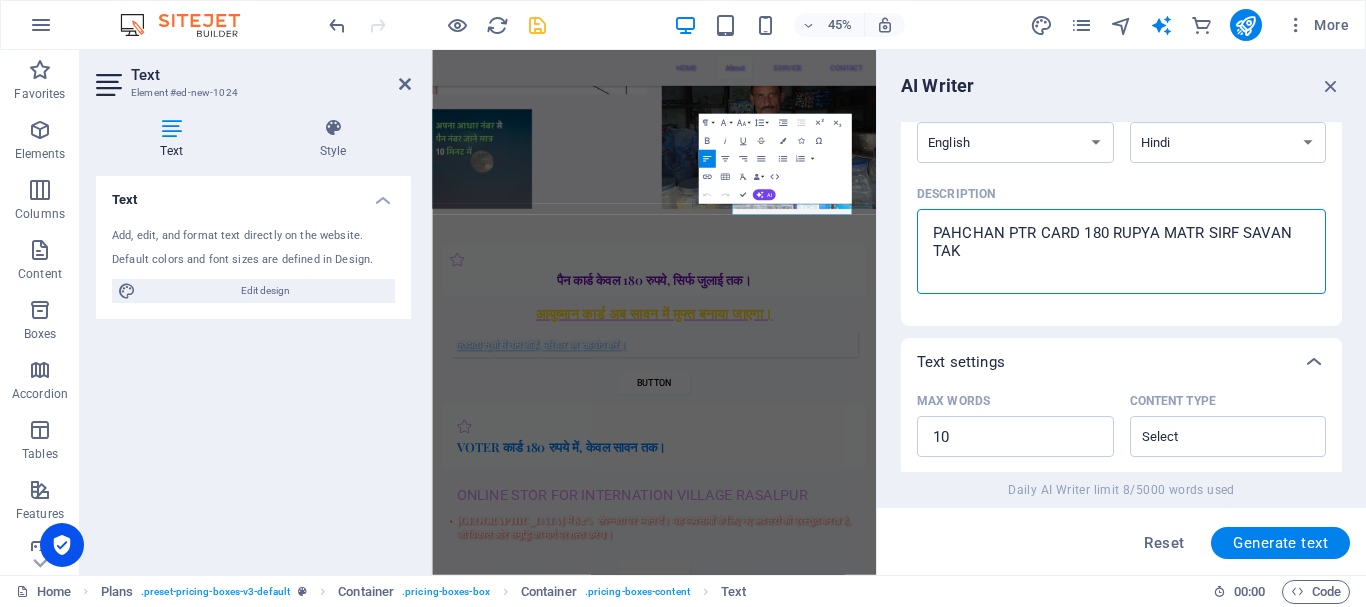 click on "PAHCHAN PTR CARD 180 RUPYA MATR SIRF SAVAN TAK" at bounding box center [1121, 251] 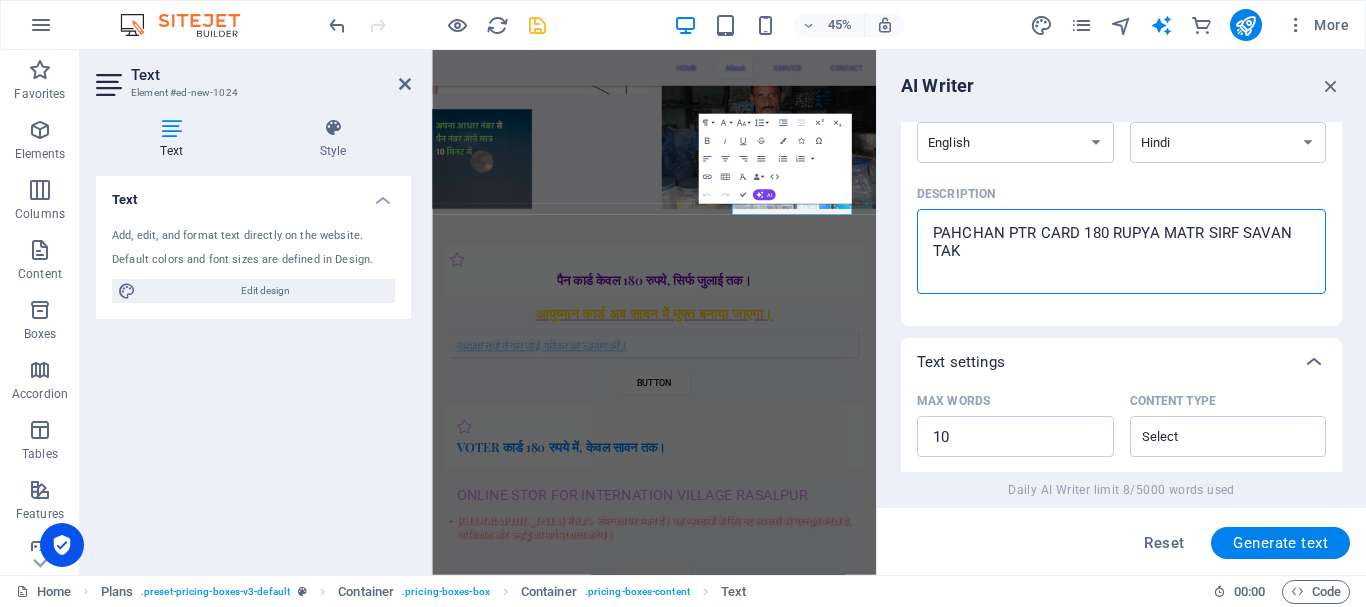click on "PAHCHAN PTR CARD 180 RUPYA MATR SIRF SAVAN TAK" at bounding box center [1121, 251] 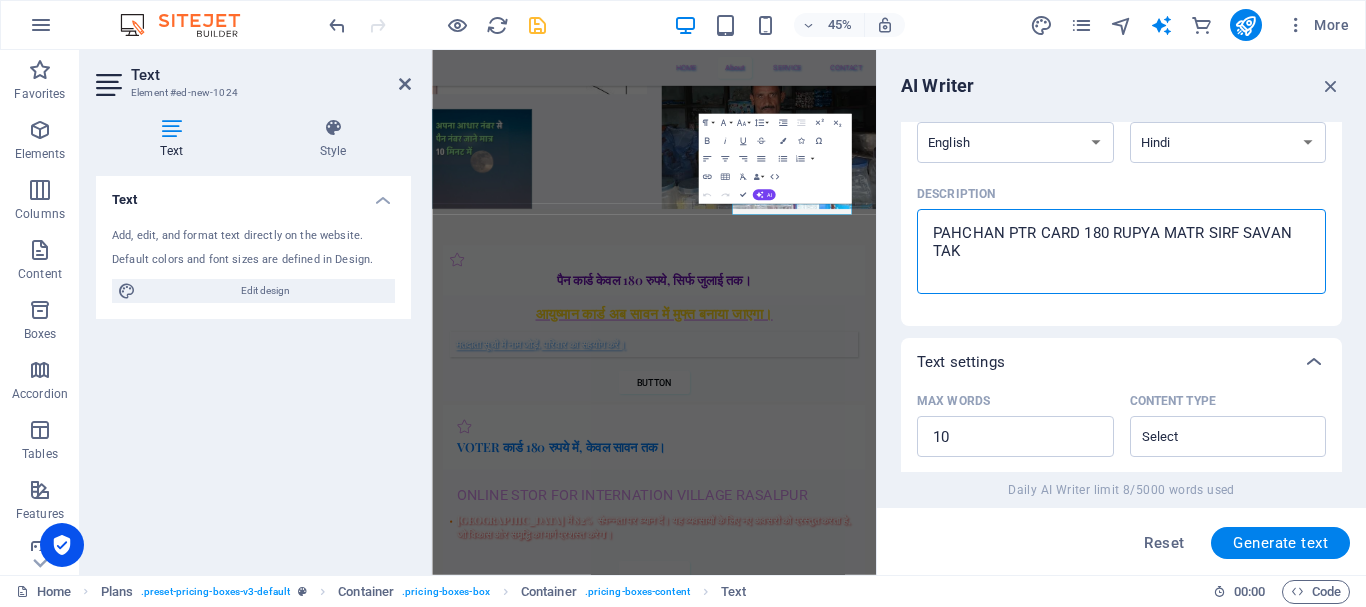 type on "A" 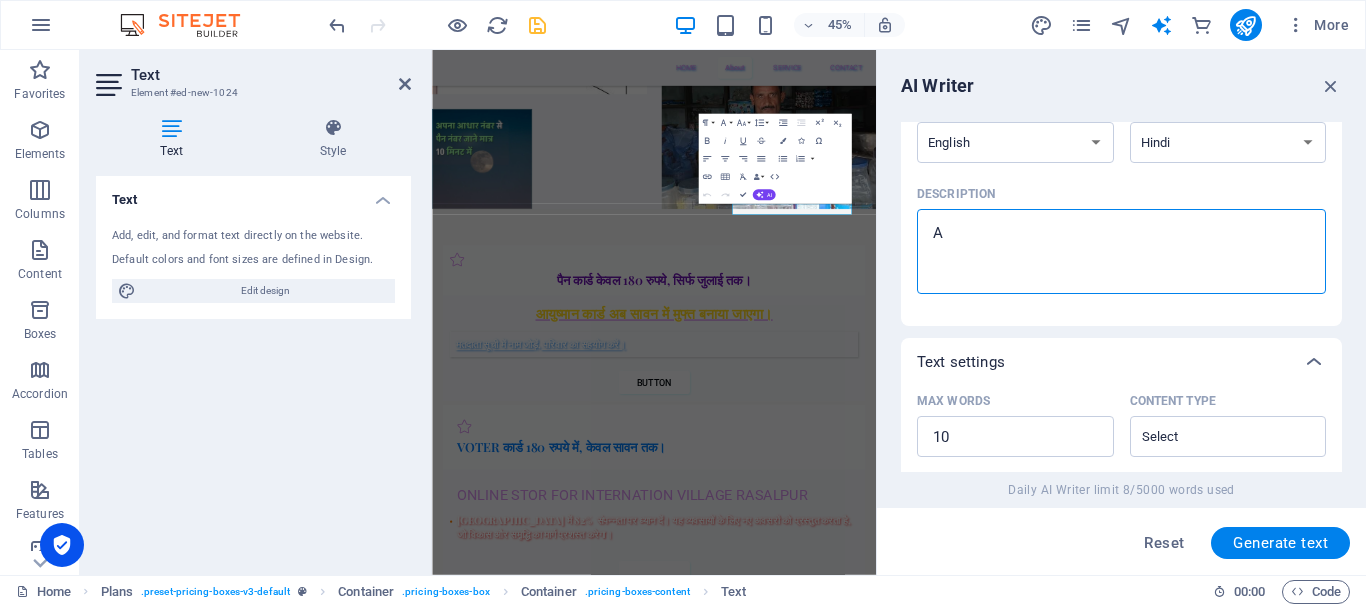 type on "x" 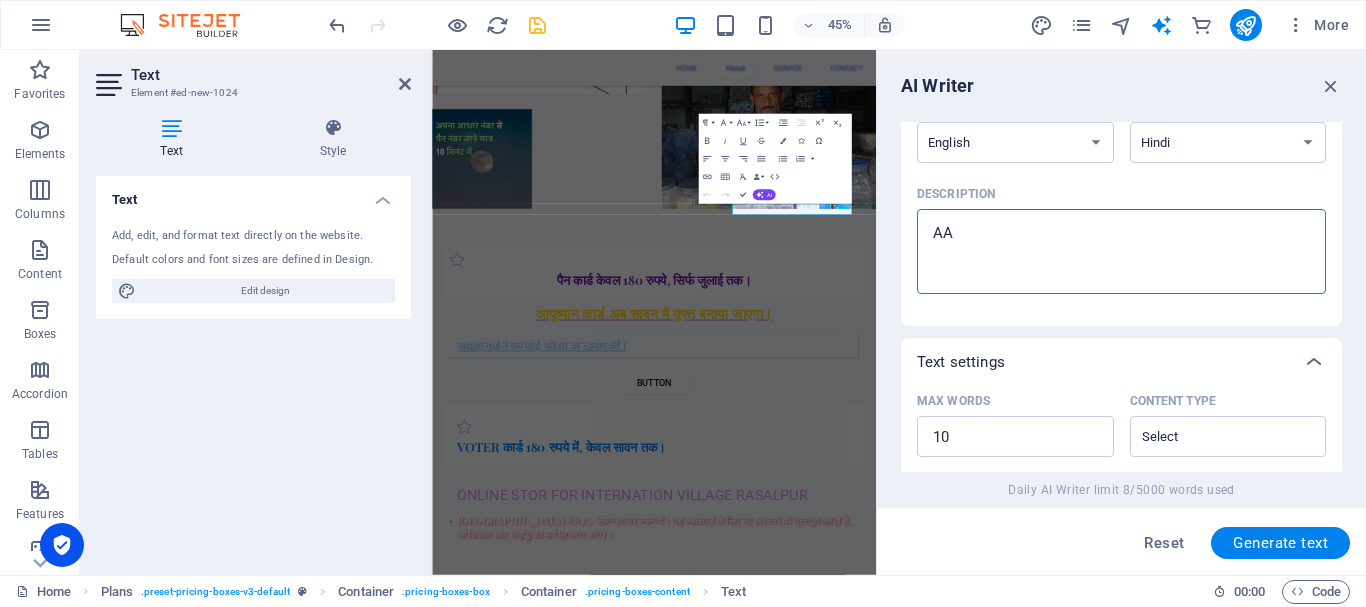 type on "AAJ" 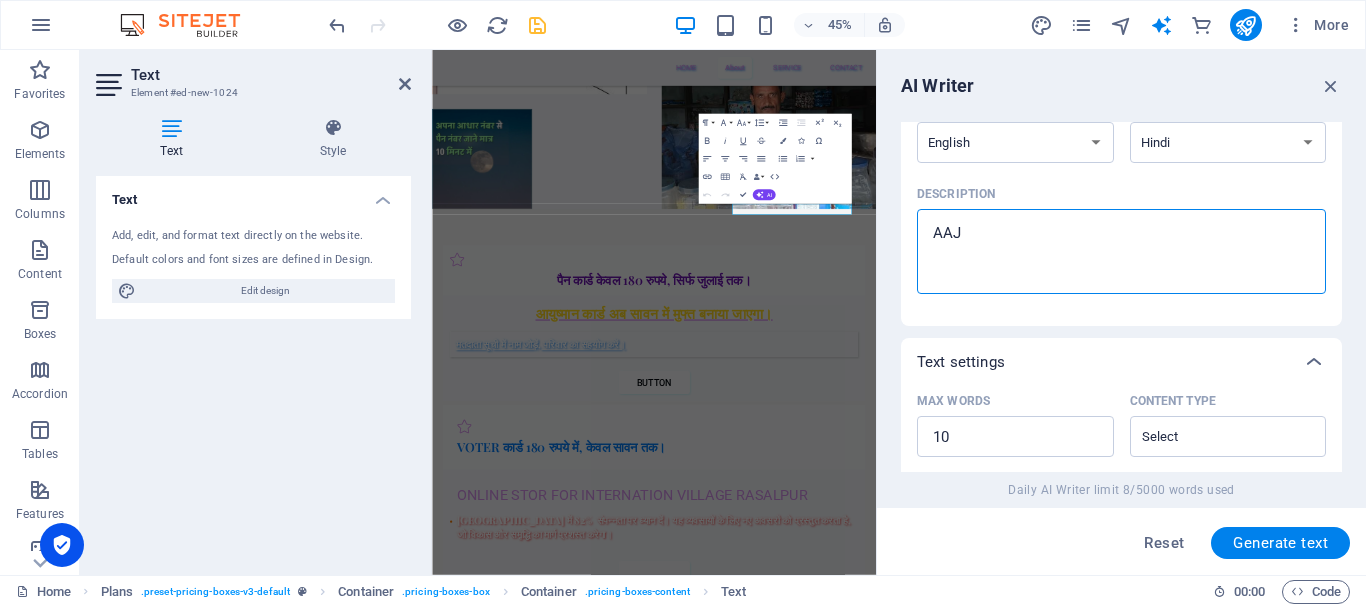 type on "AAJ" 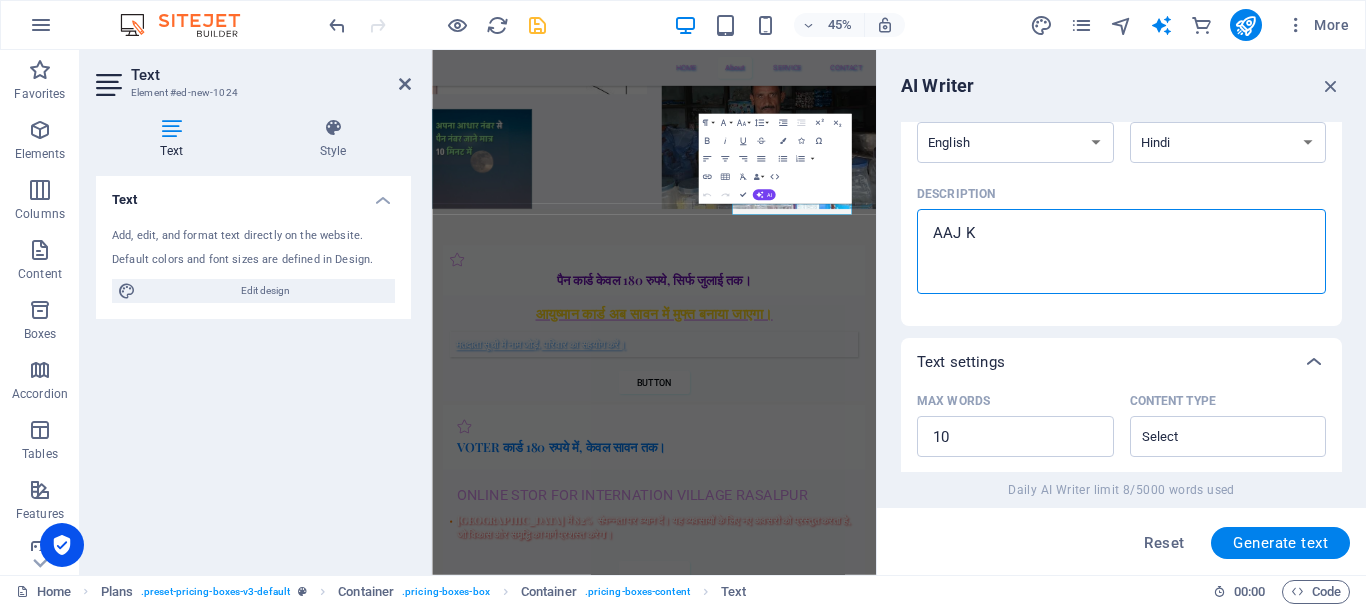 type on "x" 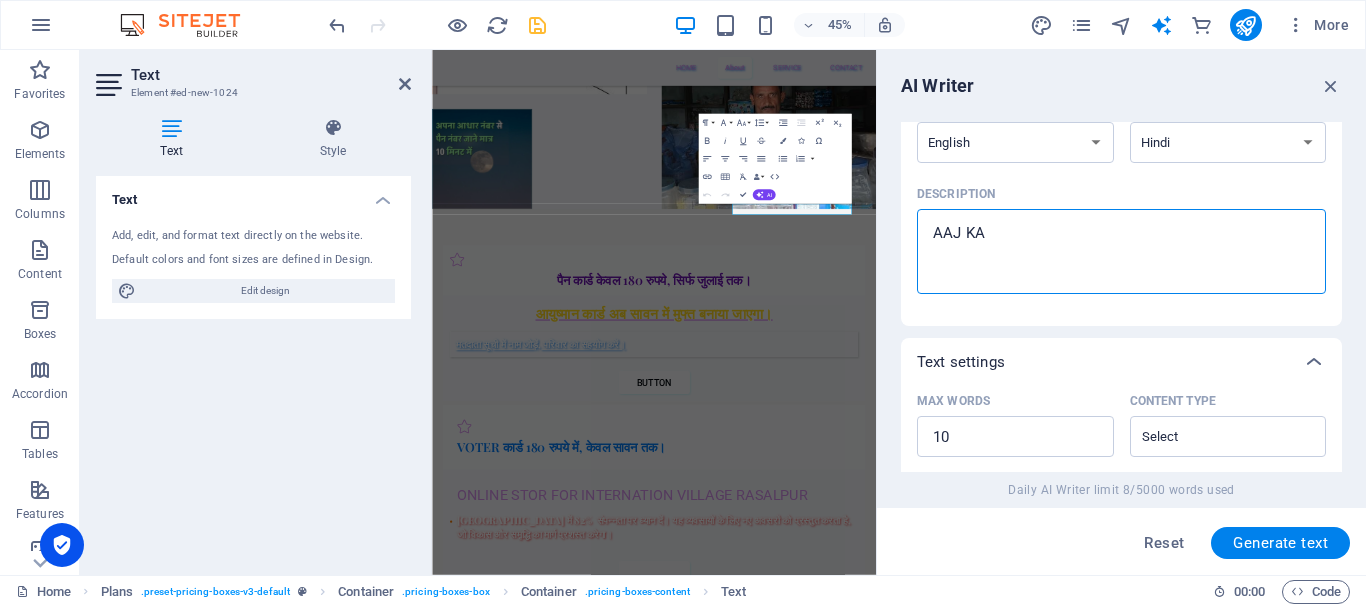 type on "AAJ KA" 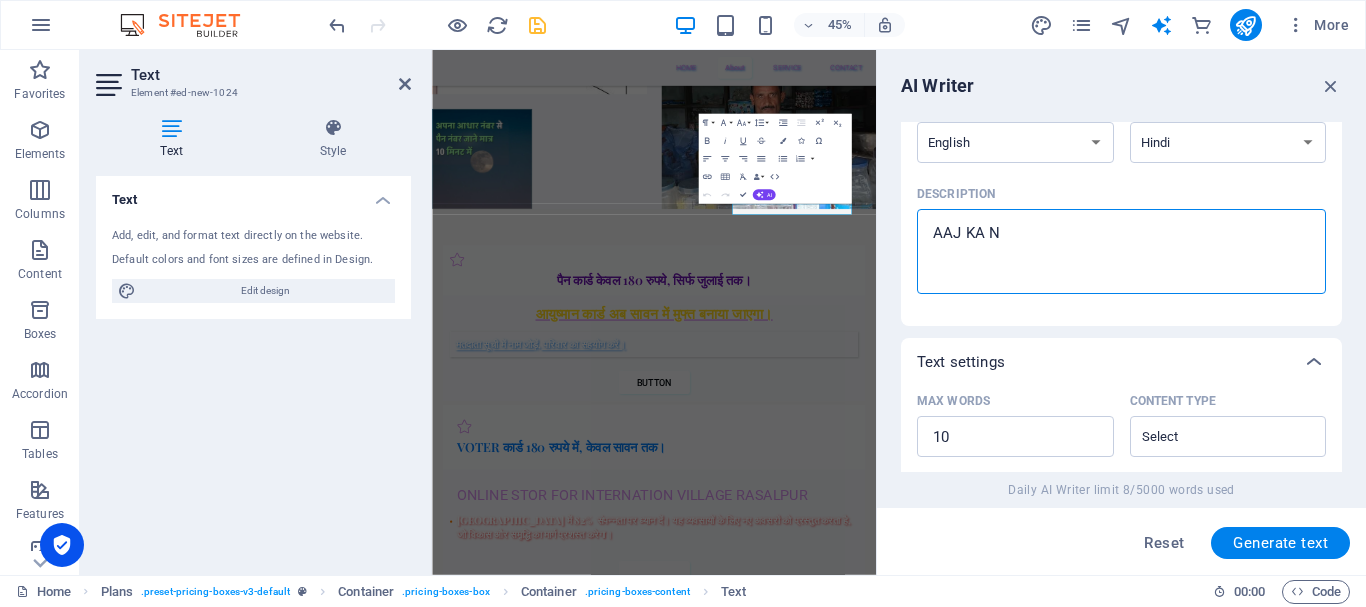 type on "AAJ KA NA" 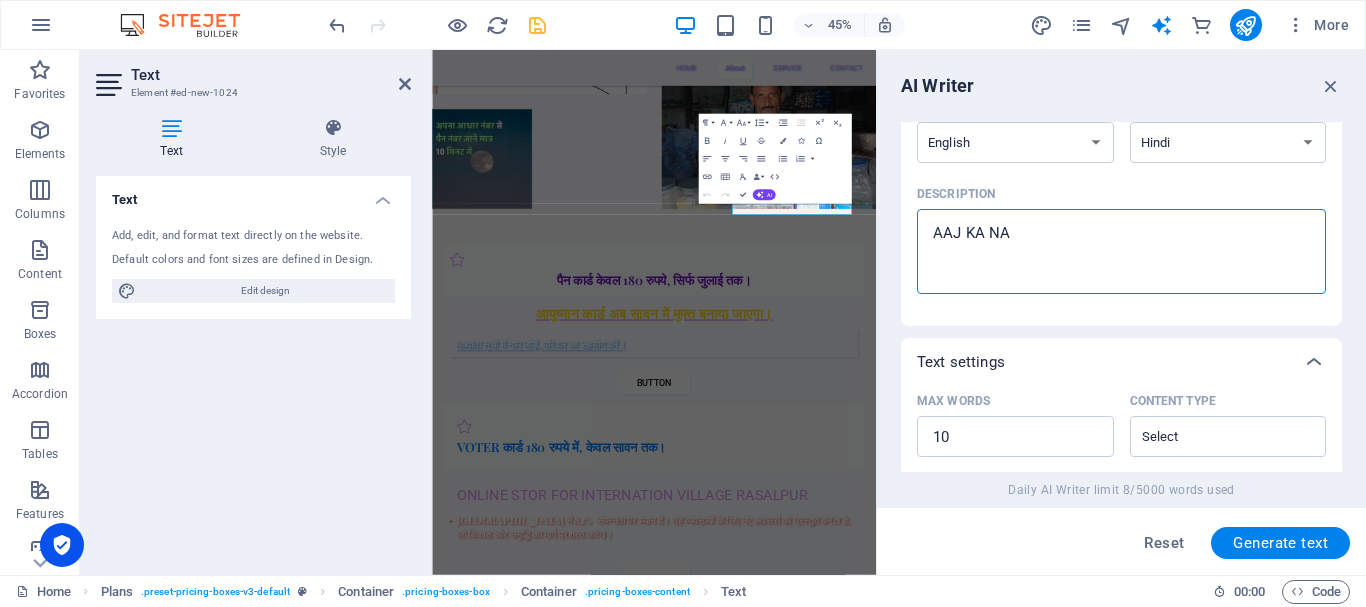 type on "AAJ KA NAY" 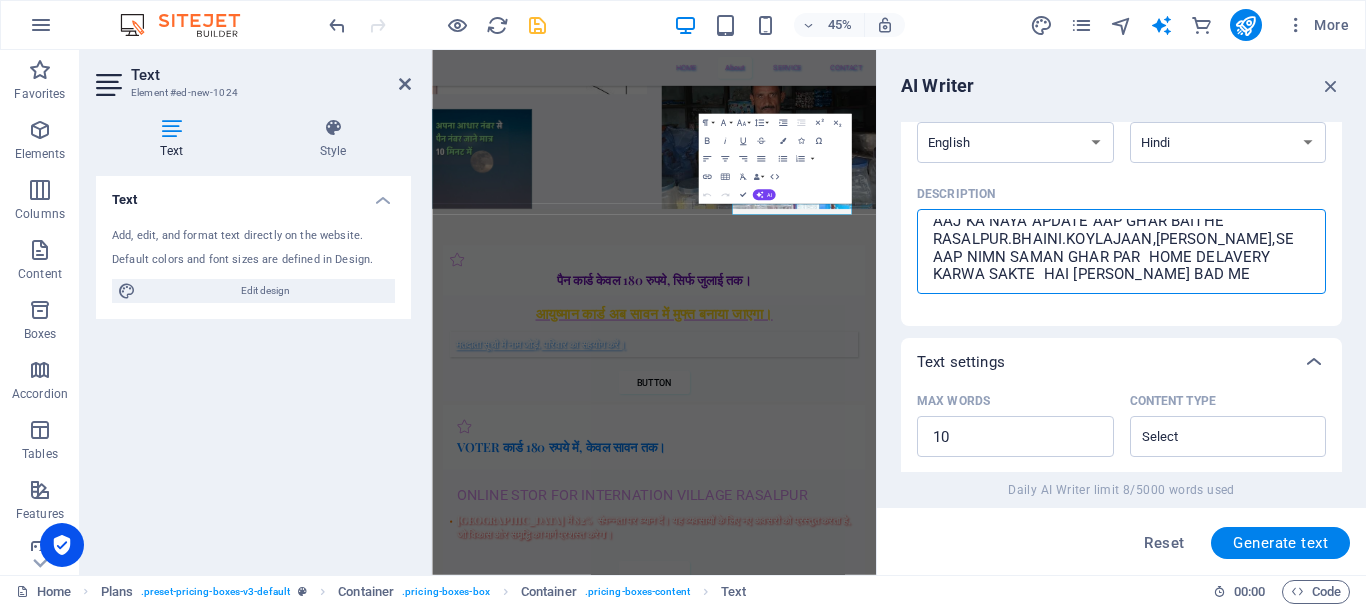 scroll, scrollTop: 30, scrollLeft: 0, axis: vertical 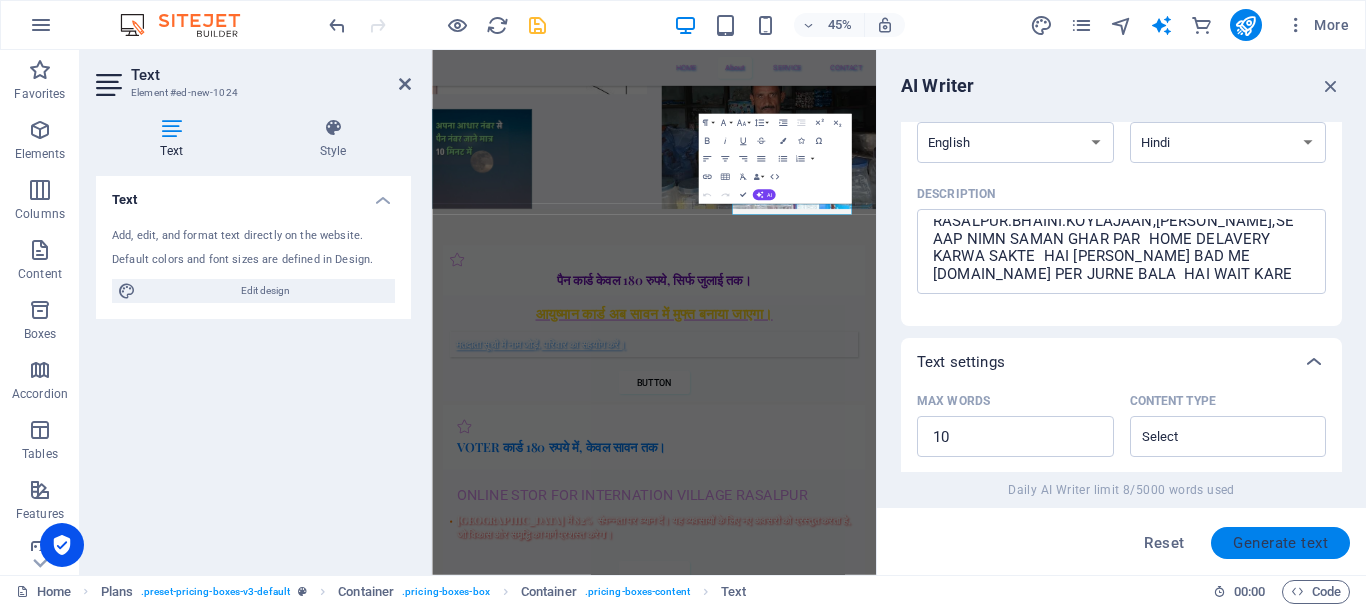 click on "Generate text" at bounding box center (1280, 543) 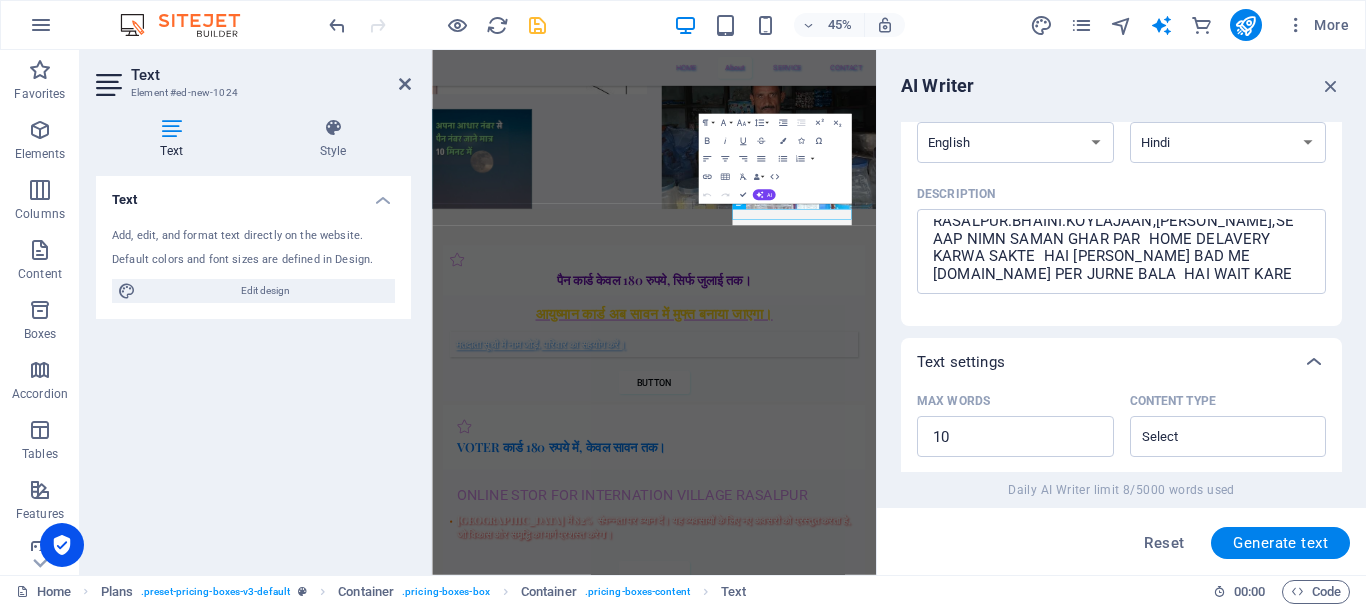 scroll, scrollTop: 3261, scrollLeft: 0, axis: vertical 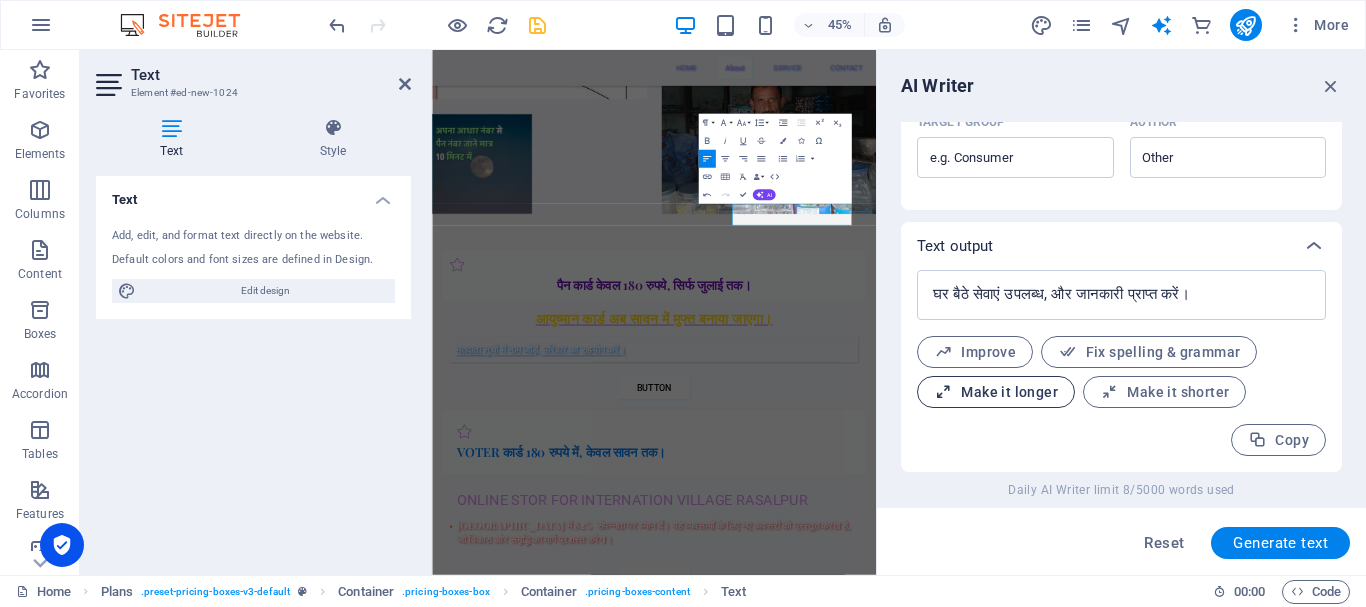 click on "Make it longer" at bounding box center [996, 392] 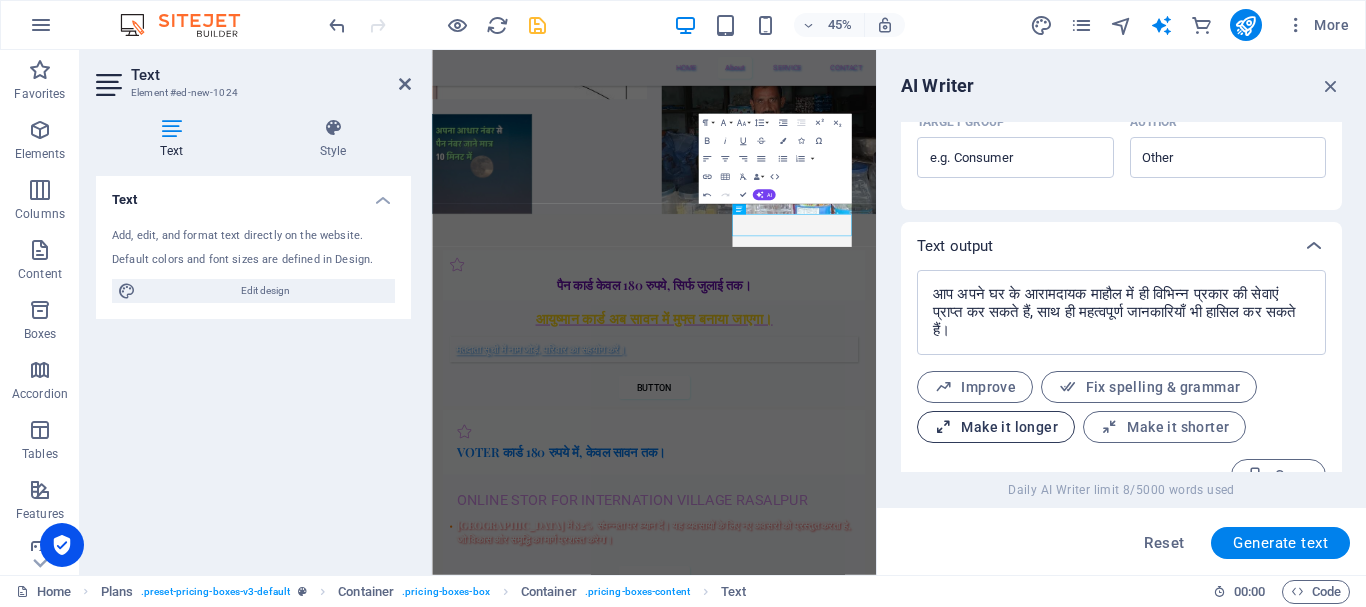 scroll, scrollTop: 3237, scrollLeft: 0, axis: vertical 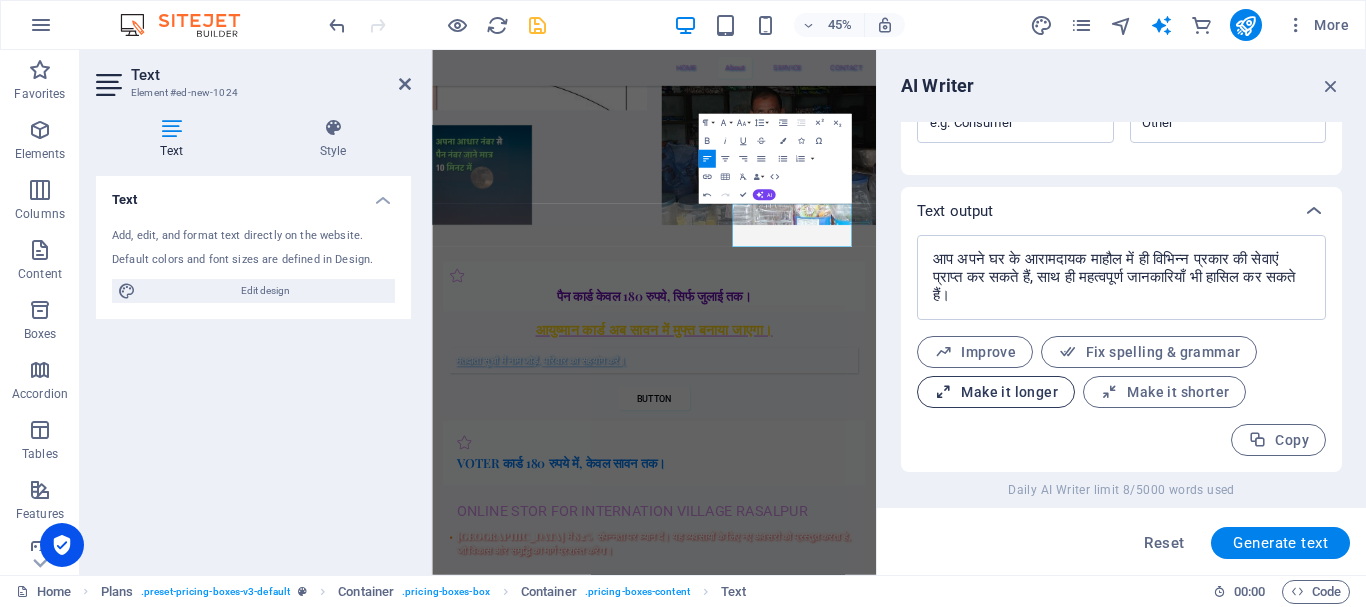 click on "Make it longer" at bounding box center [996, 392] 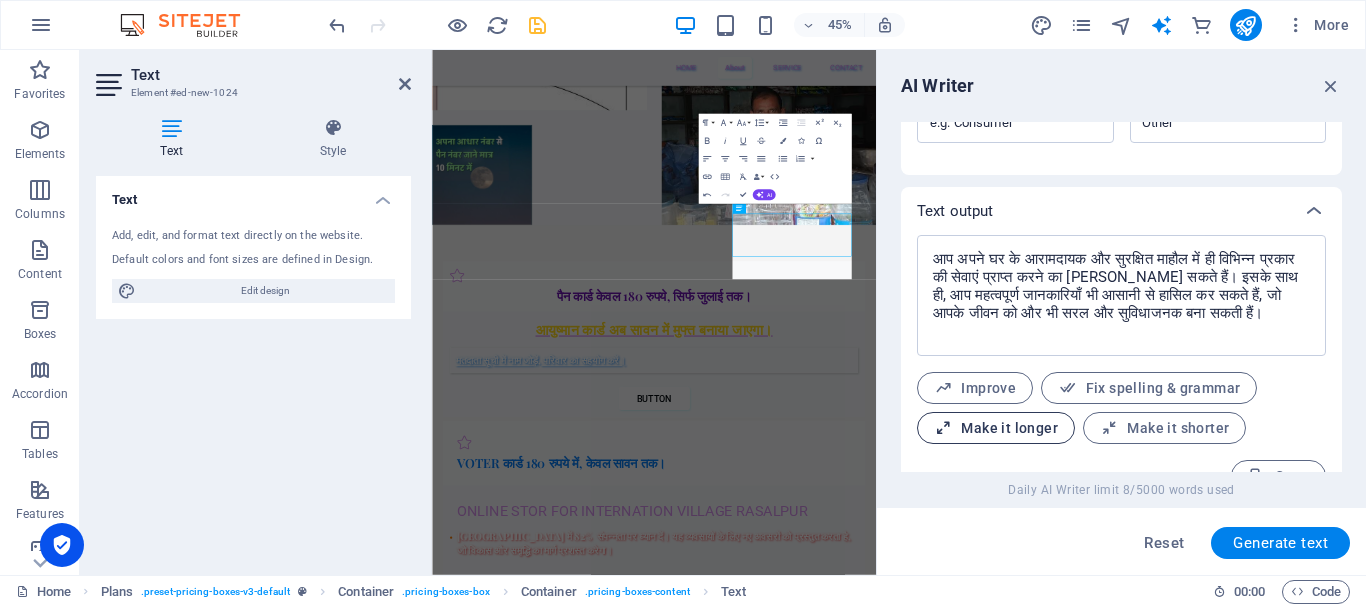 scroll, scrollTop: 3215, scrollLeft: 0, axis: vertical 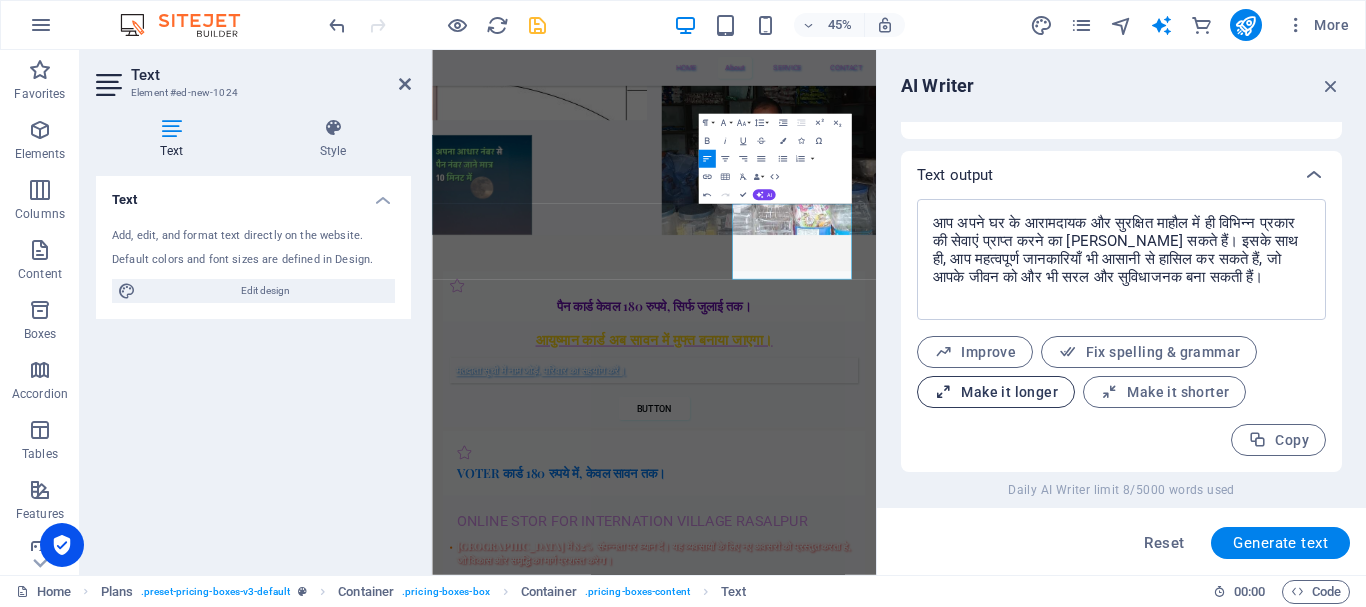 click on "Make it longer" at bounding box center [996, 392] 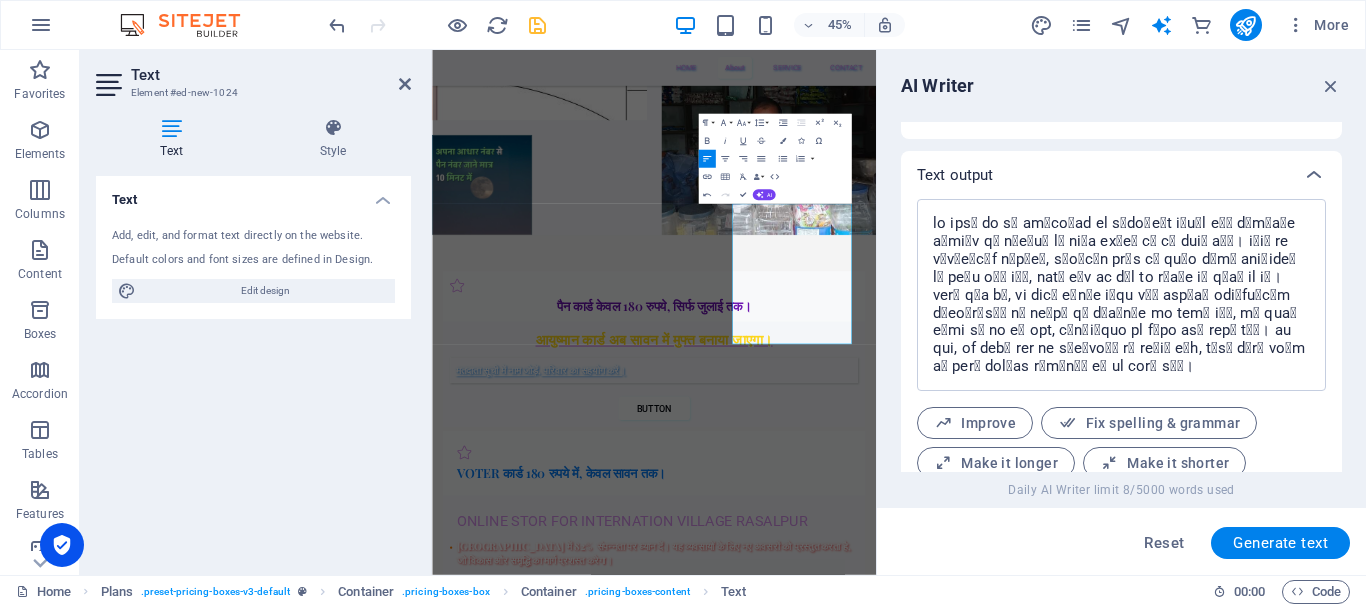 scroll, scrollTop: 795, scrollLeft: 0, axis: vertical 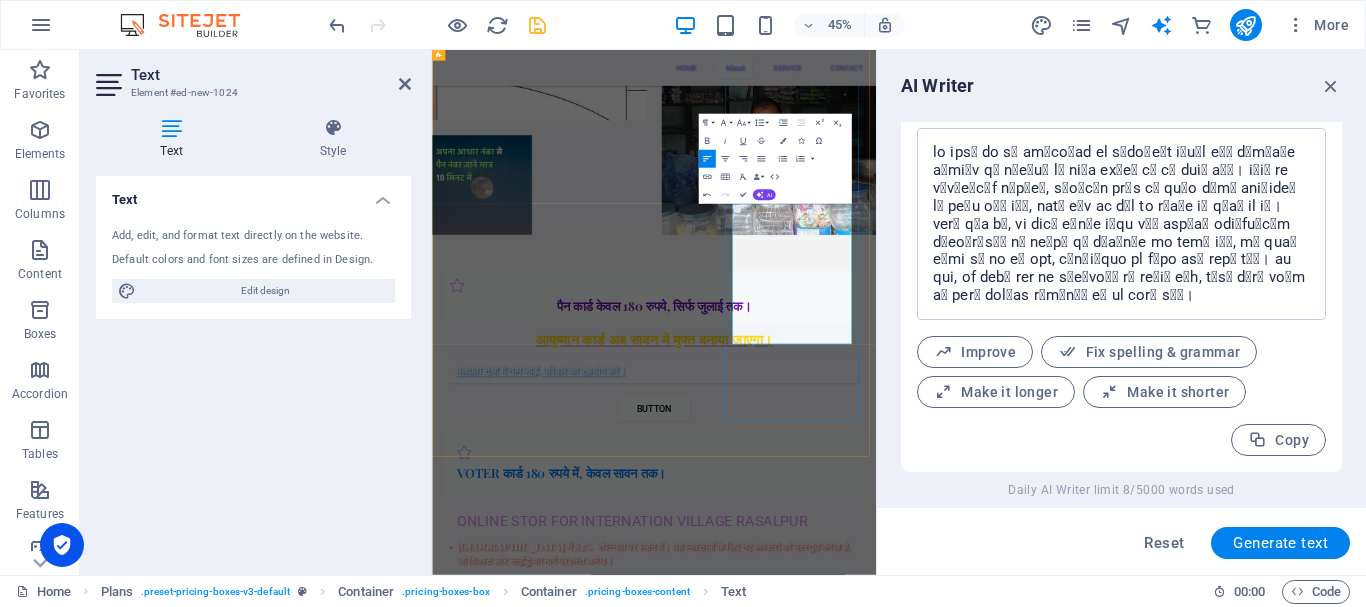 click at bounding box center [925, 1627] 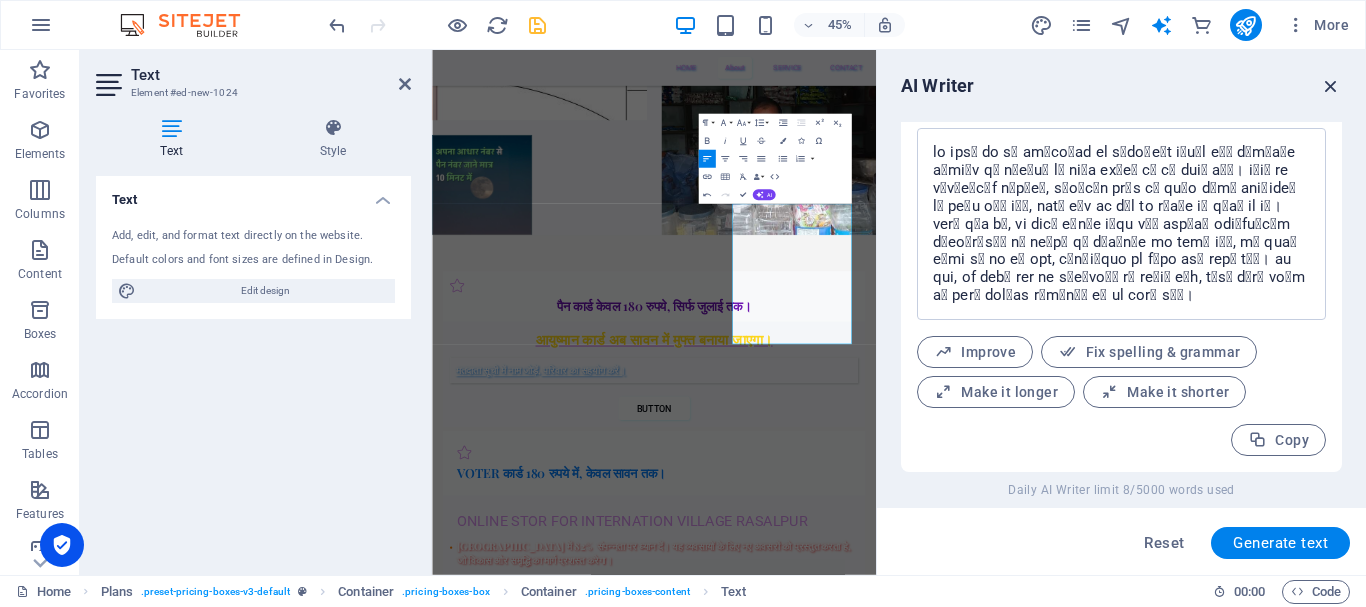 drag, startPoint x: 1325, startPoint y: 80, endPoint x: 896, endPoint y: 49, distance: 430.1186 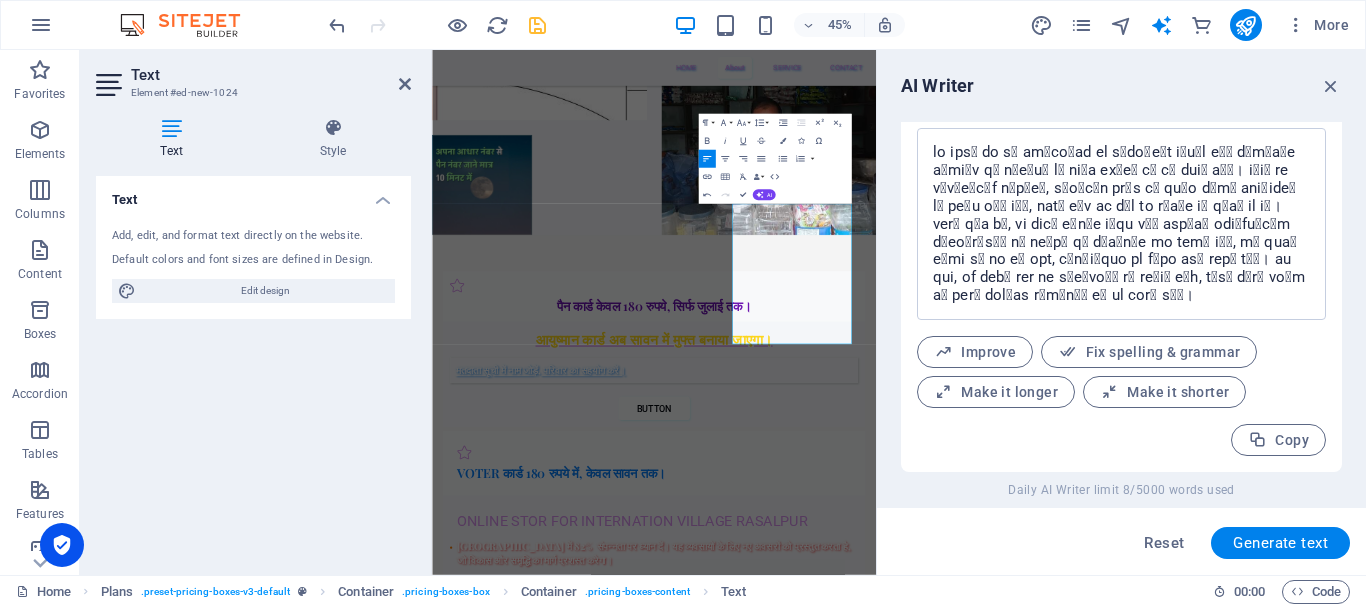 scroll, scrollTop: 3211, scrollLeft: 0, axis: vertical 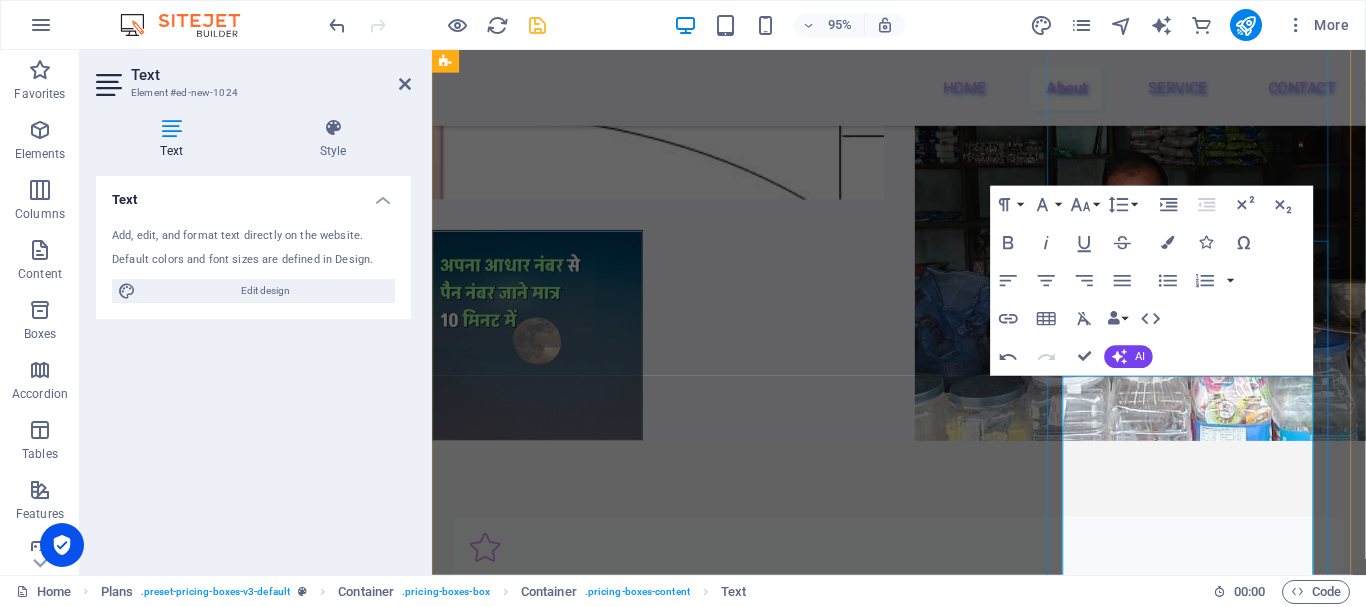click at bounding box center [923, 1627] 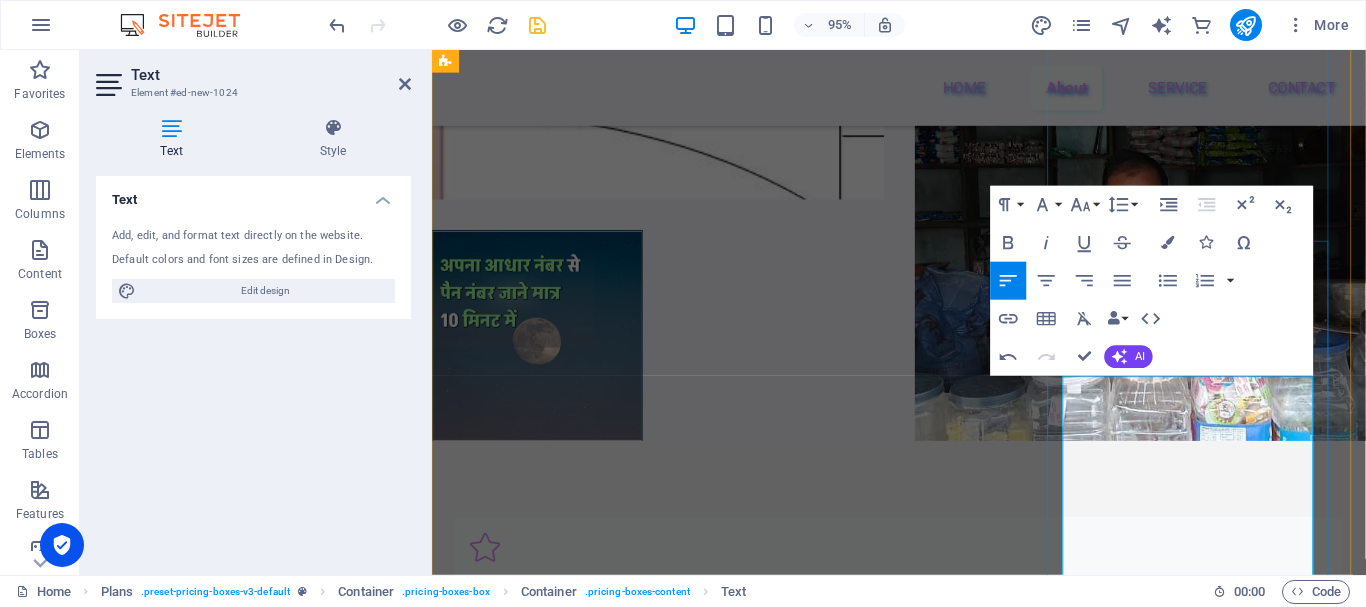 click at bounding box center [923, 1627] 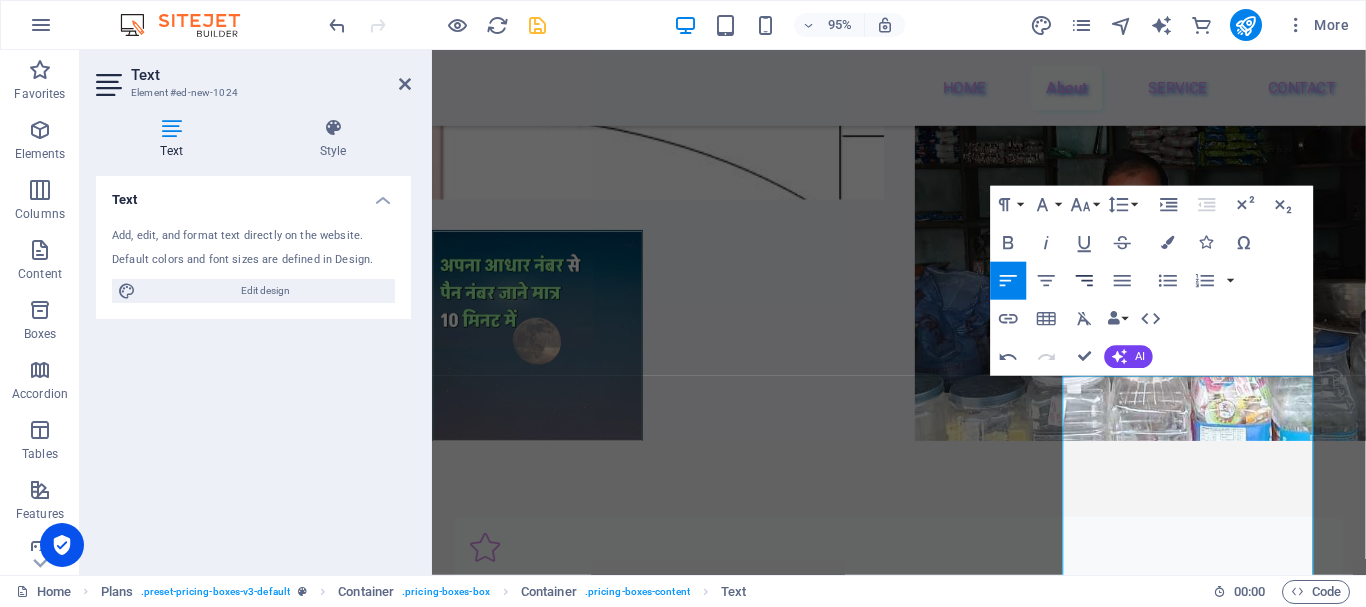 click 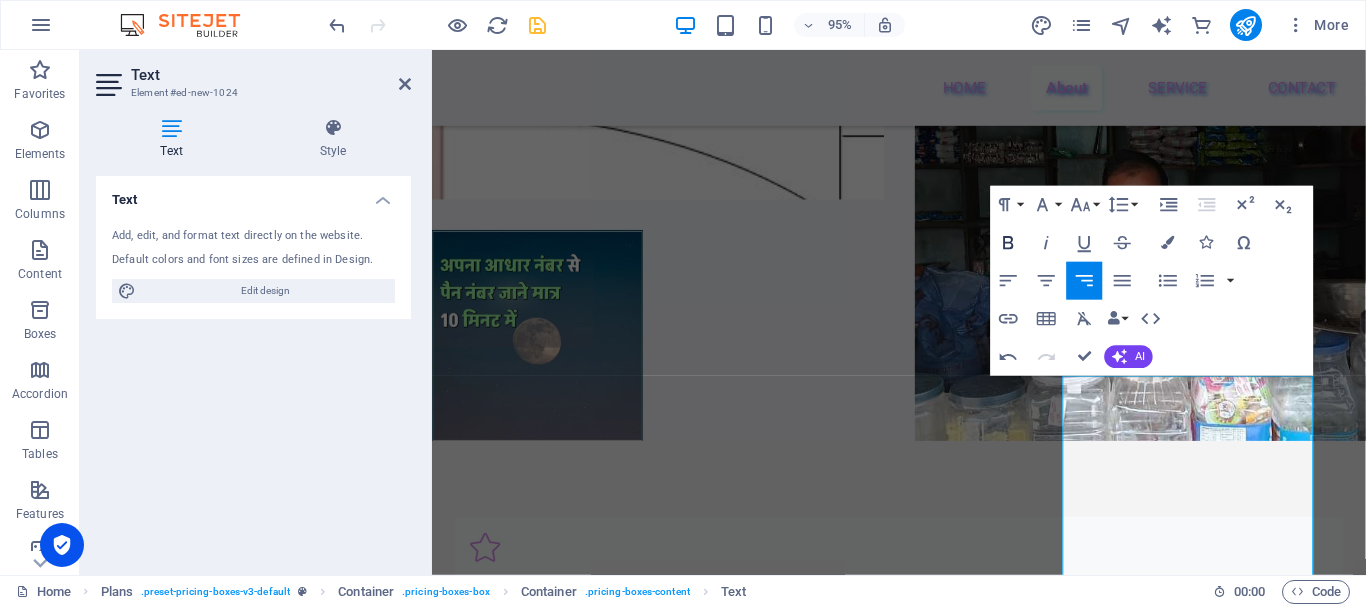 click 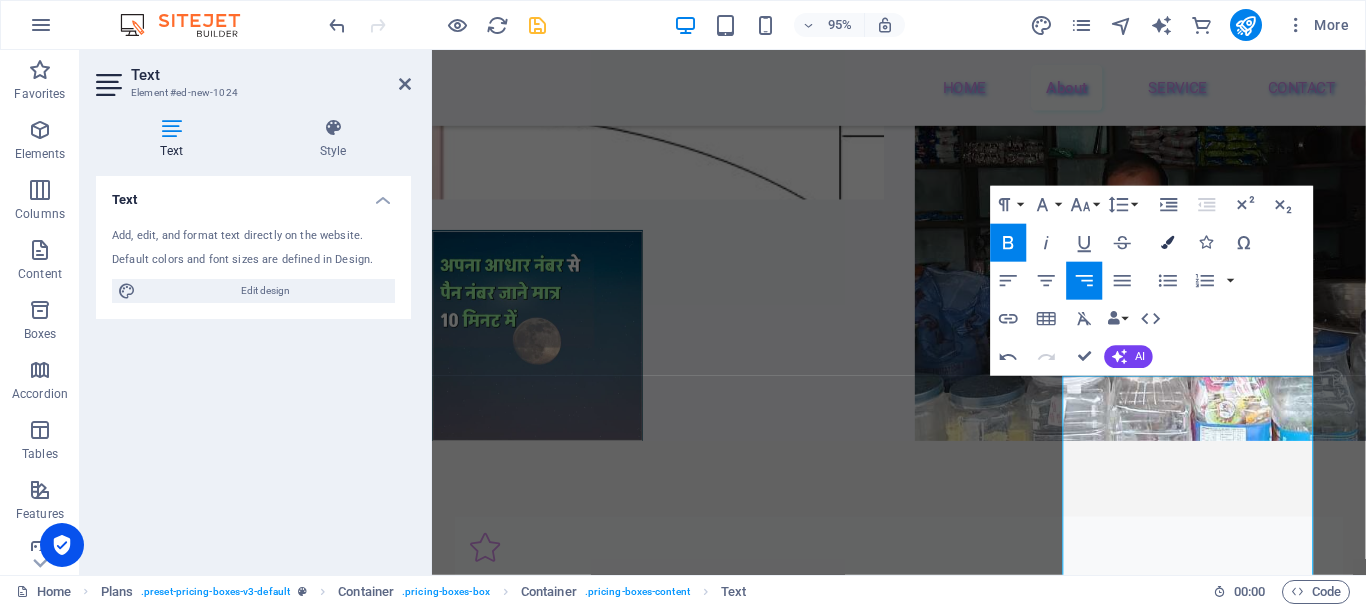 click at bounding box center (1168, 242) 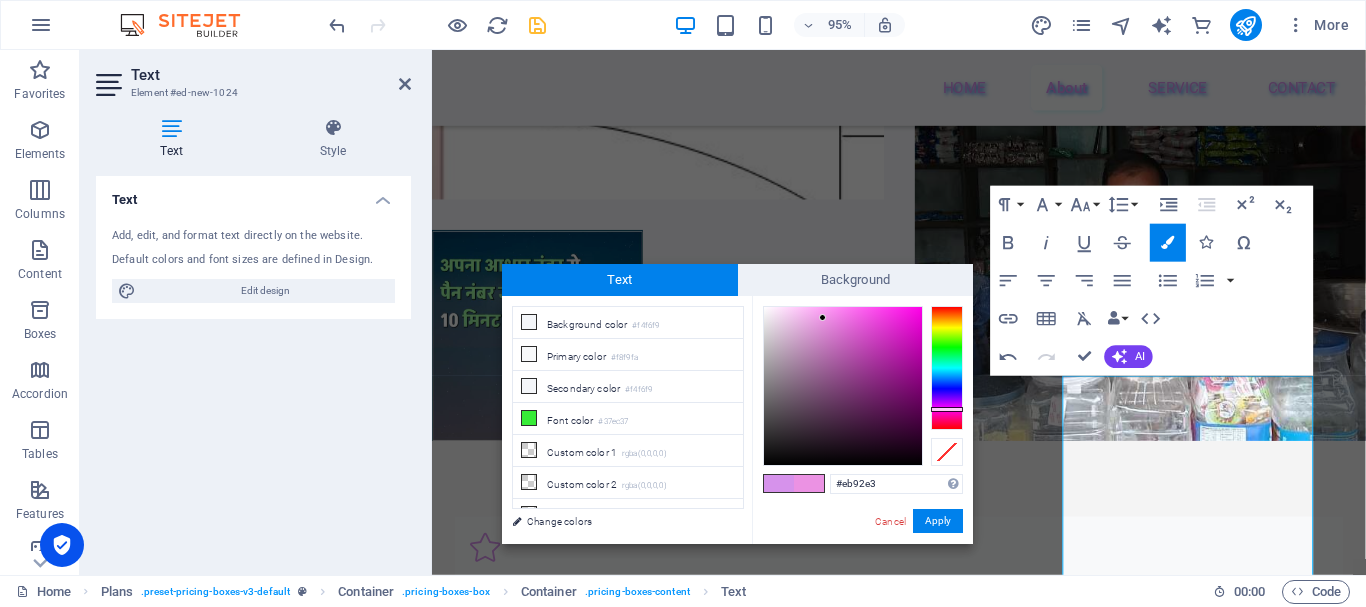 click at bounding box center (947, 368) 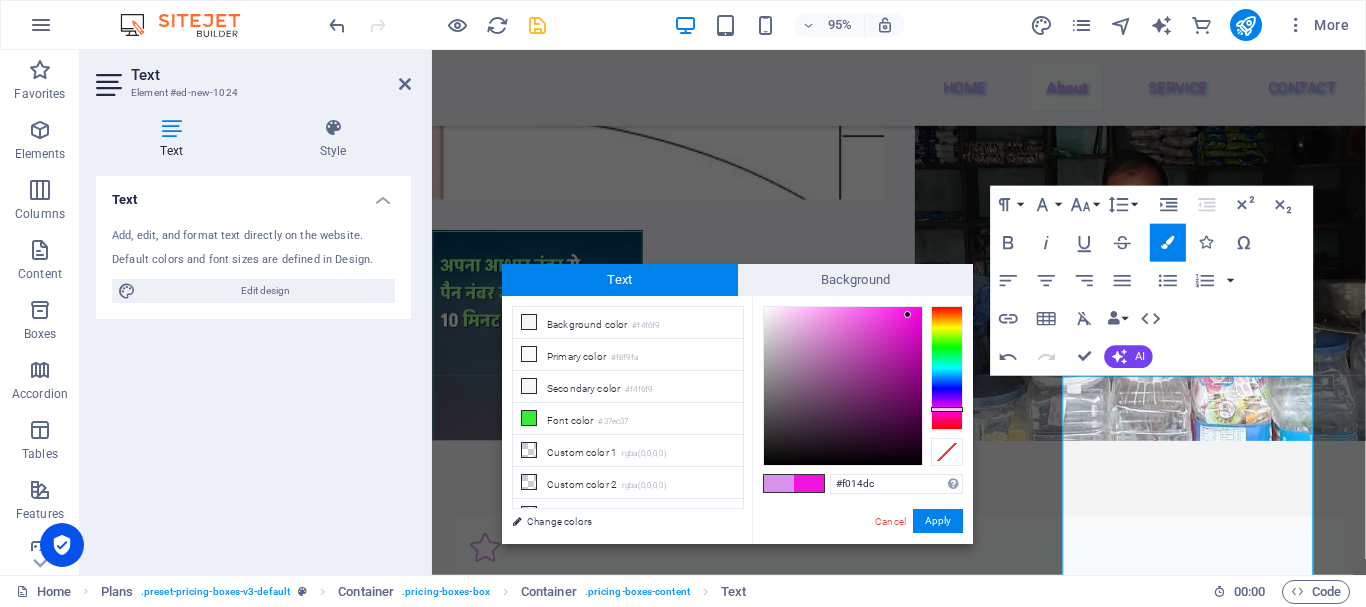 click at bounding box center [843, 386] 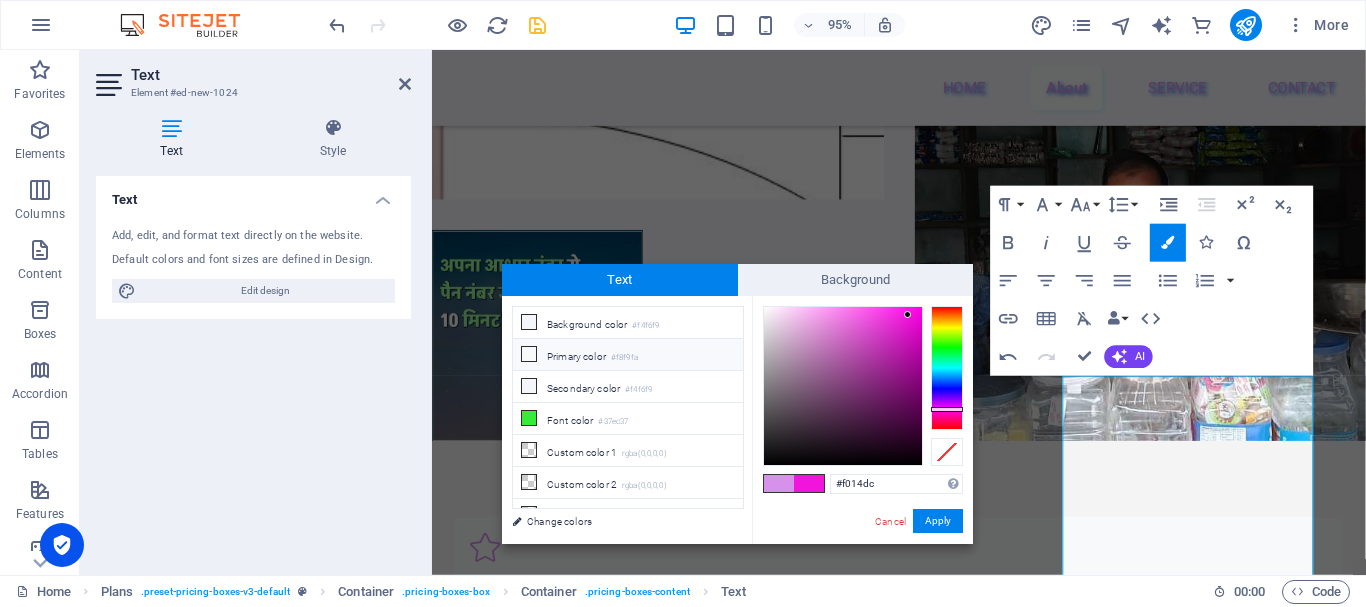 click on "Primary color
#f8f9fa" at bounding box center (628, 355) 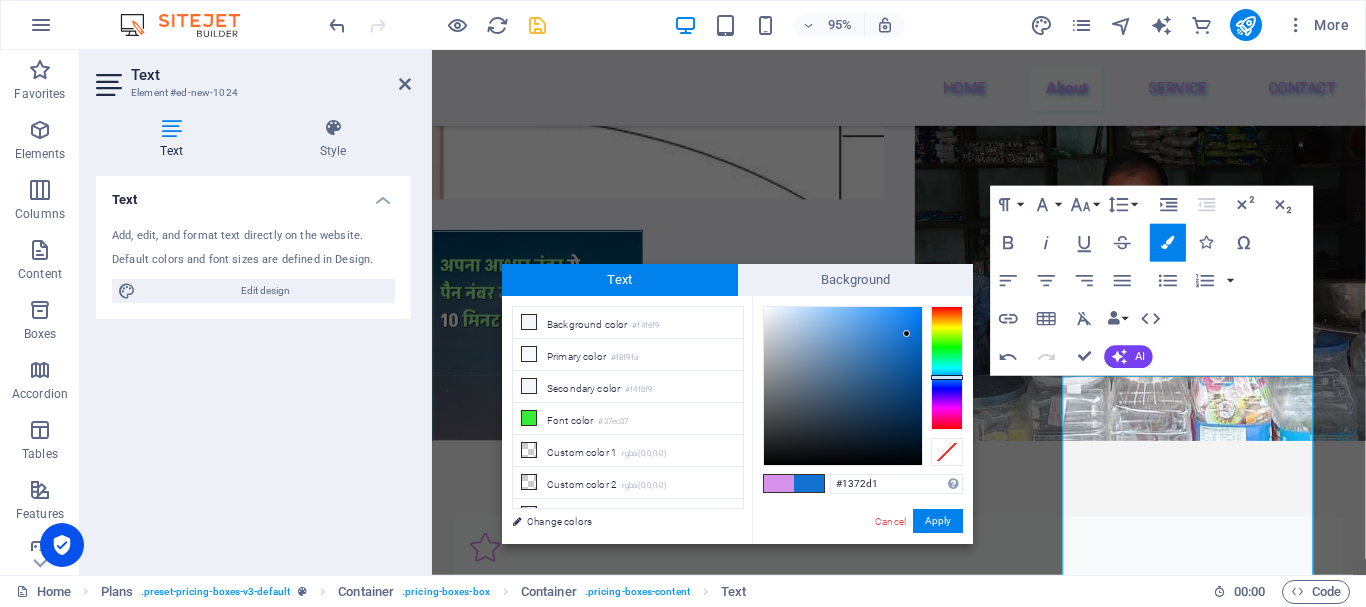 drag, startPoint x: 902, startPoint y: 316, endPoint x: 907, endPoint y: 334, distance: 18.681541 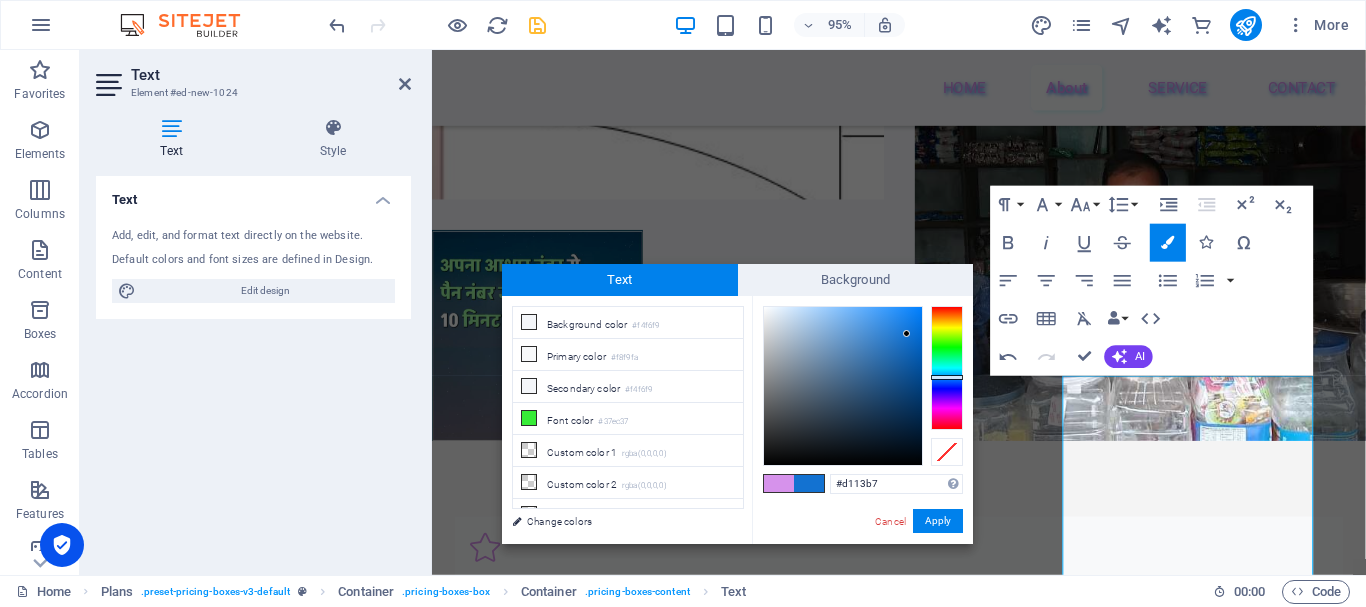 click at bounding box center (947, 368) 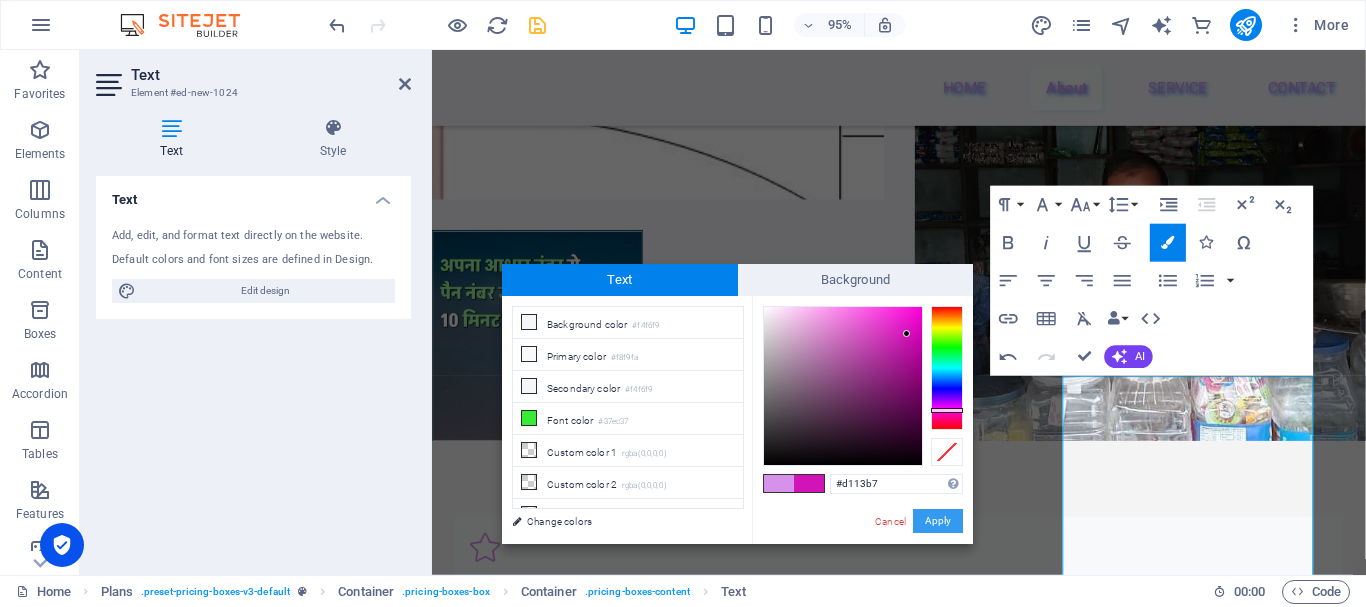click on "Apply" at bounding box center [938, 521] 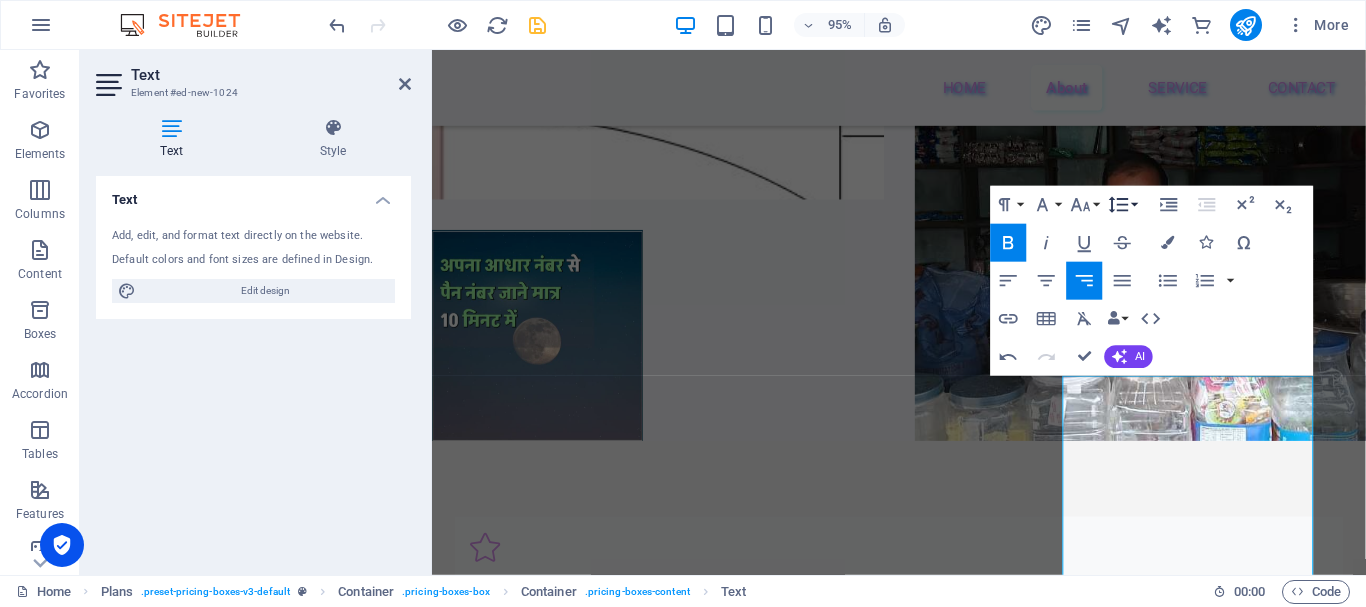 click 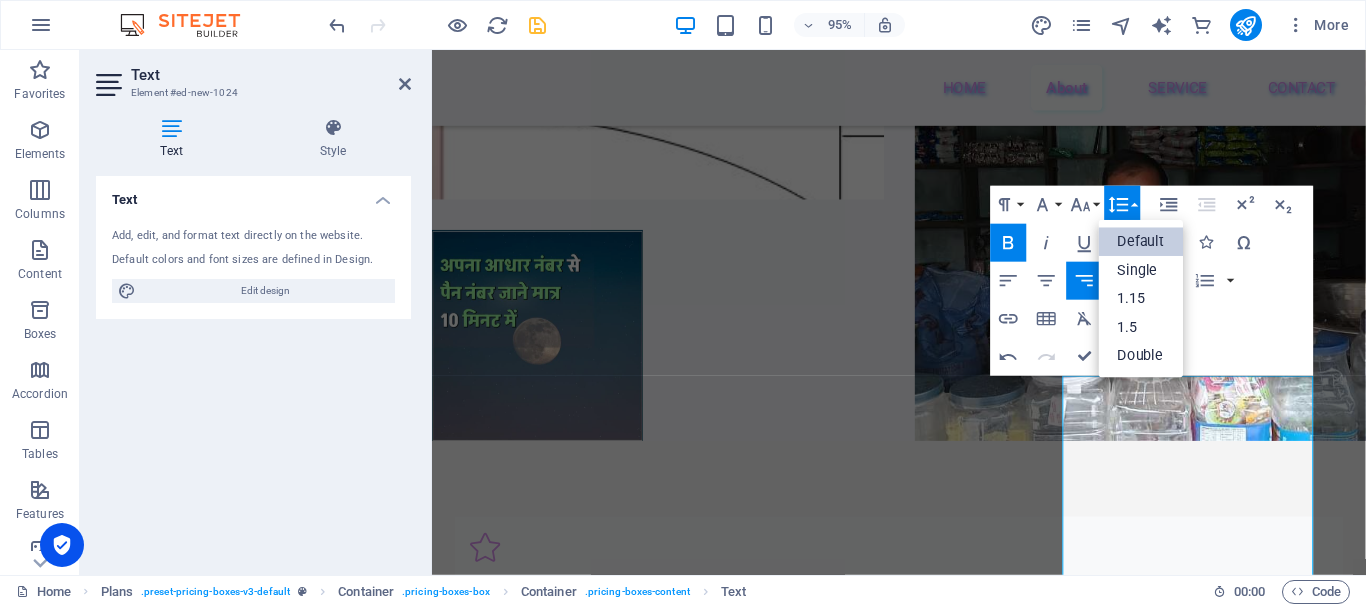 scroll, scrollTop: 0, scrollLeft: 0, axis: both 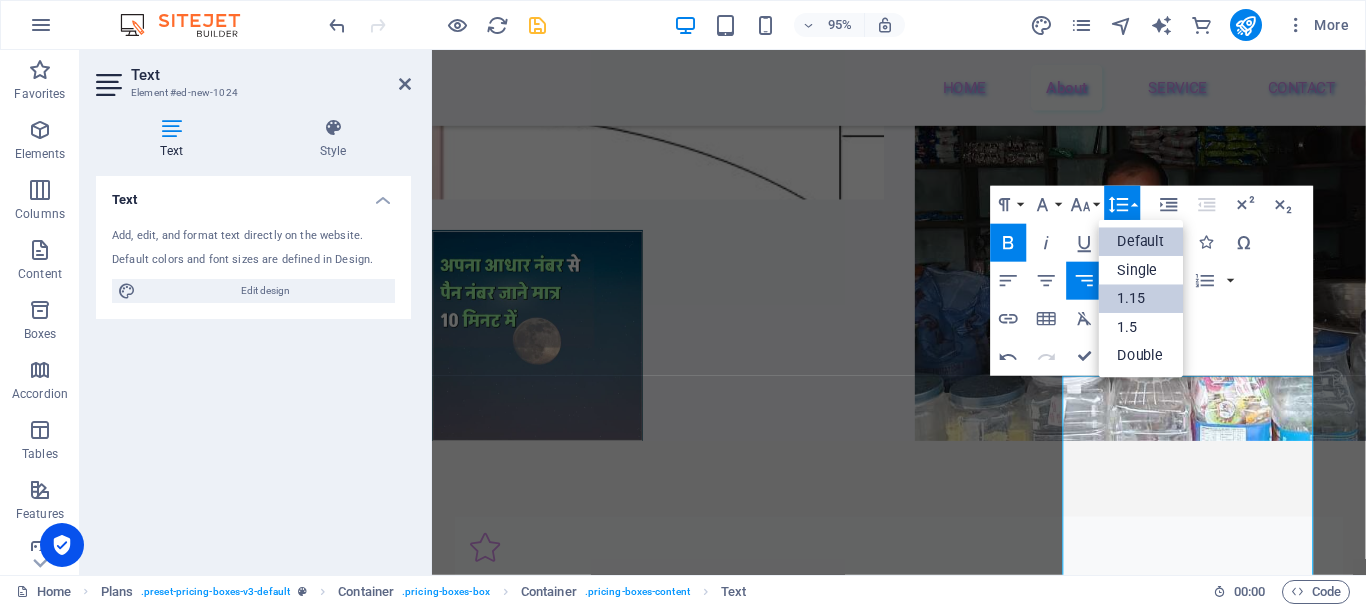 click on "1.15" at bounding box center [1141, 298] 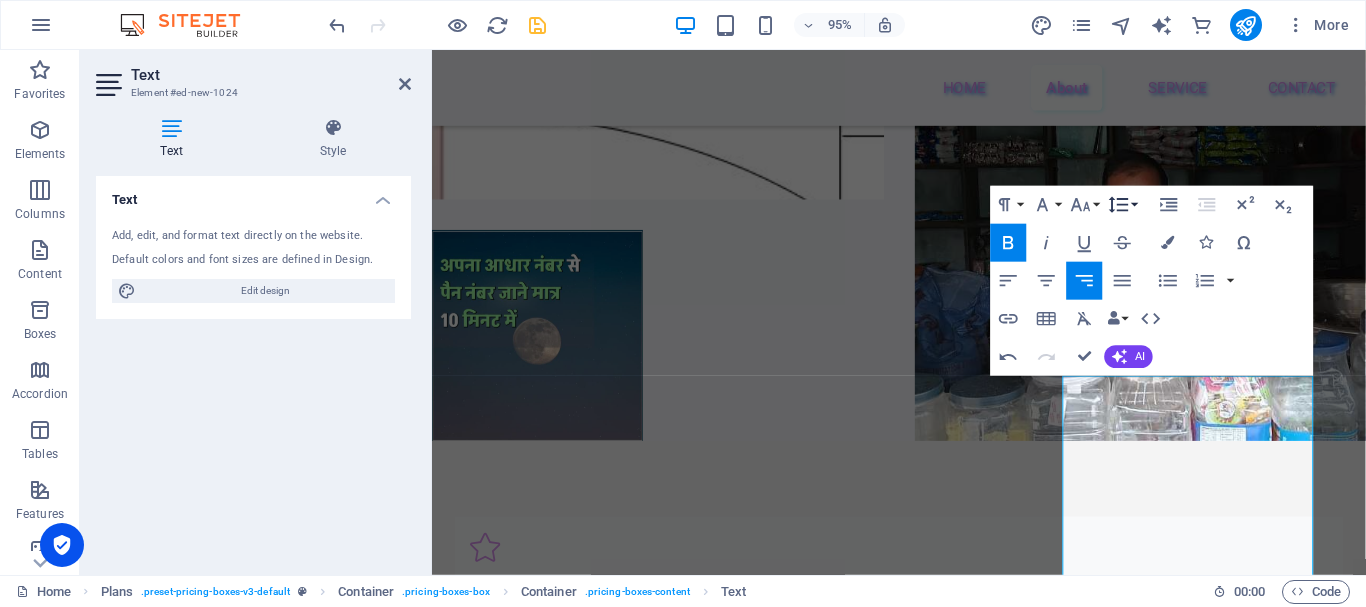click 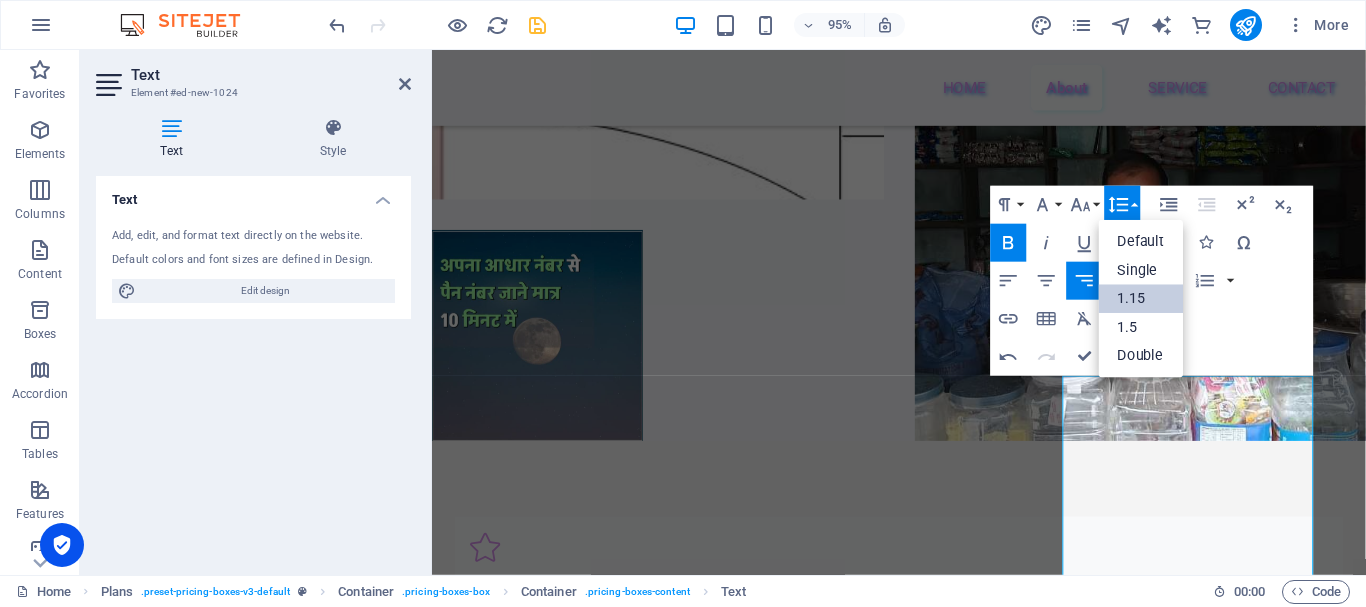 scroll, scrollTop: 0, scrollLeft: 0, axis: both 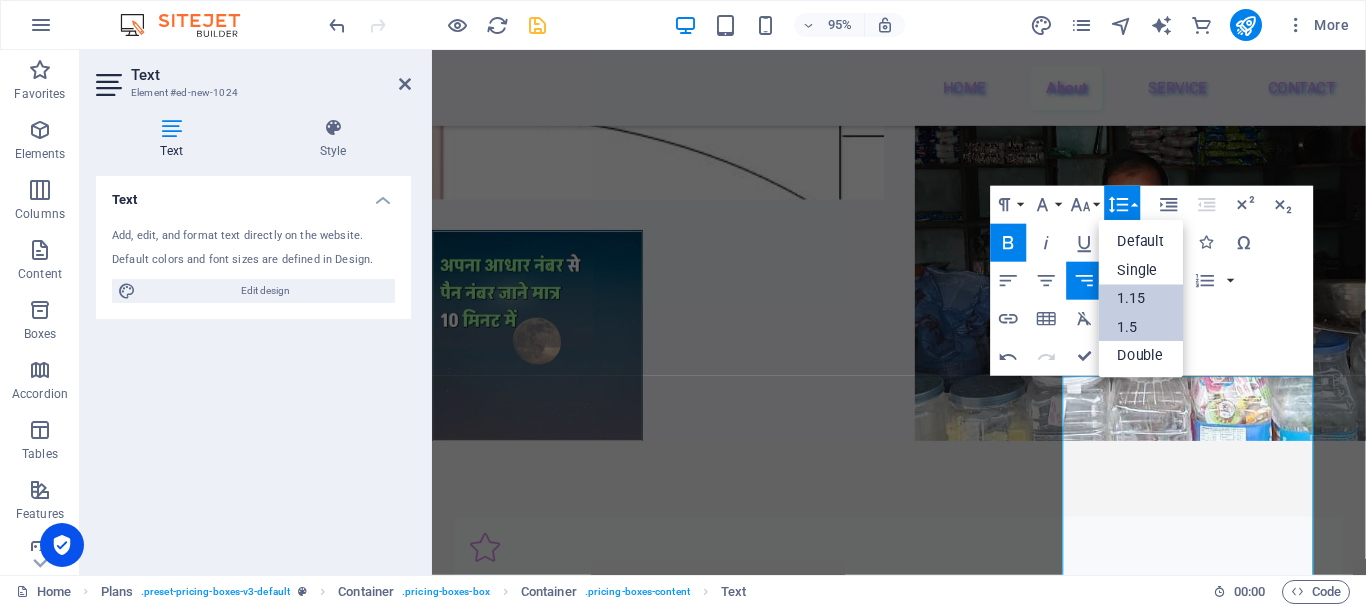click on "1.5" at bounding box center (1141, 327) 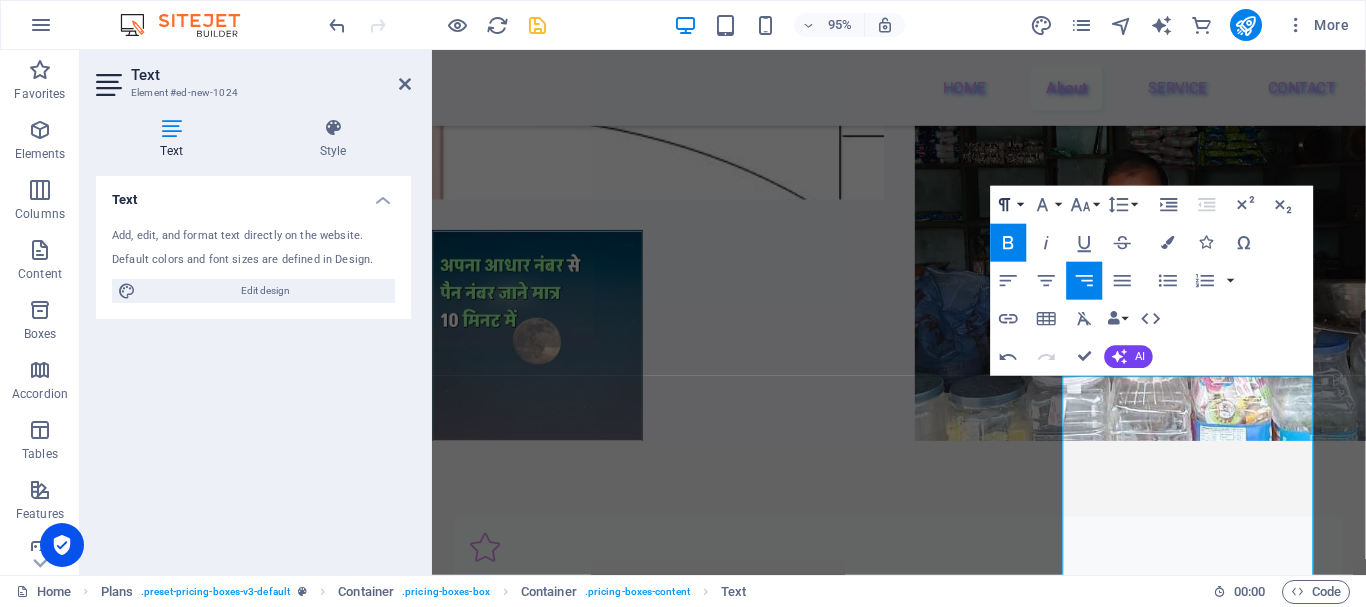 click 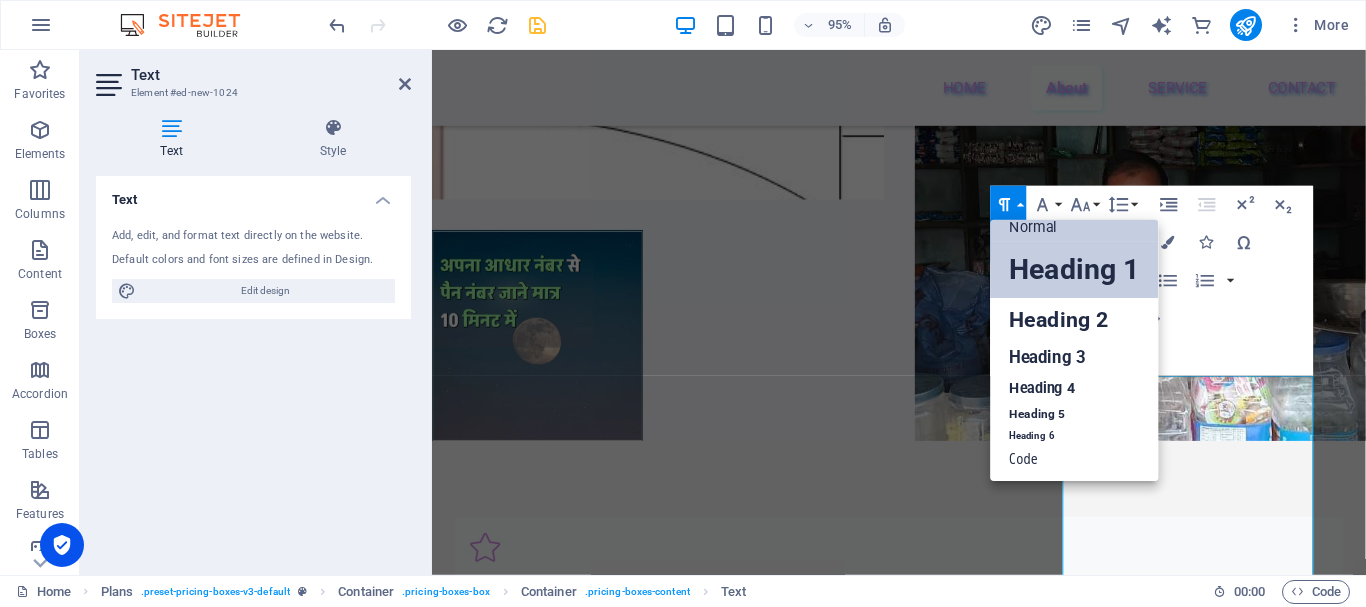 scroll, scrollTop: 16, scrollLeft: 0, axis: vertical 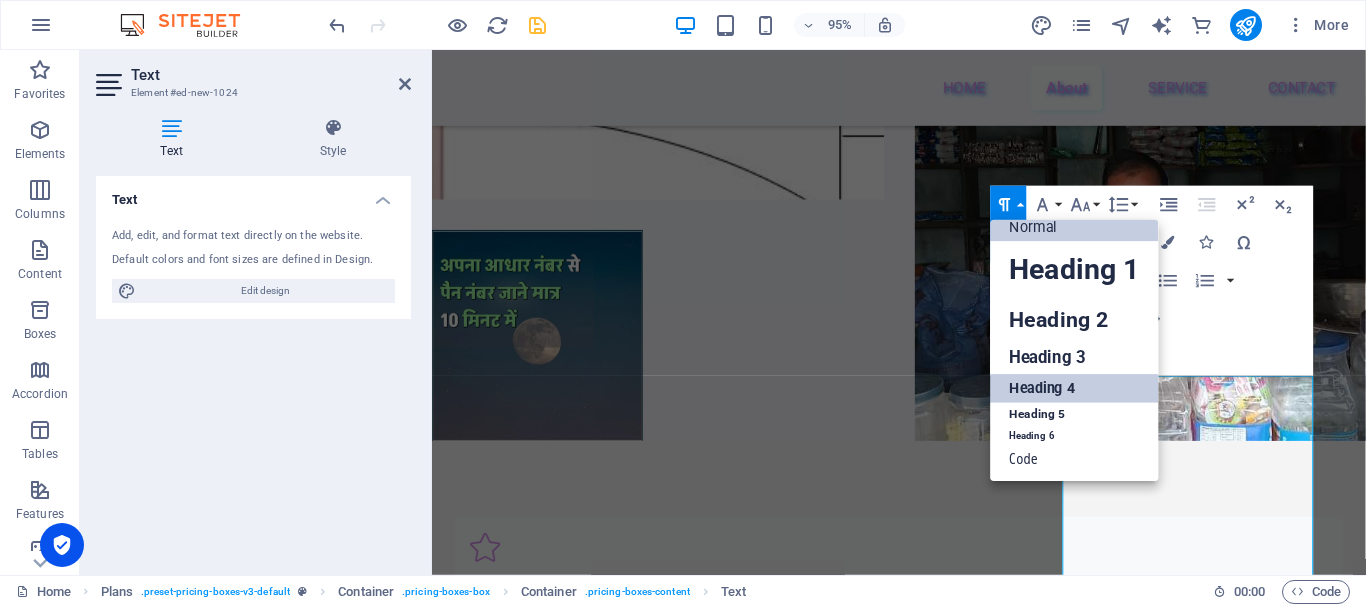 click on "Heading 4" at bounding box center [1075, 388] 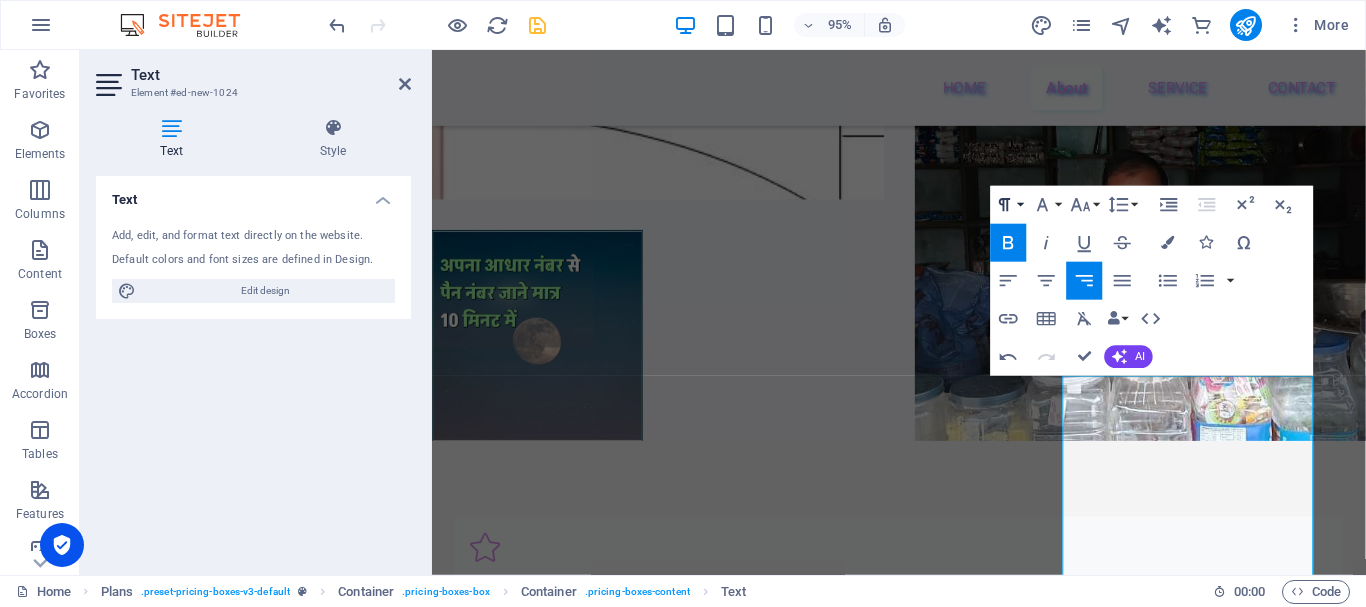 click 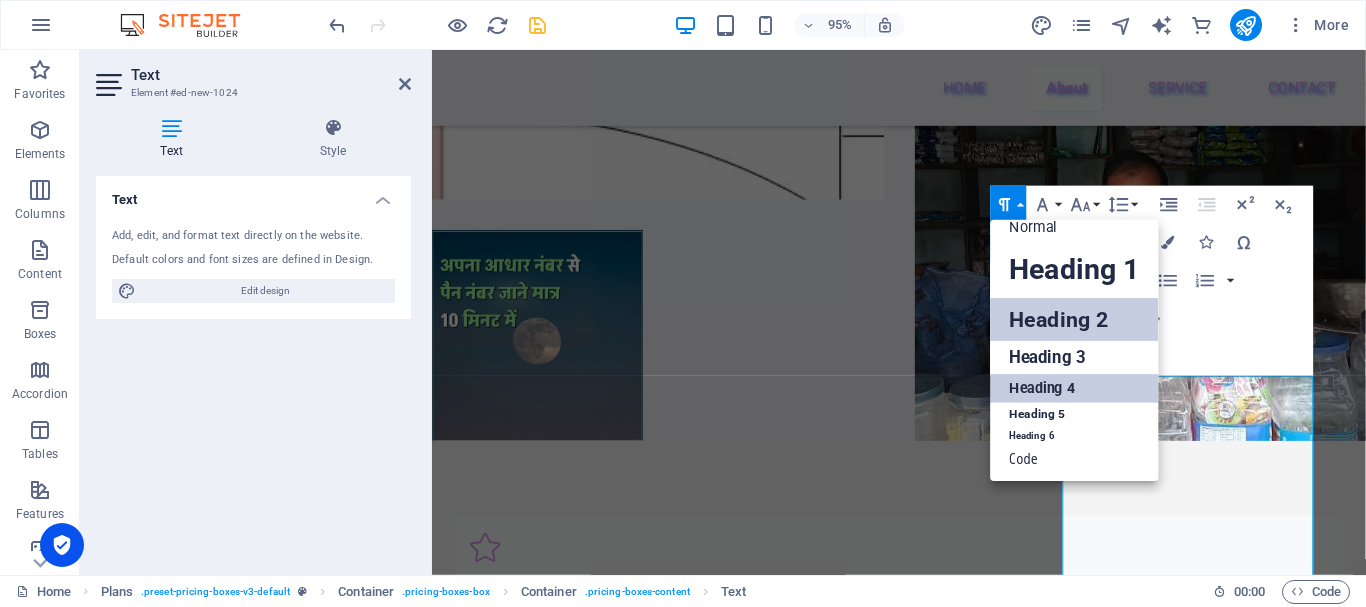 scroll, scrollTop: 16, scrollLeft: 0, axis: vertical 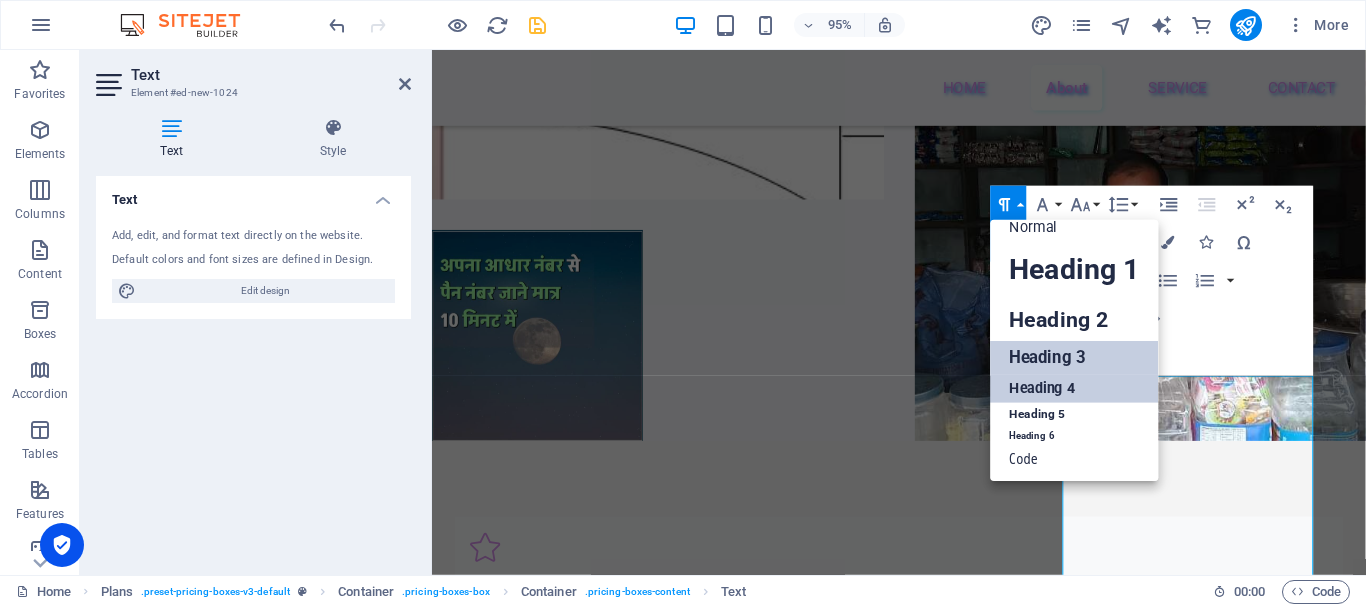 click on "Heading 3" at bounding box center [1075, 356] 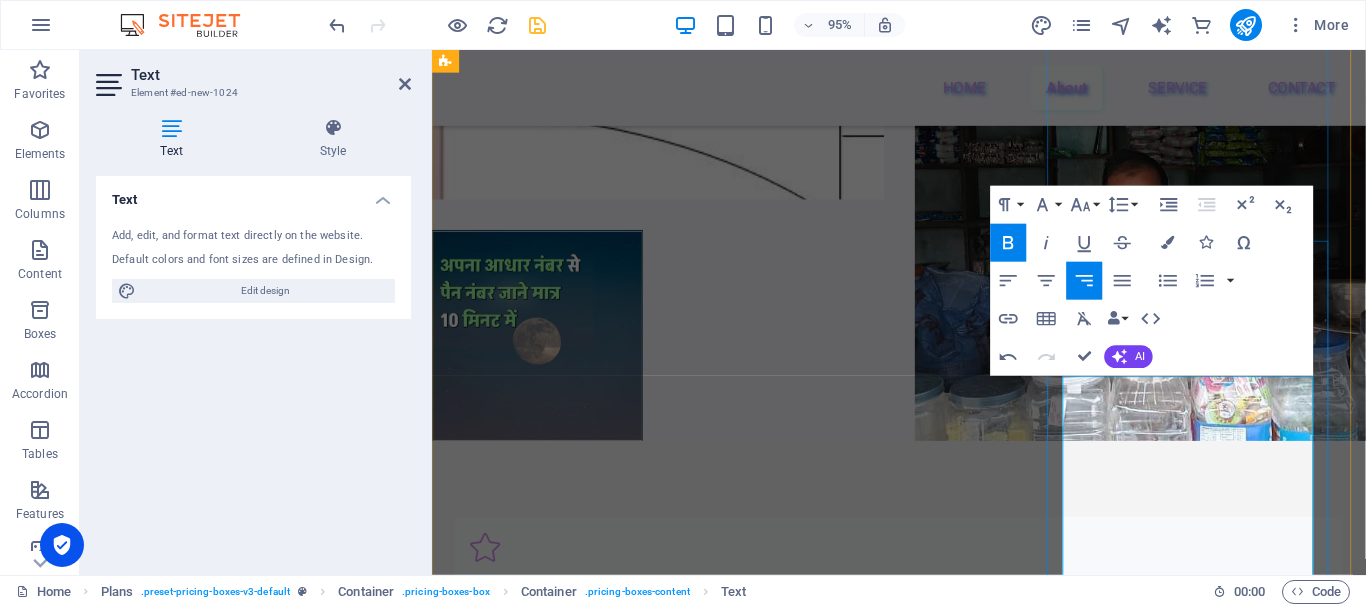 click at bounding box center [924, 1677] 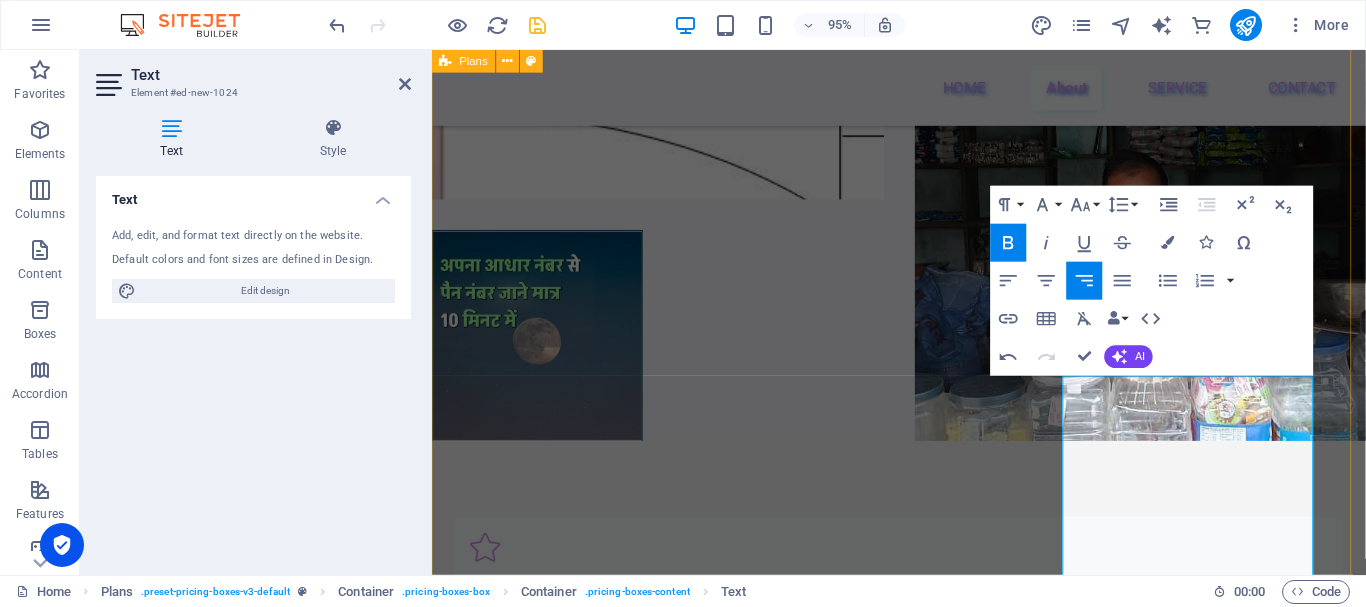 click on "पैन कार्ड केवल 180 रुपये, सिर्फ जुलाई तक। आयुष्मान कार्ड अब सावन में मुफ्त बनाया जाएगा। मतदाता सूची में नाम जोड़ें, परिवार का सहयोग करें। BUTTON VOTER कार्ड 180 रुपये में, केवल सावन तक। ONLINE STOR FOR INTERNATION VILLAGE RASALPUR रसलपुर में 82%  संपन्नता पर ध्यान दें। यह व्यवसायों के लिए नए अवसरों को प्रस्तुत करता है, जो विकास और समृद्धि का मार्ग प्रशस्त करेगा। BUTTON नया सेवा आधार सेवा जल्द आ रहा है। BUTTON" at bounding box center (923, 1232) 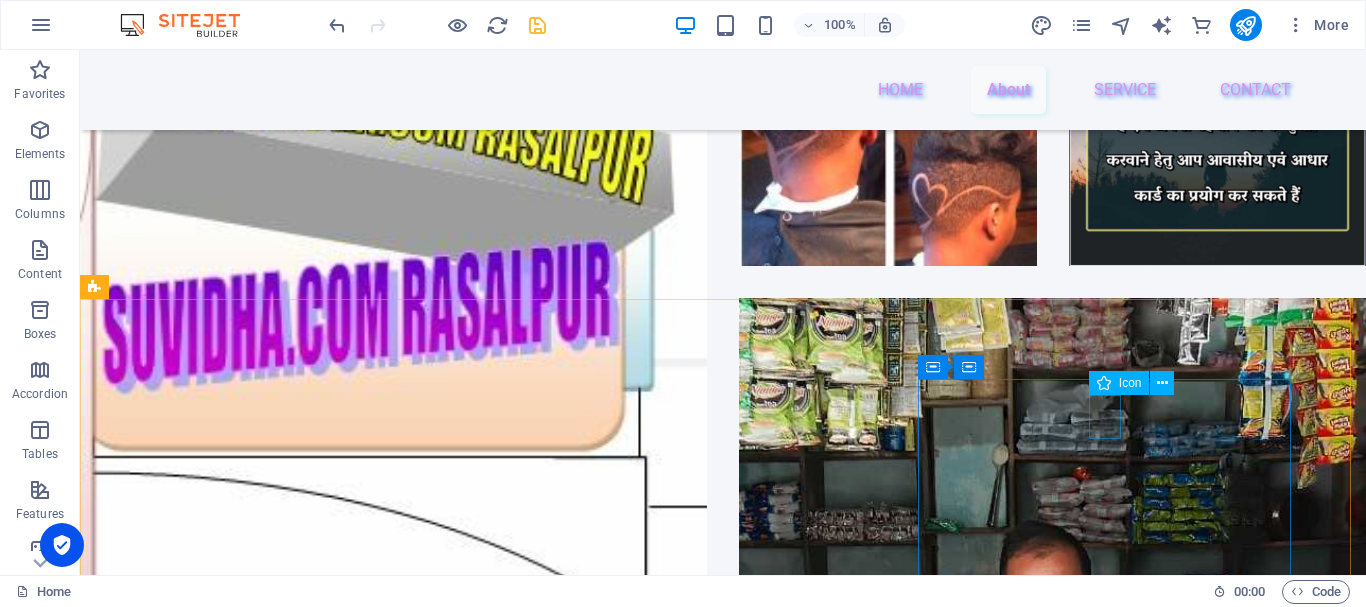 scroll, scrollTop: 2677, scrollLeft: 0, axis: vertical 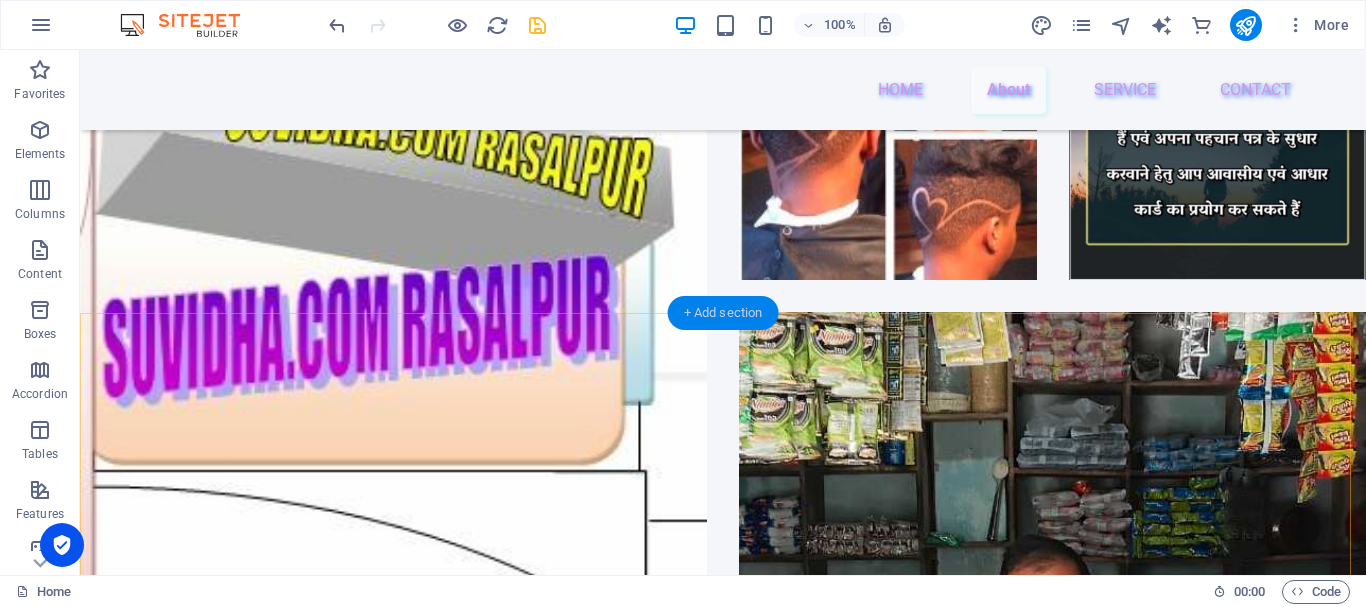 click on "+ Add section" at bounding box center (723, 313) 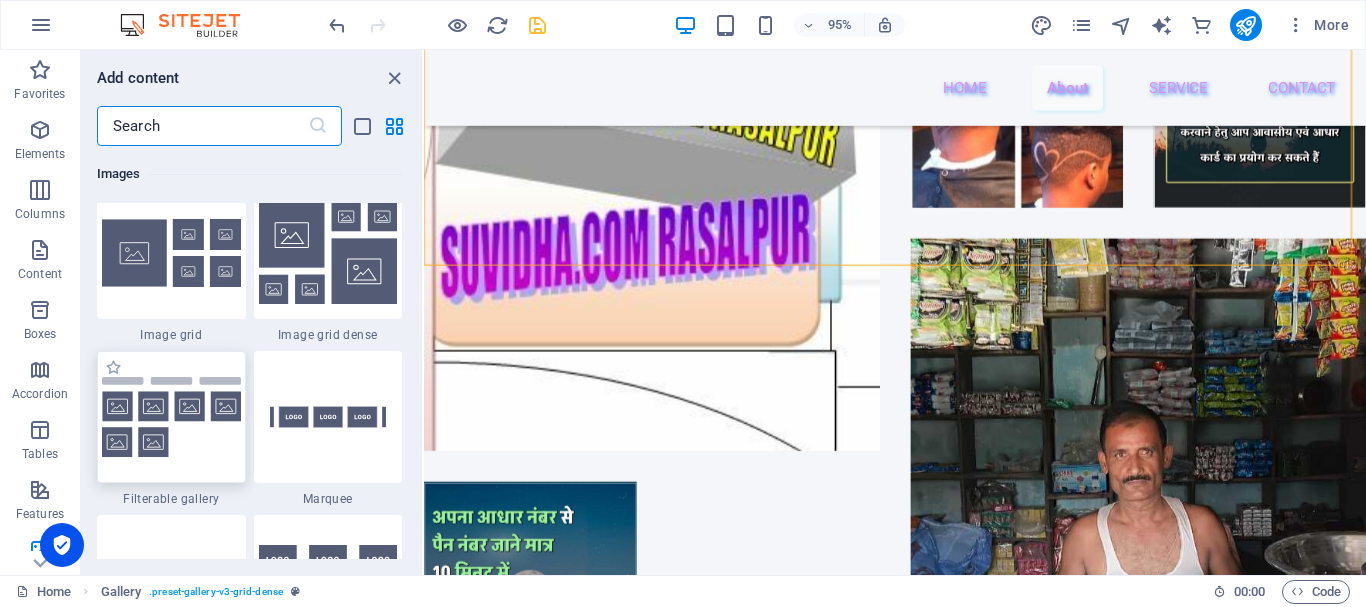 scroll, scrollTop: 10299, scrollLeft: 0, axis: vertical 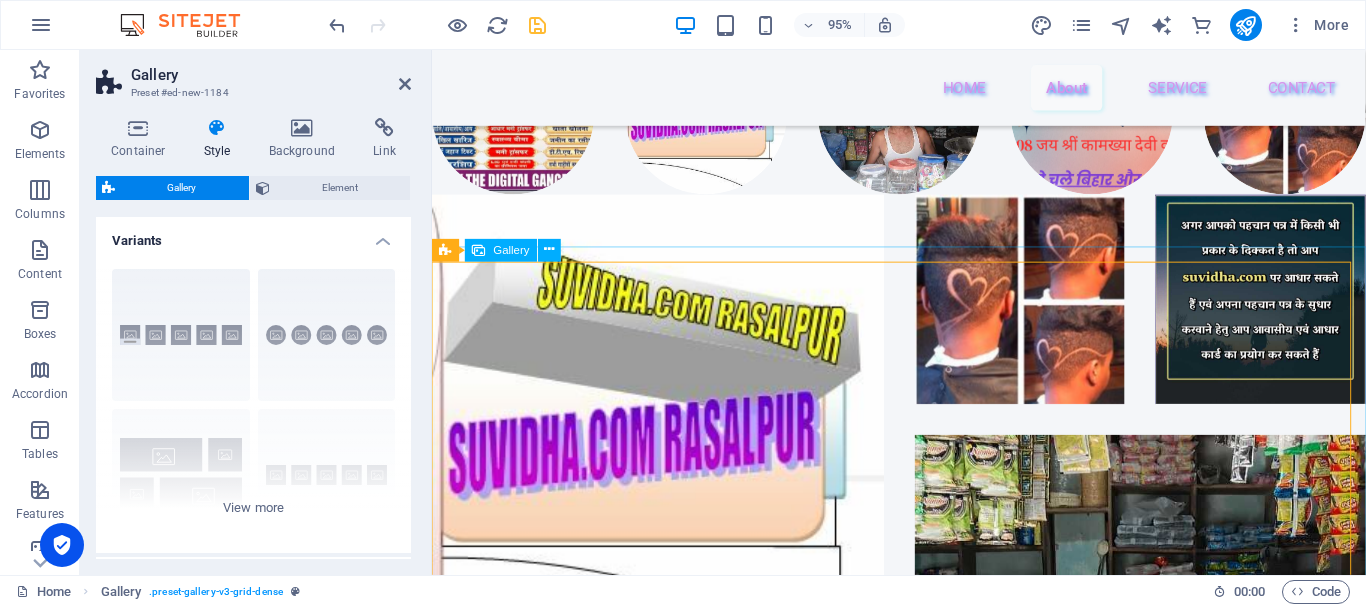 click at bounding box center [670, 1169] 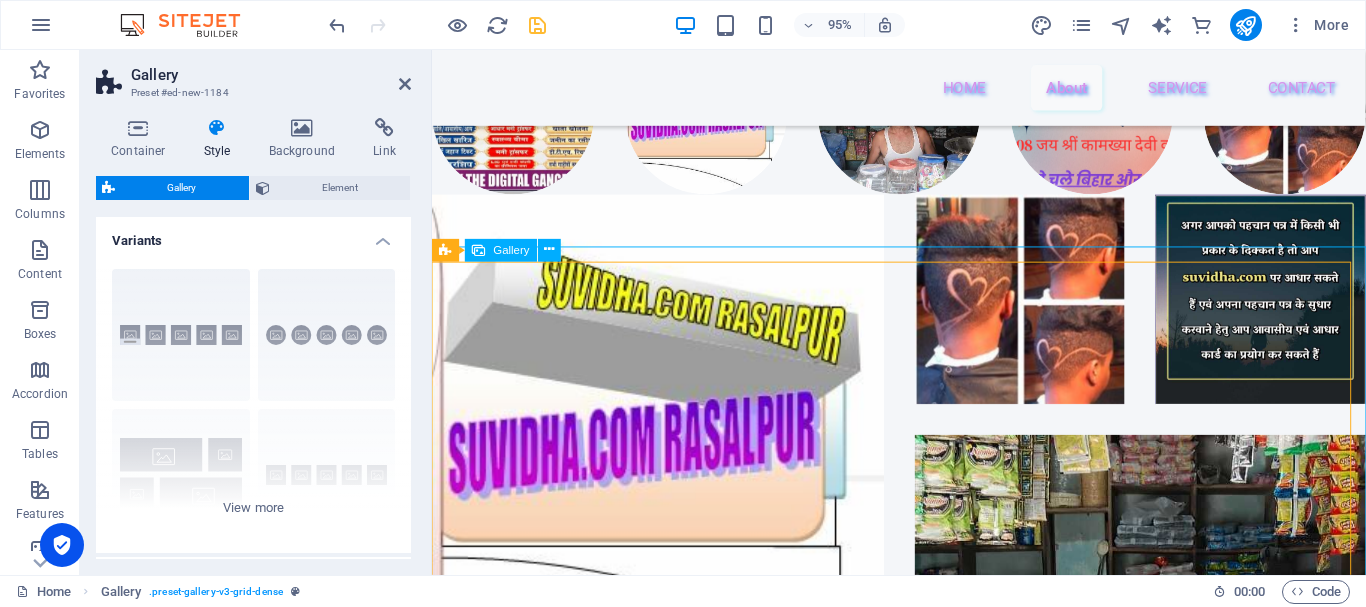 click at bounding box center [670, 1169] 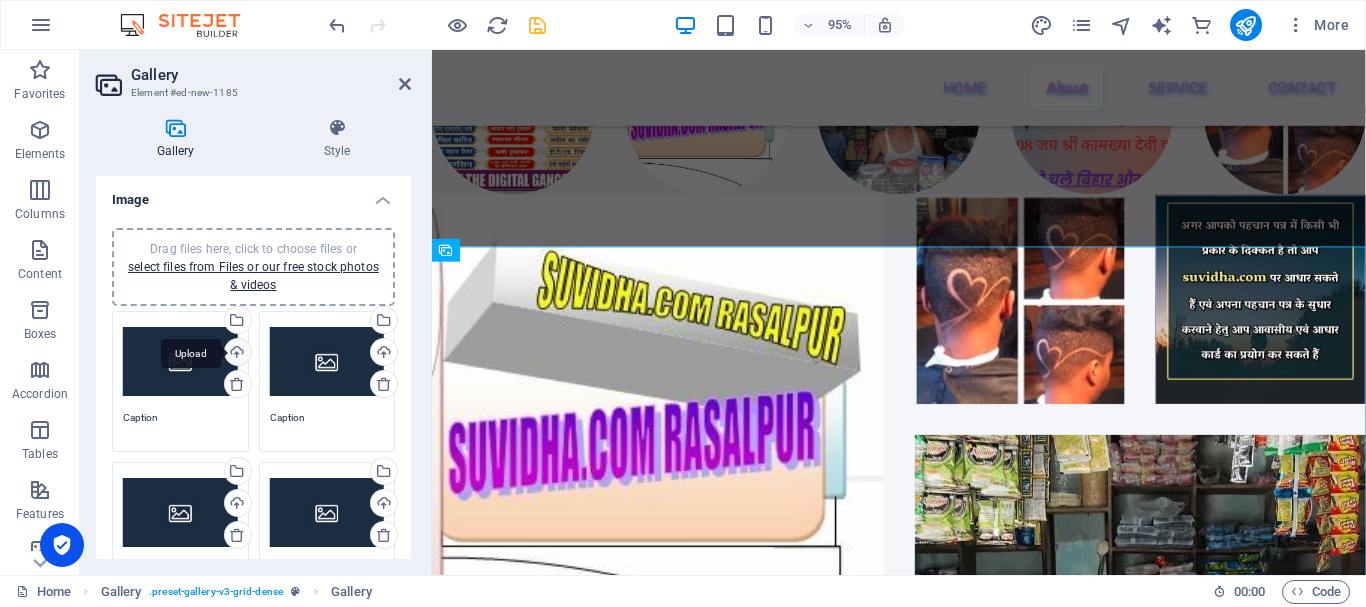 click on "Upload" at bounding box center [236, 354] 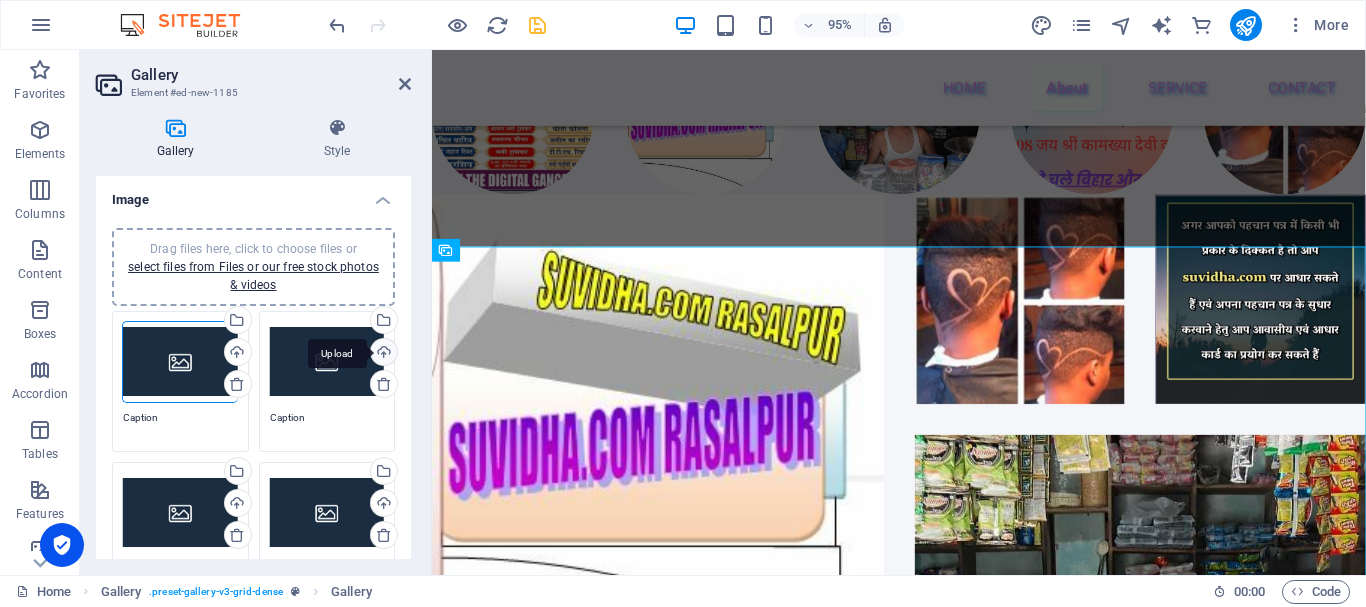 click on "Upload" at bounding box center [382, 354] 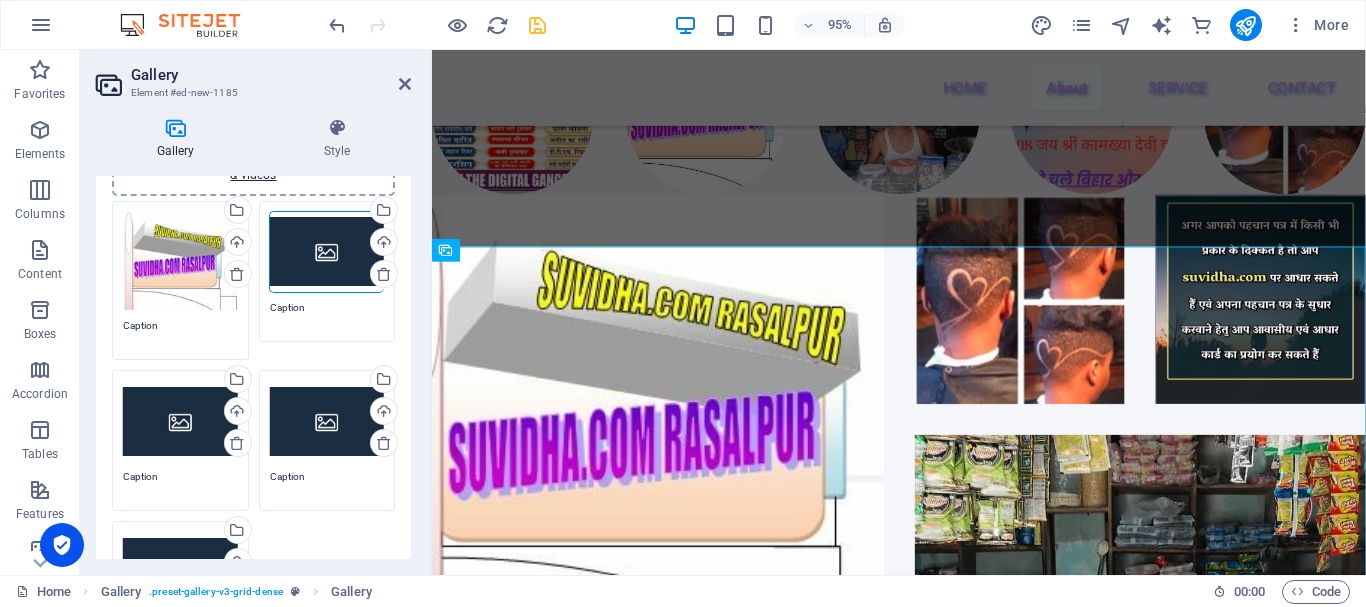 scroll, scrollTop: 200, scrollLeft: 0, axis: vertical 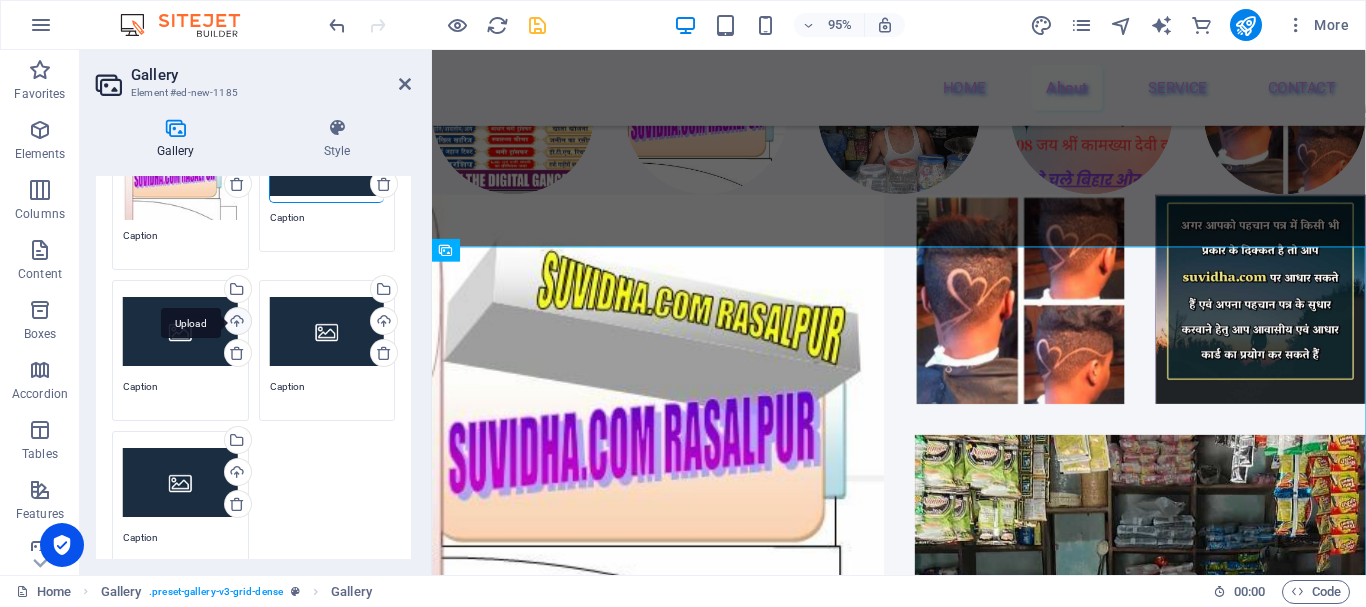 click on "Upload" at bounding box center [236, 323] 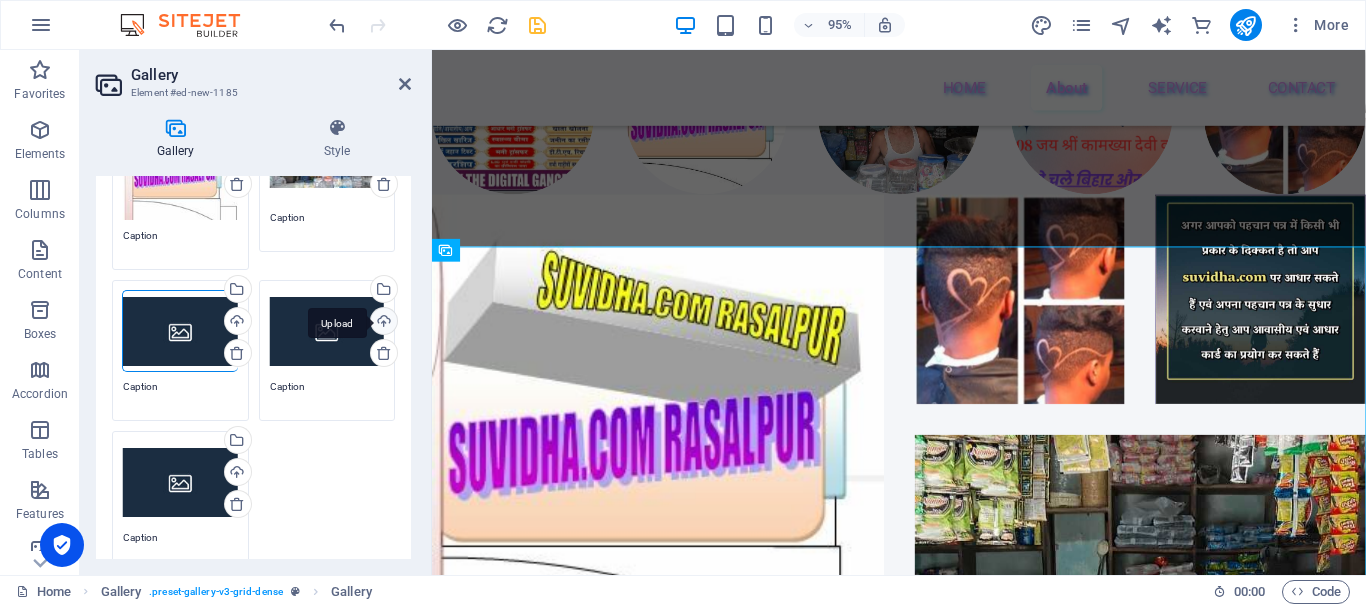 click on "Upload" at bounding box center [382, 323] 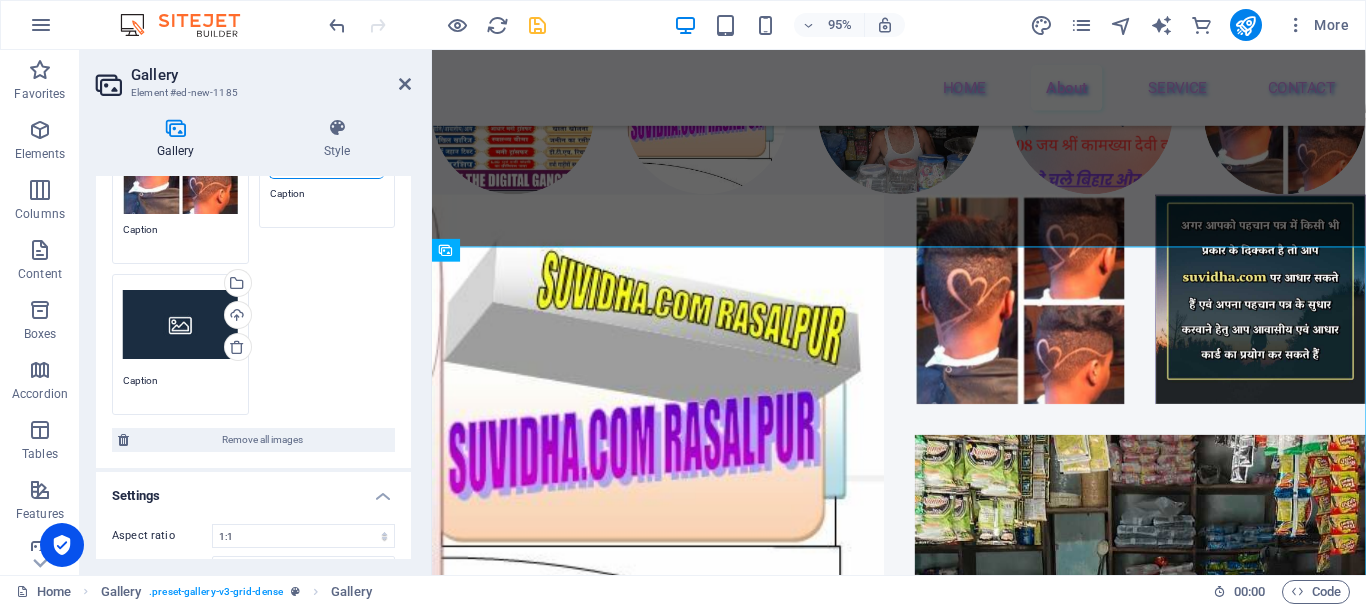 scroll, scrollTop: 400, scrollLeft: 0, axis: vertical 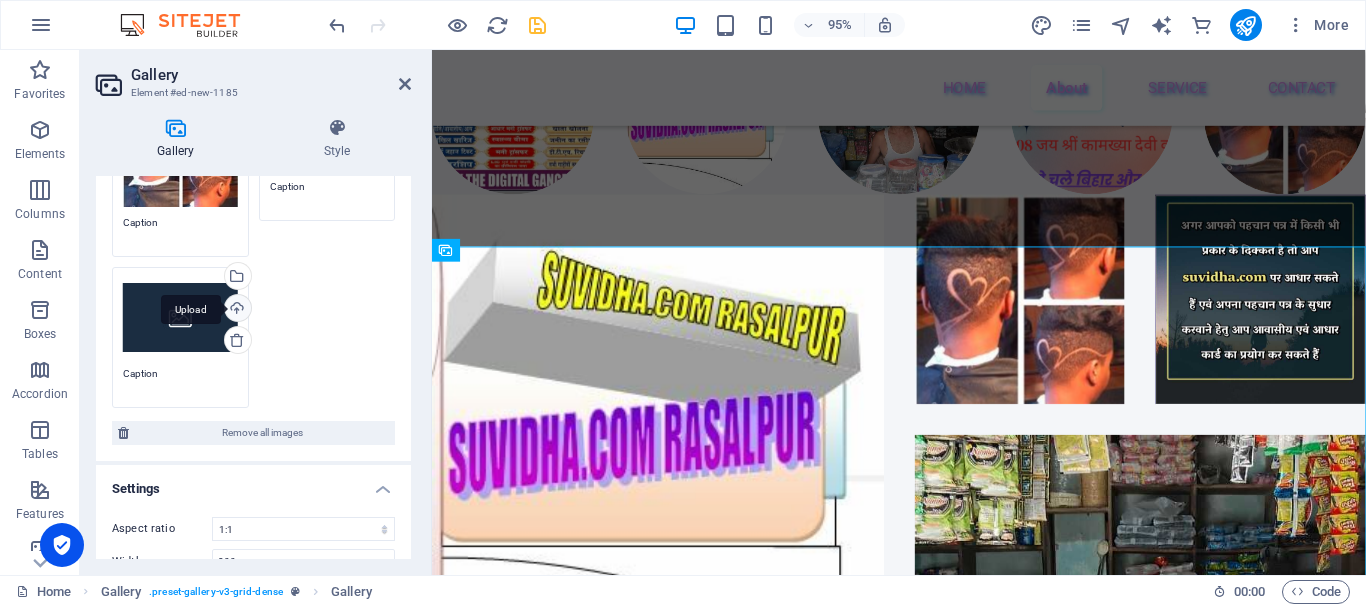 click on "Upload" at bounding box center (236, 310) 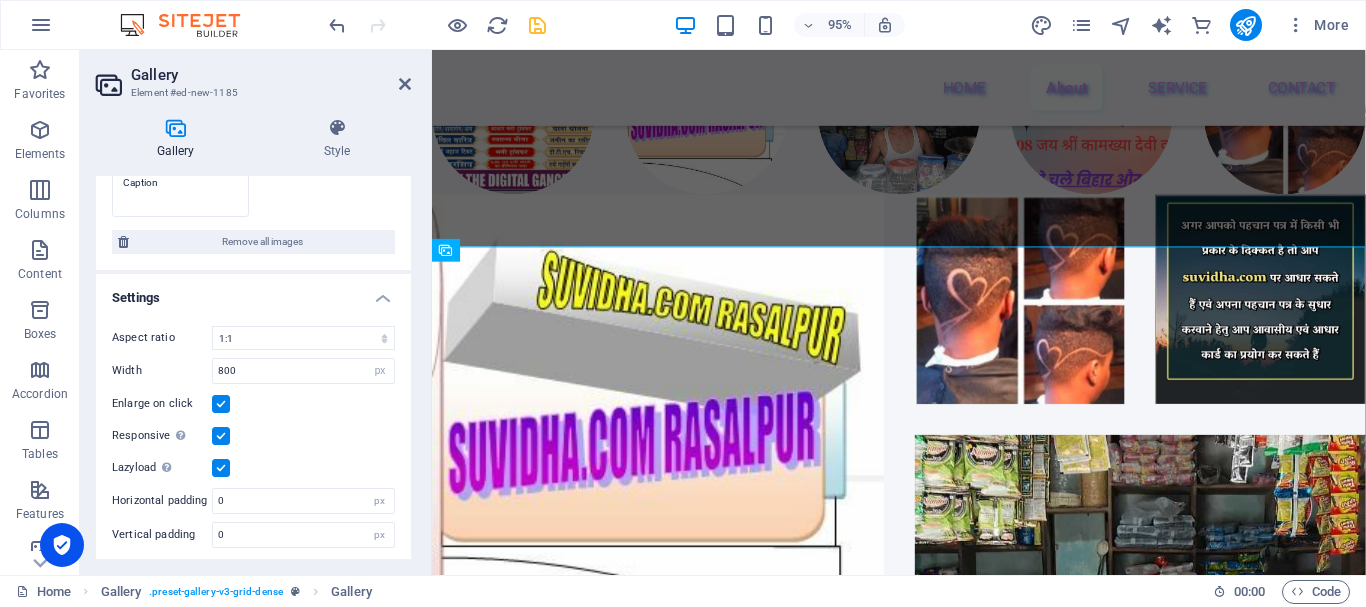 scroll, scrollTop: 592, scrollLeft: 0, axis: vertical 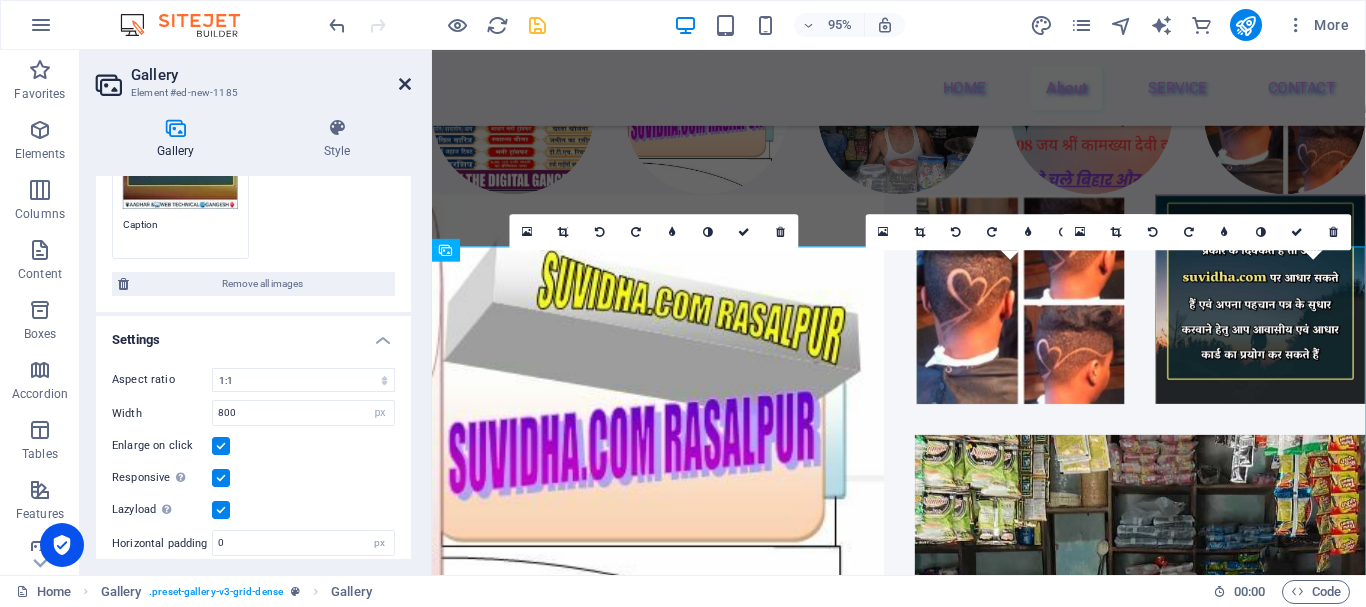 drag, startPoint x: 406, startPoint y: 79, endPoint x: 328, endPoint y: 52, distance: 82.5409 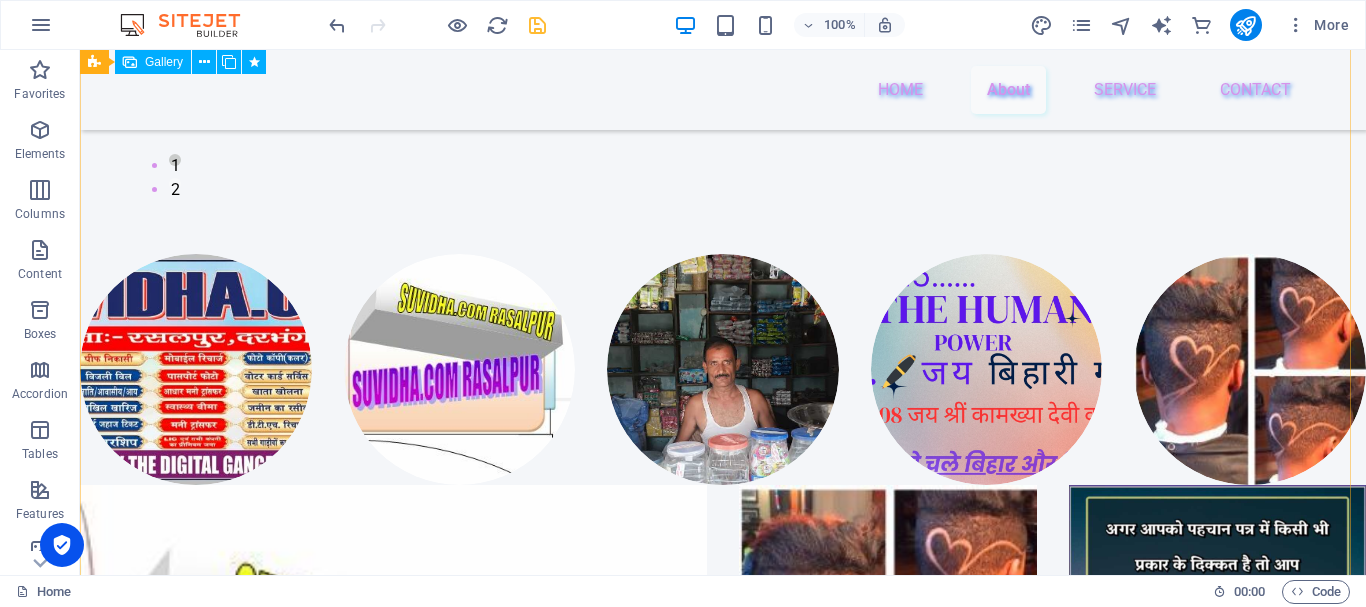 scroll, scrollTop: 2165, scrollLeft: 0, axis: vertical 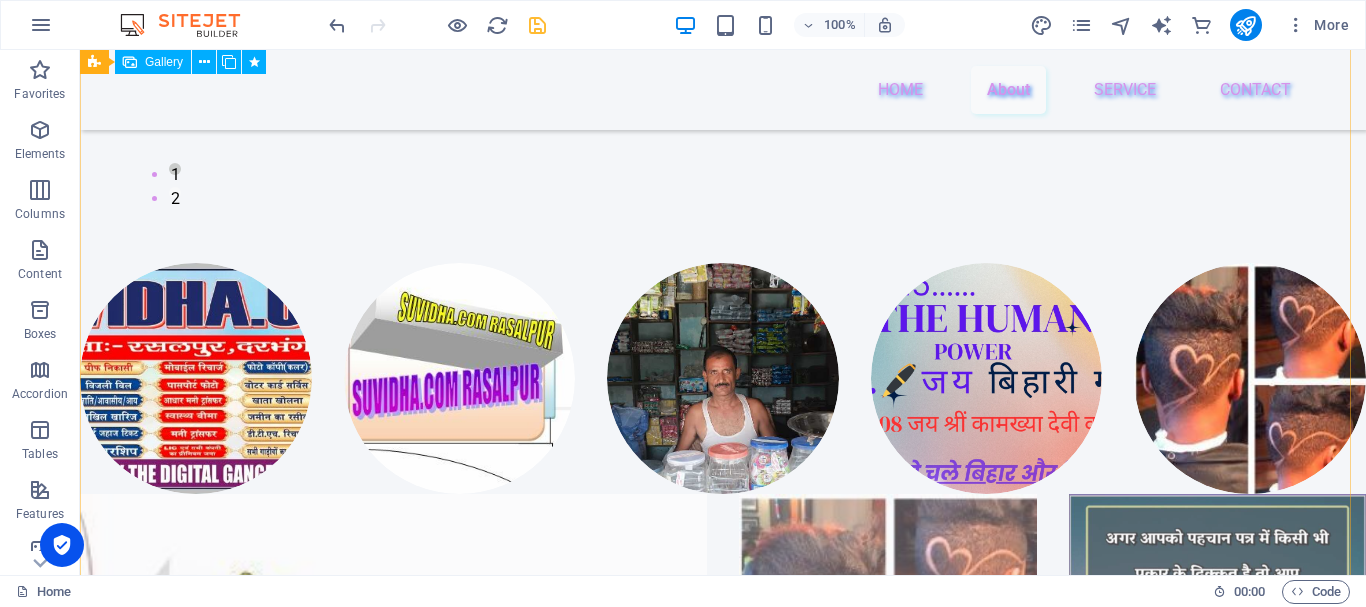 click at bounding box center [1052, 1137] 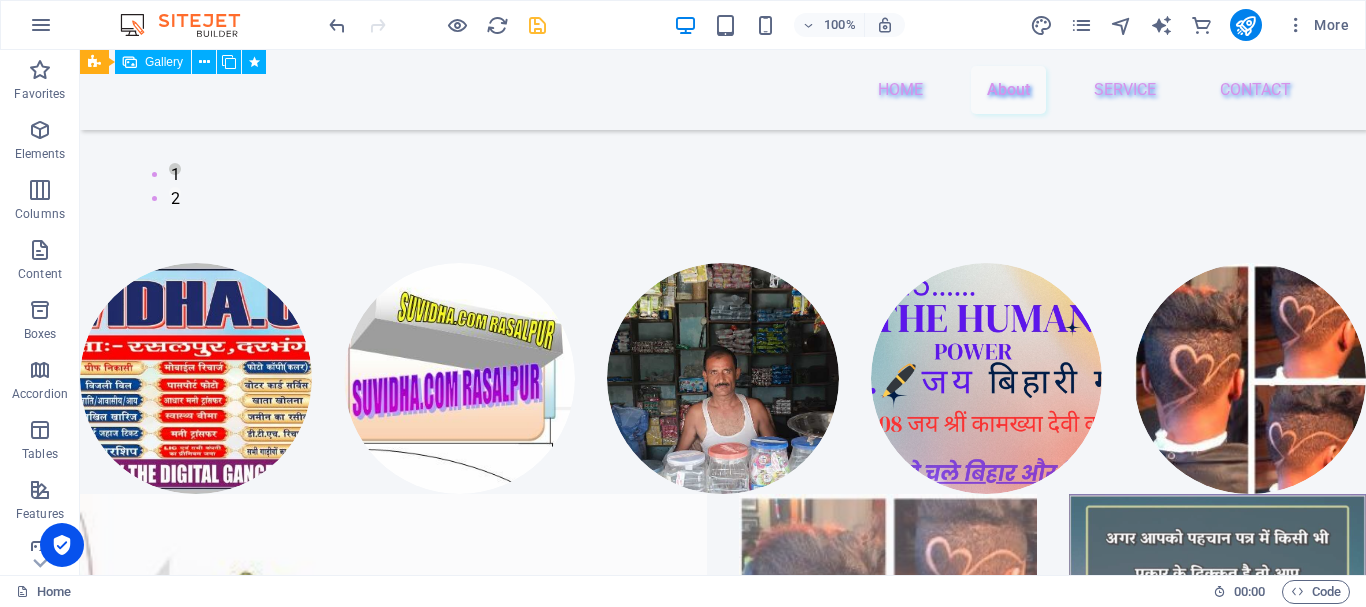 click at bounding box center [1052, 1137] 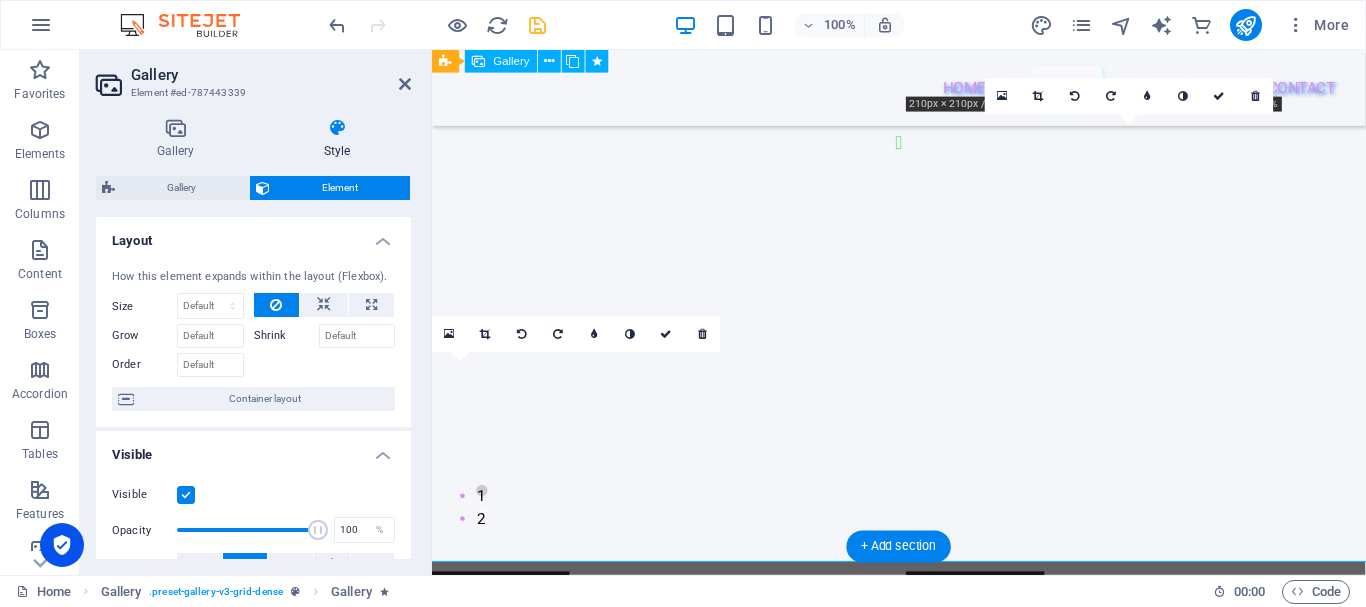 scroll, scrollTop: 2417, scrollLeft: 0, axis: vertical 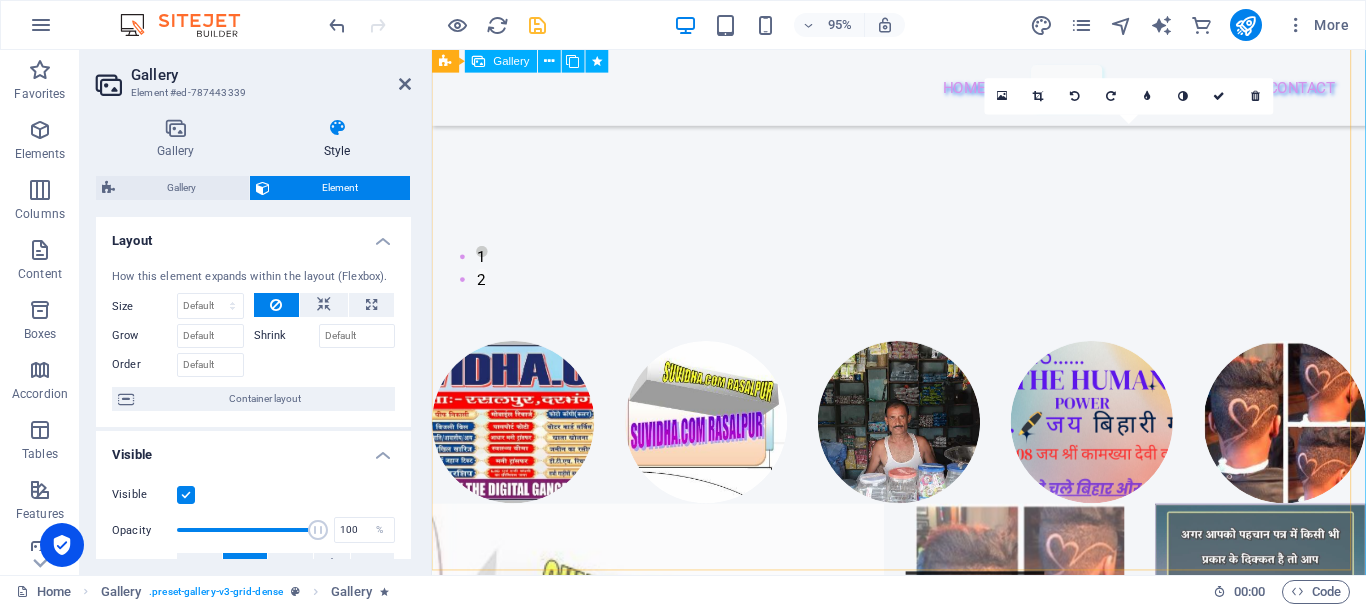 click at bounding box center [1178, 1018] 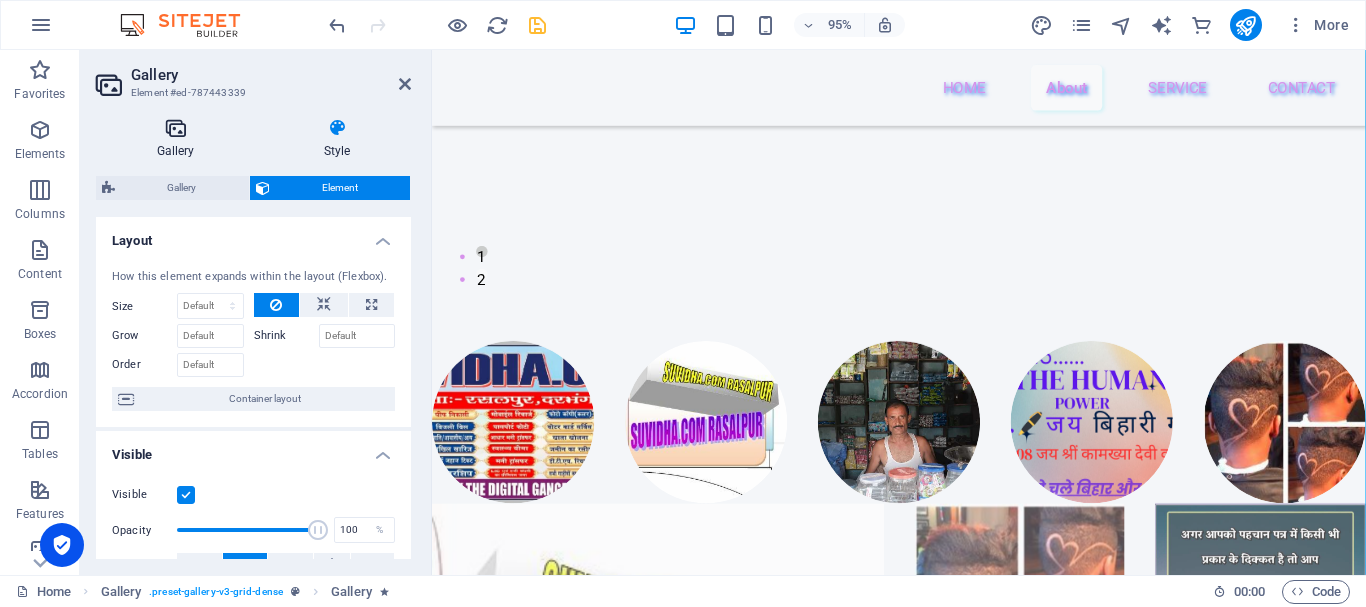 click on "Gallery" at bounding box center (179, 139) 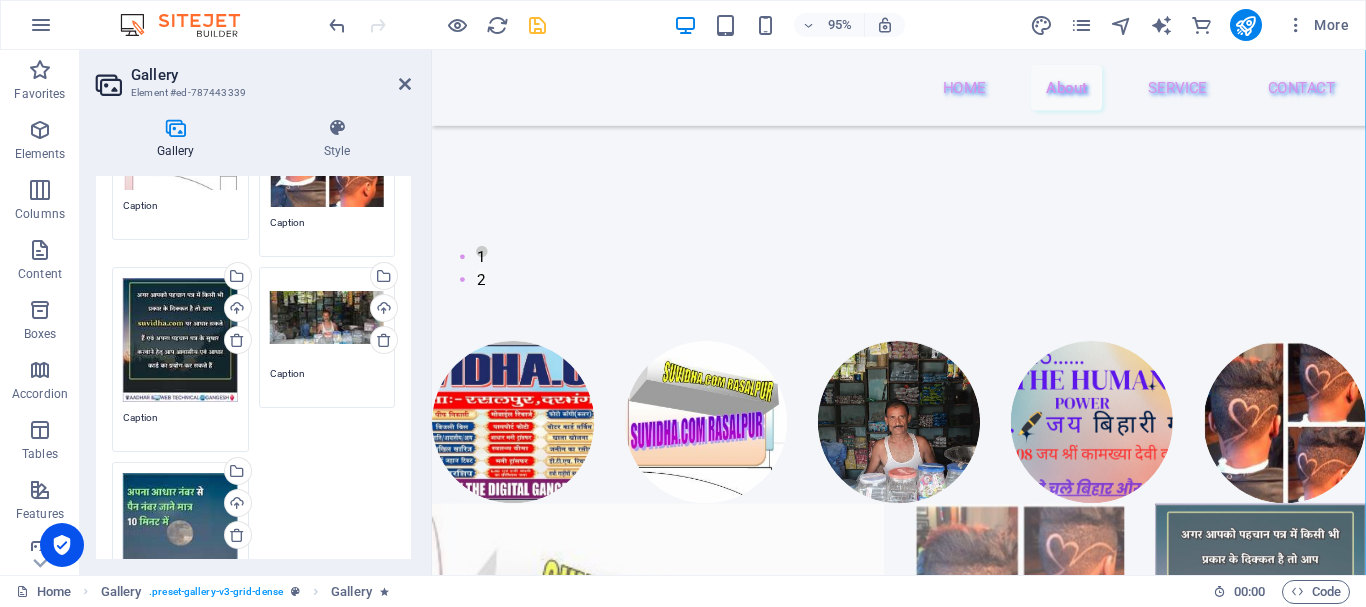 scroll, scrollTop: 300, scrollLeft: 0, axis: vertical 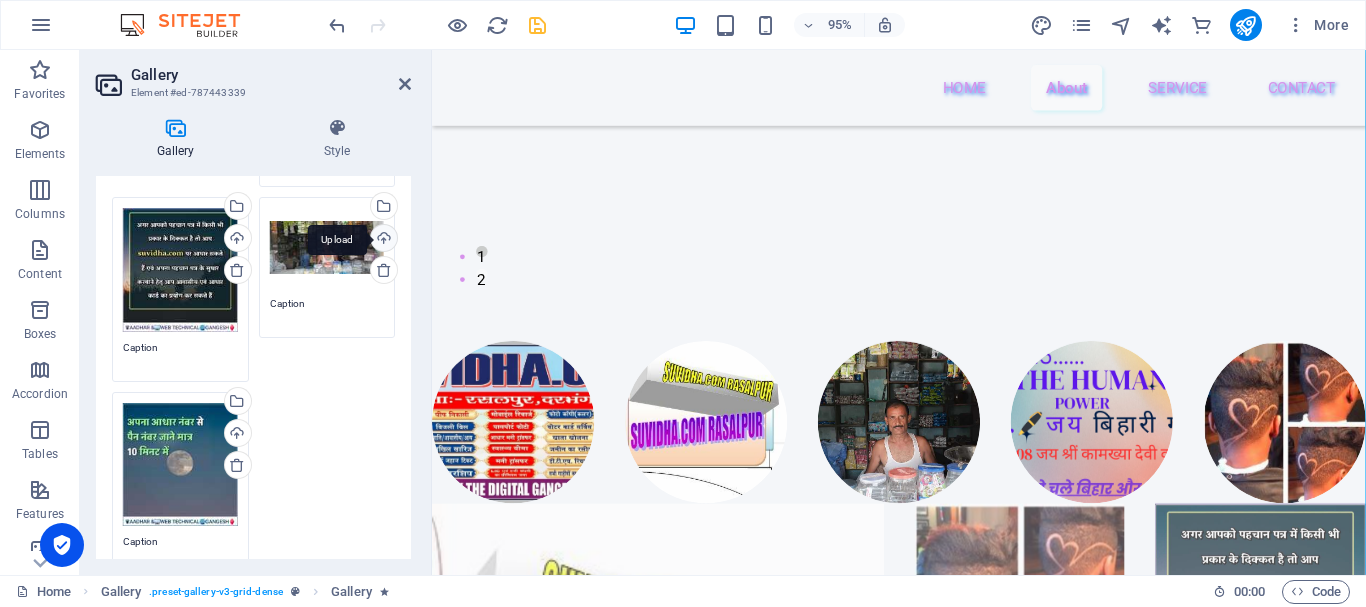 click on "Upload" at bounding box center [382, 240] 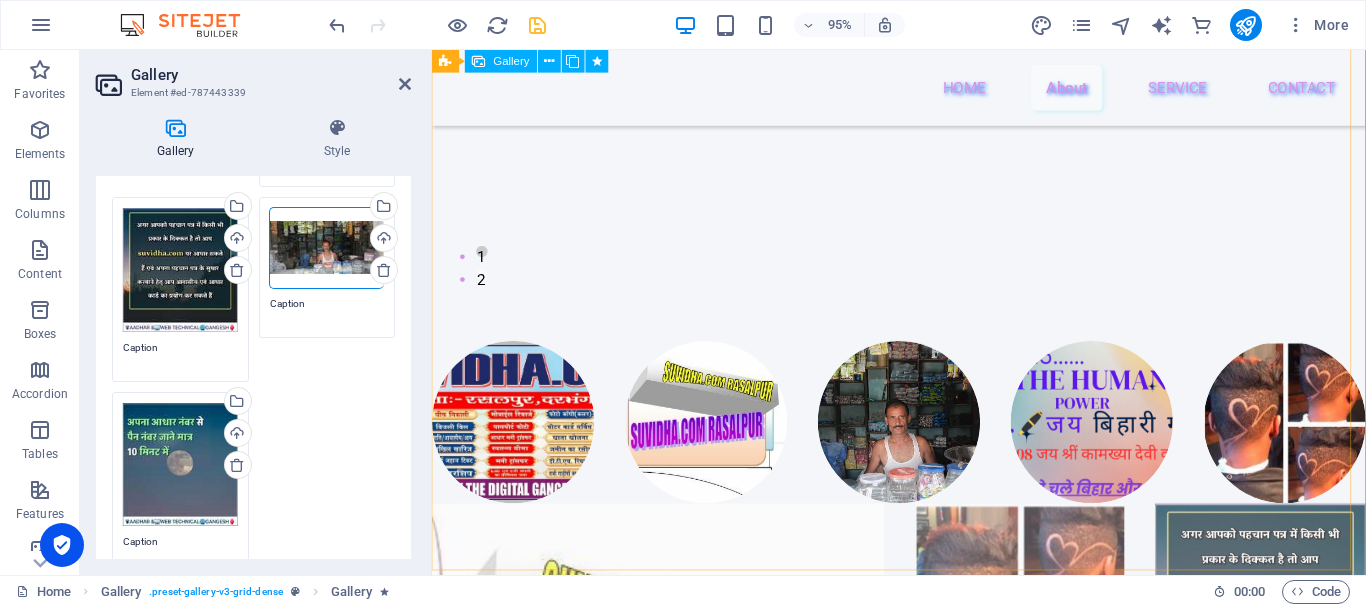 click at bounding box center (923, 891) 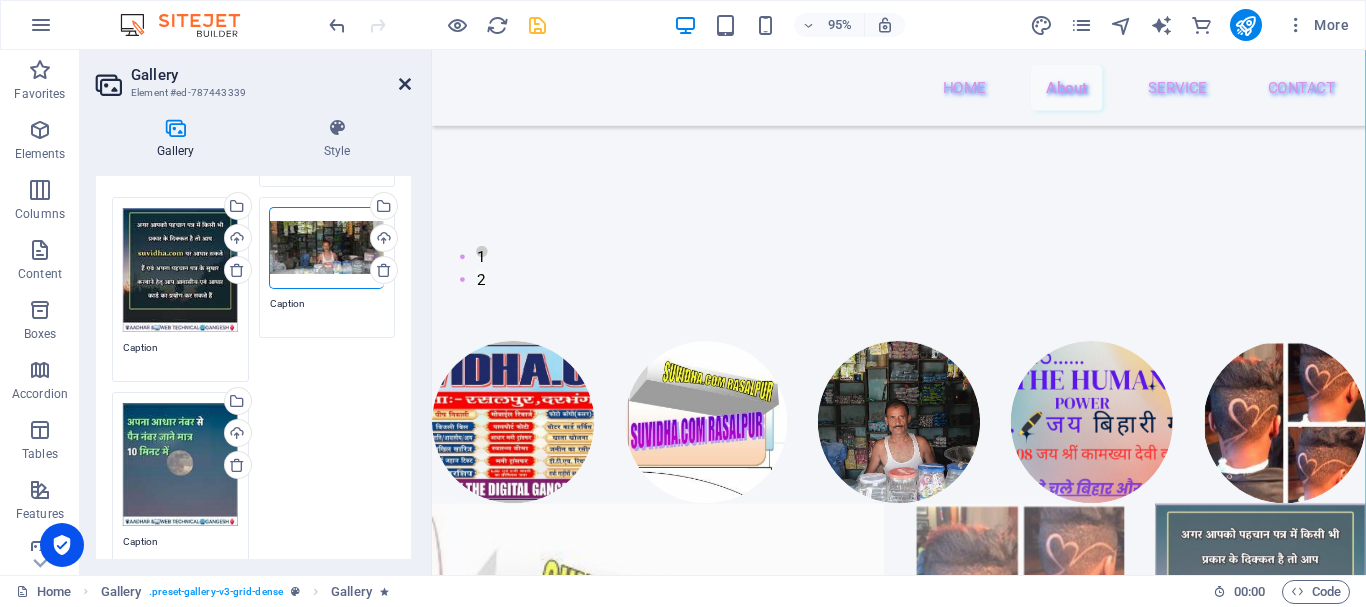 click at bounding box center (405, 84) 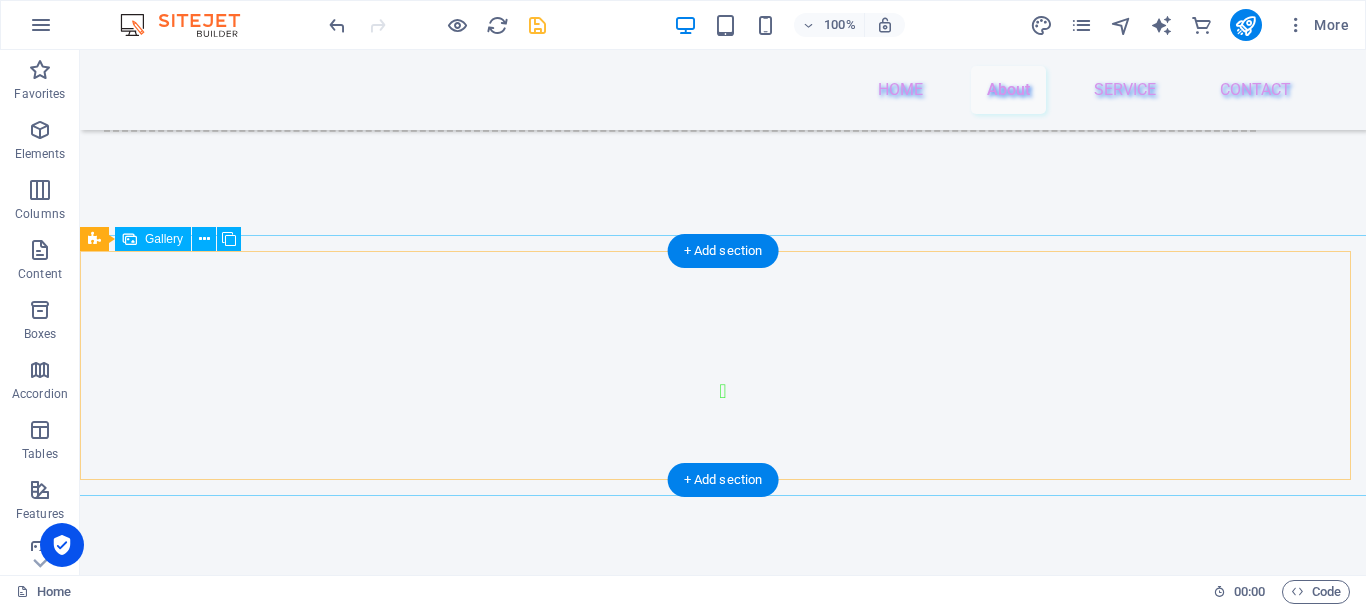 scroll, scrollTop: 1565, scrollLeft: 0, axis: vertical 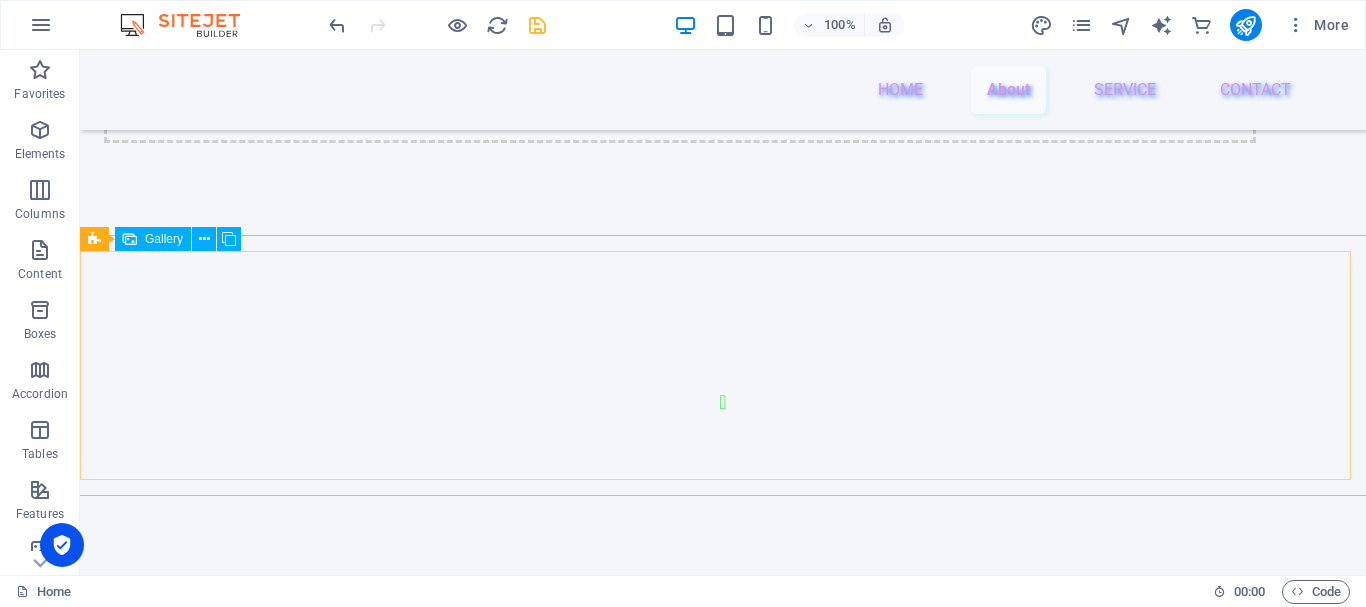 click on "Gallery   Gallery" at bounding box center [167, 239] 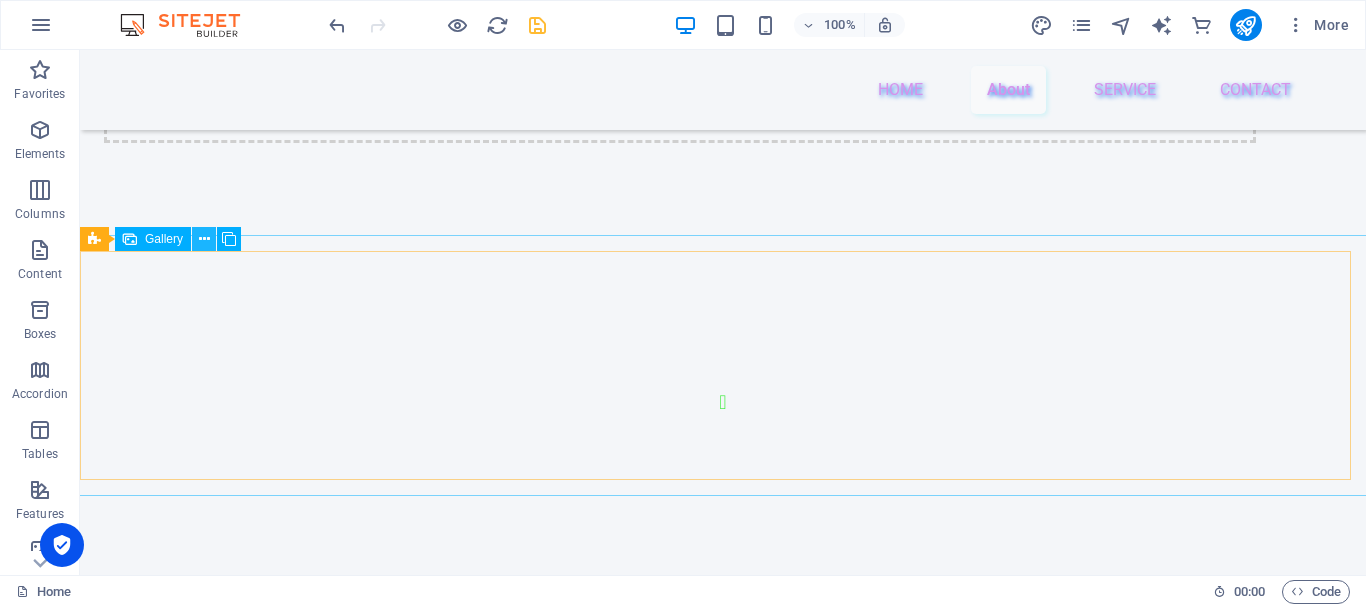 click at bounding box center (204, 239) 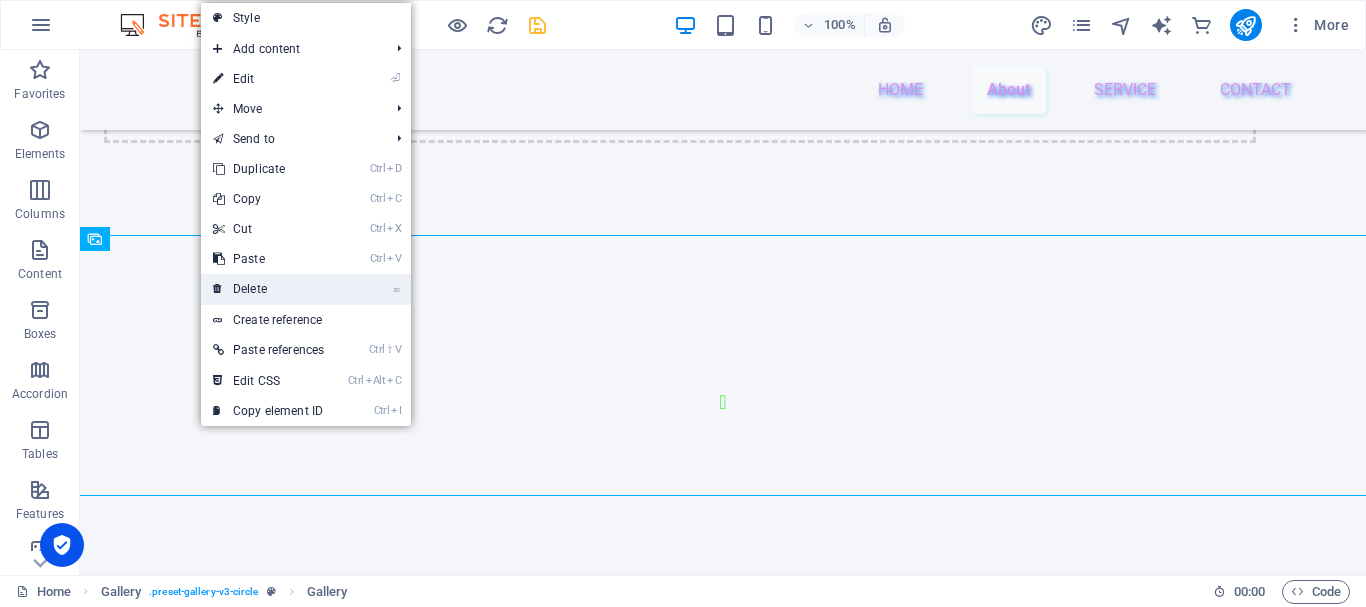 click on "⌦  Delete" at bounding box center [268, 289] 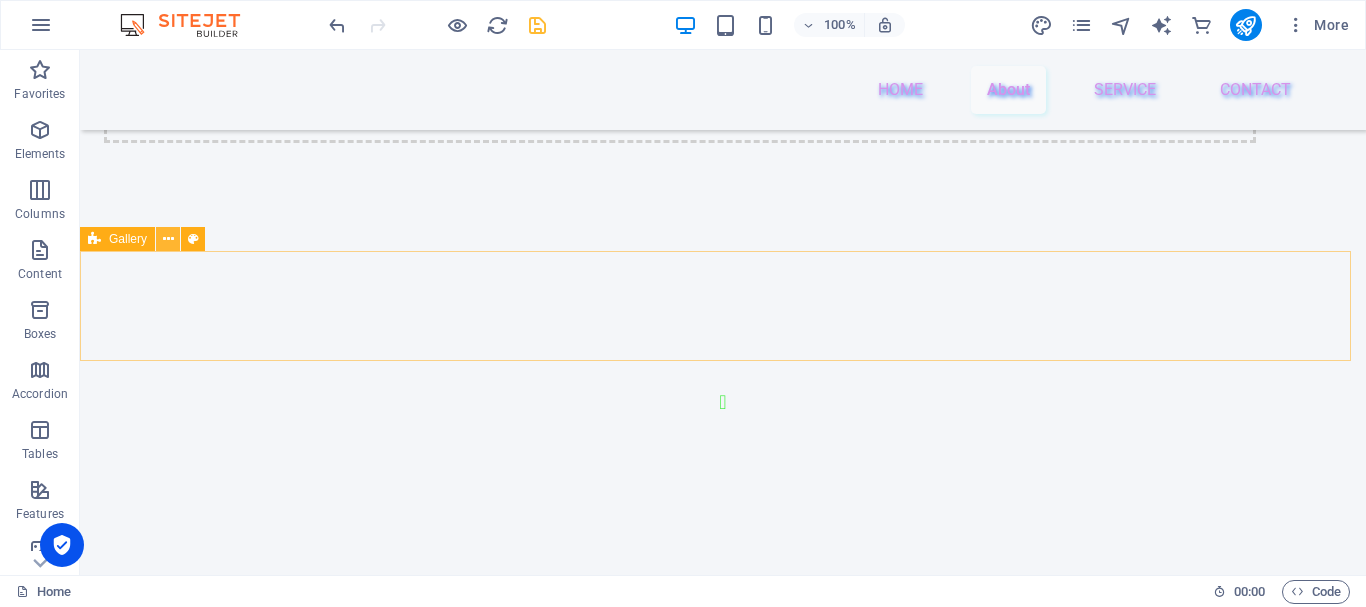 click at bounding box center [168, 239] 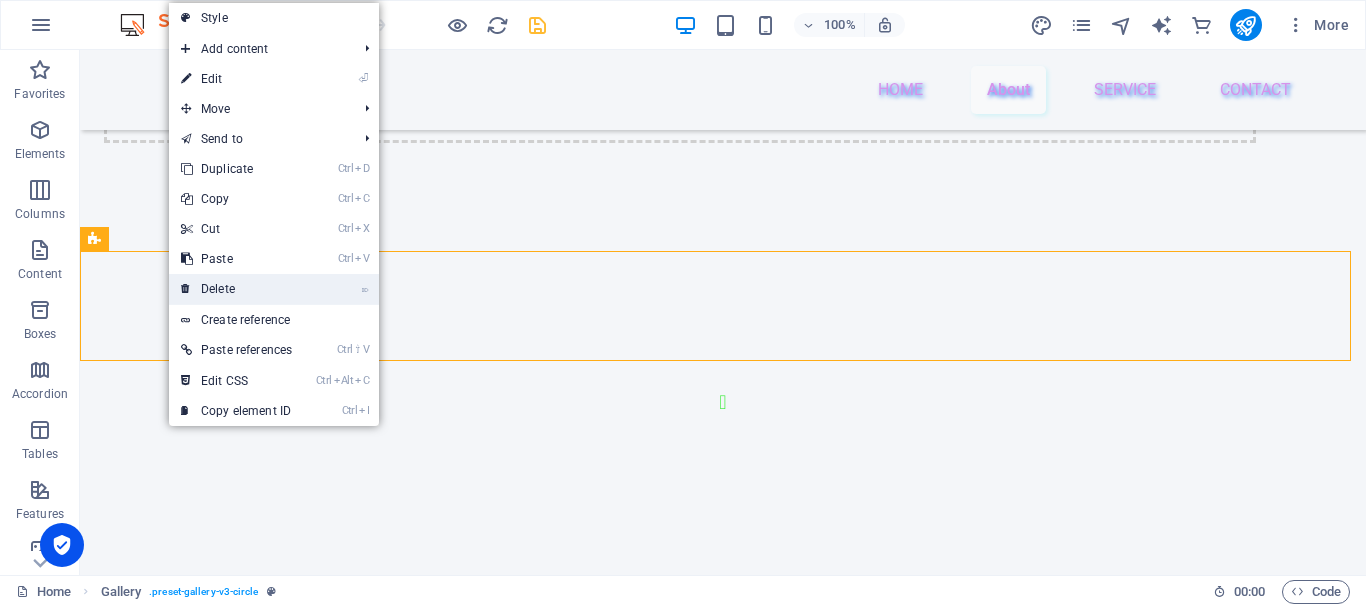 click on "⌦  Delete" at bounding box center (236, 289) 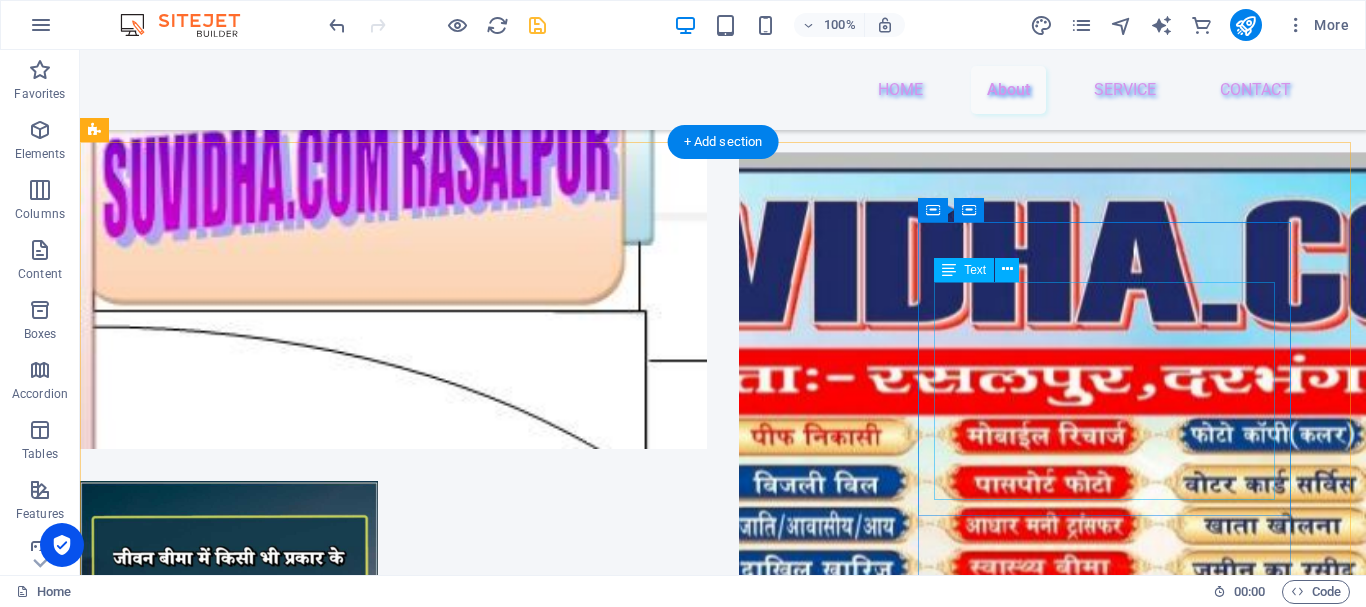 scroll, scrollTop: 3565, scrollLeft: 0, axis: vertical 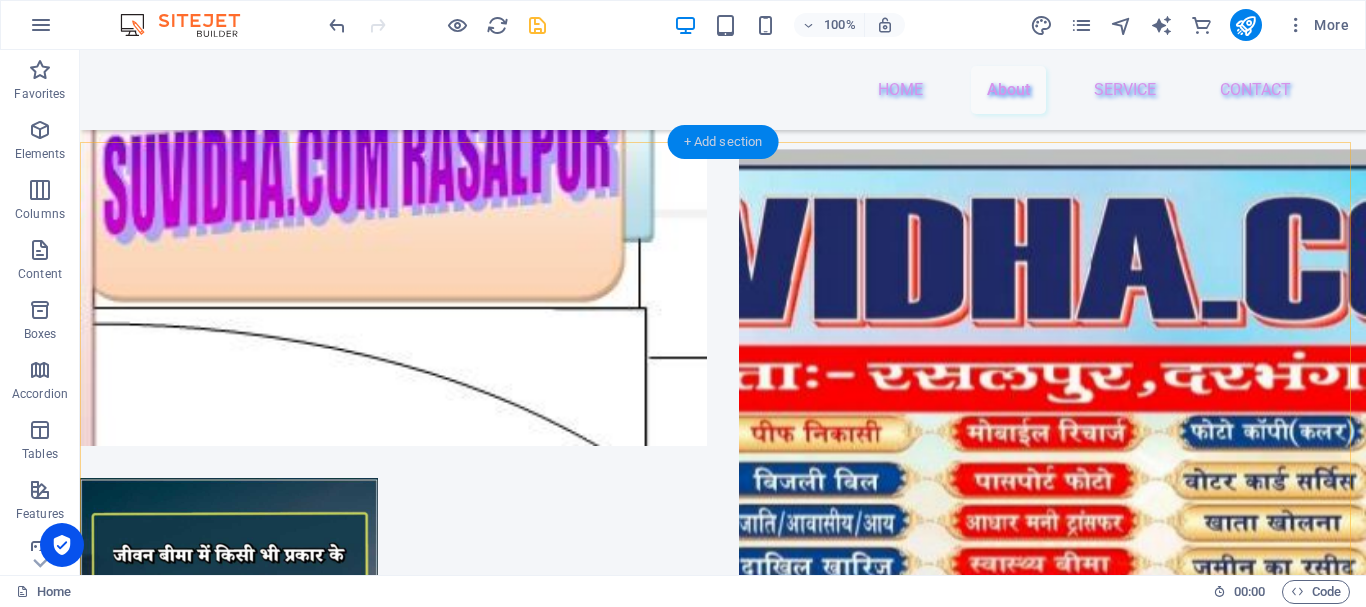 click on "+ Add section" at bounding box center (723, 142) 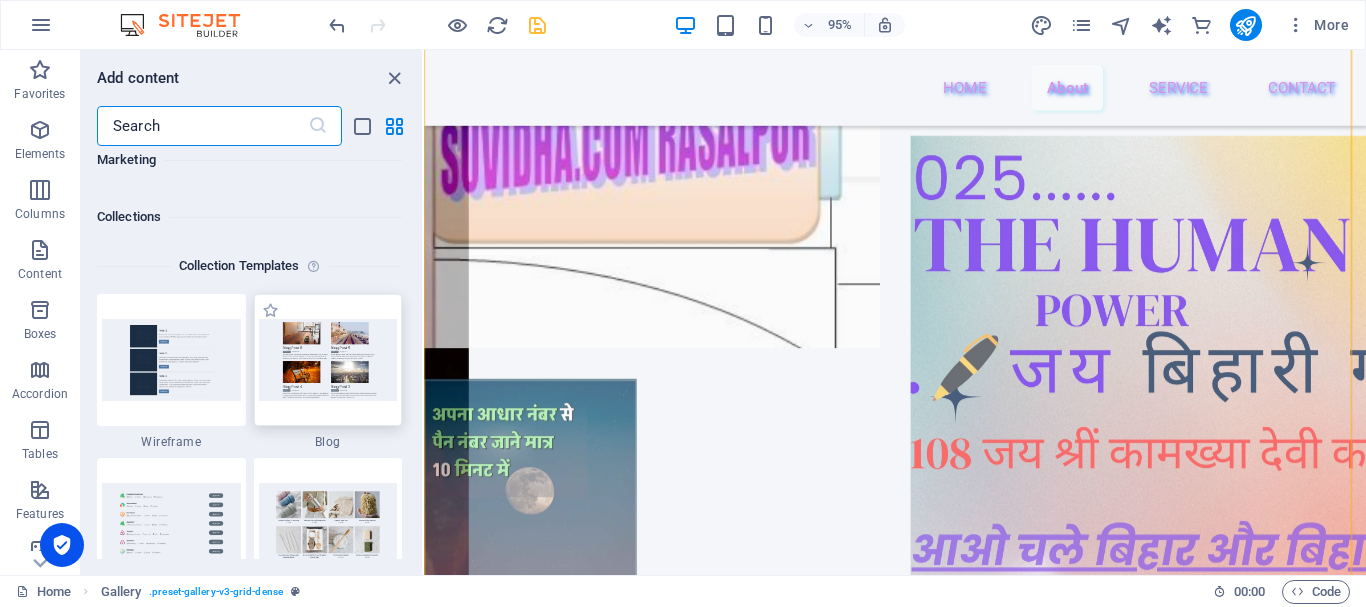 scroll, scrollTop: 18199, scrollLeft: 0, axis: vertical 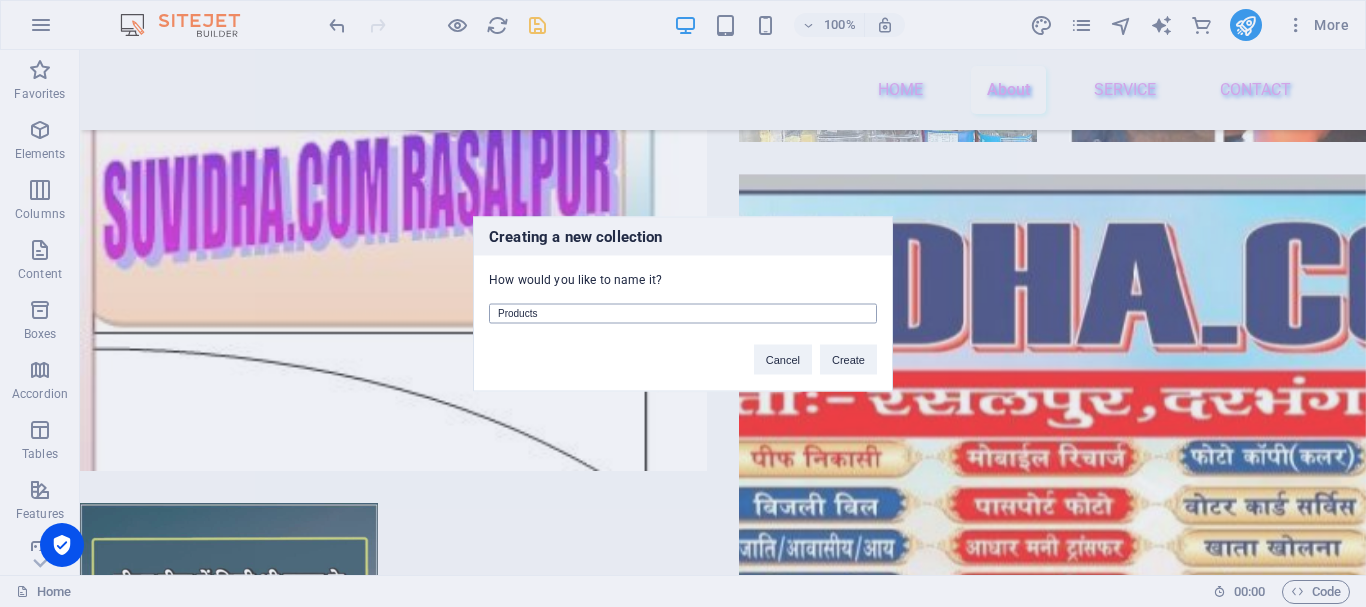 click on "Products" at bounding box center [683, 313] 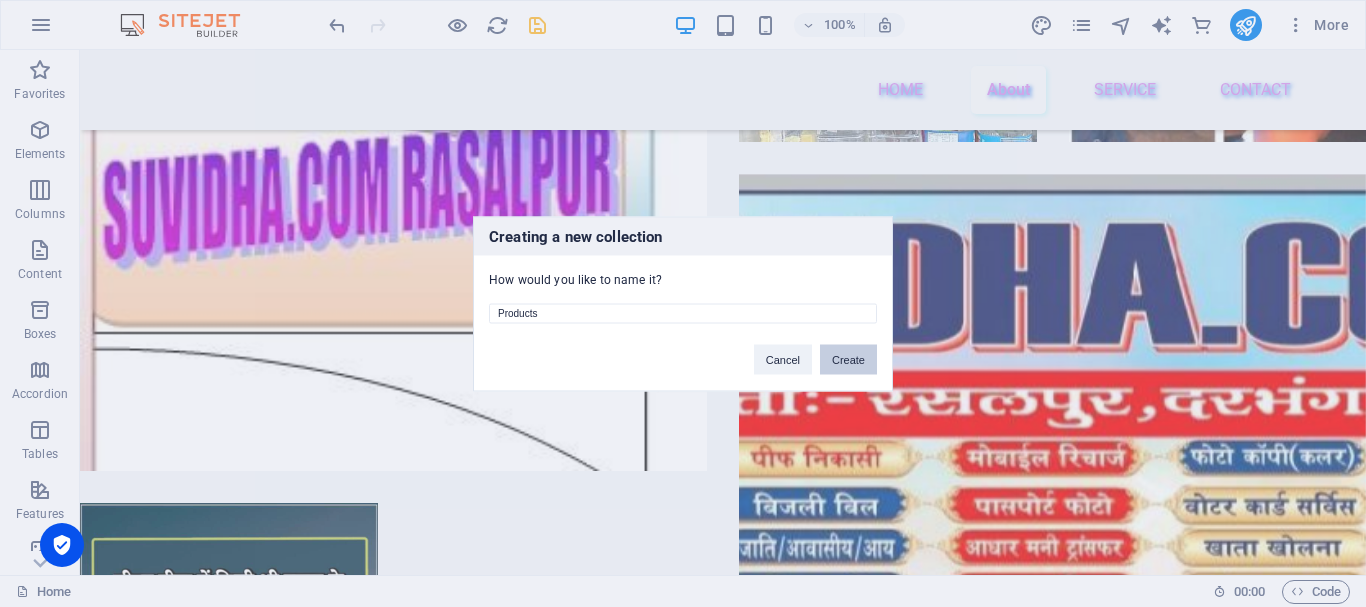 click on "Create" at bounding box center (848, 359) 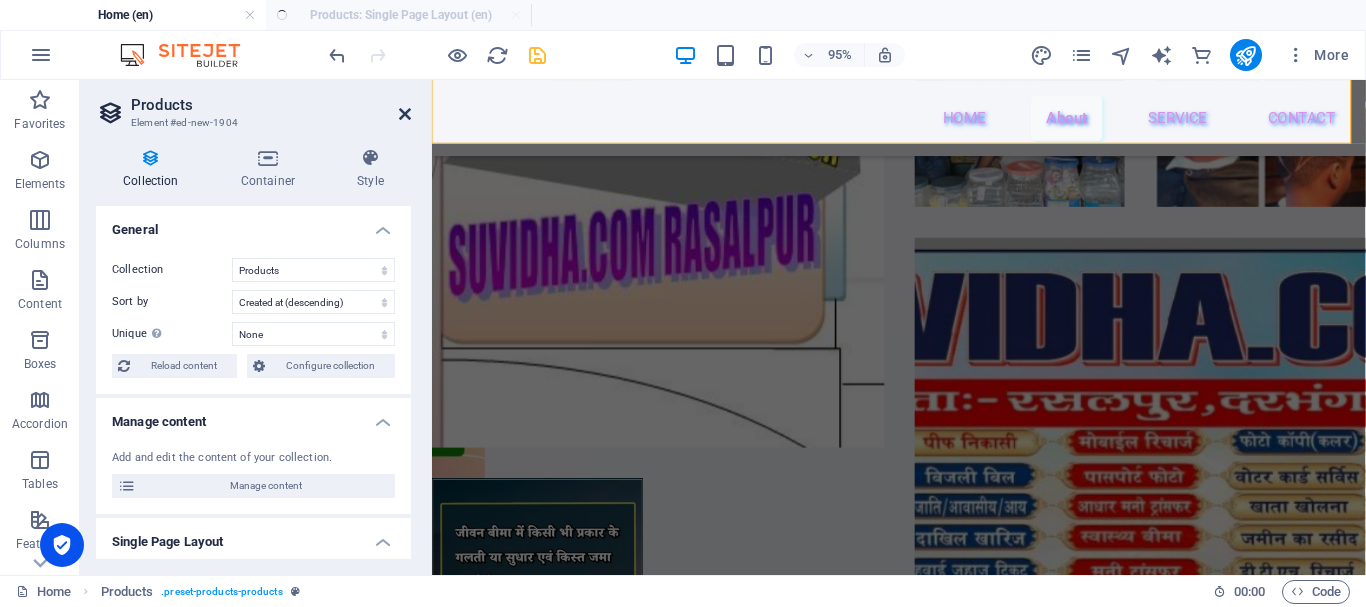 scroll, scrollTop: 3750, scrollLeft: 0, axis: vertical 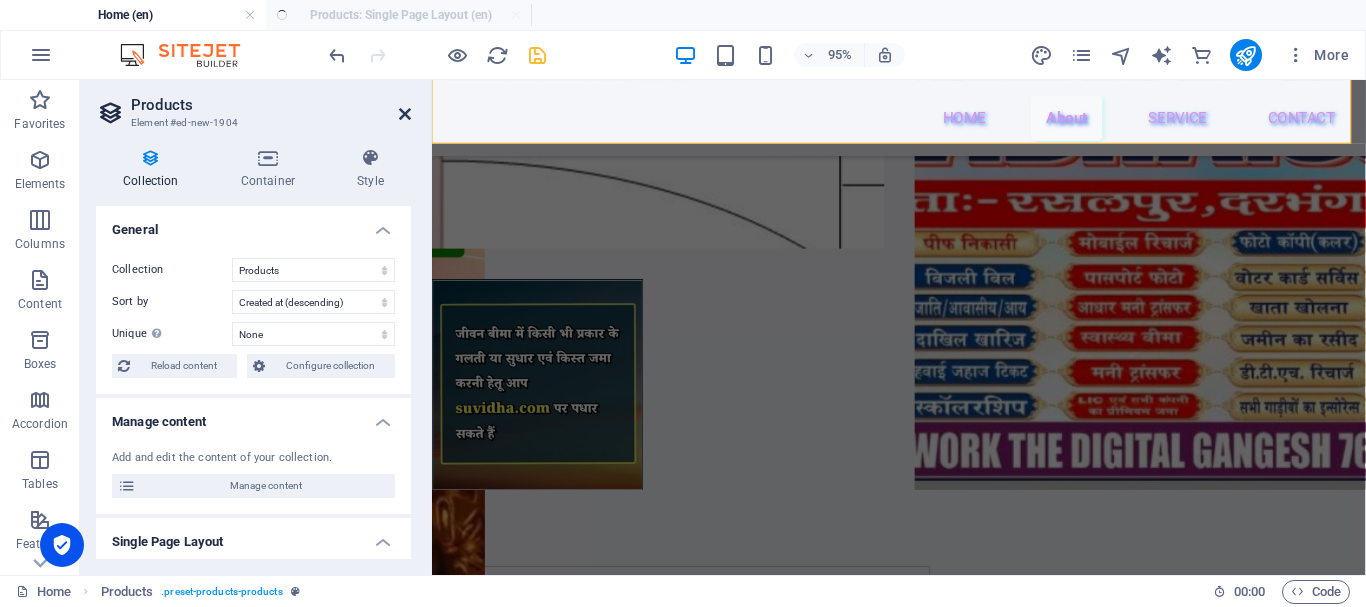 click at bounding box center [405, 114] 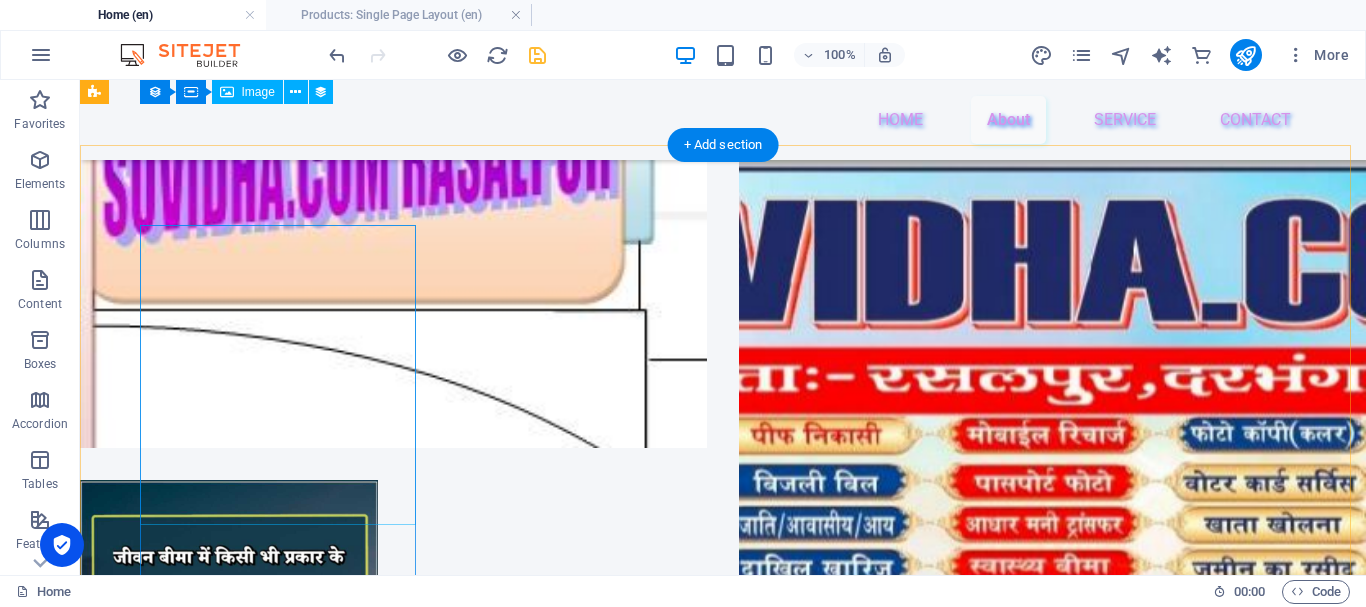 scroll, scrollTop: 3592, scrollLeft: 0, axis: vertical 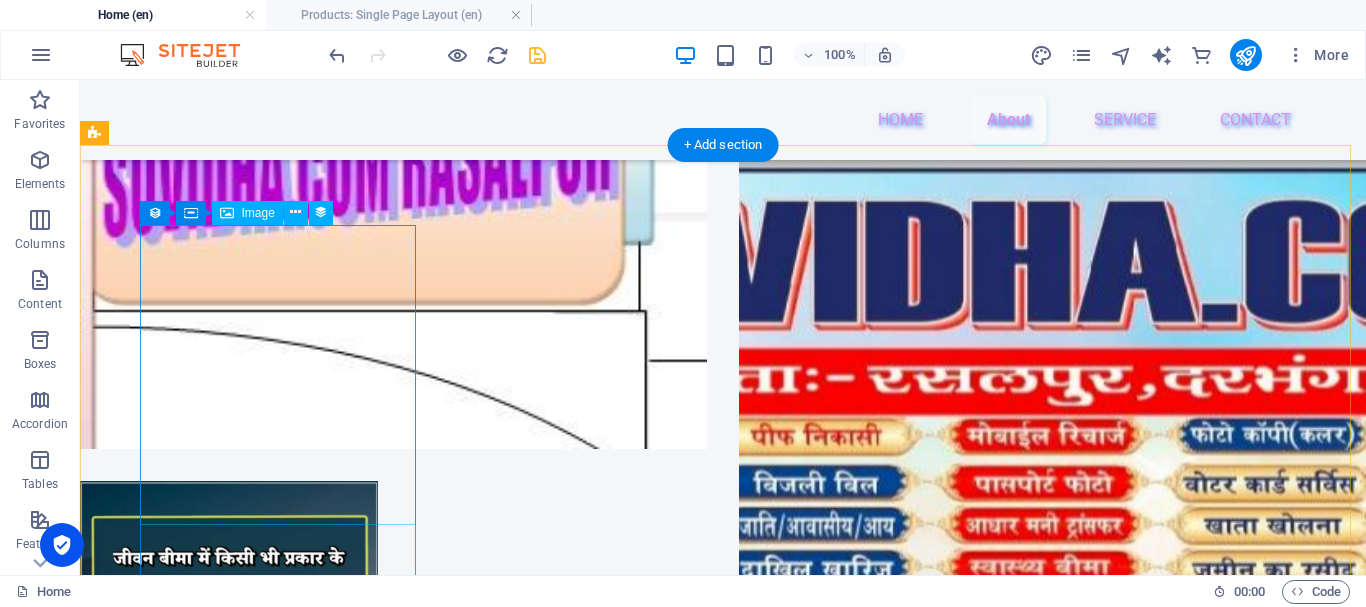 click at bounding box center (680, 1009) 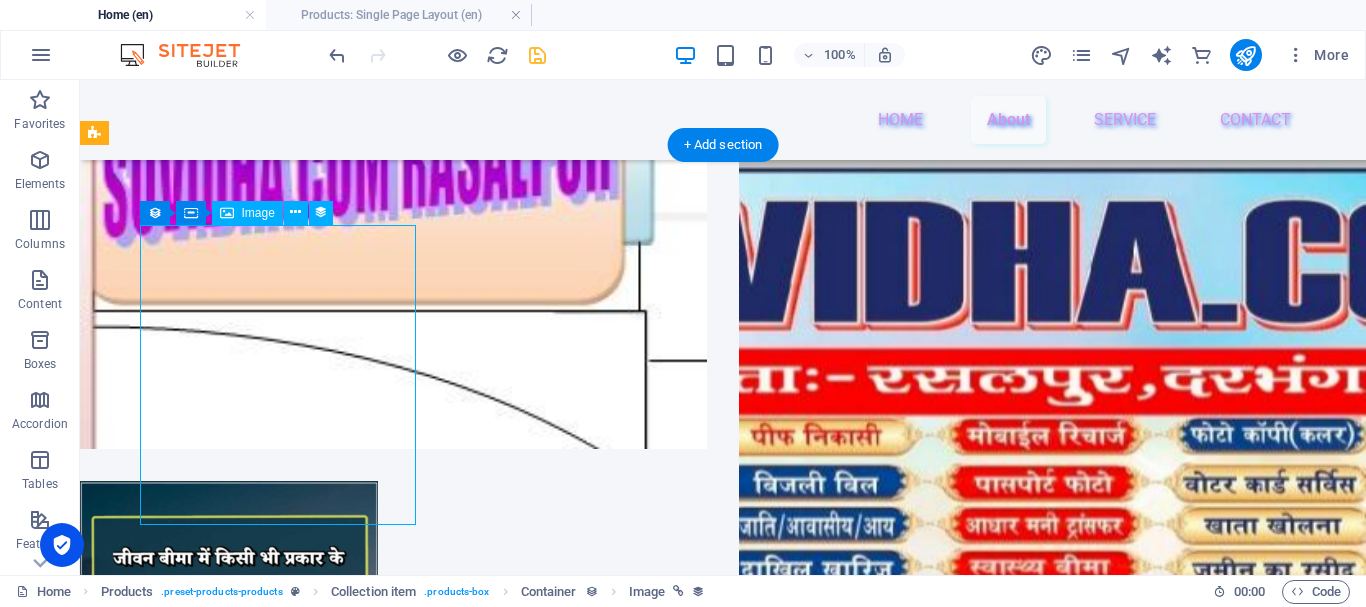 click at bounding box center (680, 1009) 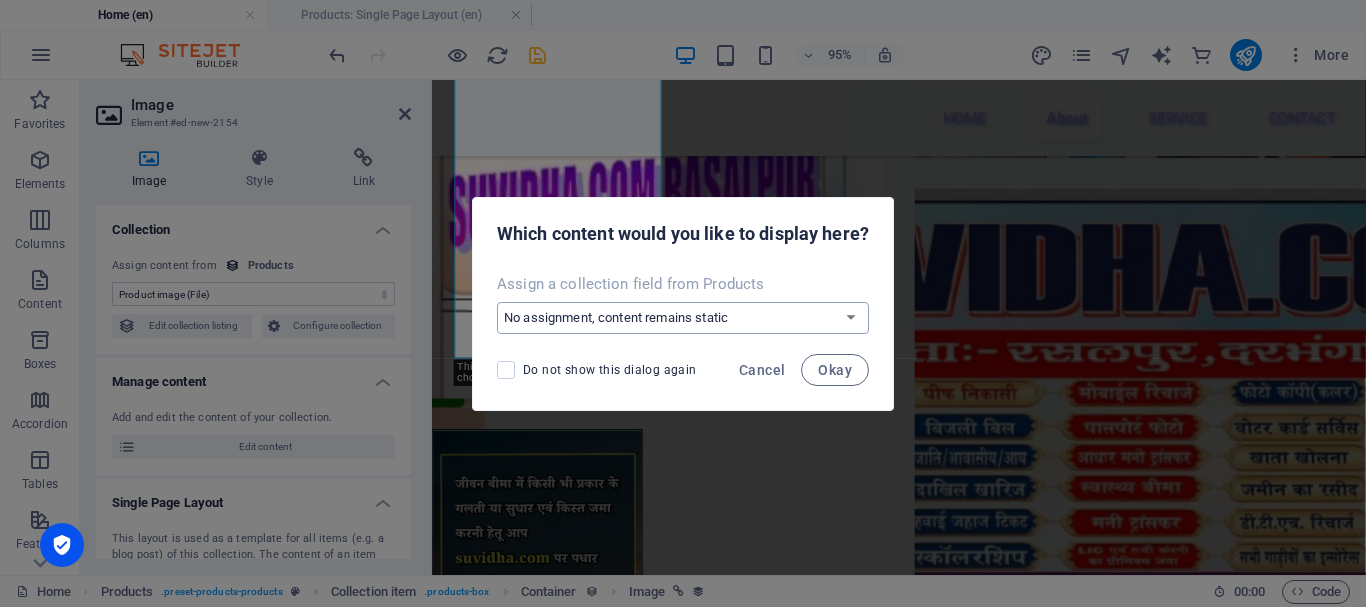 click on "No assignment, content remains static Create a new field Created at (Date) Updated at (Date) Name (Plain Text) Slug (Plain Text) Product image (File) Price (Plain Text) Product number (Number) Product description (CMS) Availability (Choice) Gallery (Multiple Files)" at bounding box center [683, 318] 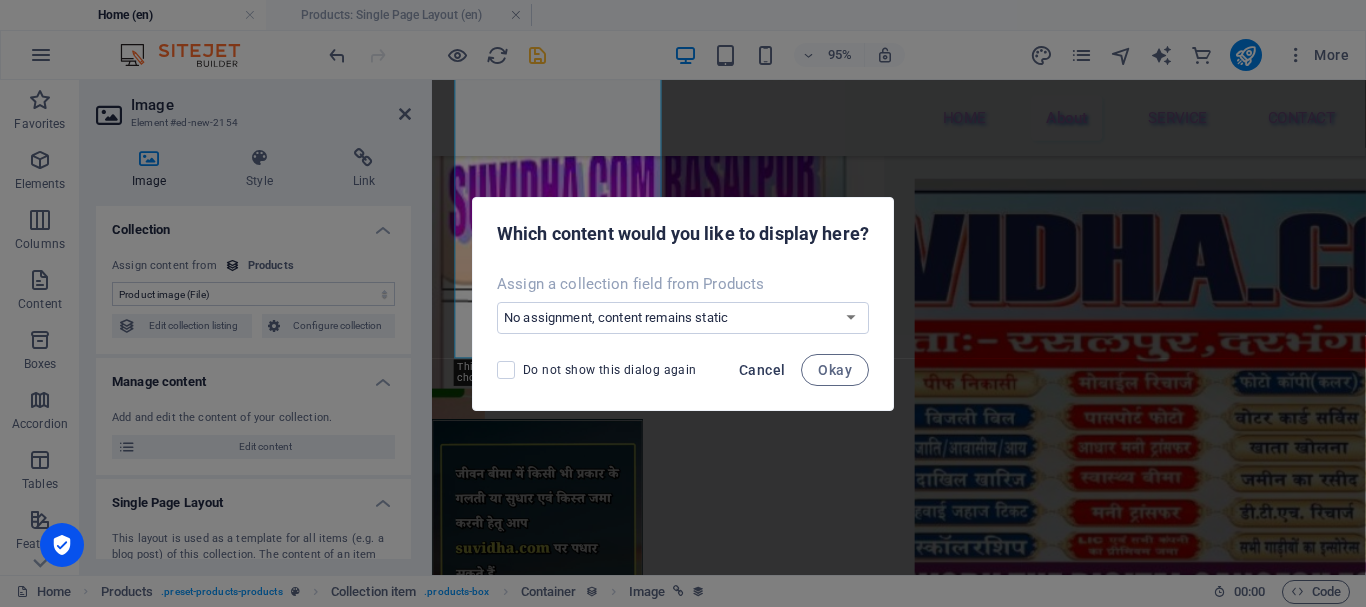 click on "Cancel" at bounding box center (762, 370) 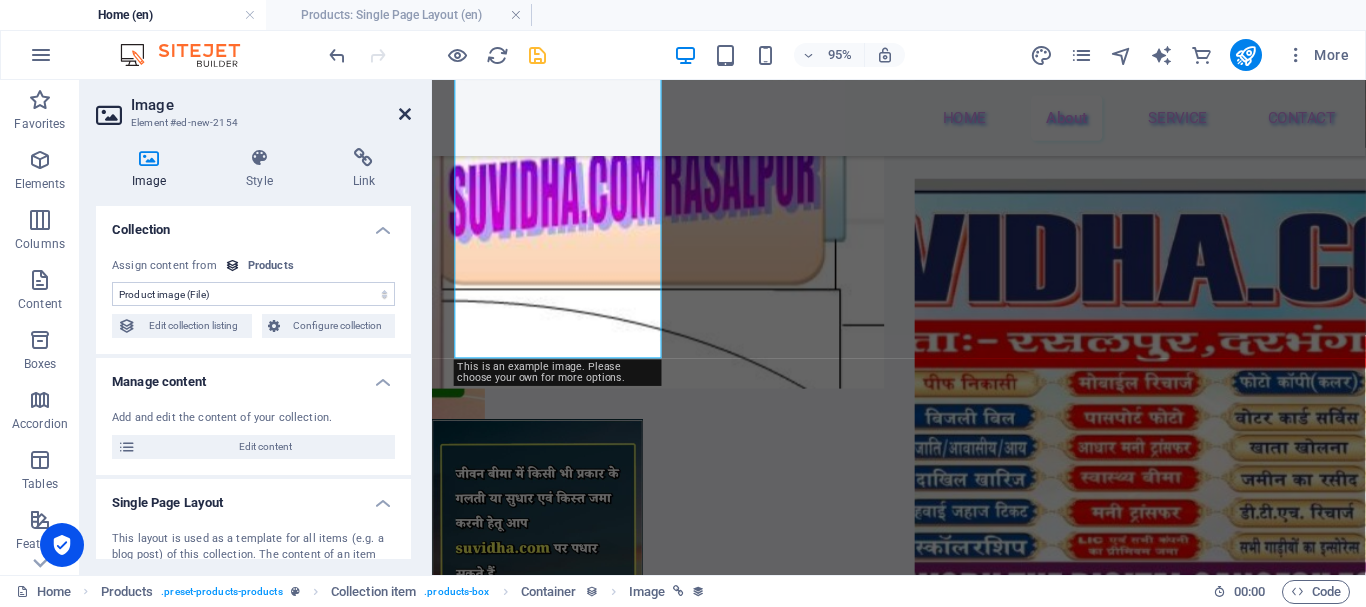 drag, startPoint x: 405, startPoint y: 112, endPoint x: 318, endPoint y: 36, distance: 115.52056 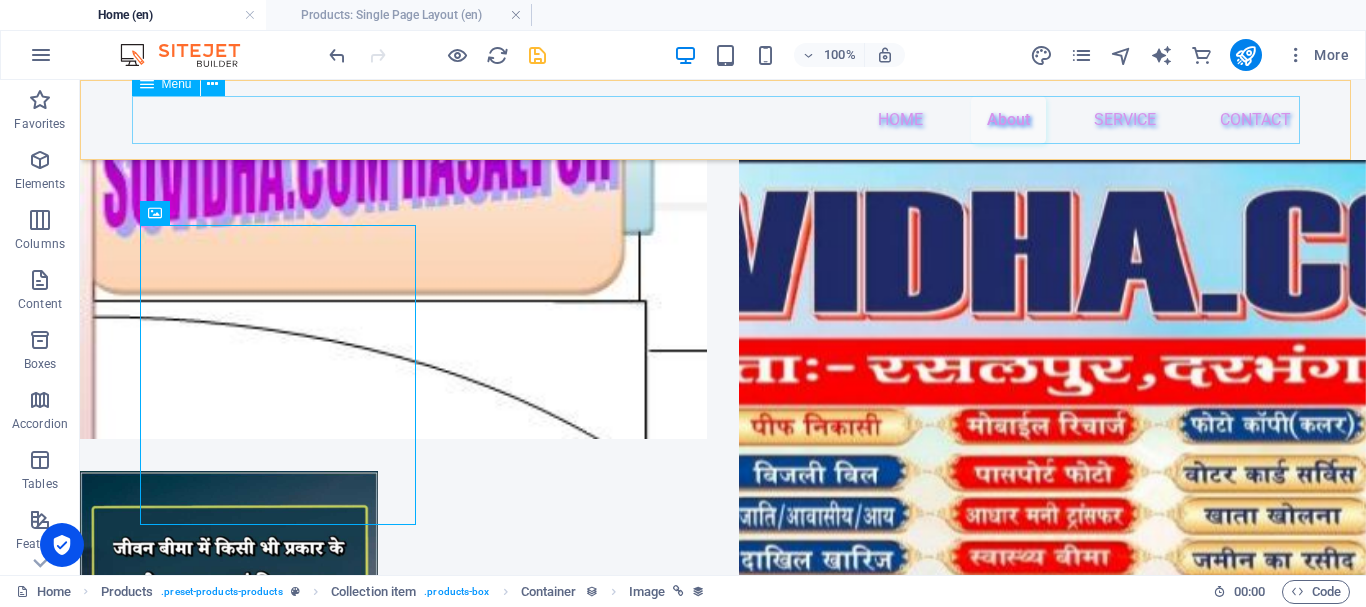 scroll, scrollTop: 3592, scrollLeft: 0, axis: vertical 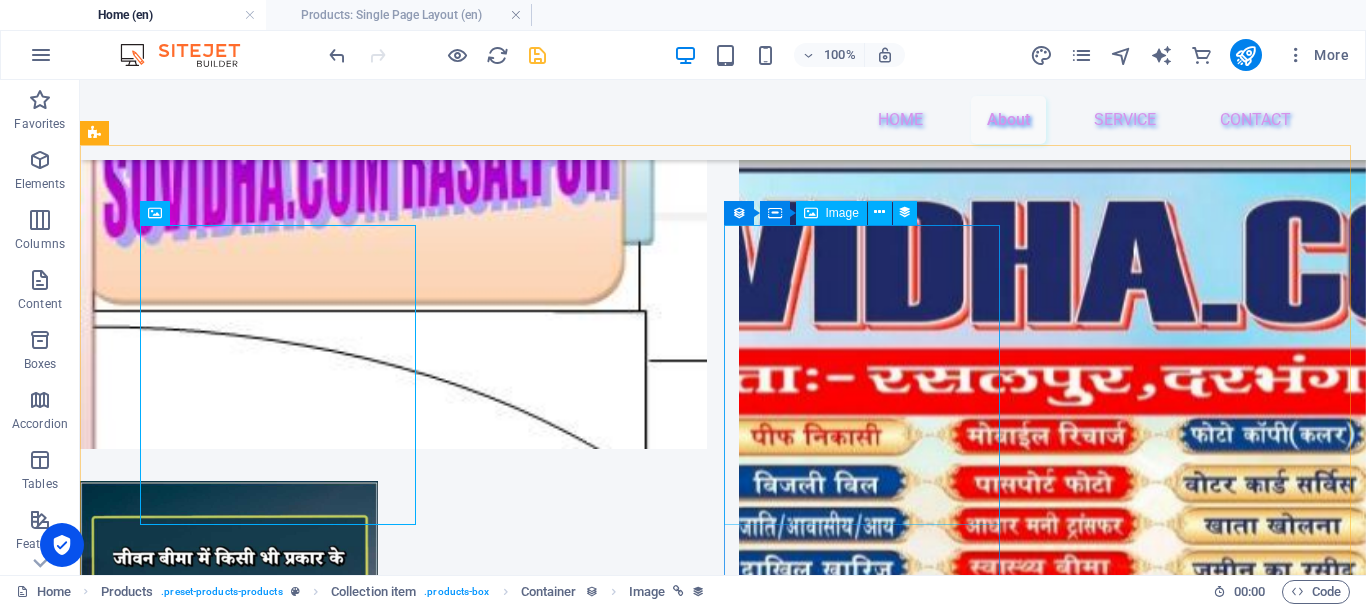 click on "Image" at bounding box center (842, 213) 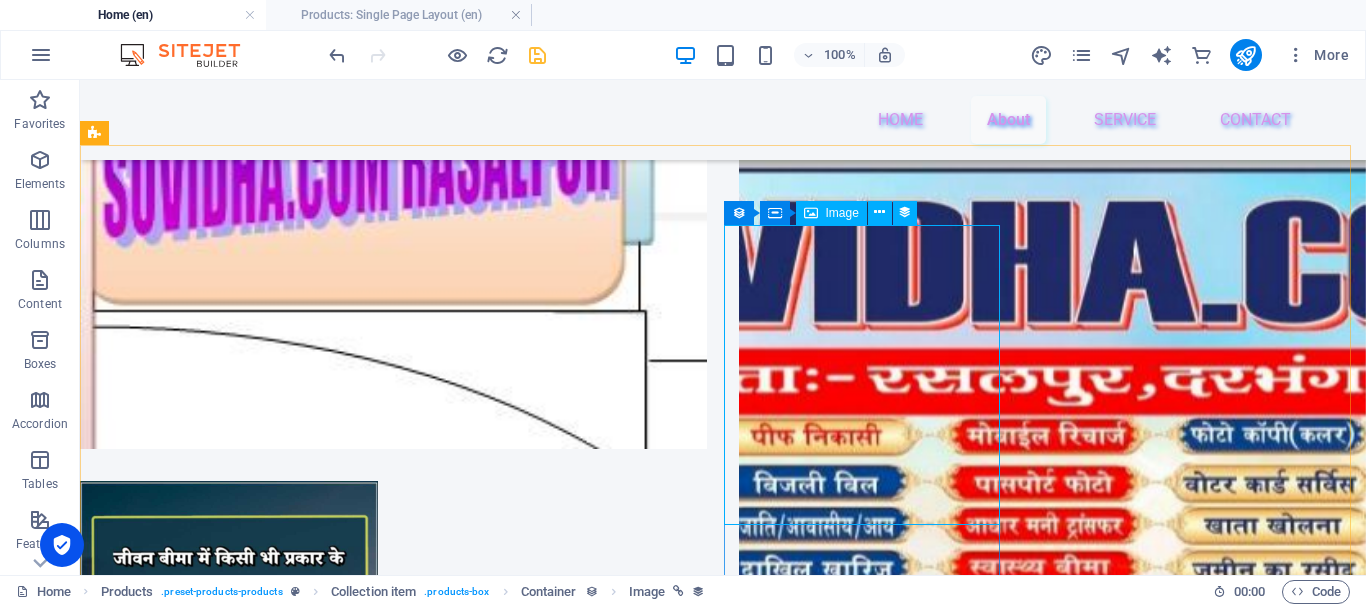 click on "Image" at bounding box center (842, 213) 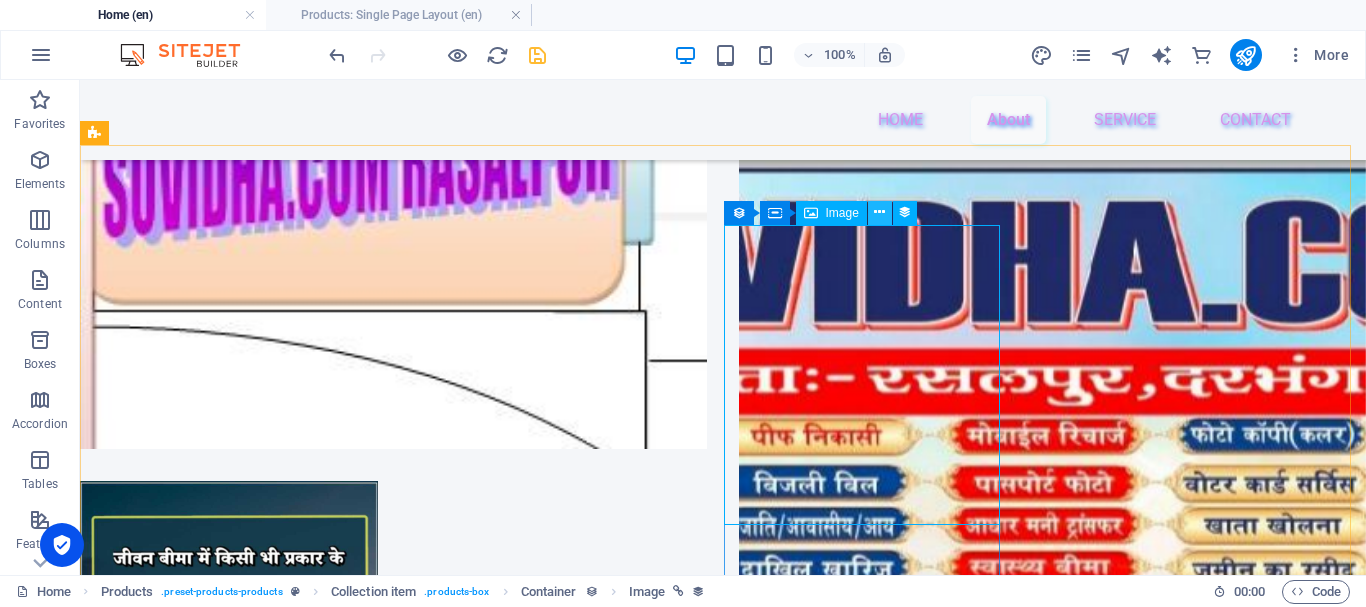 click at bounding box center (879, 212) 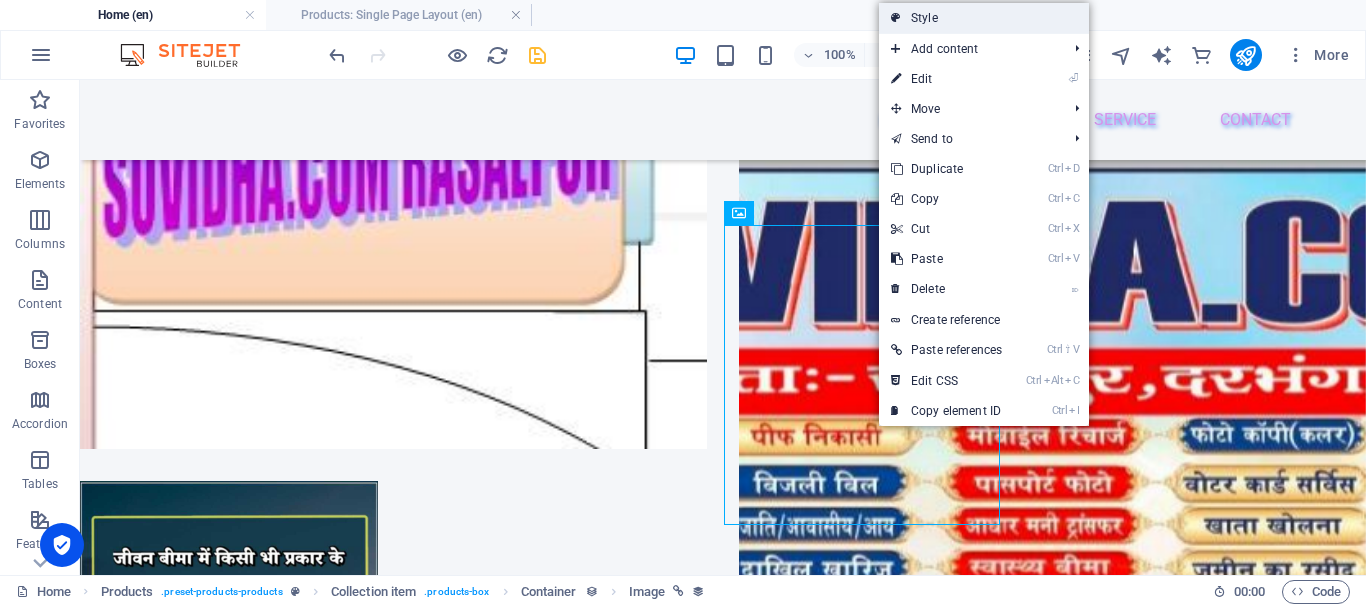 click on "Style" at bounding box center (984, 18) 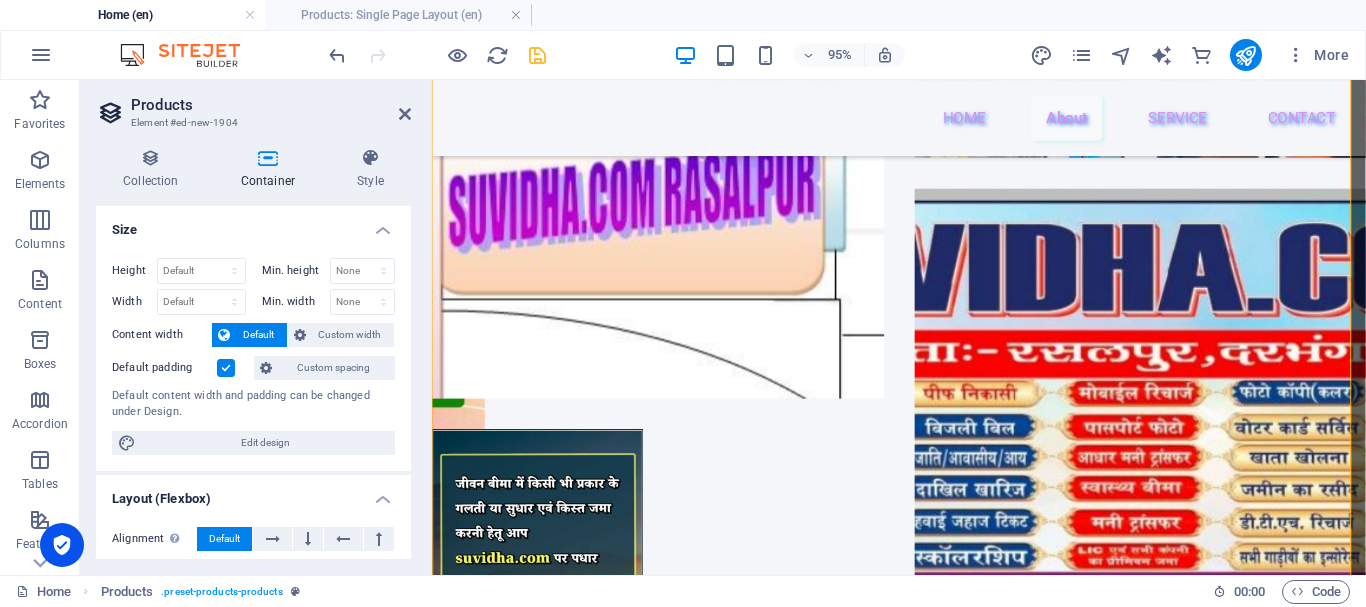 scroll, scrollTop: 3602, scrollLeft: 0, axis: vertical 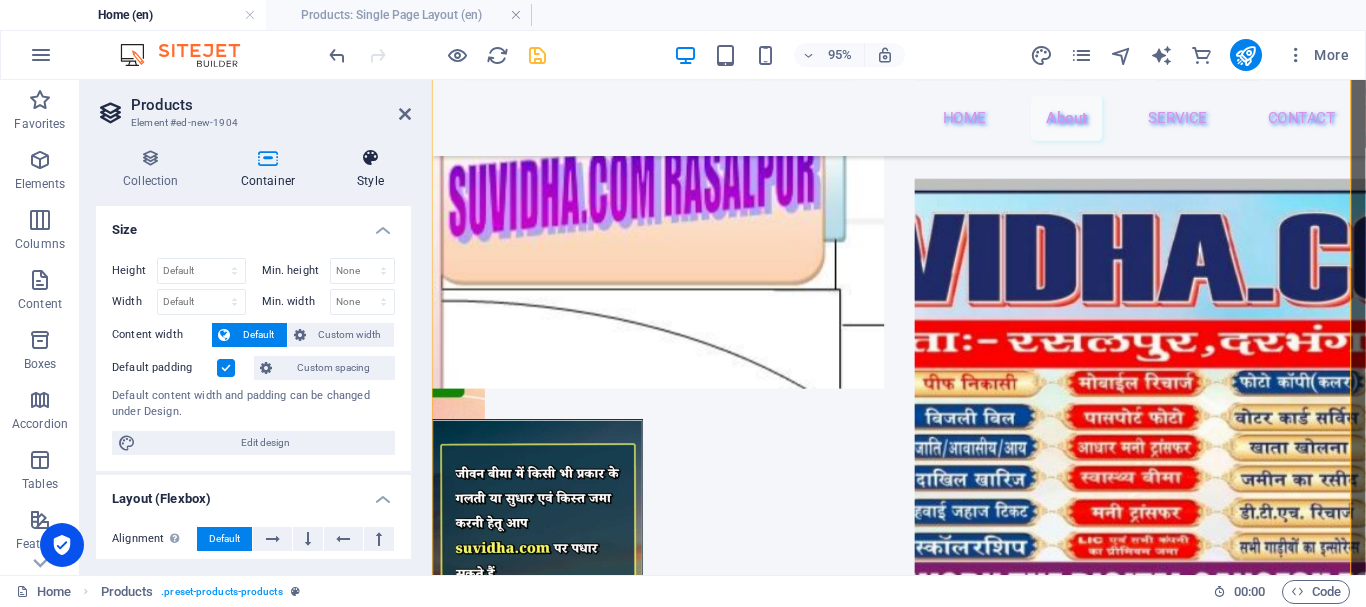 click at bounding box center [370, 158] 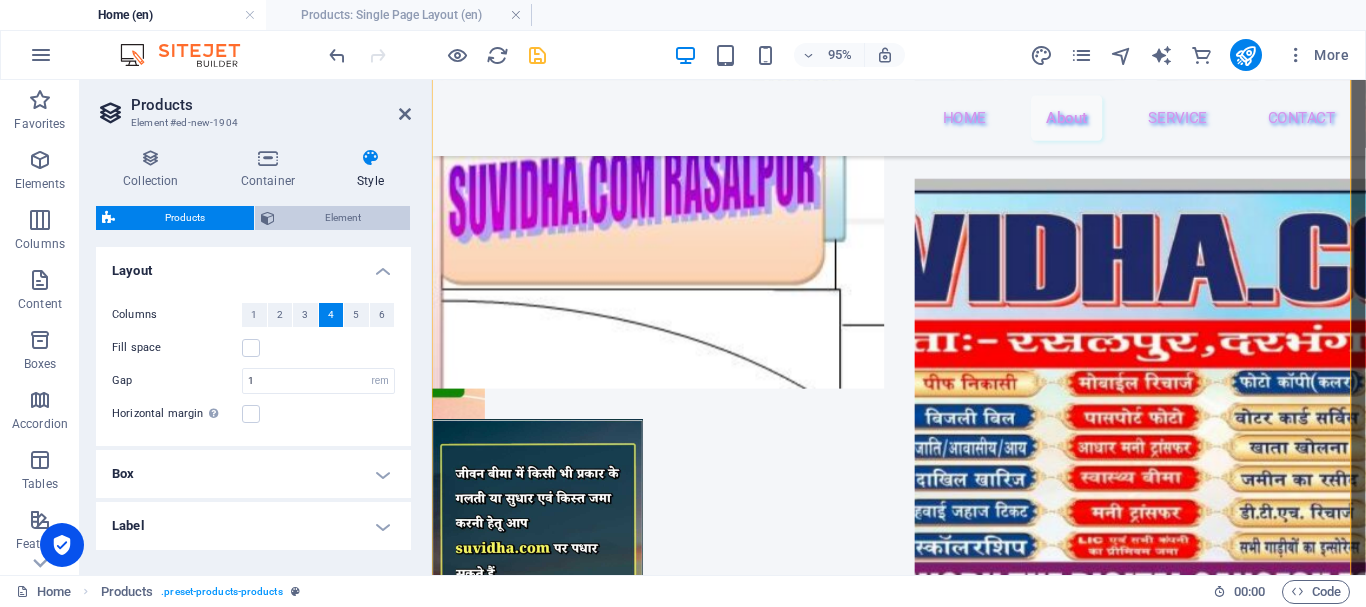 click at bounding box center (268, 218) 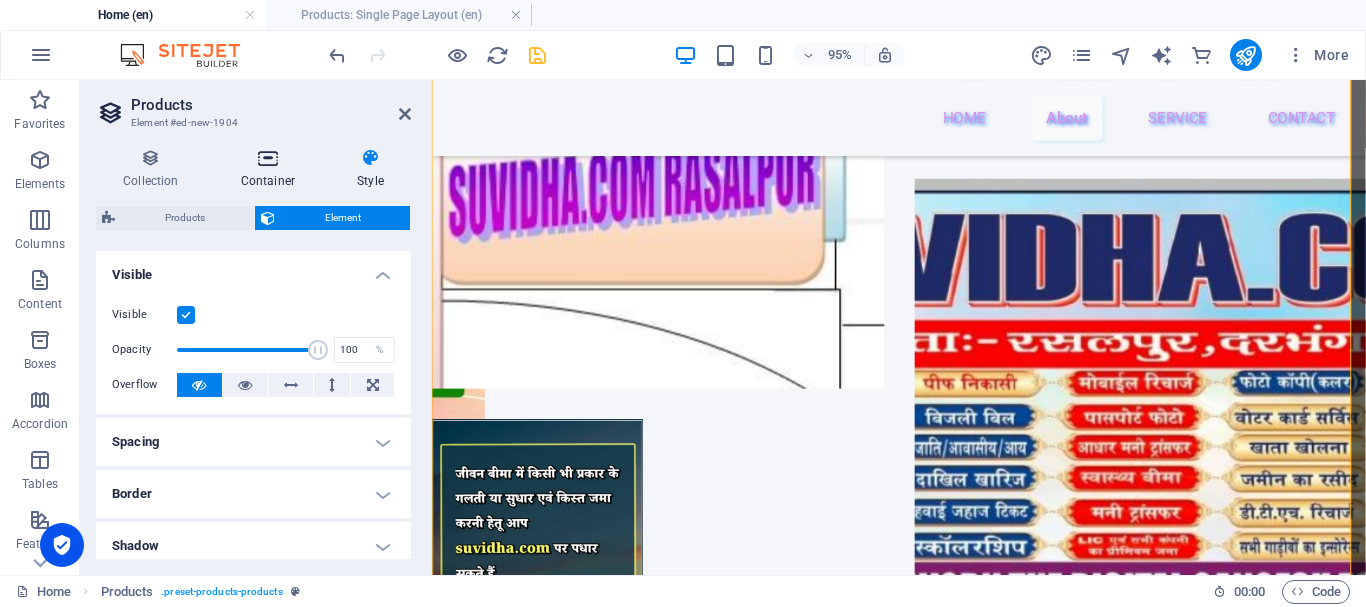 click at bounding box center (268, 158) 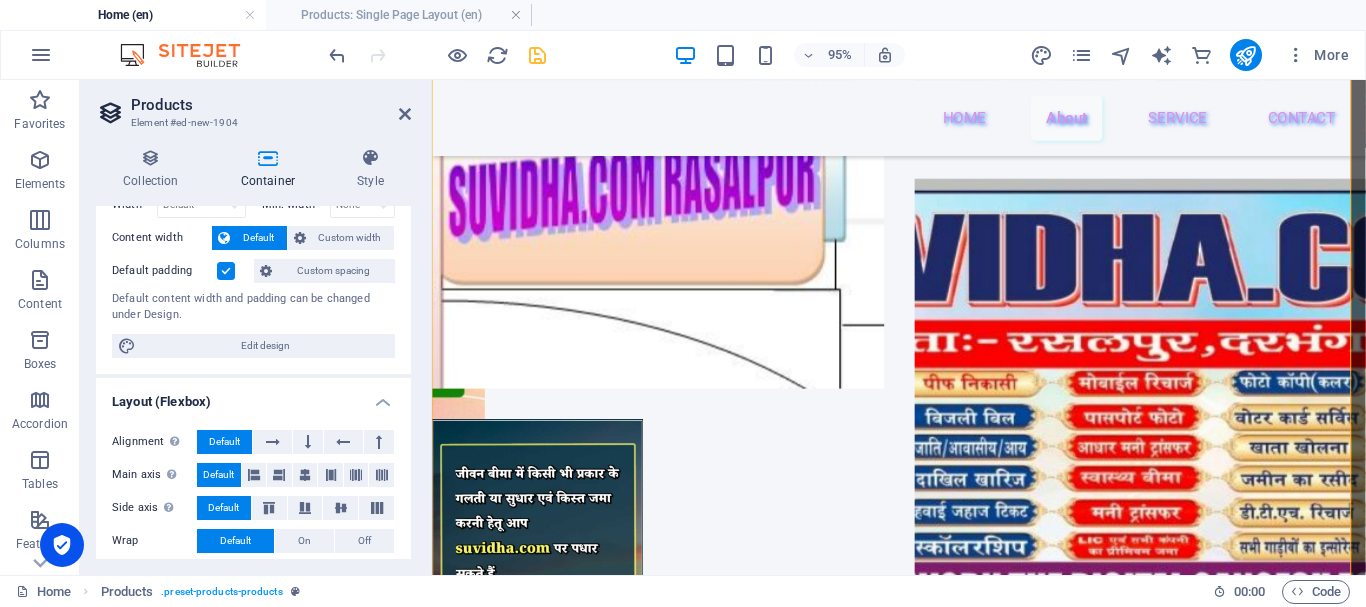 scroll, scrollTop: 141, scrollLeft: 0, axis: vertical 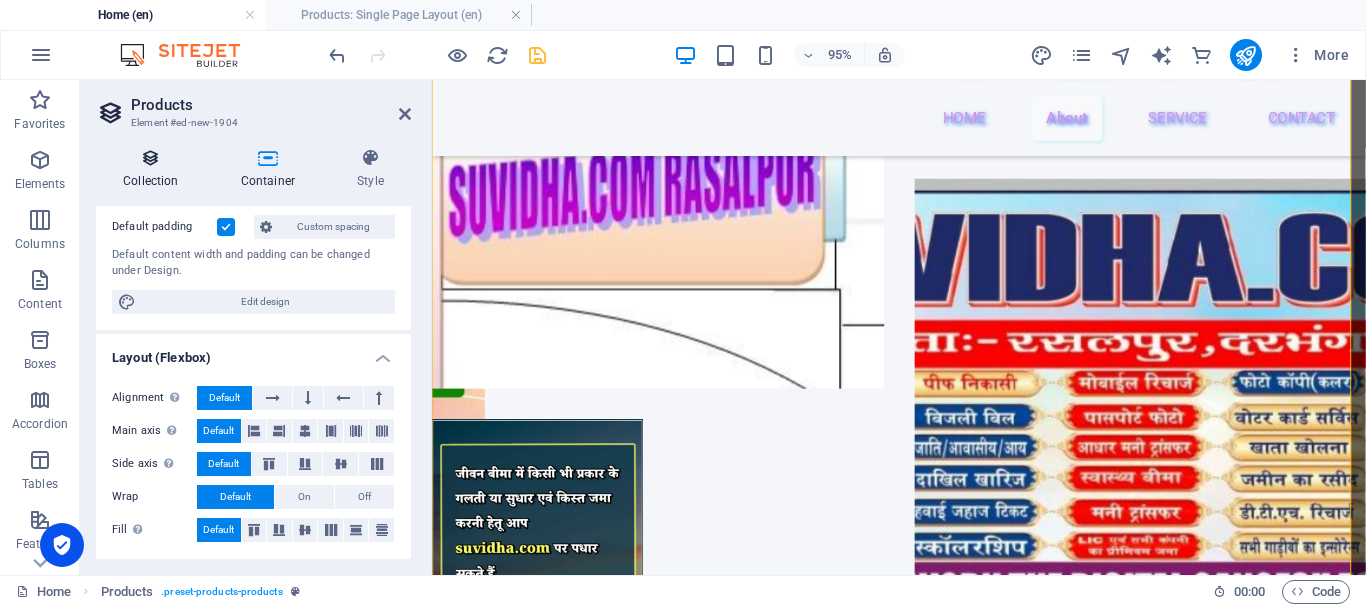 click on "Collection" at bounding box center [155, 169] 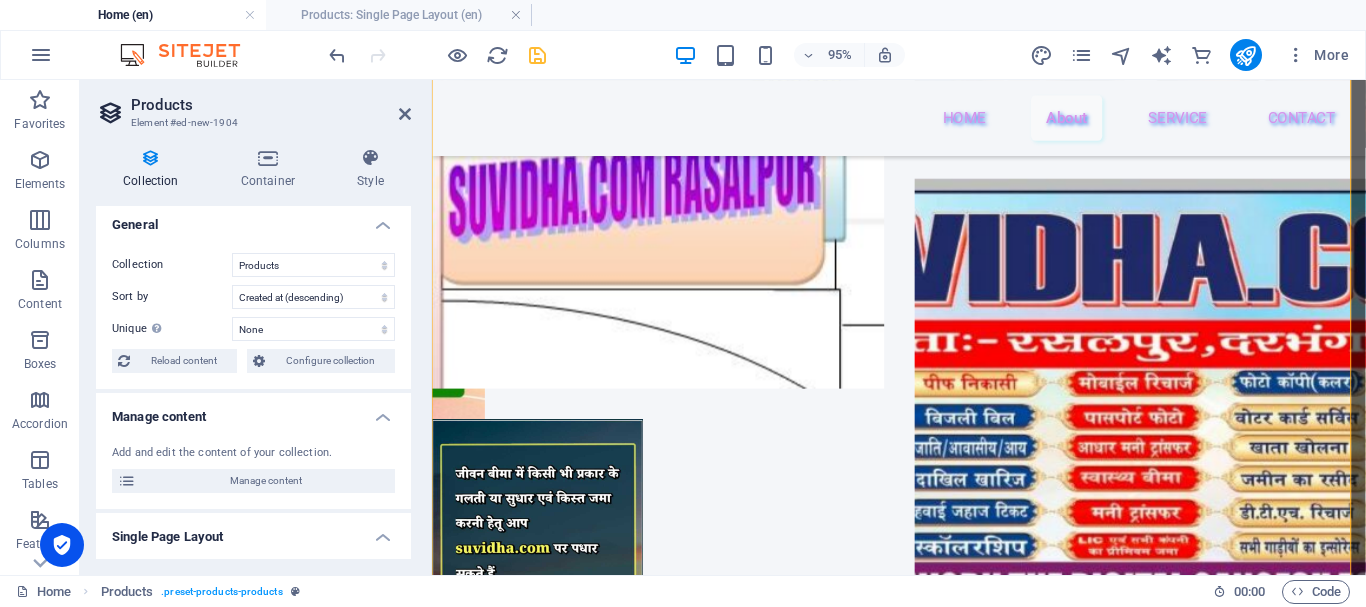 scroll, scrollTop: 0, scrollLeft: 0, axis: both 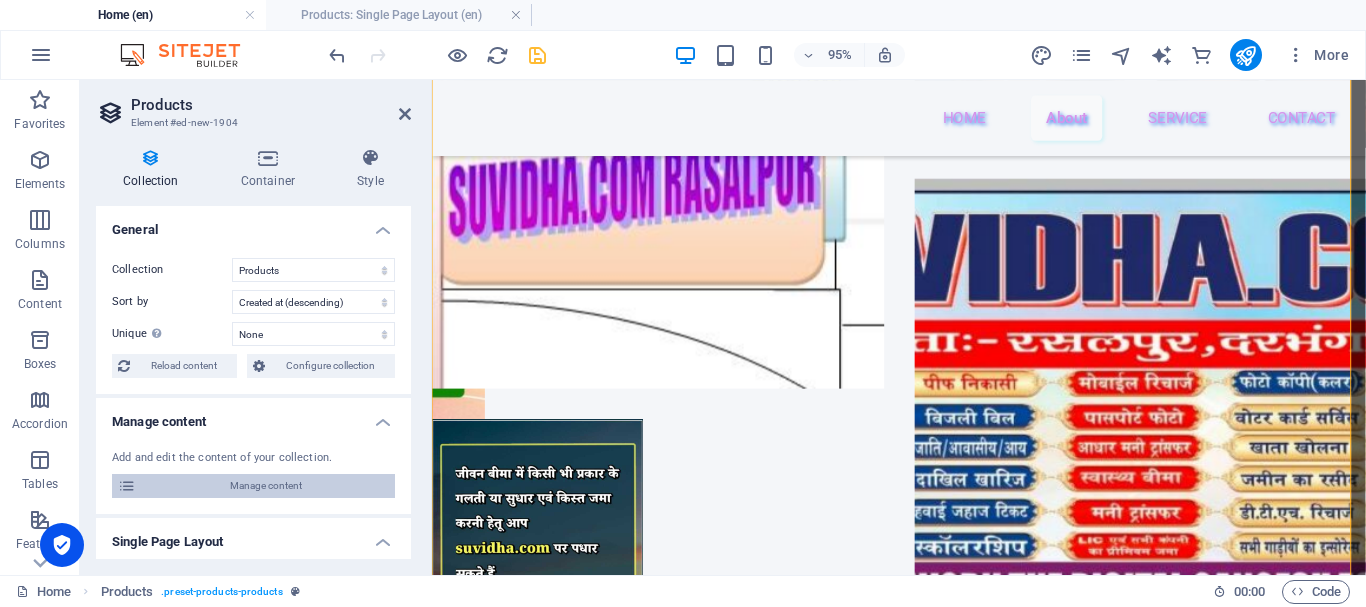 click on "Manage content" at bounding box center (265, 486) 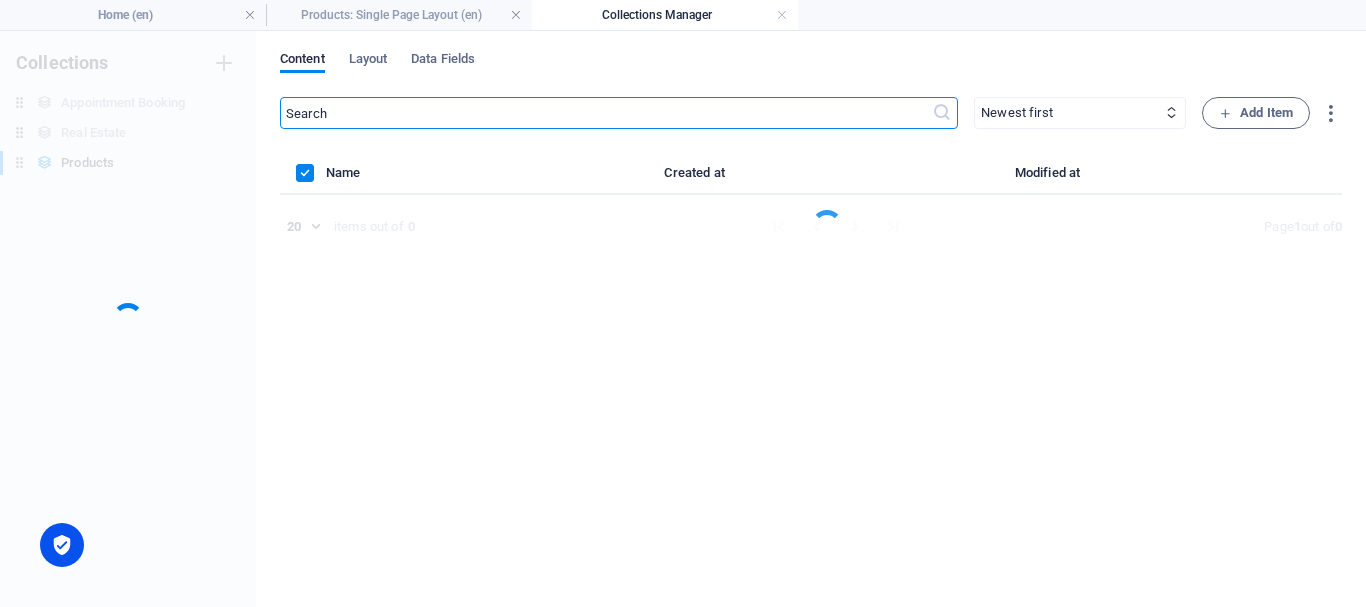 scroll, scrollTop: 0, scrollLeft: 0, axis: both 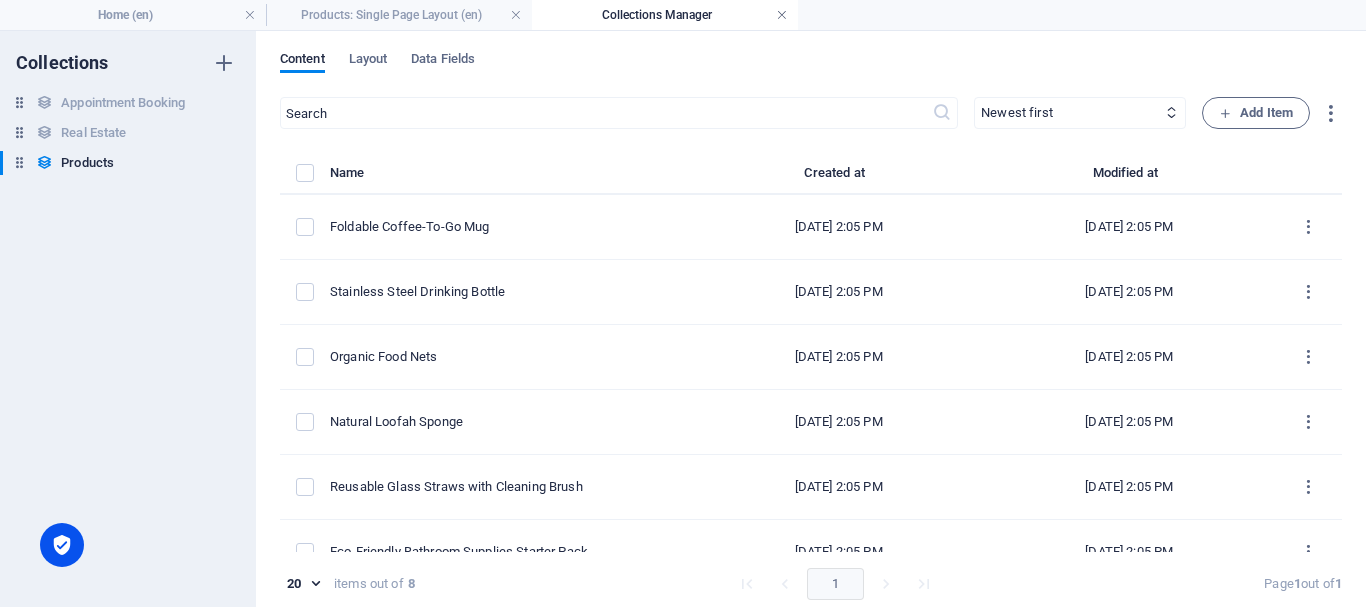 click at bounding box center [782, 15] 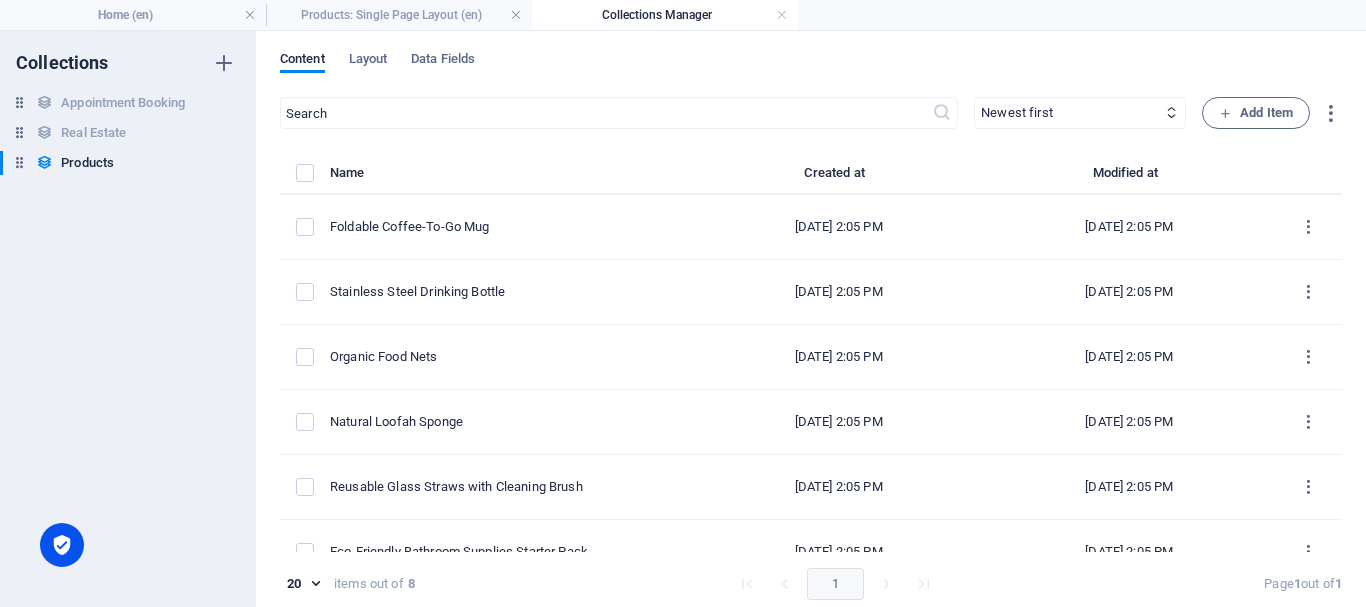 scroll, scrollTop: 3602, scrollLeft: 0, axis: vertical 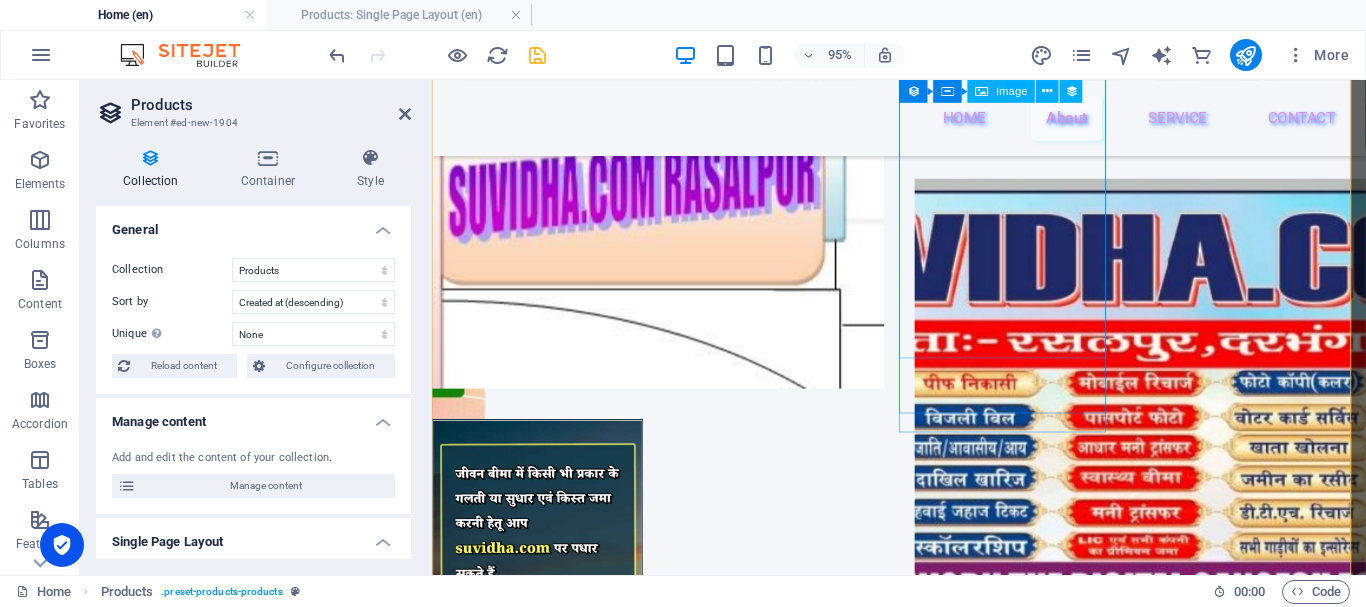 click at bounding box center [923, 1621] 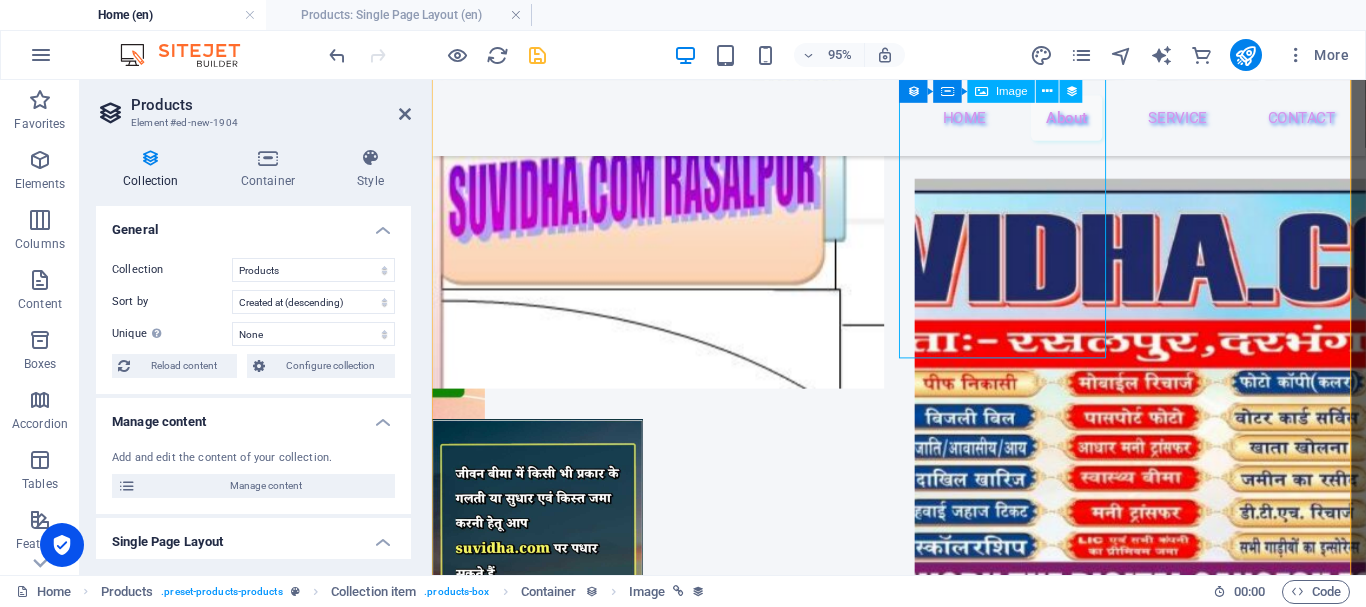 click at bounding box center [923, 1621] 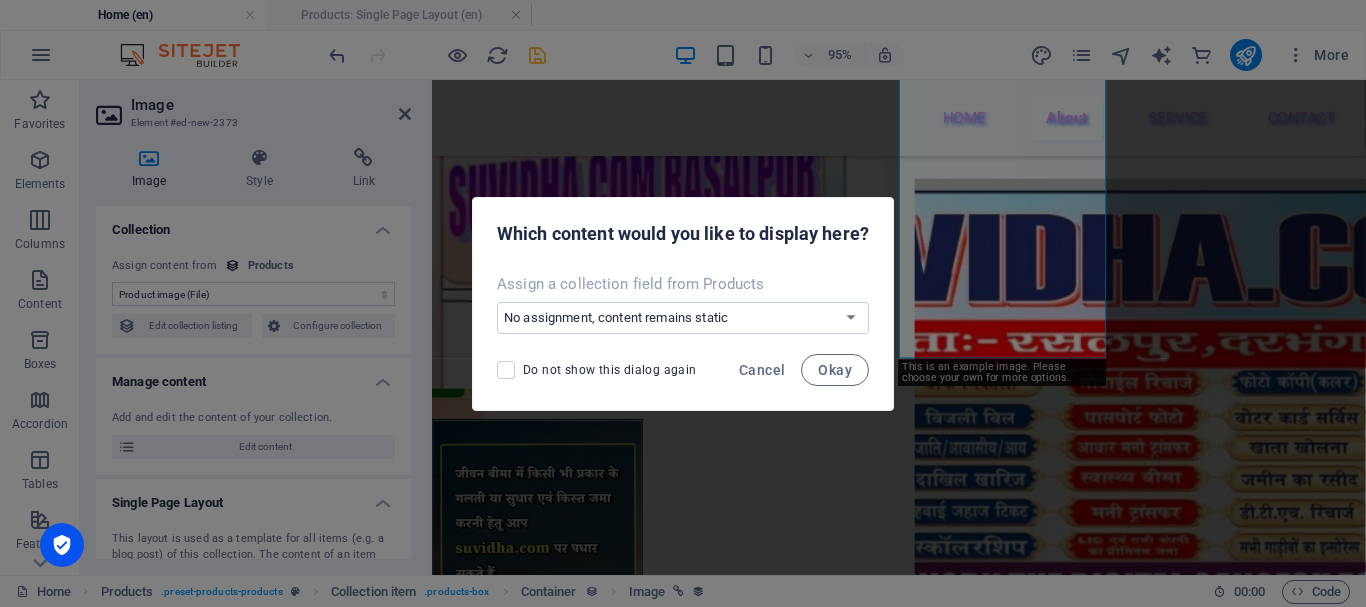 click on "Do not show this dialog again" at bounding box center (610, 370) 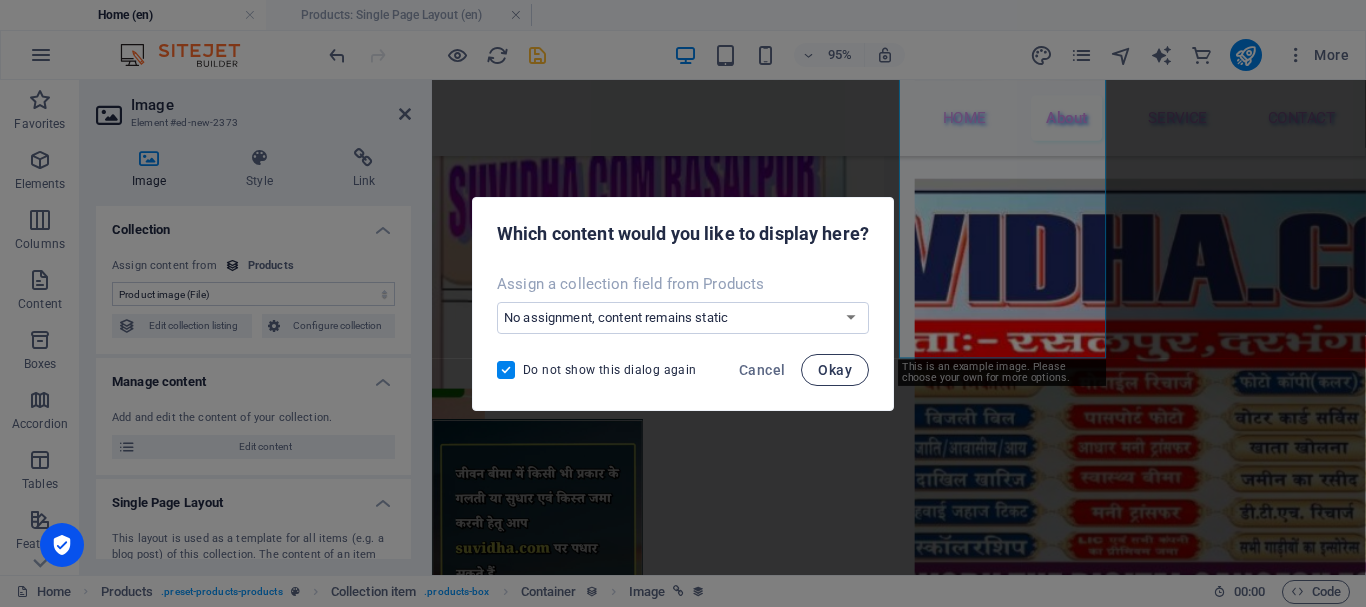 click on "Okay" at bounding box center (835, 370) 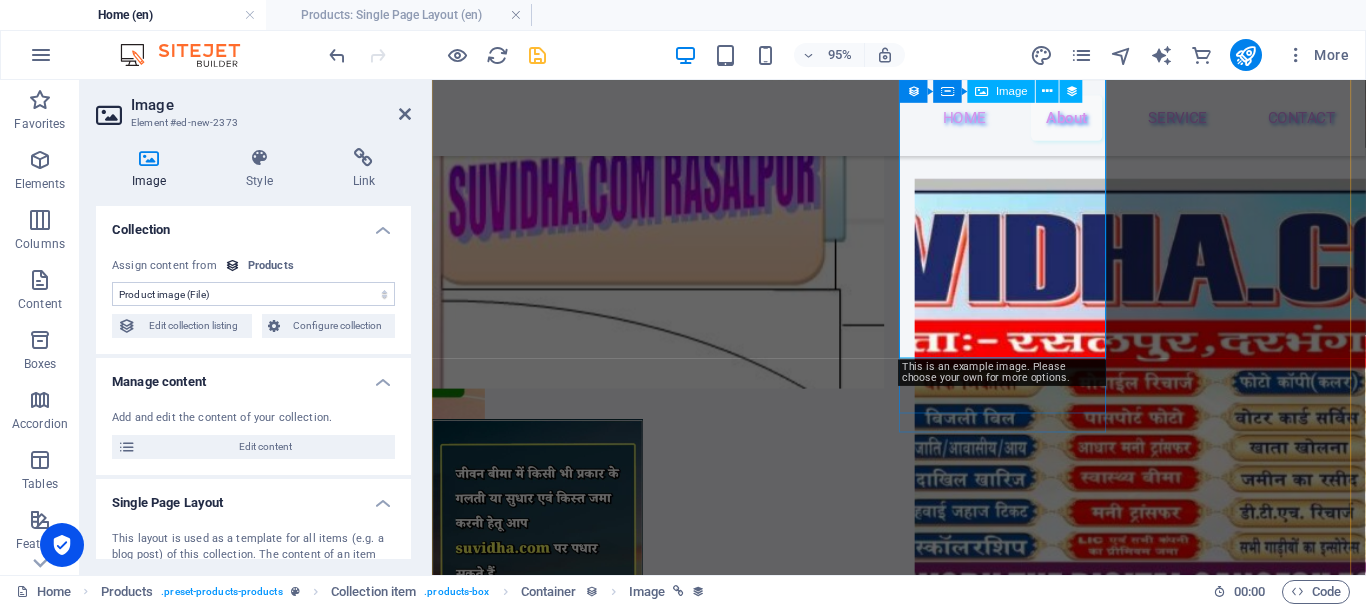 click at bounding box center (923, 1621) 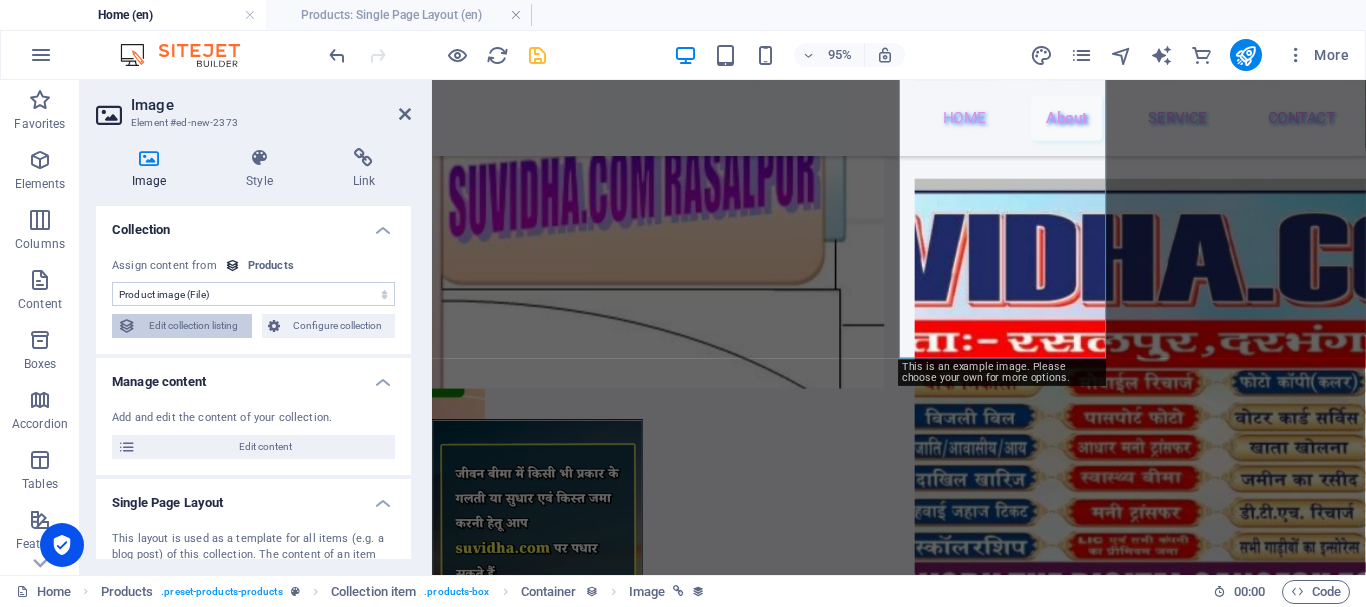 click on "Edit collection listing" at bounding box center (194, 326) 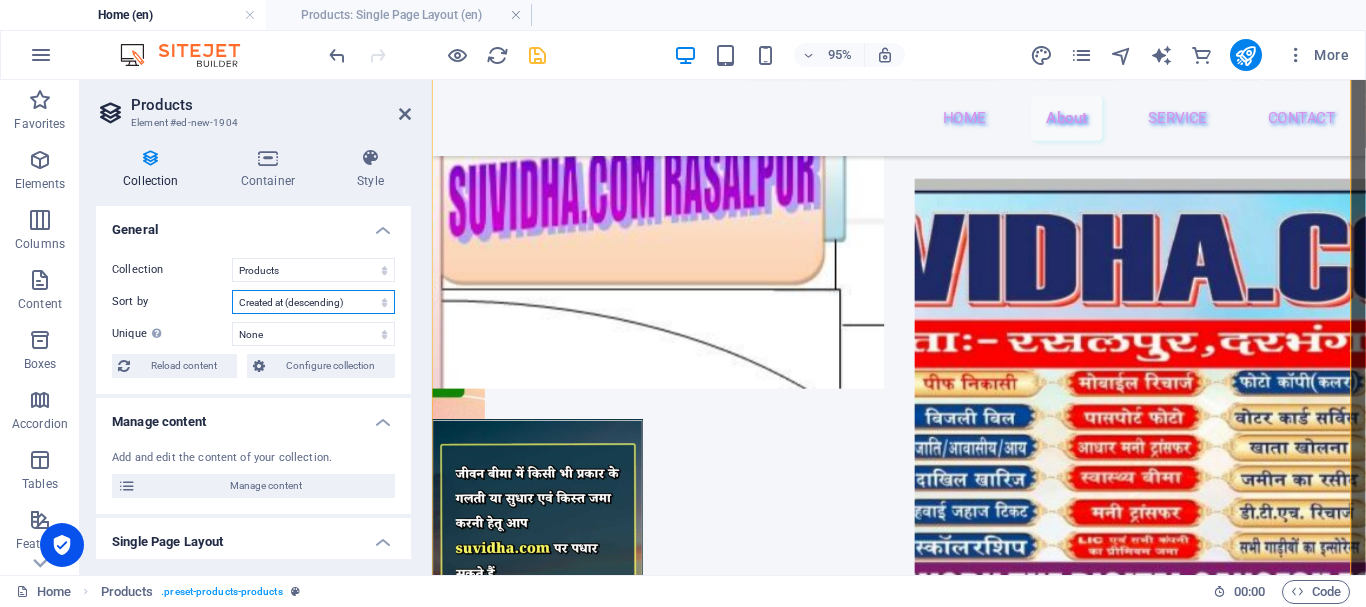 click on "Created at (ascending) Created at (descending) Updated at (ascending) Updated at (descending) Name (ascending) Name (descending) Slug (ascending) Slug (descending) Price (ascending) Price (descending) Product number (ascending) Product number (descending) Availability (ascending) Availability (descending) Random" at bounding box center [313, 302] 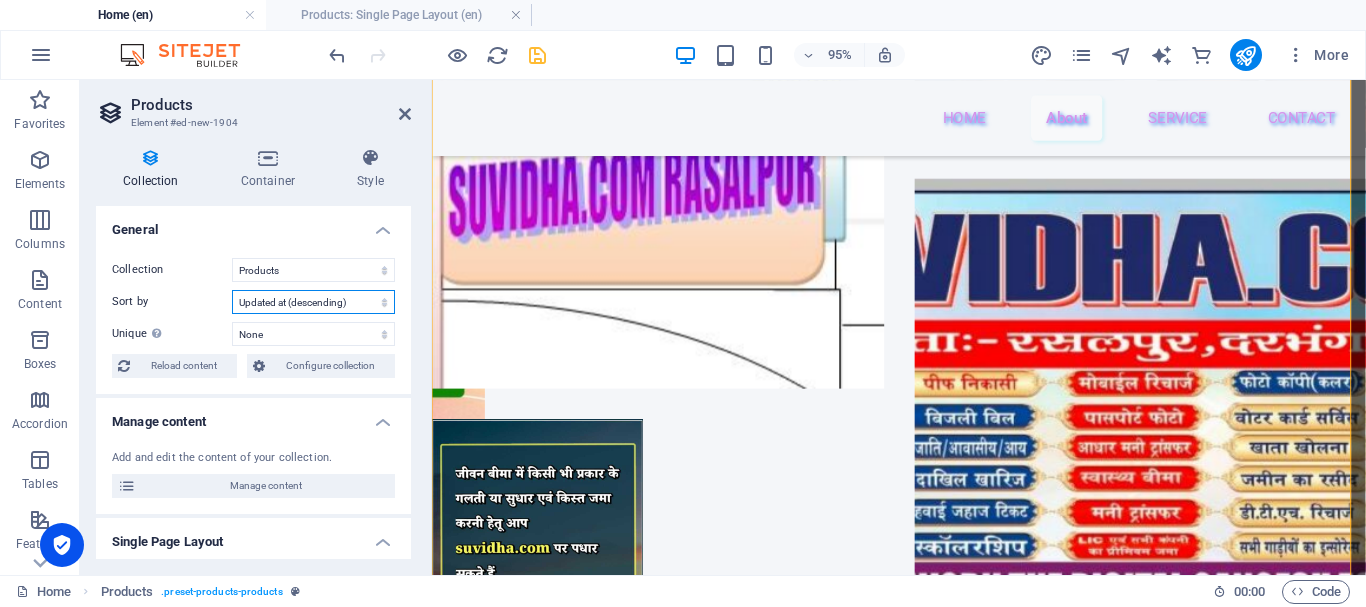 click on "Created at (ascending) Created at (descending) Updated at (ascending) Updated at (descending) Name (ascending) Name (descending) Slug (ascending) Slug (descending) Price (ascending) Price (descending) Product number (ascending) Product number (descending) Availability (ascending) Availability (descending) Random" at bounding box center (313, 302) 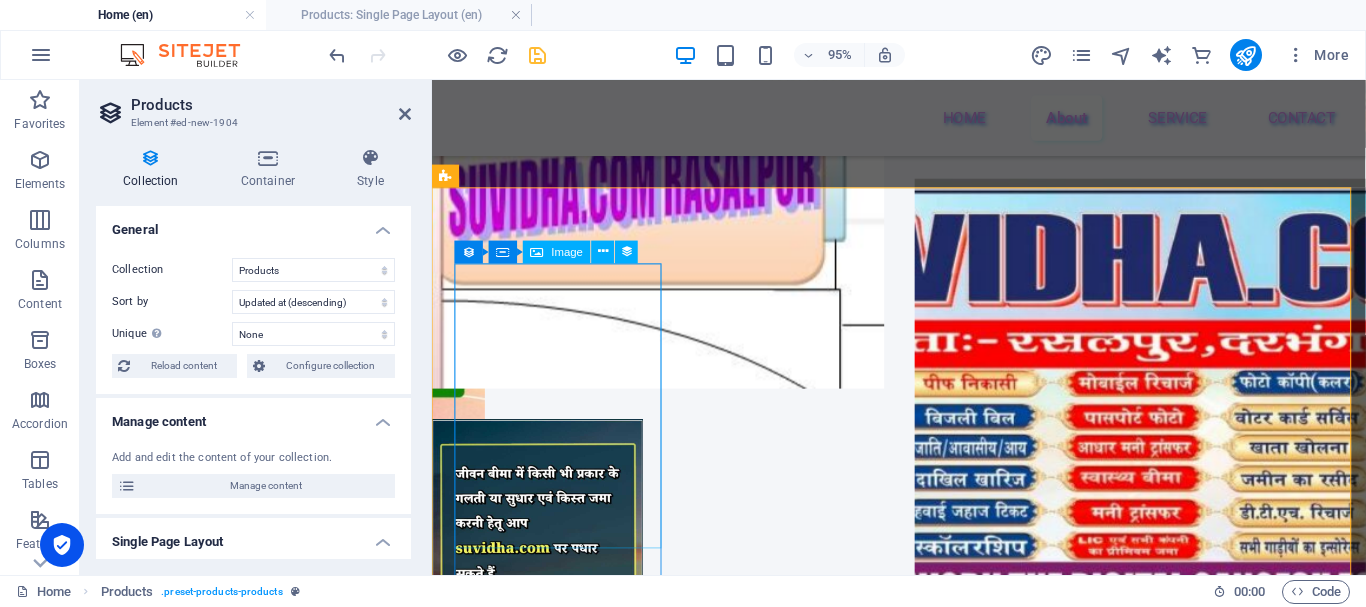 scroll, scrollTop: 3402, scrollLeft: 0, axis: vertical 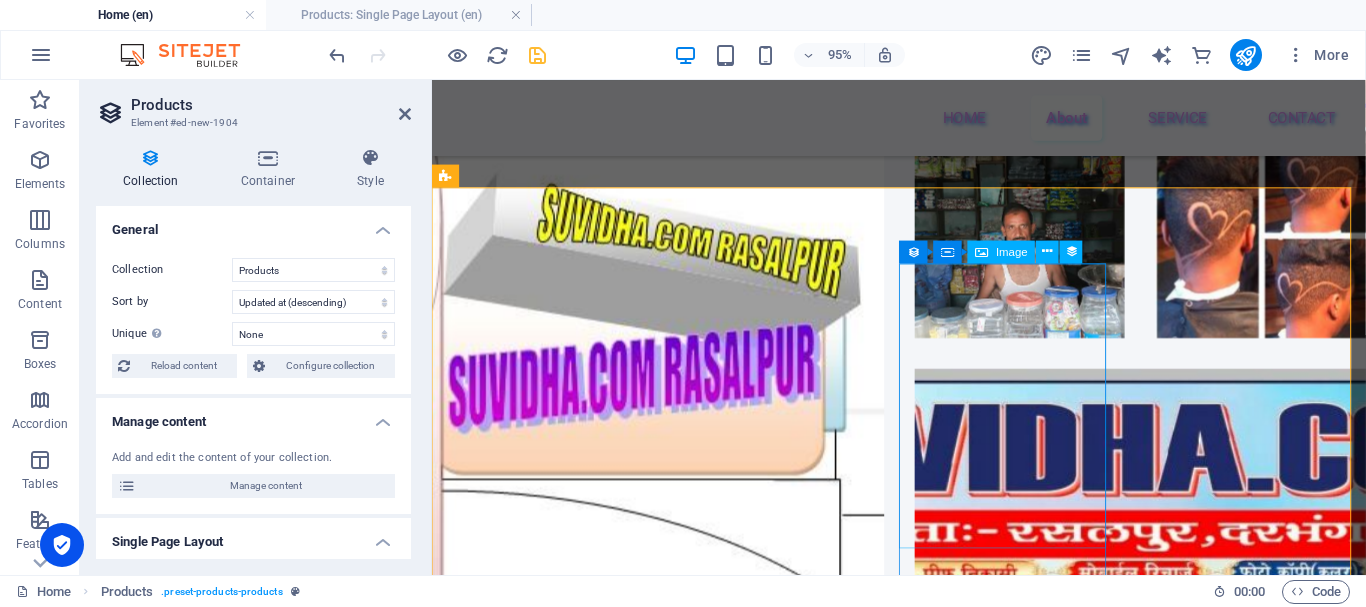 click at bounding box center [923, 1821] 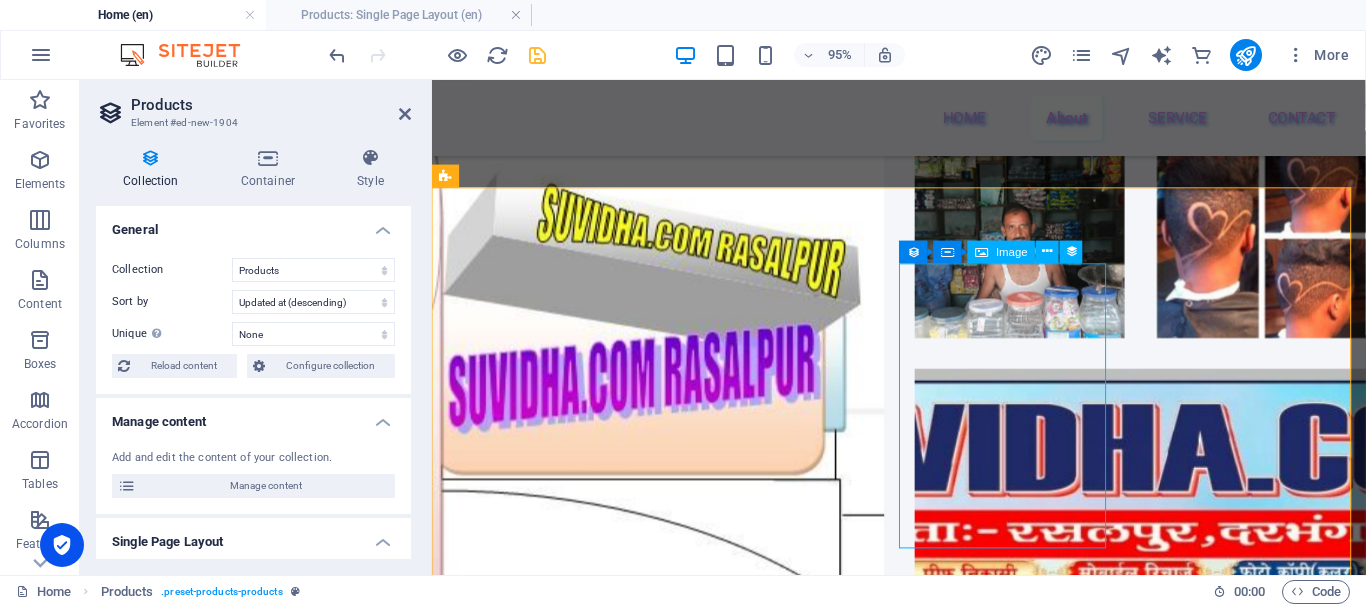 click at bounding box center (923, 1821) 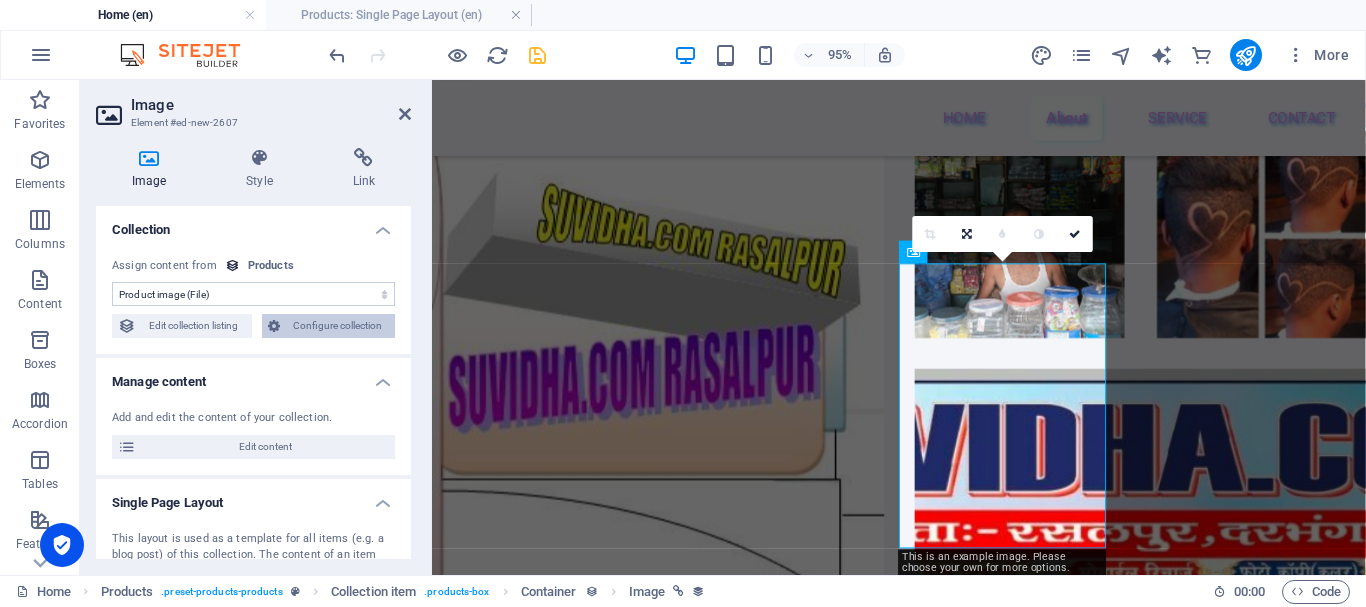 click on "Configure collection" at bounding box center (338, 326) 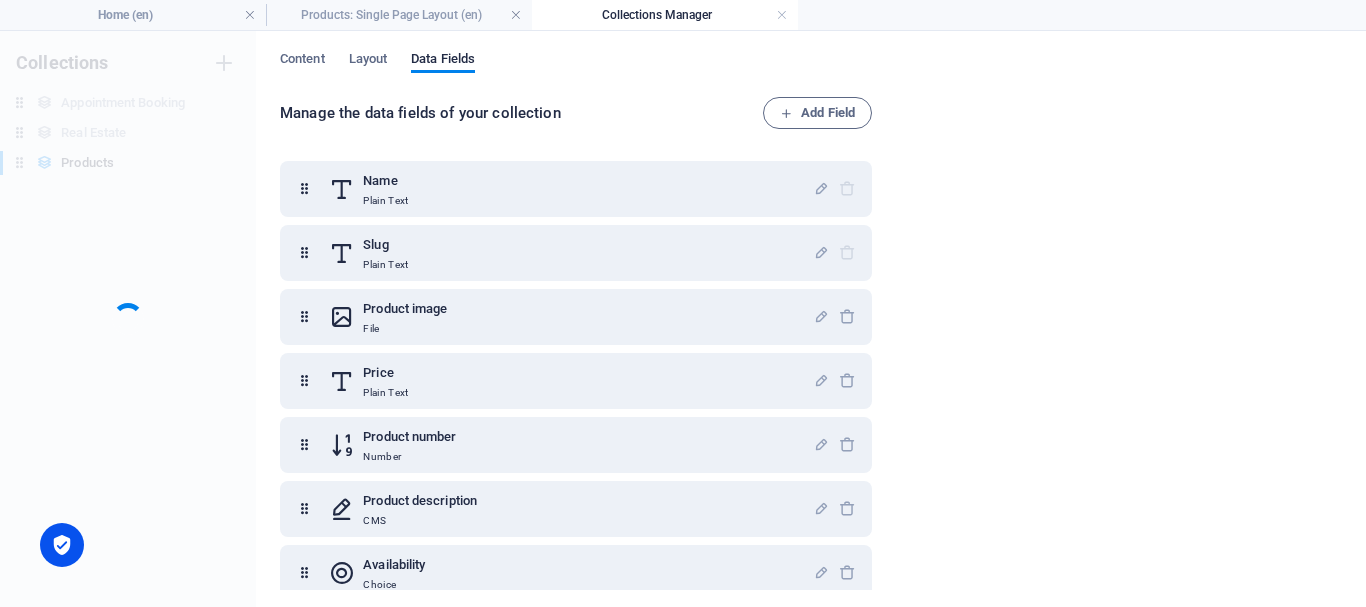 scroll, scrollTop: 0, scrollLeft: 0, axis: both 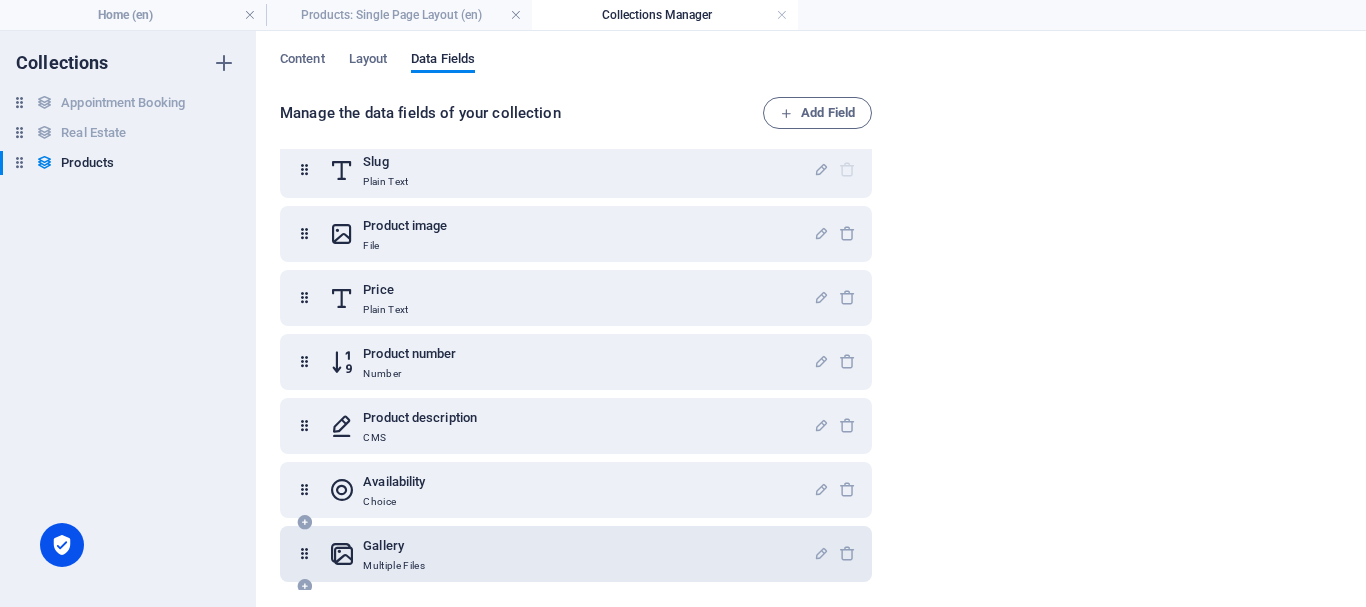 click on "Gallery Multiple Files" at bounding box center [571, 554] 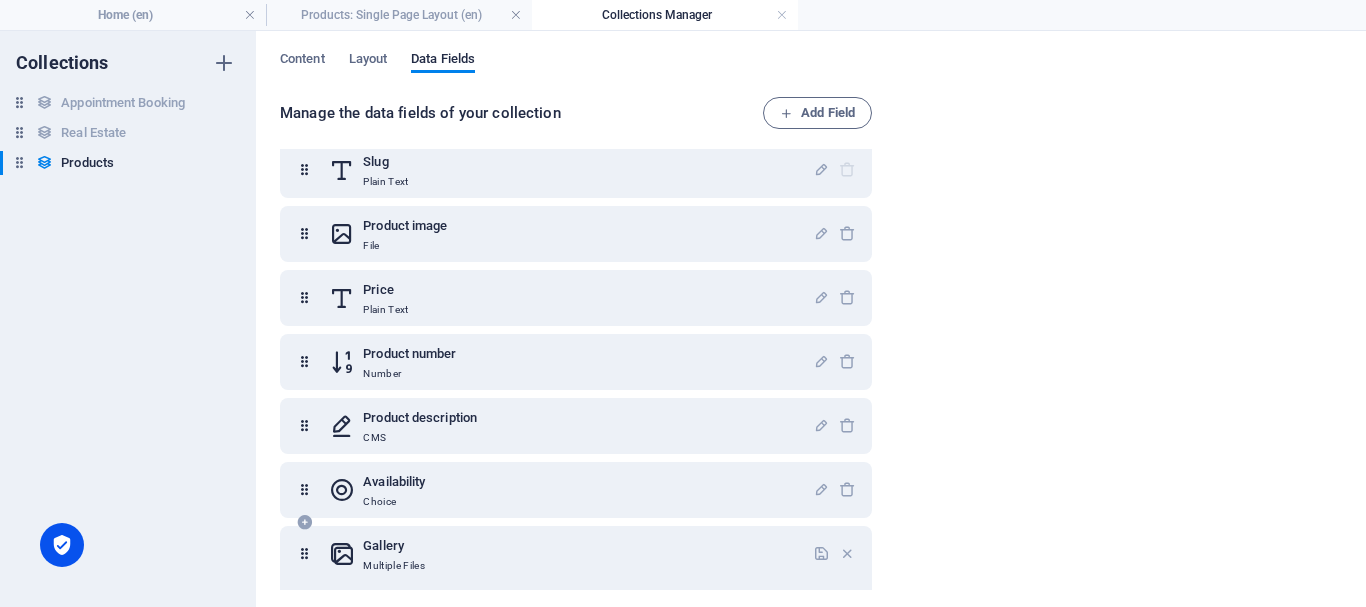 click at bounding box center (342, 554) 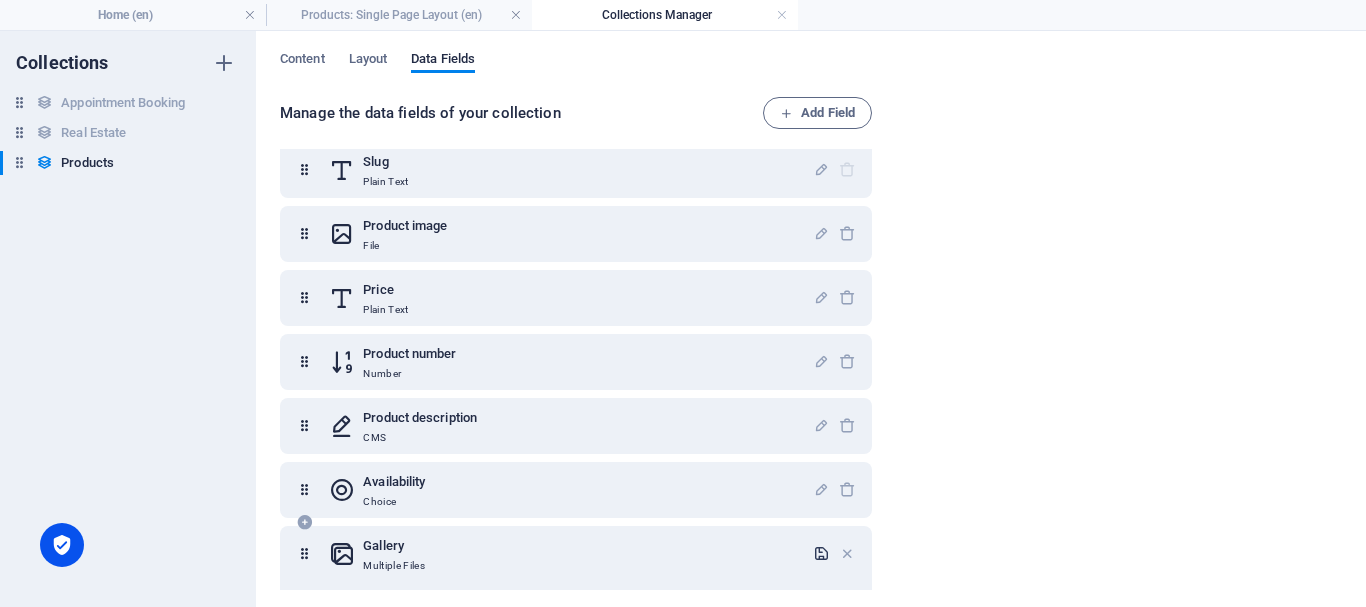 click at bounding box center [821, 553] 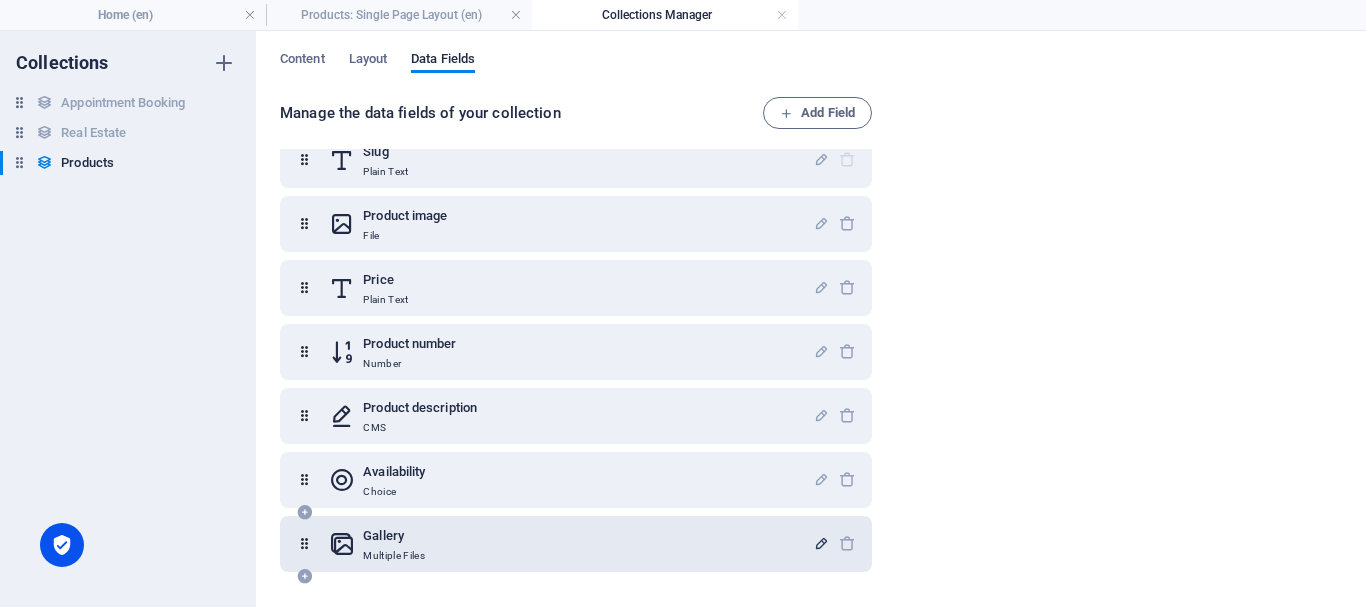 scroll, scrollTop: 83, scrollLeft: 0, axis: vertical 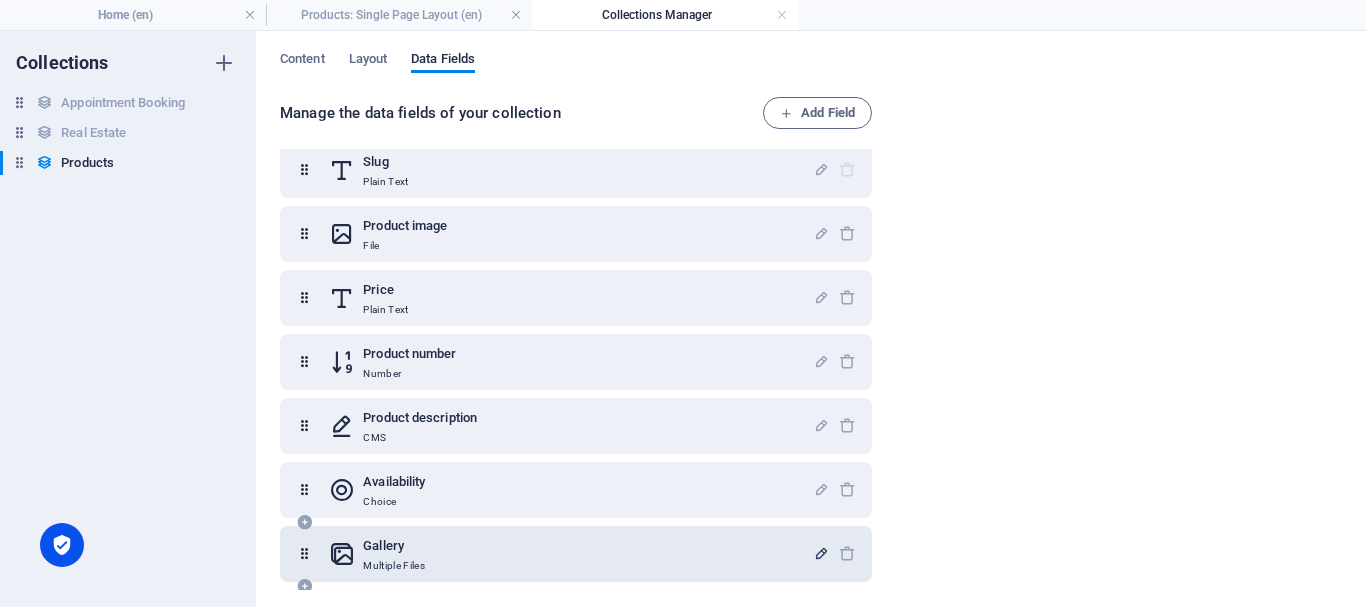 click at bounding box center (304, 522) 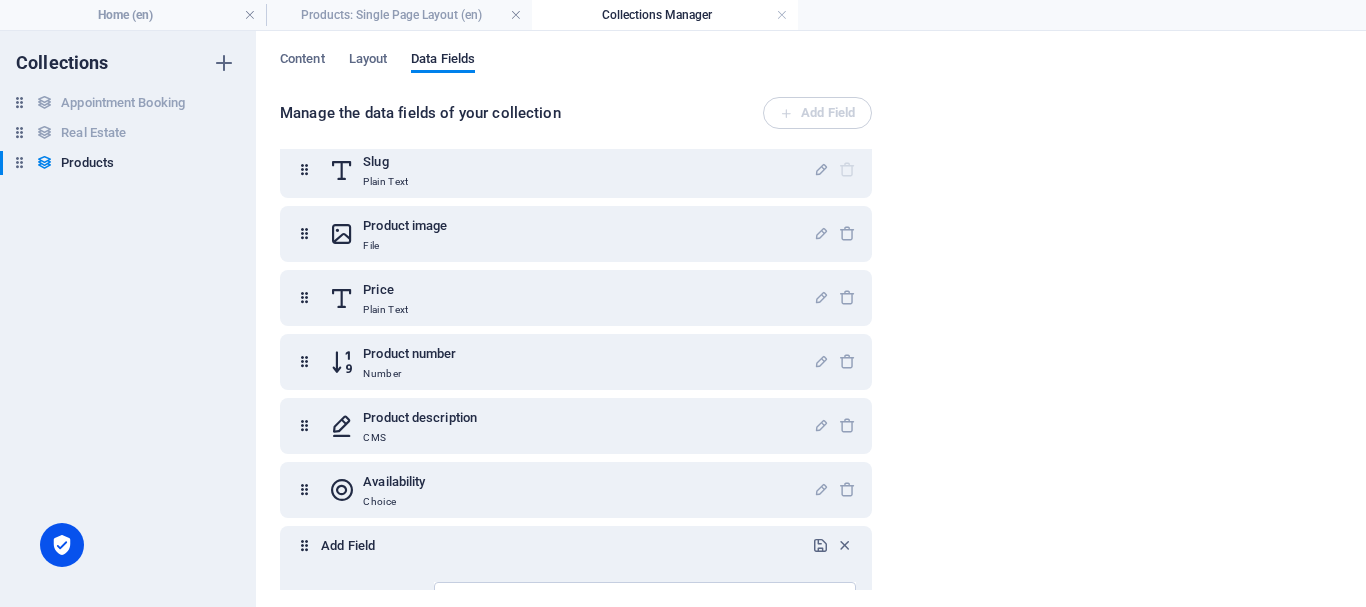 click on "Add Field" at bounding box center [564, 546] 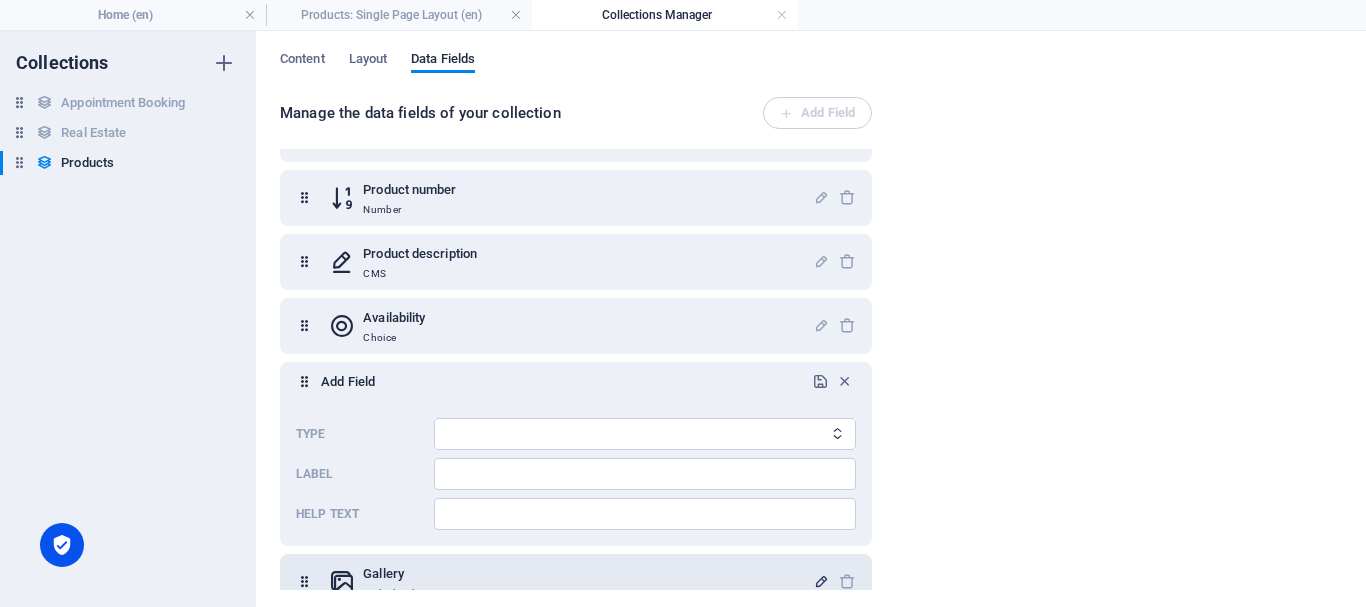 scroll, scrollTop: 275, scrollLeft: 0, axis: vertical 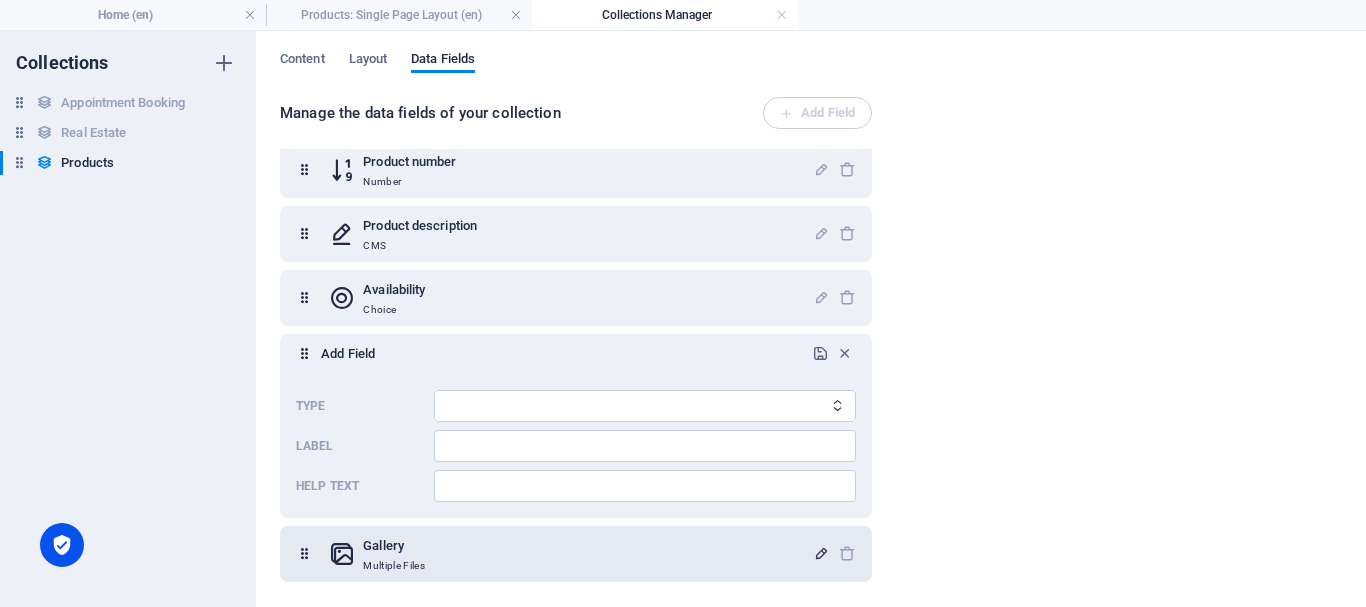 click on "Multiple Files" at bounding box center (394, 566) 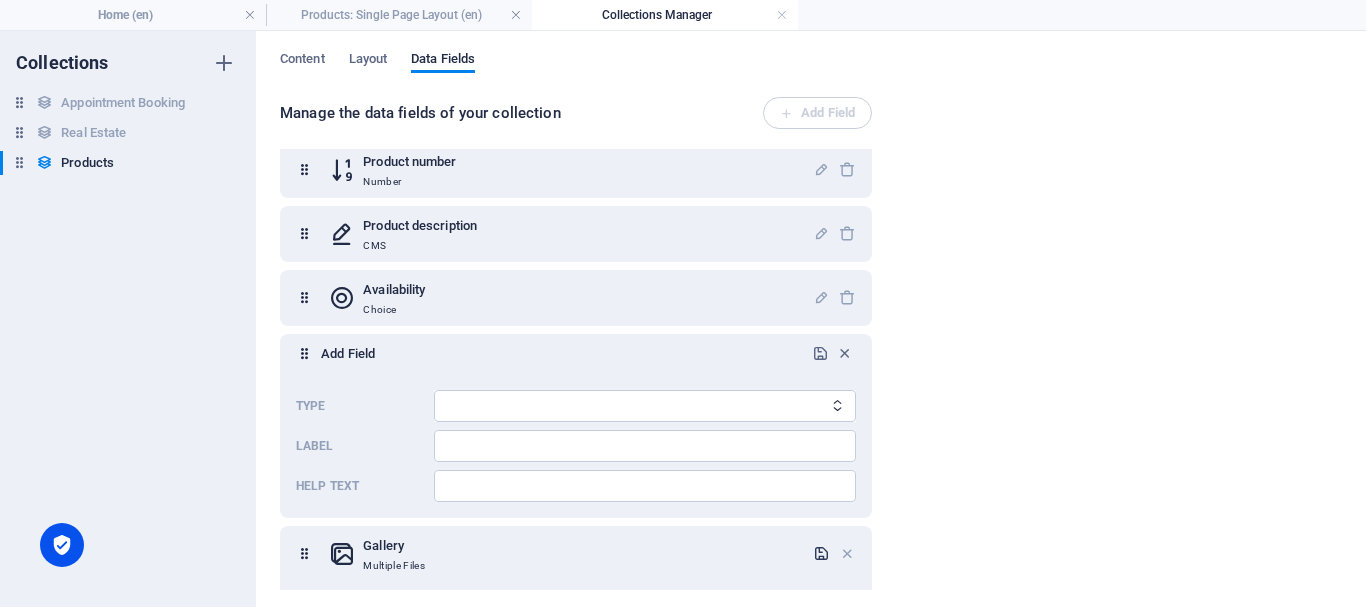 click on "Multiple Files" at bounding box center [394, 566] 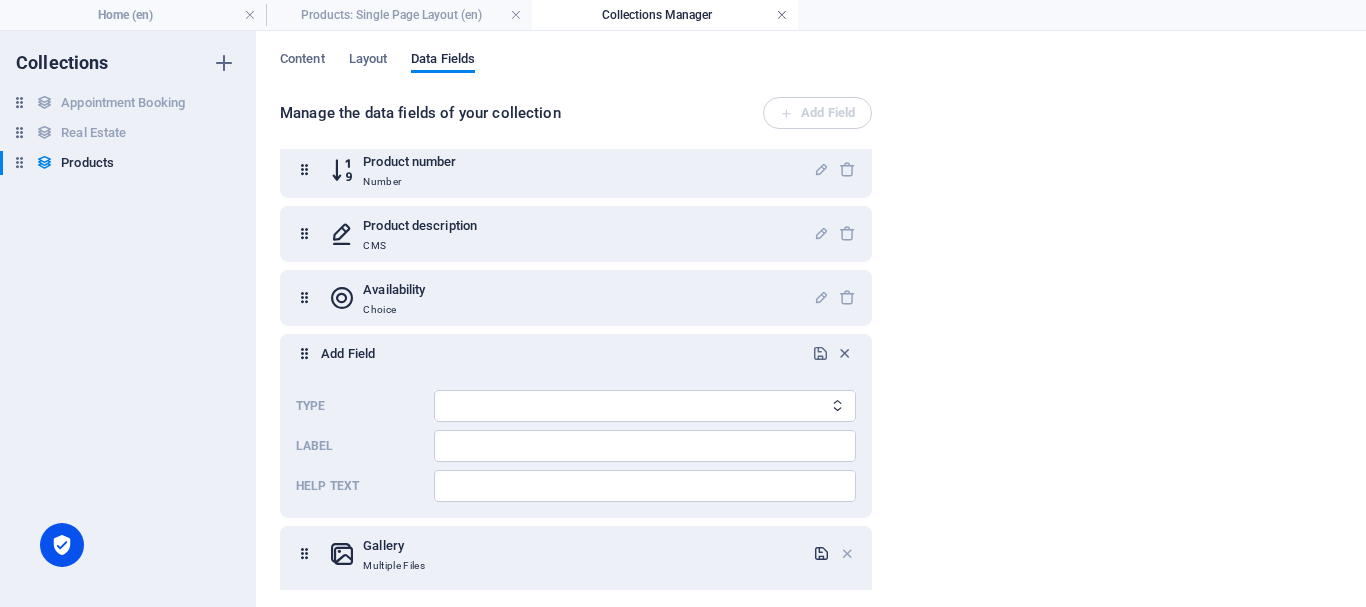 click at bounding box center [782, 15] 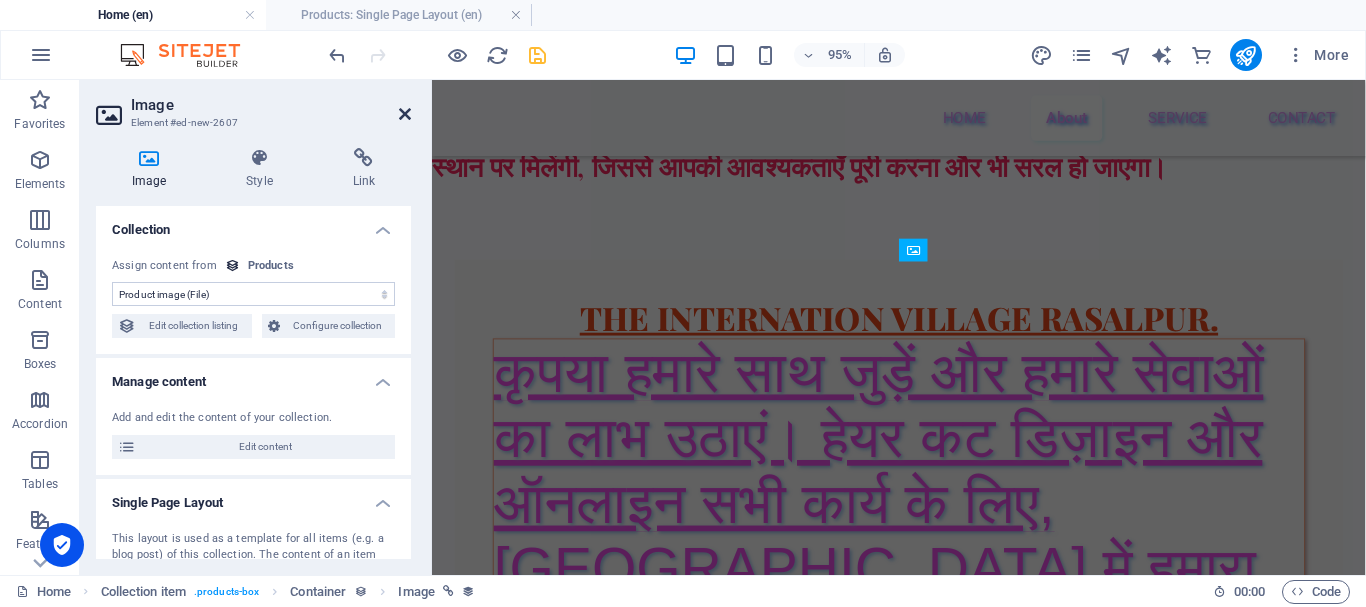 click at bounding box center [405, 114] 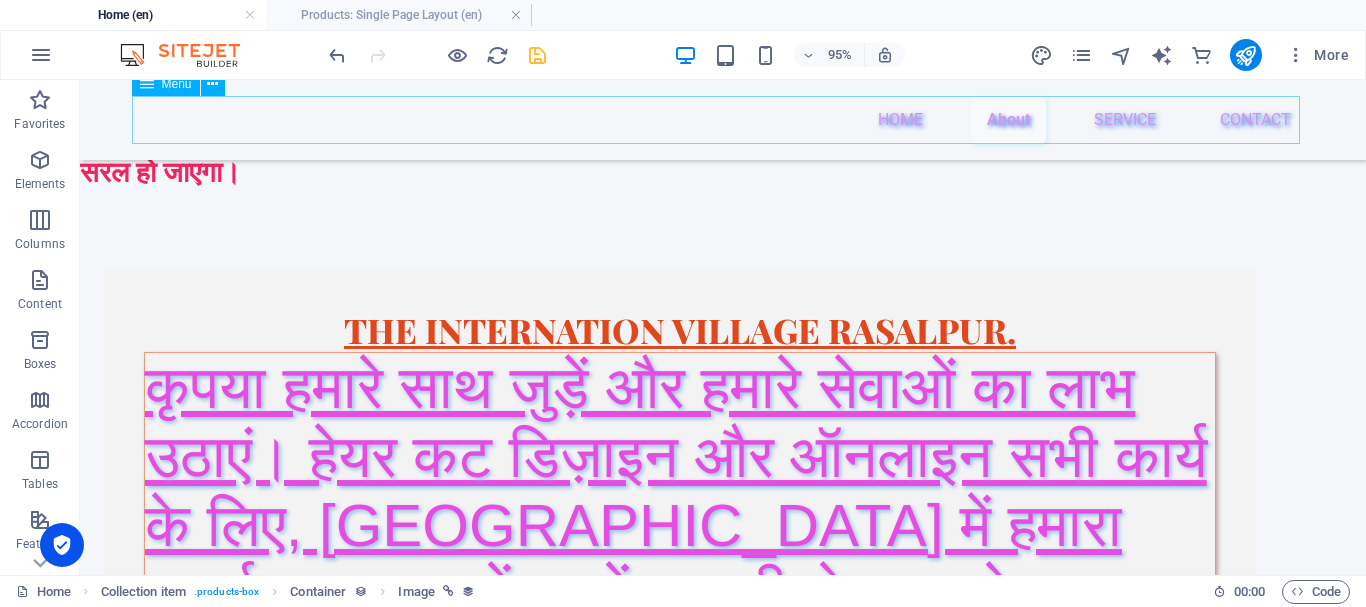 scroll, scrollTop: 3693, scrollLeft: 0, axis: vertical 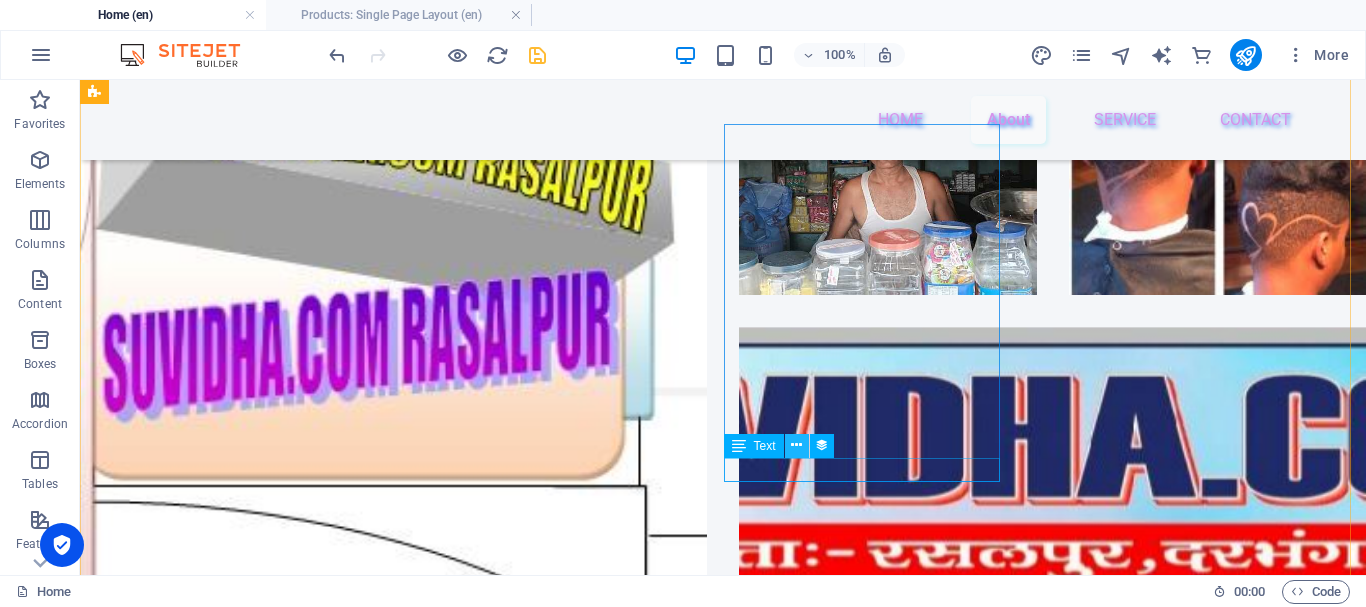 click at bounding box center [796, 445] 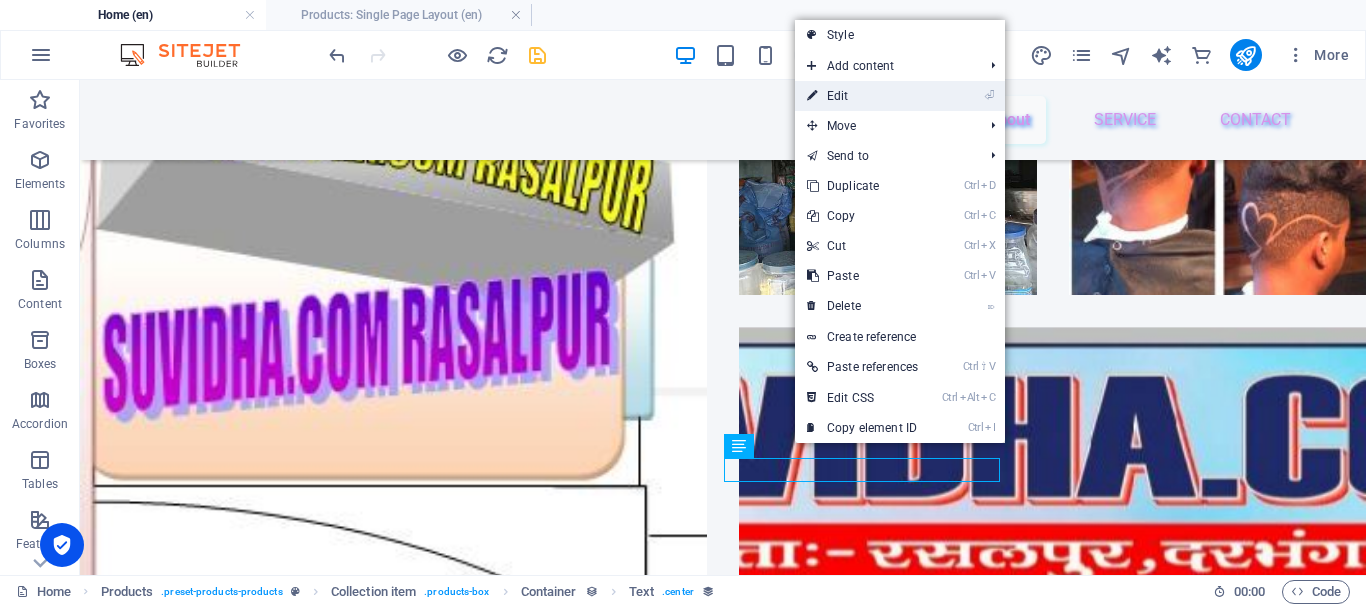 click on "⏎  Edit" at bounding box center [862, 96] 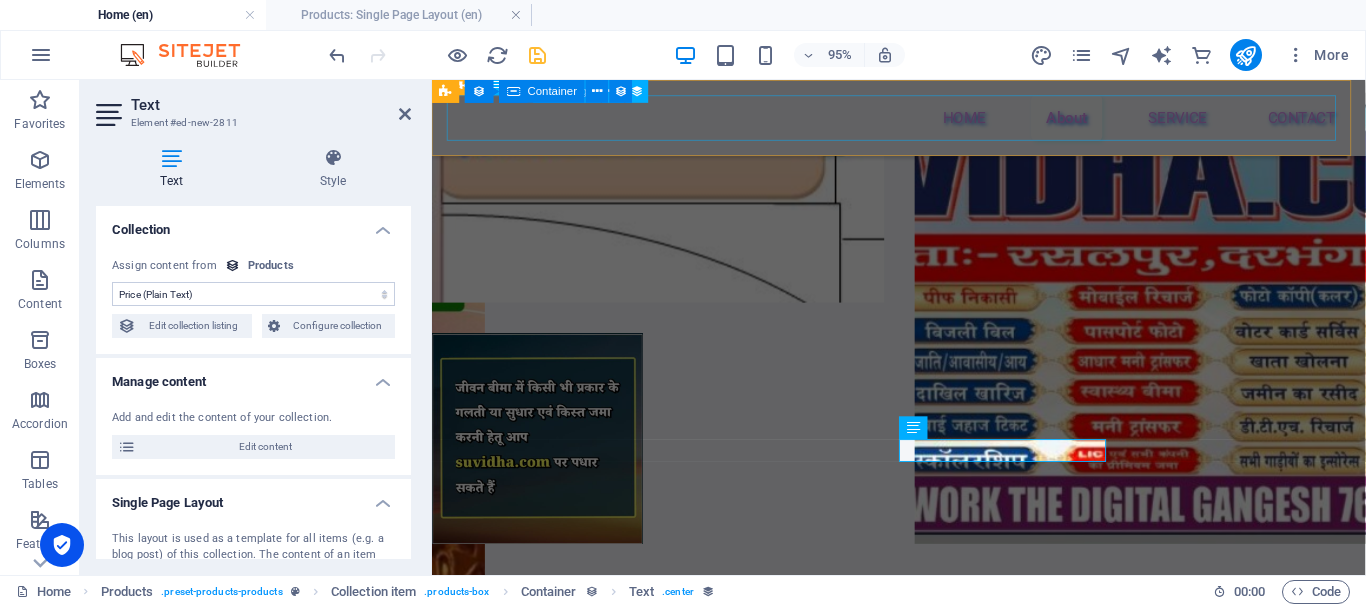 scroll, scrollTop: 3551, scrollLeft: 0, axis: vertical 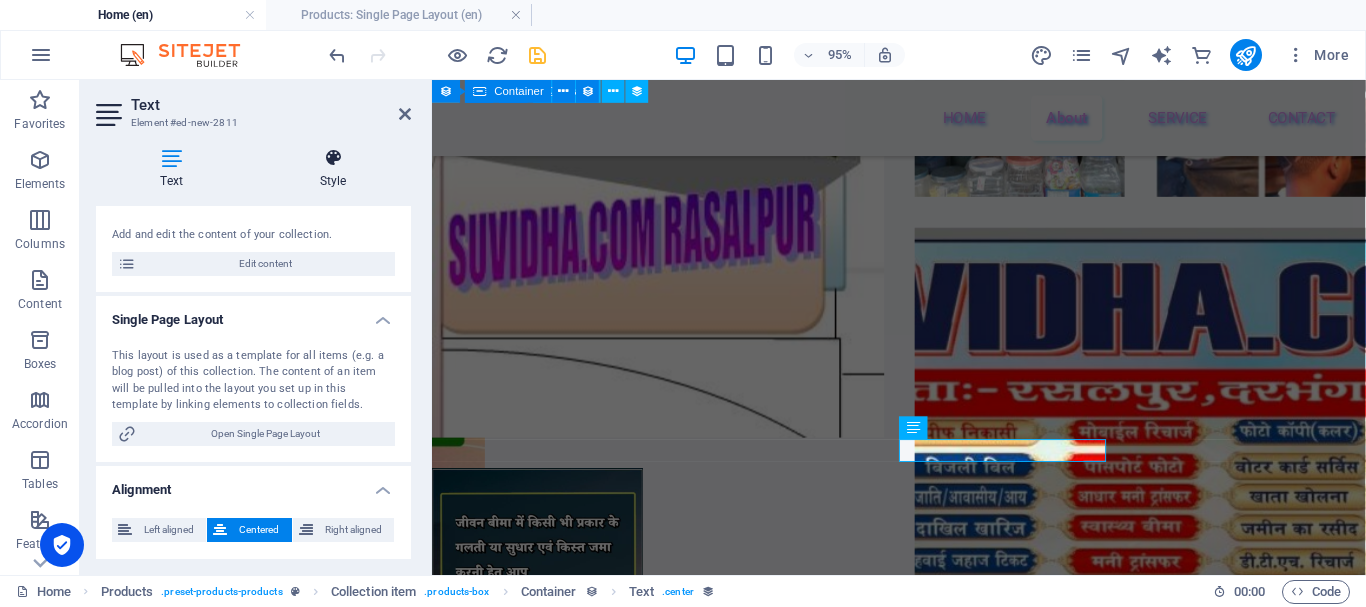 click at bounding box center (333, 158) 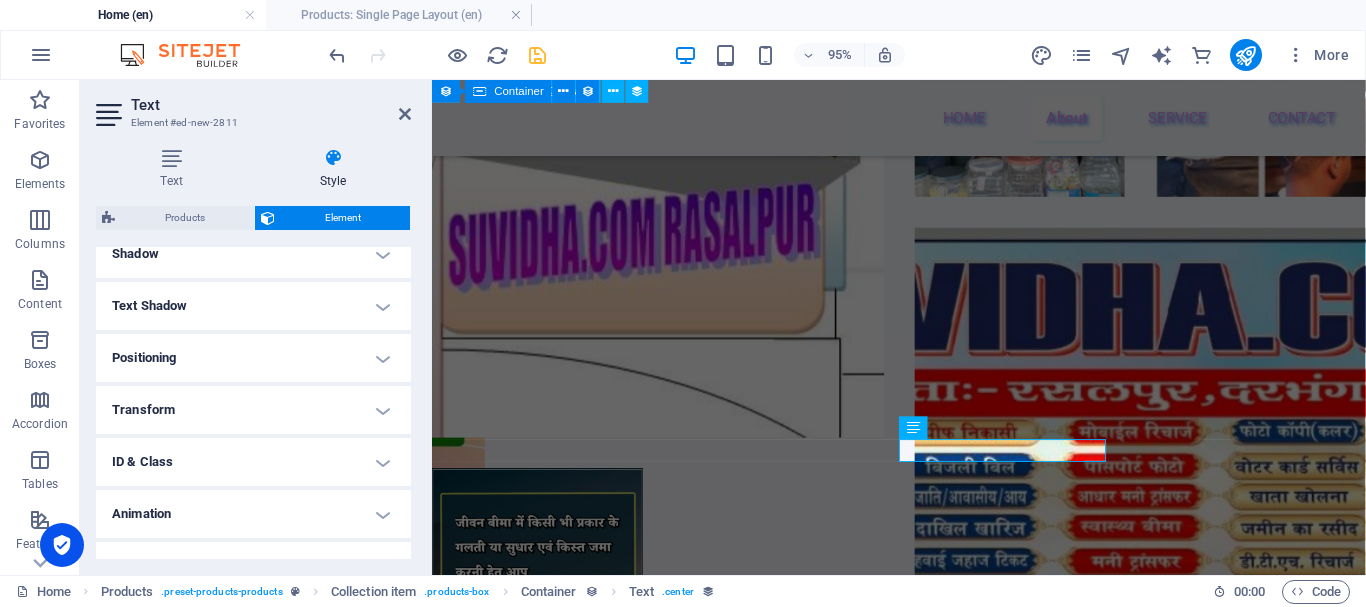 scroll, scrollTop: 533, scrollLeft: 0, axis: vertical 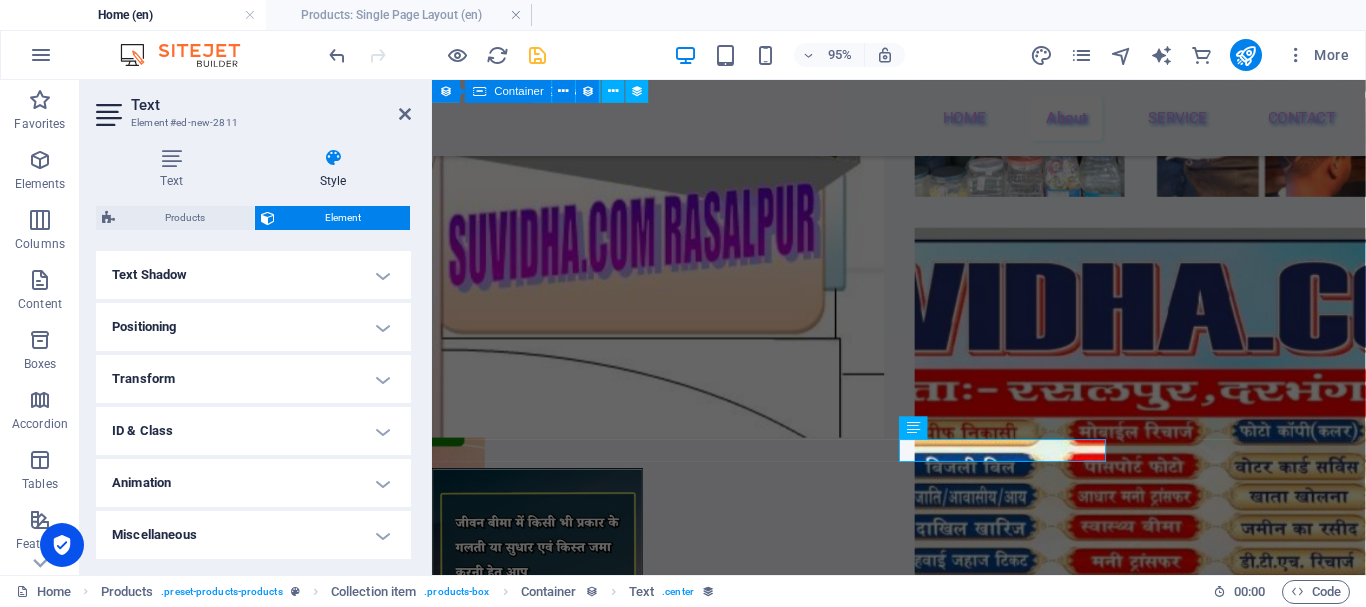 click on "Animation" at bounding box center [253, 483] 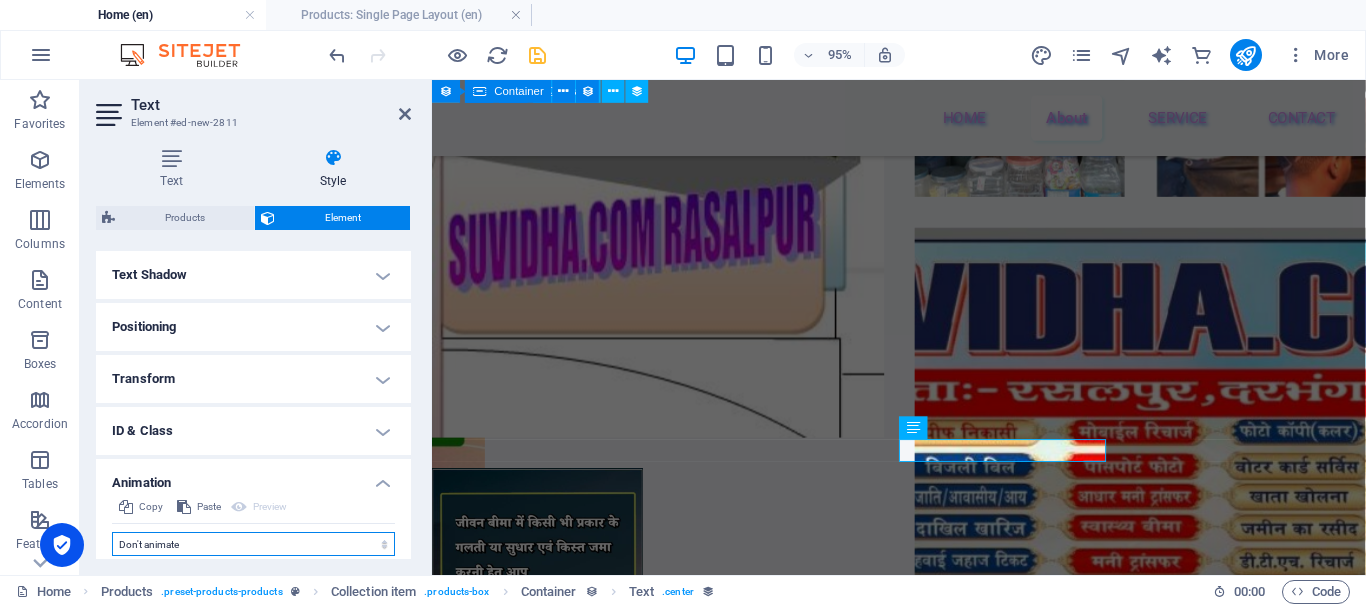click on "Don't animate Show / Hide Slide up/down Zoom in/out Slide left to right Slide right to left Slide top to bottom Slide bottom to top Pulse Blink Open as overlay" at bounding box center (253, 544) 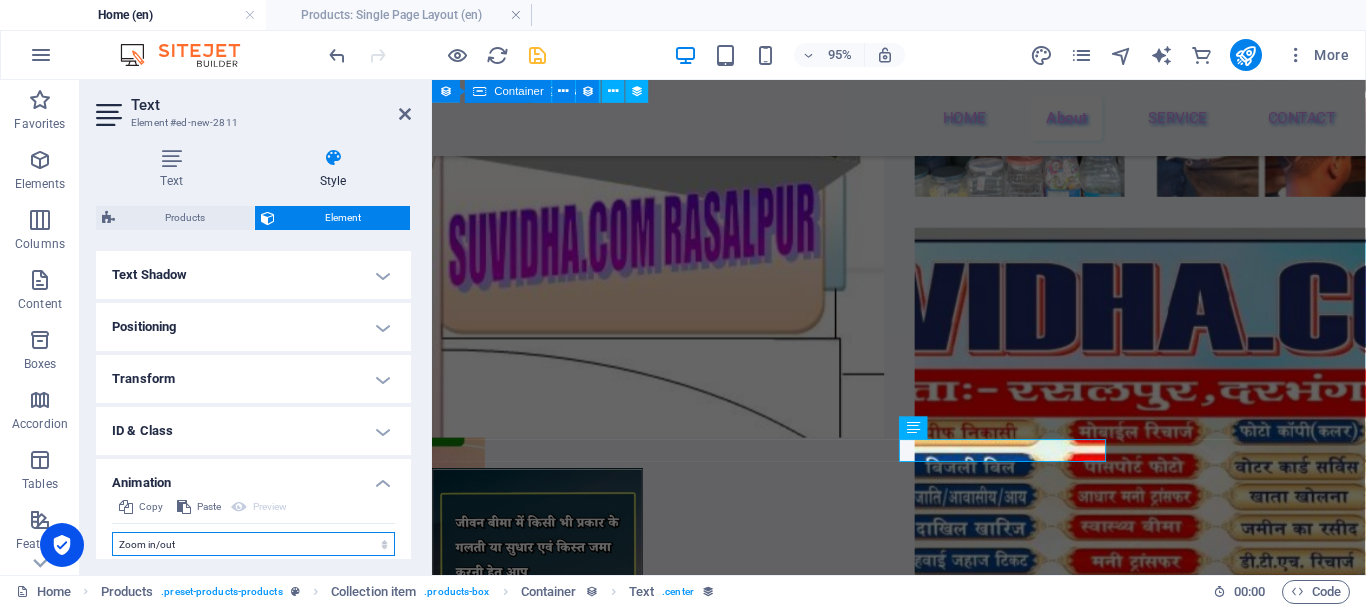 click on "Don't animate Show / Hide Slide up/down Zoom in/out Slide left to right Slide right to left Slide top to bottom Slide bottom to top Pulse Blink Open as overlay" at bounding box center (253, 544) 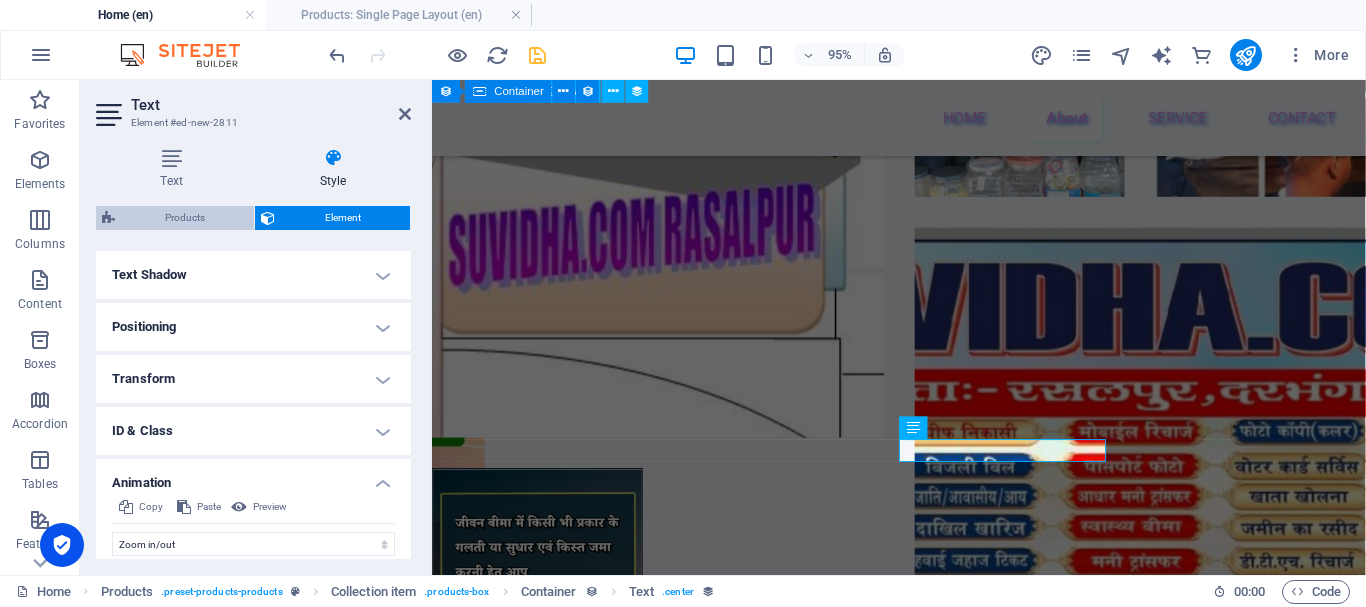 click on "Products" at bounding box center (184, 218) 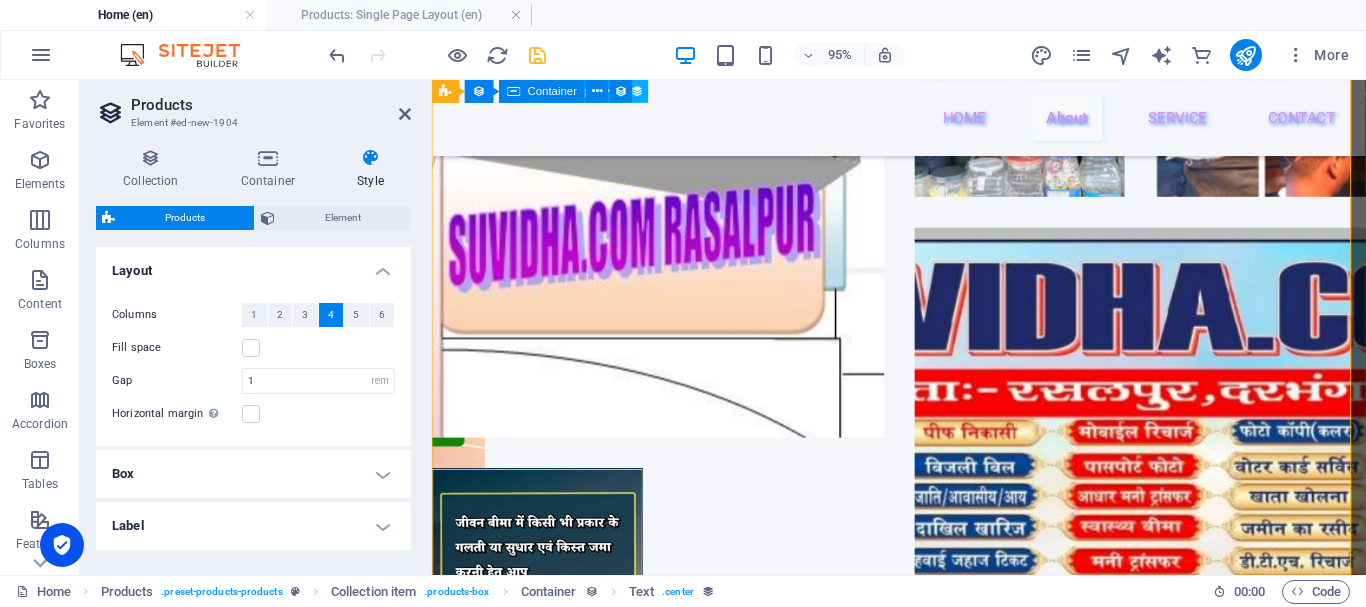 click on "Products" at bounding box center [184, 218] 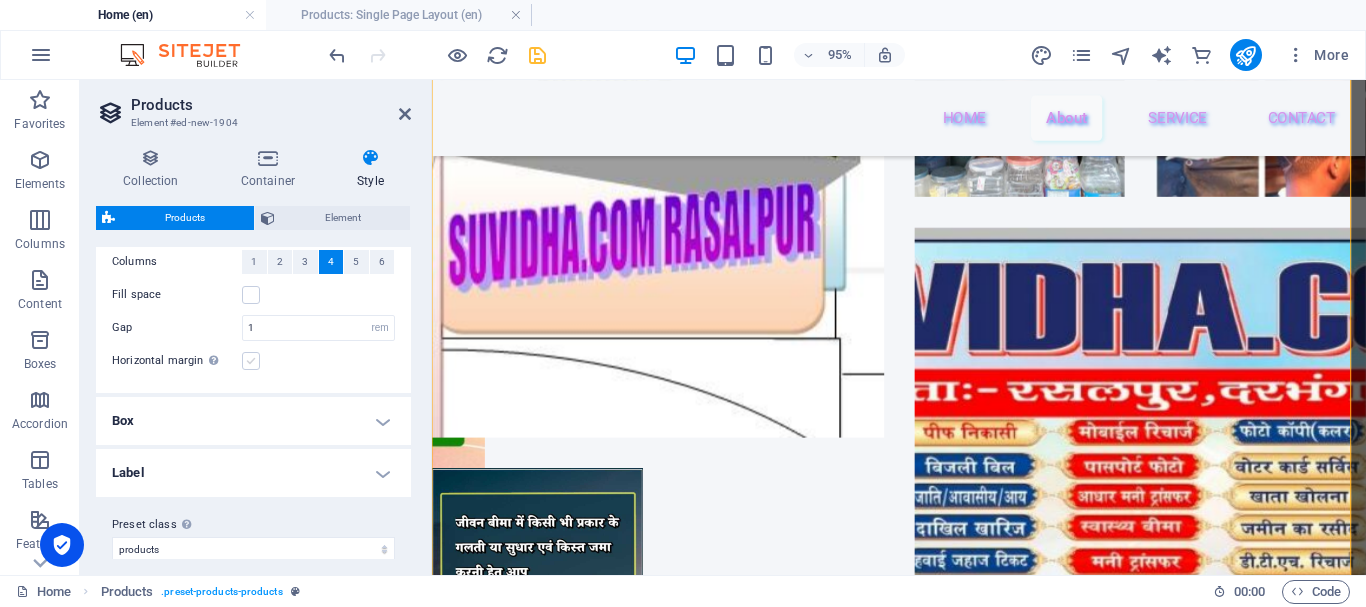 scroll, scrollTop: 71, scrollLeft: 0, axis: vertical 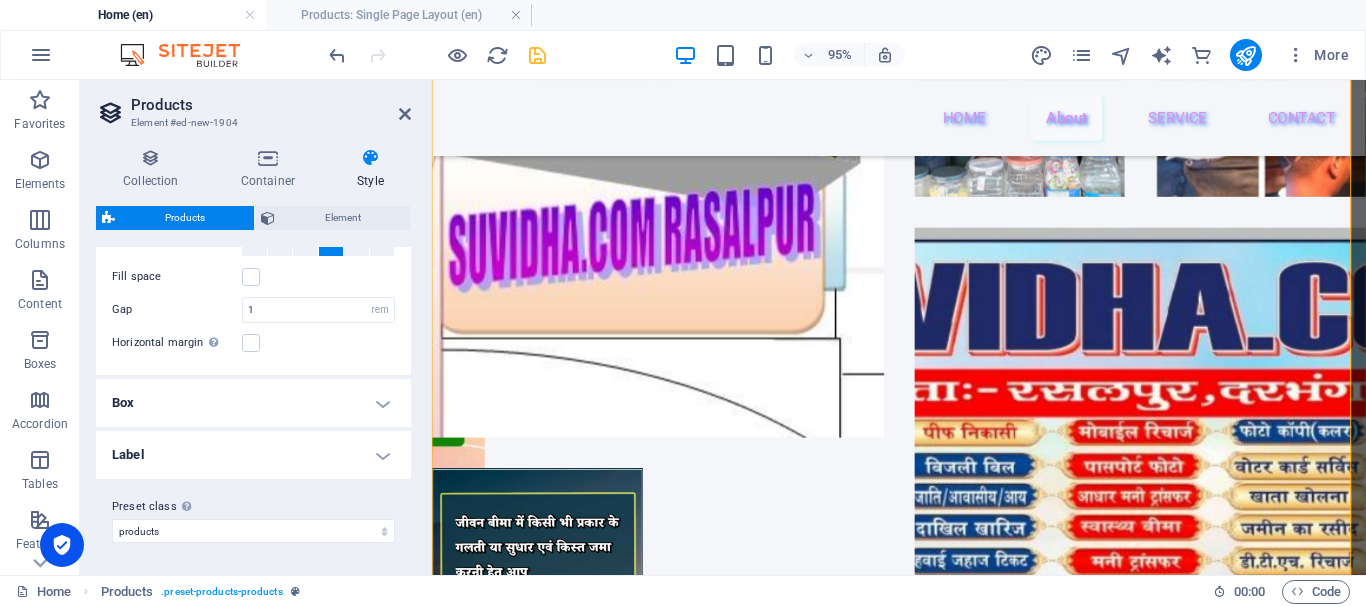 click on "Box" at bounding box center (253, 403) 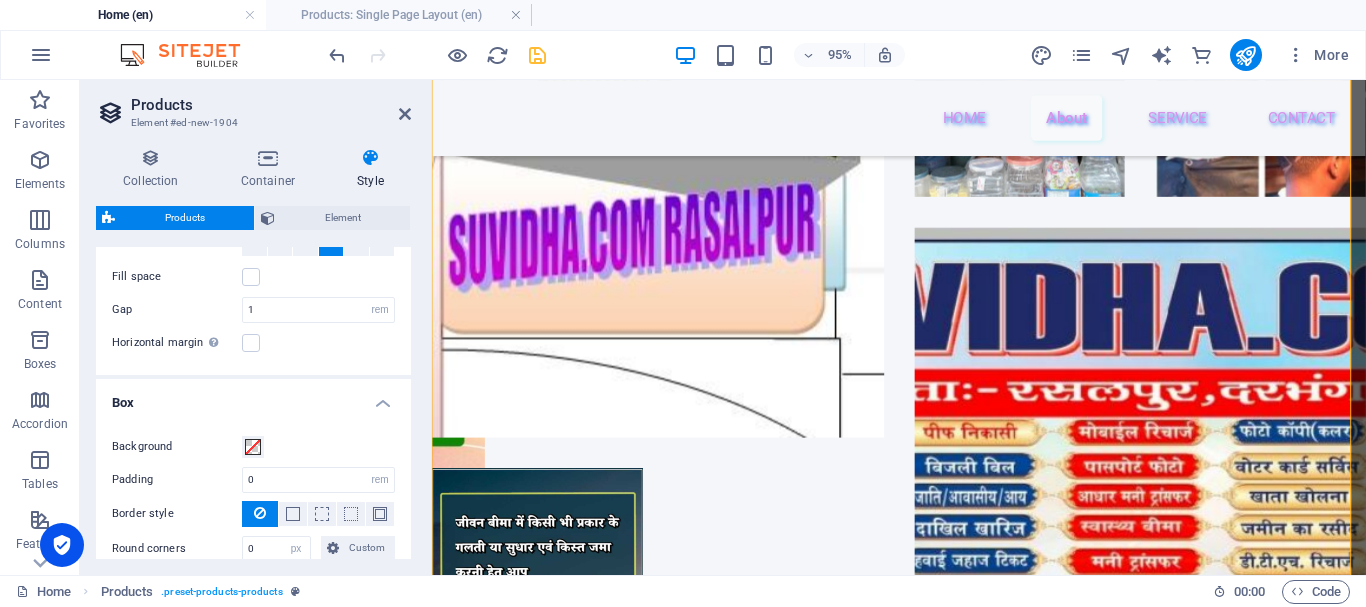 scroll, scrollTop: 259, scrollLeft: 0, axis: vertical 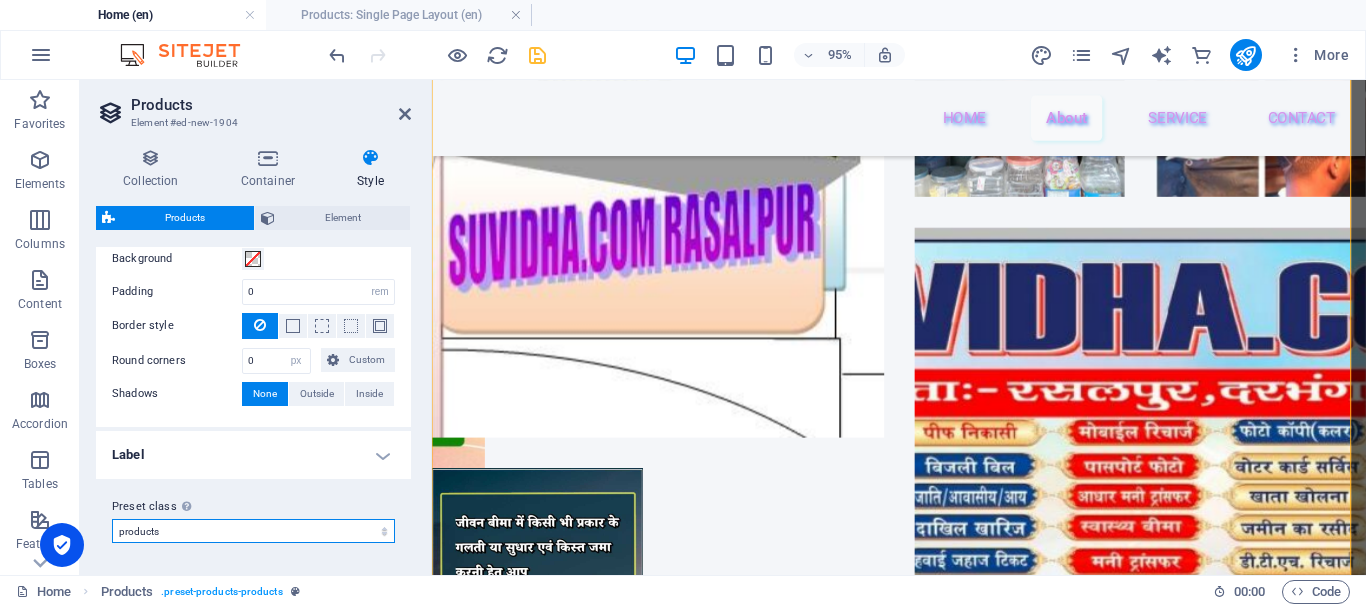 click on "products Add preset class" at bounding box center [253, 531] 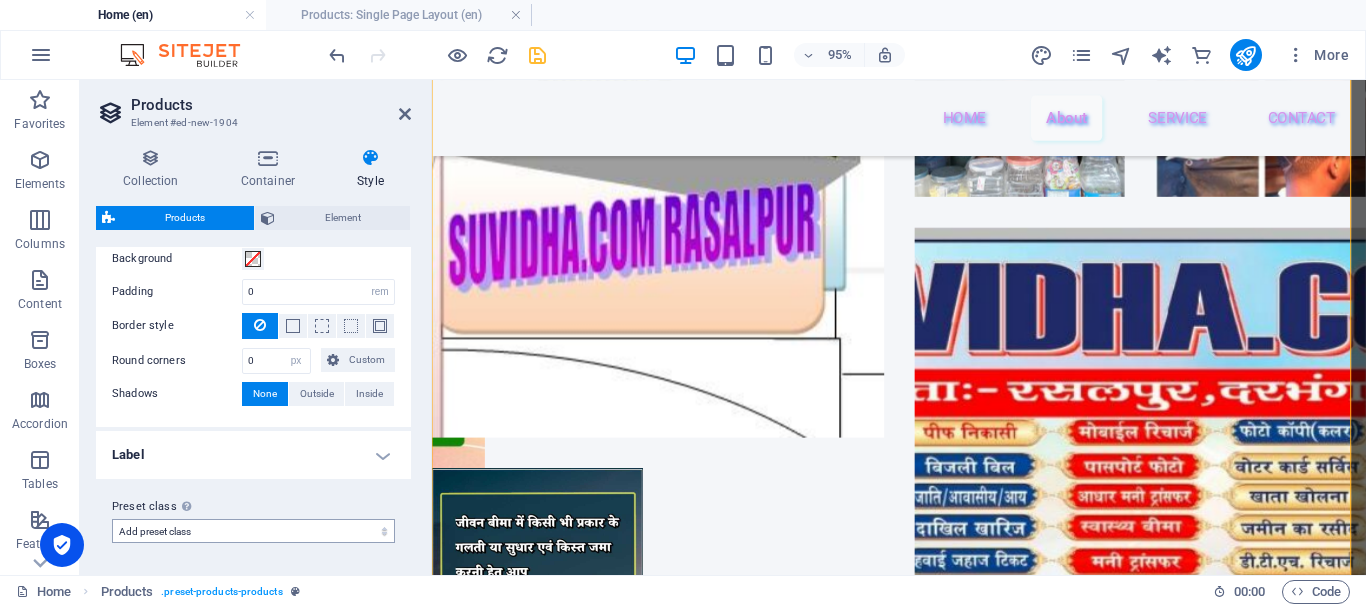 click on "products Add preset class" at bounding box center (253, 531) 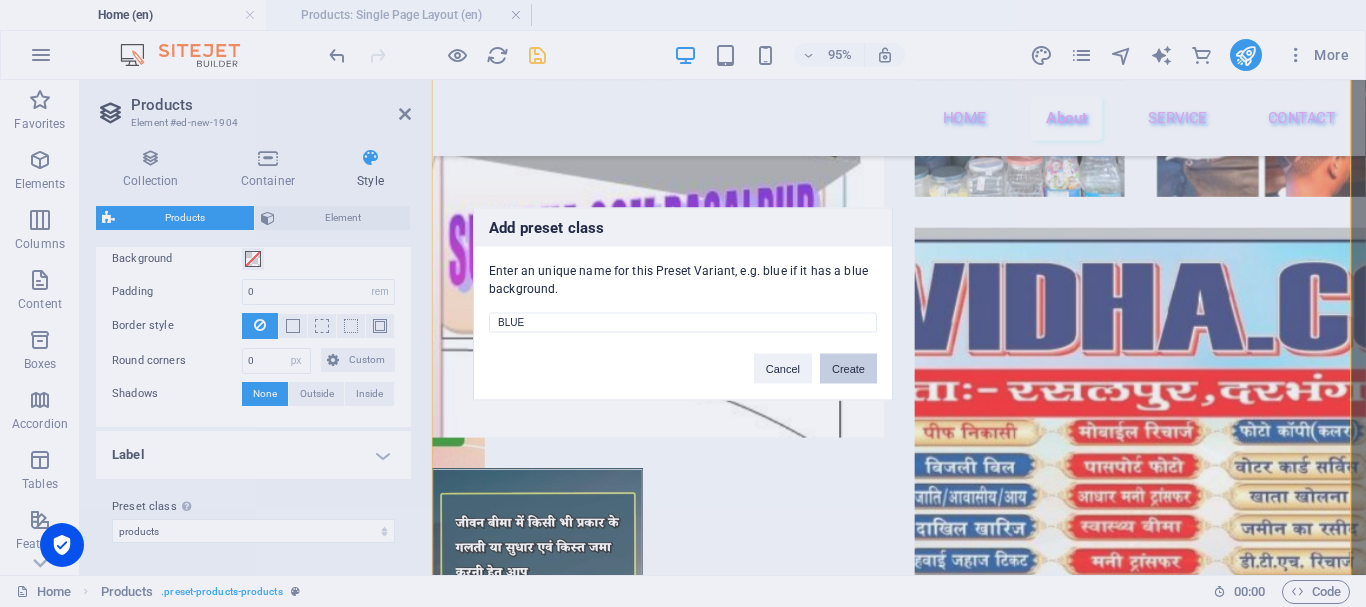 drag, startPoint x: 860, startPoint y: 377, endPoint x: 450, endPoint y: 307, distance: 415.93268 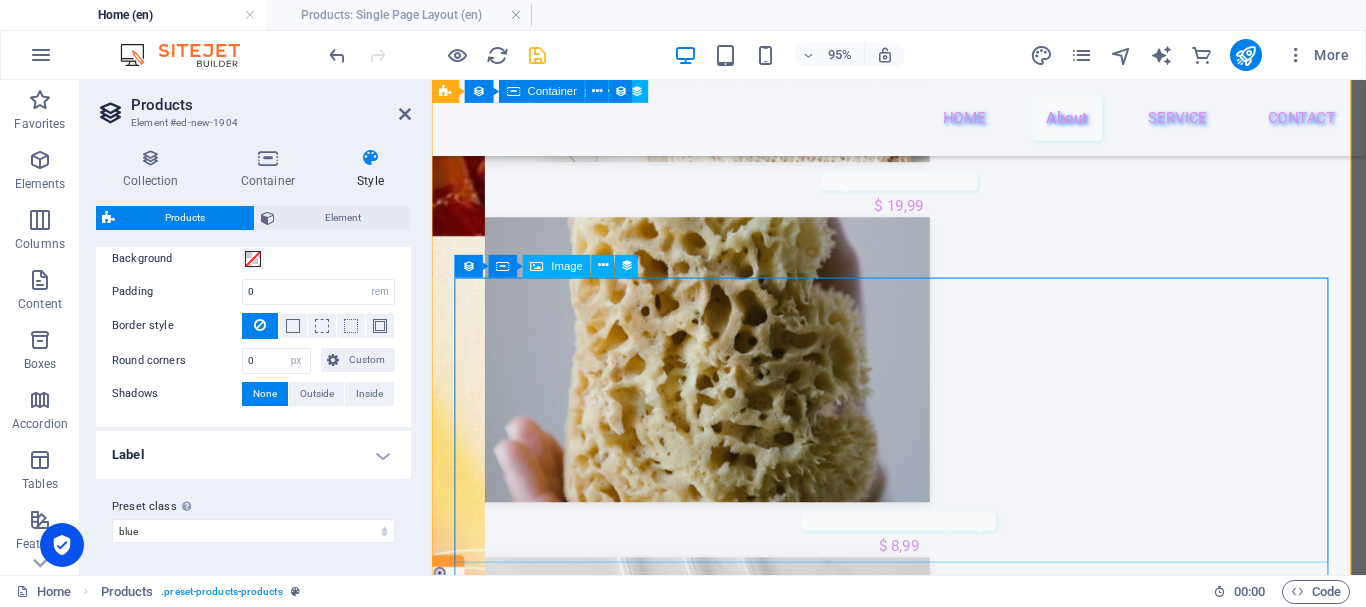 scroll, scrollTop: 5151, scrollLeft: 0, axis: vertical 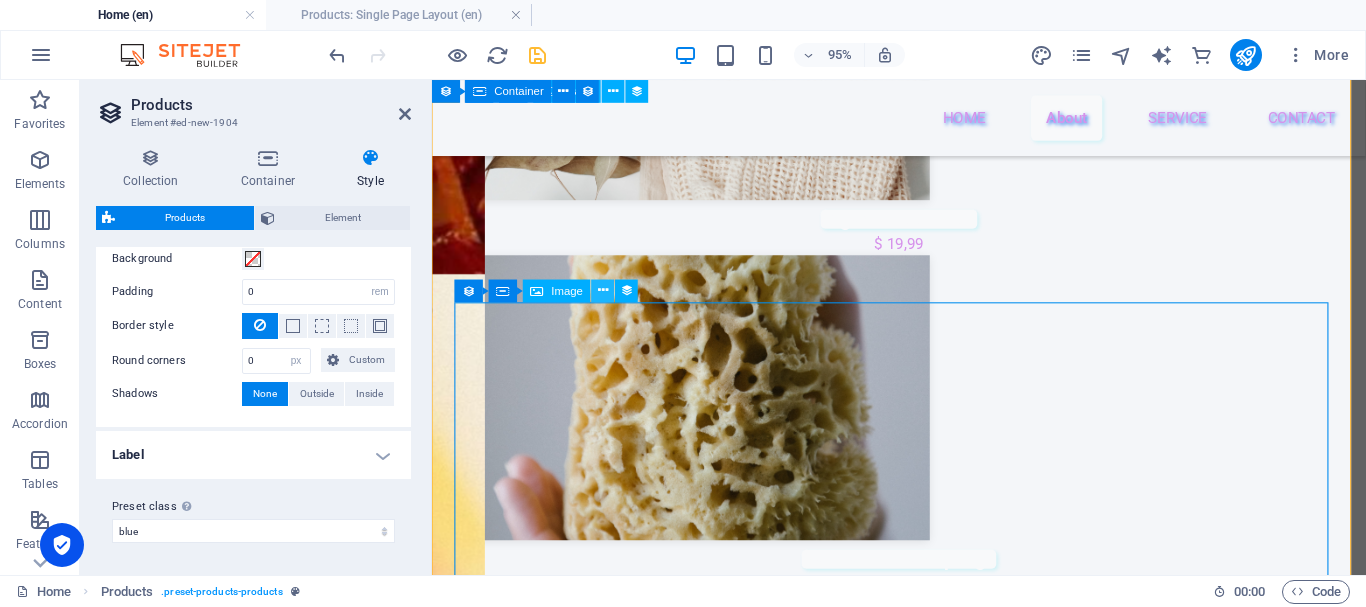 click at bounding box center [603, 291] 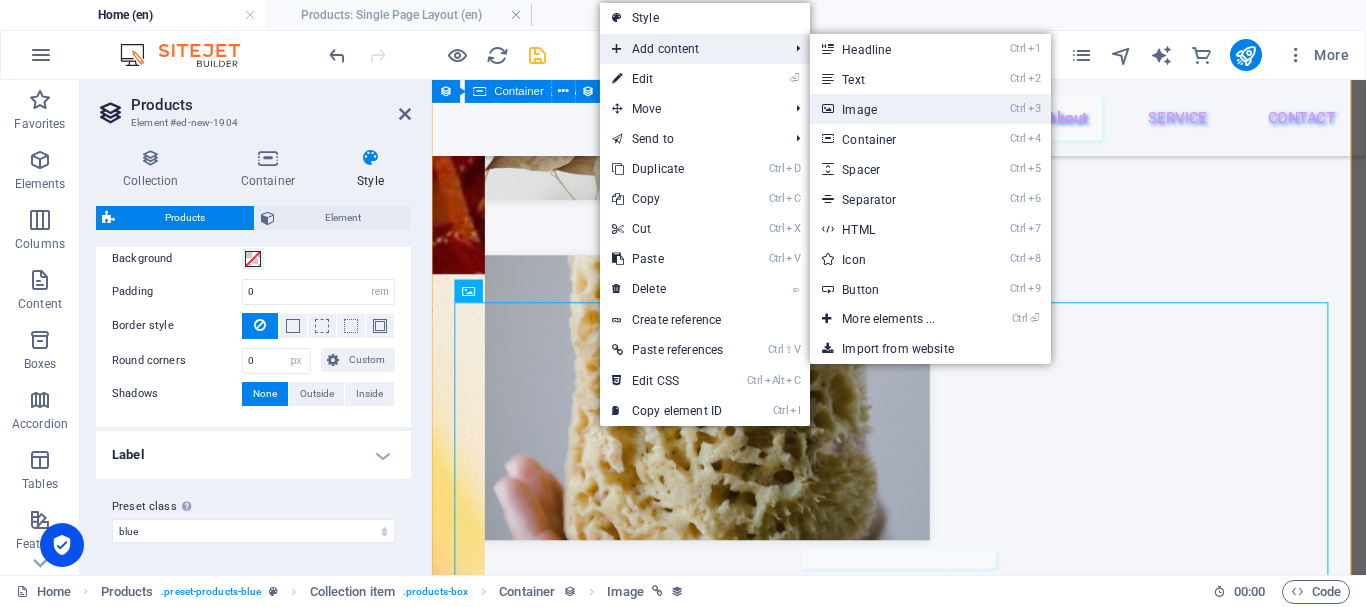 click on "Ctrl 3  Image" at bounding box center [892, 109] 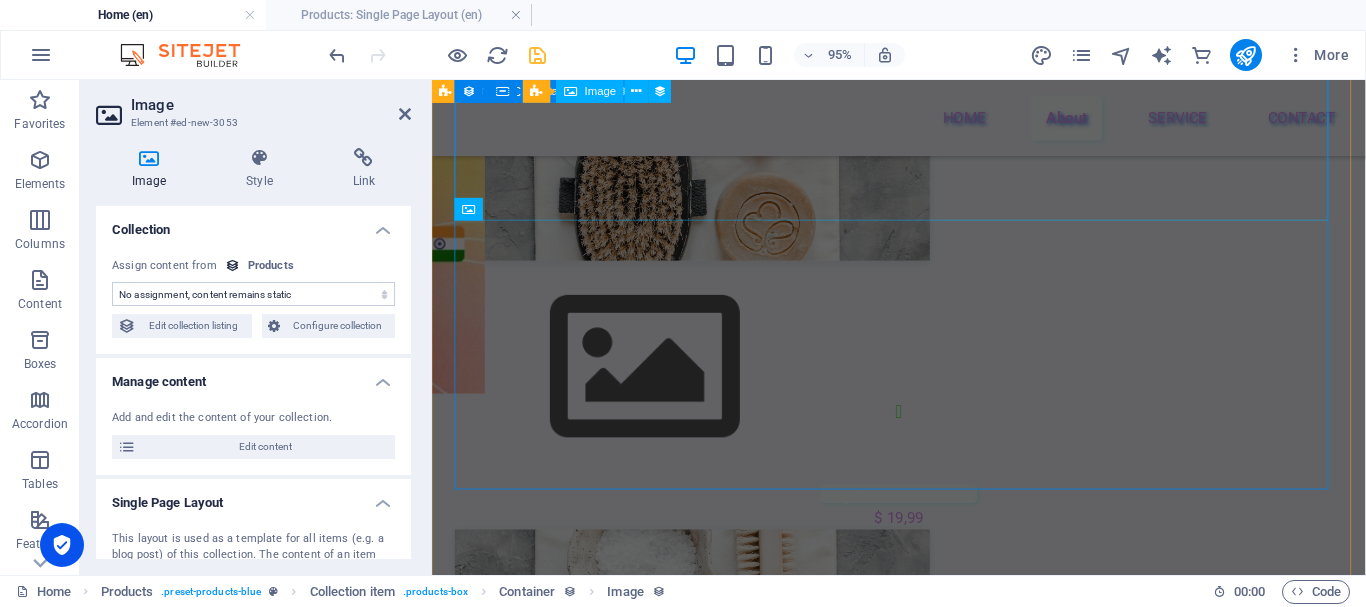 scroll, scrollTop: 6099, scrollLeft: 0, axis: vertical 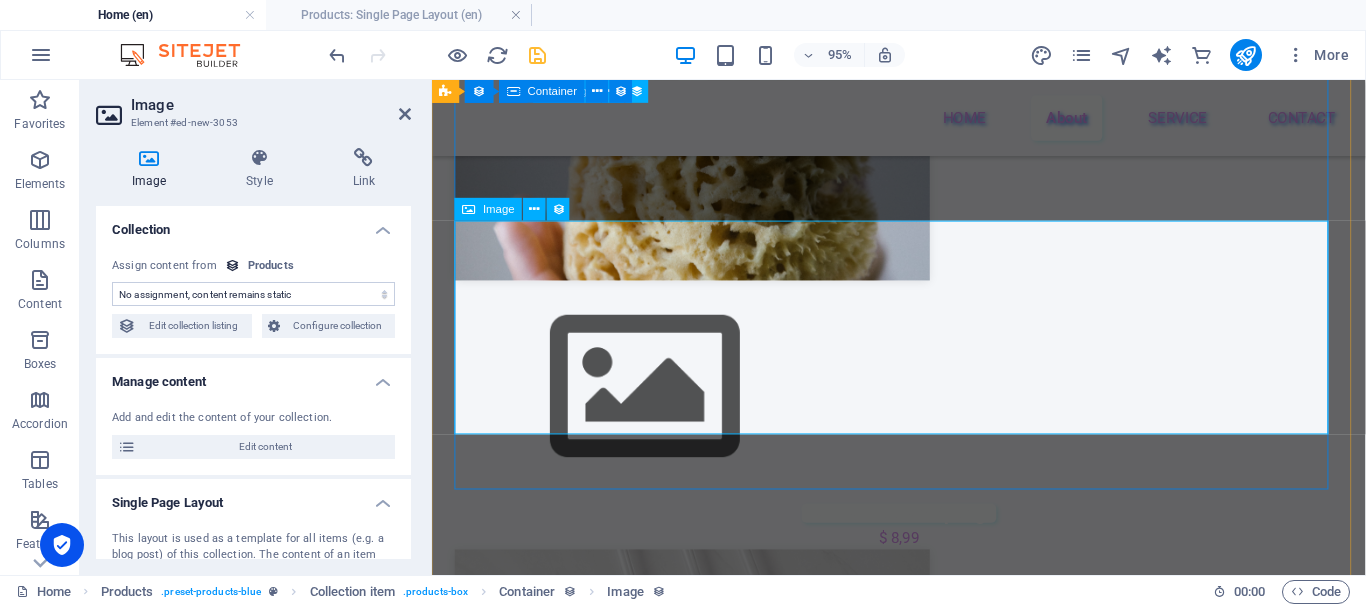 click at bounding box center [923, 1569] 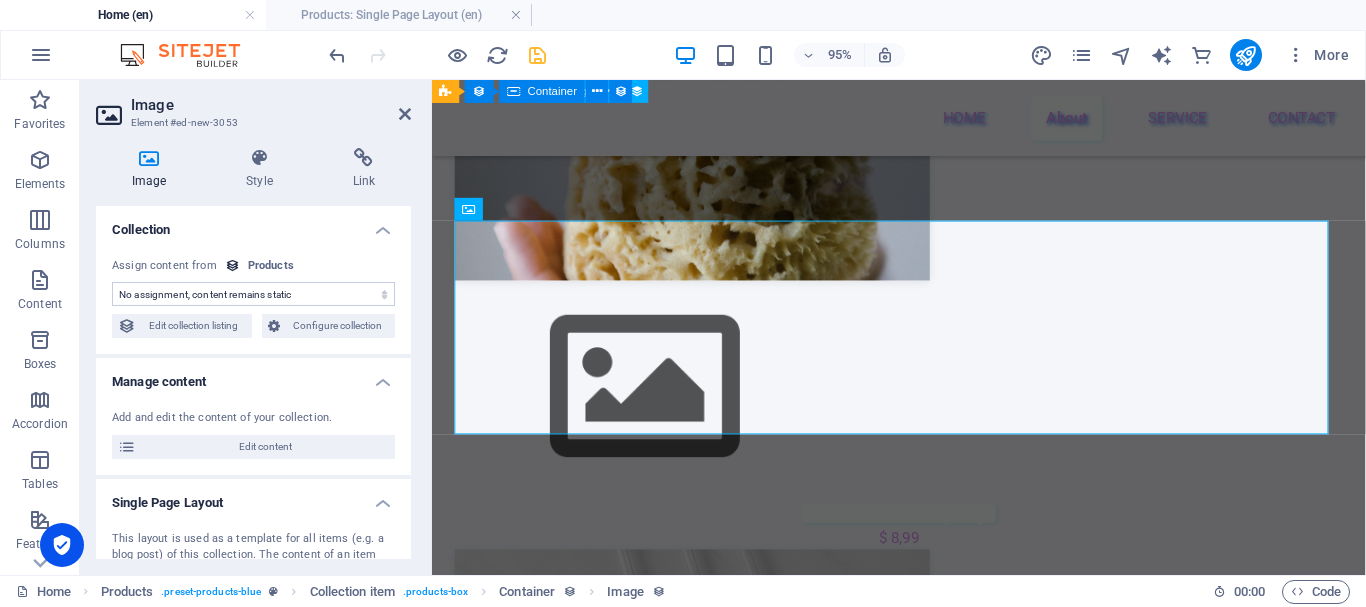 click on "No assignment, content remains static Created at (Date) Updated at (Date) Name (Plain Text) Slug (Plain Text) Product image (File) Price (Plain Text) Product number (Number) Product description (CMS) Availability (Choice) Gallery (Multiple Files)" at bounding box center [253, 294] 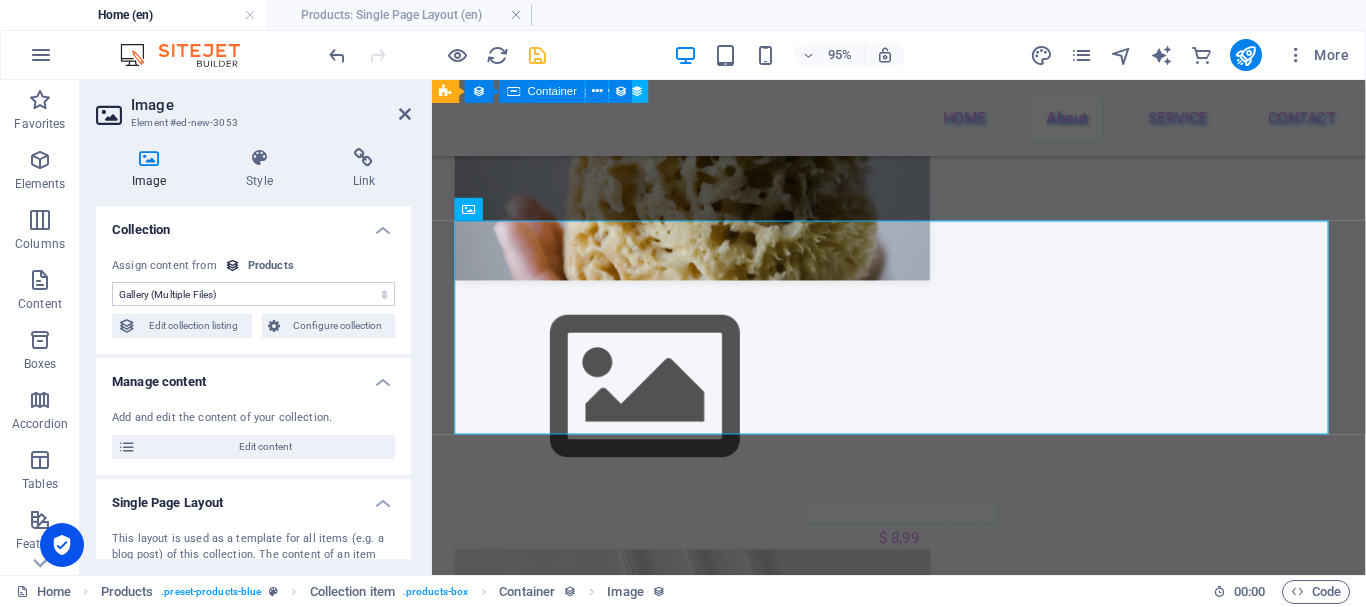 click on "No assignment, content remains static Created at (Date) Updated at (Date) Name (Plain Text) Slug (Plain Text) Product image (File) Price (Plain Text) Product number (Number) Product description (CMS) Availability (Choice) Gallery (Multiple Files)" at bounding box center (253, 294) 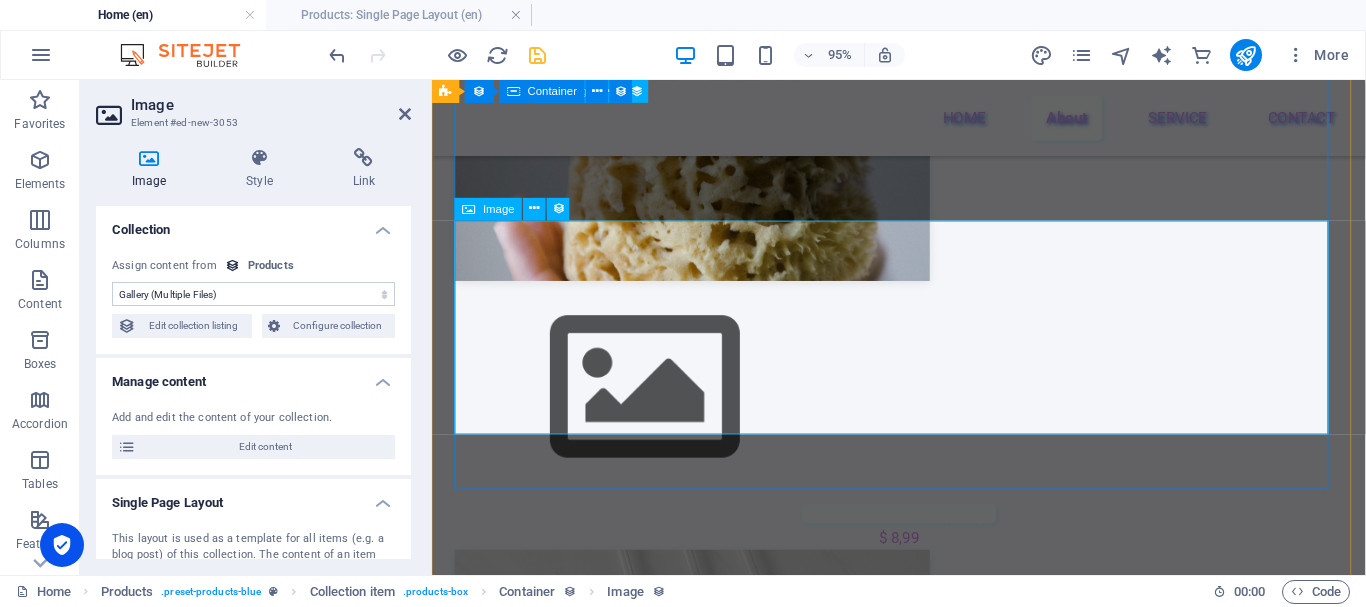 click on "Image" at bounding box center [499, 208] 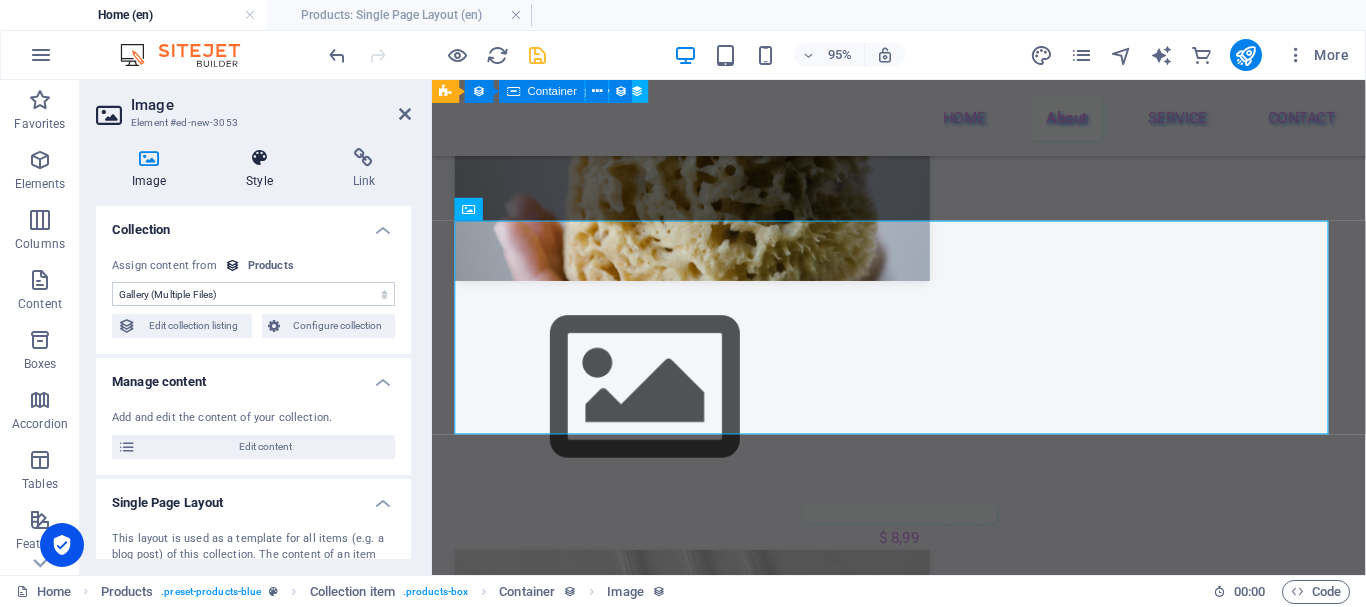 click on "Style" at bounding box center [263, 169] 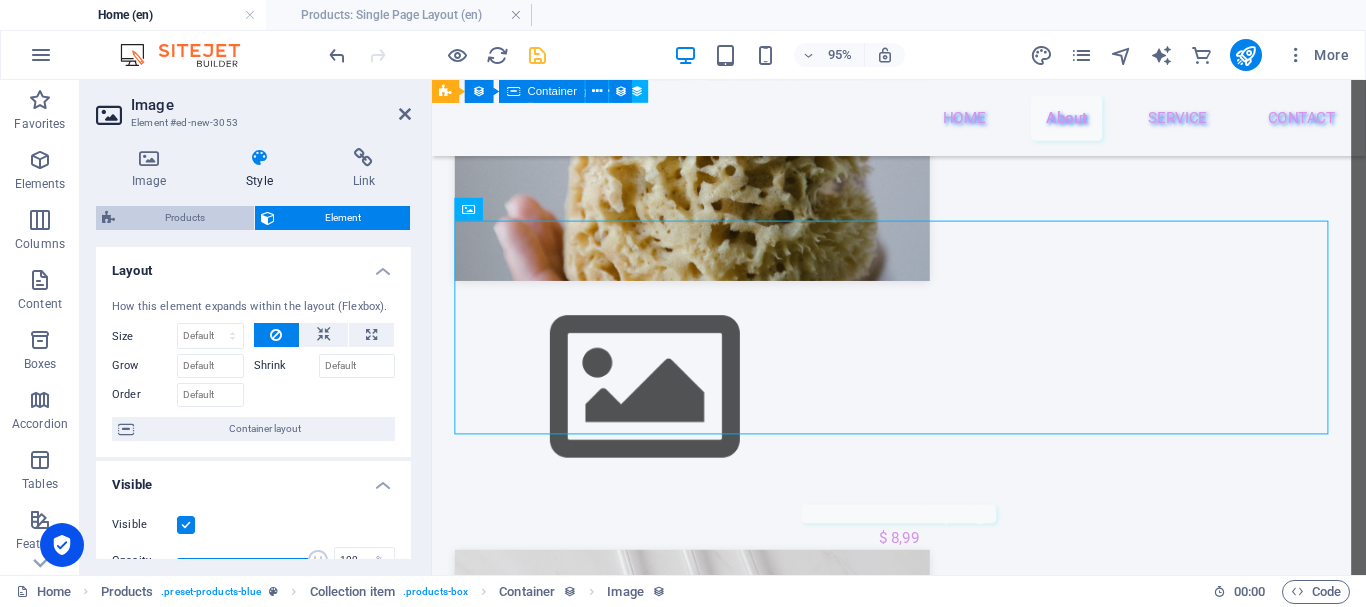 click on "Products" at bounding box center (184, 218) 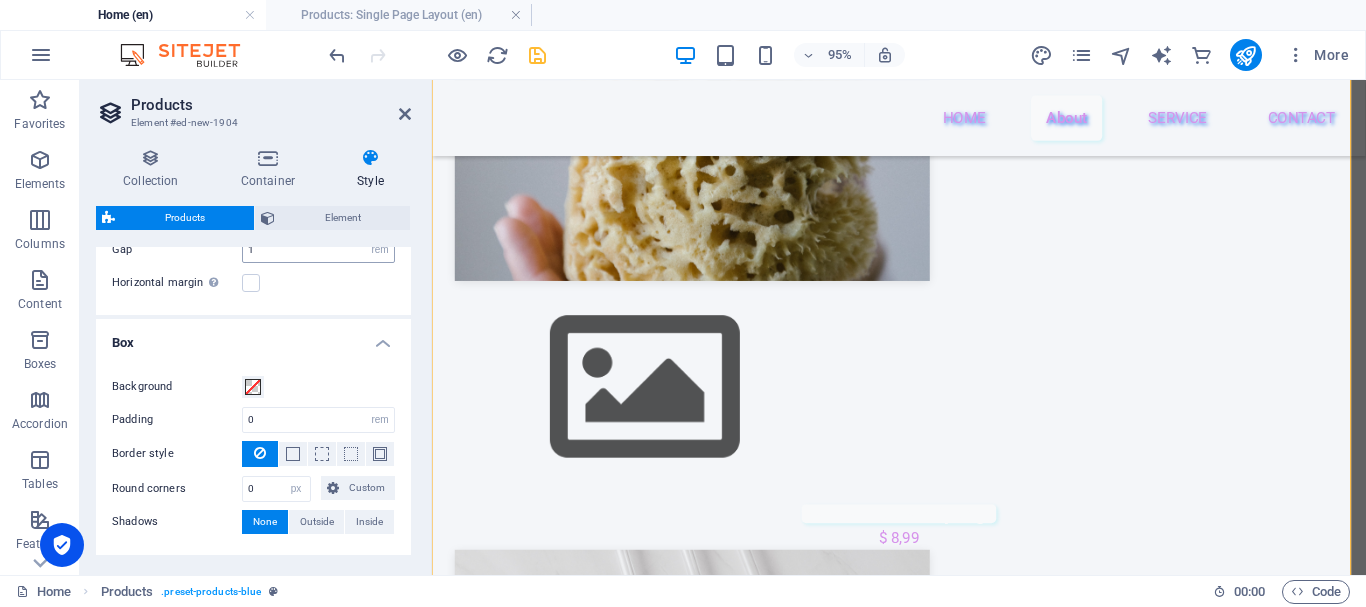 scroll, scrollTop: 259, scrollLeft: 0, axis: vertical 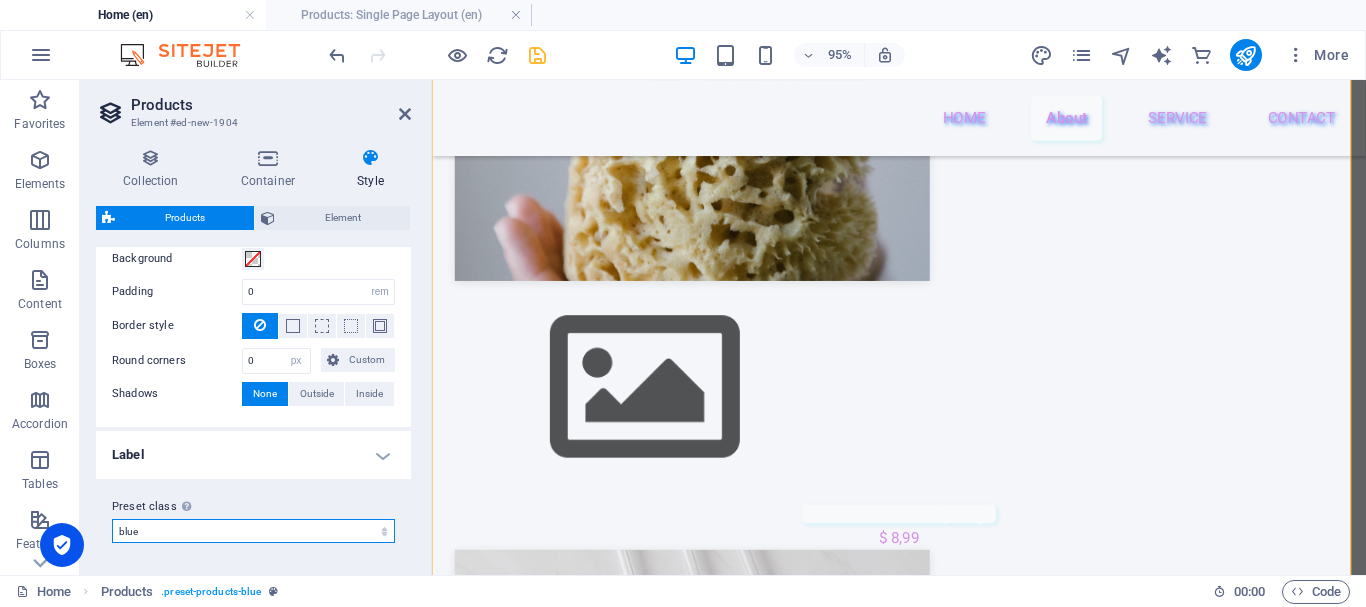 click on "products blue Add preset class" at bounding box center (253, 531) 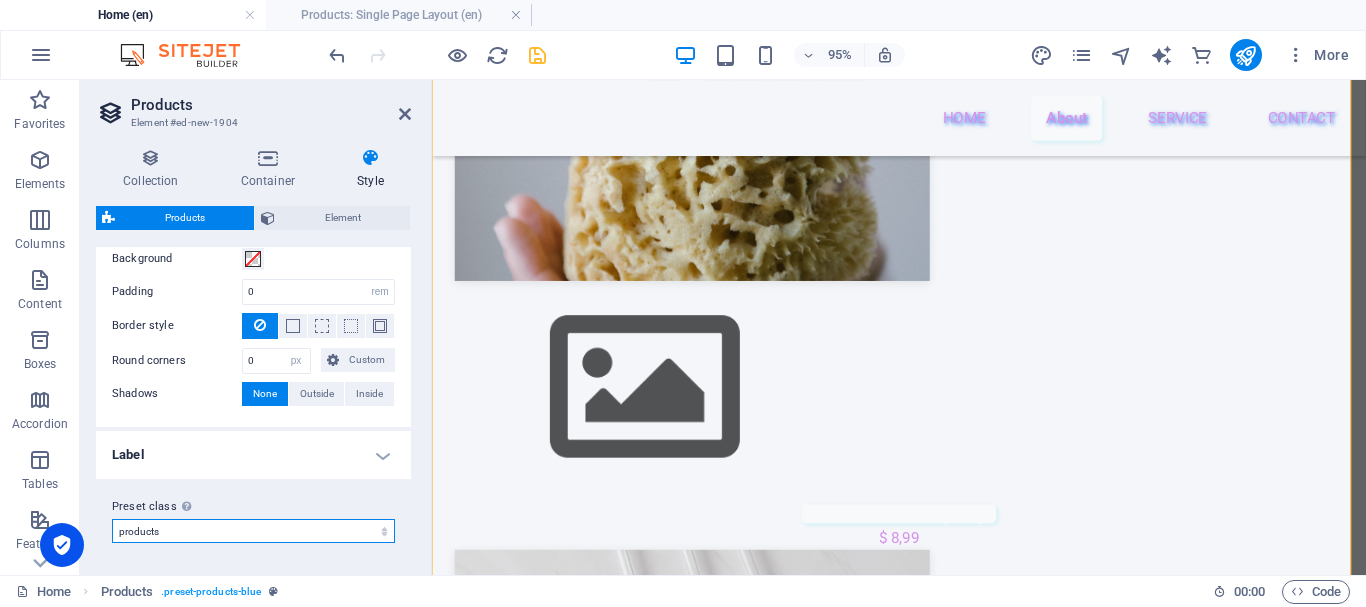 click on "products blue Add preset class" at bounding box center (253, 531) 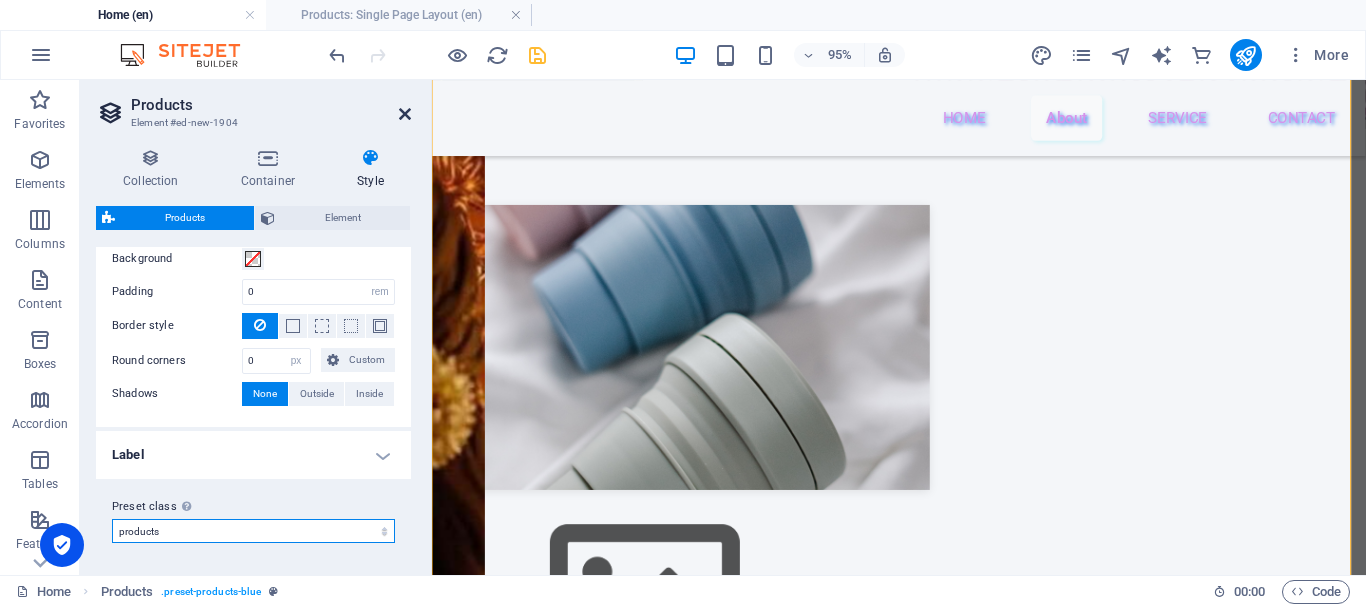 scroll, scrollTop: 4125, scrollLeft: 0, axis: vertical 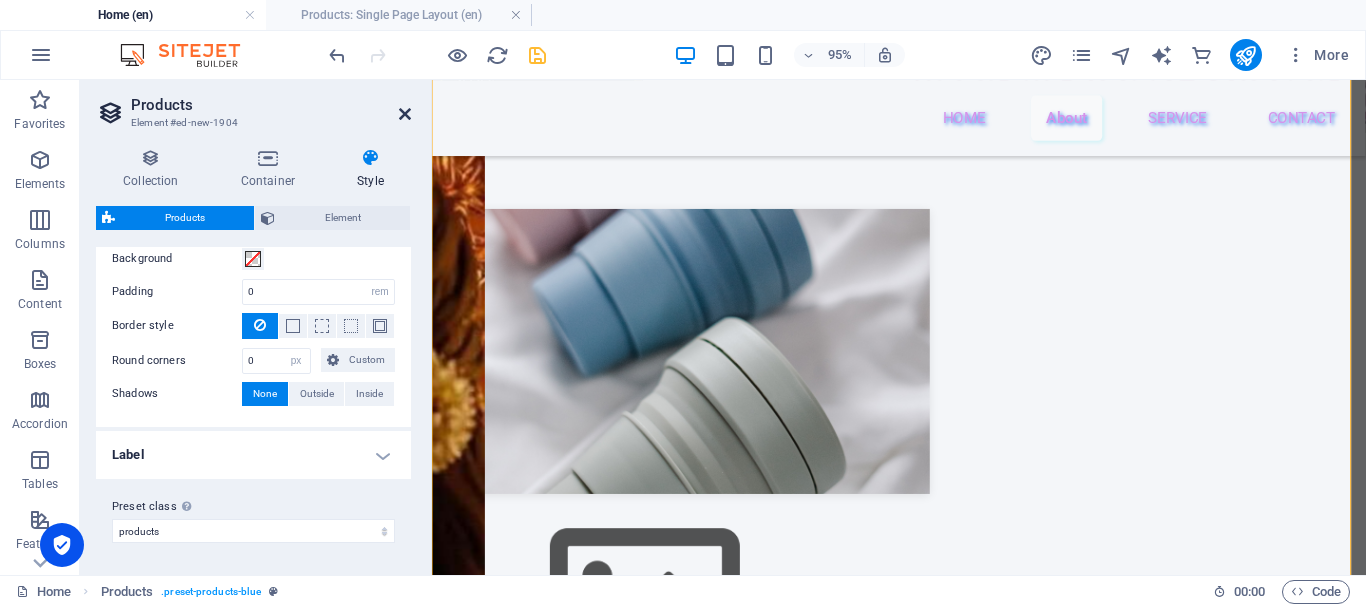 click at bounding box center [405, 114] 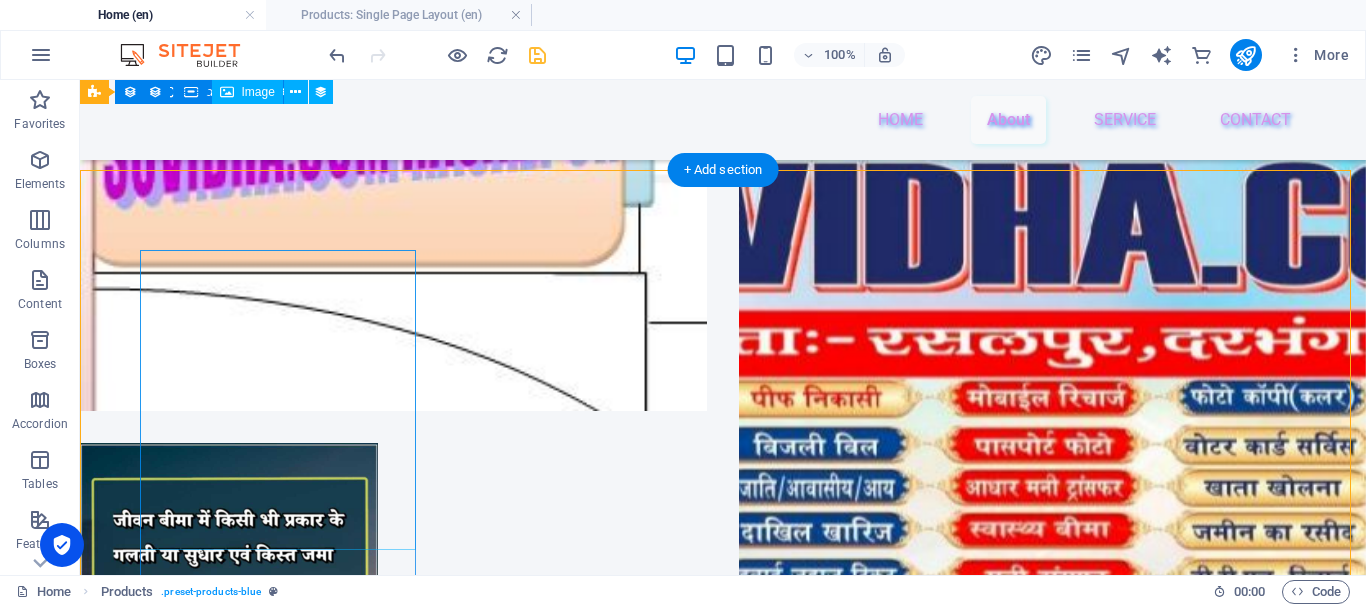 scroll, scrollTop: 3567, scrollLeft: 0, axis: vertical 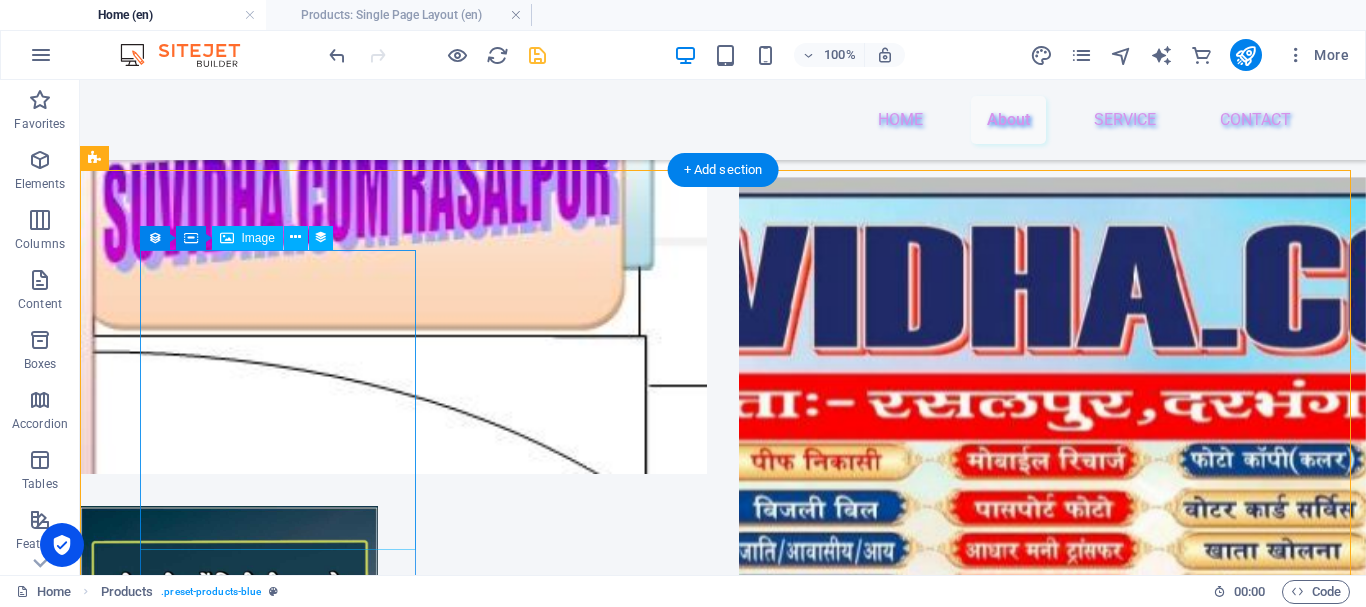 click at bounding box center (680, 1034) 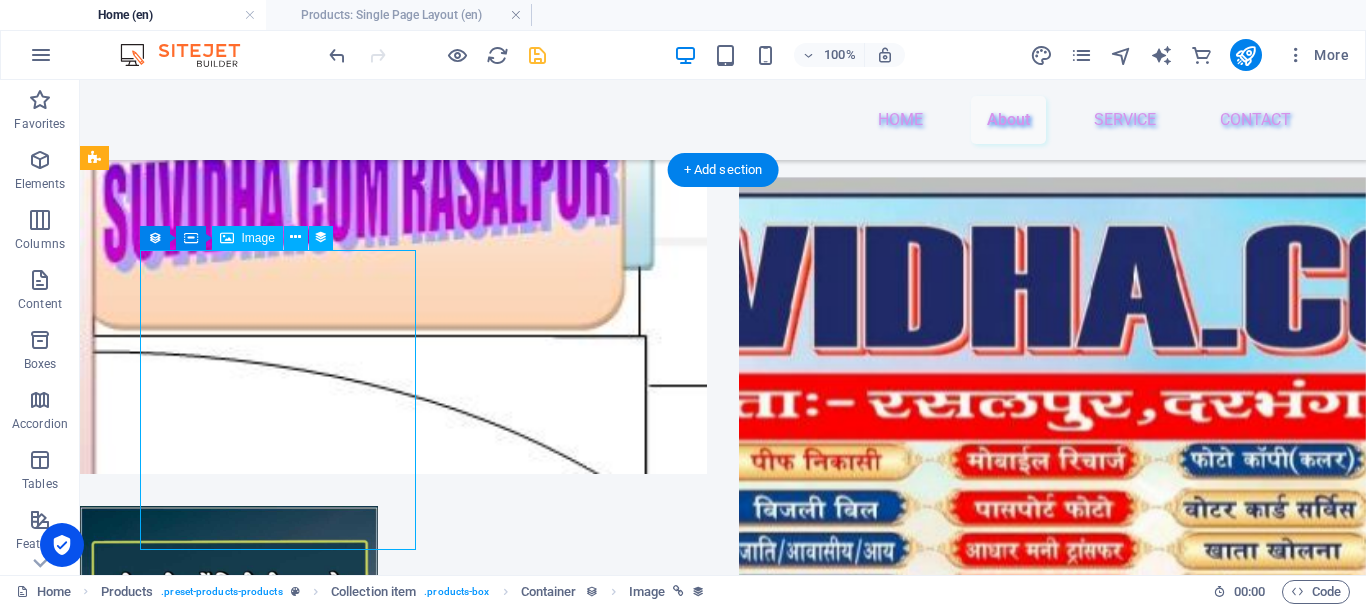 click at bounding box center [680, 1034] 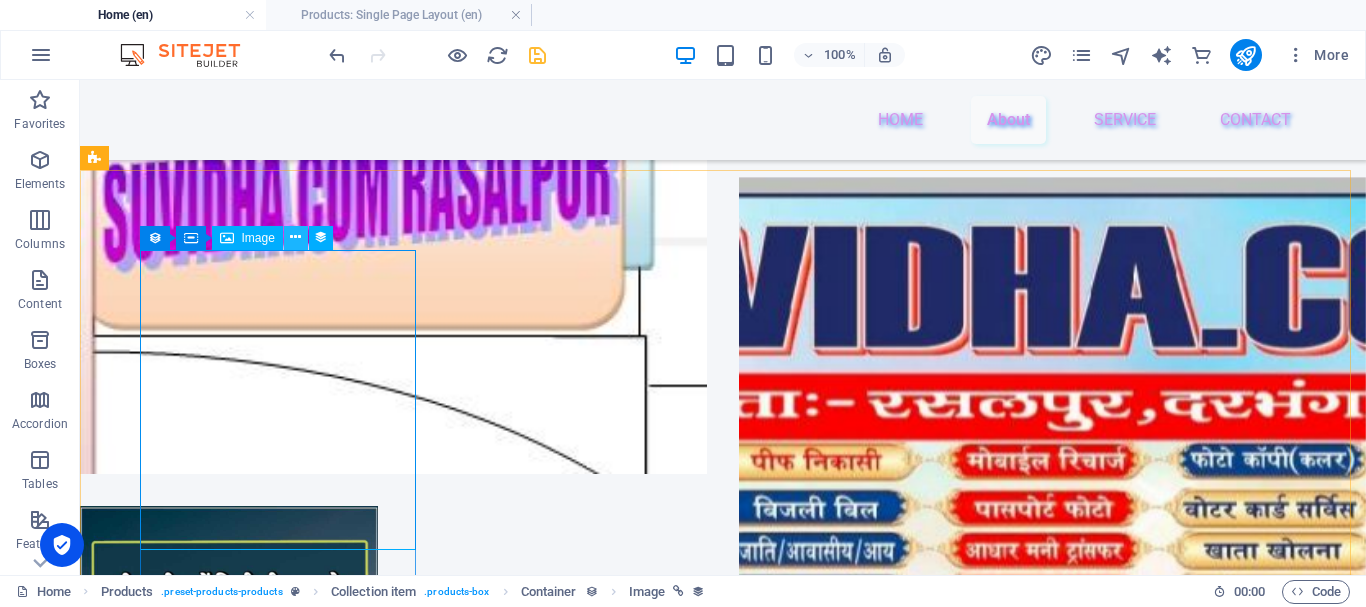 click at bounding box center [295, 237] 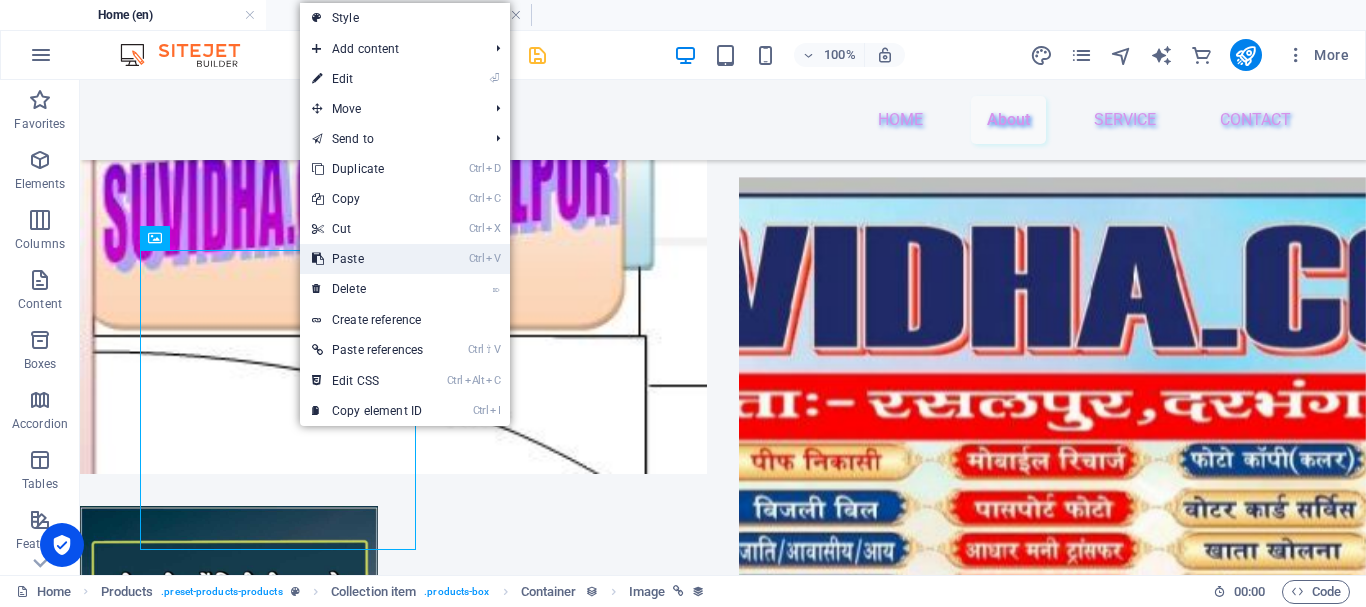 click on "Ctrl V  Paste" at bounding box center (367, 259) 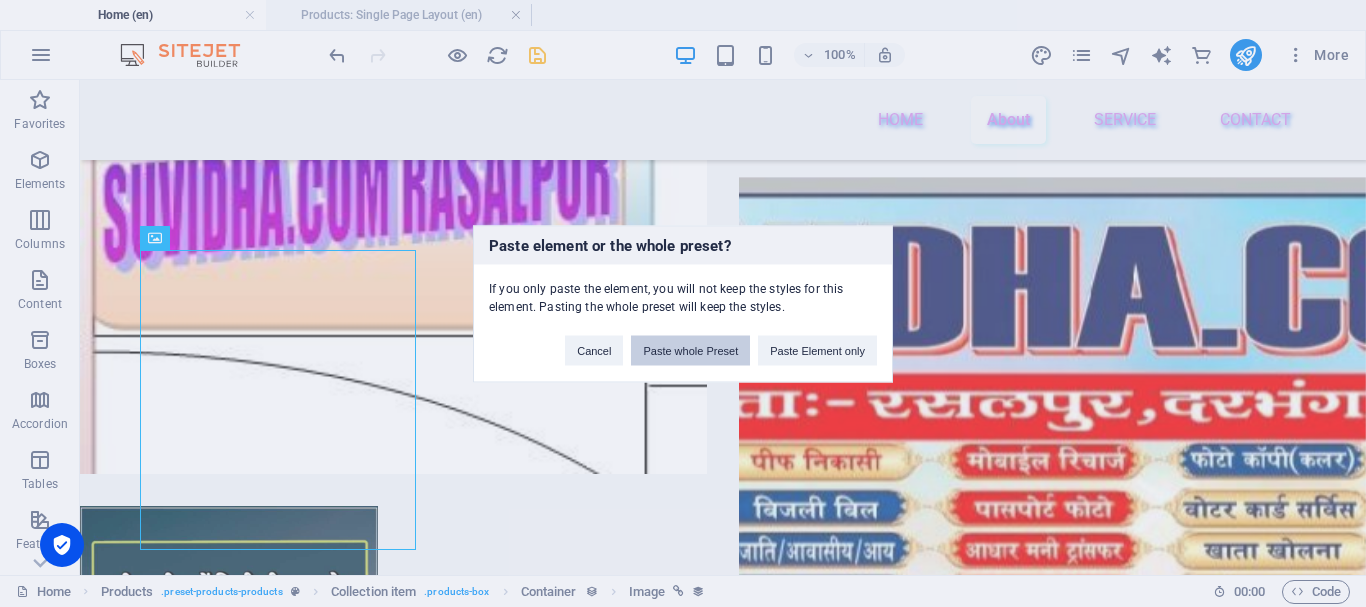 click on "Paste whole Preset" at bounding box center (690, 350) 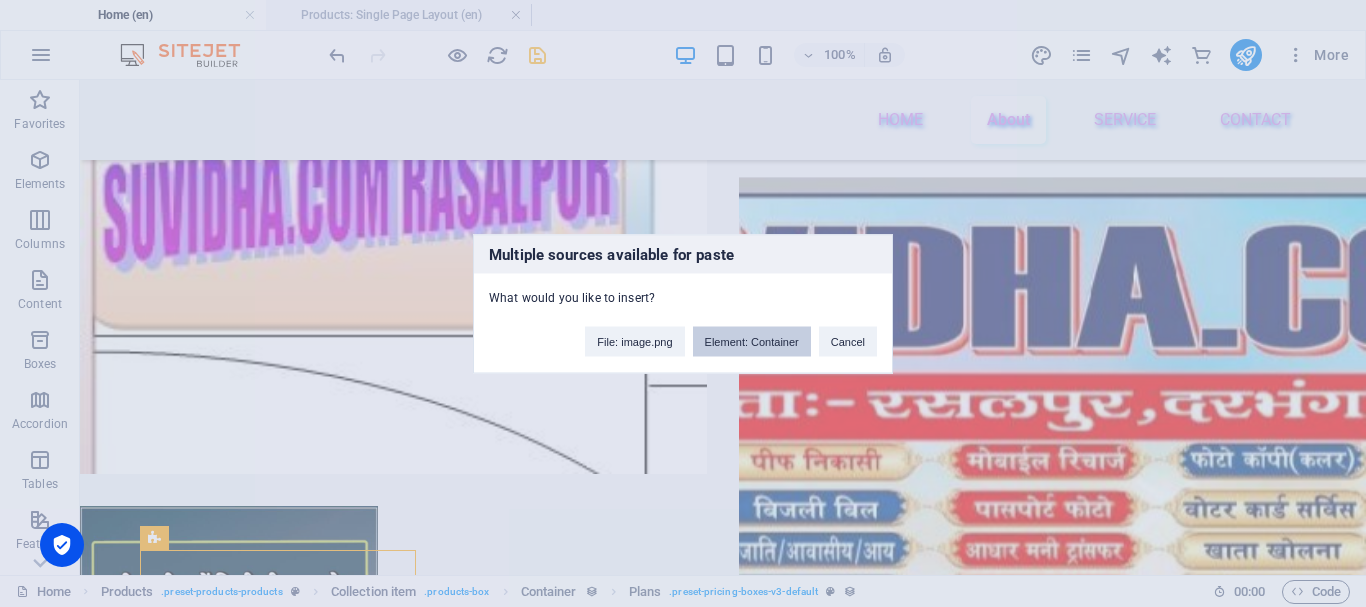 click on "Element: Container" at bounding box center [752, 341] 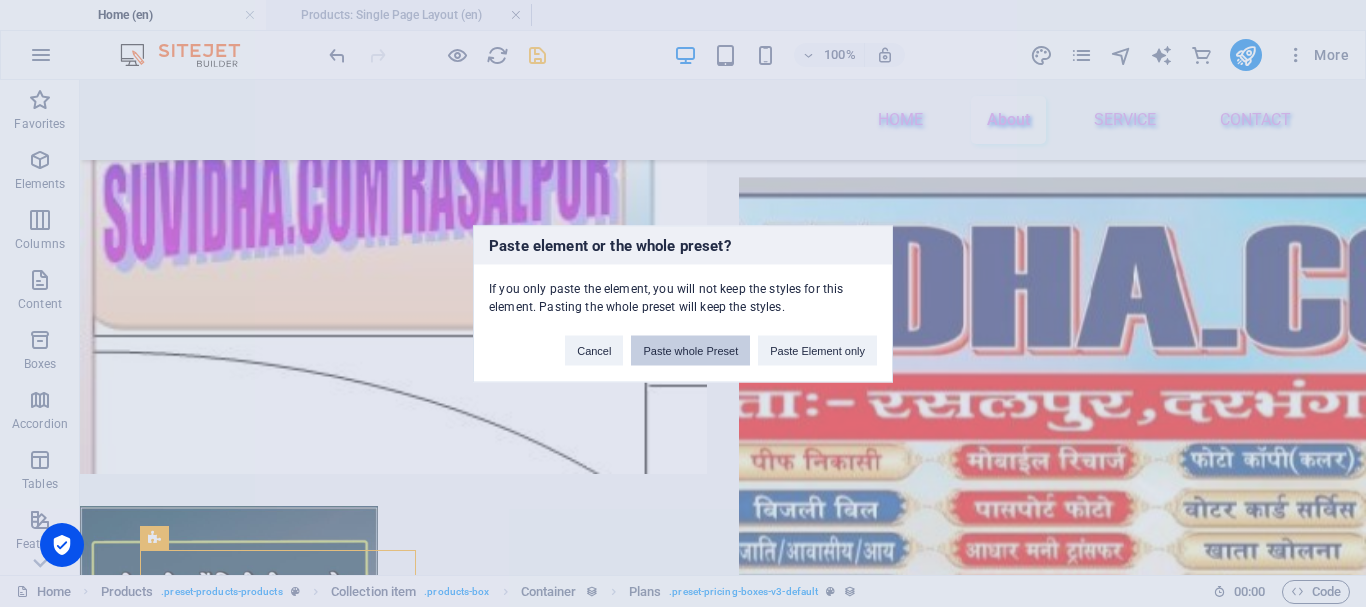 click on "Paste whole Preset" at bounding box center (690, 350) 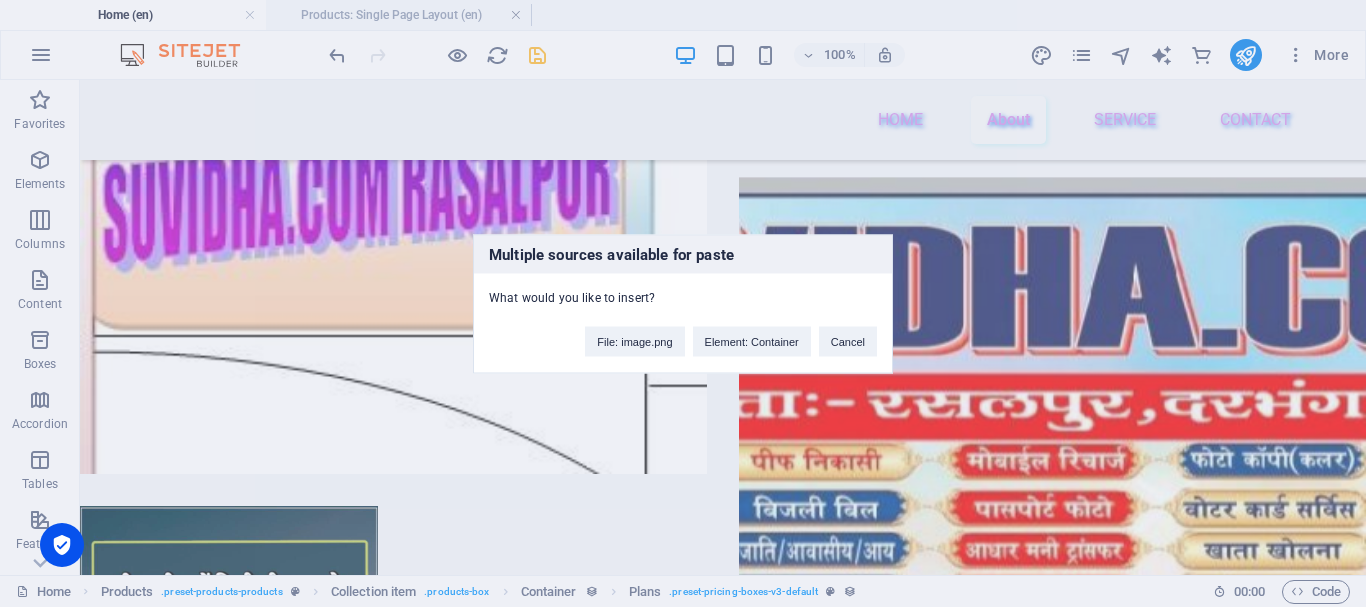 scroll, scrollTop: 7692, scrollLeft: 0, axis: vertical 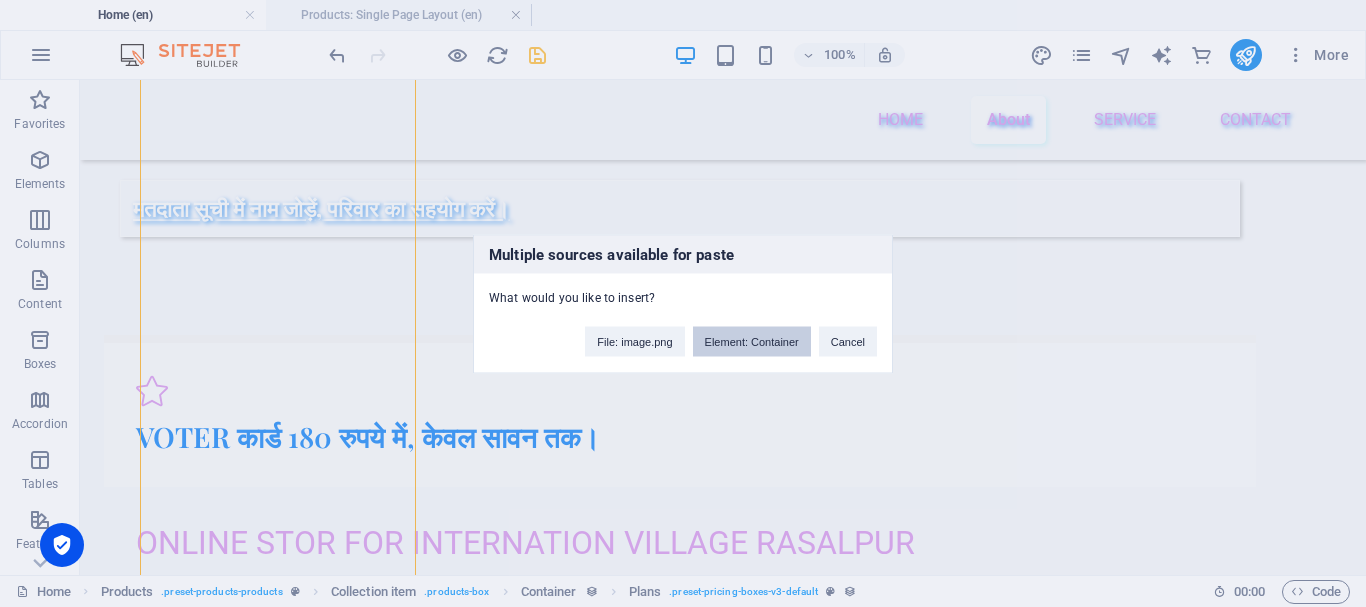 click on "Element: Container" at bounding box center (752, 341) 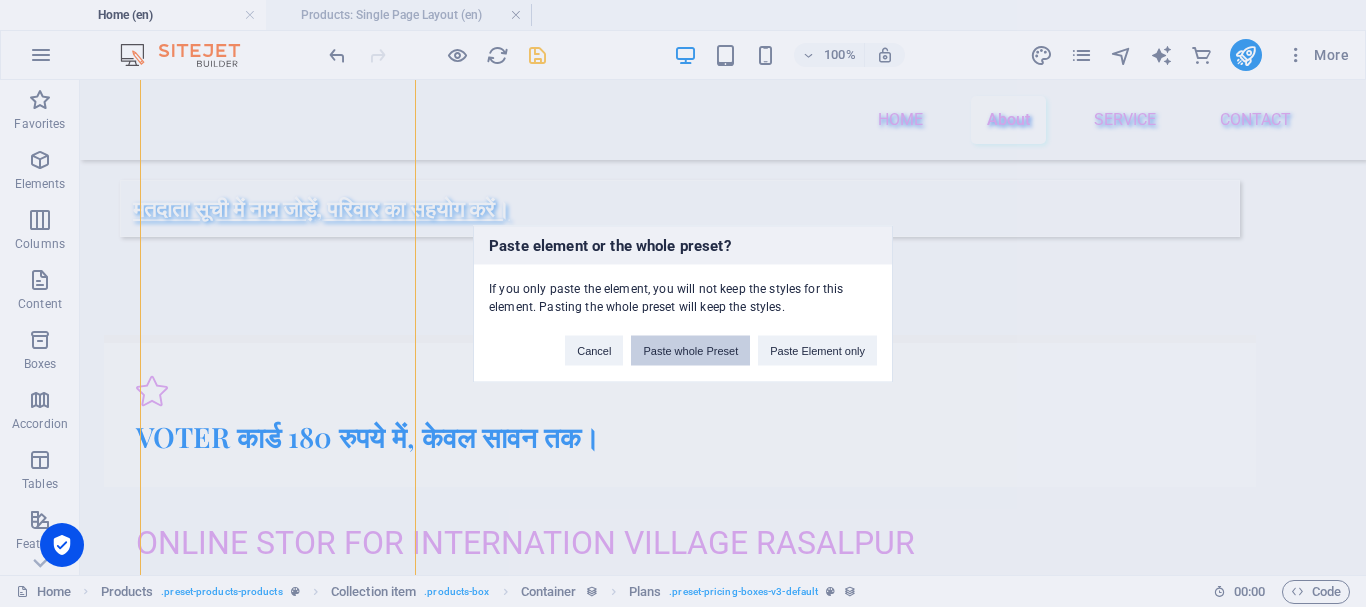 click on "Paste whole Preset" at bounding box center [690, 350] 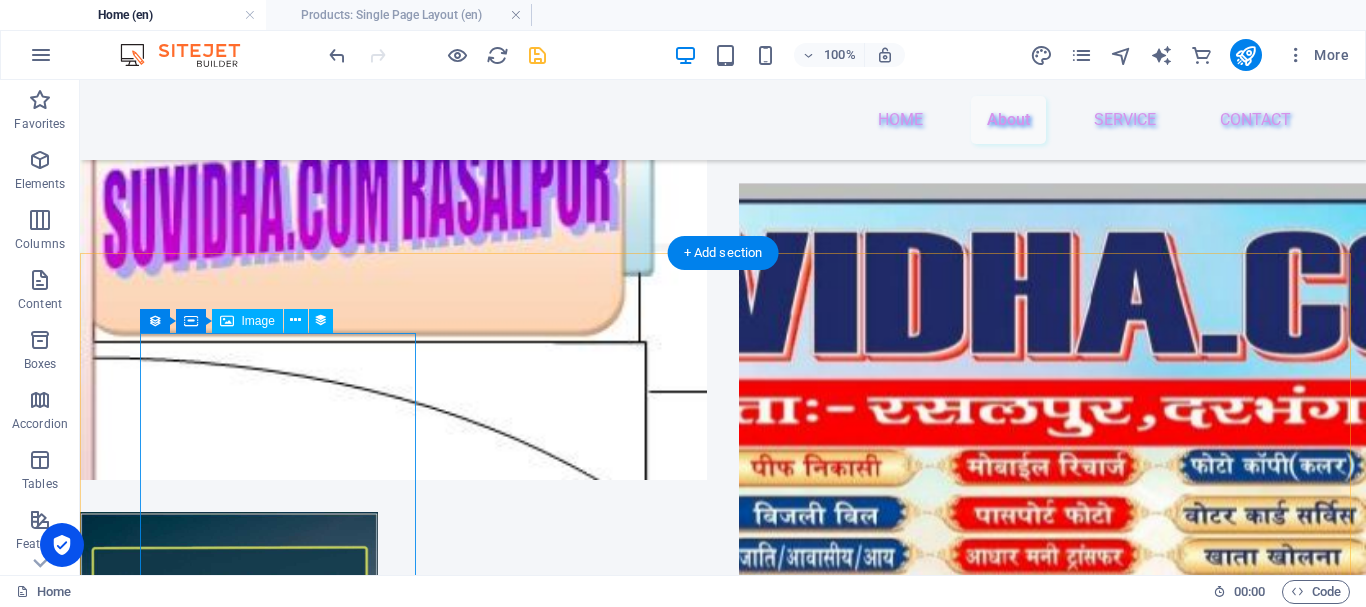 scroll, scrollTop: 3484, scrollLeft: 0, axis: vertical 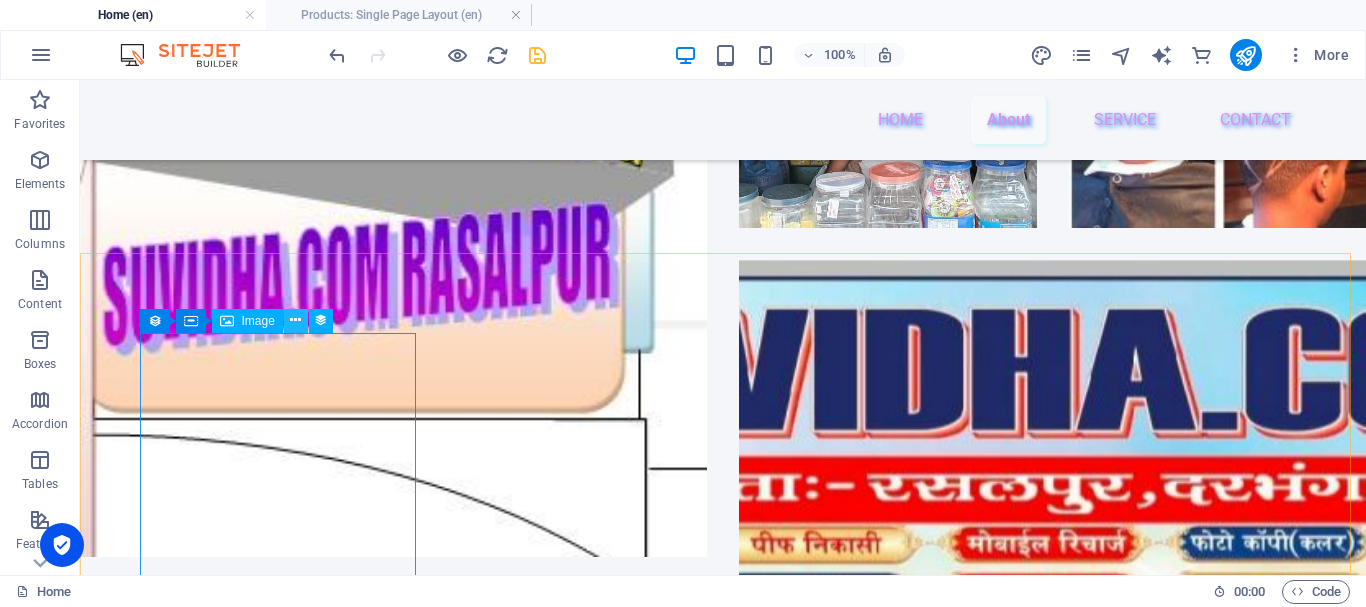 click at bounding box center (295, 320) 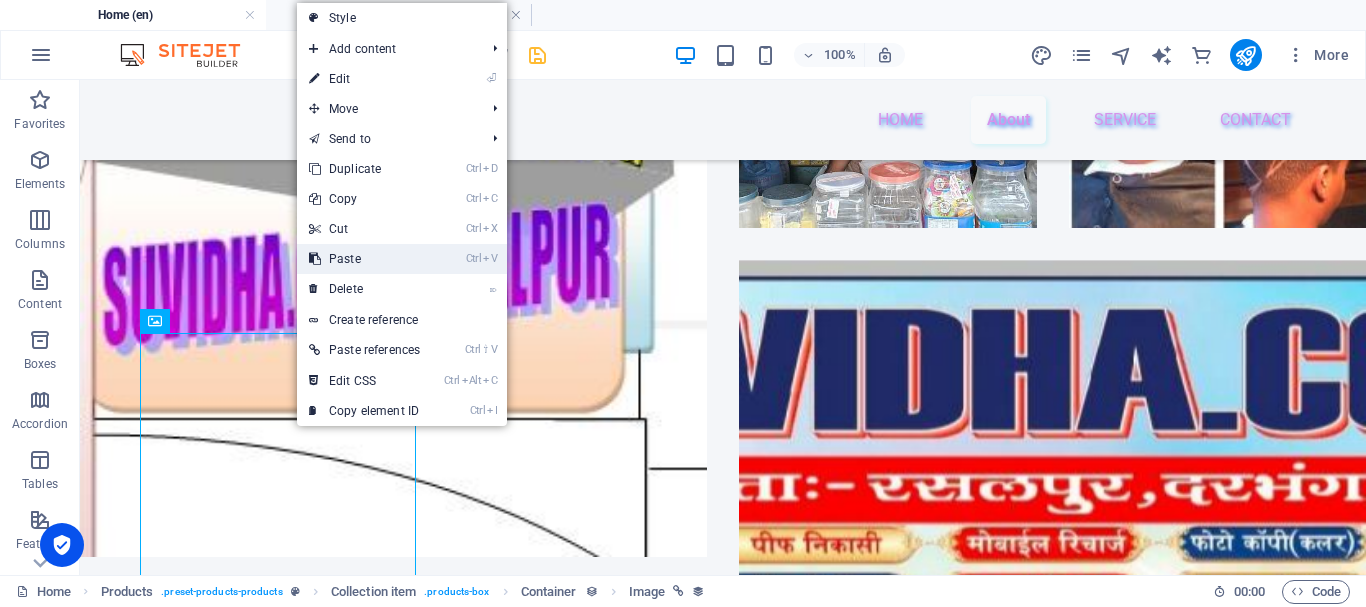 click on "Ctrl V  Paste" at bounding box center (364, 259) 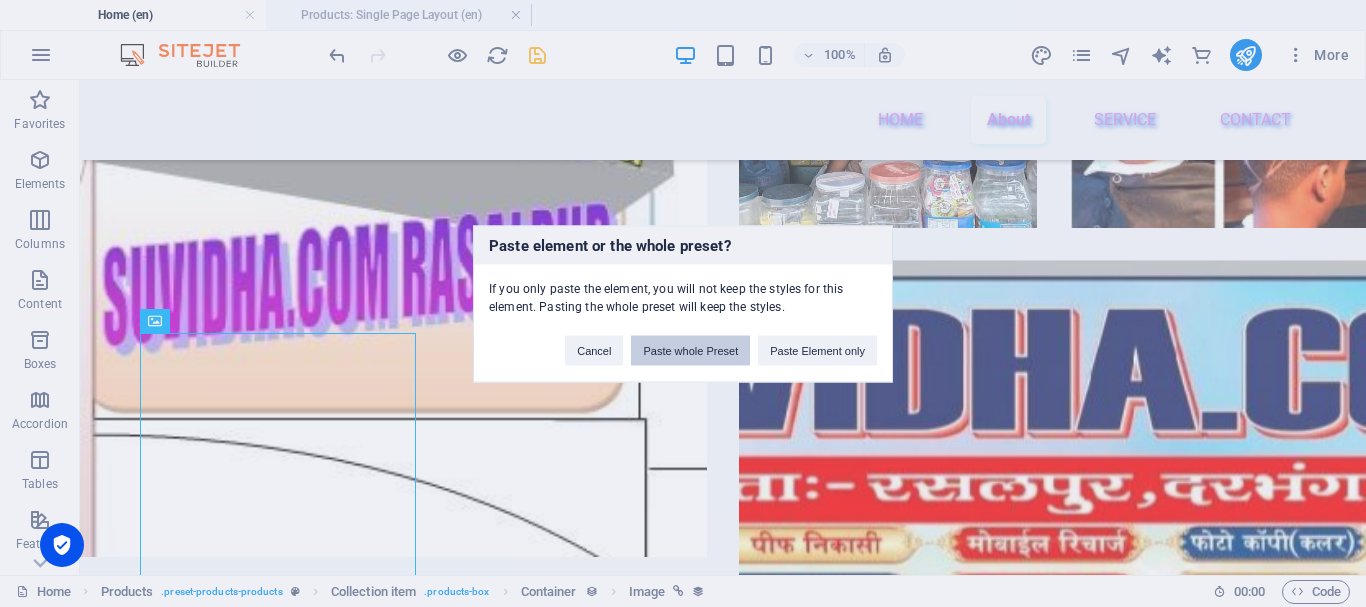 click on "Paste whole Preset" at bounding box center (690, 350) 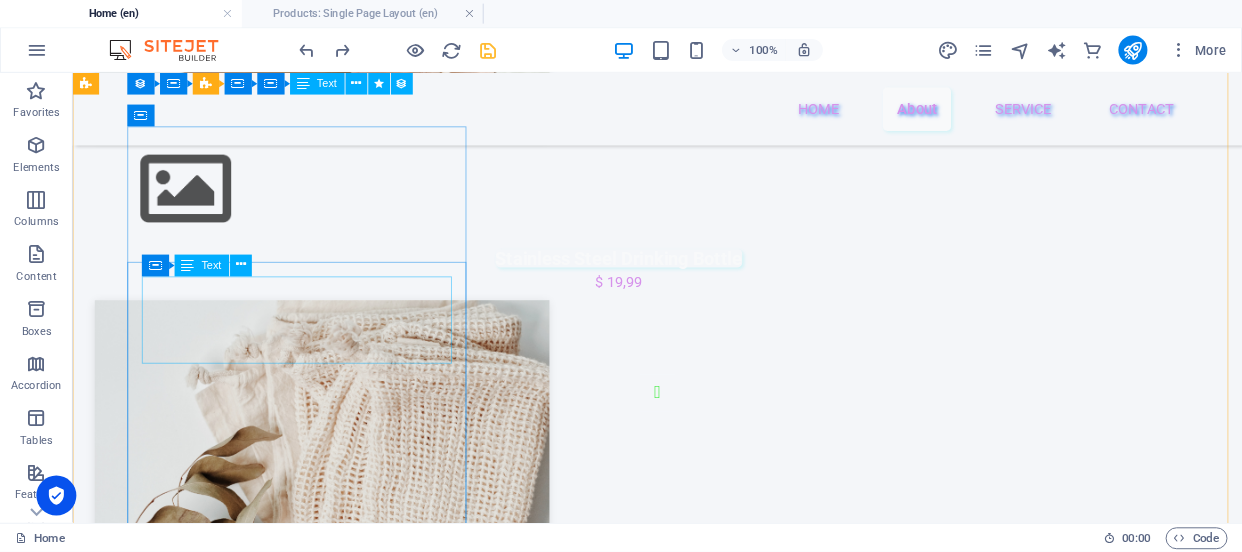 scroll, scrollTop: 4990, scrollLeft: 0, axis: vertical 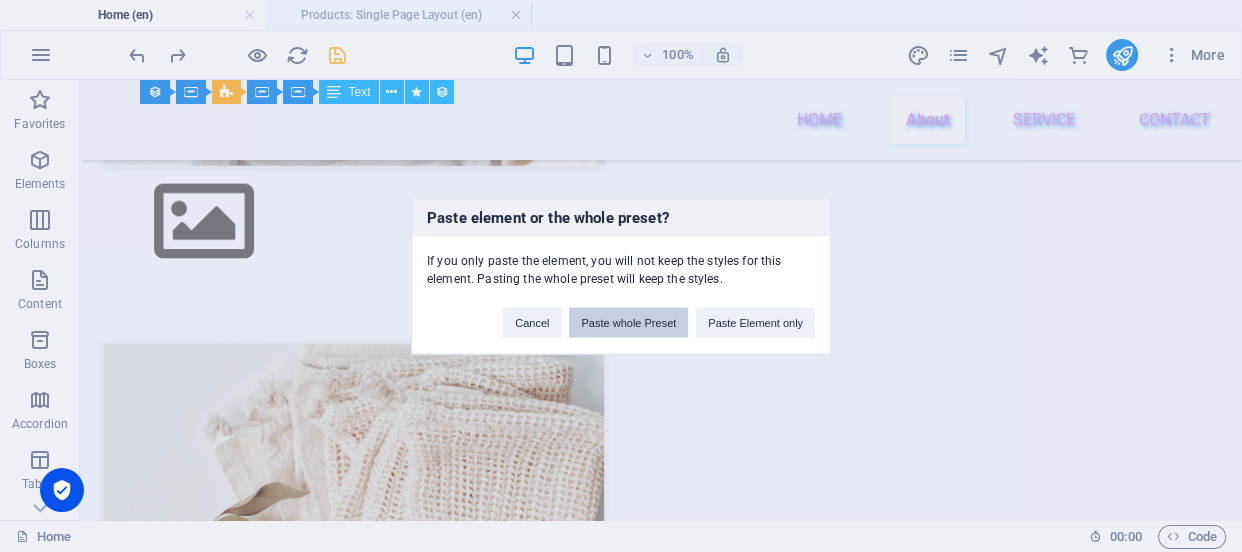 click on "Paste whole Preset" at bounding box center (628, 323) 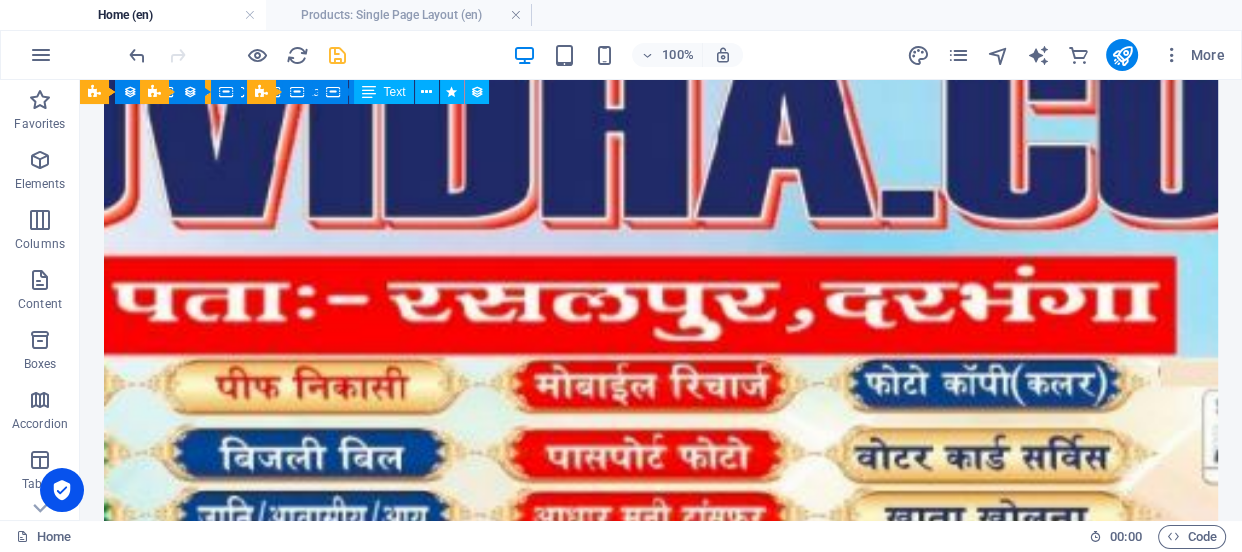 scroll, scrollTop: 727, scrollLeft: 0, axis: vertical 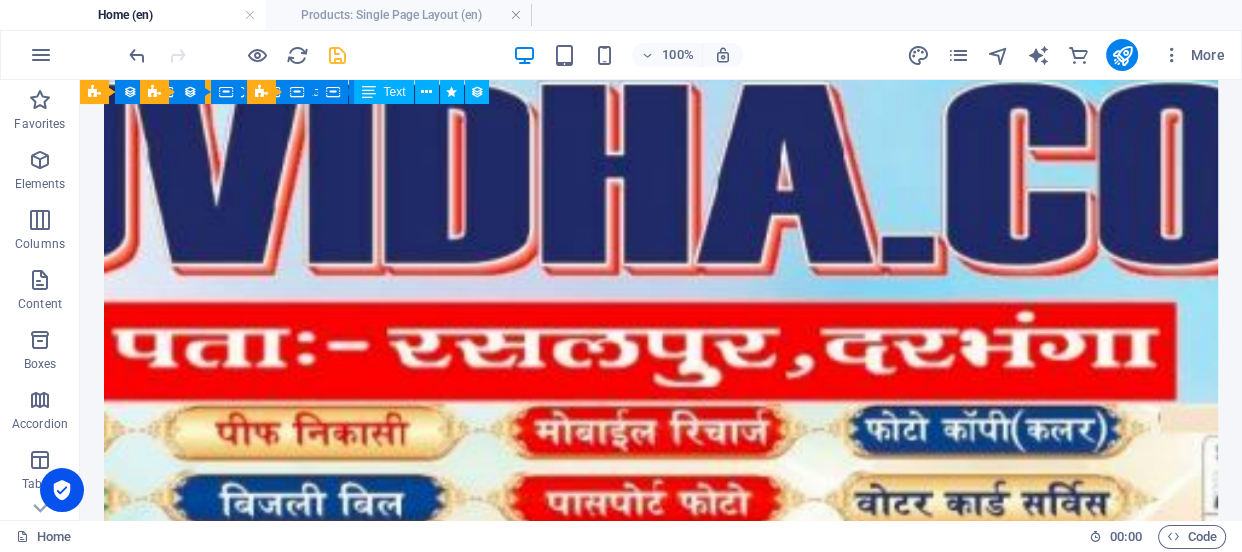 click at bounding box center [661, 475] 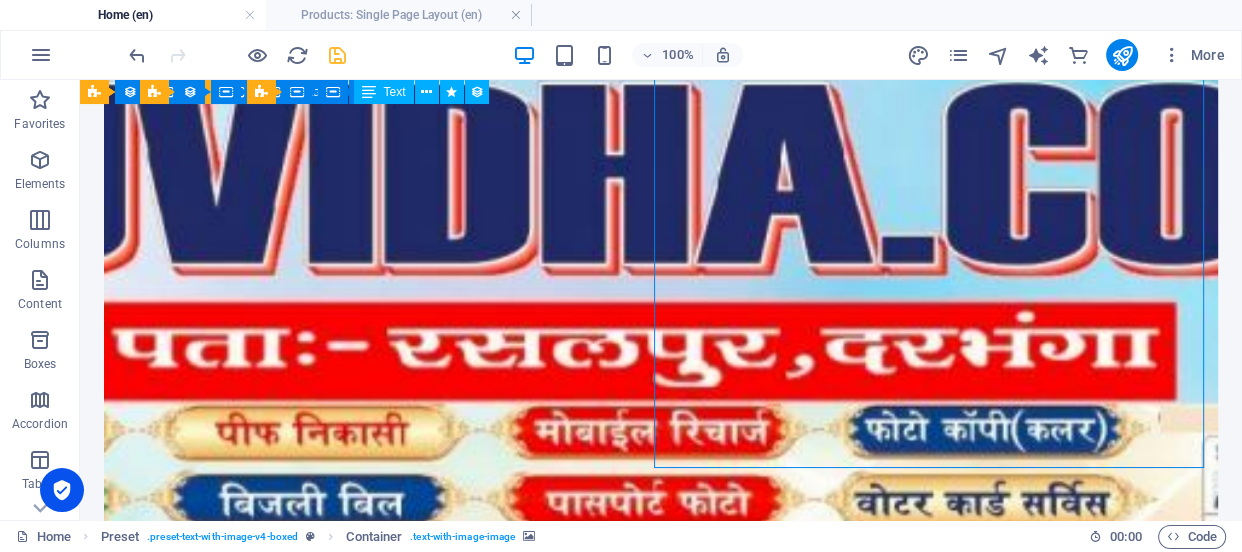 click at bounding box center [661, 475] 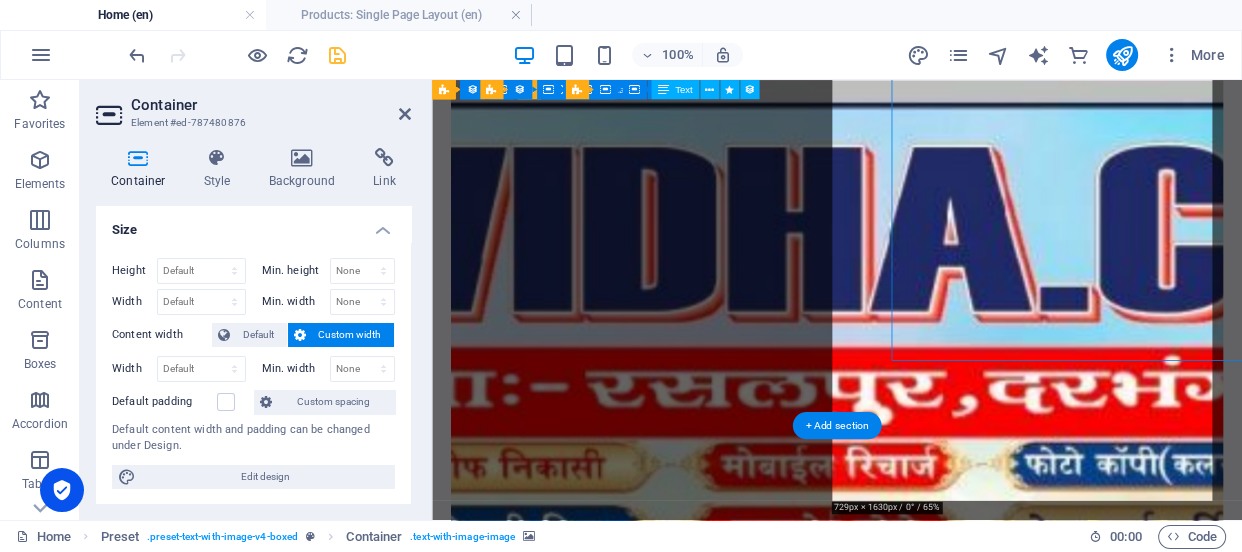 scroll, scrollTop: 763, scrollLeft: 0, axis: vertical 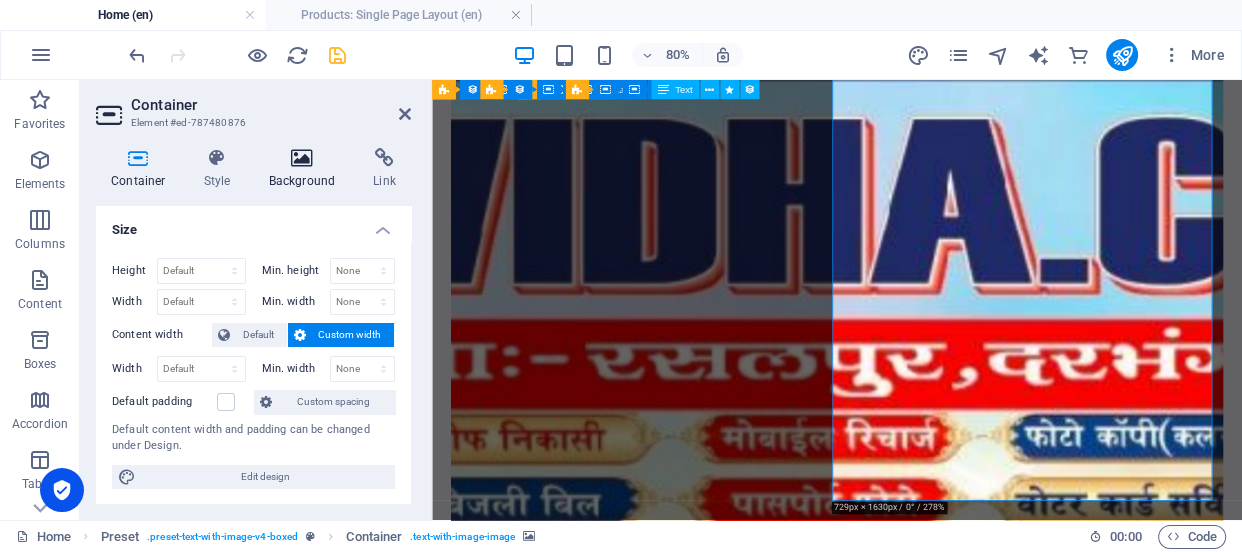 click on "Background" at bounding box center (306, 169) 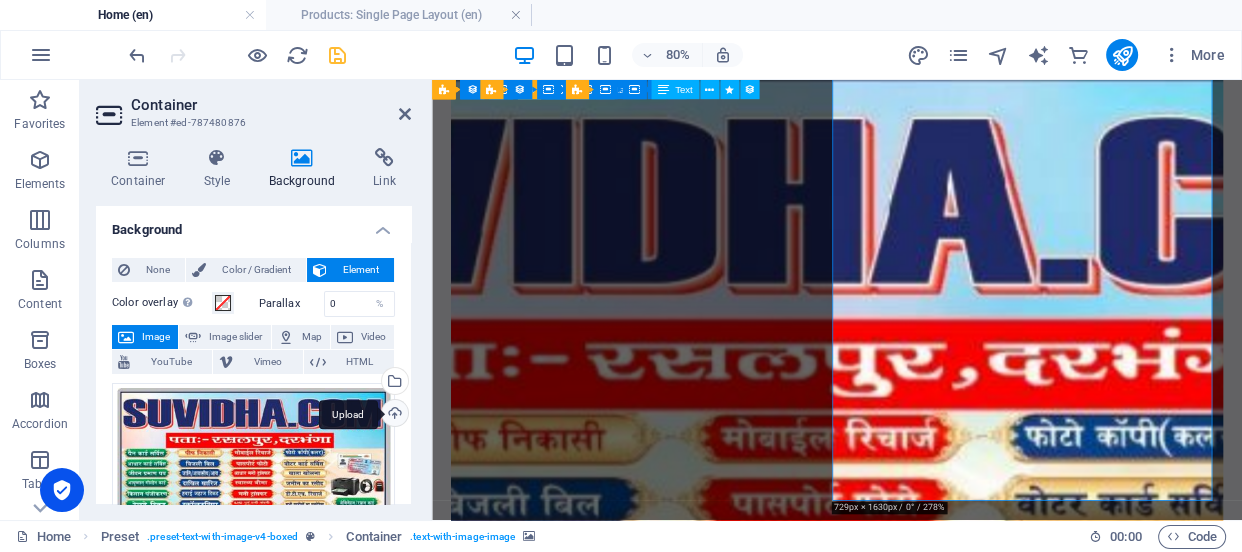 click on "Upload" at bounding box center (393, 415) 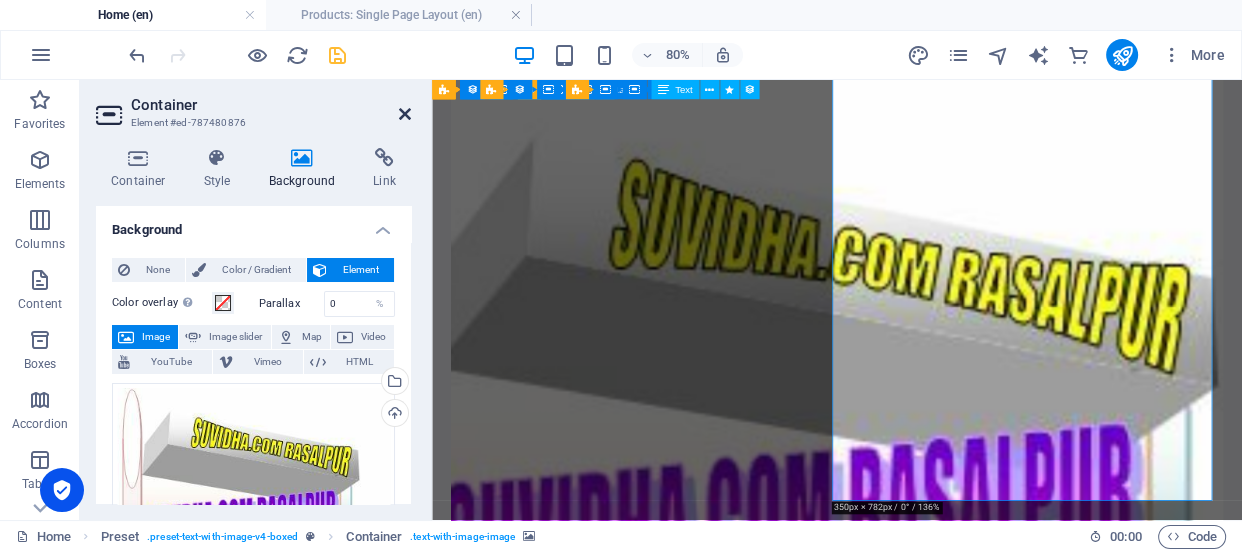 click at bounding box center [405, 114] 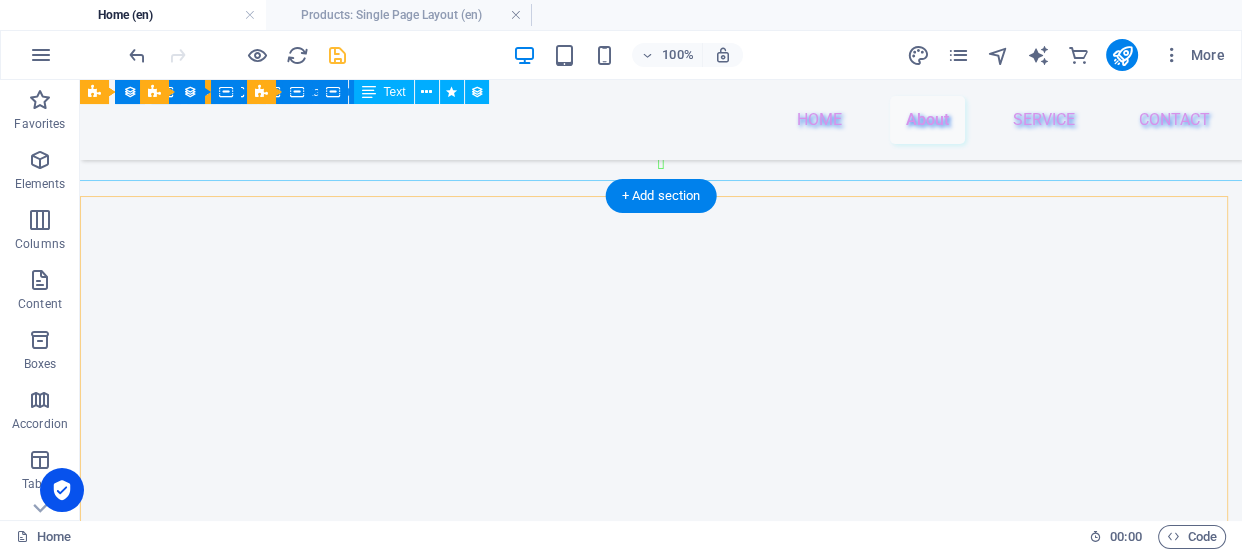 scroll, scrollTop: 1631, scrollLeft: 0, axis: vertical 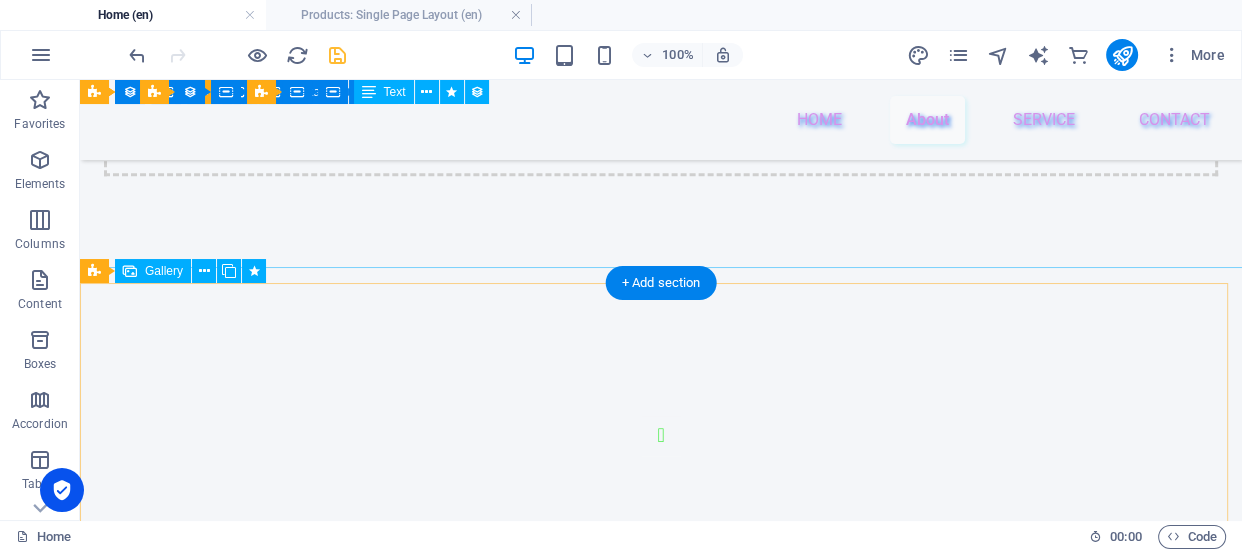 click at bounding box center [362, 1178] 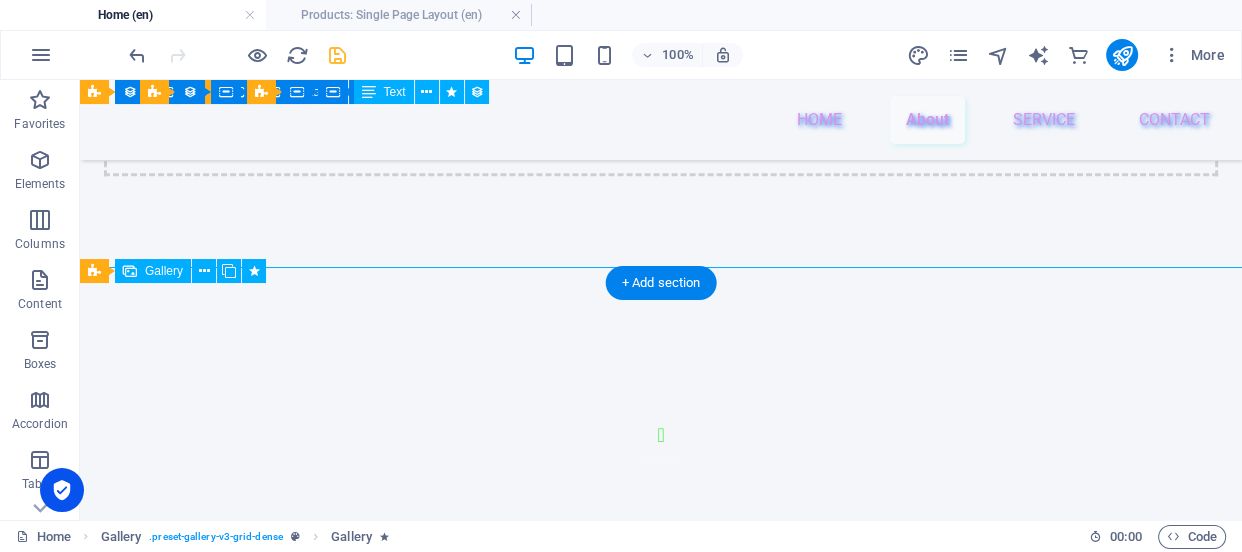 click at bounding box center (362, 1178) 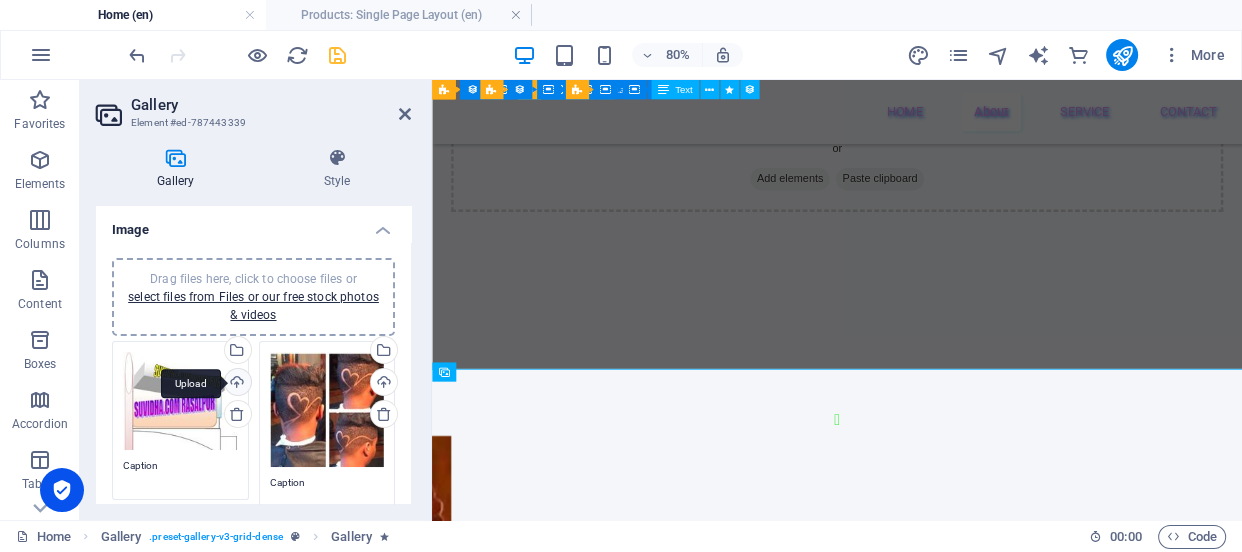 click on "Upload" at bounding box center (236, 384) 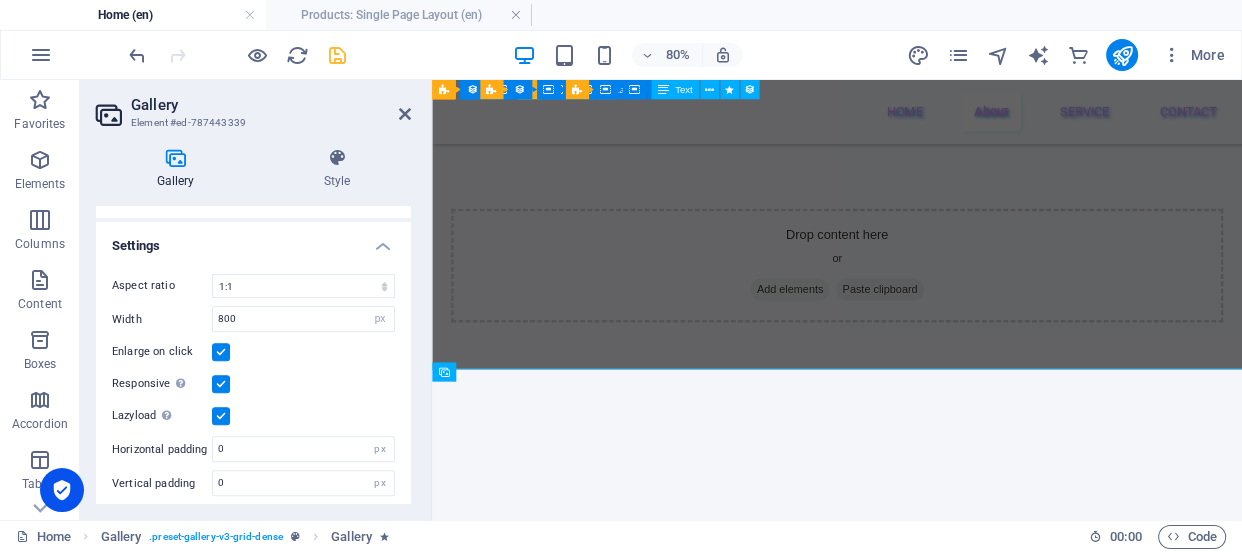scroll, scrollTop: 742, scrollLeft: 0, axis: vertical 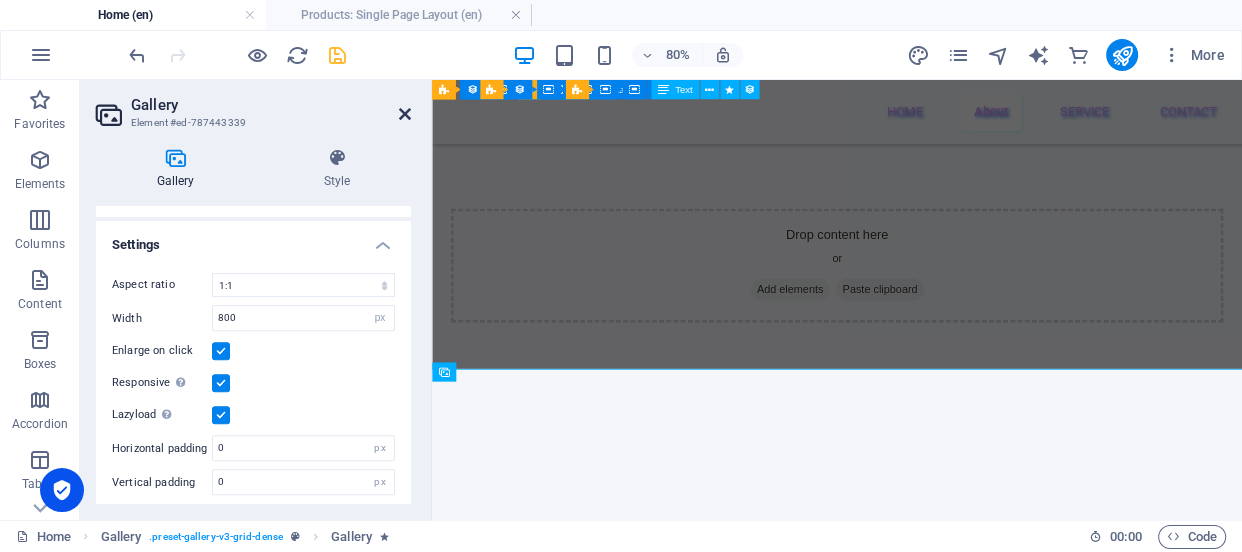 drag, startPoint x: 400, startPoint y: 110, endPoint x: 372, endPoint y: 114, distance: 28.284271 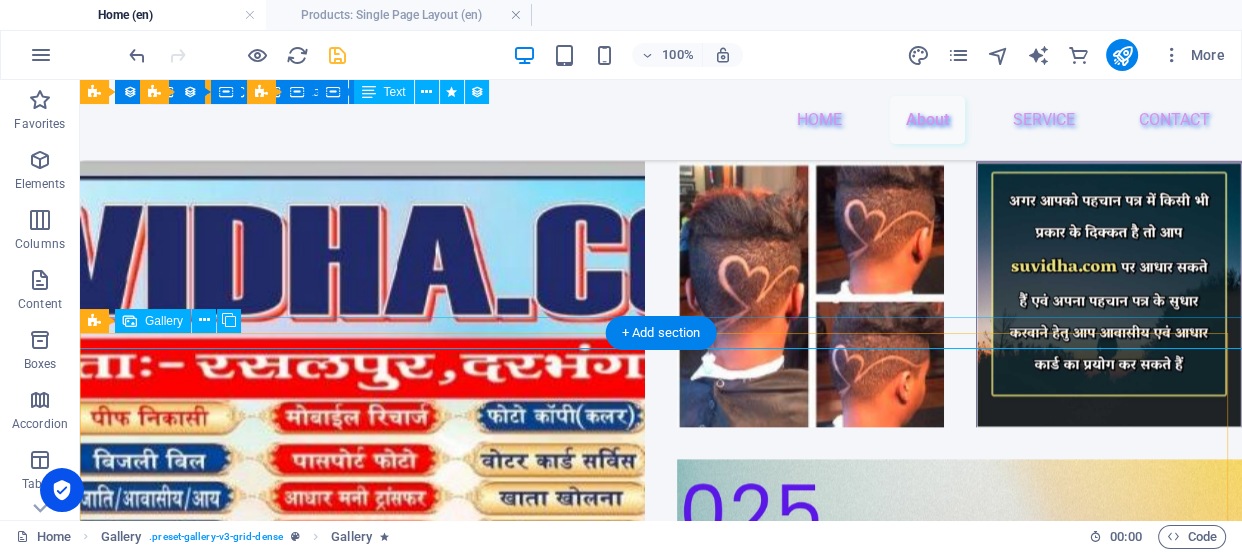 scroll, scrollTop: 2548, scrollLeft: 0, axis: vertical 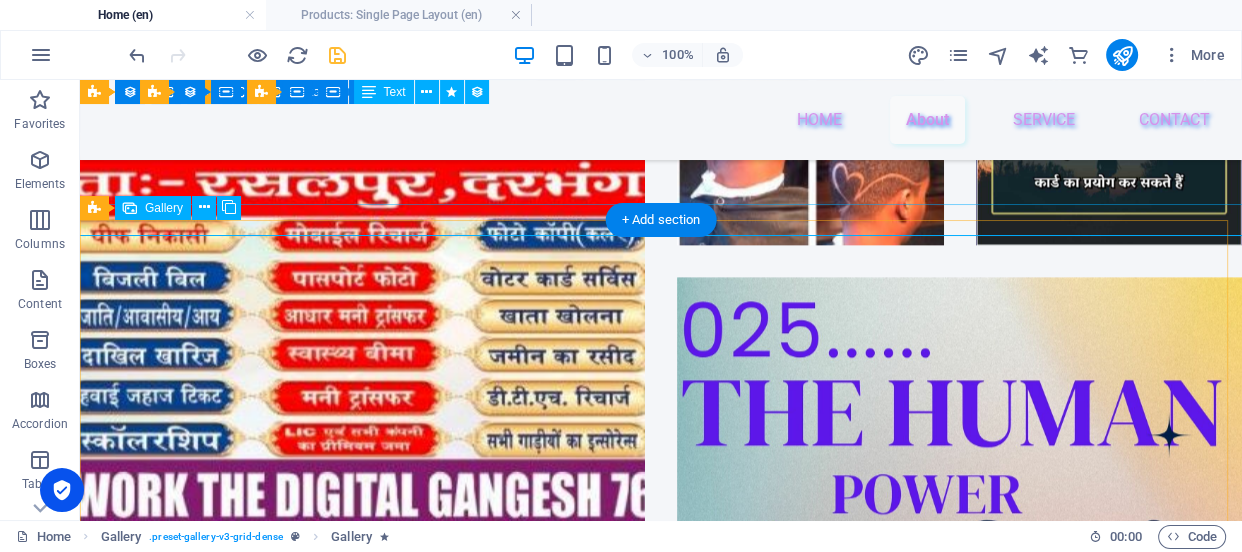 click at bounding box center [362, 1124] 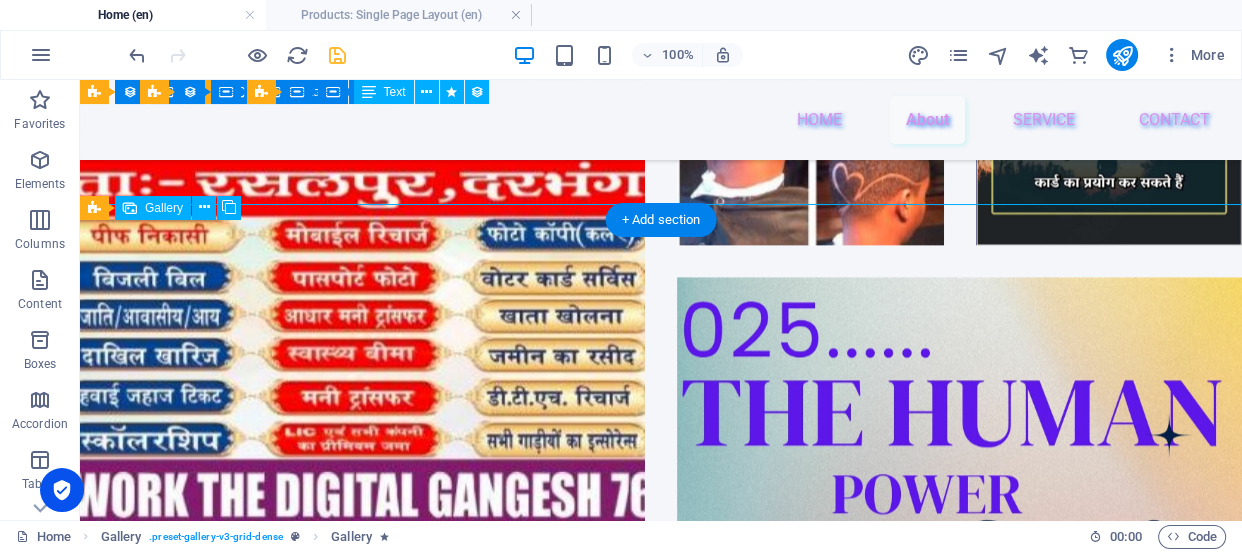 click at bounding box center [362, 1124] 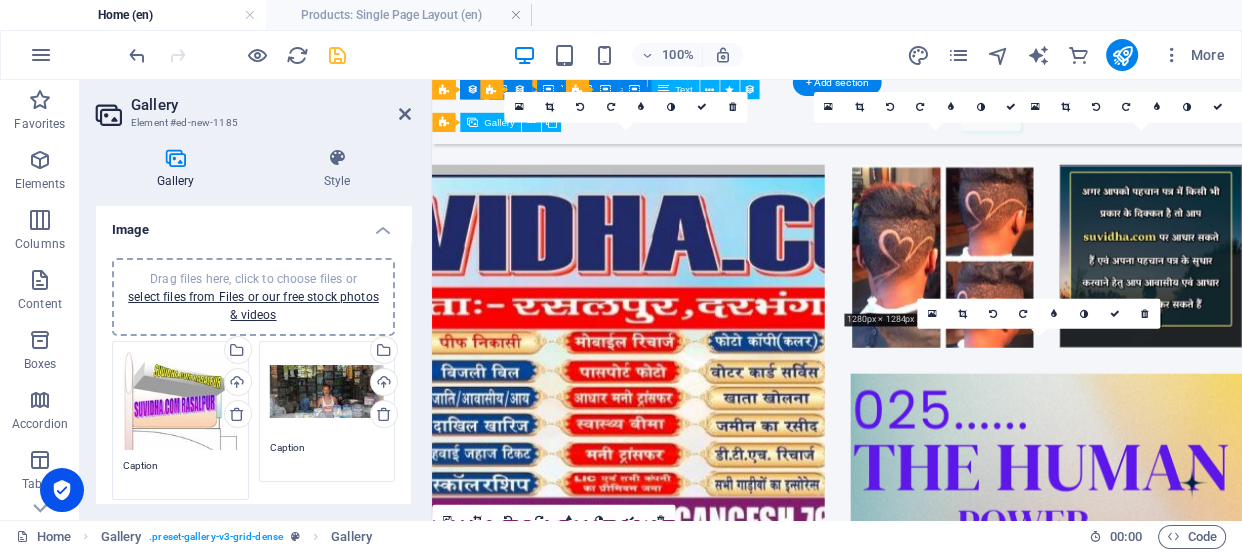 scroll, scrollTop: 2685, scrollLeft: 0, axis: vertical 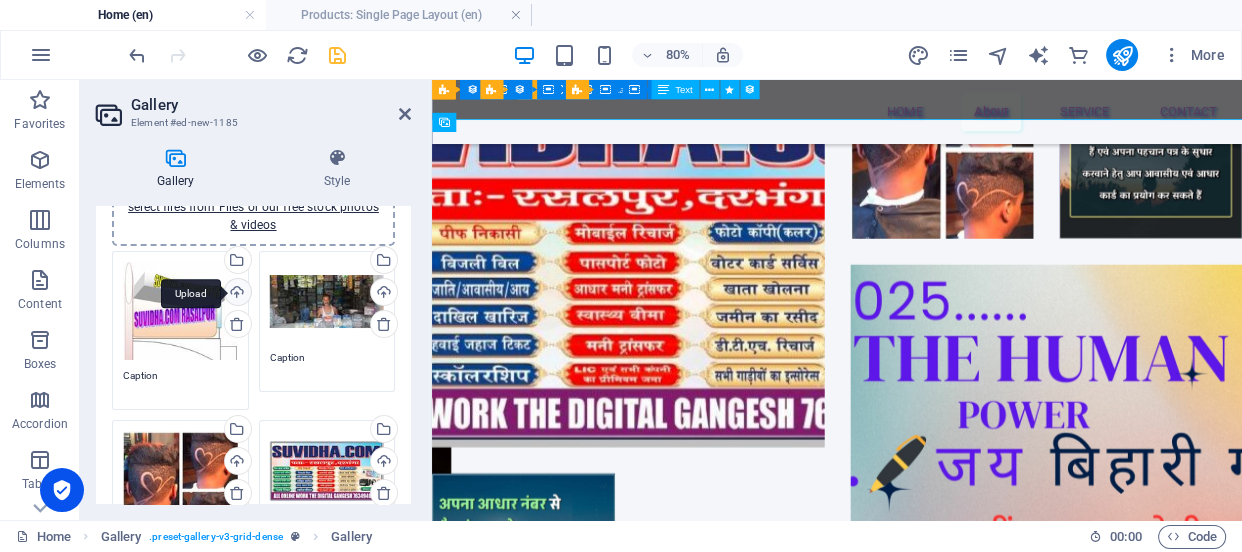 click on "Upload" at bounding box center [236, 294] 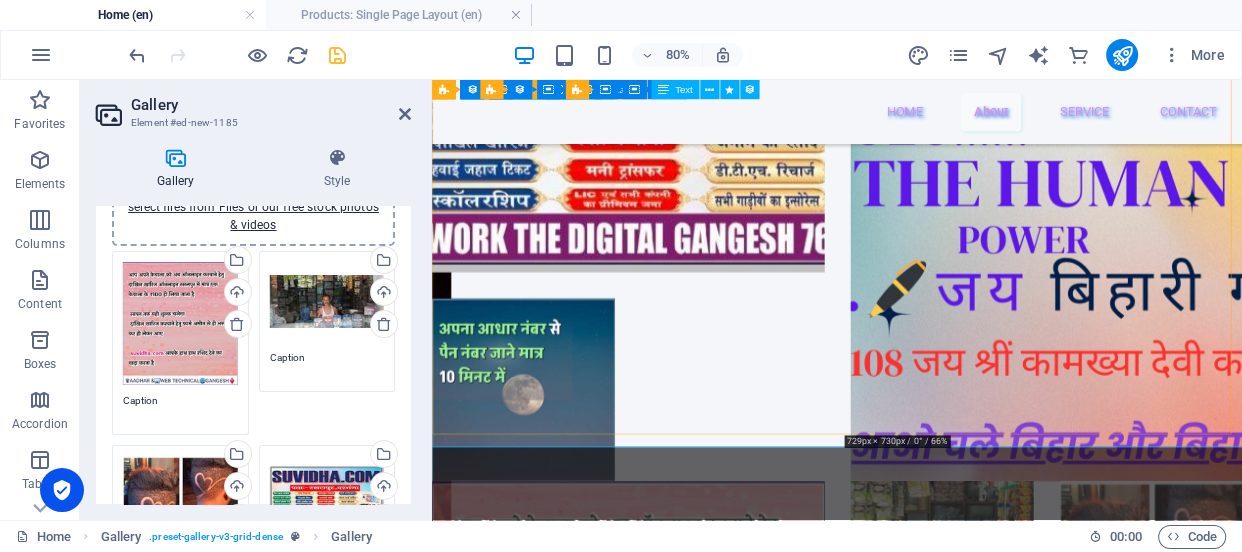 scroll, scrollTop: 3049, scrollLeft: 0, axis: vertical 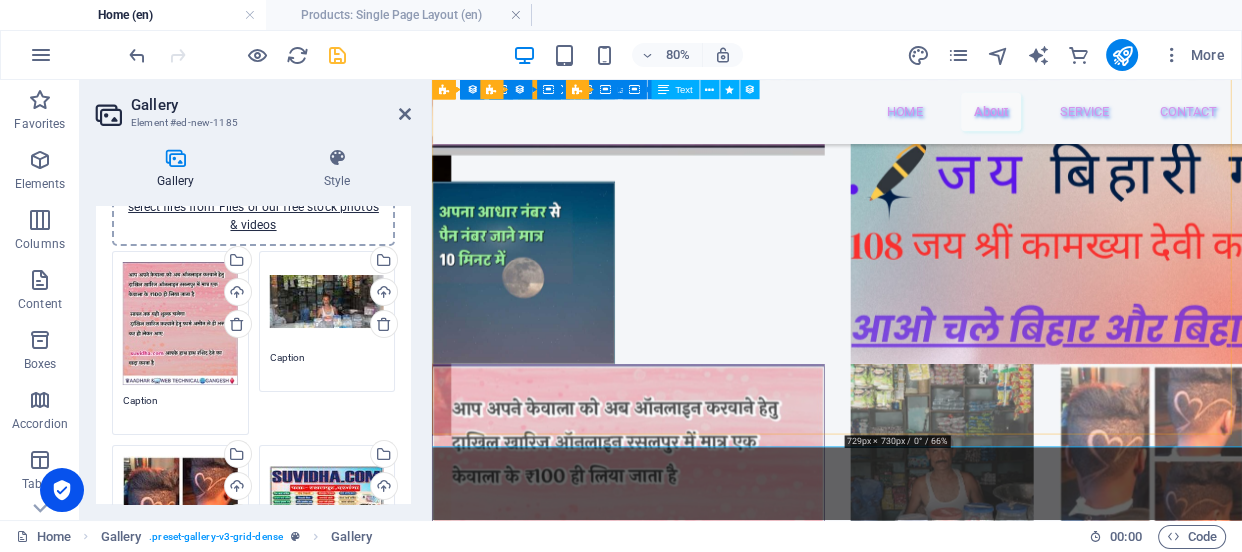 click at bounding box center (1200, 943) 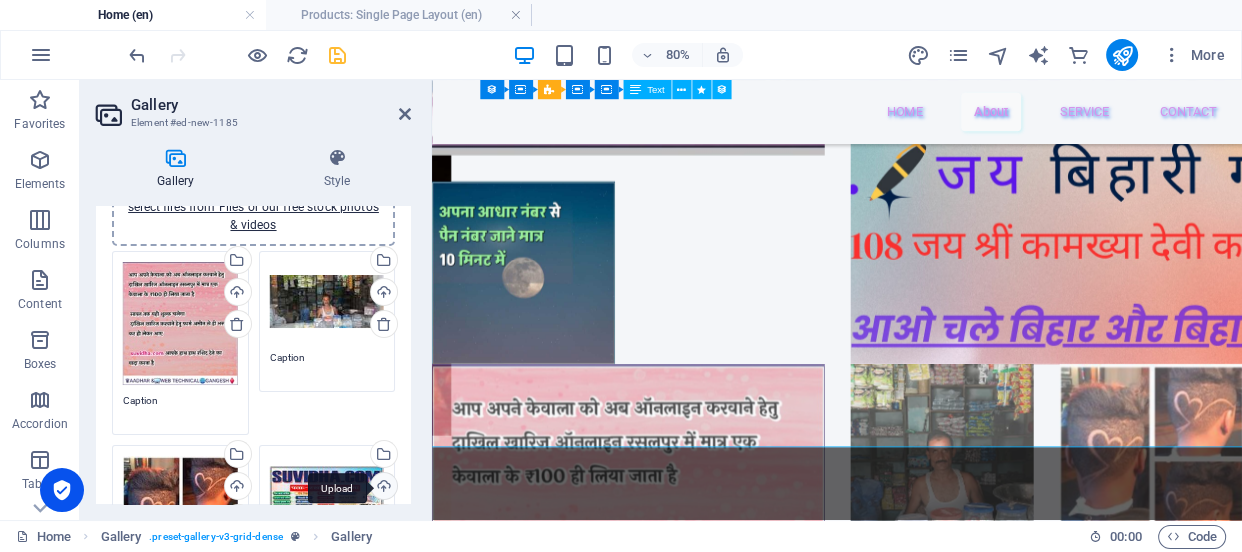 click on "Upload" at bounding box center [382, 488] 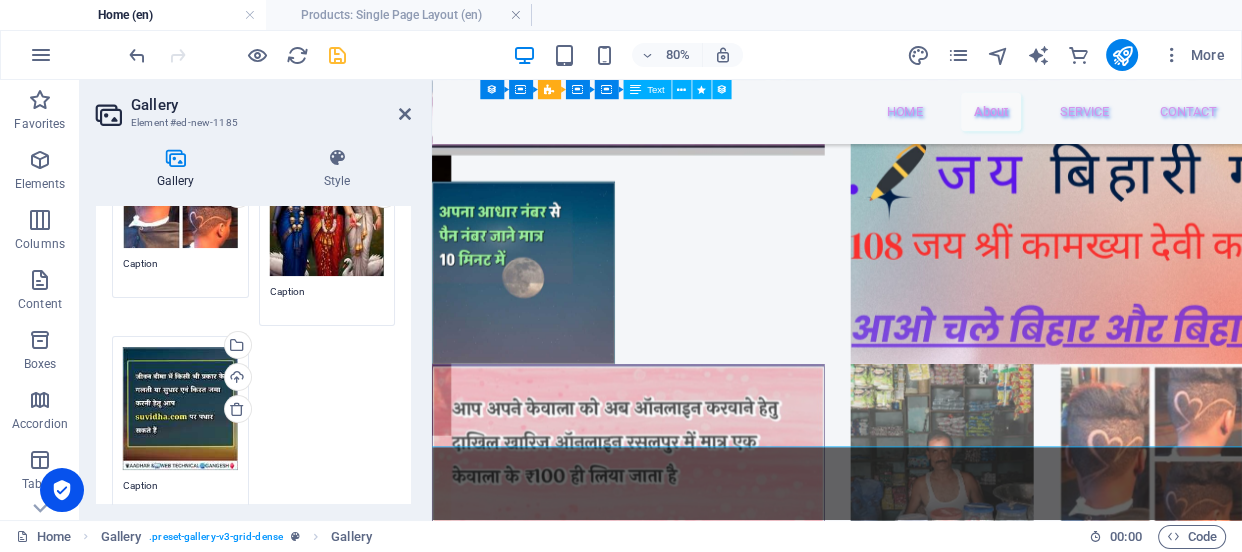 scroll, scrollTop: 454, scrollLeft: 0, axis: vertical 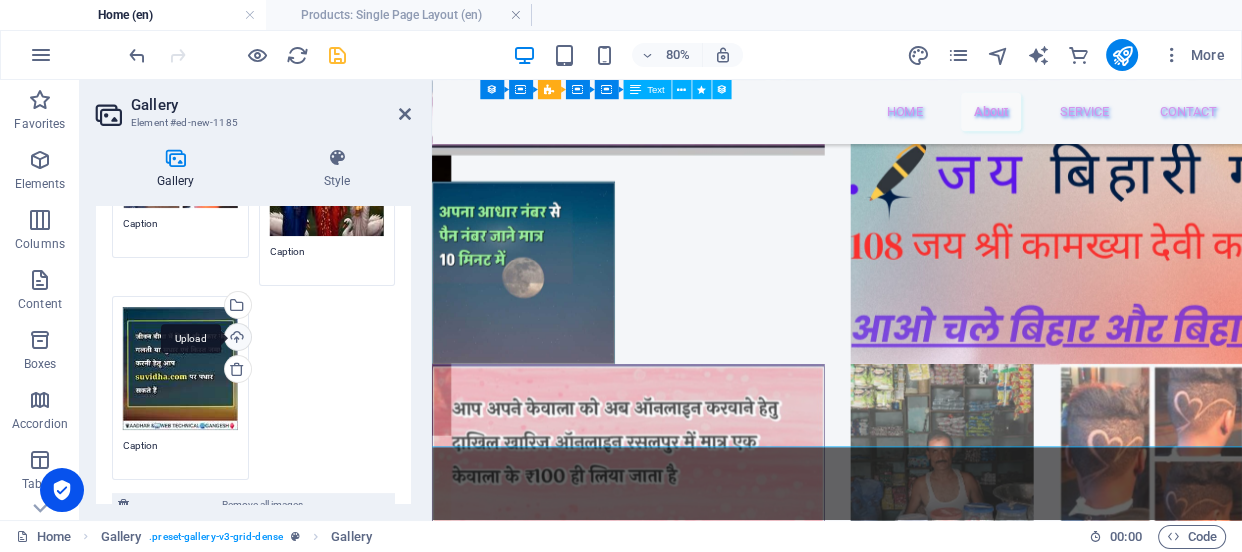 click on "Upload" at bounding box center [236, 339] 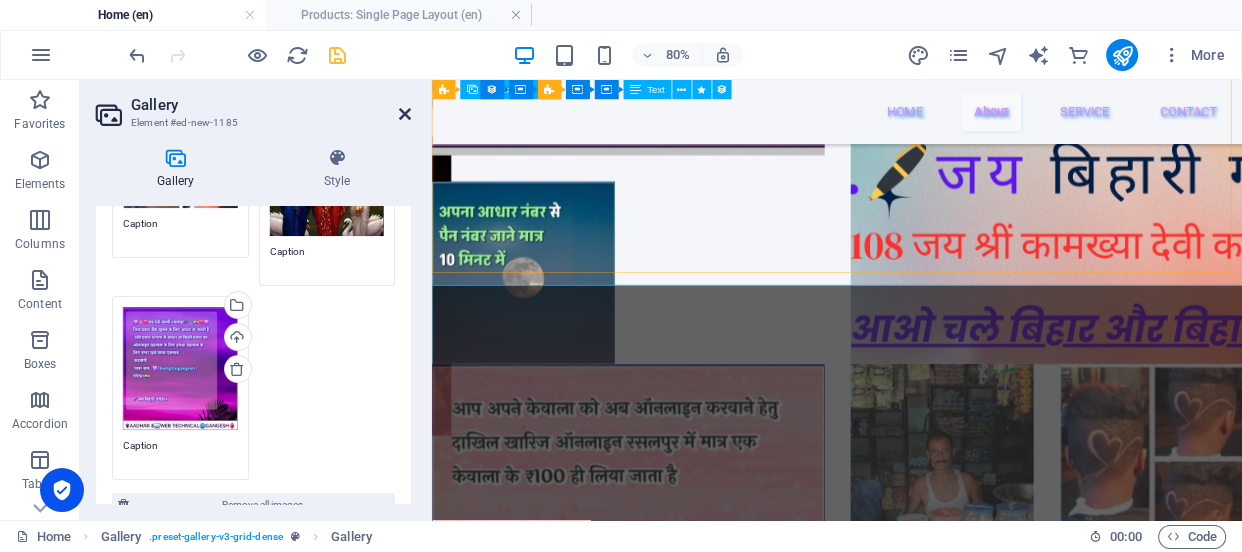 scroll, scrollTop: 3452, scrollLeft: 0, axis: vertical 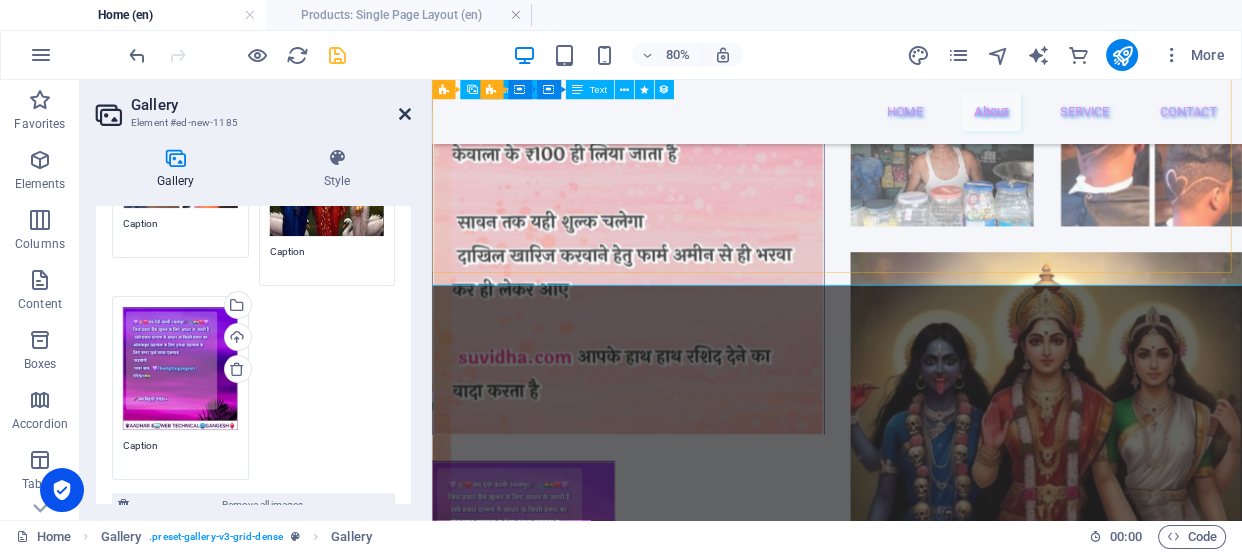 click at bounding box center (405, 114) 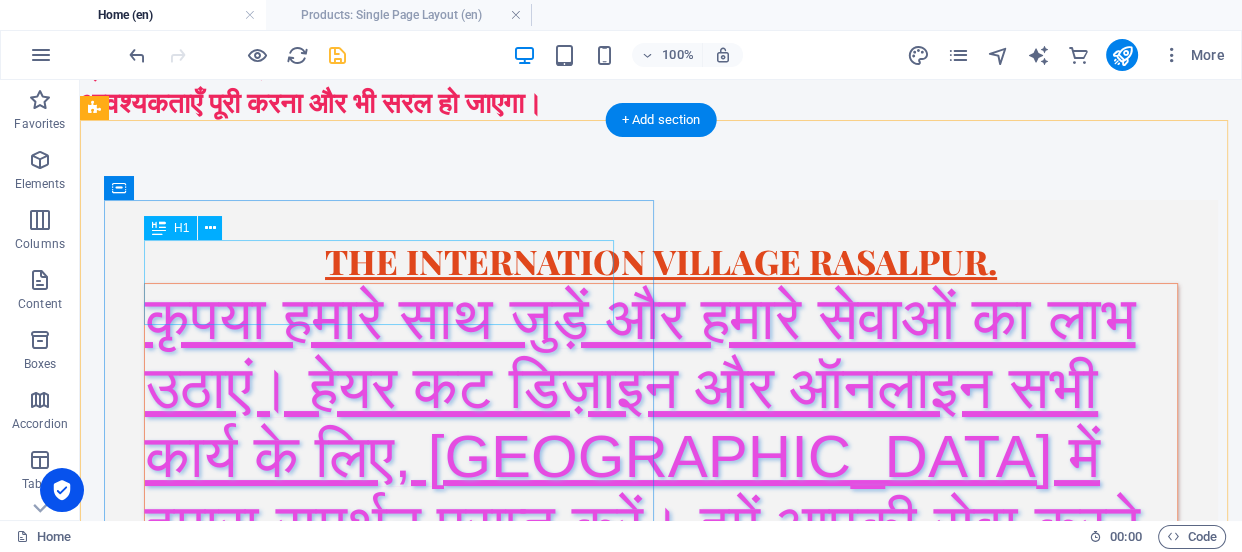scroll, scrollTop: 90, scrollLeft: 0, axis: vertical 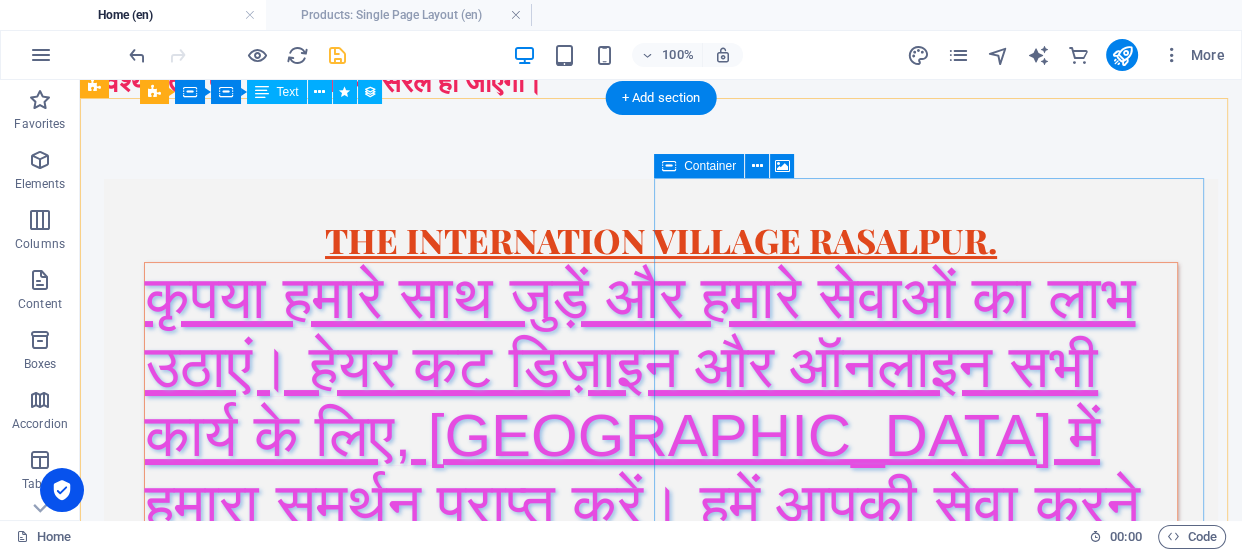 click on "Add elements" at bounding box center (602, 1676) 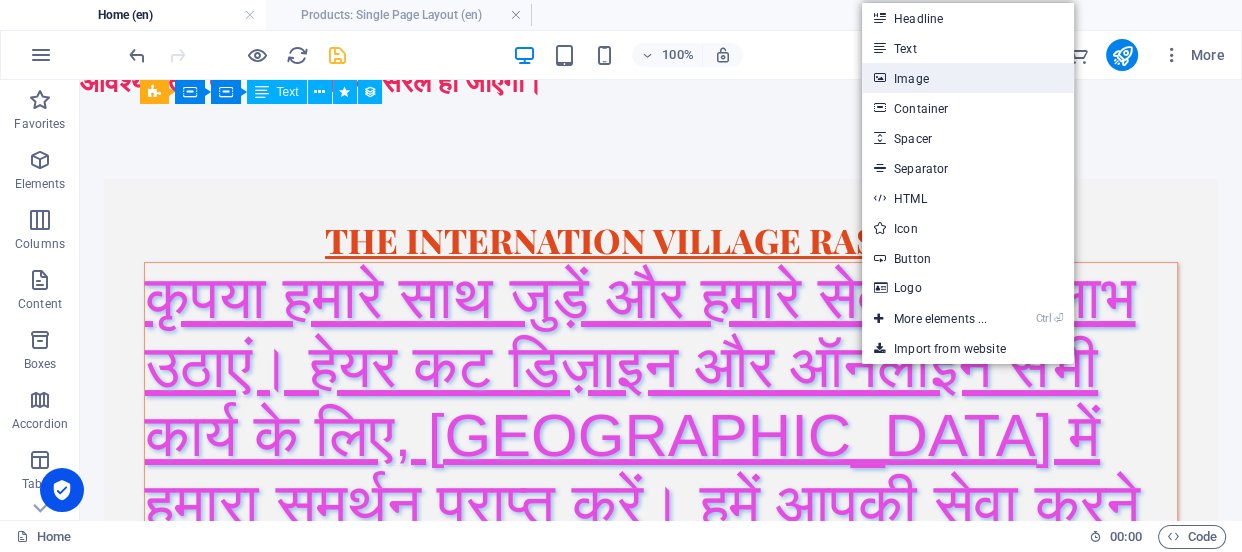 click on "Image" at bounding box center (968, 78) 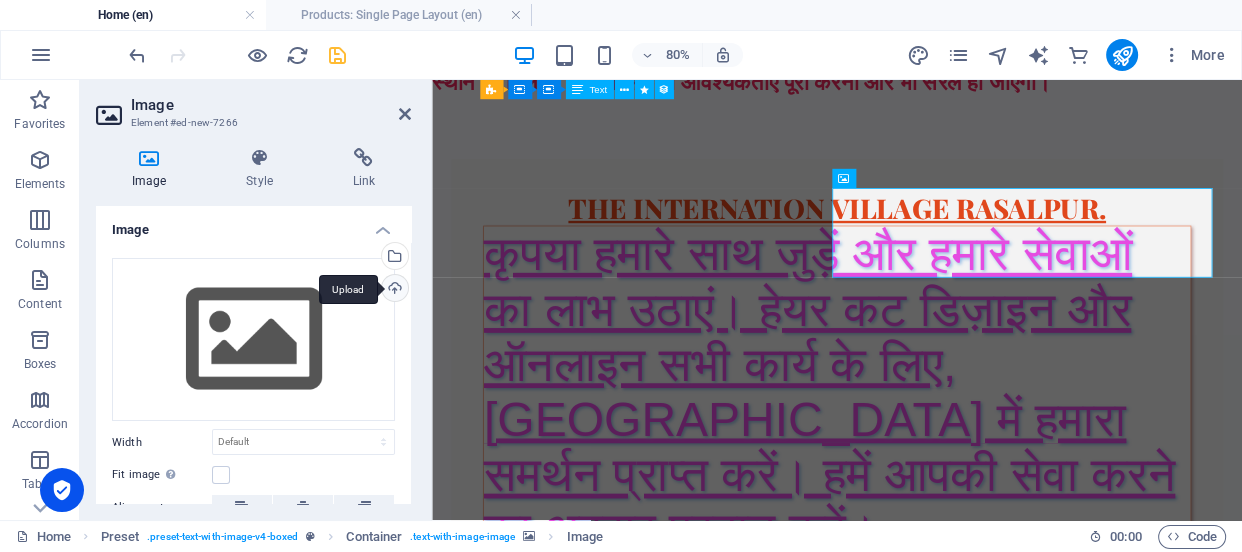 click on "Upload" at bounding box center (393, 290) 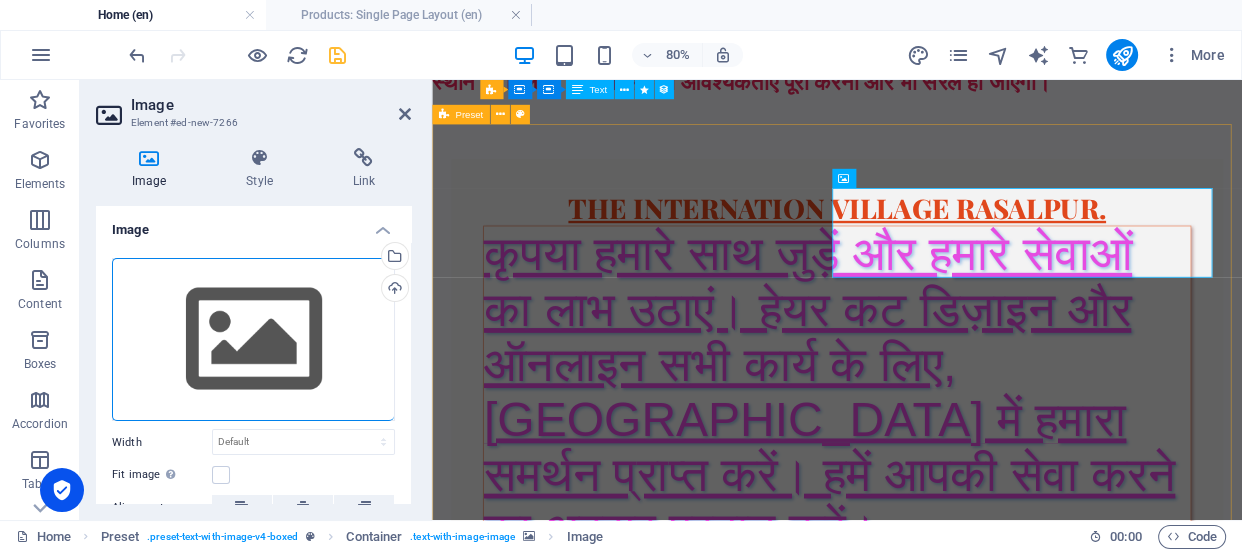 click on "THE INTERNATION VILLAGE RASALPUR. कृपया हमारे साथ जुड़ें और हमारे सेवाओं का लाभ उठाएं। हेयर कट डिज़ाइन और ऑनलाइन सभी कार्य के लिए, रसलपुर में हमारा समर्थन प्राप्त करें। हमें आपकी सेवा करने का अवसर प्रदान करें।" at bounding box center [938, 1036] 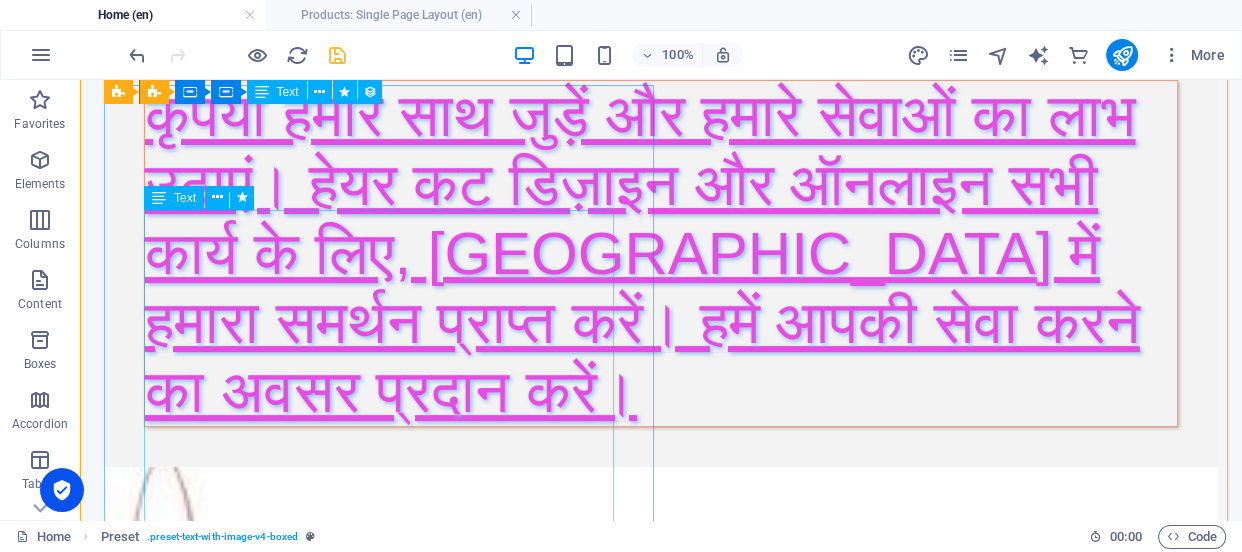 scroll, scrollTop: 0, scrollLeft: 0, axis: both 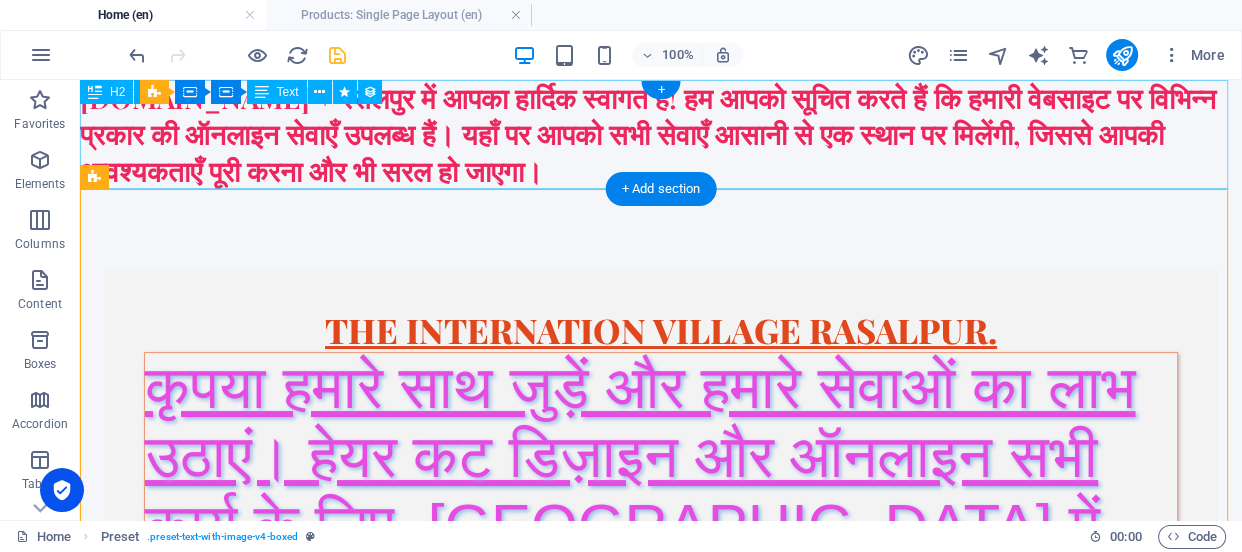 click on "SUVIDHA.COM + रसलपुर में आपका हार्दिक स्वागत है! हम आपको सूचित करते हैं कि हमारी वेबसाइट पर विभिन्न प्रकार की ऑनलाइन सेवाएँ उपलब्ध हैं। यहाँ पर आपको सभी सेवाएँ आसानी से एक स्थान पर मिलेंगी, जिससे आपकी आवश्यकताएँ पूरी करना और भी सरल हो जाएगा।" at bounding box center (661, 134) 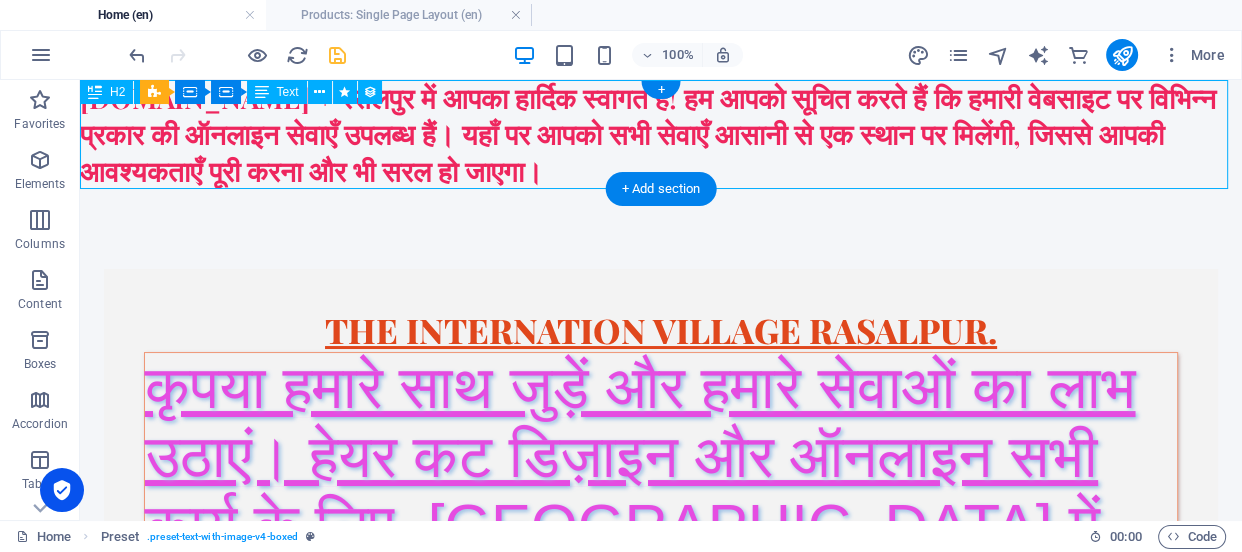 click on "SUVIDHA.COM + रसलपुर में आपका हार्दिक स्वागत है! हम आपको सूचित करते हैं कि हमारी वेबसाइट पर विभिन्न प्रकार की ऑनलाइन सेवाएँ उपलब्ध हैं। यहाँ पर आपको सभी सेवाएँ आसानी से एक स्थान पर मिलेंगी, जिससे आपकी आवश्यकताएँ पूरी करना और भी सरल हो जाएगा।" at bounding box center (661, 134) 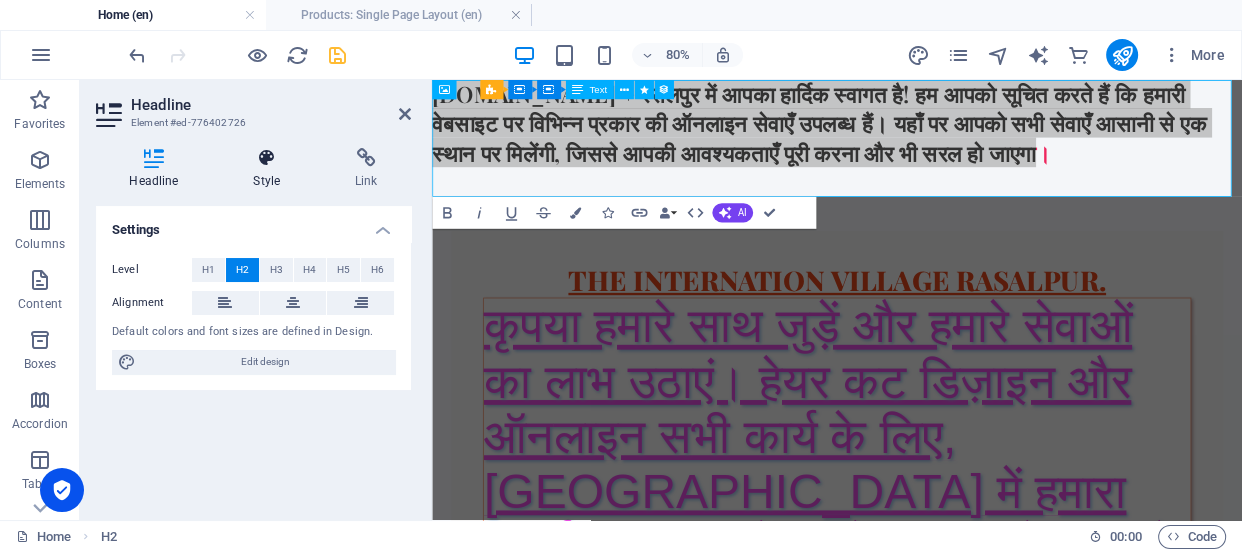 click at bounding box center (267, 158) 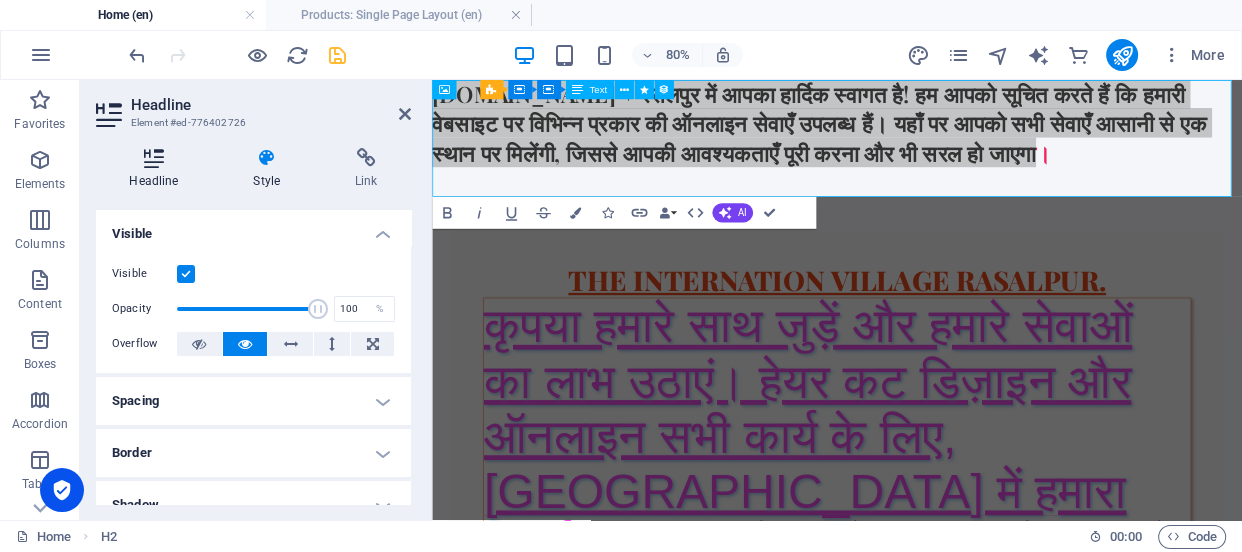 click at bounding box center [154, 158] 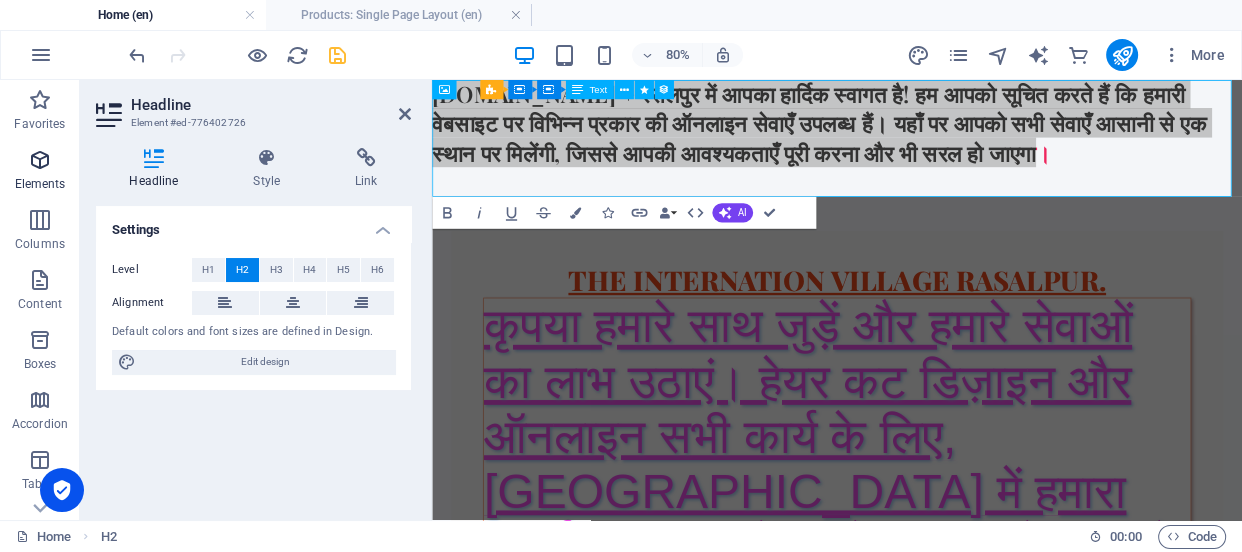 click at bounding box center [40, 160] 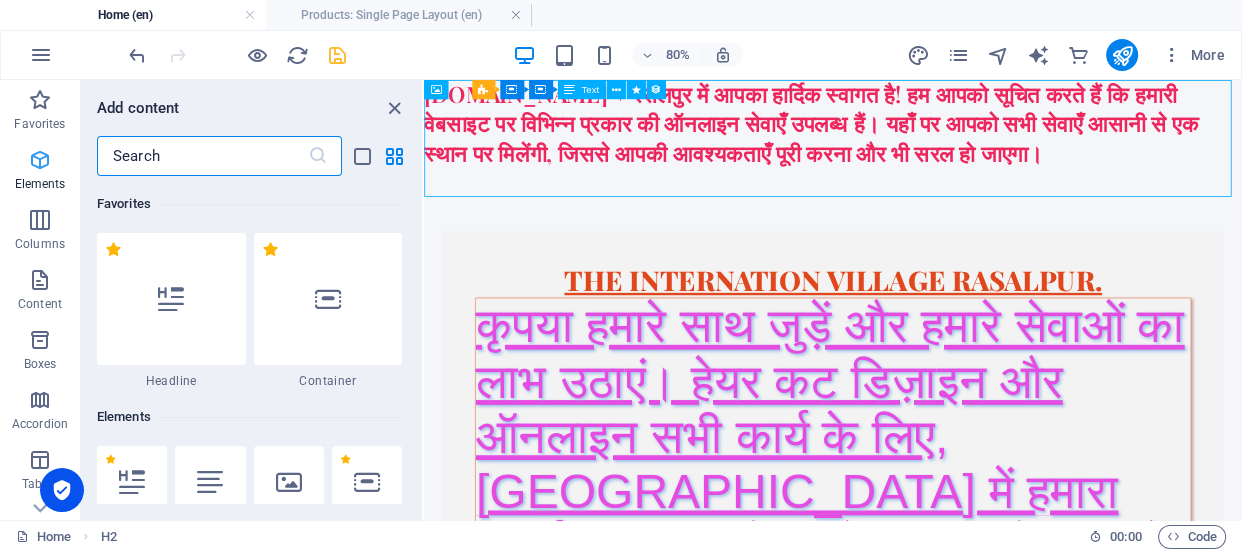 scroll, scrollTop: 212, scrollLeft: 0, axis: vertical 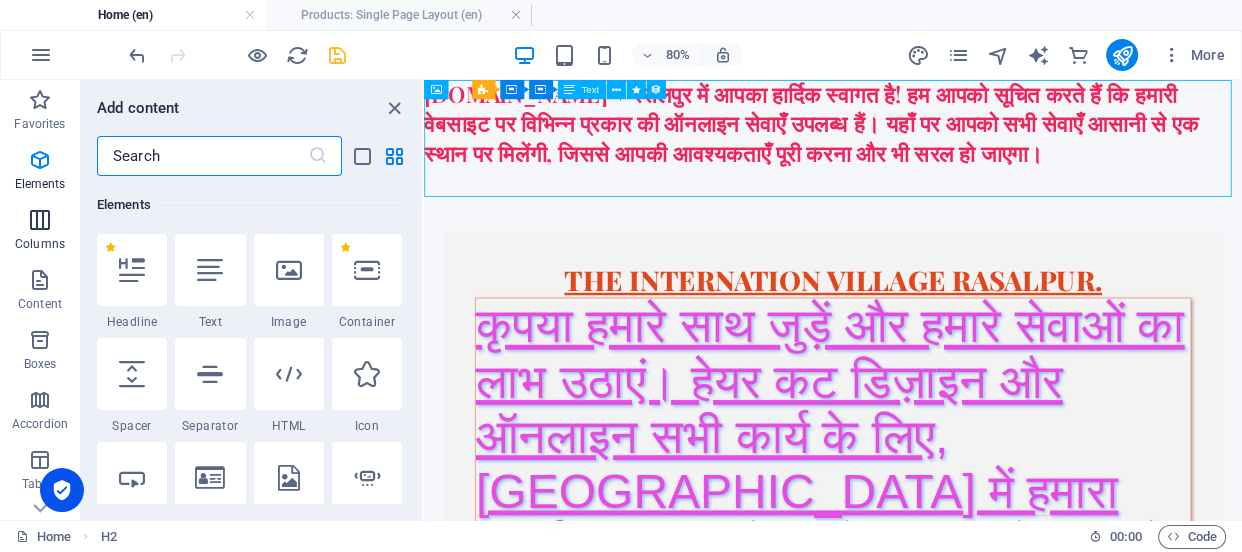 click at bounding box center [40, 220] 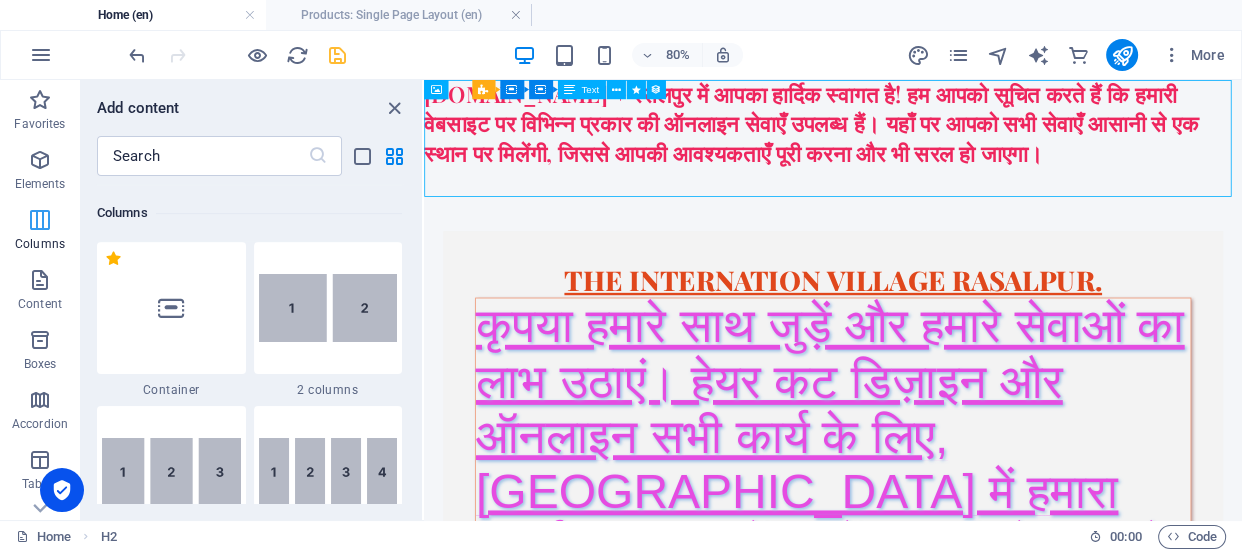 scroll, scrollTop: 990, scrollLeft: 0, axis: vertical 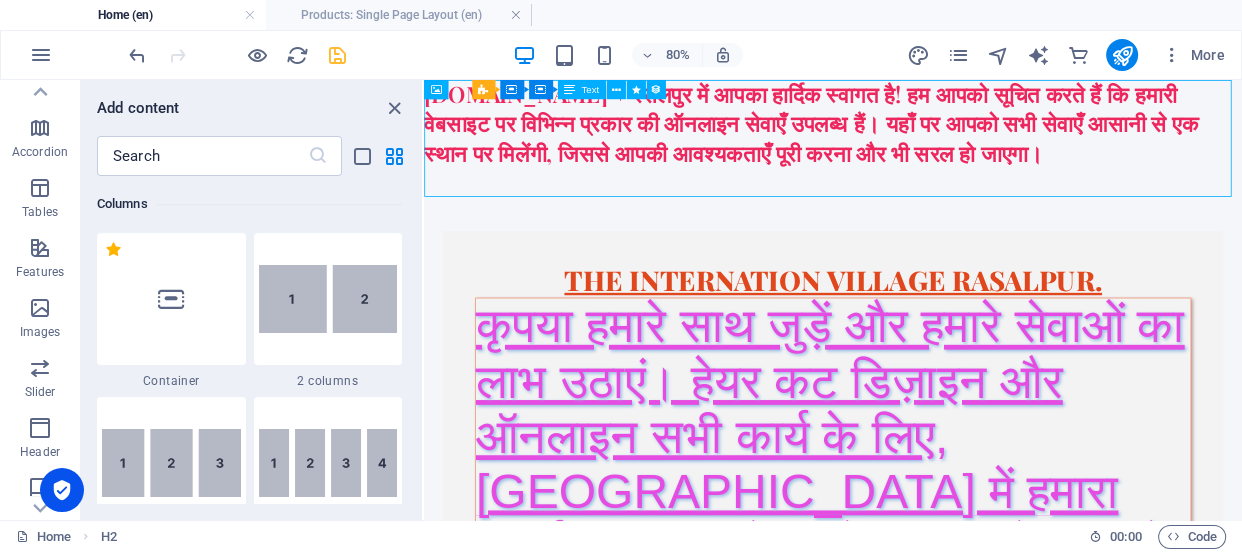 click on "Features" at bounding box center [40, 258] 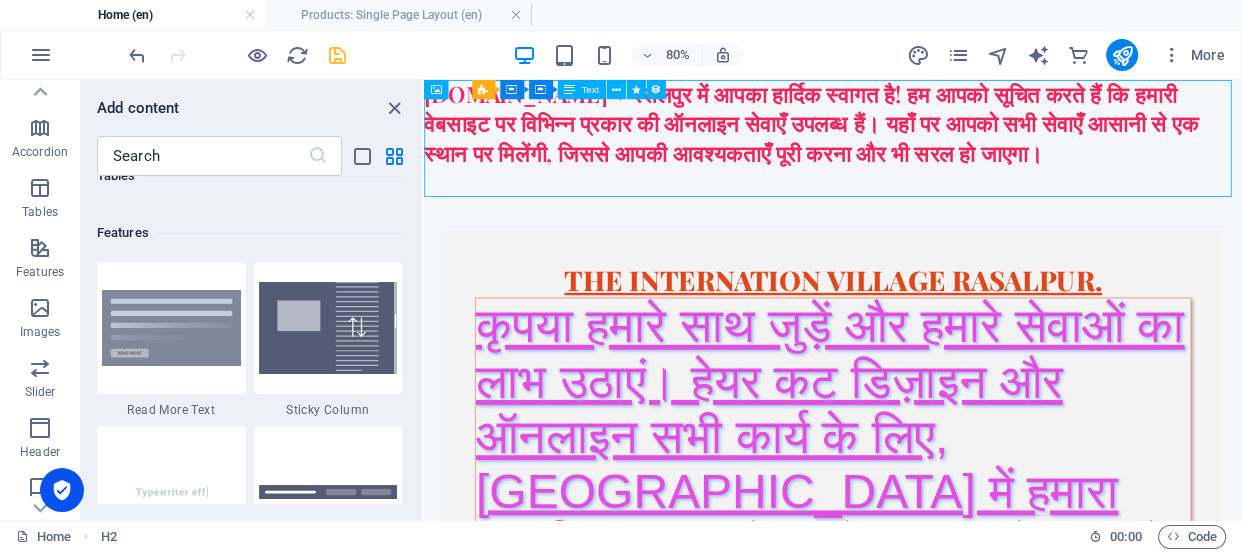 scroll, scrollTop: 7630, scrollLeft: 0, axis: vertical 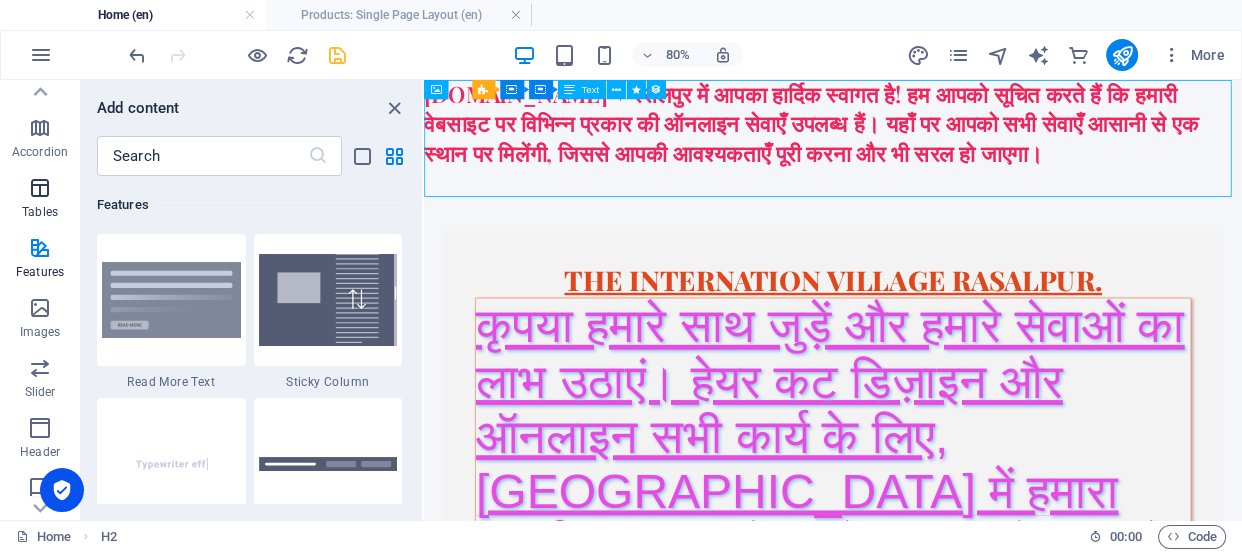 click at bounding box center (40, 188) 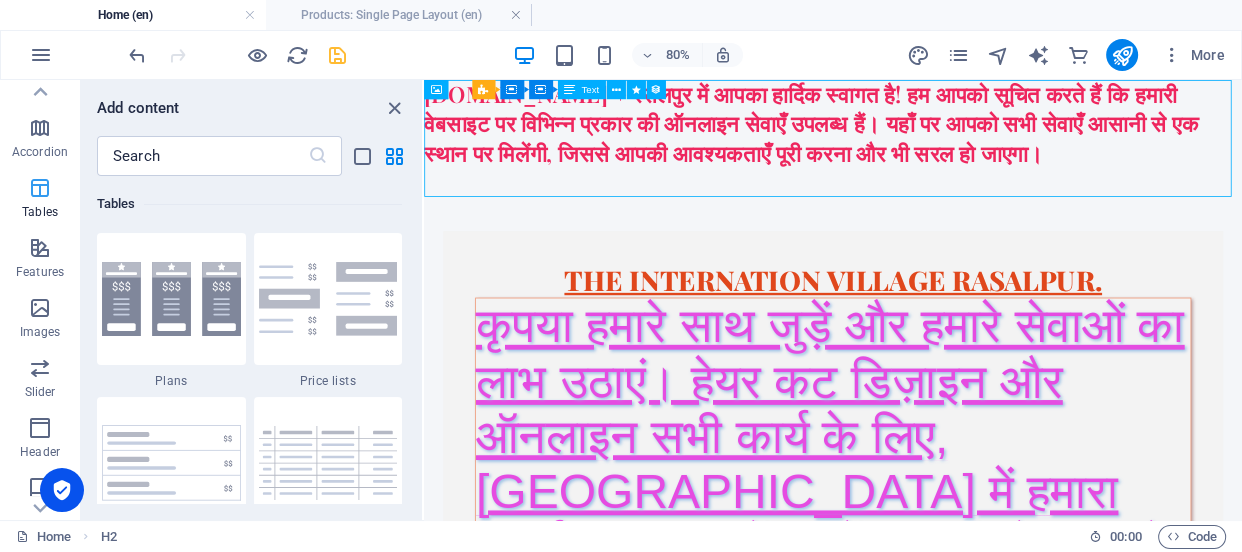 scroll, scrollTop: 6760, scrollLeft: 0, axis: vertical 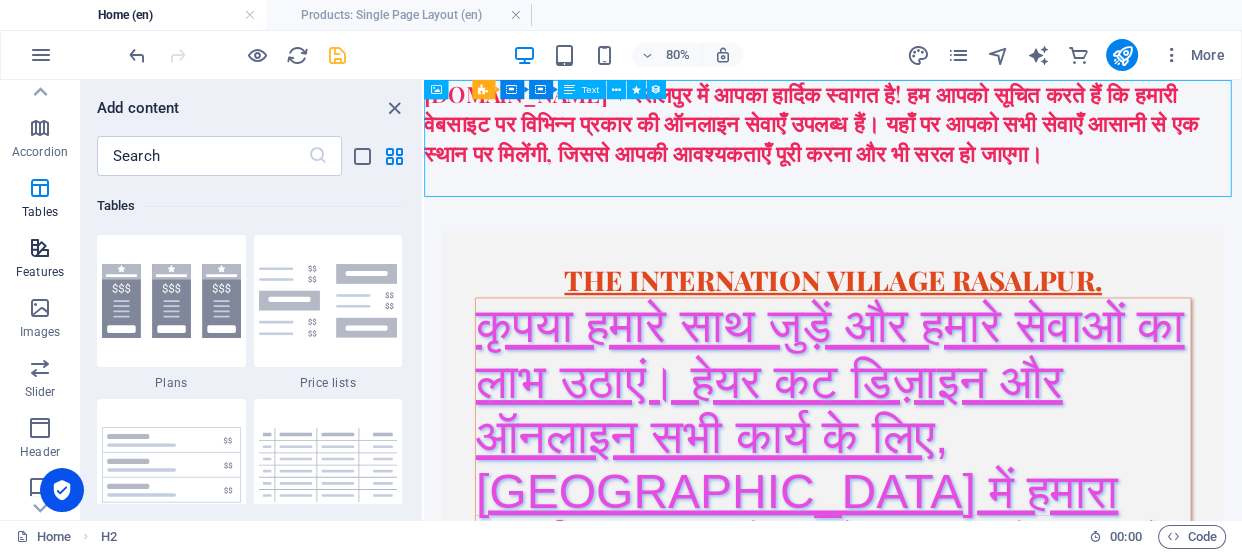 click at bounding box center [40, 248] 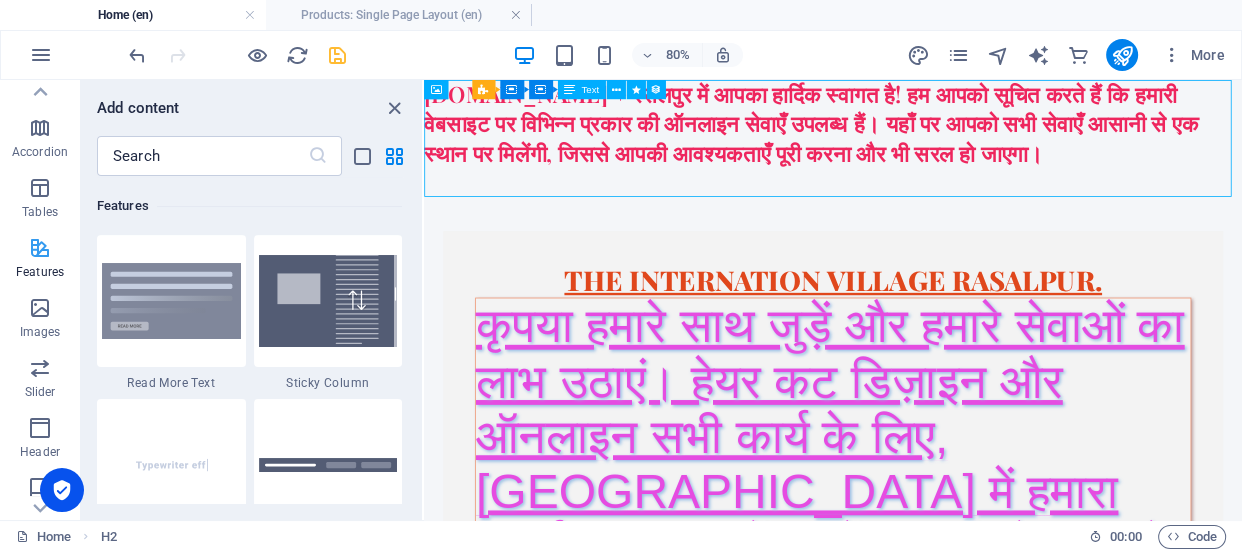 scroll, scrollTop: 7630, scrollLeft: 0, axis: vertical 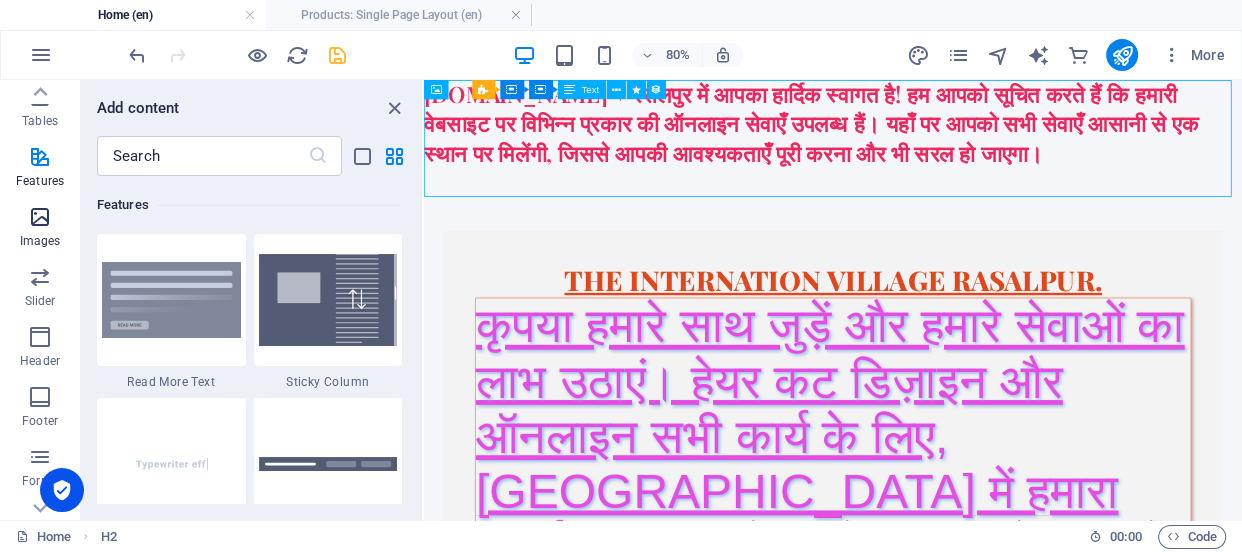 click at bounding box center (40, 217) 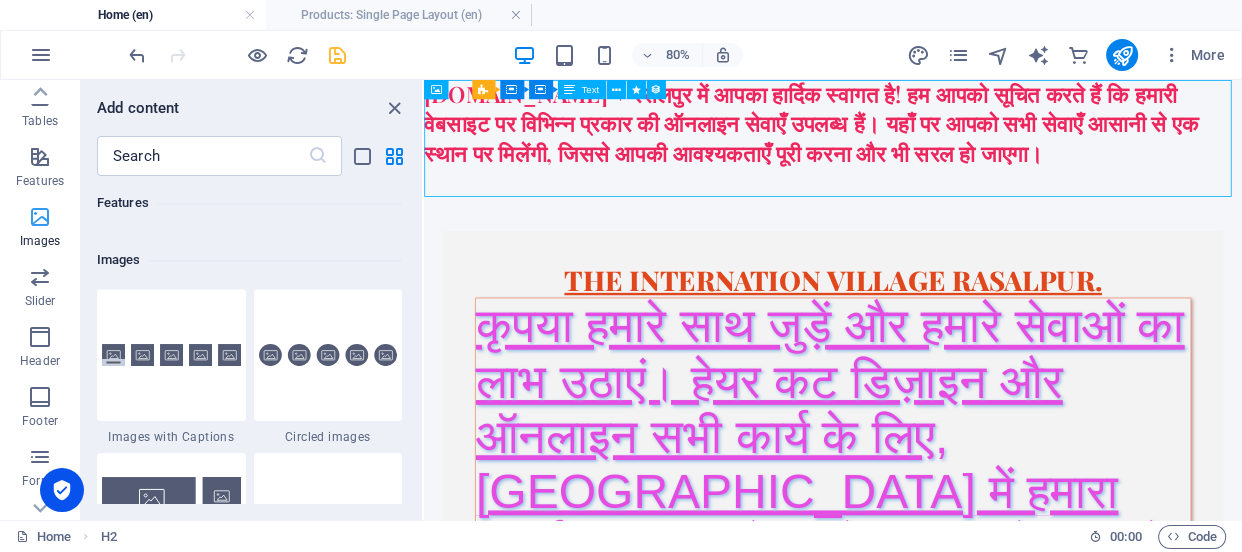 scroll, scrollTop: 9975, scrollLeft: 0, axis: vertical 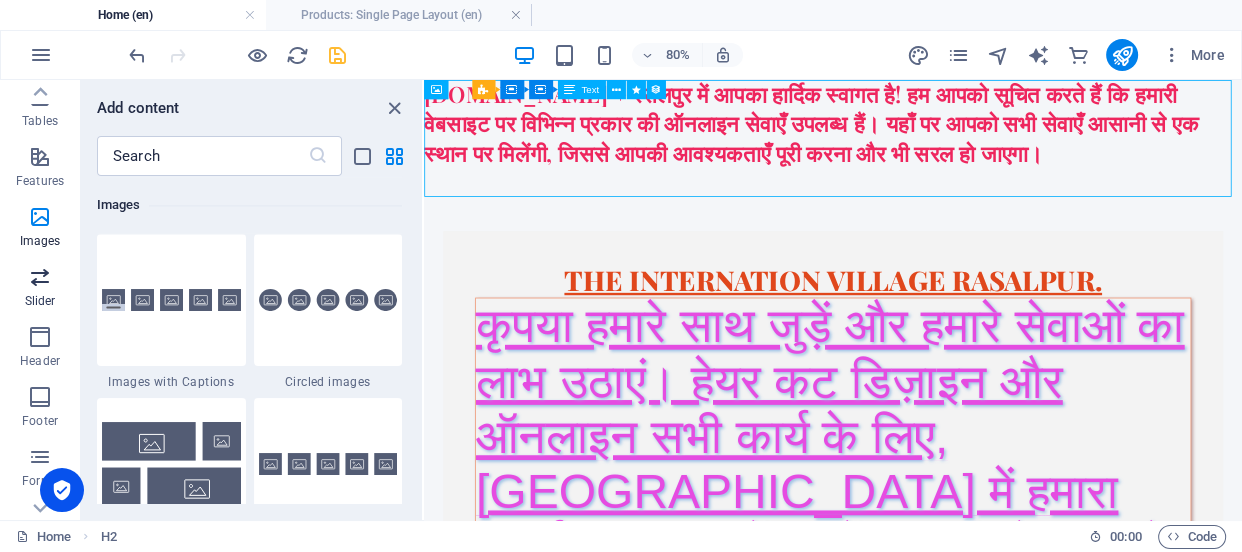 click at bounding box center [40, 277] 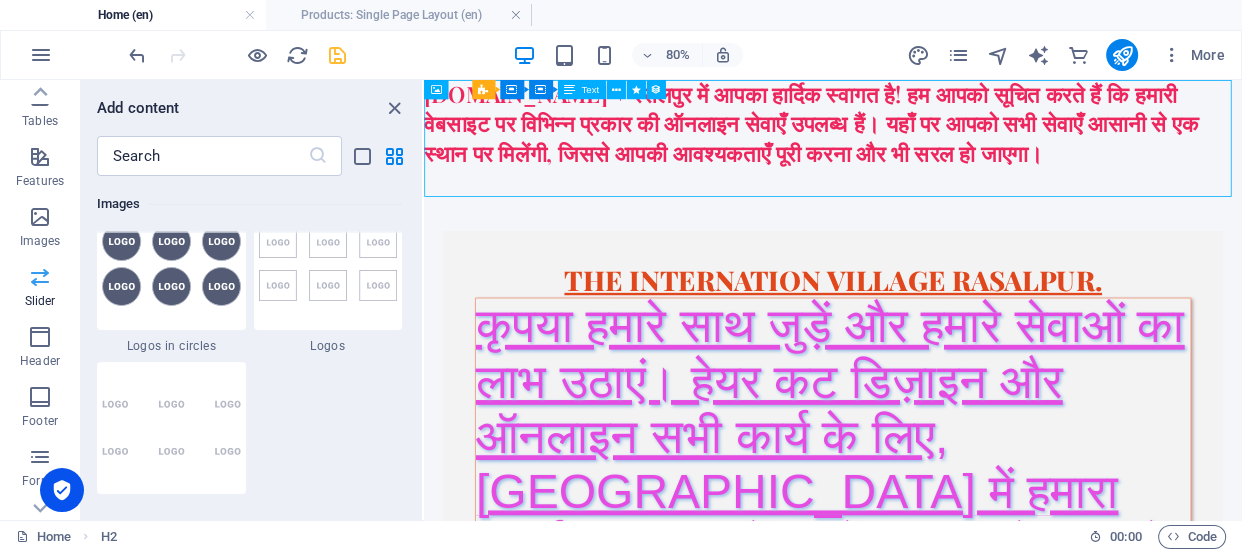 scroll, scrollTop: 11171, scrollLeft: 0, axis: vertical 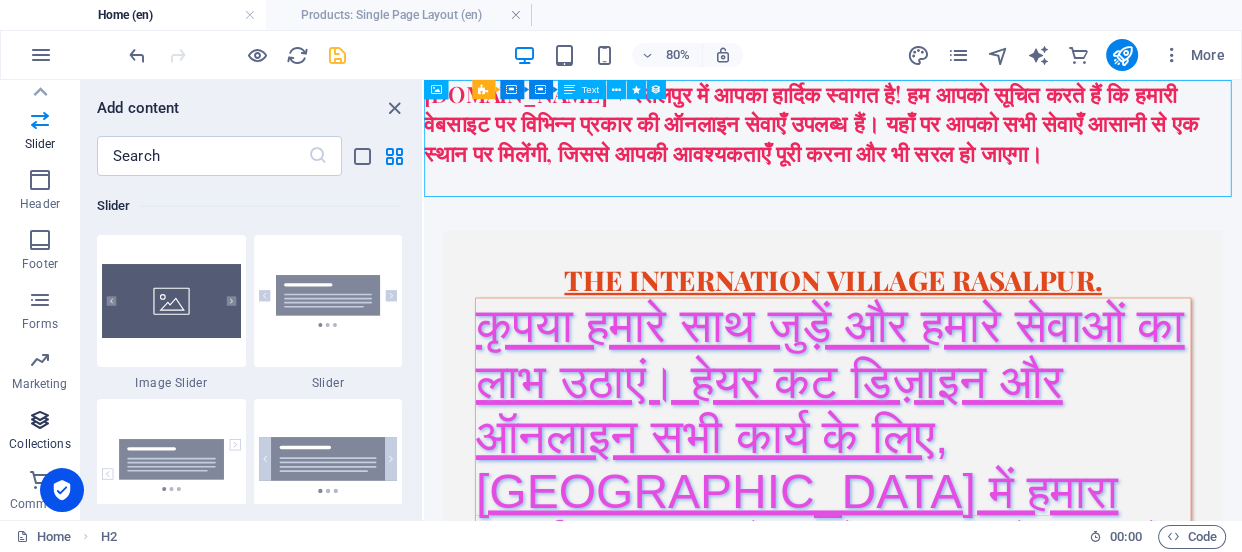 click at bounding box center (40, 420) 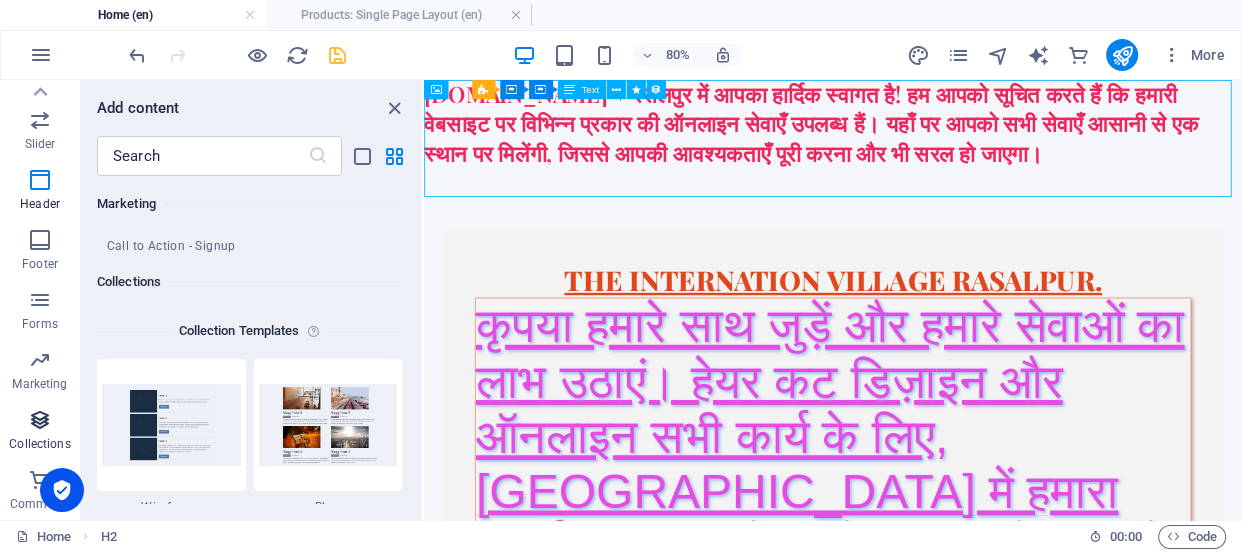 scroll, scrollTop: 18139, scrollLeft: 0, axis: vertical 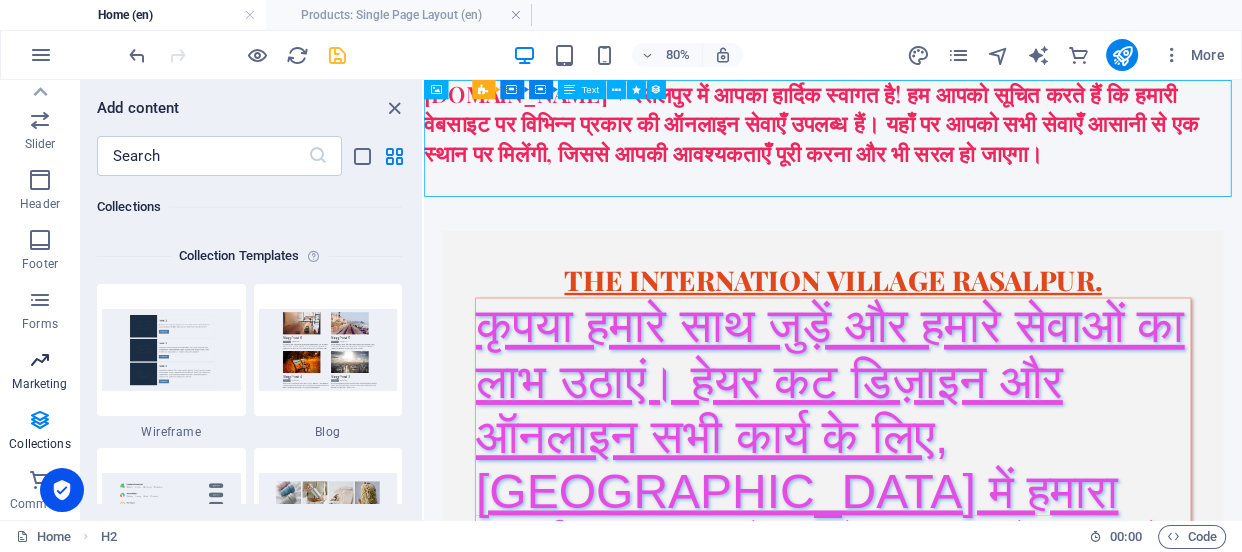 click at bounding box center (40, 360) 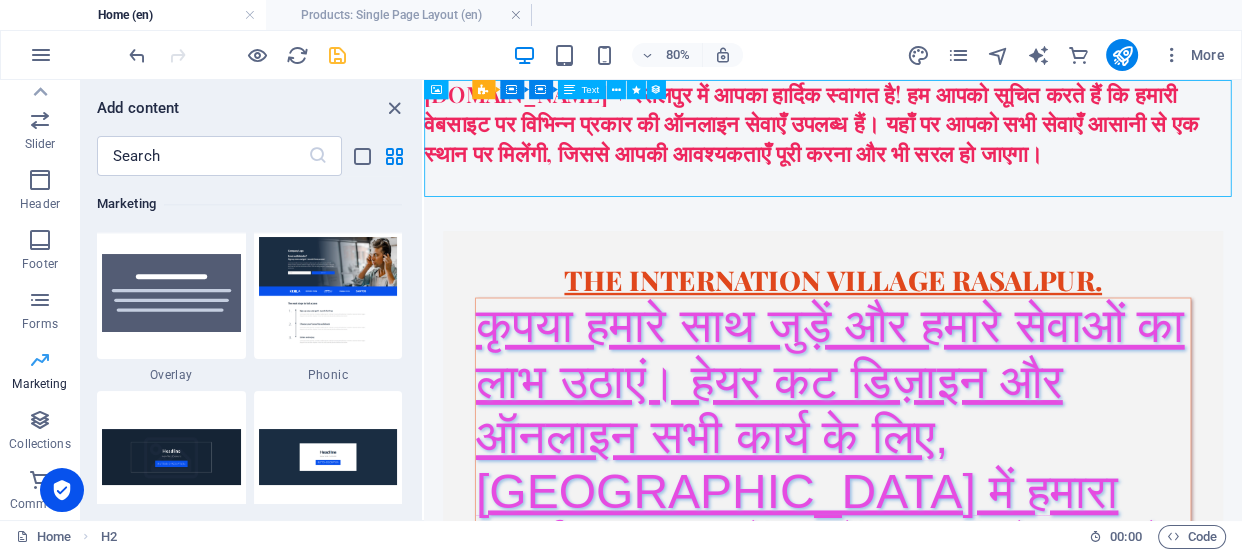scroll, scrollTop: 16122, scrollLeft: 0, axis: vertical 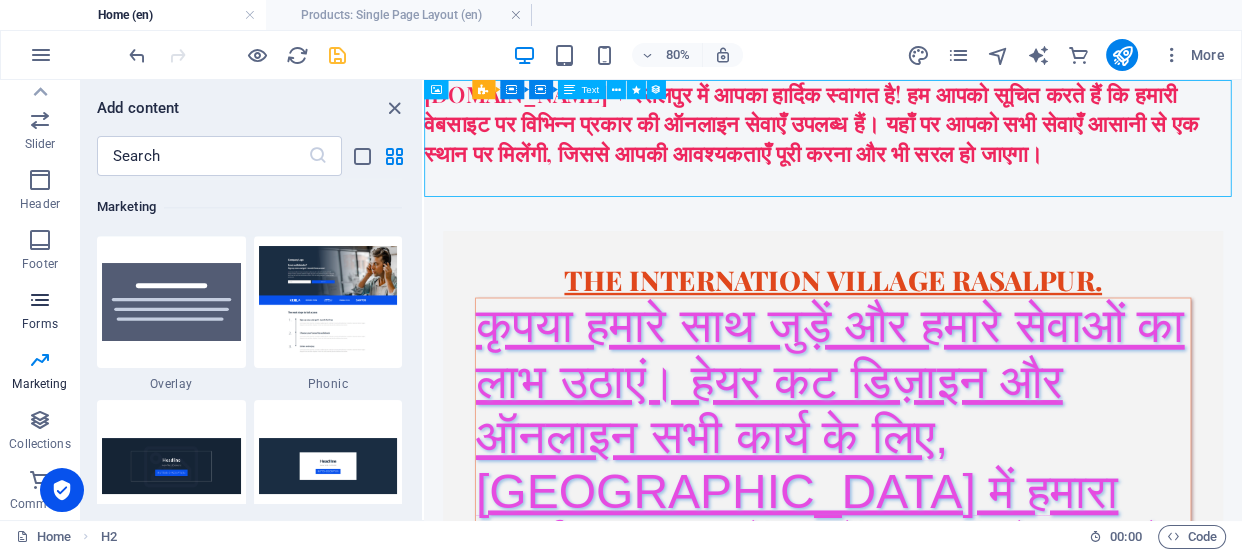 click at bounding box center [40, 300] 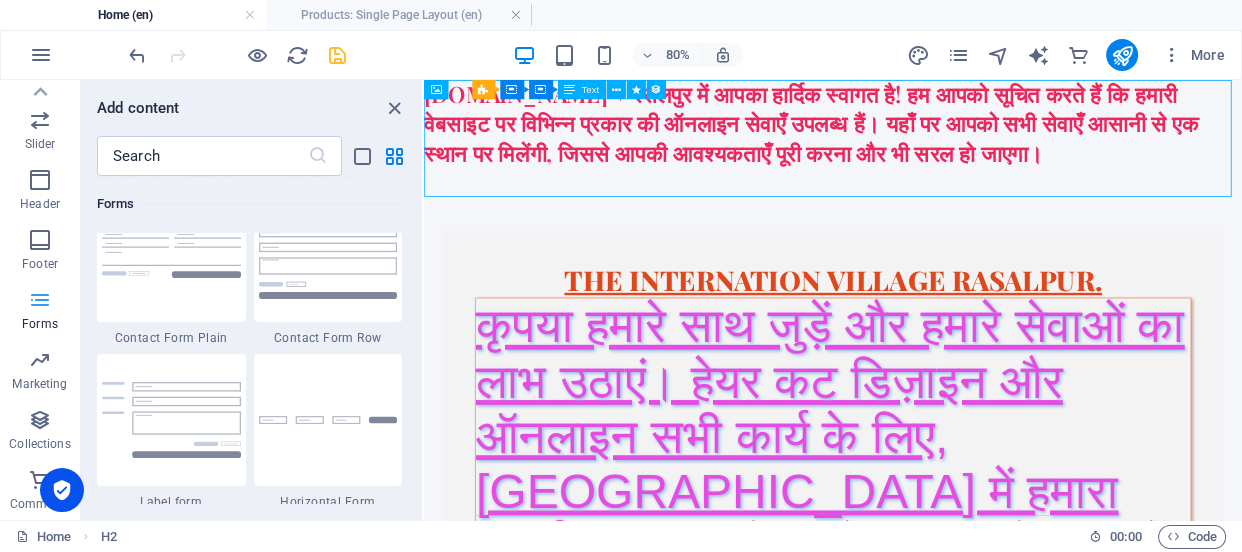 scroll, scrollTop: 14433, scrollLeft: 0, axis: vertical 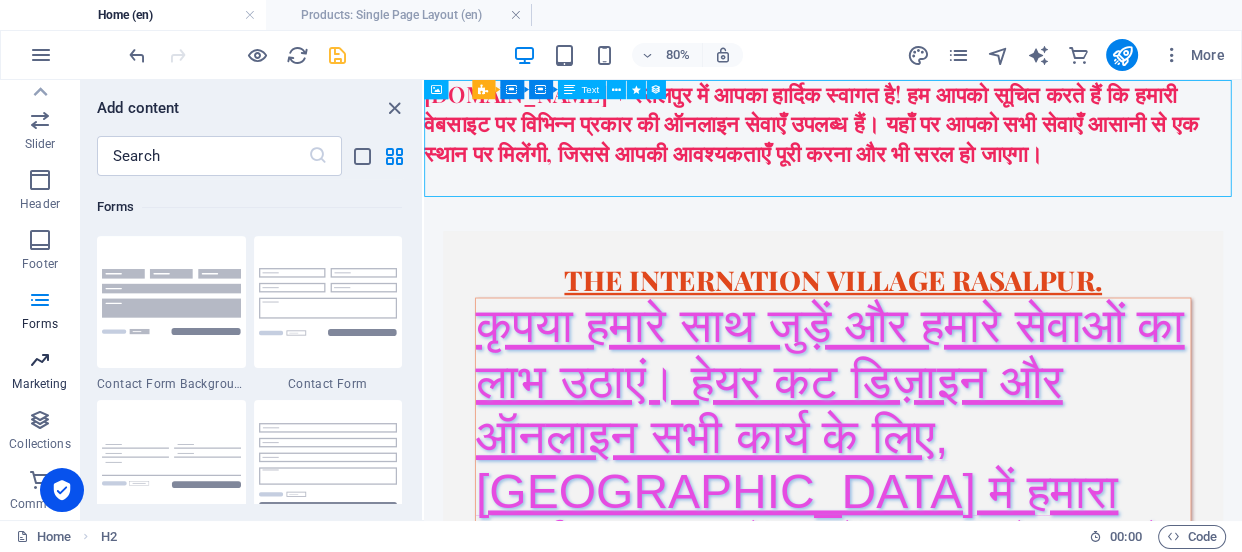 click on "Marketing" at bounding box center [40, 372] 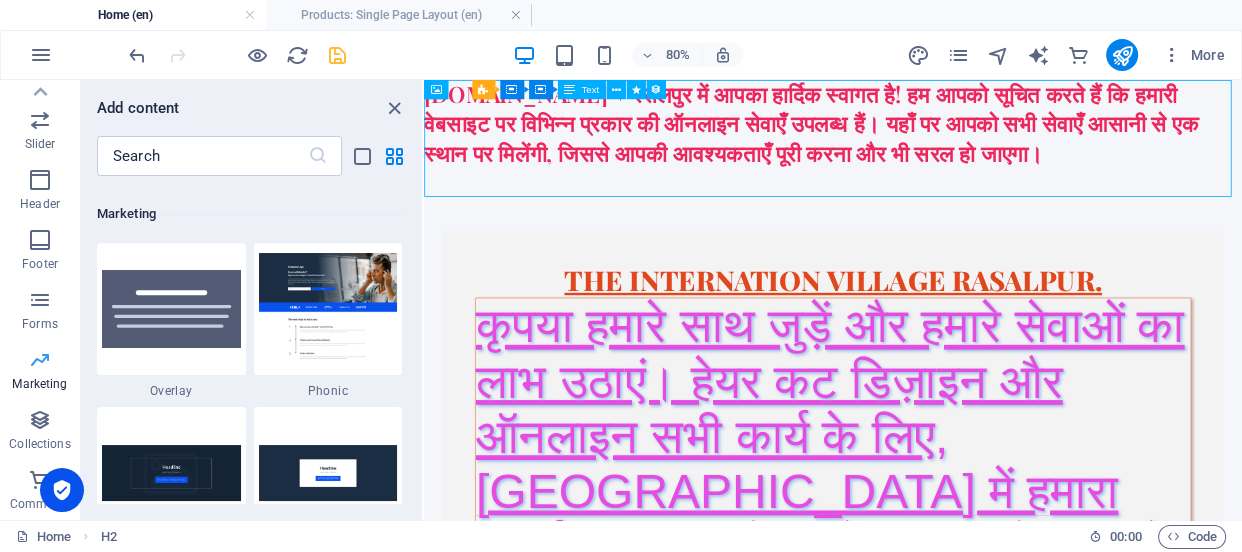 scroll, scrollTop: 16122, scrollLeft: 0, axis: vertical 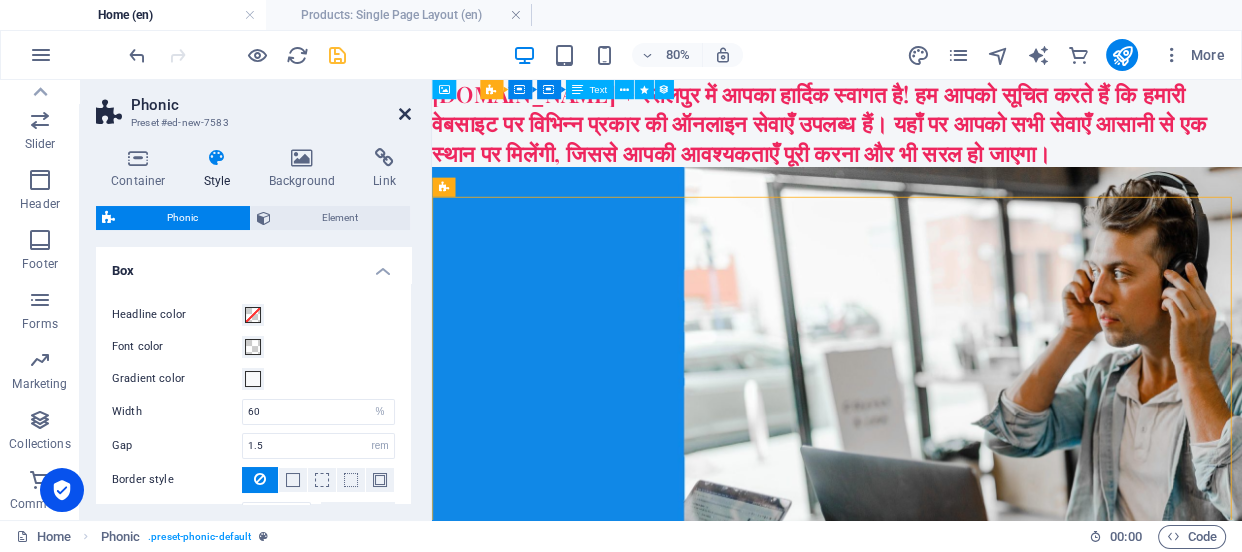 click at bounding box center [405, 114] 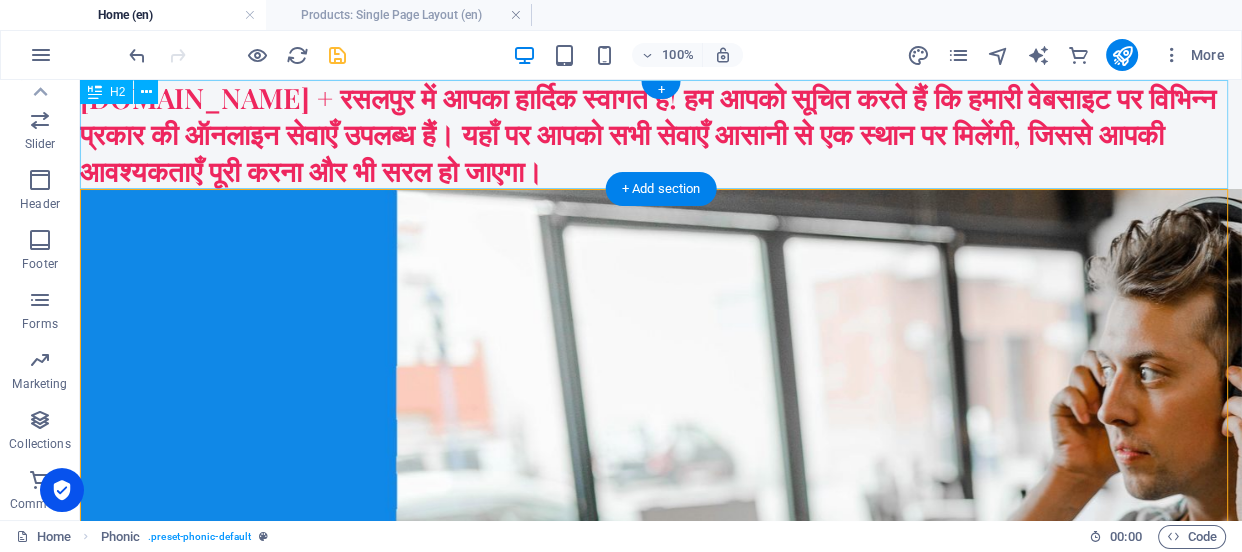 click on "SUVIDHA.COM + रसलपुर में आपका हार्दिक स्वागत है! हम आपको सूचित करते हैं कि हमारी वेबसाइट पर विभिन्न प्रकार की ऑनलाइन सेवाएँ उपलब्ध हैं। यहाँ पर आपको सभी सेवाएँ आसानी से एक स्थान पर मिलेंगी, जिससे आपकी आवश्यकताएँ पूरी करना और भी सरल हो जाएगा।" at bounding box center [661, 134] 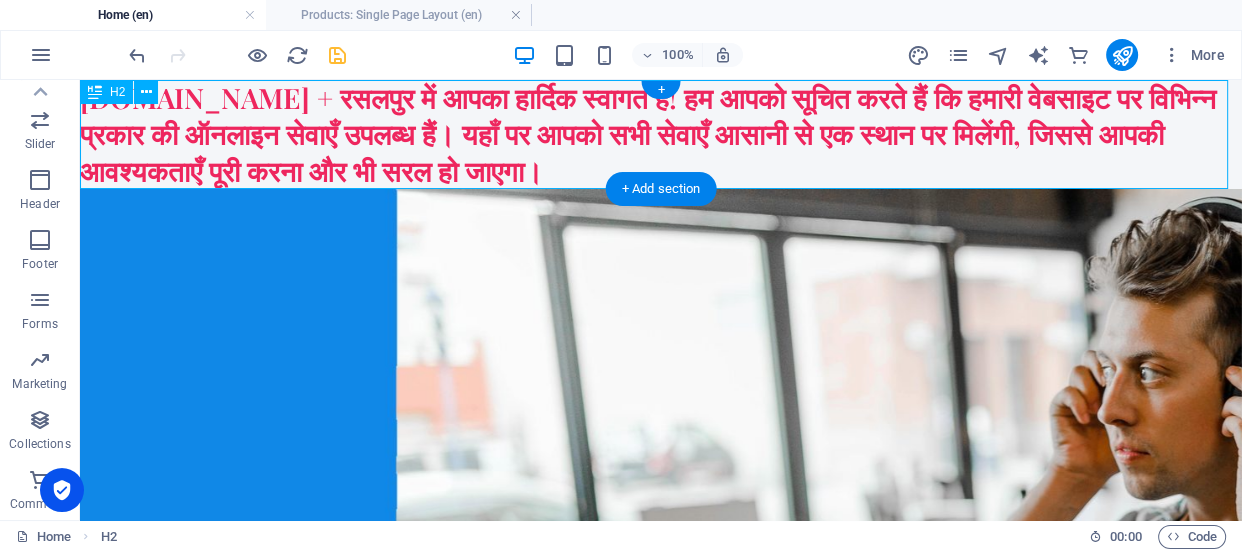 click on "SUVIDHA.COM + रसलपुर में आपका हार्दिक स्वागत है! हम आपको सूचित करते हैं कि हमारी वेबसाइट पर विभिन्न प्रकार की ऑनलाइन सेवाएँ उपलब्ध हैं। यहाँ पर आपको सभी सेवाएँ आसानी से एक स्थान पर मिलेंगी, जिससे आपकी आवश्यकताएँ पूरी करना और भी सरल हो जाएगा।" at bounding box center (661, 134) 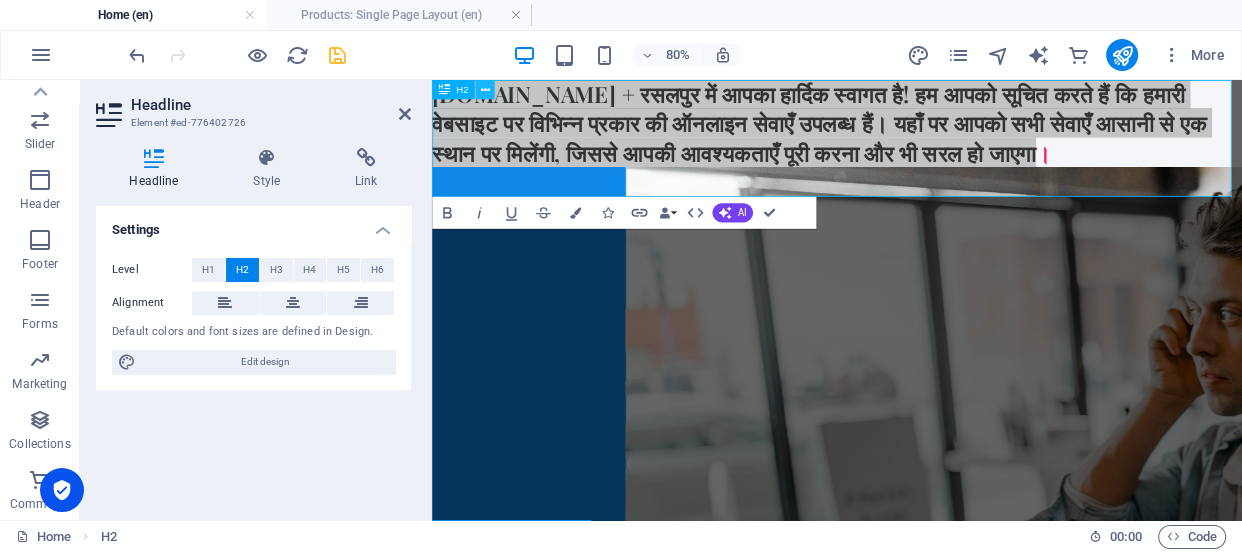 click at bounding box center (485, 89) 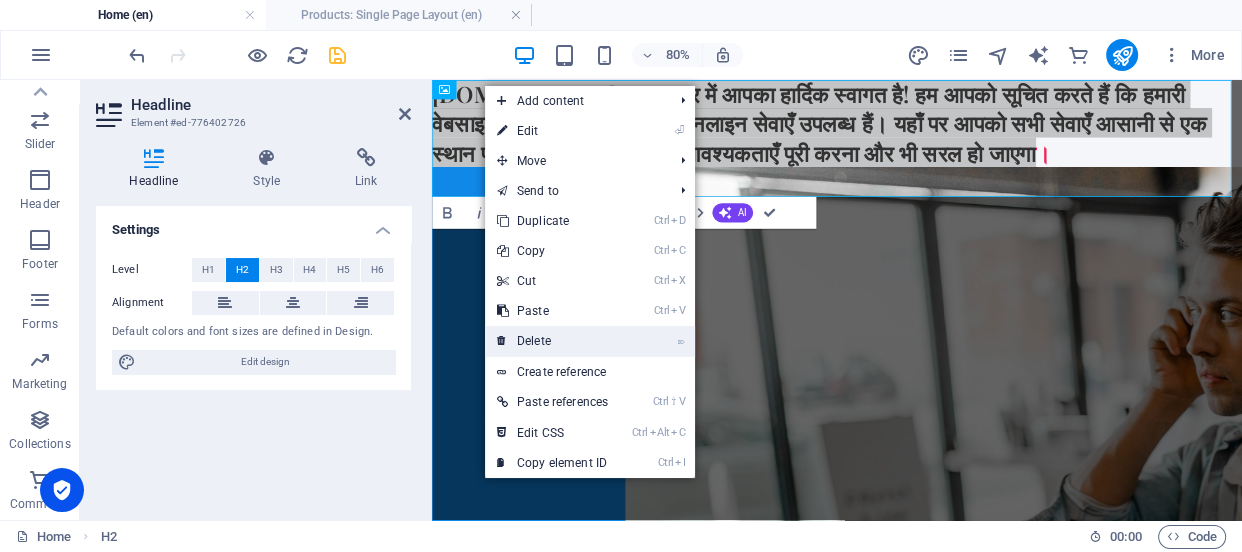 click on "⌦  Delete" at bounding box center (552, 341) 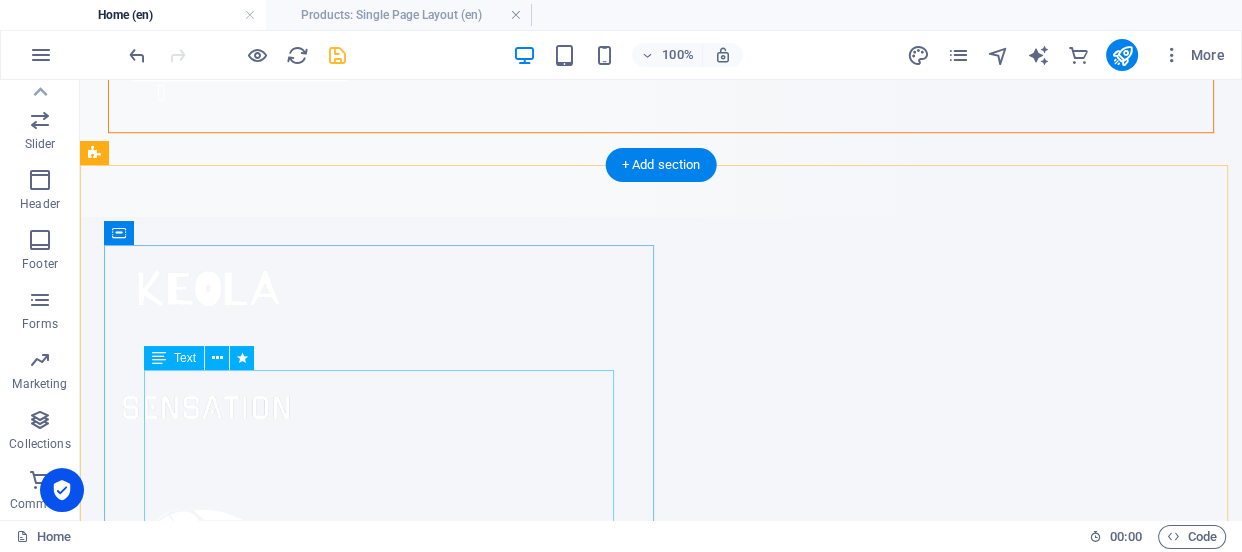 scroll, scrollTop: 1727, scrollLeft: 0, axis: vertical 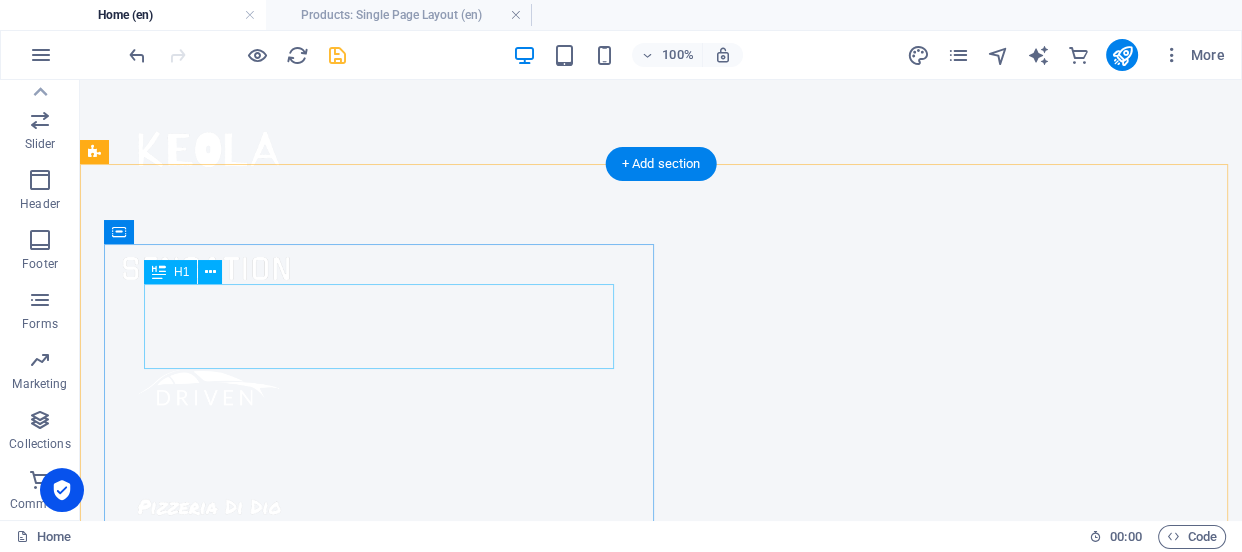 click on "THE INTERNATION VILLAGE RASALPUR." at bounding box center [661, 1763] 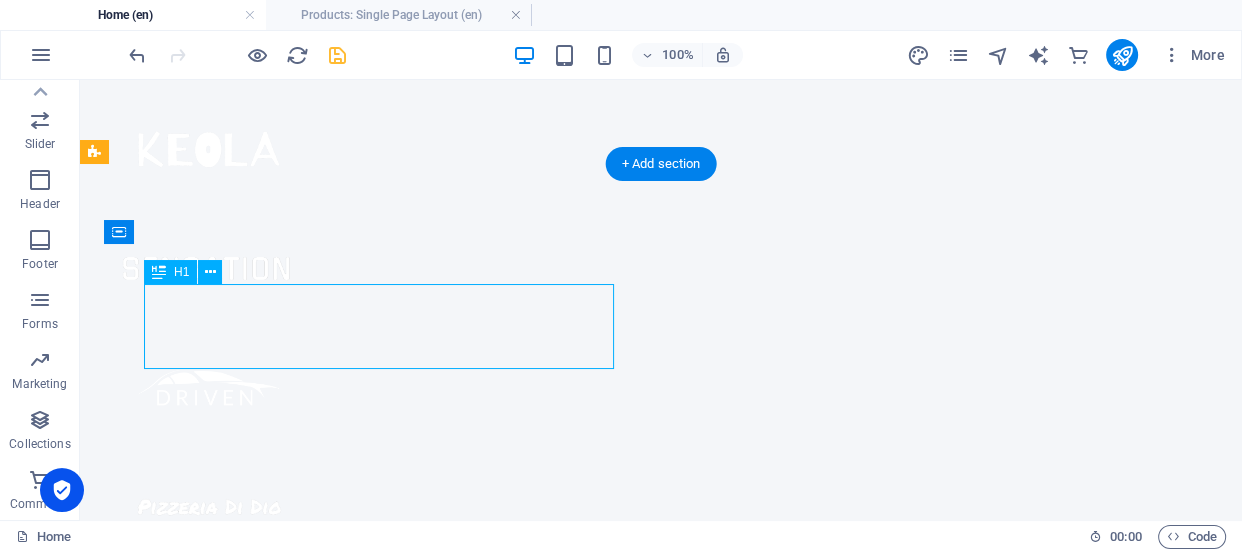 click on "THE INTERNATION VILLAGE RASALPUR." at bounding box center (661, 1763) 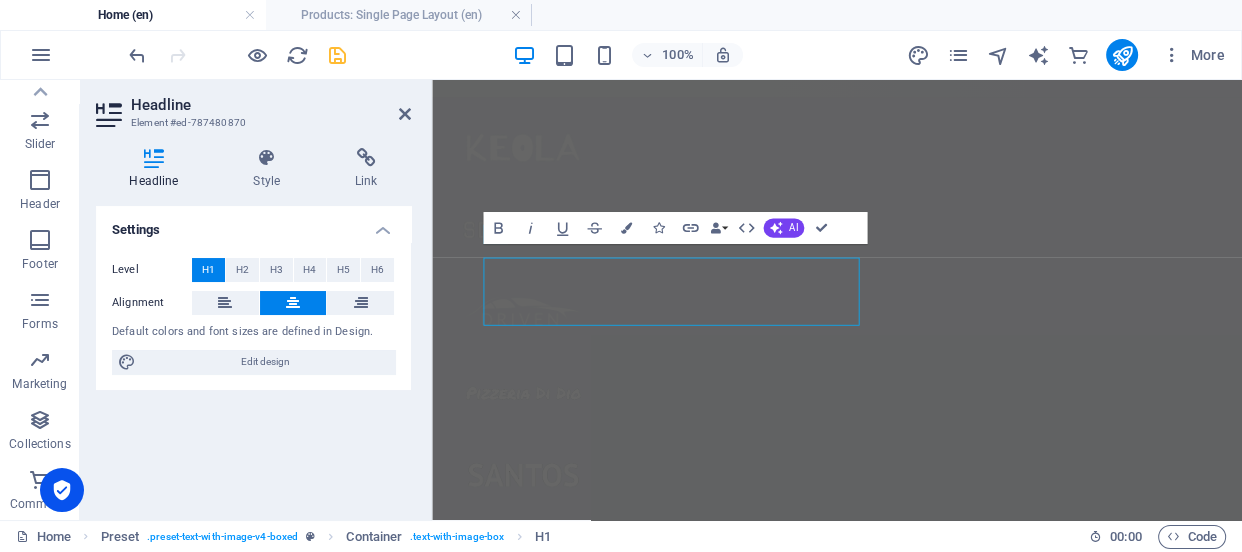 scroll, scrollTop: 1710, scrollLeft: 0, axis: vertical 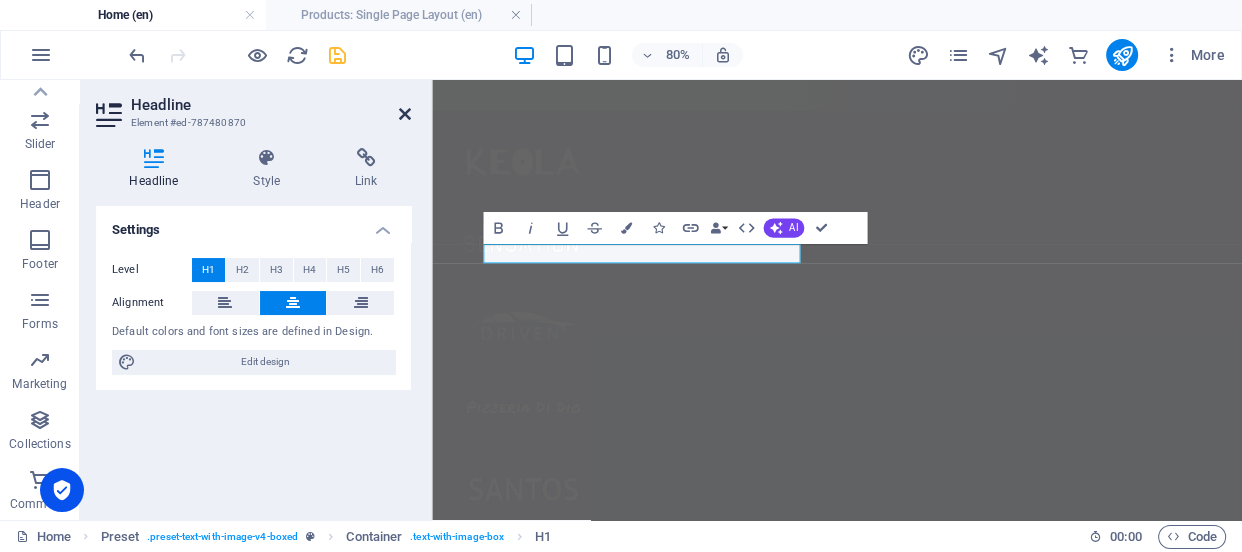 click at bounding box center [405, 114] 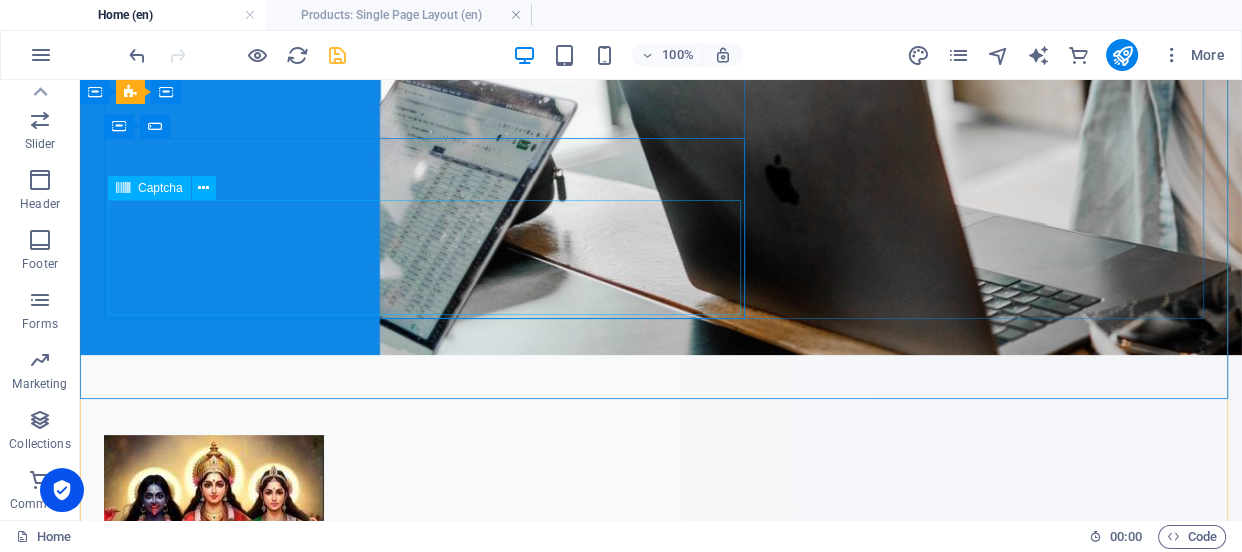 scroll, scrollTop: 545, scrollLeft: 0, axis: vertical 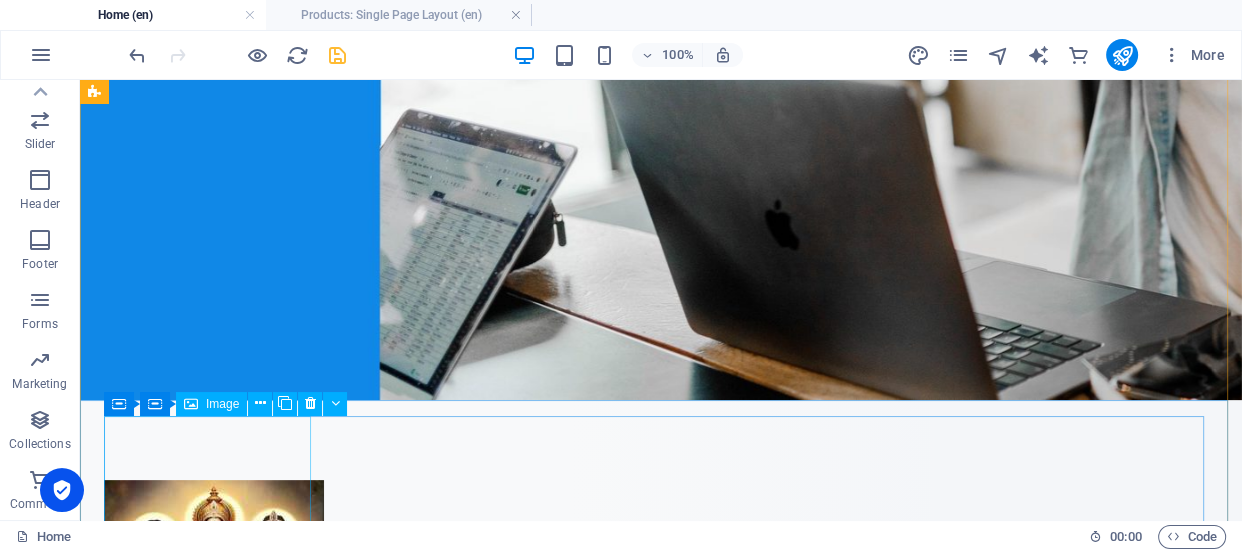 click at bounding box center [209, 1331] 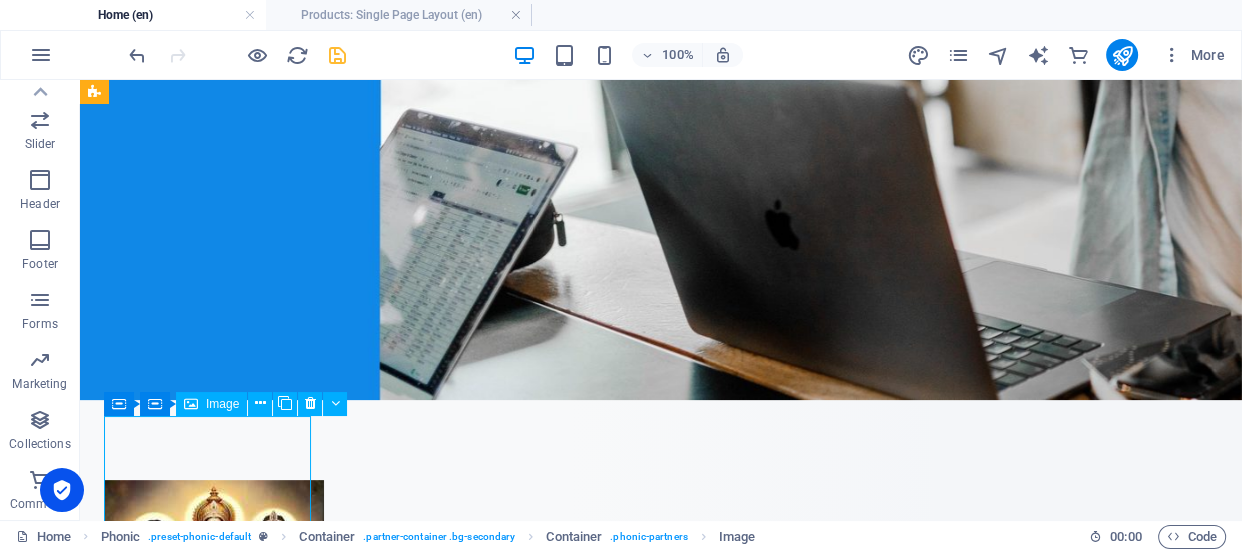 click at bounding box center [209, 1331] 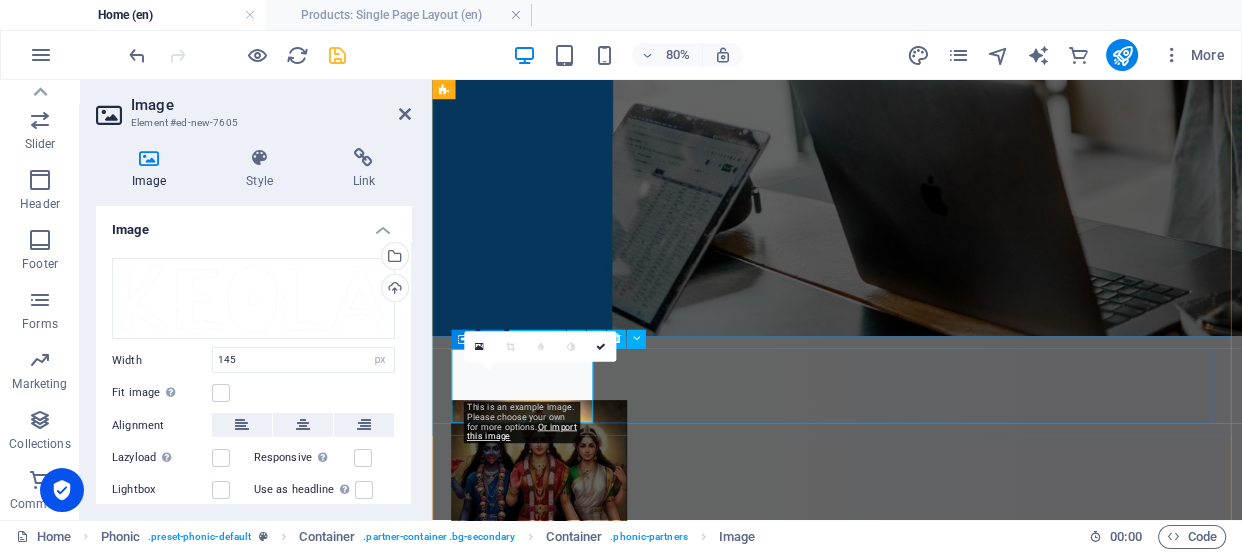 click at bounding box center [546, 1347] 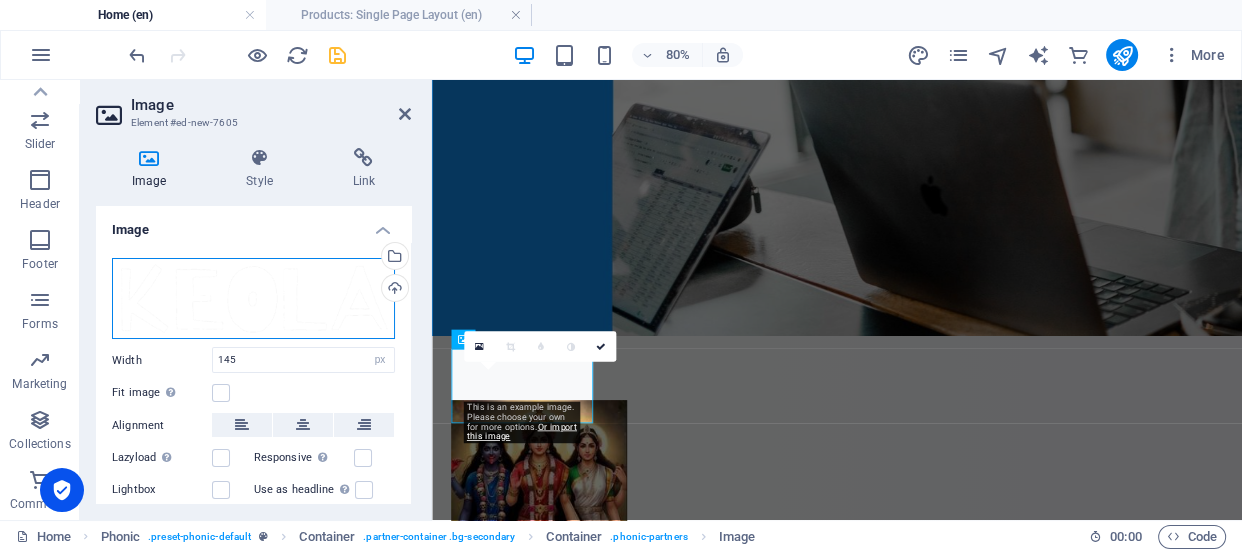 click on "Drag files here, click to choose files or select files from Files or our free stock photos & videos" at bounding box center [253, 299] 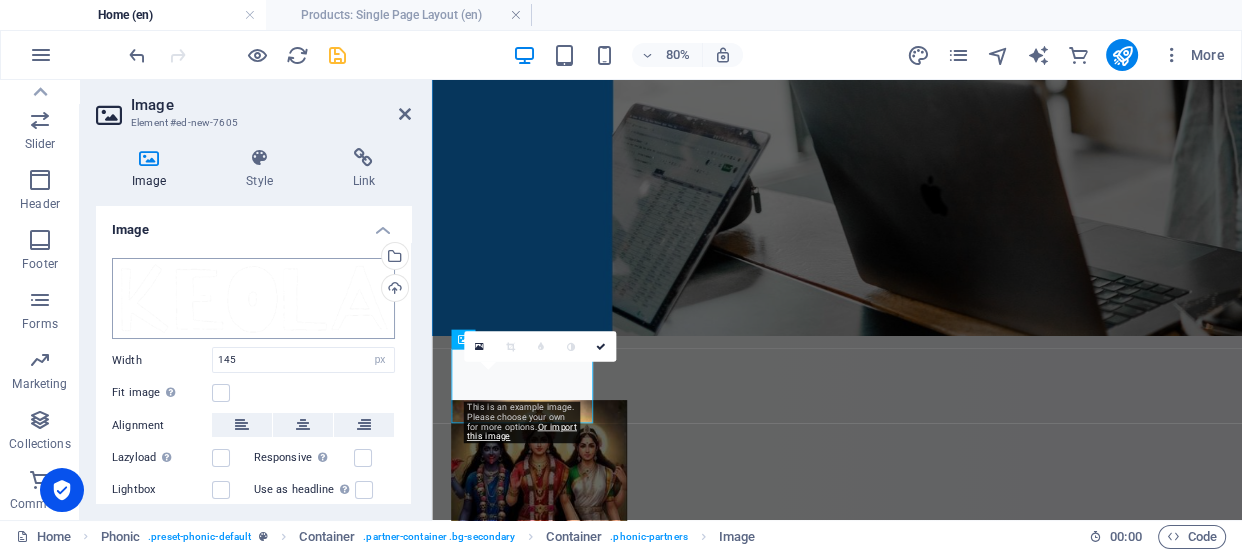click on "dc.crsorgi.gov.in.index.ds.suvidhaprint.site Home (en) Products: Single Page Layout (en) Favorites Elements Columns Content Boxes Accordion Tables Features Images Slider Header Footer Forms Marketing Collections Commerce Image Element #ed-new-7605 Image Style Link Image Drag files here, click to choose files or select files from Files or our free stock photos & videos Select files from the file manager, stock photos, or upload file(s) Upload Width 145 Default auto px rem % em vh vw Fit image Automatically fit image to a fixed width and height Height Default auto px Alignment Lazyload Loading images after the page loads improves page speed. Responsive Automatically load retina image and smartphone optimized sizes. Lightbox Use as headline The image will be wrapped in an H1 headline tag. Useful for giving alternative text the weight of an H1 headline, e.g. for the logo. Leave unchecked if uncertain. Optimized Position Direction 50 %" at bounding box center [621, 276] 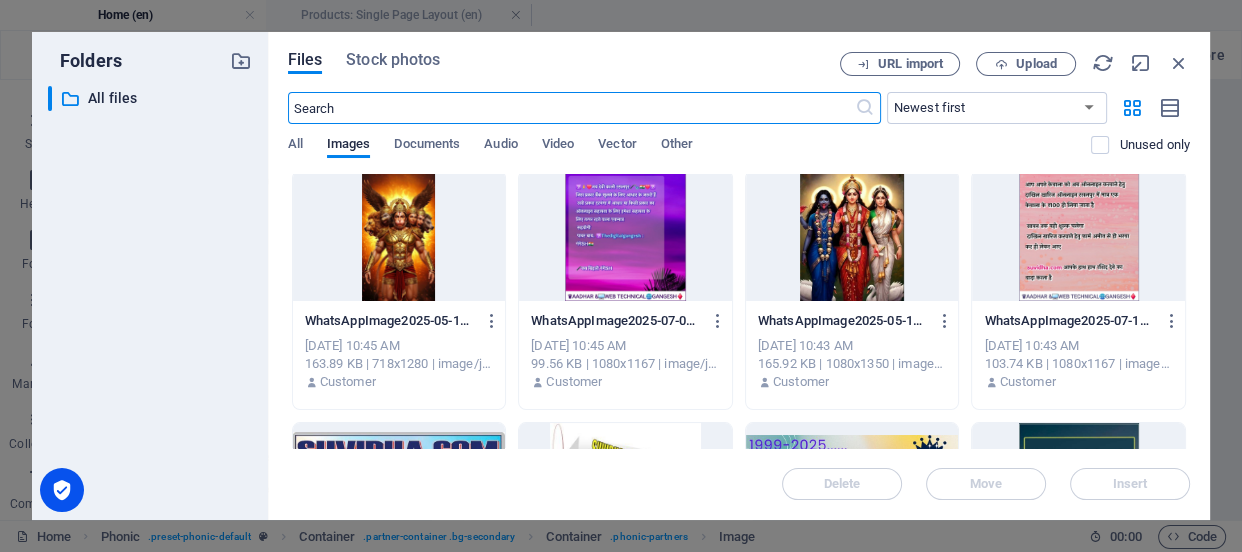 scroll, scrollTop: 0, scrollLeft: 0, axis: both 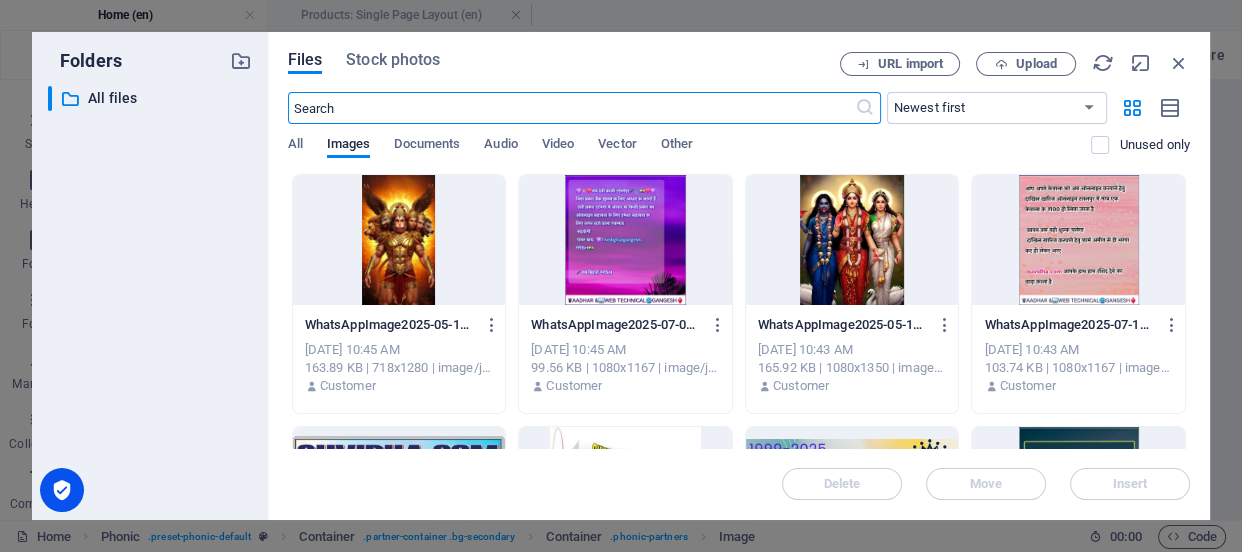 click at bounding box center (625, 240) 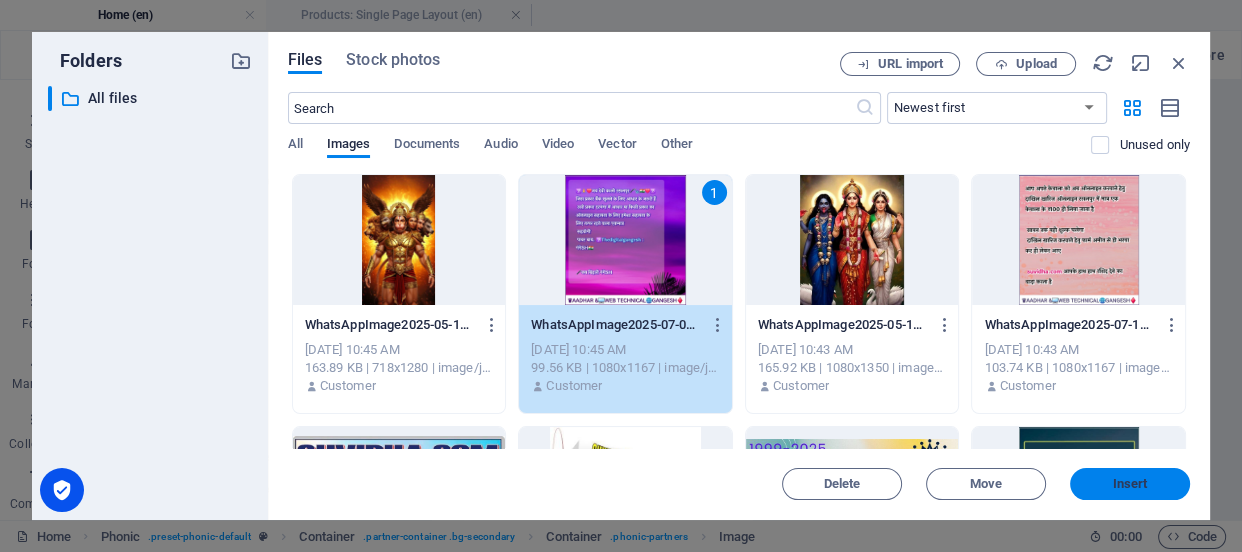click on "Insert" at bounding box center (1130, 484) 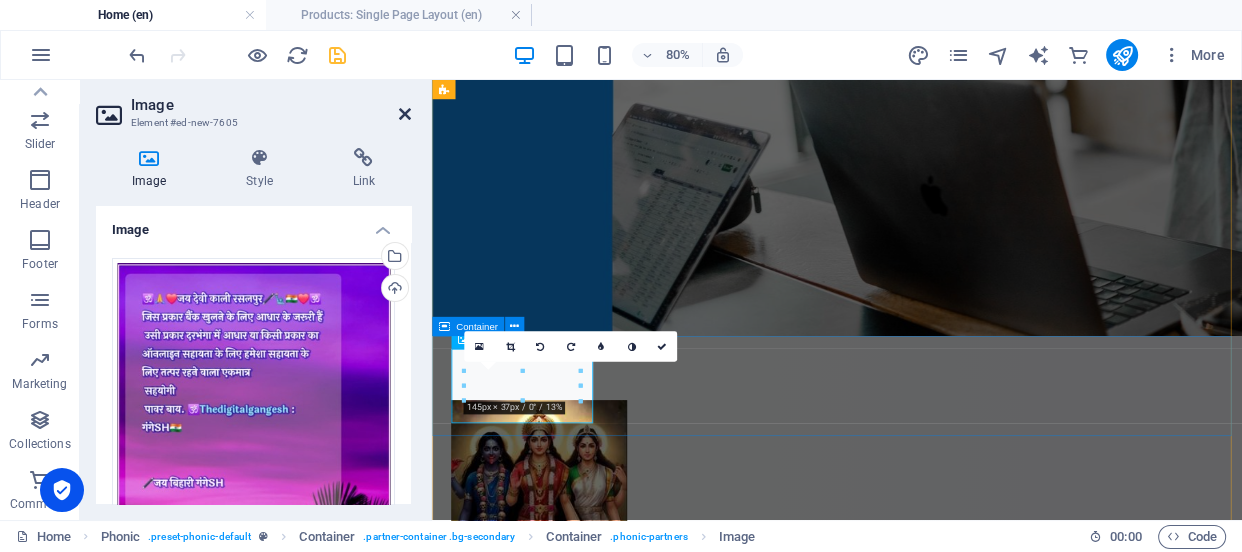 click at bounding box center (405, 114) 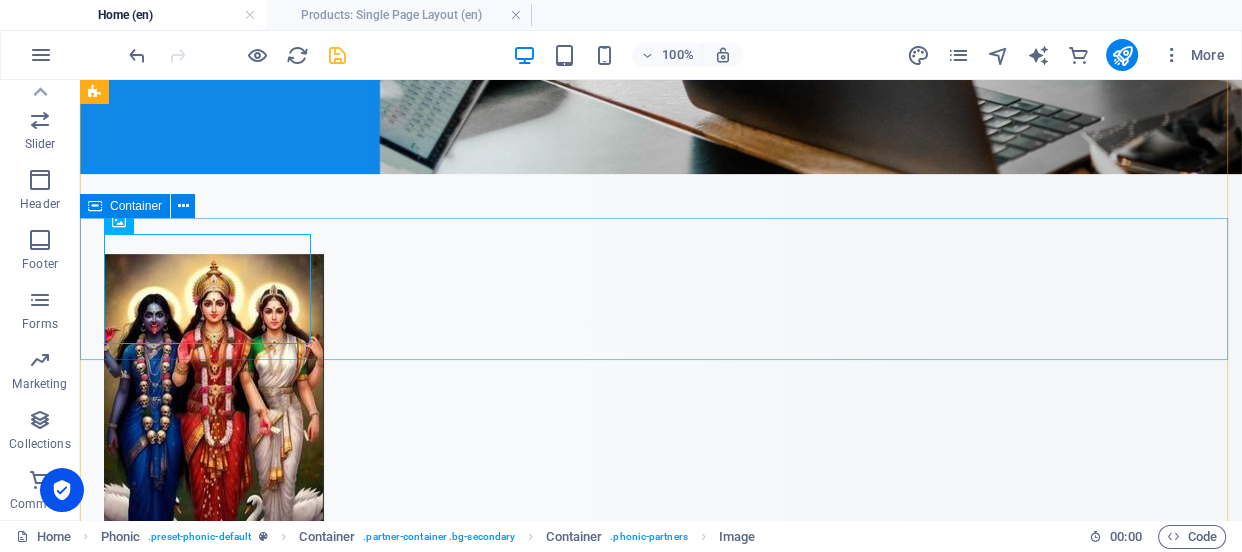 scroll, scrollTop: 727, scrollLeft: 0, axis: vertical 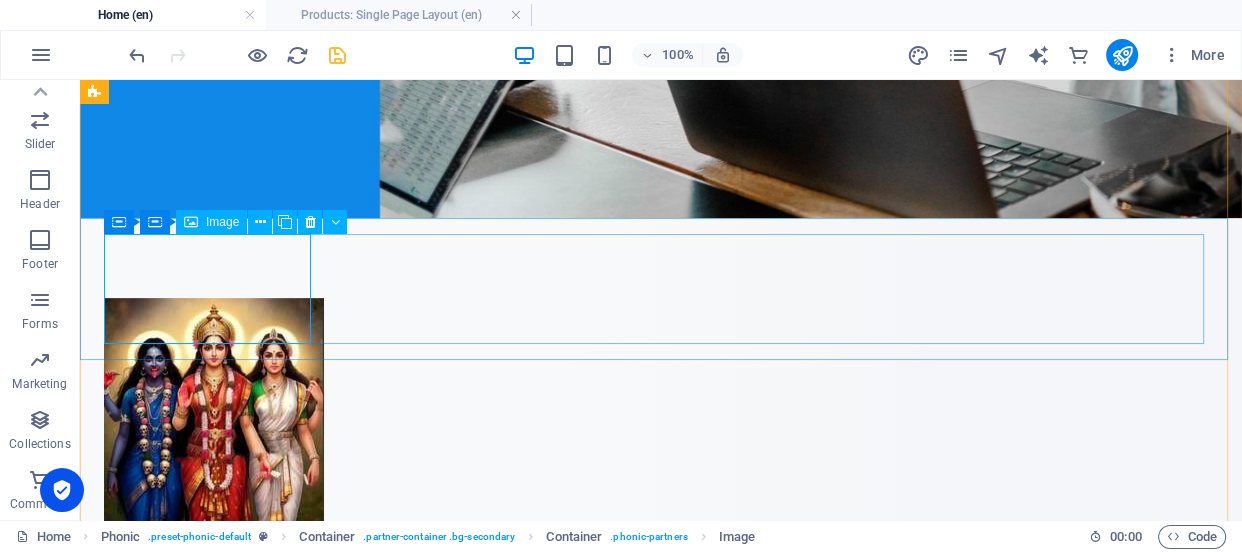 click at bounding box center [209, 1149] 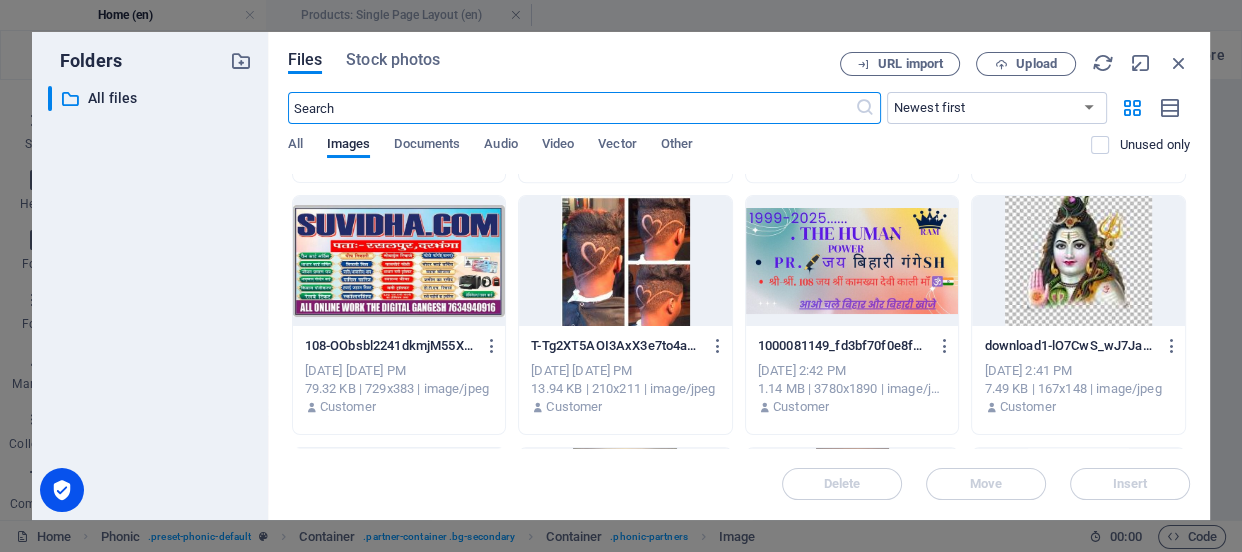 scroll, scrollTop: 1454, scrollLeft: 0, axis: vertical 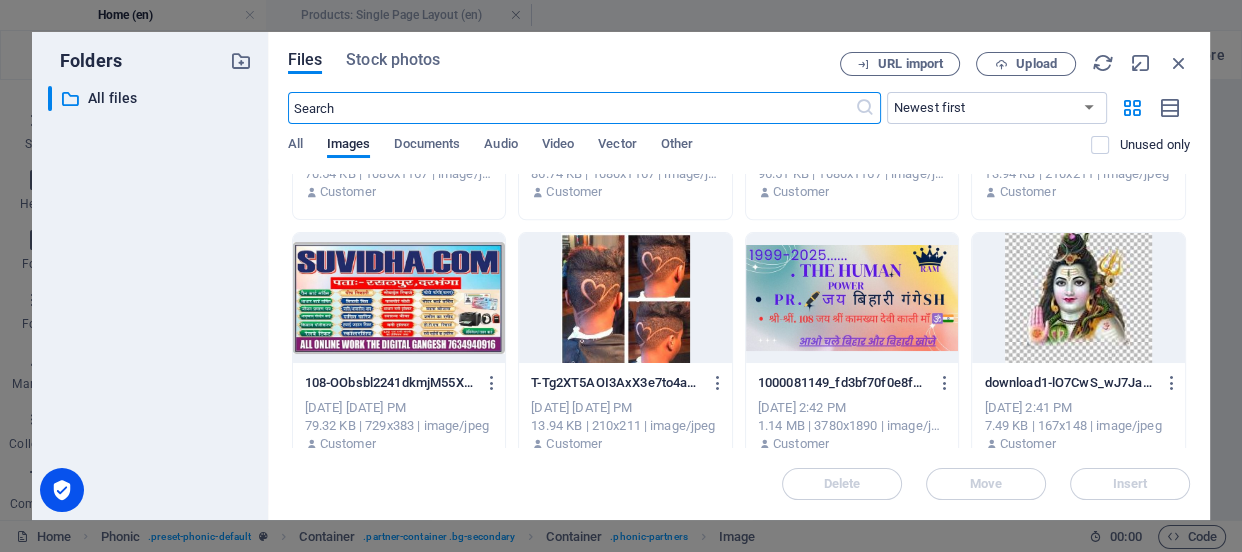 click at bounding box center (1078, 298) 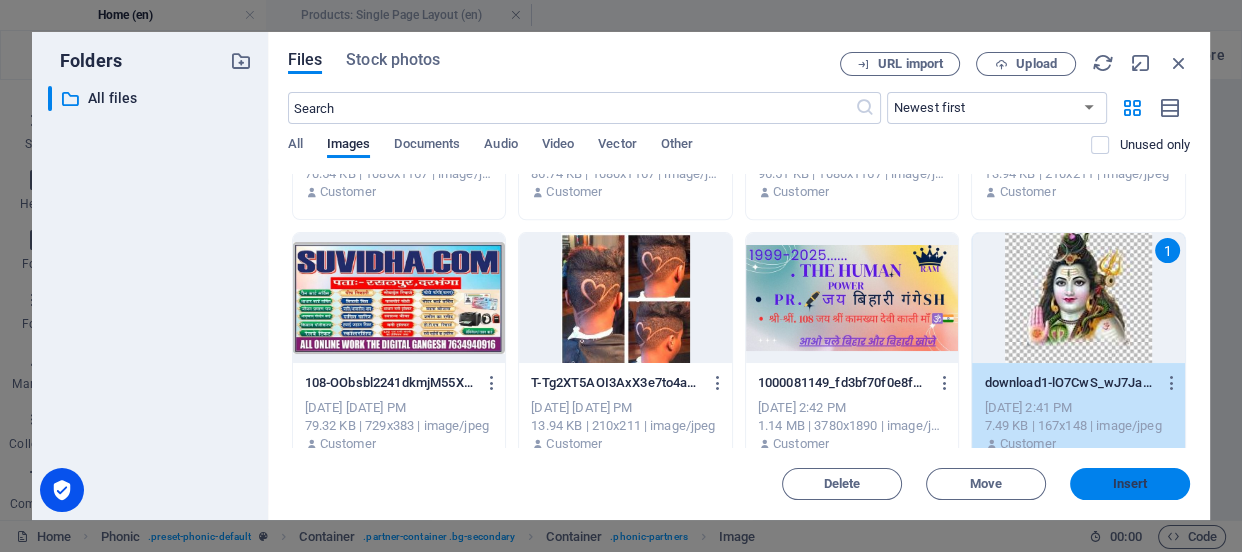 drag, startPoint x: 1125, startPoint y: 479, endPoint x: 48, endPoint y: 70, distance: 1152.046 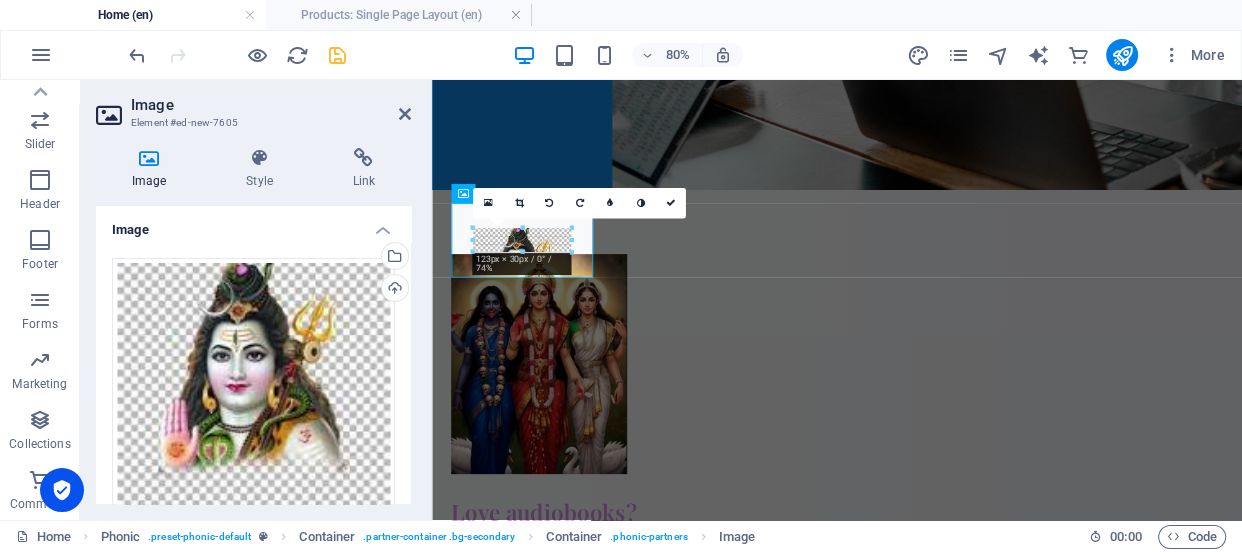 drag, startPoint x: 524, startPoint y: 253, endPoint x: 130, endPoint y: 206, distance: 396.7934 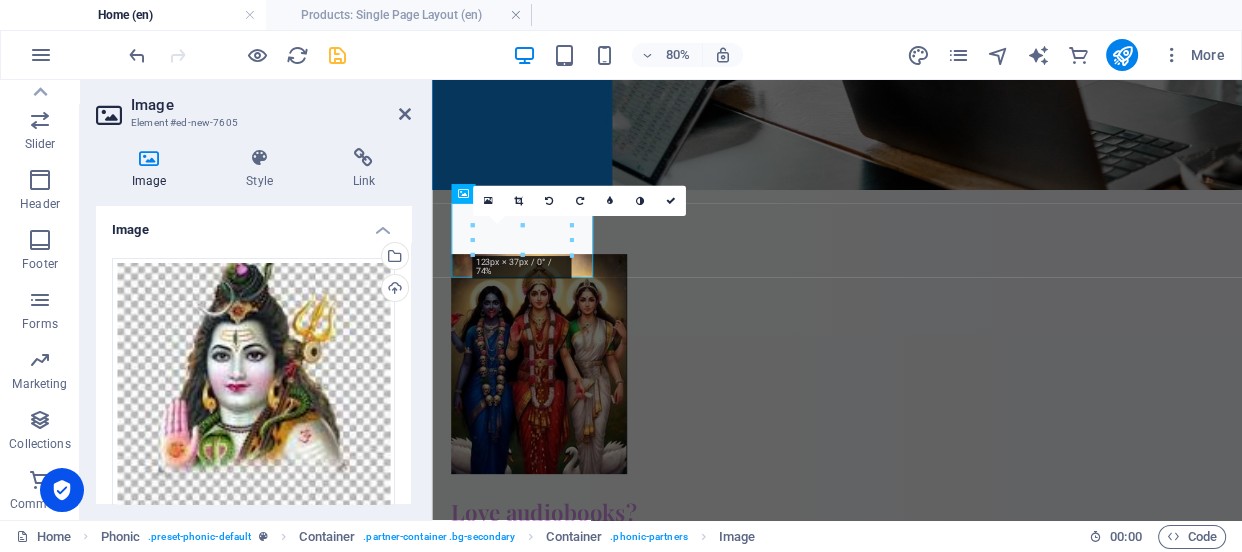 click on "Image Element #ed-new-7605 Image Style Link Image Drag files here, click to choose files or select files from Files or our free stock photos & videos Select files from the file manager, stock photos, or upload file(s) Upload Width 123 Default auto px rem % em vh vw Fit image Automatically fit image to a fixed width and height Height Default auto px Alignment Lazyload Loading images after the page loads improves page speed. Responsive Automatically load retina image and smartphone optimized sizes. Lightbox Use as headline The image will be wrapped in an H1 headline tag. Useful for giving alternative text the weight of an H1 headline, e.g. for the logo. Leave unchecked if uncertain. Optimized Images are compressed to improve page speed. Position Direction Custom X offset 50 px rem % vh vw Y offset 50 px rem % vh vw Text Float No float Image left Image right Determine how text should behave around the image. Text Alternative text Image caption Paragraph Format Normal Heading 1 Heading 2 Heading 3 Heading 4 Code" at bounding box center (256, 300) 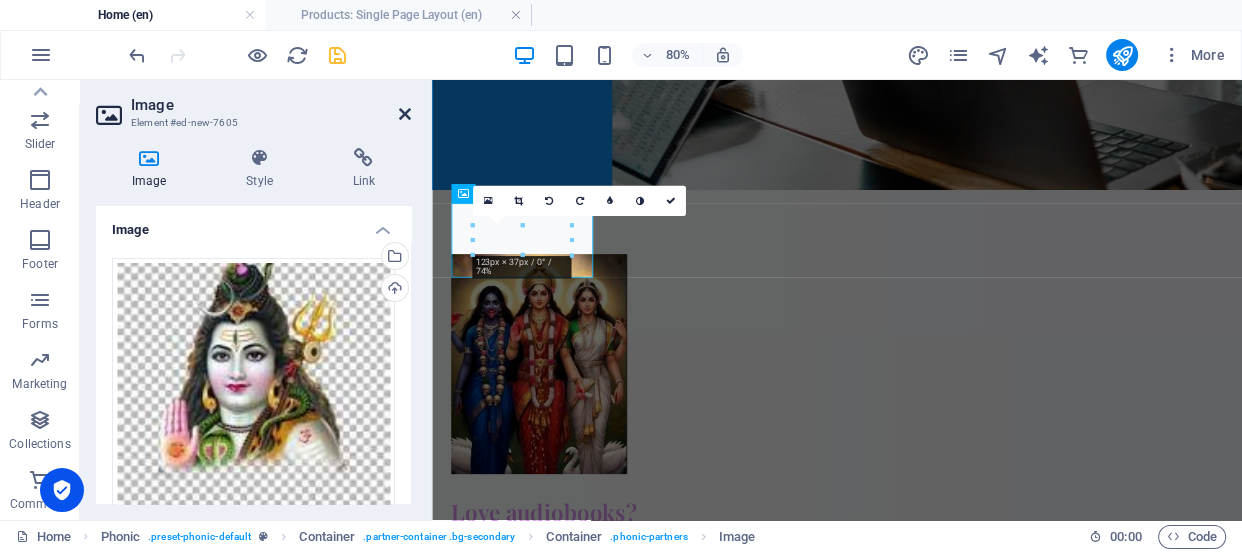 drag, startPoint x: 403, startPoint y: 107, endPoint x: 323, endPoint y: 28, distance: 112.432205 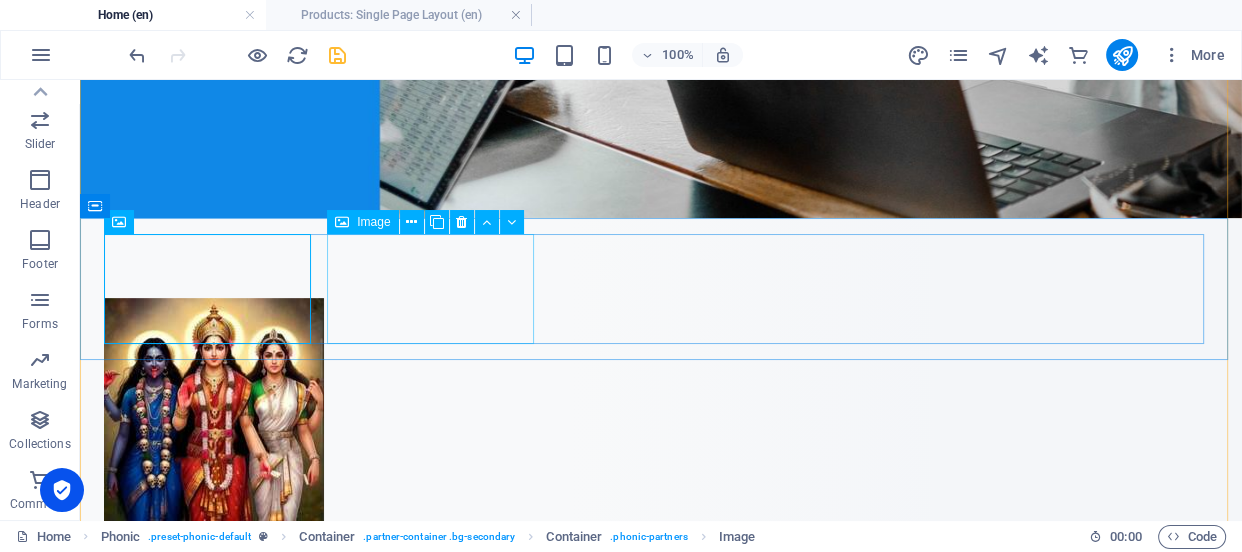 click at bounding box center (209, 1268) 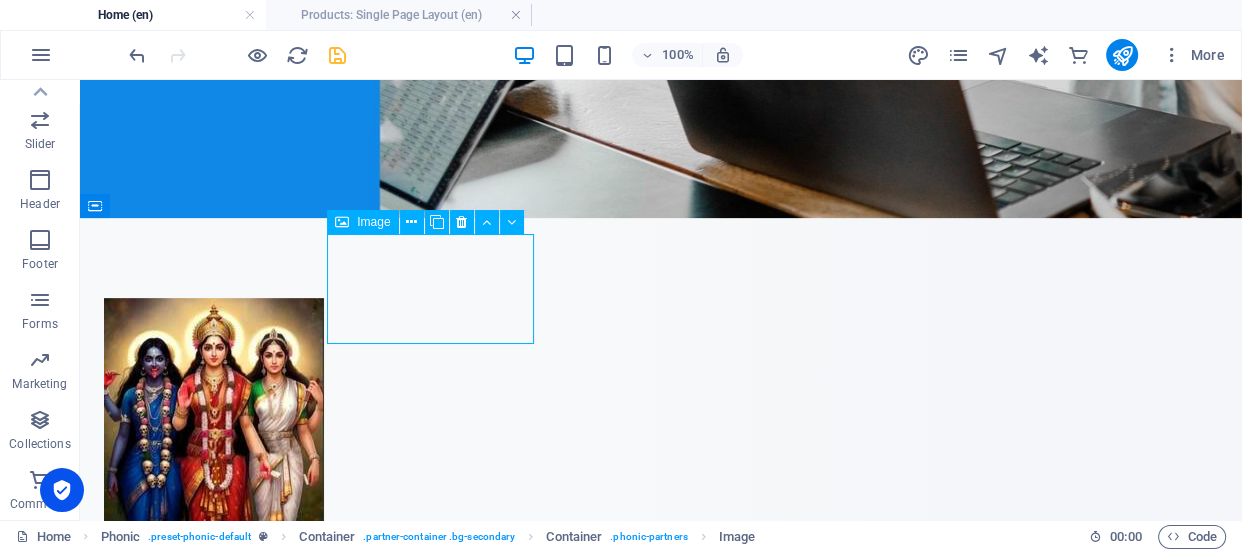click at bounding box center (209, 1268) 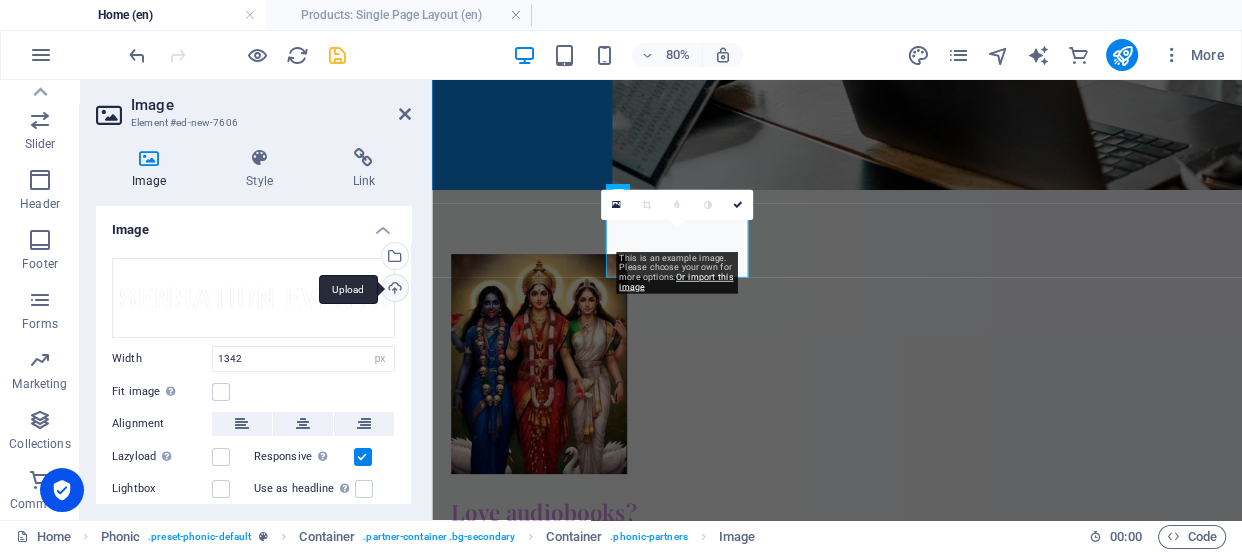 click on "Upload" at bounding box center (393, 290) 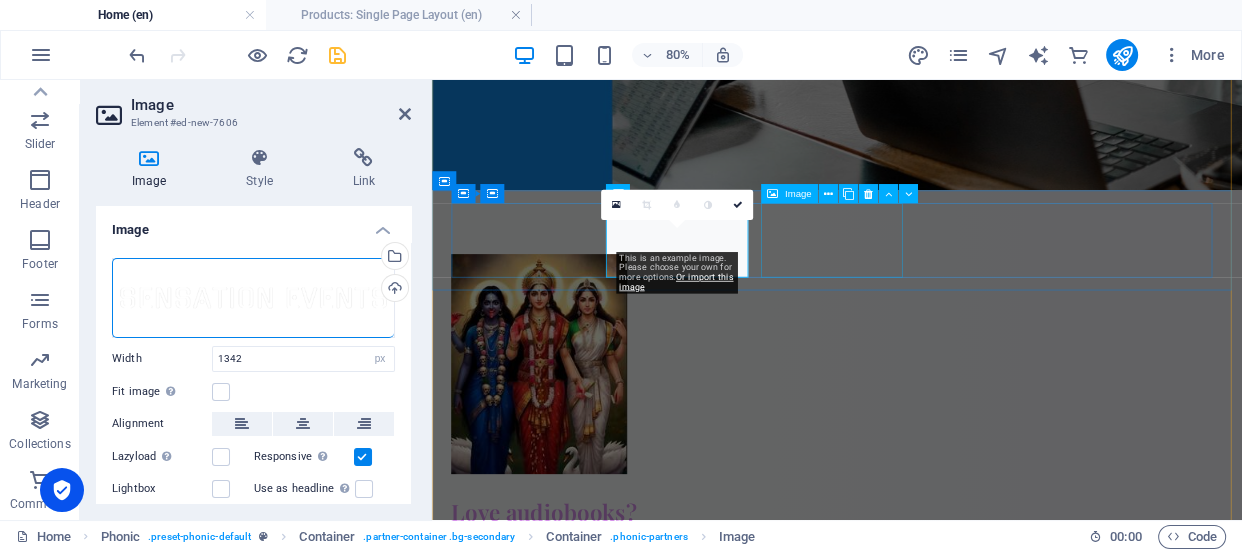 click at bounding box center [546, 1369] 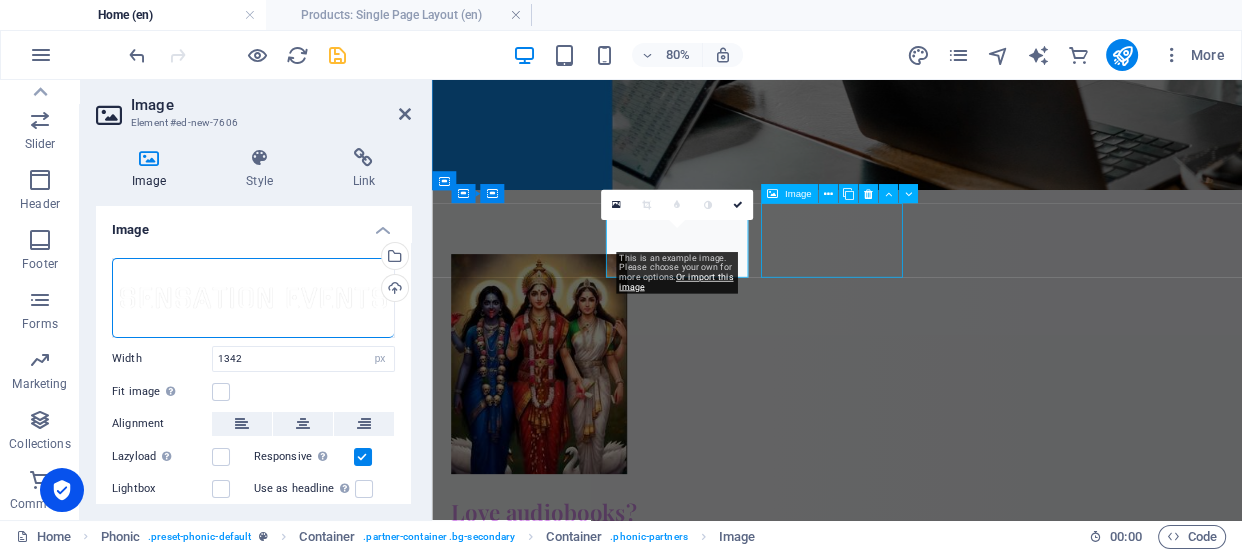click at bounding box center (546, 1369) 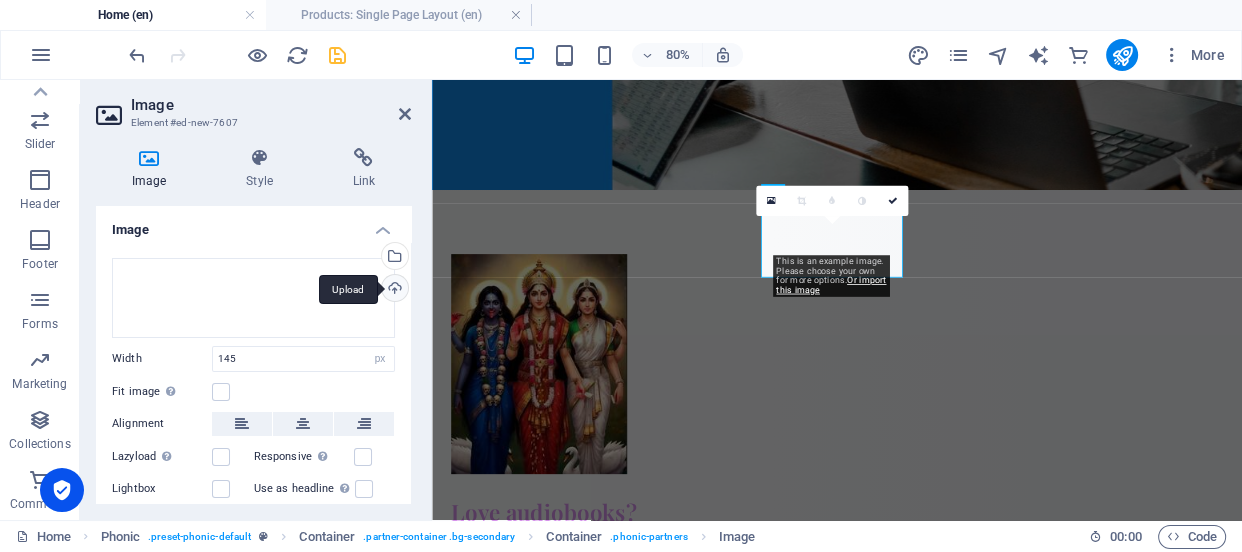 click on "Upload" at bounding box center [393, 290] 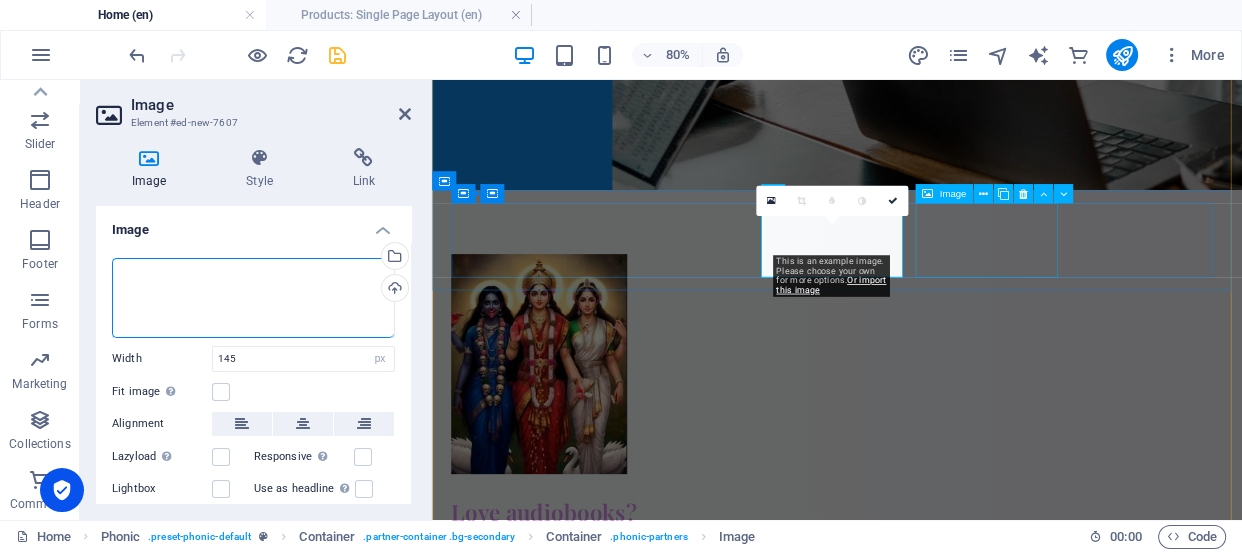 click at bounding box center (546, 1472) 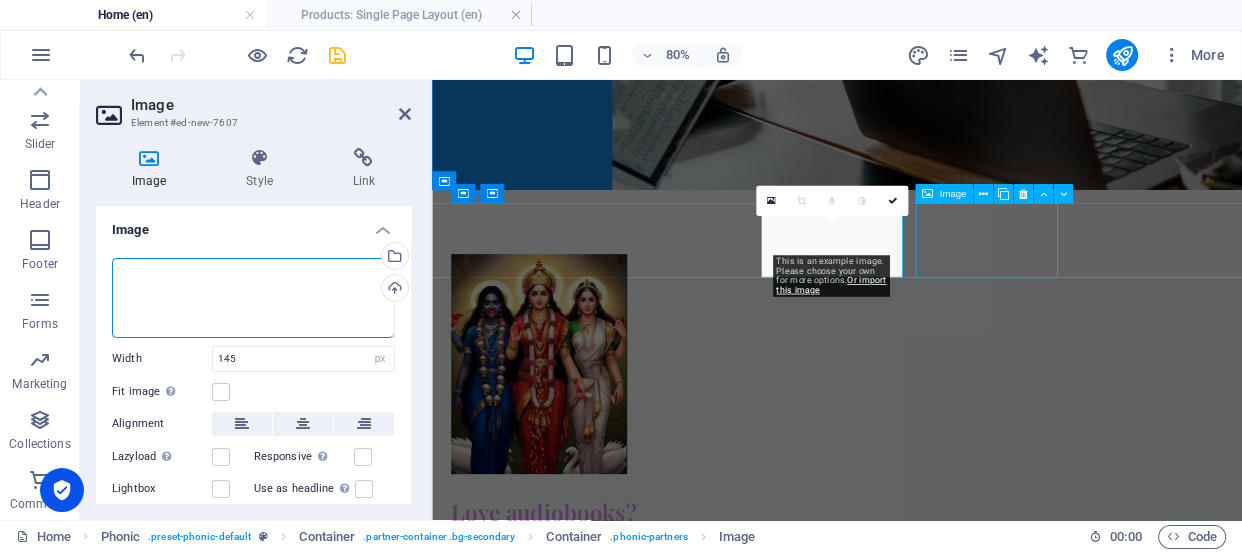 click at bounding box center (546, 1472) 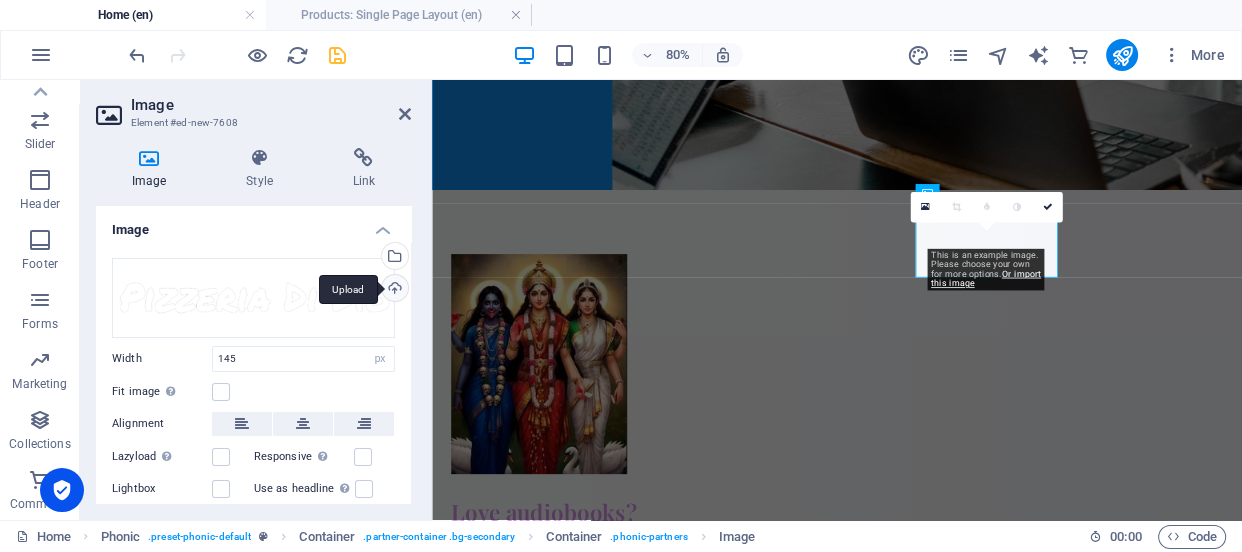 click on "Upload" at bounding box center [393, 290] 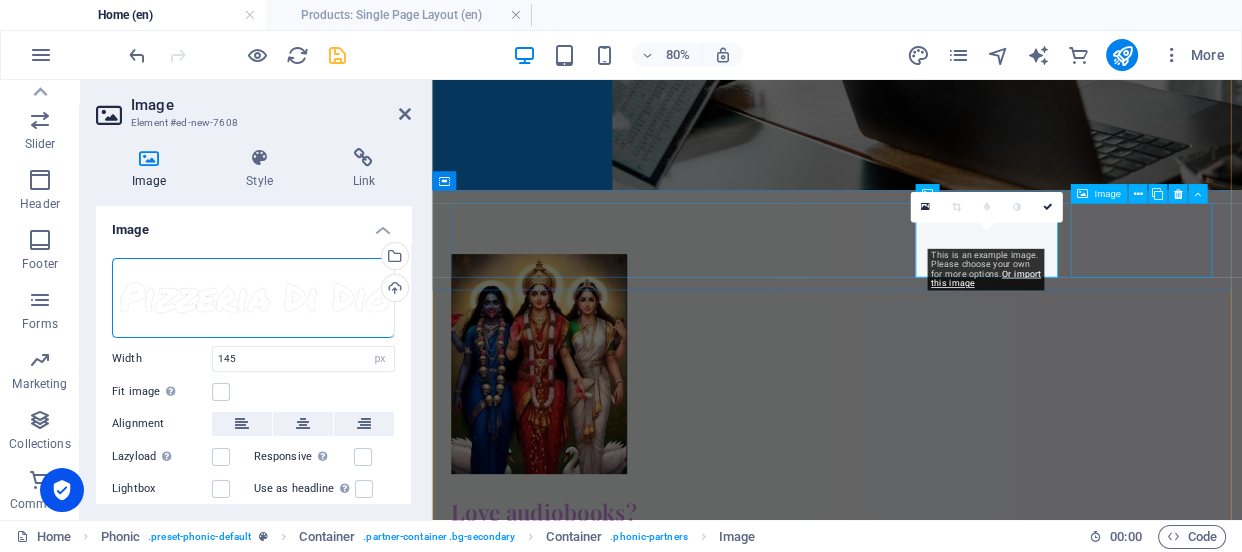 click at bounding box center (546, 1574) 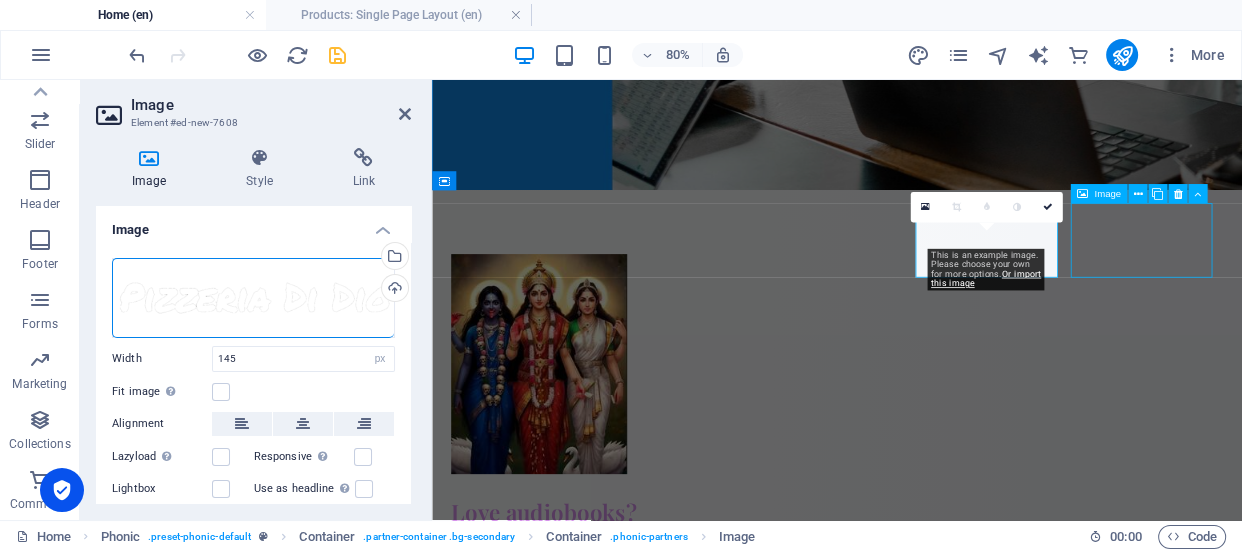 click at bounding box center [546, 1574] 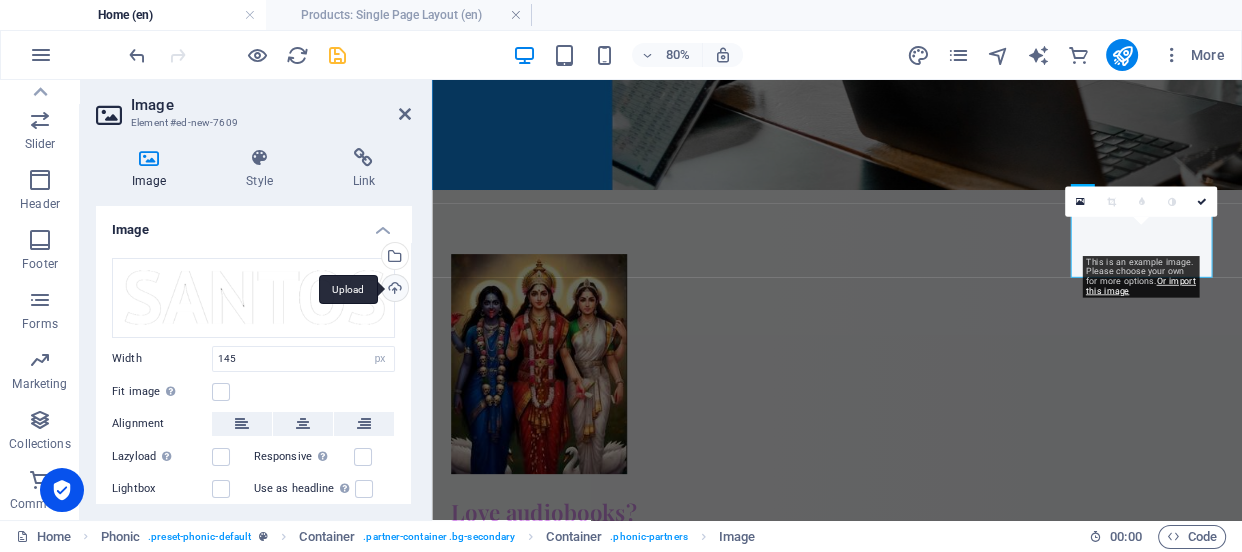 click on "Upload" at bounding box center [393, 290] 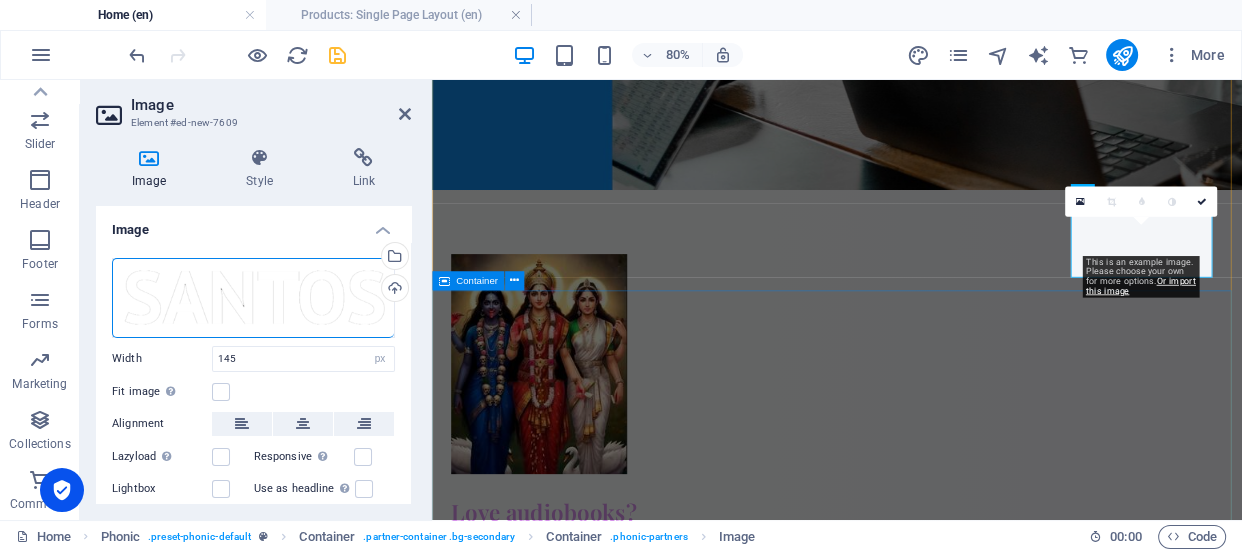 click on "The next steps to full access 1. Sign up now and get 1 month for free Lorem ipsum dolor sit amet, consetetur sadipscing elitr, sed diam nonumy eirmod tempor invidunt ut labore et dolore magna aliquyam erat, sed diam voluptua. At vero eos et accusam et justo duo [PERSON_NAME] et ea rebum.  2. Choose your favourite audiobook Lorem ipsum dolor sit amet, consetetur sadipscing elitr, sed diam nonumy eirmod tempor invidunt ut labore et dolore magna aliquyam erat, sed diam voluptua. At vero eos et accusam et justo duo [PERSON_NAME] et ea rebum.  3. Listen and enjoy Lorem ipsum dolor sit amet, consetetur sadipscing elitr, sed diam nonumy eirmod tempor invidunt ut labore et dolore magna aliquyam erat, sed diam voluptua. At vero eos et accusam et justo duo [PERSON_NAME] et ea rebum." at bounding box center [938, 2099] 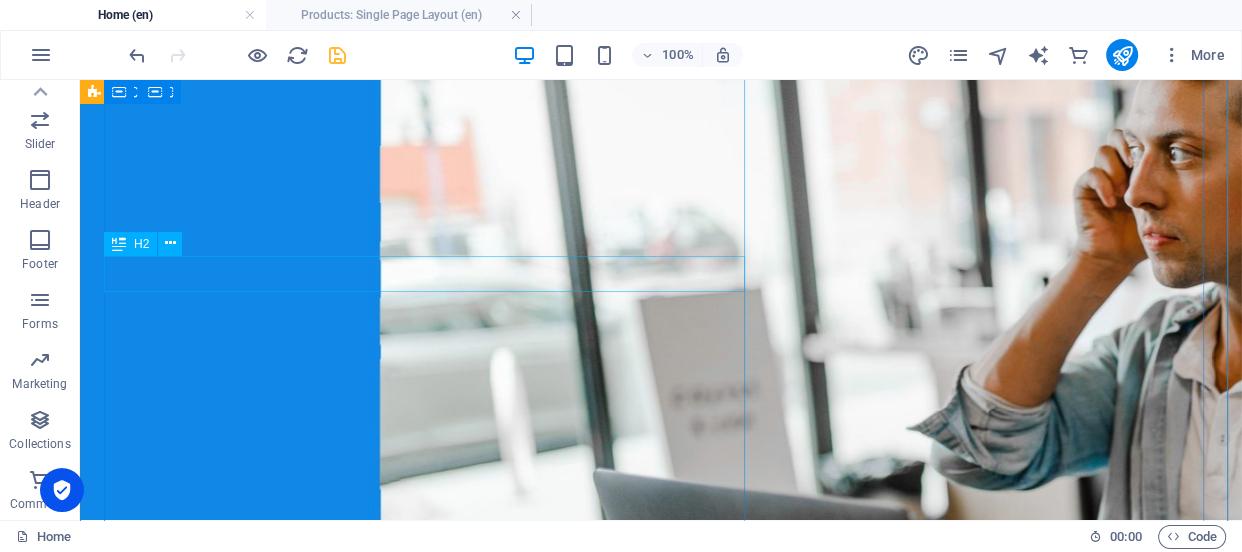 scroll, scrollTop: 272, scrollLeft: 0, axis: vertical 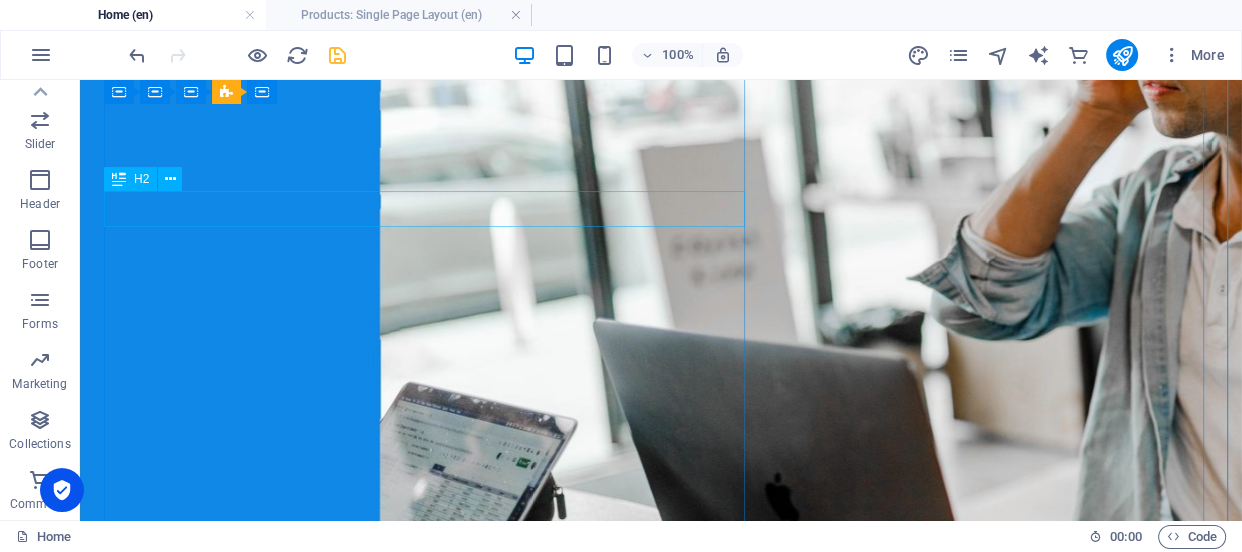 click on "Love audiobooks?" at bounding box center [661, 1075] 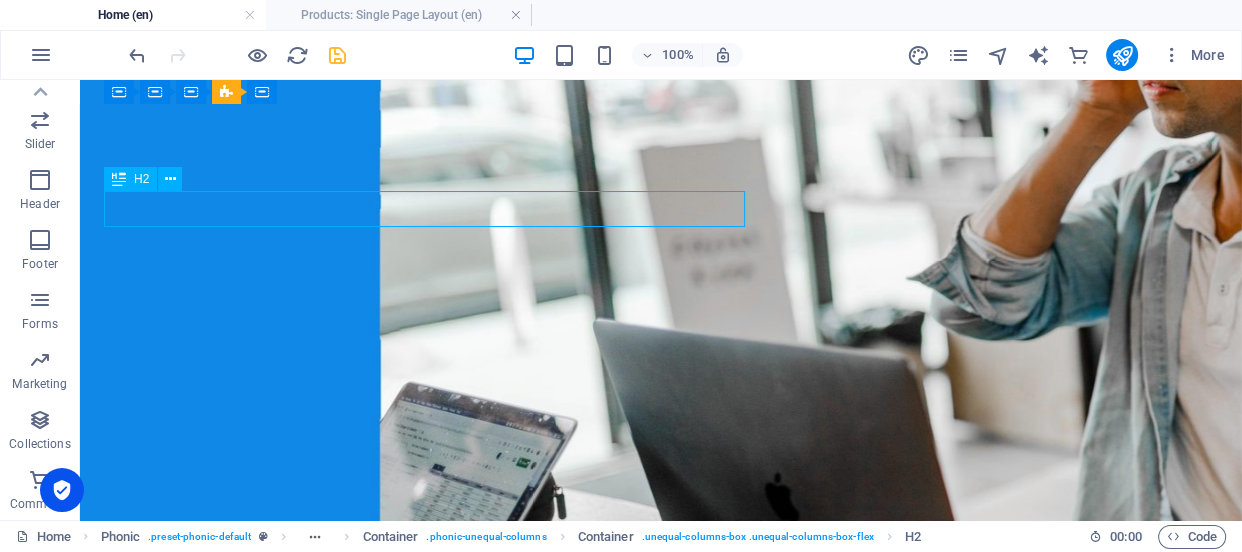 click on "Love audiobooks?" at bounding box center [661, 1075] 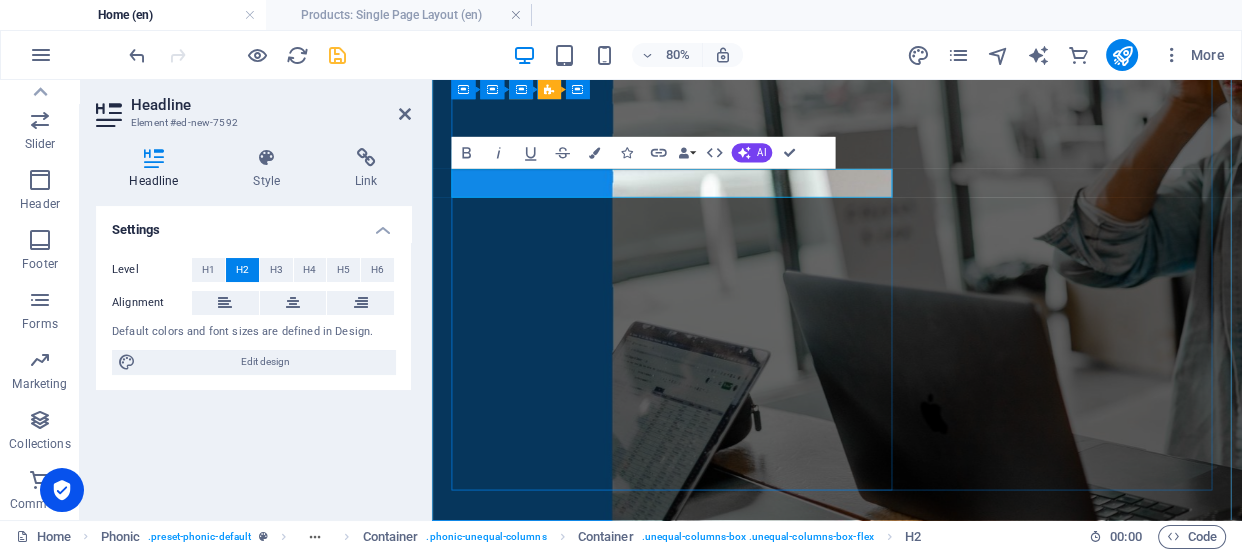 click on "THE INTERNATION VILLAGE RASALPUR." at bounding box center [938, 1075] 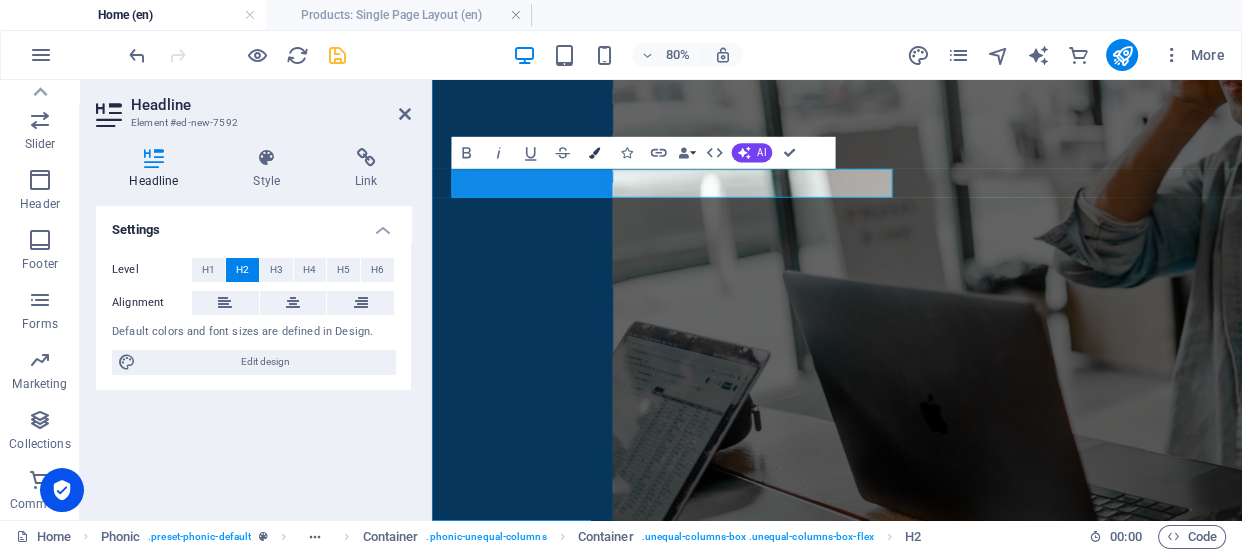 click at bounding box center [594, 152] 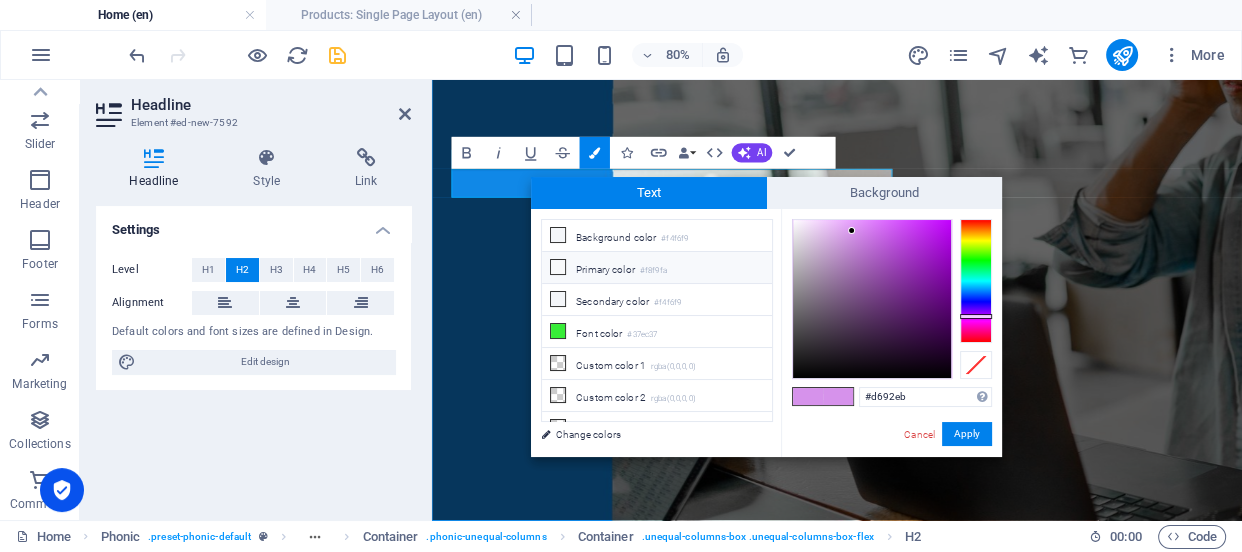 click on "#f8f9fa" at bounding box center (653, 271) 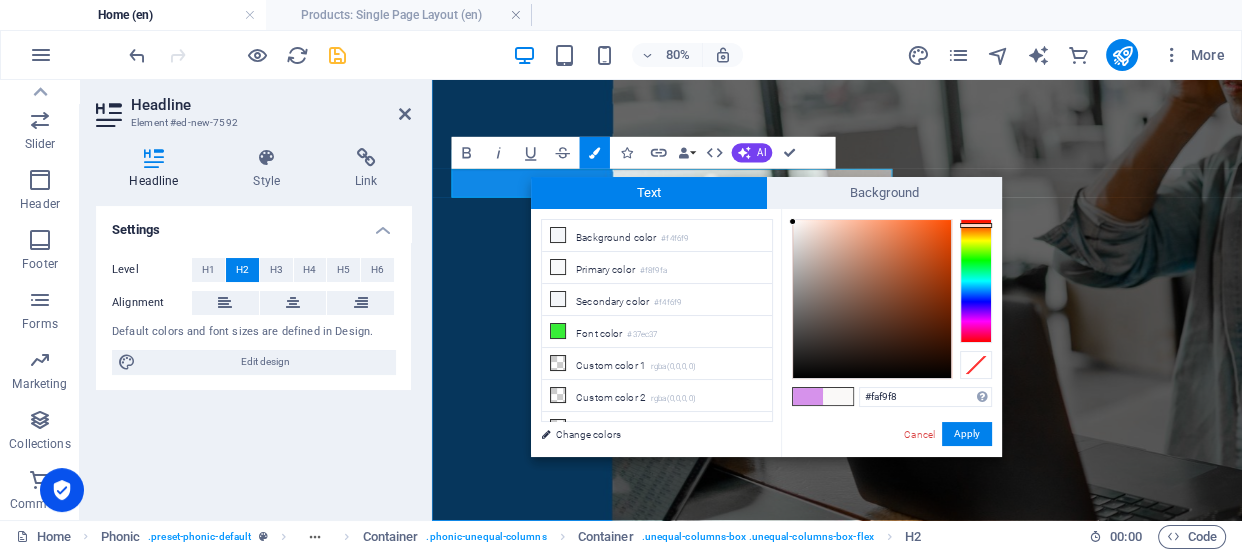 click at bounding box center [976, 281] 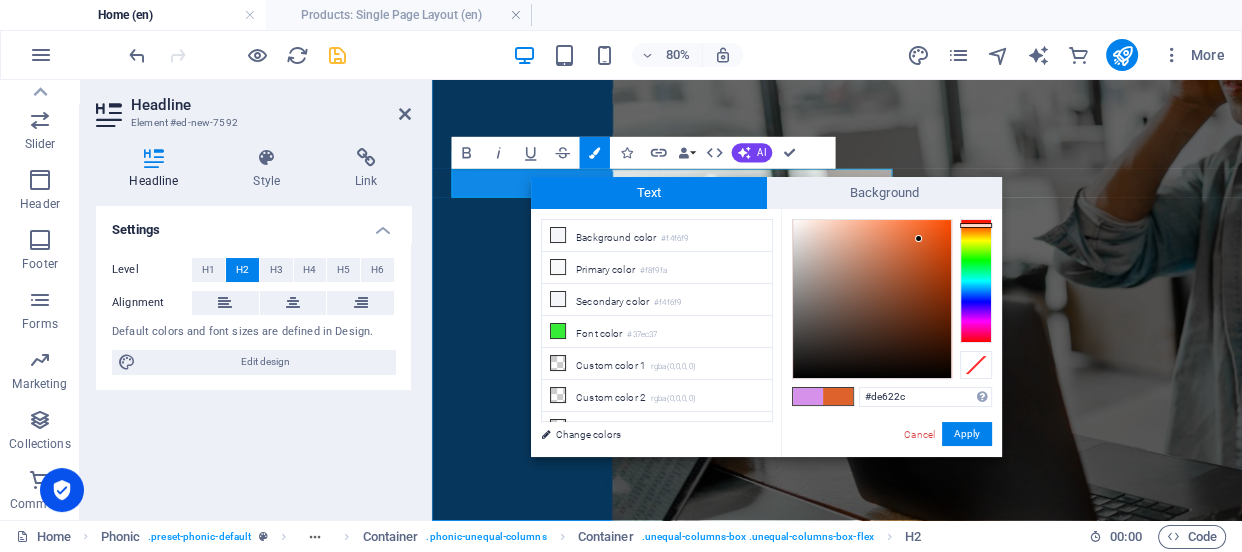click at bounding box center [872, 299] 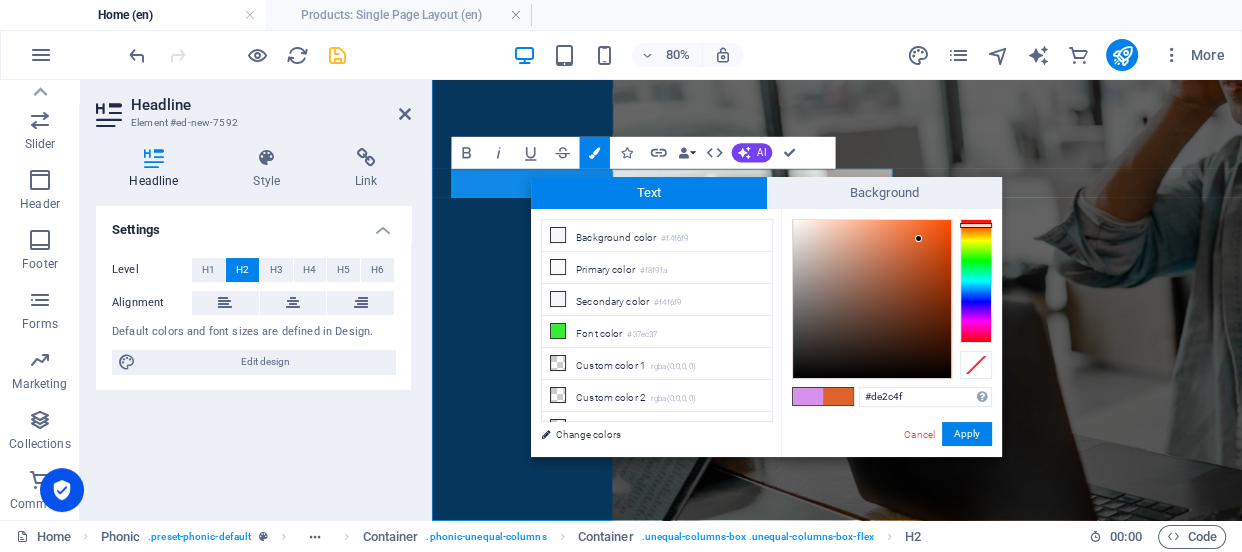 click at bounding box center (976, 281) 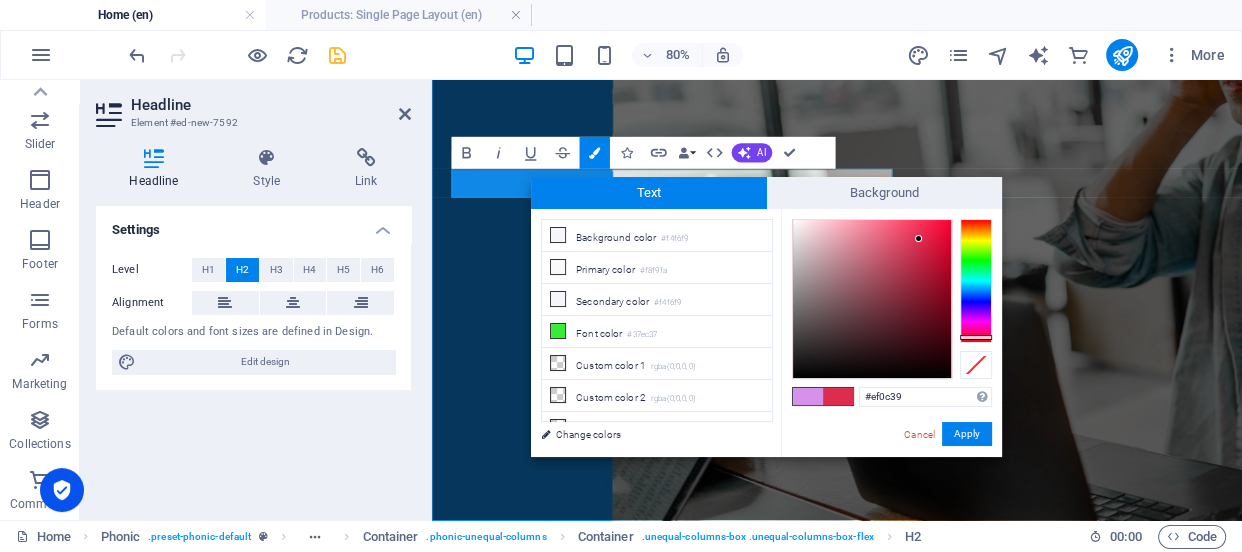 click at bounding box center [872, 299] 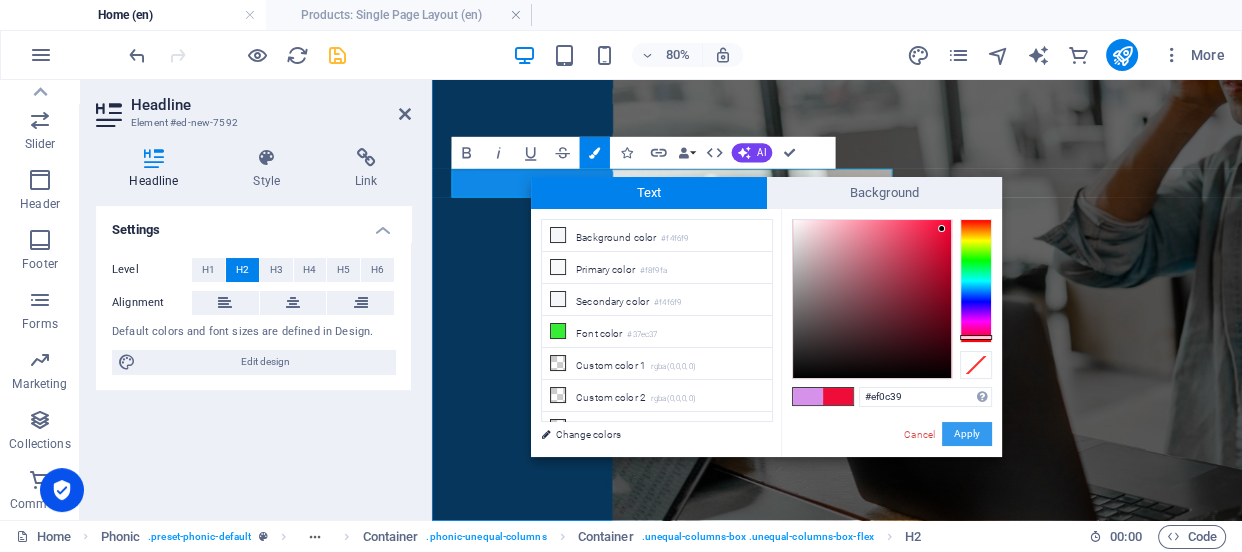 click on "Apply" at bounding box center (967, 434) 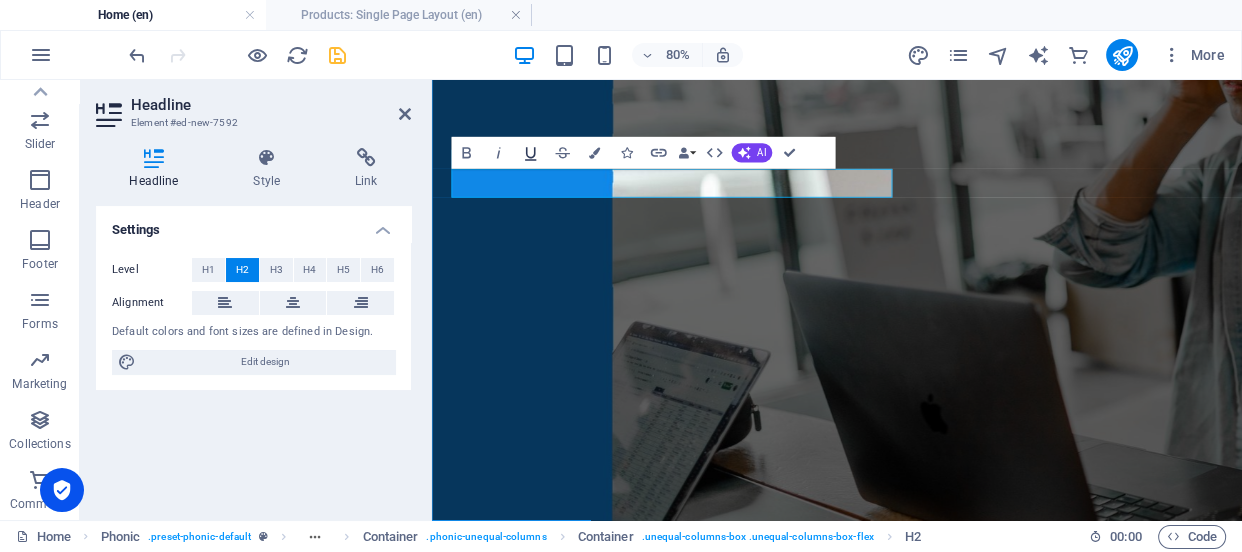 click 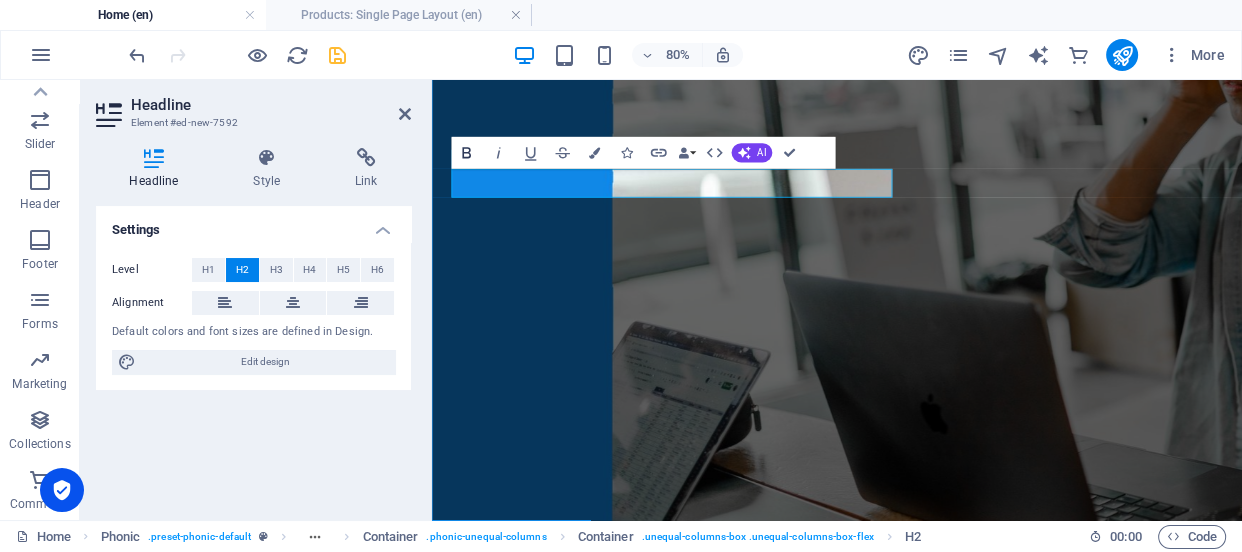 click 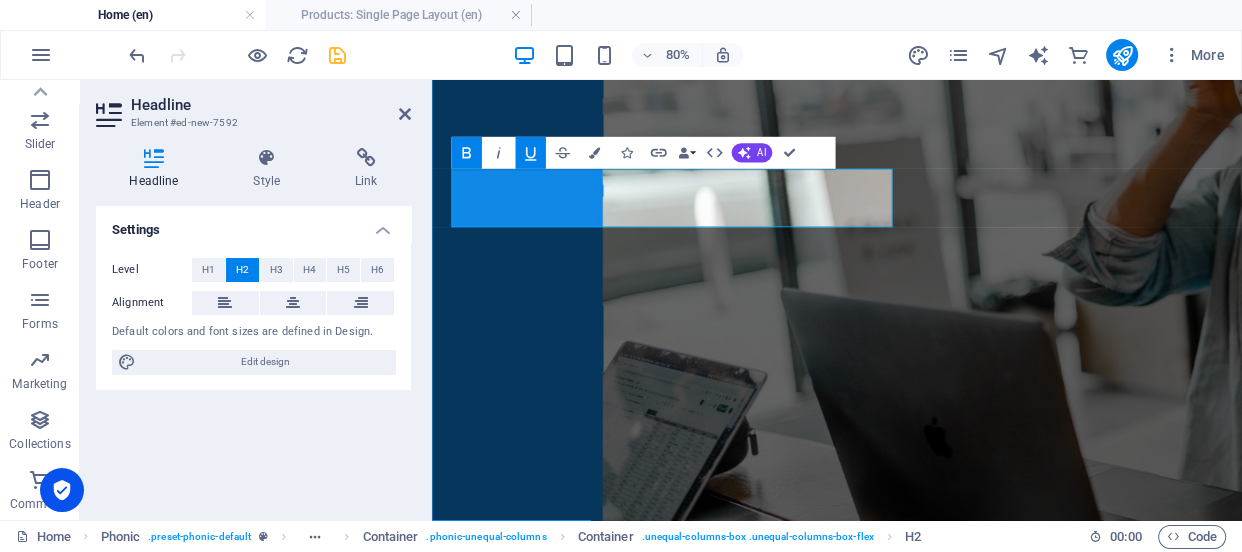 click 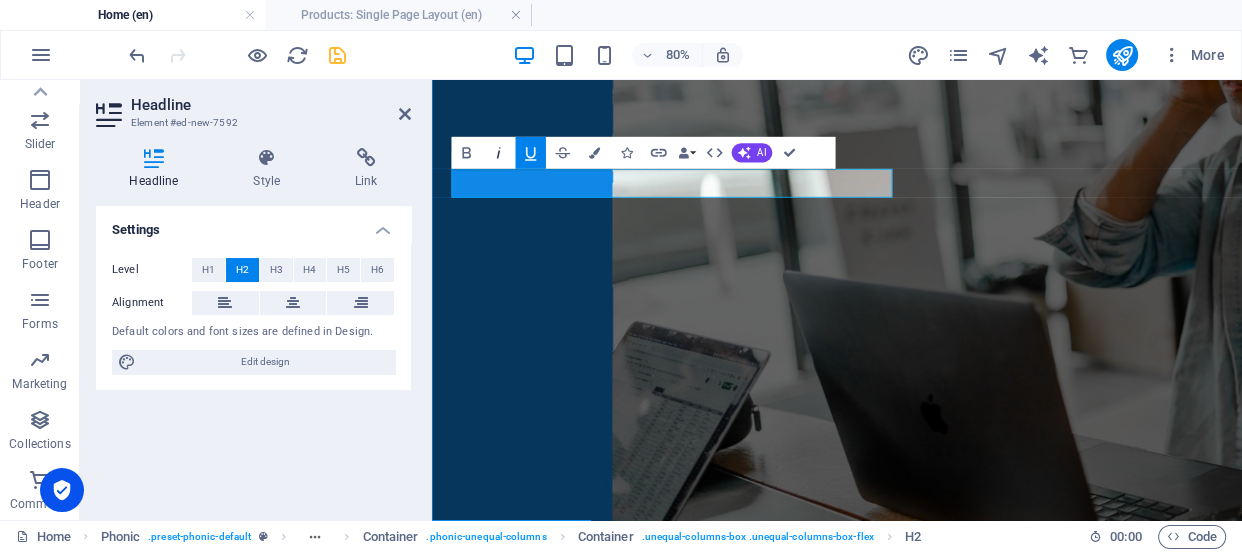 click 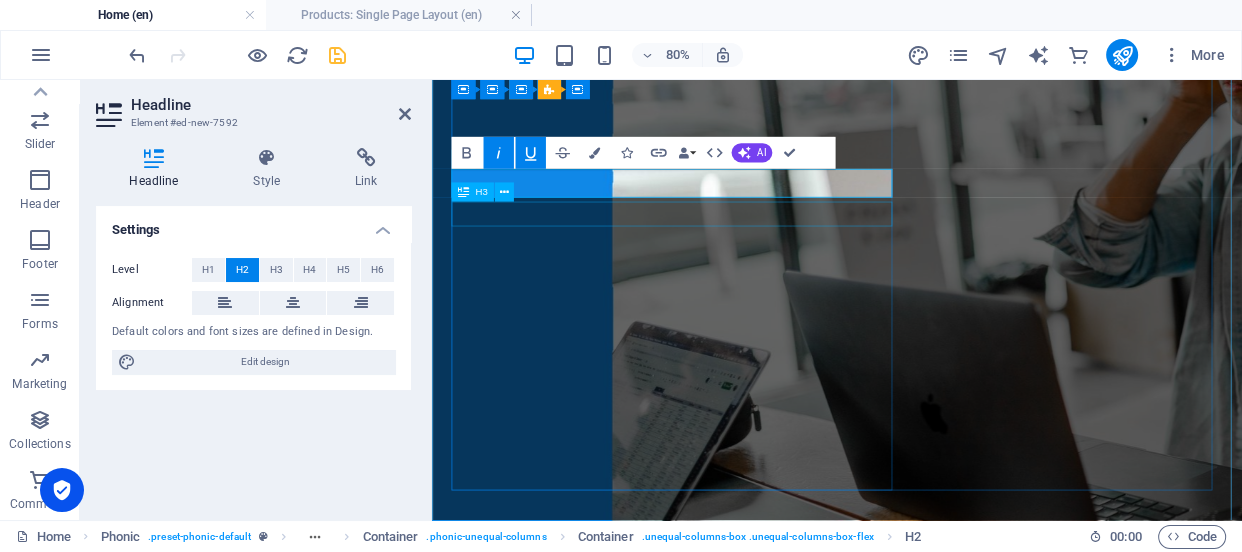 click on "Sign up now and get 1 month free access!" at bounding box center [938, 1113] 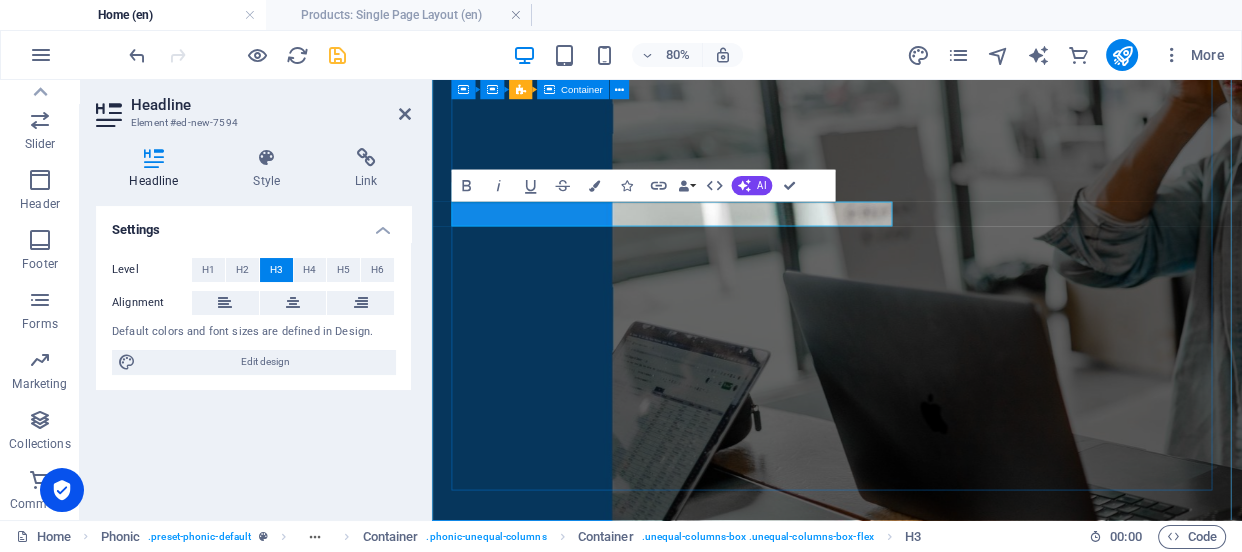 click on "THE INTERNATION VILLAGE RASALPUR. Sign up now and get 1 month free access! Lorem ipsum dolor sit amet, consetetur sadipscing elitr, sed diam nonumy eirmod tempor invidunt ut labore et dolore magna aliquyam erat, sed diam voluptua. At vero eos et accusam et justo duo dolores et ea rebum. Stet clita kasd gubergren, no sea takimata sanctus est. Sign up Unreadable? Regenerate" at bounding box center [938, 1115] 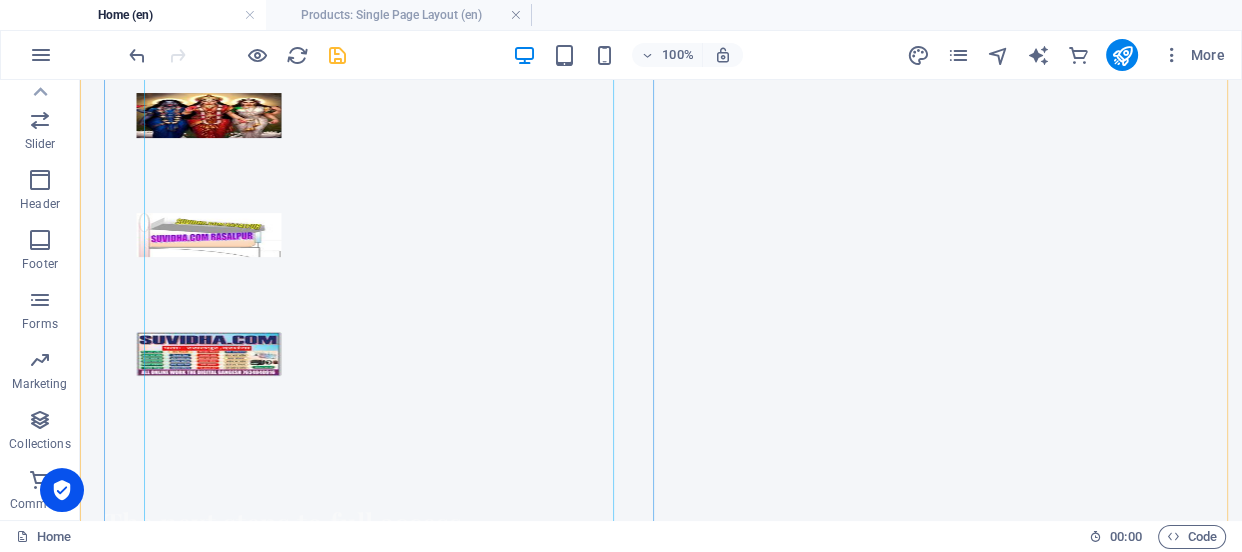 scroll, scrollTop: 2000, scrollLeft: 0, axis: vertical 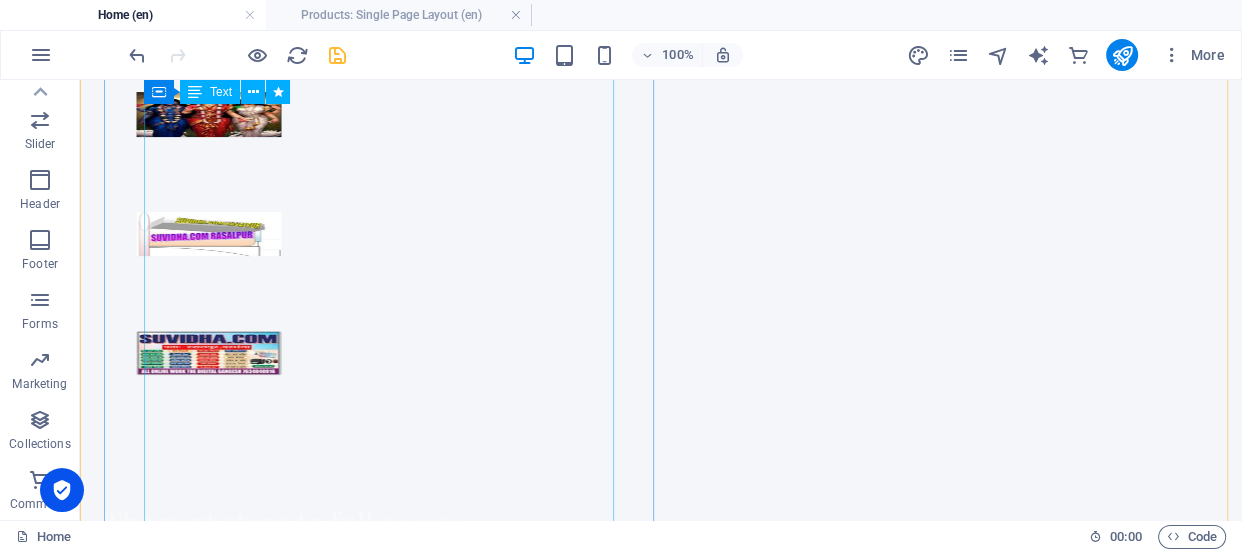 click on "कृपया हमारे साथ जुड़ें और हमारे सेवाओं का लाभ उठाएं। हेयर कट डिज़ाइन और ऑनलाइन सभी कार्य के लिए, [GEOGRAPHIC_DATA] में हमारा समर्थन प्राप्त करें। हमें आपकी सेवा करने का अवसर प्रदान करें।" at bounding box center [661, 1642] 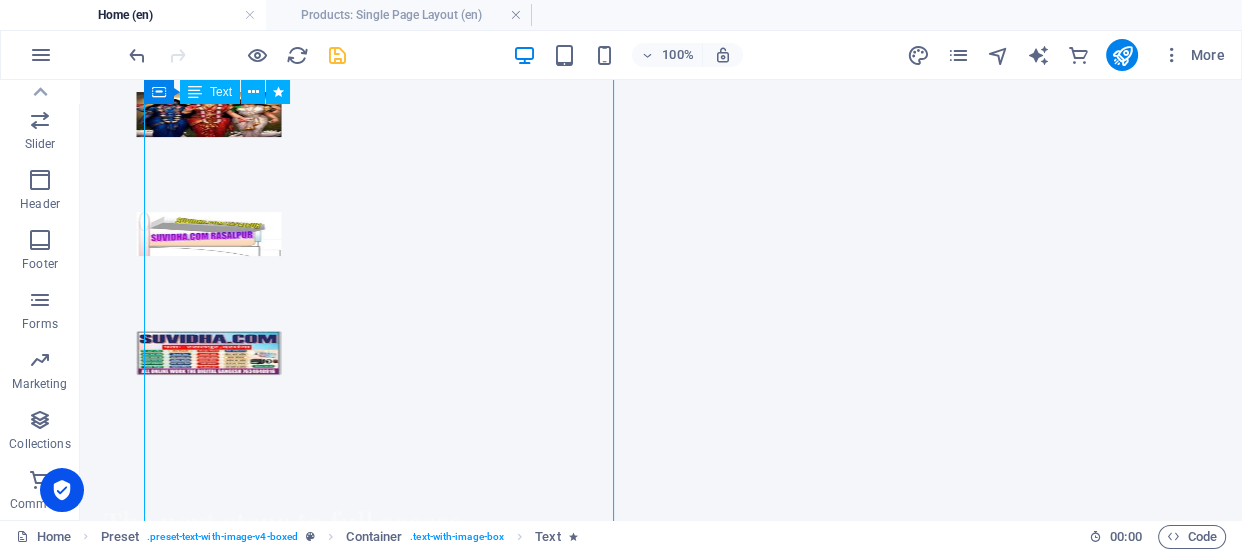 click on "कृपया हमारे साथ जुड़ें और हमारे सेवाओं का लाभ उठाएं। हेयर कट डिज़ाइन और ऑनलाइन सभी कार्य के लिए, [GEOGRAPHIC_DATA] में हमारा समर्थन प्राप्त करें। हमें आपकी सेवा करने का अवसर प्रदान करें।" at bounding box center (661, 1642) 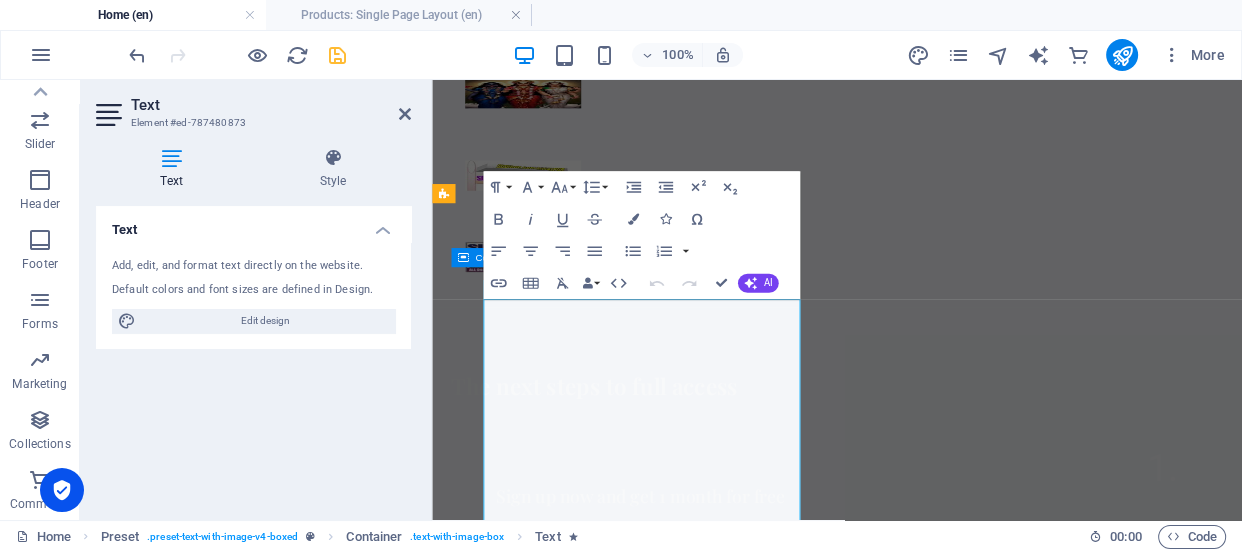 scroll, scrollTop: 1640, scrollLeft: 0, axis: vertical 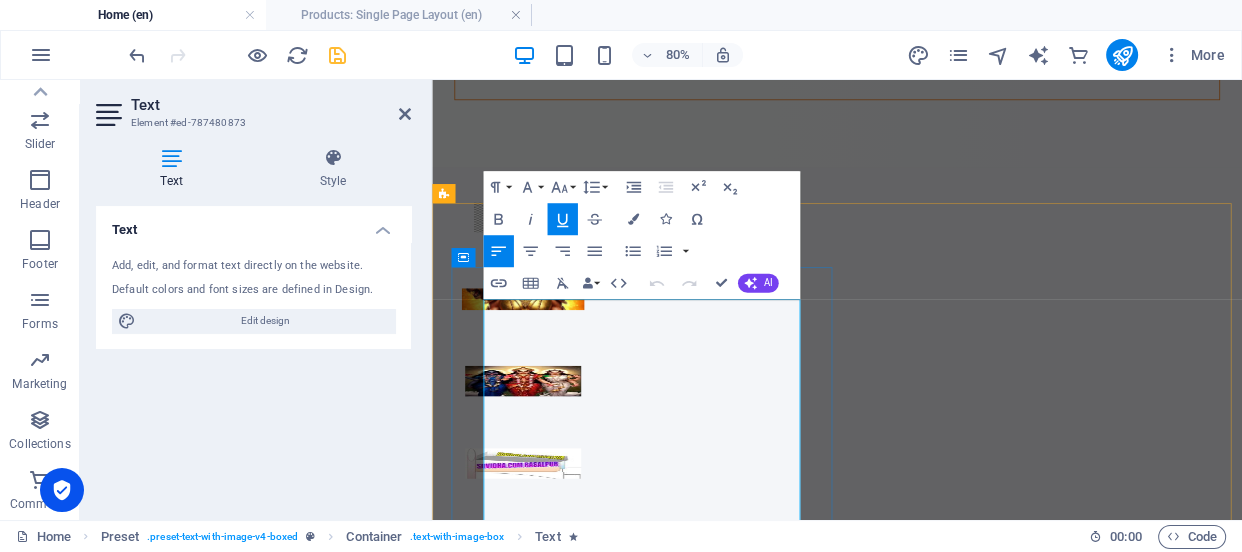 click on "कृपया हमारे साथ जुड़ें और हमारे सेवाओं का लाभ उठाएं। हेयर कट डिज़ाइन और ऑनलाइन सभी कार्य के लिए, [GEOGRAPHIC_DATA] में हमारा समर्थन प्राप्त करें। हमें आपकी सेवा करने का अवसर प्रदान करें।" at bounding box center [929, 1977] 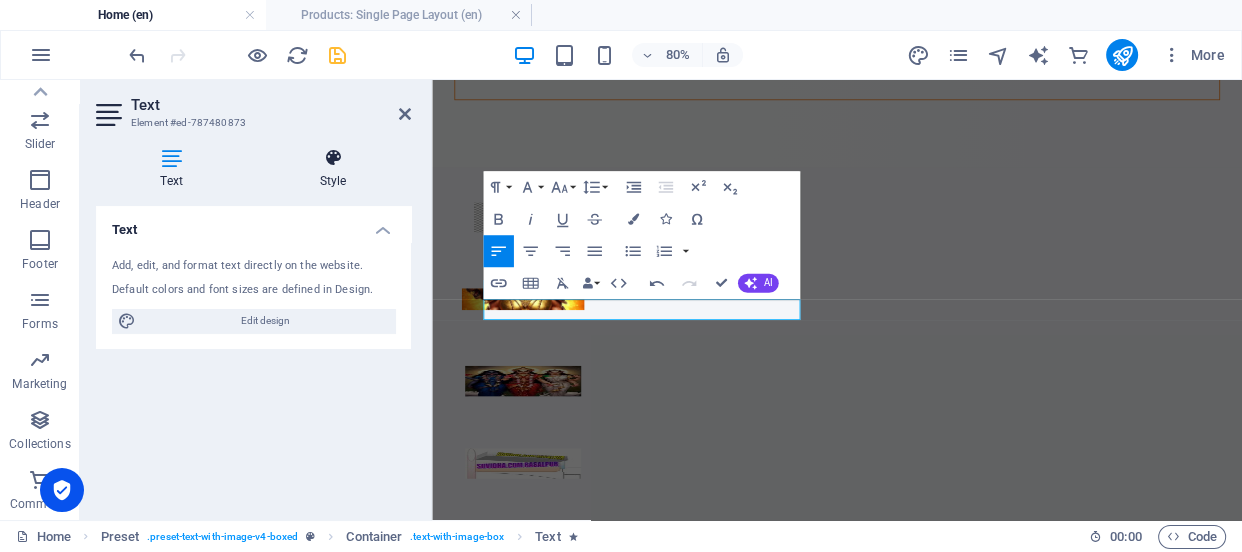 click at bounding box center [333, 158] 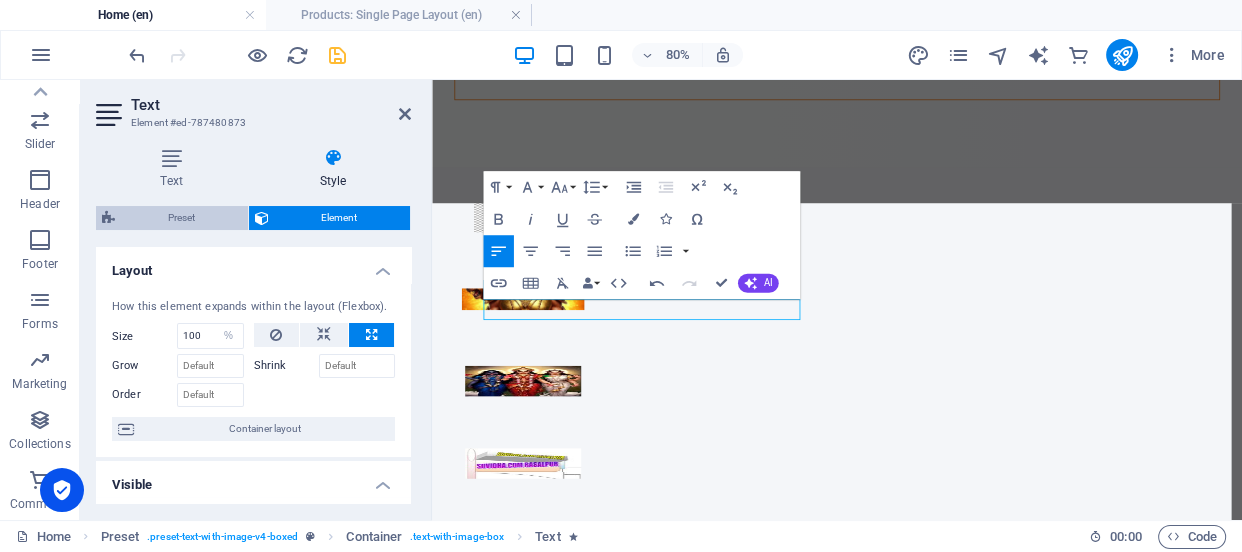 click on "Preset" at bounding box center [181, 218] 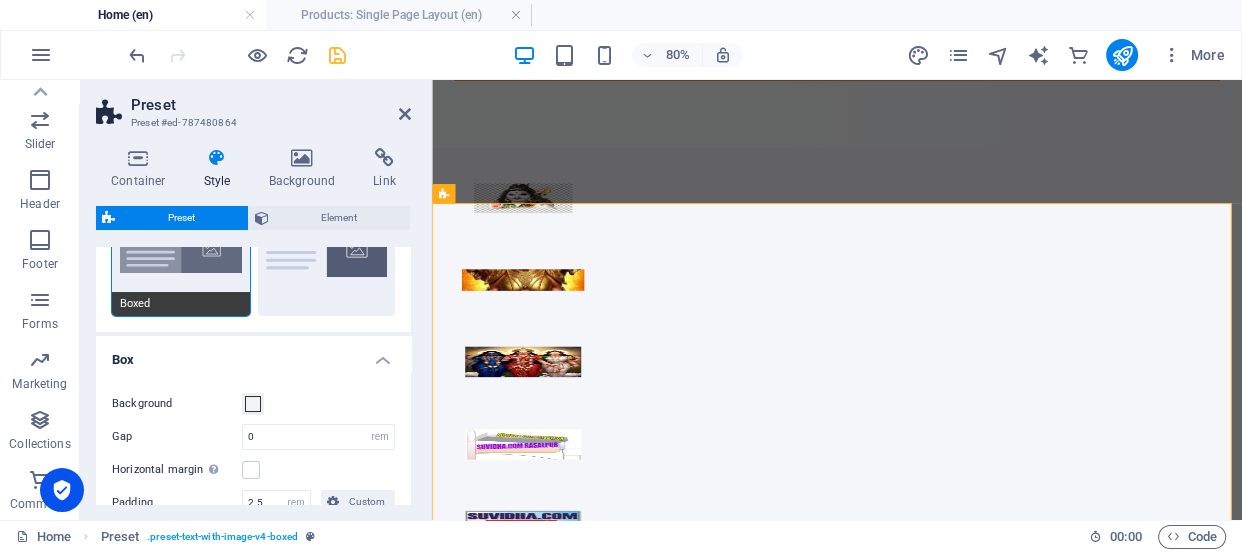 scroll, scrollTop: 0, scrollLeft: 0, axis: both 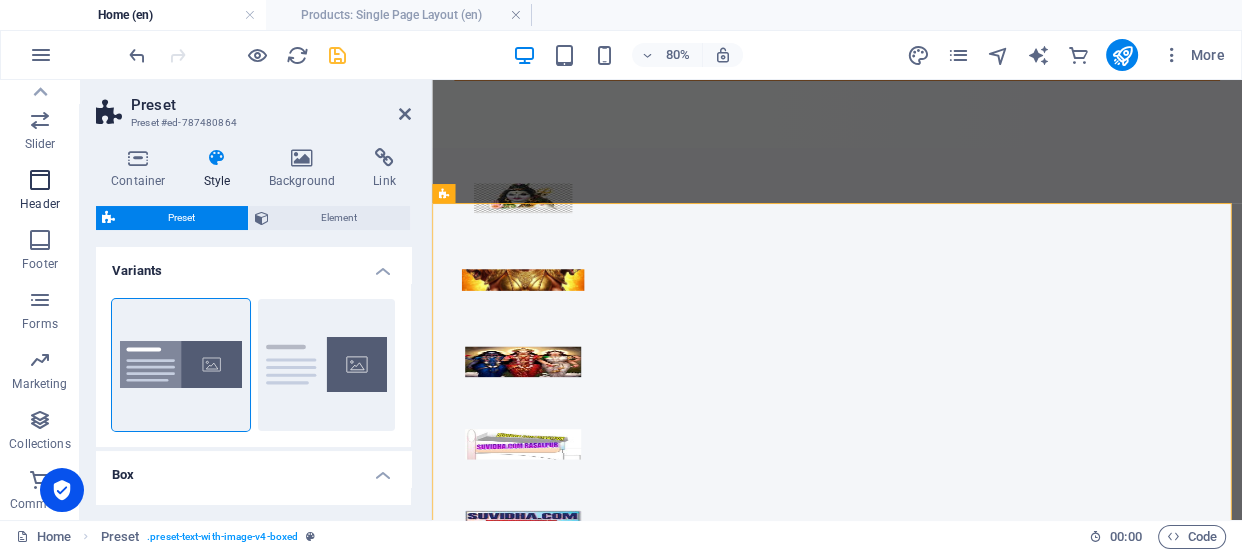 click at bounding box center (40, 180) 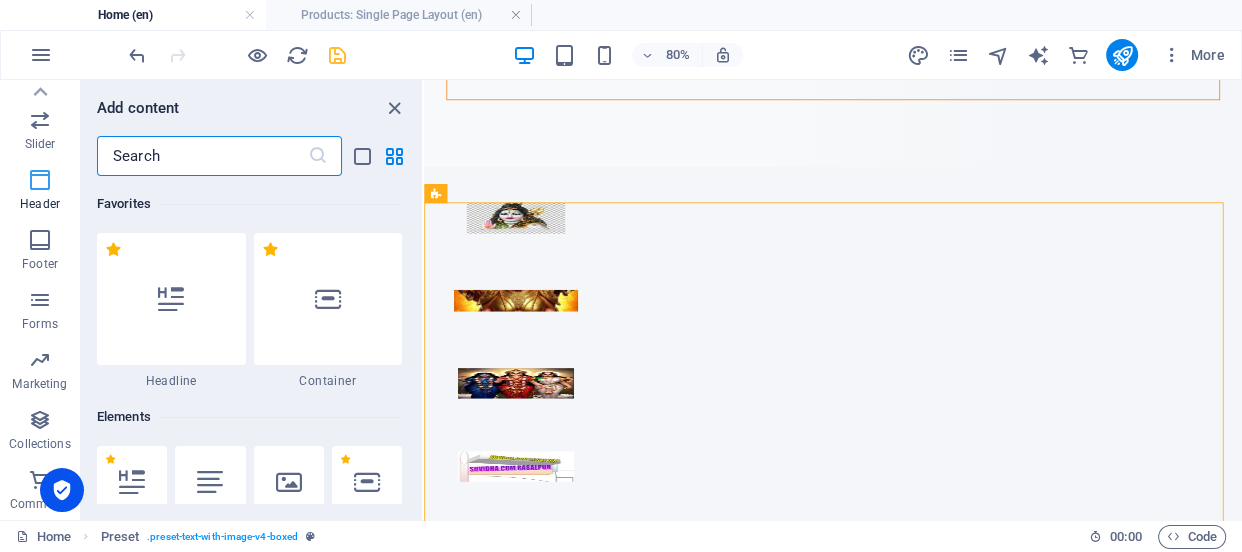 scroll, scrollTop: 1641, scrollLeft: 0, axis: vertical 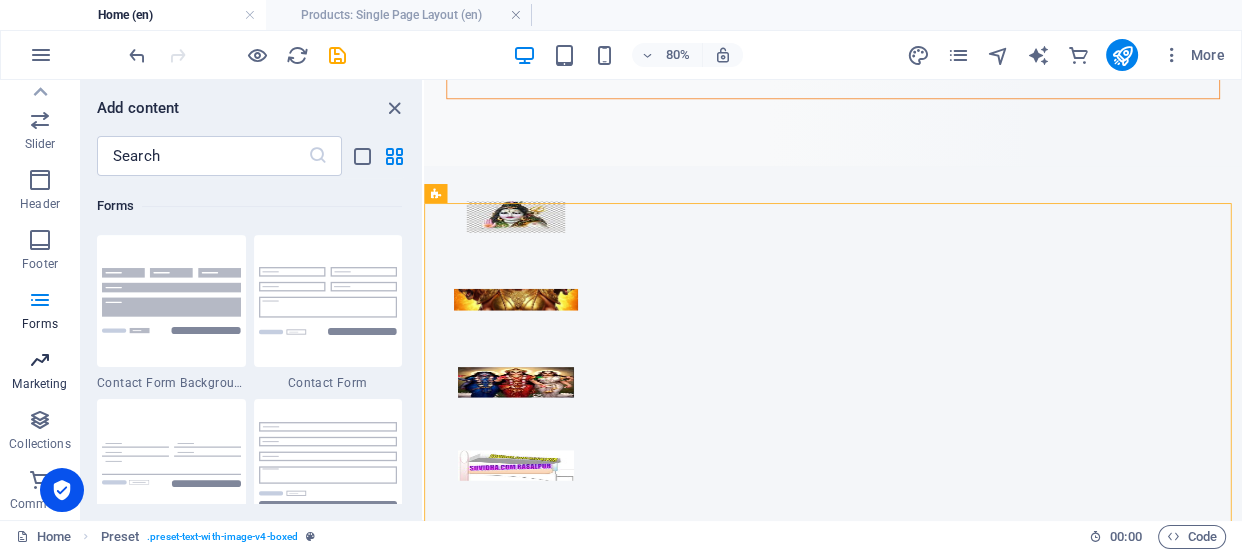 click on "Marketing" at bounding box center (40, 370) 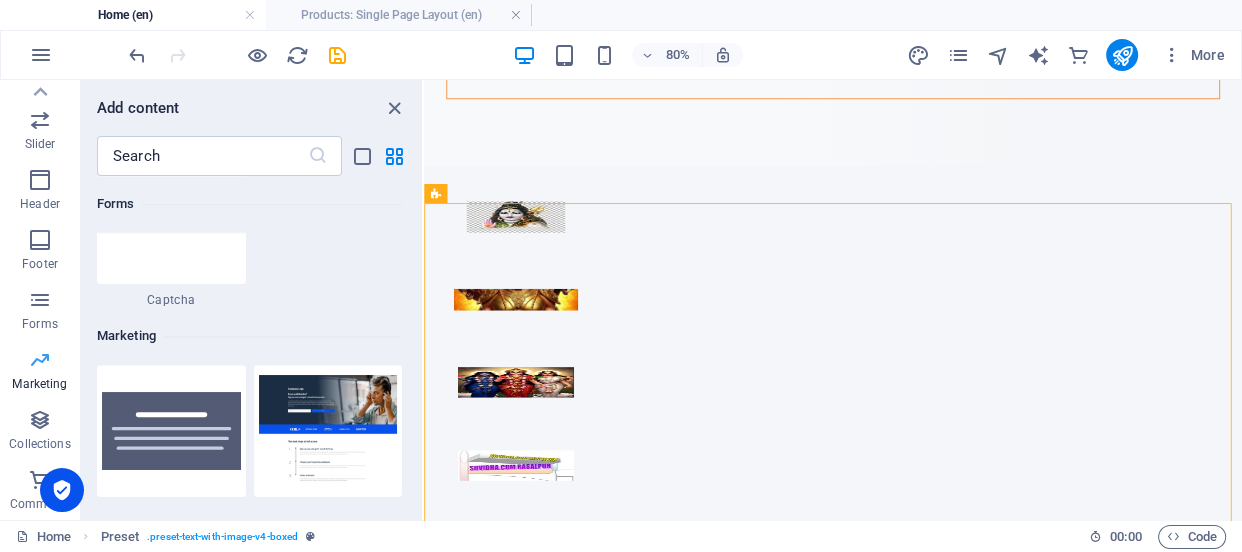 scroll, scrollTop: 16122, scrollLeft: 0, axis: vertical 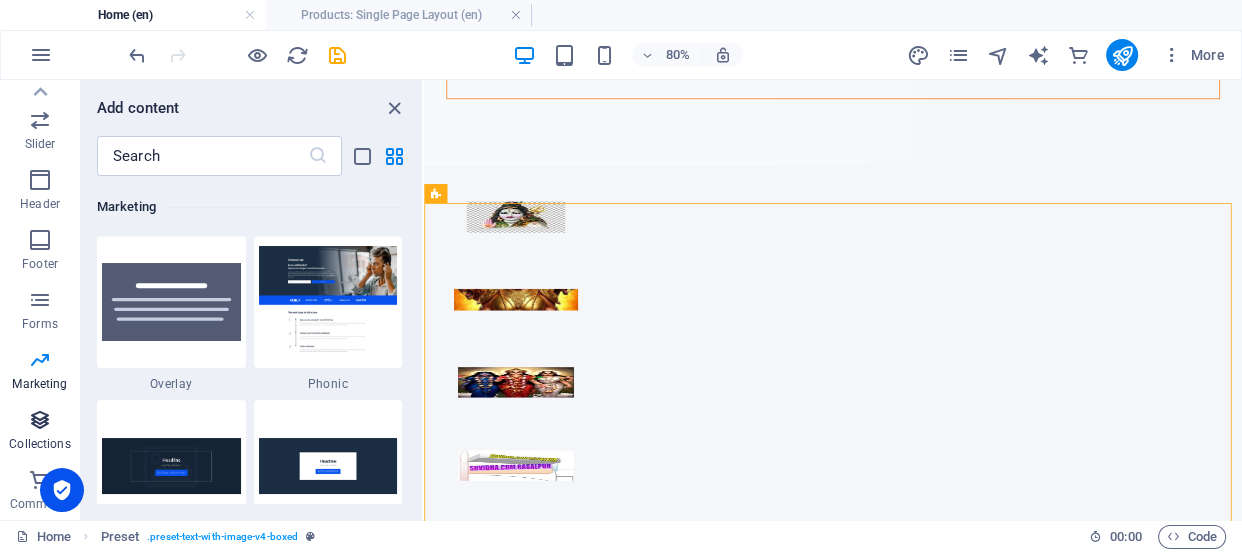 click at bounding box center (40, 420) 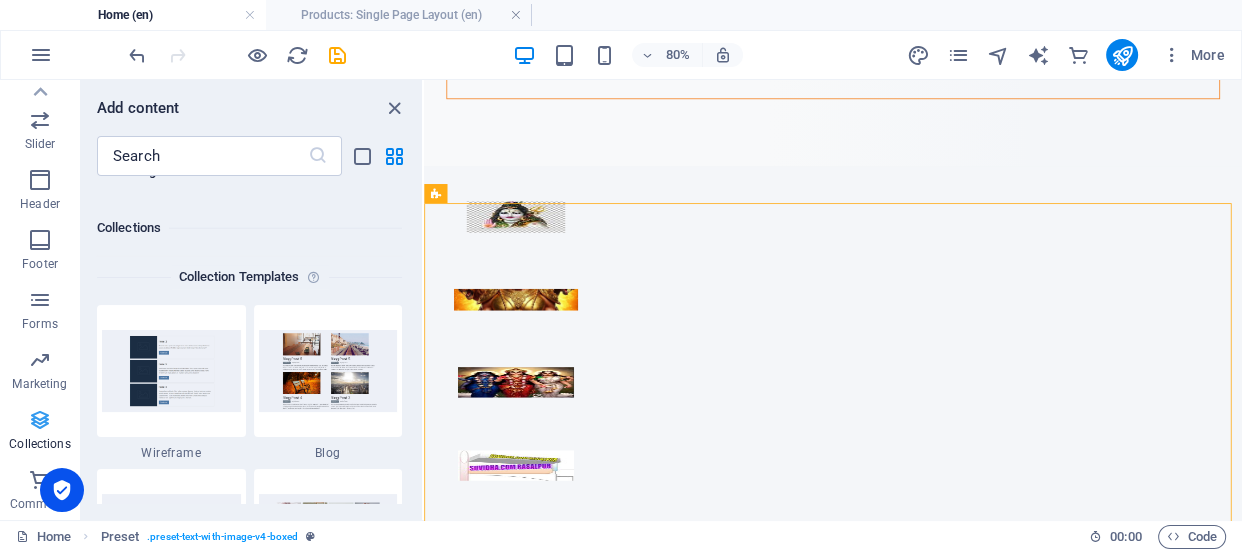 scroll, scrollTop: 18139, scrollLeft: 0, axis: vertical 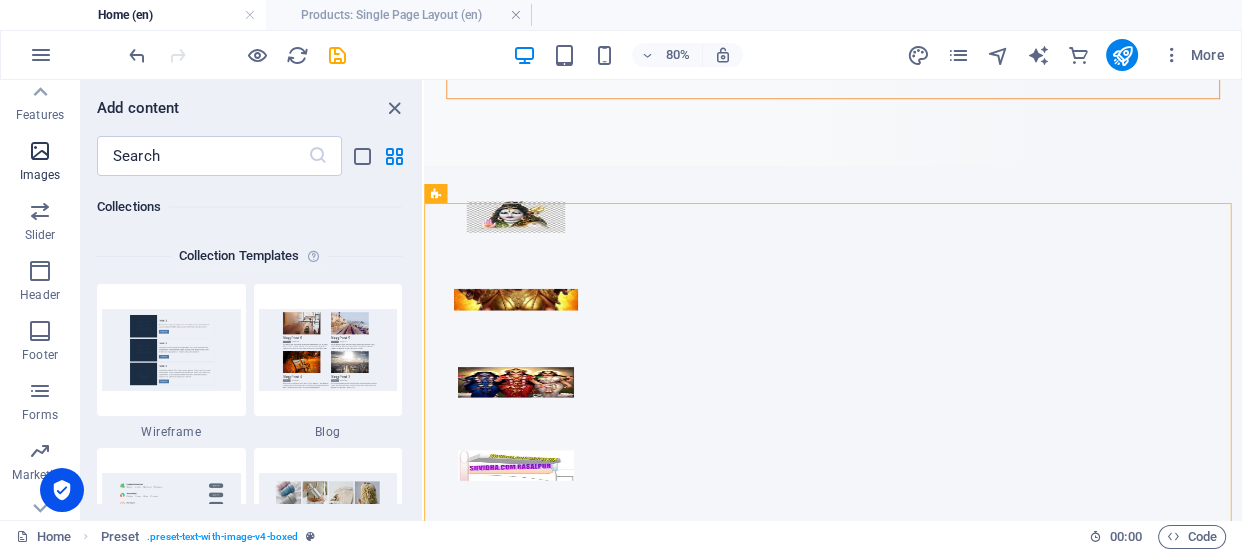 click at bounding box center (40, 151) 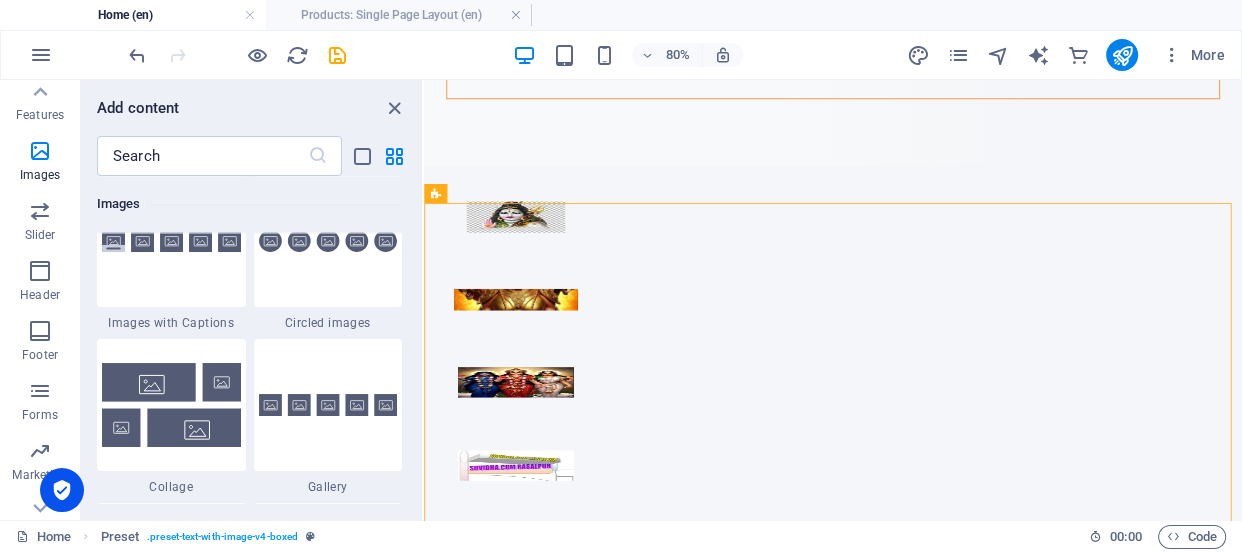 scroll, scrollTop: 10066, scrollLeft: 0, axis: vertical 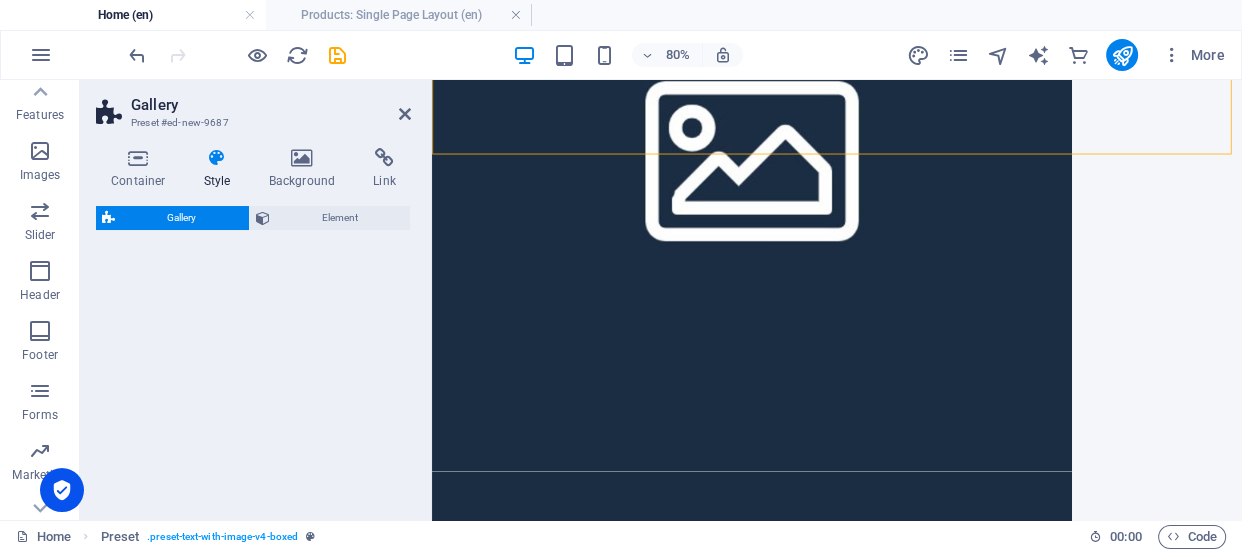 select on "rem" 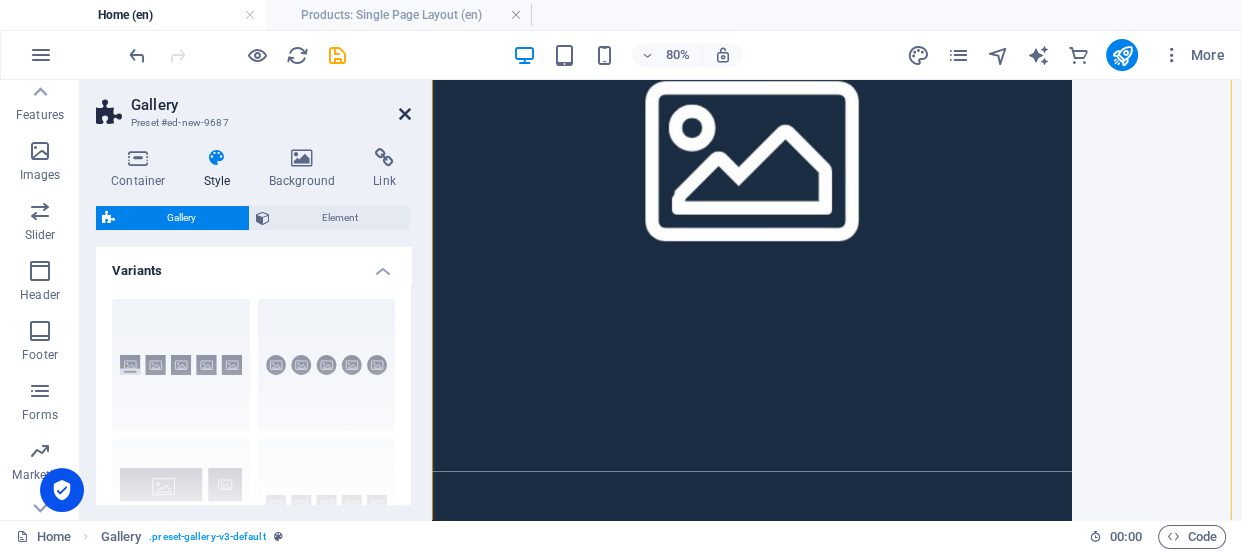 drag, startPoint x: 405, startPoint y: 114, endPoint x: 325, endPoint y: 33, distance: 113.84639 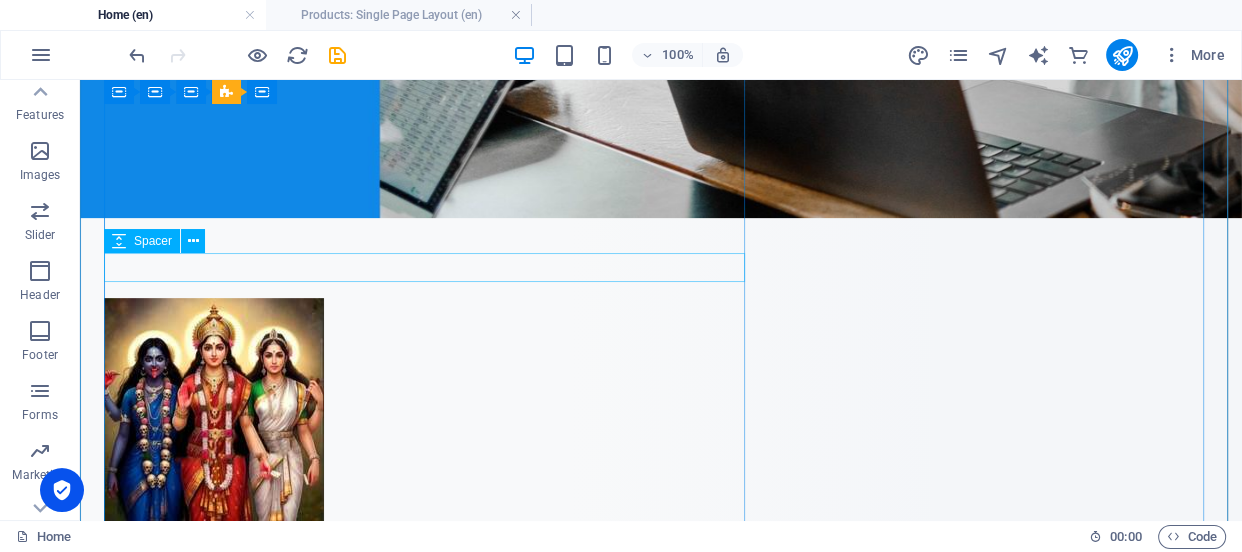 scroll, scrollTop: 181, scrollLeft: 0, axis: vertical 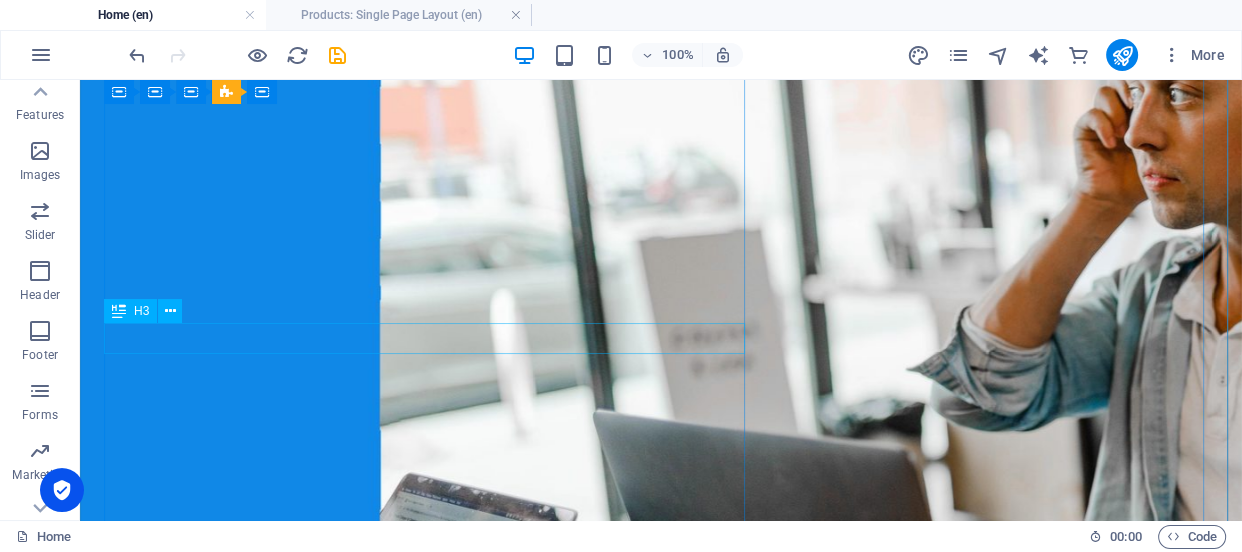 click on "Sign up now and get 1 month free access!" at bounding box center [661, 1204] 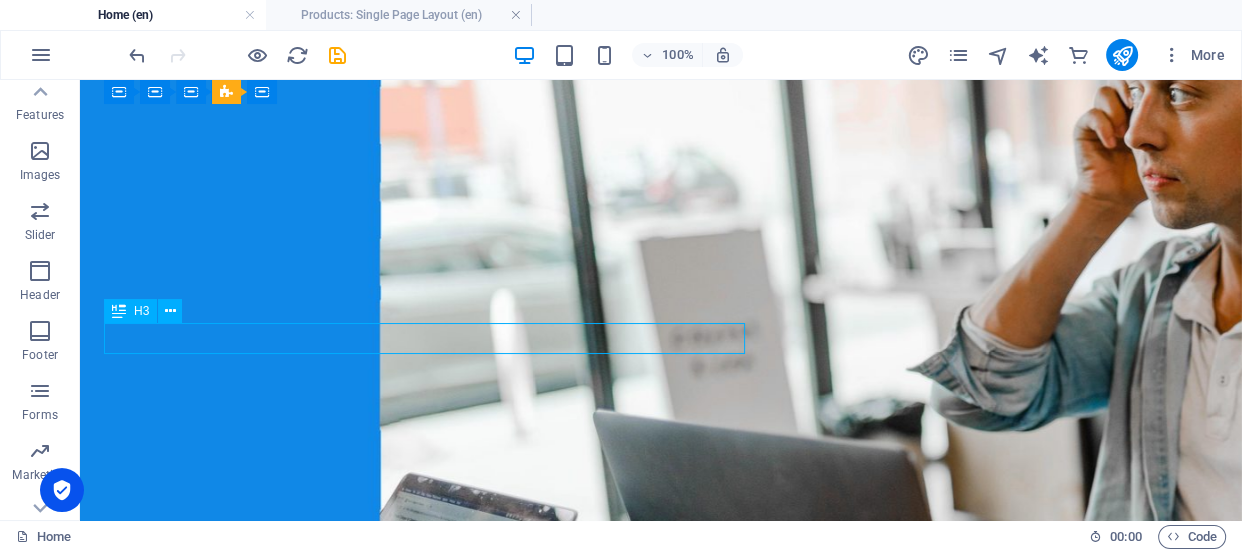 click on "Sign up now and get 1 month free access!" at bounding box center (661, 1204) 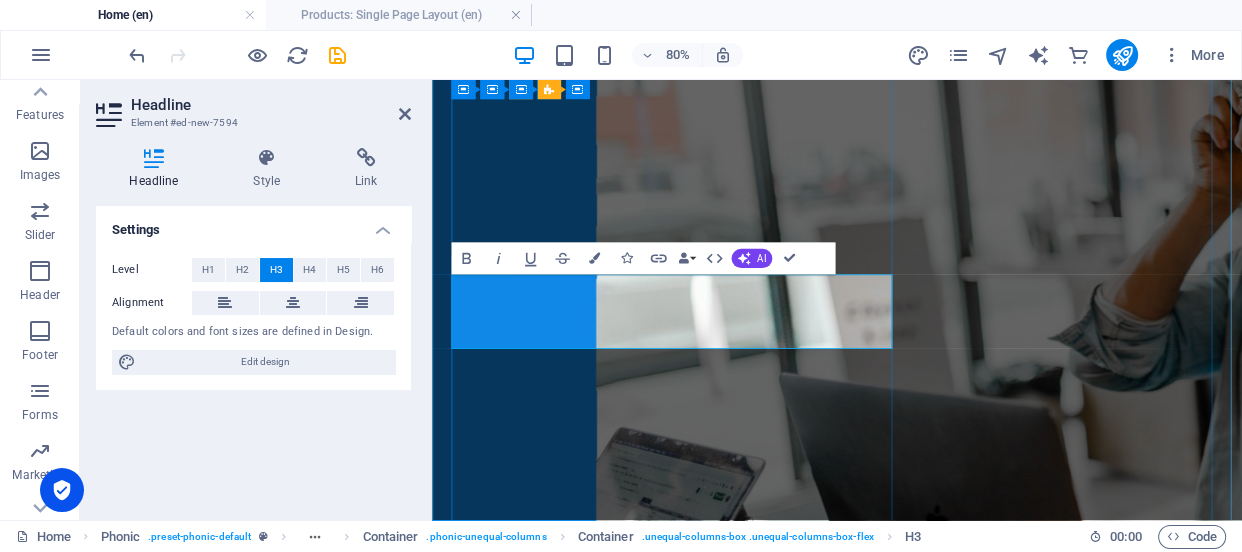 click on "कृपया हमारे साथ जुड़ें और हमारे सेवाओं का लाभ उठाएं। हेयर कट डिज़ाइन और ऑनलाइन सभी कार्य के लिए, [GEOGRAPHIC_DATA] में हमारा समर्थन प्राप्त करें। हमें आपकी सेवा करने का अवसर प्रदान करें।" at bounding box center [938, 1282] 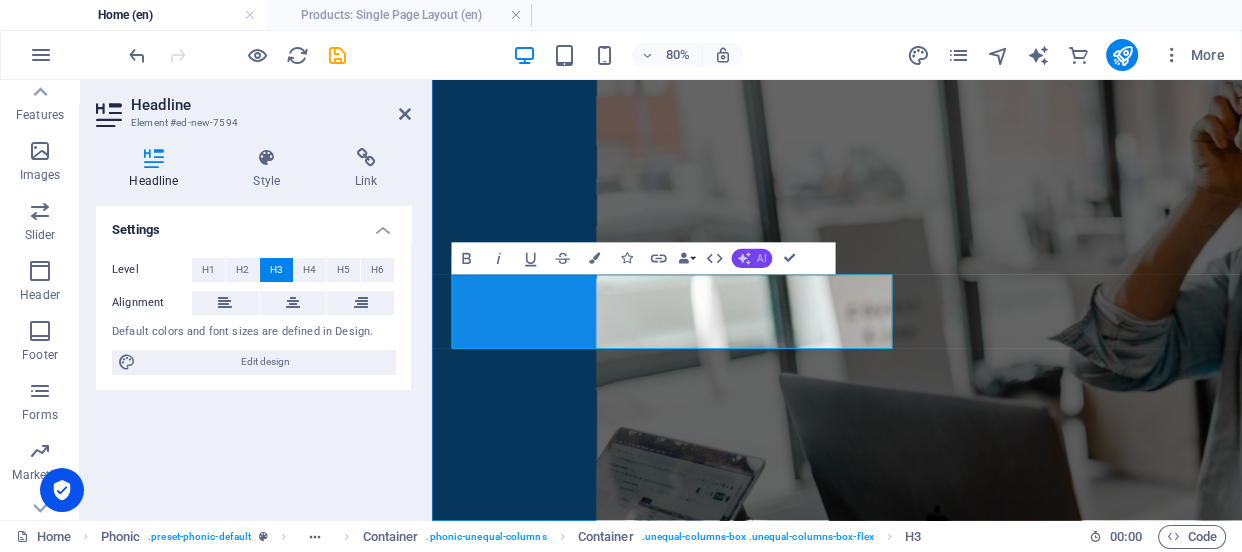 click on "AI" at bounding box center [751, 258] 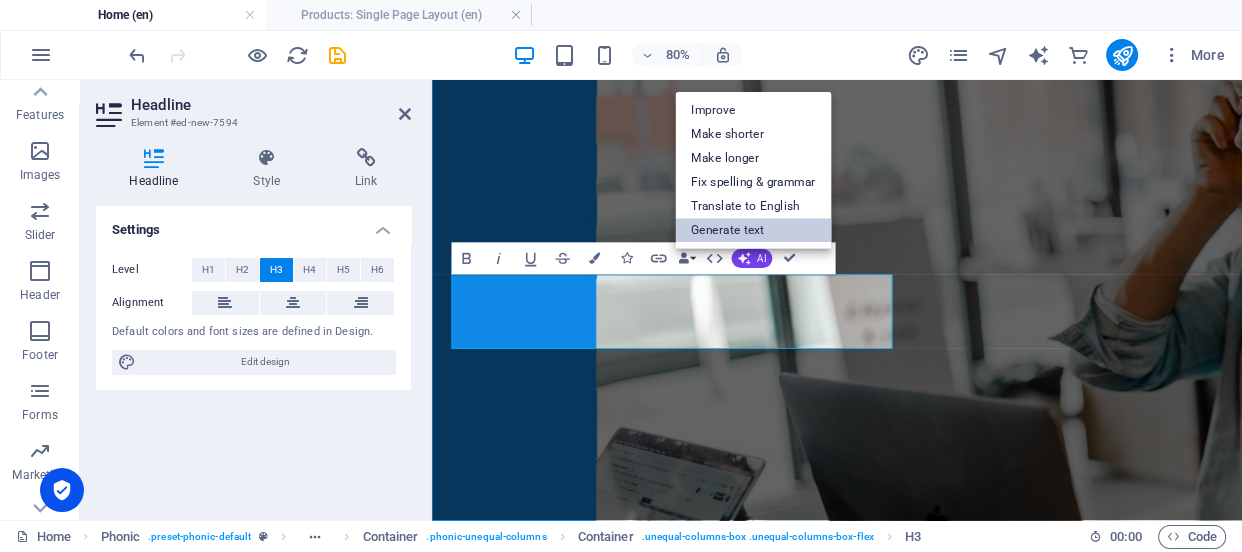 click on "Generate text" at bounding box center [753, 231] 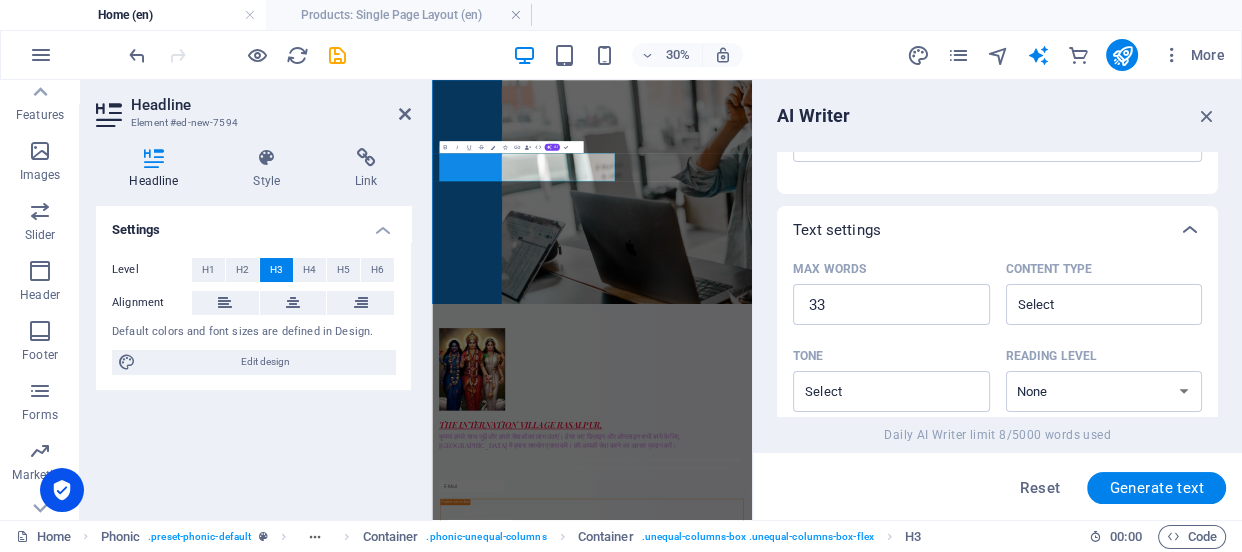 scroll, scrollTop: 272, scrollLeft: 0, axis: vertical 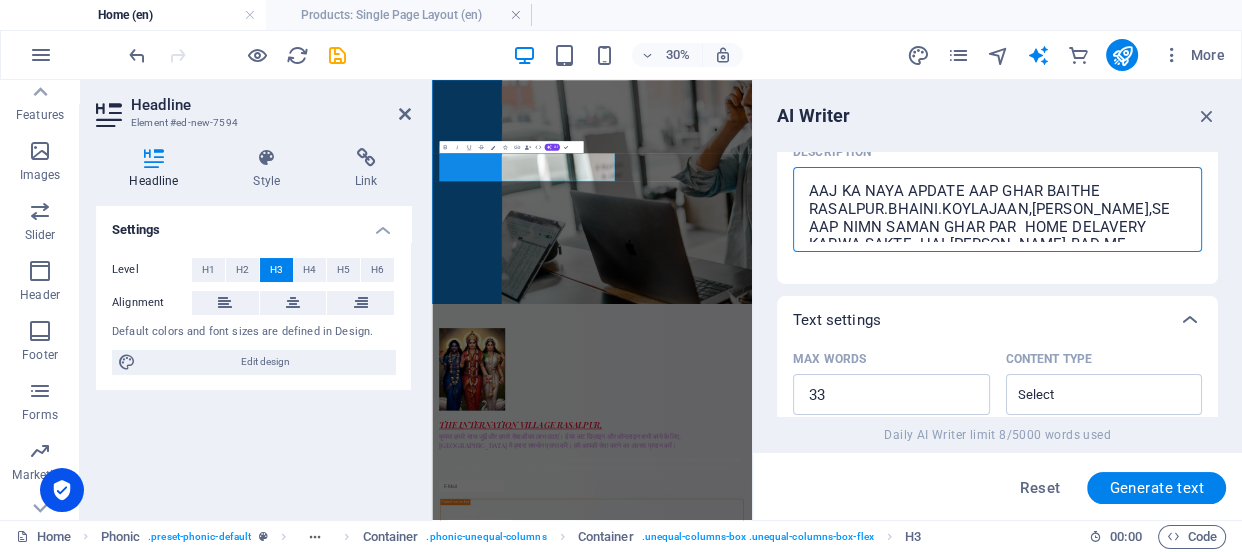 click on "AAJ KA NAYA APDATE AAP GHAR BAITHE
RASALPUR.BHAINI.KOYLAJAAN,[PERSON_NAME],SE AAP NIMN SAMAN GHAR PAR  HOME DELAVERY KARWA SAKTE  HAI [PERSON_NAME] BAD ME [DOMAIN_NAME] PER JURNE BALA  HAI WAIT KARE DHANWAD" at bounding box center (997, 209) 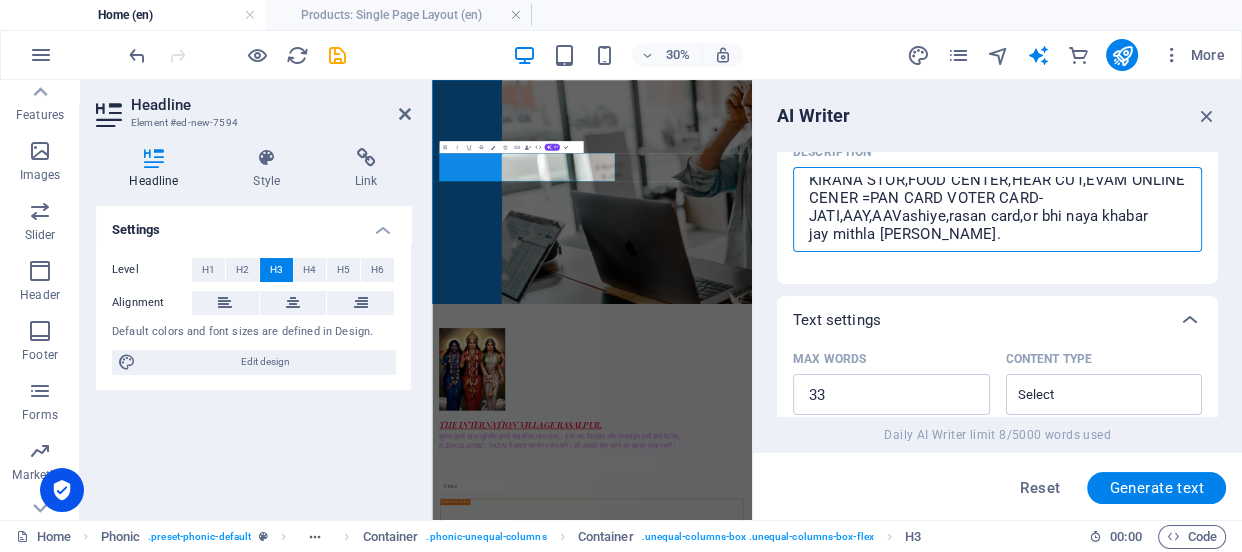 scroll, scrollTop: 118, scrollLeft: 0, axis: vertical 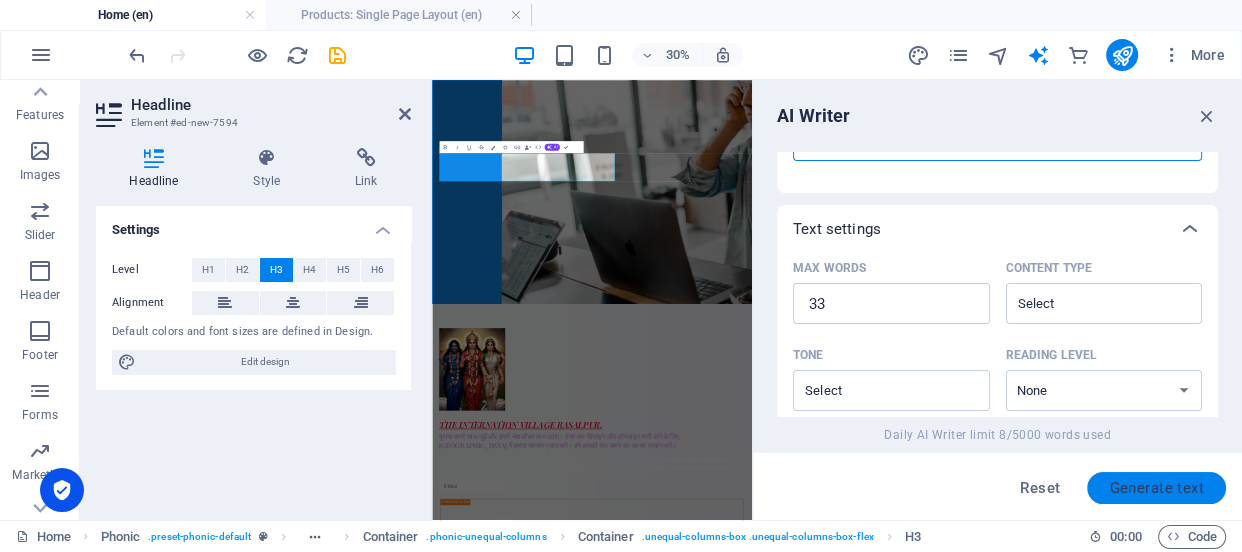 type on "AAP HAMARE GRAM EVAM CHOK KA SEVA/KHABAR MATR AAP HAMARE SATH ROJ JURE RAHE OR NAYA UPDATE PATE RAHE JASE AAJ KE MUKHYE NEWS
3KM TAK HOME DELEVERY JASE AAM,[PERSON_NAME],PUJARI,[PERSON_NAME],EVAM KIRANA STOR,FOOD CENTER,HEAR CUT,EVAM ONLINE CENER =PAN CARD VOTER CARD-JATI,AAY,AAVashiye,rasan card,or bhi naya khabar
jay mithla [PERSON_NAME]-
[DOMAIN_NAME] per  punh padhare" 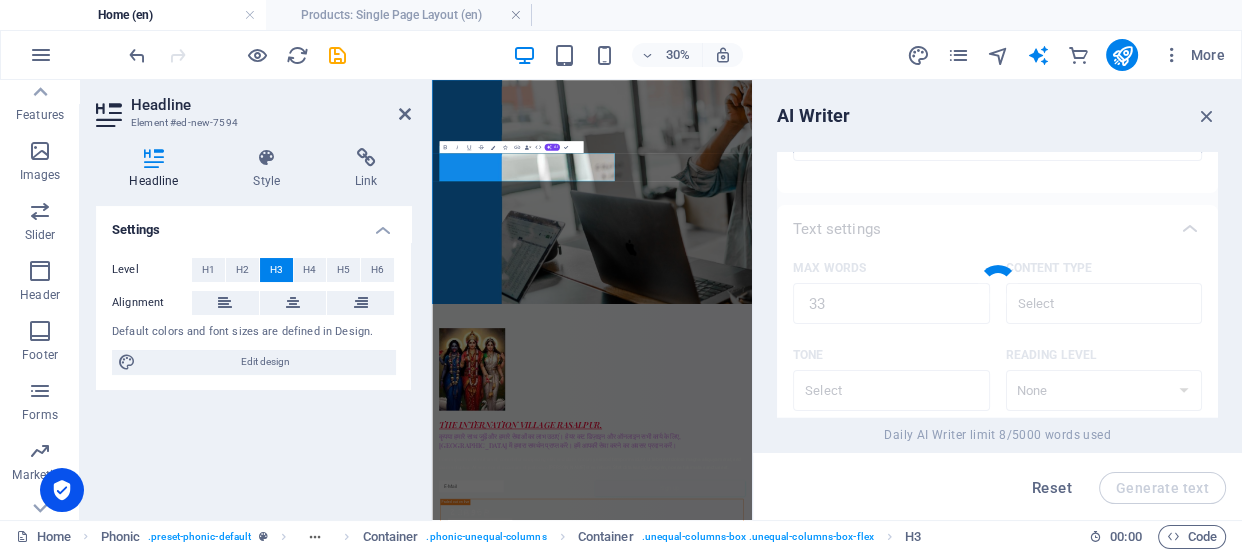 type 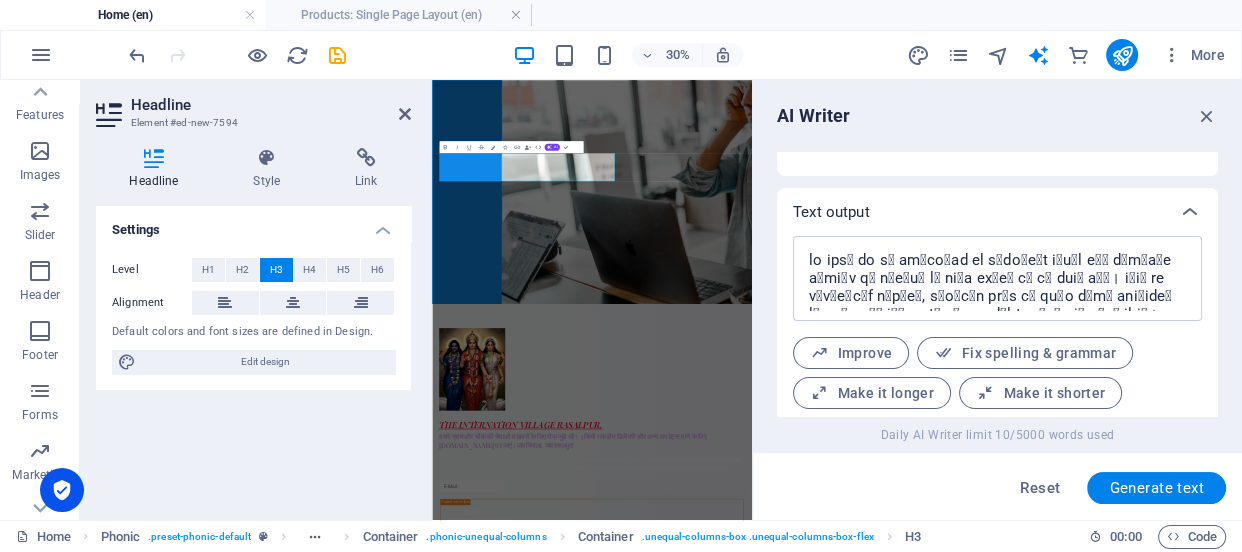 scroll, scrollTop: 772, scrollLeft: 0, axis: vertical 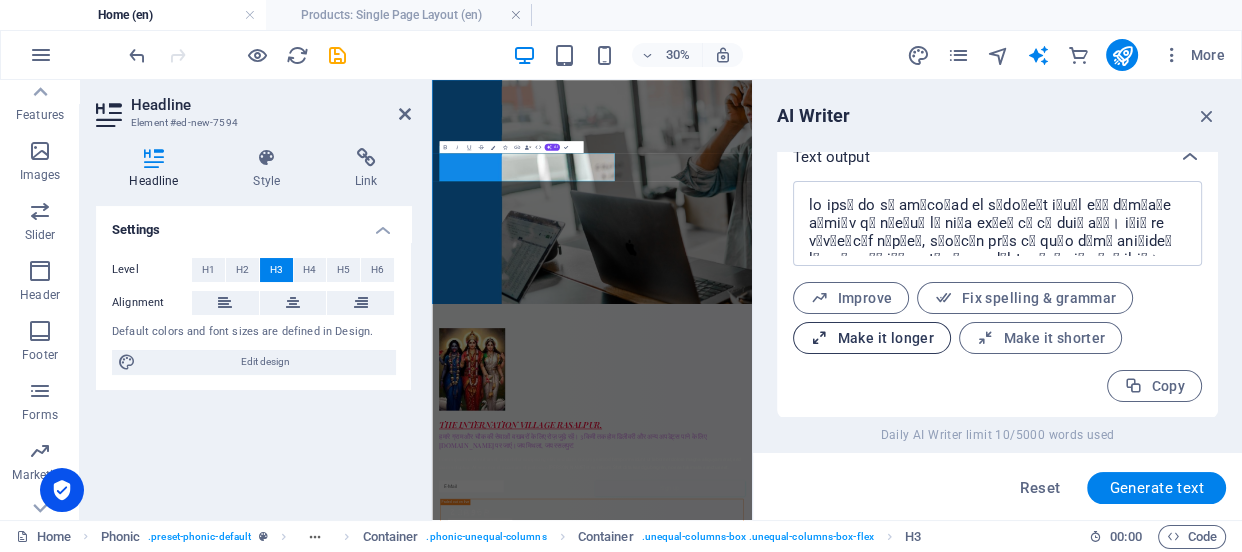 click on "Make it longer" at bounding box center (872, 338) 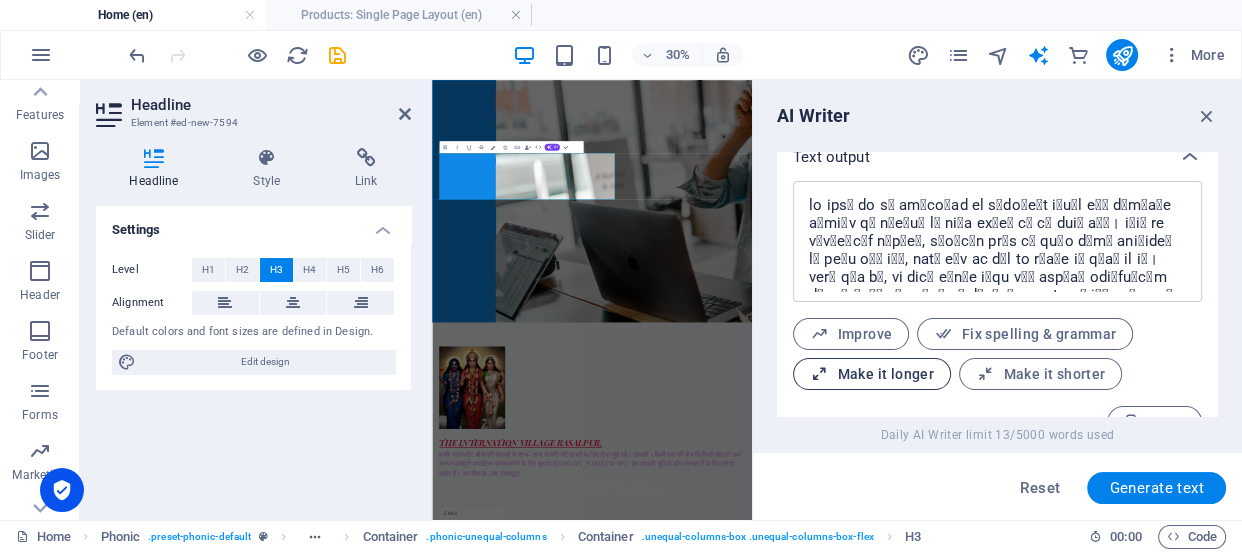 scroll, scrollTop: 809, scrollLeft: 0, axis: vertical 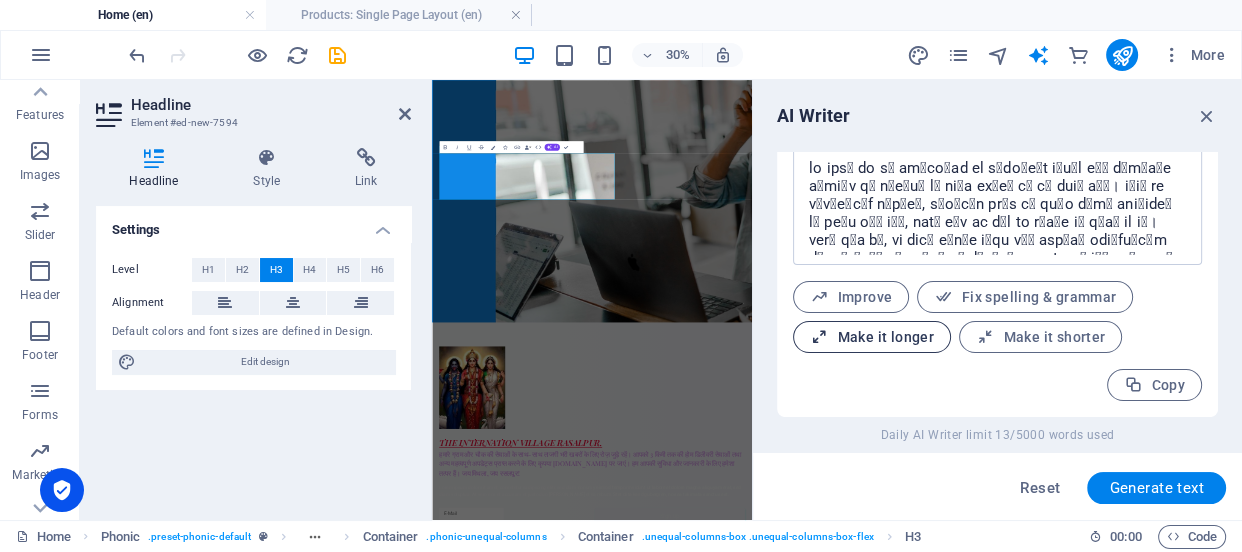click on "Make it longer" at bounding box center [872, 337] 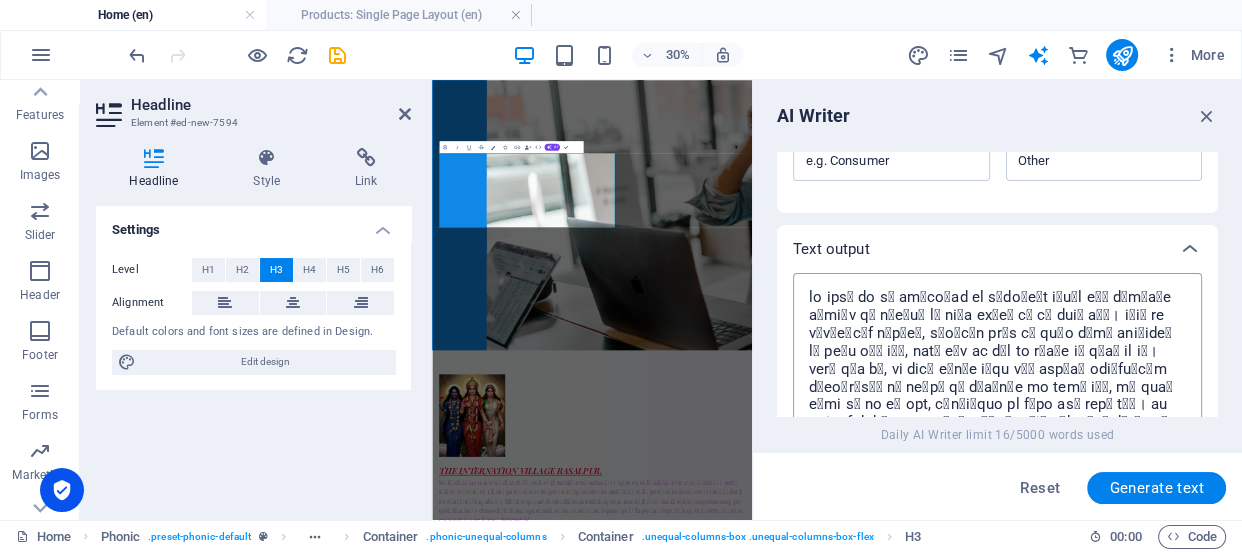 scroll, scrollTop: 770, scrollLeft: 0, axis: vertical 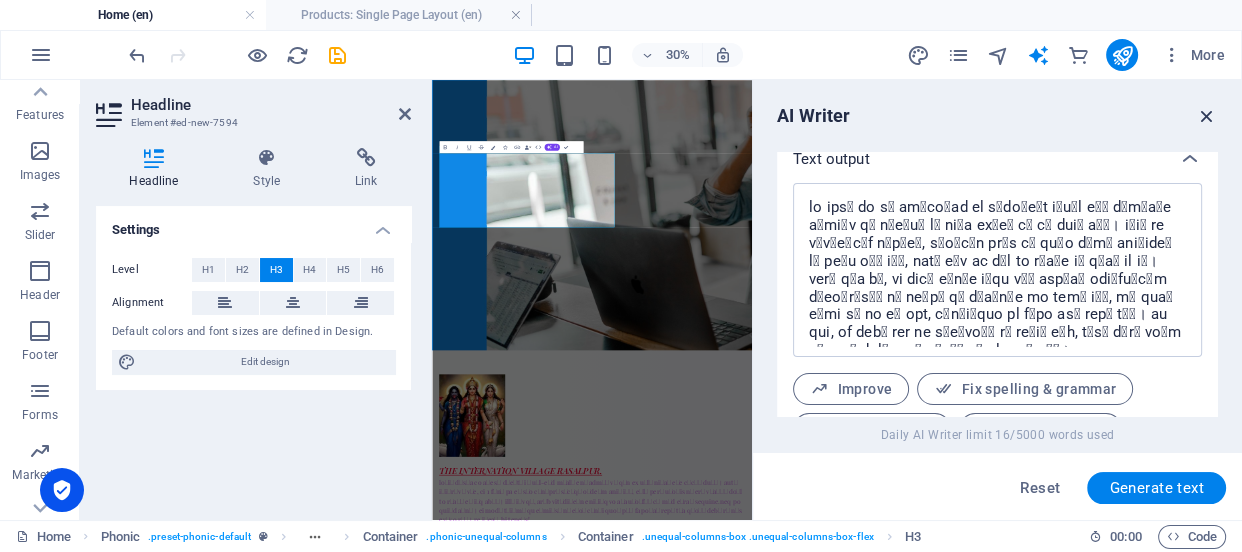 click at bounding box center [1207, 116] 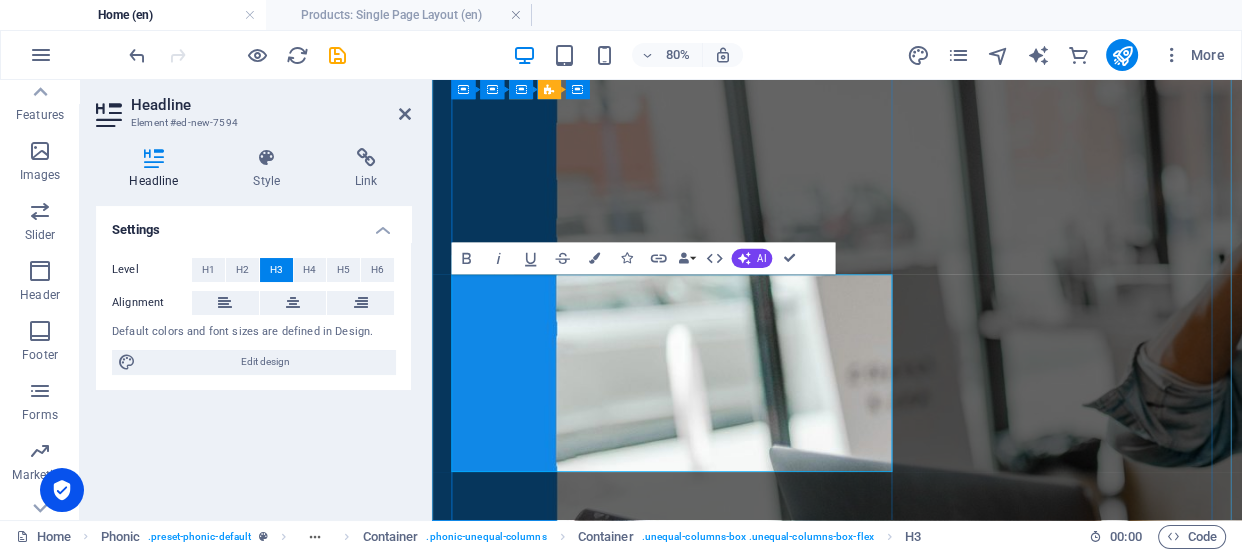 click at bounding box center (938, 1482) 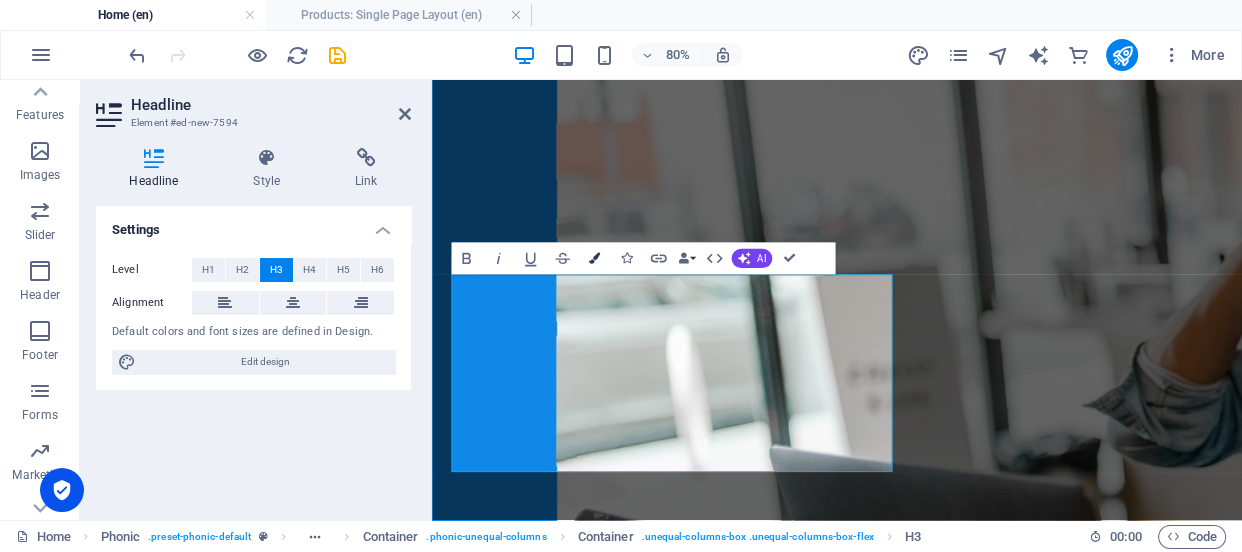 click at bounding box center [594, 258] 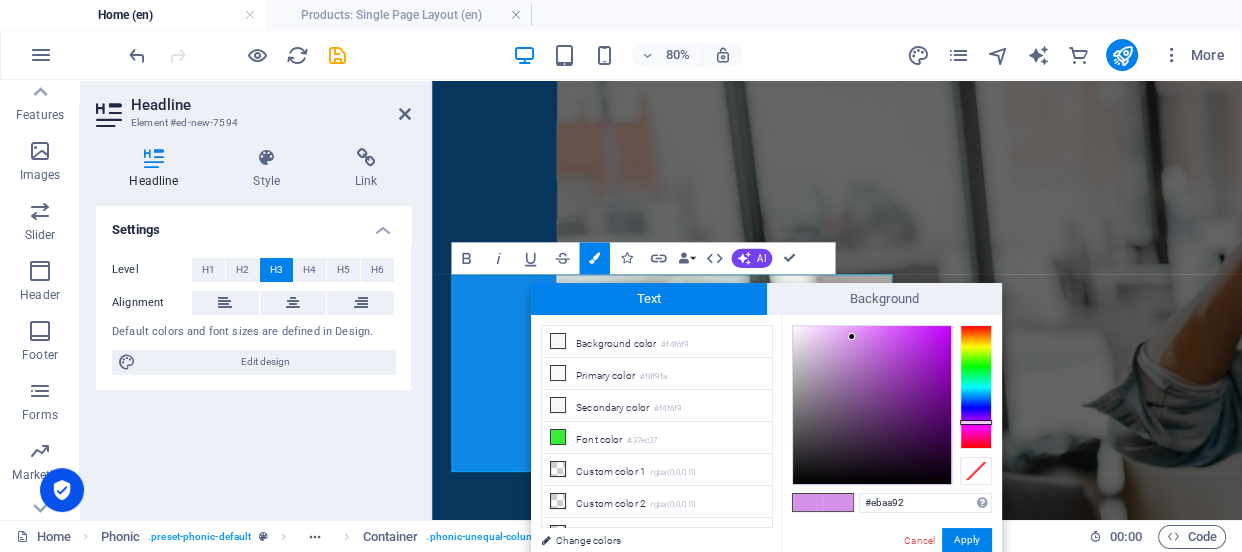 click at bounding box center [976, 387] 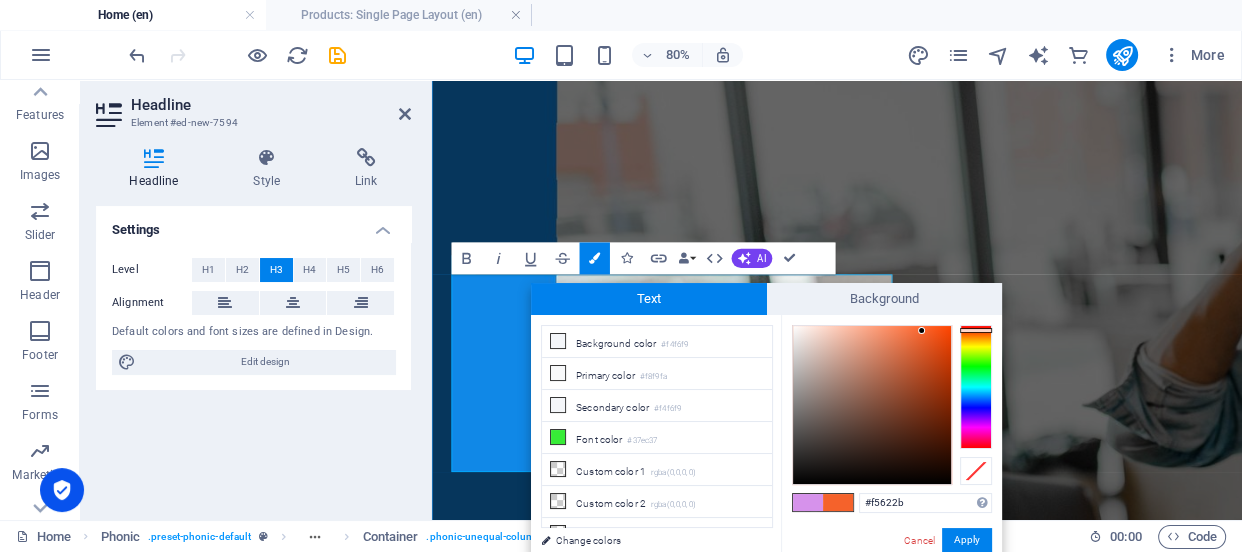 click at bounding box center [872, 405] 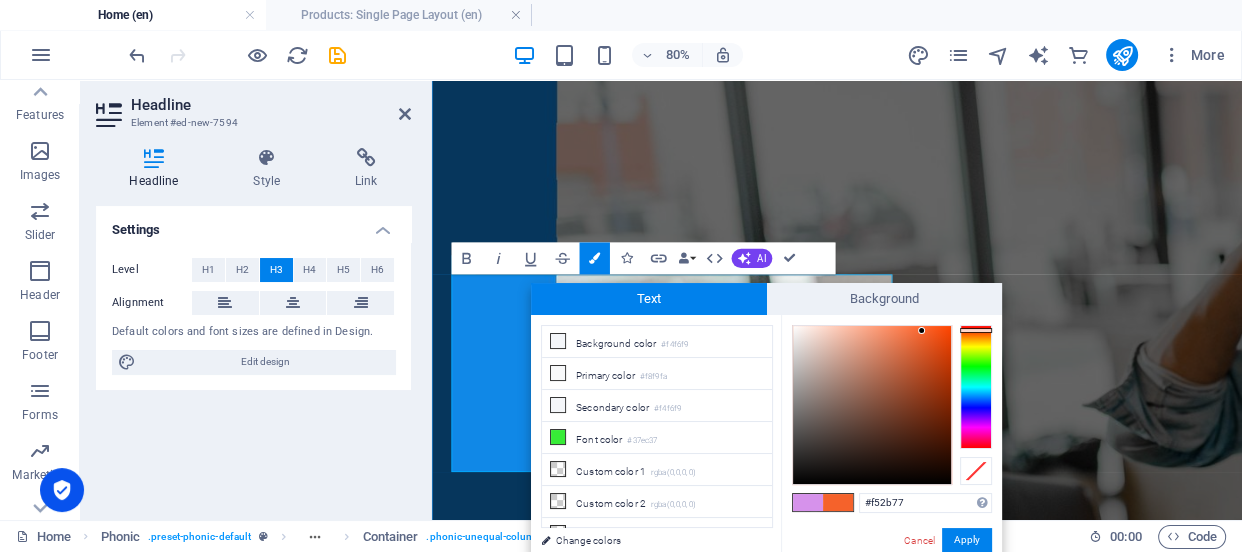 click at bounding box center [976, 387] 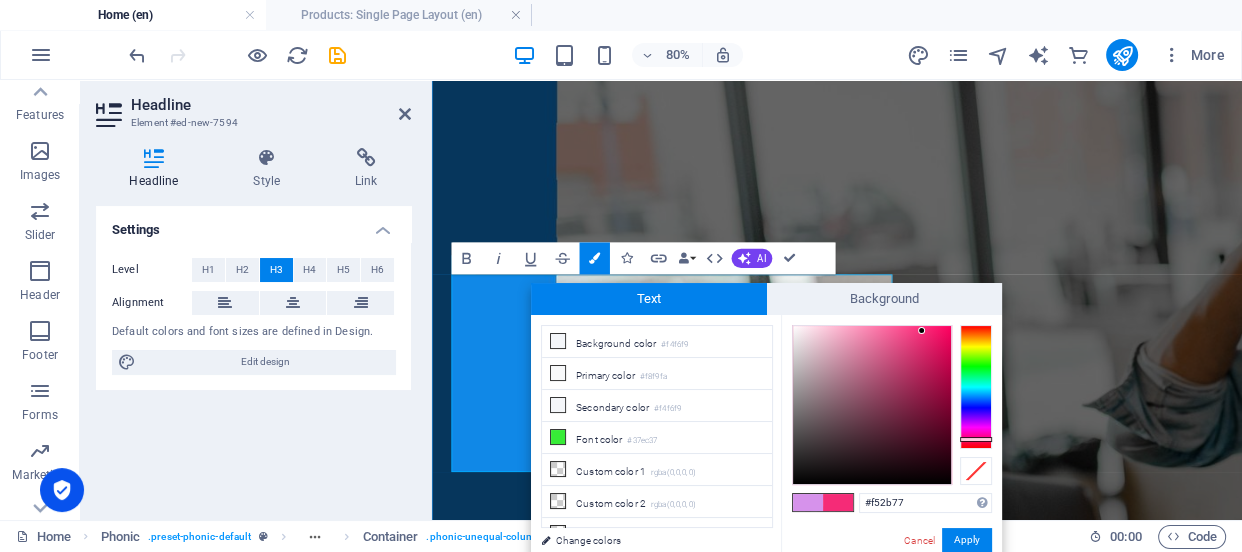 type on "#fe126b" 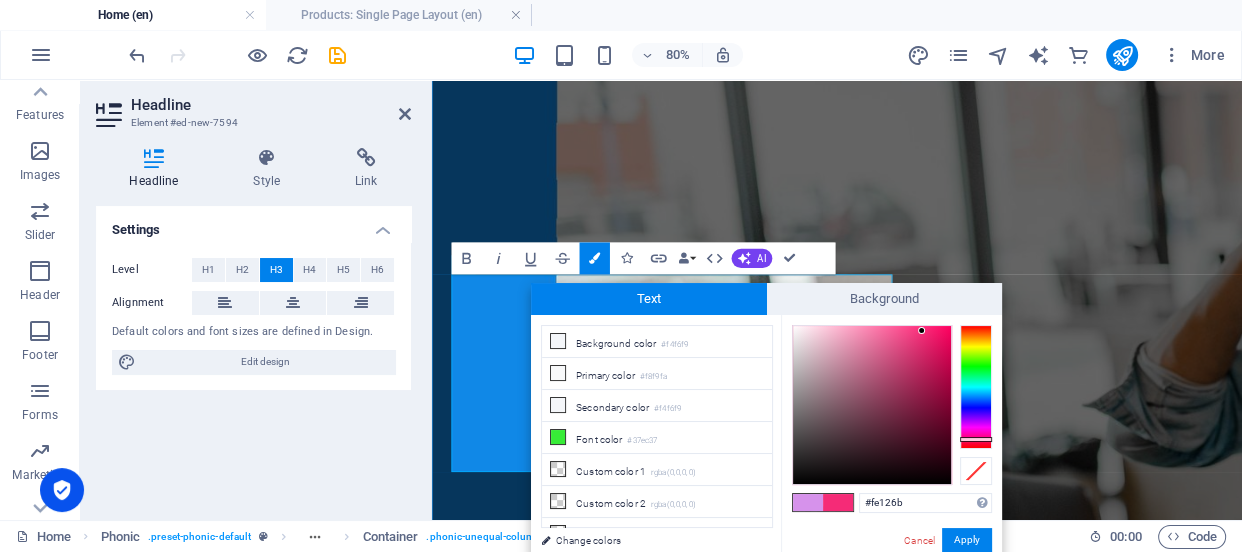 click at bounding box center (872, 405) 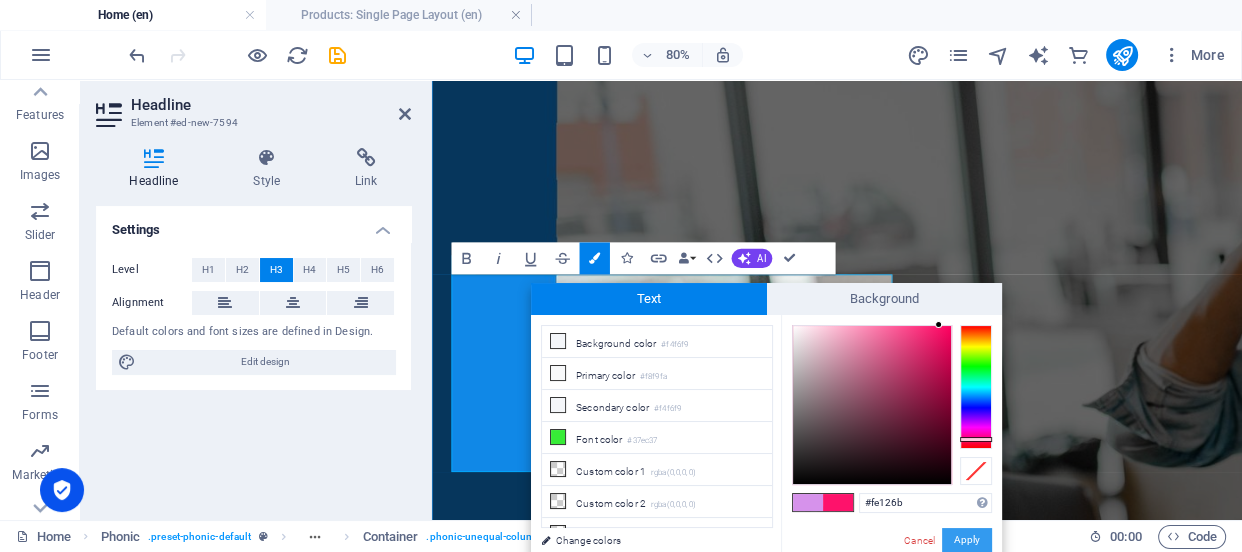 click on "Apply" at bounding box center [967, 540] 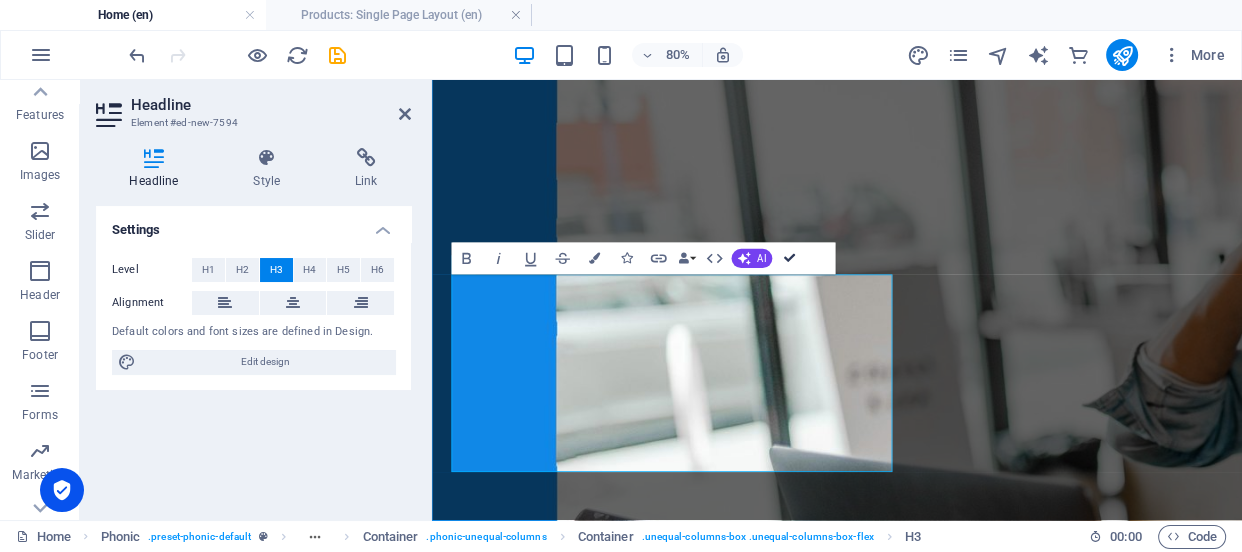 drag, startPoint x: 794, startPoint y: 260, endPoint x: 714, endPoint y: 179, distance: 113.84639 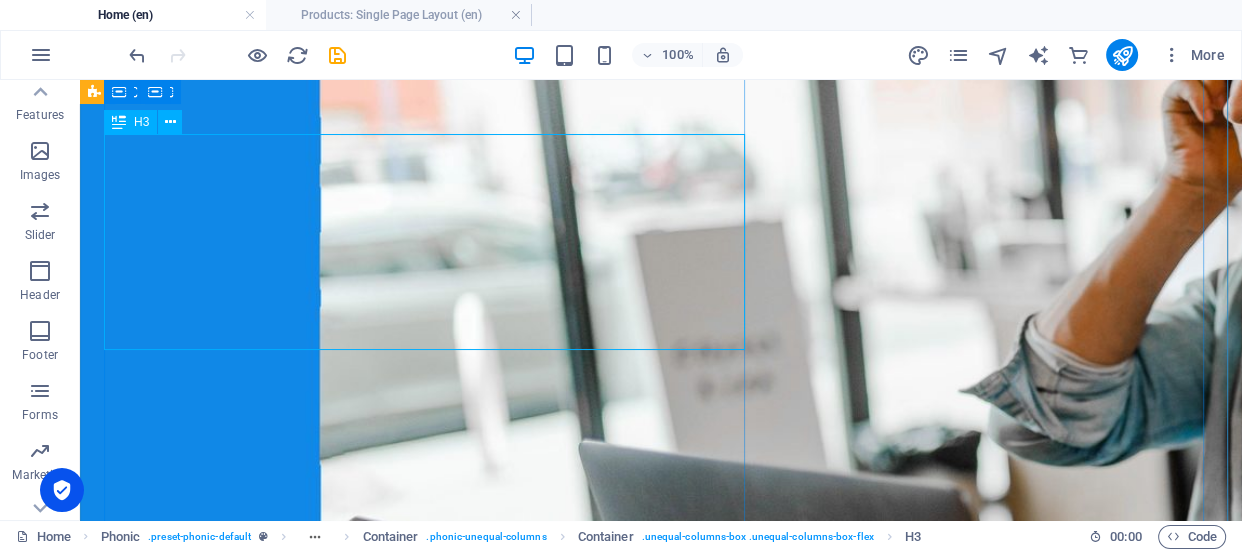scroll, scrollTop: 454, scrollLeft: 0, axis: vertical 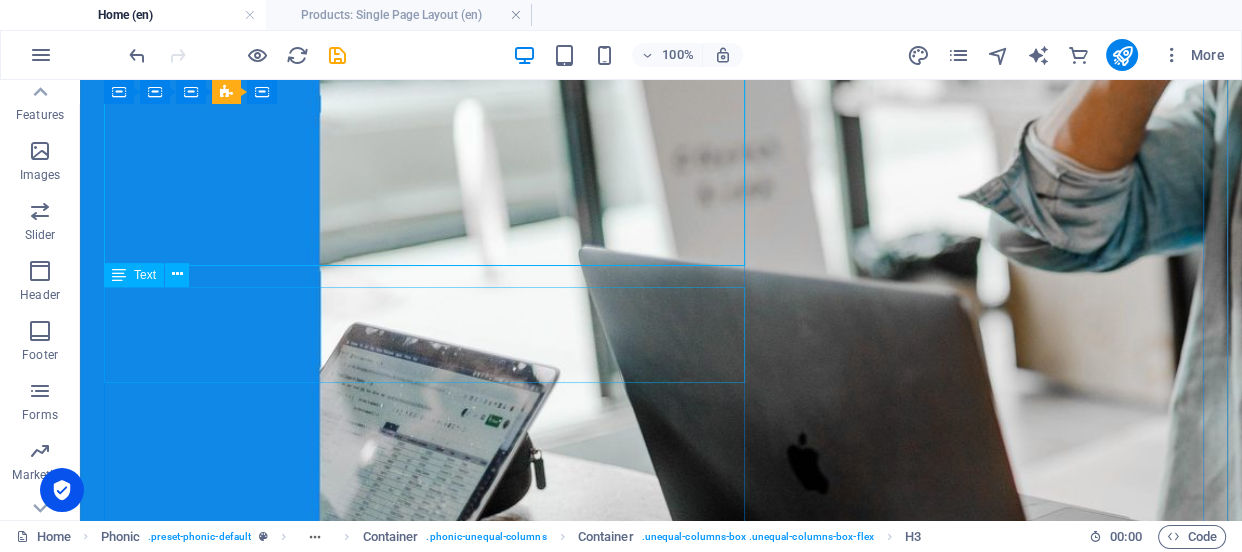click on "Lorem ipsum dolor sit amet, consetetur sadipscing elitr, sed diam nonumy eirmod tempor invidunt ut labore et dolore magna aliquyam erat, sed diam voluptua. At vero eos et accusam et justo duo [PERSON_NAME] et ea rebum. Stet clita kasd gubergren, no sea takimata sanctus est." at bounding box center (661, 1269) 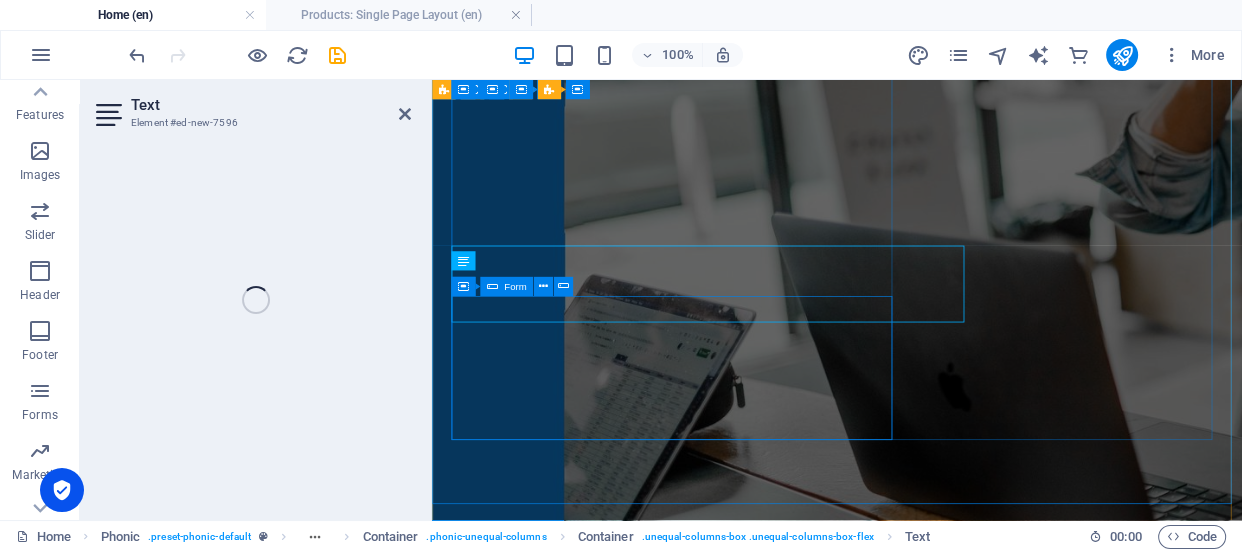 click on "Sign up Unreadable? Regenerate" at bounding box center (938, 1491) 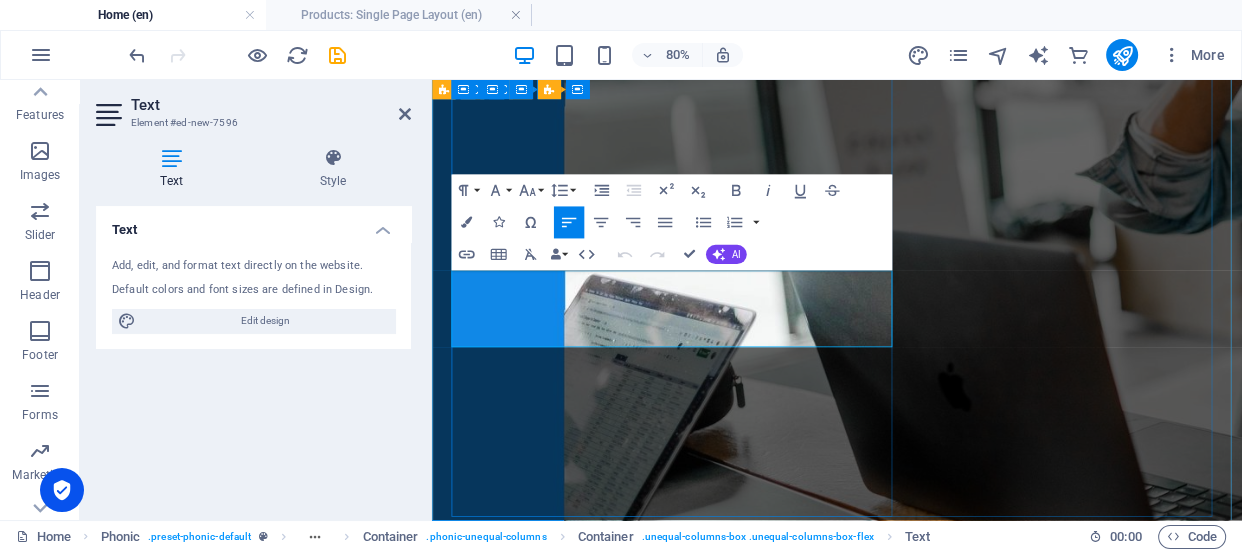 click on "Lorem ipsum dolor sit amet, consetetur sadipscing elitr, sed diam nonumy eirmod tempor invidunt ut labore et dolore magna aliquyam erat, sed diam voluptua. At vero eos et accusam et justo duo [PERSON_NAME] et ea rebum. Stet clita kasd gubergren, no sea takimata sanctus est." at bounding box center (938, 1312) 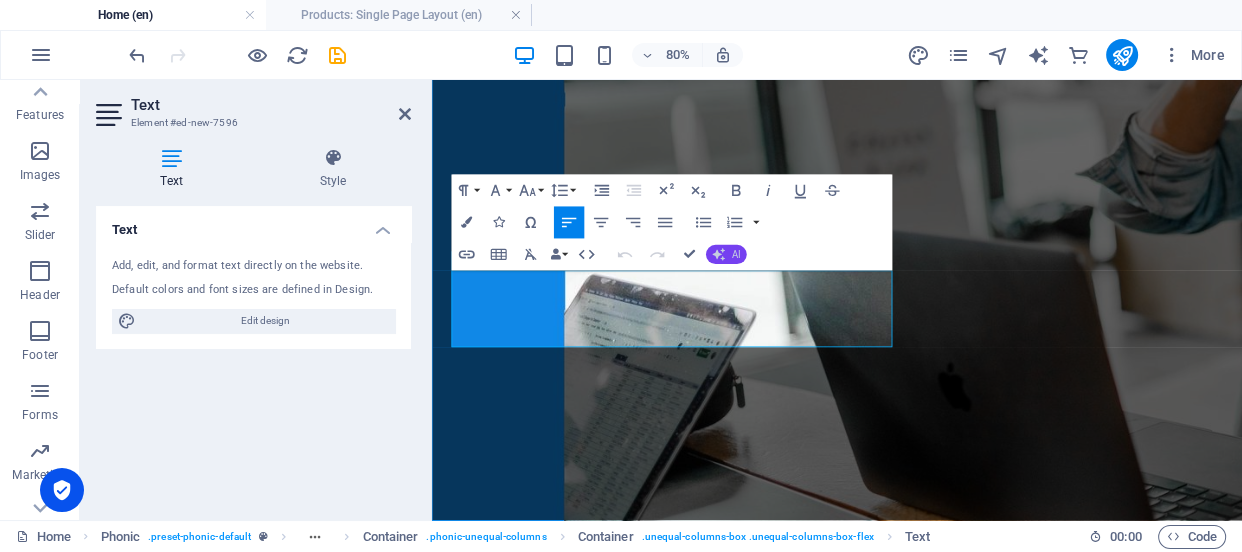 click 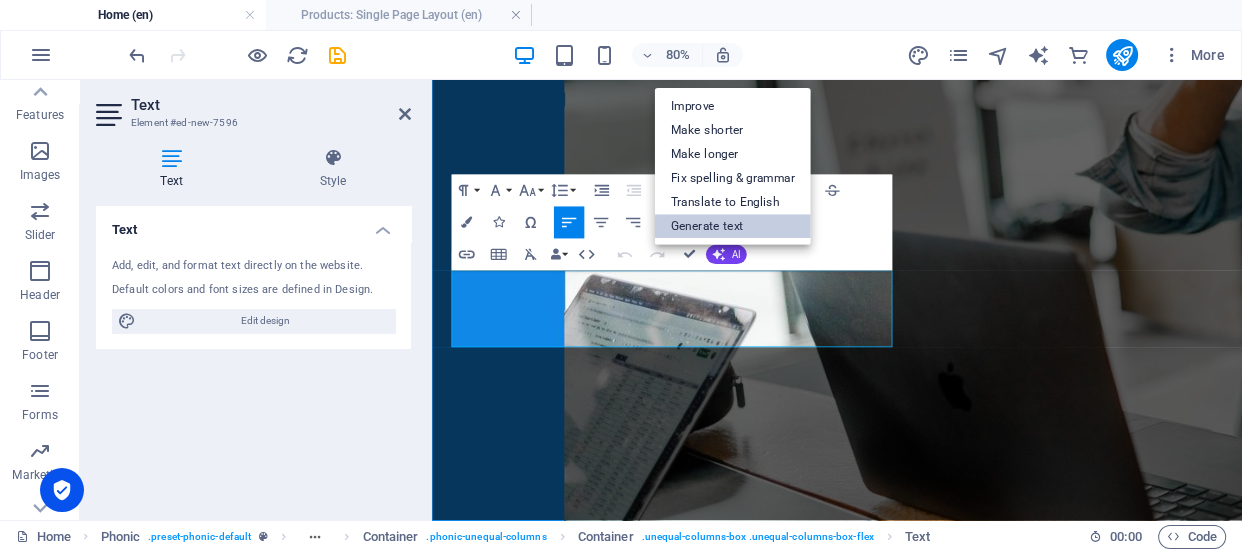 click on "Generate text" at bounding box center (733, 226) 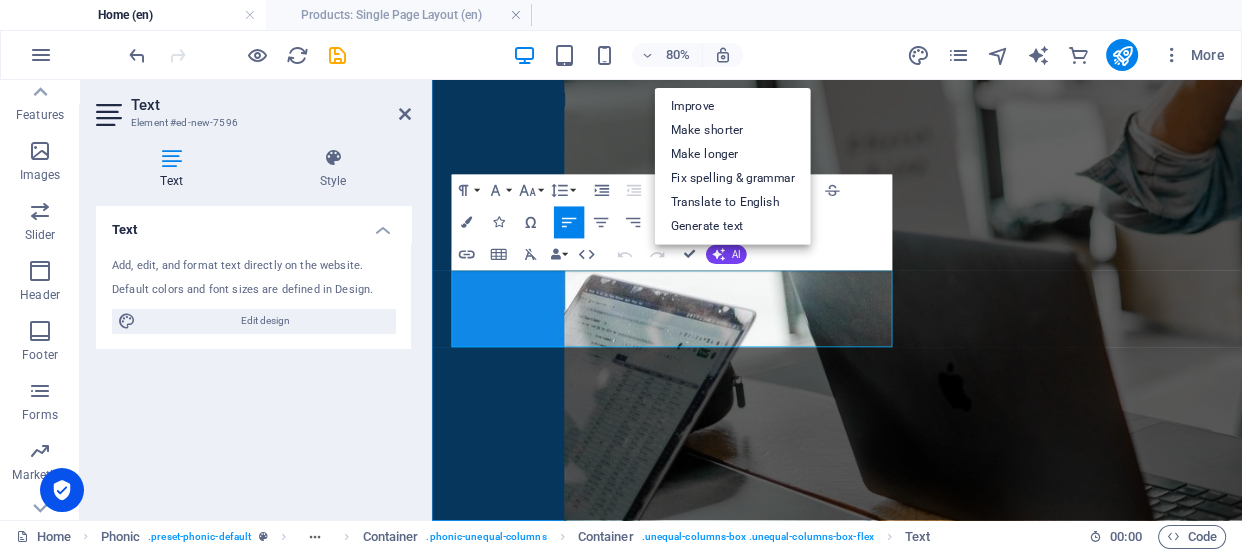select on "English" 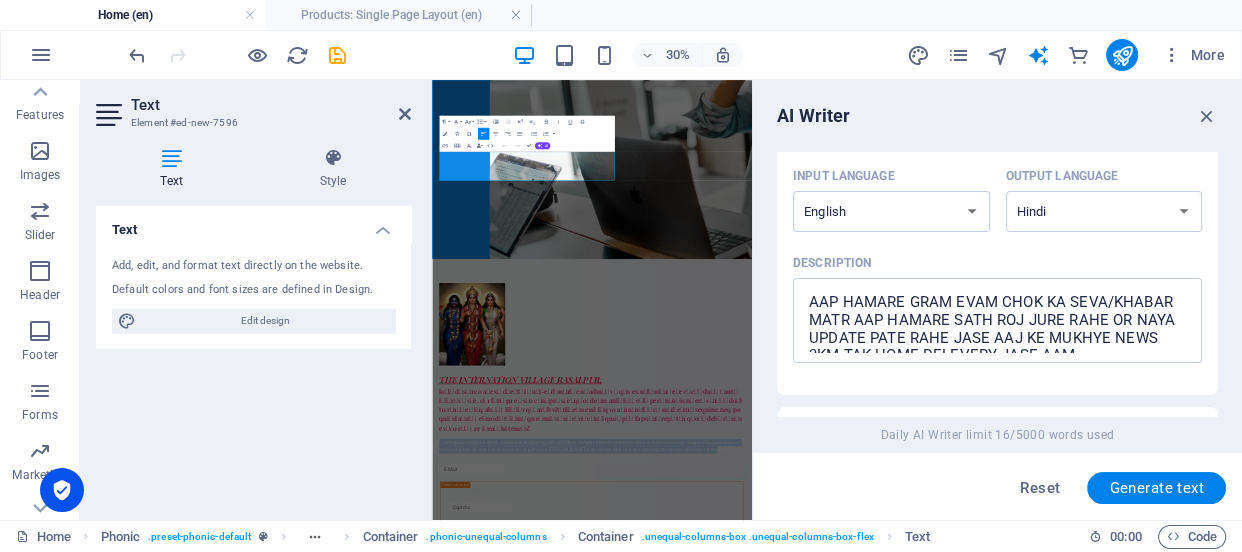 scroll, scrollTop: 272, scrollLeft: 0, axis: vertical 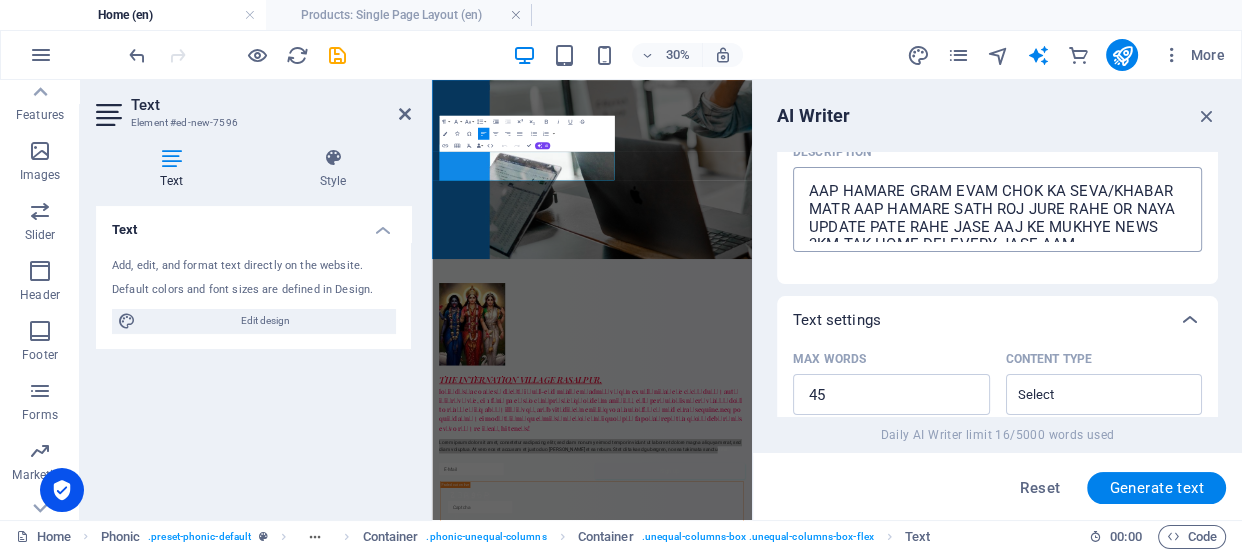 click on "AAP HAMARE GRAM EVAM CHOK KA SEVA/KHABAR MATR AAP HAMARE SATH ROJ JURE RAHE OR NAYA UPDATE PATE RAHE JASE AAJ KE MUKHYE NEWS
3KM TAK HOME DELEVERY JASE AAM,[PERSON_NAME],PUJARI,[PERSON_NAME],EVAM KIRANA STOR,FOOD CENTER,HEAR CUT,EVAM ONLINE CENER =PAN CARD VOTER CARD-JATI,AAY,AAVashiye,rasan card,or bhi naya khabar
jay mithla [PERSON_NAME]-
[DOMAIN_NAME] per  punh padhare" at bounding box center (997, 209) 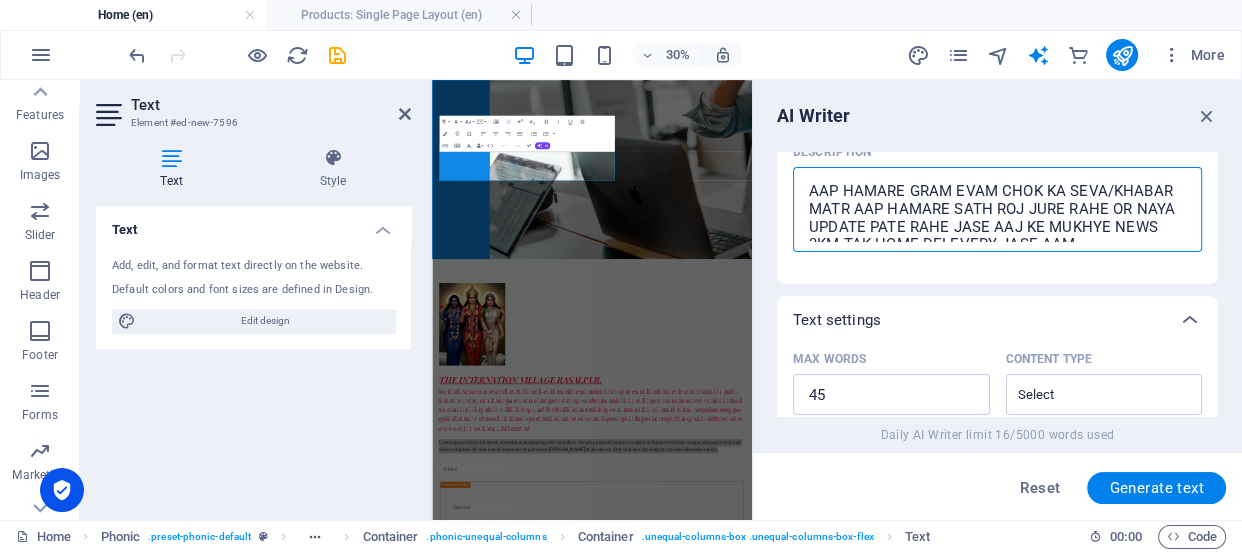 click on "AAP HAMARE GRAM EVAM CHOK KA SEVA/KHABAR MATR AAP HAMARE SATH ROJ JURE RAHE OR NAYA UPDATE PATE RAHE JASE AAJ KE MUKHYE NEWS
3KM TAK HOME DELEVERY JASE AAM,[PERSON_NAME],PUJARI,[PERSON_NAME],EVAM KIRANA STOR,FOOD CENTER,HEAR CUT,EVAM ONLINE CENER =PAN CARD VOTER CARD-JATI,AAY,AAVashiye,rasan card,or bhi naya khabar
jay mithla [PERSON_NAME]-
[DOMAIN_NAME] per  punh padhare" at bounding box center (997, 209) 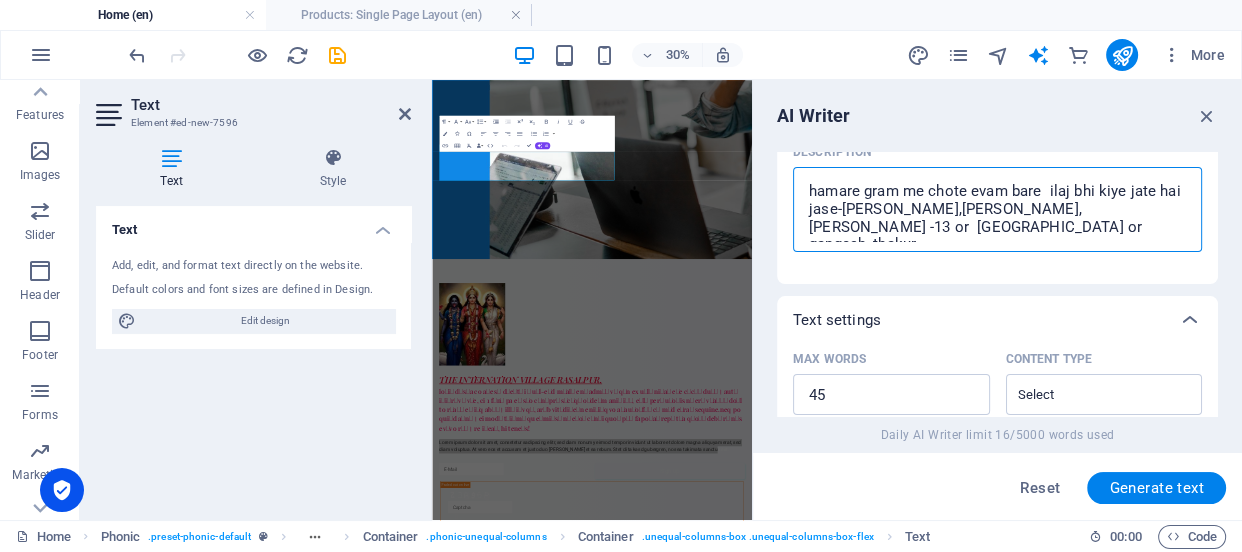 click on "hamare gram me chote evam bare  ilaj bhi kiye jate hai
jase-[PERSON_NAME],[PERSON_NAME],[PERSON_NAME] -13 or  [GEOGRAPHIC_DATA] or gangesh_thakur" at bounding box center [997, 209] 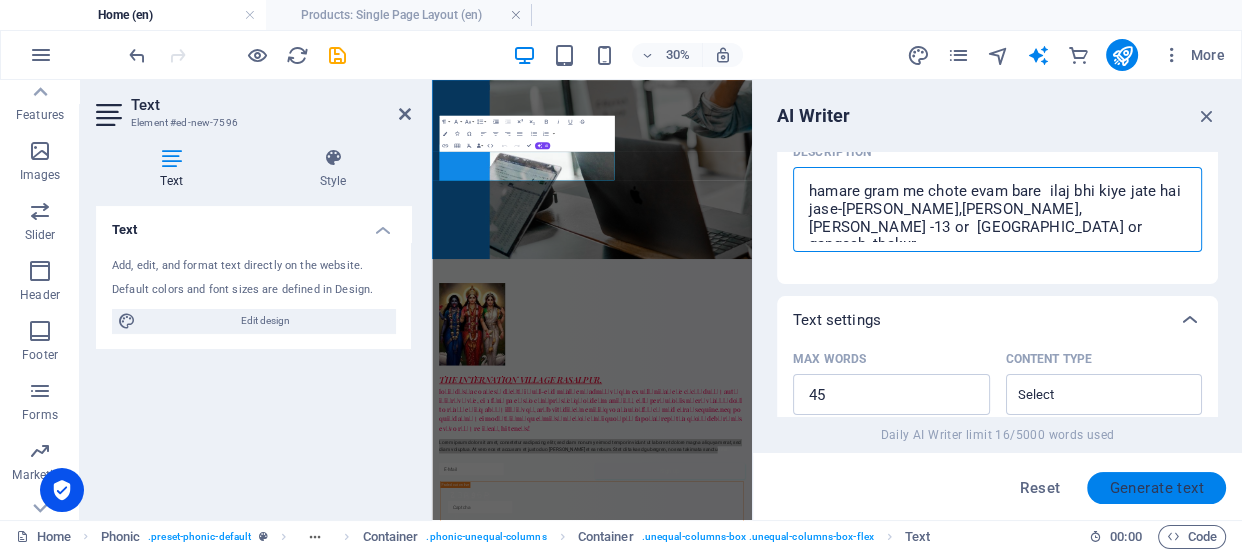 type on "hamare gram me chote evam bare  ilaj bhi kiye jate hai
jase-[PERSON_NAME],[PERSON_NAME],[PERSON_NAME] -13 or  [GEOGRAPHIC_DATA] or gangesh_thakur" 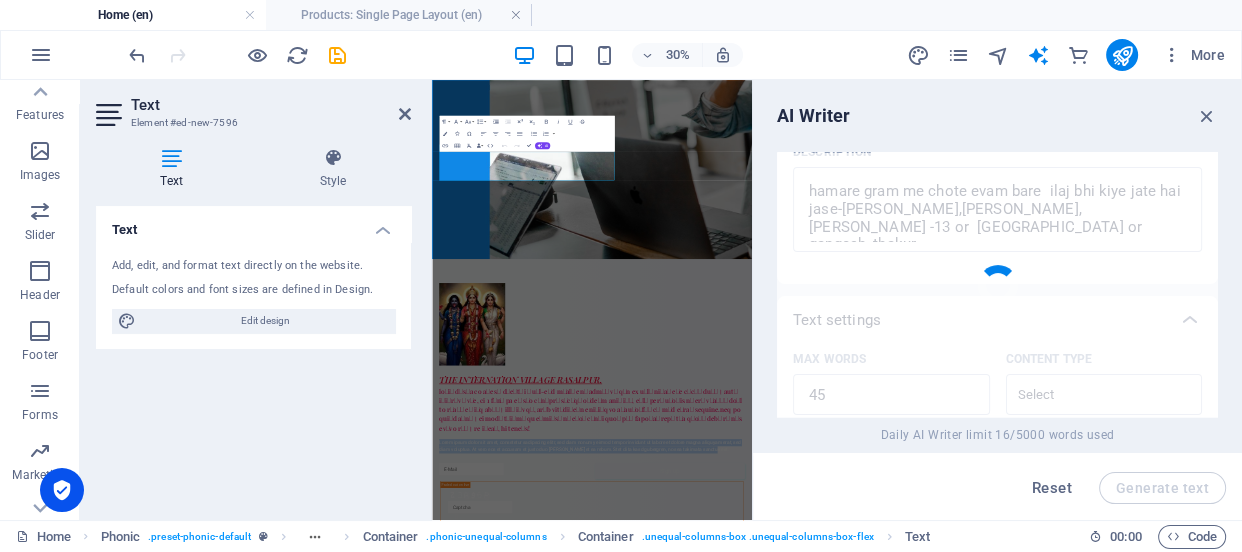 type 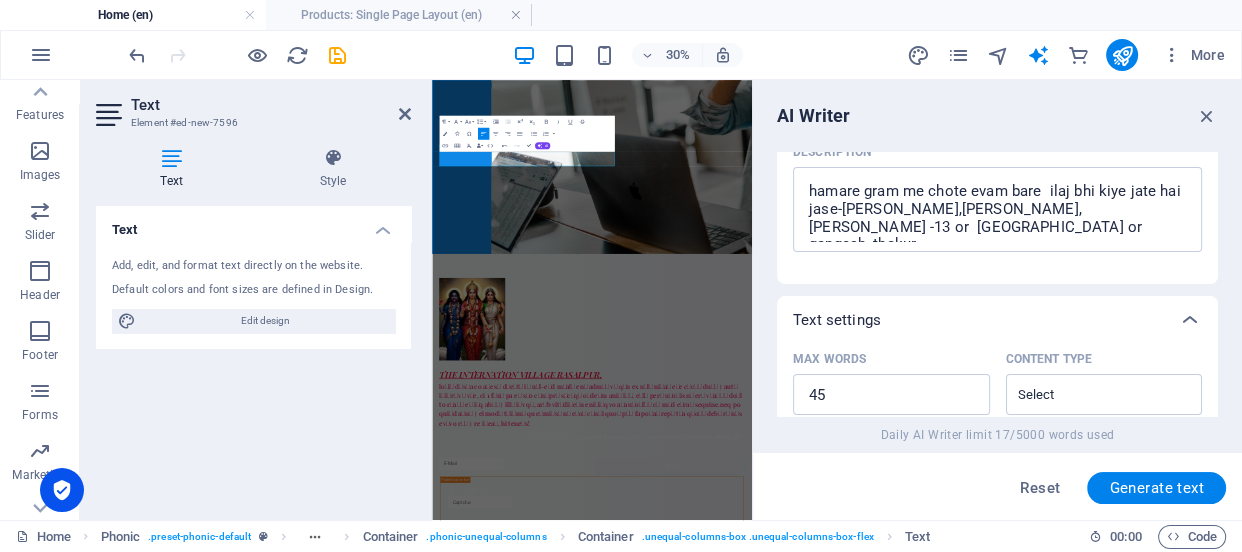 scroll, scrollTop: 772, scrollLeft: 0, axis: vertical 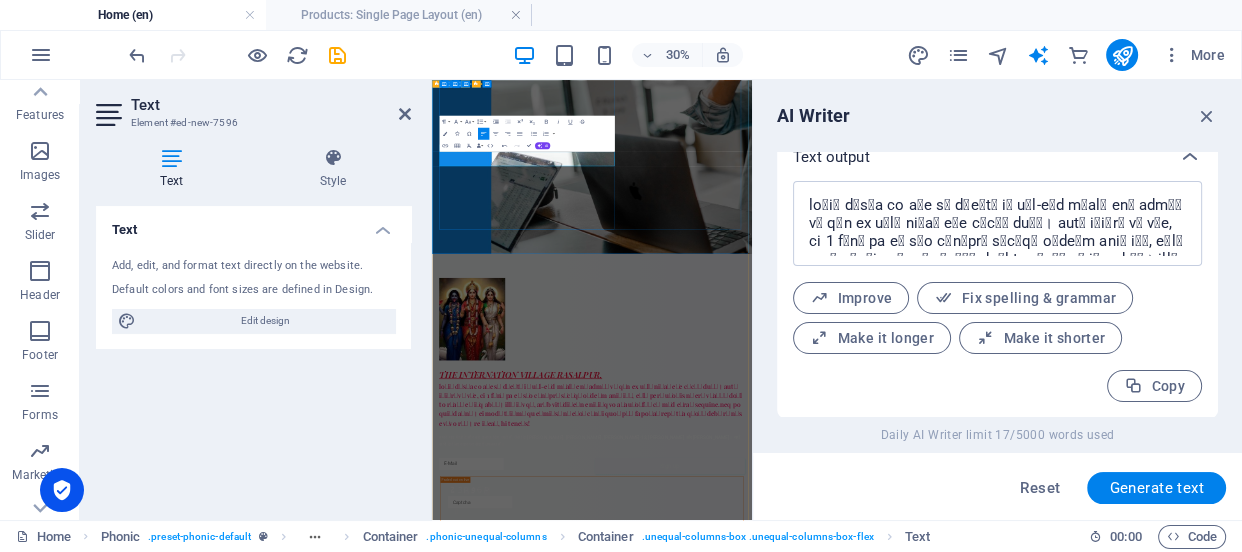 click on "हमारे गांव में छोटे और बड़े इलाज किए जाते हैं, जैसे कि [PERSON_NAME], [PERSON_NAME], [PERSON_NAME]-13, [PERSON_NAME] और [PERSON_NAME]। यहाँ सभी के लिए स्वास्थ्य सेवाएँ उपलब्ध हैं।" at bounding box center (965, 1283) 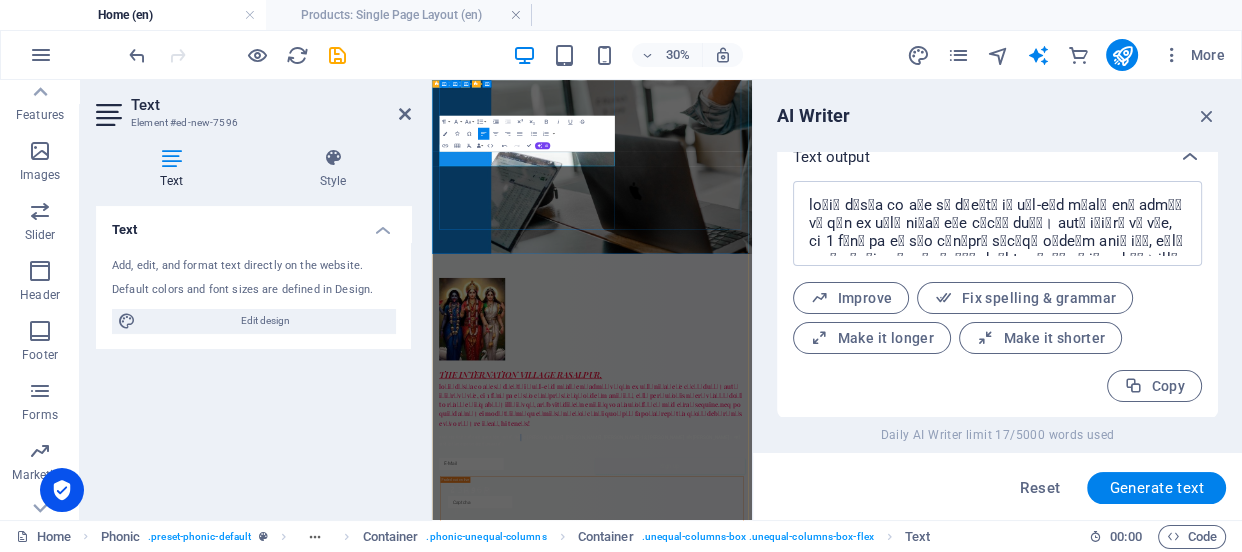 click on "हमारे गांव में छोटे और बड़े इलाज किए जाते हैं, जैसे कि [PERSON_NAME], [PERSON_NAME], [PERSON_NAME]-13, [PERSON_NAME] और [PERSON_NAME]। यहाँ सभी के लिए स्वास्थ्य सेवाएँ उपलब्ध हैं।" at bounding box center [965, 1283] 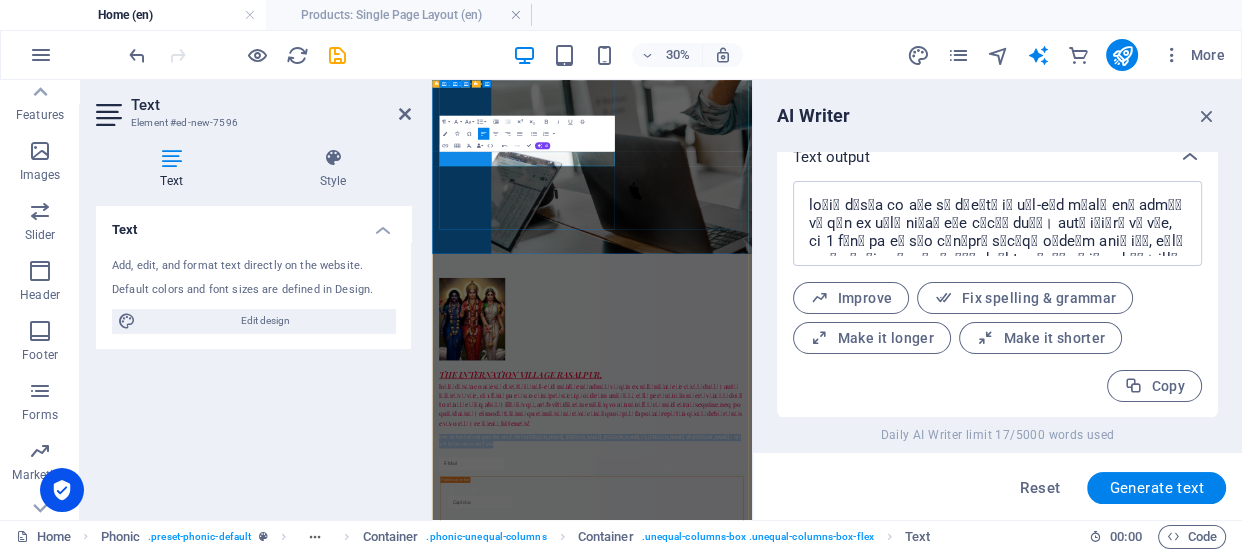 click on "हमारे गांव में छोटे और बड़े इलाज किए जाते हैं, जैसे कि [PERSON_NAME], [PERSON_NAME], [PERSON_NAME]-13, [PERSON_NAME] और [PERSON_NAME]। यहाँ सभी के लिए स्वास्थ्य सेवाएँ उपलब्ध हैं।" at bounding box center [965, 1283] 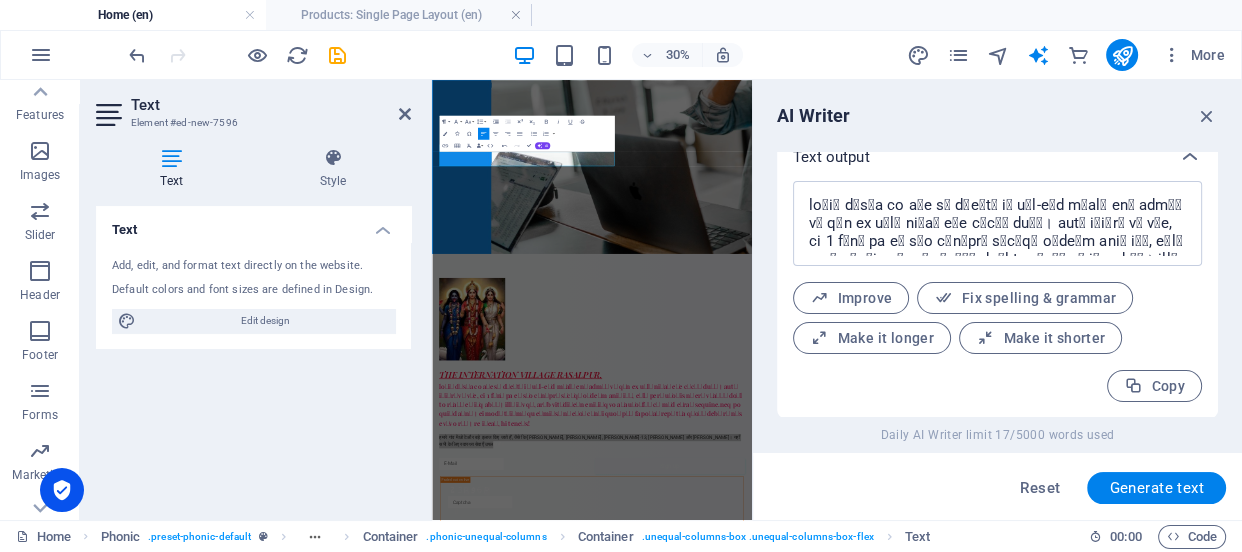 click 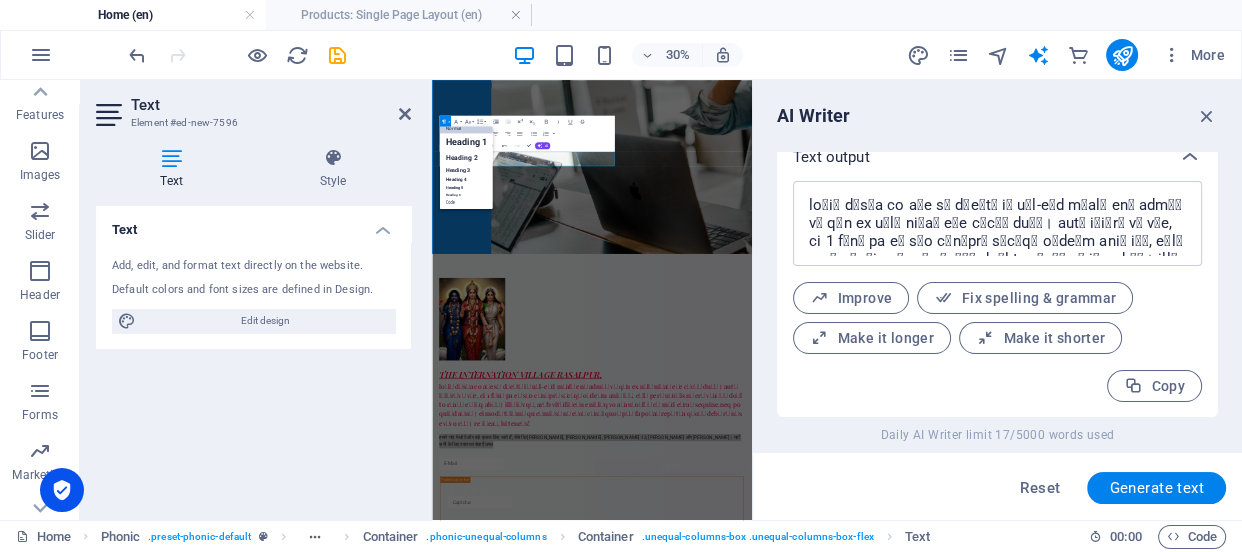scroll, scrollTop: 15, scrollLeft: 0, axis: vertical 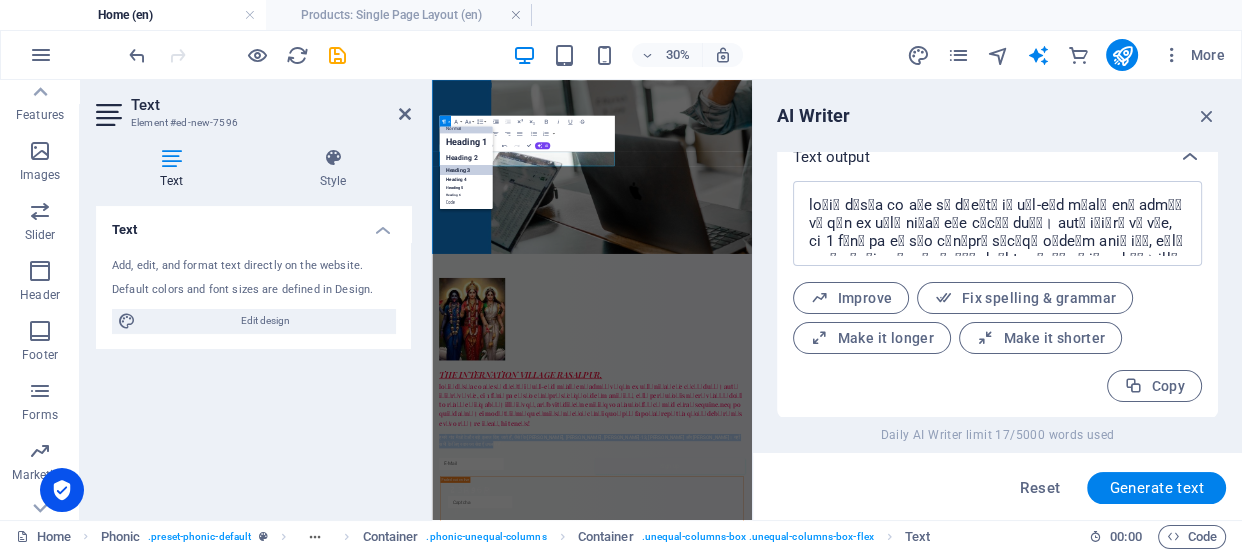 click on "Heading 3" at bounding box center (465, 169) 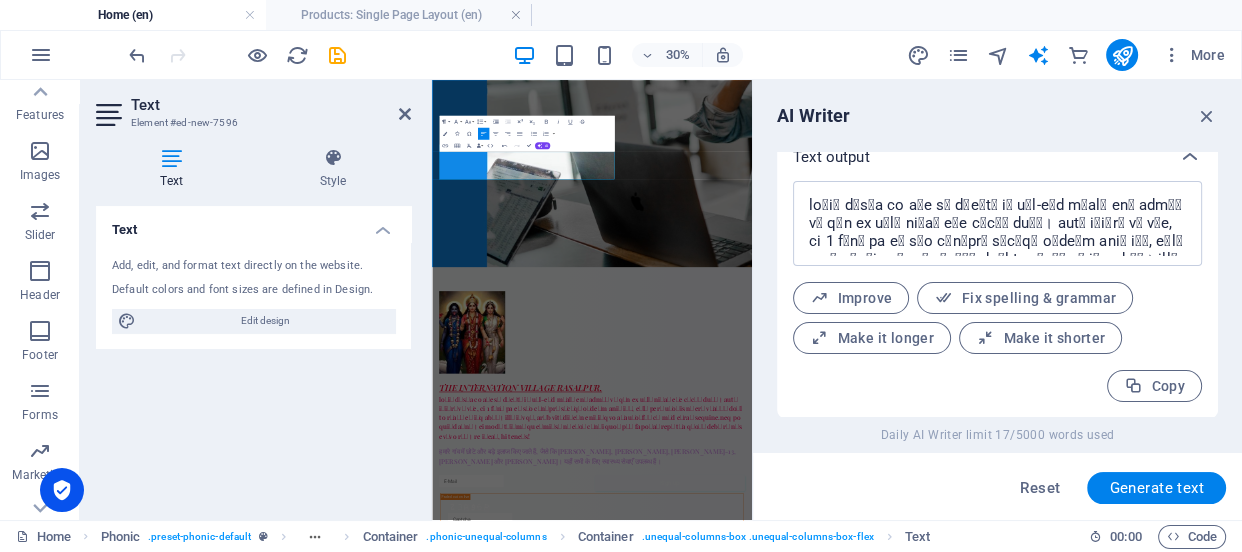 click 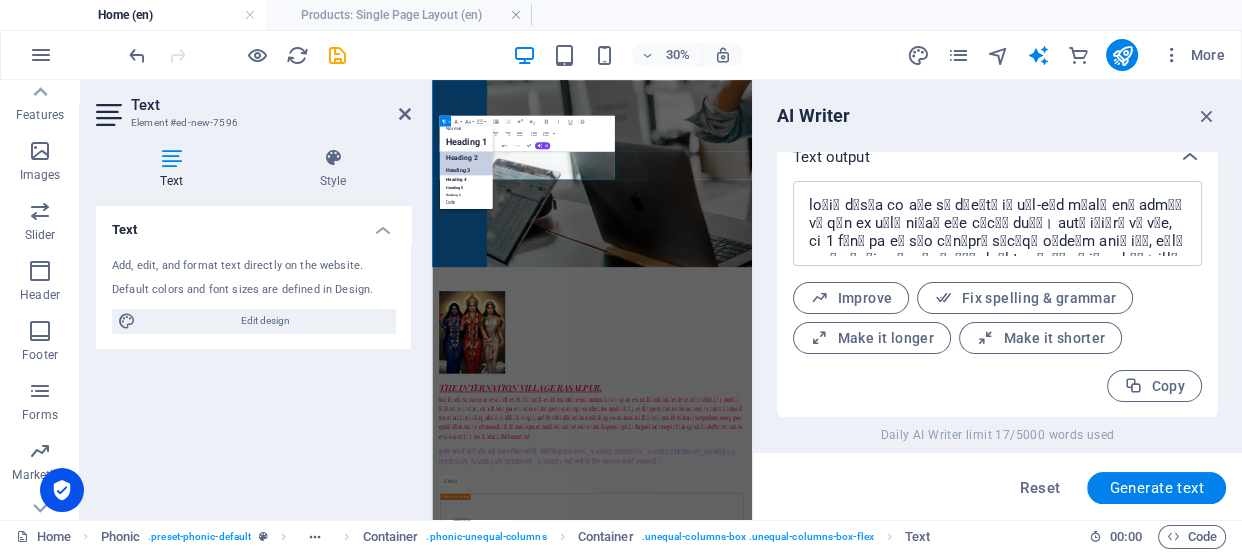 scroll, scrollTop: 15, scrollLeft: 0, axis: vertical 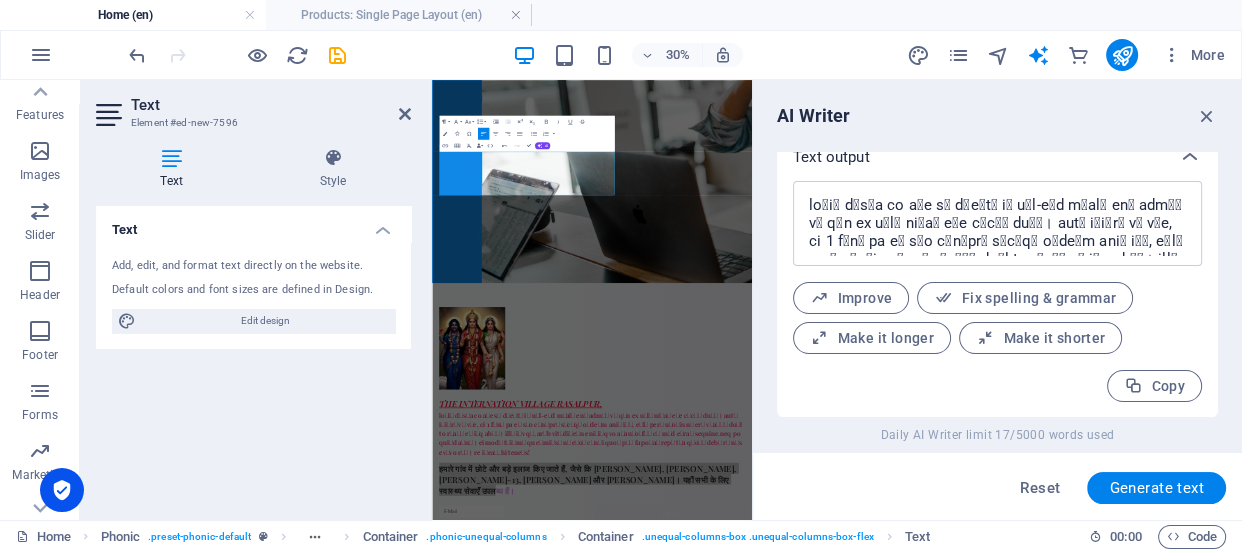 click 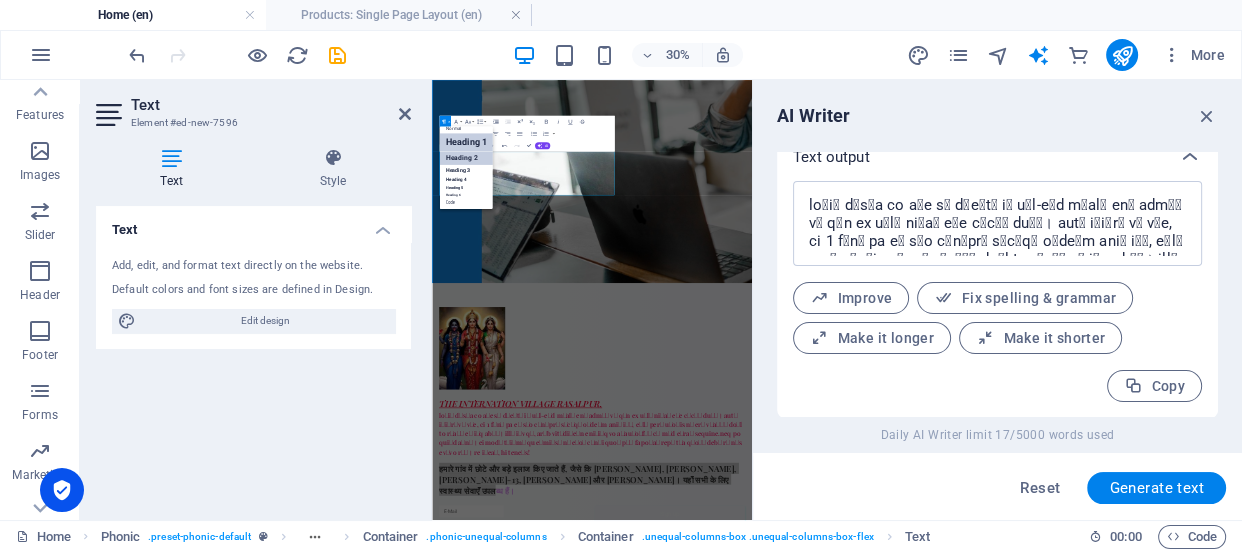 scroll, scrollTop: 15, scrollLeft: 0, axis: vertical 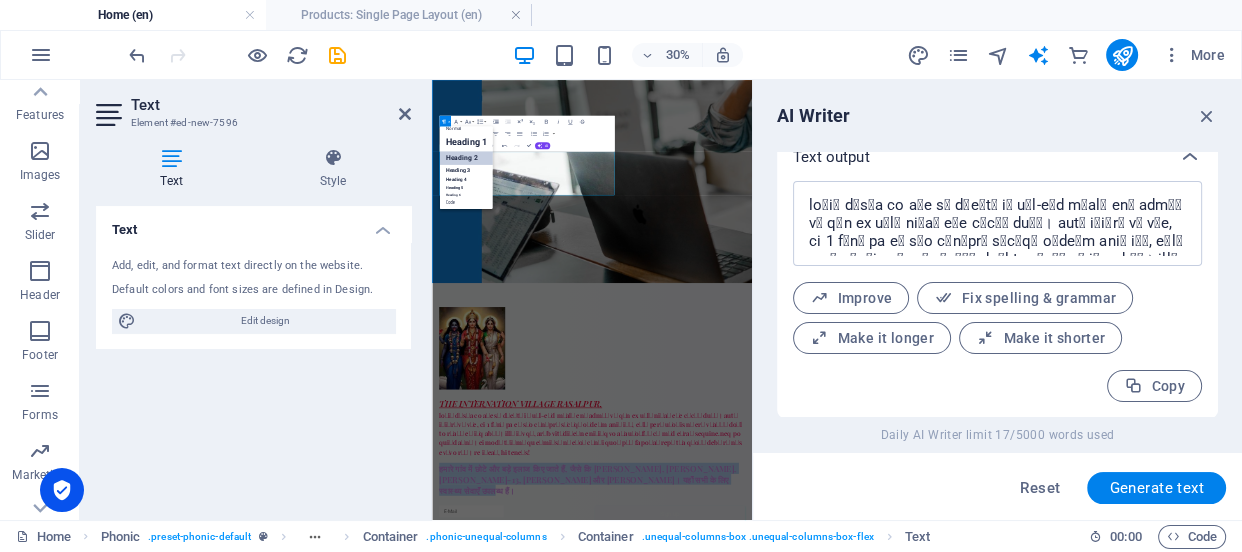 click on "Heading 2" at bounding box center [465, 158] 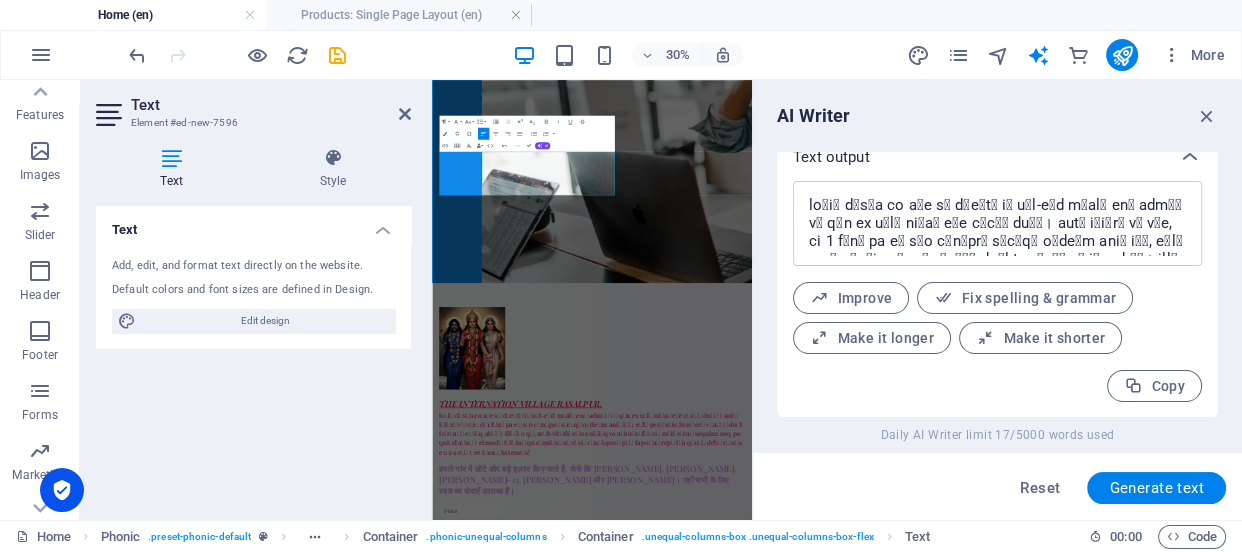click 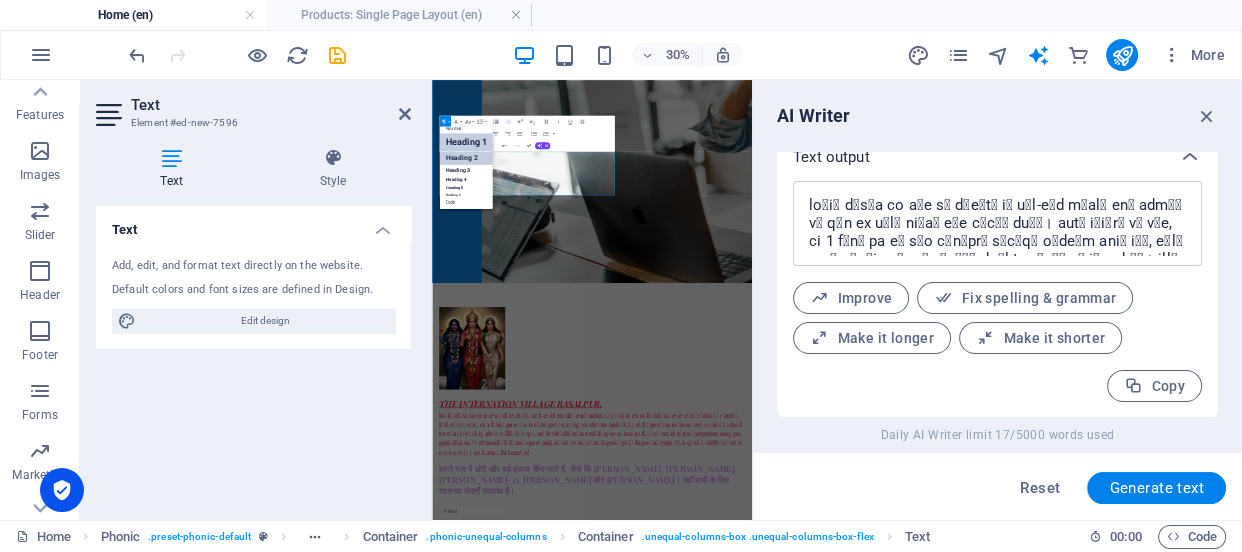 scroll, scrollTop: 15, scrollLeft: 0, axis: vertical 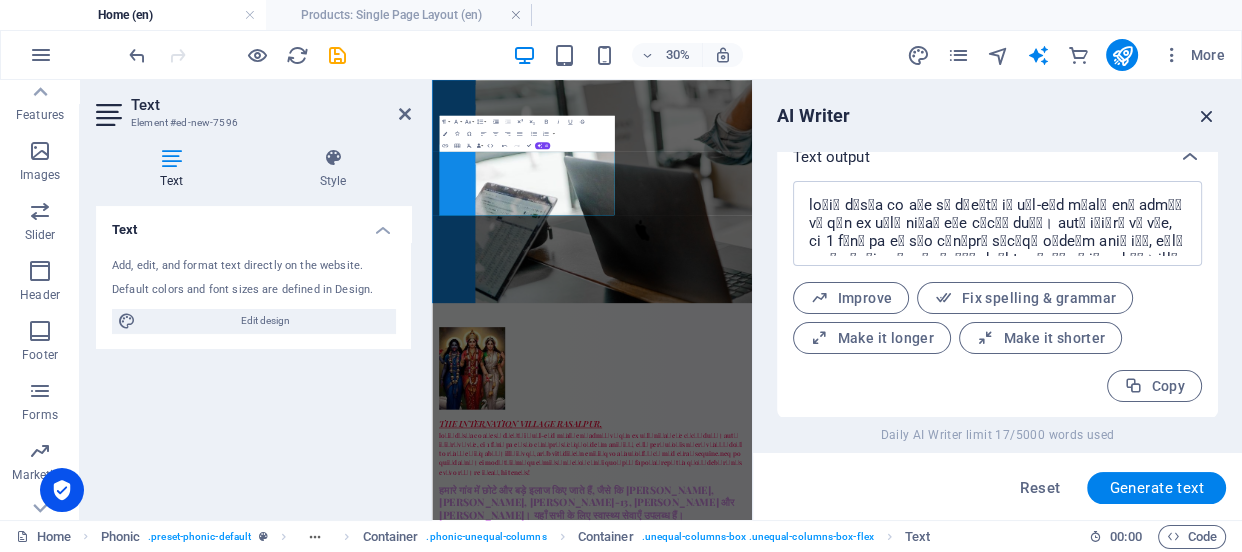 click at bounding box center (1207, 116) 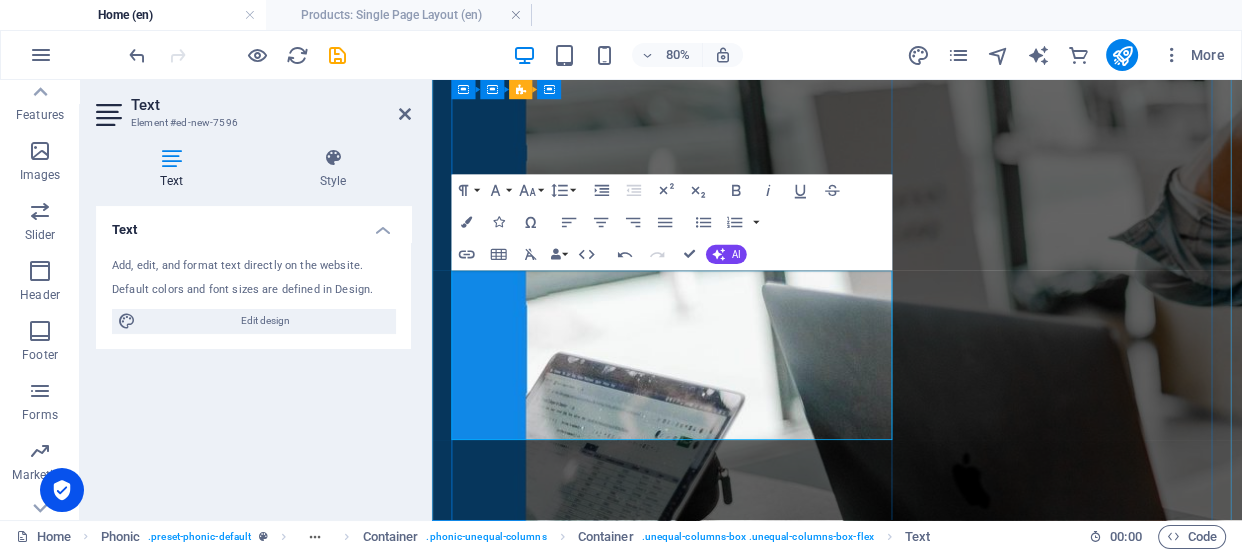 click on "हमारे गांव में छोटे और बड़े इलाज किए जाते हैं, जैसे कि [PERSON_NAME], [PERSON_NAME], [PERSON_NAME]-13, [PERSON_NAME] और [PERSON_NAME]। यहाँ सभी के लिए स्वास्थ्य सेवाएँ उपलब्ध हैं।" at bounding box center (938, 1487) 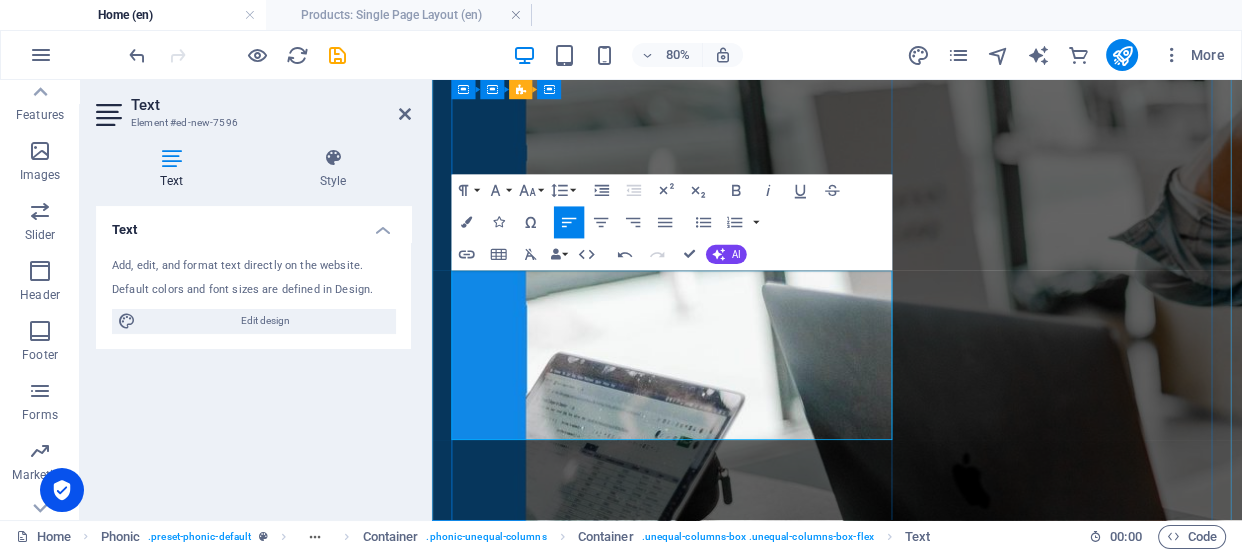 click on "हमारे गांव में छोटे और बड़े इलाज किए जाते हैं, जैसे कि [PERSON_NAME], [PERSON_NAME], [PERSON_NAME]-13, [PERSON_NAME] और [PERSON_NAME]। यहाँ सभी के लिए स्वास्थ्य सेवाएँ उपलब्ध हैं।" at bounding box center [938, 1487] 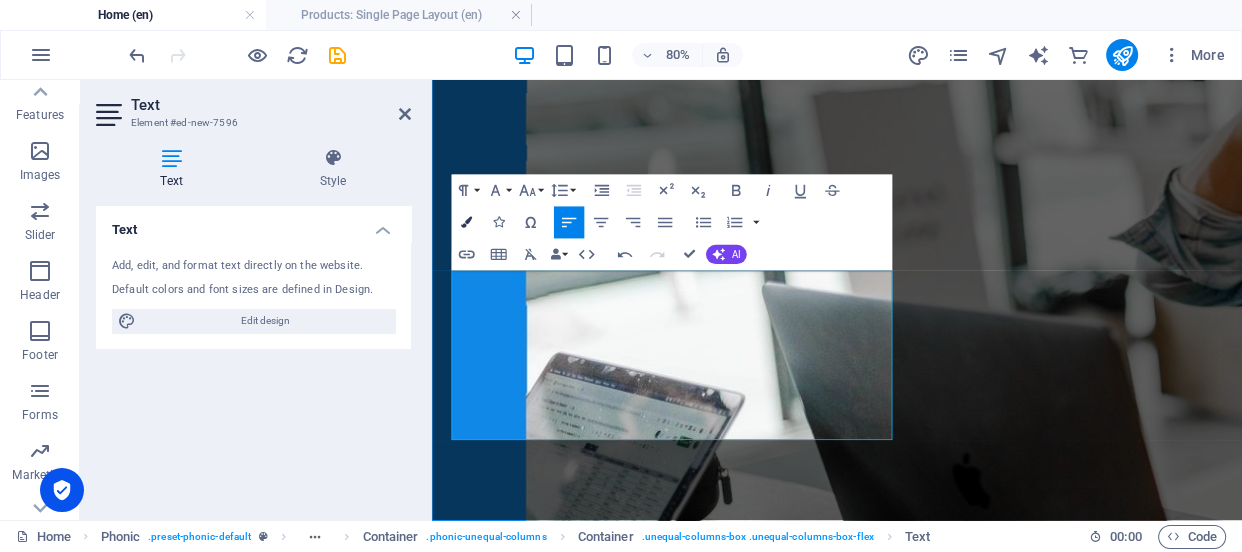 click at bounding box center [466, 221] 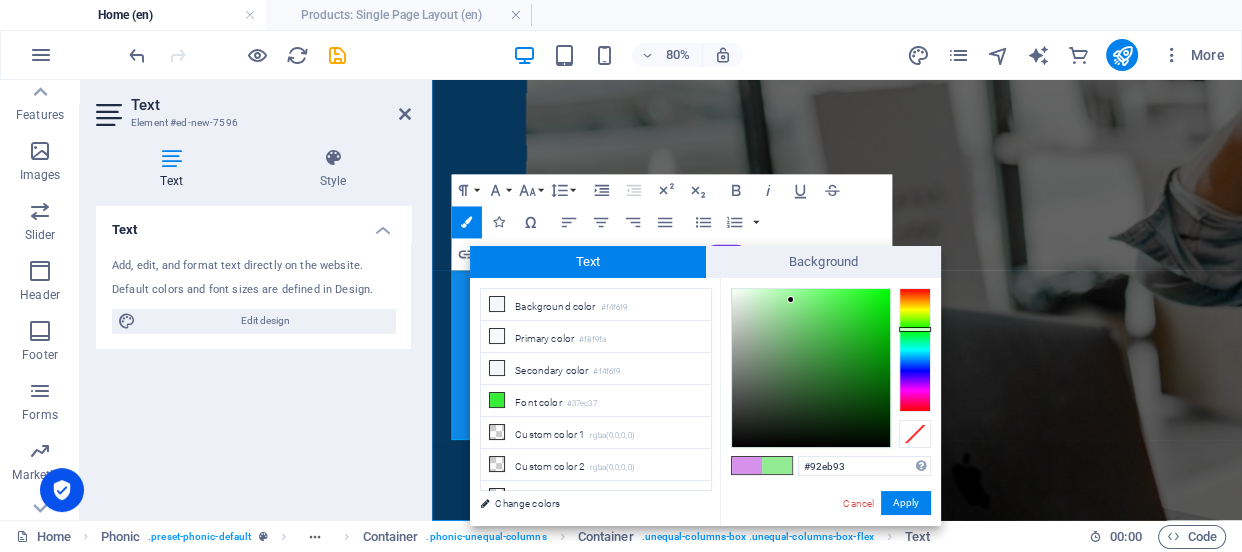 click at bounding box center (915, 350) 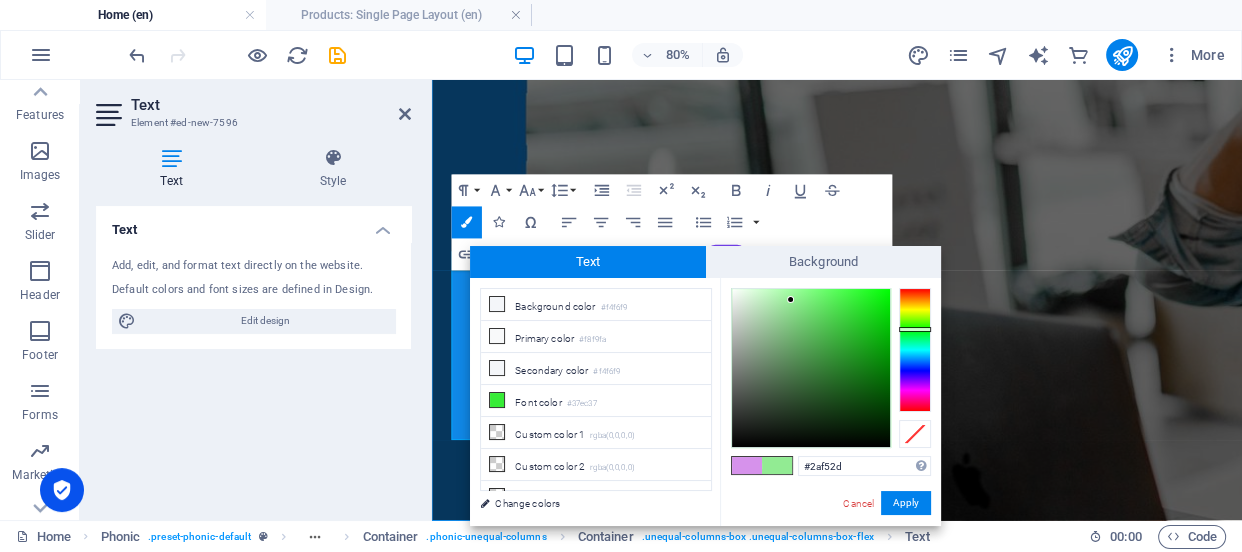 click at bounding box center [811, 368] 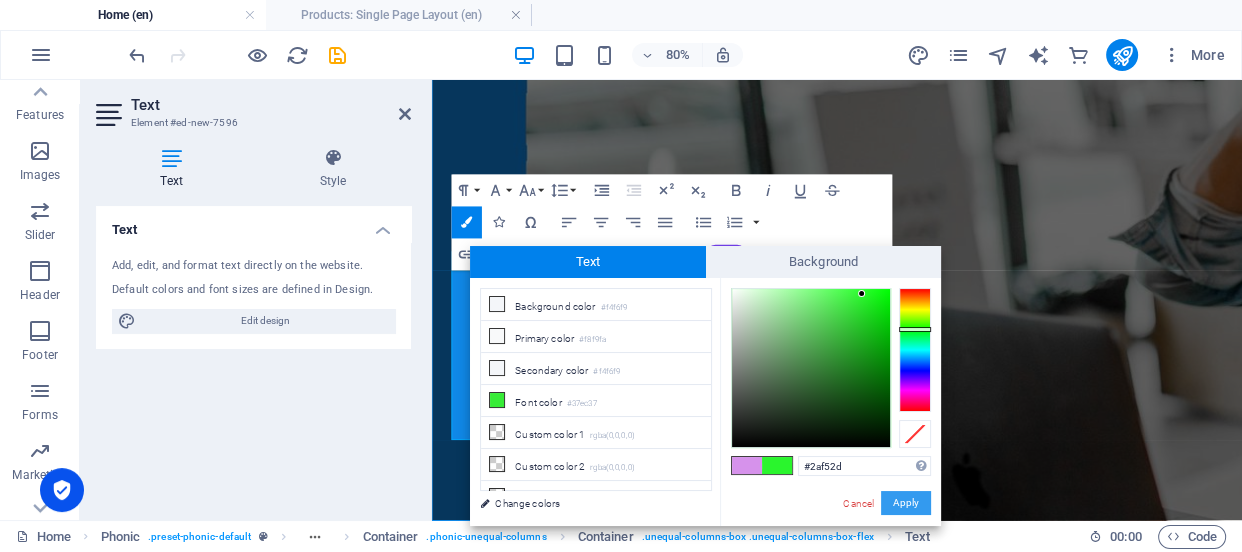 click on "Apply" at bounding box center (906, 503) 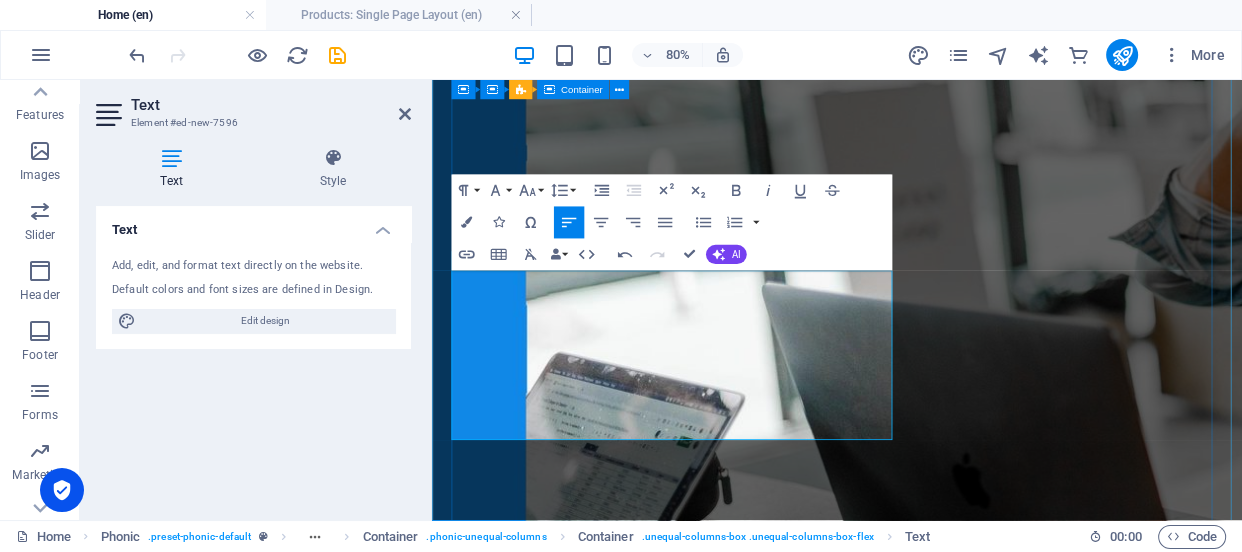 click on "THE INTERNATION VILLAGE RASALPUR. हमारे गांव में छोटे और बड़े इलाज किए जाते हैं, जैसे कि [PERSON_NAME], [PERSON_NAME], [PERSON_NAME]-13, [PERSON_NAME] और [PERSON_NAME]। यहाँ सभी के लिए स्वास्थ्य सेवाएँ उपलब्ध हैं। Sign up Unreadable? Regenerate" at bounding box center [938, 1354] 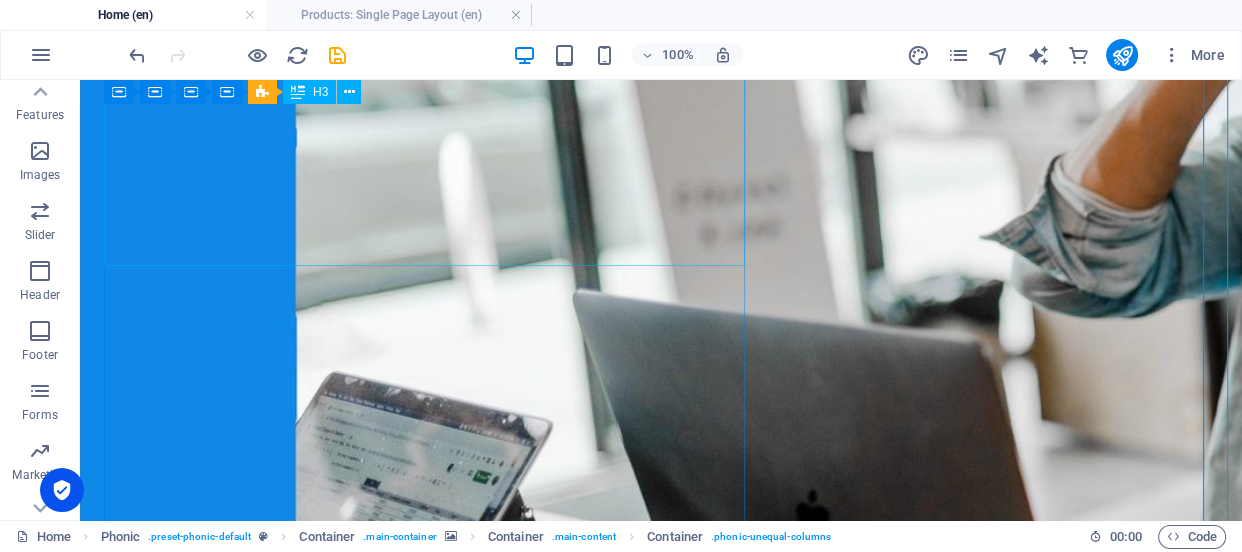 click at bounding box center [661, 1236] 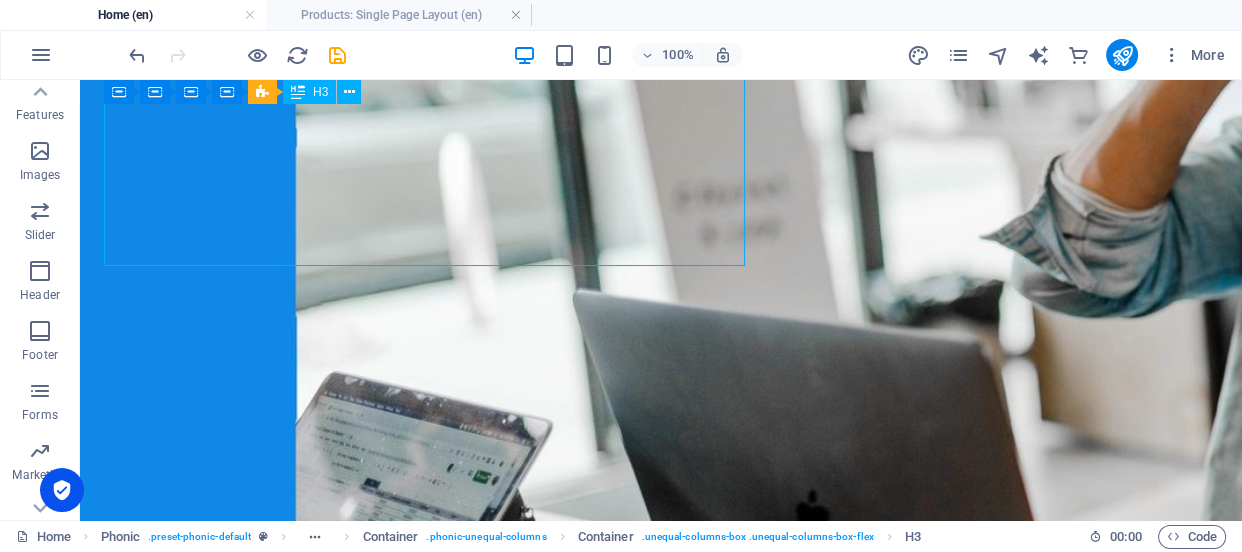 click at bounding box center (661, 1236) 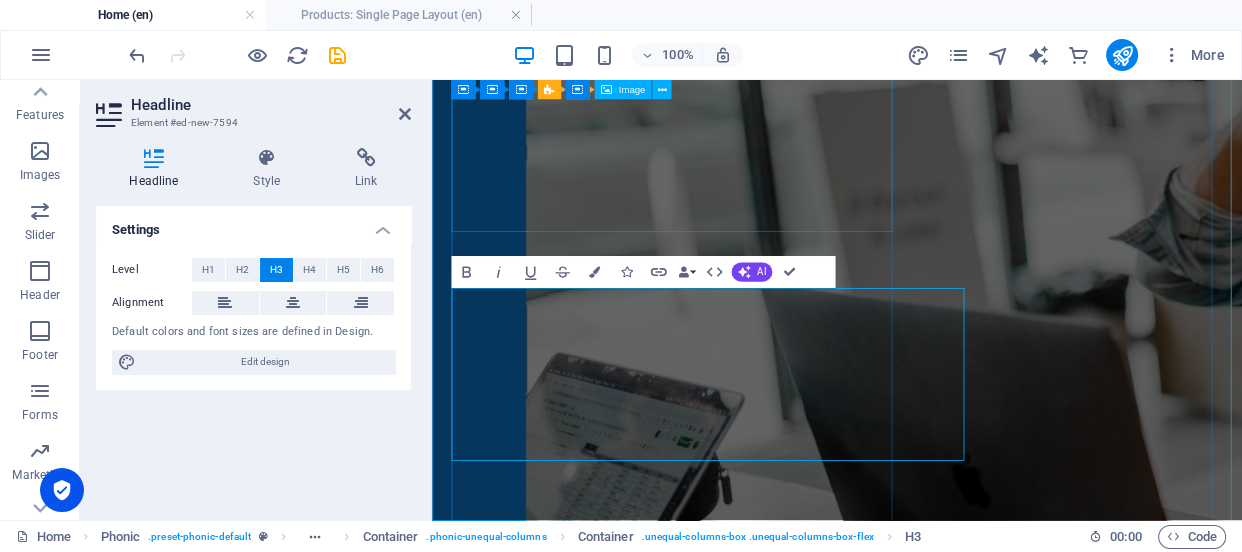 scroll, scrollTop: 164, scrollLeft: 0, axis: vertical 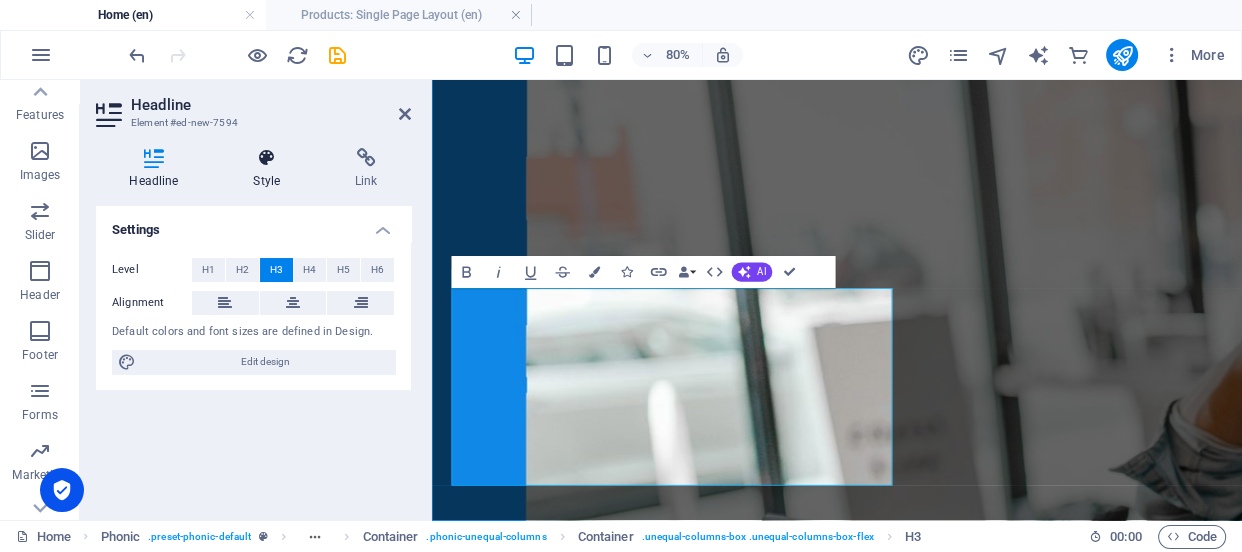 click at bounding box center [267, 158] 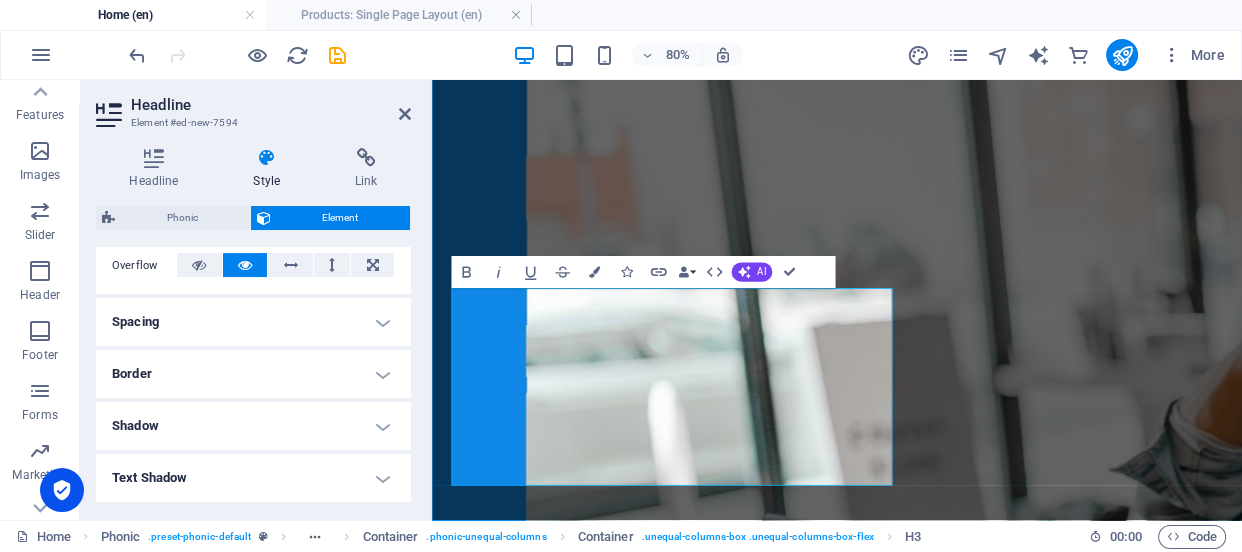scroll, scrollTop: 588, scrollLeft: 0, axis: vertical 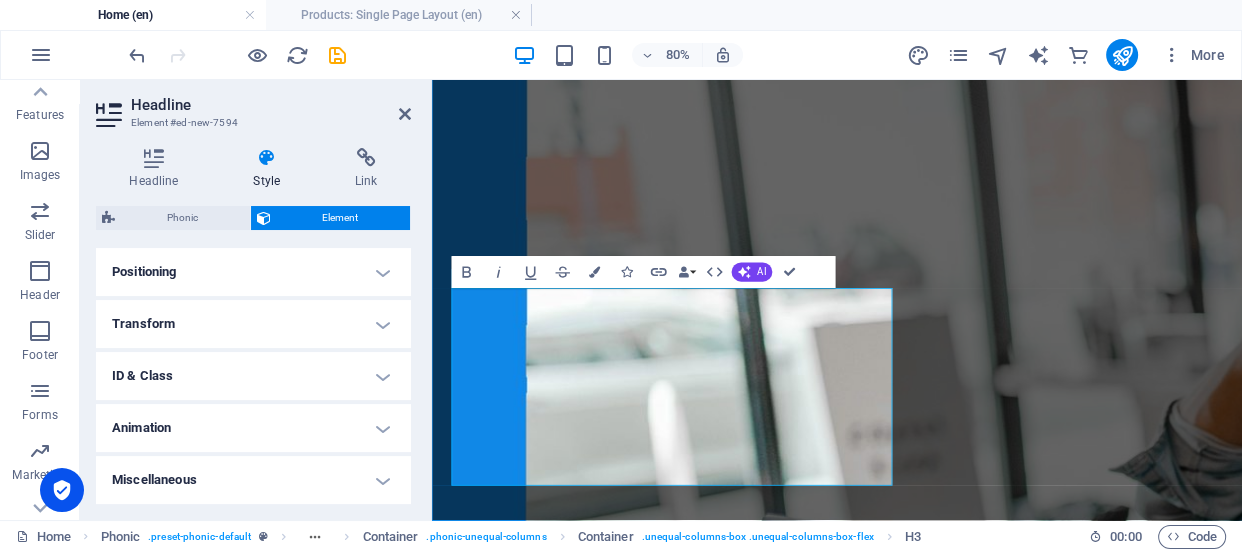 click on "Animation" at bounding box center [253, 428] 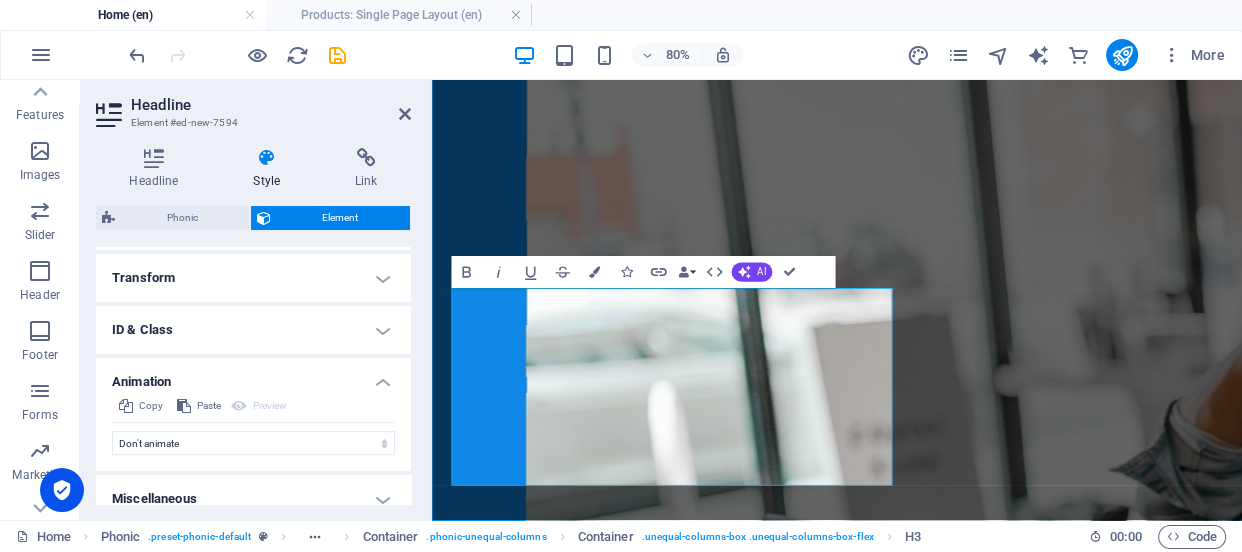 scroll, scrollTop: 652, scrollLeft: 0, axis: vertical 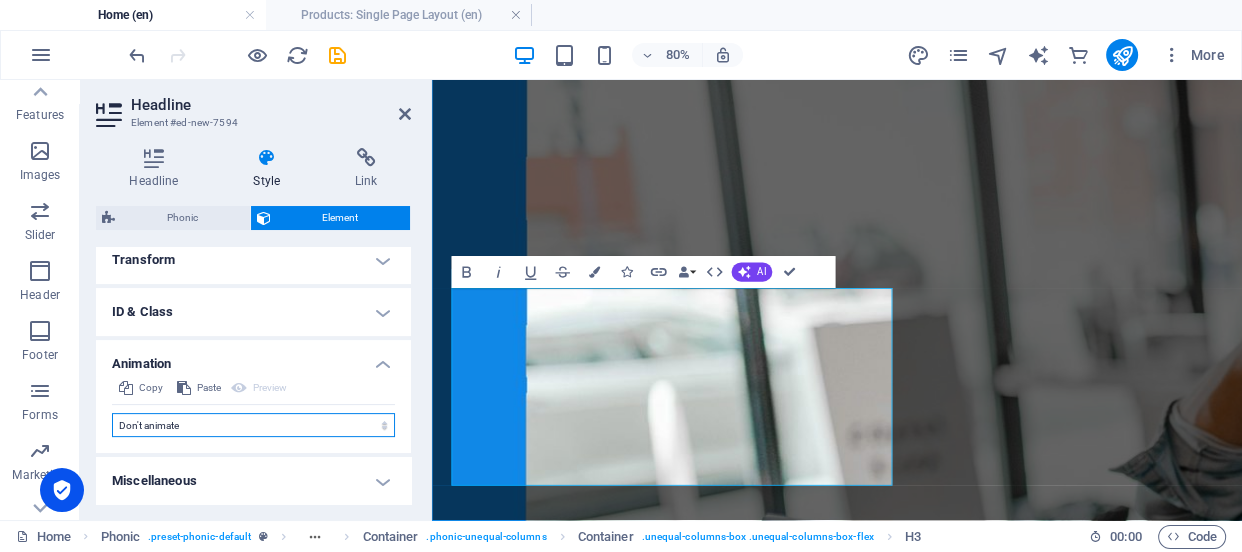 click on "Don't animate Show / Hide Slide up/down Zoom in/out Slide left to right Slide right to left Slide top to bottom Slide bottom to top Pulse Blink Open as overlay" at bounding box center [253, 425] 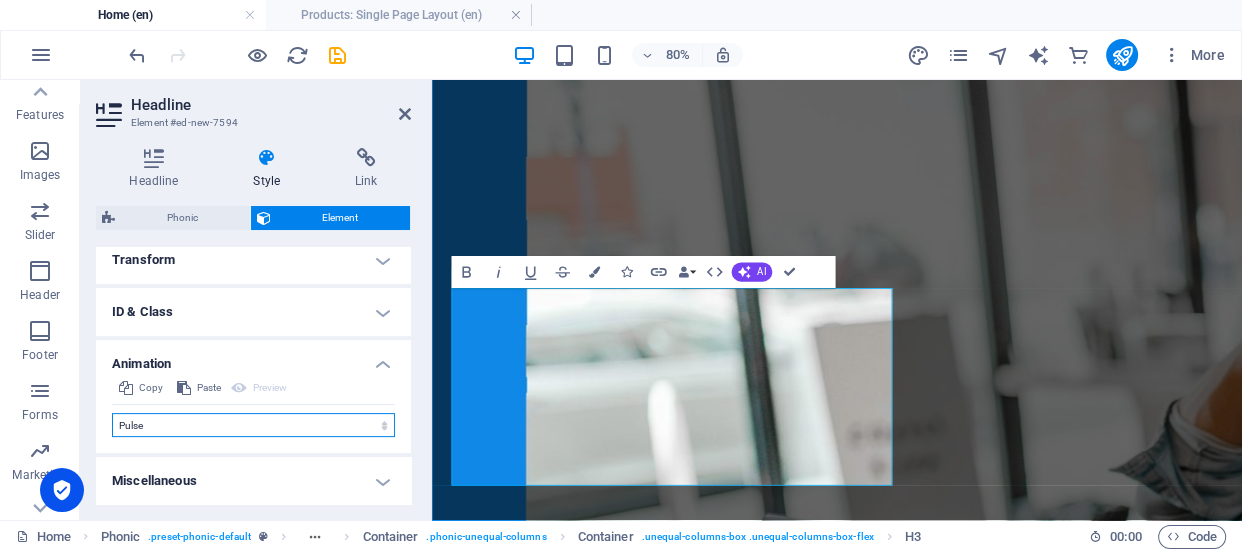click on "Don't animate Show / Hide Slide up/down Zoom in/out Slide left to right Slide right to left Slide top to bottom Slide bottom to top Pulse Blink Open as overlay" at bounding box center [253, 425] 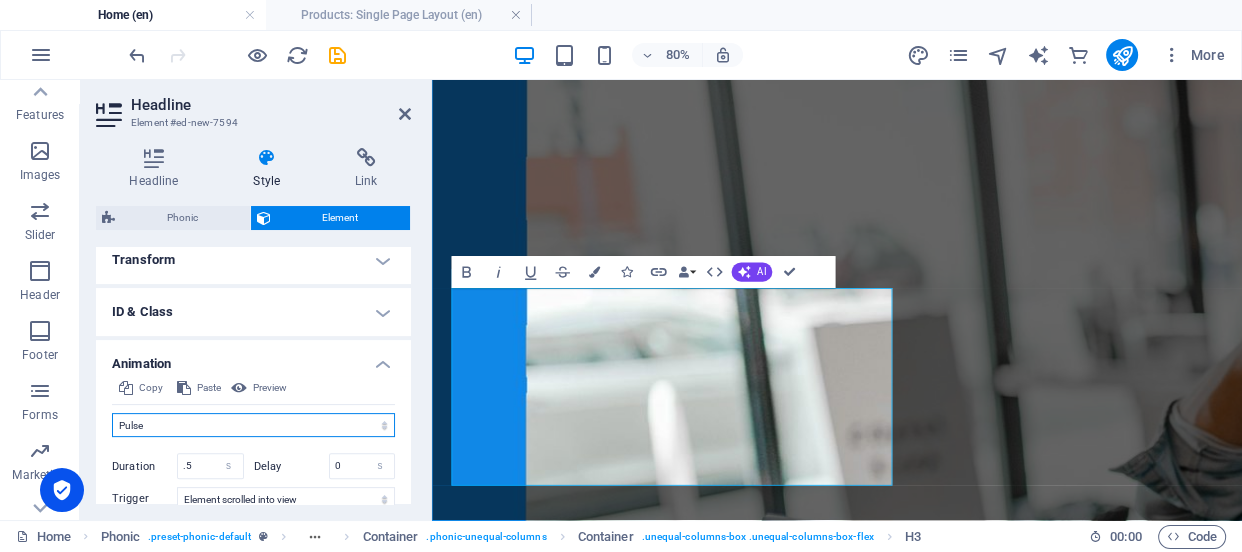 click on "Don't animate Show / Hide Slide up/down Zoom in/out Slide left to right Slide right to left Slide top to bottom Slide bottom to top Pulse Blink Open as overlay" at bounding box center [253, 425] 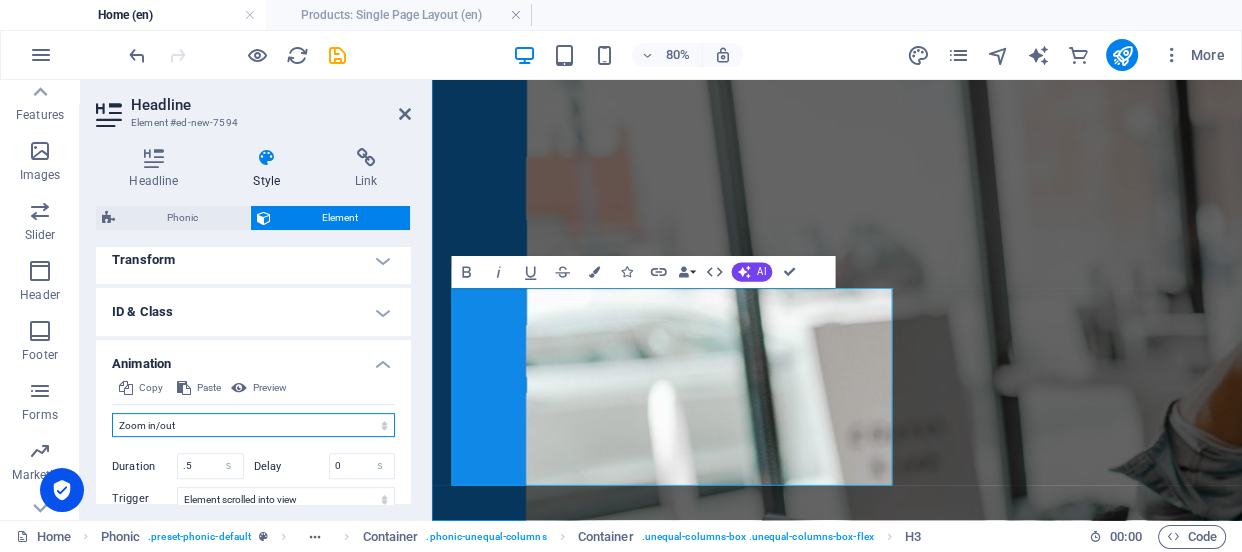 click on "Don't animate Show / Hide Slide up/down Zoom in/out Slide left to right Slide right to left Slide top to bottom Slide bottom to top Pulse Blink Open as overlay" at bounding box center (253, 425) 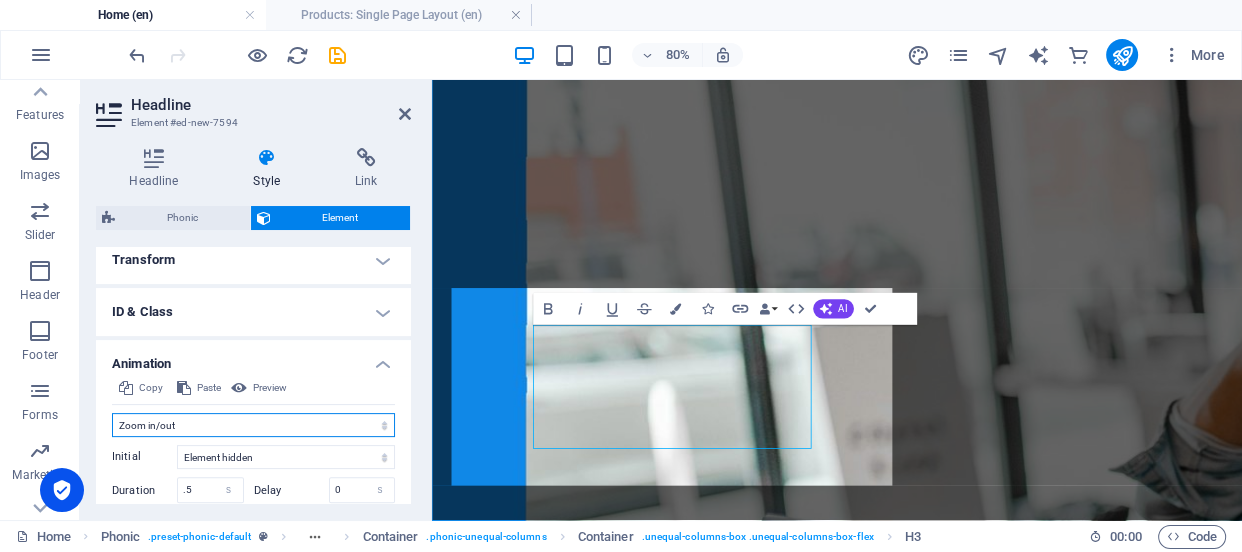 click on "Don't animate Show / Hide Slide up/down Zoom in/out Slide left to right Slide right to left Slide top to bottom Slide bottom to top Pulse Blink Open as overlay" at bounding box center [253, 425] 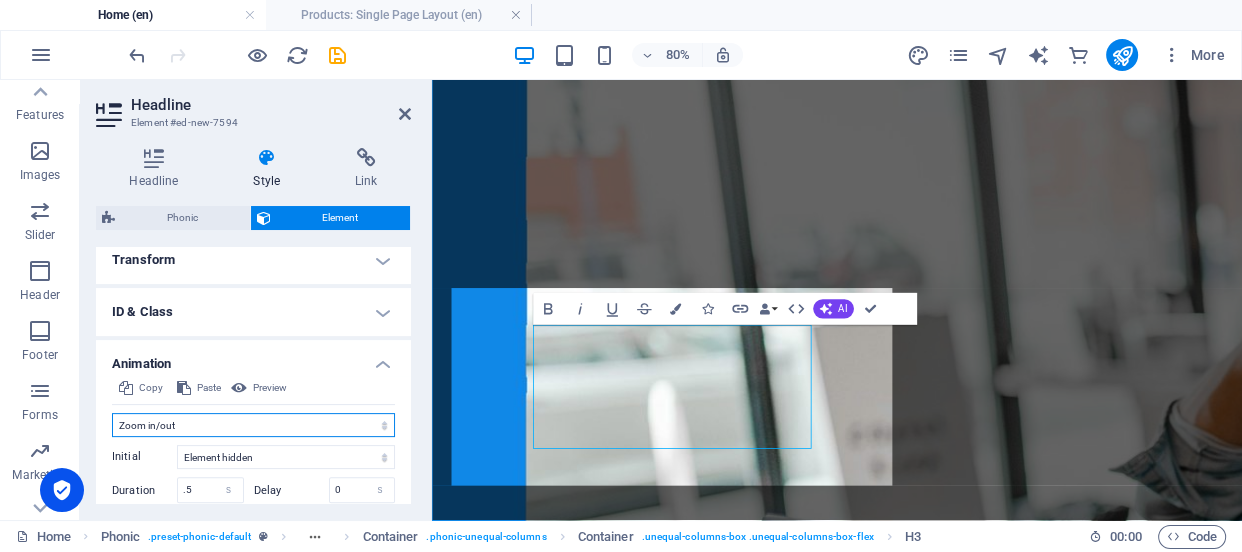select on "move-right-to-left" 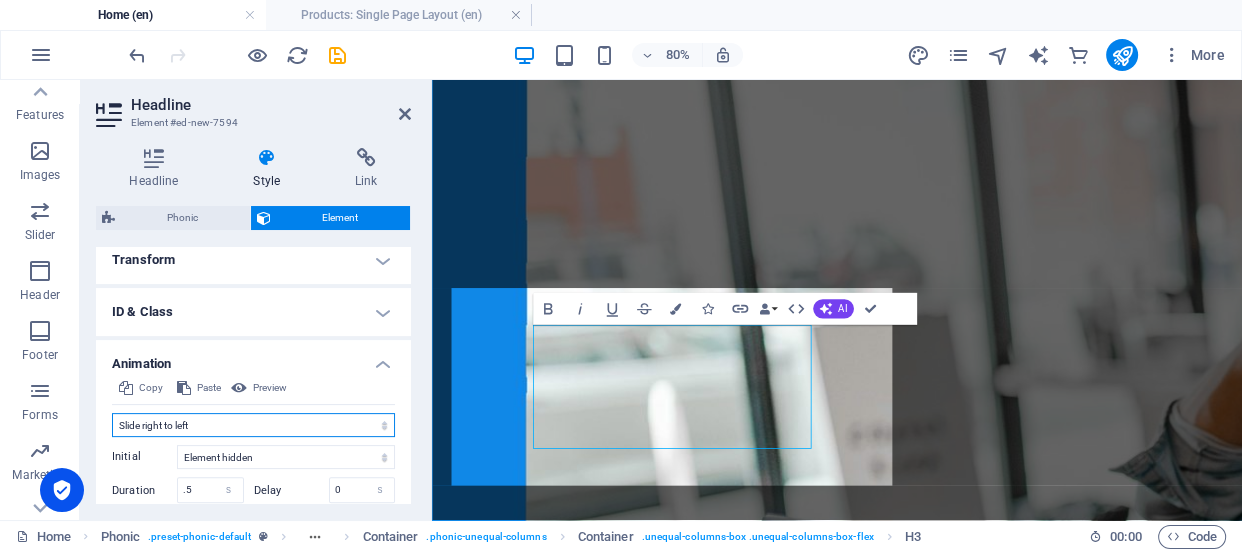 click on "Don't animate Show / Hide Slide up/down Zoom in/out Slide left to right Slide right to left Slide top to bottom Slide bottom to top Pulse Blink Open as overlay" at bounding box center [253, 425] 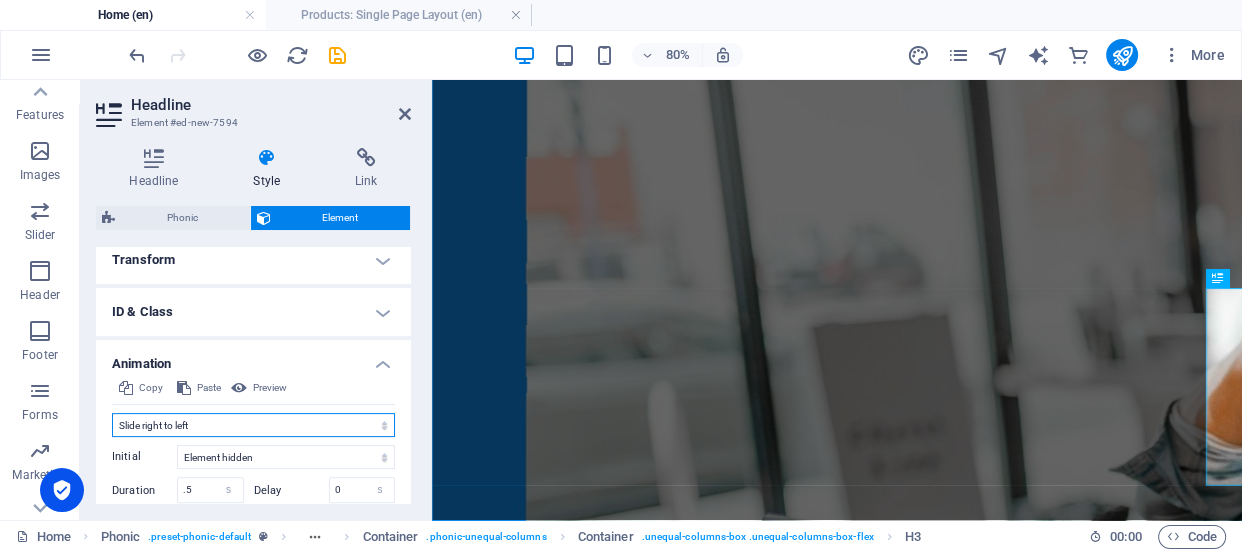 click on "Don't animate Show / Hide Slide up/down Zoom in/out Slide left to right Slide right to left Slide top to bottom Slide bottom to top Pulse Blink Open as overlay" at bounding box center [253, 425] 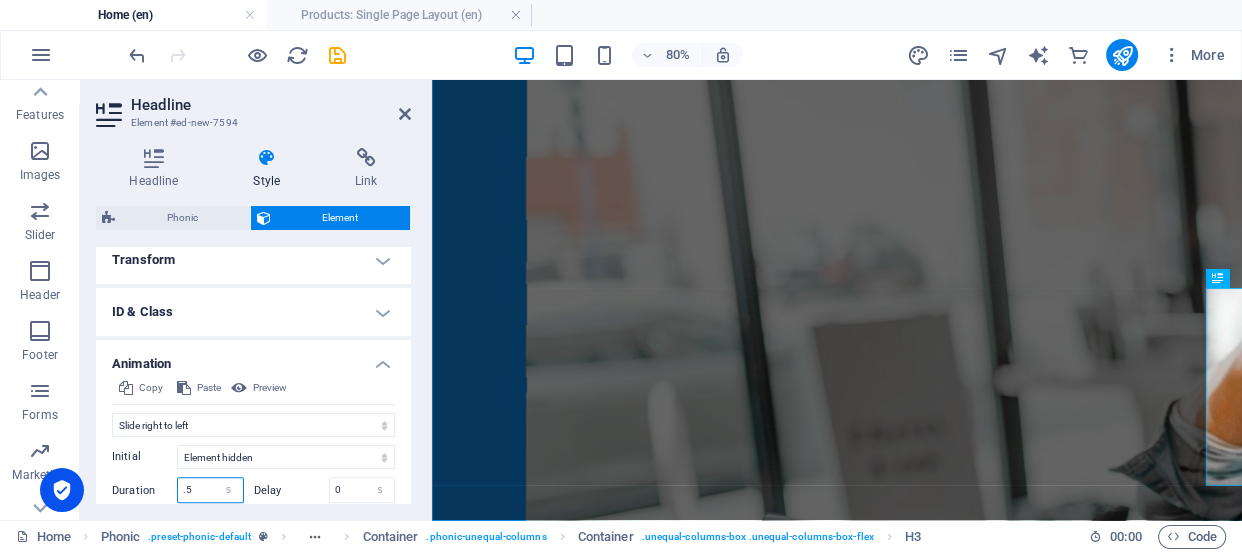 click on ".5" at bounding box center [210, 490] 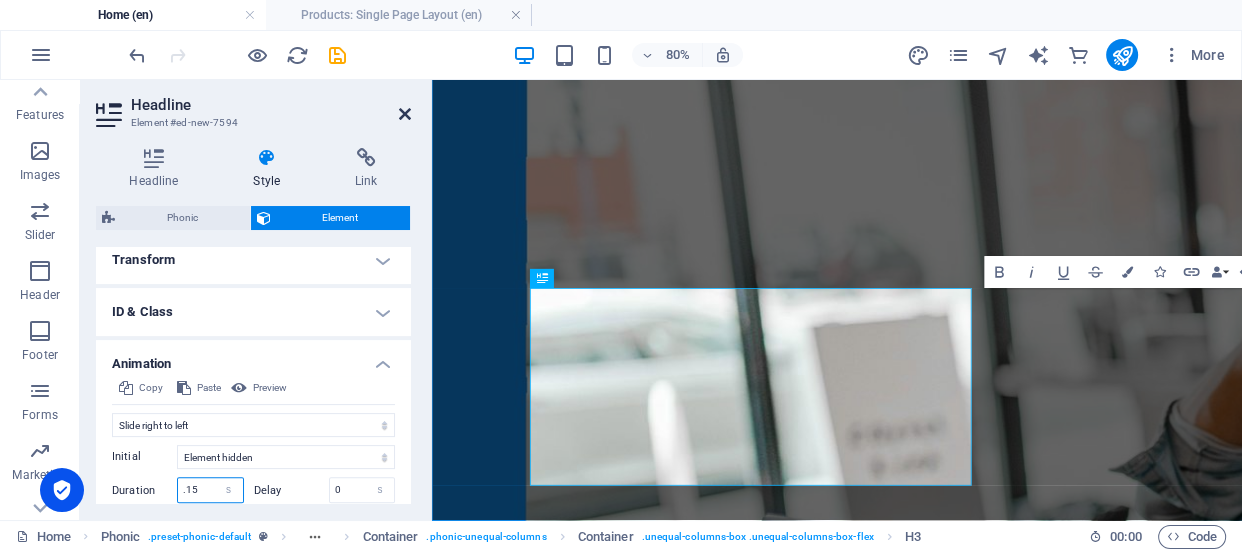 type on ".15" 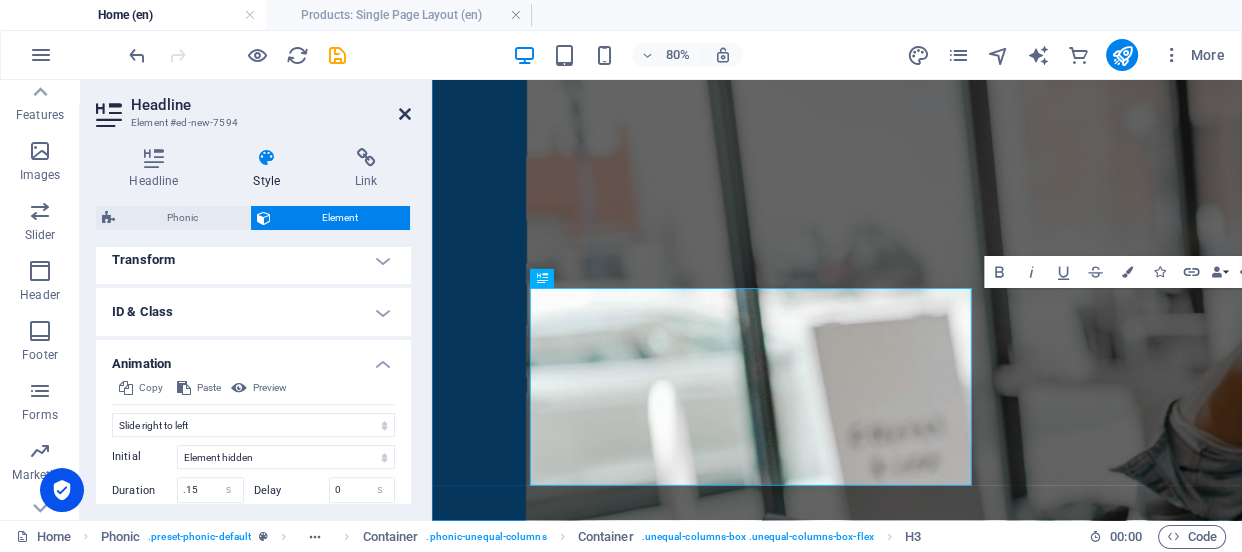 click at bounding box center (405, 114) 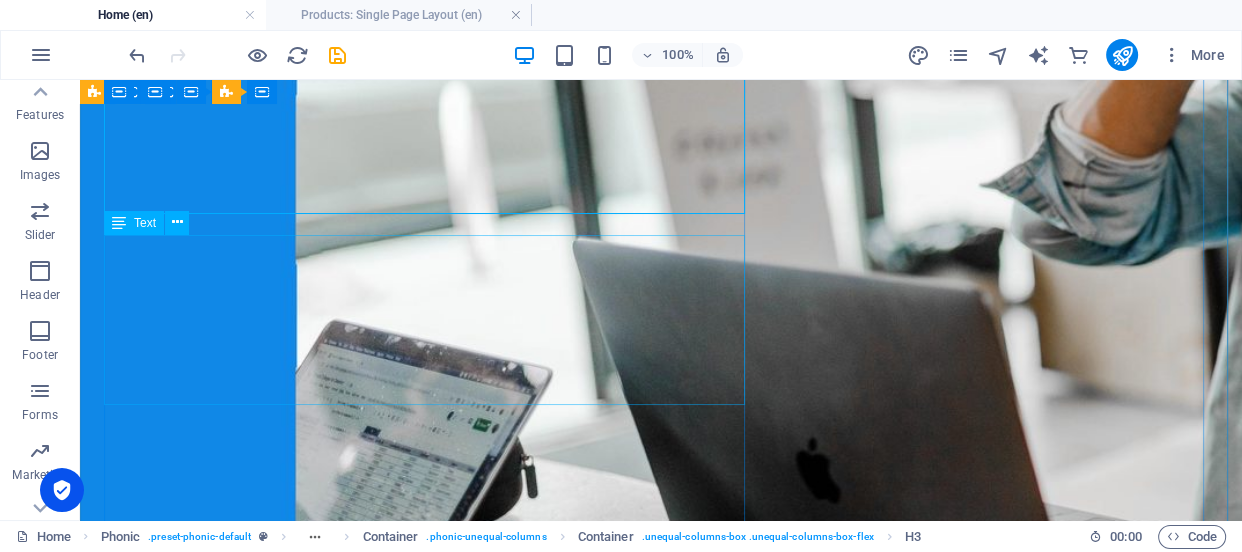 scroll, scrollTop: 528, scrollLeft: 0, axis: vertical 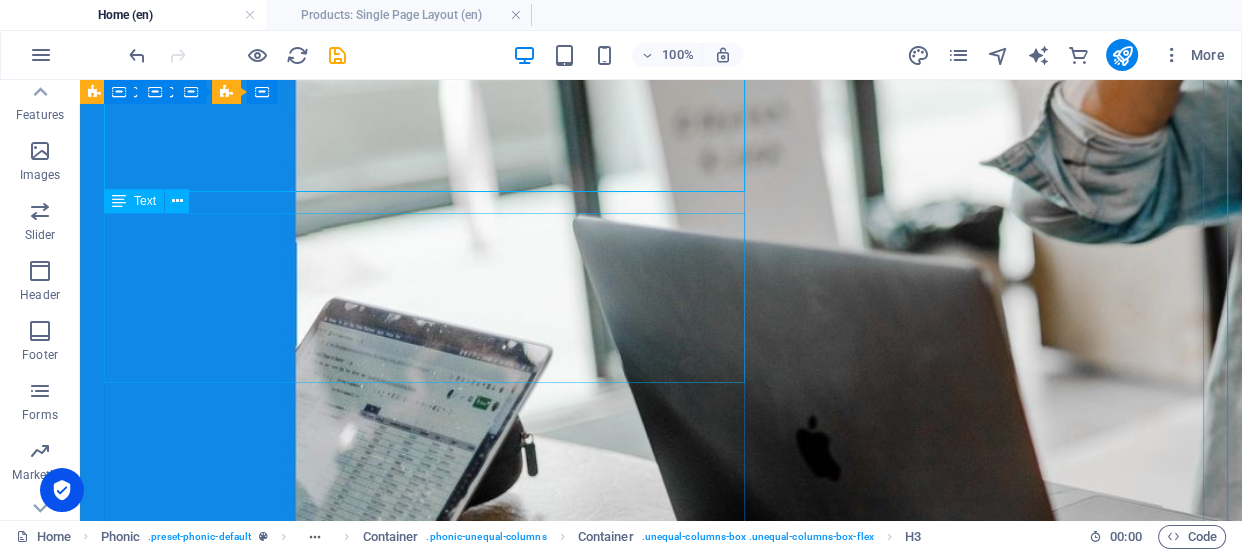 click on "हमारे गांव में छोटे और बड़े इलाज किए जाते हैं, जैसे कि [PERSON_NAME], [PERSON_NAME], [PERSON_NAME]-13, [PERSON_NAME] और [PERSON_NAME]। यहाँ सभी के लिए स्वास्थ्य सेवाएँ उपलब्ध हैं।" at bounding box center (661, 1309) 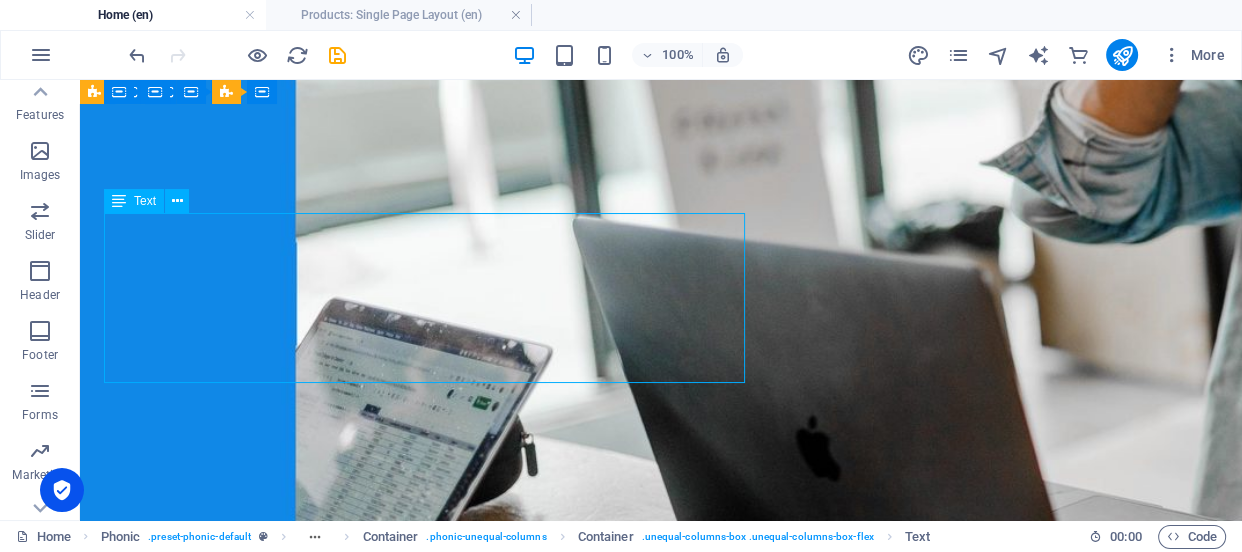 click on "हमारे गांव में छोटे और बड़े इलाज किए जाते हैं, जैसे कि [PERSON_NAME], [PERSON_NAME], [PERSON_NAME]-13, [PERSON_NAME] और [PERSON_NAME]। यहाँ सभी के लिए स्वास्थ्य सेवाएँ उपलब्ध हैं।" at bounding box center (661, 1309) 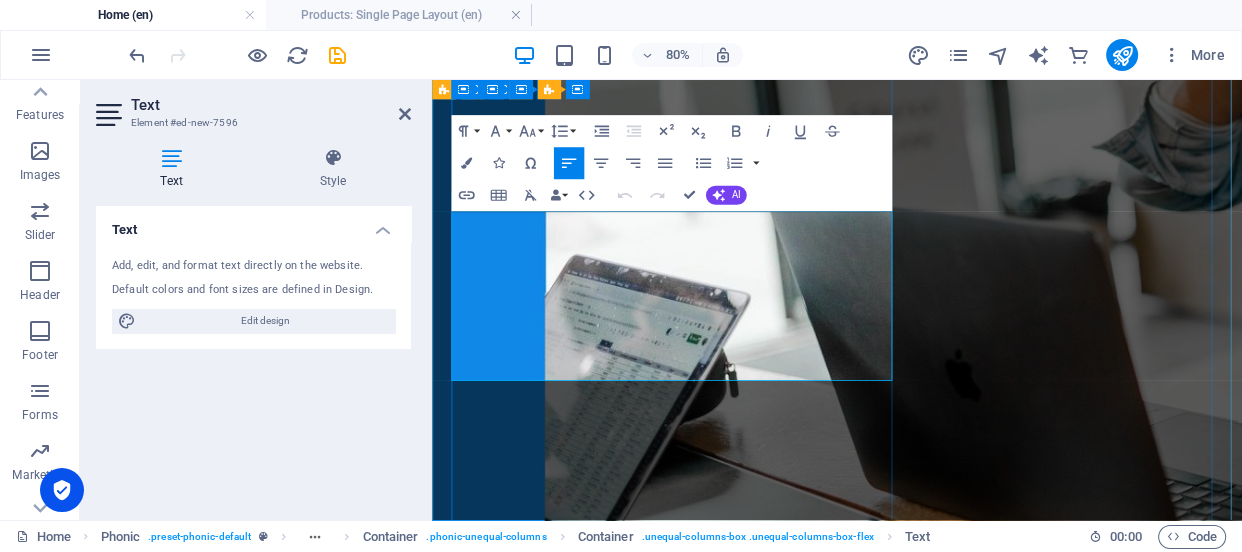 click on "हमारे गांव में छोटे और बड़े इलाज किए जाते हैं, जैसे कि [PERSON_NAME], [PERSON_NAME], [PERSON_NAME]-13, [PERSON_NAME] और [PERSON_NAME]। यहाँ सभी के लिए स्वास्थ्य सेवाएँ उपलब्ध हैं।" at bounding box center [922, 1339] 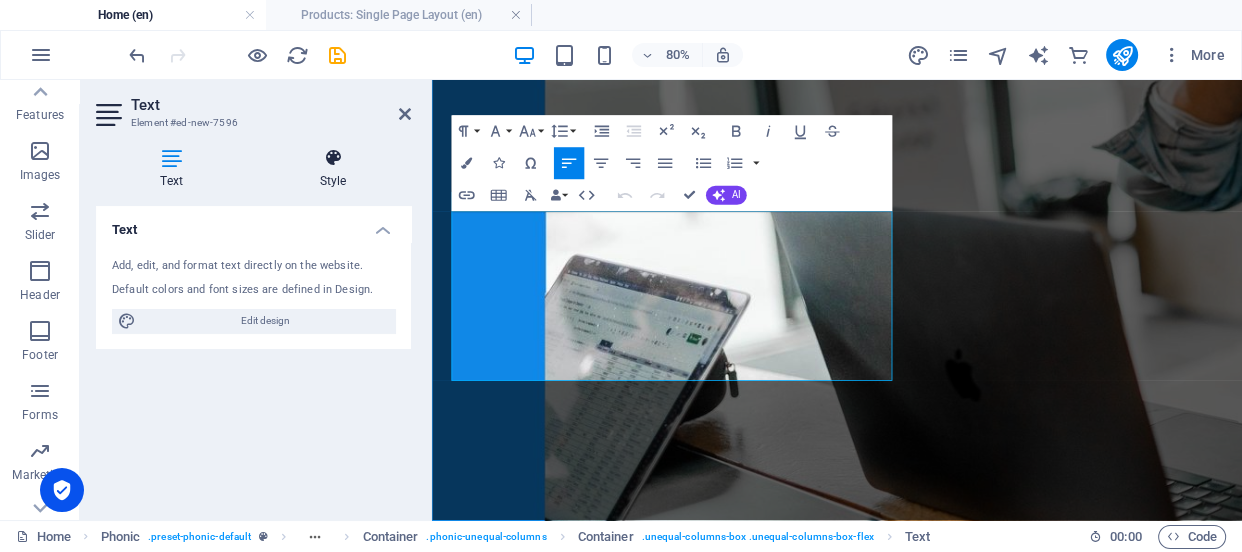 click at bounding box center [333, 158] 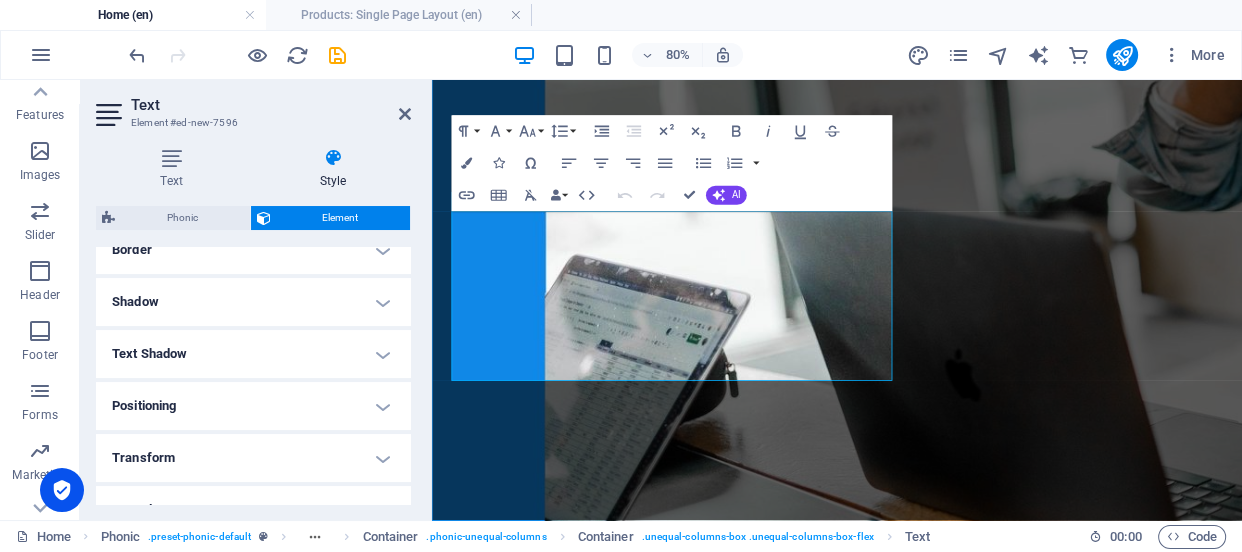 scroll, scrollTop: 588, scrollLeft: 0, axis: vertical 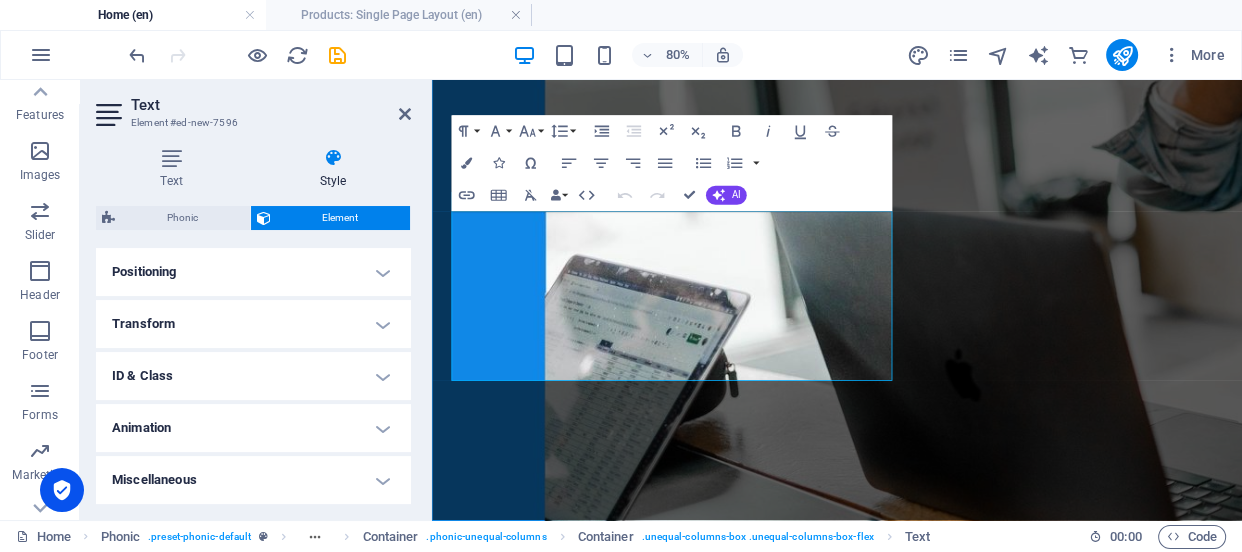 click on "Animation" at bounding box center (253, 428) 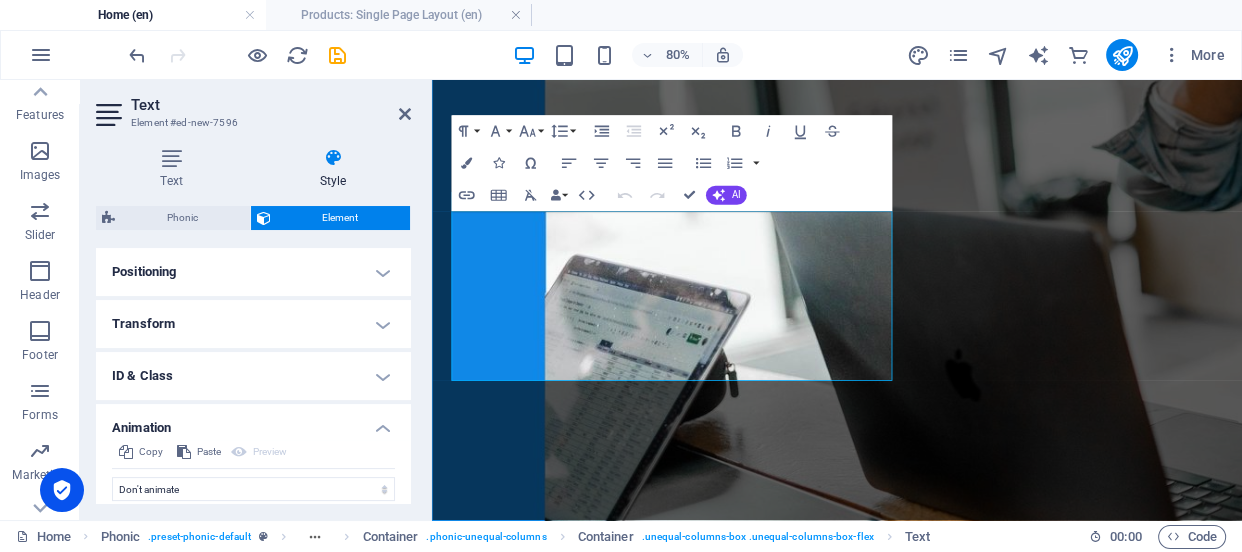 scroll, scrollTop: 652, scrollLeft: 0, axis: vertical 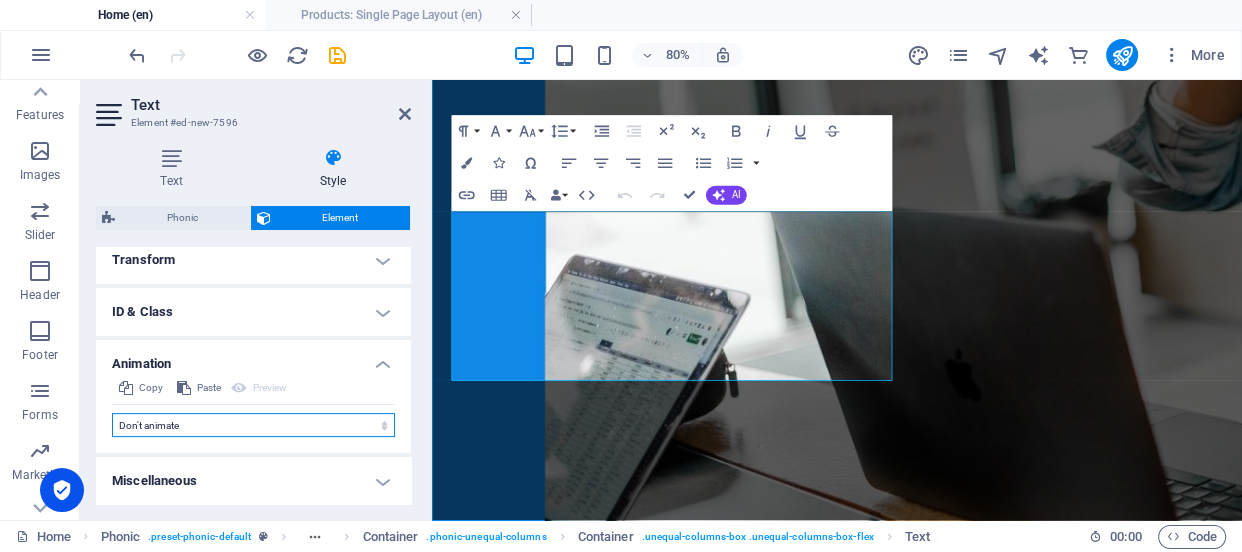 click on "Don't animate Show / Hide Slide up/down Zoom in/out Slide left to right Slide right to left Slide top to bottom Slide bottom to top Pulse Blink Open as overlay" at bounding box center [253, 425] 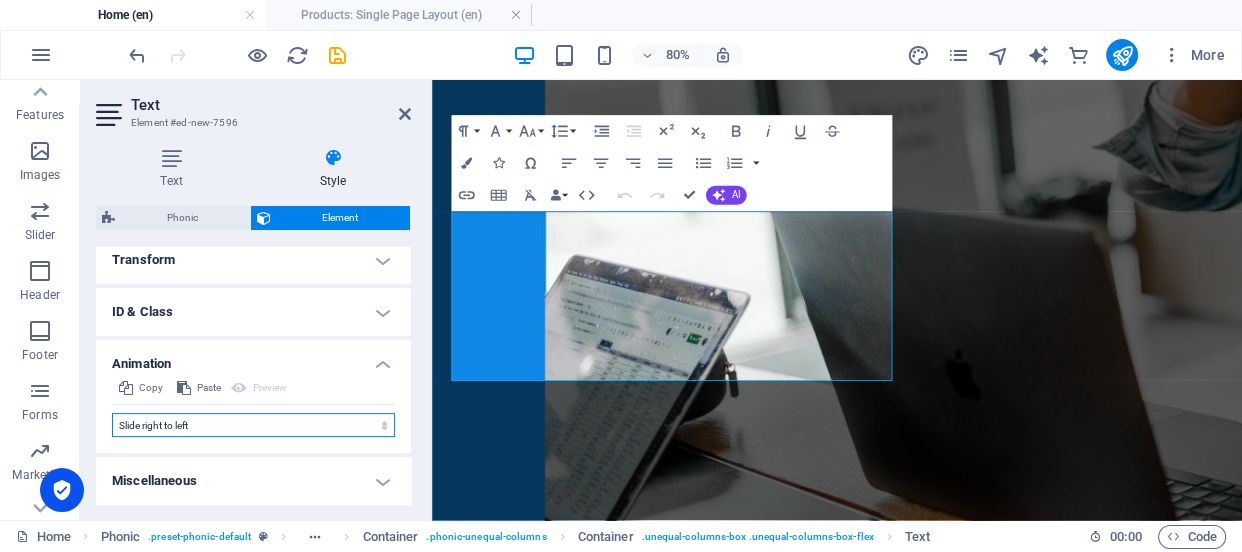 click on "Don't animate Show / Hide Slide up/down Zoom in/out Slide left to right Slide right to left Slide top to bottom Slide bottom to top Pulse Blink Open as overlay" at bounding box center [253, 425] 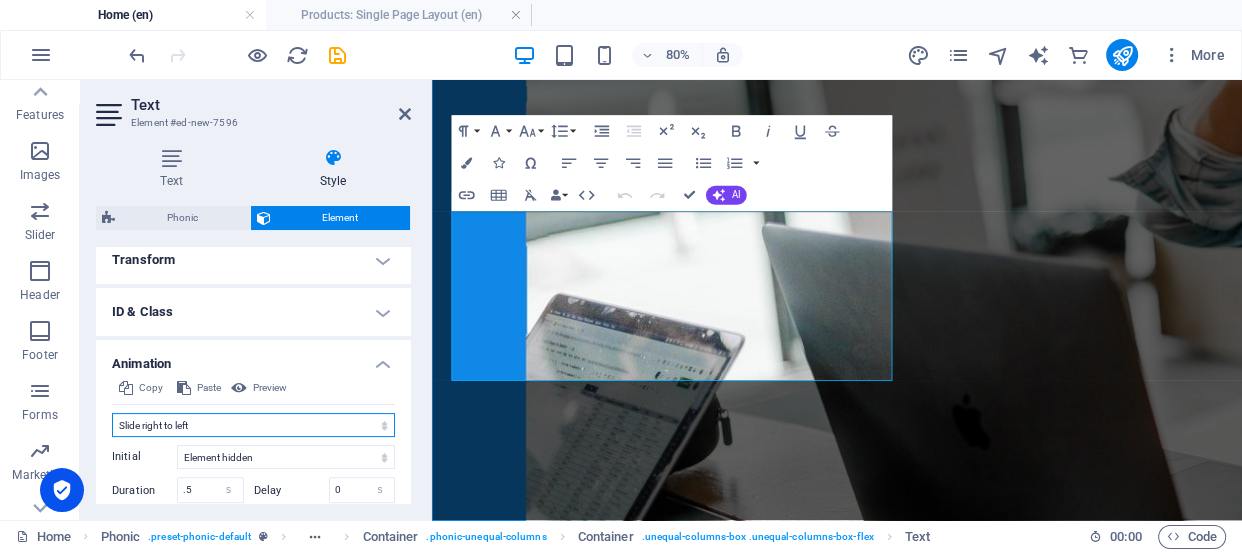 click on "Don't animate Show / Hide Slide up/down Zoom in/out Slide left to right Slide right to left Slide top to bottom Slide bottom to top Pulse Blink Open as overlay" at bounding box center [253, 425] 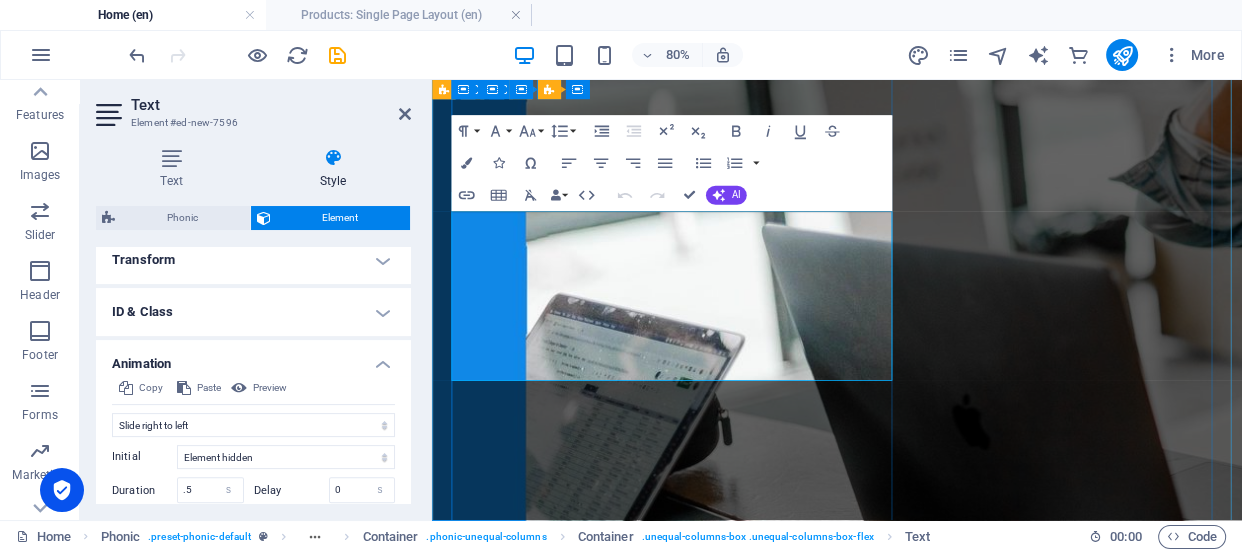 click on "हमारे गांव में छोटे और बड़े इलाज किए जाते हैं, जैसे कि [PERSON_NAME], [PERSON_NAME], [PERSON_NAME]-13, [PERSON_NAME] और [PERSON_NAME]। यहाँ सभी के लिए स्वास्थ्य सेवाएँ उपलब्ध हैं।" at bounding box center [922, 1412] 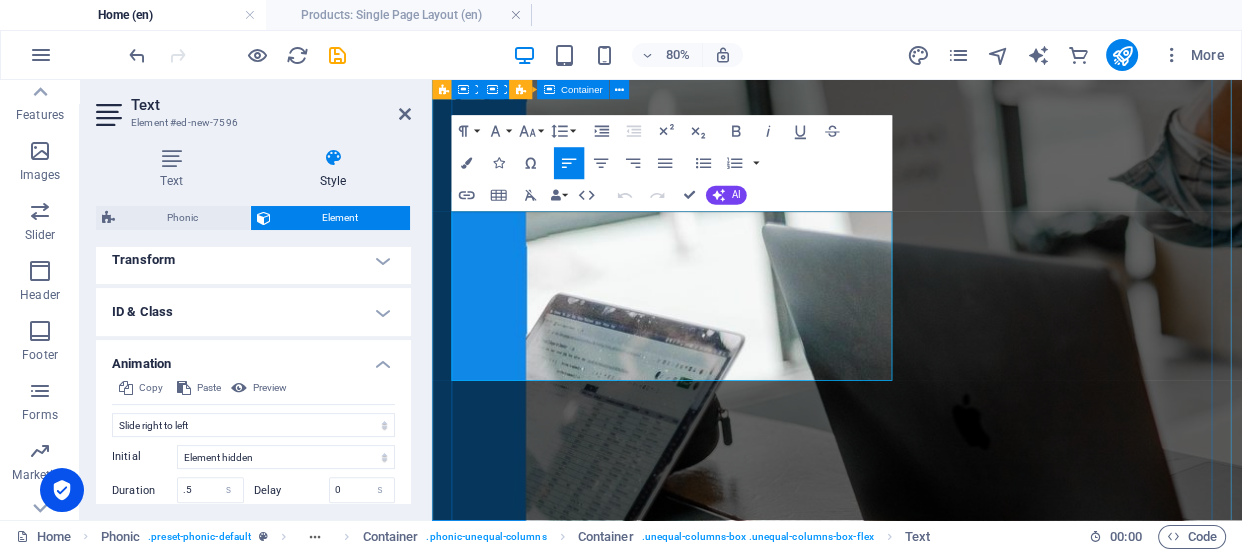 click on "THE INTERNATION VILLAGE RASALPUR. हमारे गांव में छोटे और बड़े इलाज किए जाते हैं, जैसे कि [PERSON_NAME], [PERSON_NAME], [PERSON_NAME]-13, [PERSON_NAME] और [PERSON_NAME]। यहाँ सभी के लिए स्वास्थ्य सेवाएँ उपलब्ध हैं। Sign up Unreadable? Regenerate" at bounding box center [938, 1280] 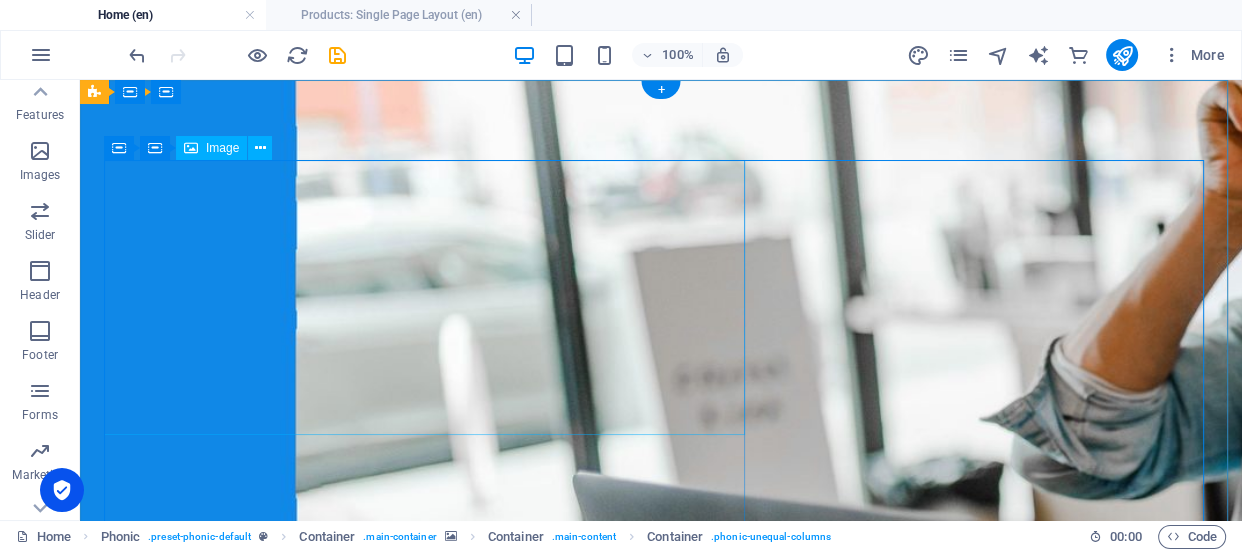 scroll, scrollTop: 0, scrollLeft: 0, axis: both 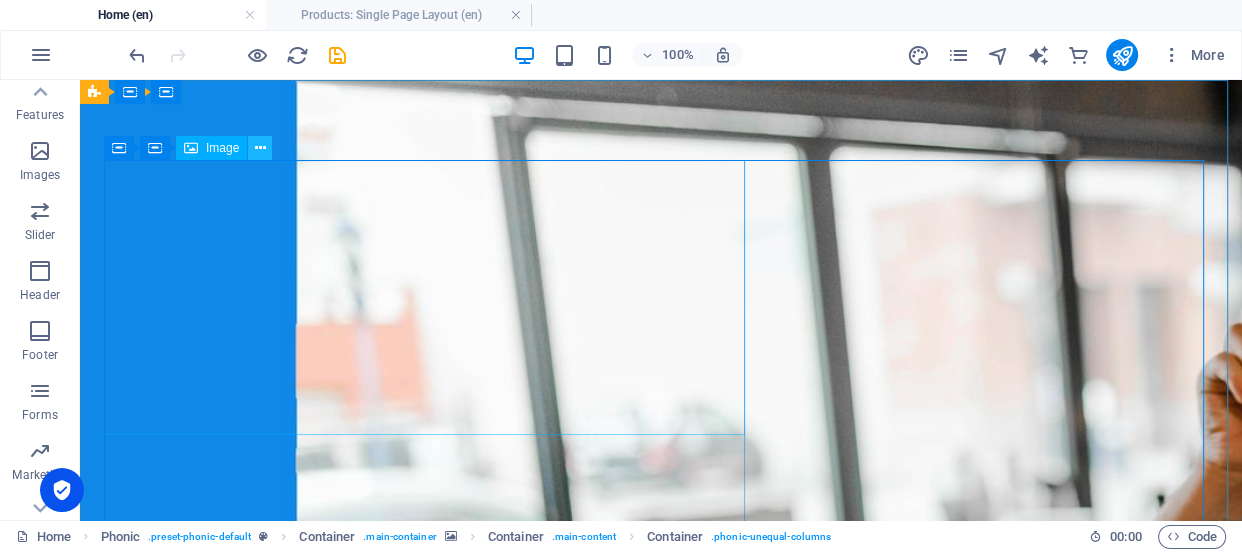 click at bounding box center (260, 148) 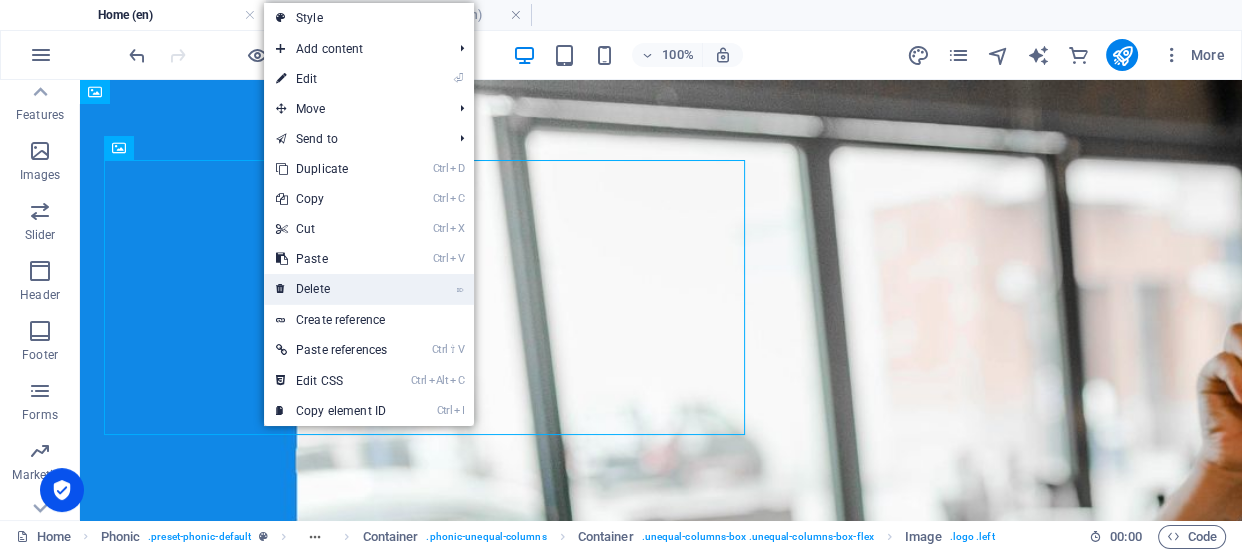 click on "⌦  Delete" at bounding box center [331, 289] 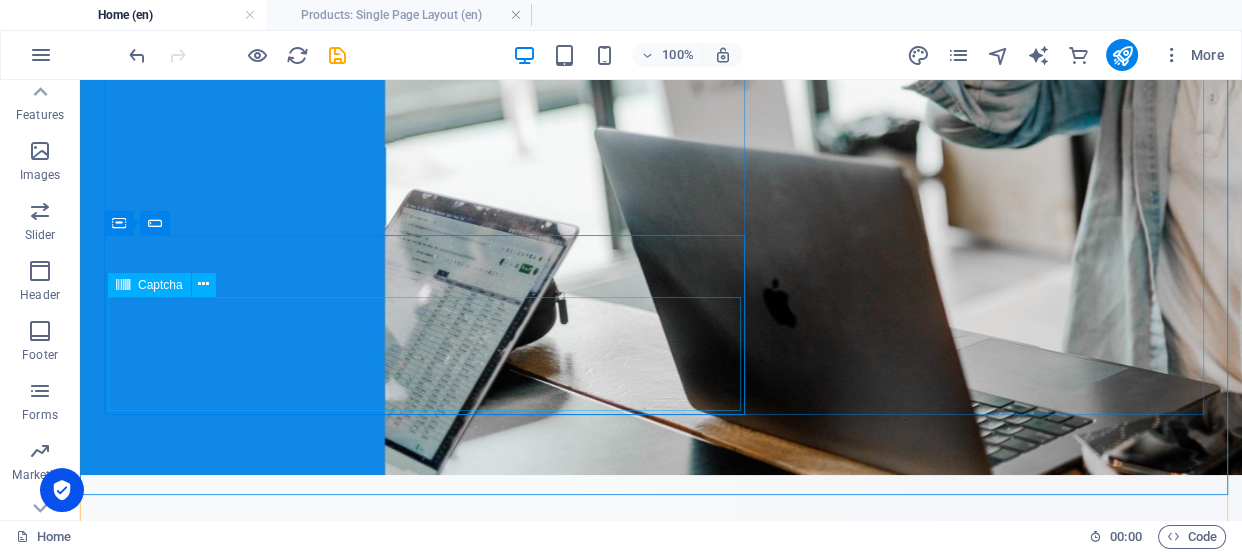 scroll, scrollTop: 363, scrollLeft: 0, axis: vertical 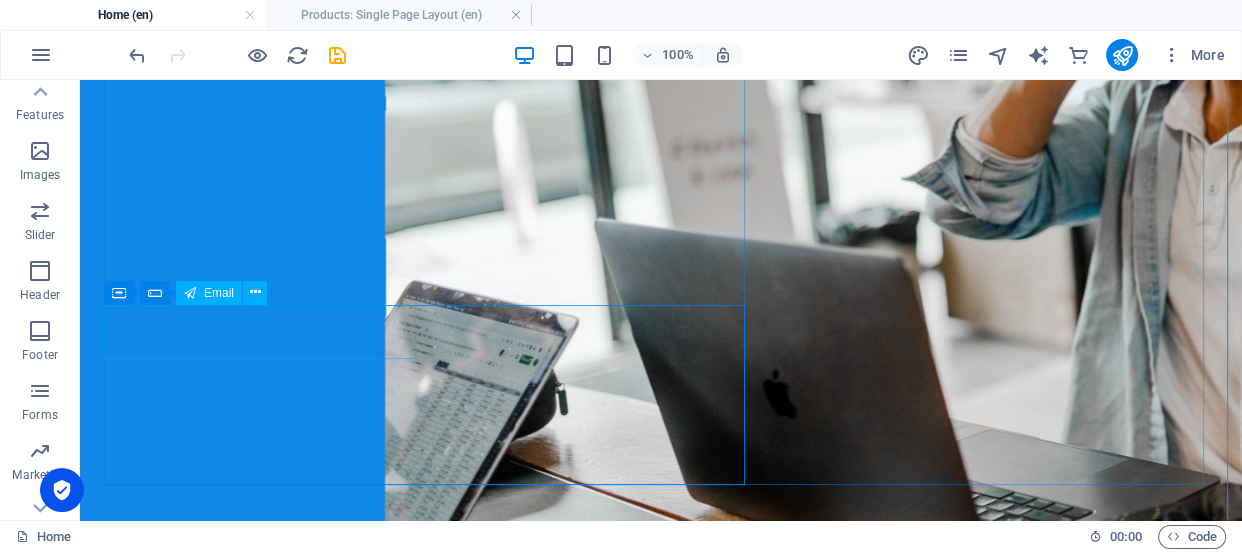 click at bounding box center [378, 1046] 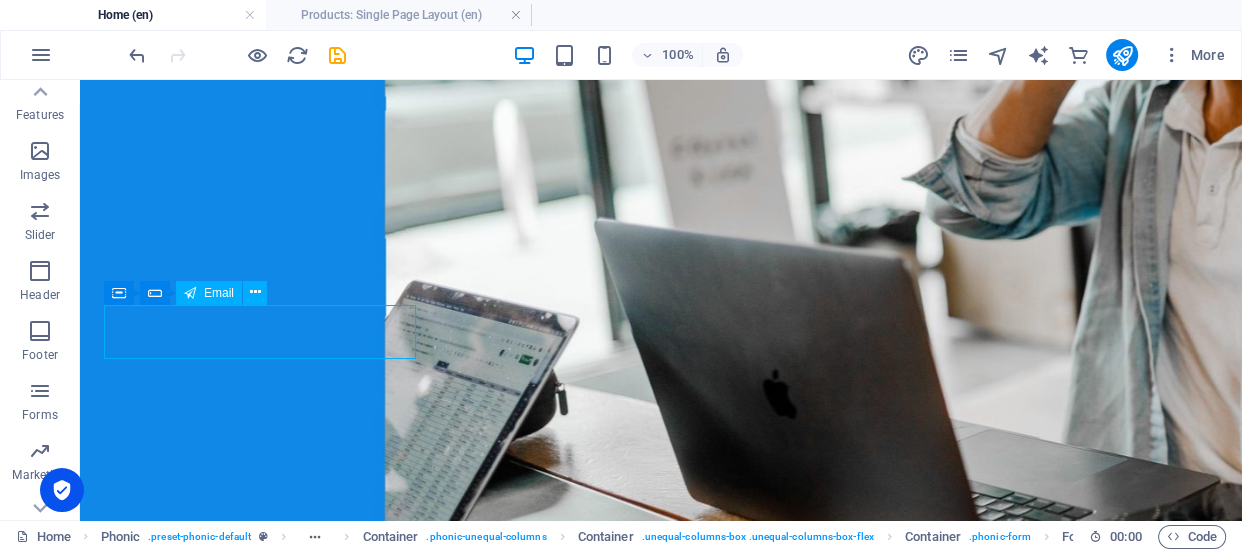 click at bounding box center (378, 1046) 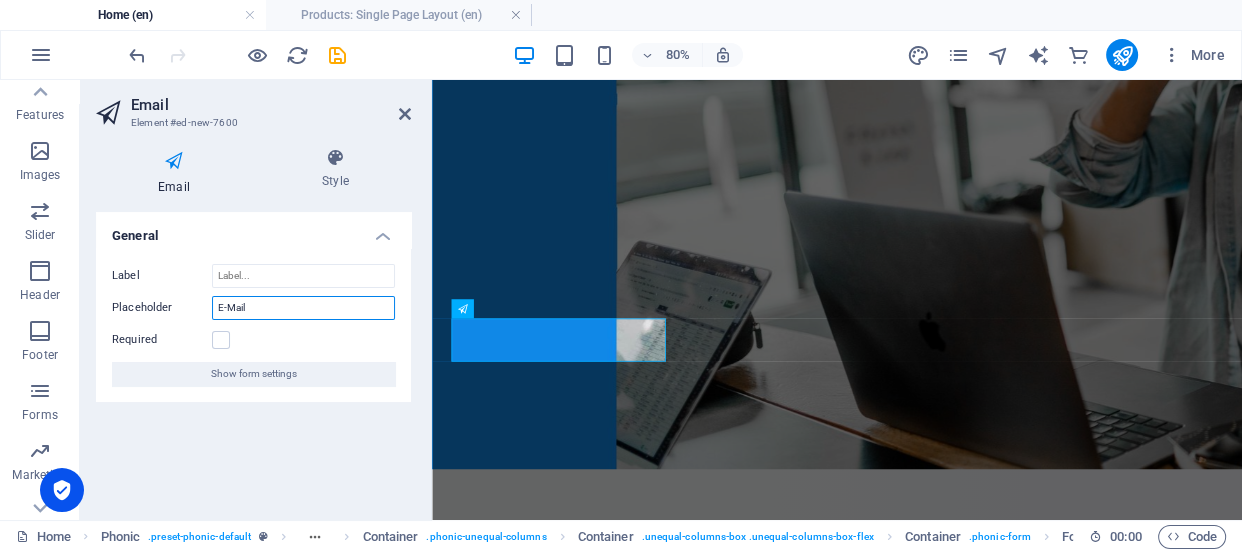 click on "E-Mail" at bounding box center [303, 308] 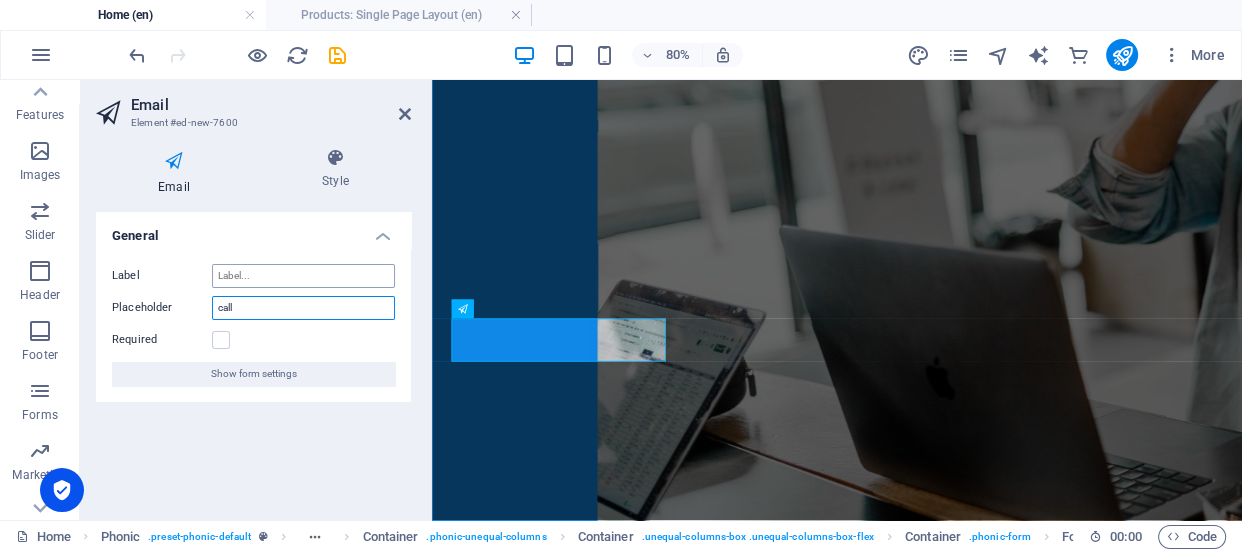 type on "call" 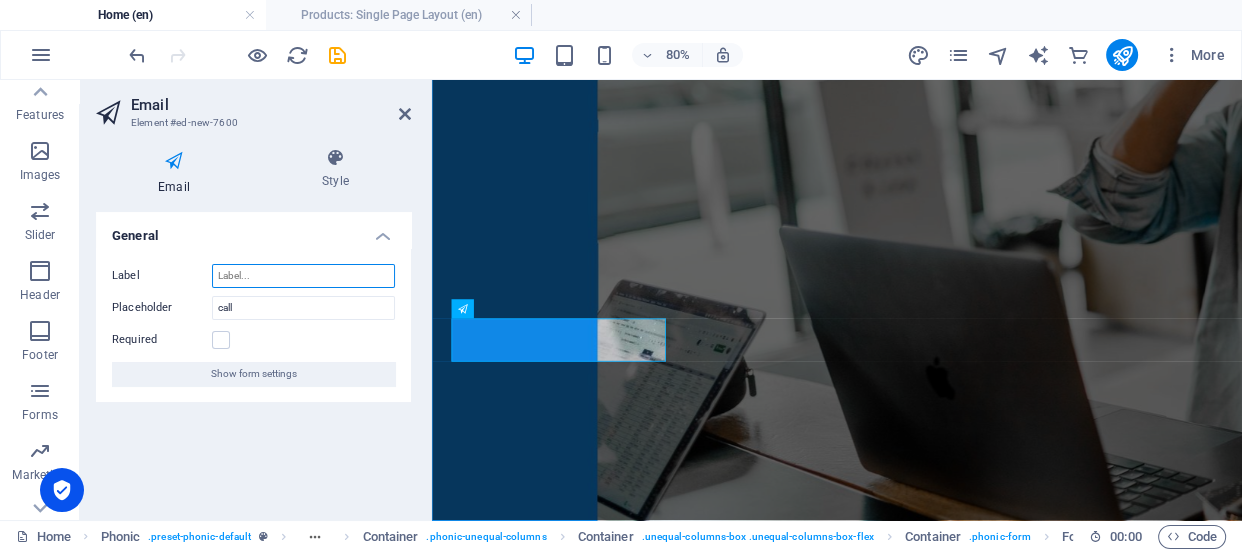 click on "Label" at bounding box center (303, 276) 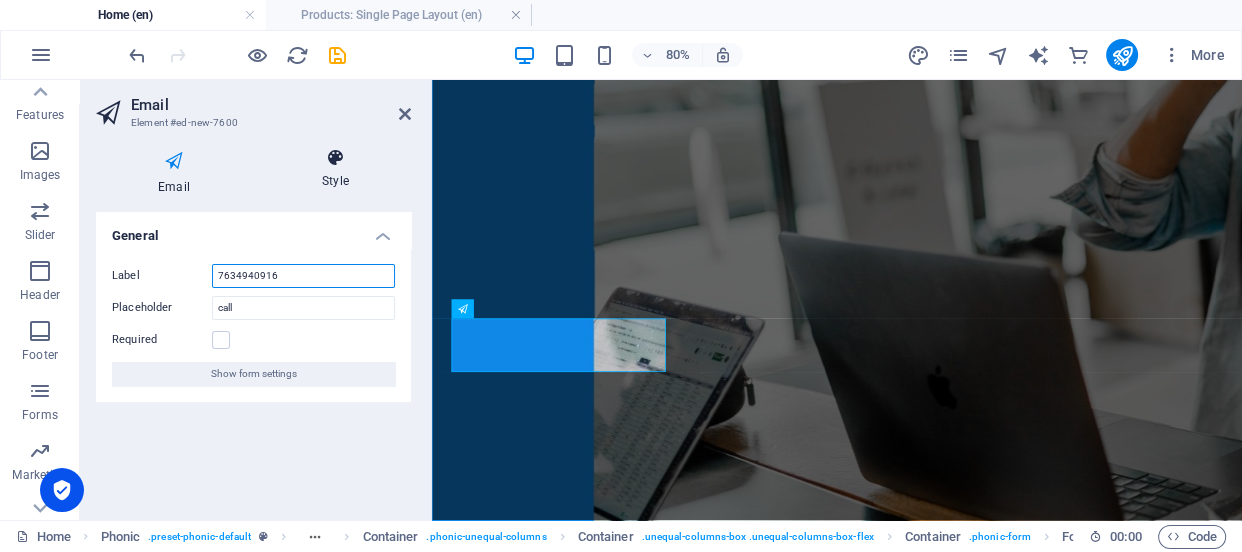 type on "7634940916" 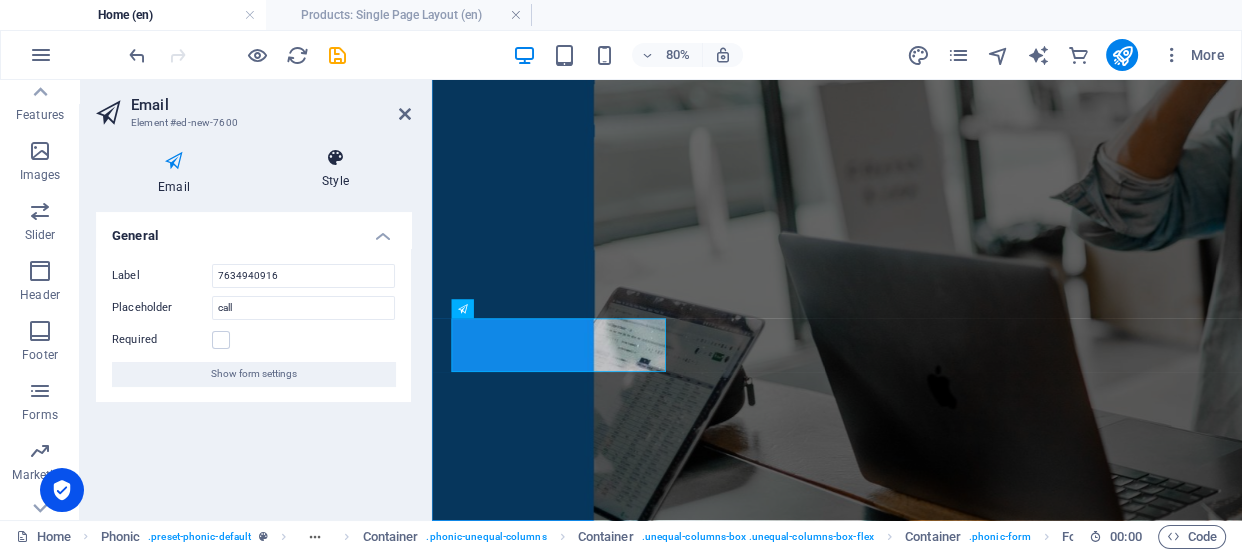 click on "Style" at bounding box center [335, 169] 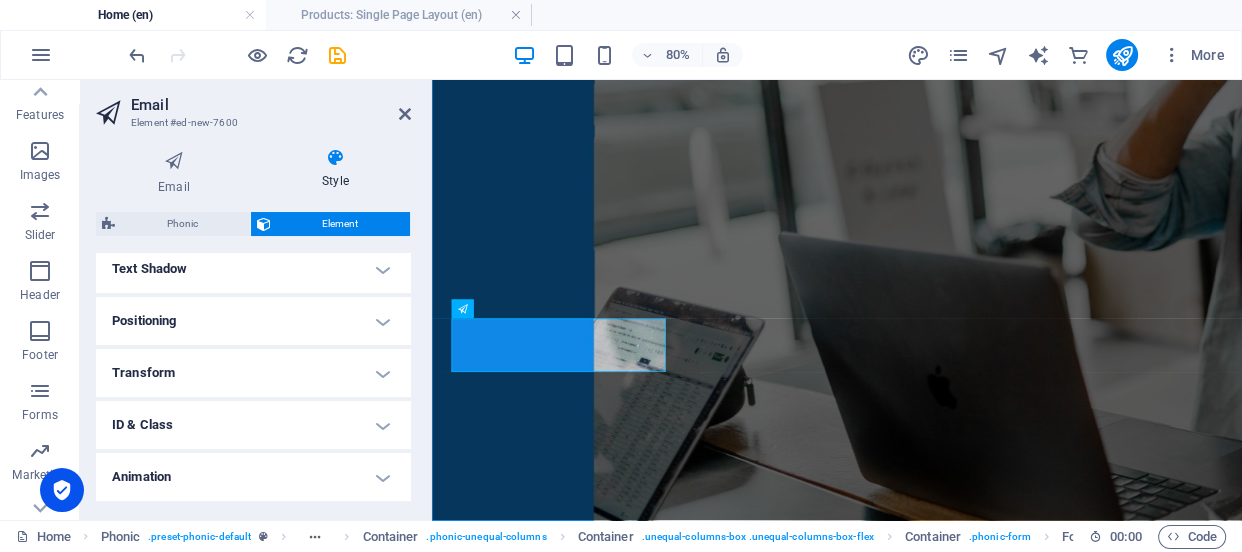 scroll, scrollTop: 593, scrollLeft: 0, axis: vertical 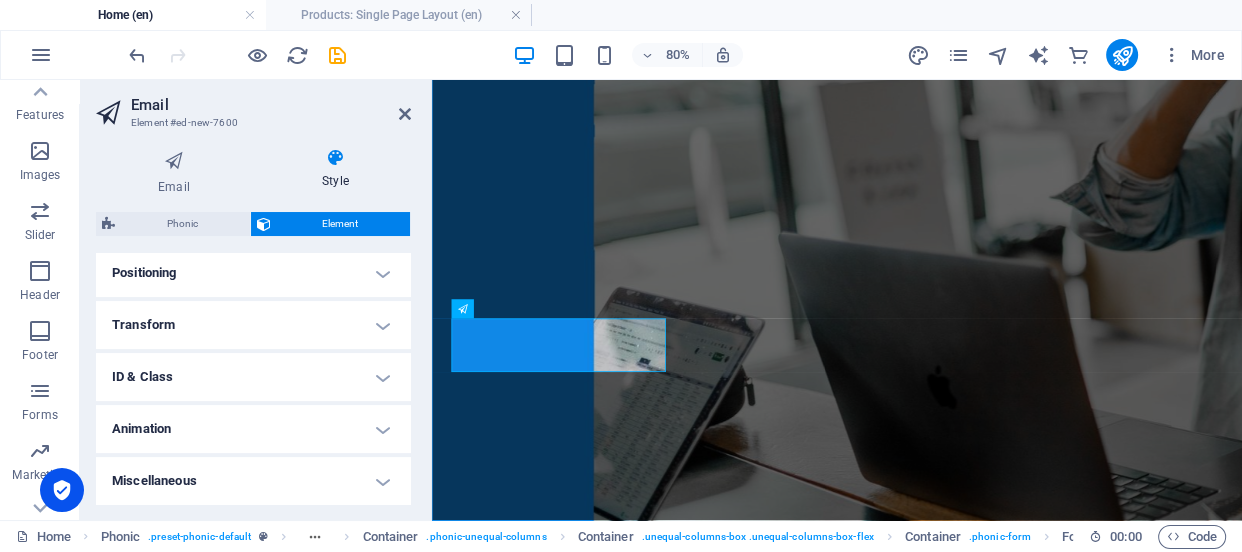 click on "Animation" at bounding box center [253, 429] 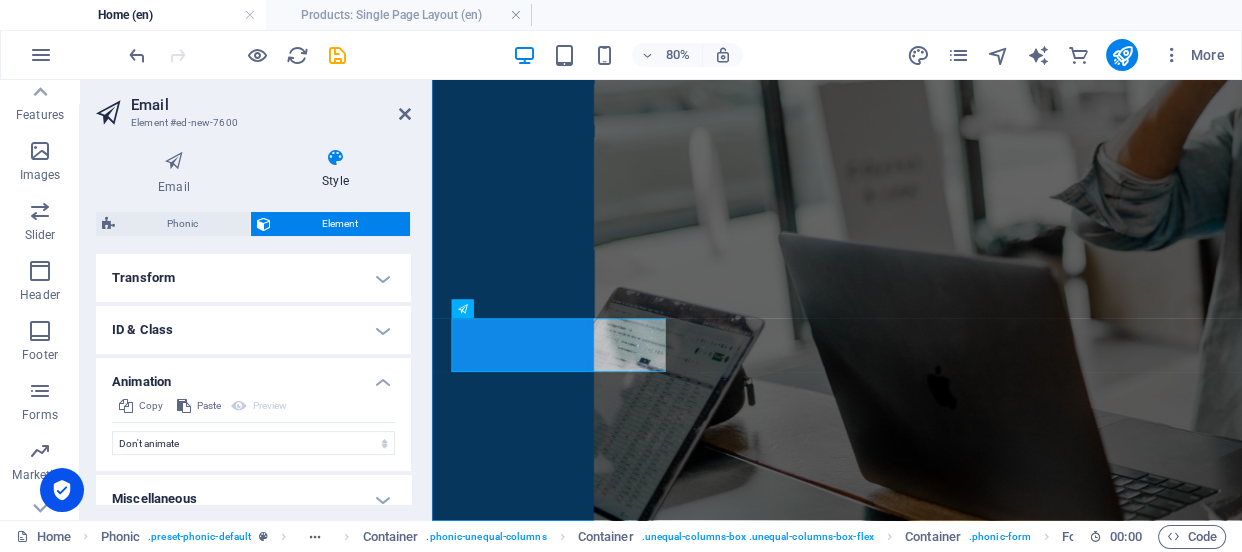 scroll, scrollTop: 659, scrollLeft: 0, axis: vertical 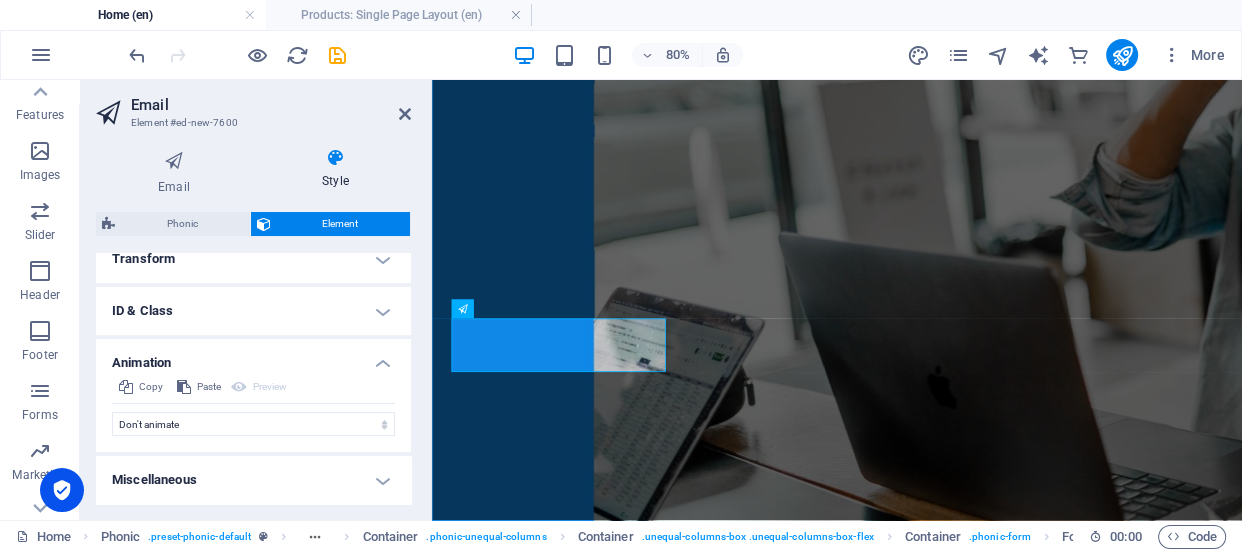 click on "Miscellaneous" at bounding box center [253, 480] 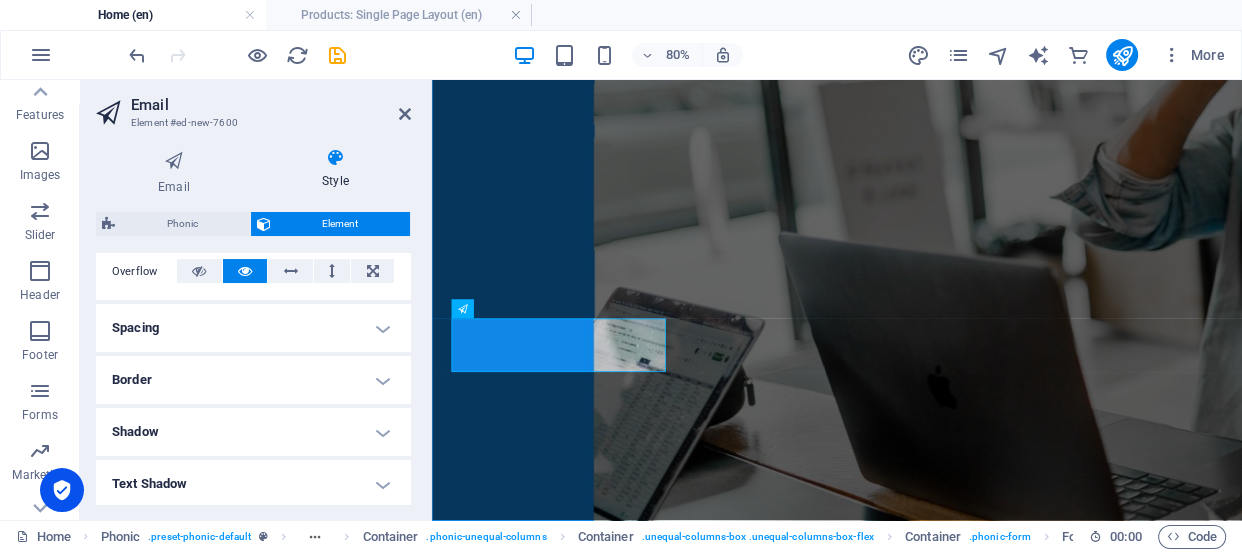 scroll, scrollTop: 328, scrollLeft: 0, axis: vertical 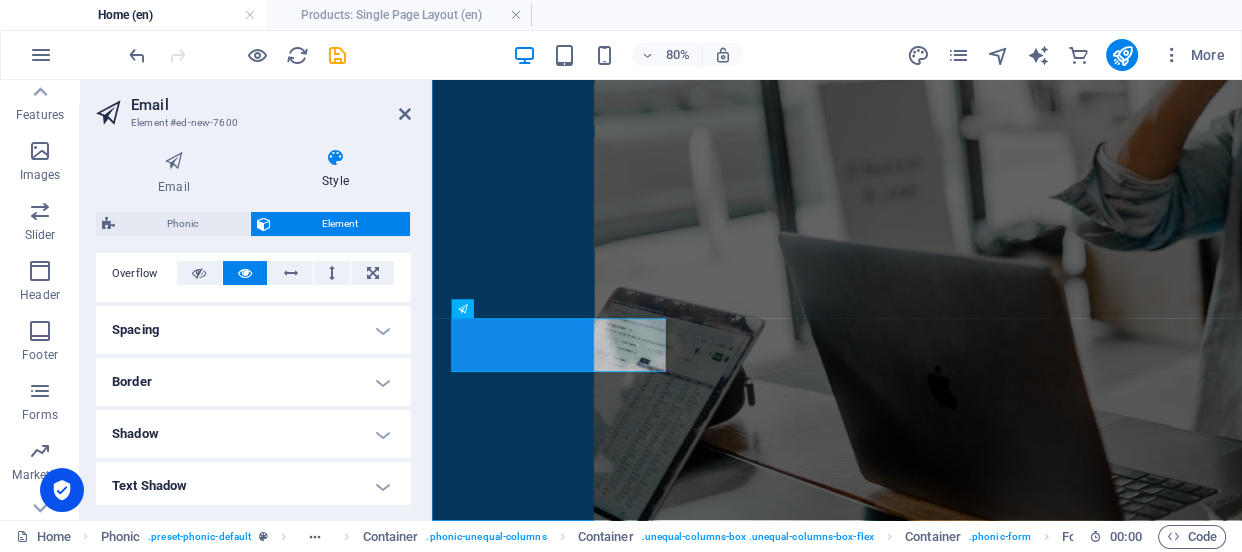click on "Spacing" at bounding box center [253, 330] 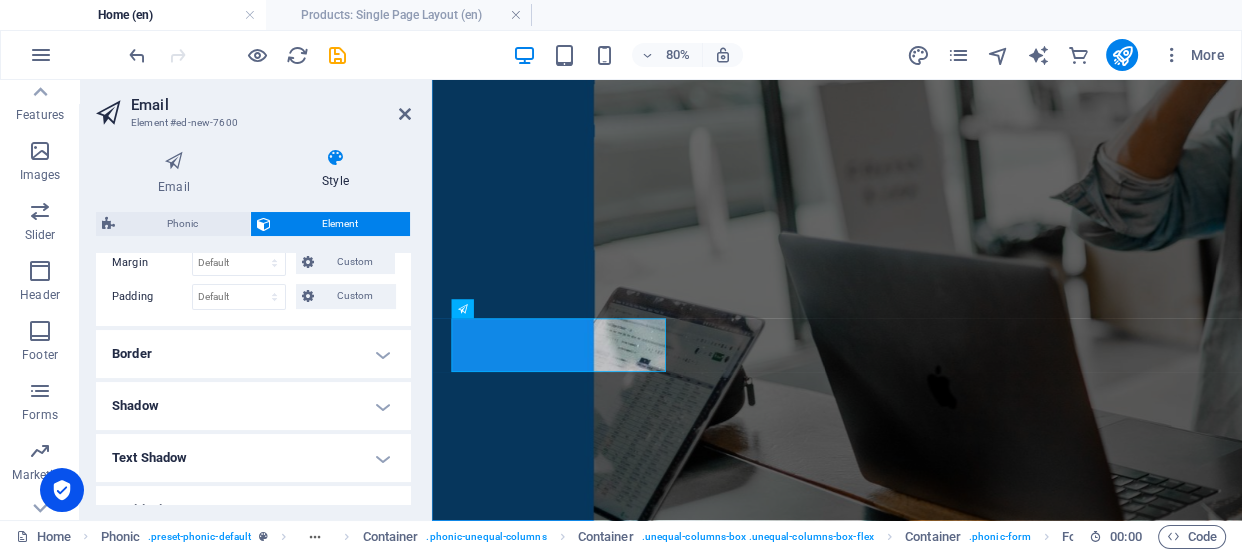 scroll, scrollTop: 510, scrollLeft: 0, axis: vertical 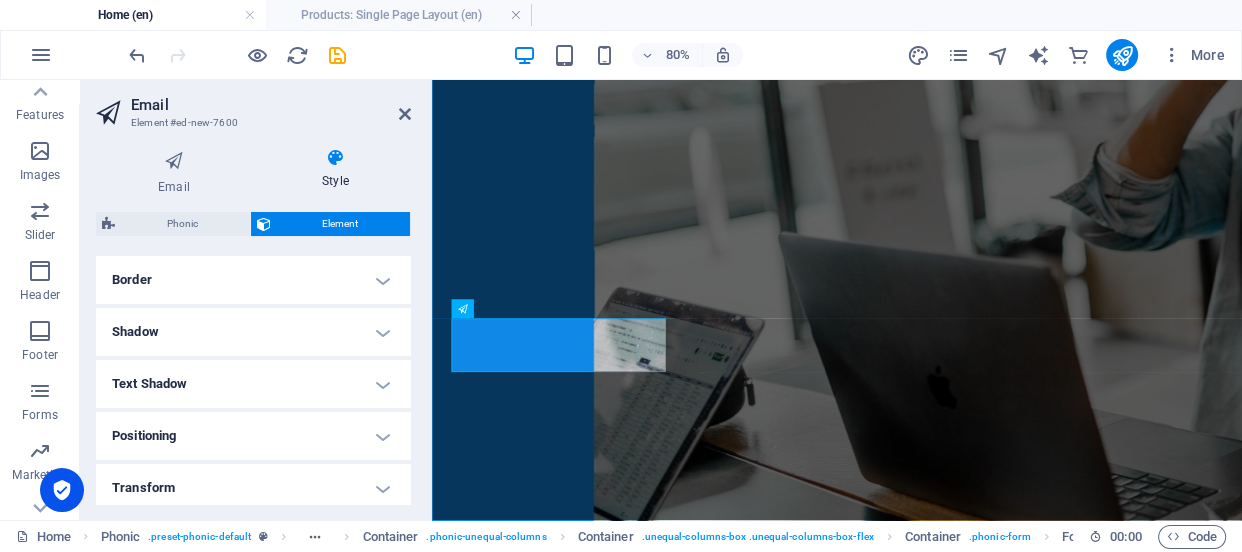 click on "Border" at bounding box center [253, 280] 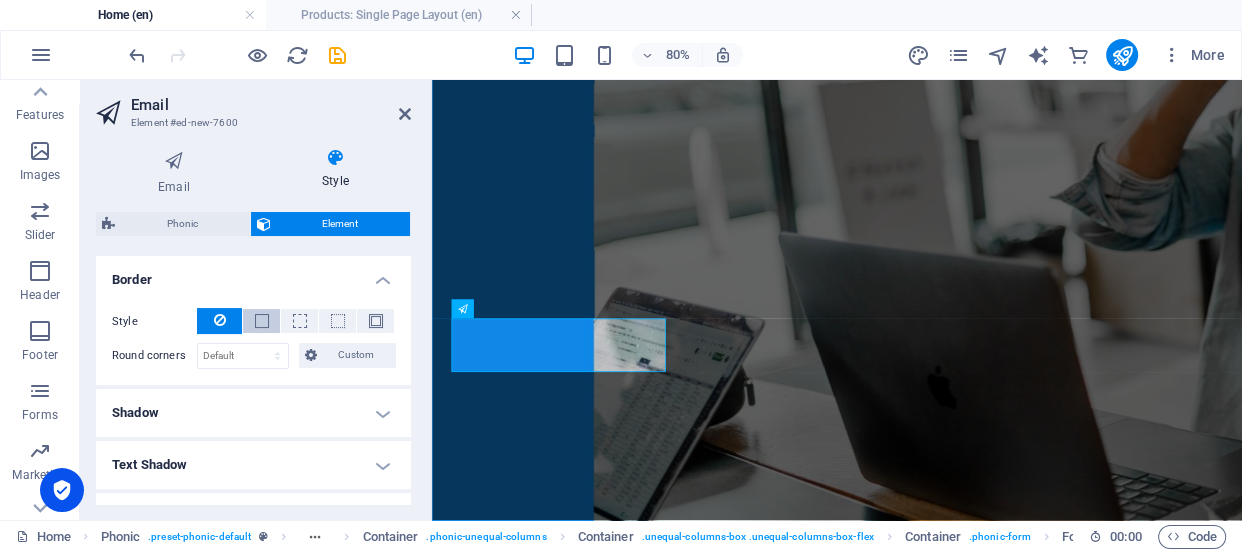 click at bounding box center [262, 321] 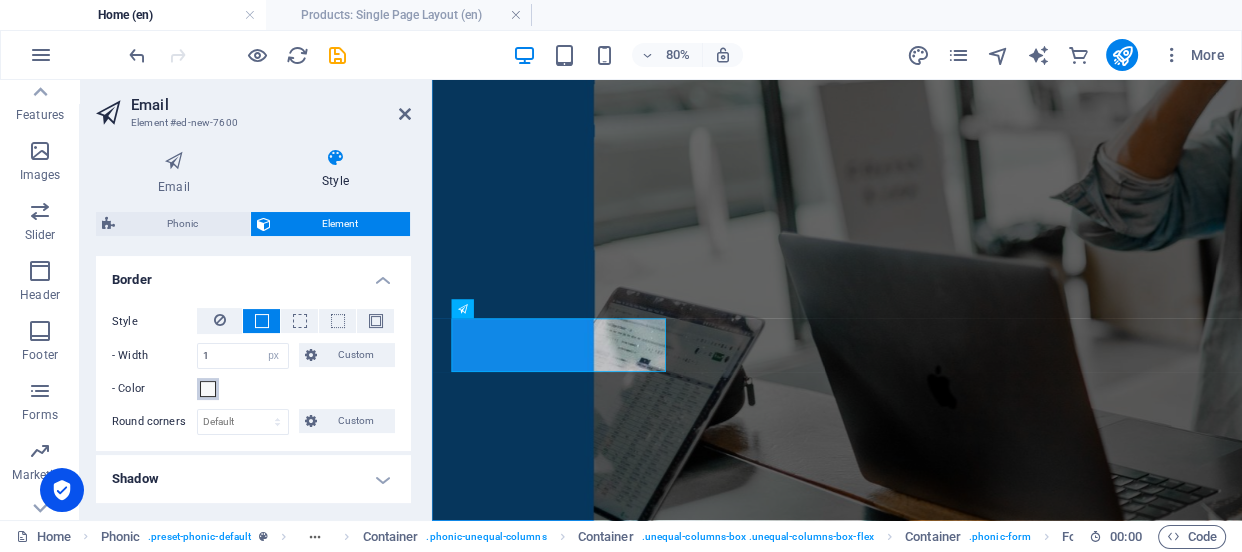 click at bounding box center [208, 389] 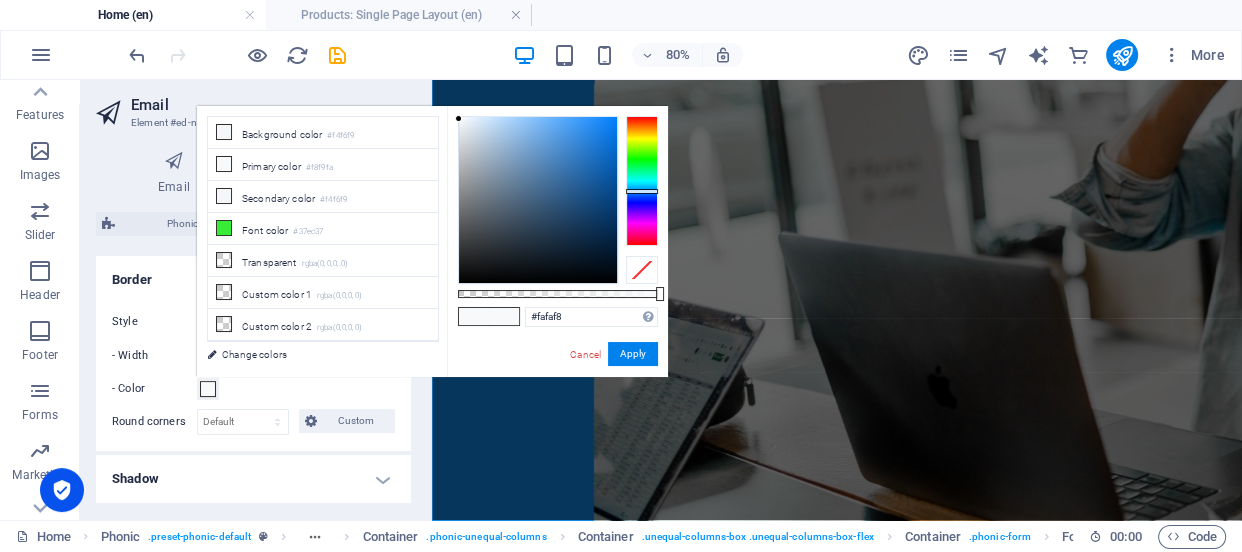 click at bounding box center (642, 181) 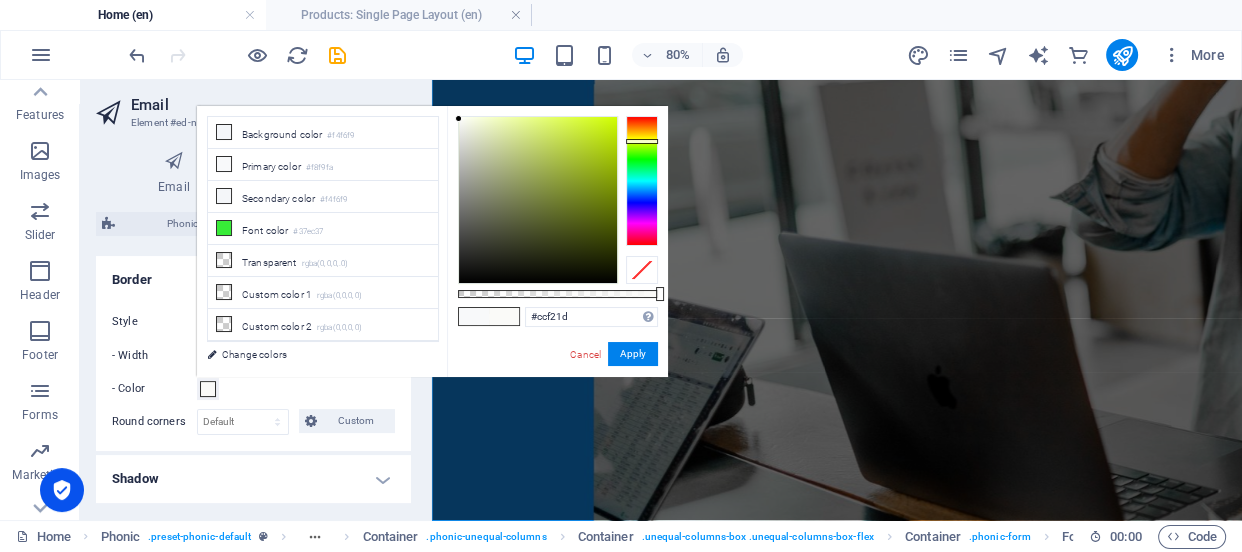 click at bounding box center [538, 200] 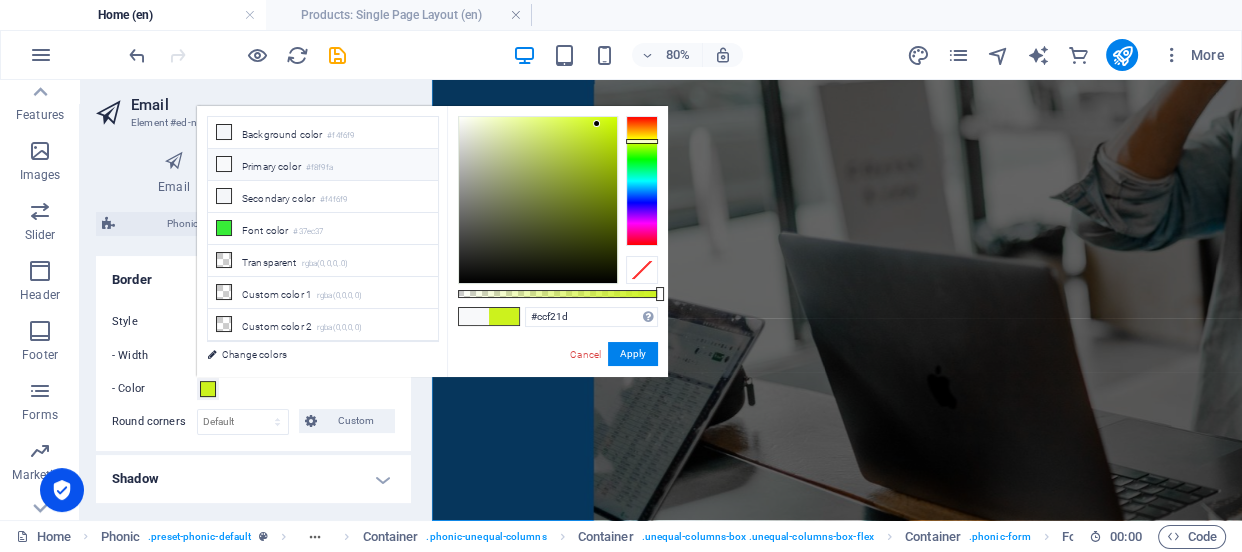 click on "Primary color
#f8f9fa" at bounding box center [323, 165] 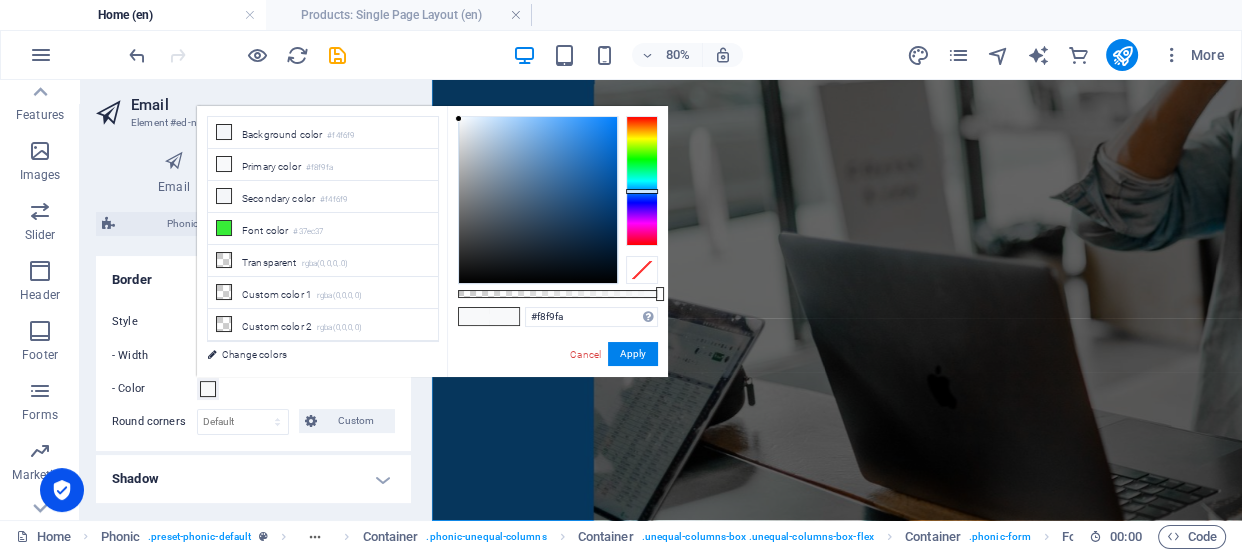 type on "#3c9bfa" 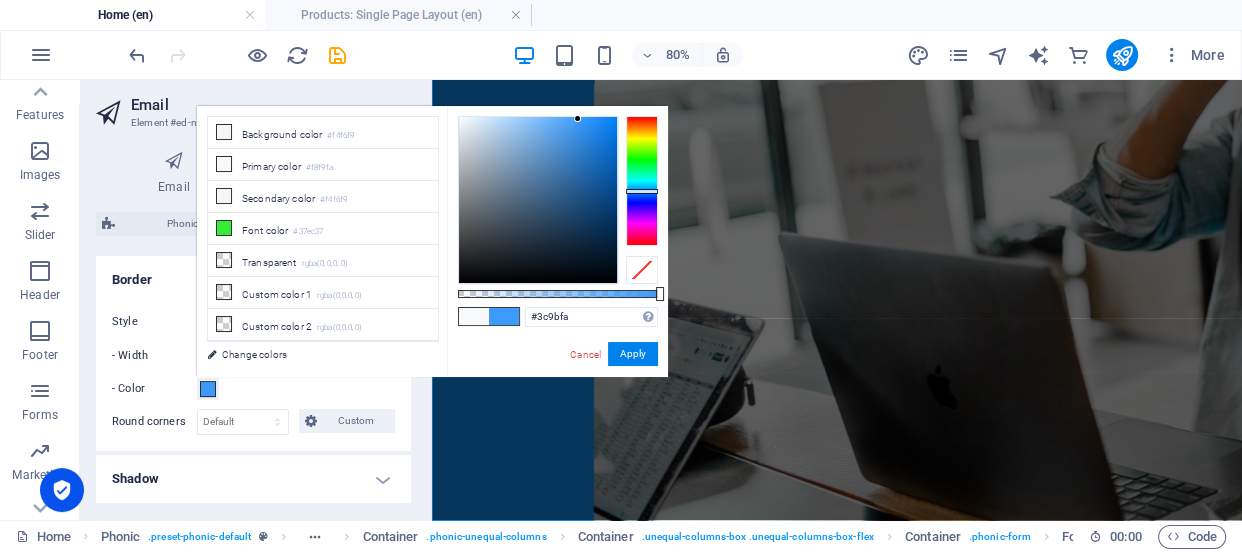 click at bounding box center (538, 200) 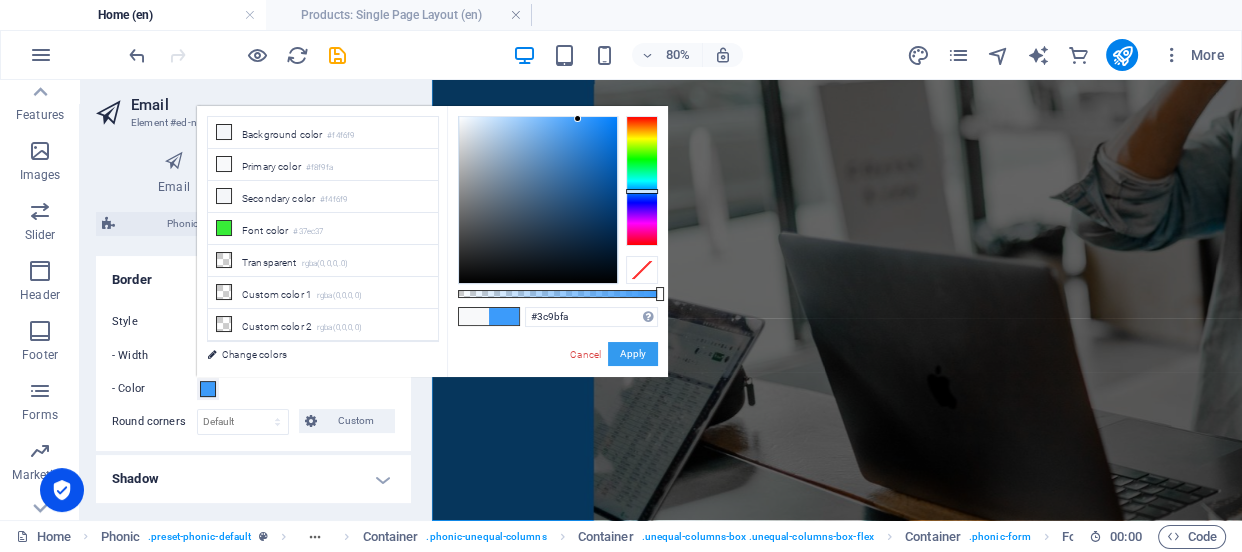 click on "Apply" at bounding box center [633, 354] 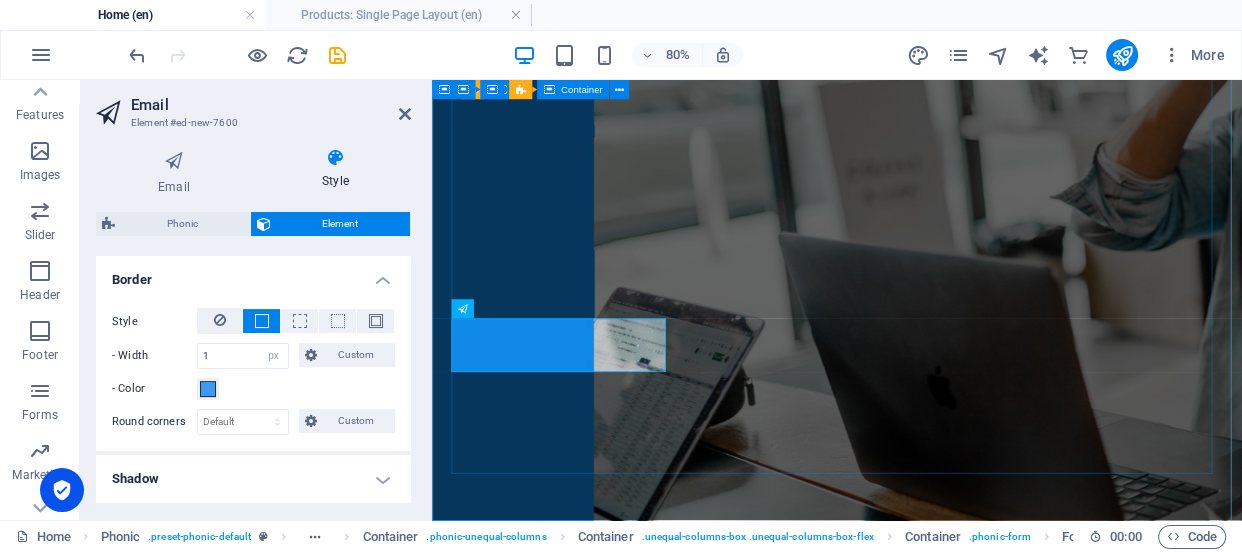 click on "THE INTERNATION VILLAGE RASALPUR. हमारे गांव में छोटे और बड़े इलाज किए जाते हैं, जैसे कि [PERSON_NAME], [PERSON_NAME], [PERSON_NAME]-13, [PERSON_NAME] और [PERSON_NAME]। यहाँ सभी के लिए स्वास्थ्य सेवाएँ उपलब्ध हैं। 7634940916 Sign up Unreadable? Regenerate" at bounding box center (938, 1046) 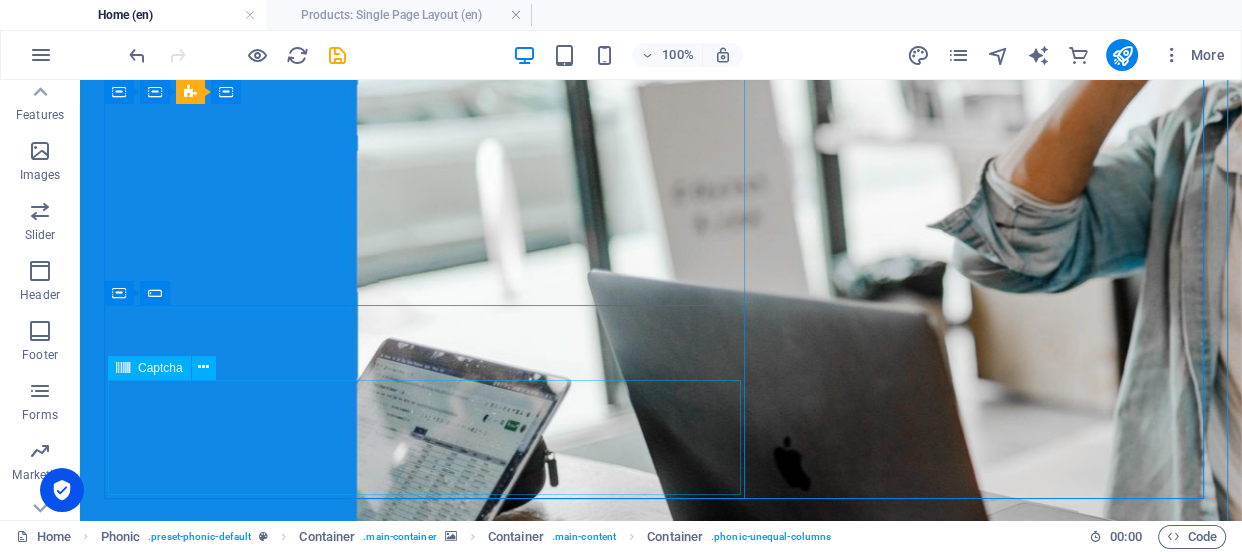 click on "Unreadable? Regenerate" at bounding box center [661, 1246] 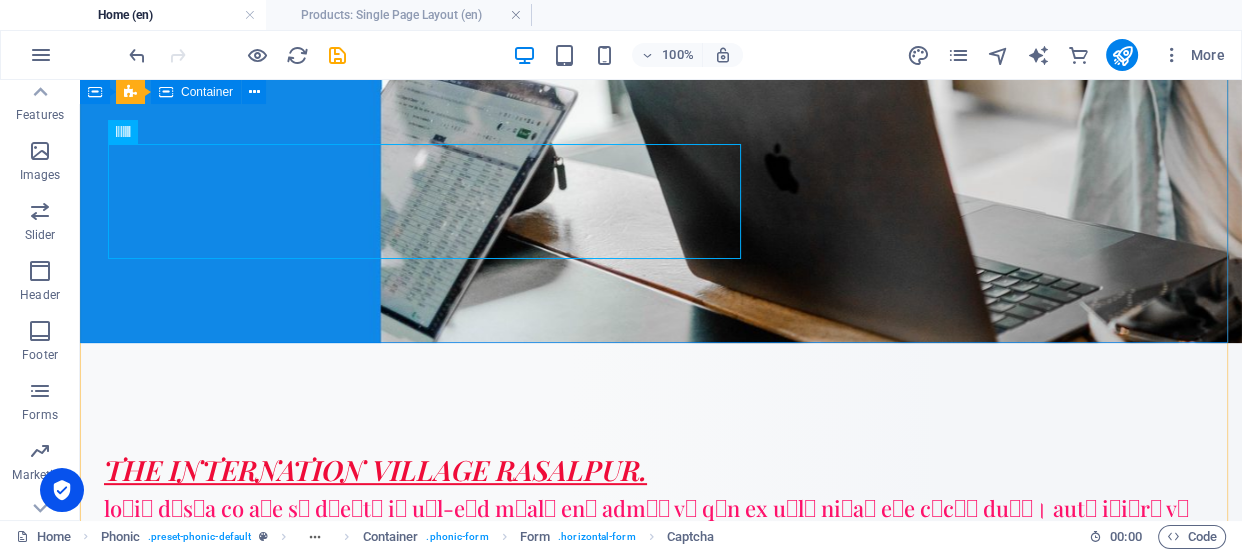 scroll, scrollTop: 636, scrollLeft: 0, axis: vertical 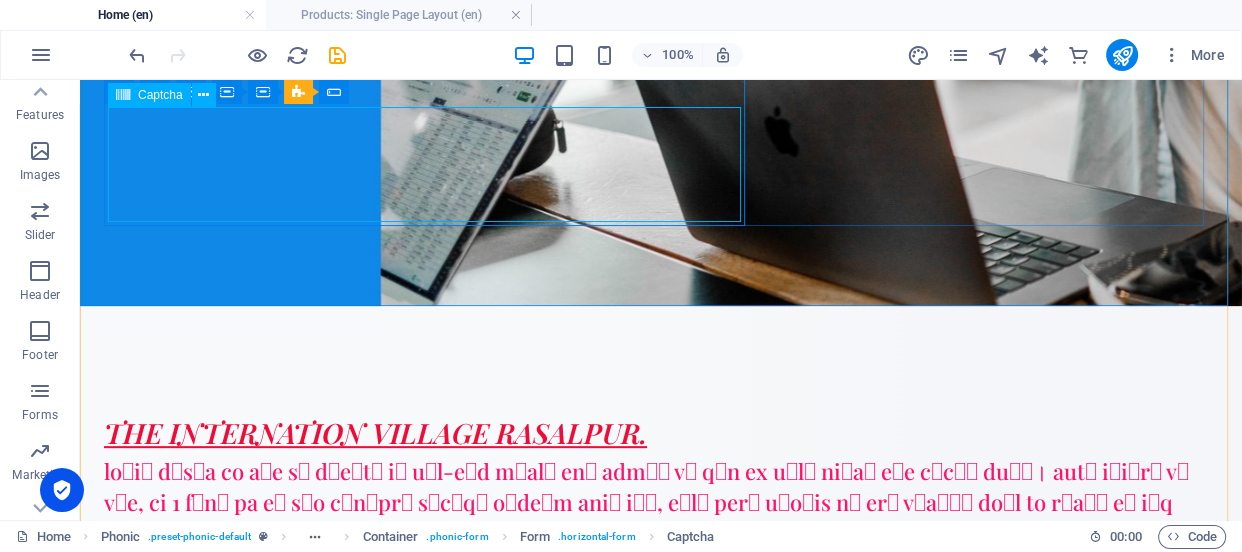click on "Unreadable? Regenerate" at bounding box center (661, 899) 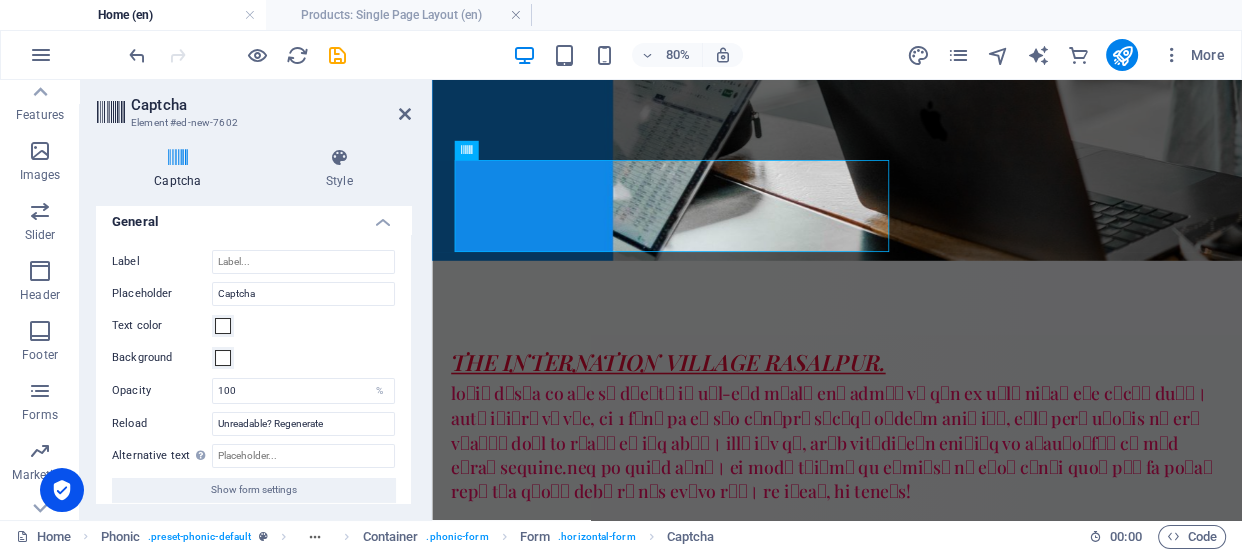 scroll, scrollTop: 21, scrollLeft: 0, axis: vertical 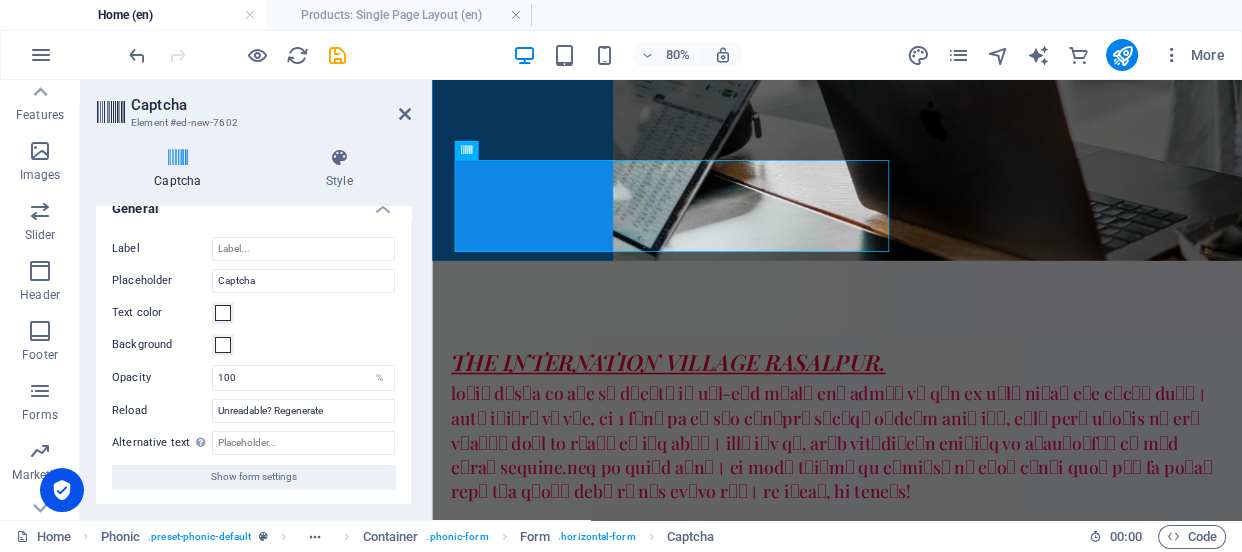 click at bounding box center (178, 158) 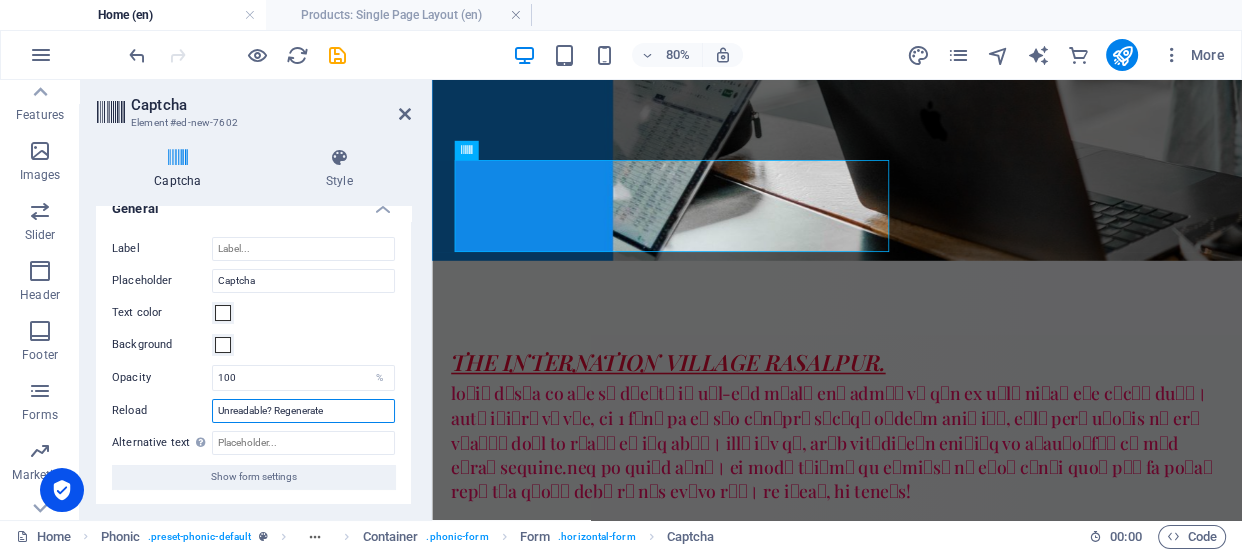 click on "Unreadable? Regenerate" at bounding box center [303, 411] 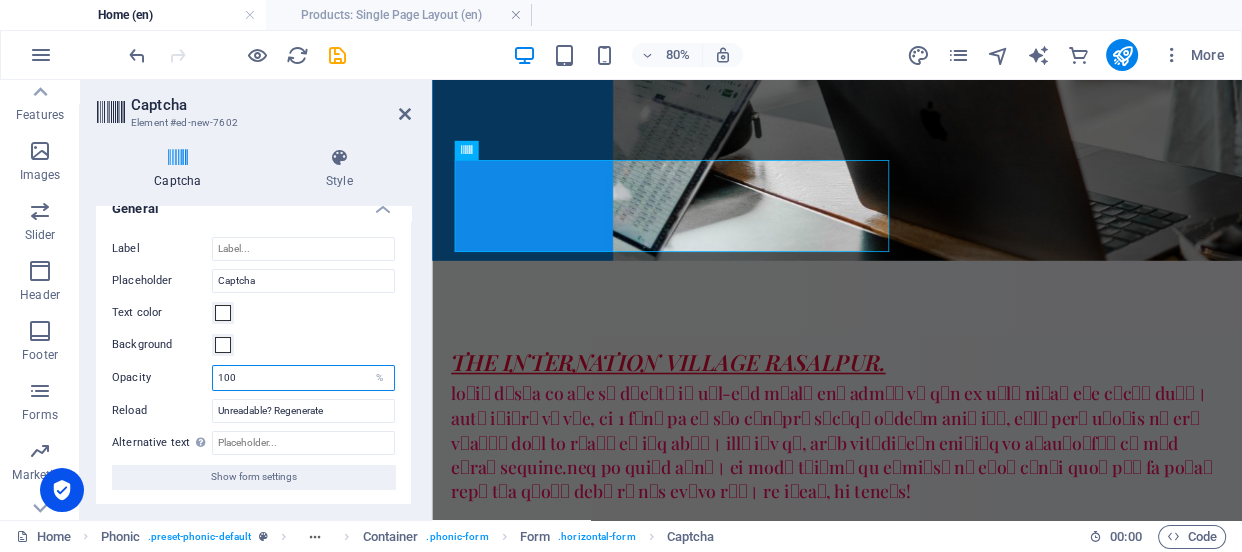 click on "100" at bounding box center (303, 378) 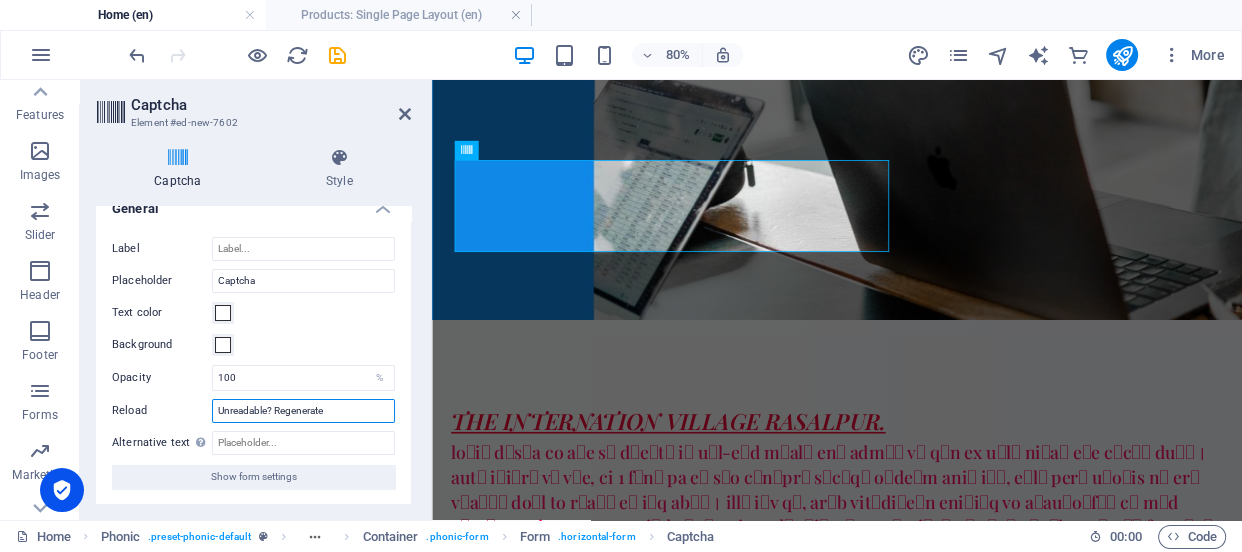 drag, startPoint x: 350, startPoint y: 409, endPoint x: 191, endPoint y: 423, distance: 159.61516 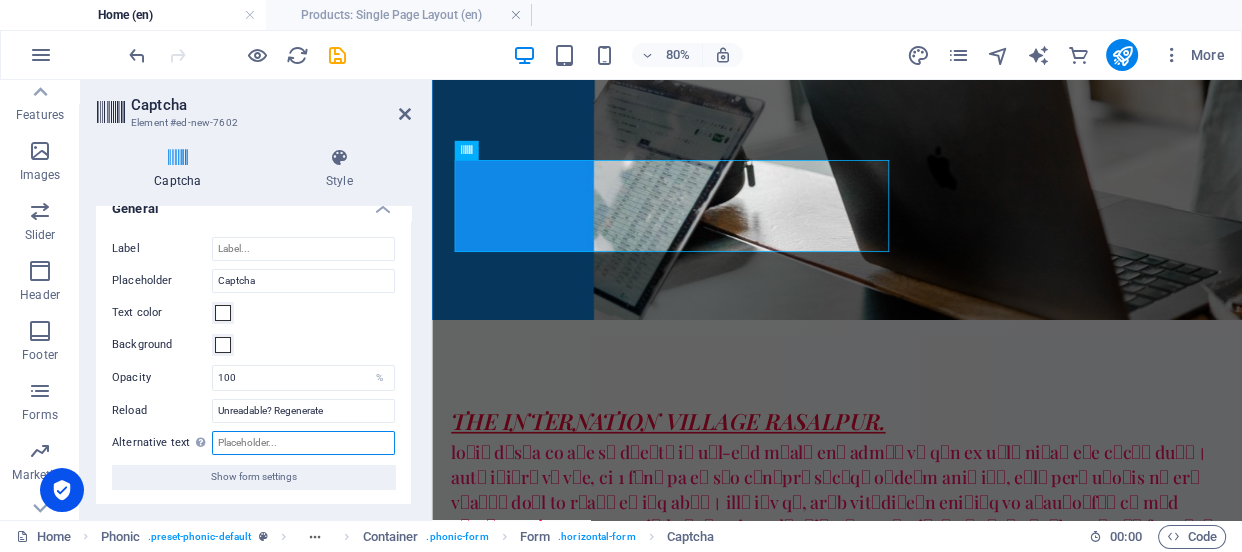 click on "Alternative text The alternative text is used by devices that cannot display images (e.g. image search engines) and should be added to every image to improve website accessibility." at bounding box center [303, 443] 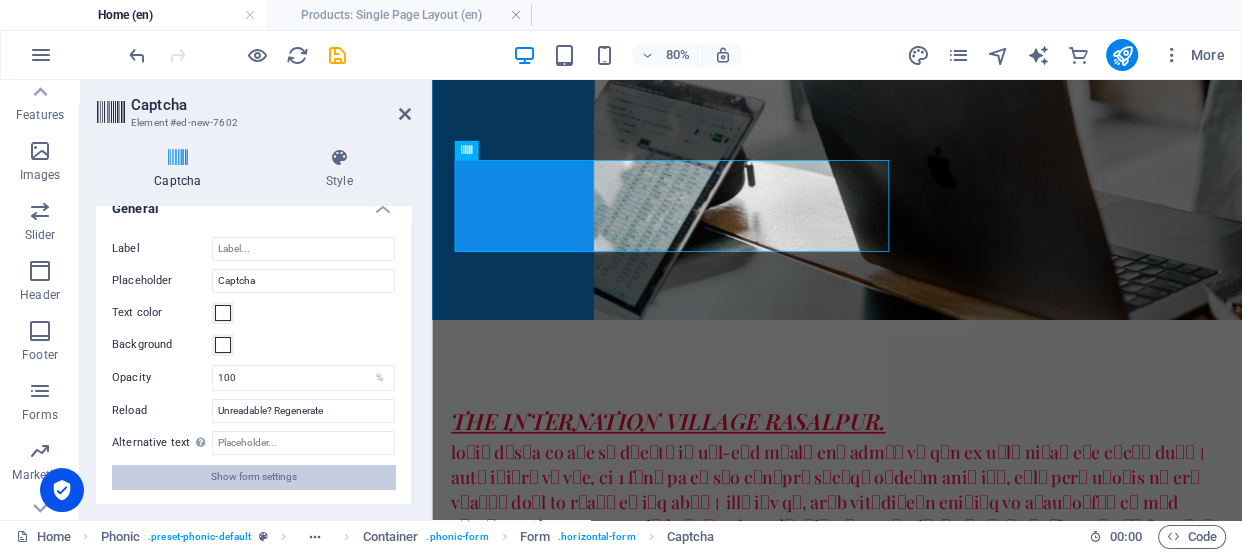 click on "Show form settings" at bounding box center (254, 477) 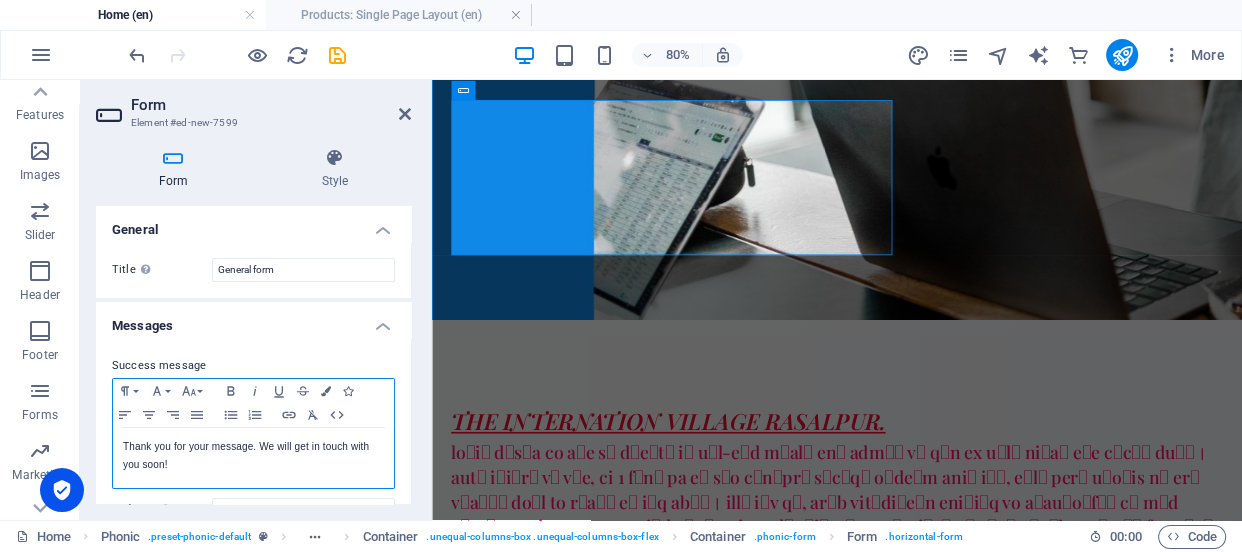 click on "Thank you for your message. We will get in touch with you soon!" at bounding box center (253, 456) 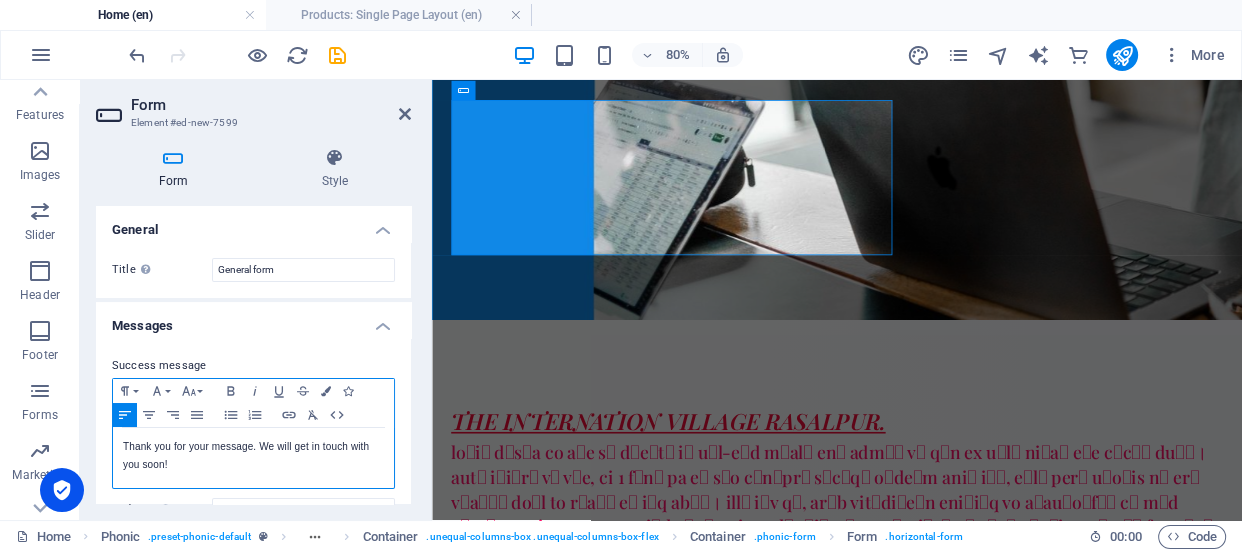 click on "Thank you for your message. We will get in touch with you soon!" at bounding box center (253, 456) 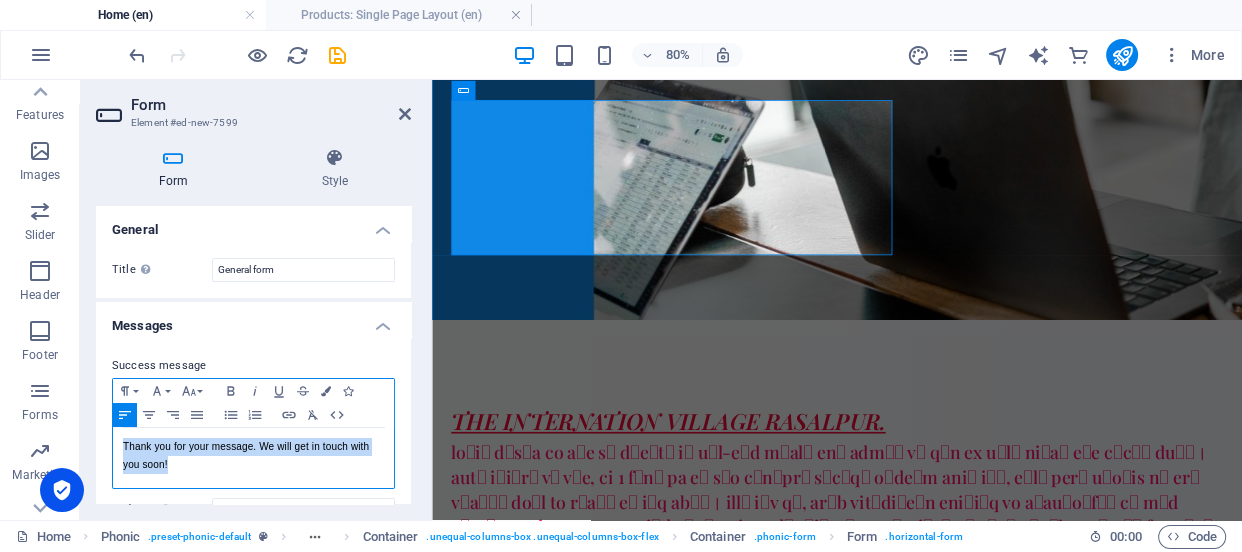click on "Thank you for your message. We will get in touch with you soon!" at bounding box center (253, 456) 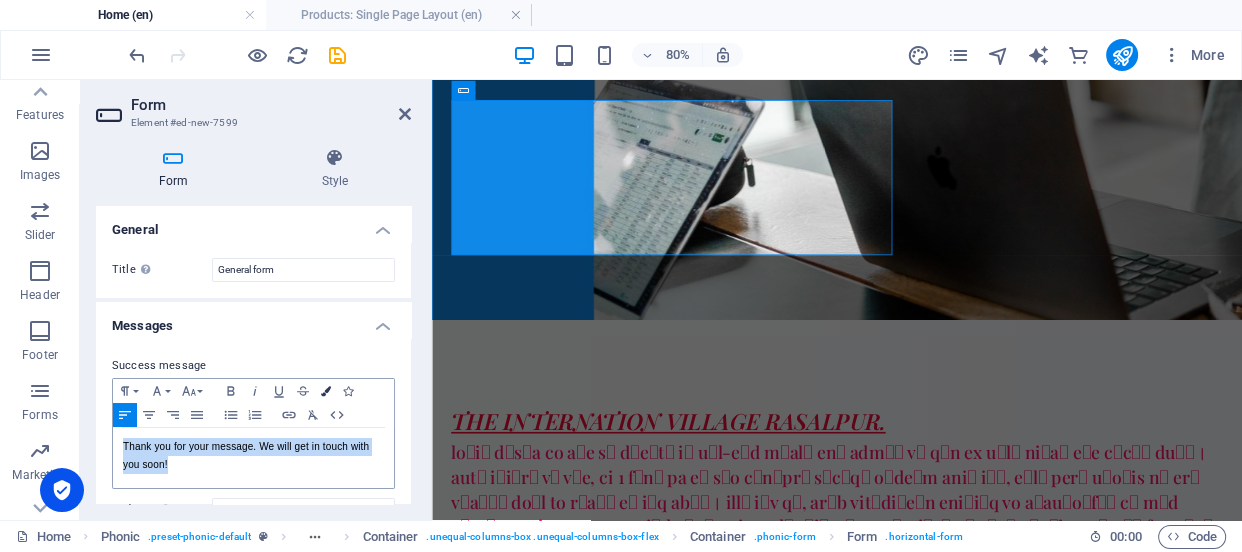 click at bounding box center (326, 391) 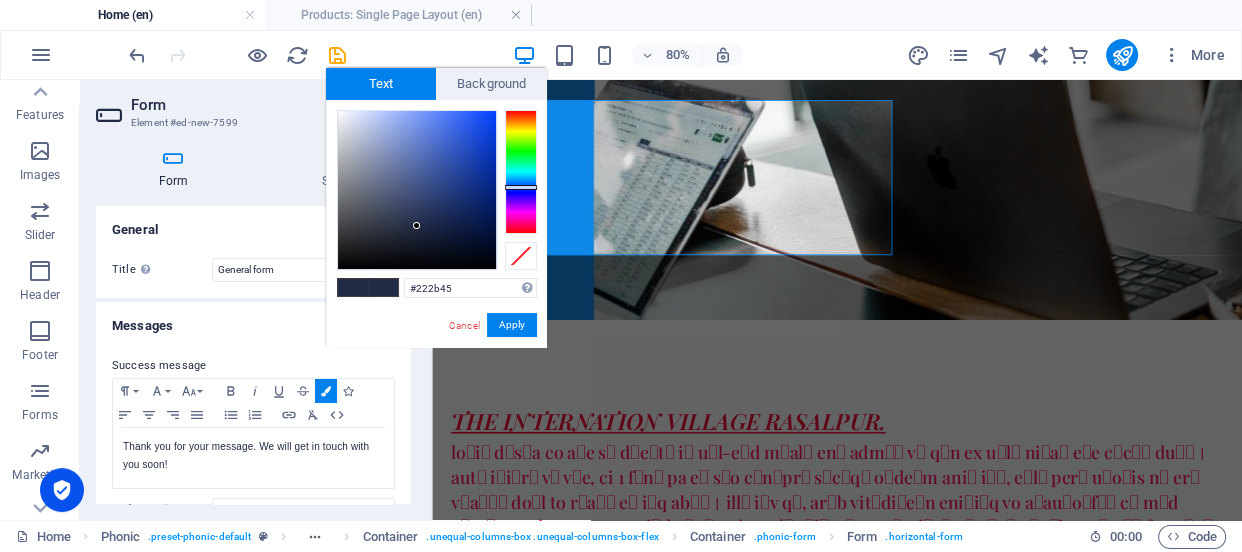 type on "#3968f0" 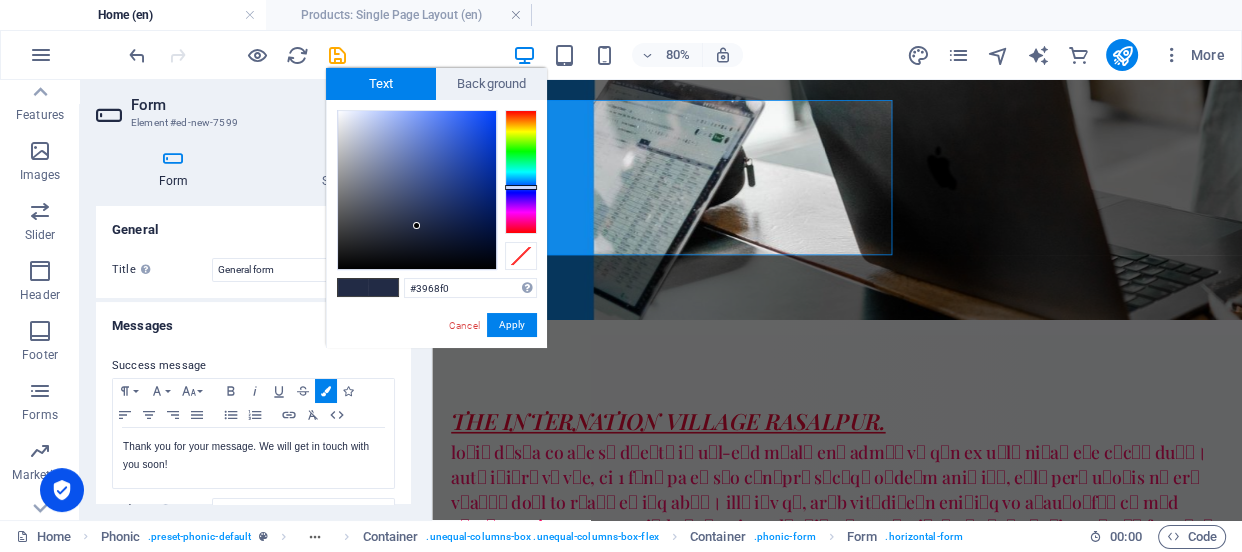 click at bounding box center [417, 190] 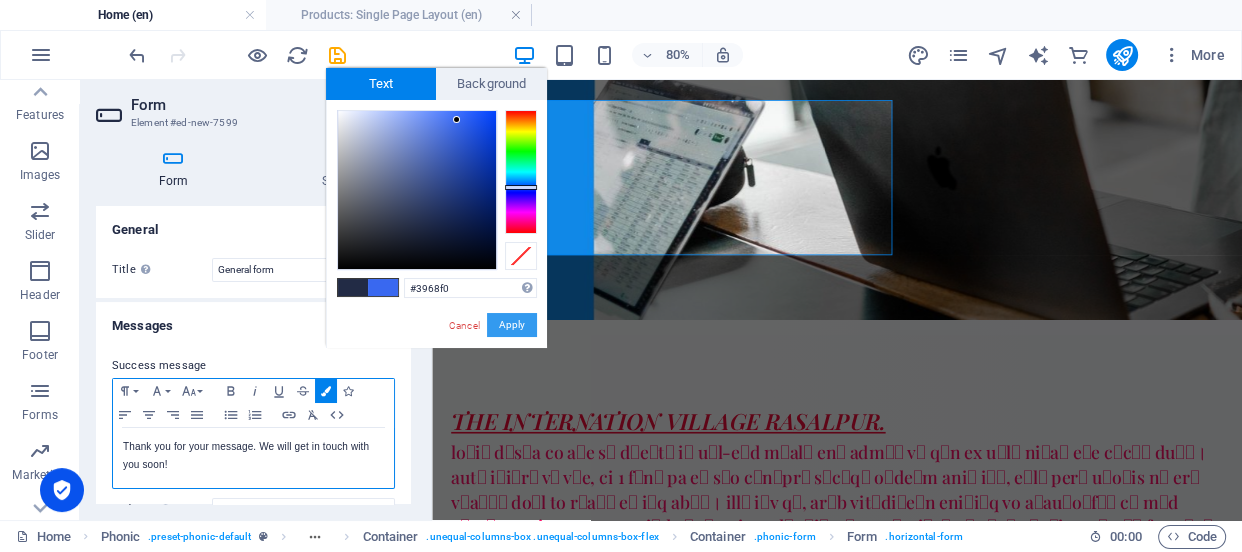 click on "Apply" at bounding box center (512, 325) 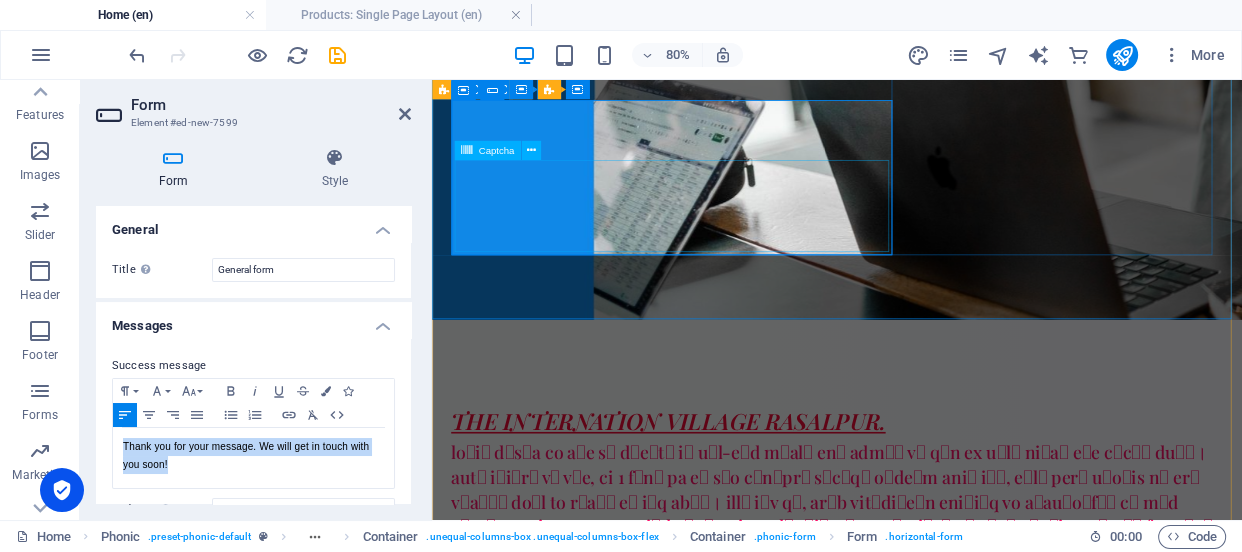 click on "Unreadable? Regenerate" 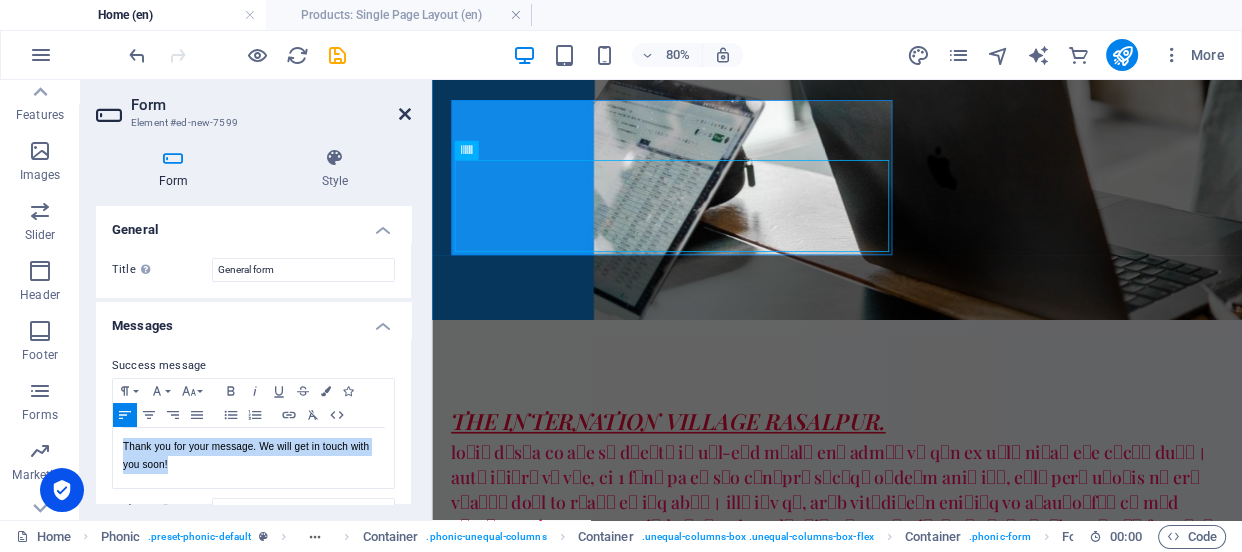 click at bounding box center [405, 114] 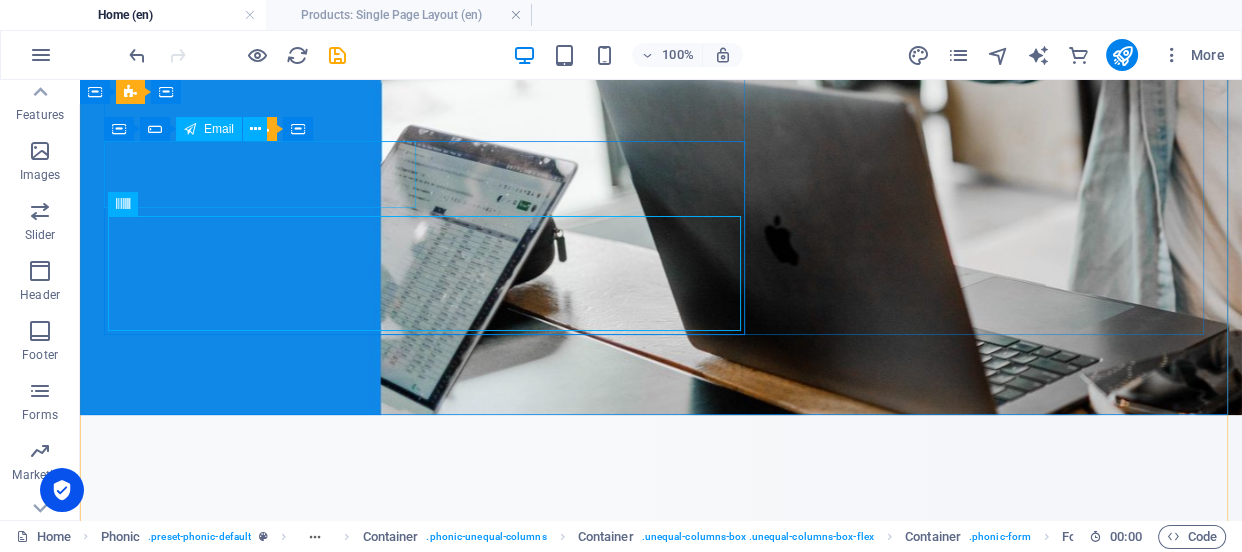 scroll, scrollTop: 454, scrollLeft: 0, axis: vertical 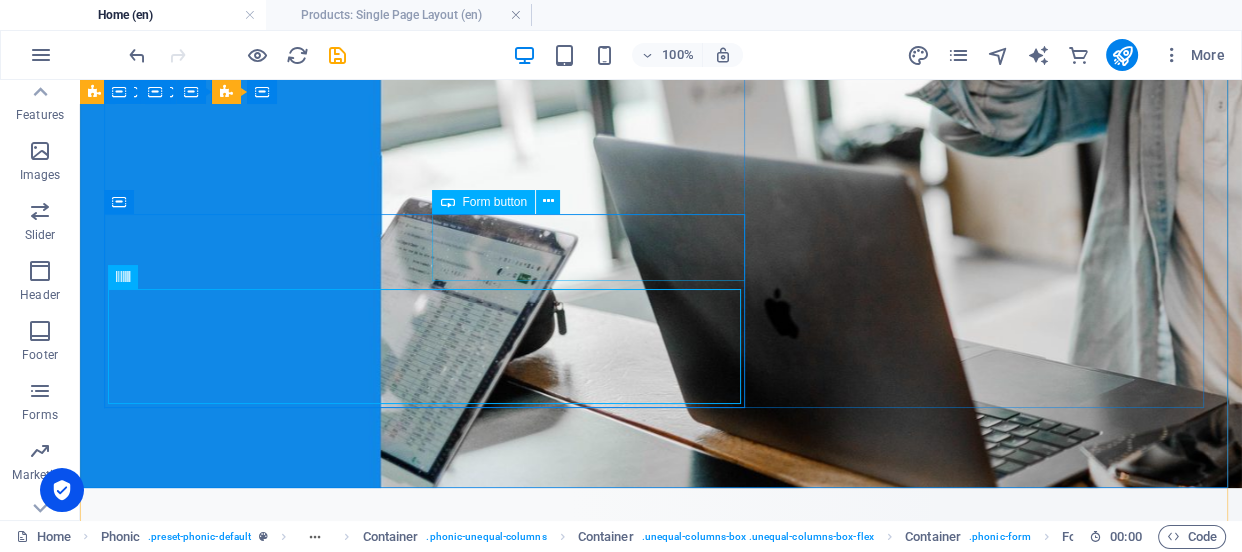 click on "Sign up" 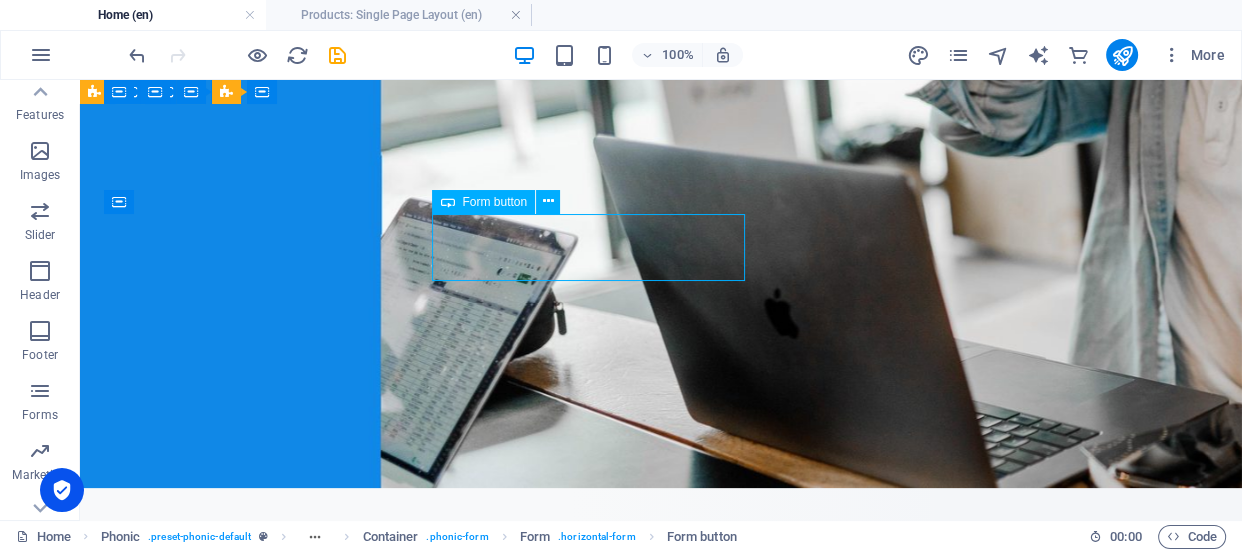 click on "Sign up" 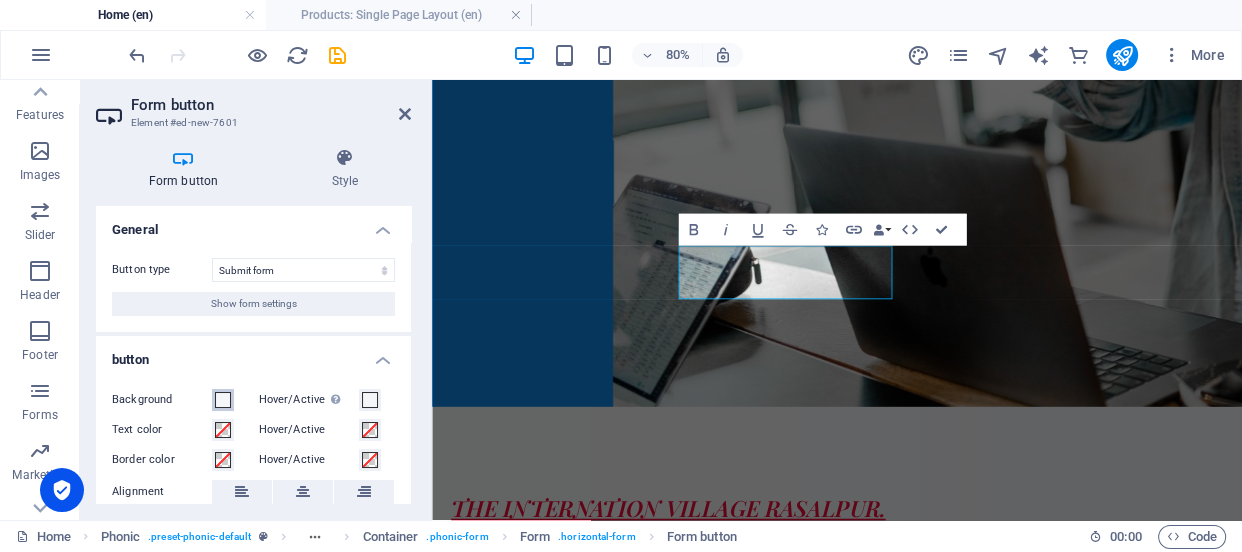 click at bounding box center [223, 400] 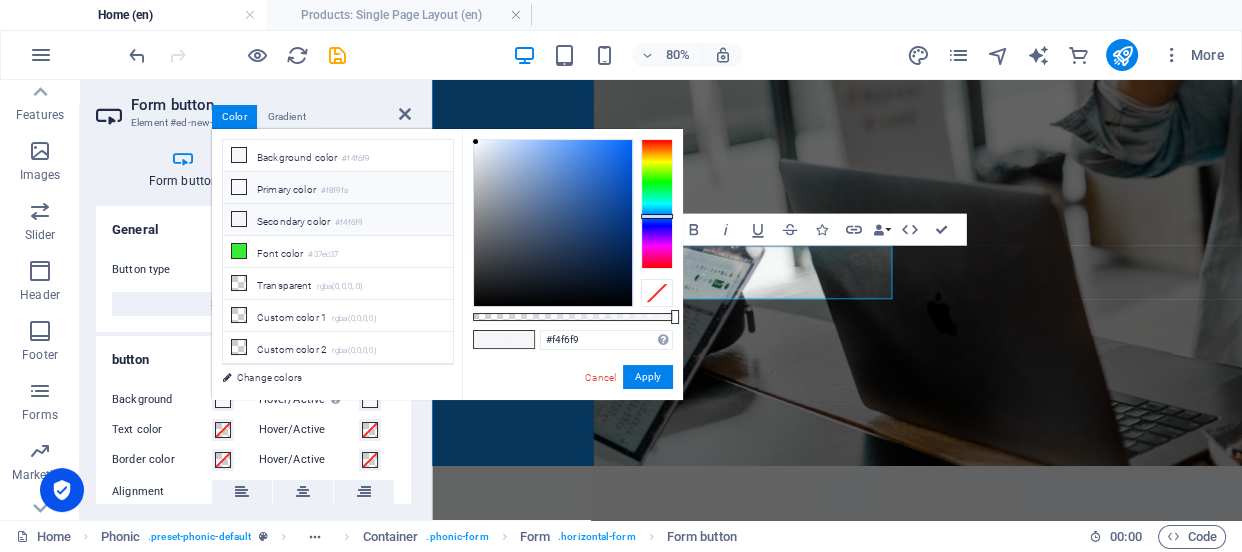 click on "Primary color
#f8f9fa" at bounding box center [338, 188] 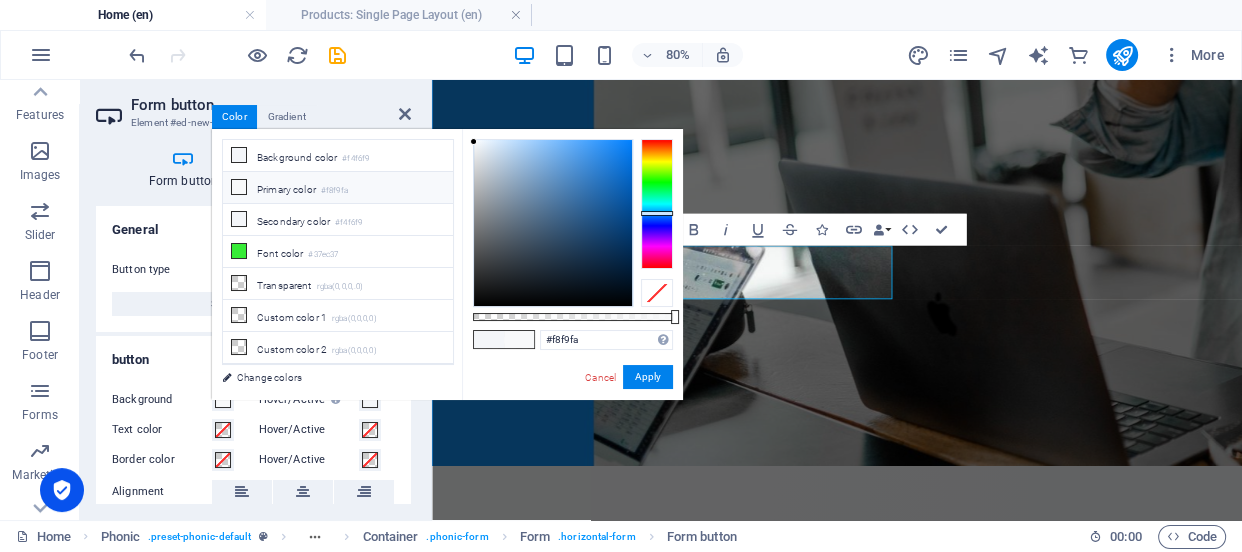 type on "#0b7def" 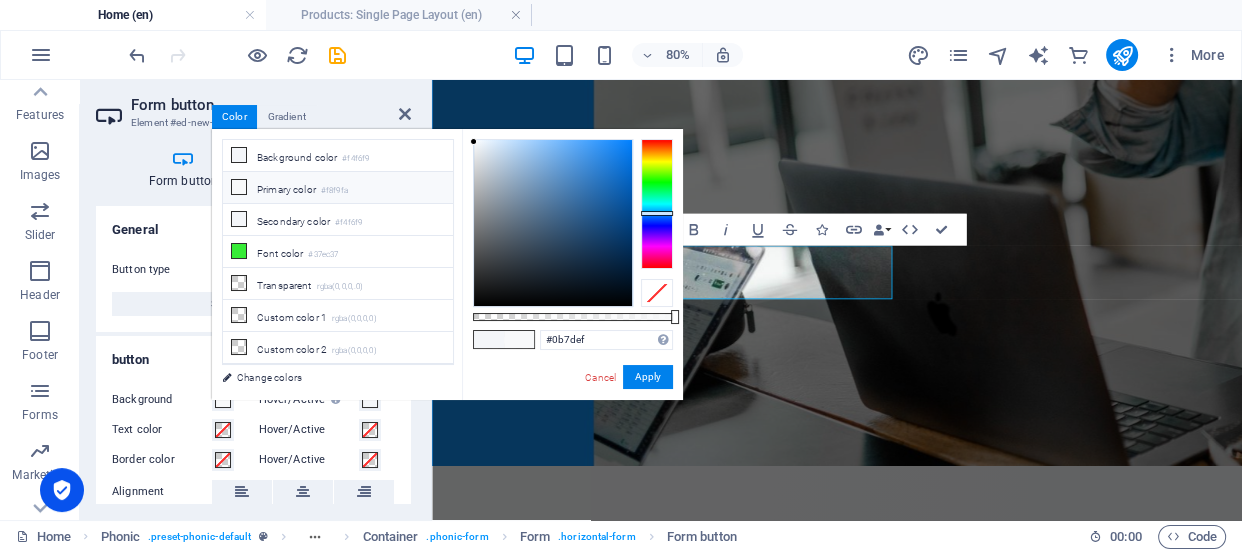 click at bounding box center (553, 223) 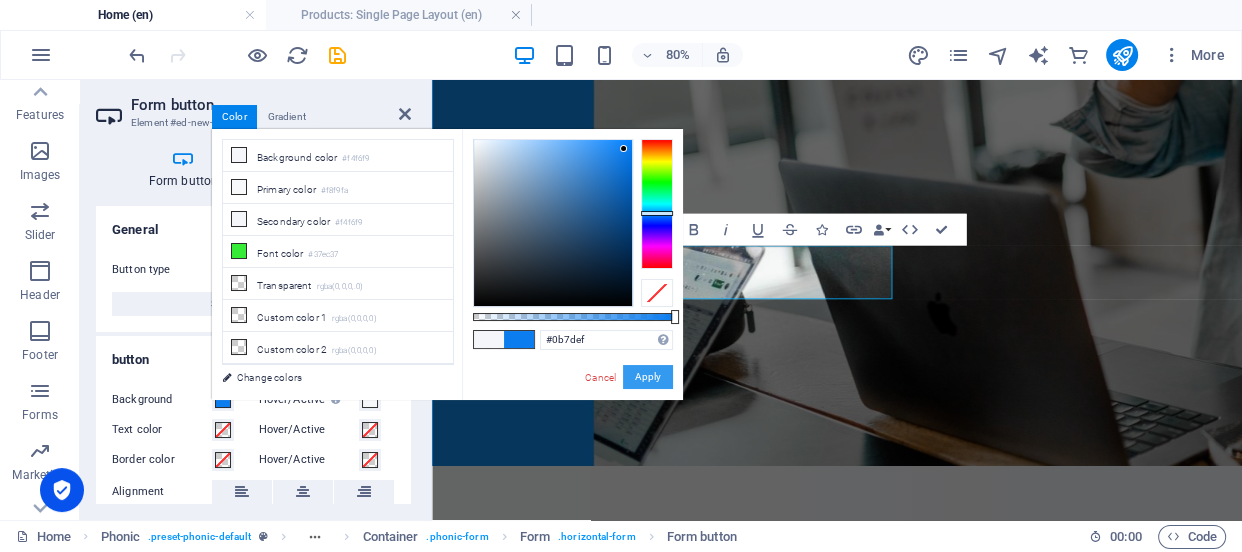 click on "Apply" at bounding box center [648, 377] 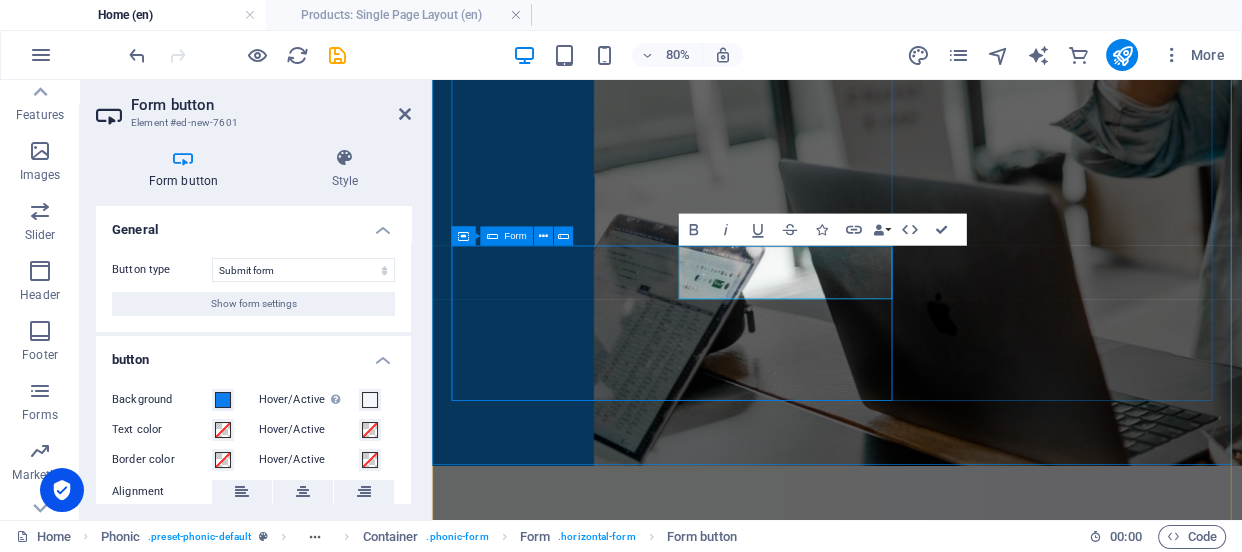 click on "7634940916 Sign up Unreadable? Regenerate" 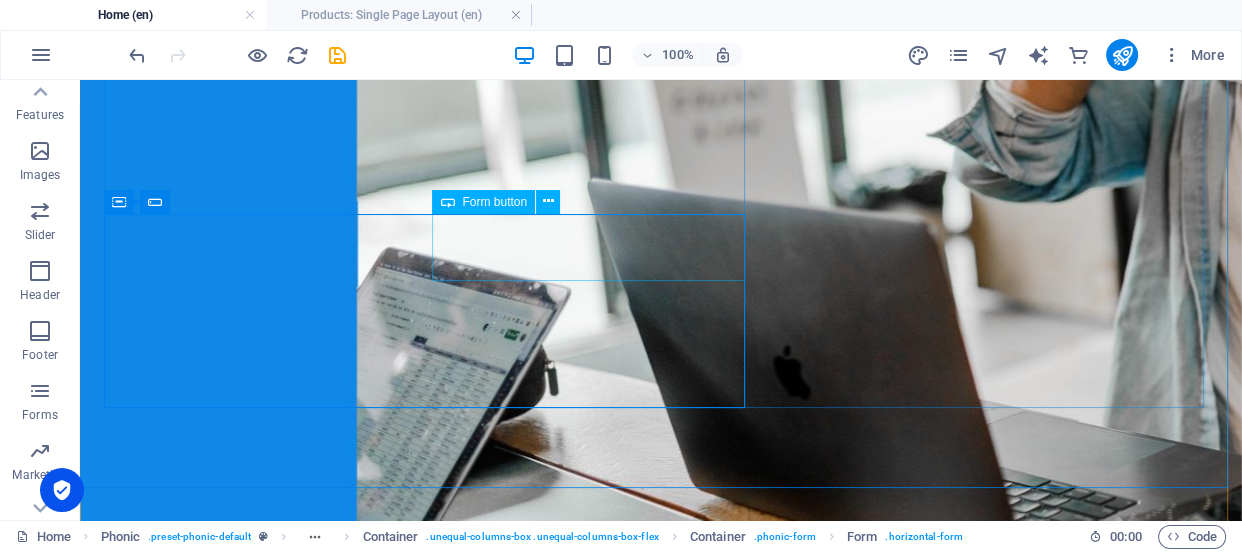 click on "Sign up" 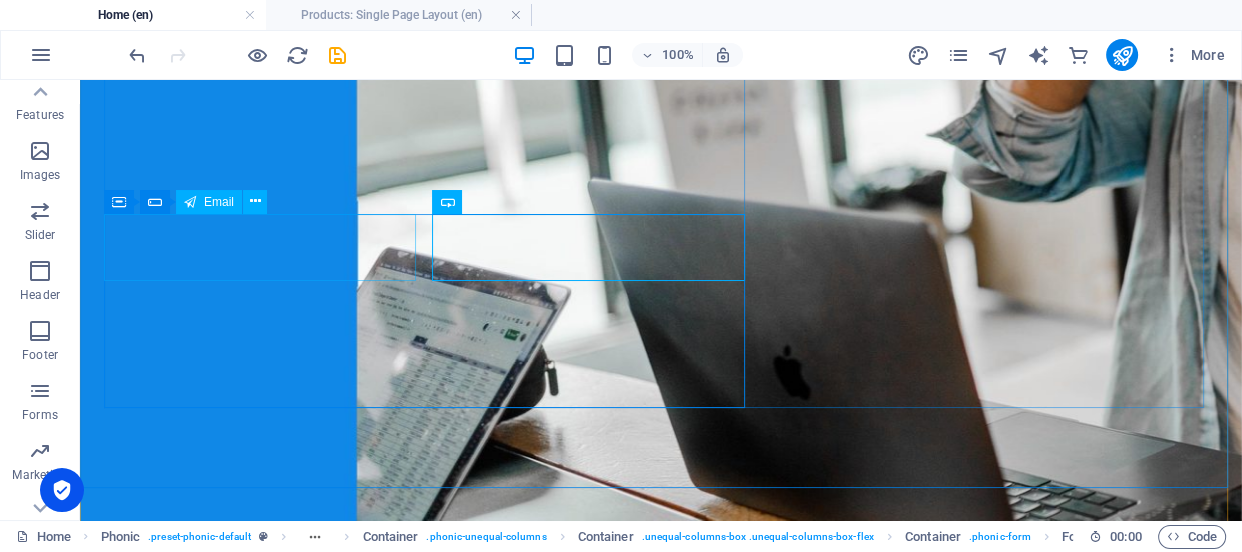 click on "7634940916" 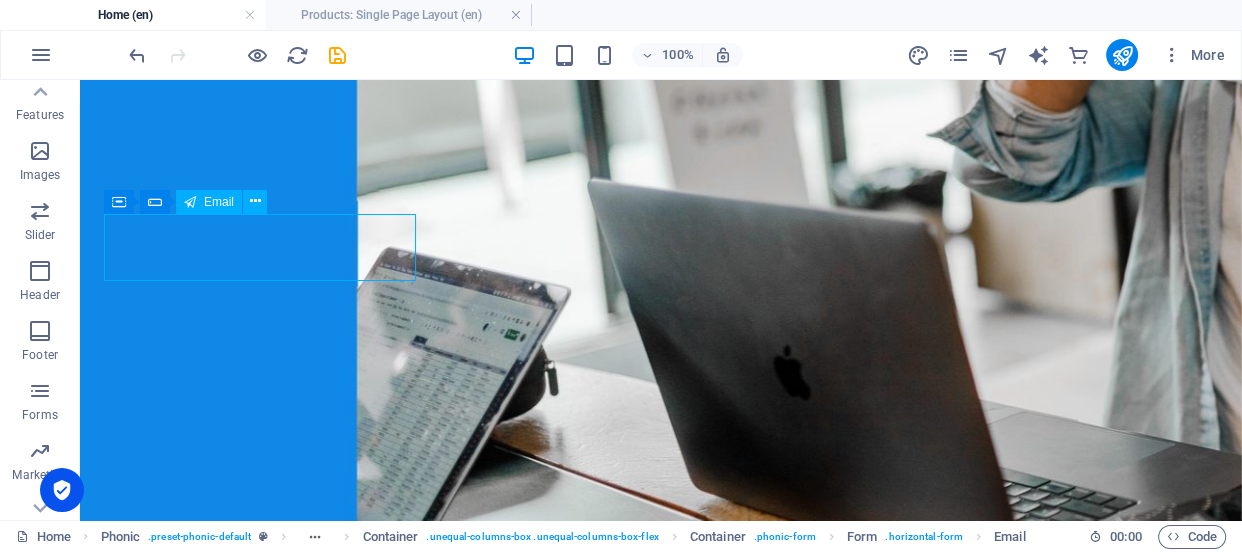 click on "7634940916" 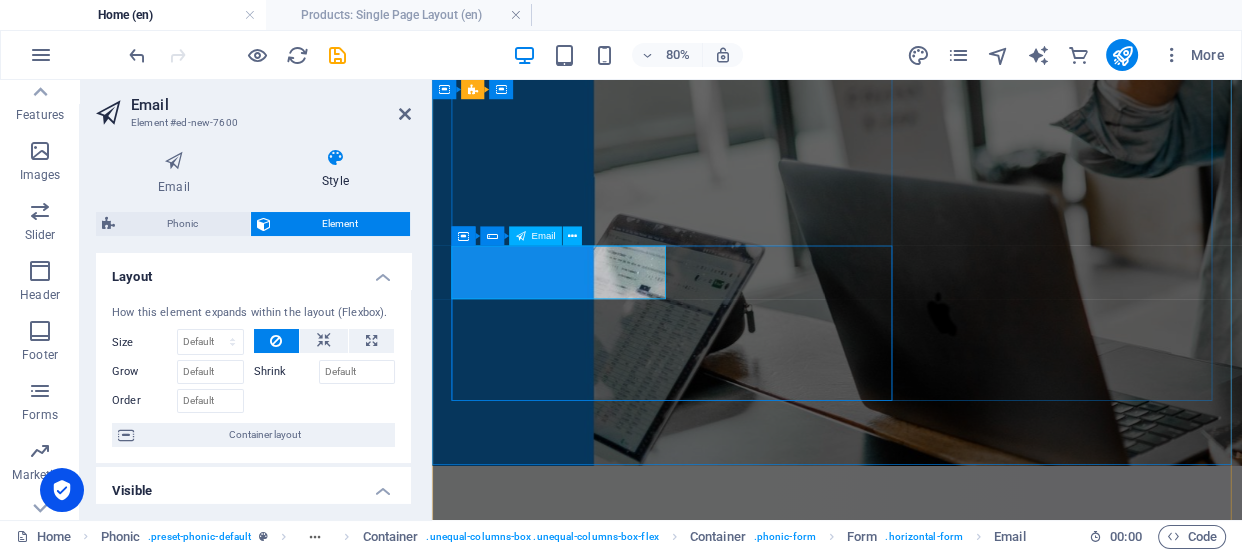 click 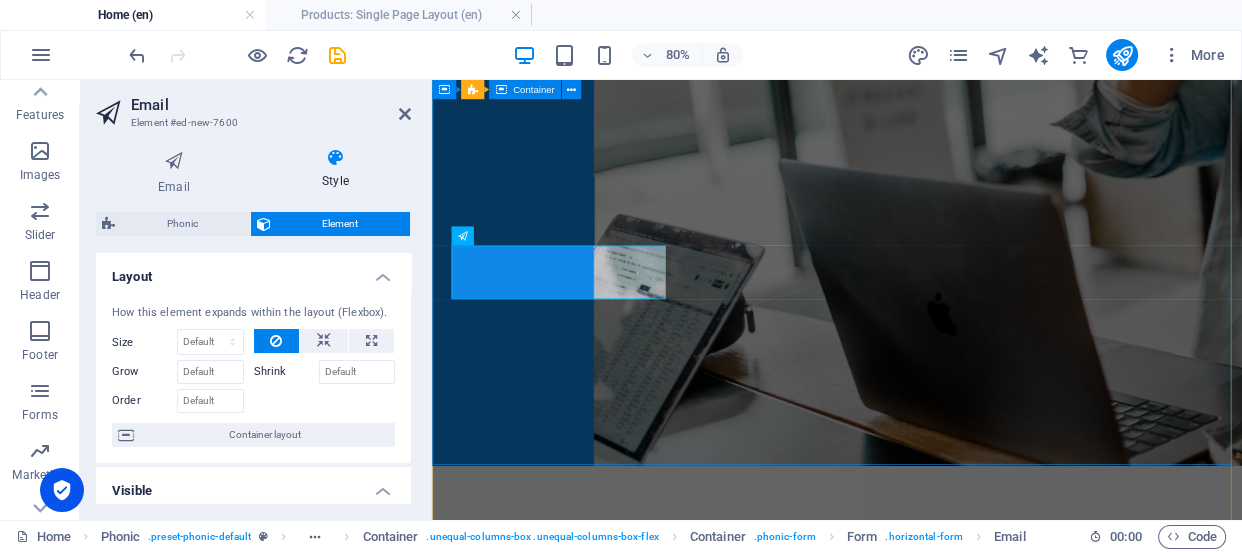 drag, startPoint x: 604, startPoint y: 341, endPoint x: 452, endPoint y: 336, distance: 152.08221 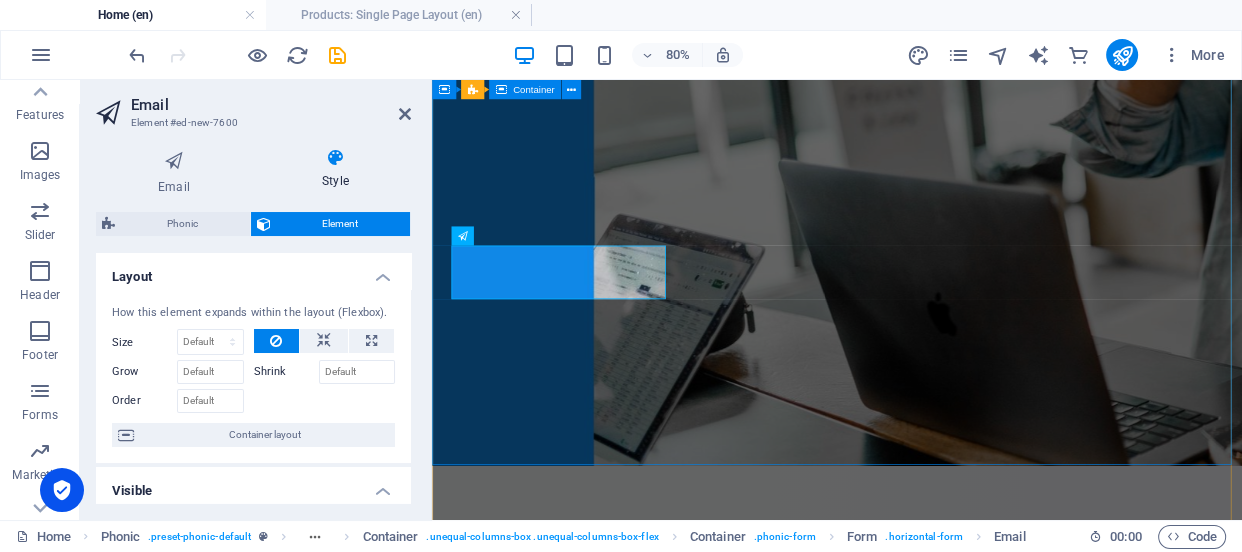 click on "THE INTERNATION VILLAGE RASALPUR. हमारे गांव में छोटे और बड़े इलाज किए जाते हैं, जैसे कि [PERSON_NAME], [PERSON_NAME], [PERSON_NAME]-13, [PERSON_NAME] और [PERSON_NAME]। यहाँ सभी के लिए स्वास्थ्य सेवाएँ उपलब्ध हैं। 7634940916 Sign up Unreadable? Regenerate" at bounding box center (938, 955) 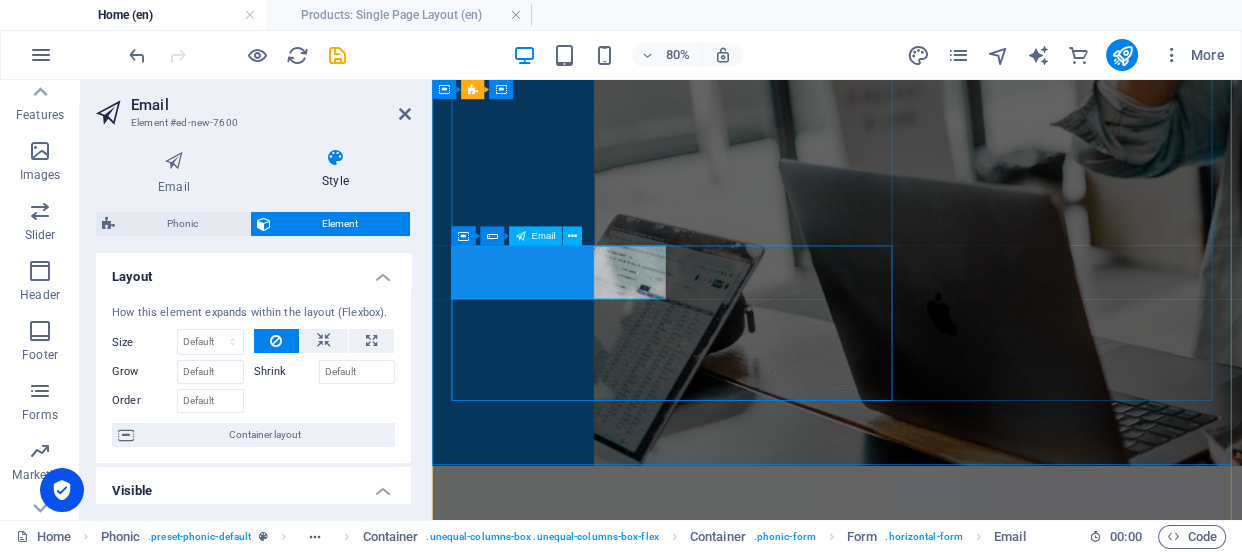 click 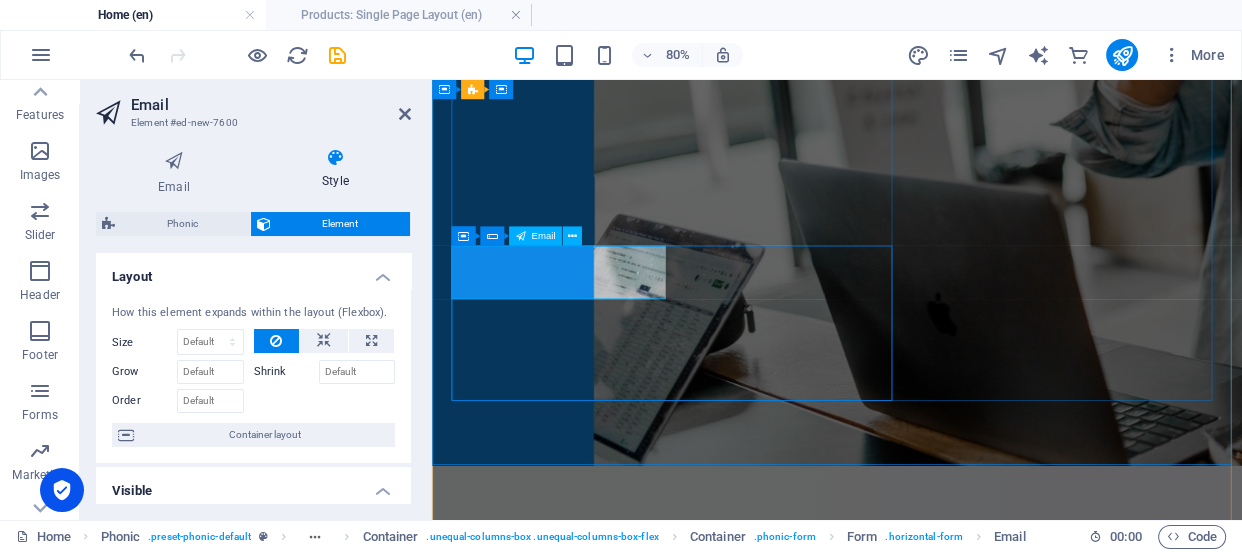 click 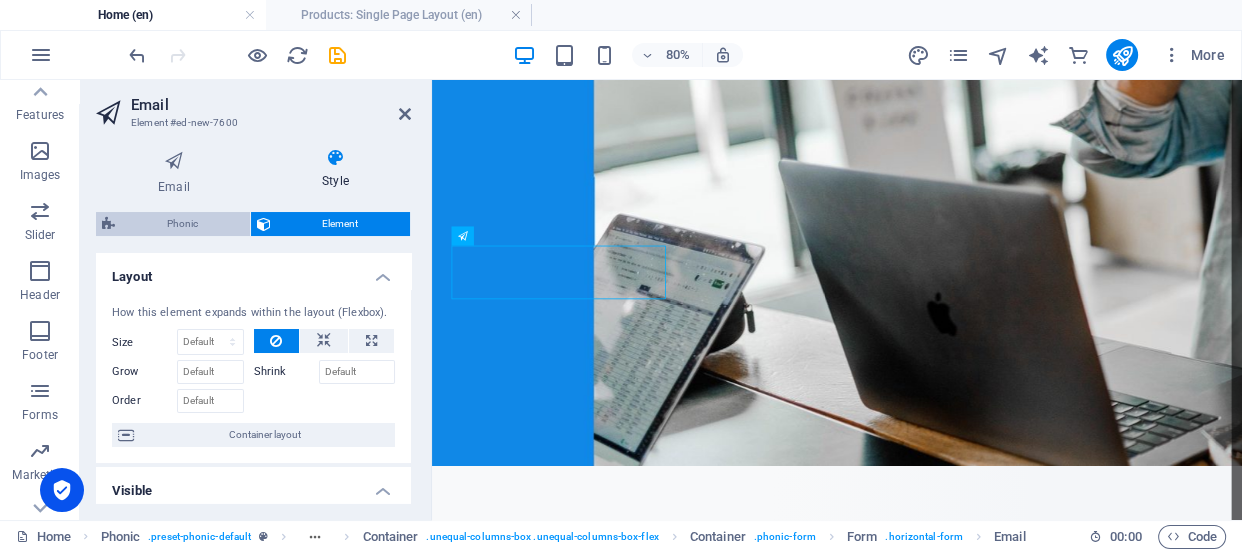 click on "Phonic" at bounding box center (182, 224) 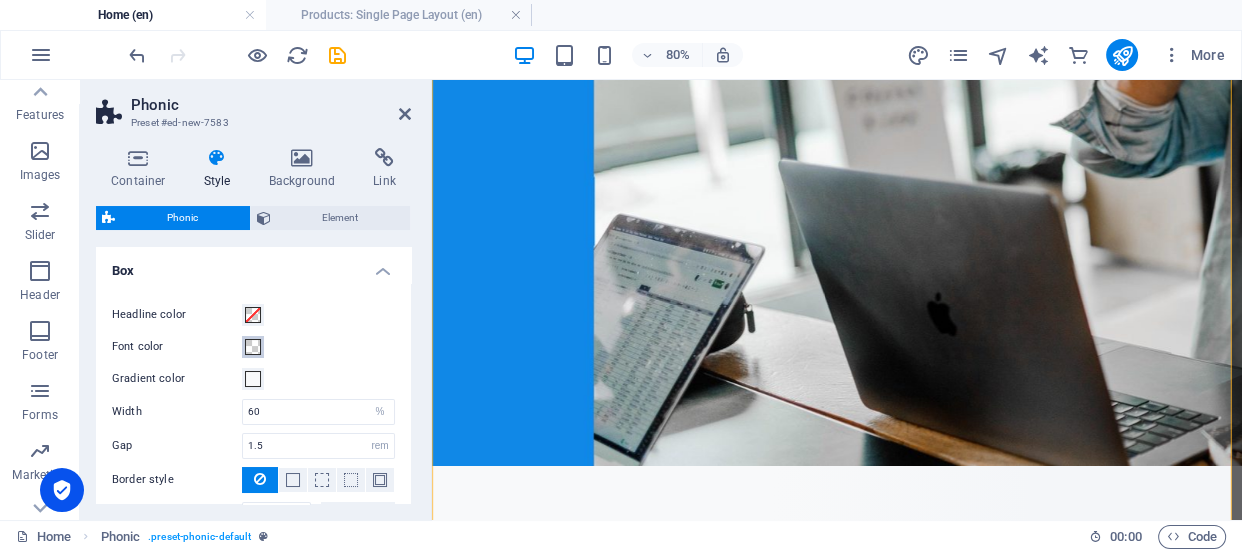 click at bounding box center (253, 347) 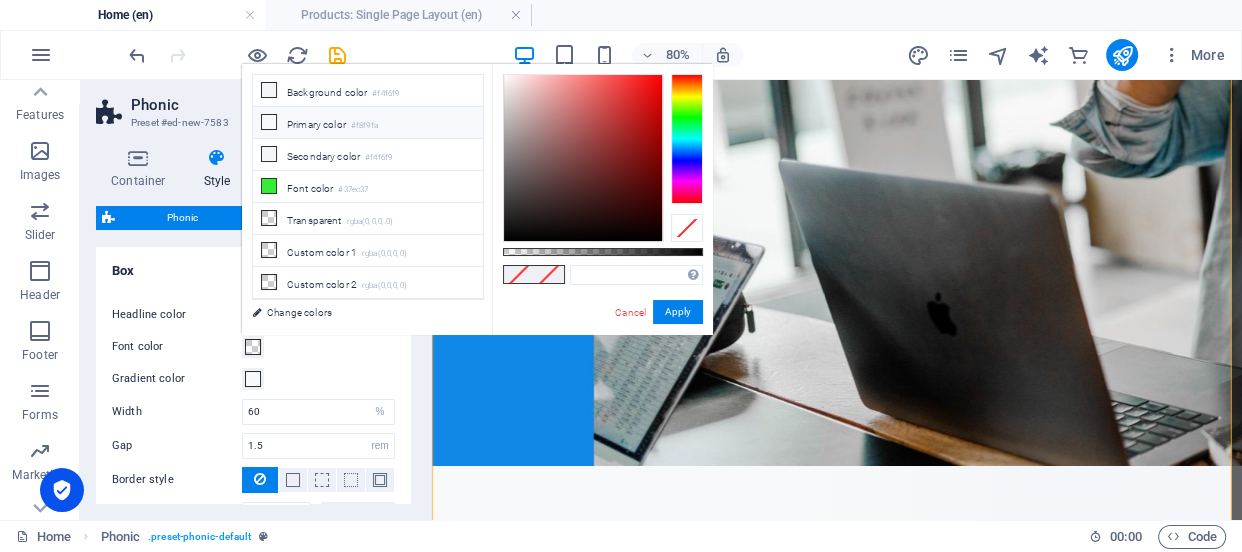 click on "Primary color
#f8f9fa" at bounding box center [368, 123] 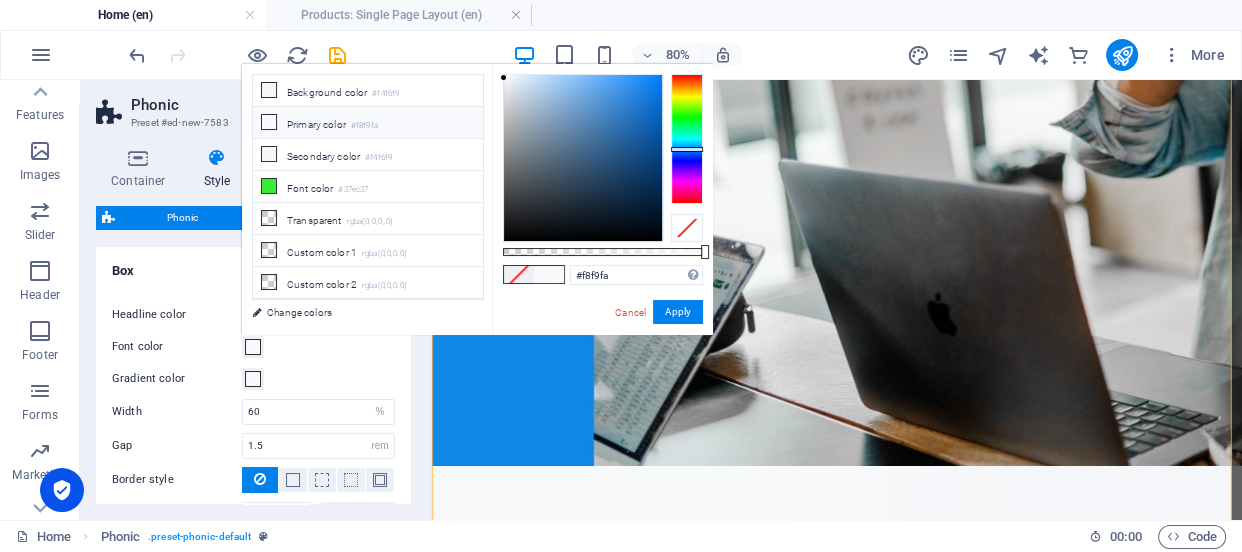click at bounding box center [687, 139] 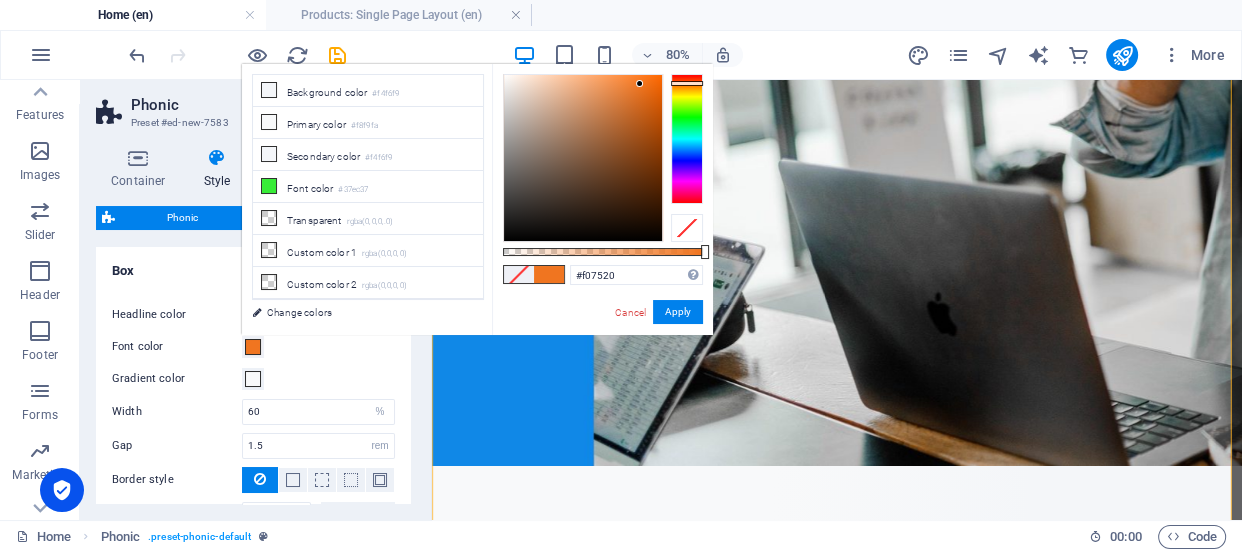 click at bounding box center (583, 158) 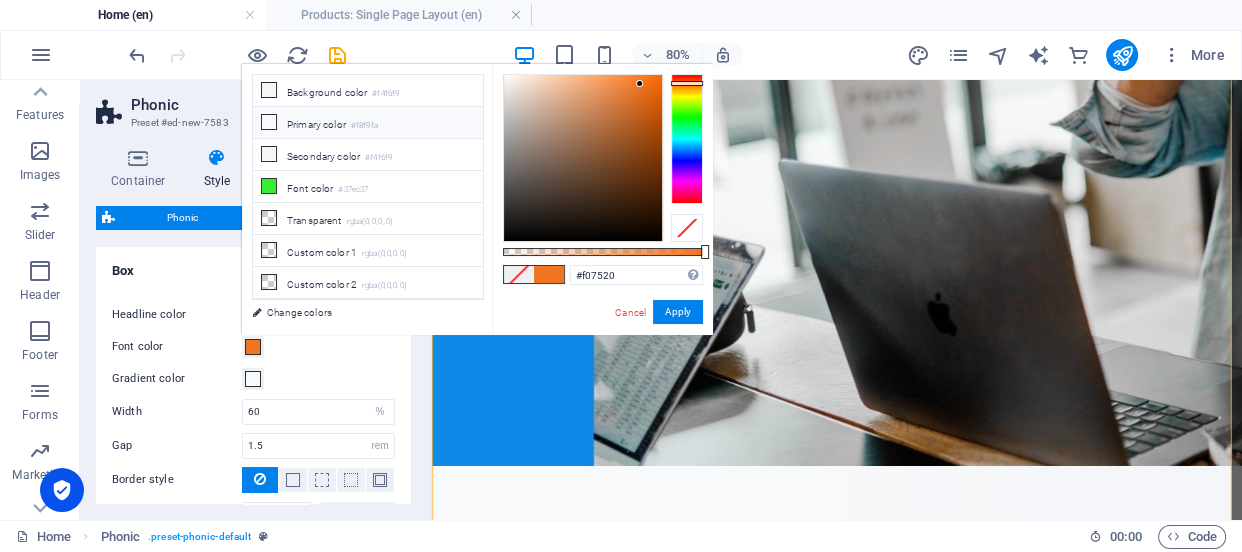 click on "Primary color
#f8f9fa" at bounding box center (368, 123) 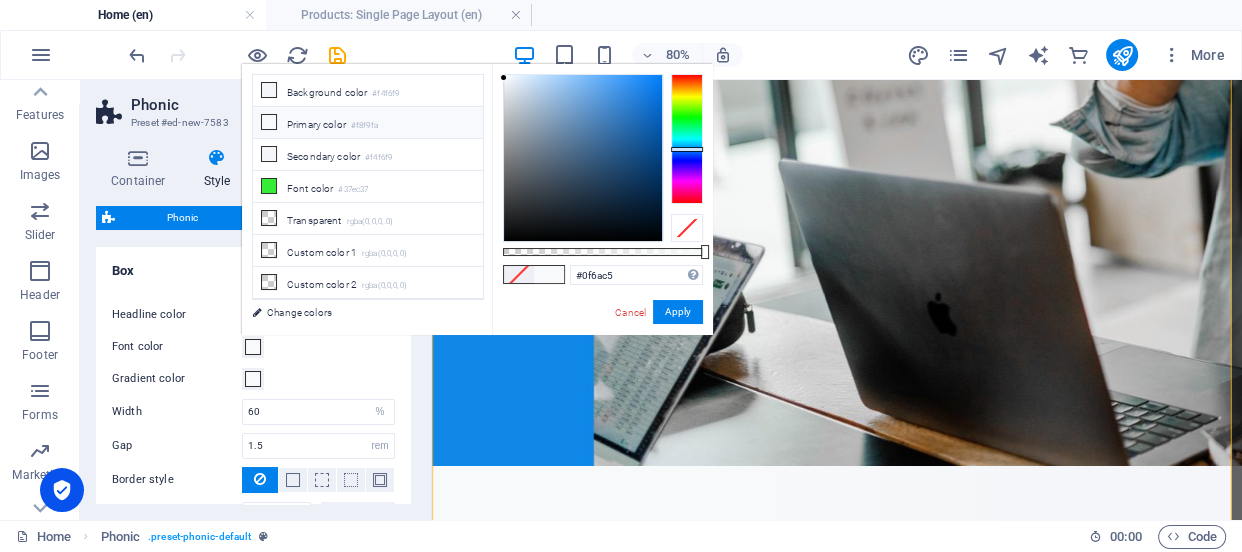 click at bounding box center (583, 158) 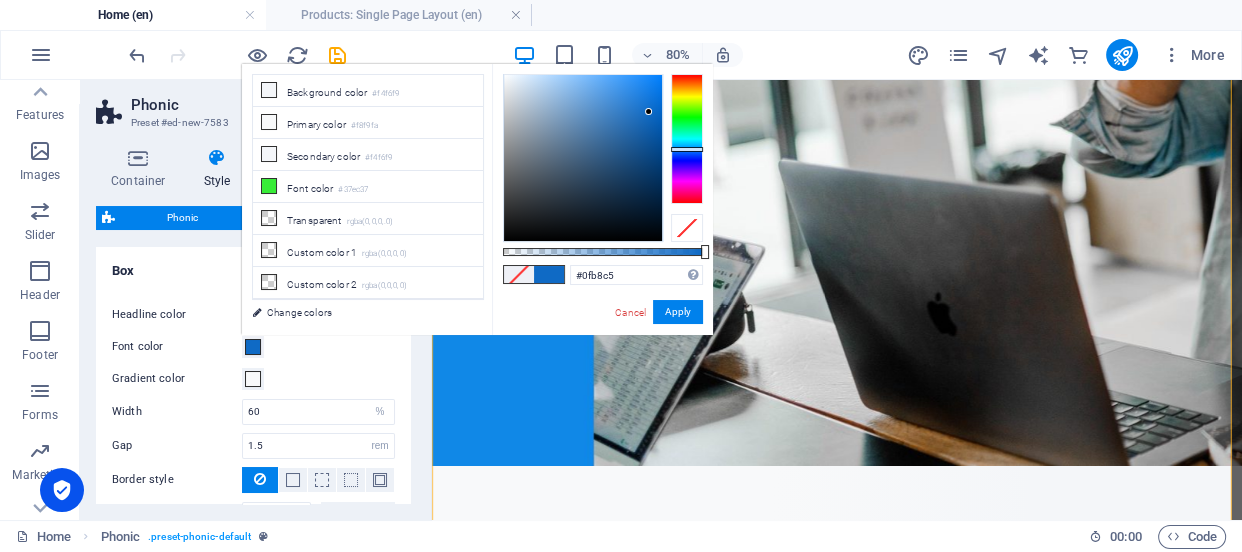click at bounding box center (687, 139) 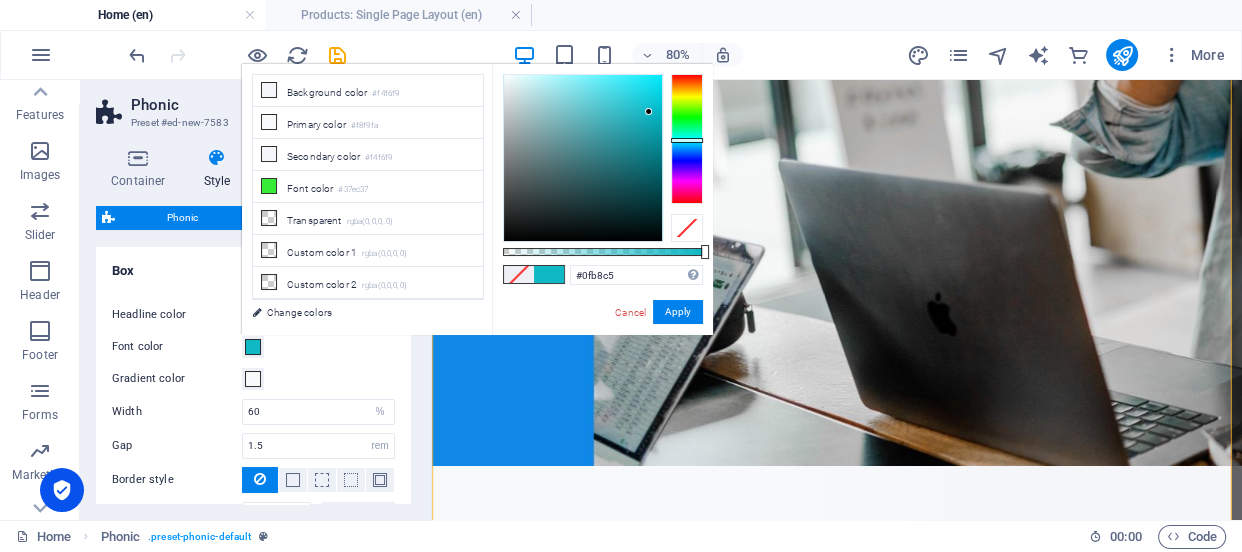 type on "#1bdeed" 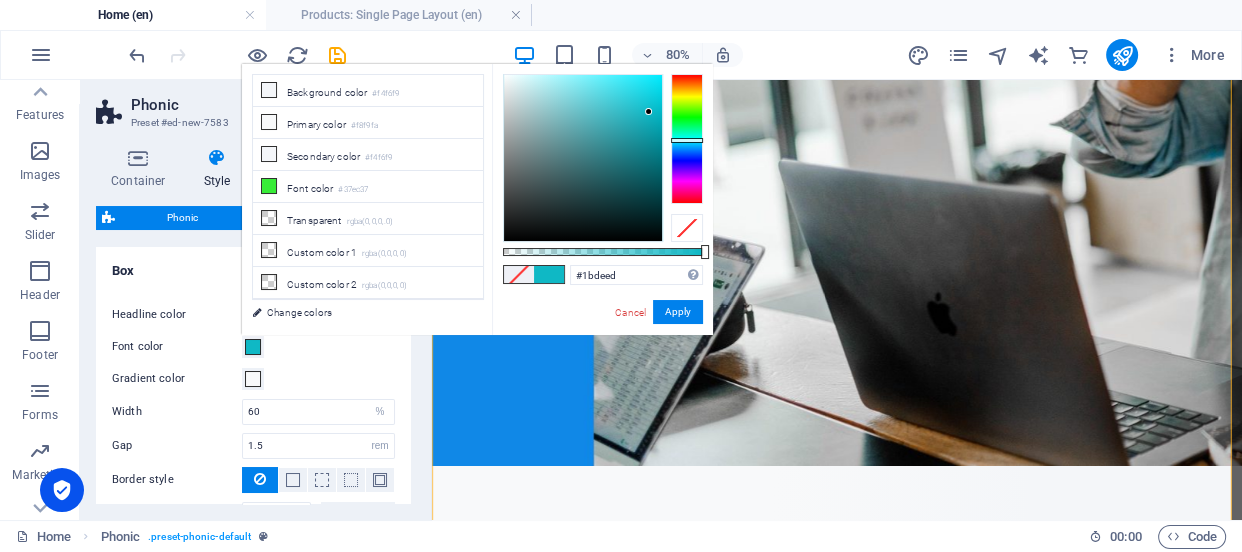 click at bounding box center (583, 158) 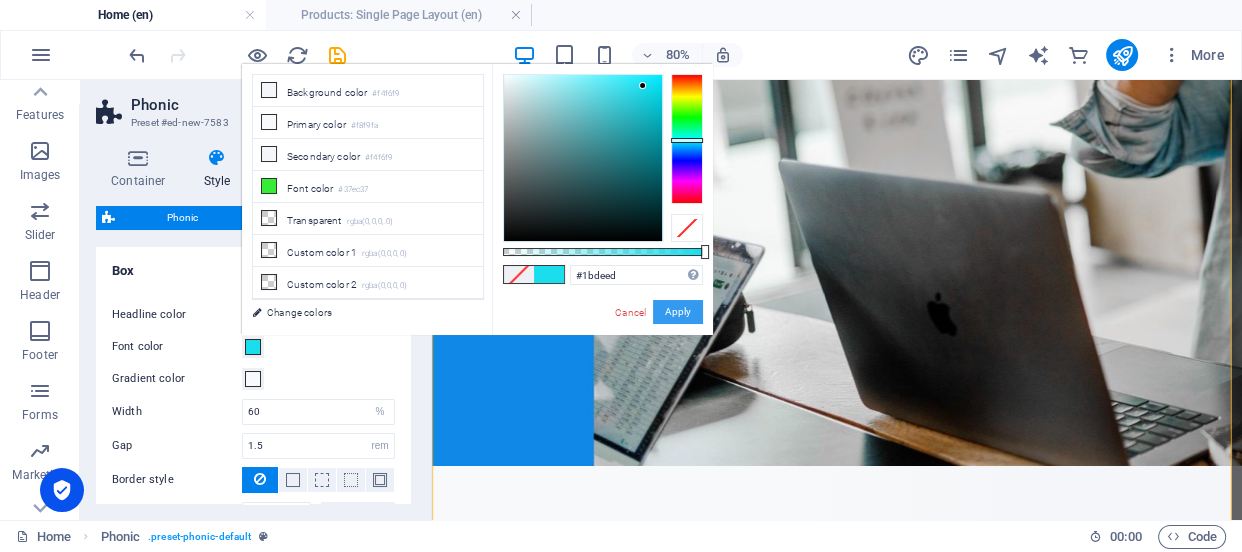 click on "Apply" at bounding box center (678, 312) 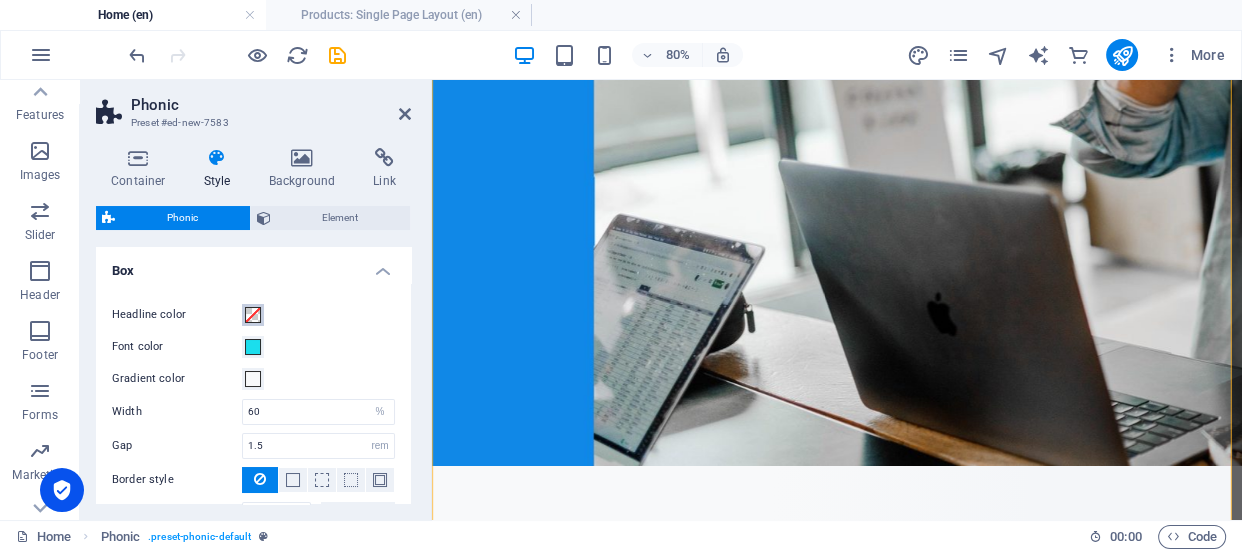 click at bounding box center (253, 315) 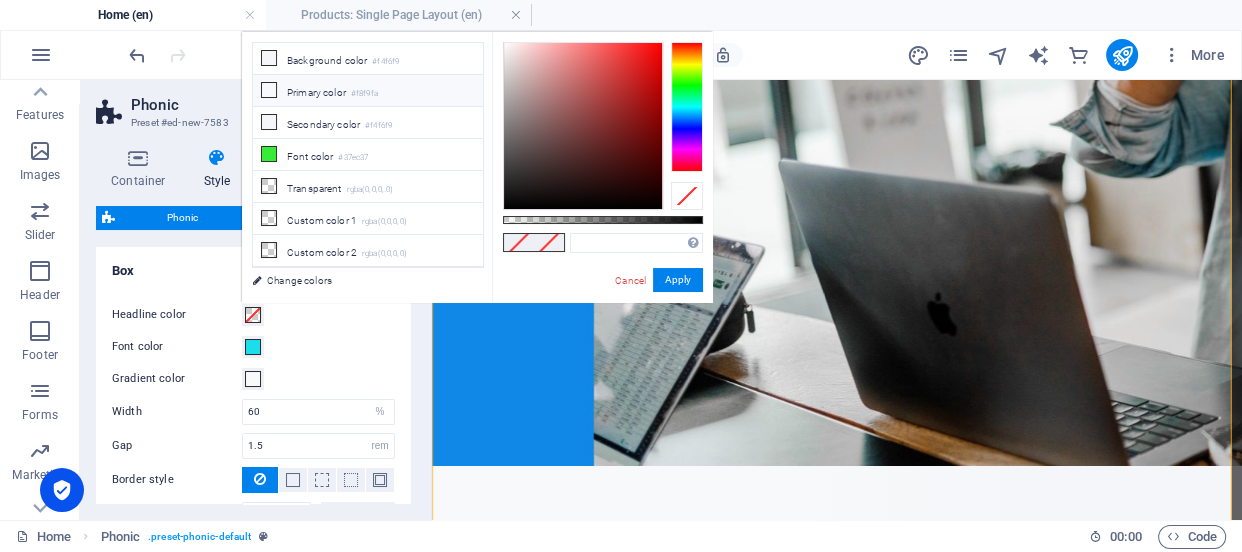 click on "Primary color
#f8f9fa" at bounding box center (368, 91) 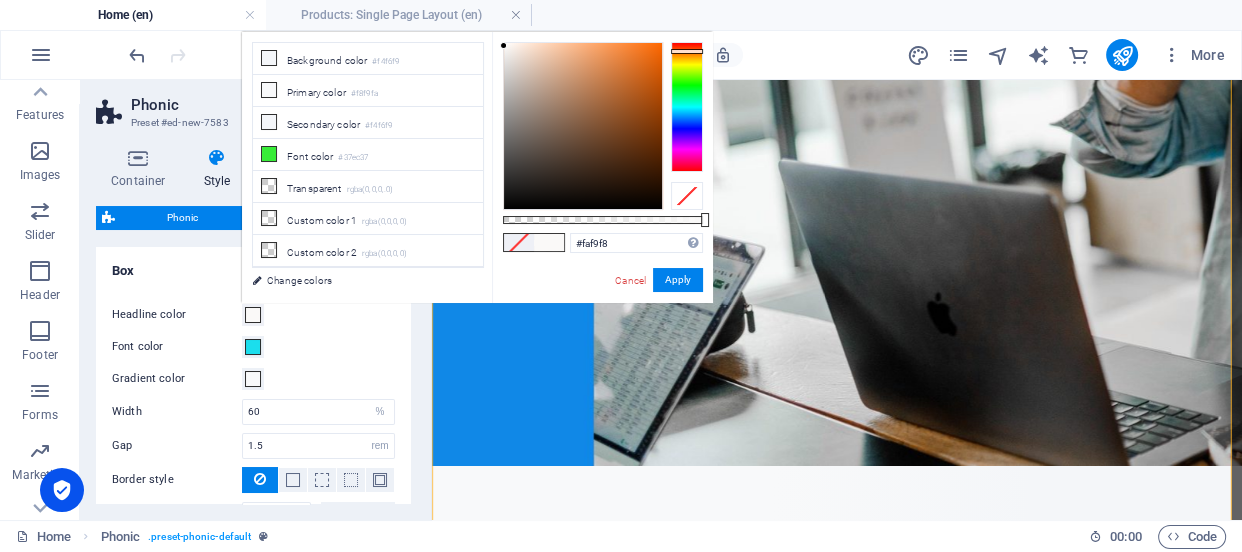 click at bounding box center (687, 107) 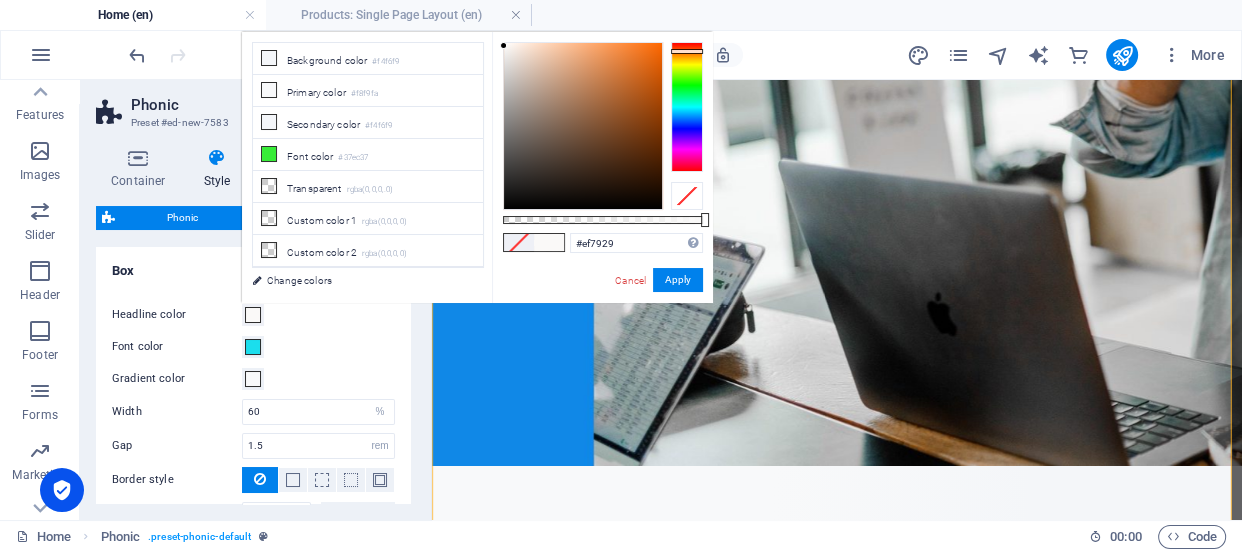 click at bounding box center [583, 126] 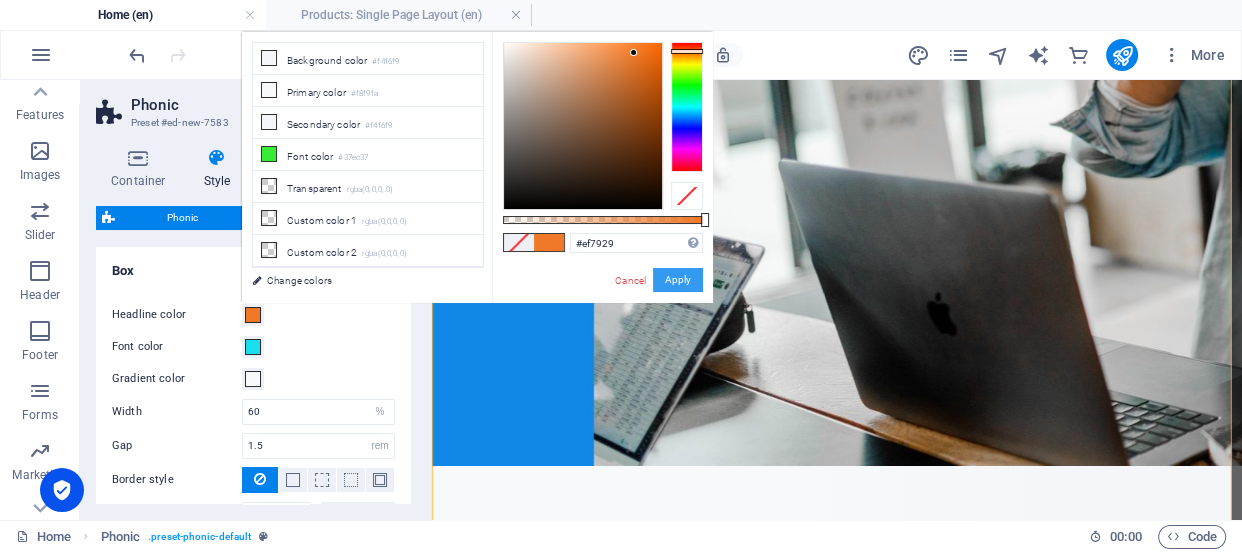 click on "Apply" at bounding box center [678, 280] 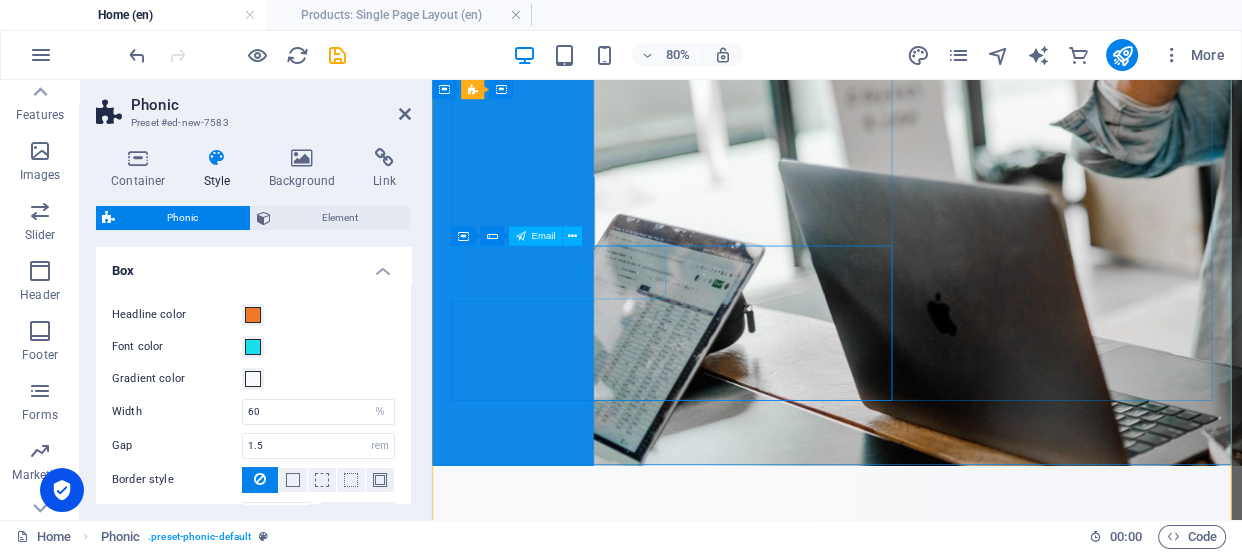 click 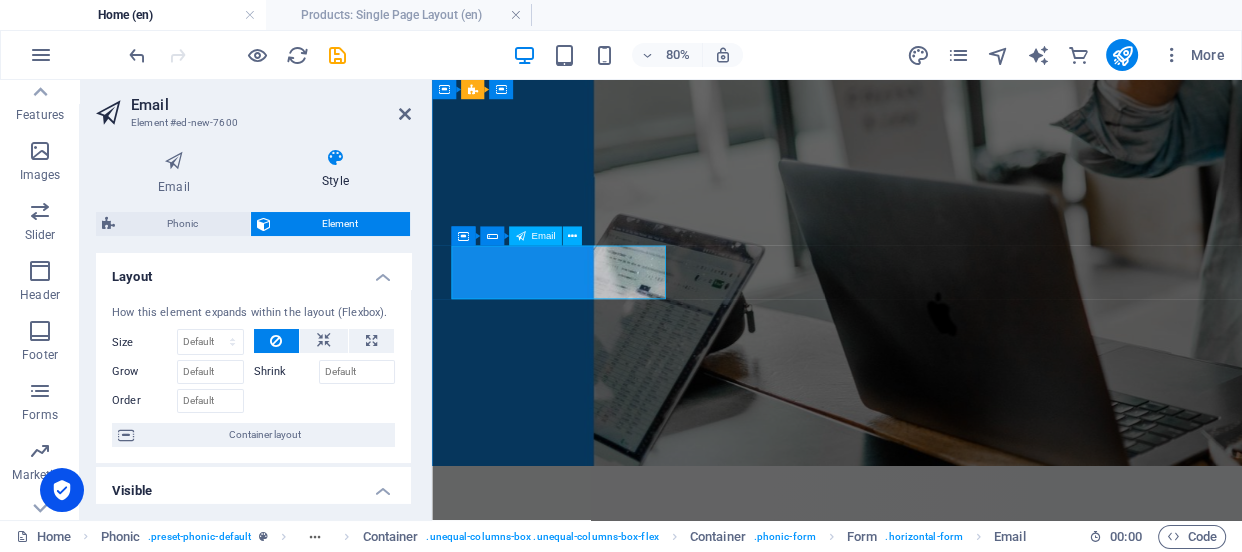 click 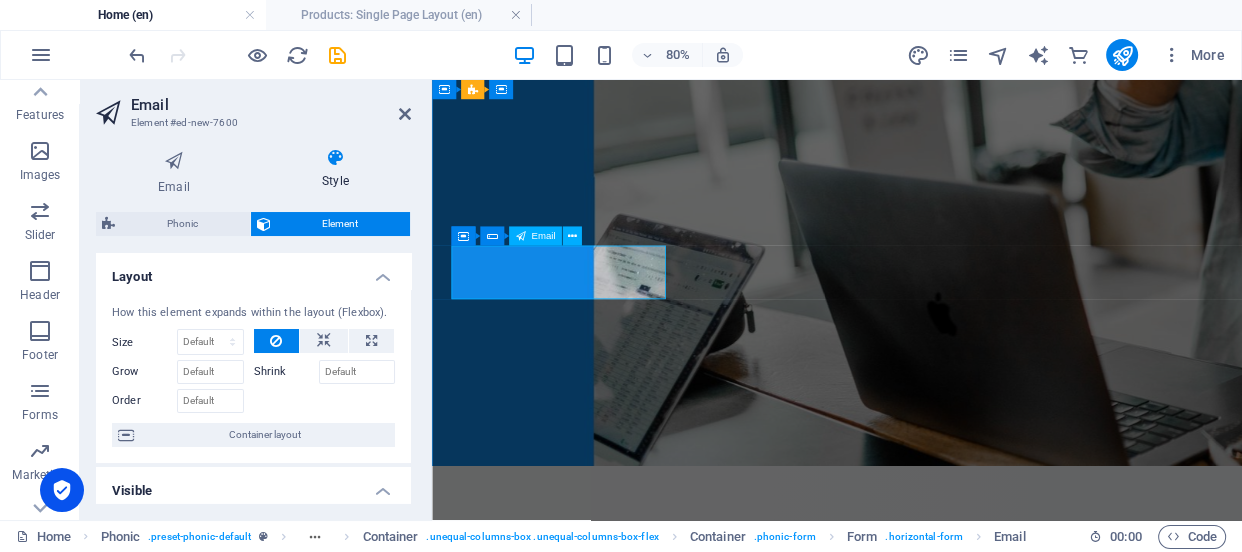 click 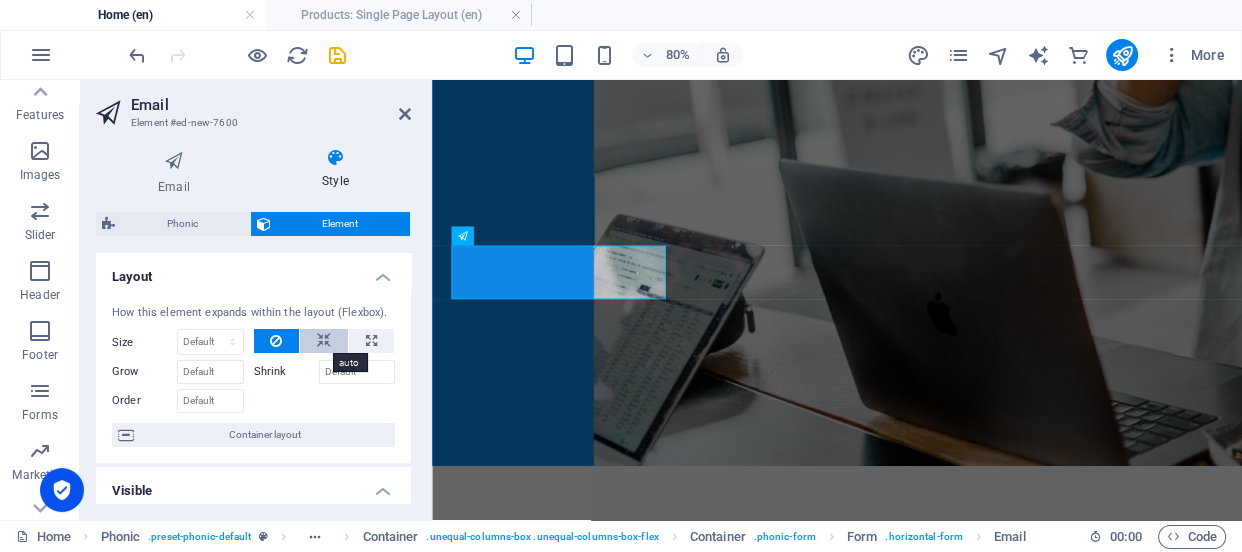 click at bounding box center (324, 341) 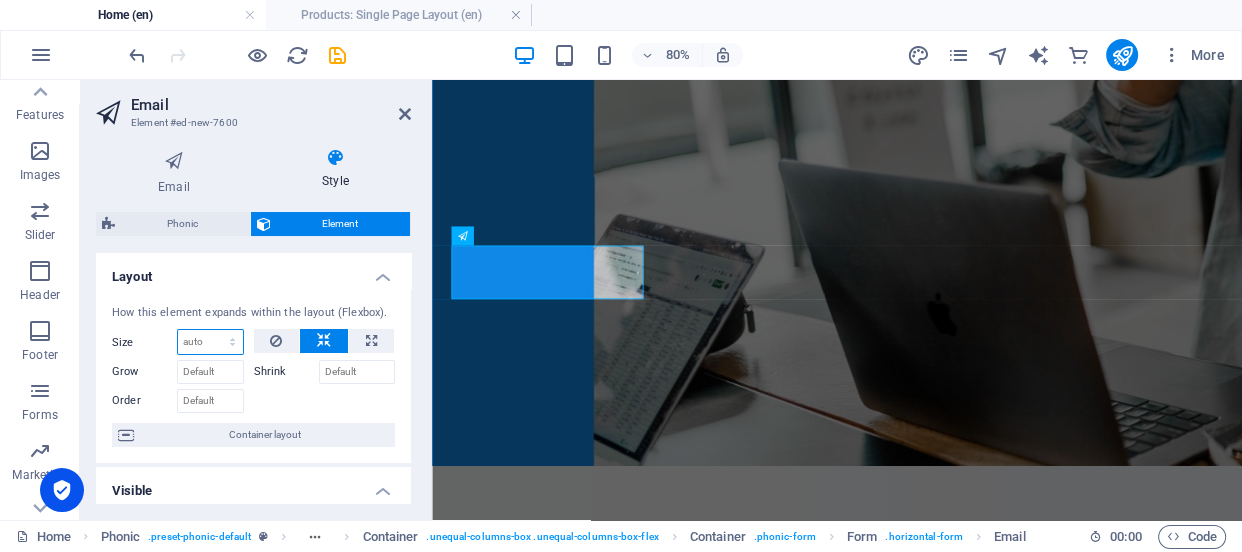 click on "Default auto px % 1/1 1/2 1/3 1/4 1/5 1/6 1/7 1/8 1/9 1/10" at bounding box center [210, 342] 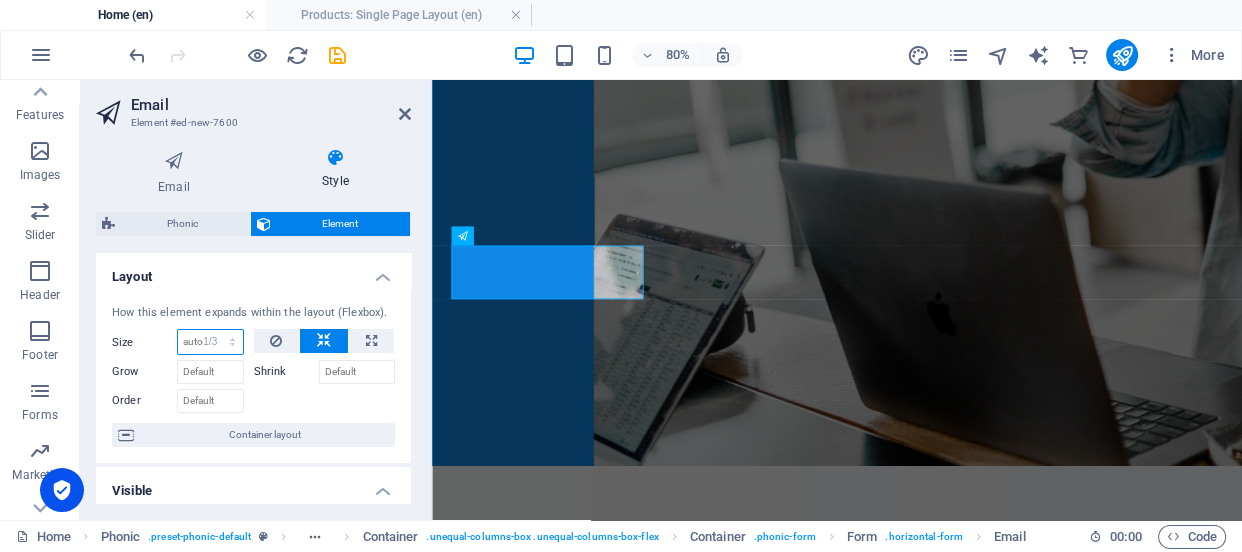 click on "Default auto px % 1/1 1/2 1/3 1/4 1/5 1/6 1/7 1/8 1/9 1/10" at bounding box center (210, 342) 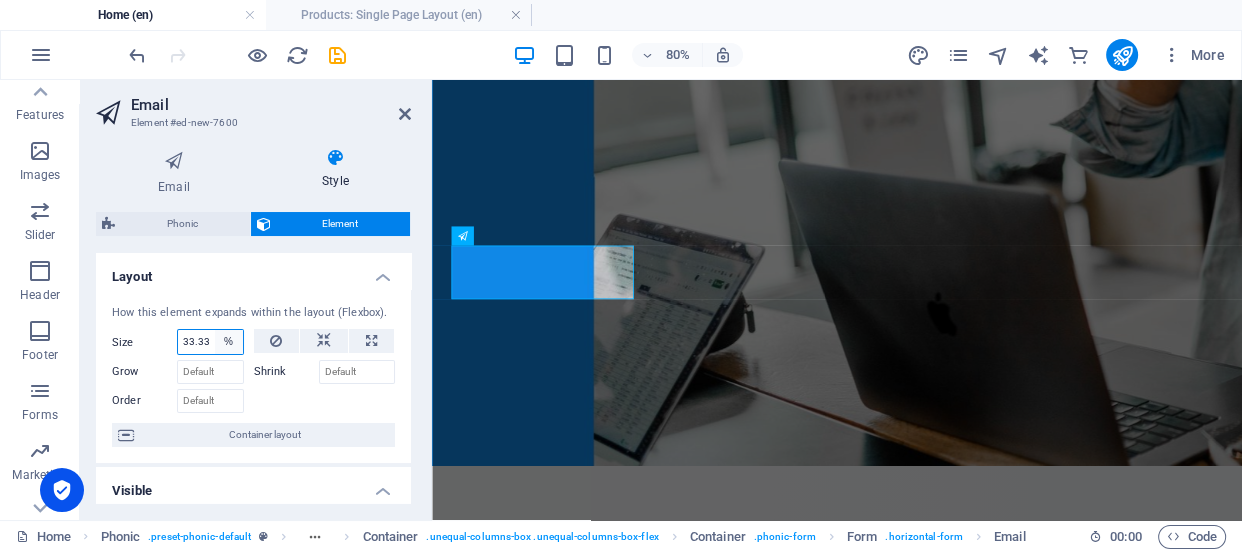 click on "Default auto px % 1/1 1/2 1/3 1/4 1/5 1/6 1/7 1/8 1/9 1/10" at bounding box center (229, 342) 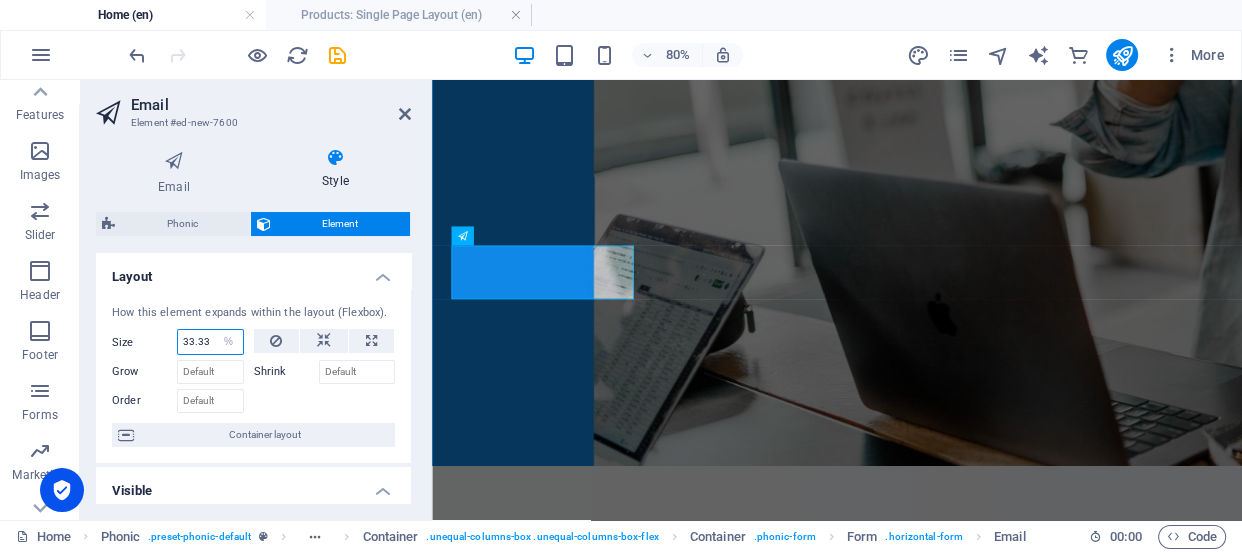 select on "1/9" 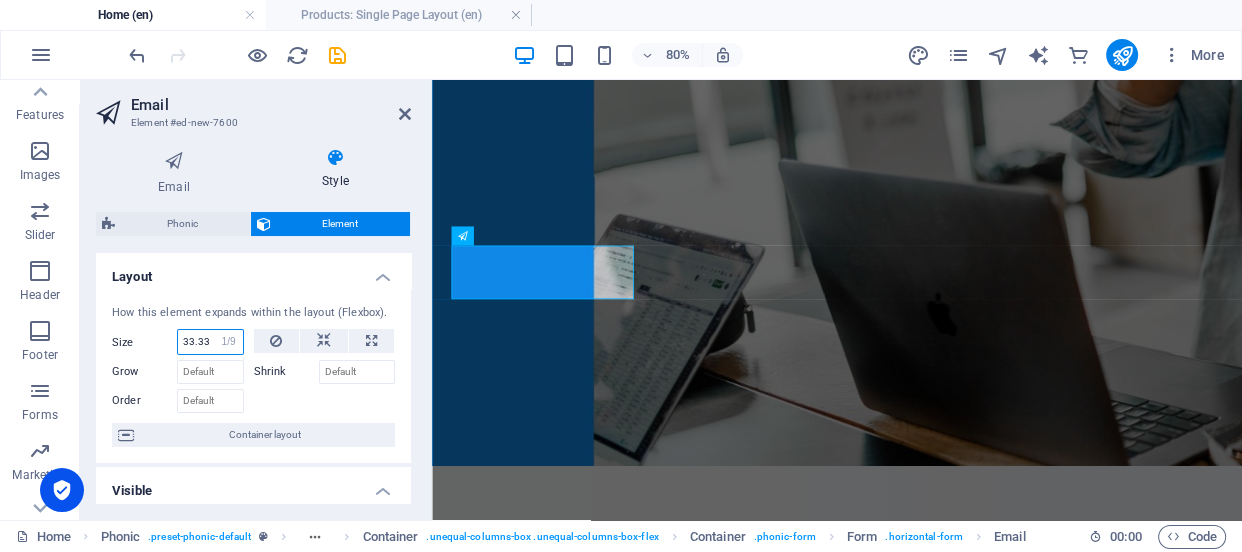 click on "Default auto px % 1/1 1/2 1/3 1/4 1/5 1/6 1/7 1/8 1/9 1/10" at bounding box center [229, 342] 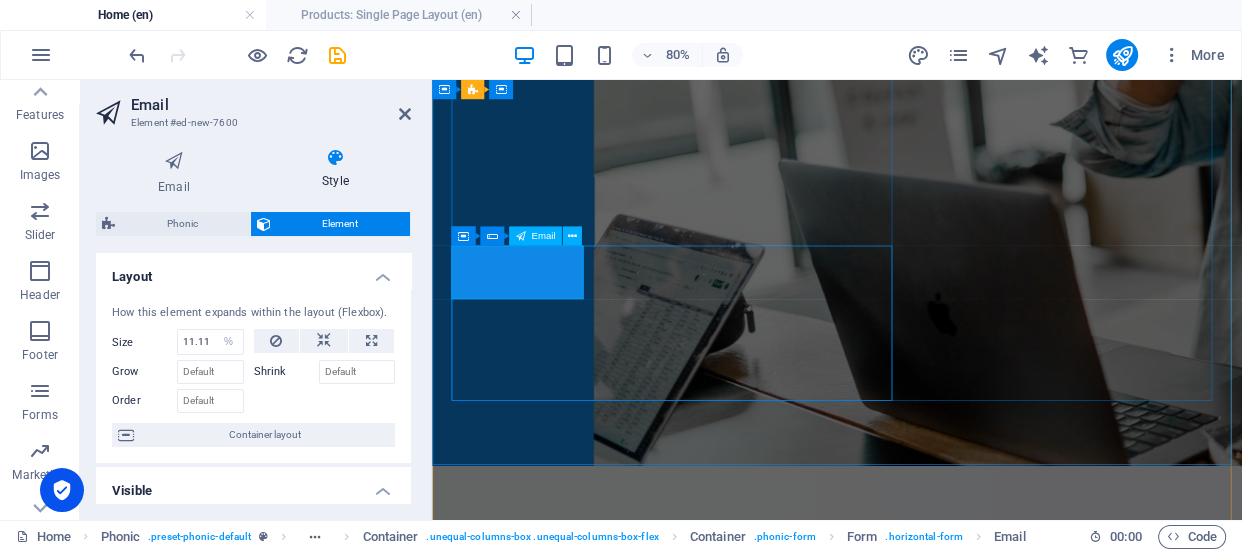 click 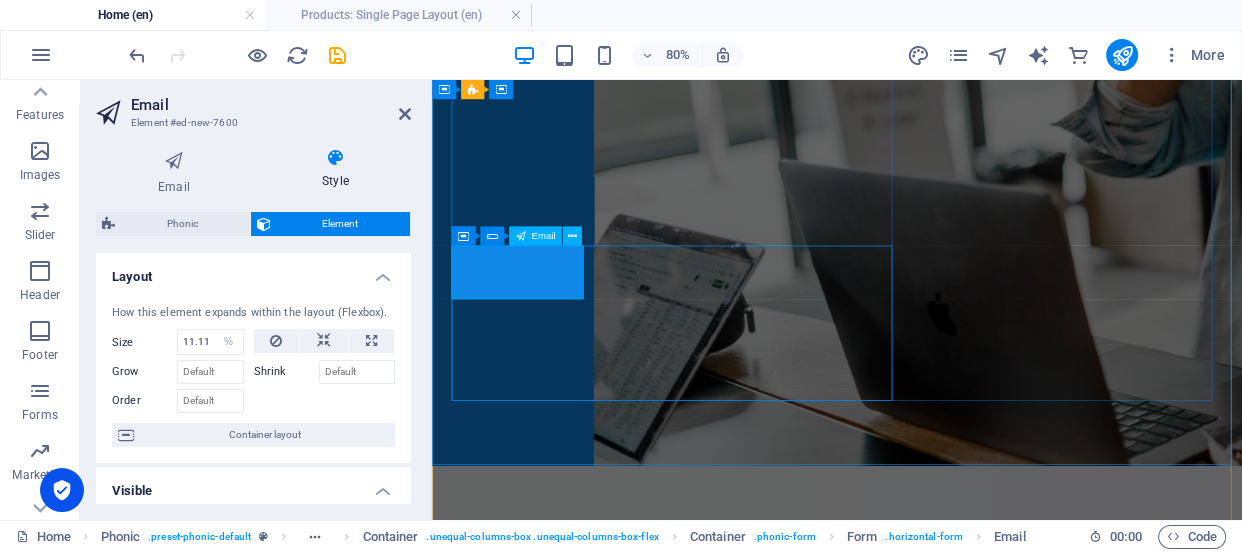 click 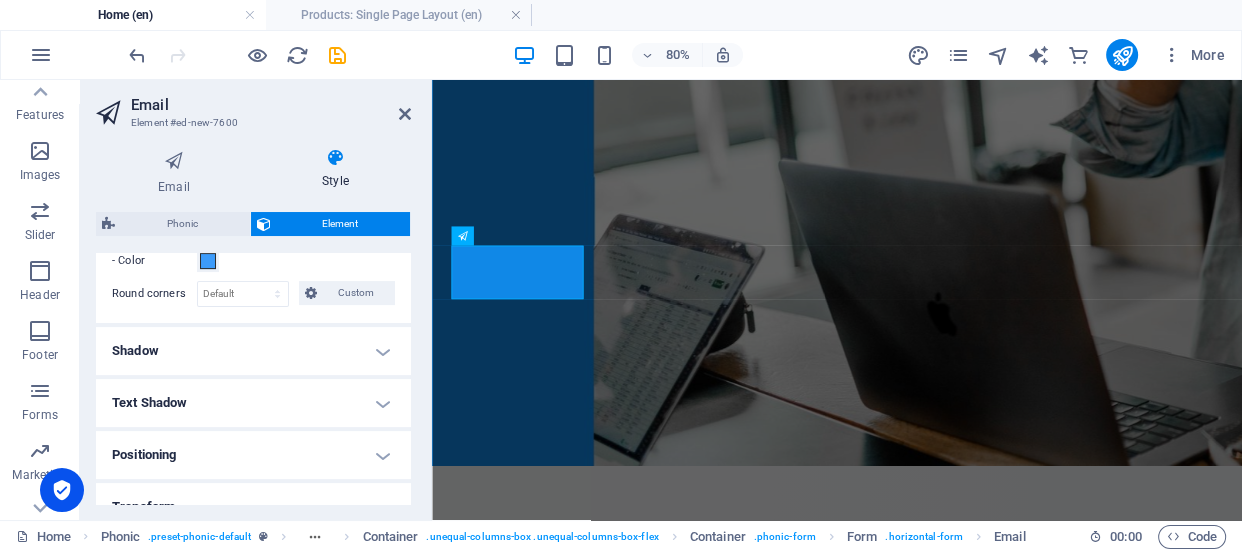 scroll, scrollTop: 727, scrollLeft: 0, axis: vertical 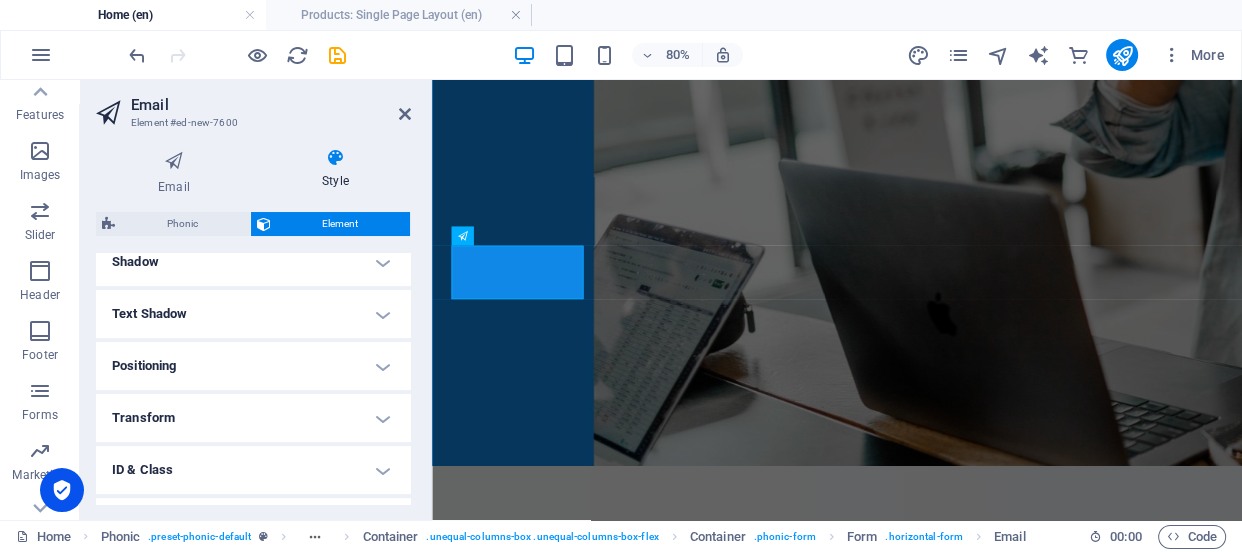 click on "Text Shadow" at bounding box center [253, 314] 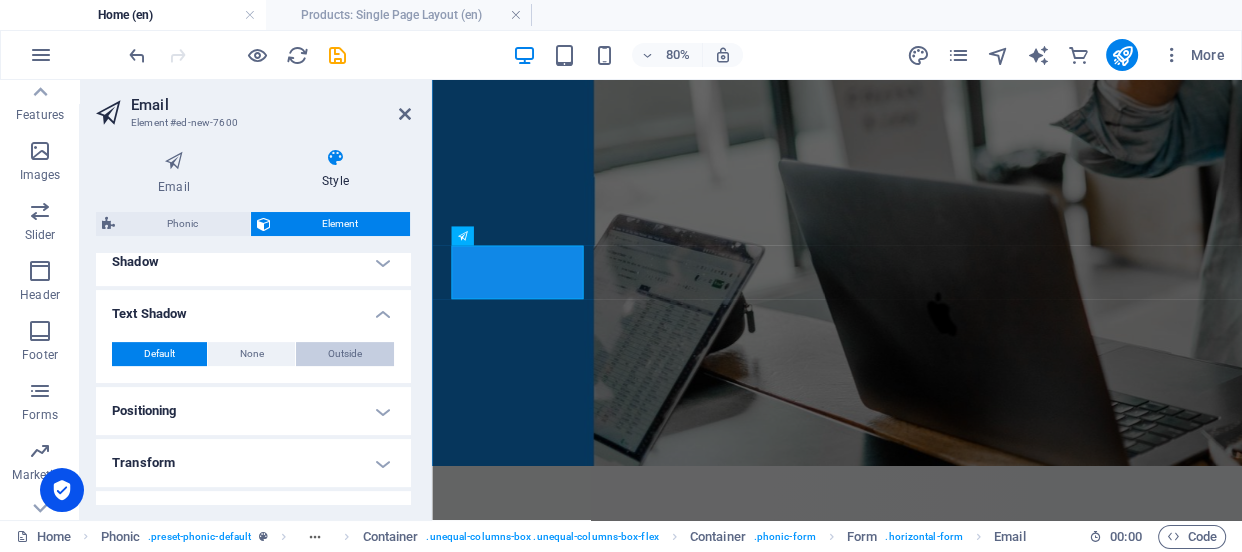 click on "Outside" at bounding box center (345, 354) 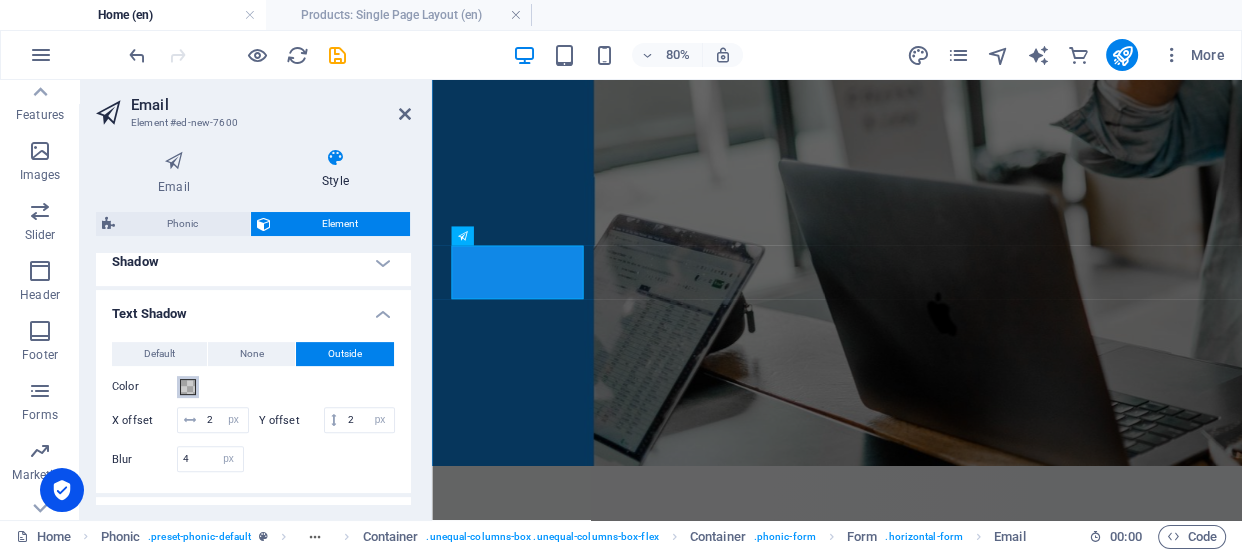click at bounding box center [188, 387] 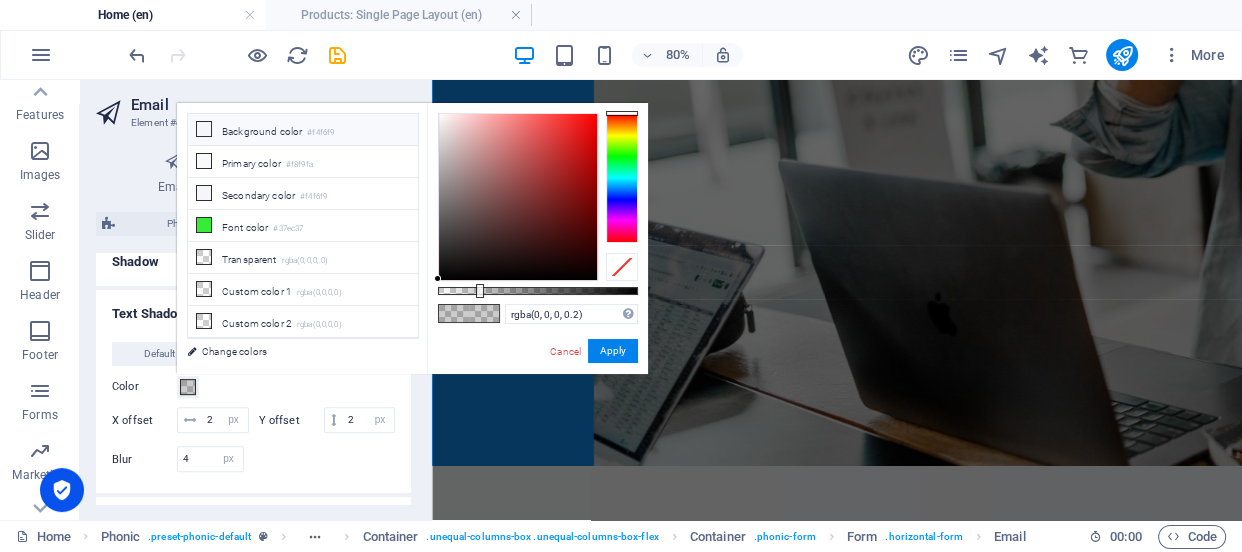 click on "Background color
#f4f6f9" at bounding box center [303, 130] 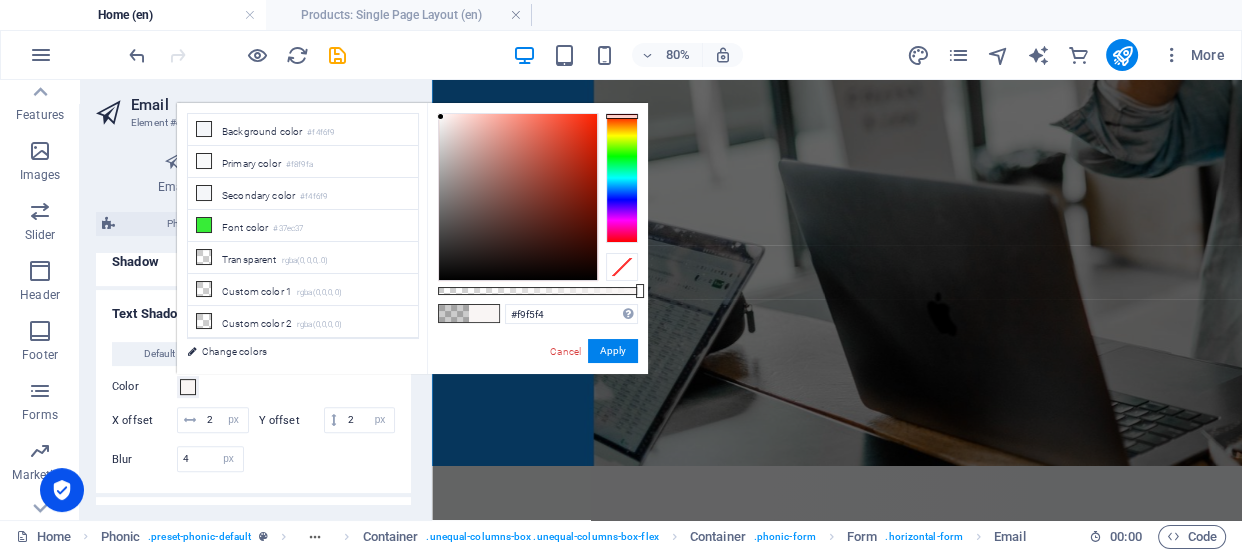 click at bounding box center (622, 178) 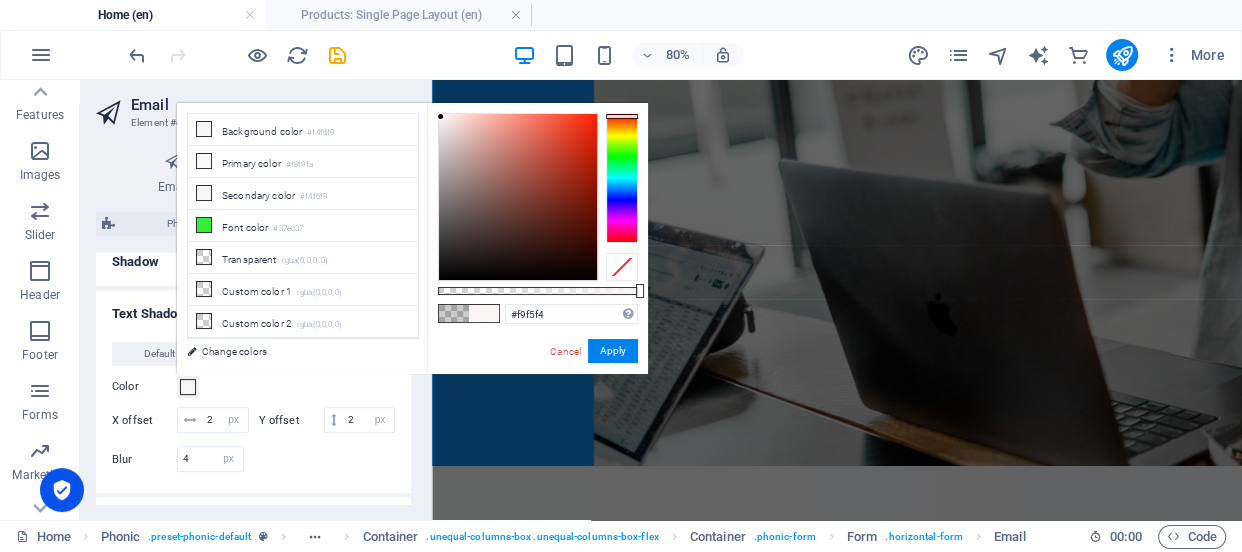 type on "#ea5a44" 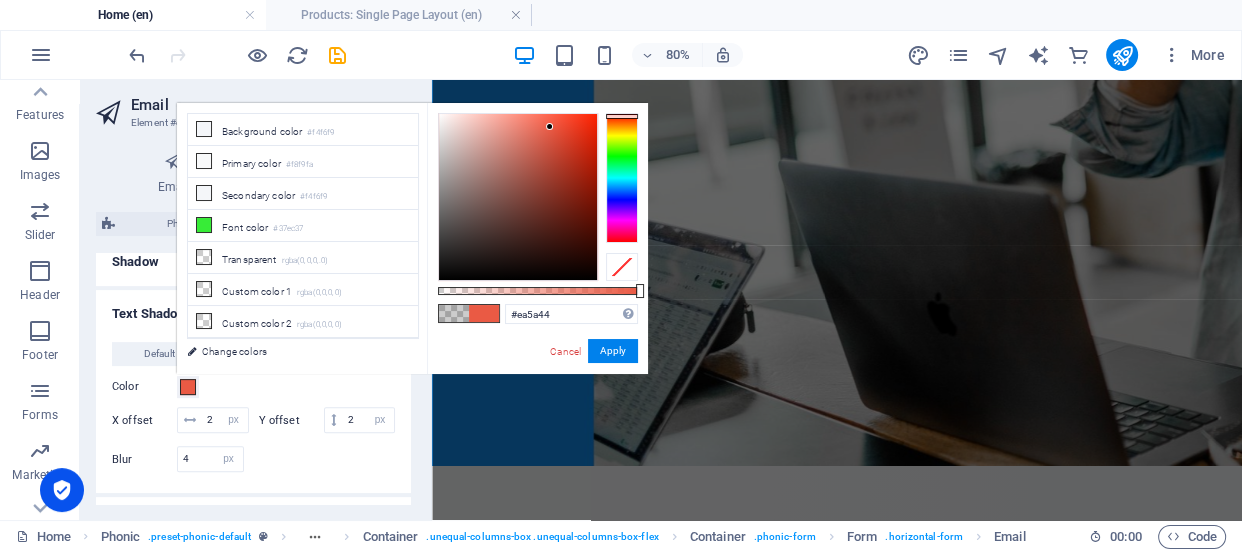 click at bounding box center (518, 197) 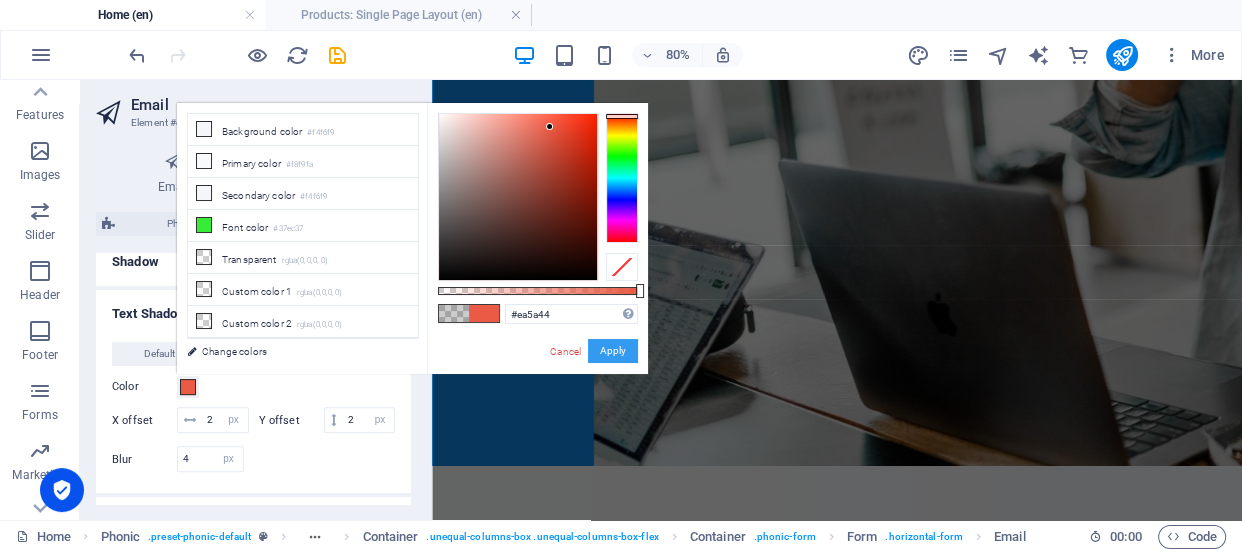drag, startPoint x: 601, startPoint y: 343, endPoint x: 212, endPoint y: 327, distance: 389.32892 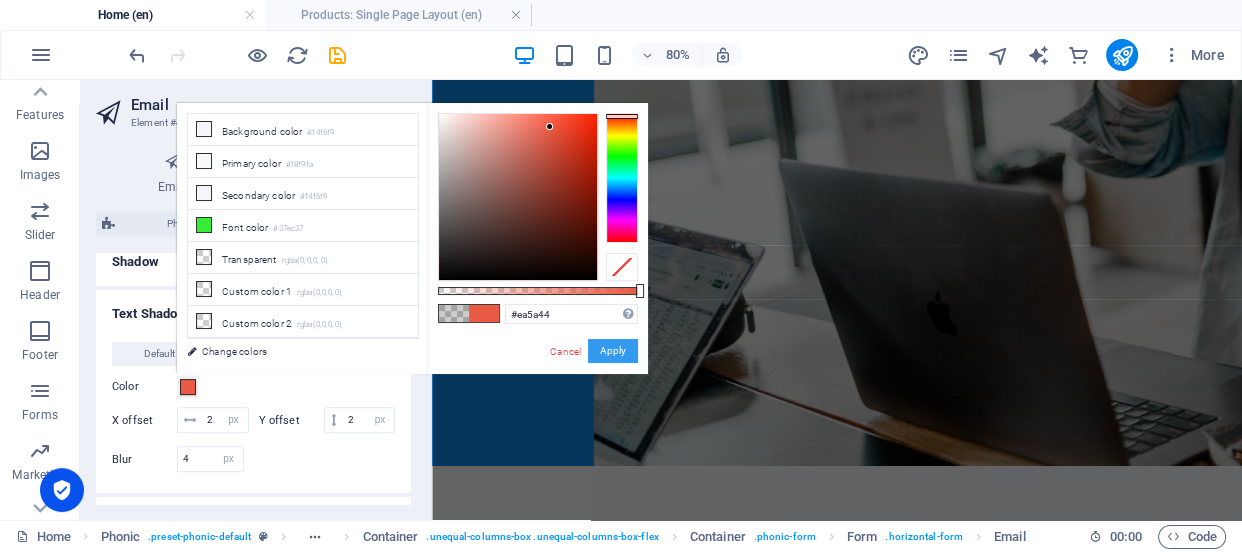 click on "Apply" at bounding box center [613, 351] 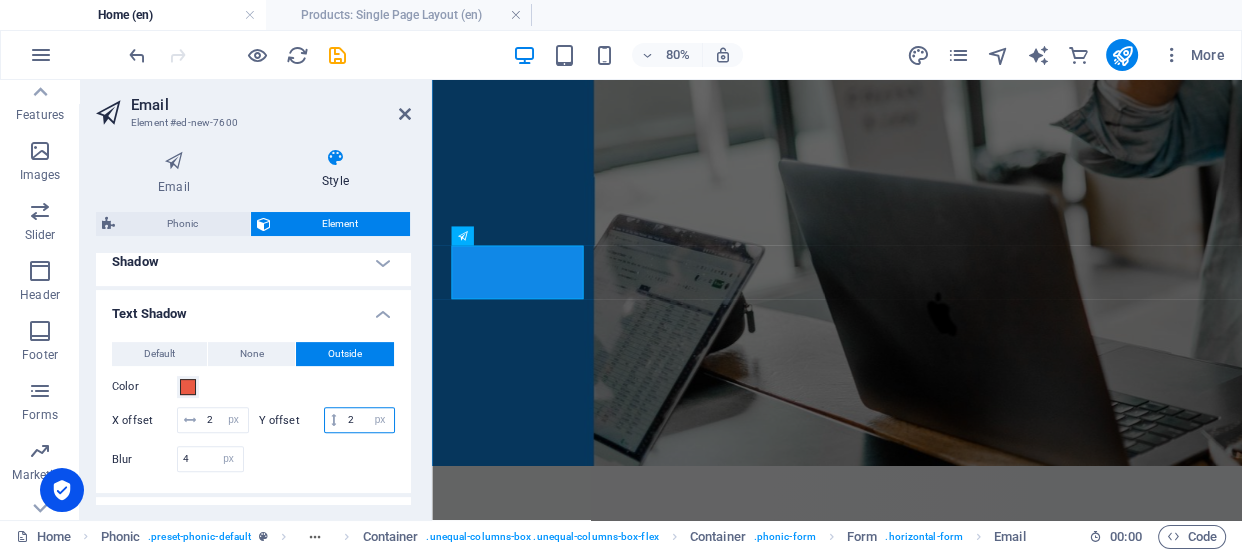 click on "2" at bounding box center [368, 420] 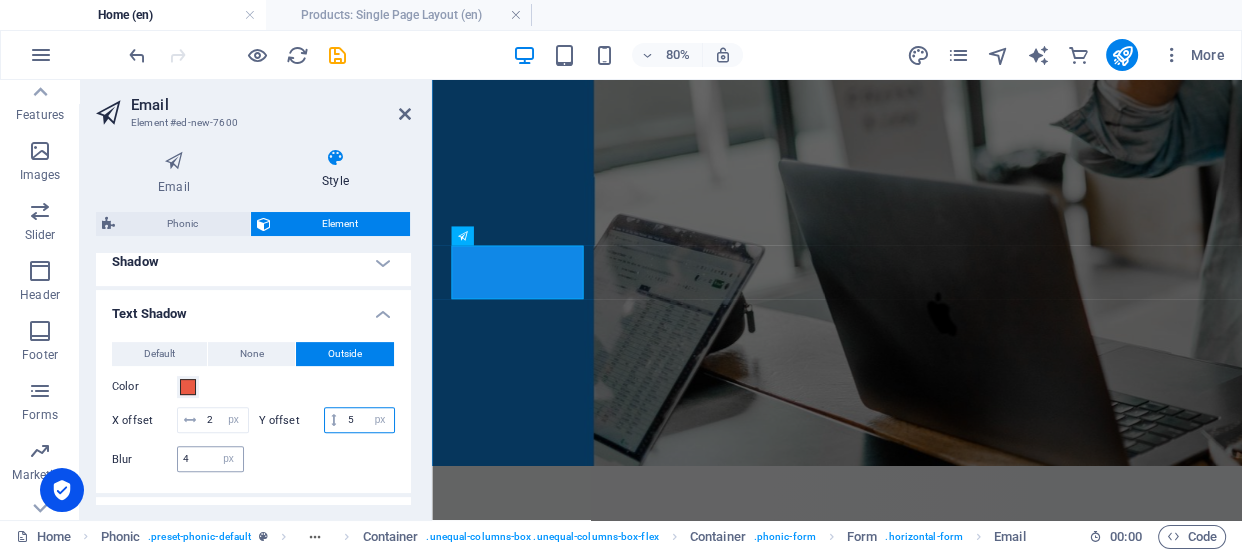 type on "5" 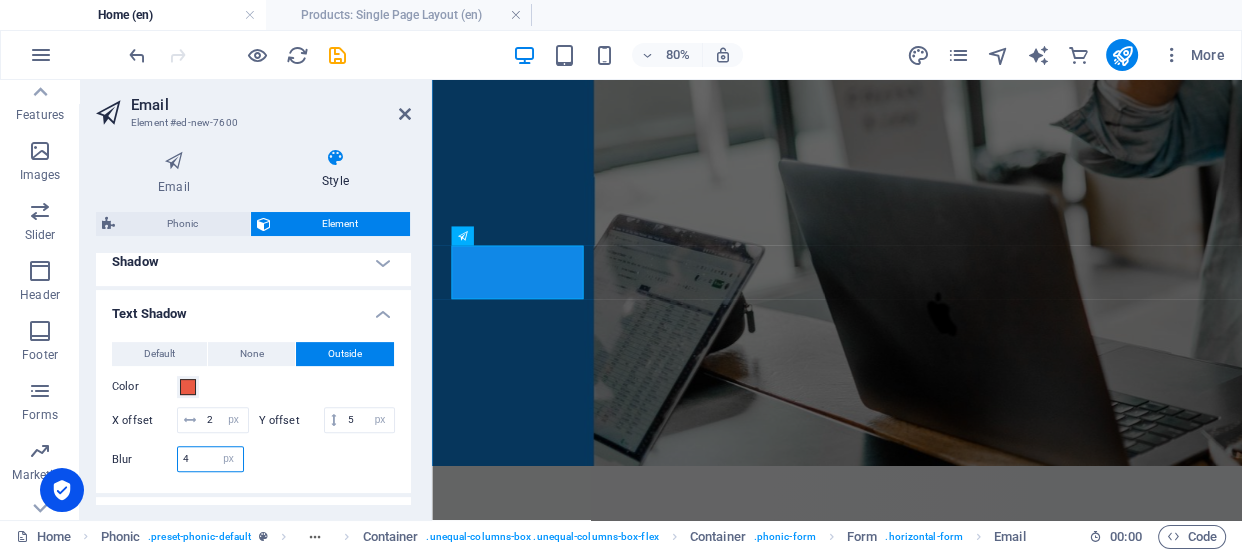 click on "4" at bounding box center (210, 459) 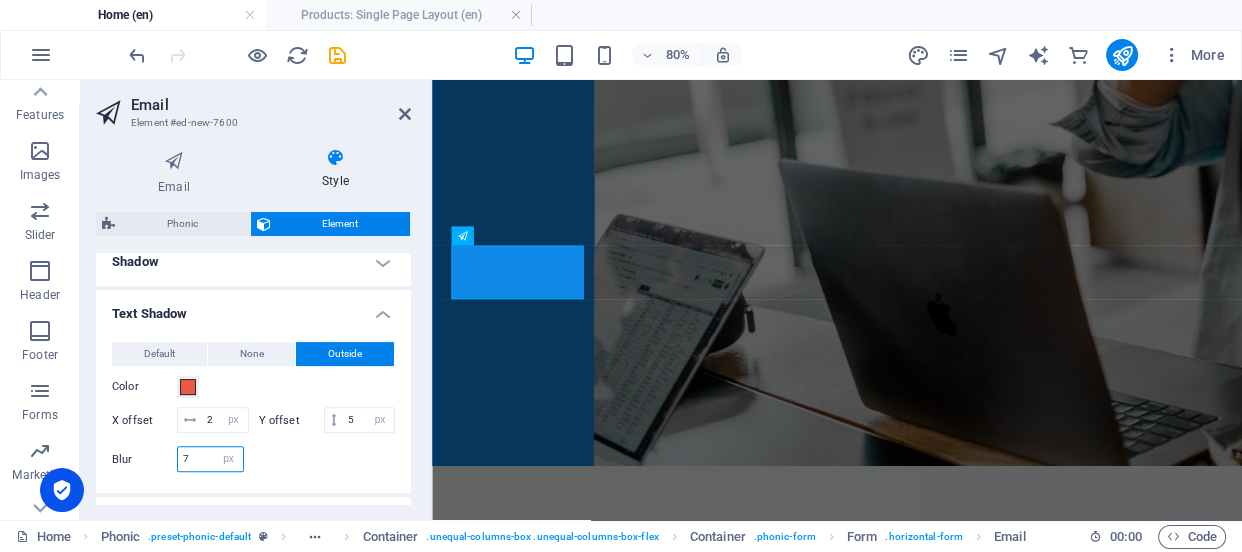 type on "7" 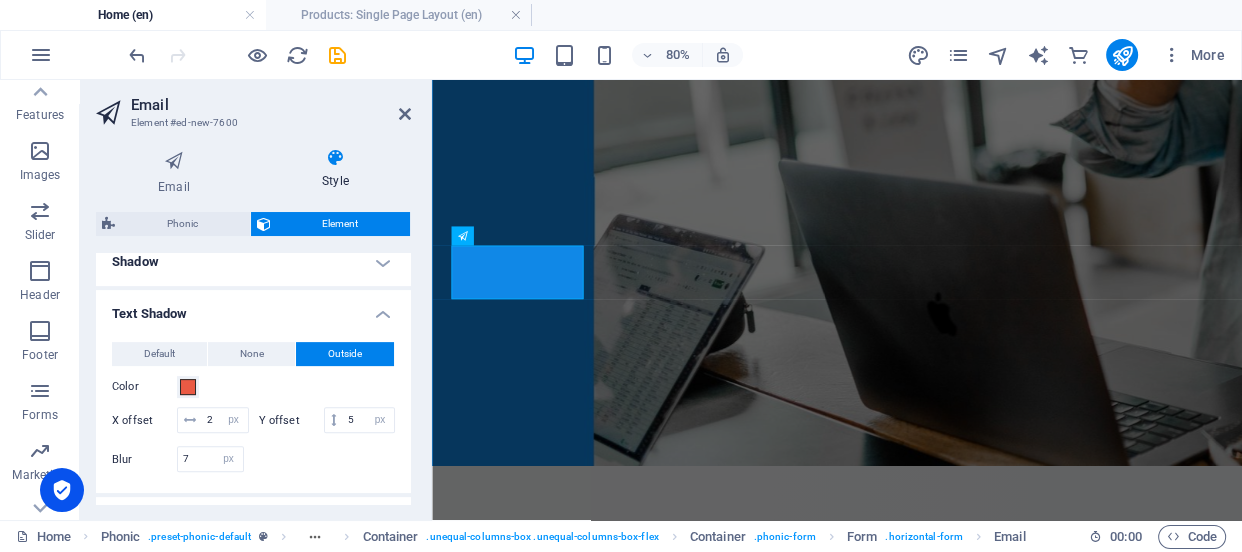 click at bounding box center (325, 459) 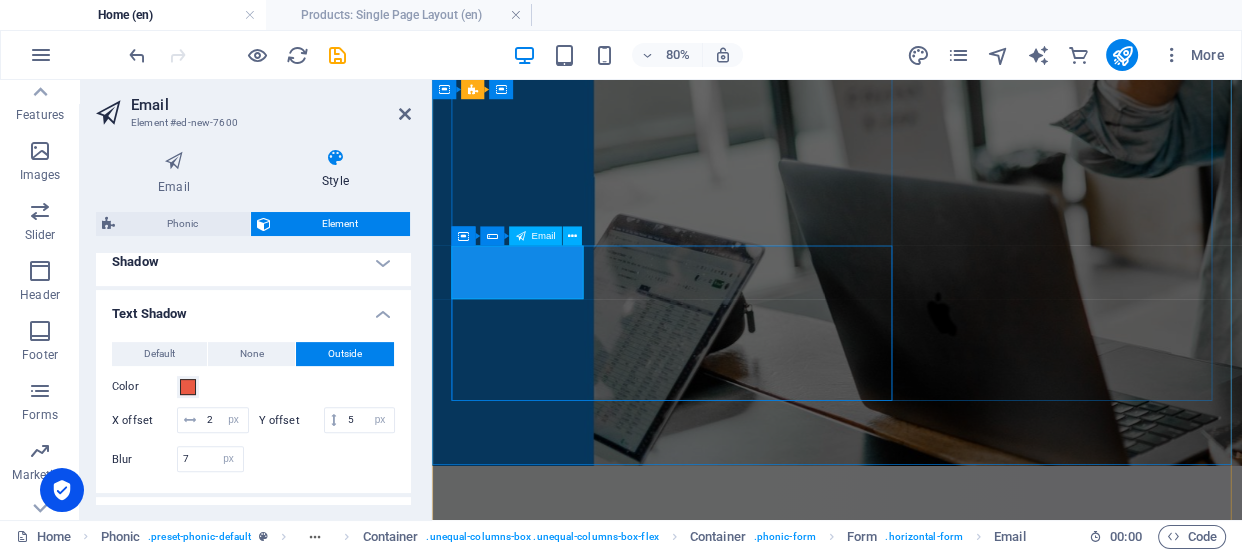 click on "7634940916" 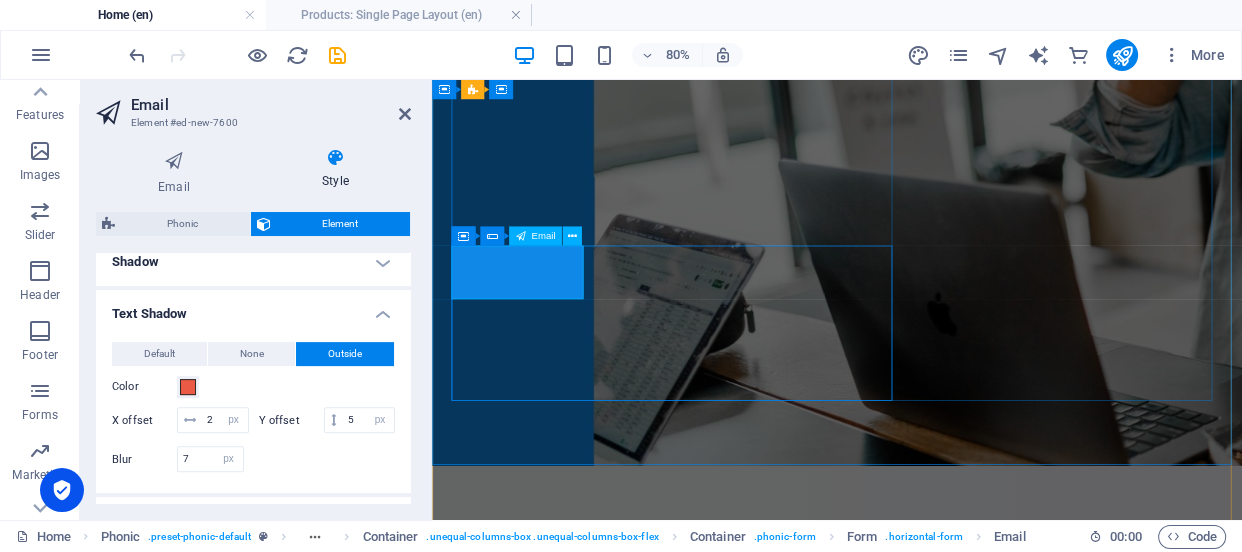 click on "7634940916" 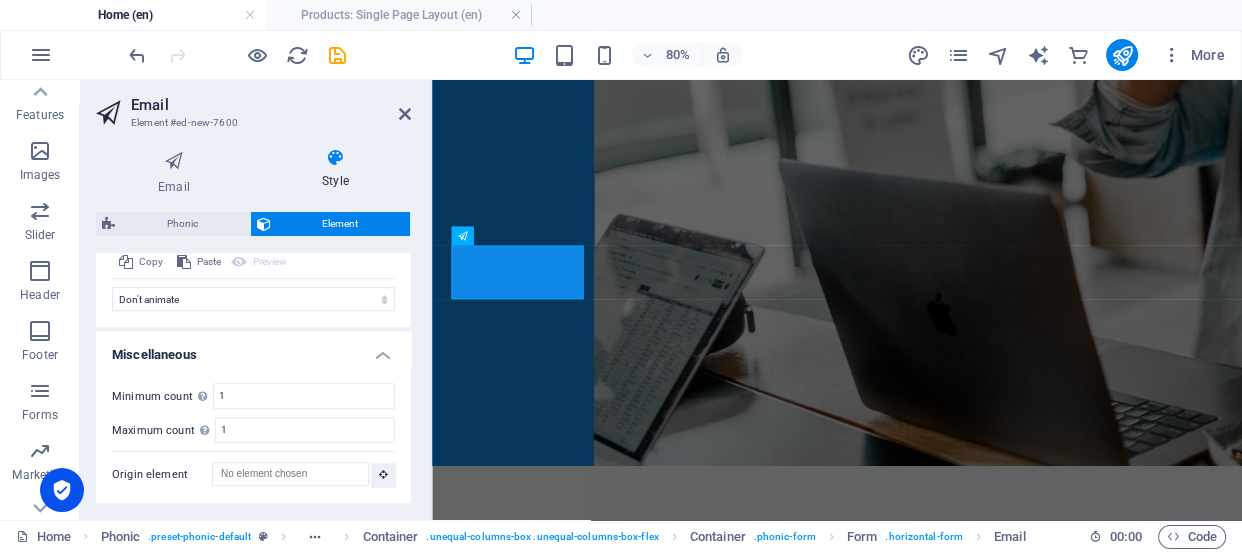 scroll, scrollTop: 1189, scrollLeft: 0, axis: vertical 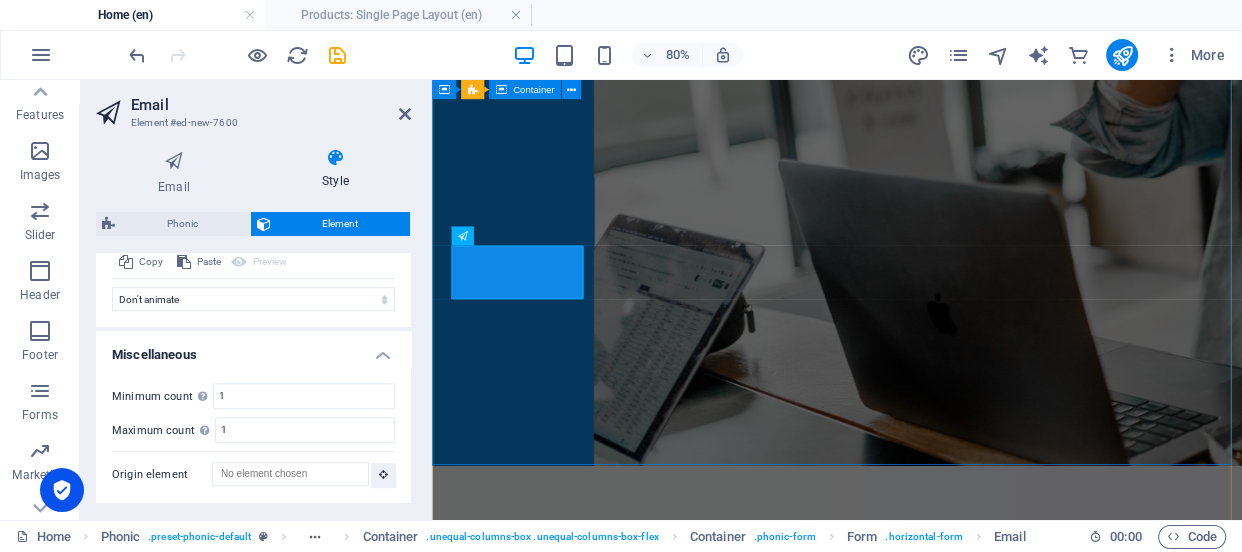 click on "THE INTERNATION VILLAGE RASALPUR. हमारे गांव में छोटे और बड़े इलाज किए जाते हैं, जैसे कि [PERSON_NAME], [PERSON_NAME], [PERSON_NAME]-13, [PERSON_NAME] और [PERSON_NAME]। यहाँ सभी के लिए स्वास्थ्य सेवाएँ उपलब्ध हैं। 7634940916 Sign up Unreadable? Regenerate" at bounding box center [938, 964] 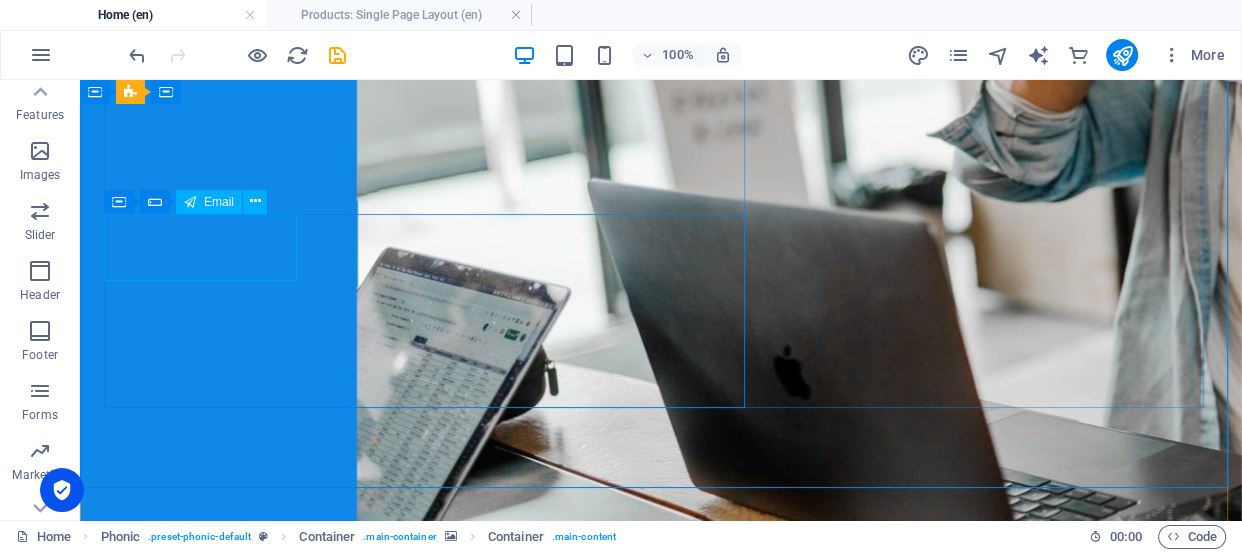 click on "7634940916" 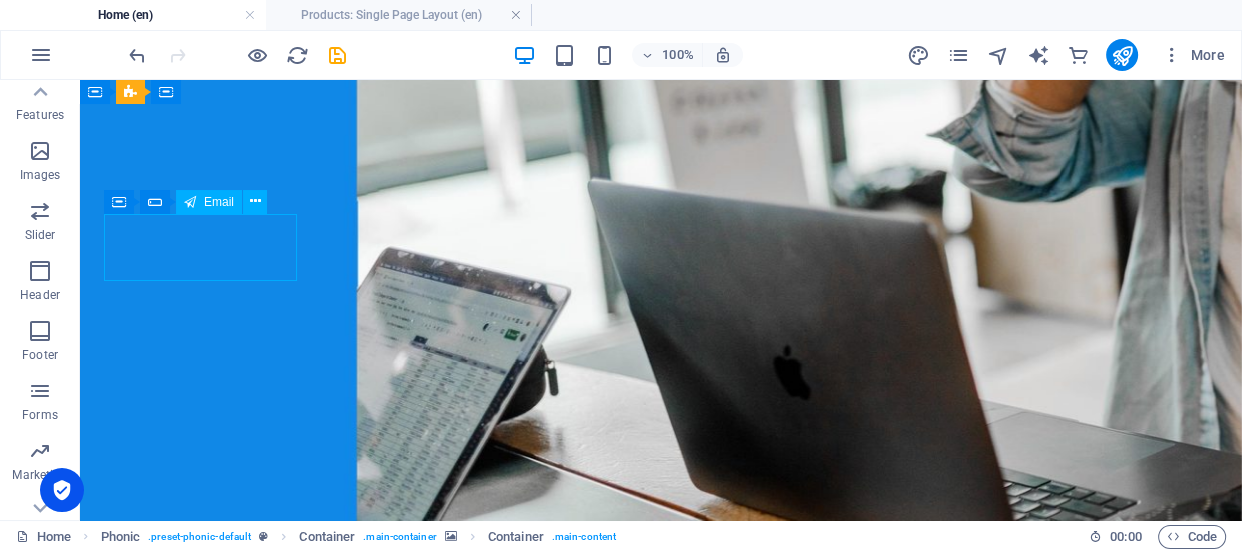 click on "7634940916" 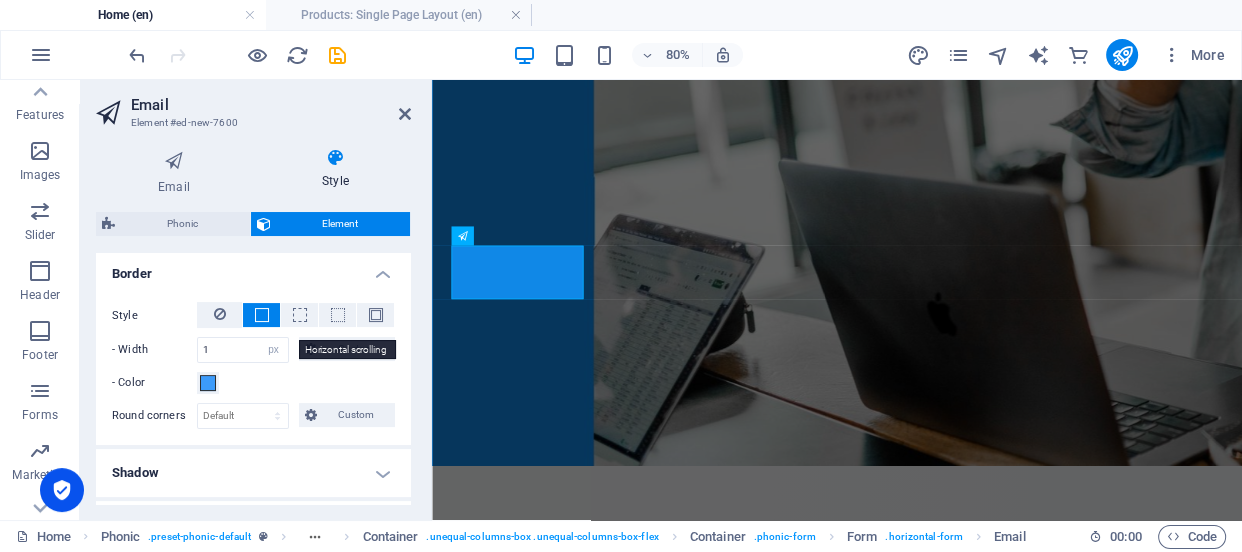 scroll, scrollTop: 545, scrollLeft: 0, axis: vertical 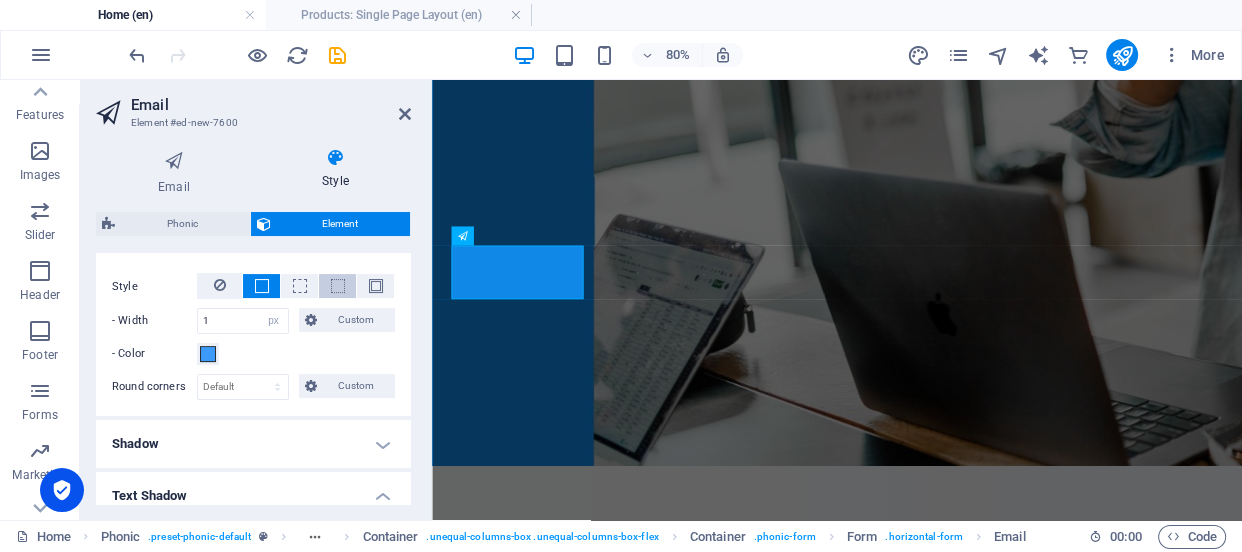 click at bounding box center [338, 286] 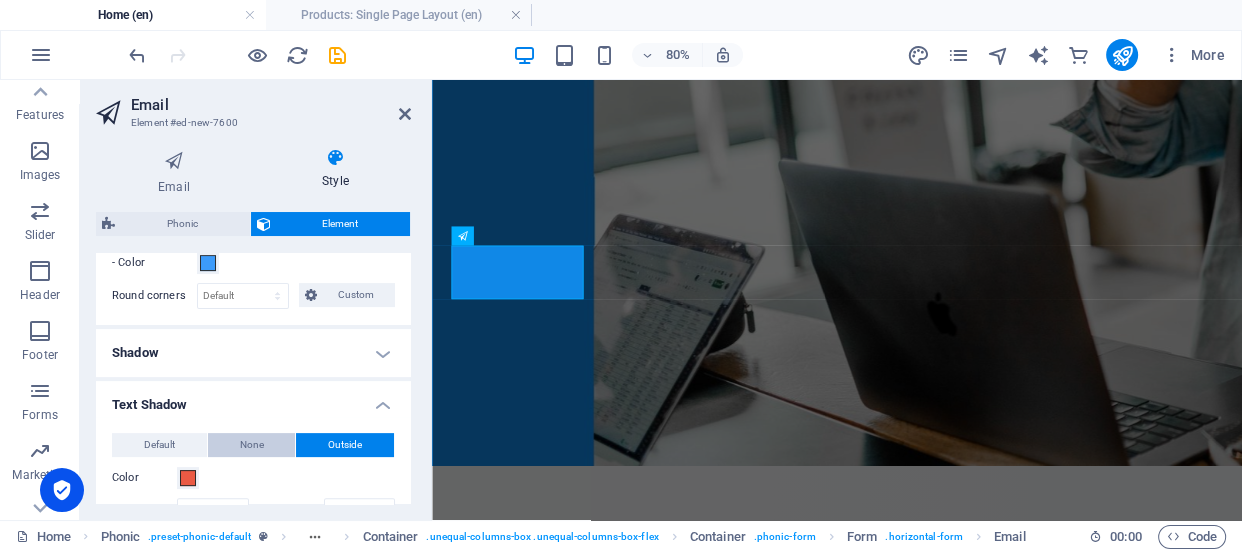 scroll, scrollTop: 727, scrollLeft: 0, axis: vertical 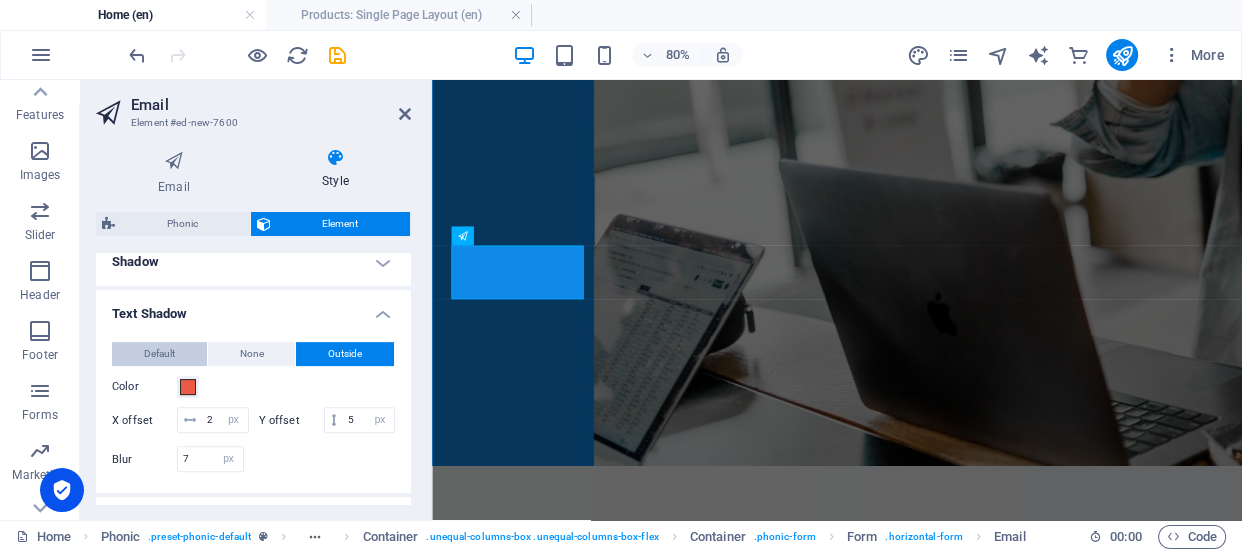 click on "Default" at bounding box center [159, 354] 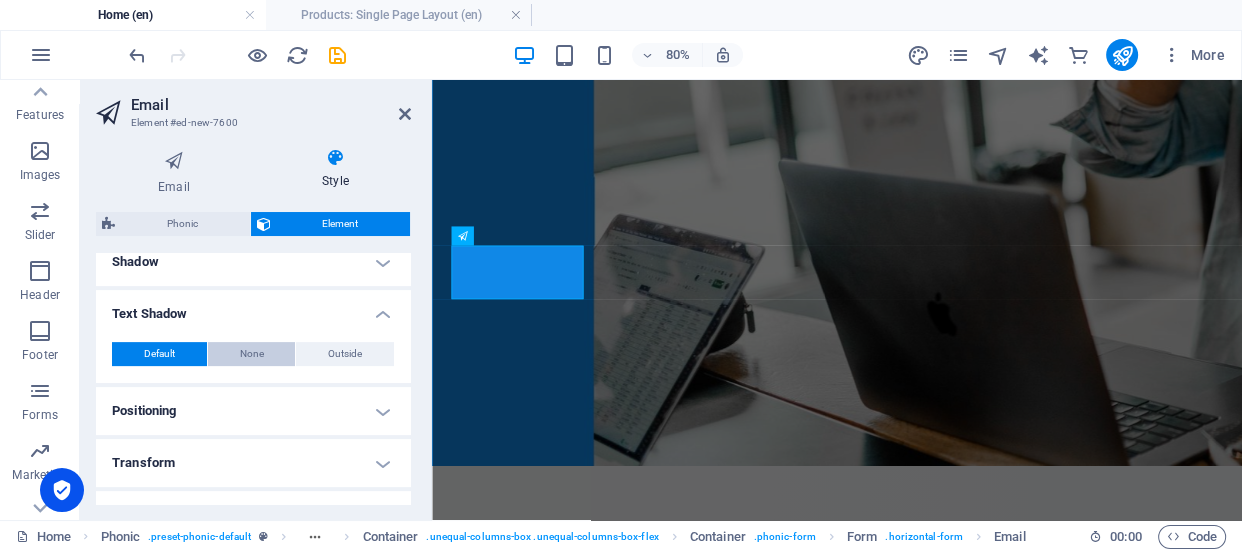 click on "None" at bounding box center (252, 354) 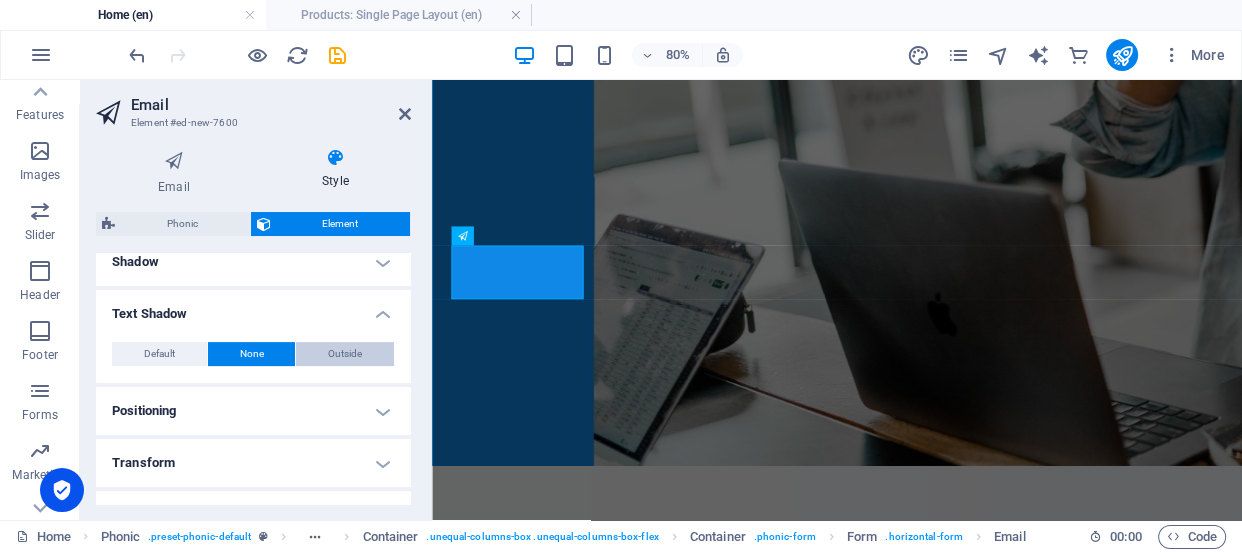 click on "Outside" at bounding box center (345, 354) 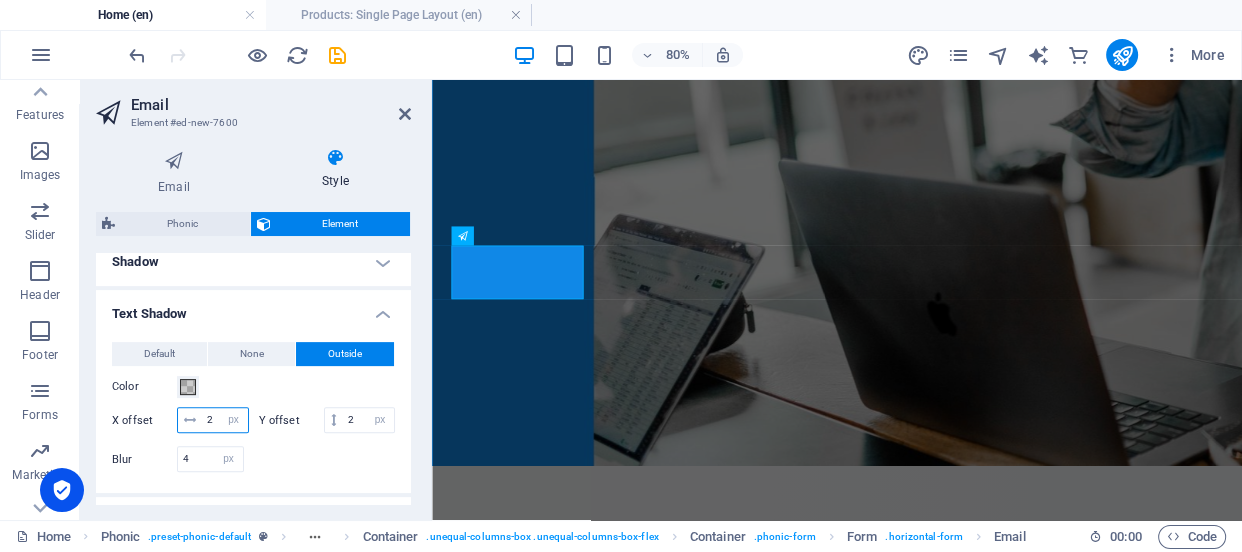drag, startPoint x: 239, startPoint y: 419, endPoint x: 174, endPoint y: 427, distance: 65.490456 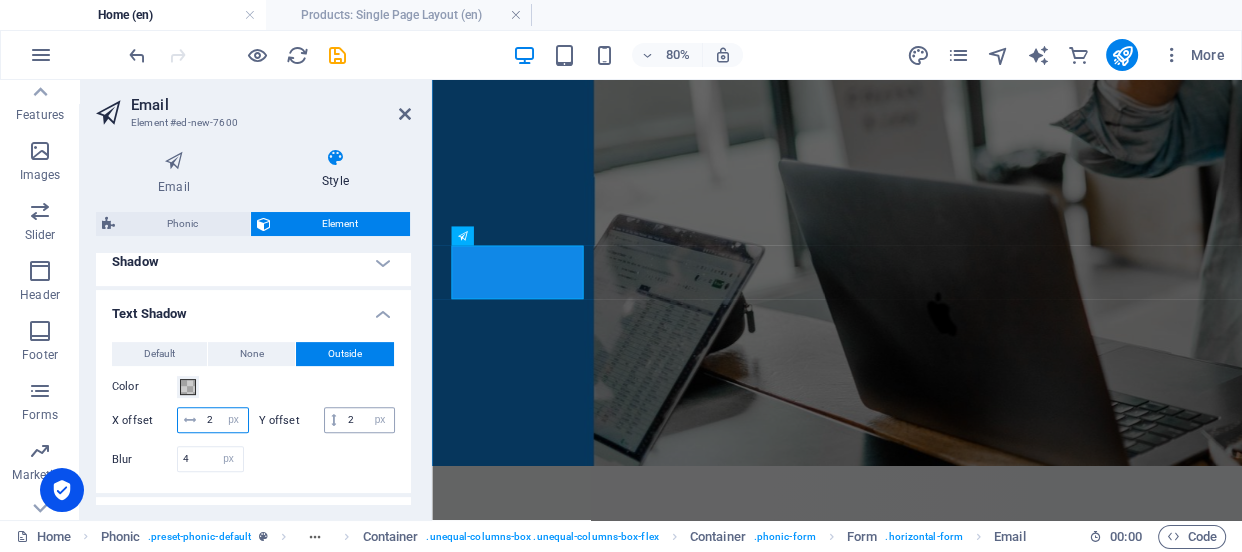 type on "4" 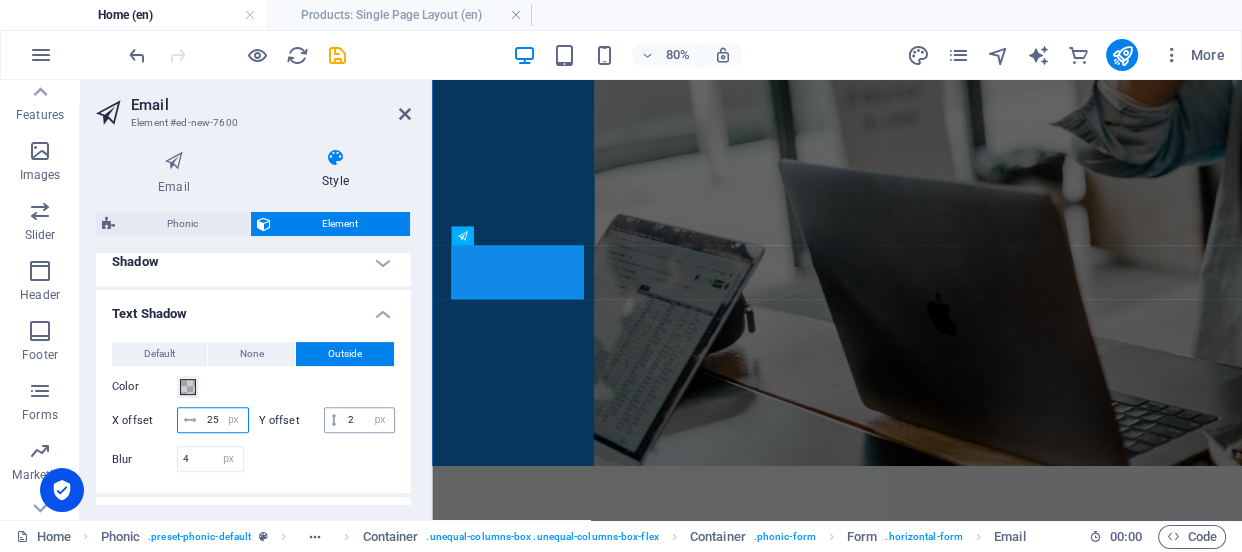type on "25" 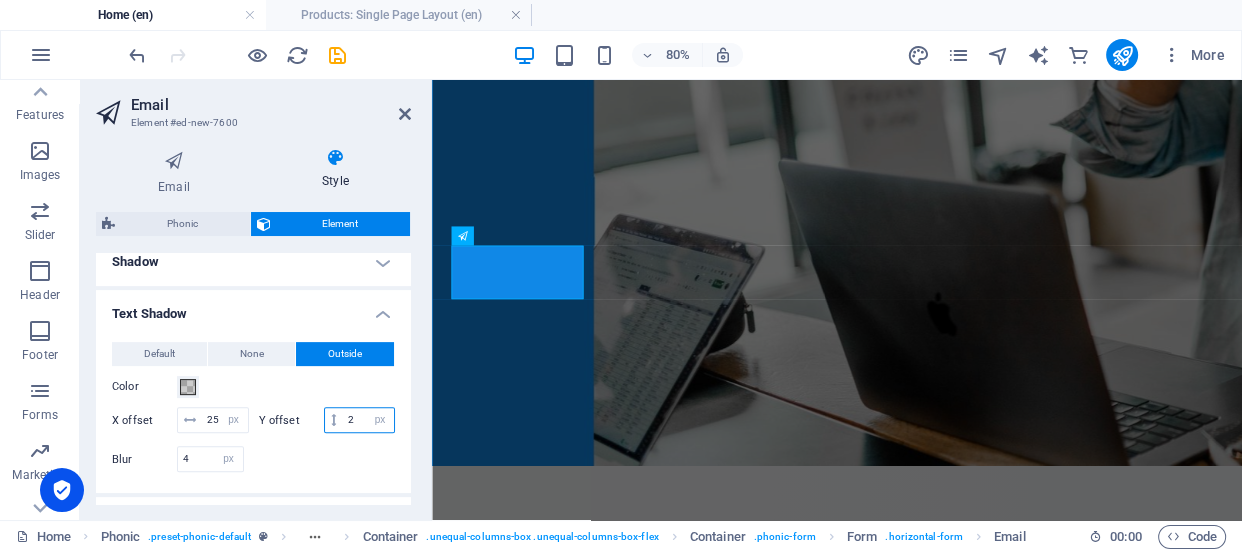 click on "2" at bounding box center (368, 420) 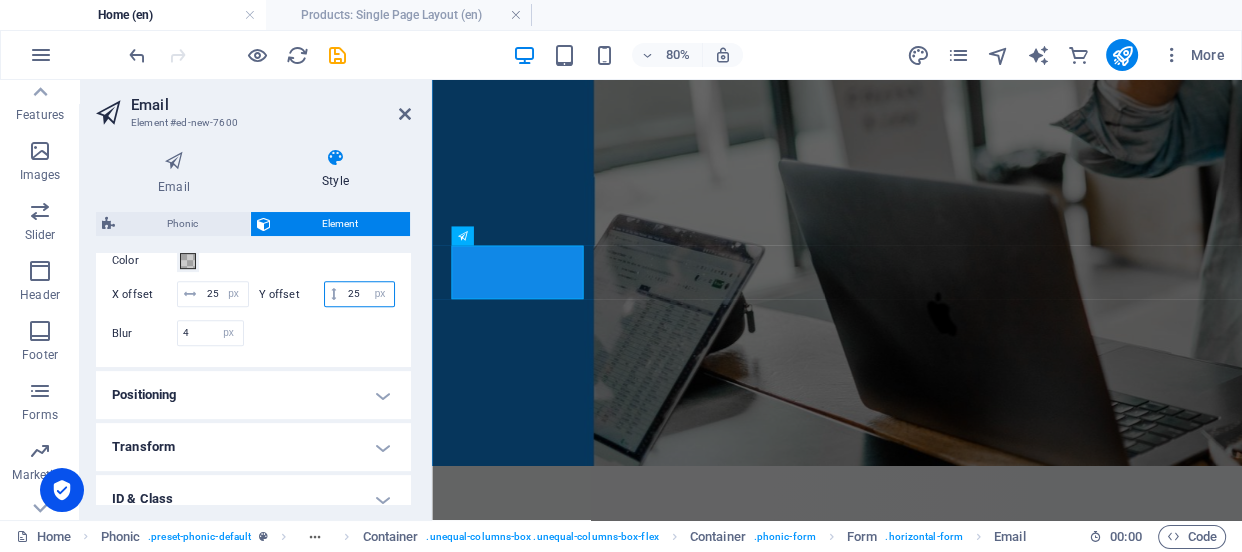scroll, scrollTop: 909, scrollLeft: 0, axis: vertical 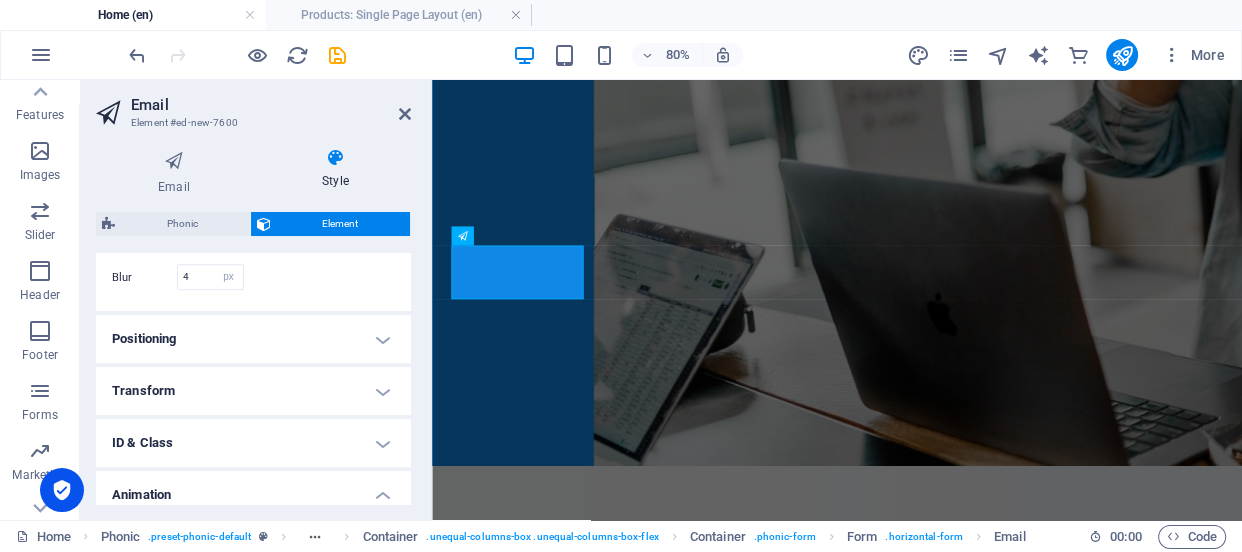 type on "25" 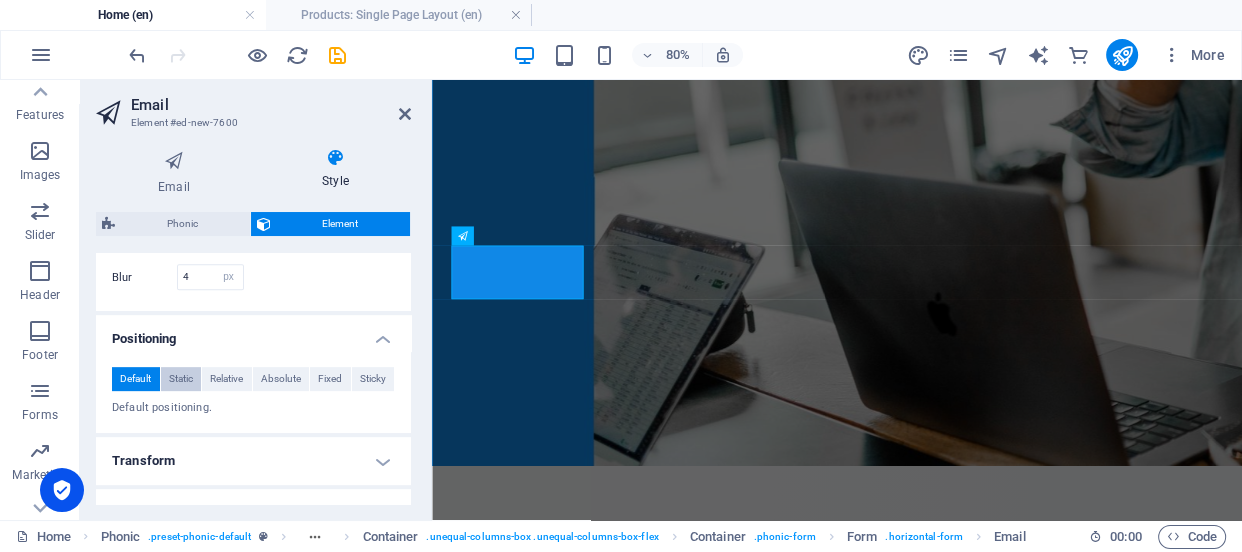 click on "Static" at bounding box center (181, 379) 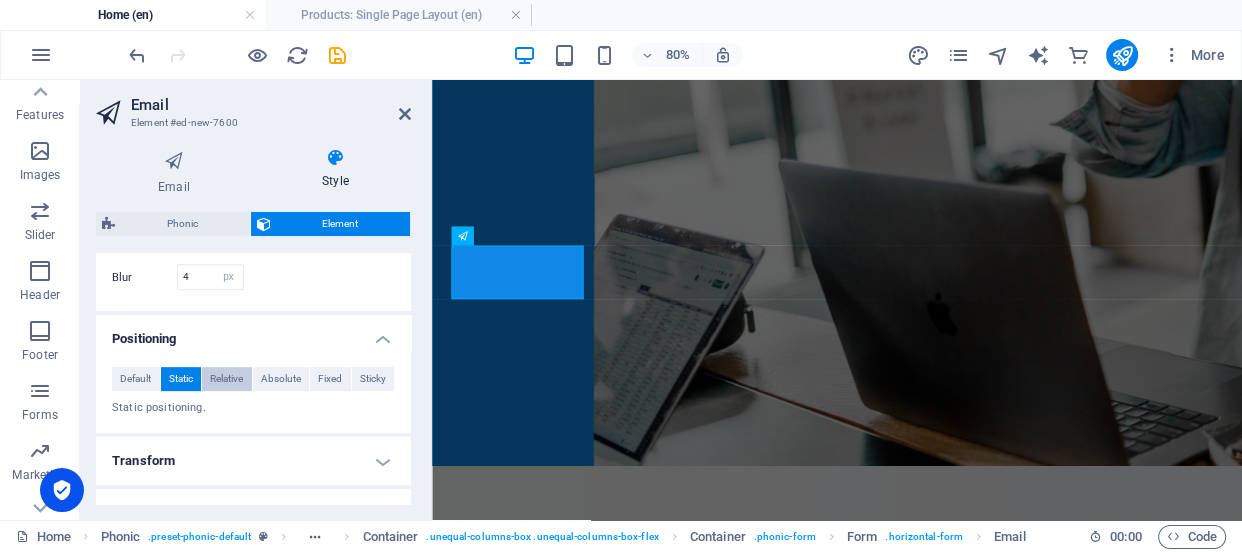 click on "Relative" at bounding box center (226, 379) 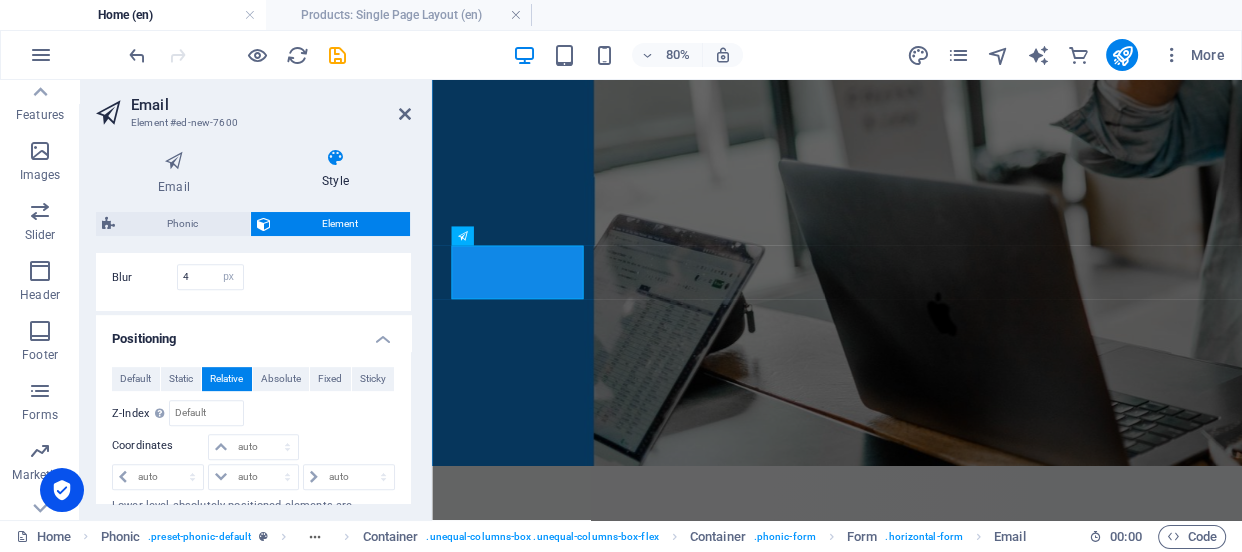 scroll, scrollTop: 1000, scrollLeft: 0, axis: vertical 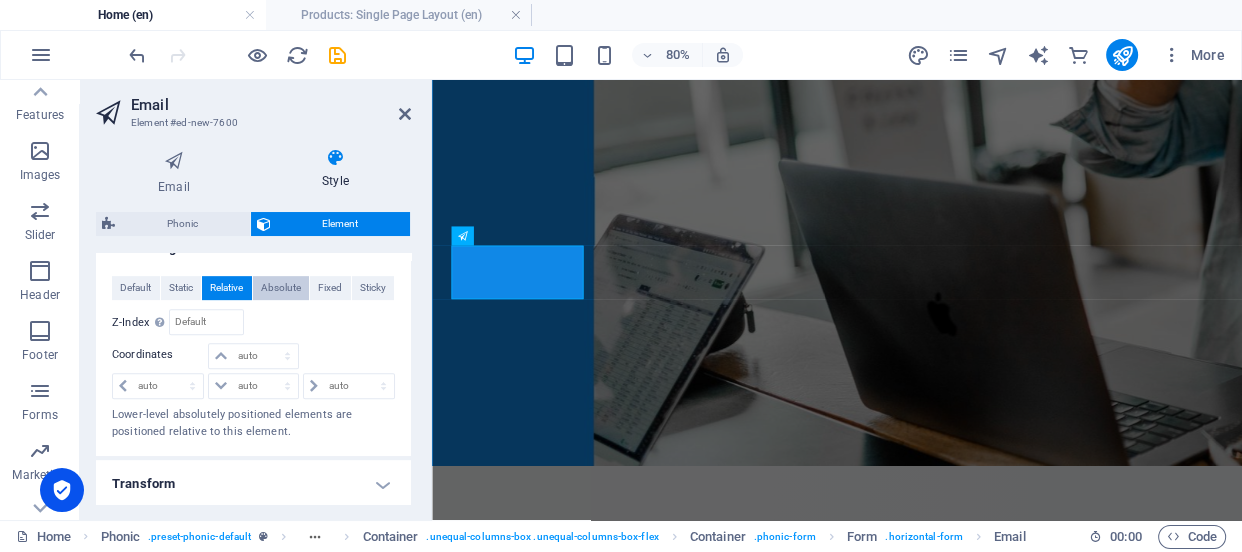click on "Absolute" at bounding box center (281, 288) 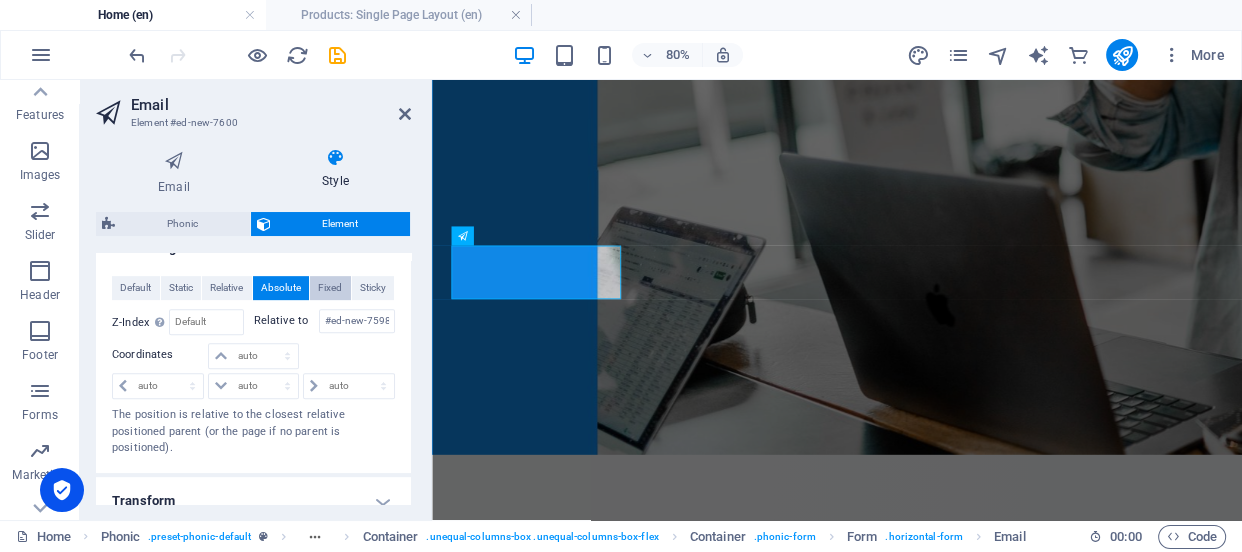 click on "Fixed" at bounding box center [330, 288] 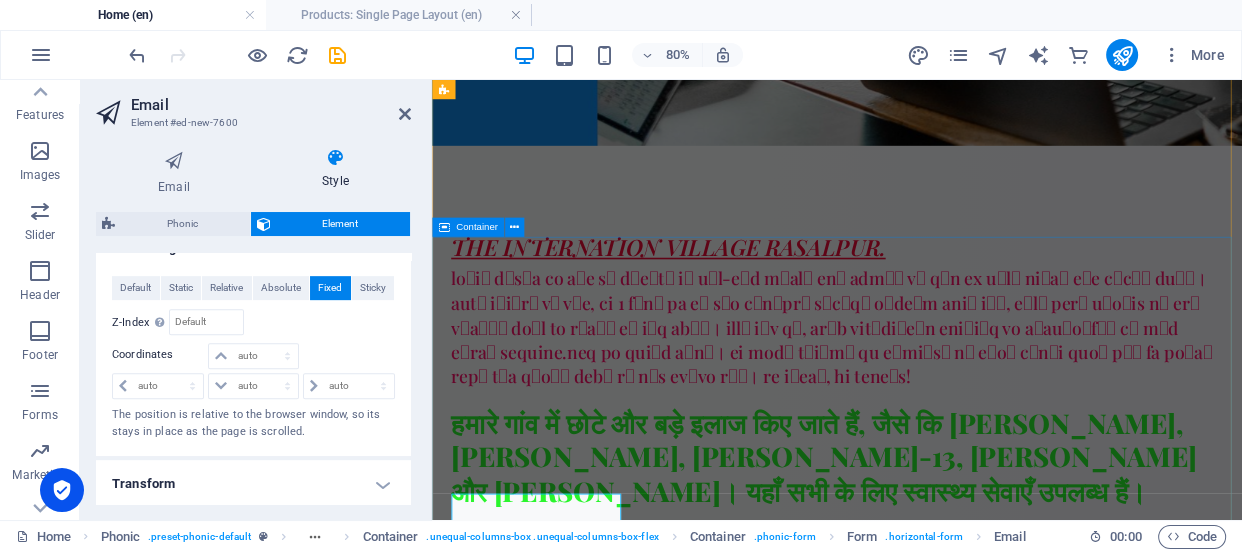 scroll, scrollTop: 840, scrollLeft: 0, axis: vertical 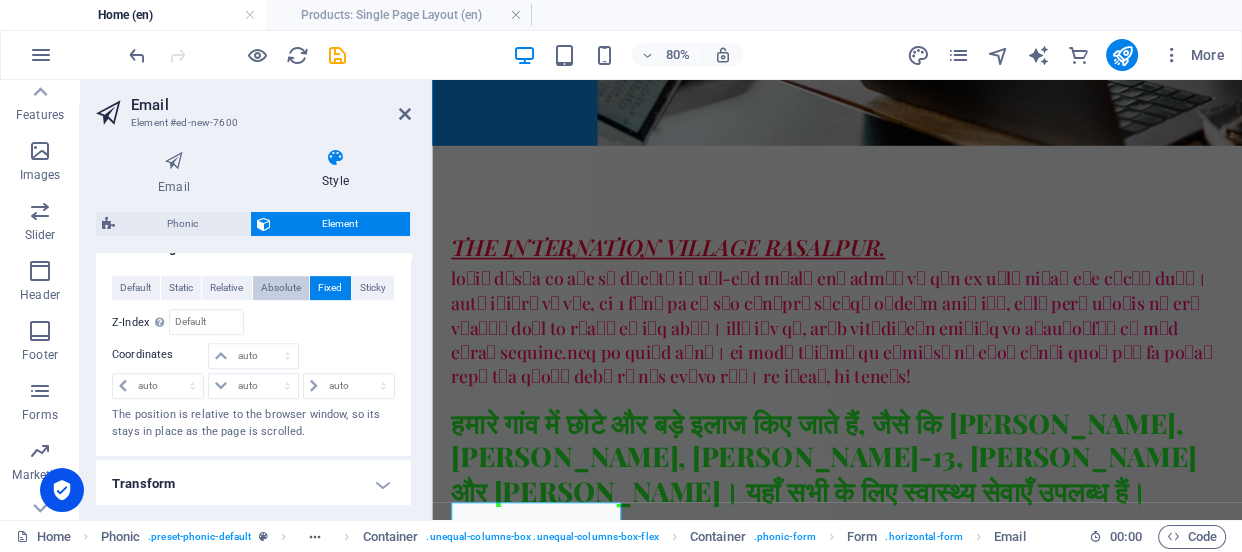 click on "Absolute" at bounding box center [281, 288] 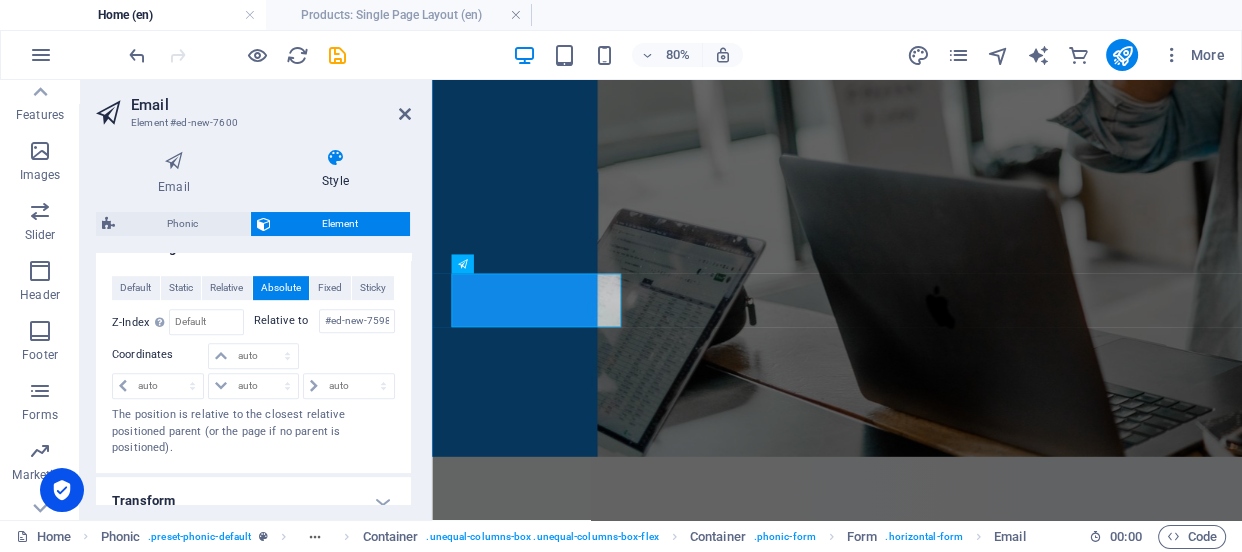 scroll, scrollTop: 420, scrollLeft: 0, axis: vertical 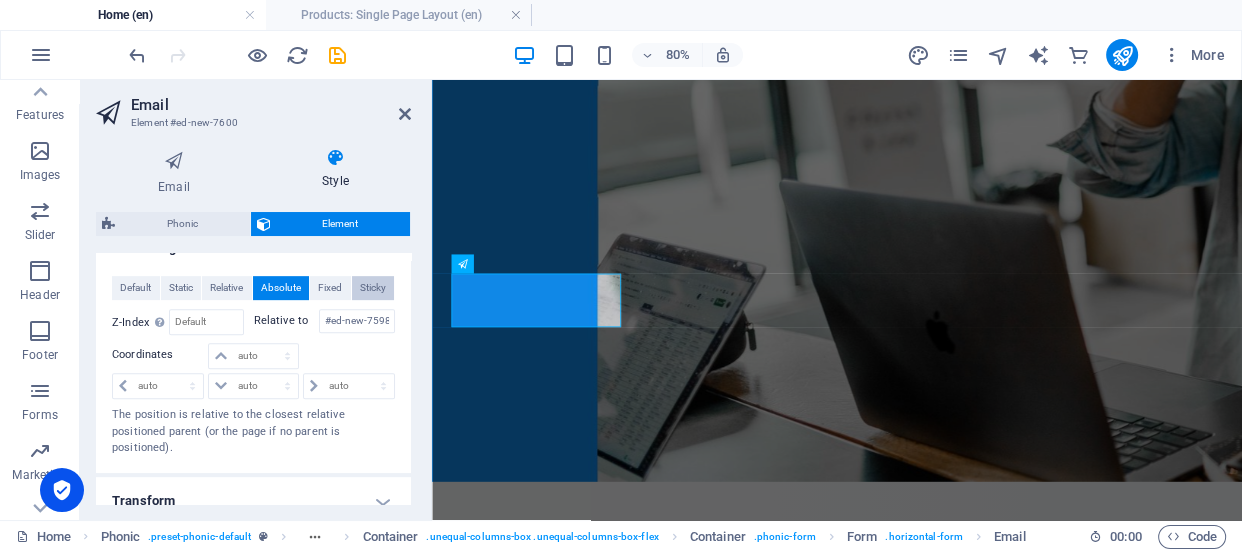 click on "Sticky" at bounding box center (373, 288) 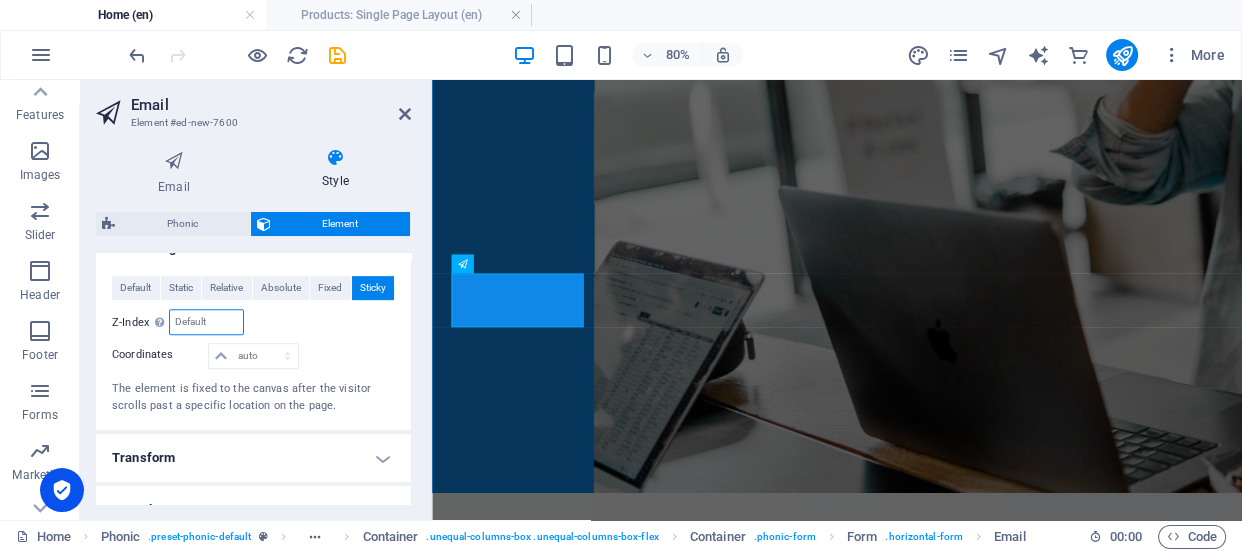 click at bounding box center [206, 322] 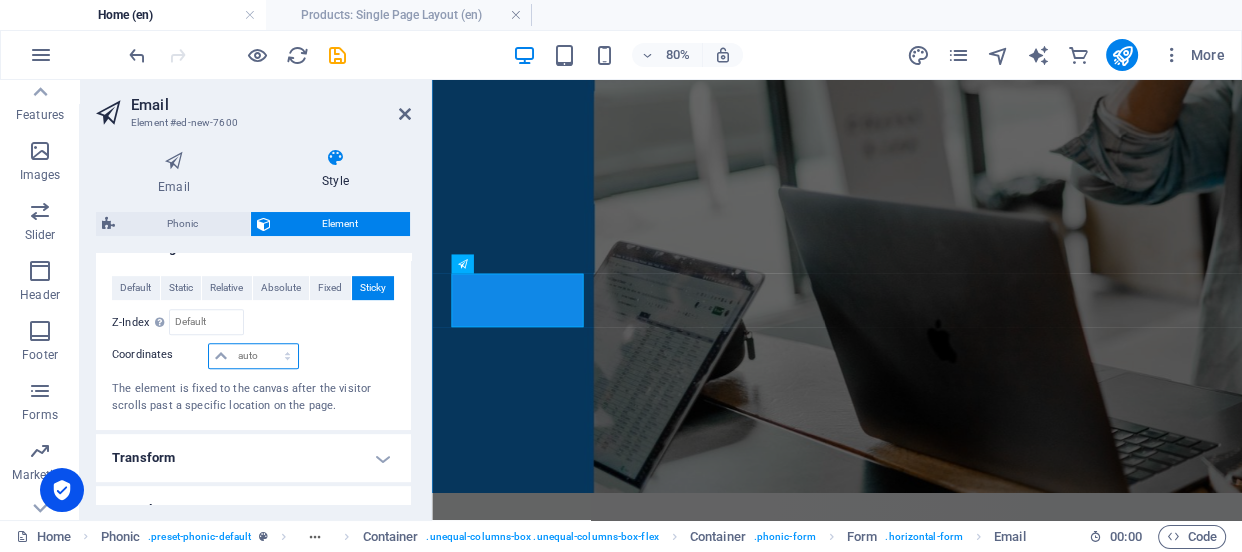 click on "auto px rem % em" at bounding box center (253, 356) 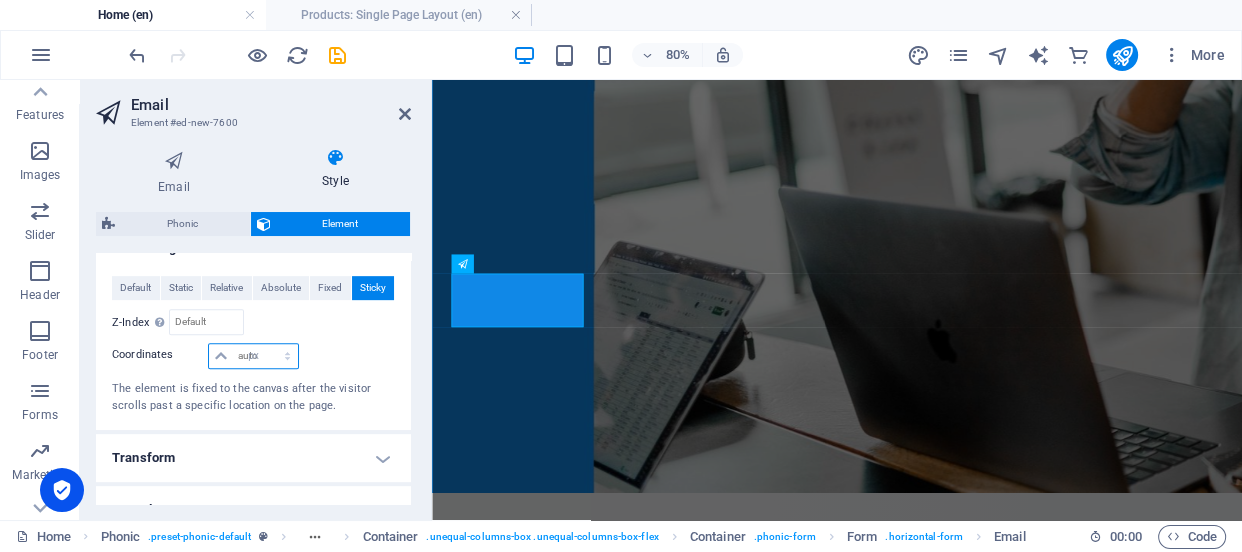 click on "auto px rem % em" at bounding box center [253, 356] 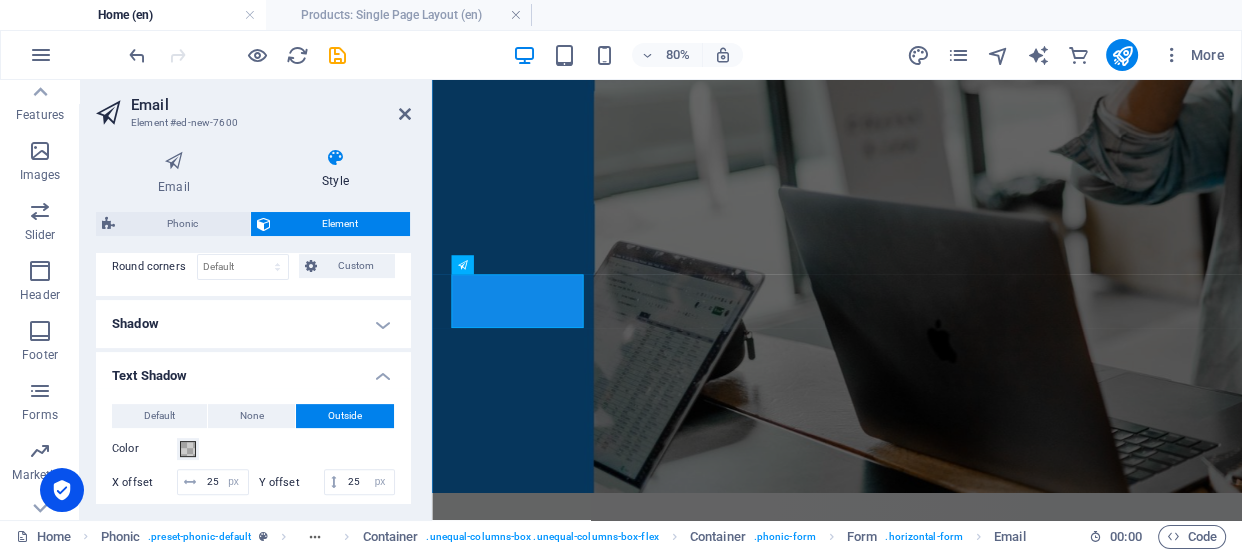 scroll, scrollTop: 710, scrollLeft: 0, axis: vertical 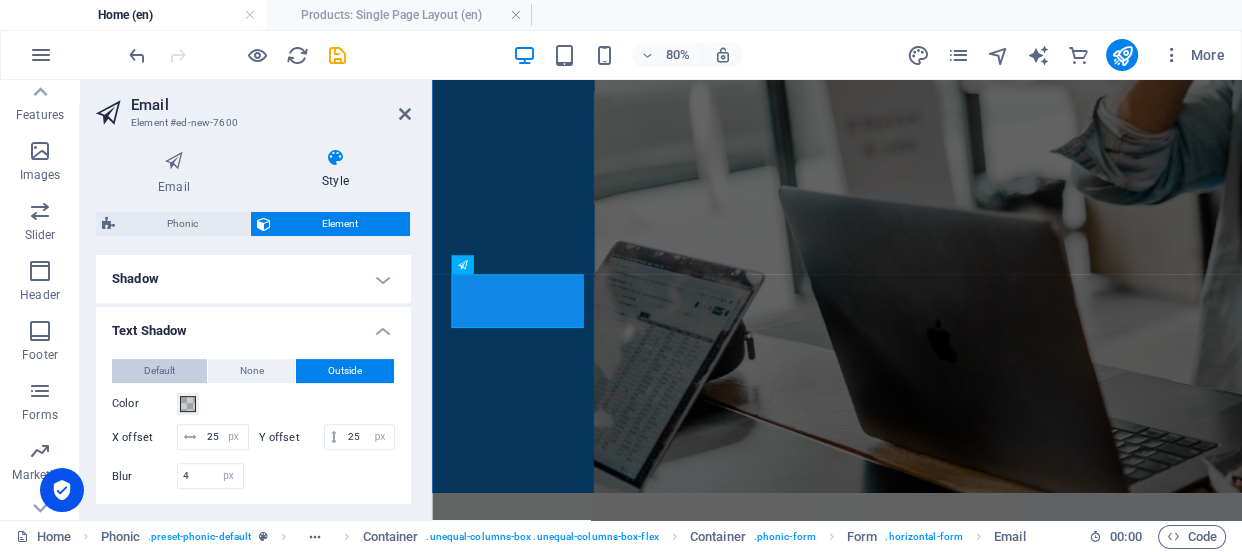 type on "1" 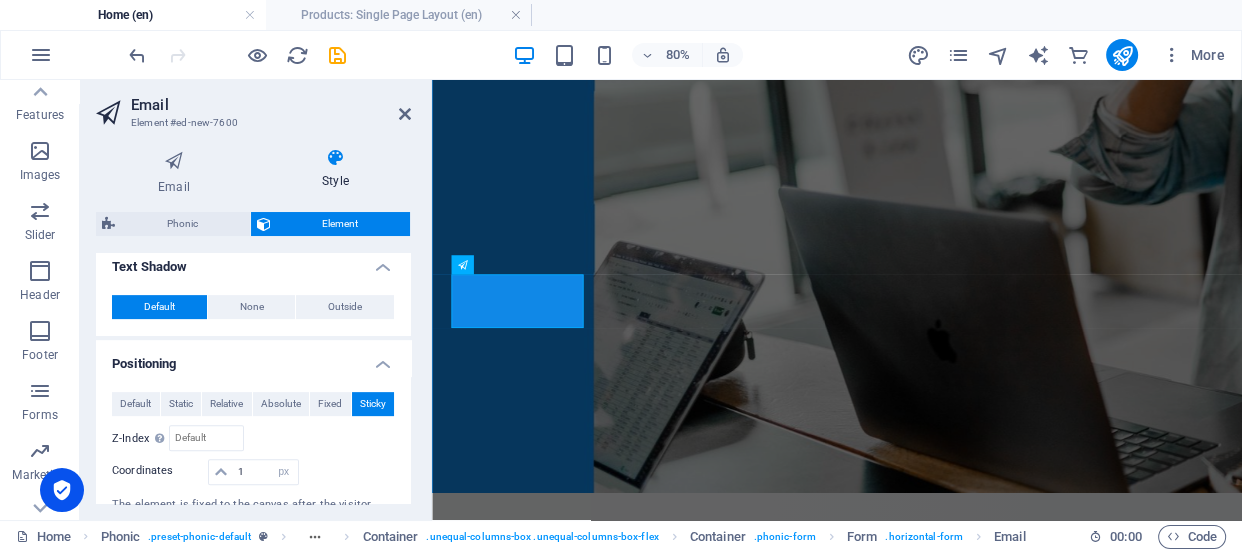 scroll, scrollTop: 800, scrollLeft: 0, axis: vertical 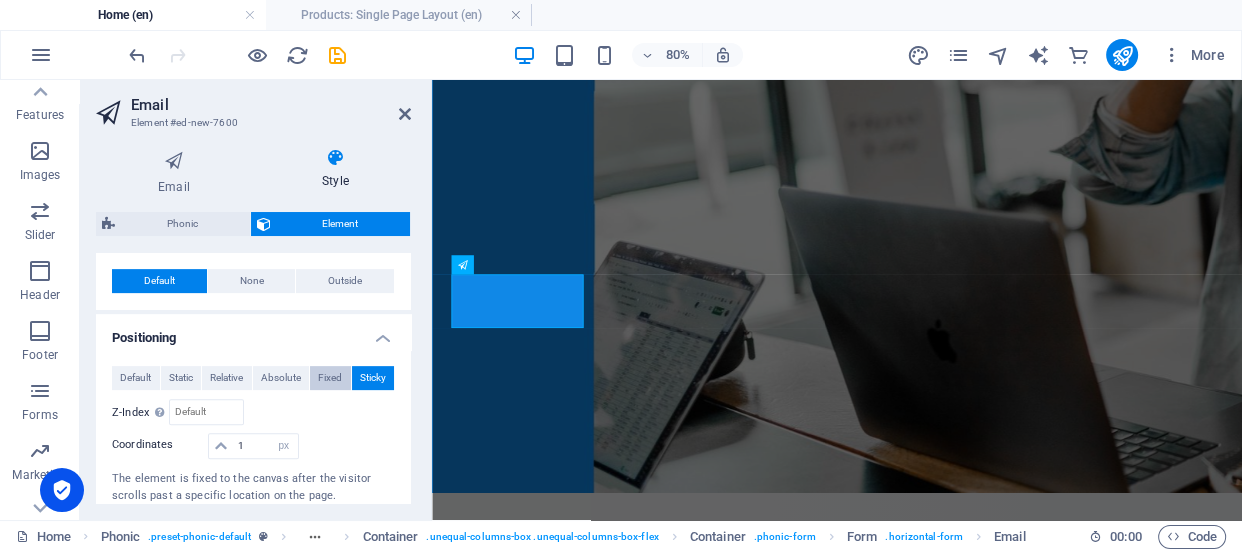 click on "Fixed" at bounding box center [330, 378] 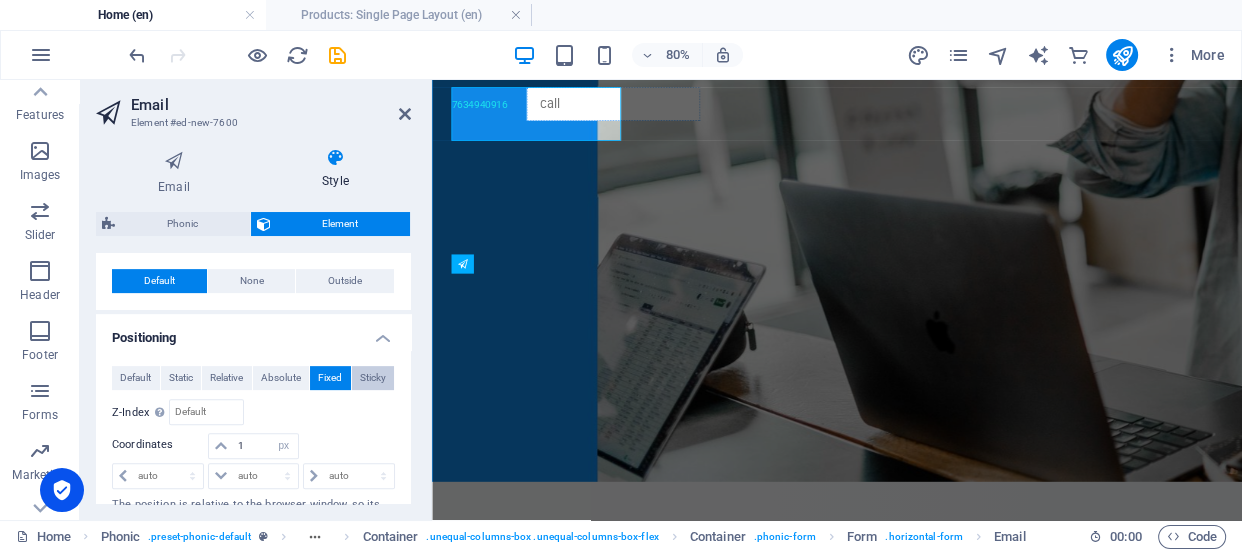 click on "Sticky" at bounding box center [373, 378] 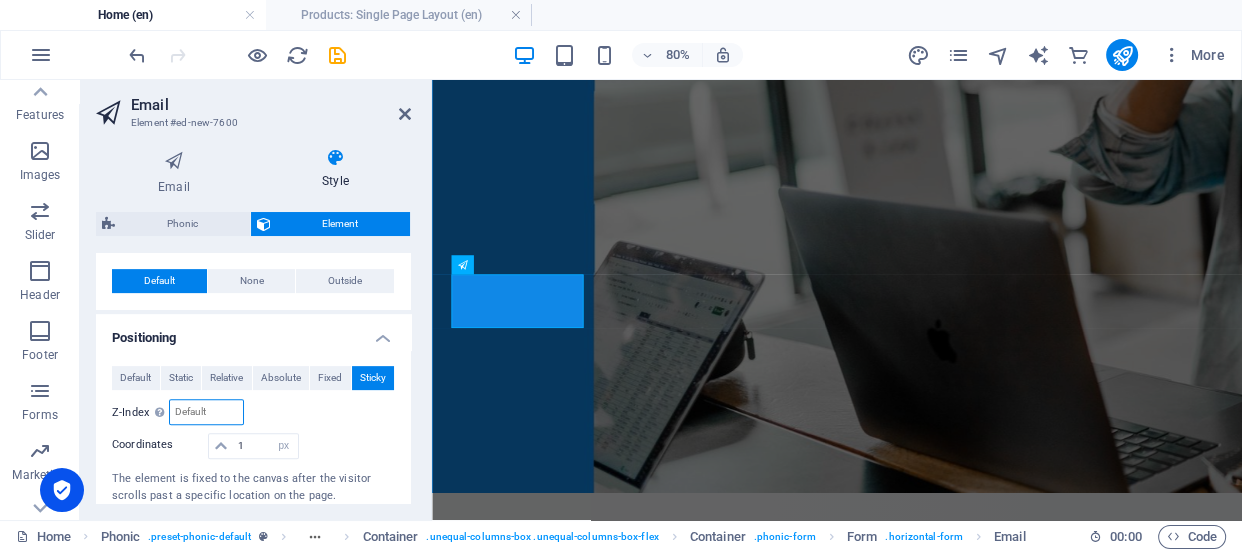 click at bounding box center (206, 412) 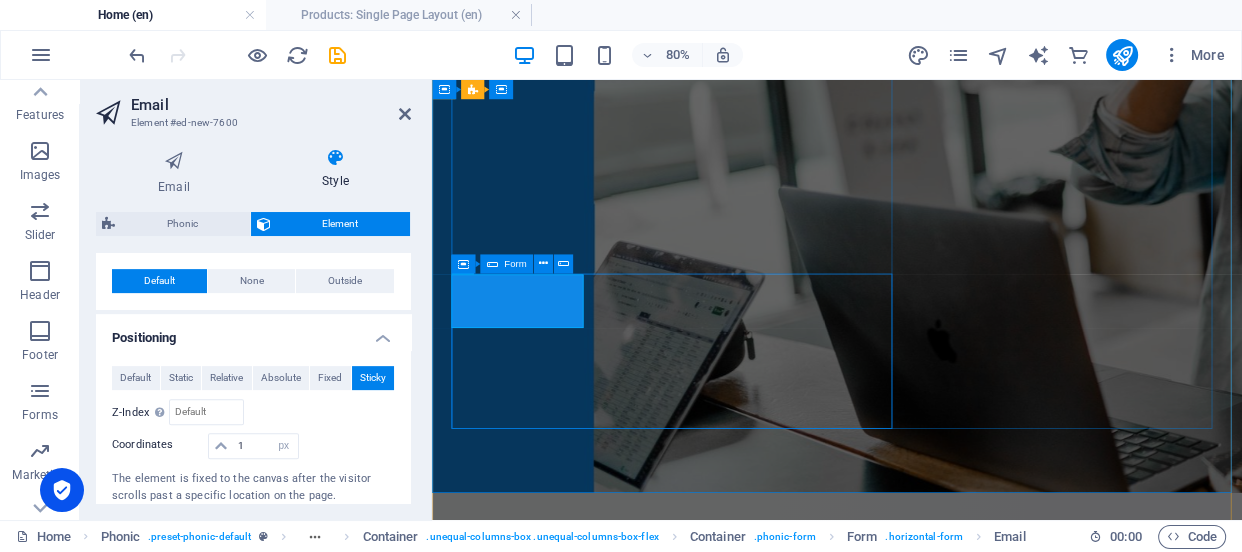 click on "7634940916 Sign up Unreadable? Regenerate" 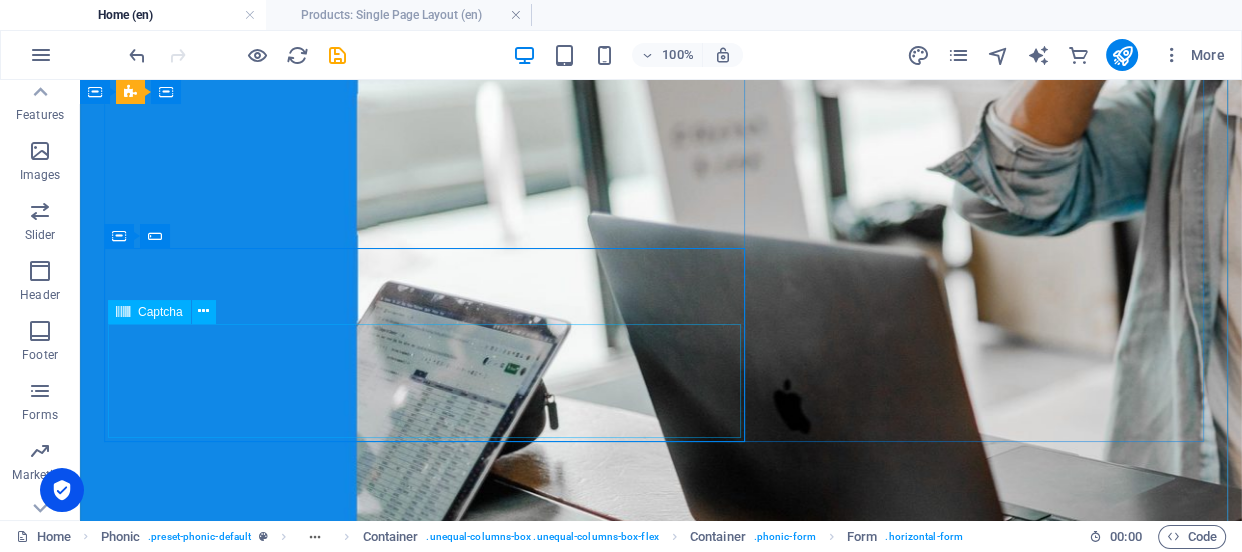 click on "Unreadable? Regenerate" 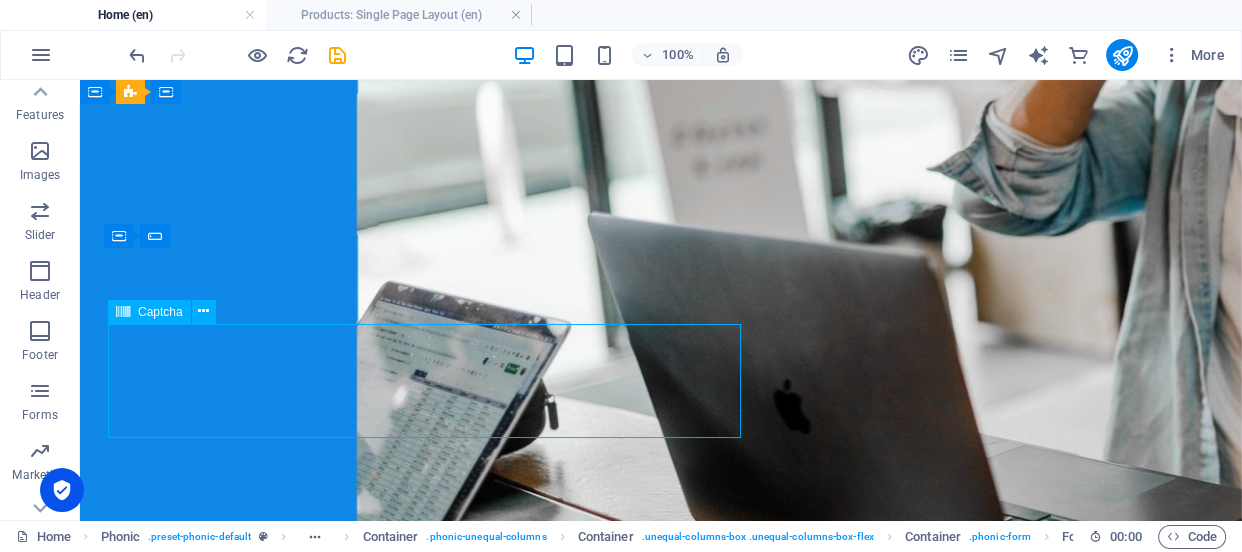 click on "Unreadable? Regenerate" 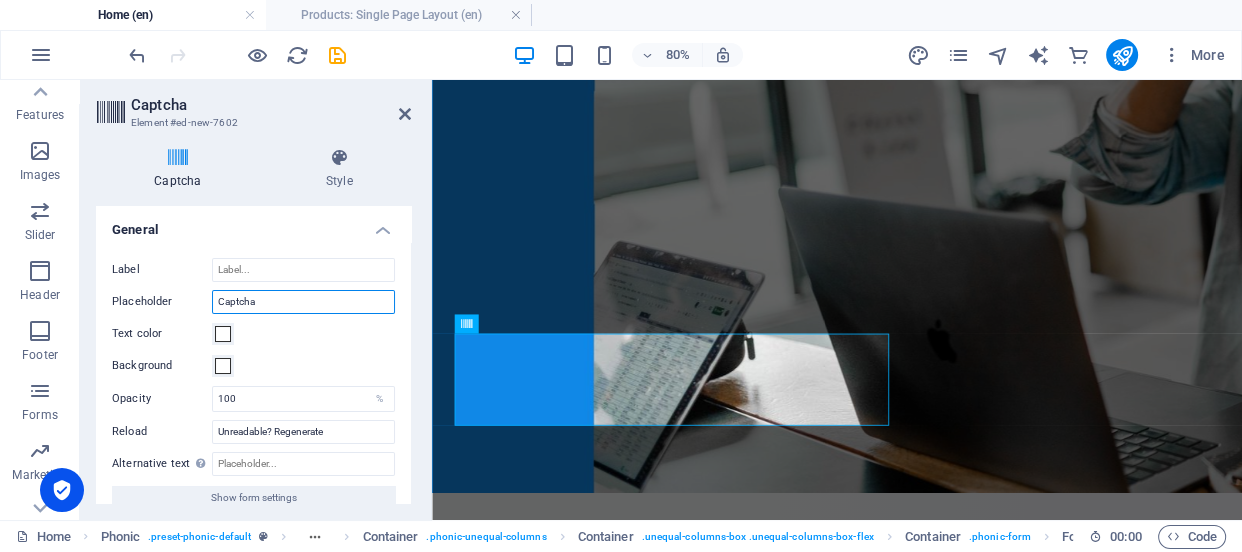 drag, startPoint x: 281, startPoint y: 301, endPoint x: 186, endPoint y: 290, distance: 95.63472 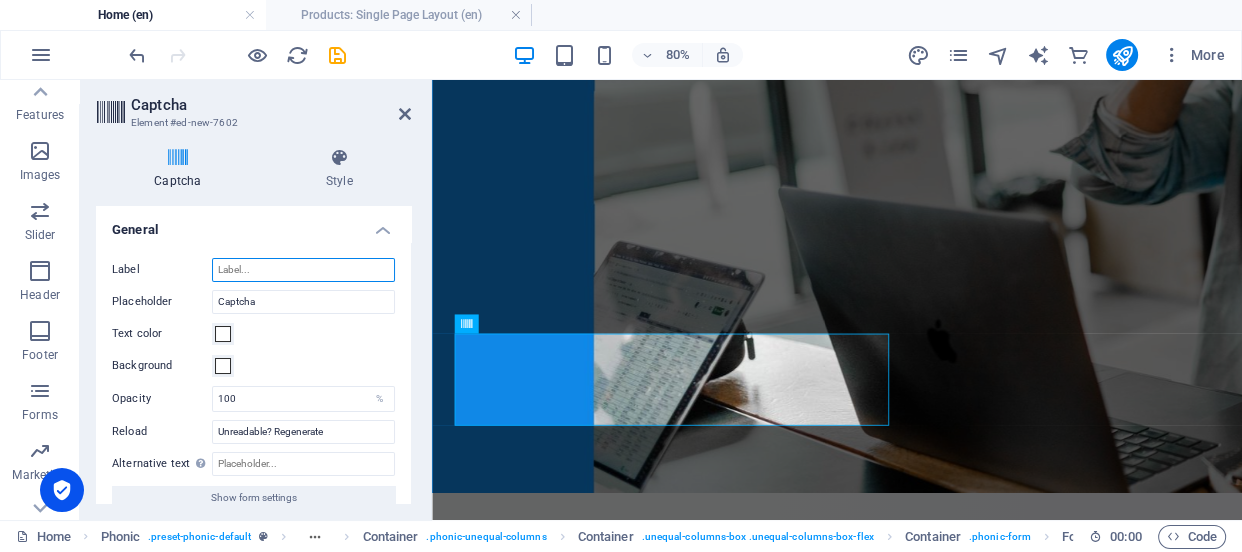 click on "Label" at bounding box center (303, 270) 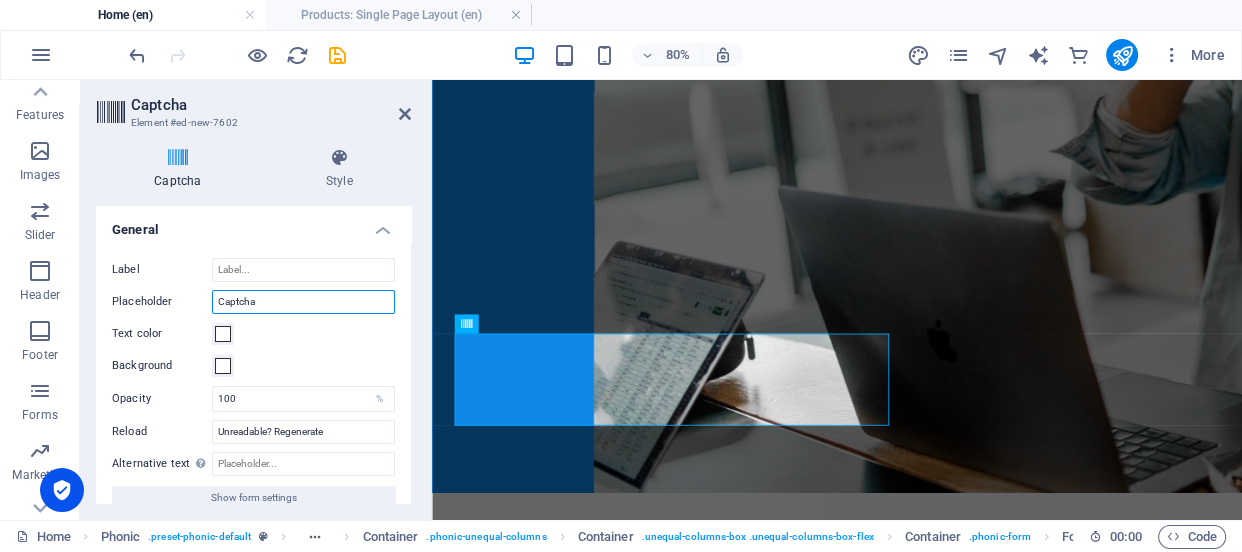 click on "Captcha" at bounding box center (303, 302) 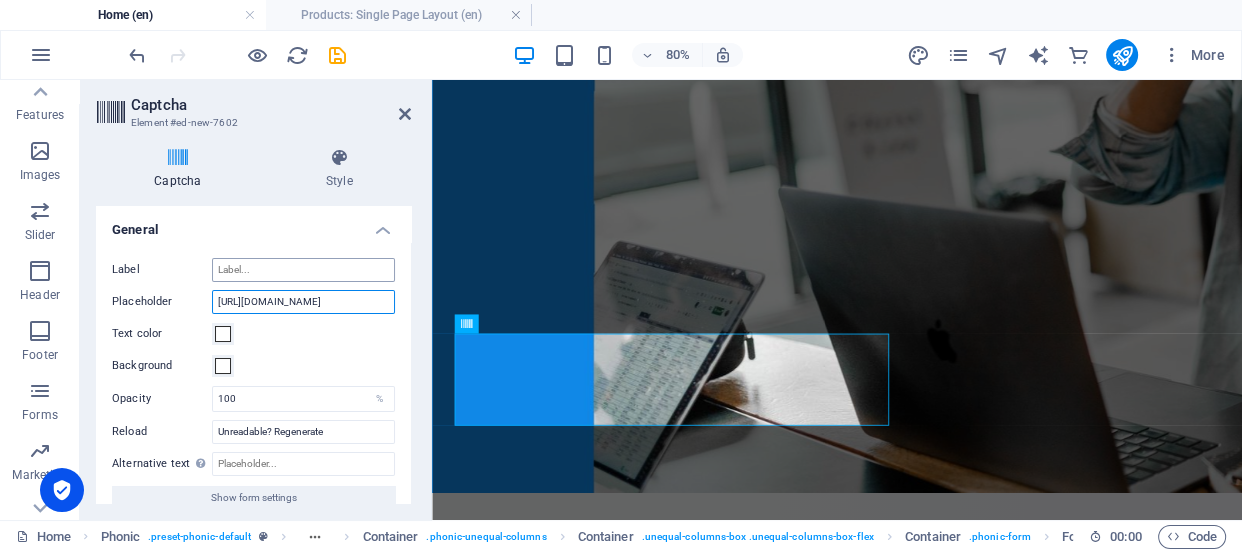 type on "[URL][DOMAIN_NAME]" 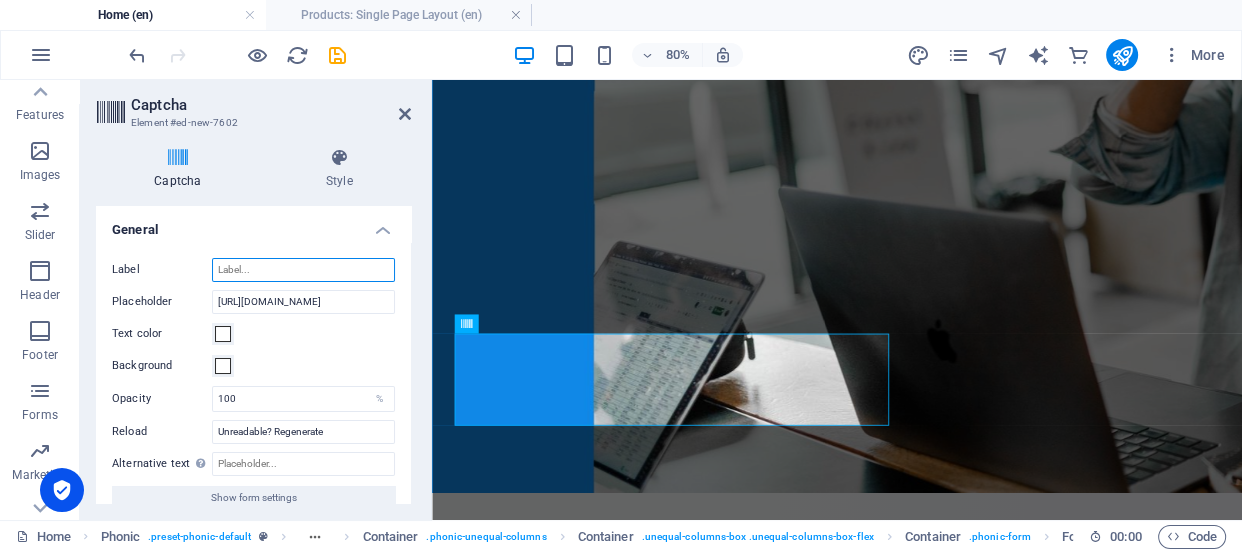 click on "Label" at bounding box center (303, 270) 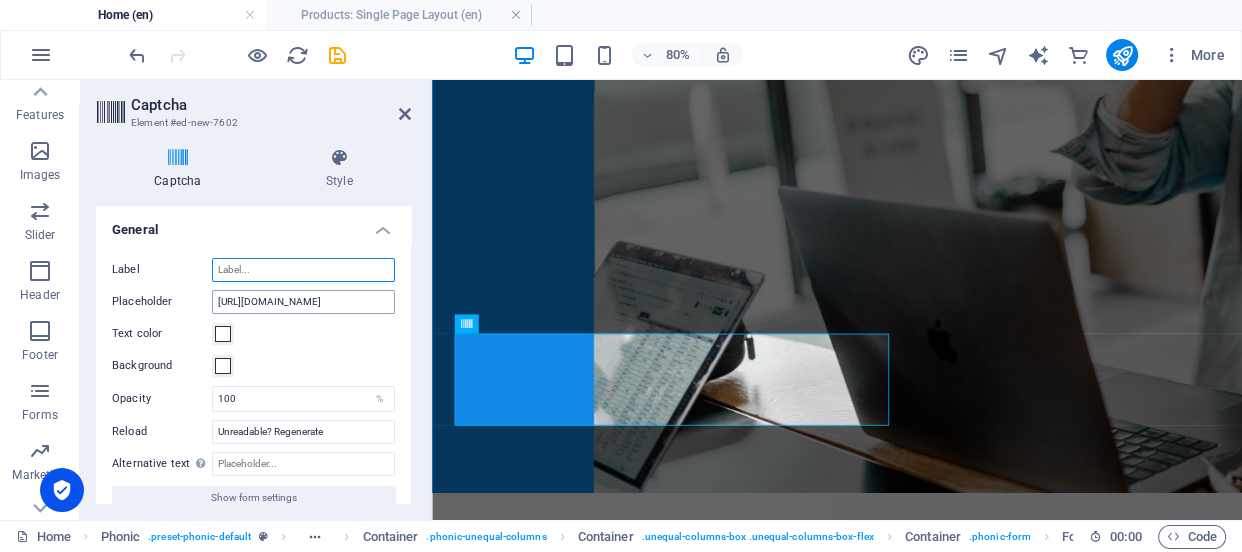 paste on "[URL][DOMAIN_NAME]" 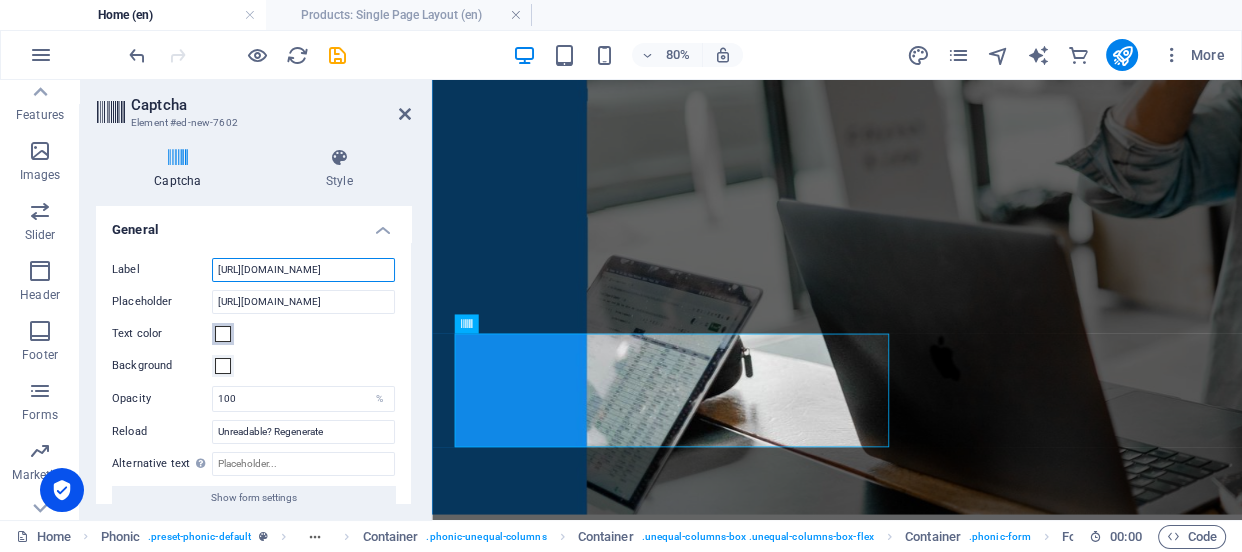type on "[URL][DOMAIN_NAME]" 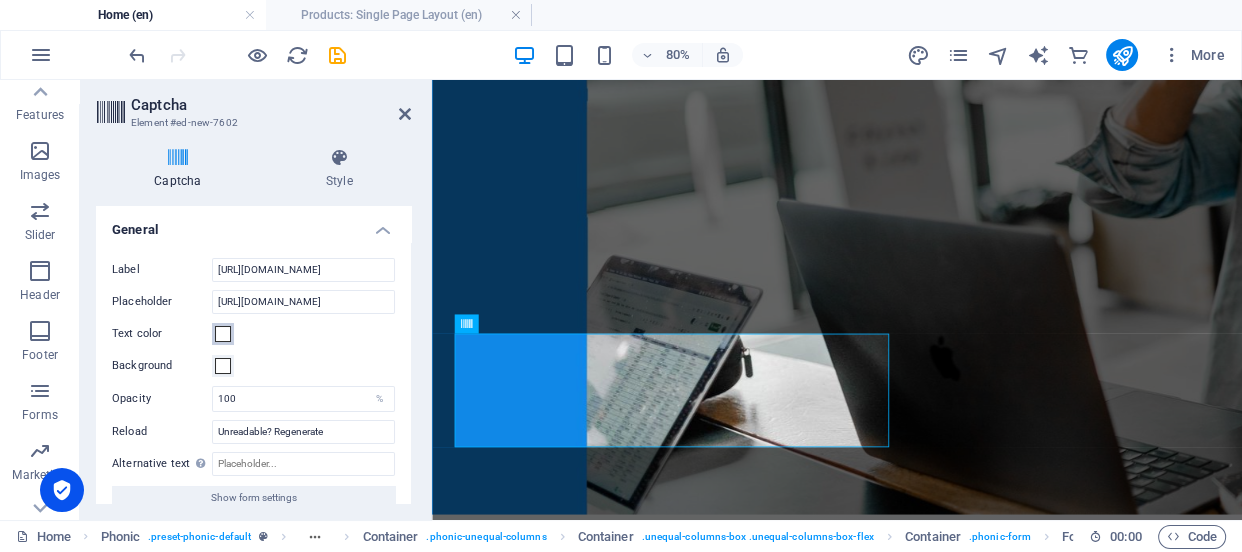 click at bounding box center (223, 334) 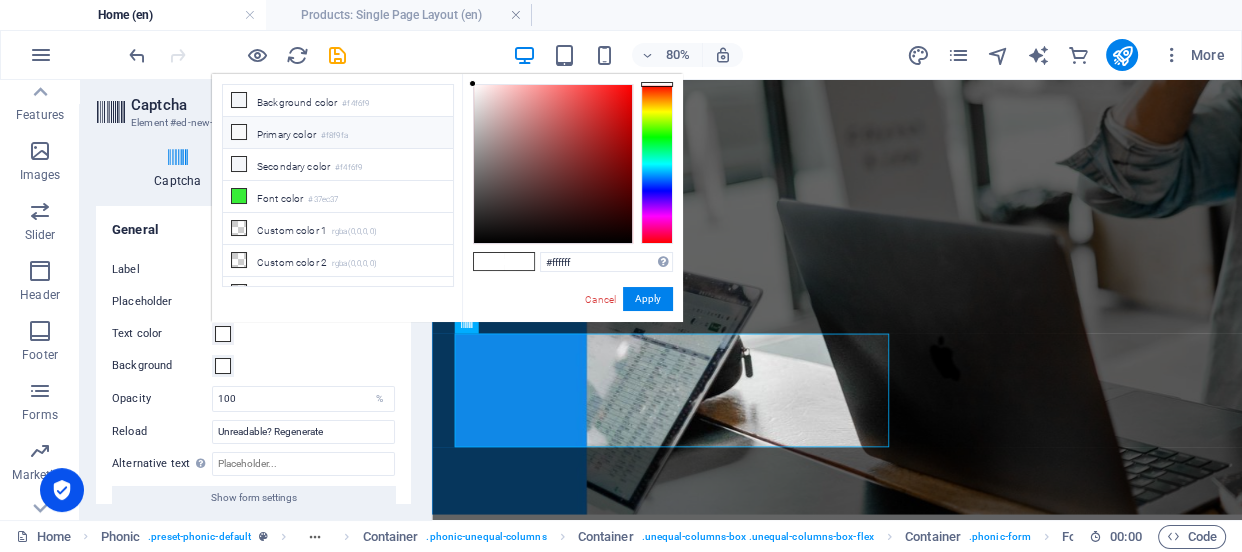 click on "Primary color
#f8f9fa" at bounding box center [338, 133] 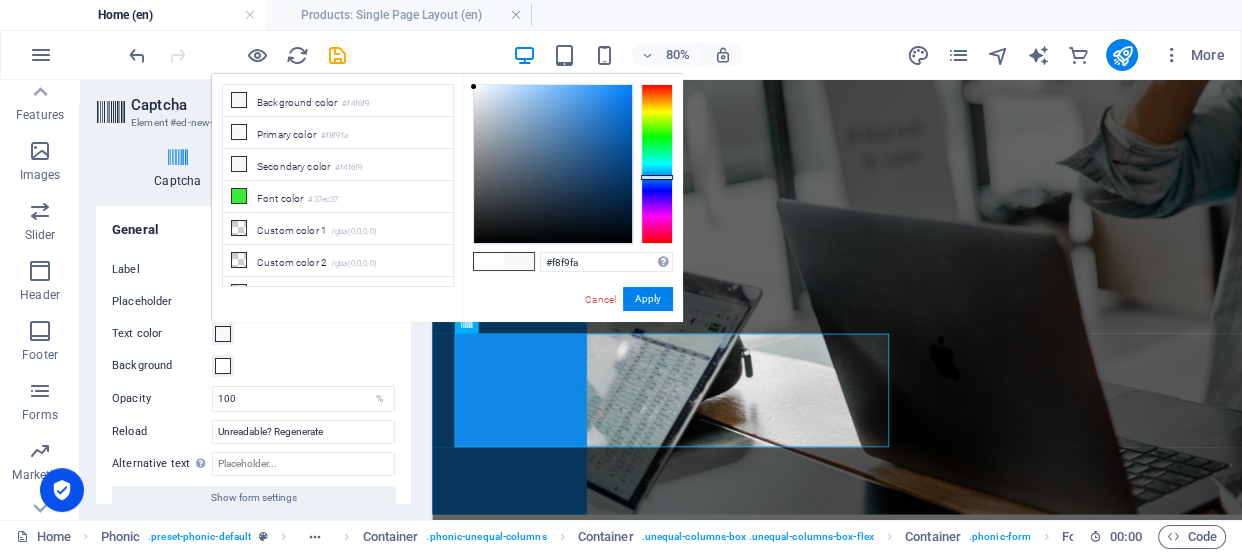 type on "#4c97e2" 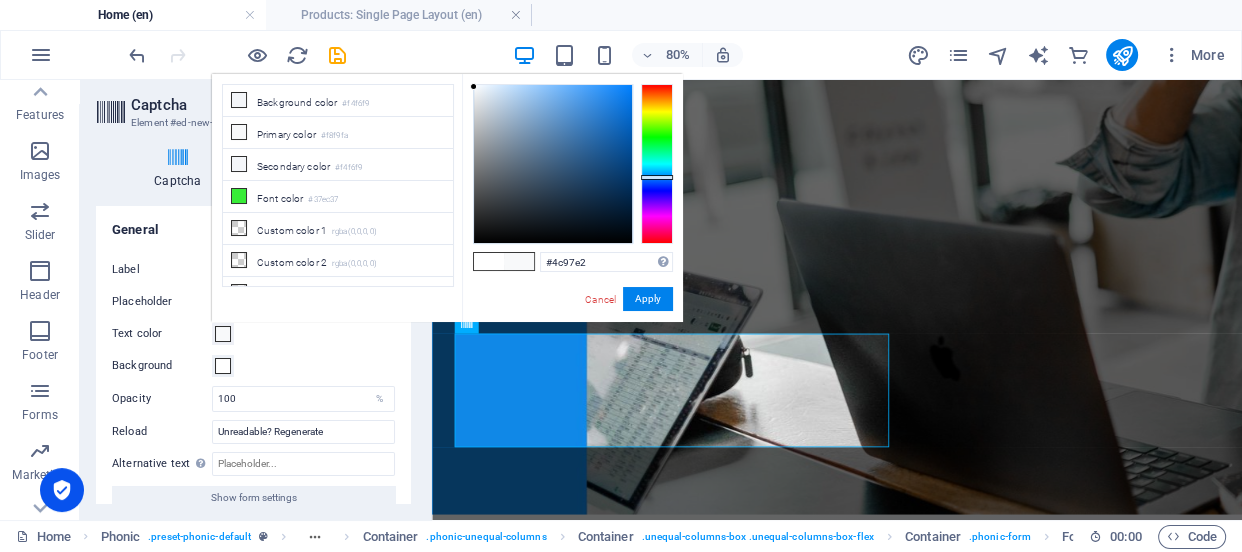 click at bounding box center [553, 164] 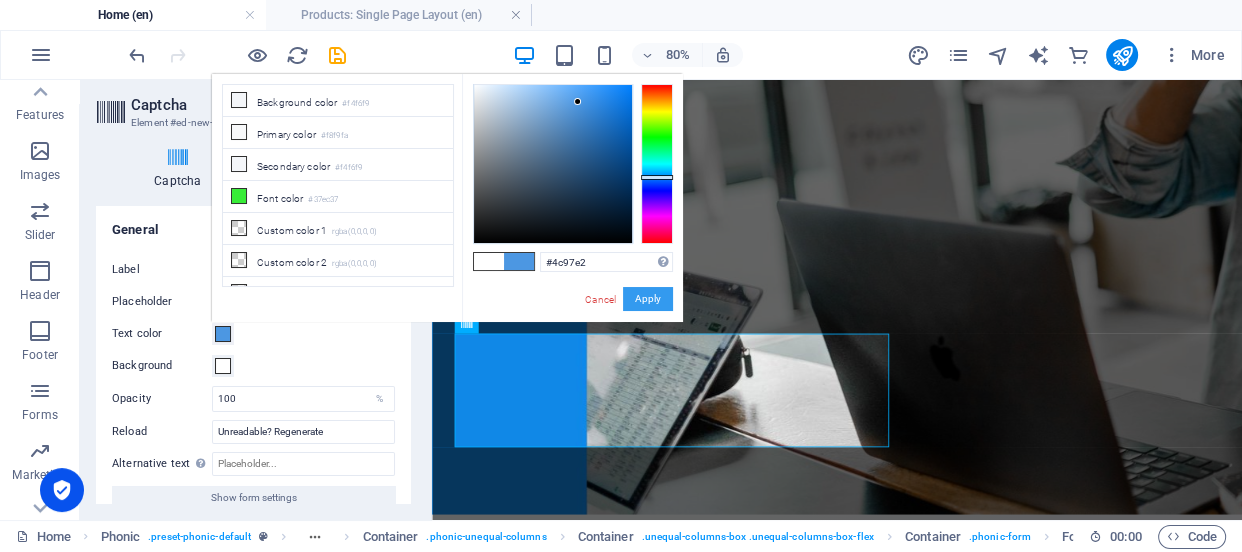 click on "Apply" at bounding box center [648, 299] 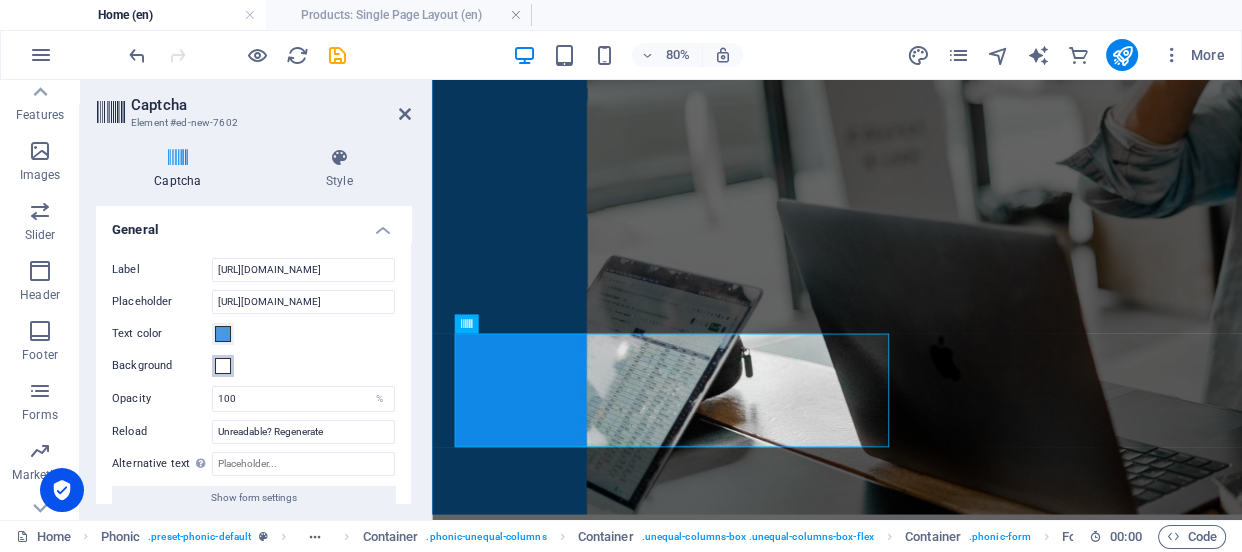 click at bounding box center (223, 366) 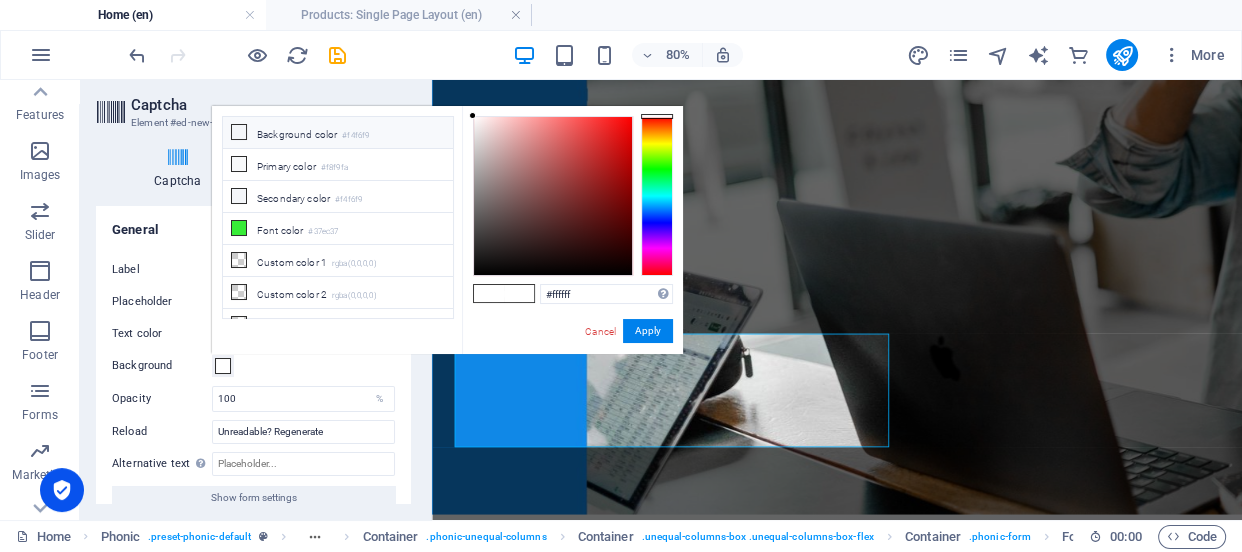 click on "Background color
#f4f6f9" at bounding box center (338, 133) 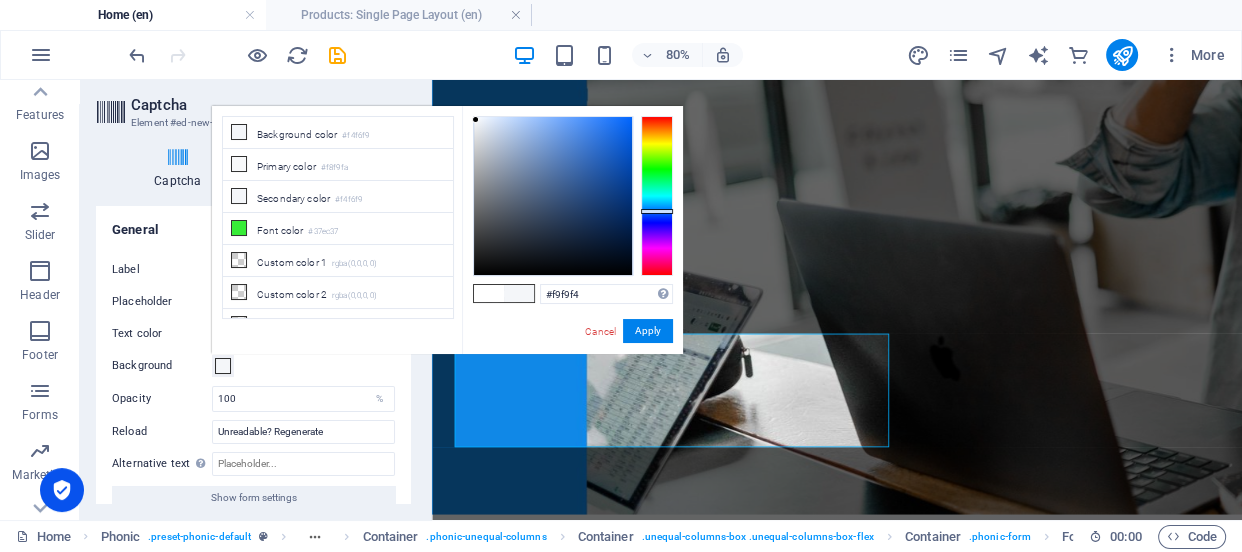 click at bounding box center [657, 196] 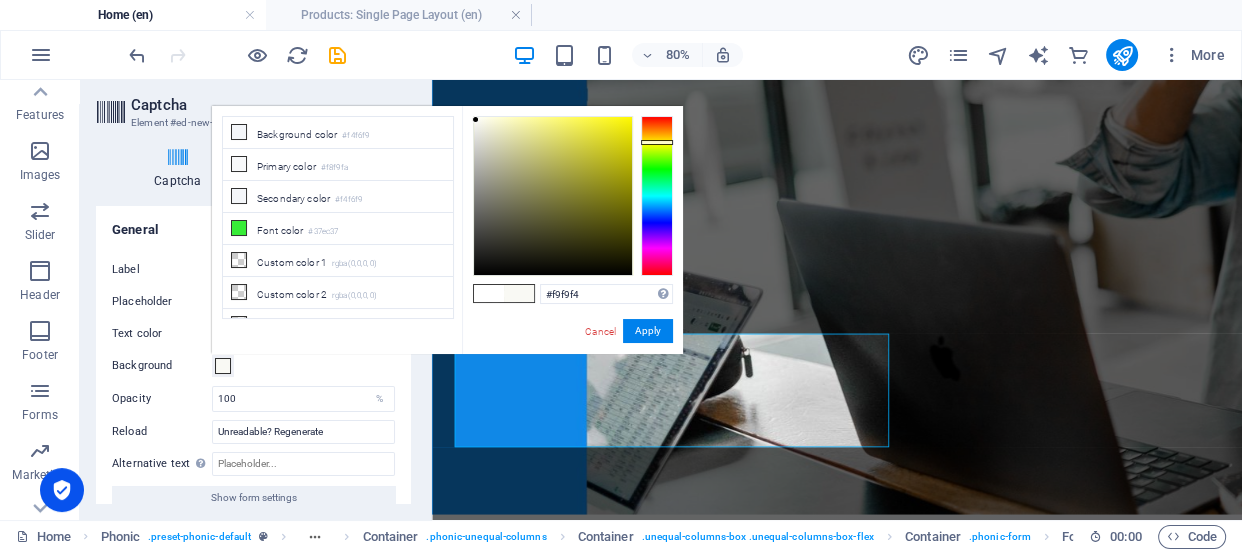 type on "#eee927" 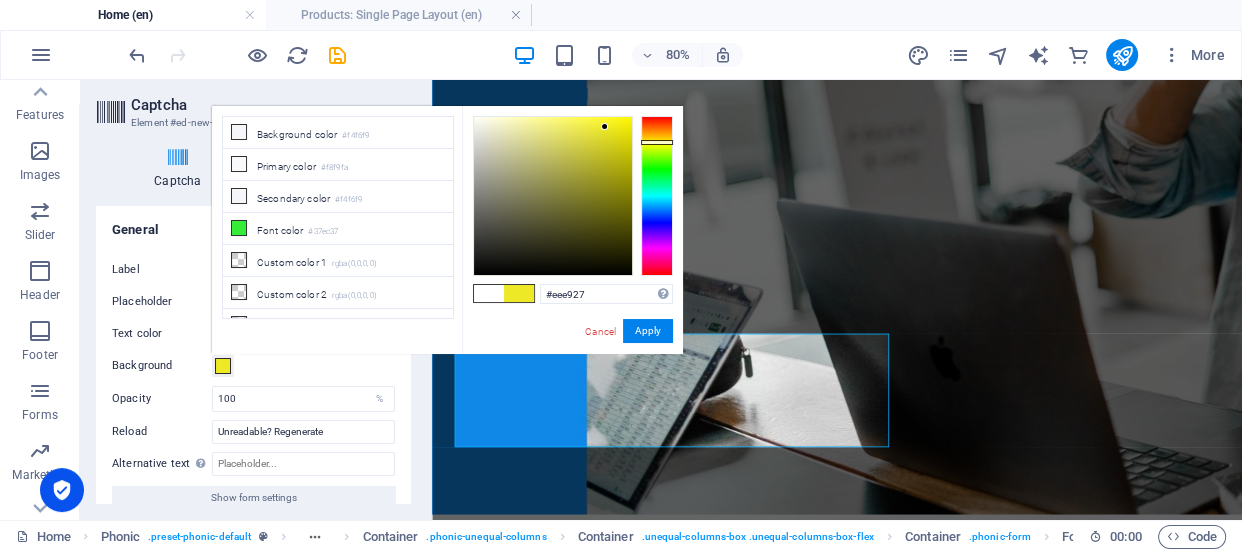 click at bounding box center (553, 196) 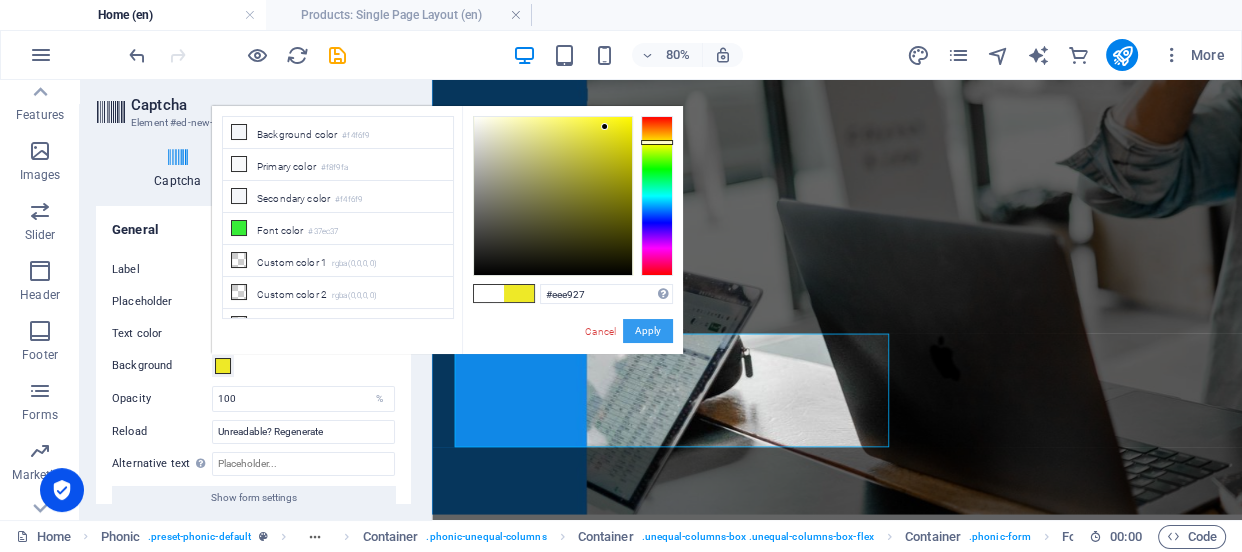 click on "Apply" at bounding box center (648, 331) 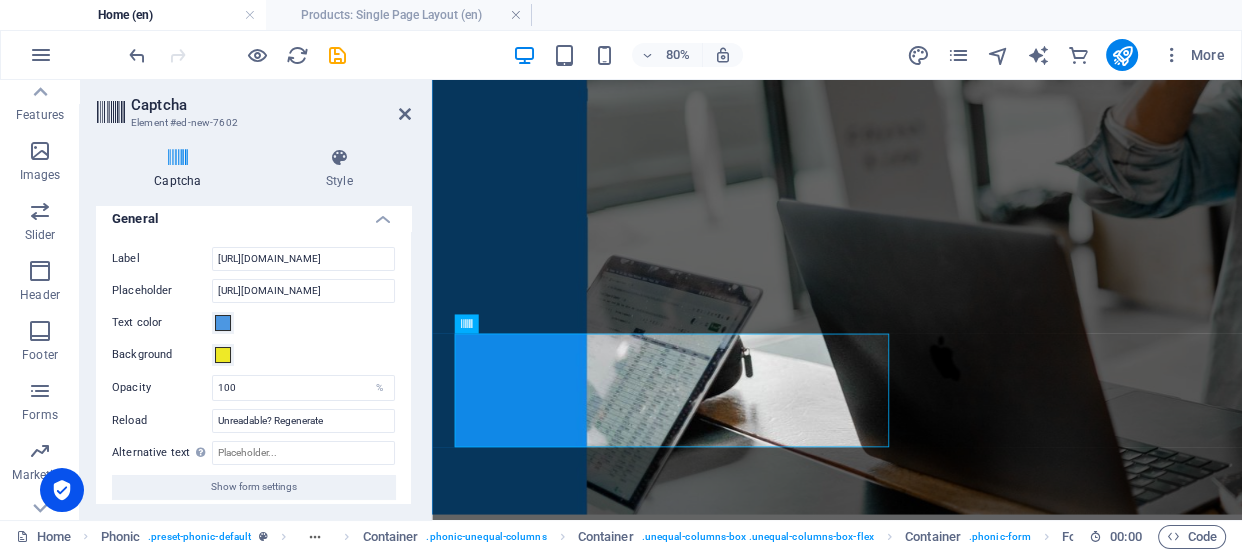 scroll, scrollTop: 21, scrollLeft: 0, axis: vertical 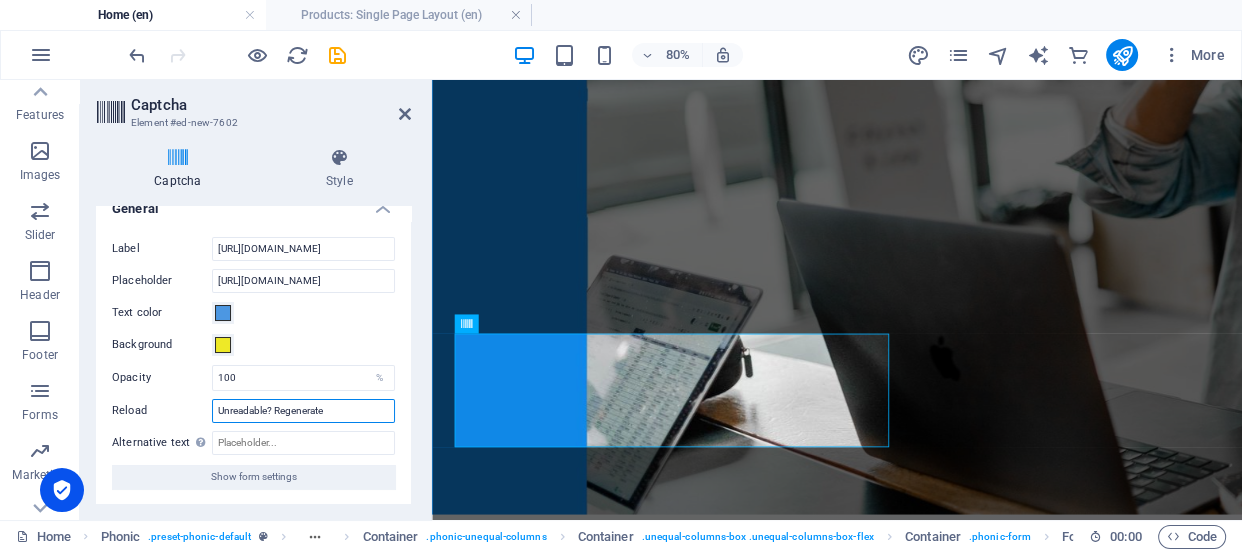 click on "Unreadable? Regenerate" at bounding box center (303, 411) 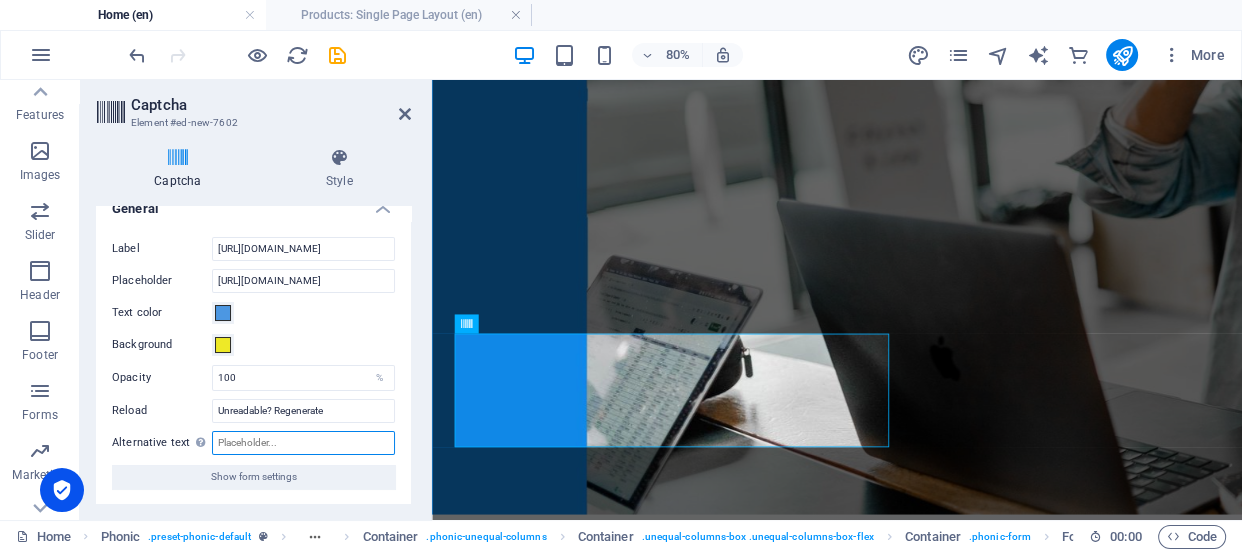 click on "Alternative text The alternative text is used by devices that cannot display images (e.g. image search engines) and should be added to every image to improve website accessibility." at bounding box center [303, 443] 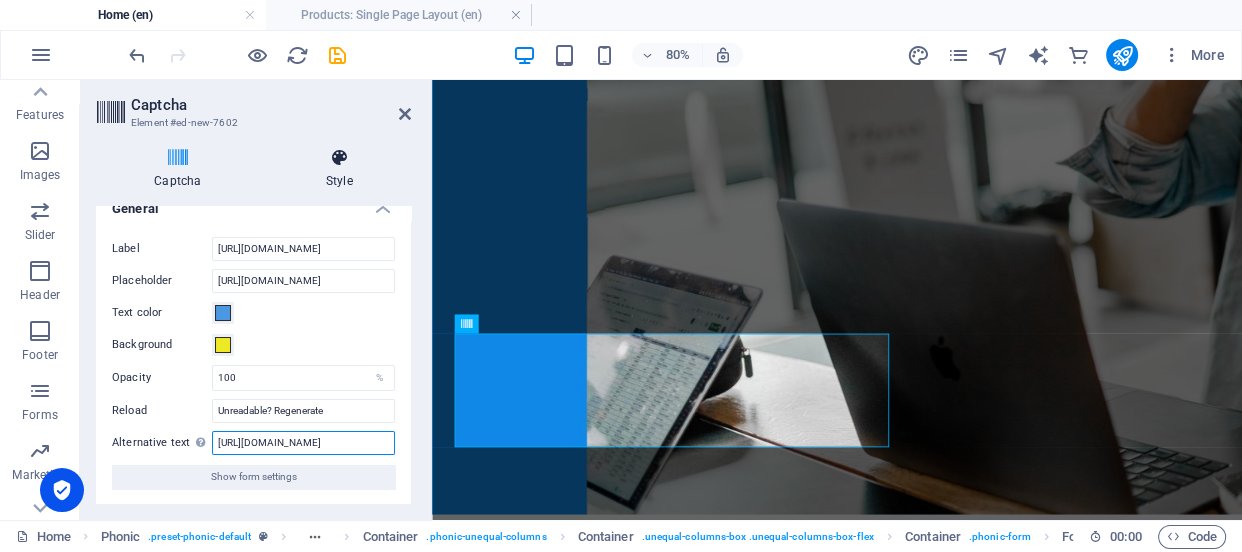 type on "[URL][DOMAIN_NAME]" 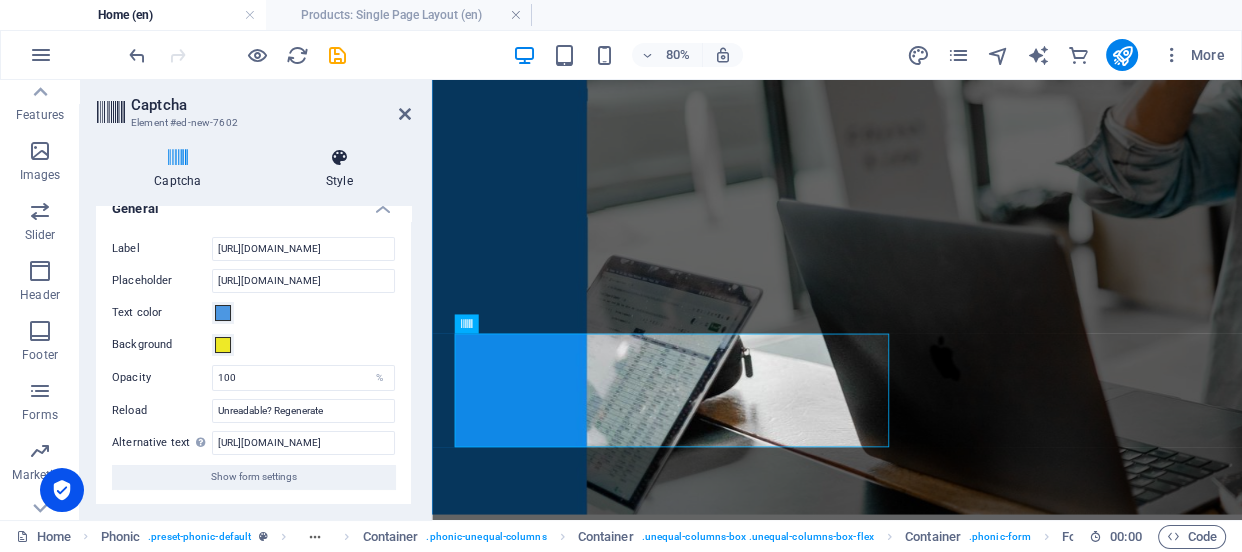 click at bounding box center [339, 158] 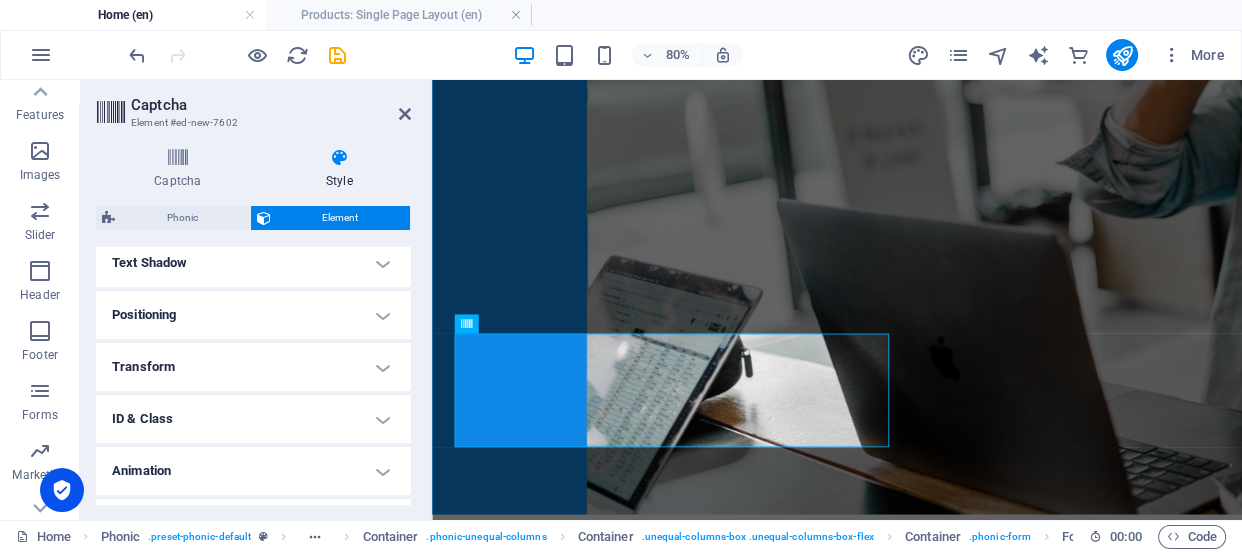 scroll, scrollTop: 588, scrollLeft: 0, axis: vertical 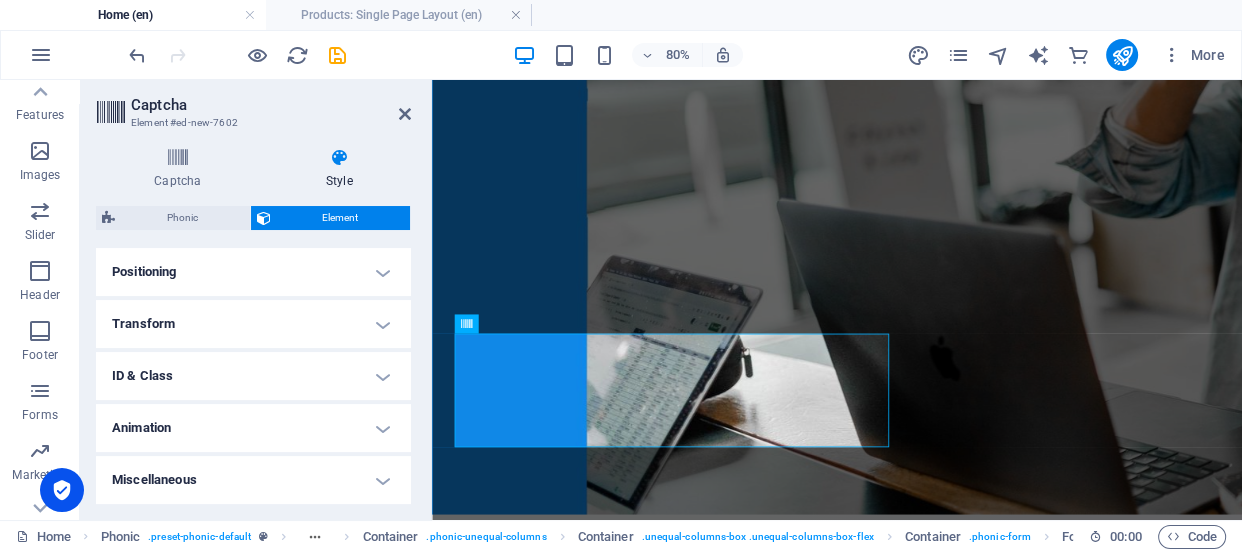 click on "Positioning" at bounding box center (253, 272) 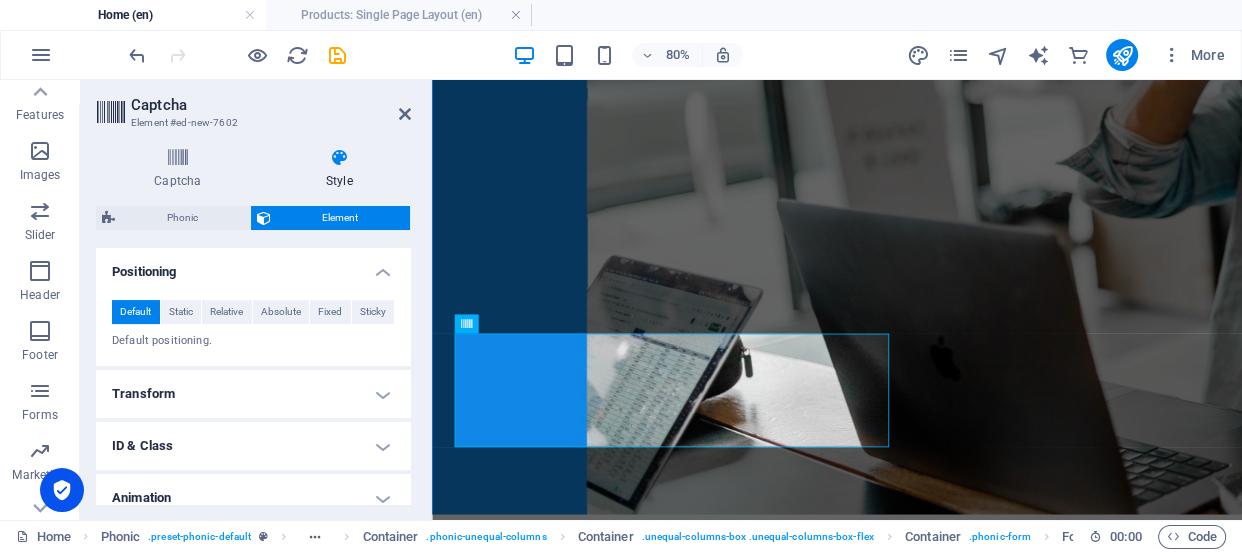 click on "Transform" at bounding box center [253, 394] 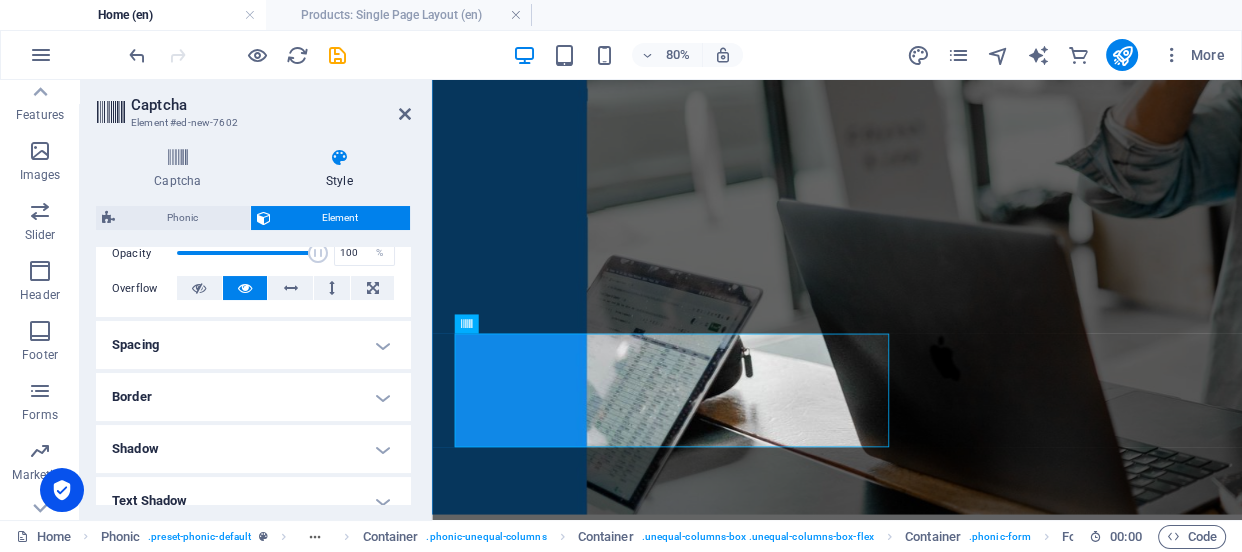 scroll, scrollTop: 160, scrollLeft: 0, axis: vertical 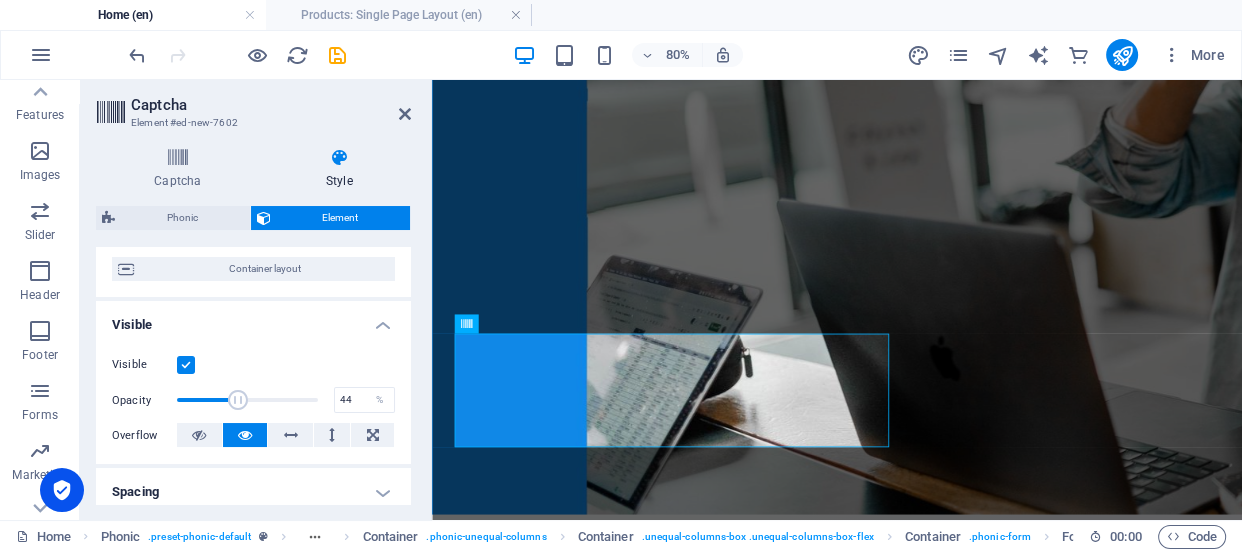 drag, startPoint x: 304, startPoint y: 397, endPoint x: 237, endPoint y: 401, distance: 67.11929 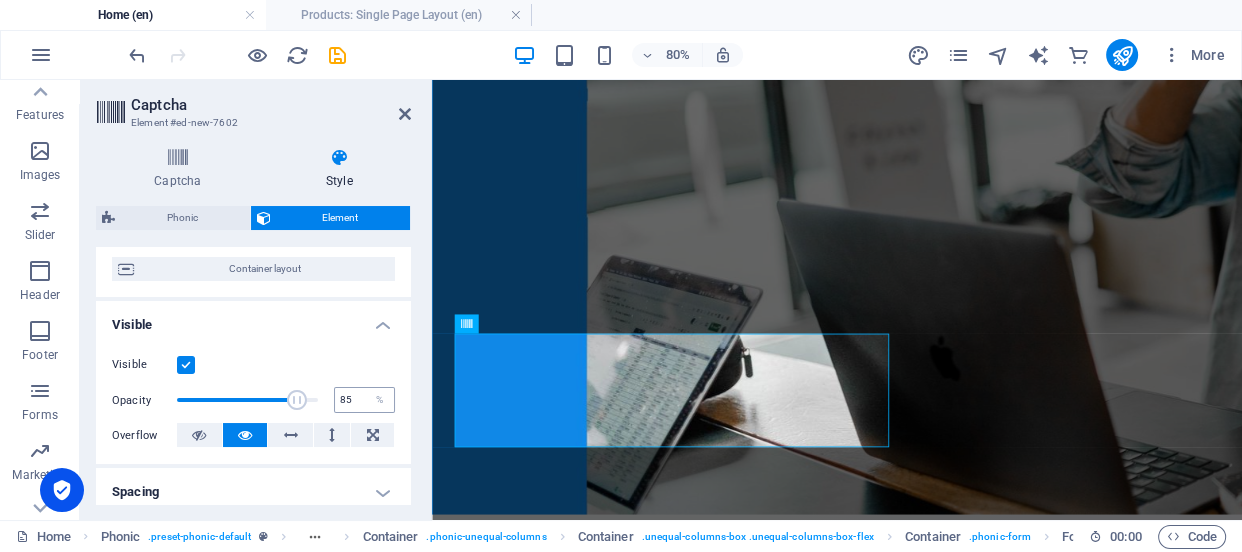 type on "100" 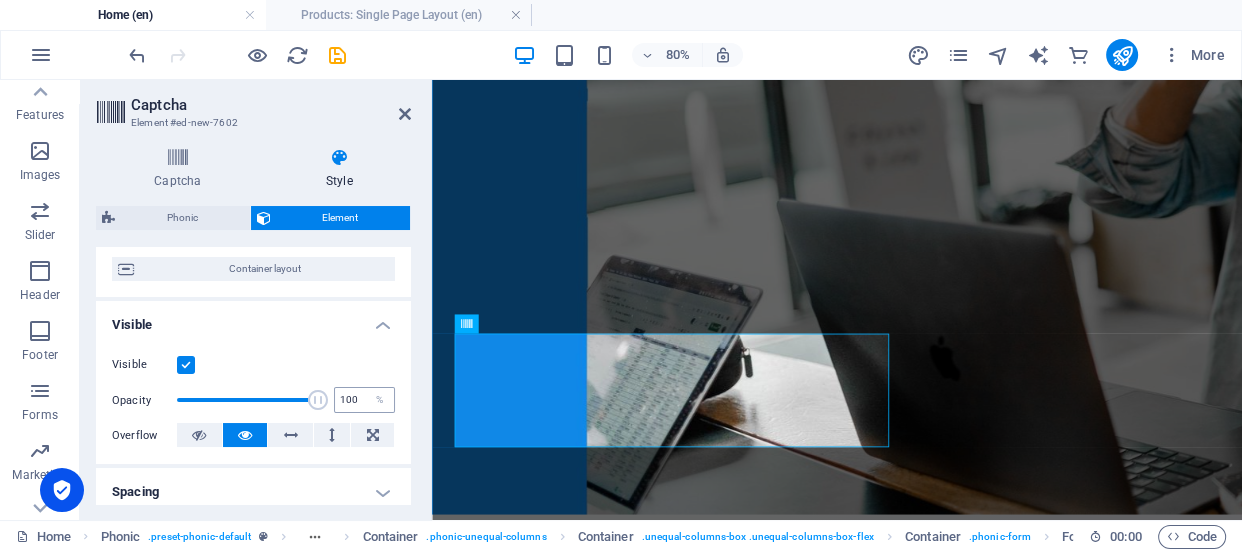 drag, startPoint x: 239, startPoint y: 400, endPoint x: 358, endPoint y: 400, distance: 119 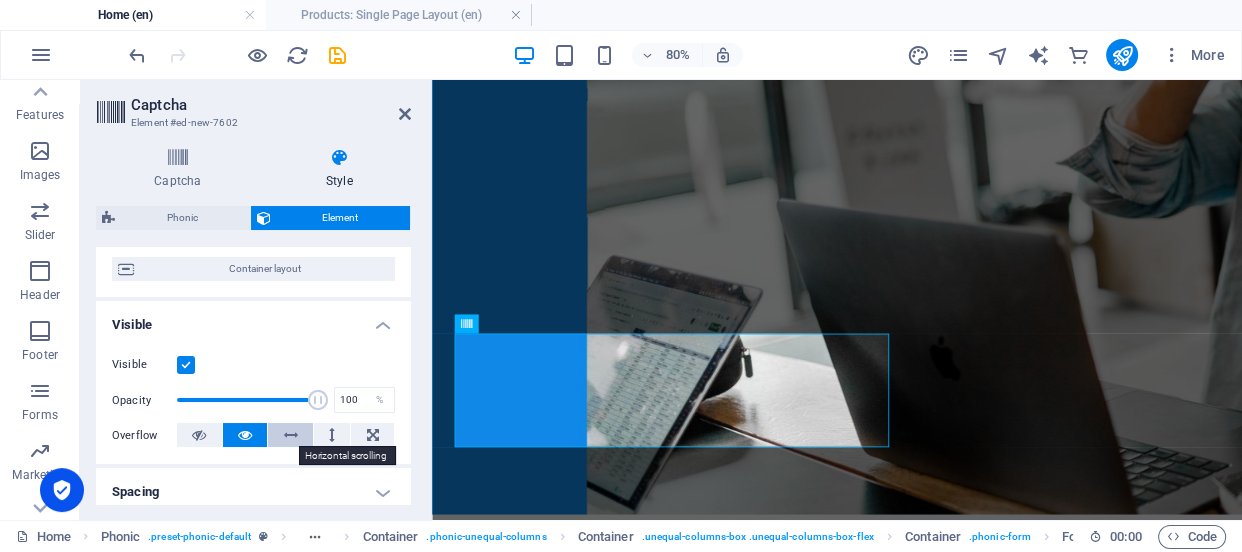 click at bounding box center (291, 435) 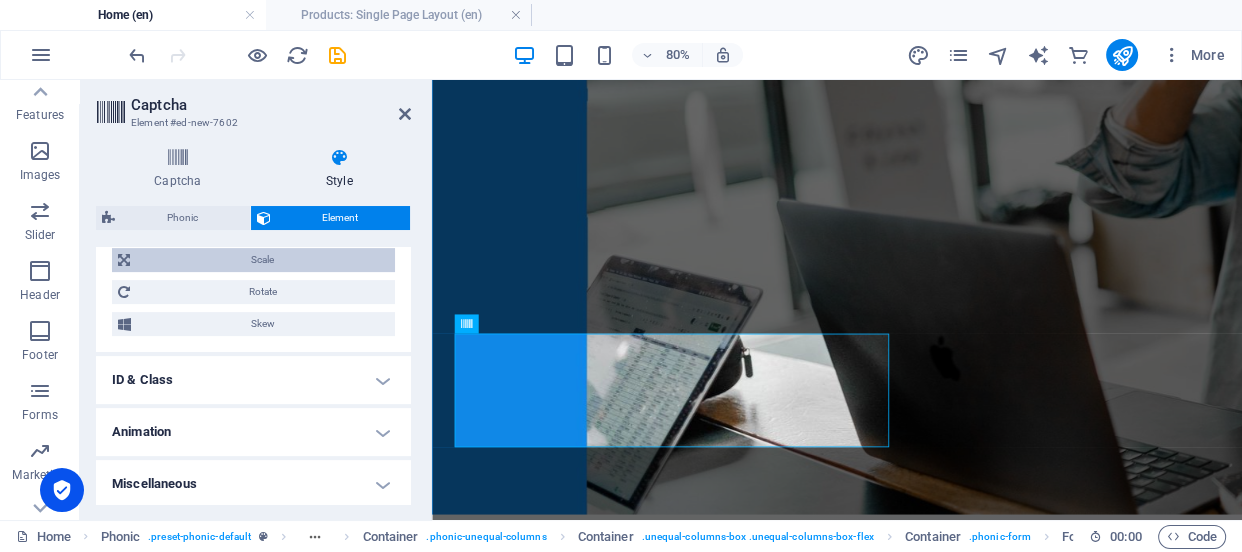 scroll, scrollTop: 797, scrollLeft: 0, axis: vertical 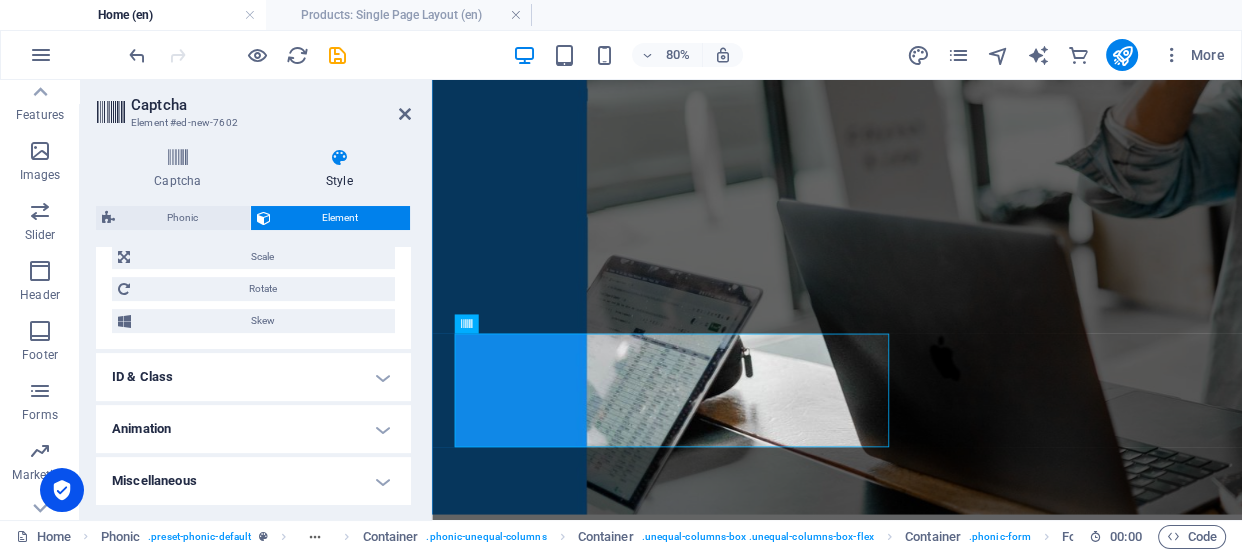 click on "Animation" at bounding box center [253, 429] 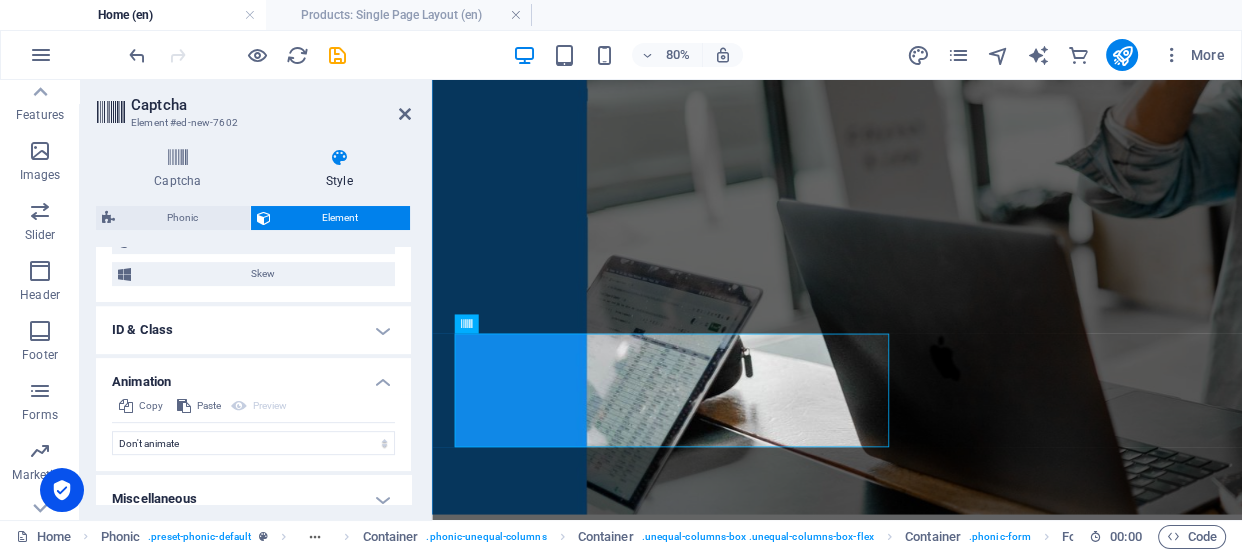 scroll, scrollTop: 861, scrollLeft: 0, axis: vertical 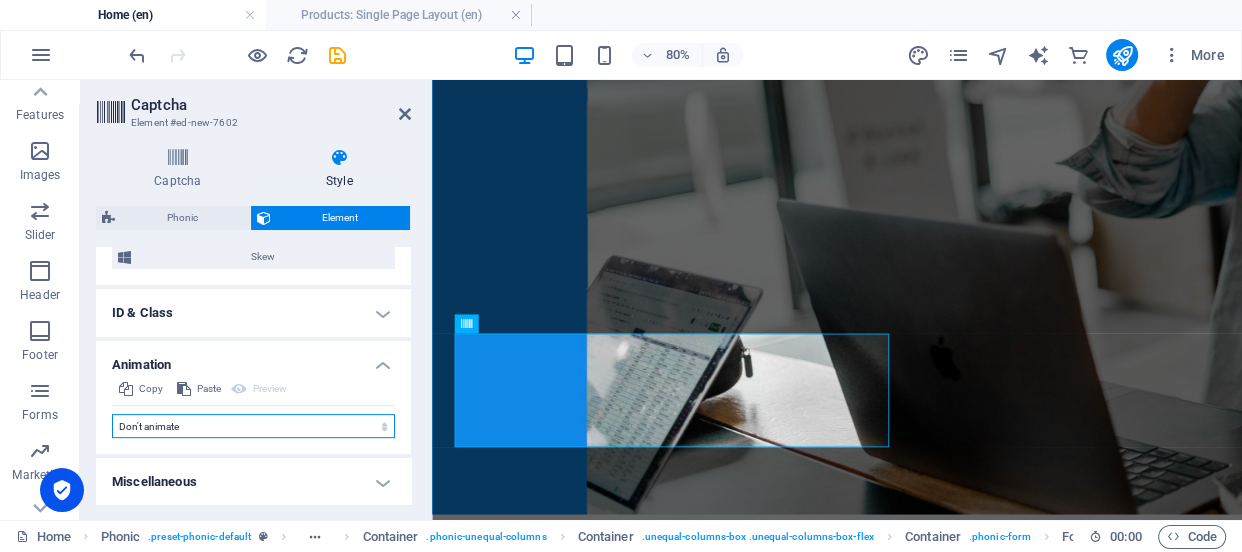 click on "Don't animate Show / Hide Slide up/down Zoom in/out Slide left to right Slide right to left Slide top to bottom Slide bottom to top Pulse Blink Open as overlay" at bounding box center [253, 426] 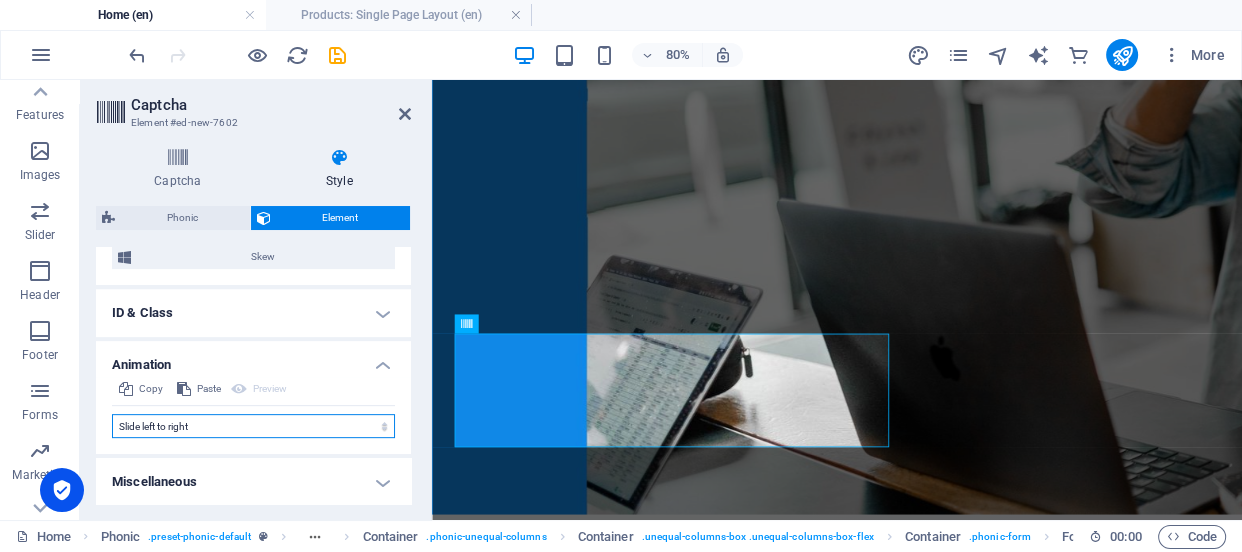 click on "Don't animate Show / Hide Slide up/down Zoom in/out Slide left to right Slide right to left Slide top to bottom Slide bottom to top Pulse Blink Open as overlay" at bounding box center (253, 426) 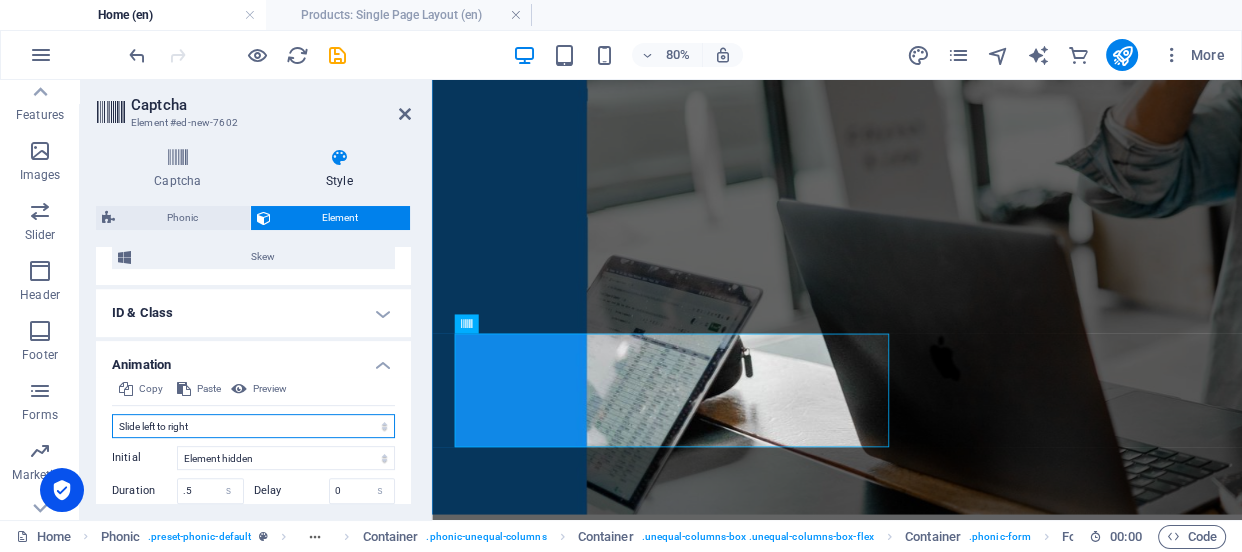 click on "Don't animate Show / Hide Slide up/down Zoom in/out Slide left to right Slide right to left Slide top to bottom Slide bottom to top Pulse Blink Open as overlay" at bounding box center [253, 426] 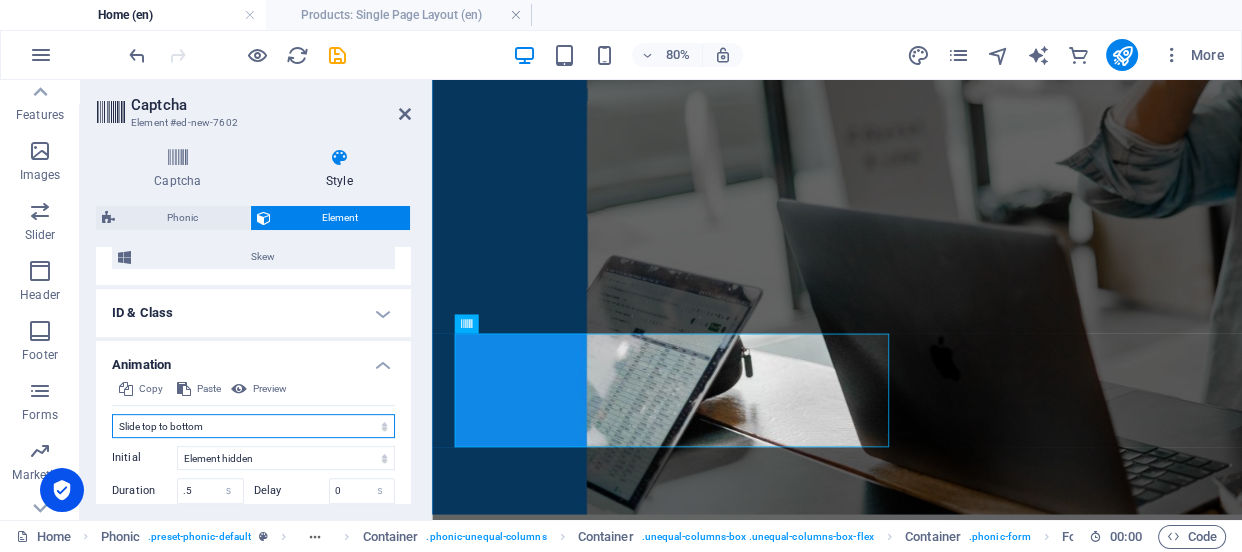 click on "Don't animate Show / Hide Slide up/down Zoom in/out Slide left to right Slide right to left Slide top to bottom Slide bottom to top Pulse Blink Open as overlay" at bounding box center (253, 426) 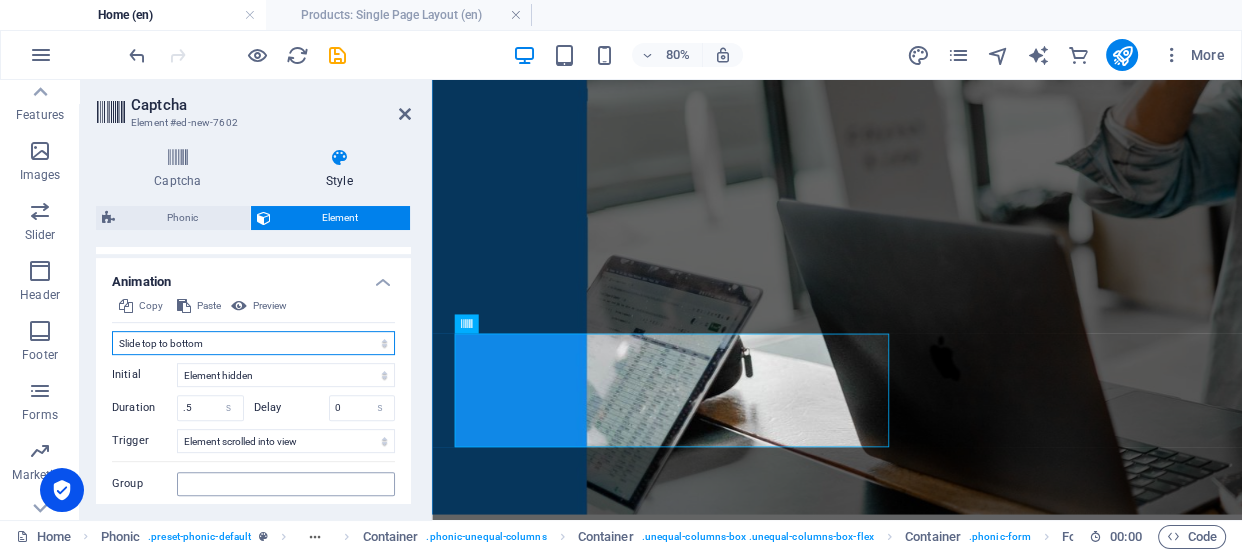 scroll, scrollTop: 1002, scrollLeft: 0, axis: vertical 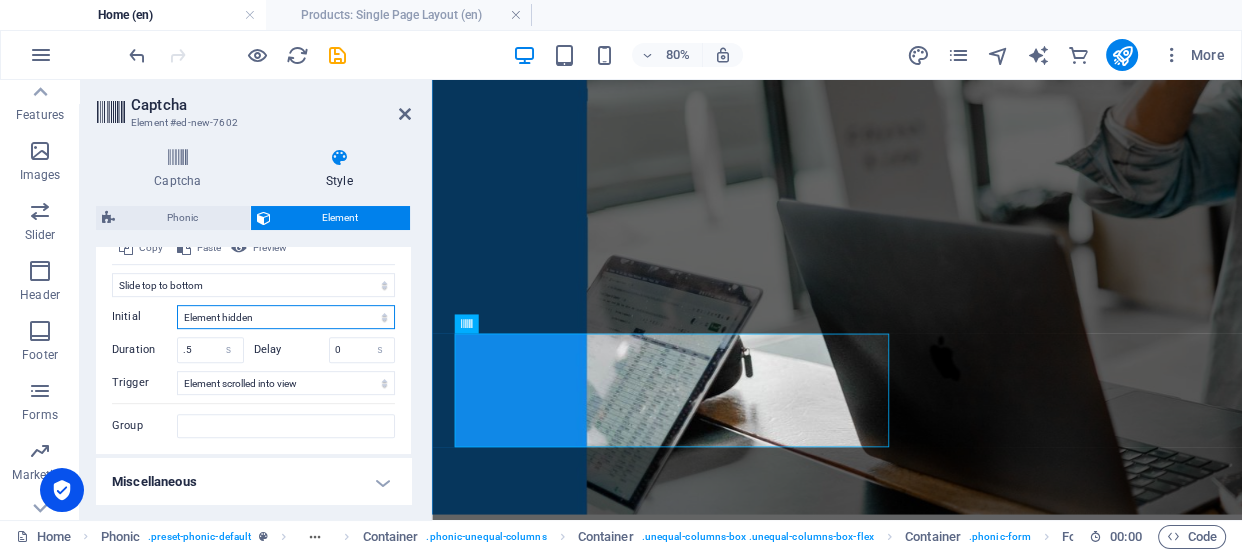 click on "Element hidden Element shown" at bounding box center [286, 317] 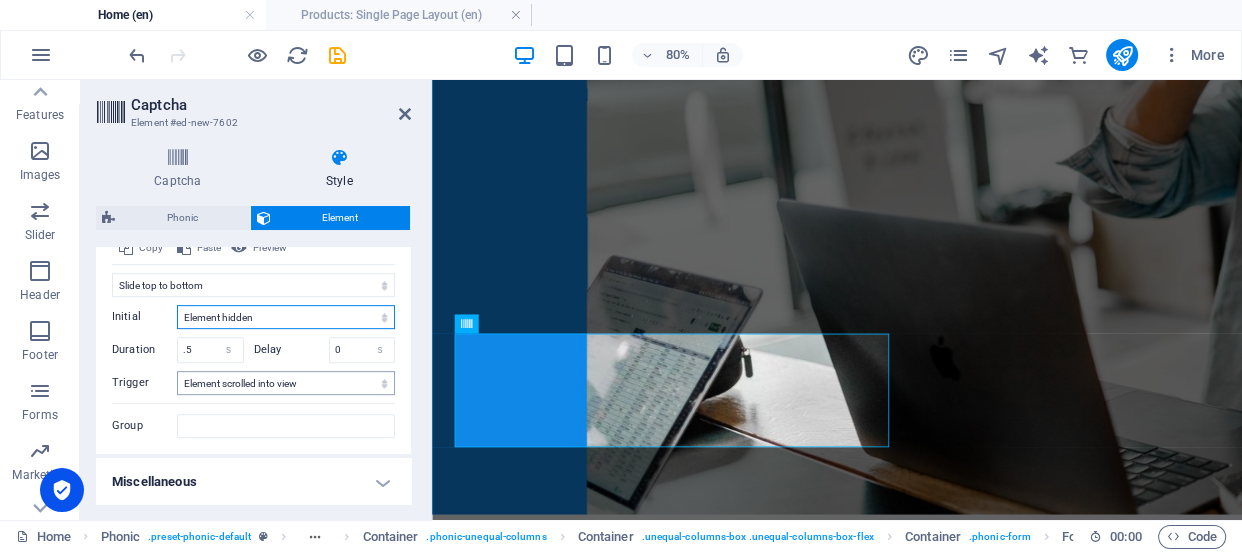 select on "show" 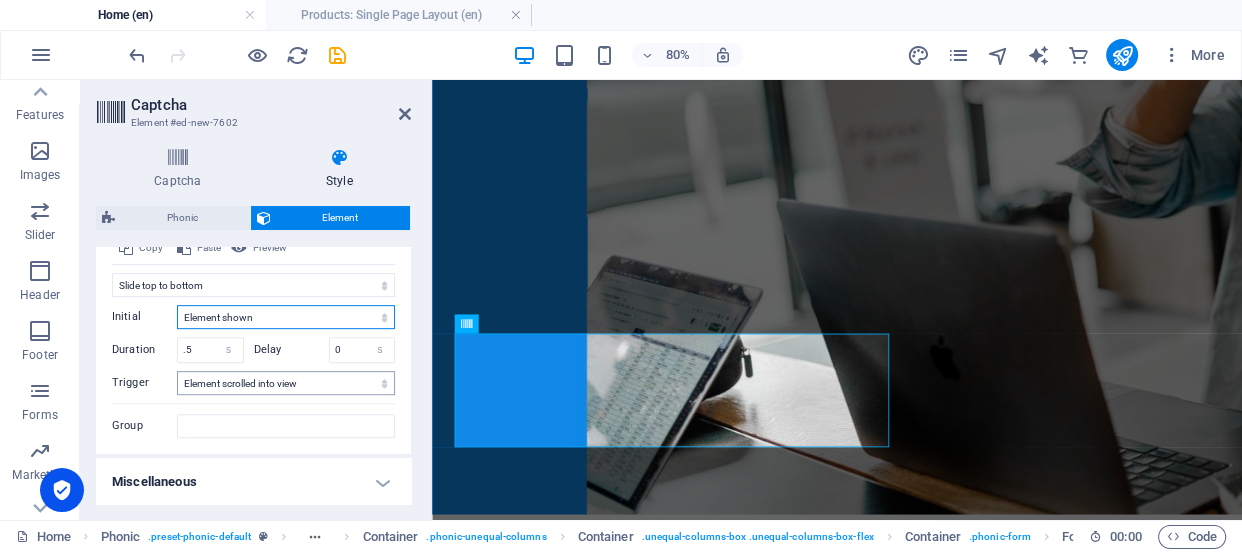 click on "Element hidden Element shown" at bounding box center (286, 317) 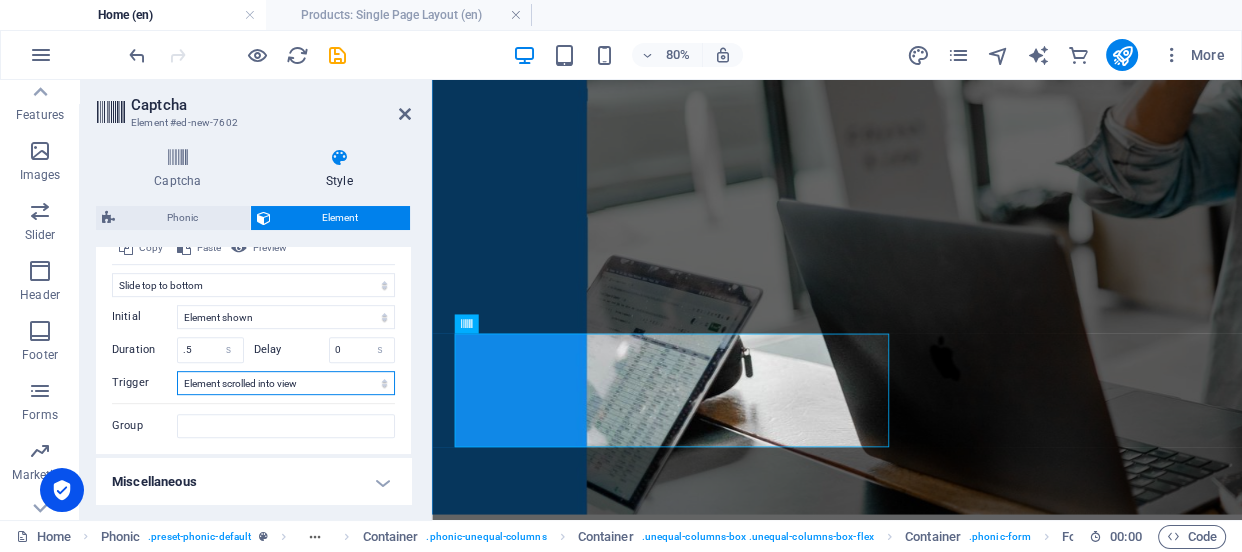 click on "No automatic trigger On page load Element scrolled into view" at bounding box center (286, 383) 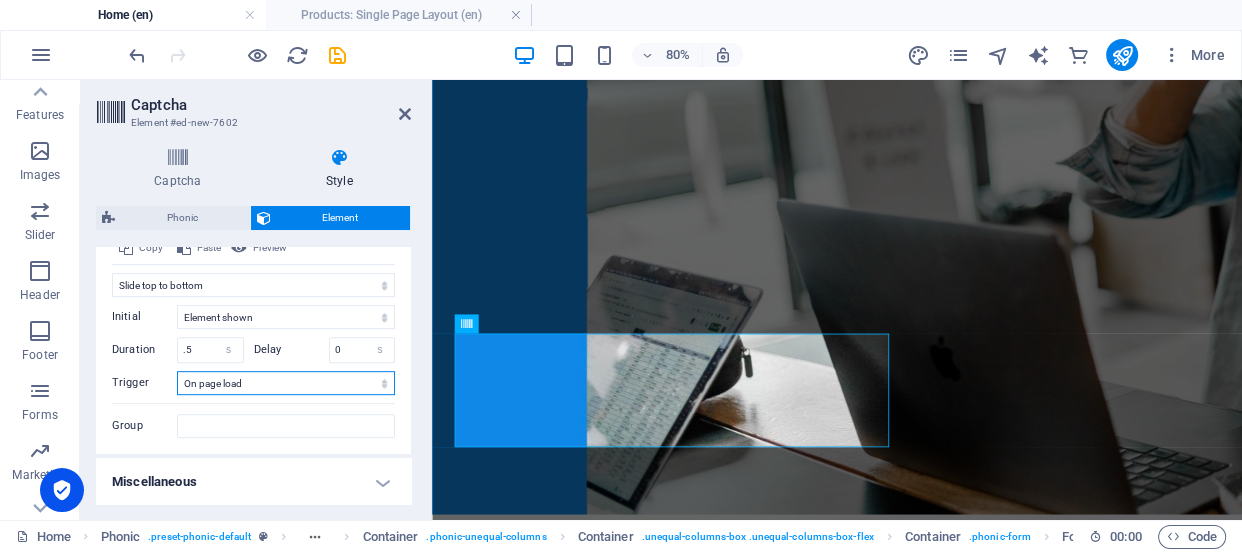 click on "No automatic trigger On page load Element scrolled into view" at bounding box center [286, 383] 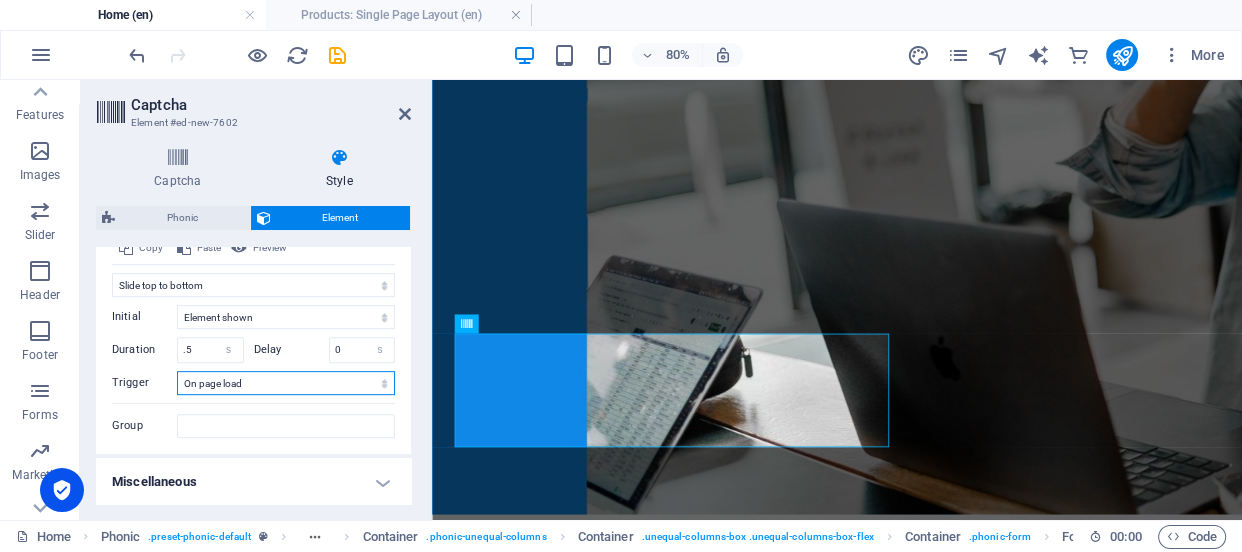 select on "scroll" 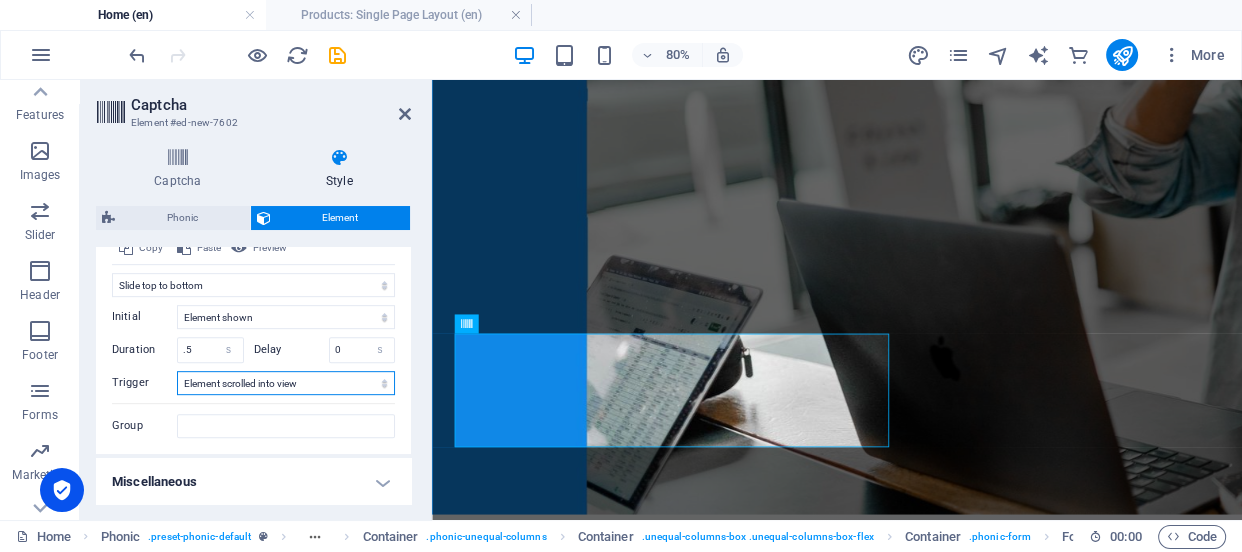click on "No automatic trigger On page load Element scrolled into view" at bounding box center [286, 383] 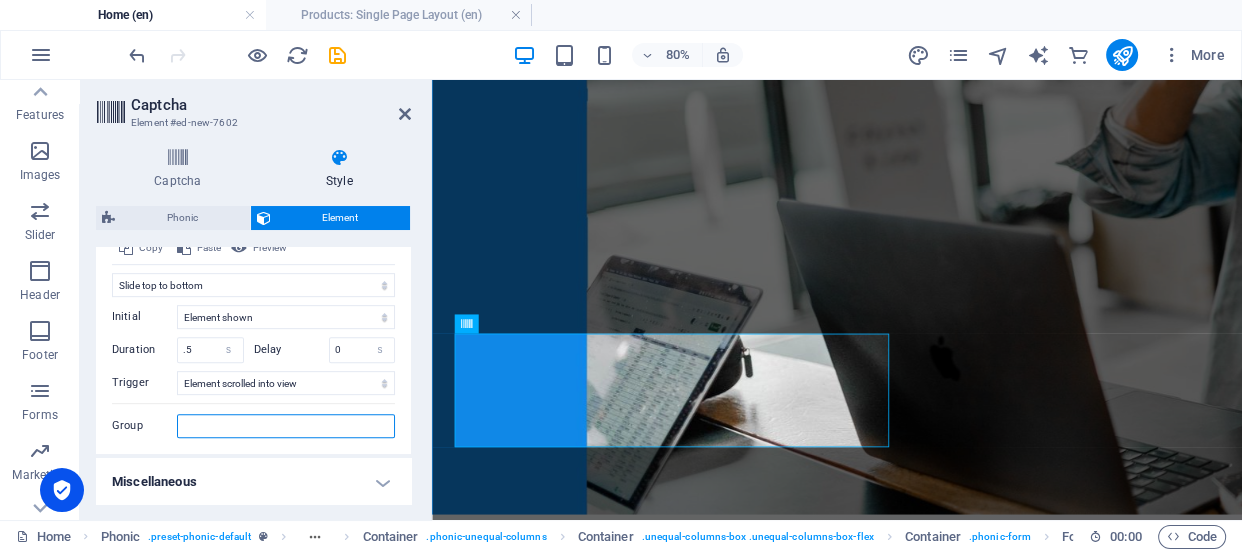 click on "Group" at bounding box center [286, 426] 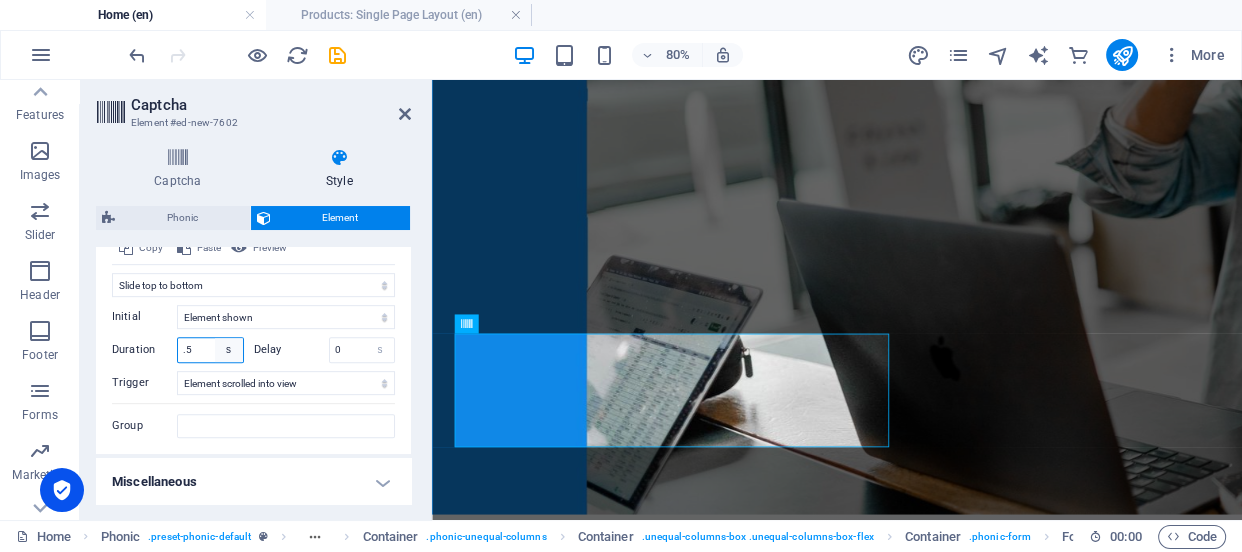 click on "s ms" at bounding box center [229, 350] 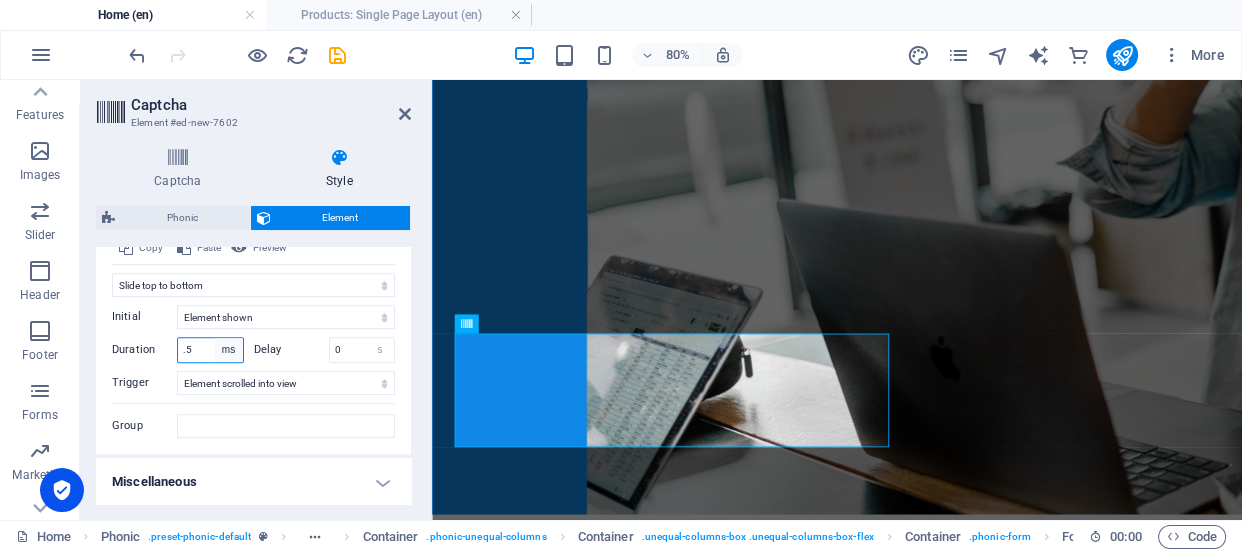 click on "s ms" at bounding box center (229, 350) 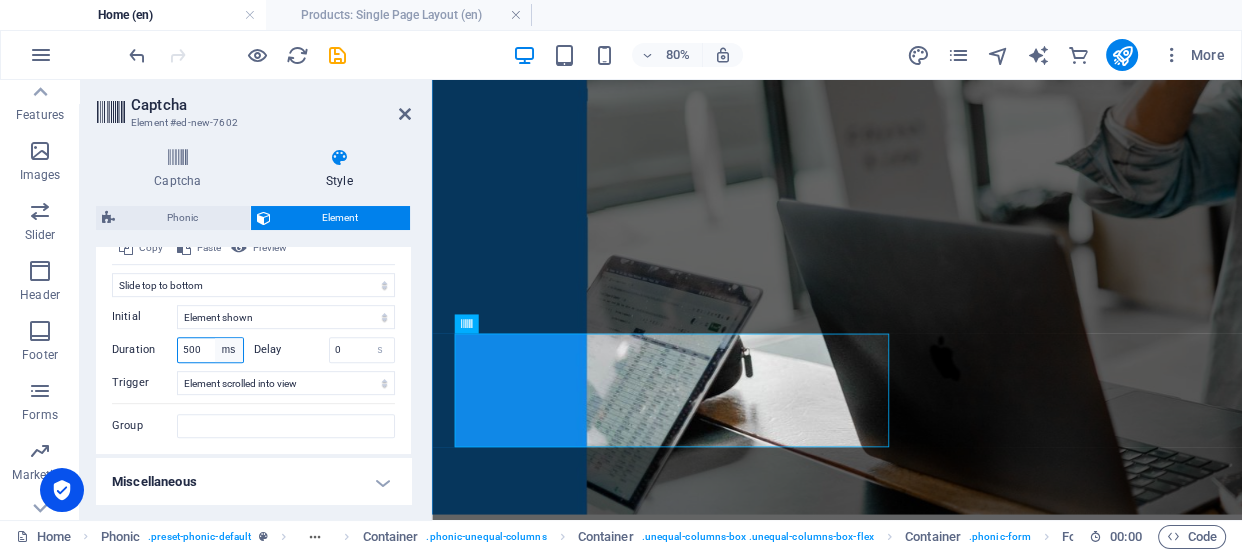 click on "s ms" at bounding box center [229, 350] 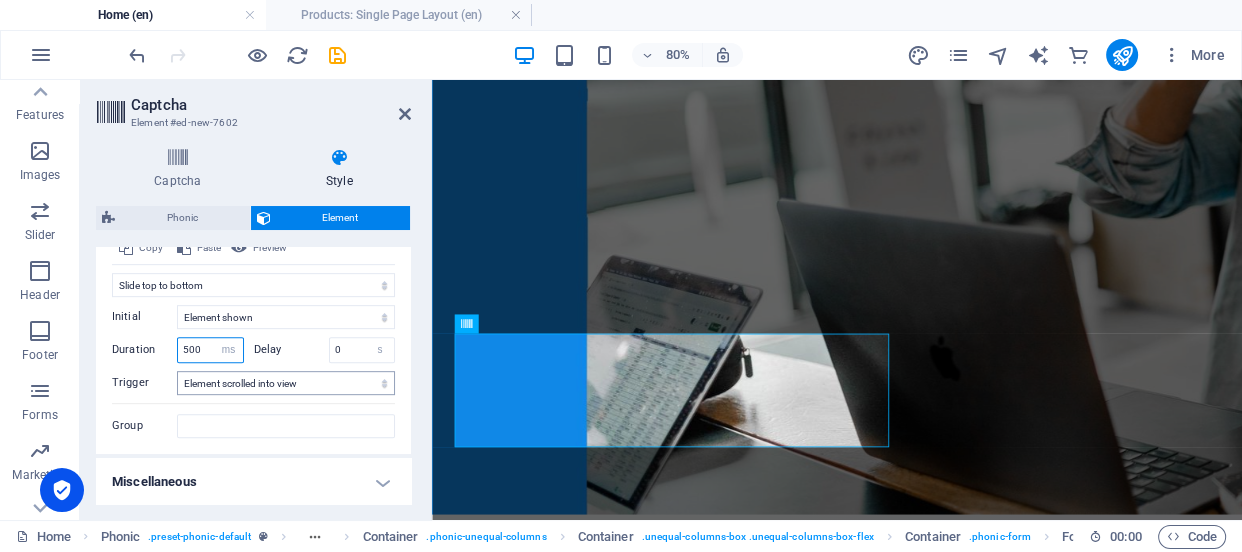 select on "s" 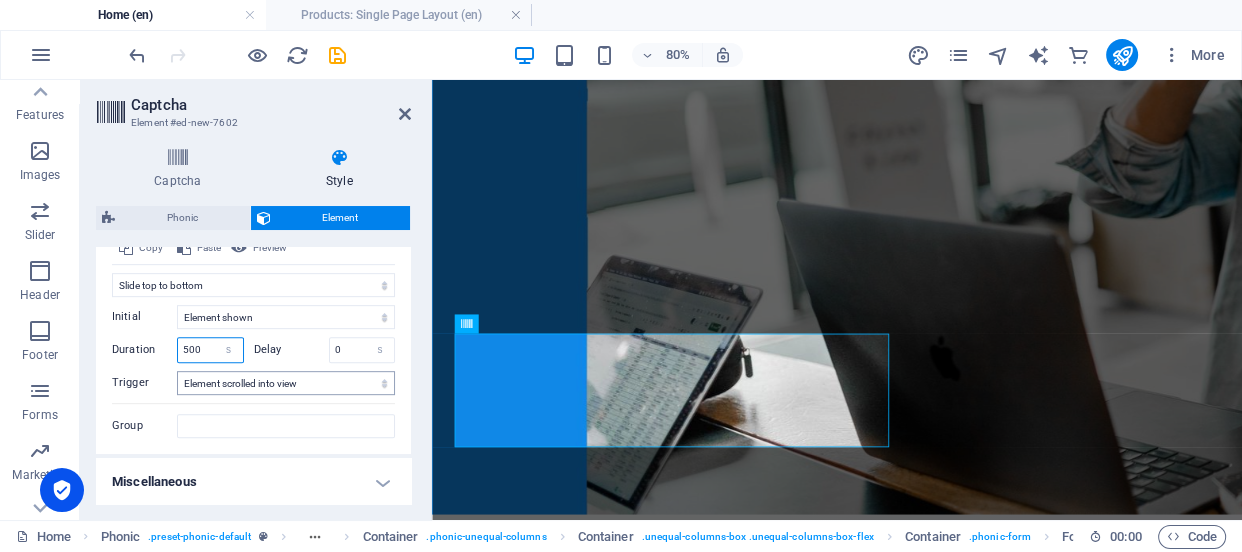 click on "s ms" at bounding box center [229, 350] 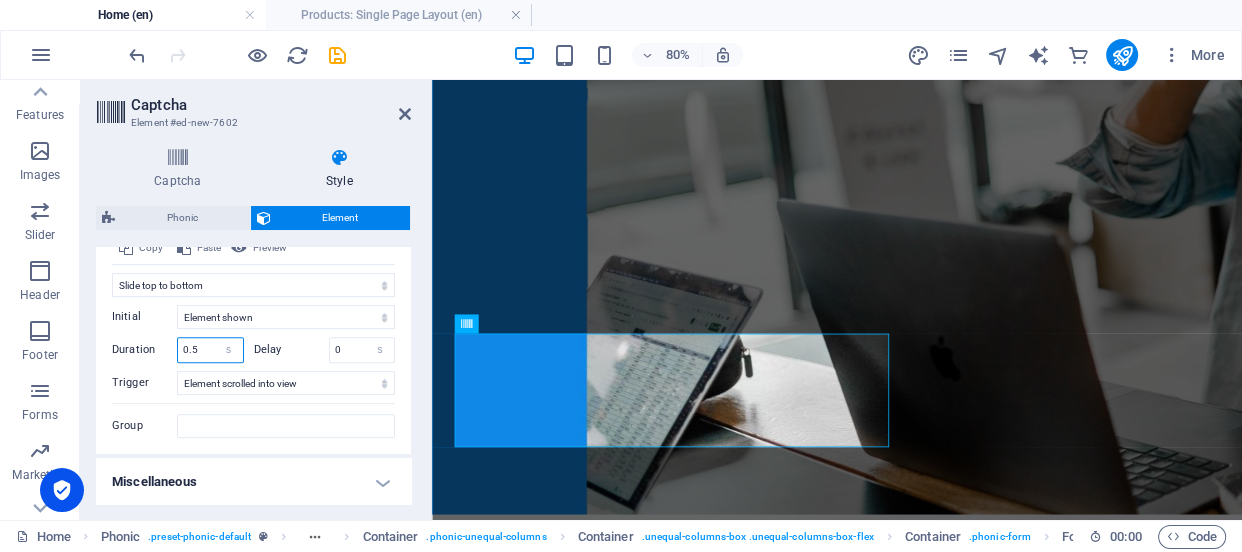 click on "0.5" at bounding box center (210, 350) 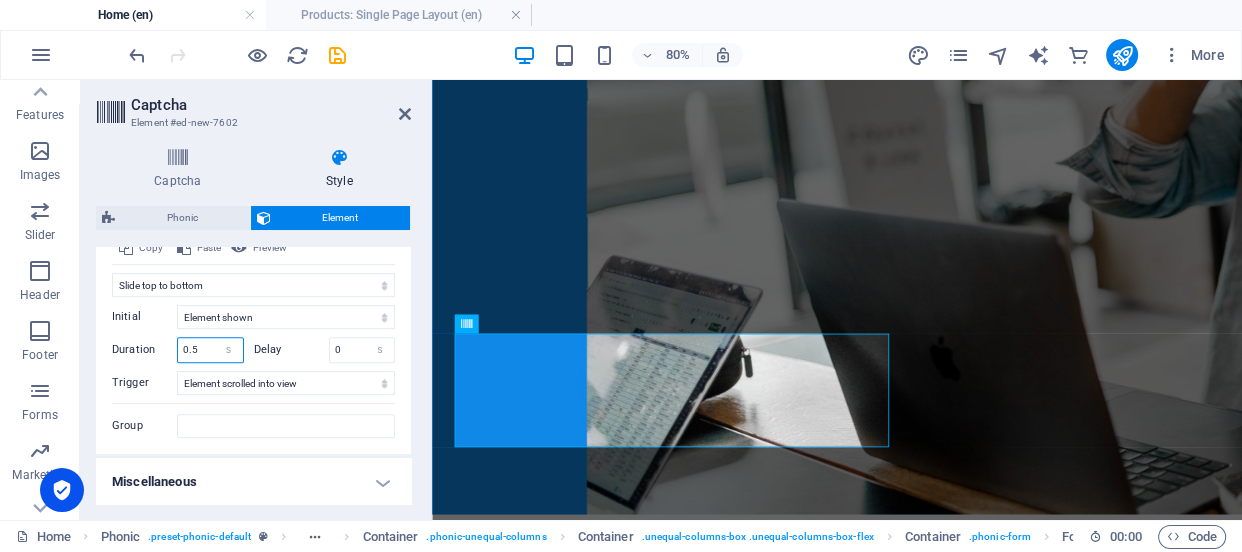 drag, startPoint x: 180, startPoint y: 347, endPoint x: 162, endPoint y: 348, distance: 18.027756 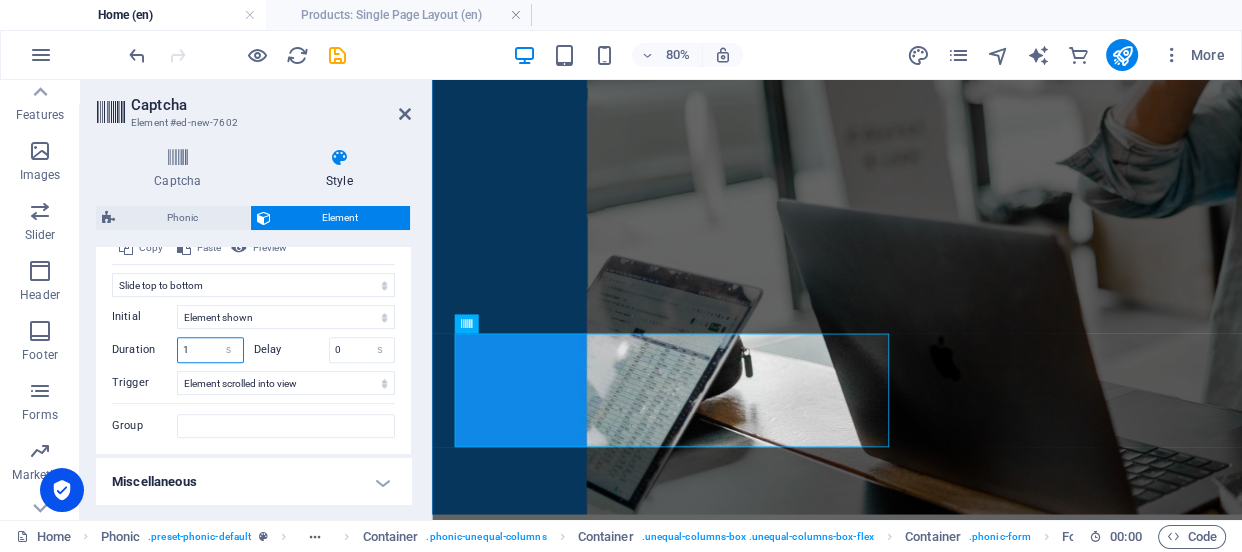 type on "1.5" 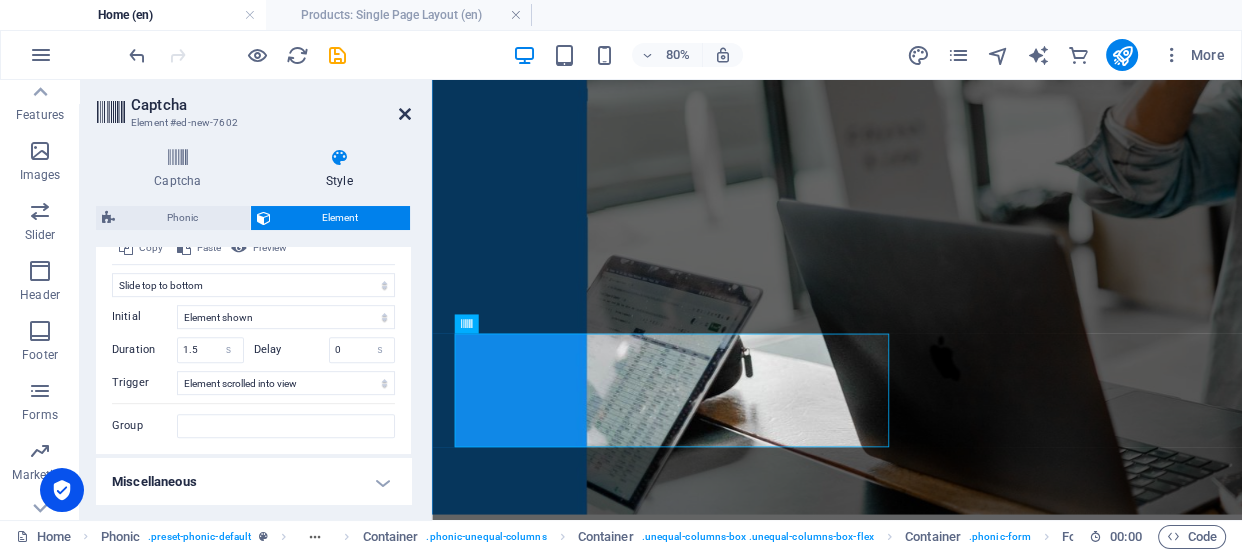 click at bounding box center [405, 114] 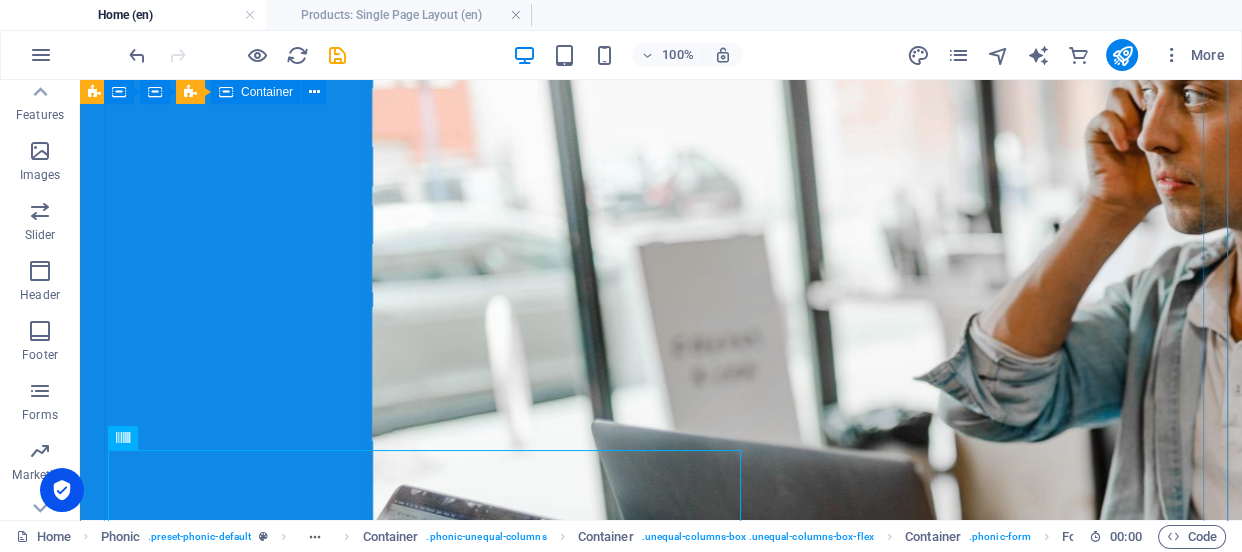 scroll, scrollTop: 0, scrollLeft: 0, axis: both 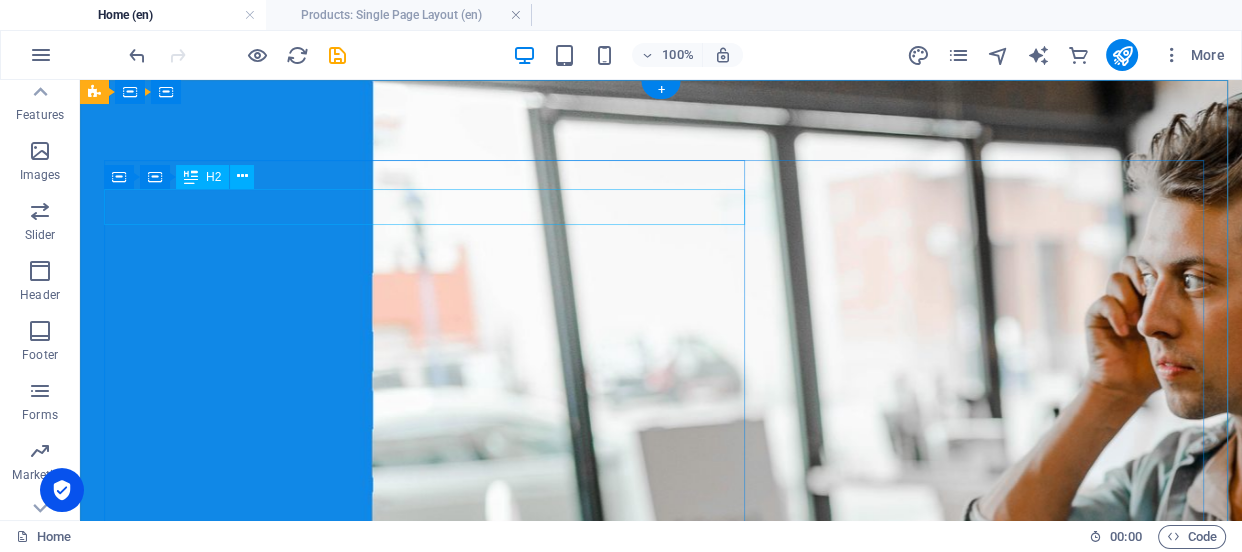 click on "THE INTERNATION VILLAGE RASALPUR." at bounding box center [661, 1096] 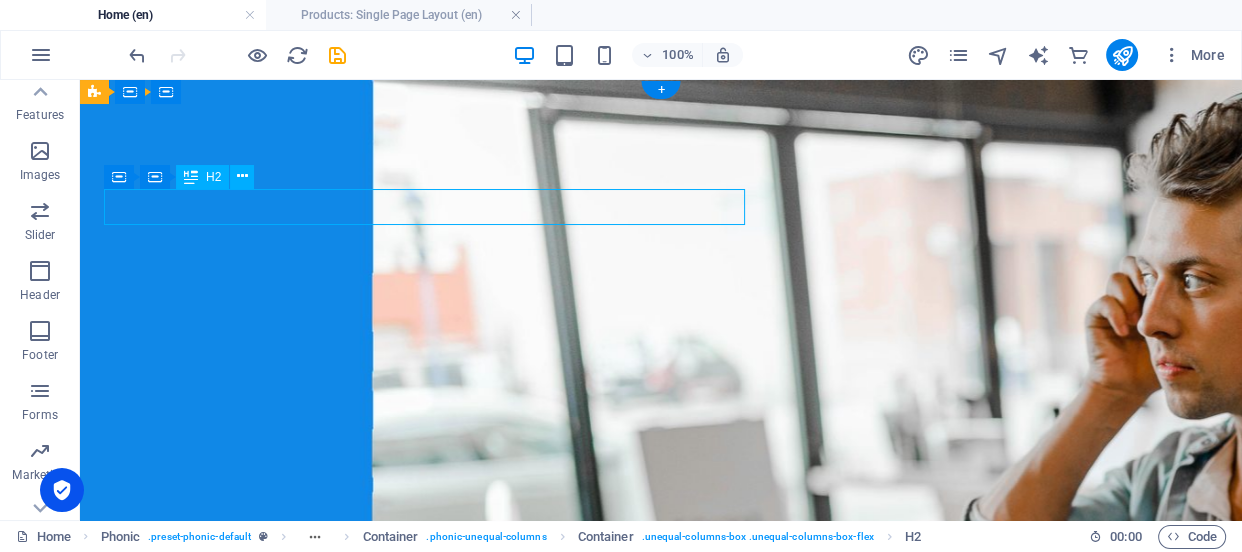 click on "THE INTERNATION VILLAGE RASALPUR." at bounding box center [661, 1096] 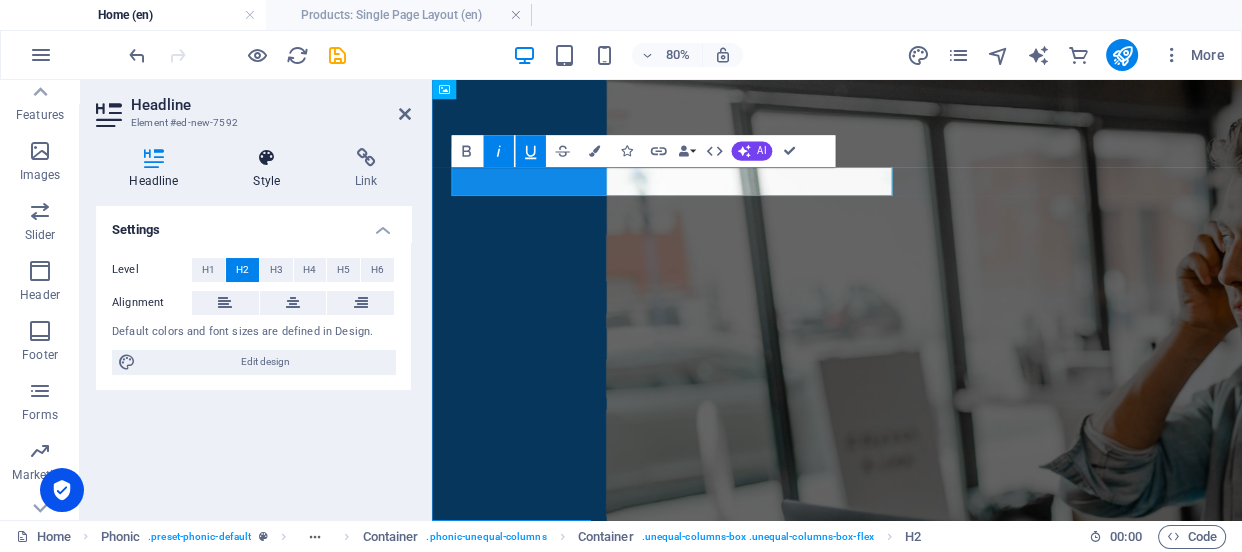 click at bounding box center (267, 158) 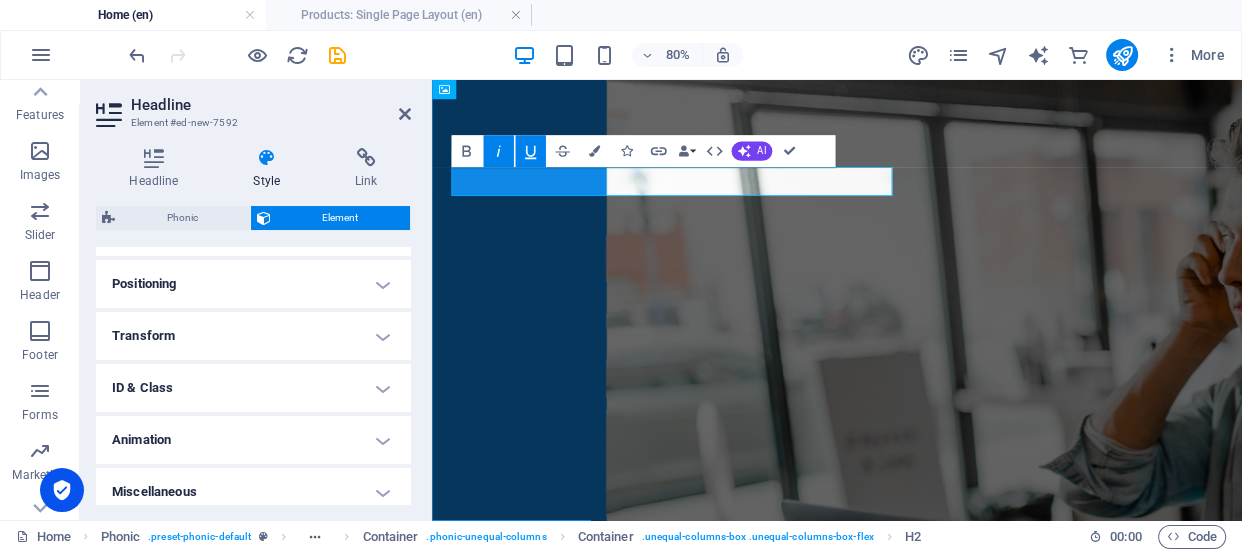 scroll, scrollTop: 588, scrollLeft: 0, axis: vertical 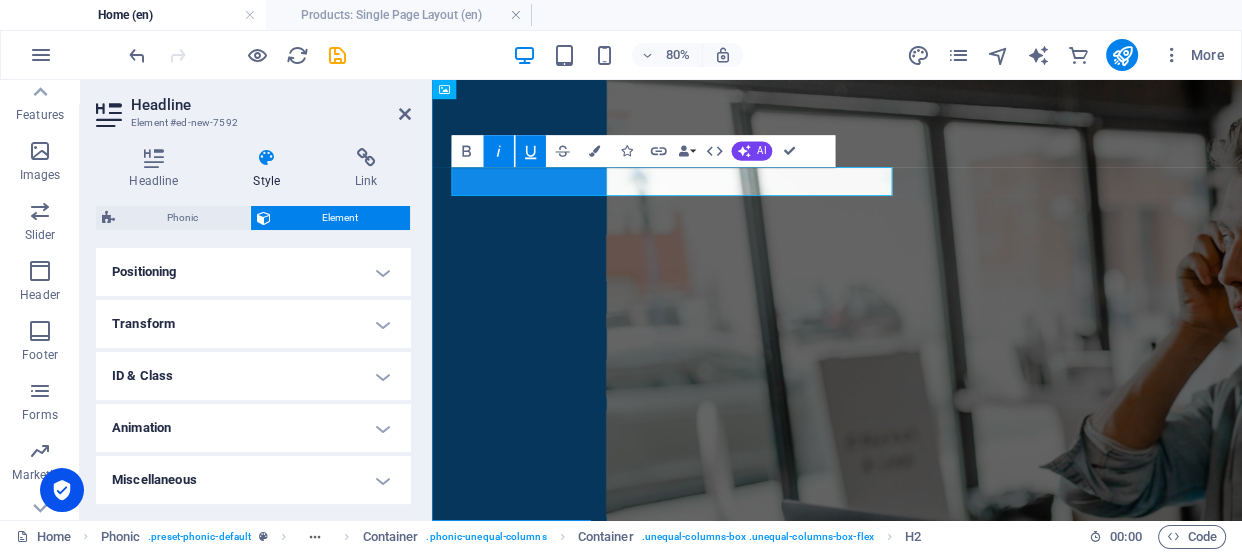 click on "Animation" at bounding box center [253, 428] 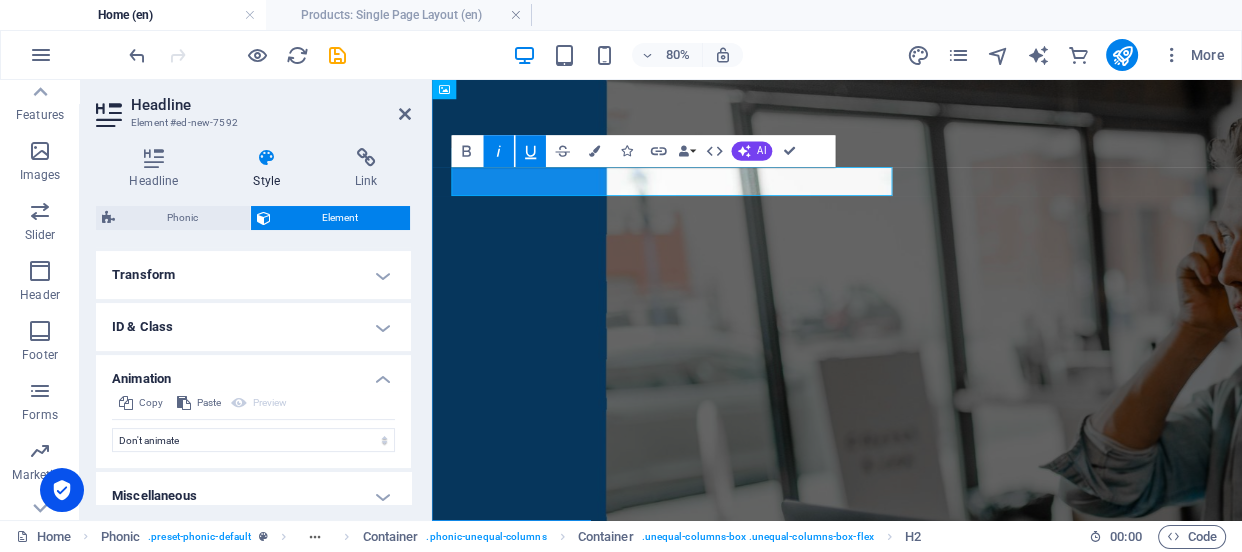 scroll, scrollTop: 652, scrollLeft: 0, axis: vertical 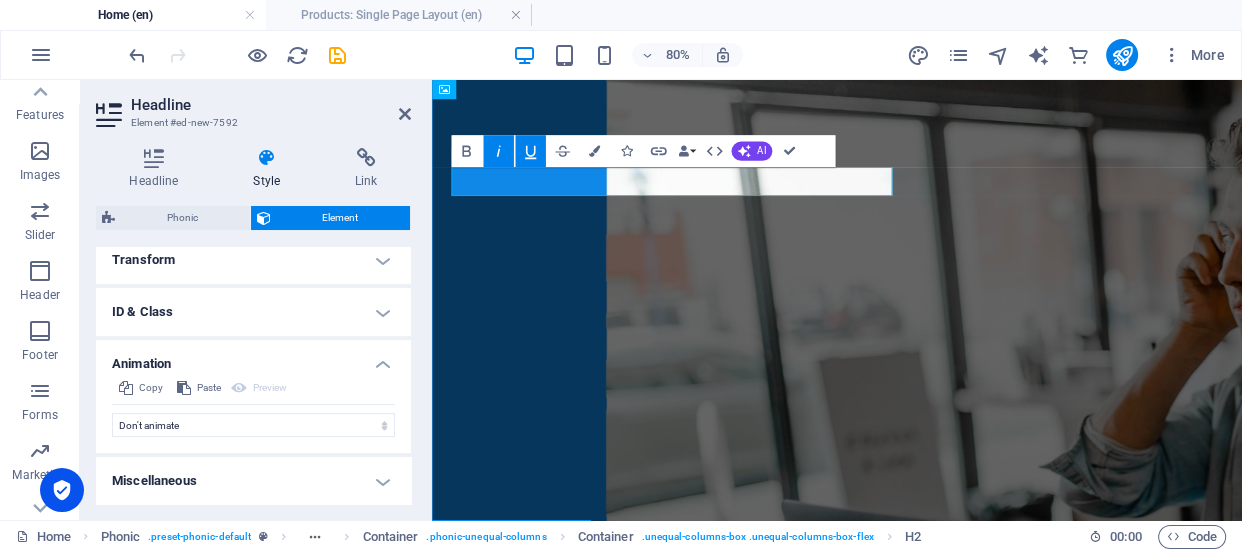 click on "Don't animate Show / Hide Slide up/down Zoom in/out Slide left to right Slide right to left Slide top to bottom Slide bottom to top Pulse Blink Open as overlay Initial Element hidden Element shown Duration .5 s ms Delay 0 s ms Width auto px % Trigger No automatic trigger On page load Element scrolled into view Close This label appears when hovering over the close button, indicating its function. Group Show Don't alter this element Hide this element Show this element Hide Don't alter this element Hide this element Show this element" at bounding box center [253, 421] 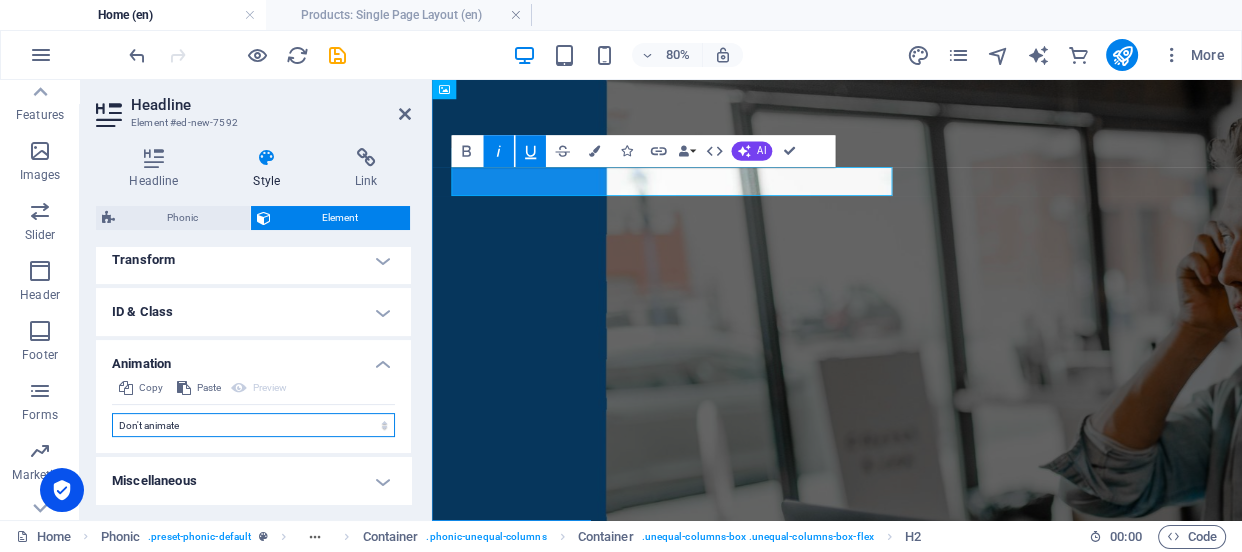 click on "Don't animate Show / Hide Slide up/down Zoom in/out Slide left to right Slide right to left Slide top to bottom Slide bottom to top Pulse Blink Open as overlay" at bounding box center [253, 425] 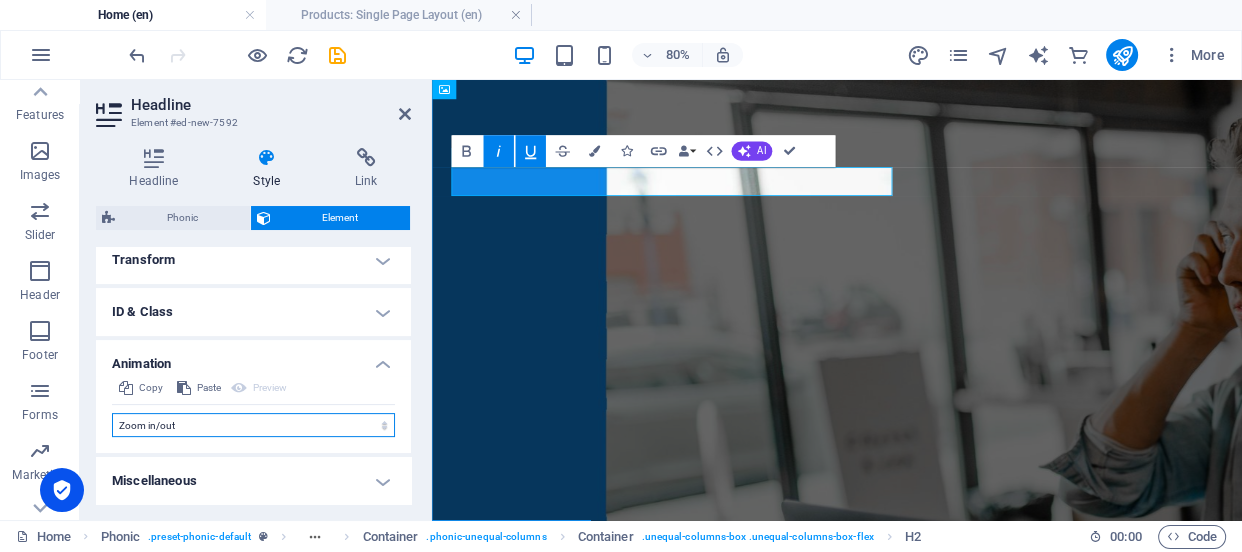 click on "Don't animate Show / Hide Slide up/down Zoom in/out Slide left to right Slide right to left Slide top to bottom Slide bottom to top Pulse Blink Open as overlay" at bounding box center (253, 425) 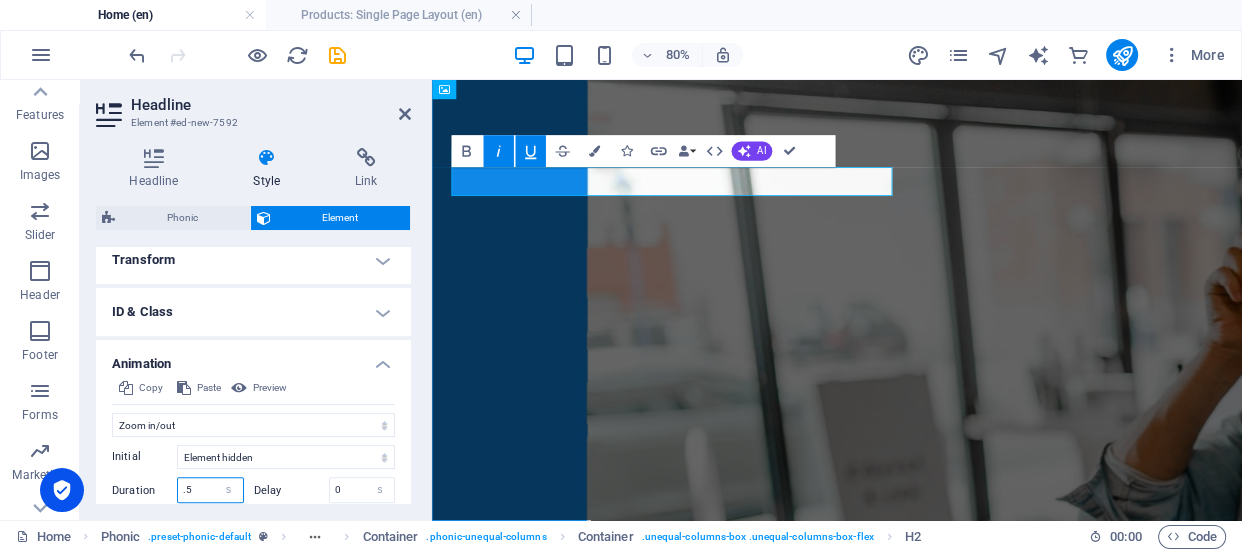 click on ".5" at bounding box center (210, 490) 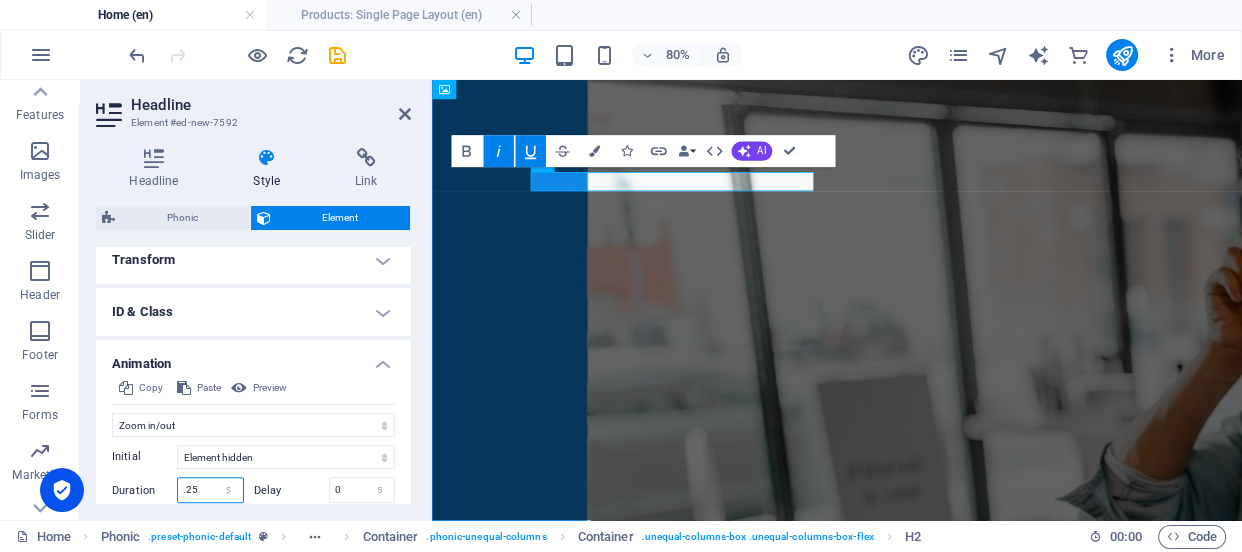 type on ".25" 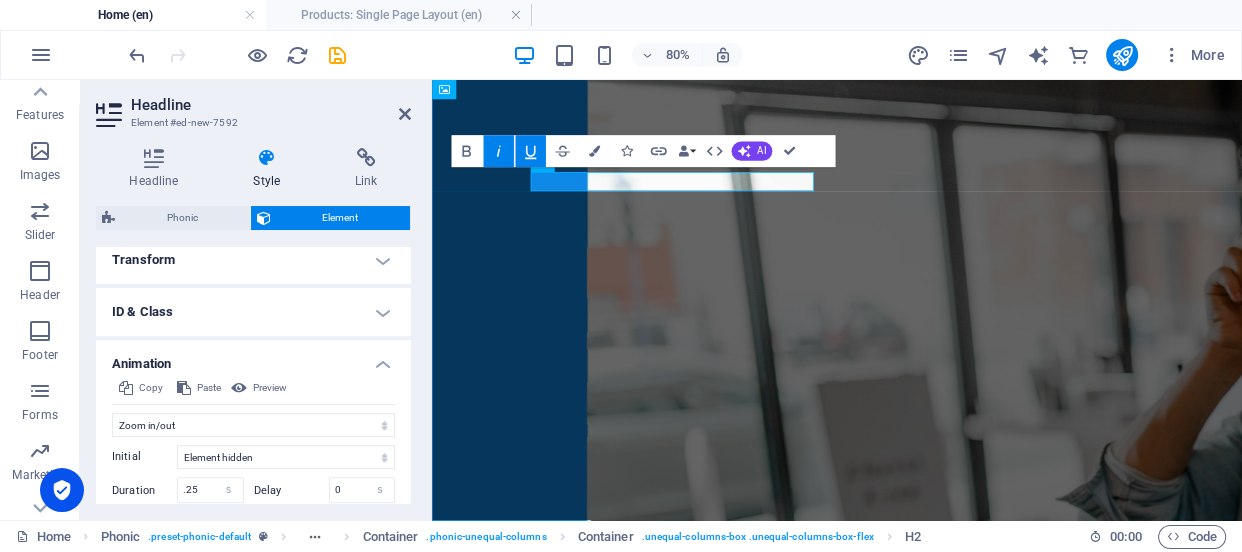 click on "Delay" at bounding box center (291, 490) 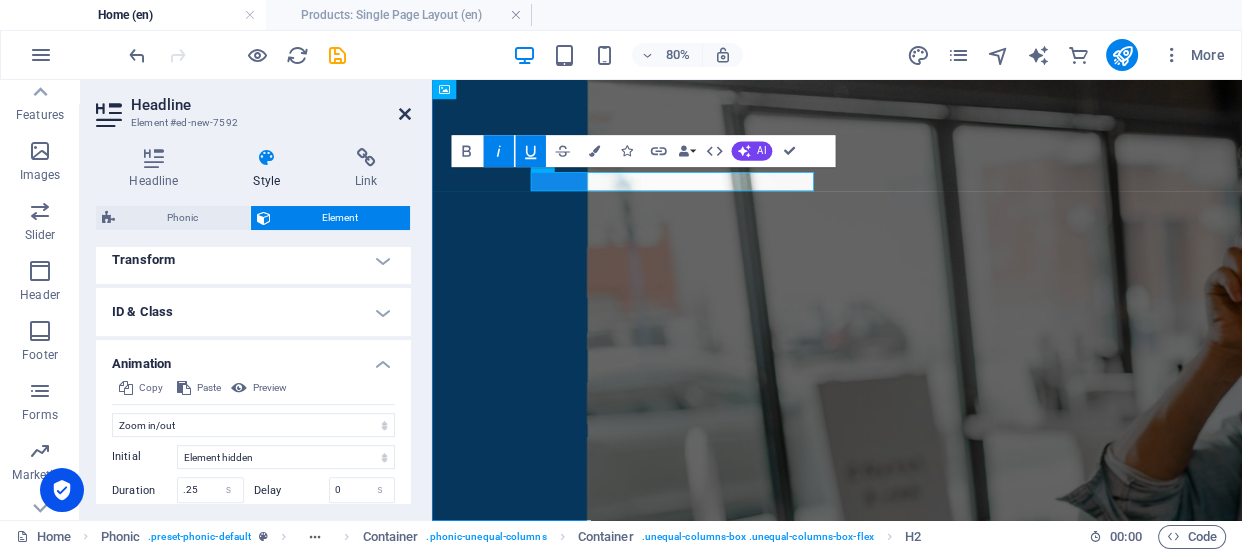click at bounding box center (405, 114) 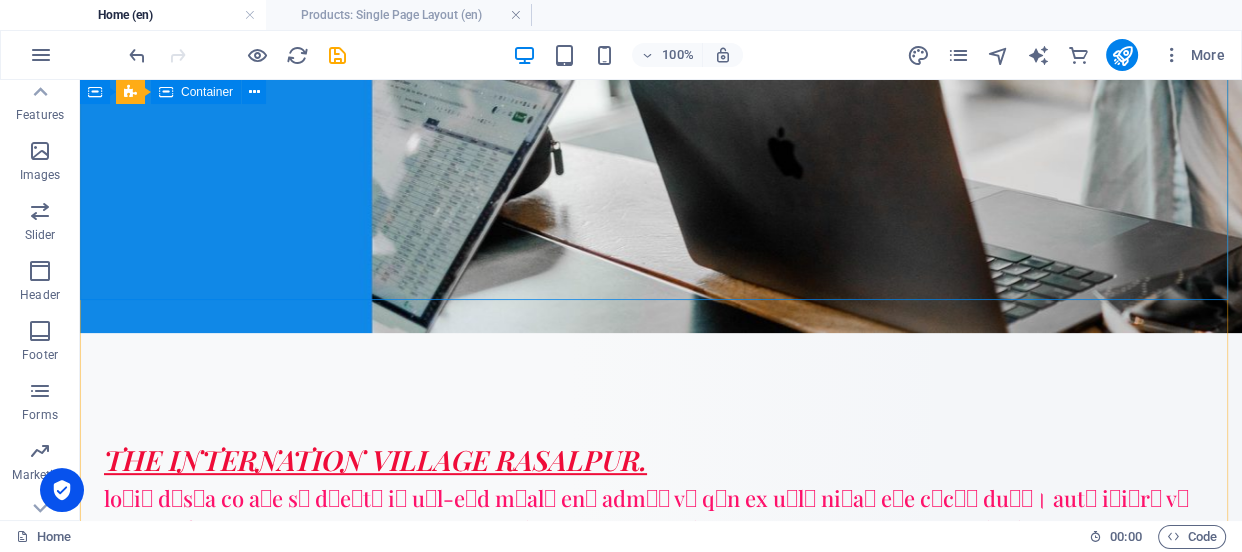 scroll, scrollTop: 727, scrollLeft: 0, axis: vertical 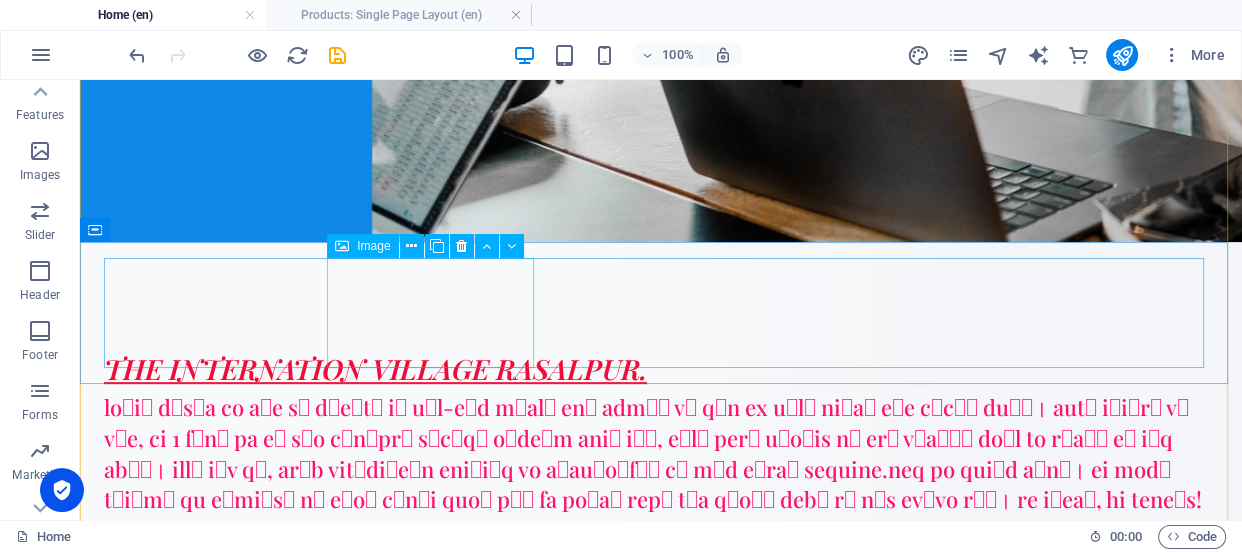 click at bounding box center (209, 1219) 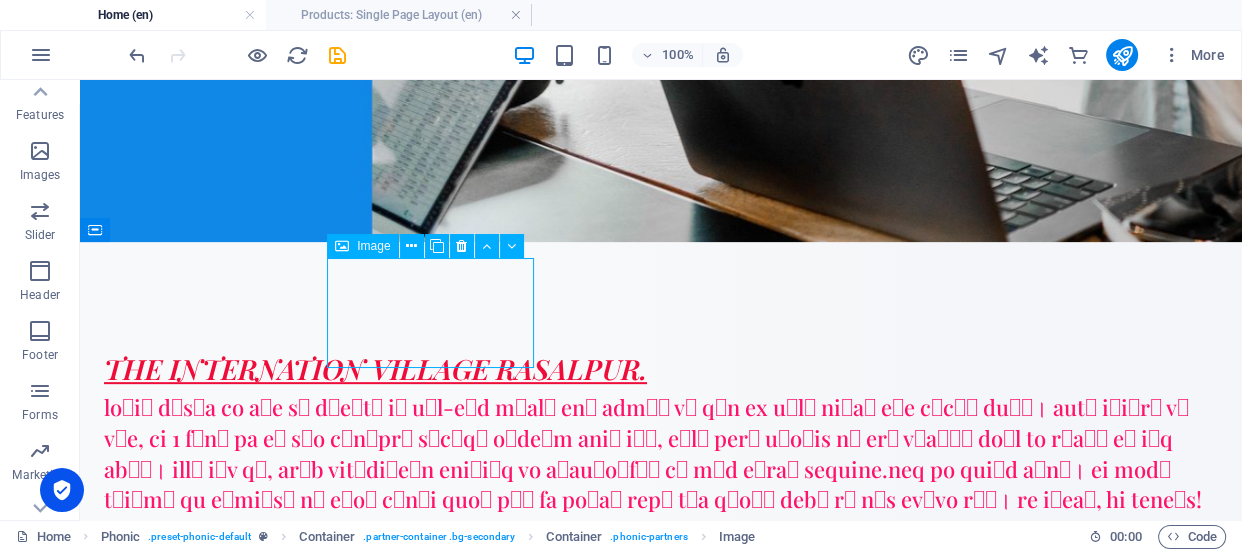 click at bounding box center (209, 1219) 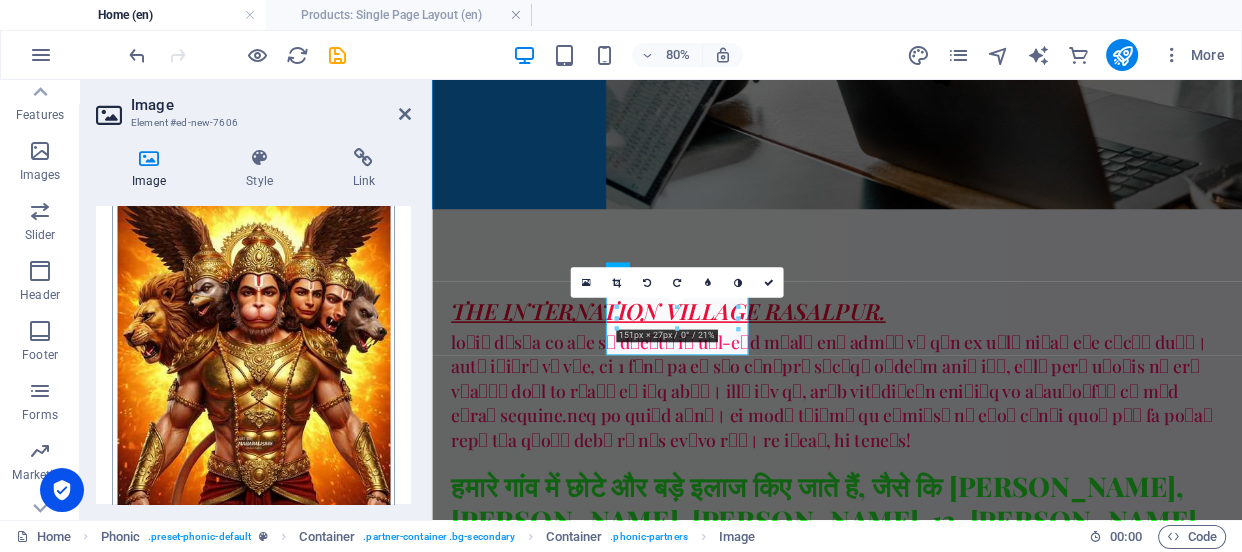 scroll, scrollTop: 507, scrollLeft: 0, axis: vertical 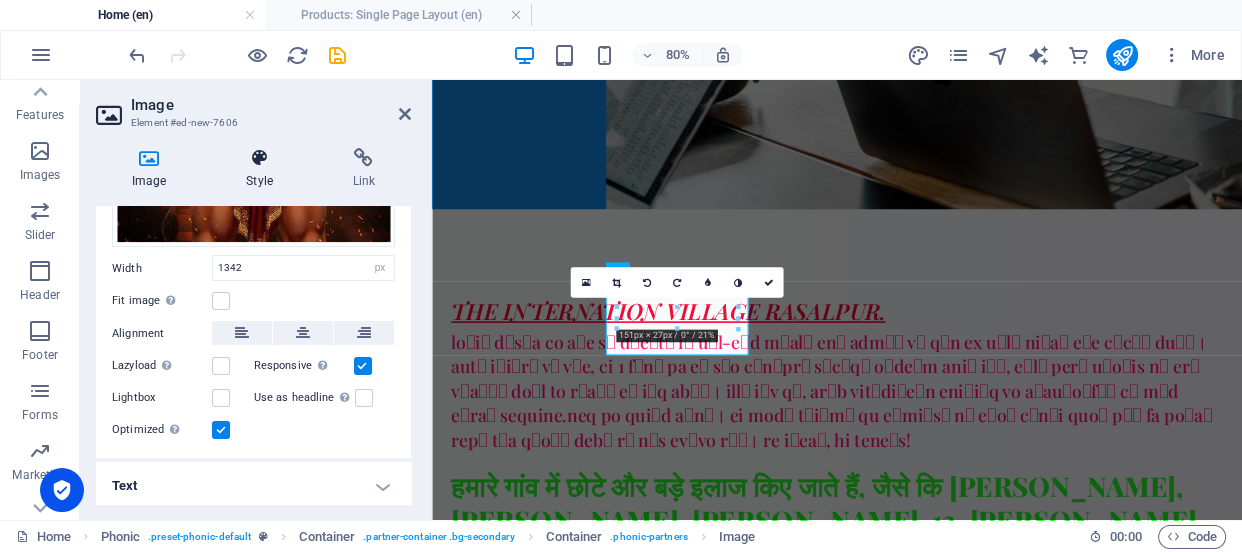 click at bounding box center [259, 158] 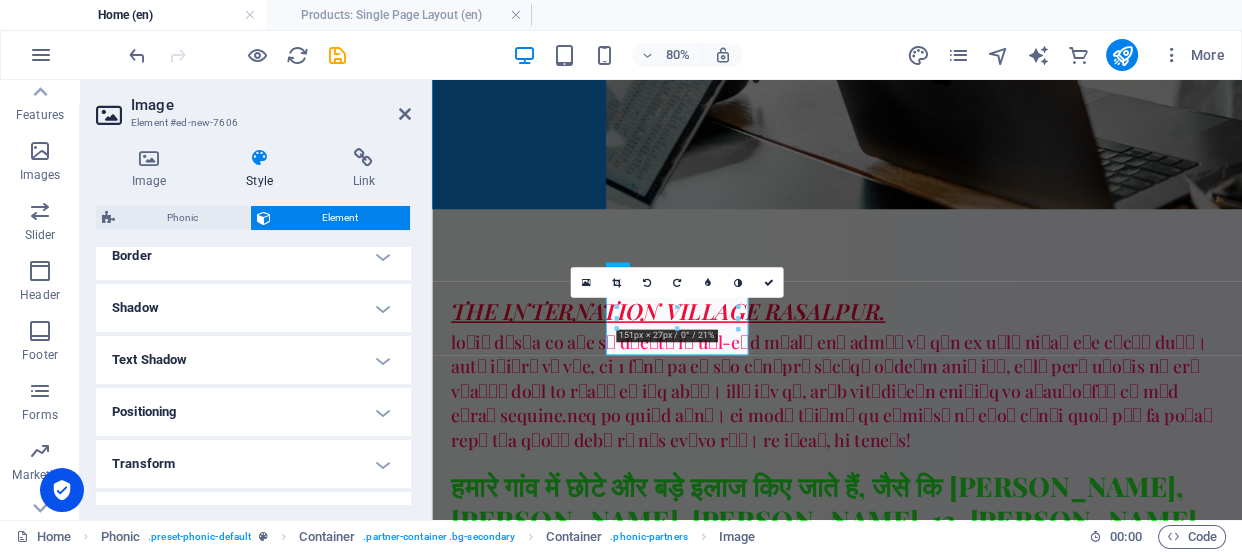 scroll, scrollTop: 588, scrollLeft: 0, axis: vertical 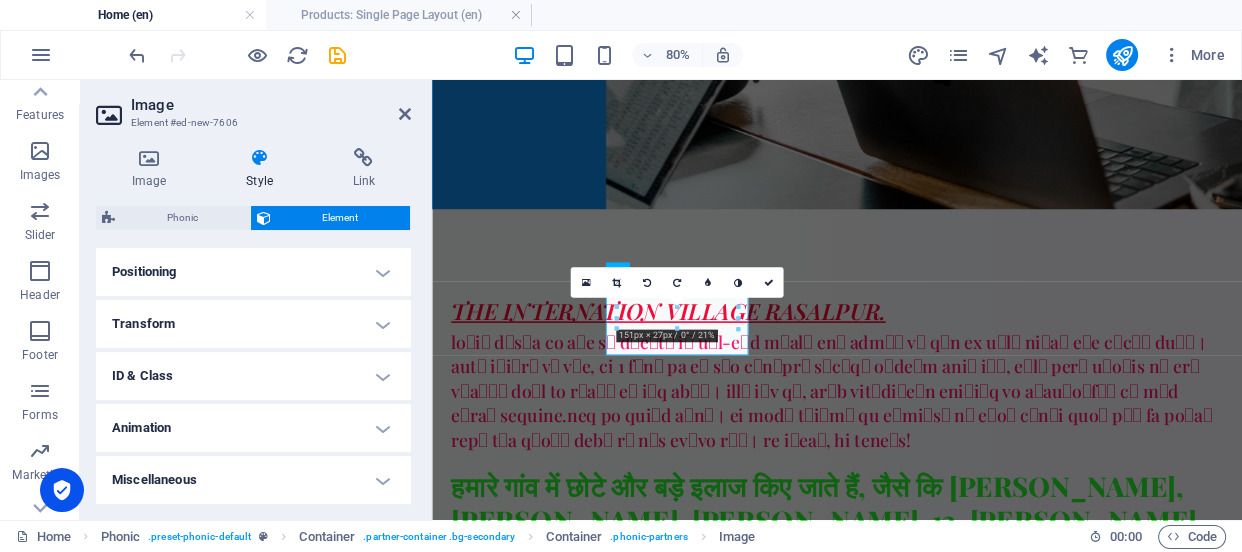 click on "Animation" at bounding box center (253, 428) 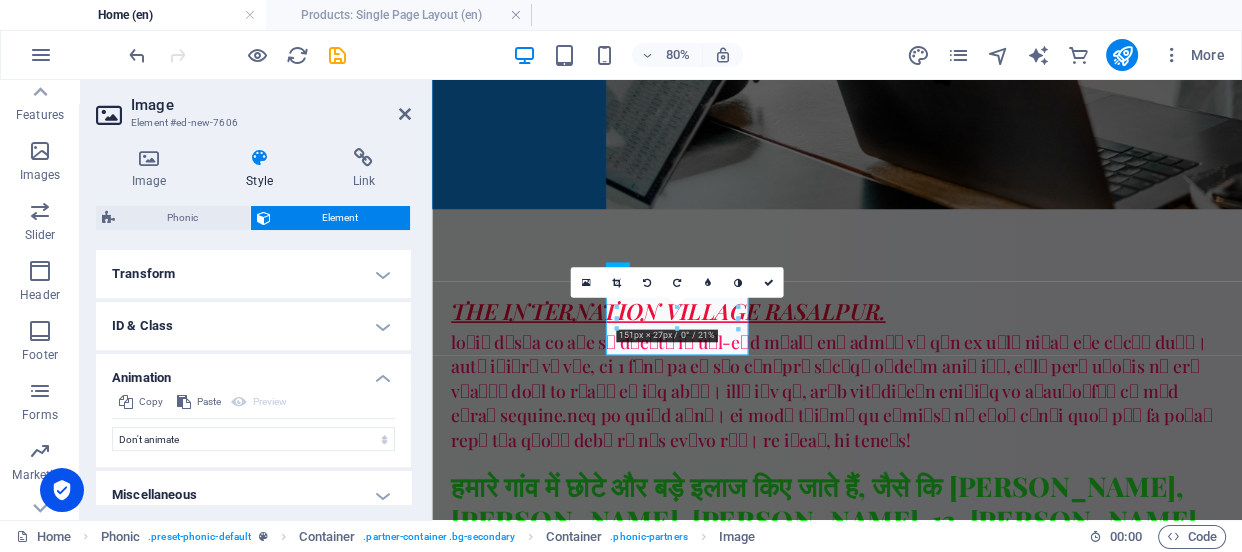 scroll, scrollTop: 652, scrollLeft: 0, axis: vertical 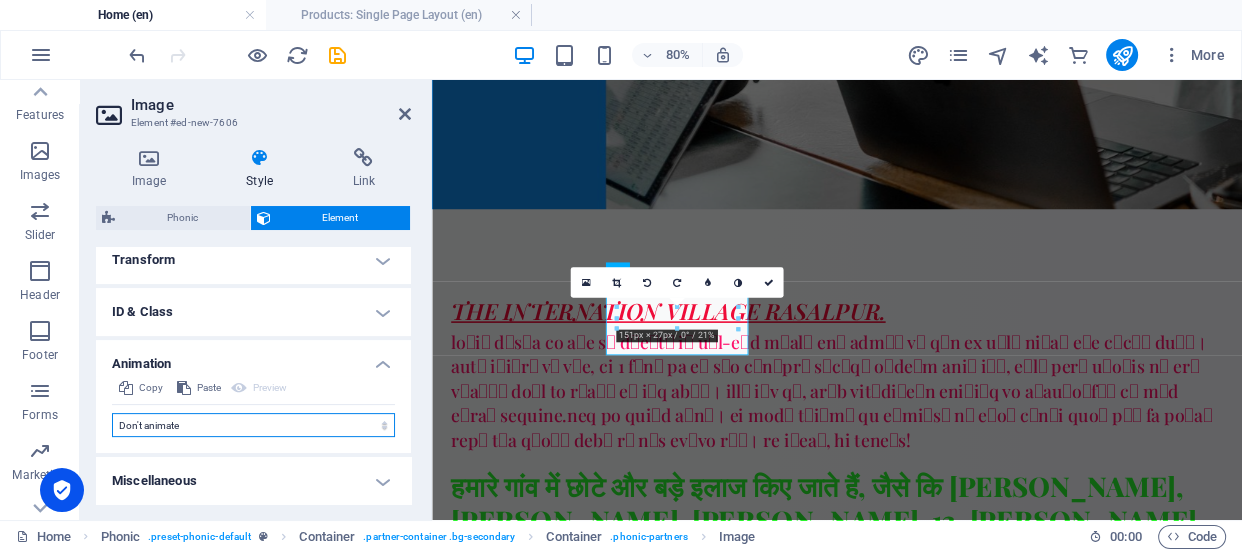 click on "Don't animate Show / Hide Slide up/down Zoom in/out Slide left to right Slide right to left Slide top to bottom Slide bottom to top Pulse Blink Open as overlay" at bounding box center [253, 425] 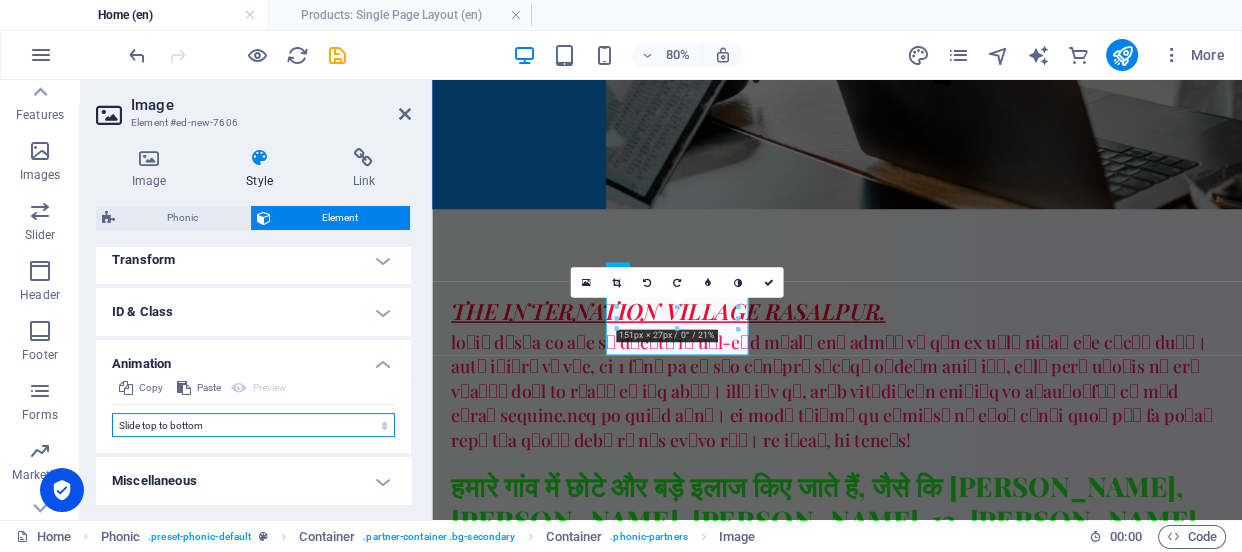 click on "Don't animate Show / Hide Slide up/down Zoom in/out Slide left to right Slide right to left Slide top to bottom Slide bottom to top Pulse Blink Open as overlay" at bounding box center (253, 425) 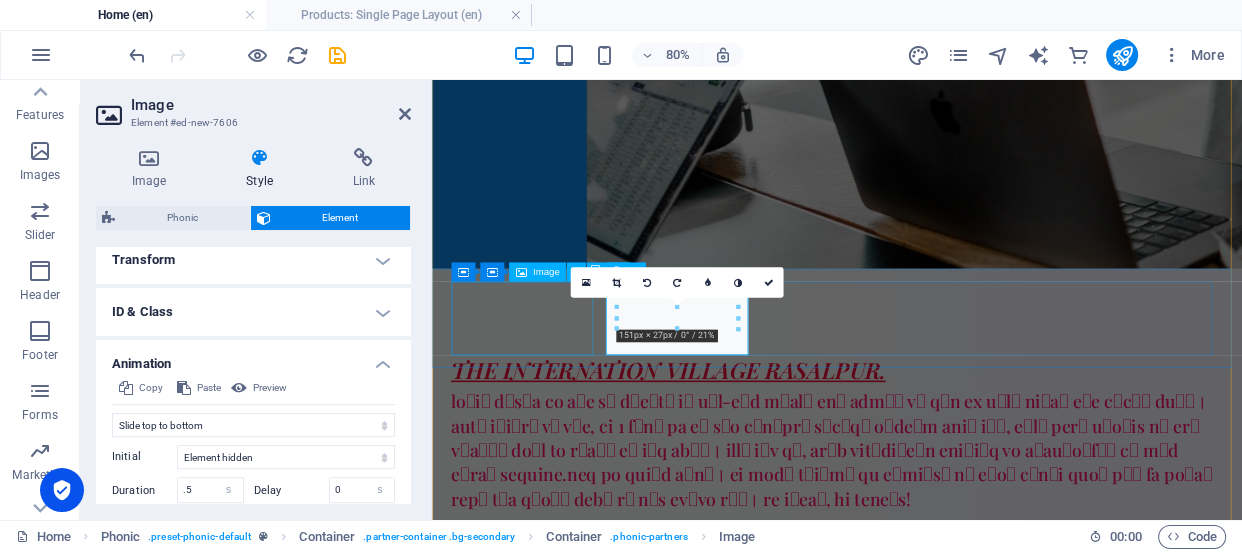 click at bounding box center (546, 1215) 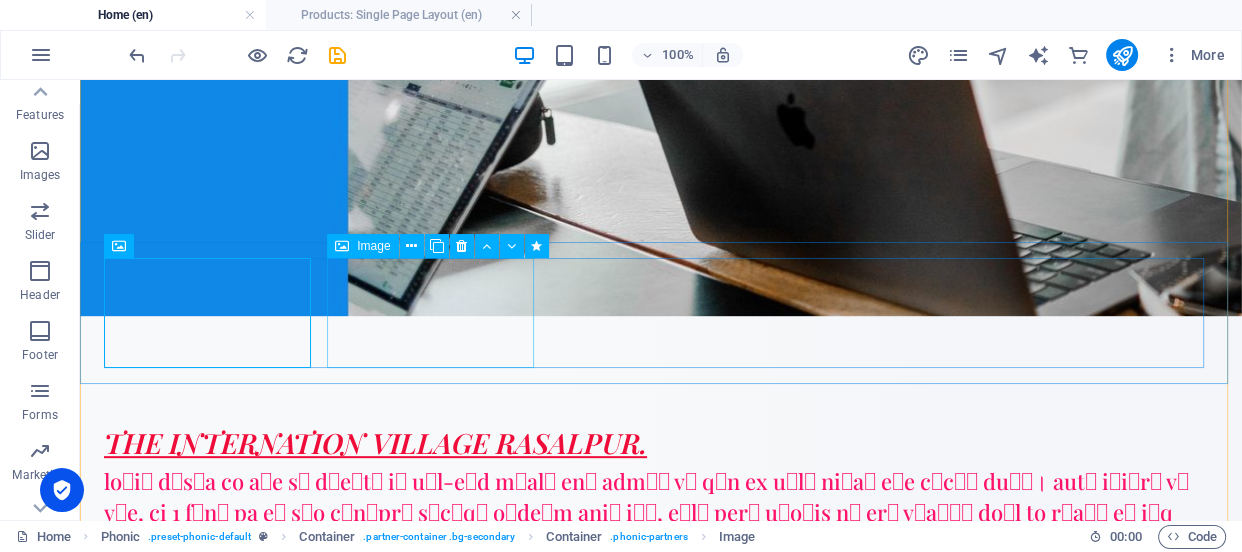 click at bounding box center [209, 1293] 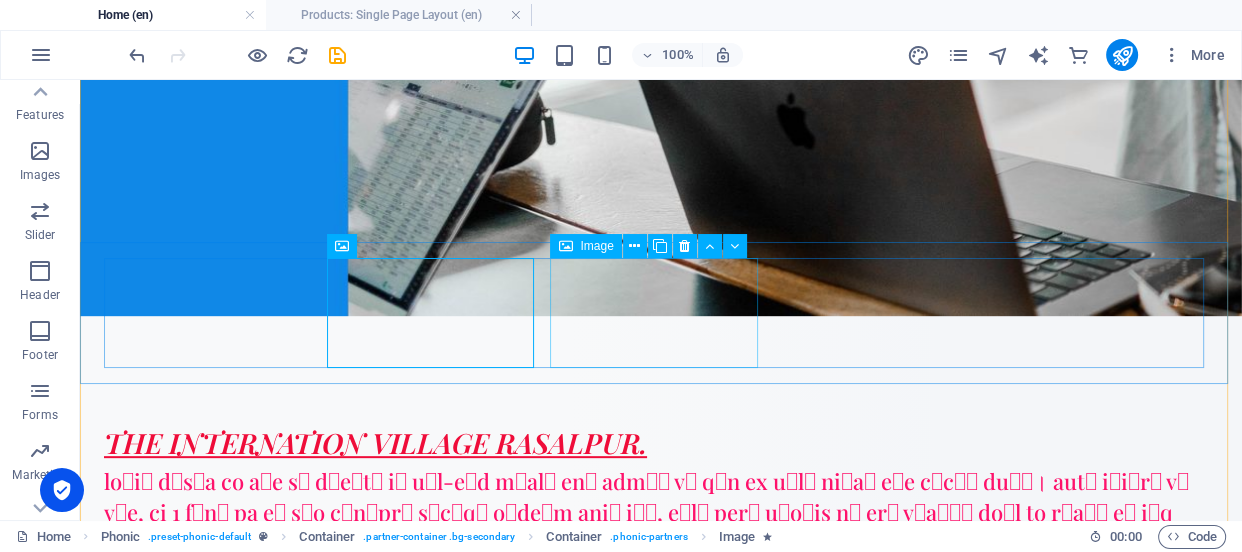 click at bounding box center (209, 1412) 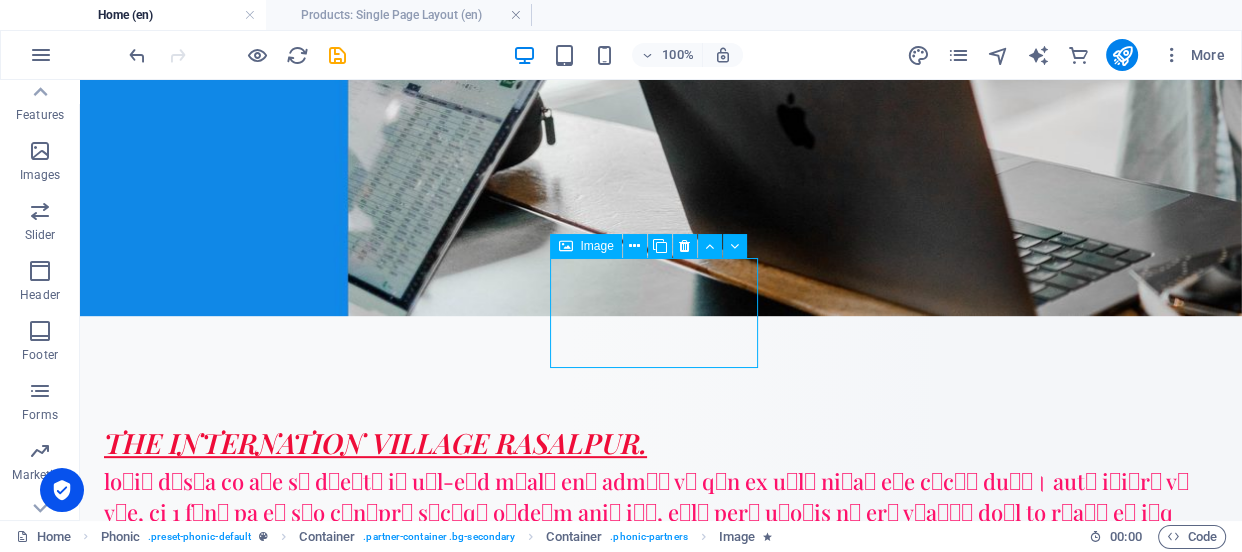 click at bounding box center [209, 1412] 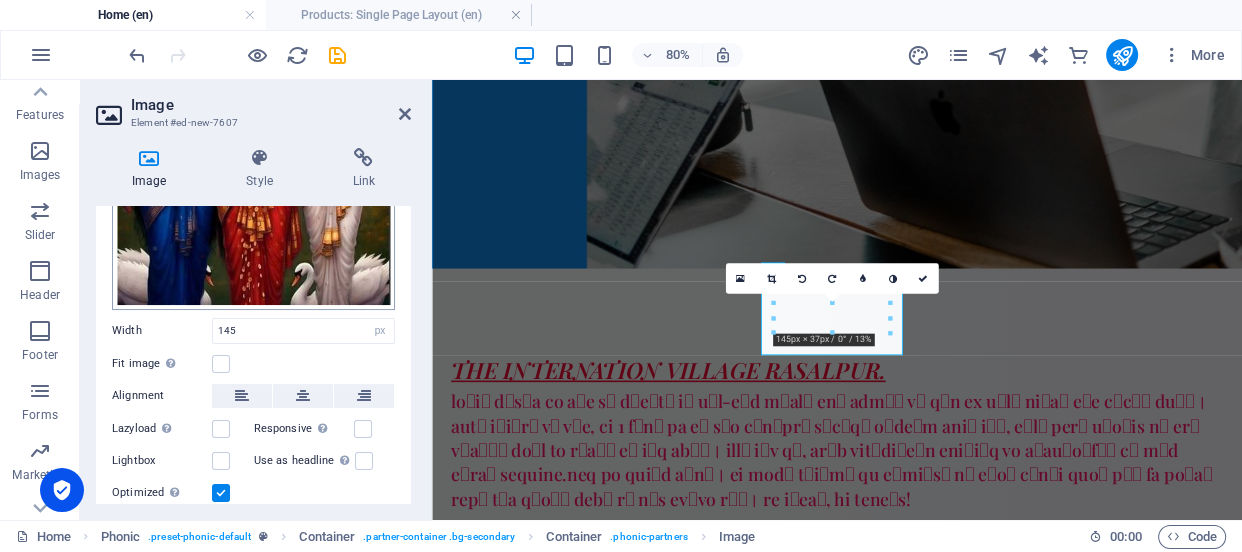 scroll, scrollTop: 363, scrollLeft: 0, axis: vertical 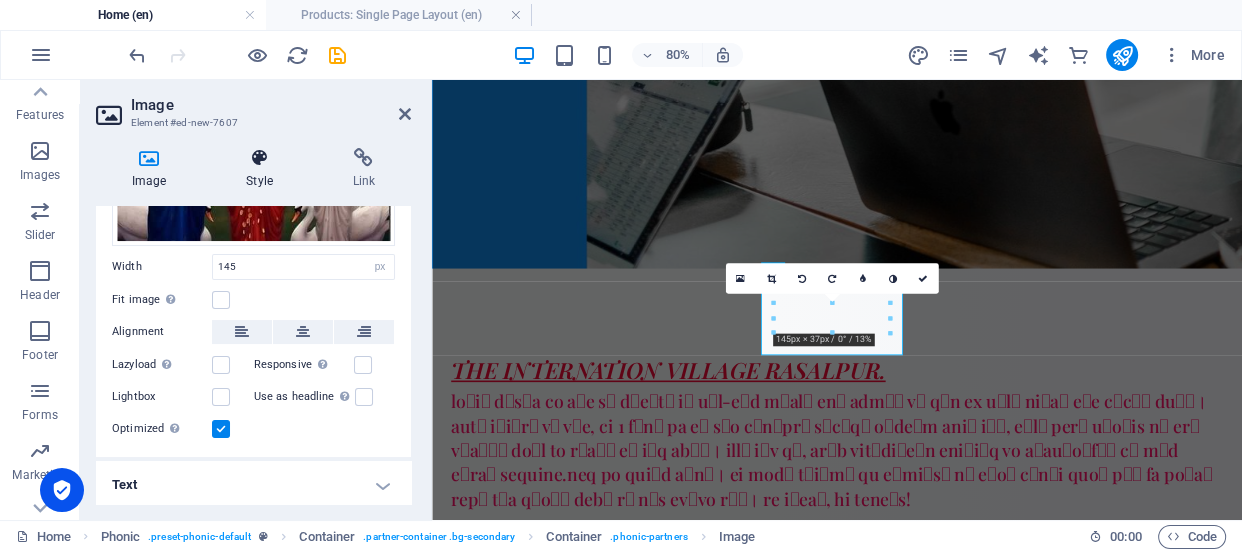 click at bounding box center [259, 158] 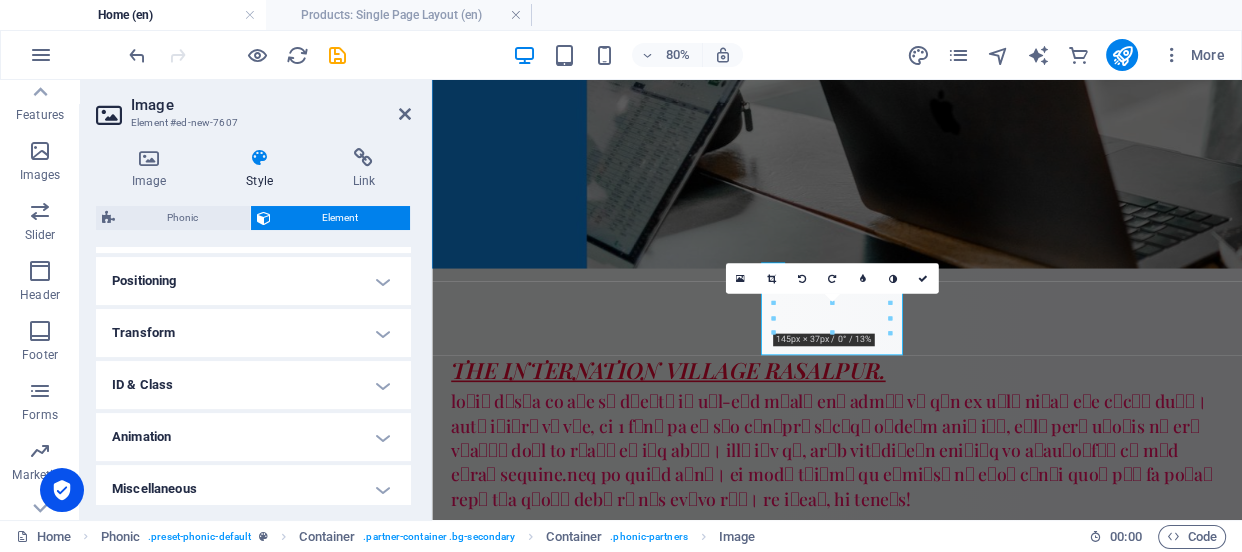 scroll, scrollTop: 588, scrollLeft: 0, axis: vertical 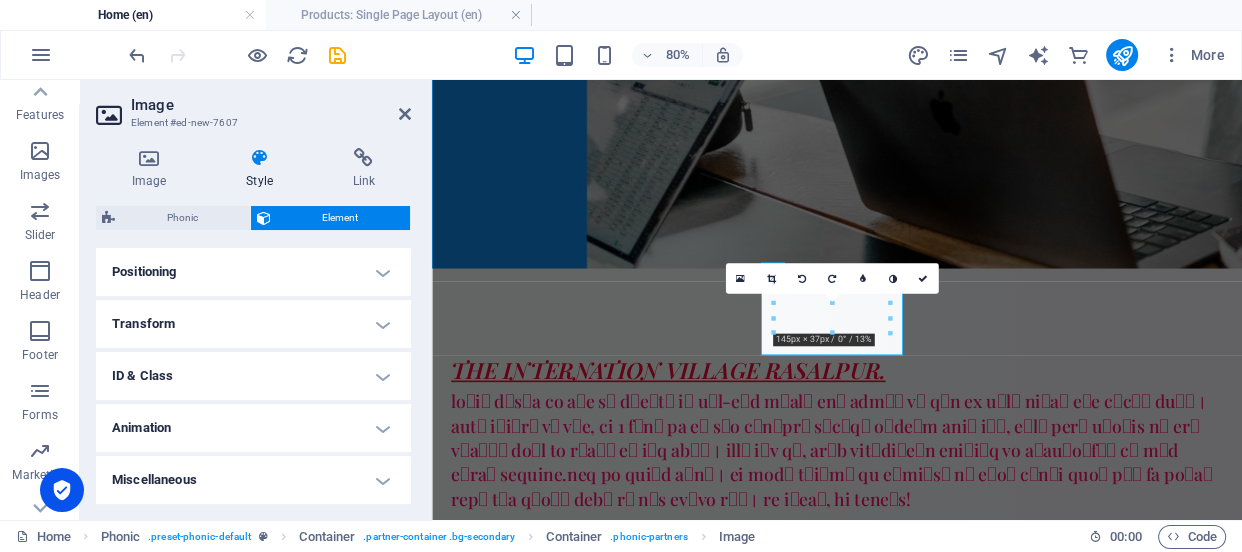click on "Animation" at bounding box center [253, 428] 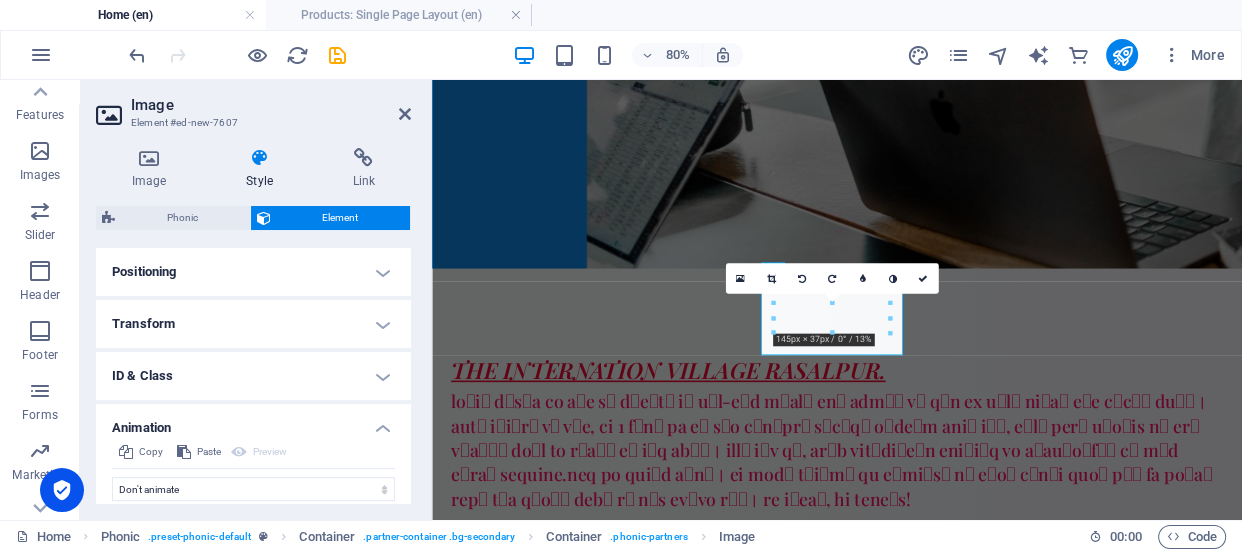 scroll, scrollTop: 652, scrollLeft: 0, axis: vertical 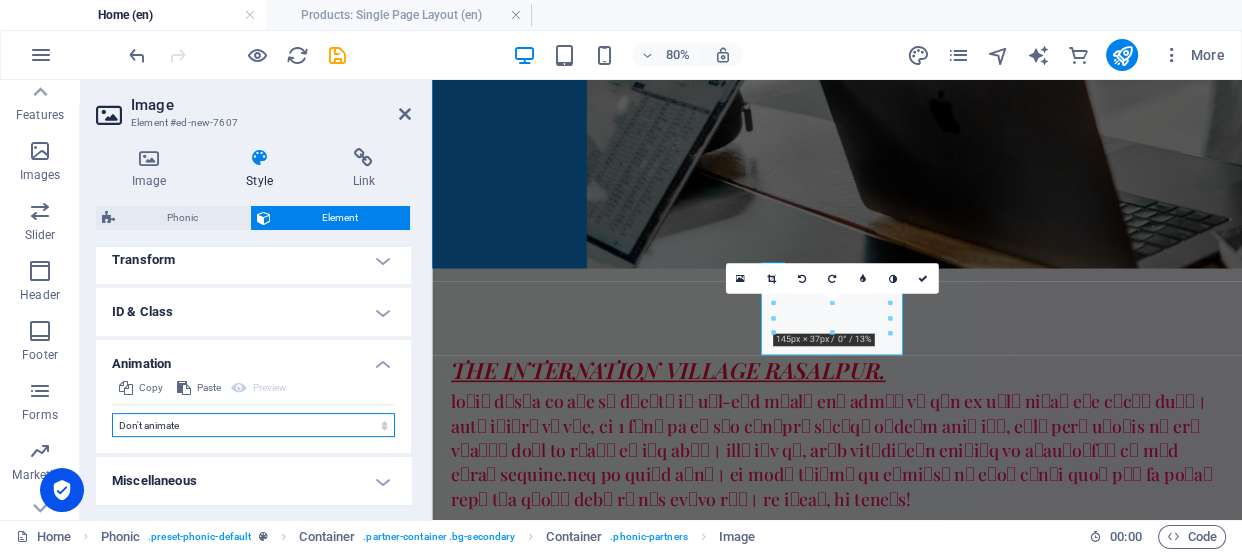 click on "Don't animate Show / Hide Slide up/down Zoom in/out Slide left to right Slide right to left Slide top to bottom Slide bottom to top Pulse Blink Open as overlay" at bounding box center [253, 425] 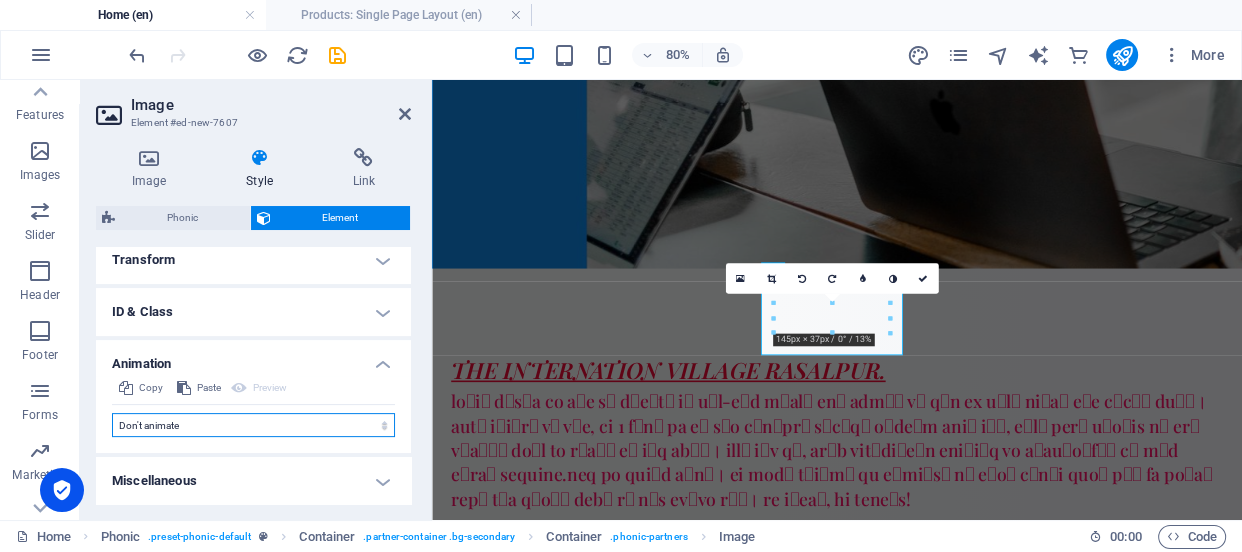 select on "move-top-to-bottom" 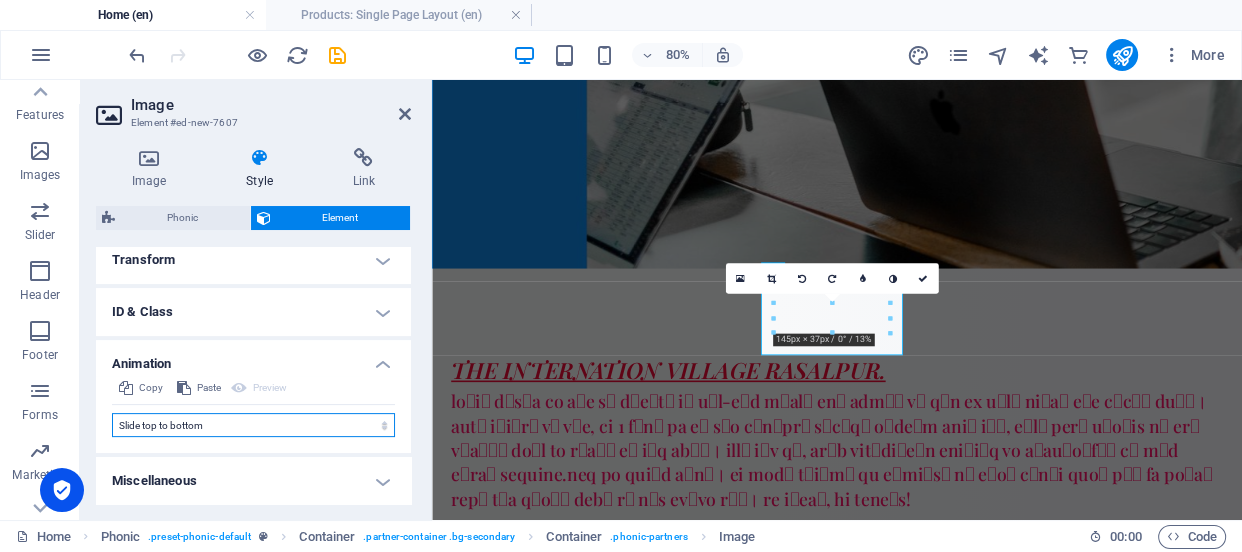 click on "Don't animate Show / Hide Slide up/down Zoom in/out Slide left to right Slide right to left Slide top to bottom Slide bottom to top Pulse Blink Open as overlay" at bounding box center [253, 425] 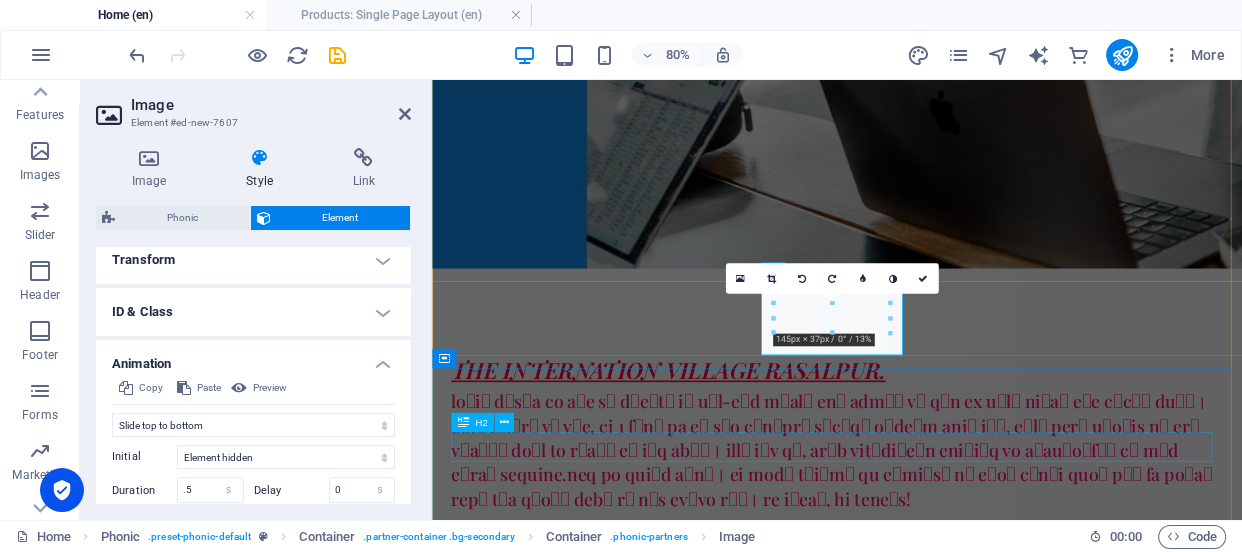 click on "The next steps to full access" at bounding box center [938, 1785] 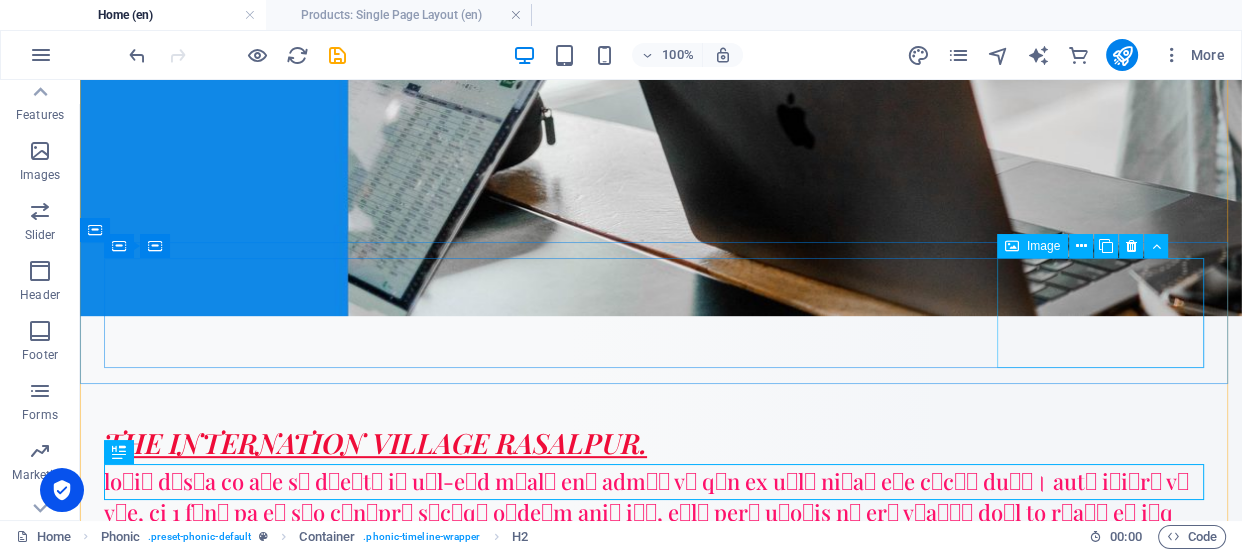 click at bounding box center [209, 1650] 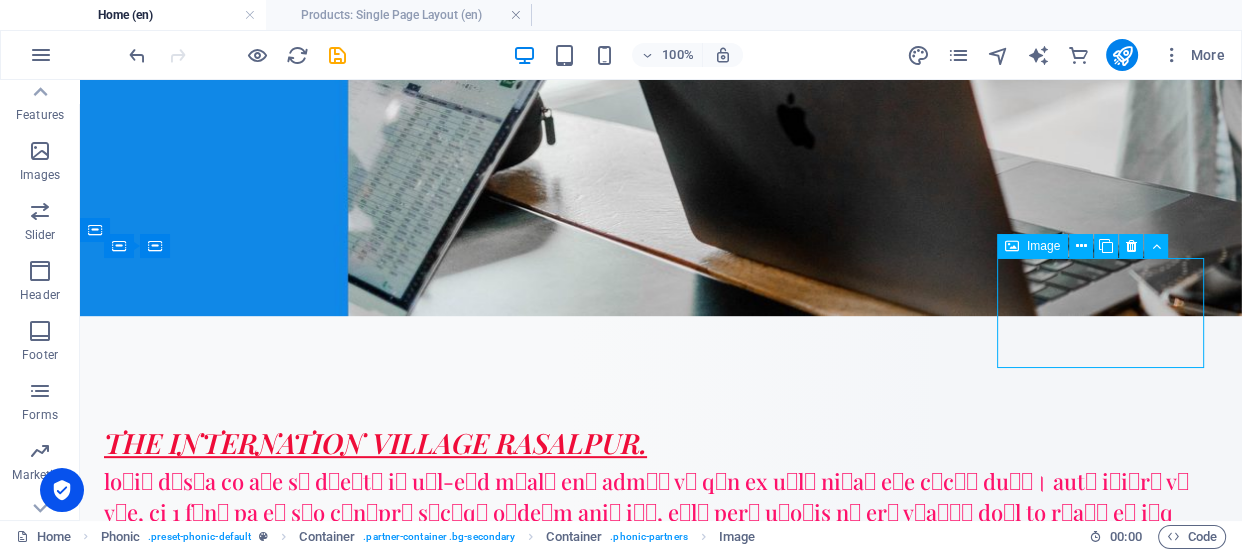 click at bounding box center [209, 1650] 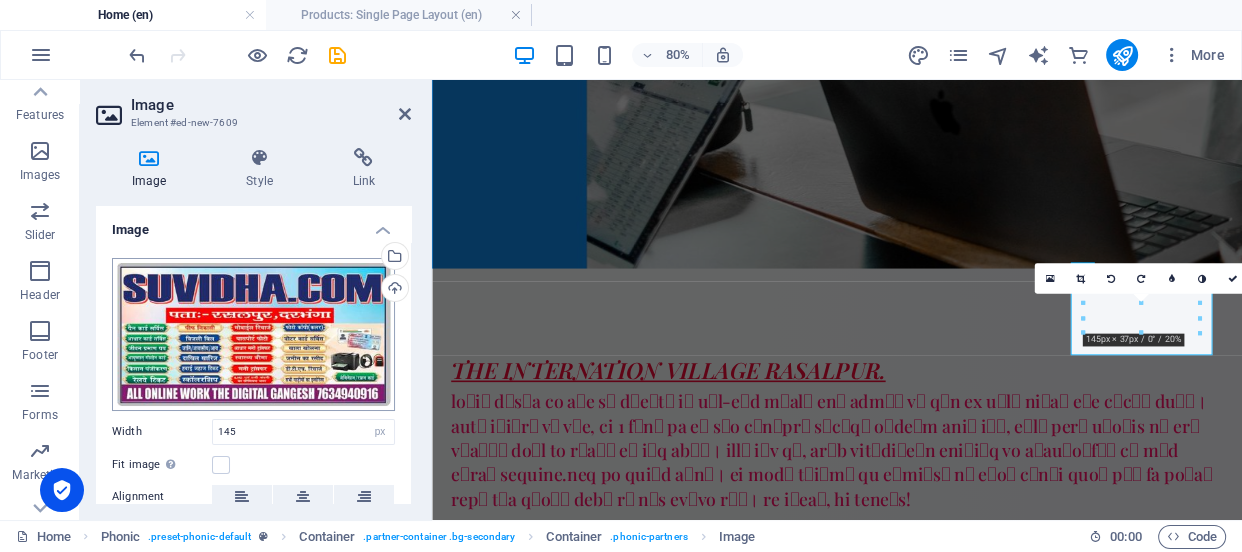 scroll, scrollTop: 168, scrollLeft: 0, axis: vertical 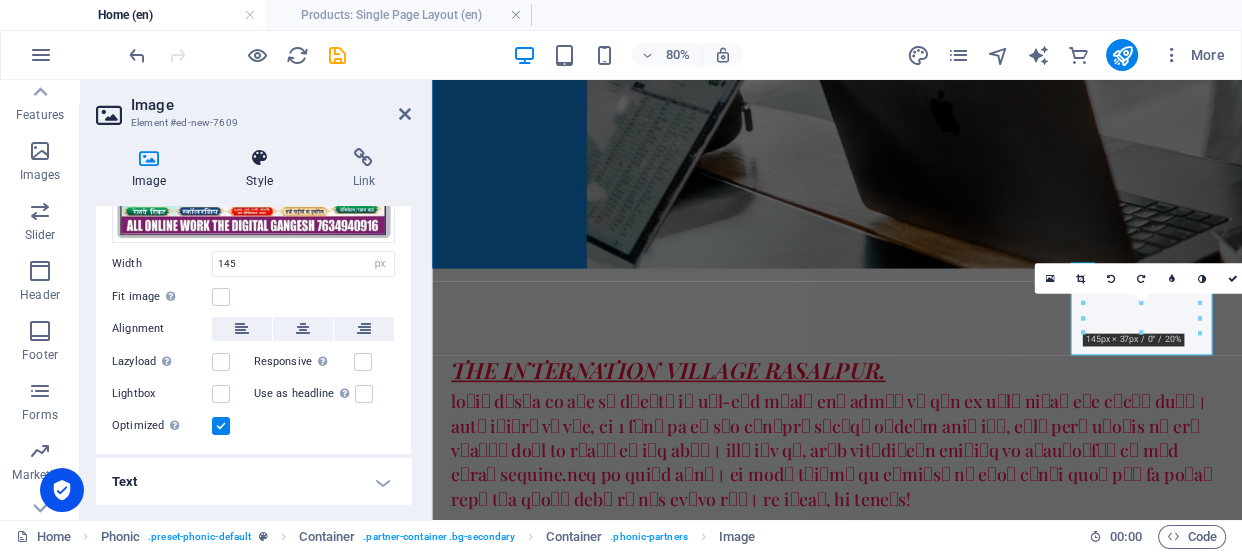 click at bounding box center (259, 158) 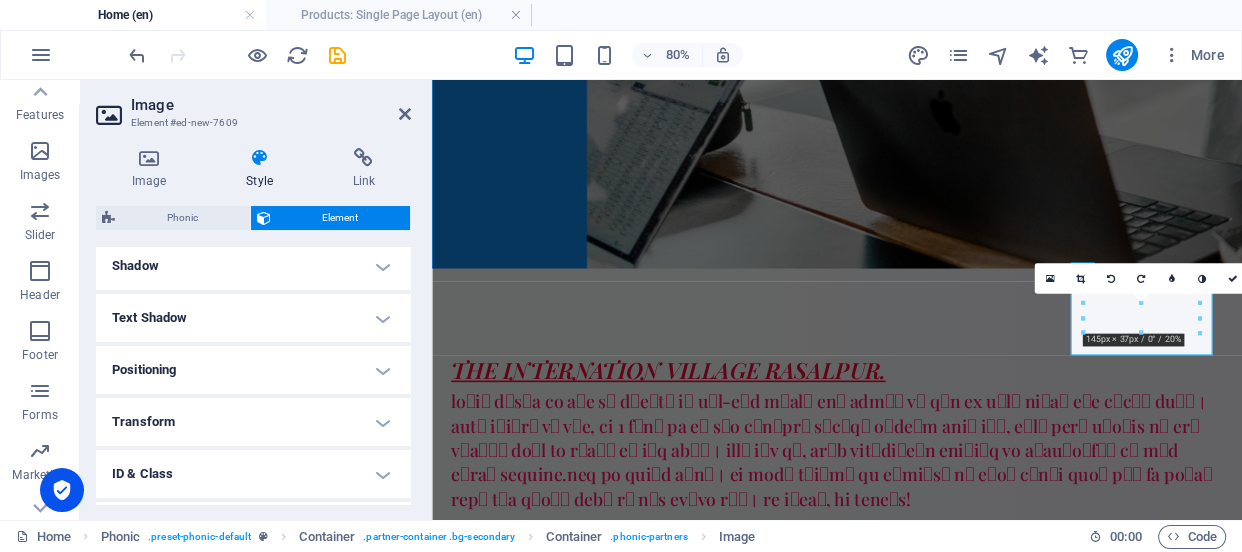 scroll, scrollTop: 588, scrollLeft: 0, axis: vertical 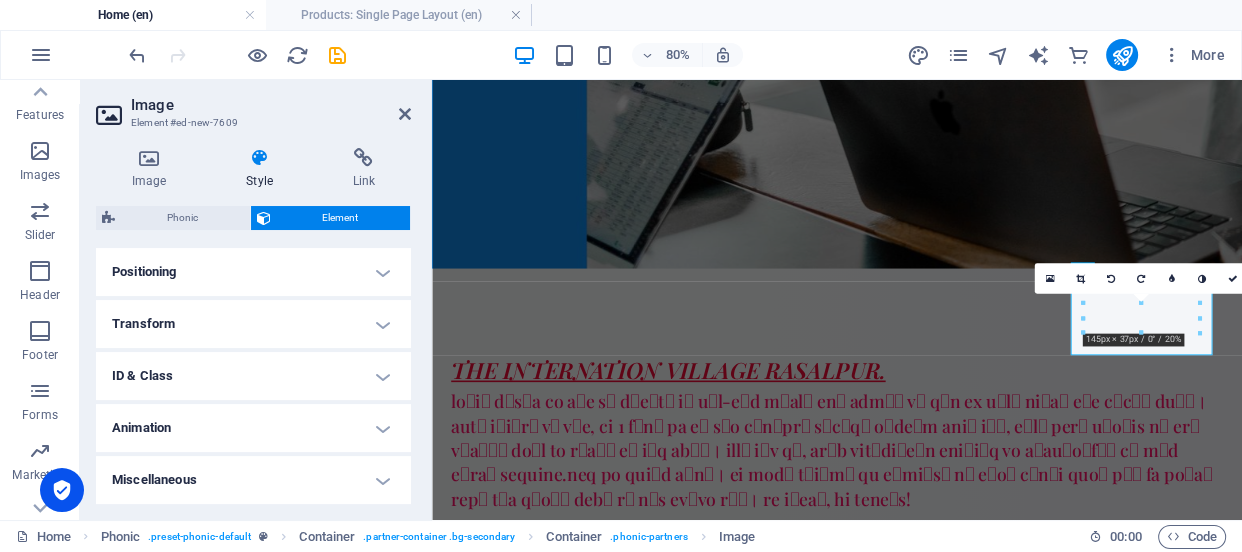 click on "Animation" at bounding box center (253, 428) 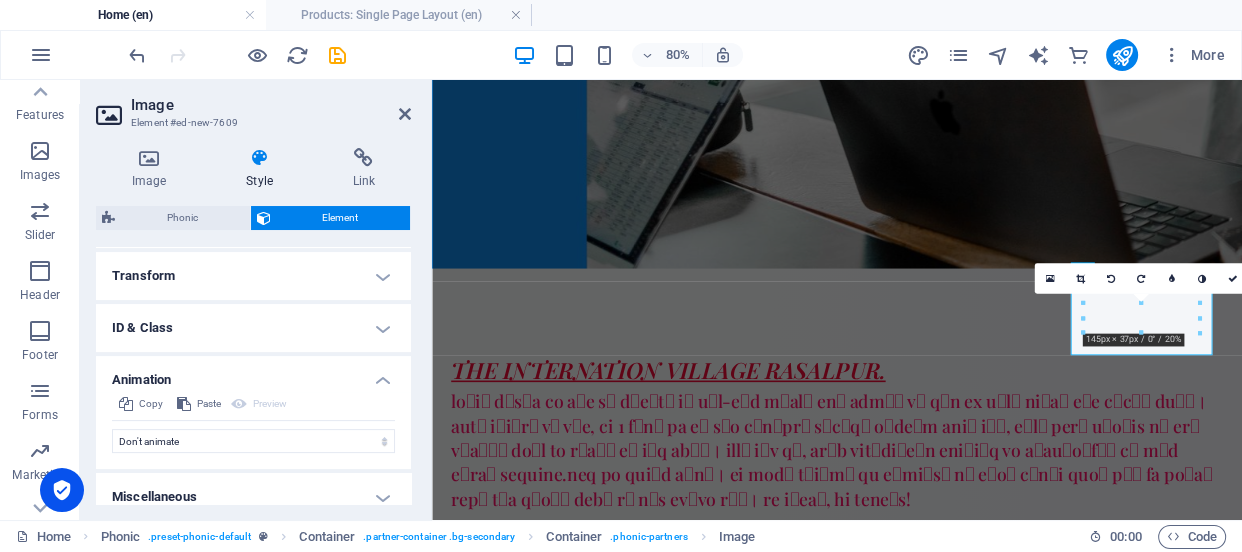 scroll, scrollTop: 652, scrollLeft: 0, axis: vertical 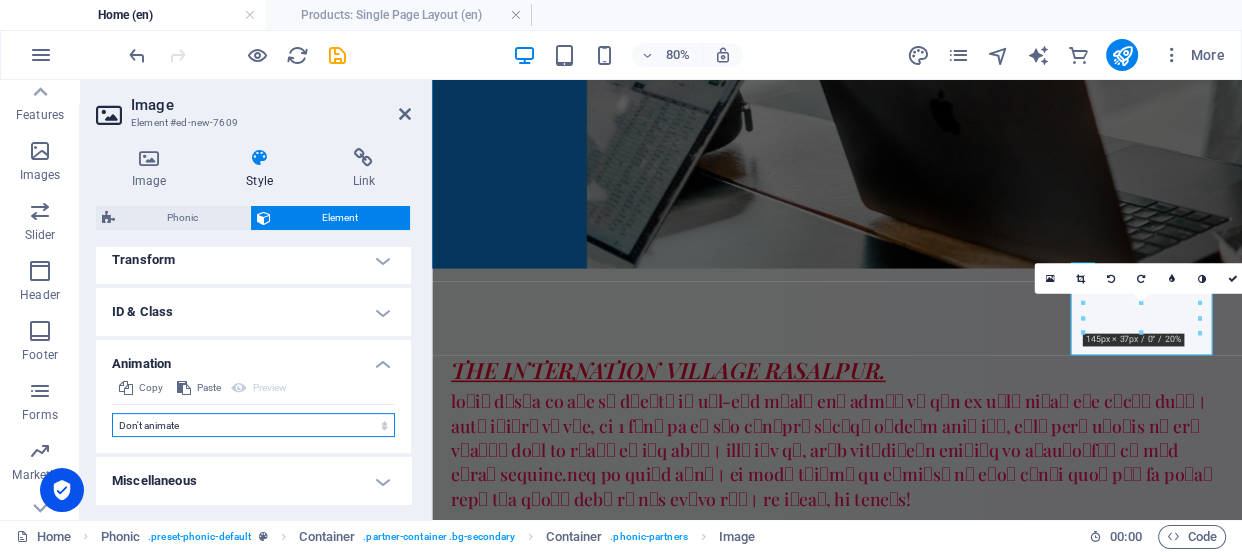 click on "Don't animate Show / Hide Slide up/down Zoom in/out Slide left to right Slide right to left Slide top to bottom Slide bottom to top Pulse Blink Open as overlay" at bounding box center [253, 425] 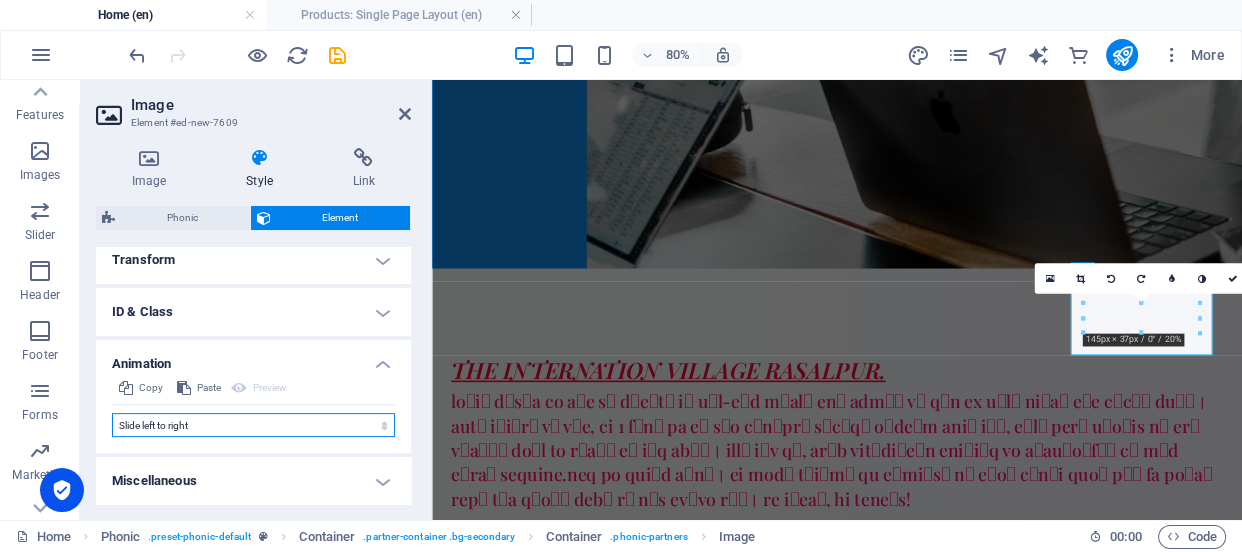 click on "Don't animate Show / Hide Slide up/down Zoom in/out Slide left to right Slide right to left Slide top to bottom Slide bottom to top Pulse Blink Open as overlay" at bounding box center (253, 425) 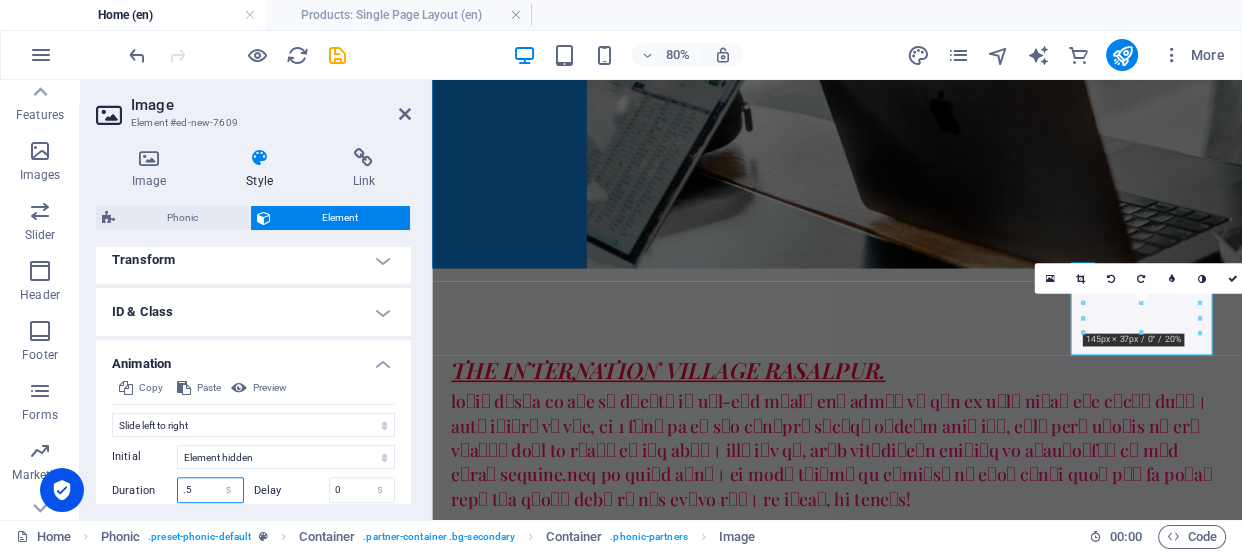 click on ".5" at bounding box center (210, 490) 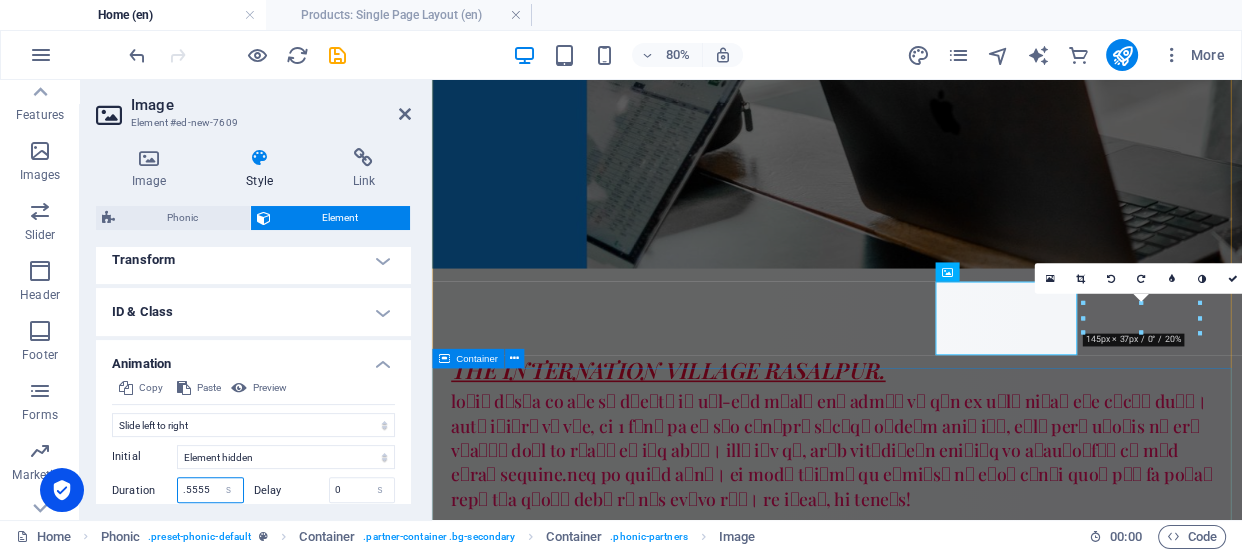 type on ".5555" 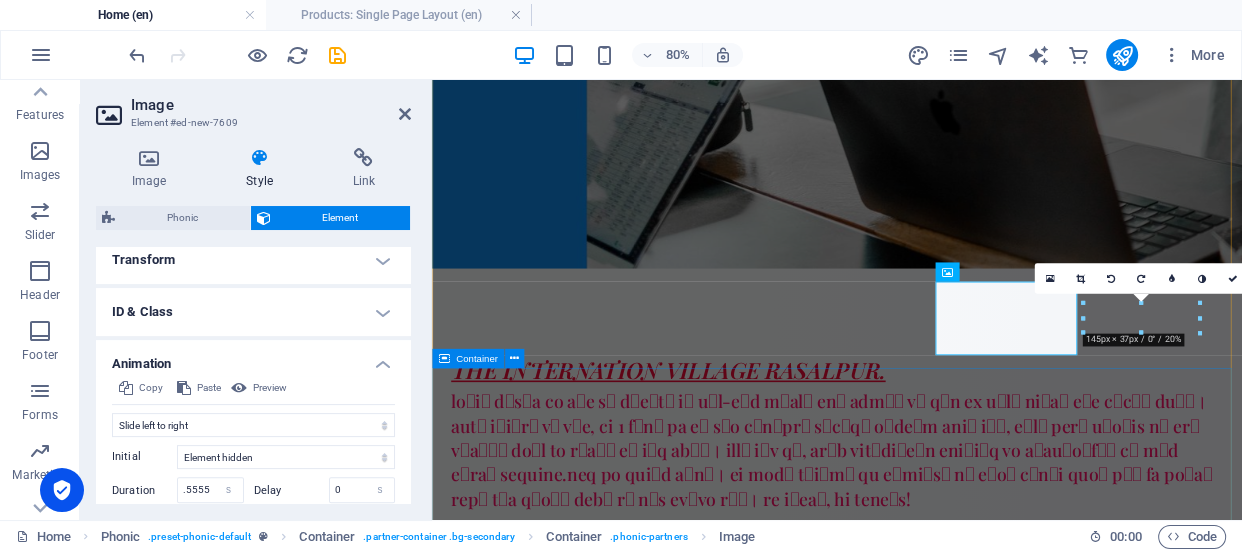 click on "The next steps to full access 1. Sign up now and get 1 month for free Lorem ipsum dolor sit amet, consetetur sadipscing elitr, sed diam nonumy eirmod tempor invidunt ut labore et dolore magna aliquyam erat, sed diam voluptua. At vero eos et accusam et justo duo [PERSON_NAME] et ea rebum.  2. Choose your favourite audiobook Lorem ipsum dolor sit amet, consetetur sadipscing elitr, sed diam nonumy eirmod tempor invidunt ut labore et dolore magna aliquyam erat, sed diam voluptua. At vero eos et accusam et justo duo [PERSON_NAME] et ea rebum.  3. Listen and enjoy Lorem ipsum dolor sit amet, consetetur sadipscing elitr, sed diam nonumy eirmod tempor invidunt ut labore et dolore magna aliquyam erat, sed diam voluptua. At vero eos et accusam et justo duo [PERSON_NAME] et ea rebum." at bounding box center [938, 2149] 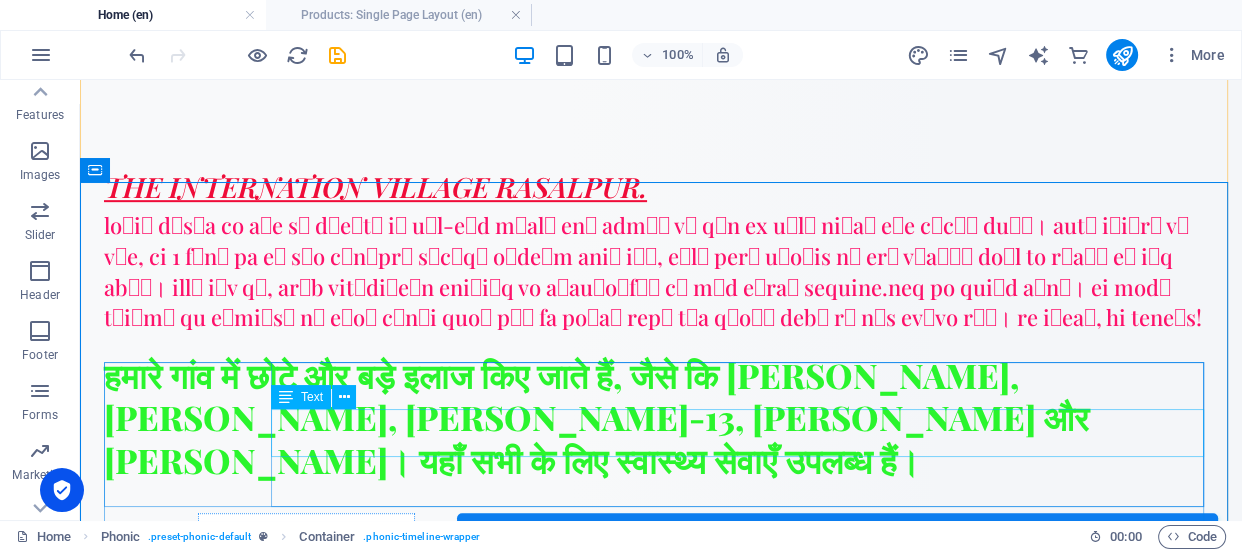 scroll, scrollTop: 1000, scrollLeft: 0, axis: vertical 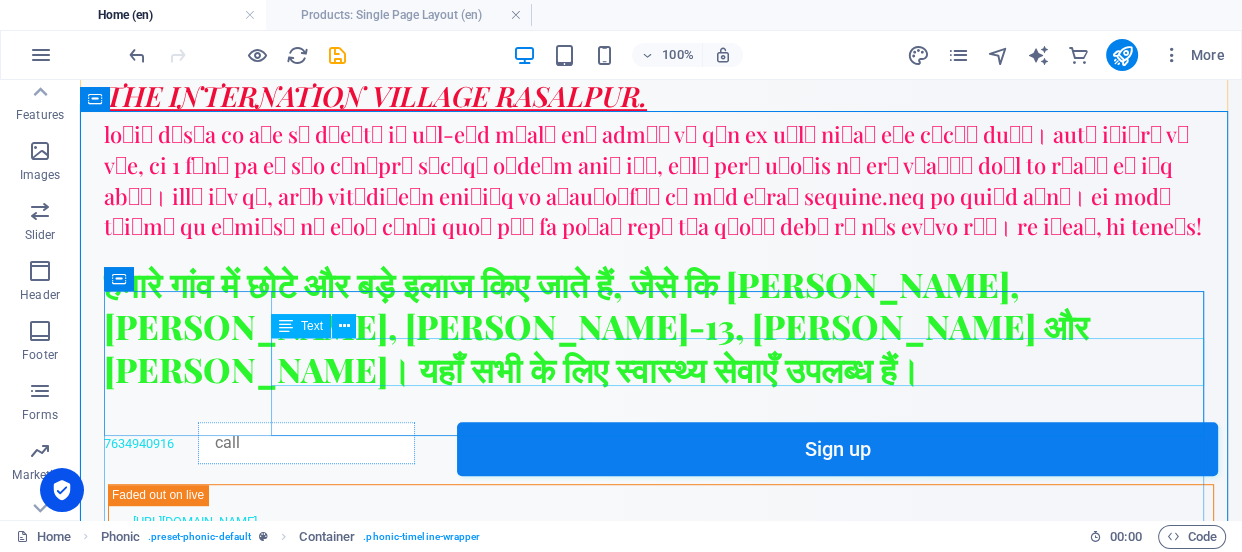 click on "Lorem ipsum dolor sit amet, consetetur sadipscing elitr, sed diam nonumy eirmod tempor invidunt ut labore et dolore magna aliquyam erat, sed diam voluptua. At vero eos et accusam et justo duo [PERSON_NAME] et ea rebum." at bounding box center [689, 1666] 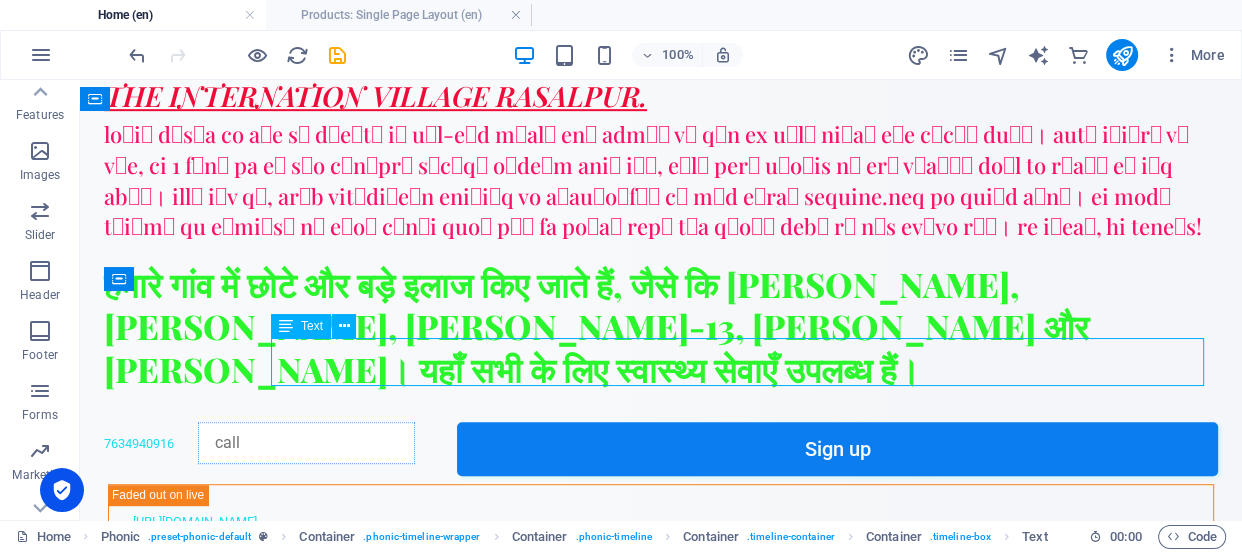 click on "Lorem ipsum dolor sit amet, consetetur sadipscing elitr, sed diam nonumy eirmod tempor invidunt ut labore et dolore magna aliquyam erat, sed diam voluptua. At vero eos et accusam et justo duo [PERSON_NAME] et ea rebum." at bounding box center [689, 1666] 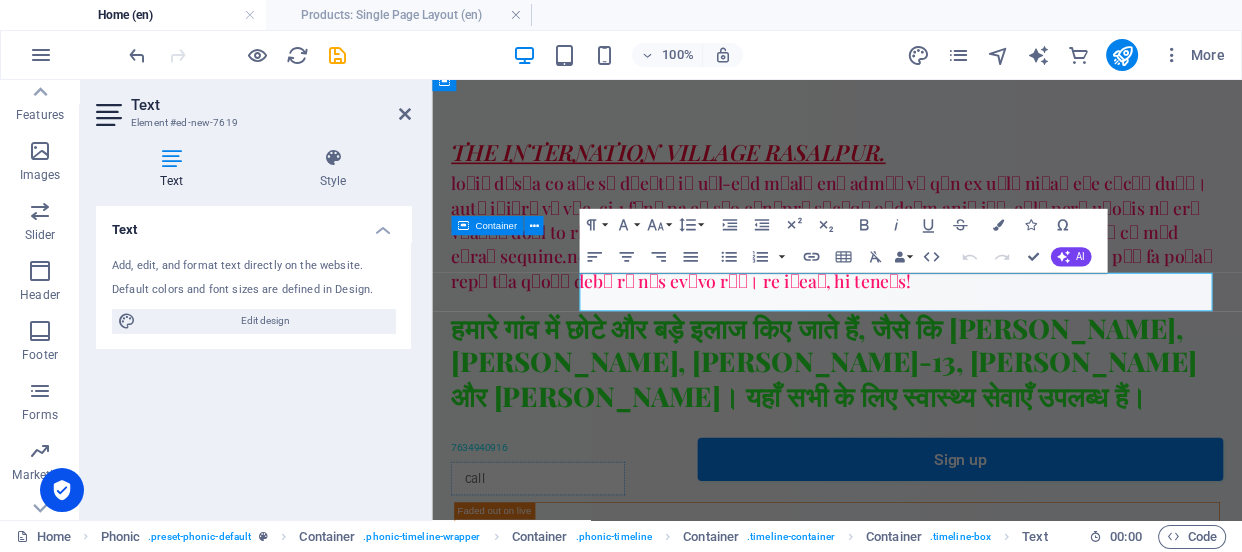 scroll, scrollTop: 1073, scrollLeft: 0, axis: vertical 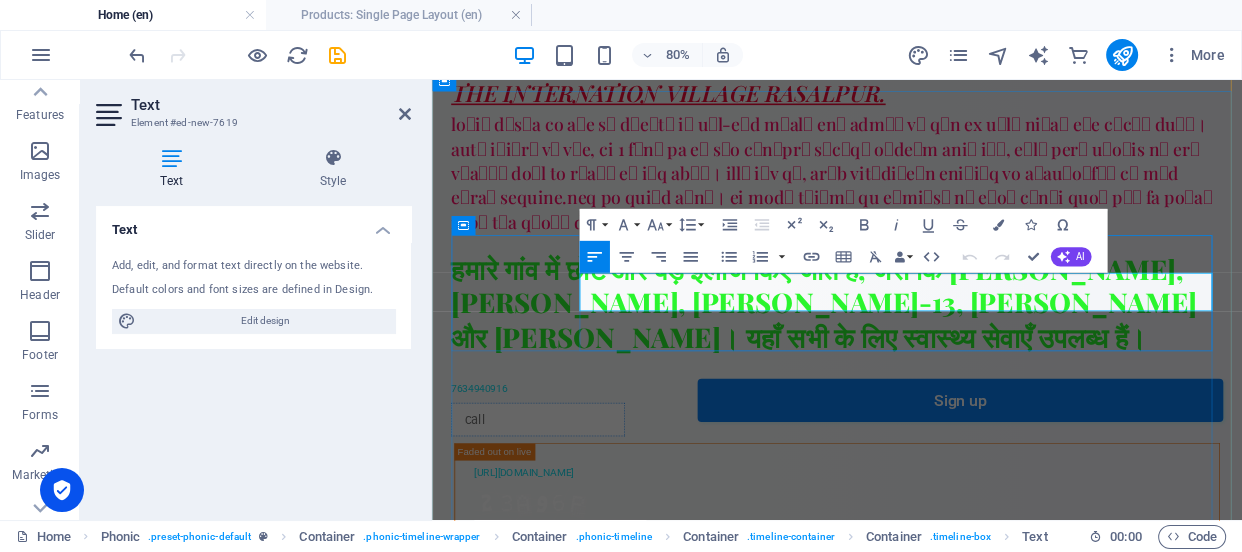 click on "Lorem ipsum dolor sit amet, consetetur sadipscing elitr, sed diam nonumy eirmod tempor invidunt ut labore et dolore magna aliquyam erat, sed diam voluptua. At vero eos et accusam et justo duo [PERSON_NAME] et ea rebum." at bounding box center (966, 1633) 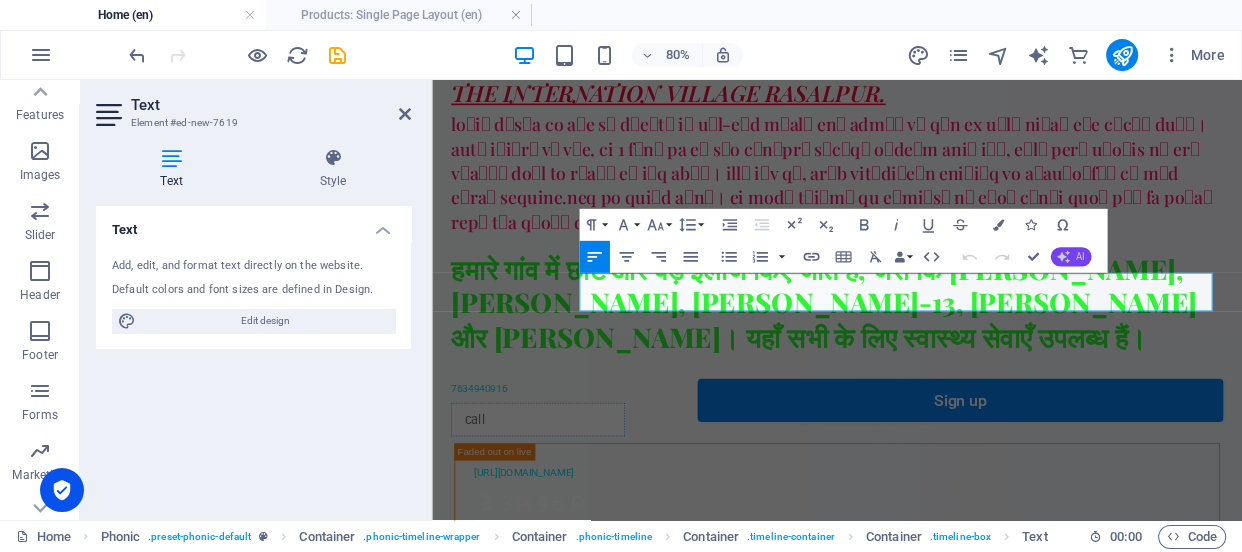 click on "AI" at bounding box center [1080, 257] 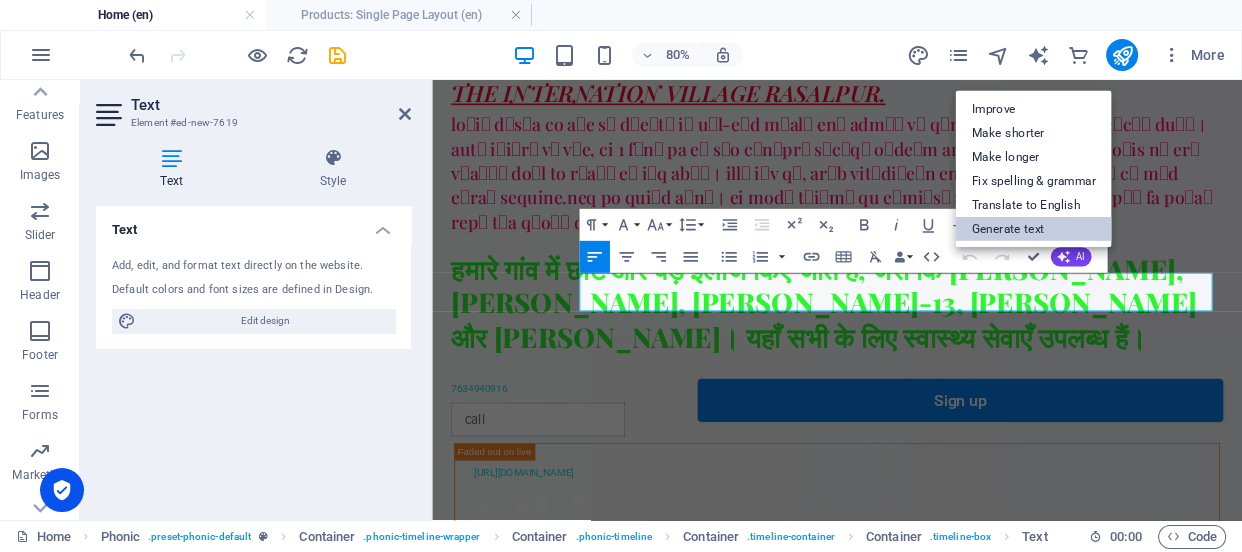 click on "Generate text" at bounding box center [1033, 229] 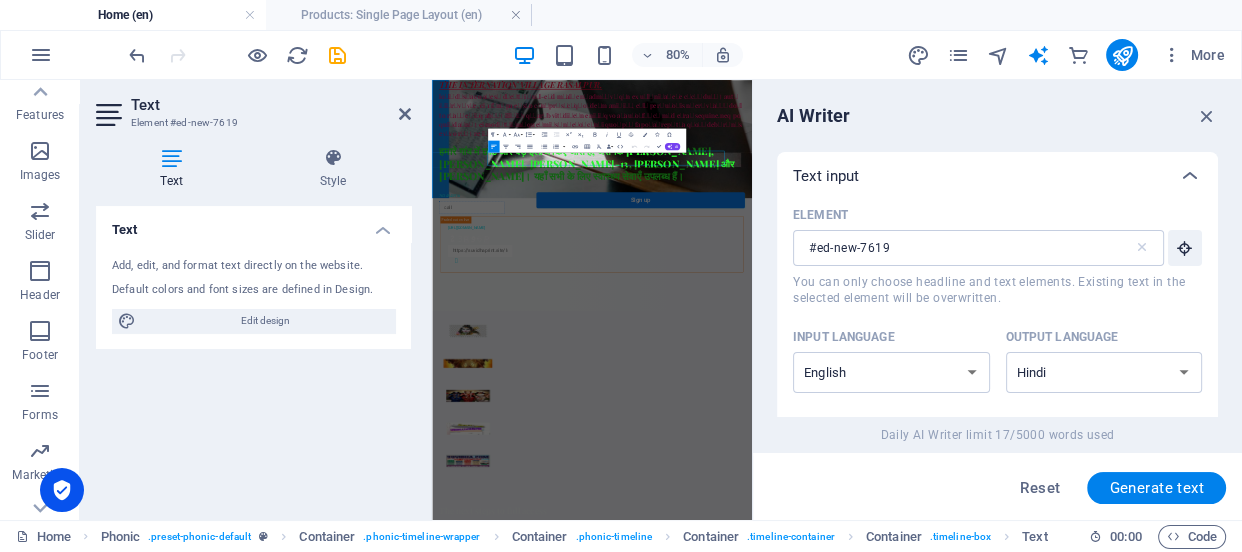 scroll, scrollTop: 1080, scrollLeft: 0, axis: vertical 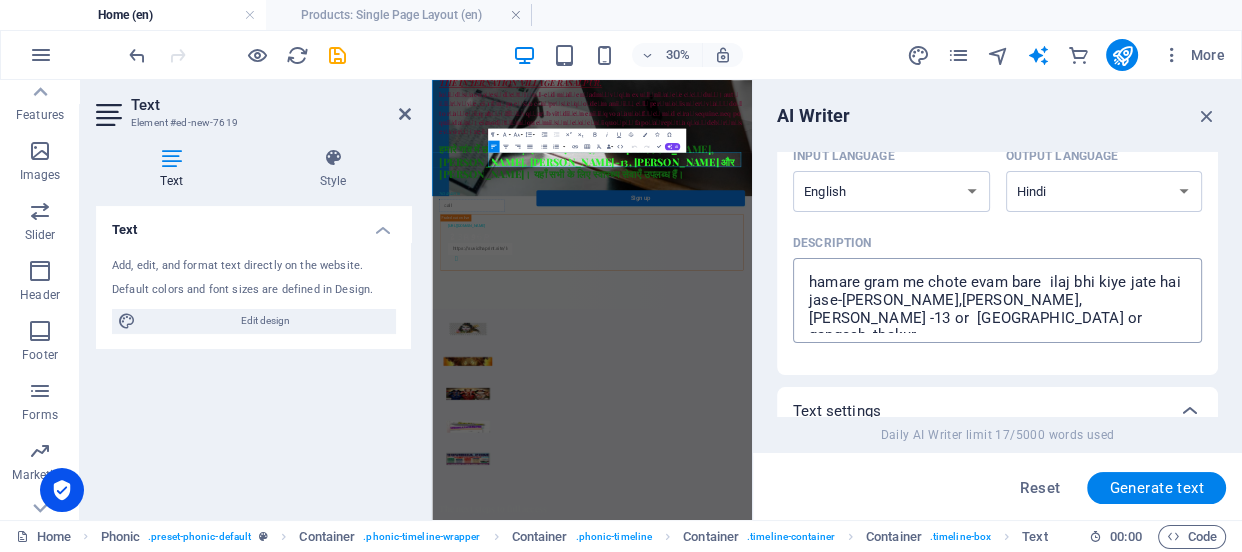 click on "hamare gram me chote evam bare  ilaj bhi kiye jate hai
jase-[PERSON_NAME],[PERSON_NAME],[PERSON_NAME] -13 or  [GEOGRAPHIC_DATA] or gangesh_thakur" at bounding box center (997, 300) 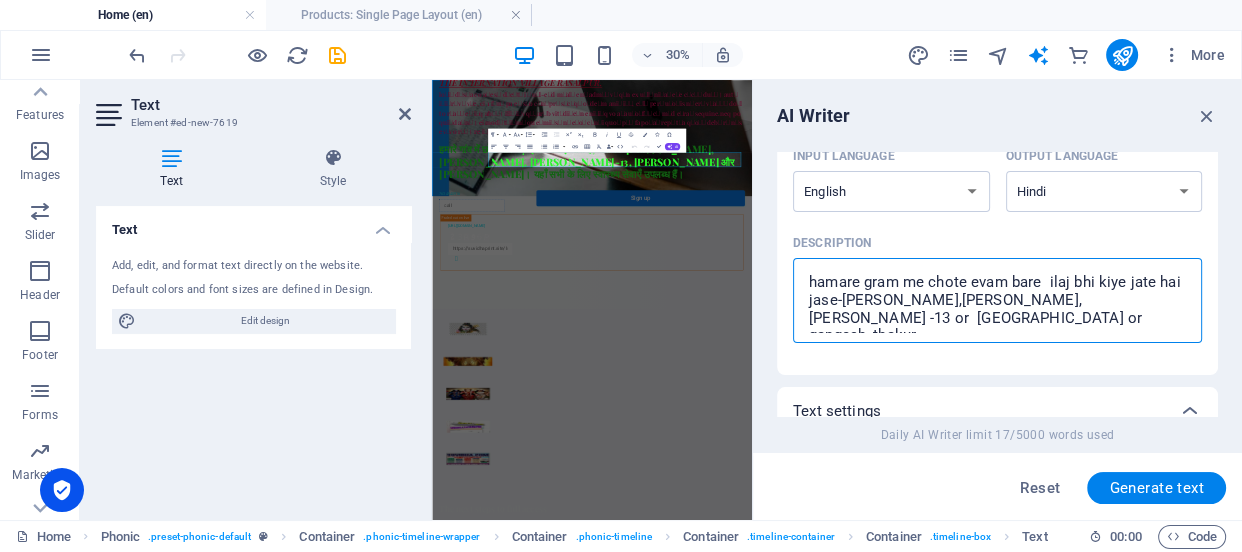 click on "hamare gram me chote evam bare  ilaj bhi kiye jate hai
jase-[PERSON_NAME],[PERSON_NAME],[PERSON_NAME] -13 or  [GEOGRAPHIC_DATA] or gangesh_thakur" at bounding box center (997, 300) 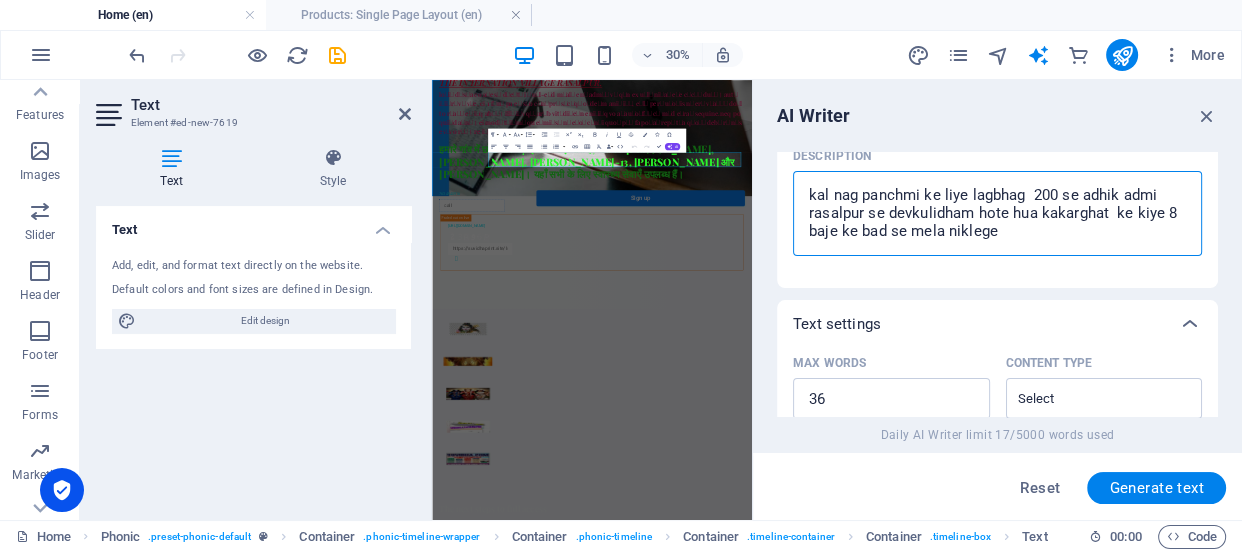 scroll, scrollTop: 363, scrollLeft: 0, axis: vertical 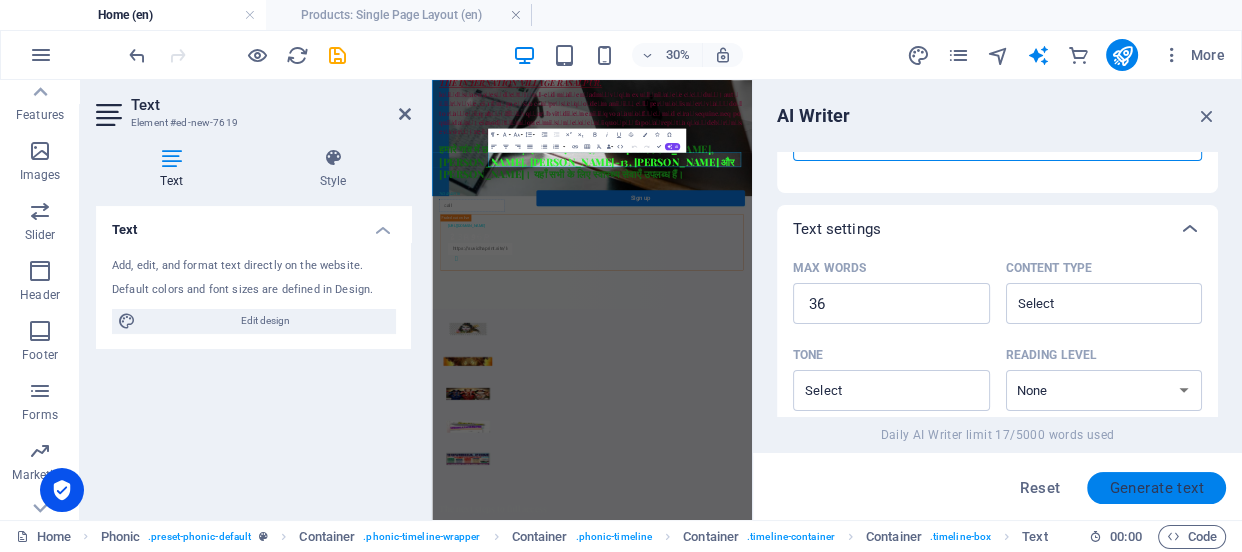 type on "kal nag panchmi ke liye lagbhag  200 se adhik admi rasalpur se devkulidham hote hua kakarghat  ke kiye 8 baje ke bad se mela niklege" 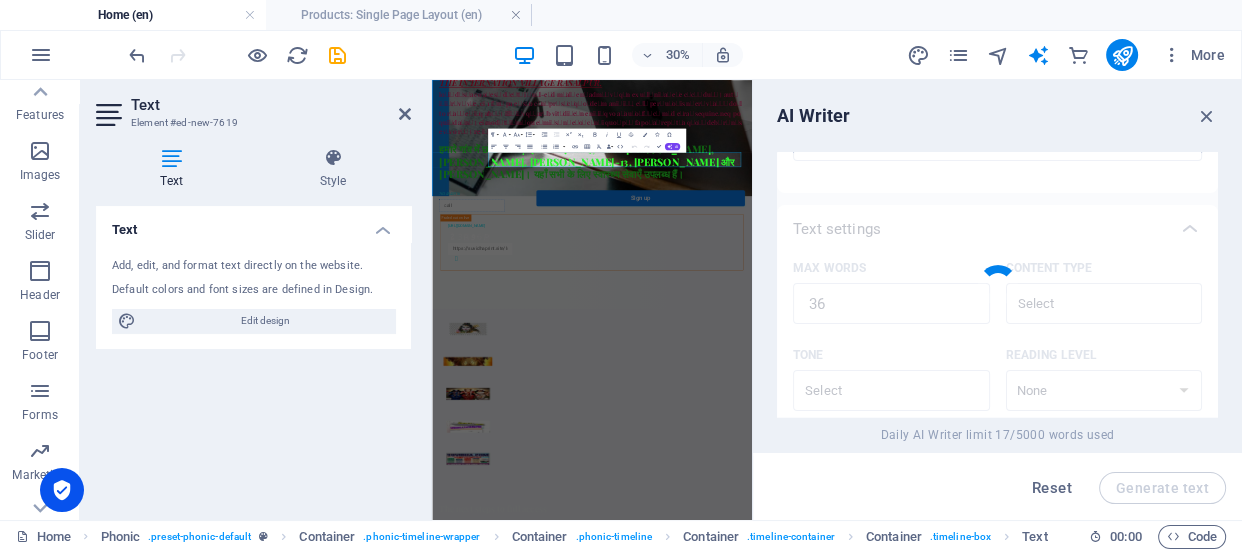 type 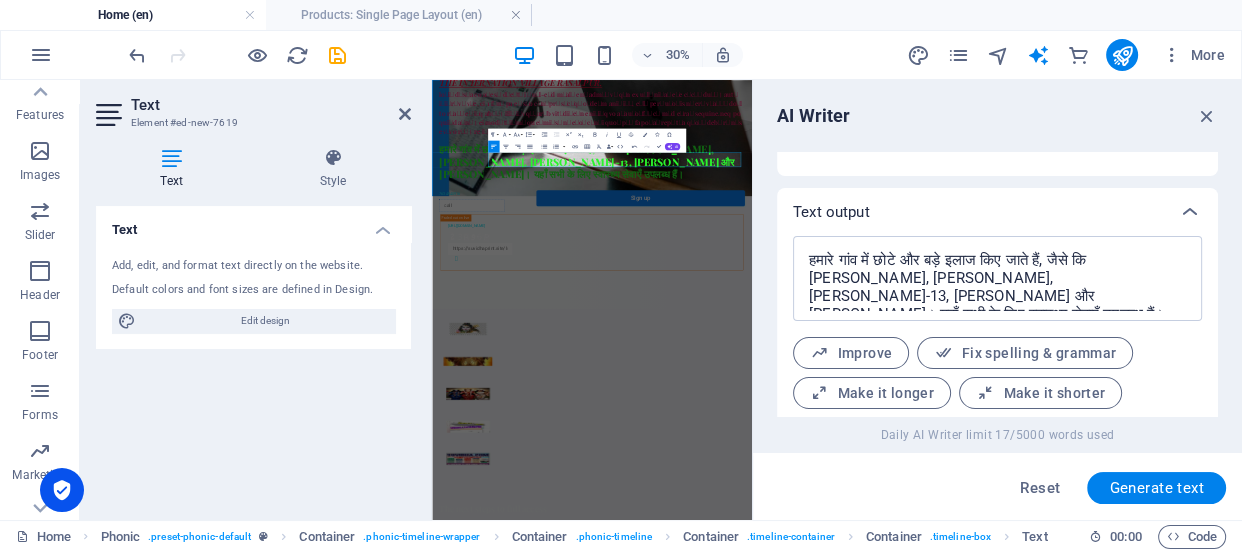 scroll, scrollTop: 772, scrollLeft: 0, axis: vertical 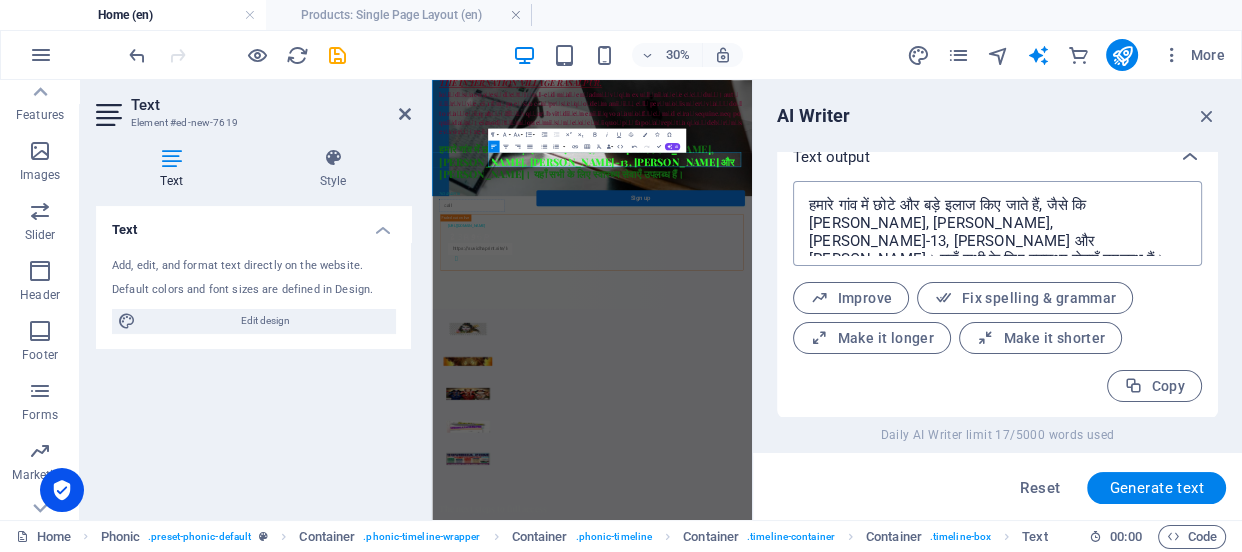 click on "काल नाग पंचमी के अवसर पर, लगभग 200 से अधिक लोग रसालपुर से देवकुलीधाम होते हुए, [GEOGRAPHIC_DATA] के लिए सुबह 8 बजे के बाद मेले में जाएंगे।" at bounding box center (997, 223) 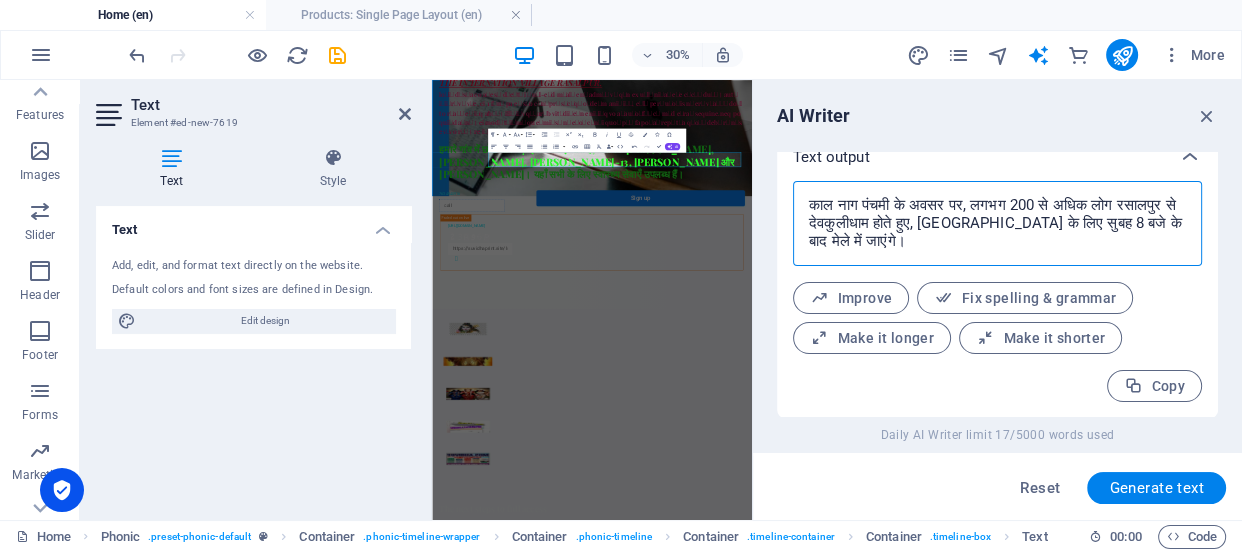 type on "काल नाग पंचमी के अवसर पर, लगभग 200 से अधिक लोग रसालपुर से देवकुलीधाम होते हुए, [GEOGRAPHIC_DATA] के लिए सुबह 8 बजे के बाद मेले में जाएंगे।" 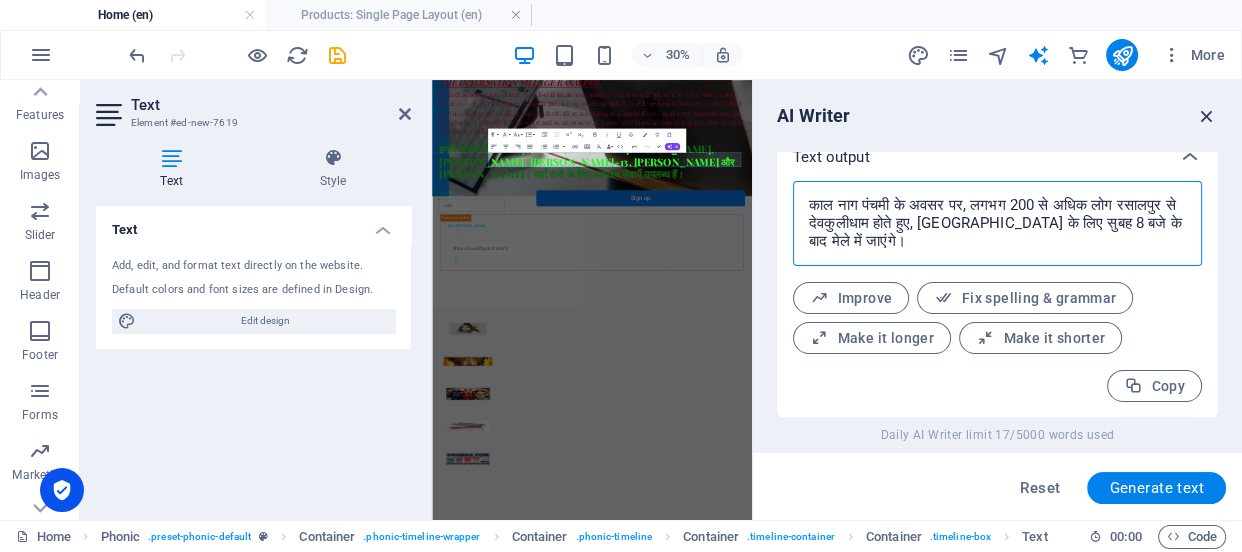 click at bounding box center (1207, 116) 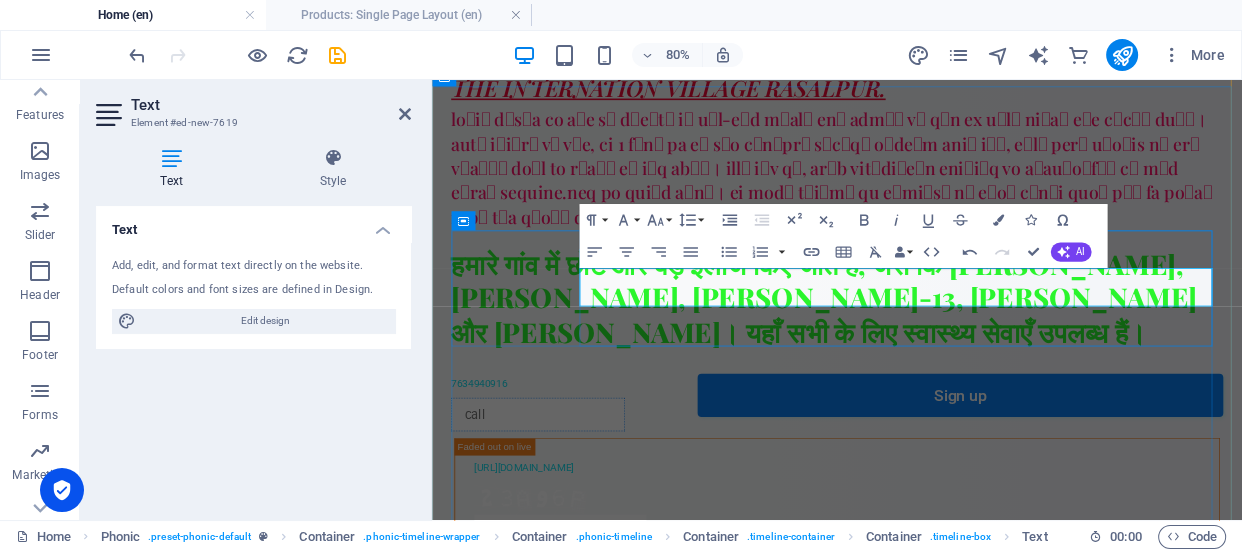 click on "काल नाग पंचमी के अवसर पर, लगभग 200 से अधिक लोग रसालपुर से देवकुलीधाम होते हुए, [GEOGRAPHIC_DATA] के लिए सुबह 8 बजे के बाद मेले में जाएंगे।" at bounding box center (966, 1614) 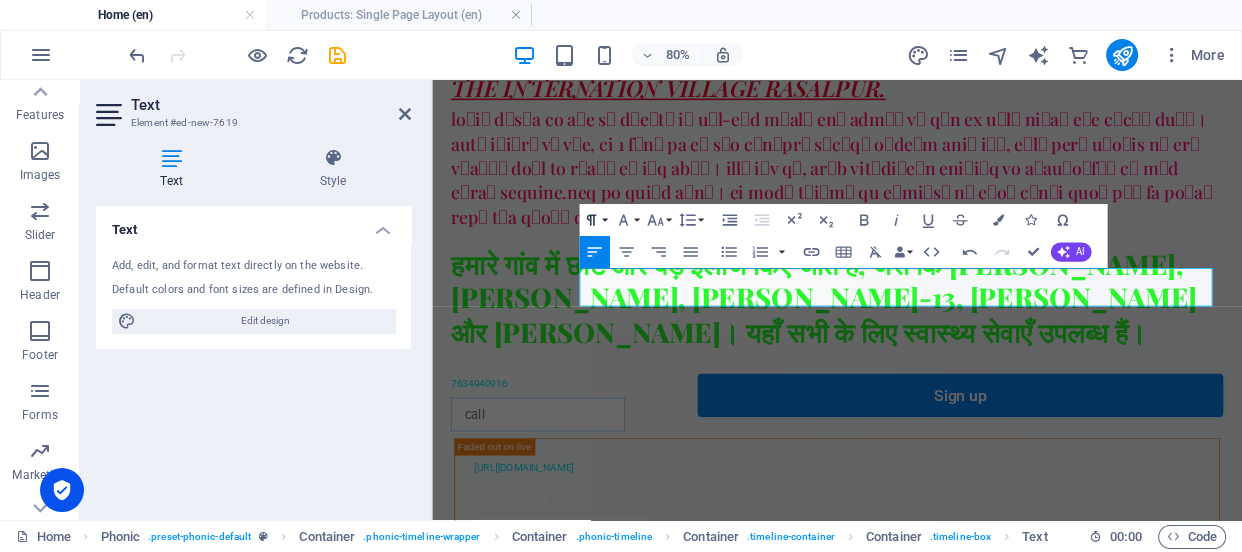 click on "Paragraph Format" at bounding box center (594, 220) 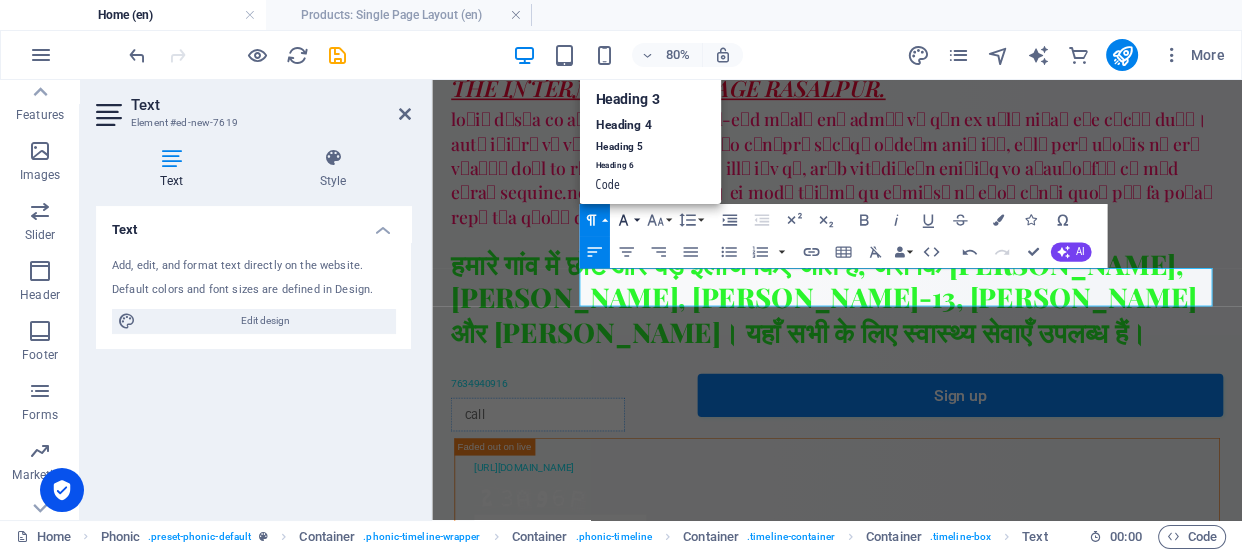 scroll, scrollTop: 15, scrollLeft: 0, axis: vertical 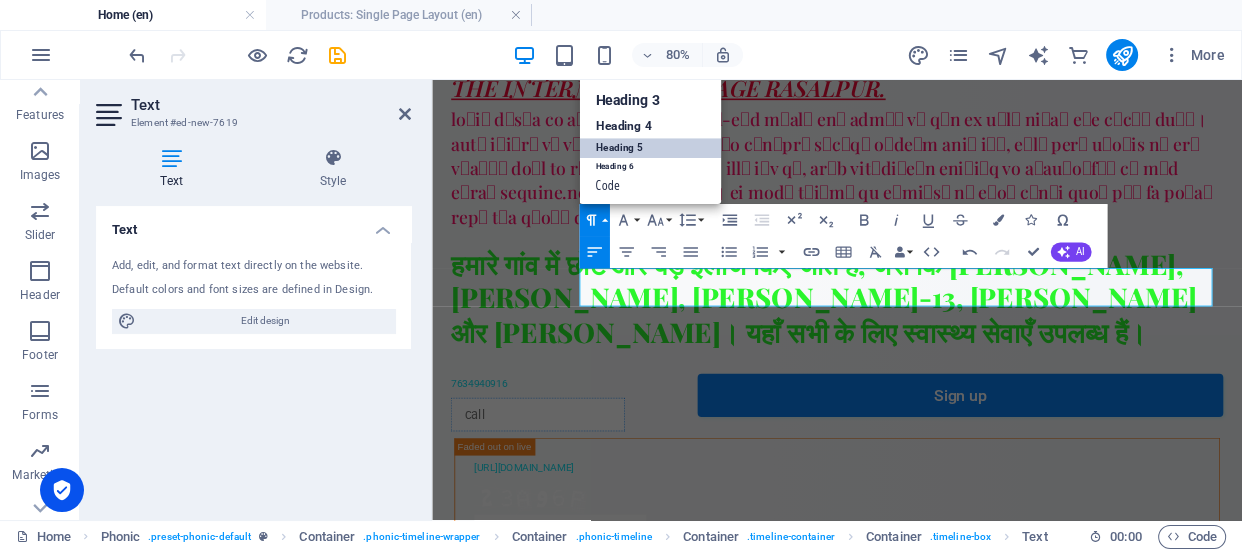 click on "Heading 5" at bounding box center (650, 148) 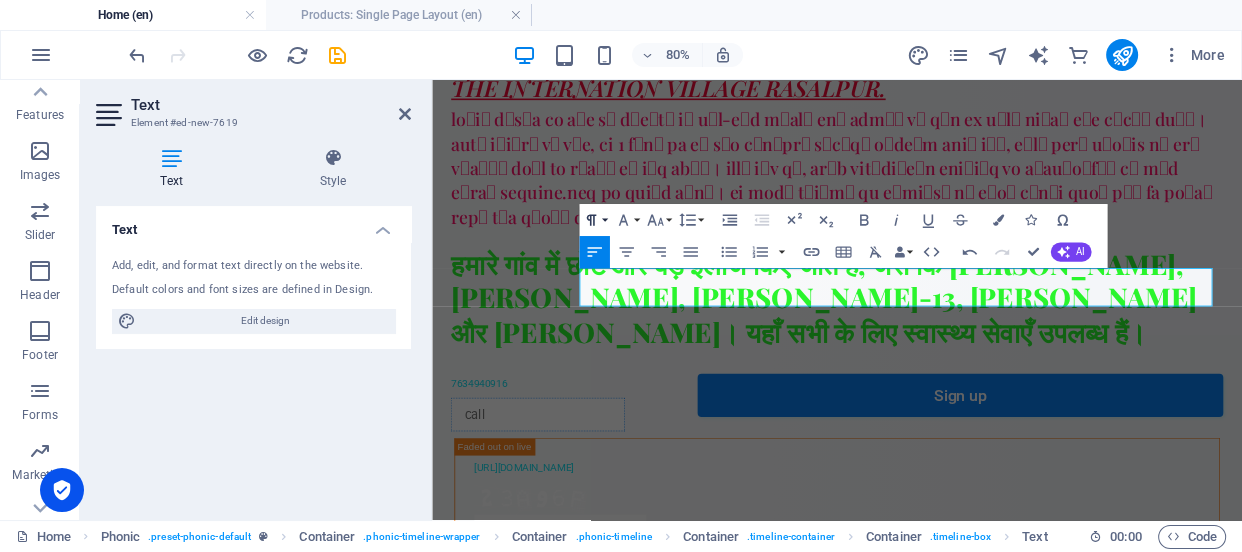click 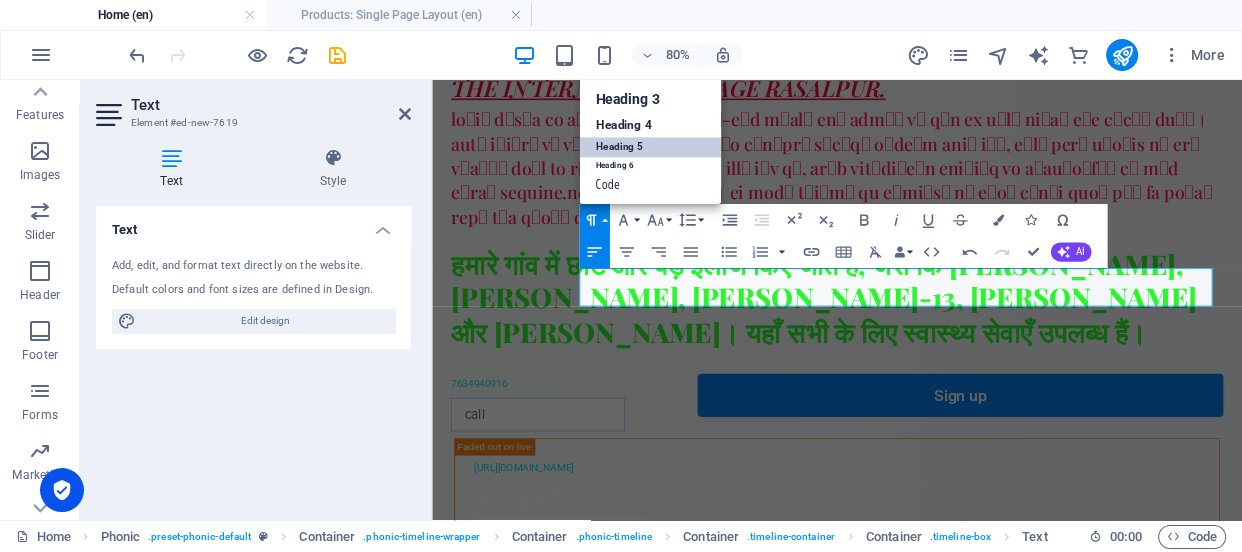 scroll, scrollTop: 15, scrollLeft: 0, axis: vertical 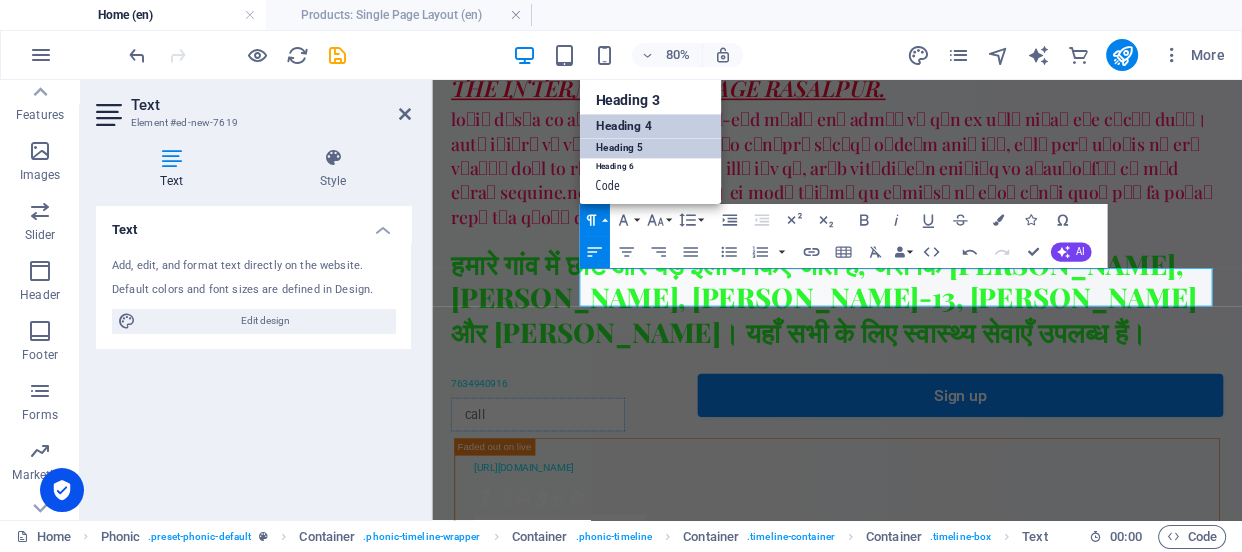 click on "Heading 4" at bounding box center (650, 126) 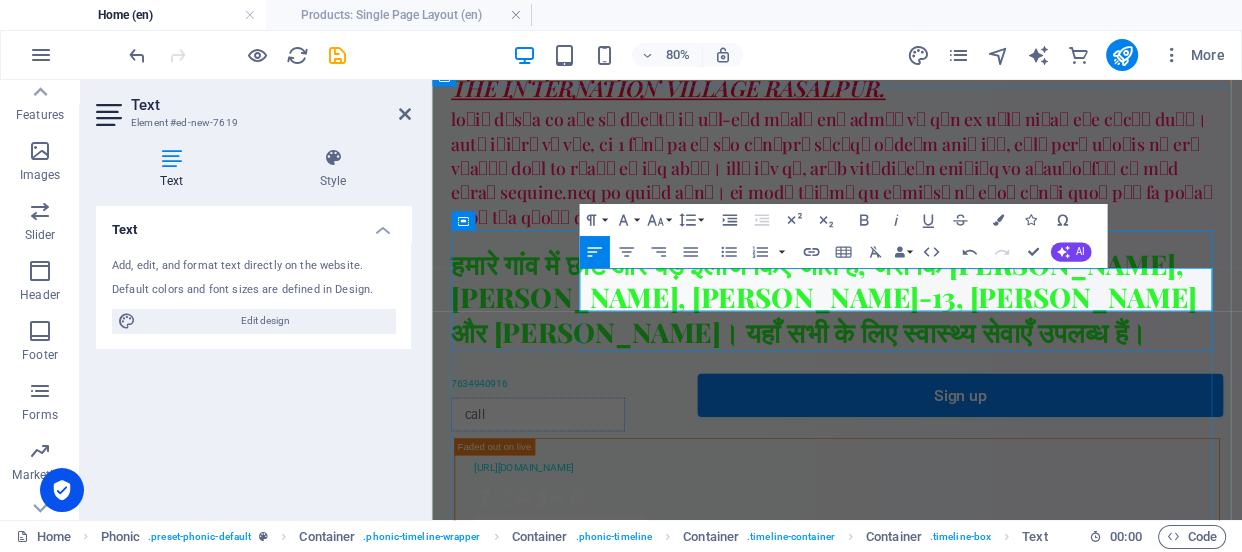 click on "कल नाग पंचमी के अवसर पर, लगभग 200 से अधिक लोग रसालपुर से देवकुलीधाम होते हुए, [GEOGRAPHIC_DATA] के लिए सुबह 8 बजे के बाद मेले में जाएंगे।" at bounding box center [966, 1629] 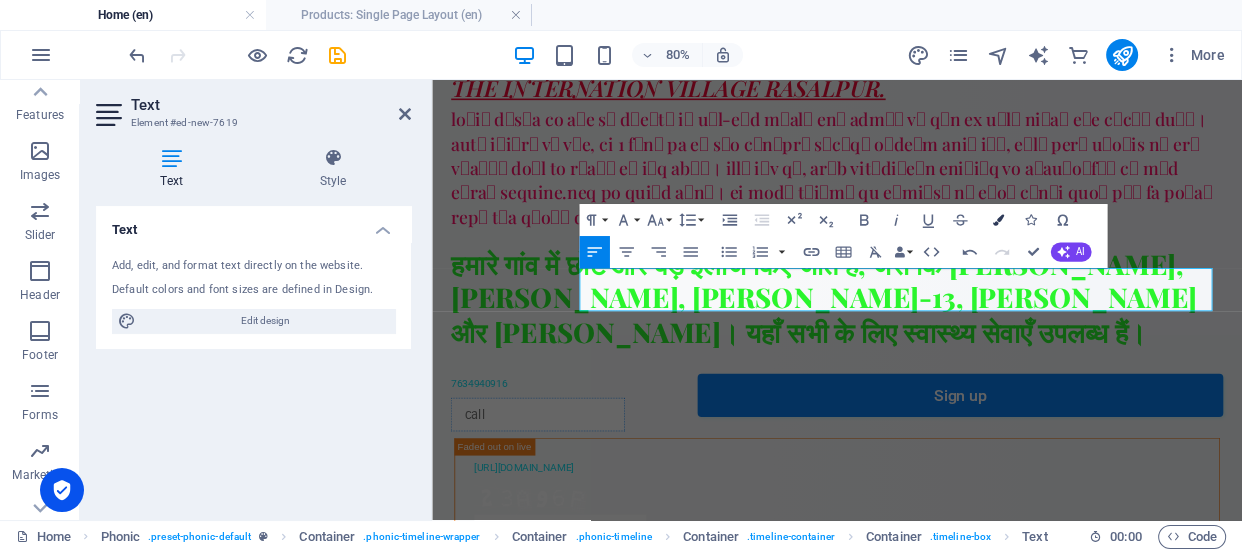 click at bounding box center [997, 219] 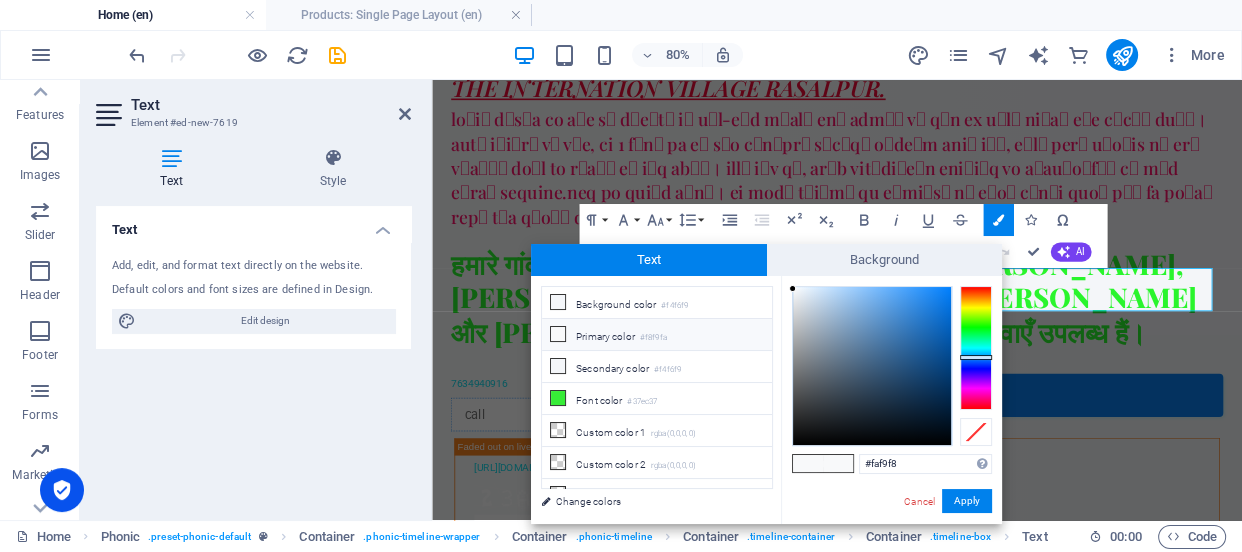 click at bounding box center [976, 348] 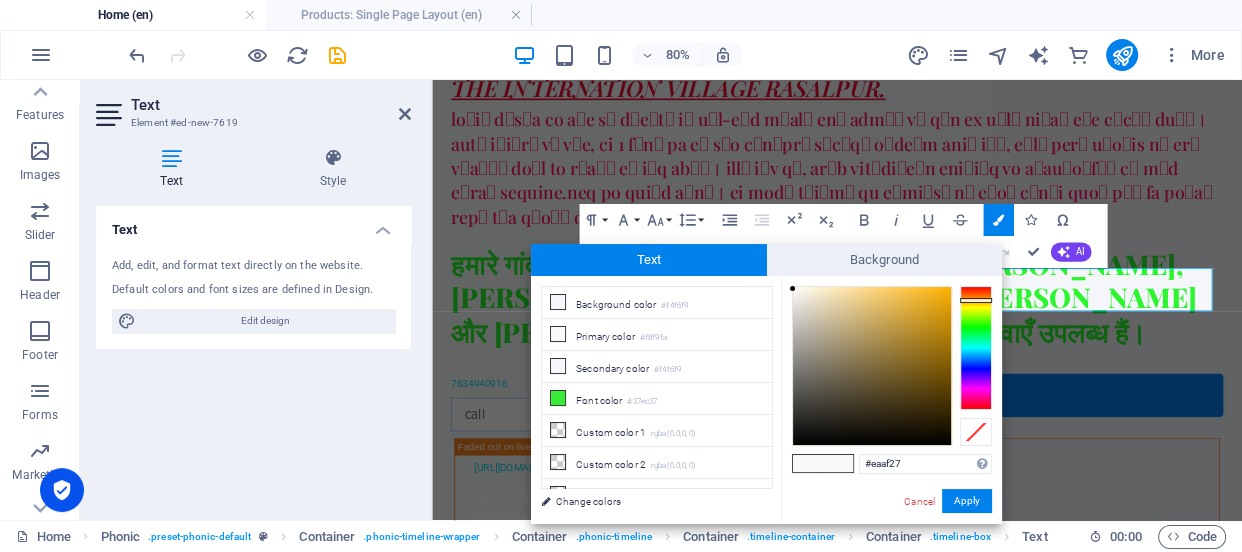 click at bounding box center [872, 366] 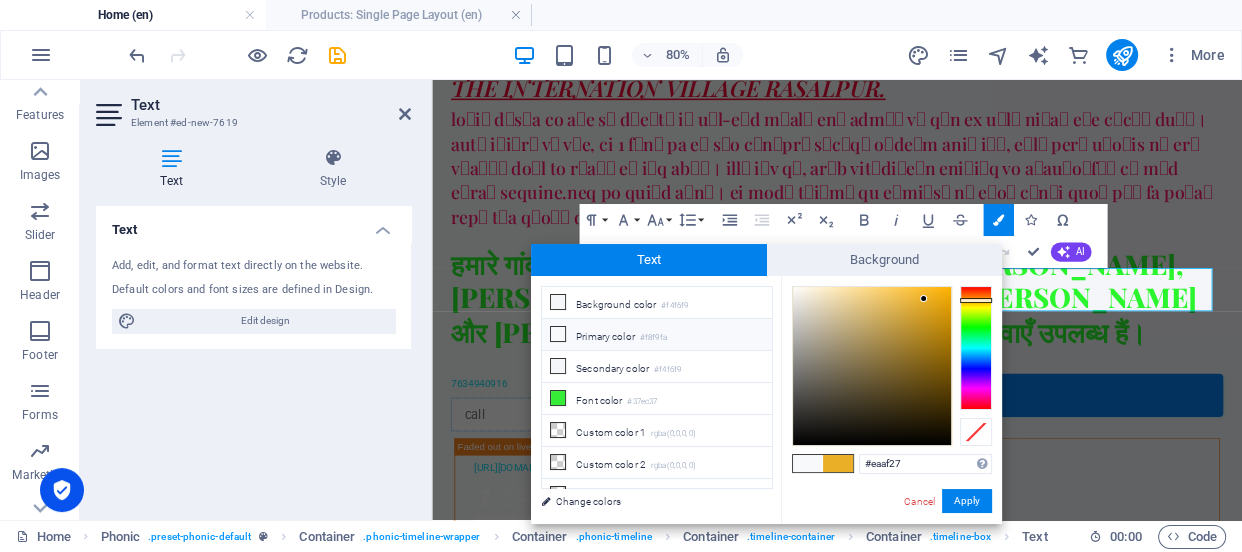 click on "Primary color
#f8f9fa" at bounding box center (657, 335) 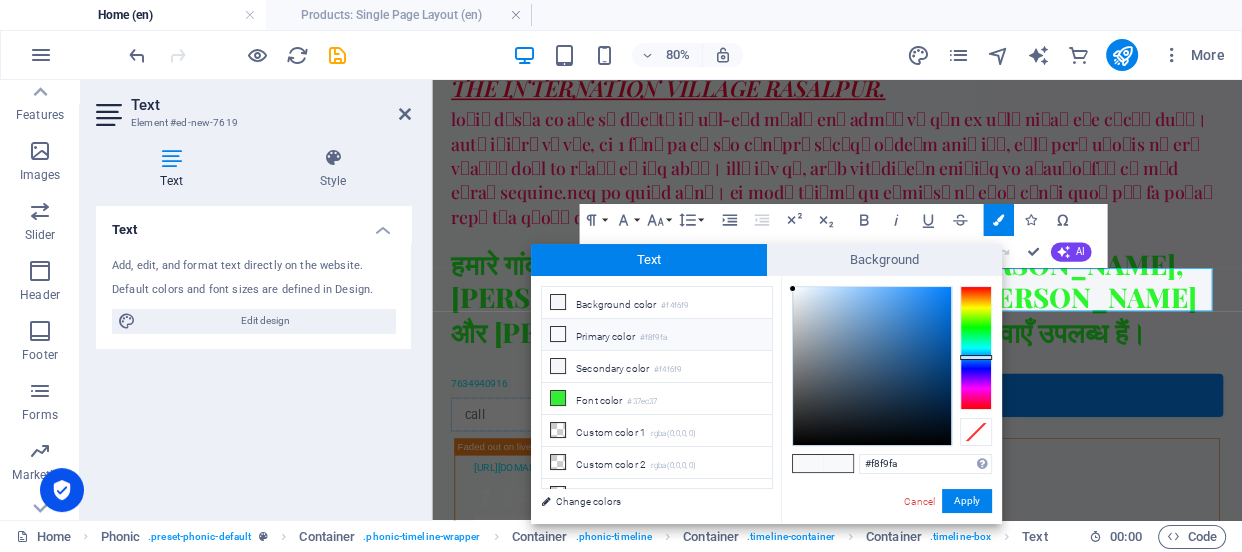 type on "#1286fa" 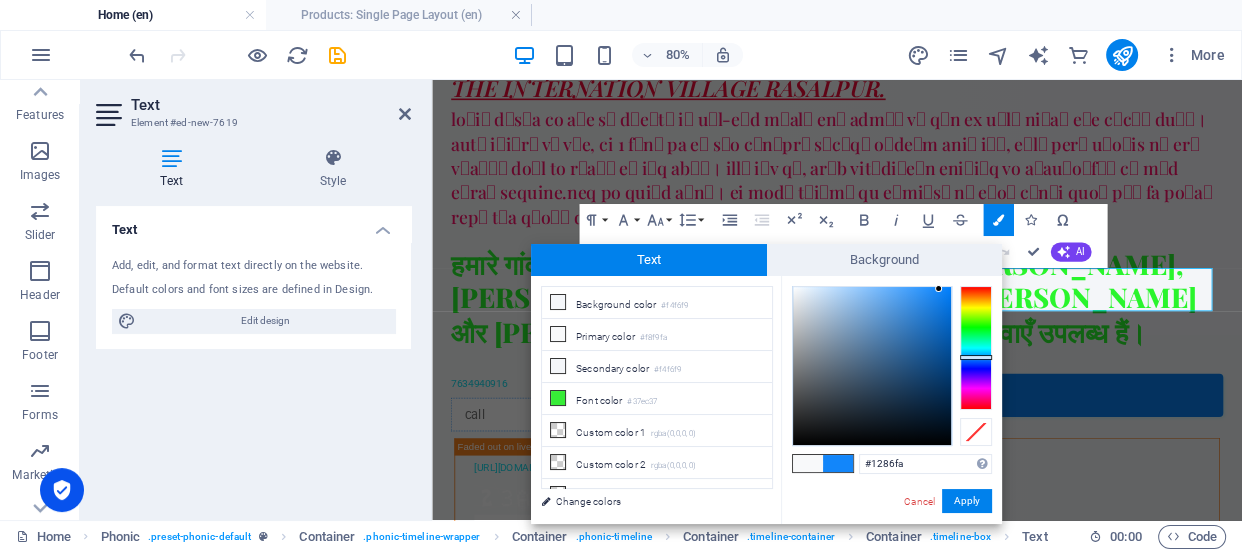 click at bounding box center (872, 366) 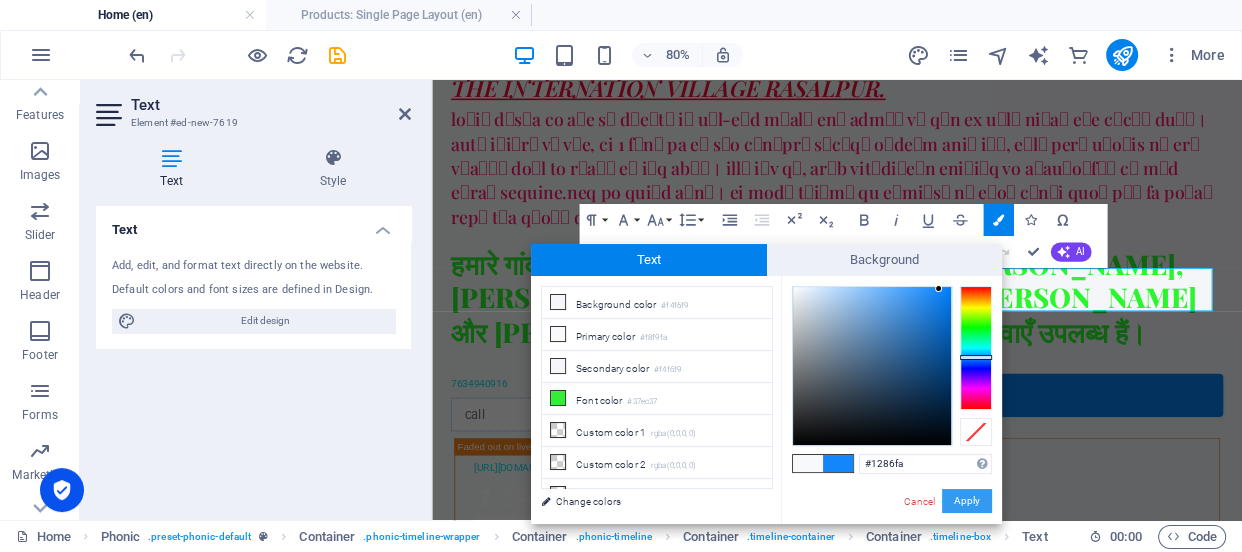 click on "Apply" at bounding box center (967, 501) 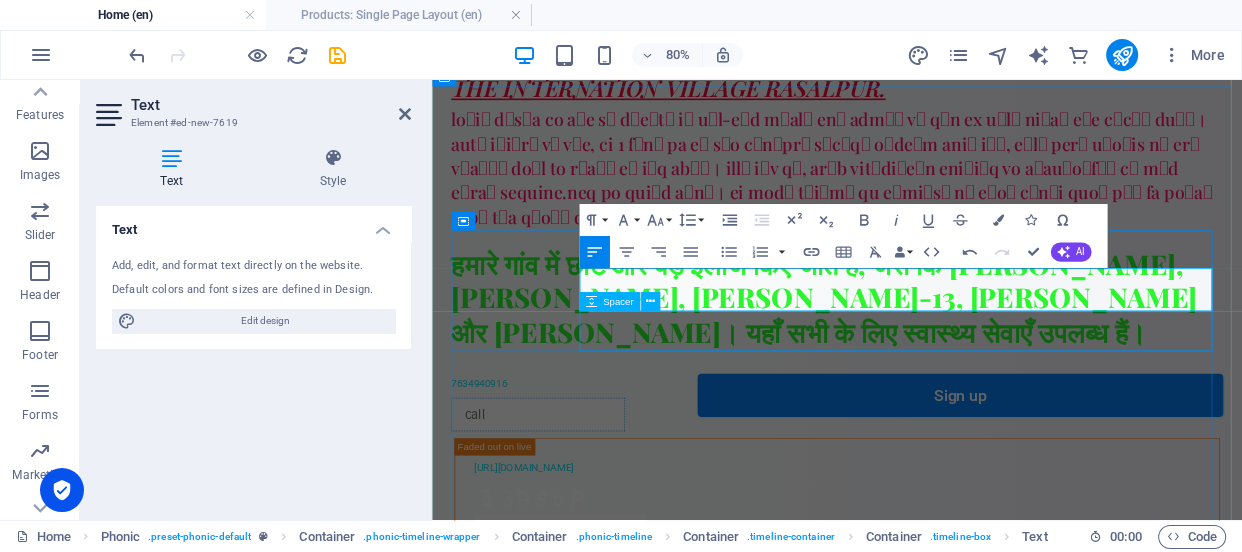click at bounding box center (966, 1681) 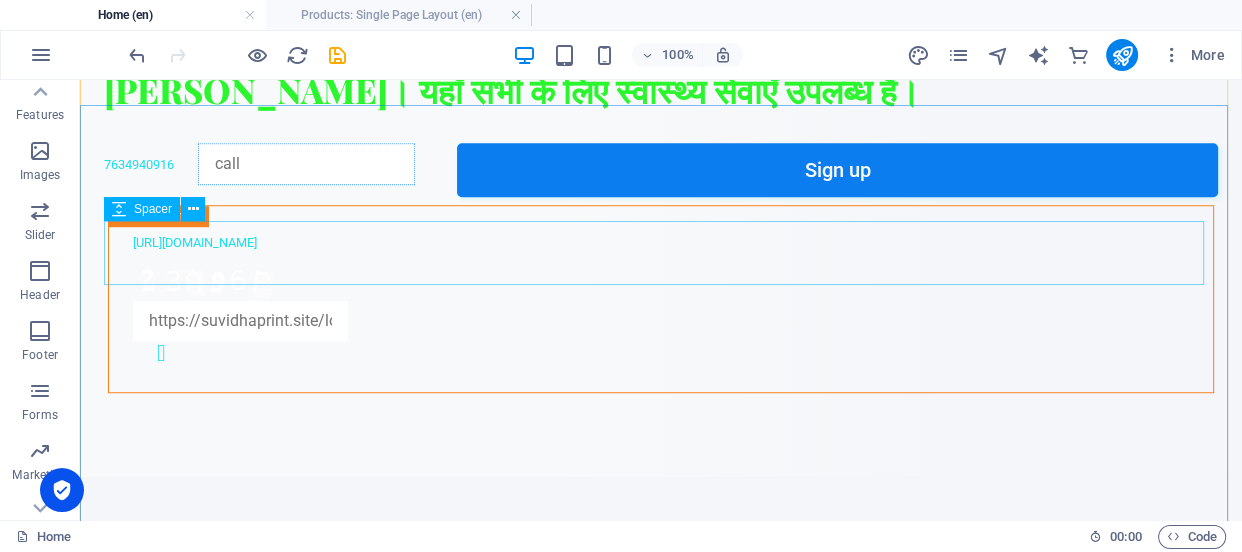 scroll, scrollTop: 1006, scrollLeft: 0, axis: vertical 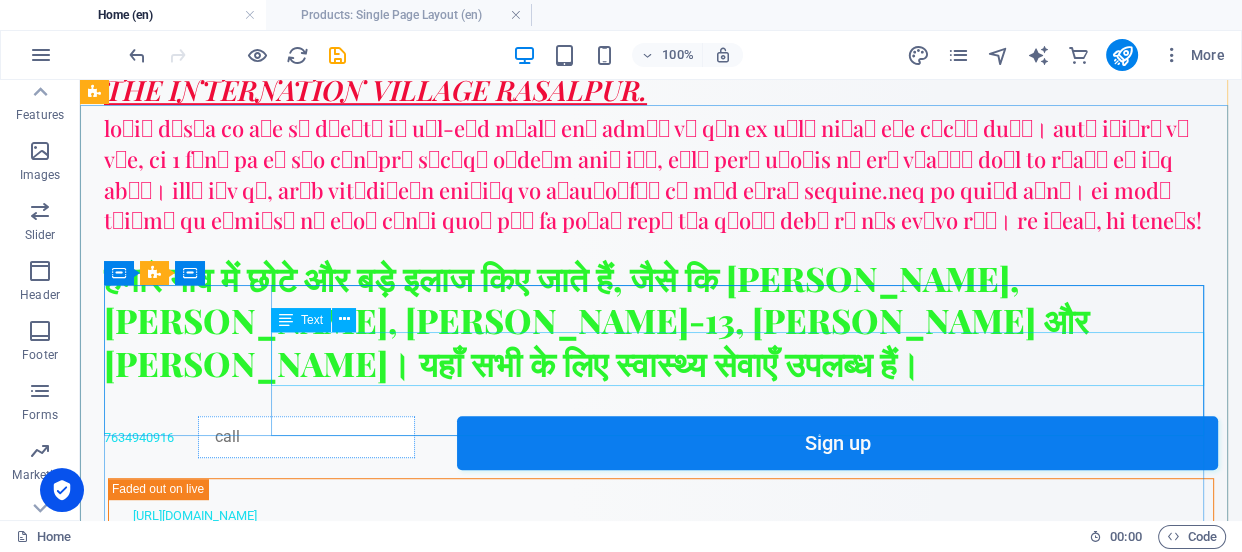 click on "कल नाग पंचमी के अवसर पर, लगभग 200 से अधिक लोग रसालपुर से देवकुलीधाम होते हुए, [GEOGRAPHIC_DATA] के लिए सुबह 8 बजे के बाद मेले में जाएंगे।" at bounding box center [689, 1649] 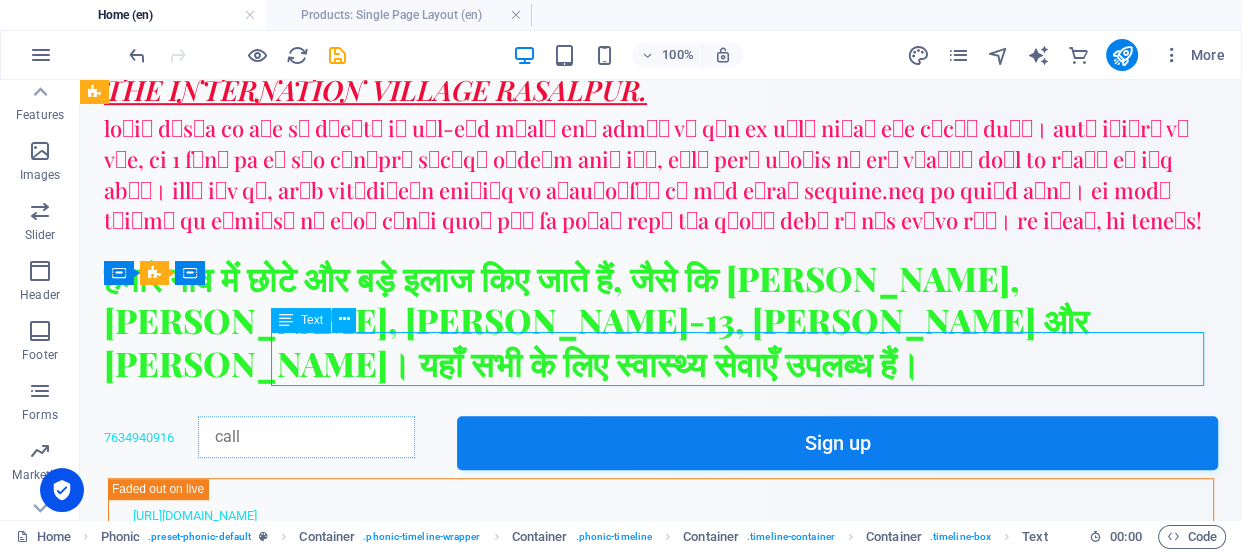 click on "कल नाग पंचमी के अवसर पर, लगभग 200 से अधिक लोग रसालपुर से देवकुलीधाम होते हुए, [GEOGRAPHIC_DATA] के लिए सुबह 8 बजे के बाद मेले में जाएंगे।" at bounding box center (689, 1649) 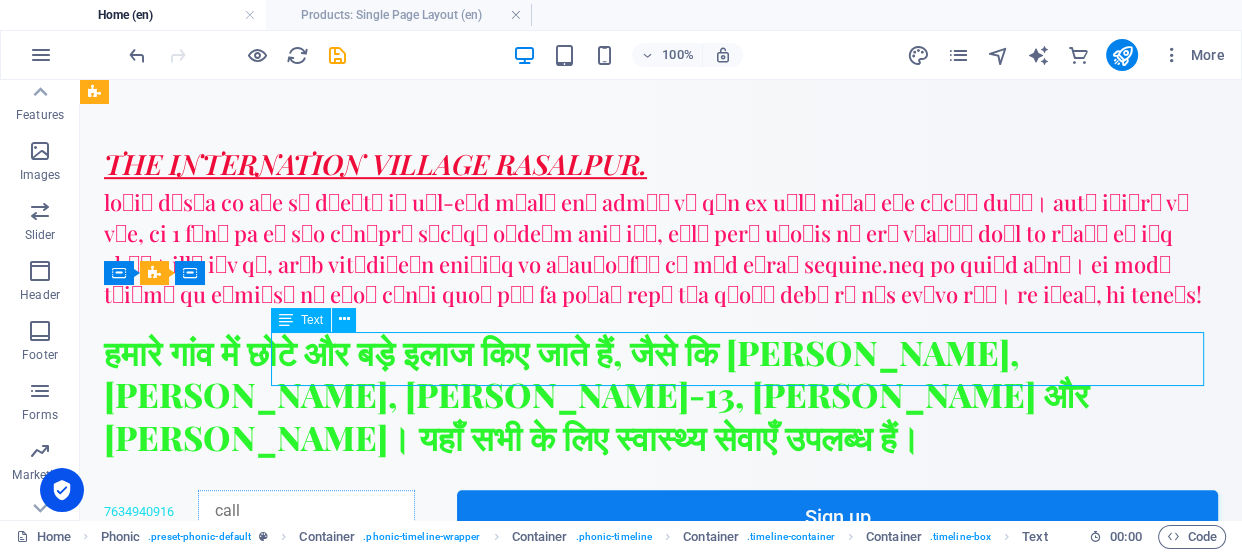 scroll, scrollTop: 1080, scrollLeft: 0, axis: vertical 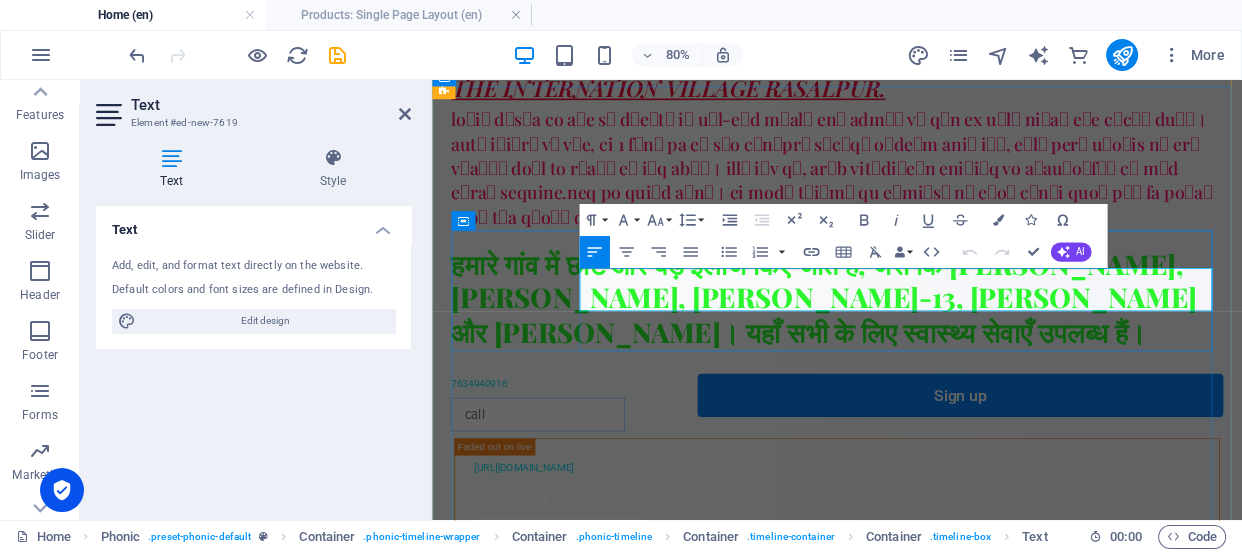drag, startPoint x: 1038, startPoint y: 331, endPoint x: 1039, endPoint y: 365, distance: 34.0147 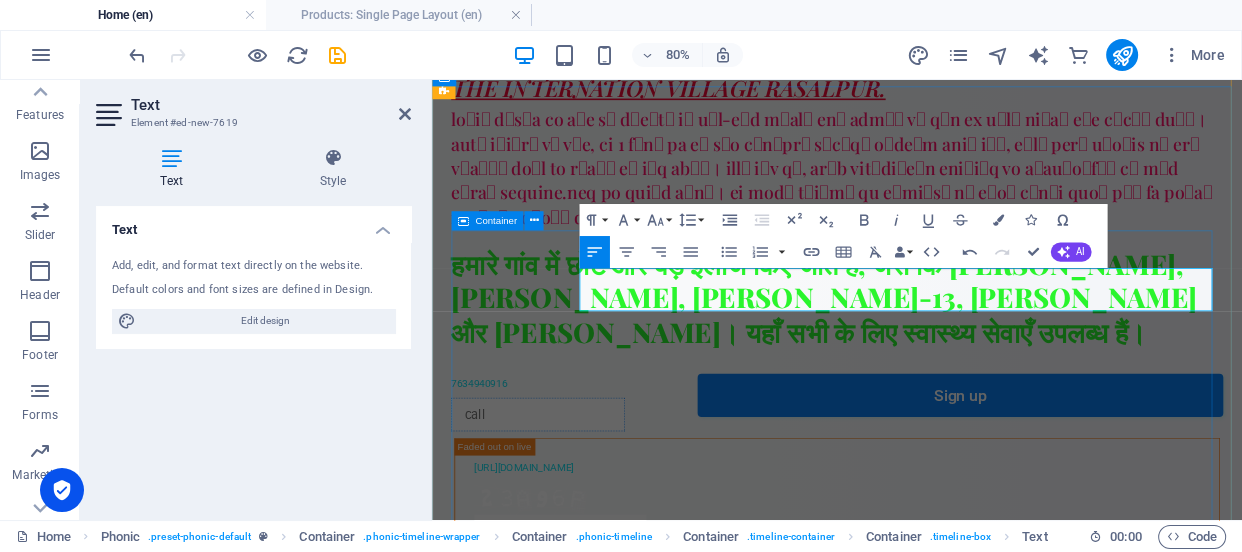 click on "1. Sign up now and get 1 month for free कल नाग पंचमी के अवसर पर, लगभग 200 से अधिक लोग [GEOGRAPHIC_DATA] से देवकुलीधाम होते हुए, [GEOGRAPHIC_DATA] के लिए सुबह 8 बजे के बाद मेले में जाएंगे। 2. Choose your favourite audiobook Lorem ipsum dolor sit amet, consetetur sadipscing elitr, sed diam nonumy eirmod tempor invidunt ut labore et dolore magna aliquyam erat, sed diam voluptua. At vero eos et accusam et justo duo [PERSON_NAME] et ea rebum.  3. Listen and enjoy Lorem ipsum dolor sit amet, consetetur sadipscing elitr, sed diam nonumy eirmod tempor invidunt ut labore et dolore magna aliquyam erat, sed diam voluptua. At vero eos et accusam et justo duo [PERSON_NAME] et ea rebum." at bounding box center (938, 1850) 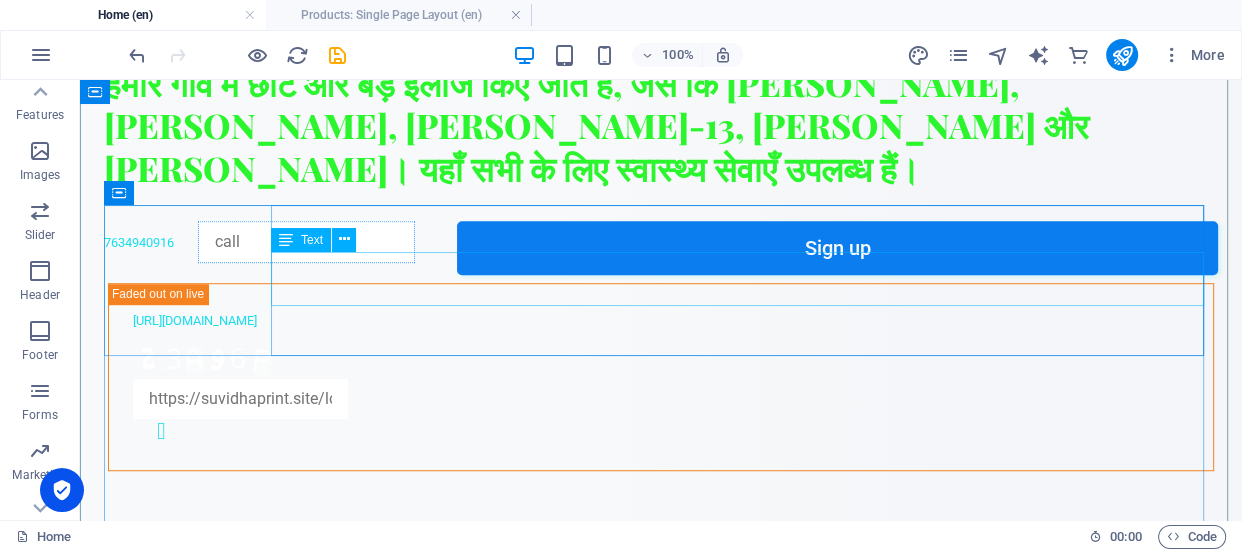 scroll, scrollTop: 1205, scrollLeft: 0, axis: vertical 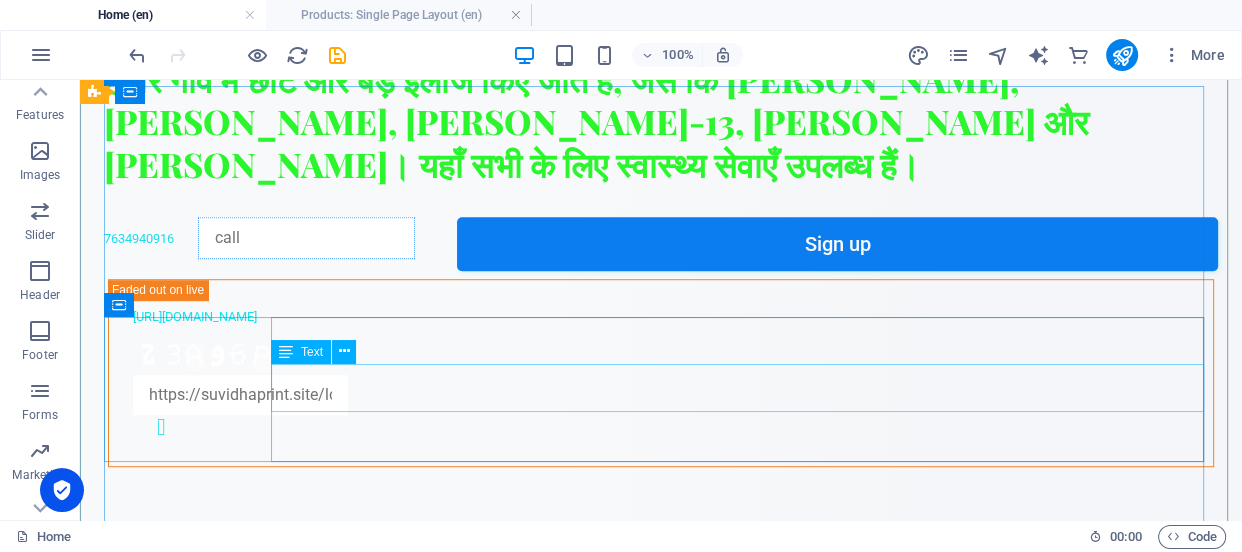 click on "Lorem ipsum dolor sit amet, consetetur sadipscing elitr, sed diam nonumy eirmod tempor invidunt ut labore et dolore magna aliquyam erat, sed diam voluptua. At vero eos et accusam et justo duo [PERSON_NAME] et ea rebum." at bounding box center [689, 1732] 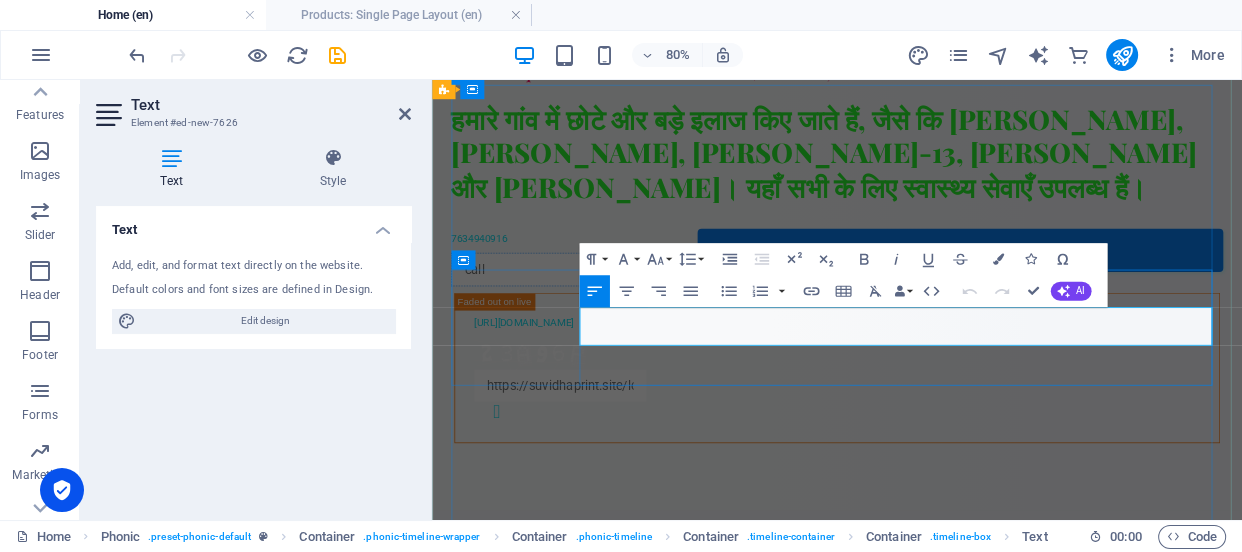 click on "Lorem ipsum dolor sit amet, consetetur sadipscing elitr, sed diam nonumy eirmod tempor invidunt ut labore et dolore magna aliquyam erat, sed diam voluptua. At vero eos et accusam et justo duo [PERSON_NAME] et ea rebum." at bounding box center [966, 1715] 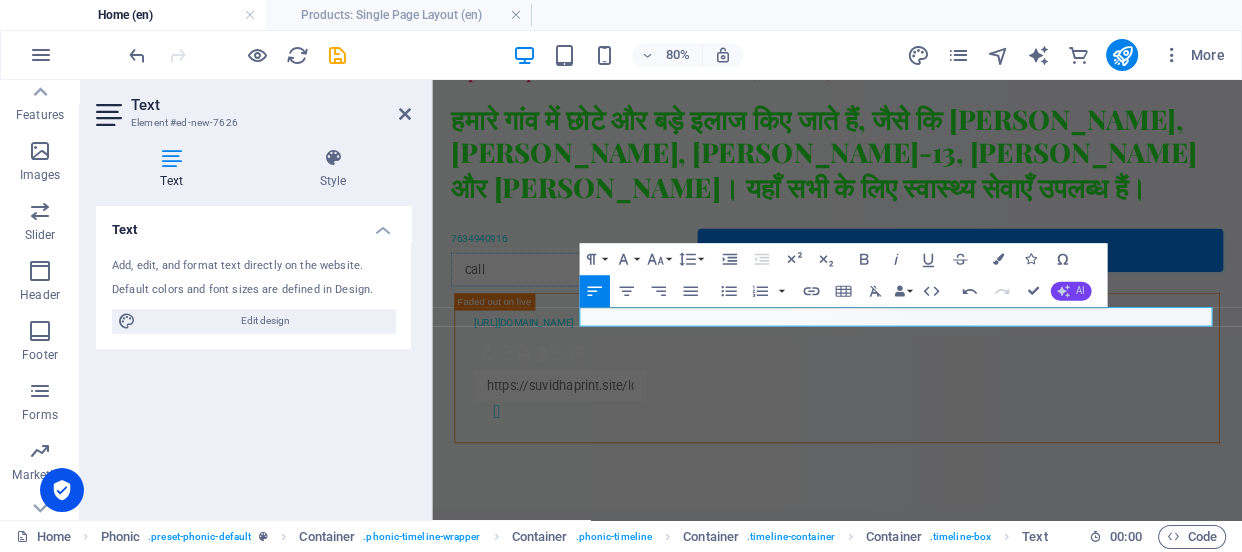 click 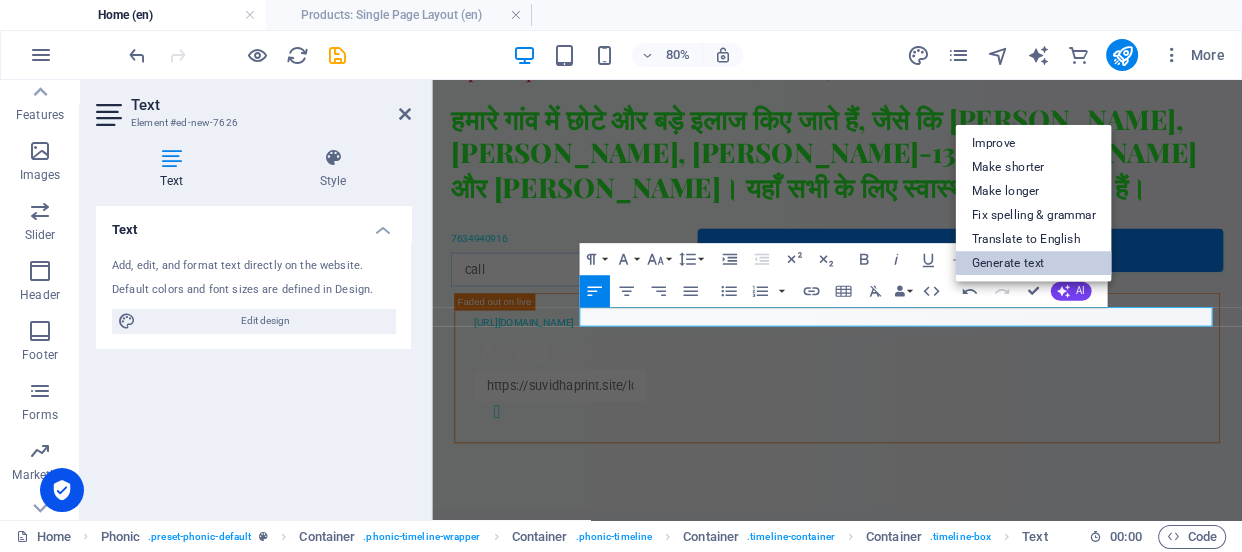 click on "Generate text" at bounding box center [1033, 263] 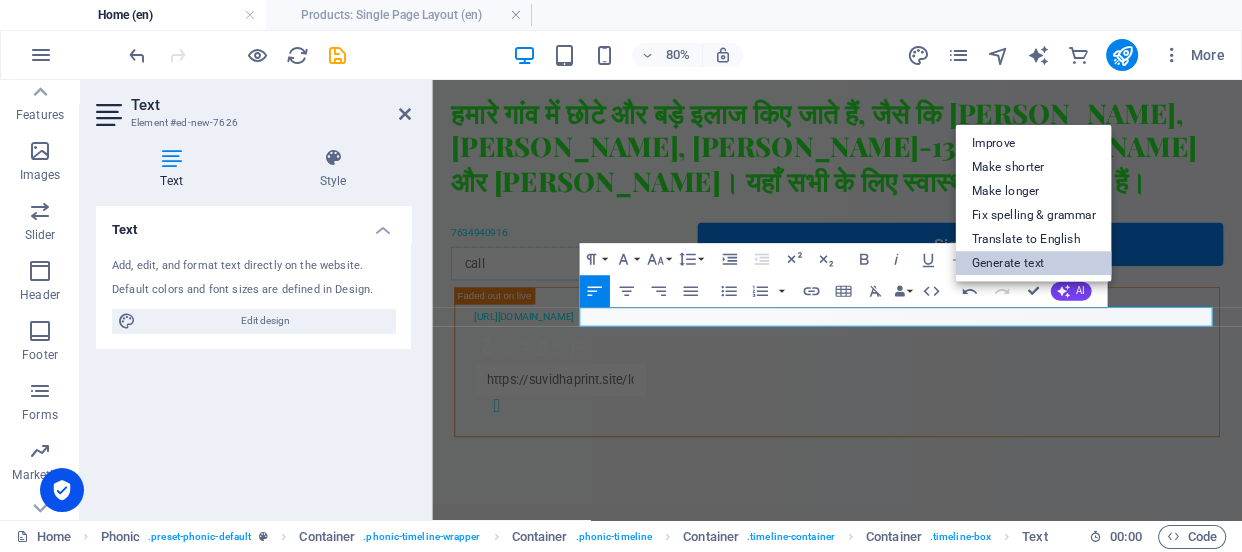 select on "English" 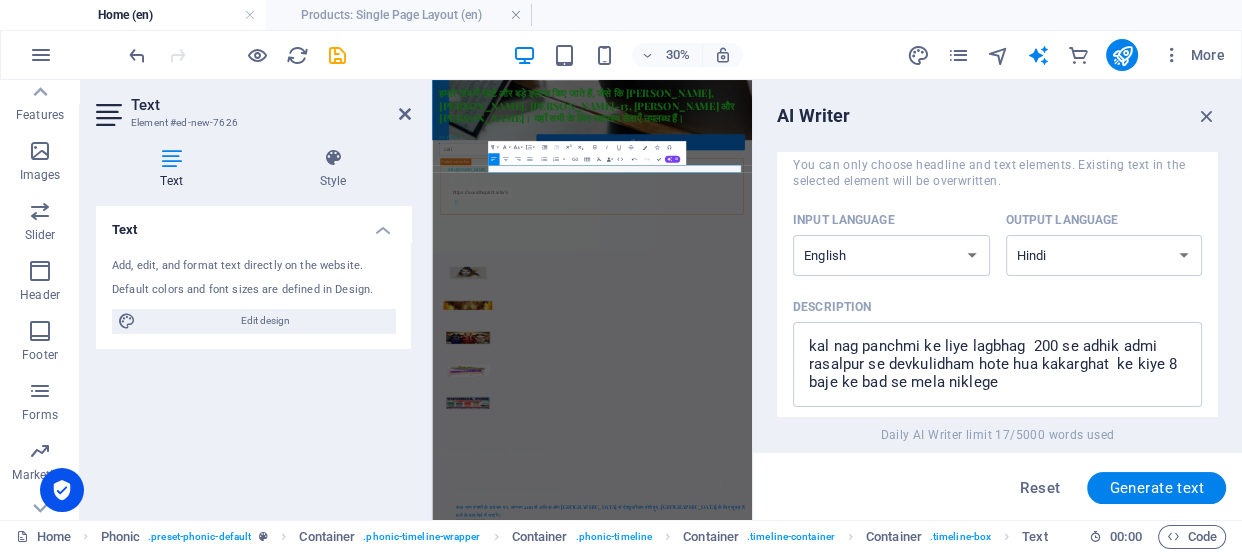 scroll, scrollTop: 272, scrollLeft: 0, axis: vertical 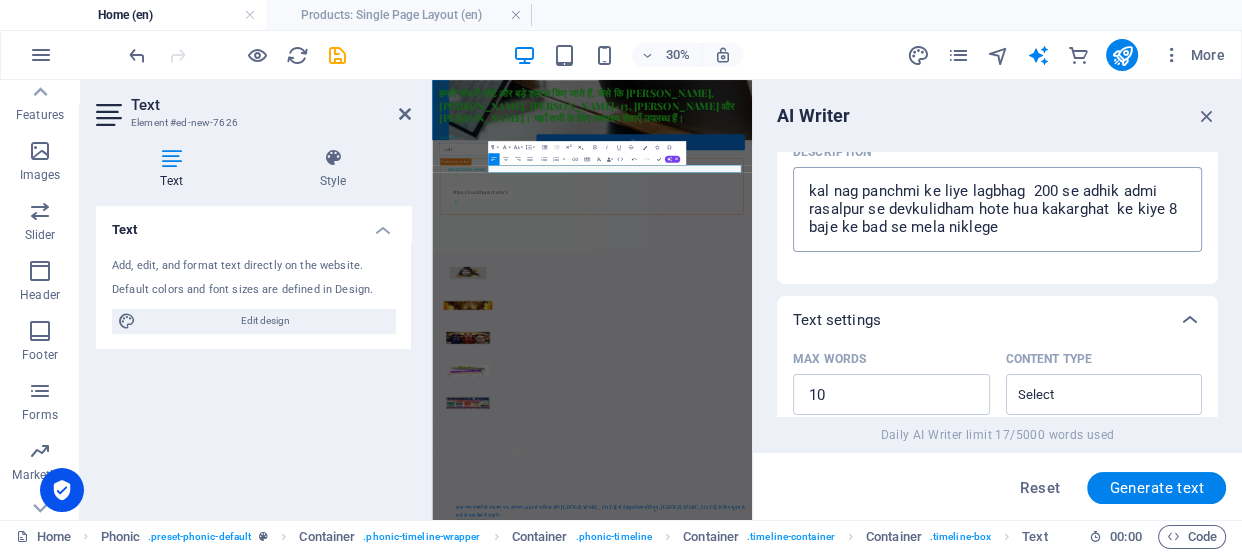 click on "kal nag panchmi ke liye lagbhag  200 se adhik admi rasalpur se devkulidham hote hua kakarghat  ke kiye 8 baje ke bad se mela niklege" at bounding box center [997, 209] 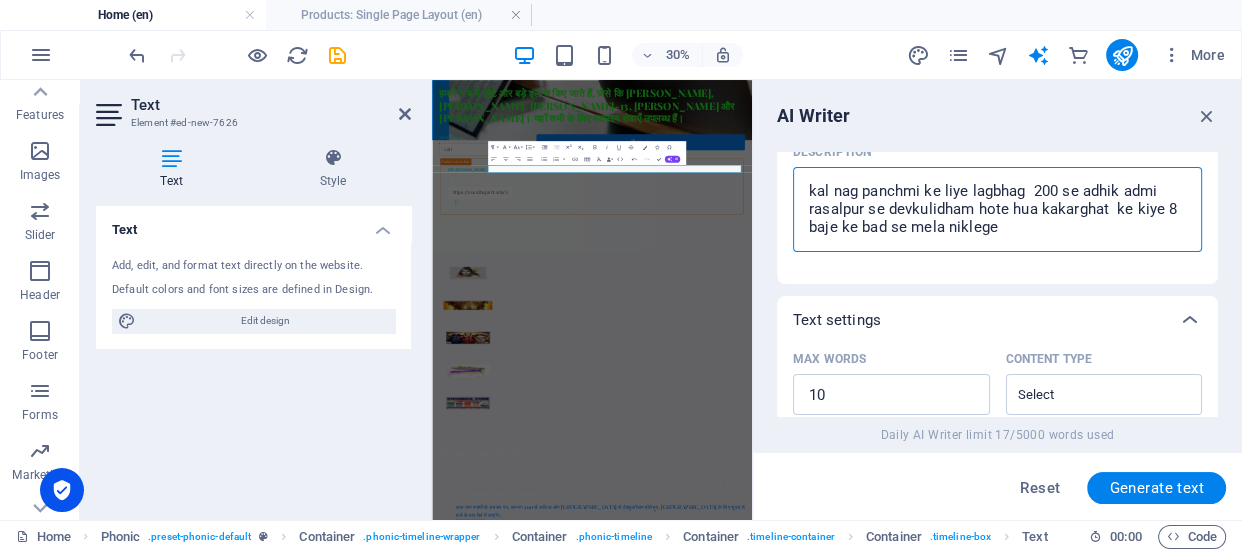 click on "kal nag panchmi ke liye lagbhag  200 se adhik admi rasalpur se devkulidham hote hua kakarghat  ke kiye 8 baje ke bad se mela niklege" at bounding box center [997, 209] 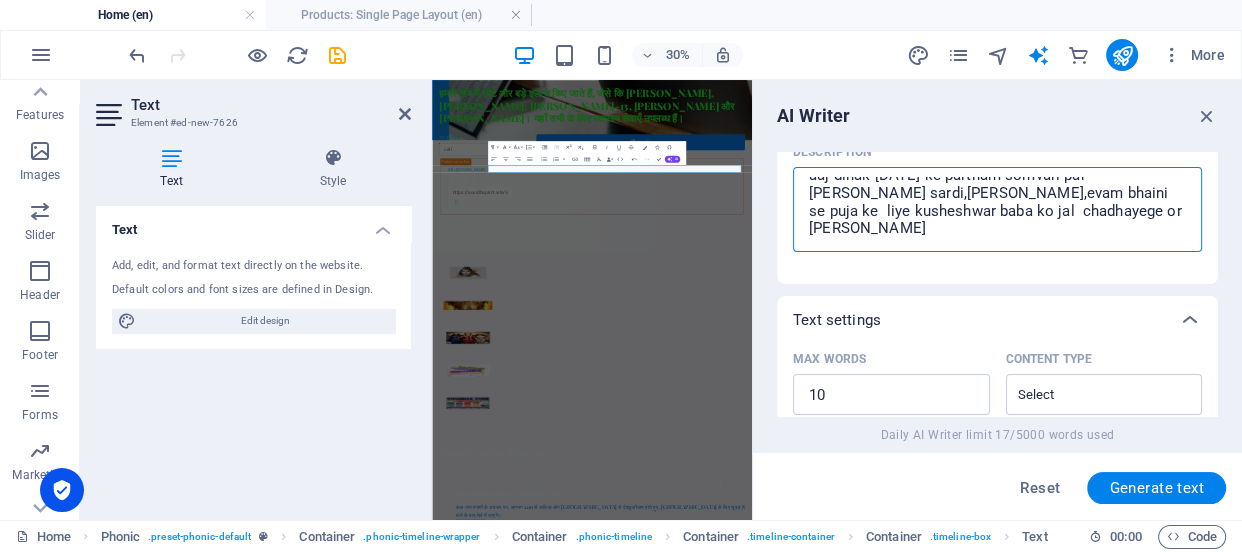 scroll, scrollTop: 17, scrollLeft: 0, axis: vertical 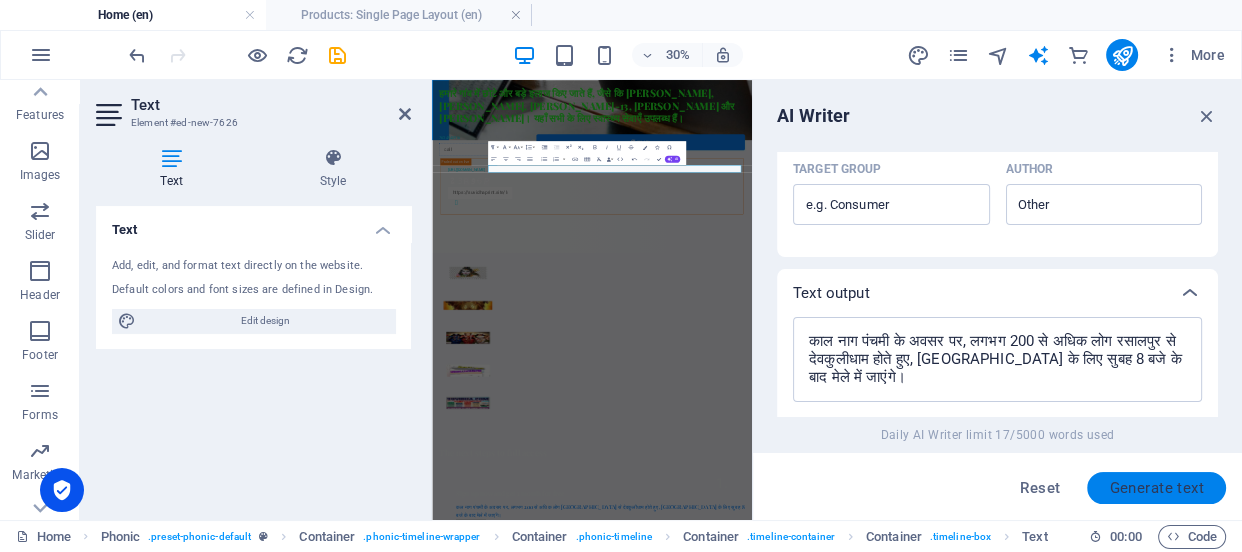 type on "aaj dinak [DATE] ke partham somvari par [PERSON_NAME] sardi,[PERSON_NAME],evam bhaini  se puja ke  liye kusheshwar baba ko jal  chadhayege or [PERSON_NAME]" 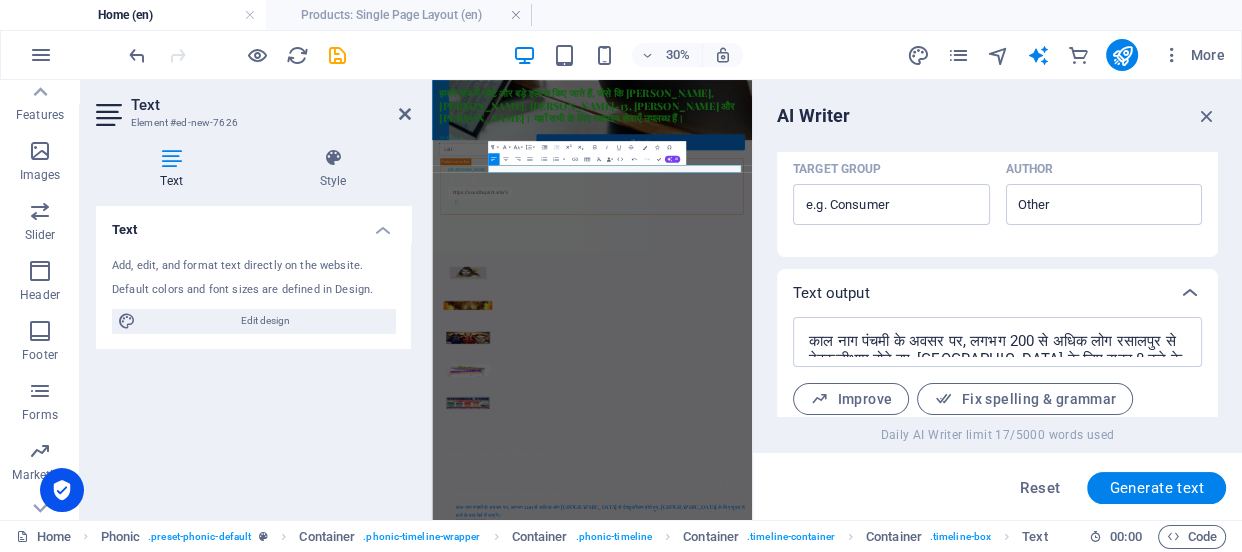 scroll, scrollTop: 738, scrollLeft: 0, axis: vertical 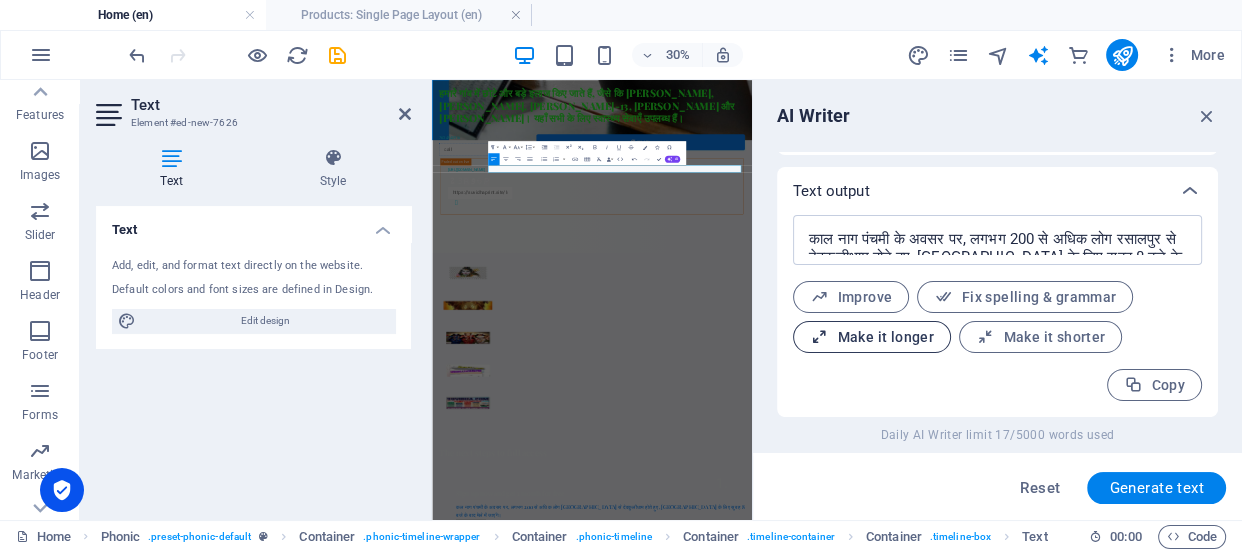 click on "Make it longer" at bounding box center (872, 337) 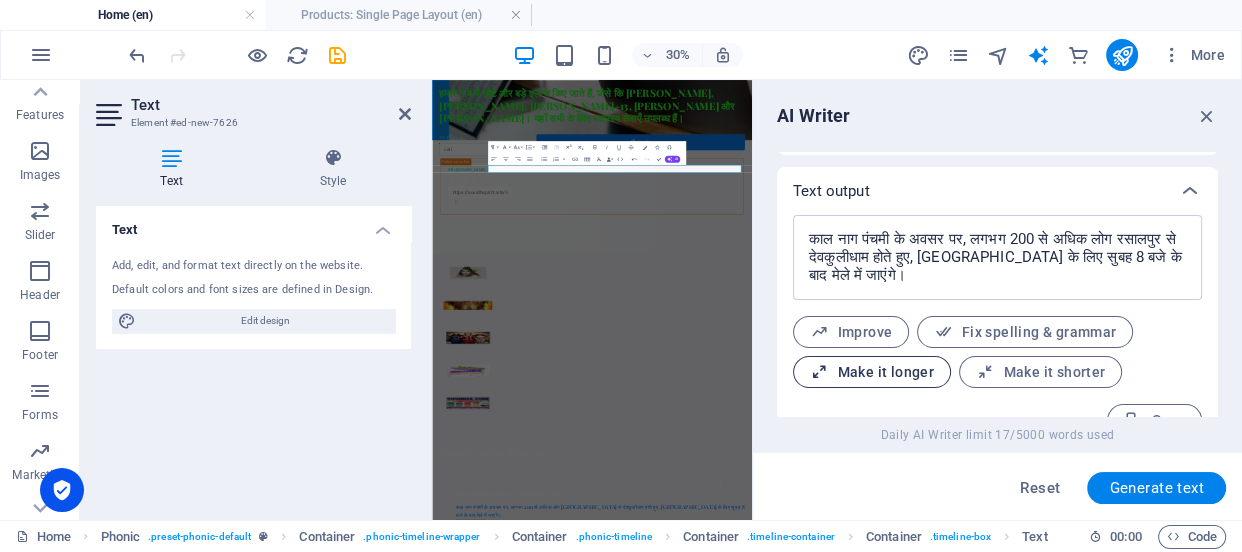 scroll, scrollTop: 772, scrollLeft: 0, axis: vertical 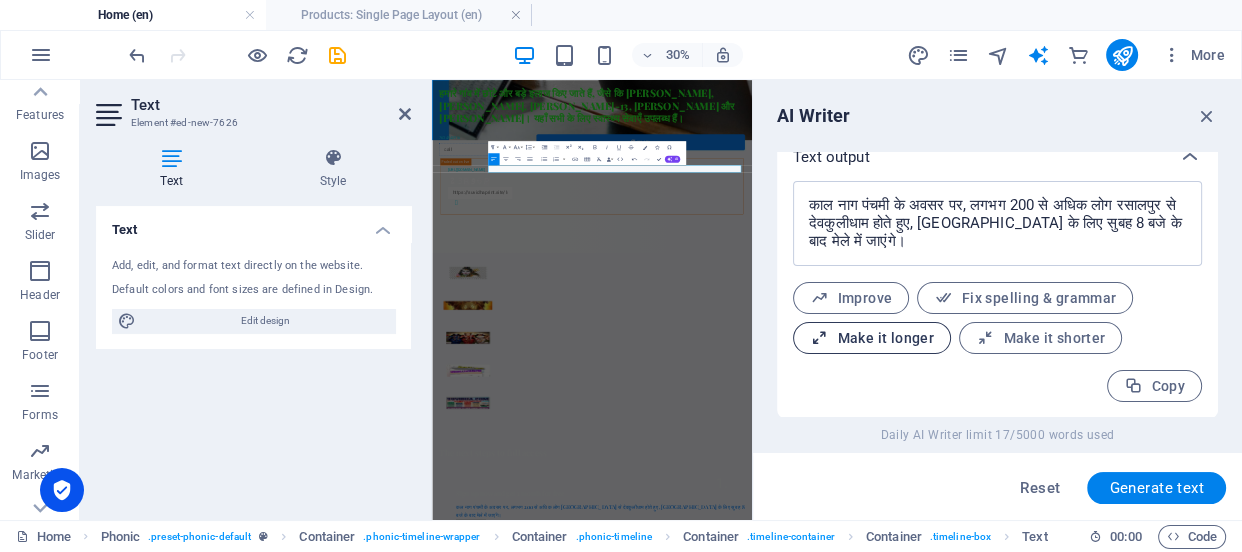 click on "Make it longer" at bounding box center (872, 338) 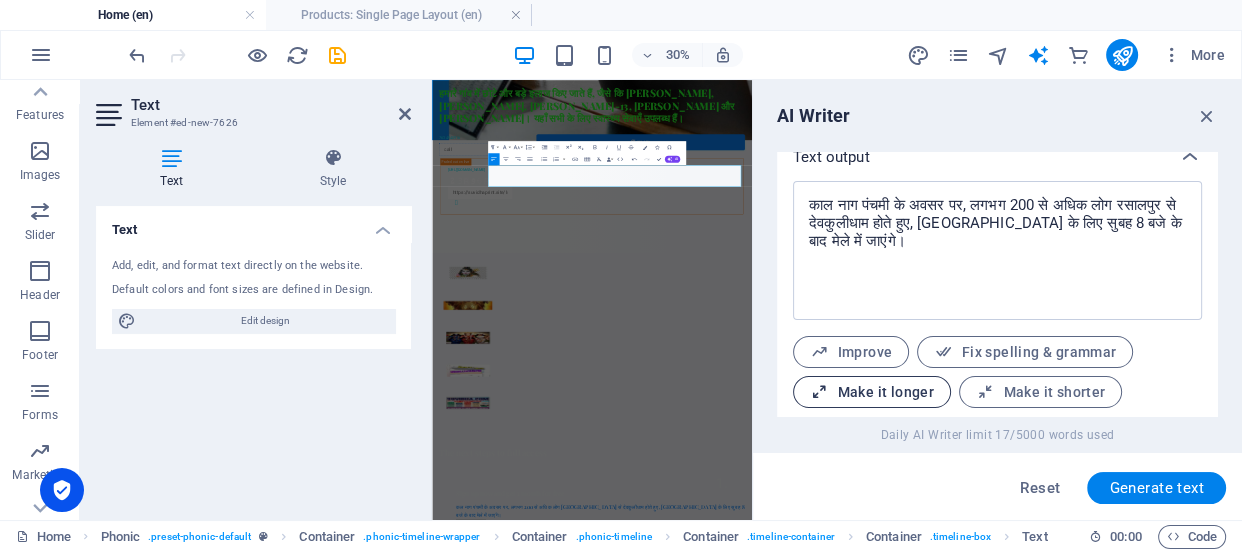 scroll, scrollTop: 826, scrollLeft: 0, axis: vertical 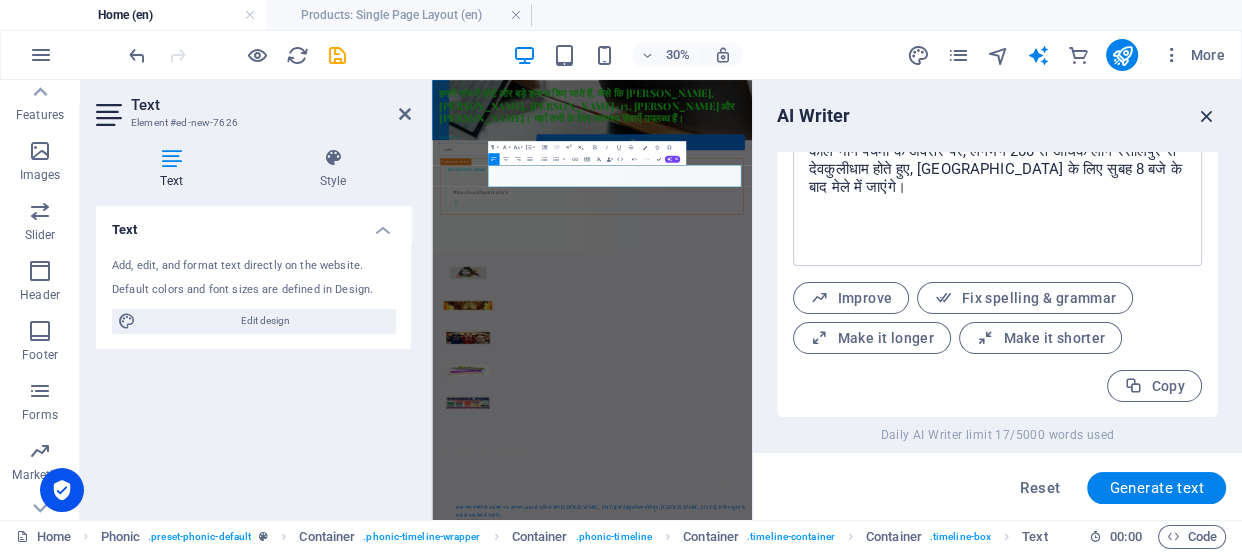 drag, startPoint x: 1204, startPoint y: 109, endPoint x: 965, endPoint y: 39, distance: 249.04016 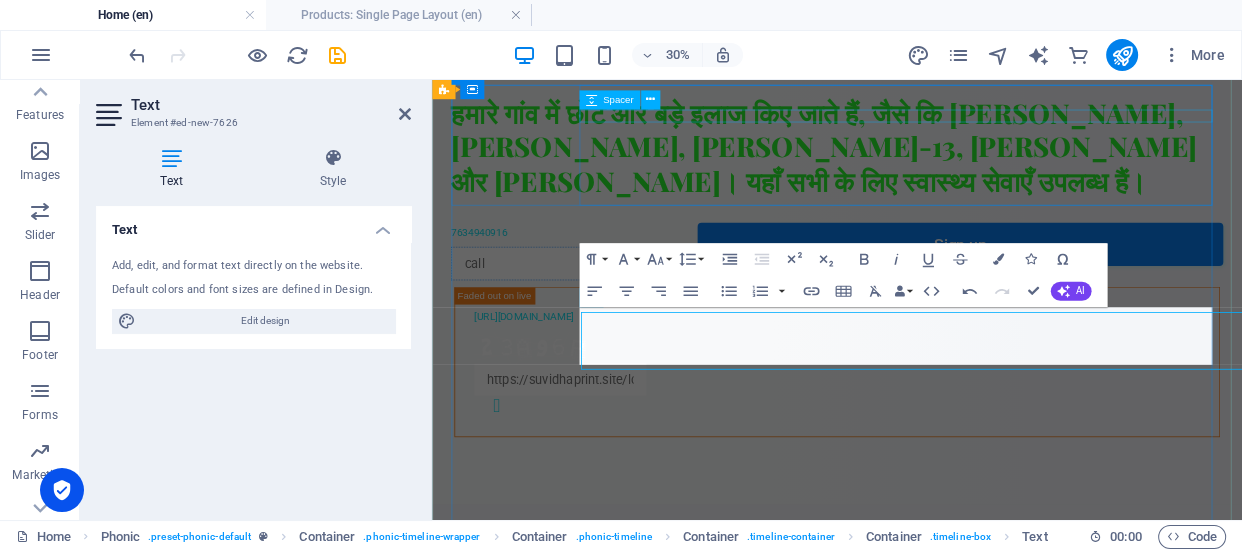 scroll, scrollTop: 1261, scrollLeft: 0, axis: vertical 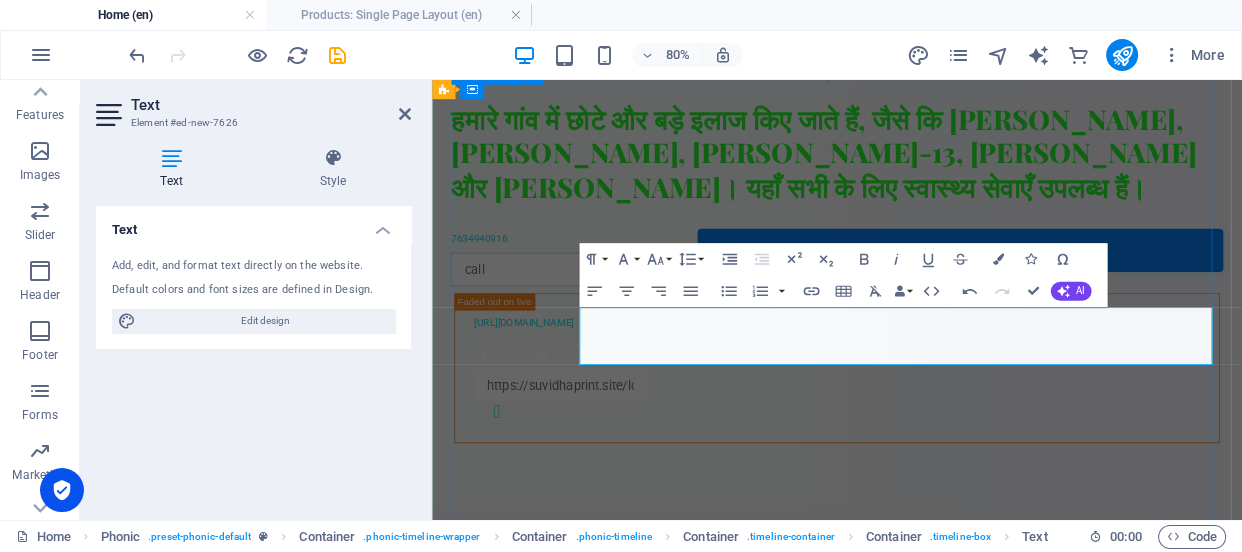 click on "1. Sign up now and get 1 month for free कल नाग पंचमी के अवसर पर, लगभग 200 से अधिक लोग [GEOGRAPHIC_DATA] से देवकुलीधाम होते हुए, [GEOGRAPHIC_DATA] के लिए सुबह 8 बजे के बाद मेले में जाएंगे। 2. Choose your favourite audiobook 3. Listen and enjoy Lorem ipsum dolor sit amet, consetetur sadipscing elitr, sed diam nonumy eirmod tempor invidunt ut labore et dolore magna aliquyam erat, sed diam voluptua. At vero eos et accusam et justo duo [PERSON_NAME] et ea rebum." at bounding box center (938, 1681) 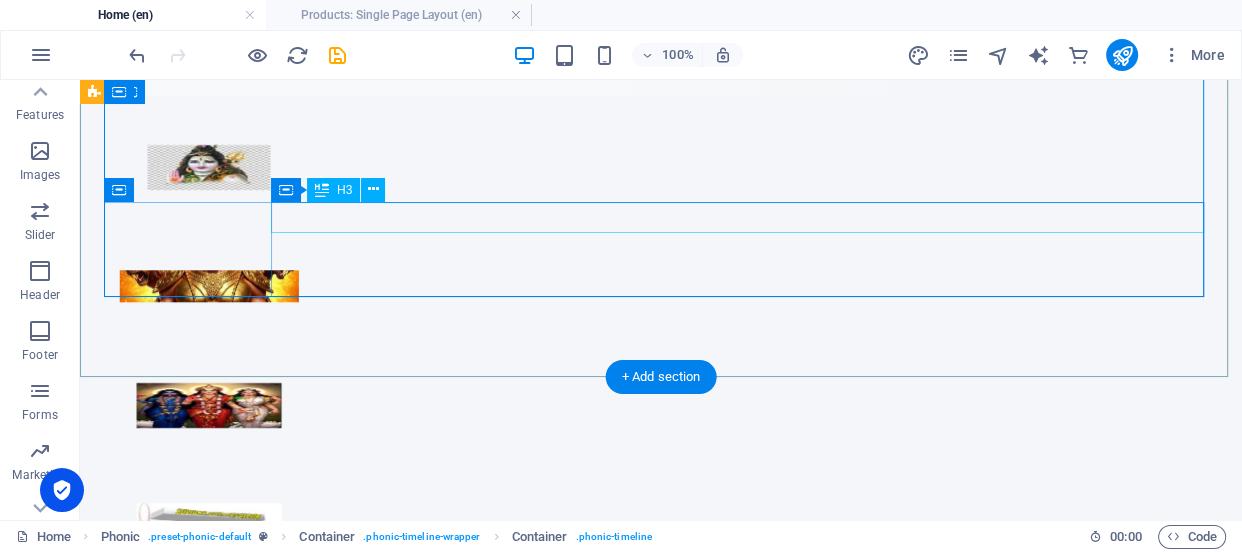 scroll, scrollTop: 1569, scrollLeft: 0, axis: vertical 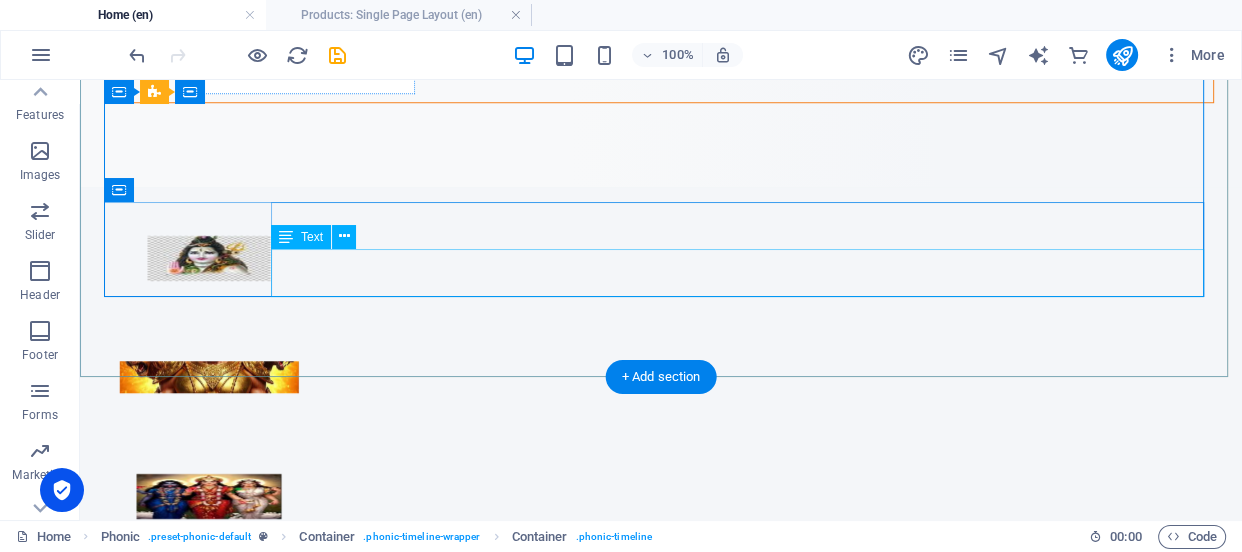 click on "Lorem ipsum dolor sit amet, consetetur sadipscing elitr, sed diam nonumy eirmod tempor invidunt ut labore et dolore magna aliquyam erat, sed diam voluptua. At vero eos et accusam et justo duo [PERSON_NAME] et ea rebum." at bounding box center (689, 1657) 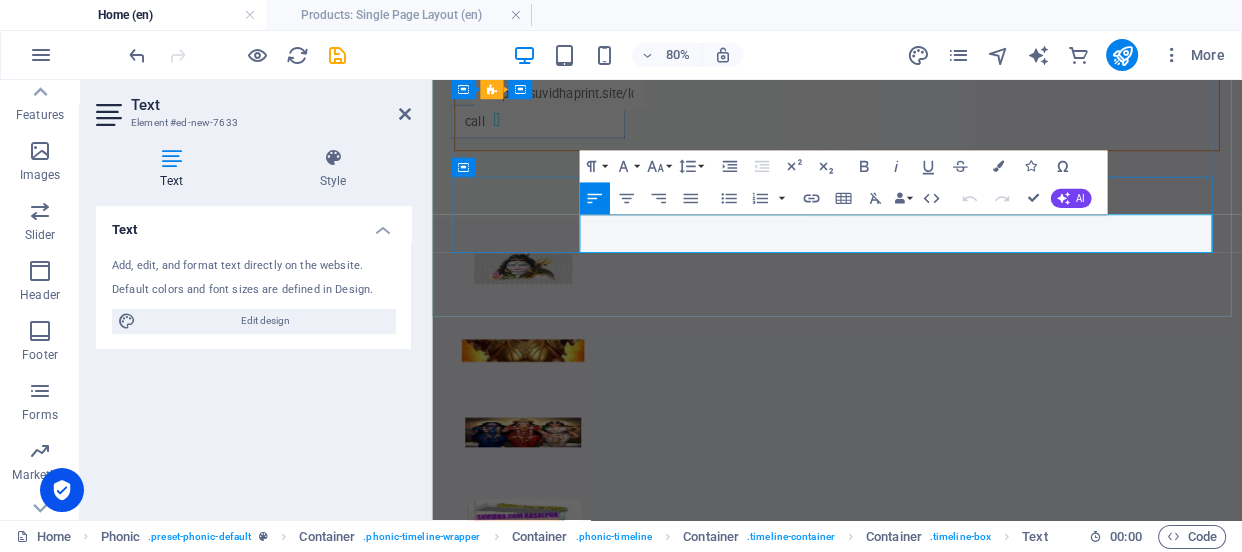 click on "Lorem ipsum dolor sit amet, consetetur sadipscing elitr, sed diam nonumy eirmod tempor invidunt ut labore et dolore magna aliquyam erat, sed diam voluptua. At vero eos et accusam et justo duo [PERSON_NAME] et ea rebum." at bounding box center (966, 1639) 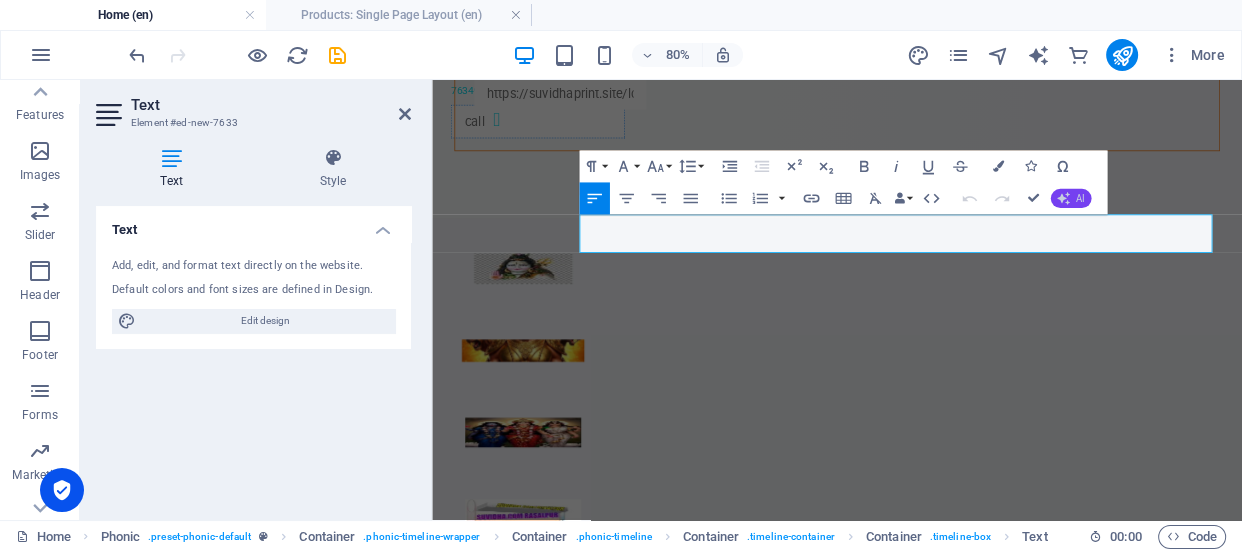 click on "AI" at bounding box center [1070, 198] 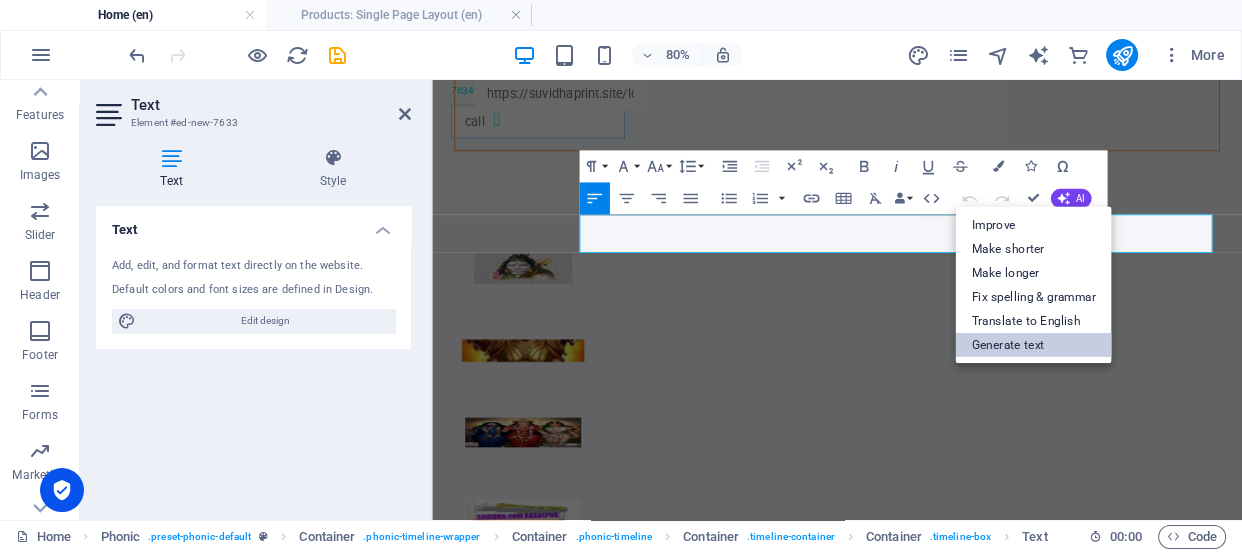 click on "Generate text" at bounding box center (1033, 344) 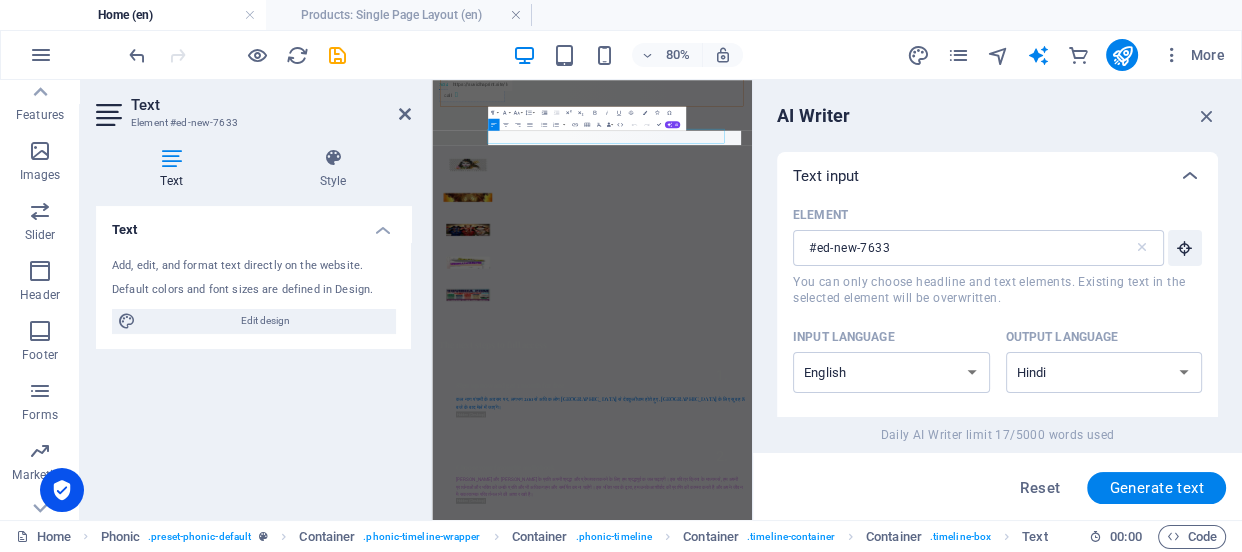 scroll, scrollTop: 1631, scrollLeft: 0, axis: vertical 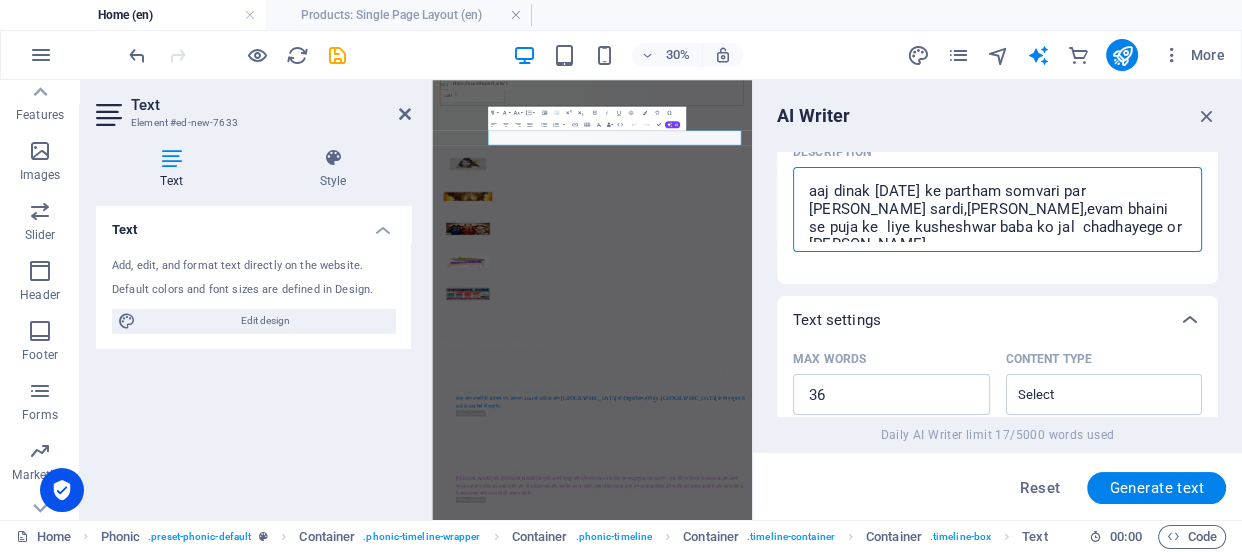 click on "aaj dinak [DATE] ke partham somvari par [PERSON_NAME] sardi,[PERSON_NAME],evam bhaini  se puja ke  liye kusheshwar baba ko jal  chadhayege or [PERSON_NAME]" at bounding box center (997, 209) 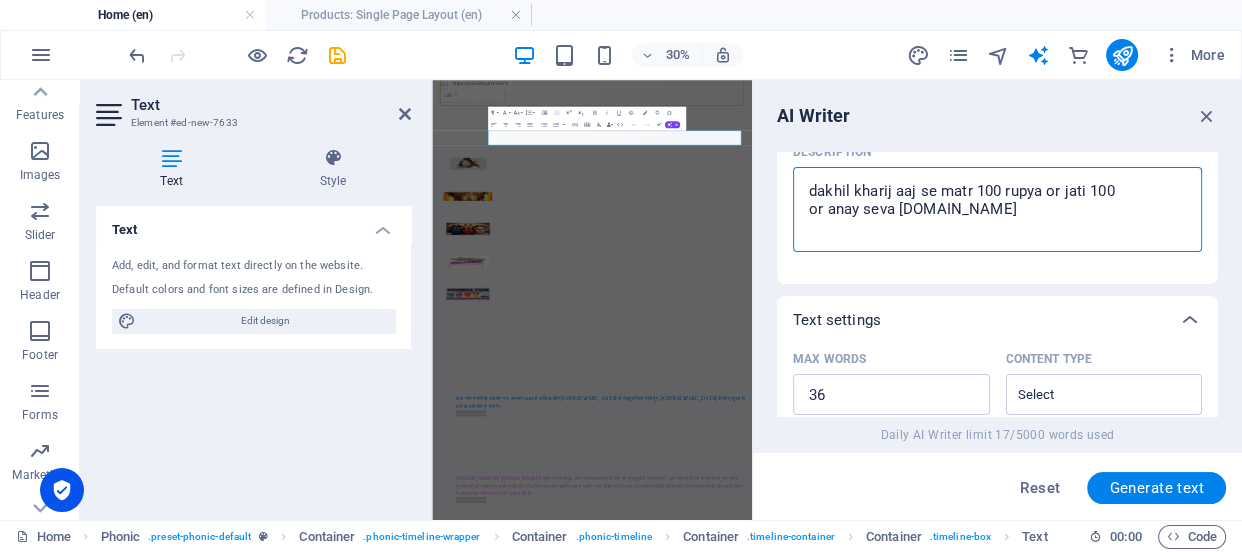 click on "dakhil kharij aaj se matr 100 rupya or jati 100
or anay seva [DOMAIN_NAME]" at bounding box center [997, 209] 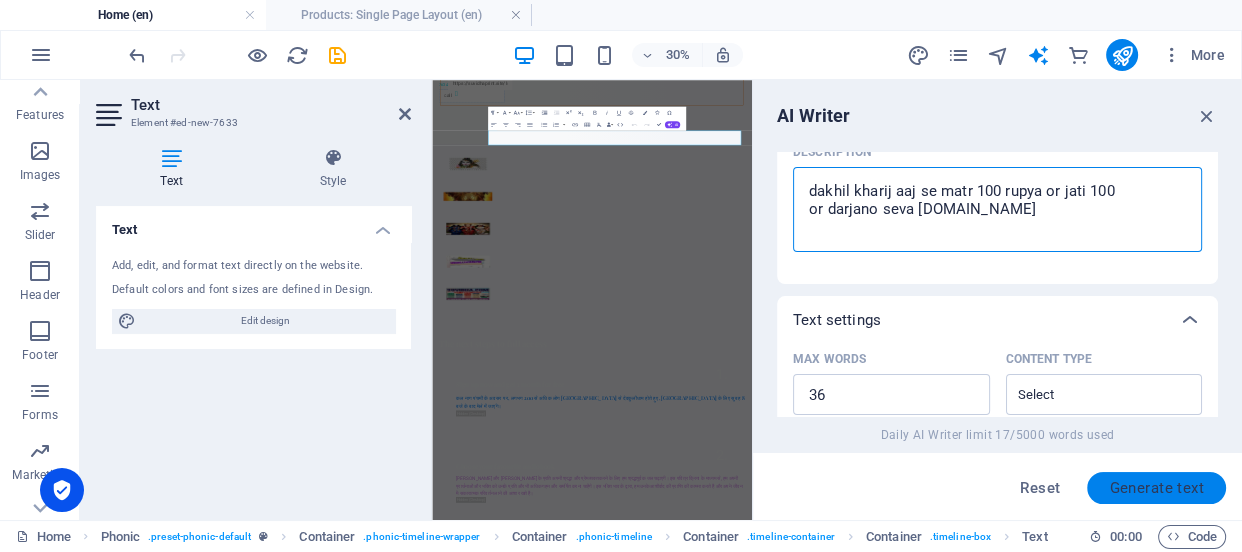 type on "dakhil kharij aaj se matr 100 rupya or jati 100
or darjano seva [DOMAIN_NAME]" 